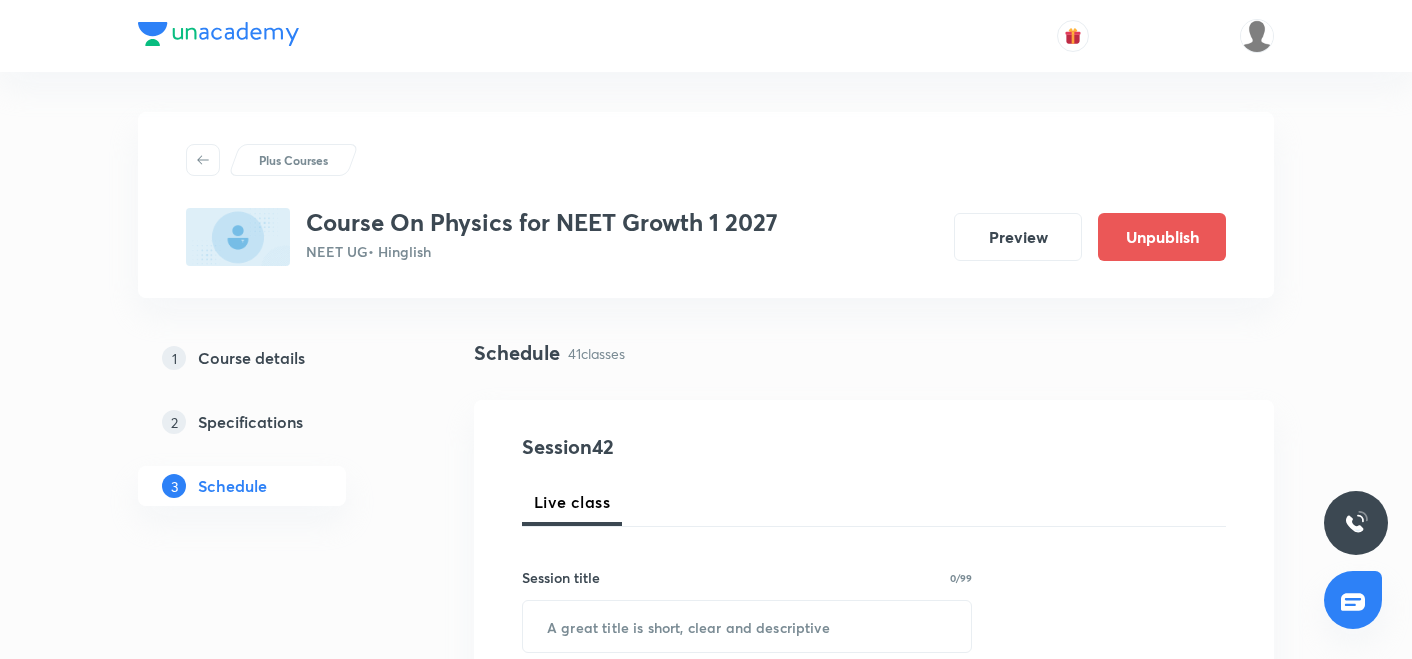scroll, scrollTop: 7273, scrollLeft: 0, axis: vertical 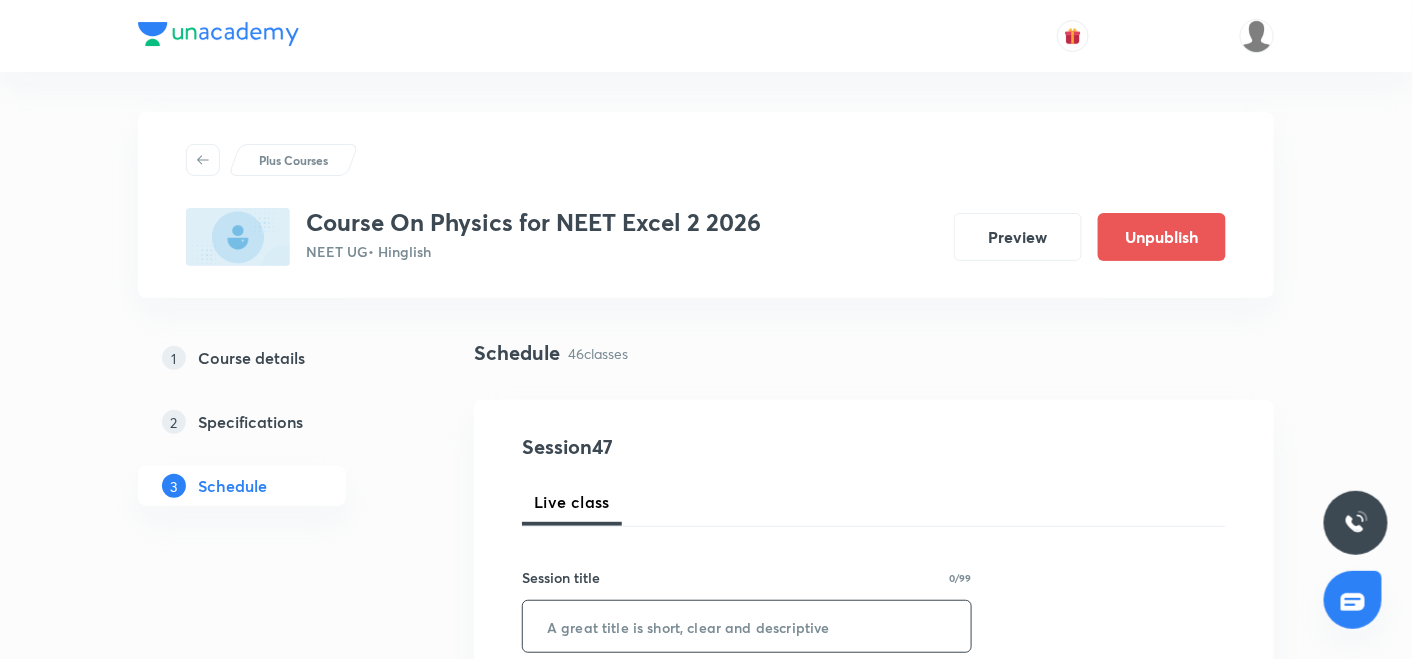 click at bounding box center (747, 626) 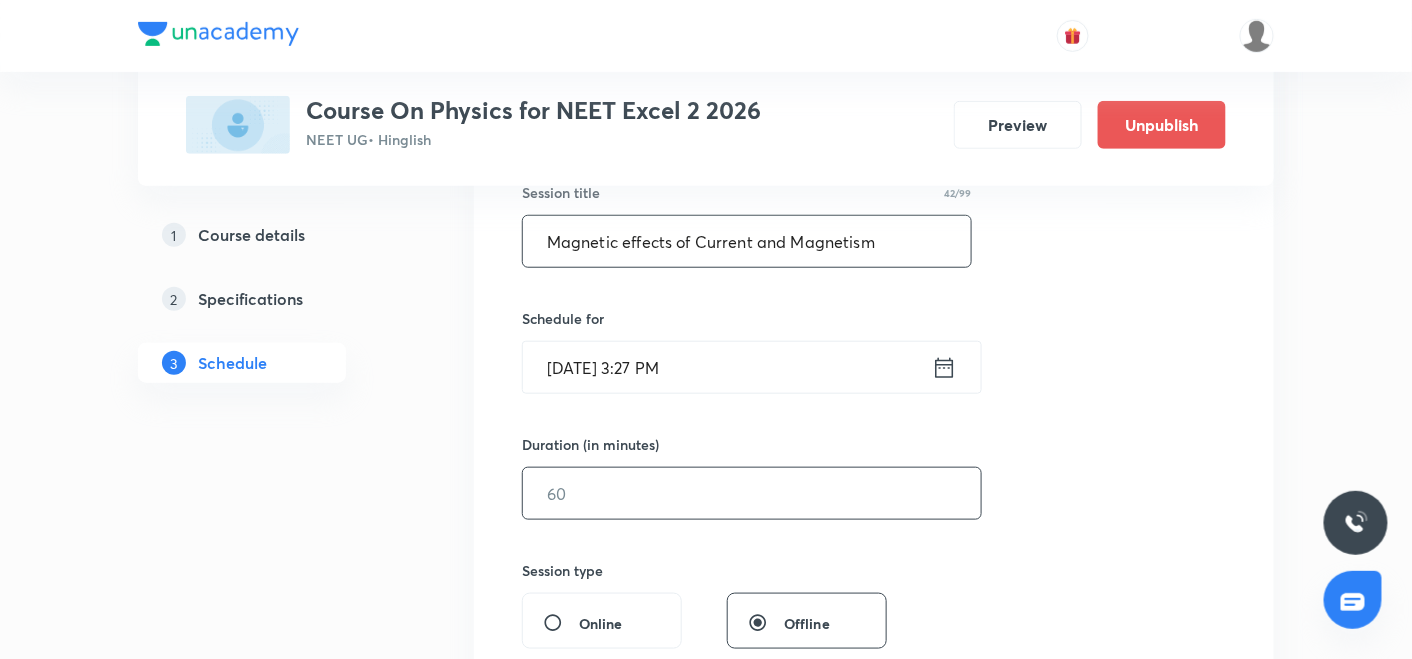 scroll, scrollTop: 262, scrollLeft: 0, axis: vertical 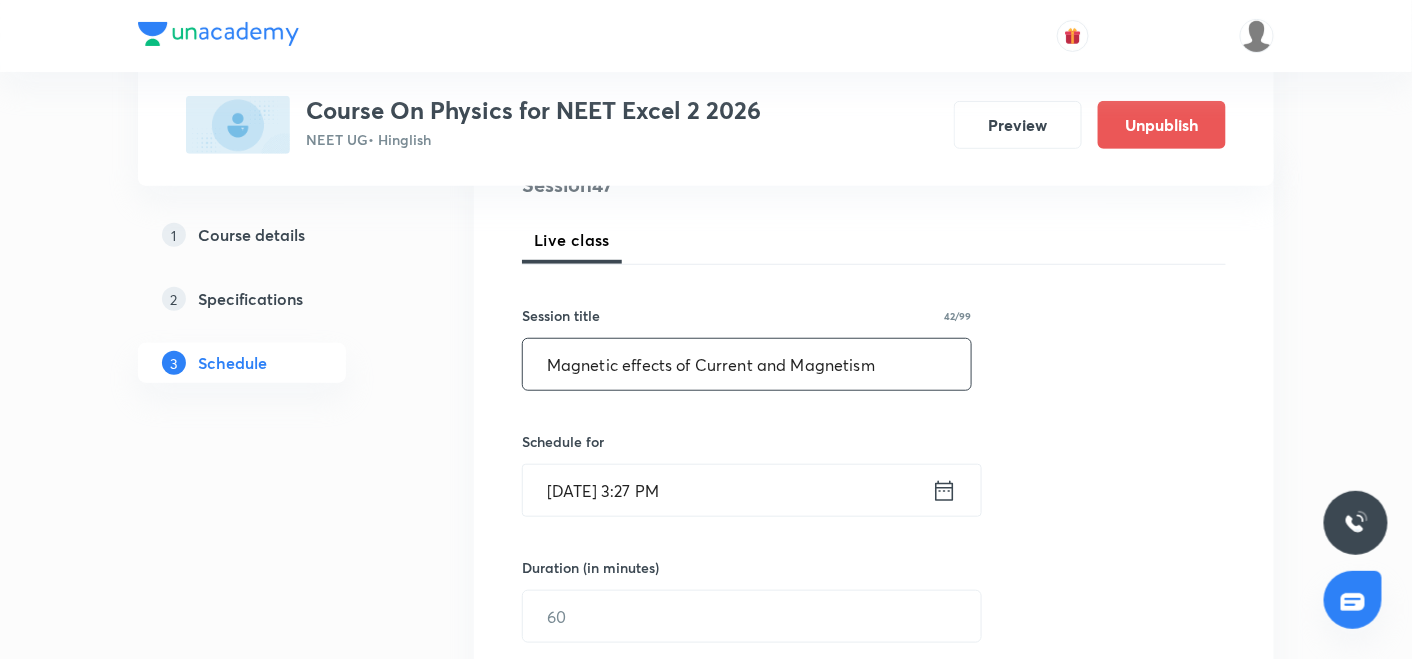 type on "Magnetic effects of Current and Magnetism" 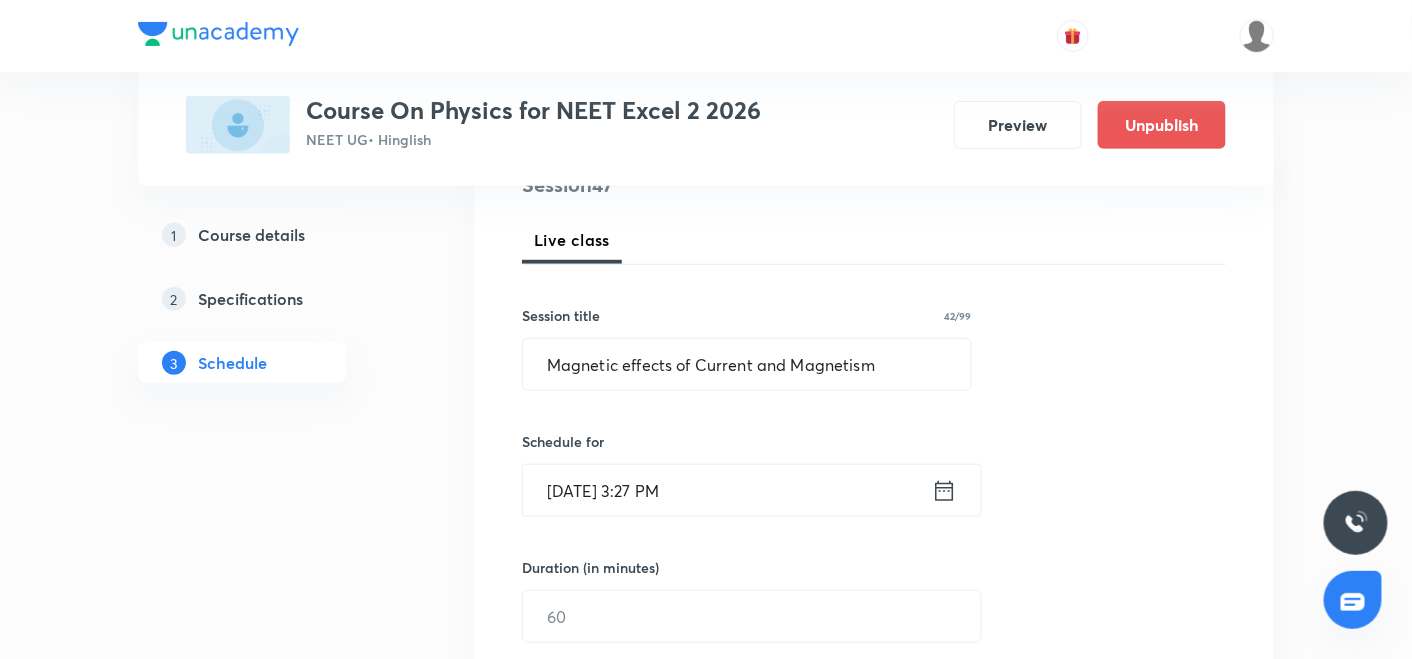 click 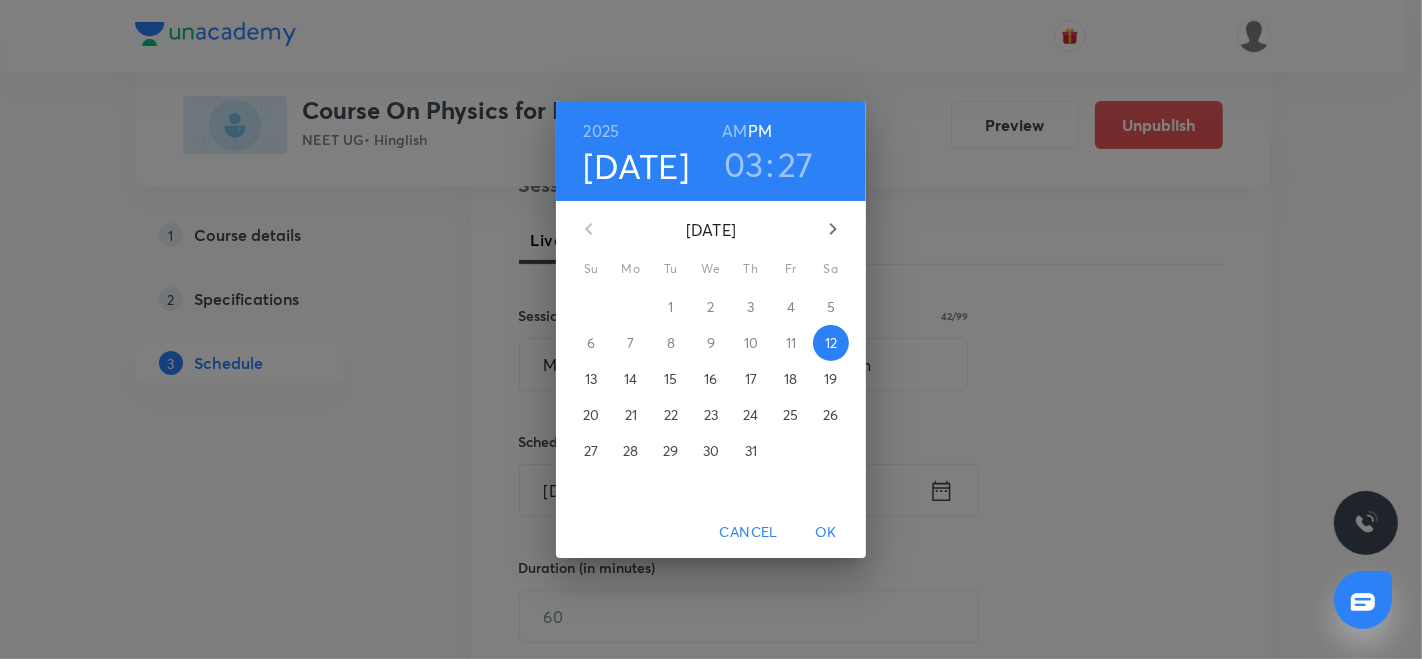 click on "15" at bounding box center [670, 379] 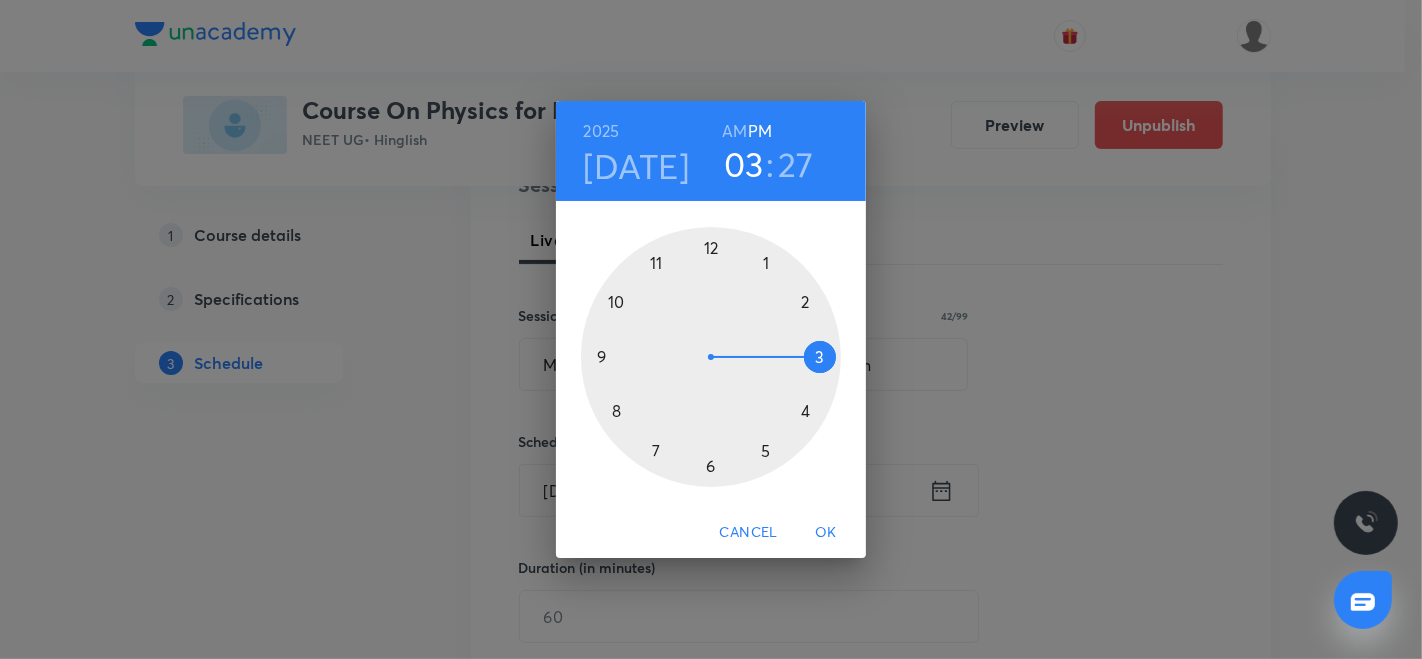 click at bounding box center (711, 357) 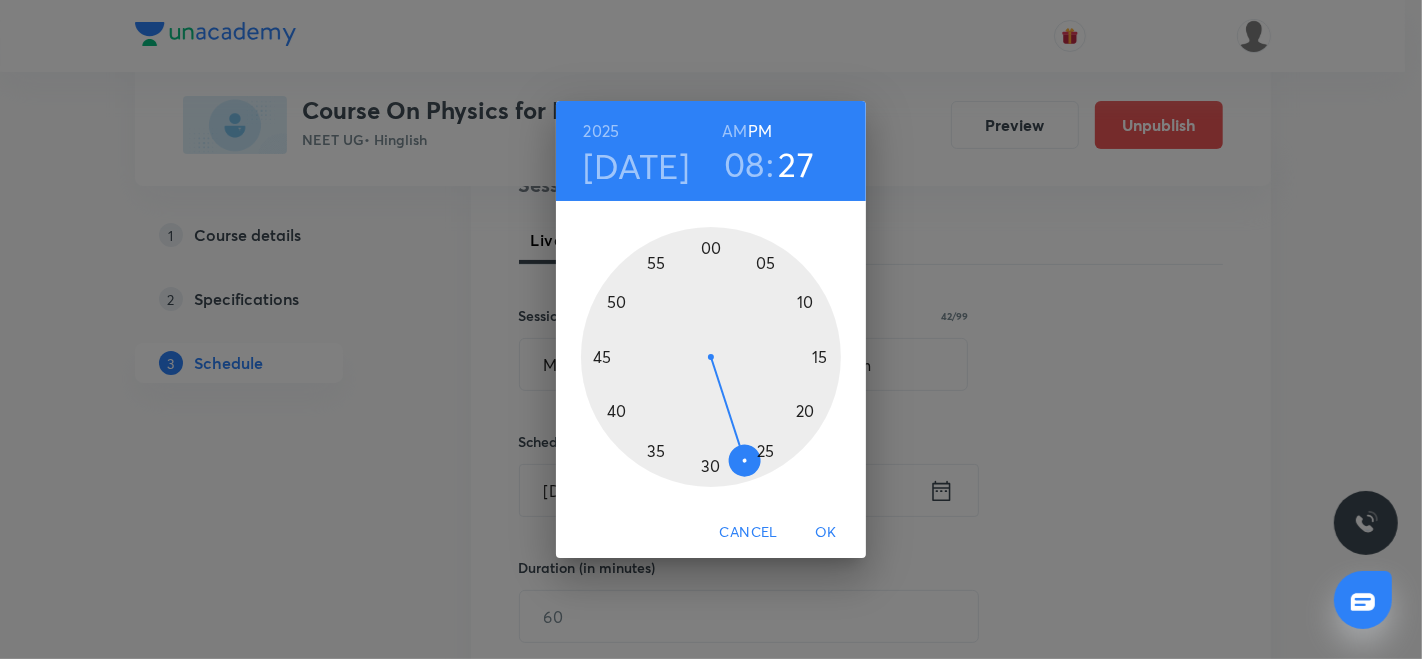 click on "AM" at bounding box center [734, 131] 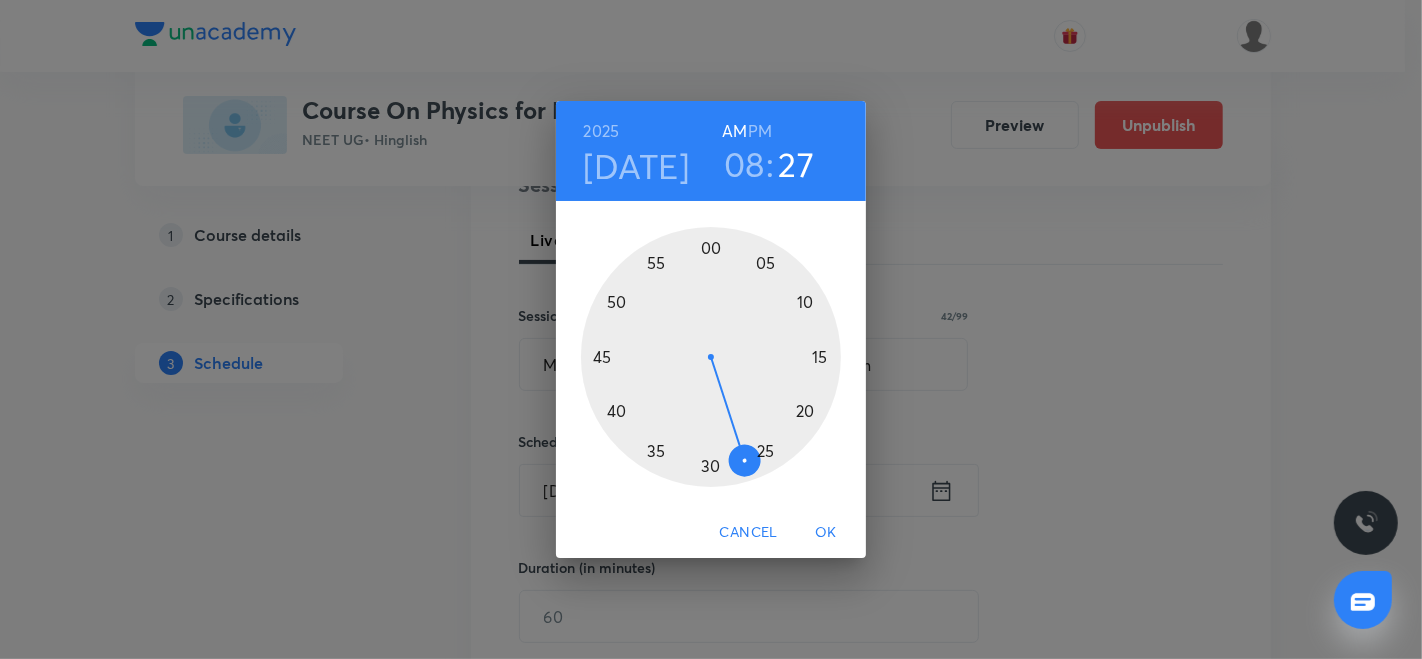 click at bounding box center (711, 357) 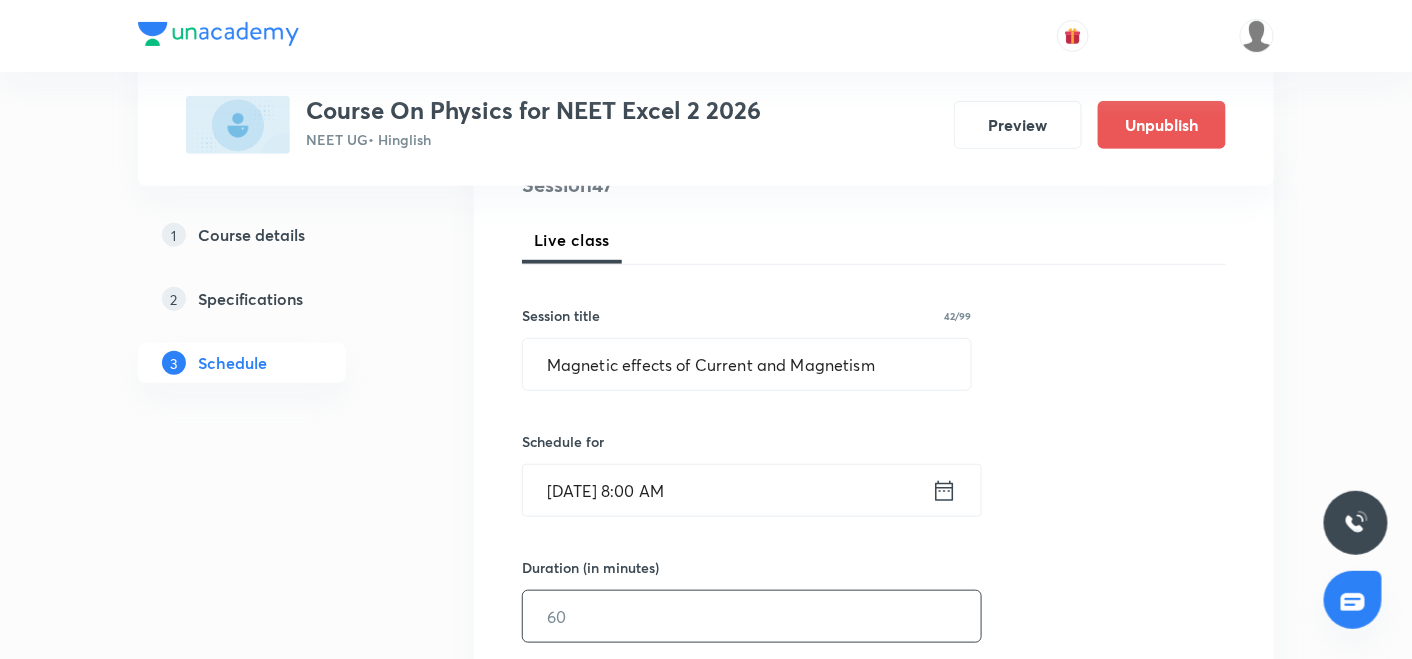 click at bounding box center (752, 616) 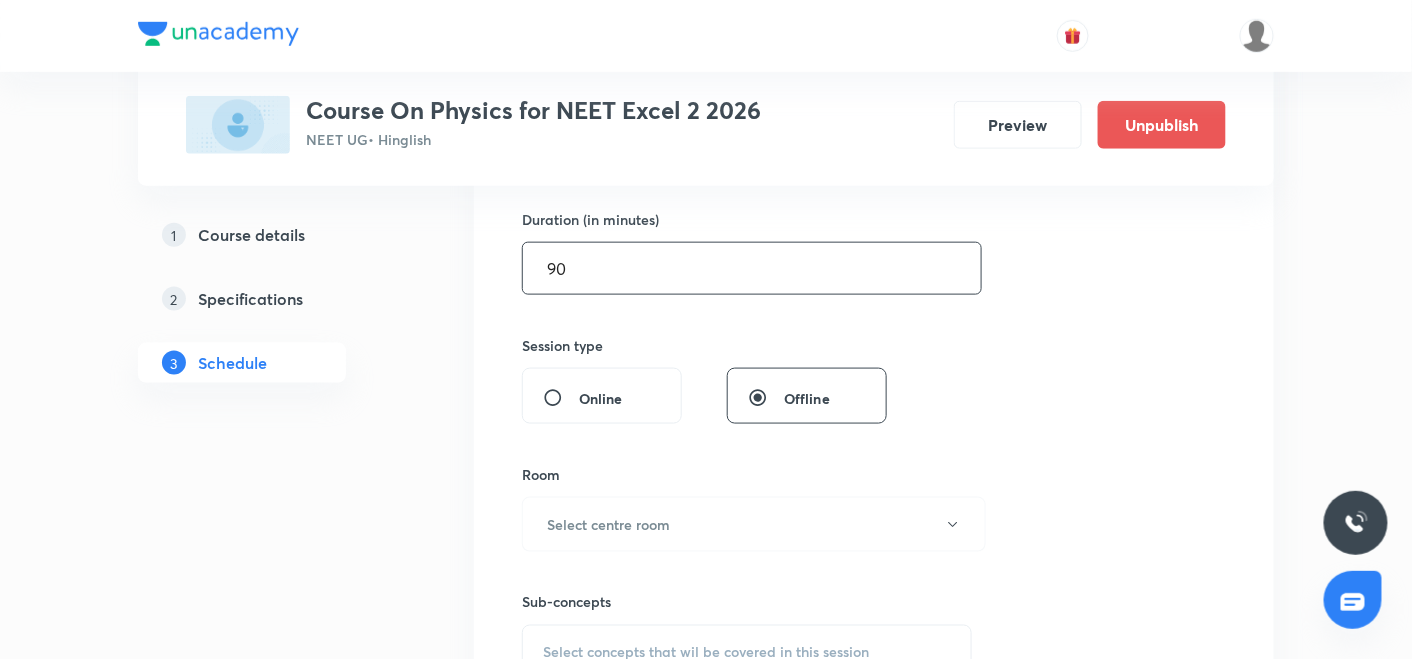 scroll, scrollTop: 611, scrollLeft: 0, axis: vertical 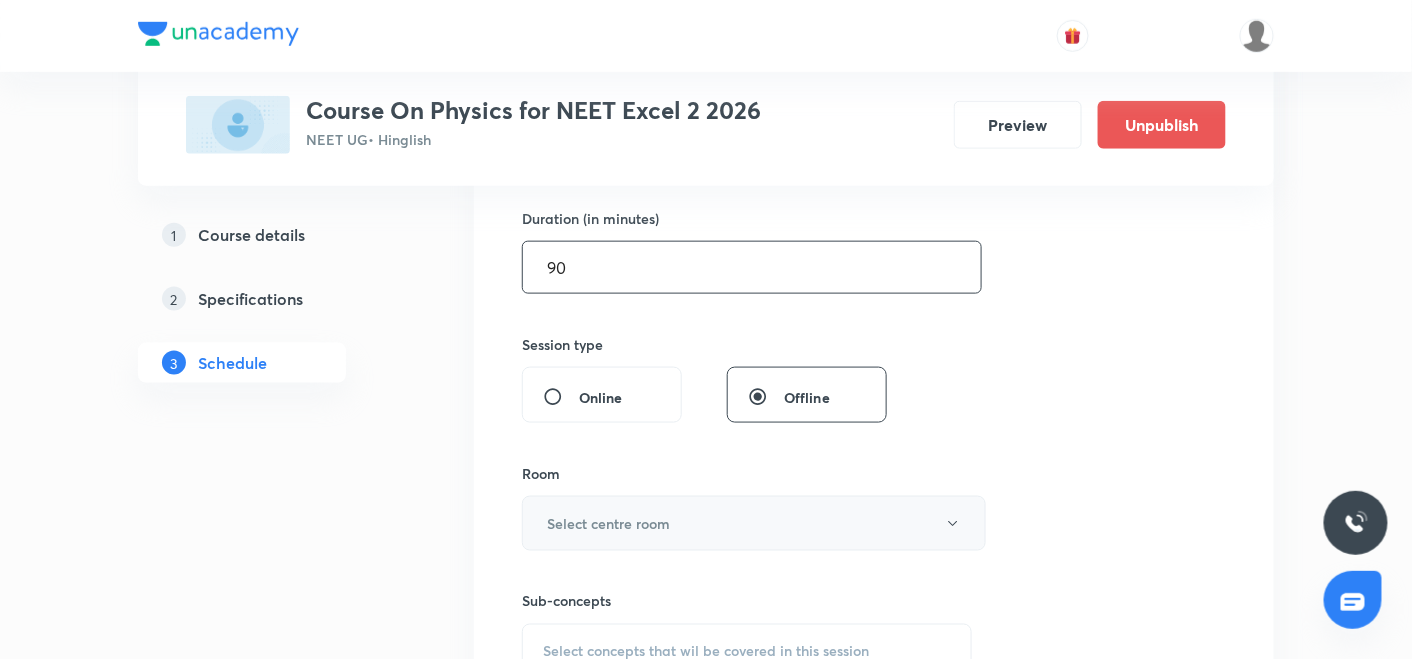 type on "90" 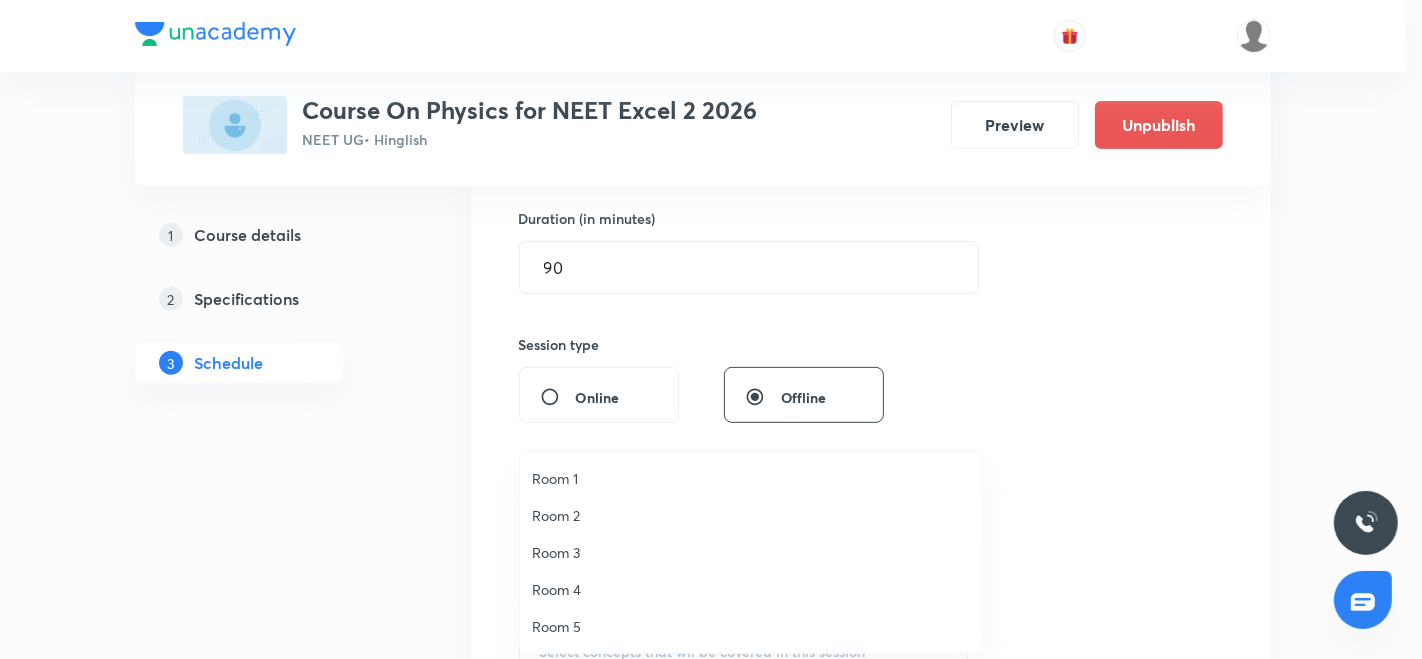 click on "Room 4" at bounding box center [751, 589] 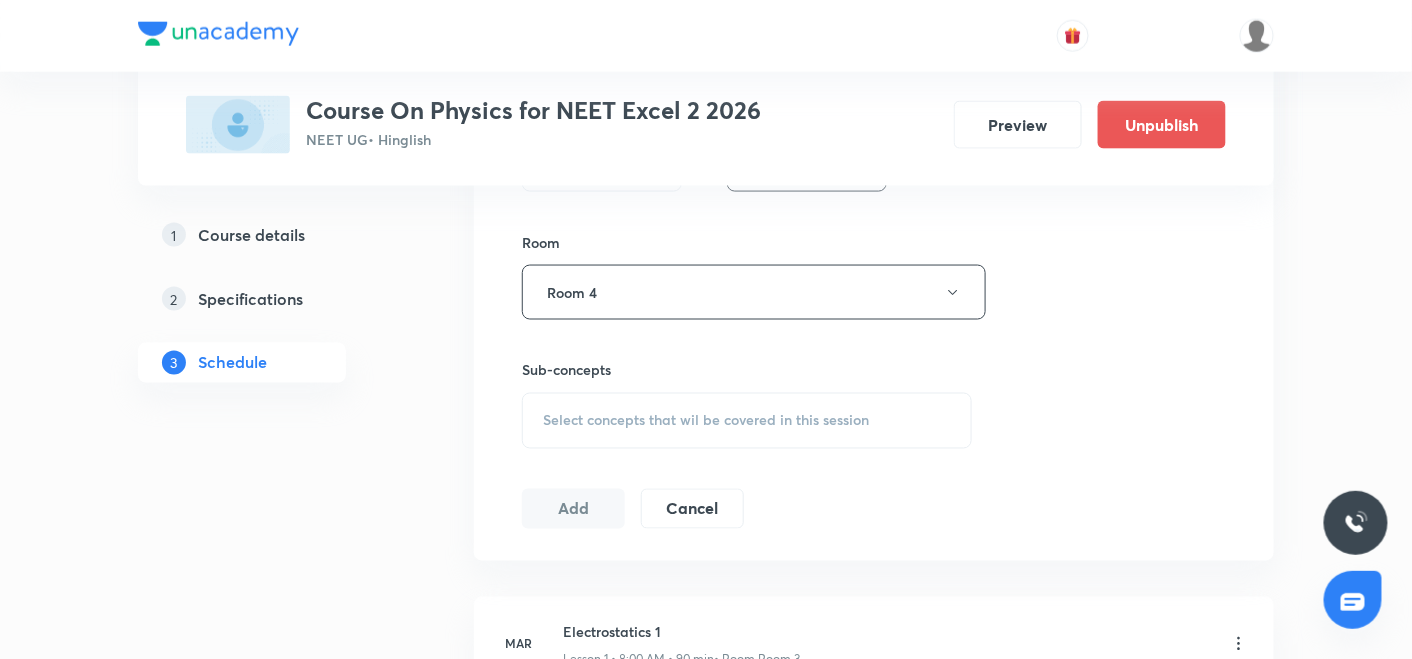 scroll, scrollTop: 859, scrollLeft: 0, axis: vertical 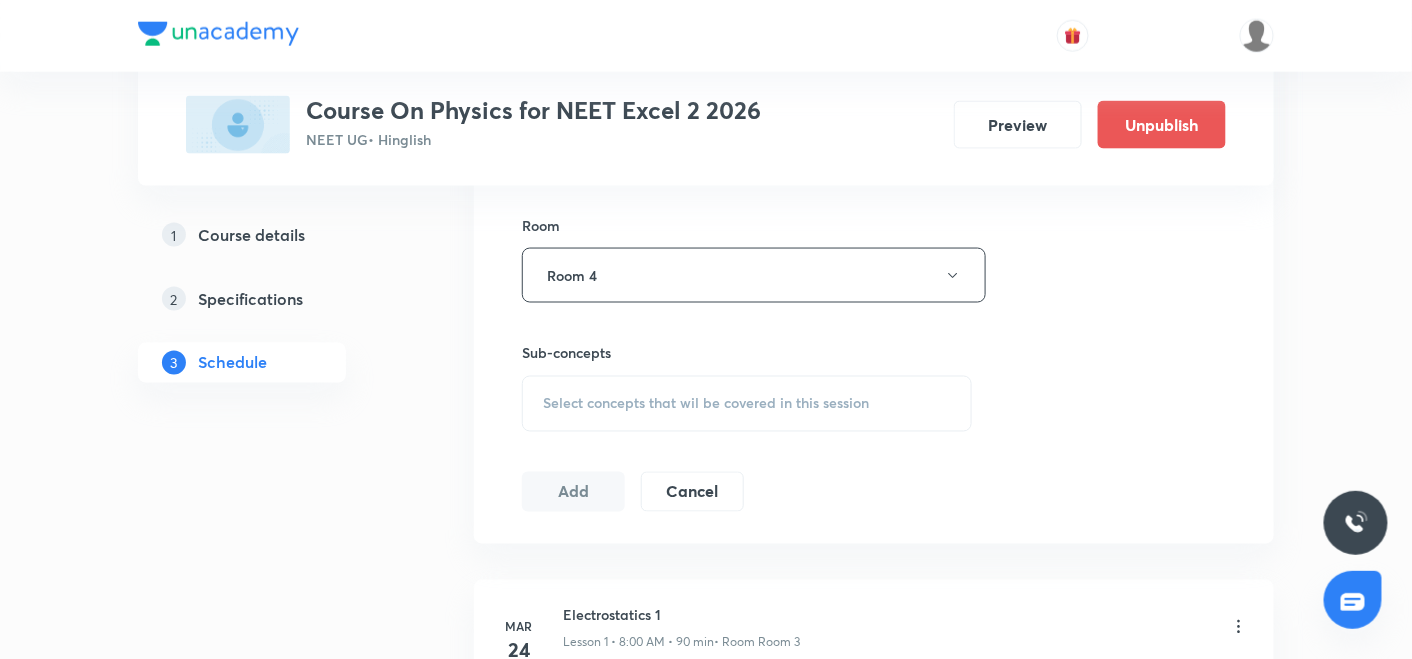 click on "Select concepts that wil be covered in this session" at bounding box center (706, 404) 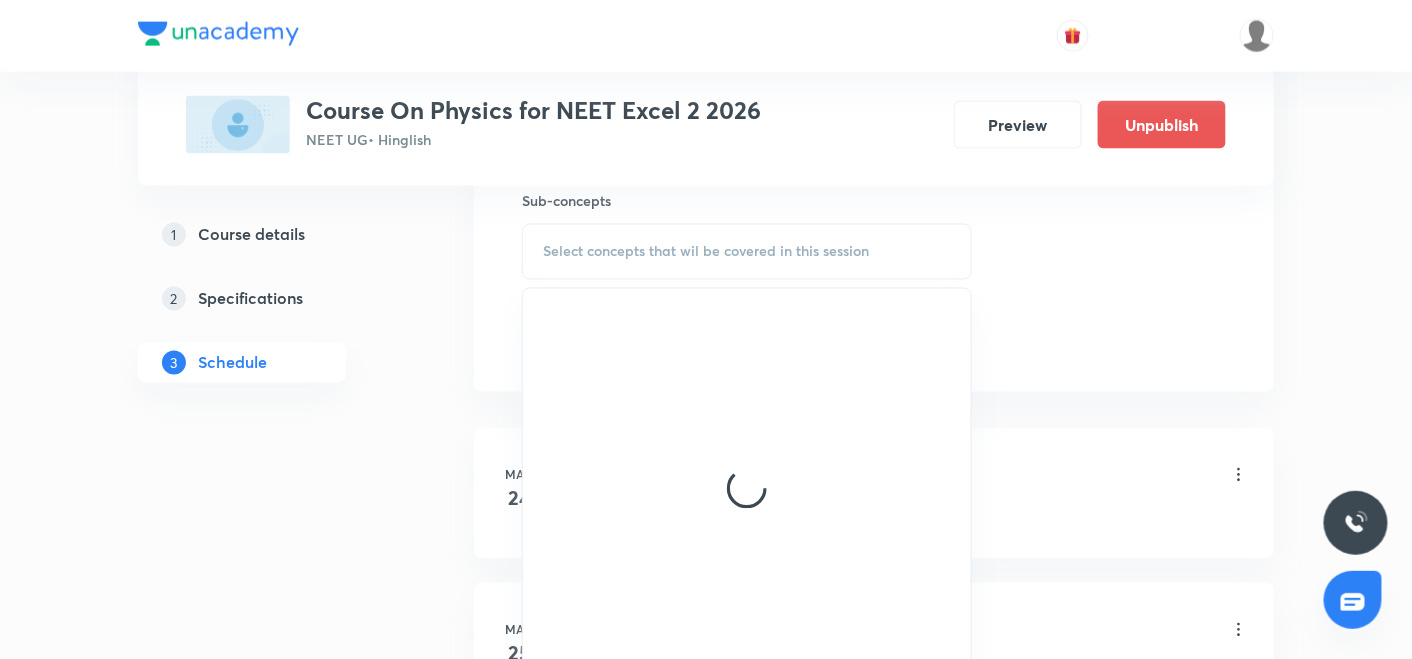 scroll, scrollTop: 1014, scrollLeft: 0, axis: vertical 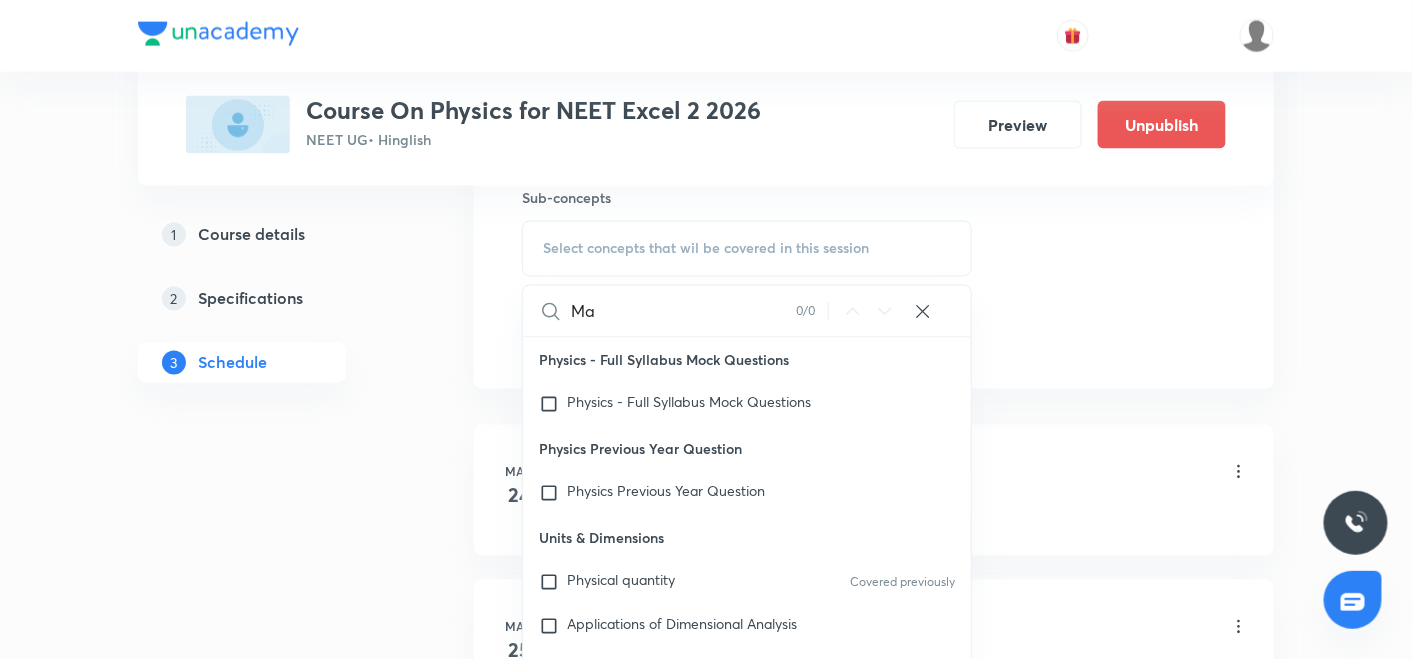 type on "M" 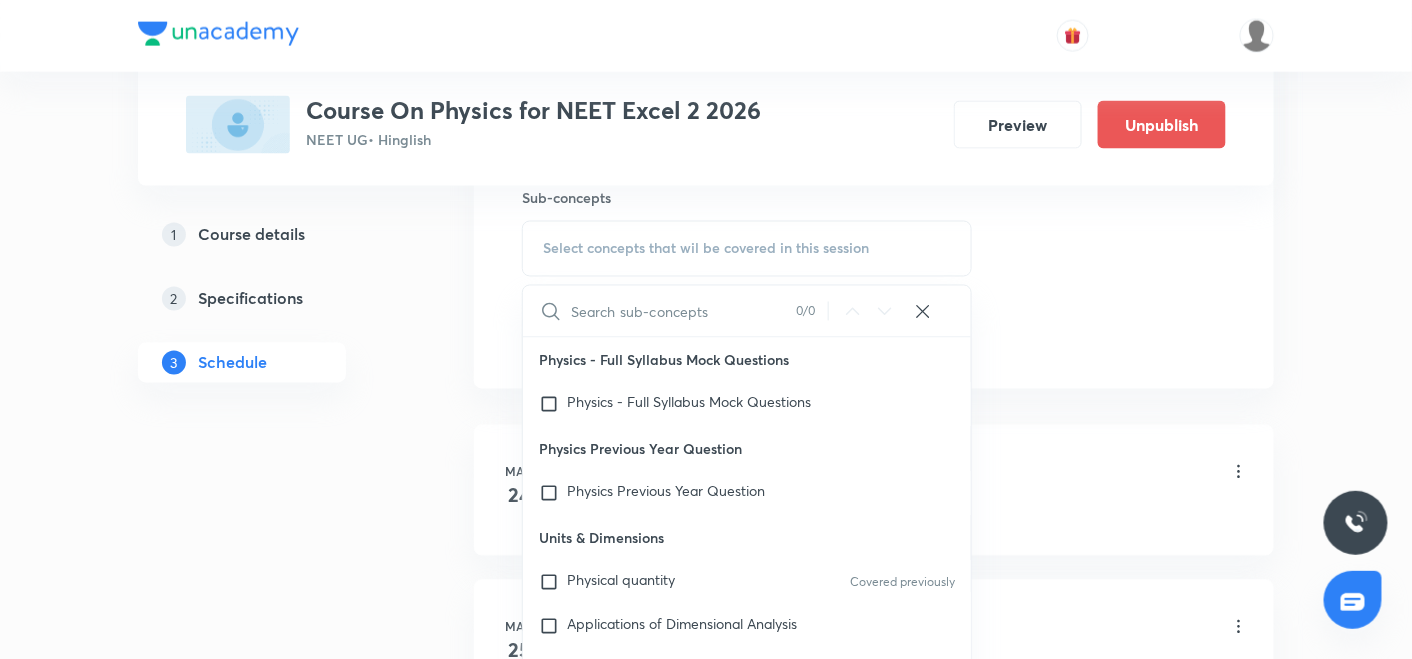 click at bounding box center [683, 311] 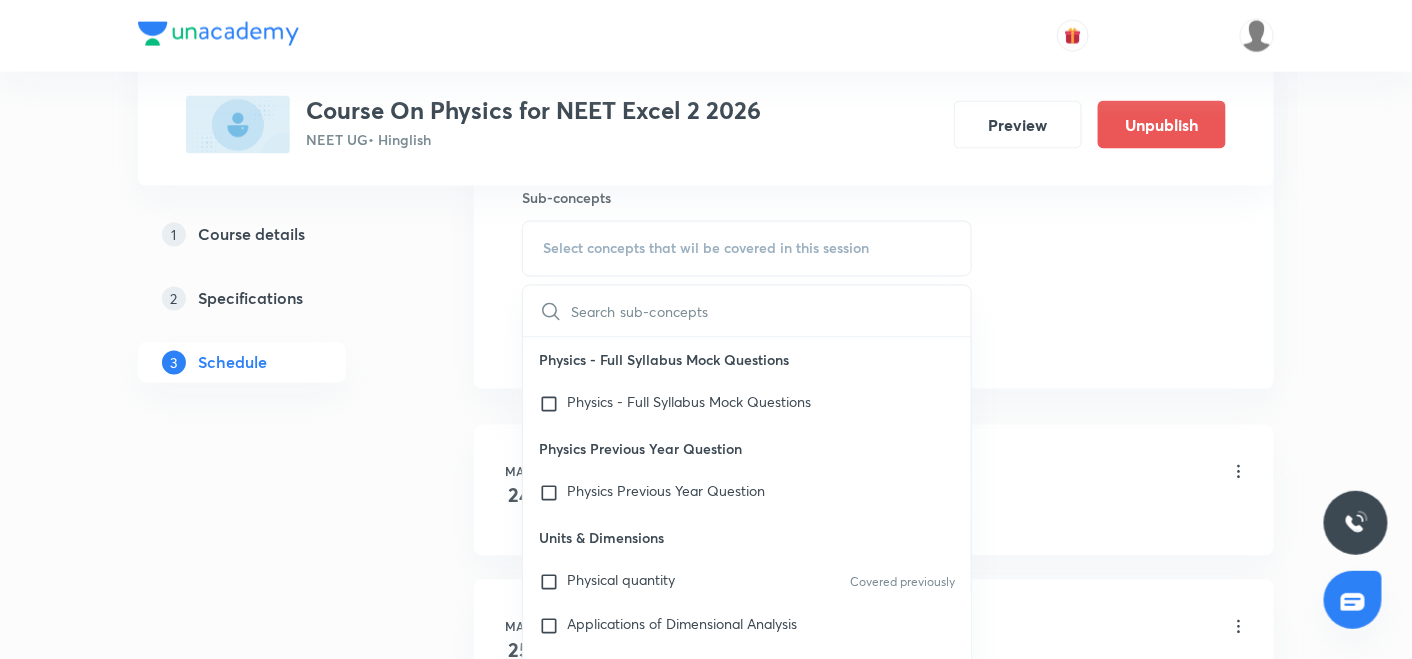 scroll, scrollTop: 0, scrollLeft: 0, axis: both 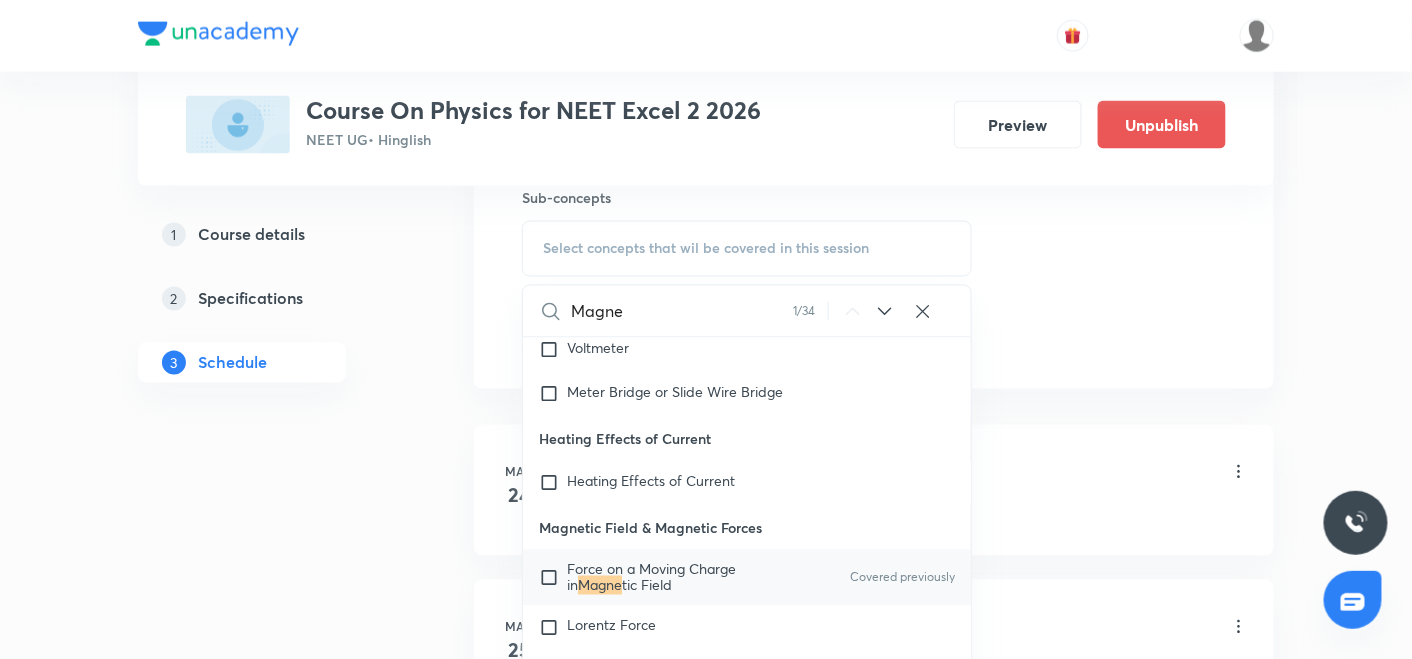 type on "Magne" 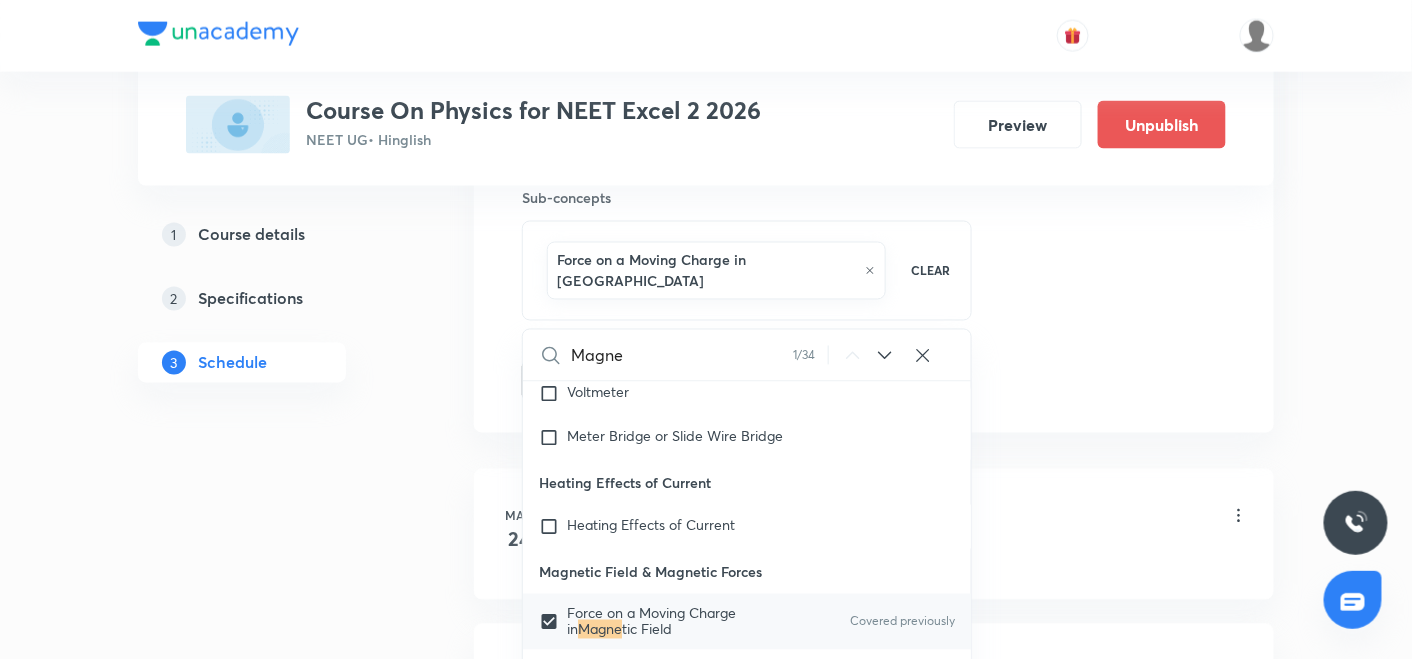 click on "Plus Courses Course On Physics for NEET Excel 2 2026 NEET UG  • Hinglish Preview Unpublish 1 Course details 2 Specifications 3 Schedule Schedule 46  classes Session  47 Live class Session title 42/99 Magnetic effects of Current and Magnetism ​ Schedule for Jul 15, 2025, 8:00 AM ​ Duration (in minutes) 90 ​   Session type Online Offline Room Room 4 Sub-concepts Force on a Moving Charge in Magnetic Field  CLEAR Magne 1 / 34 ​ Physics - Full Syllabus Mock Questions Physics - Full Syllabus Mock Questions Physics Previous Year Question Physics Previous Year Question Units & Dimensions Physical quantity Covered previously Applications of Dimensional Analysis Significant Figures Units of Physical Quantities System of Units Dimensions of Some Mathematical Functions Unit and Dimension Product of Two Vectors Subtraction of Vectors Cross Product Least Count Analysis Errors of Measurement Vernier Callipers Screw Gauge Zero Error Basic Mathematics Elementary Algebra Elementary Trigonometry Functions Unit Vectors" at bounding box center (706, 3412) 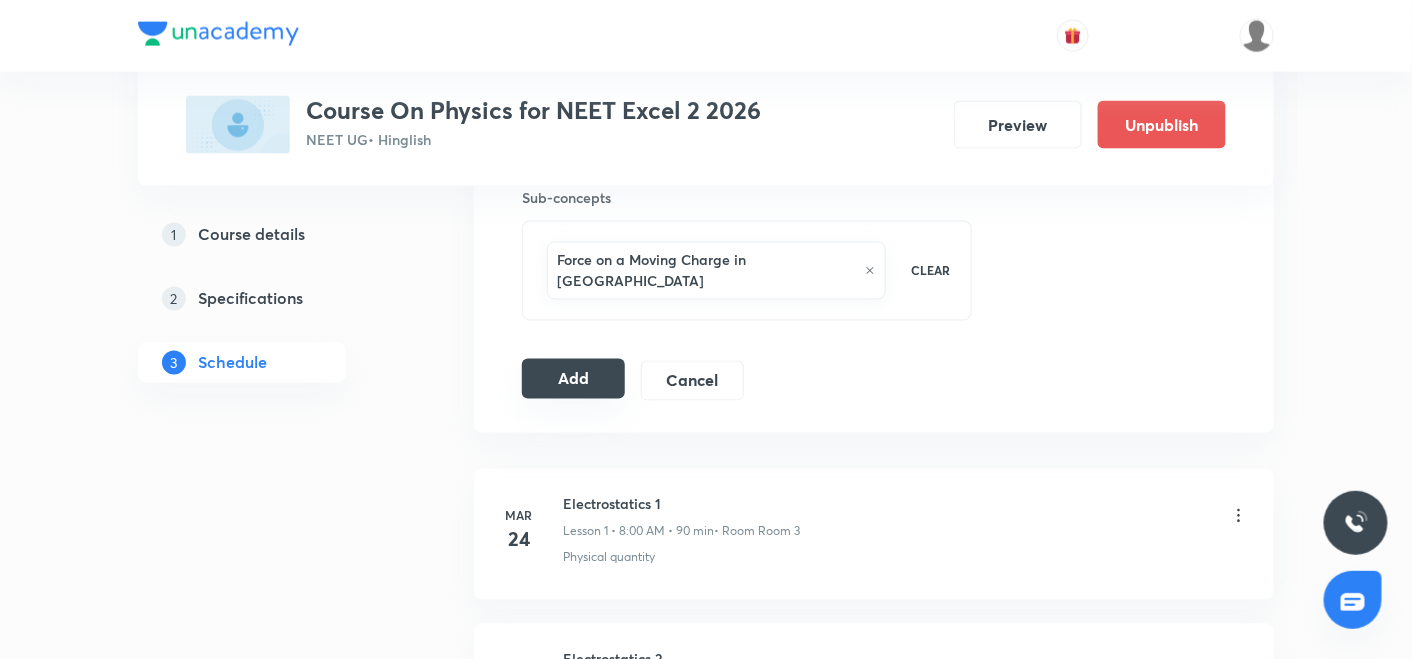 click on "Add" at bounding box center [573, 379] 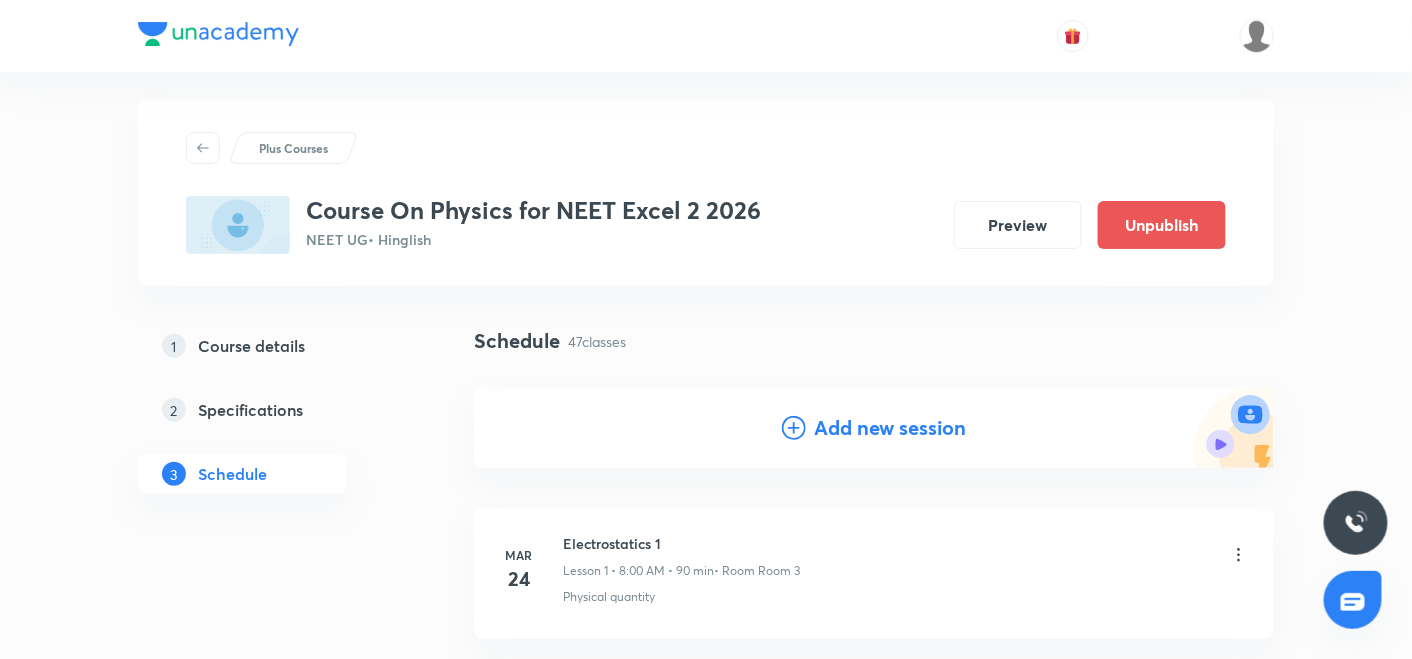 scroll, scrollTop: 0, scrollLeft: 0, axis: both 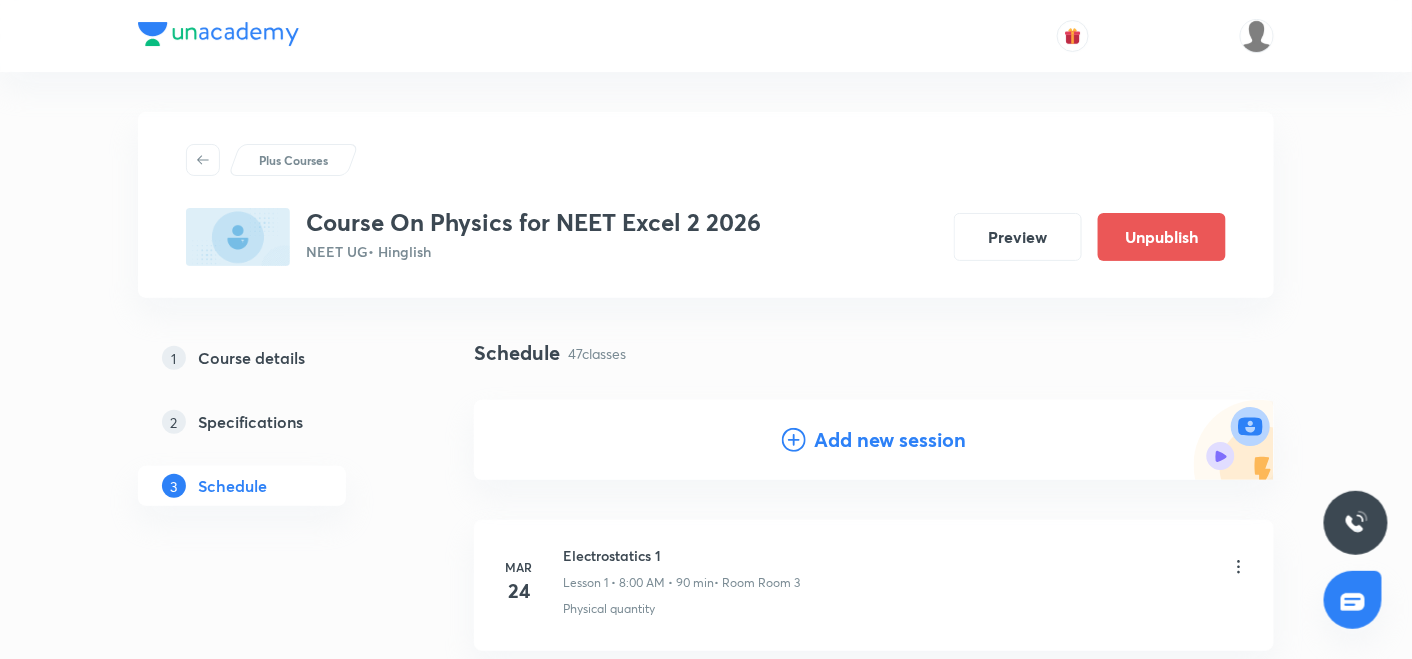 click 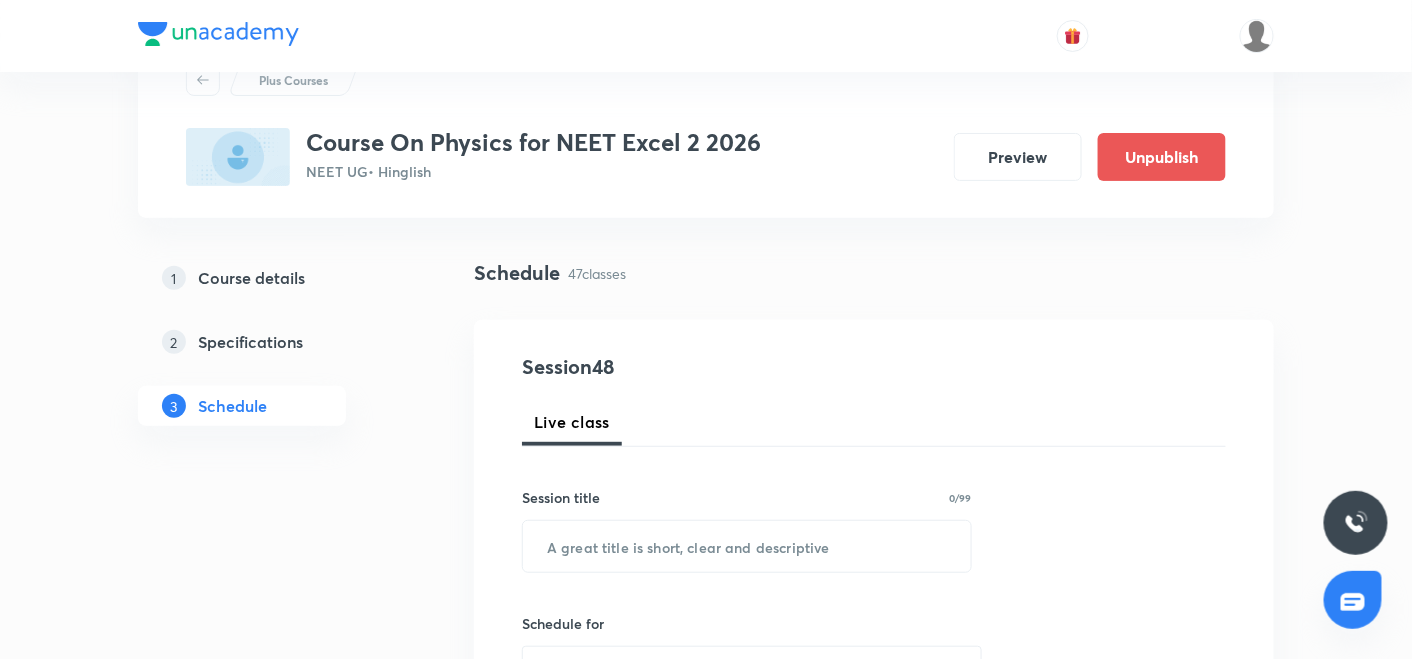 scroll, scrollTop: 88, scrollLeft: 0, axis: vertical 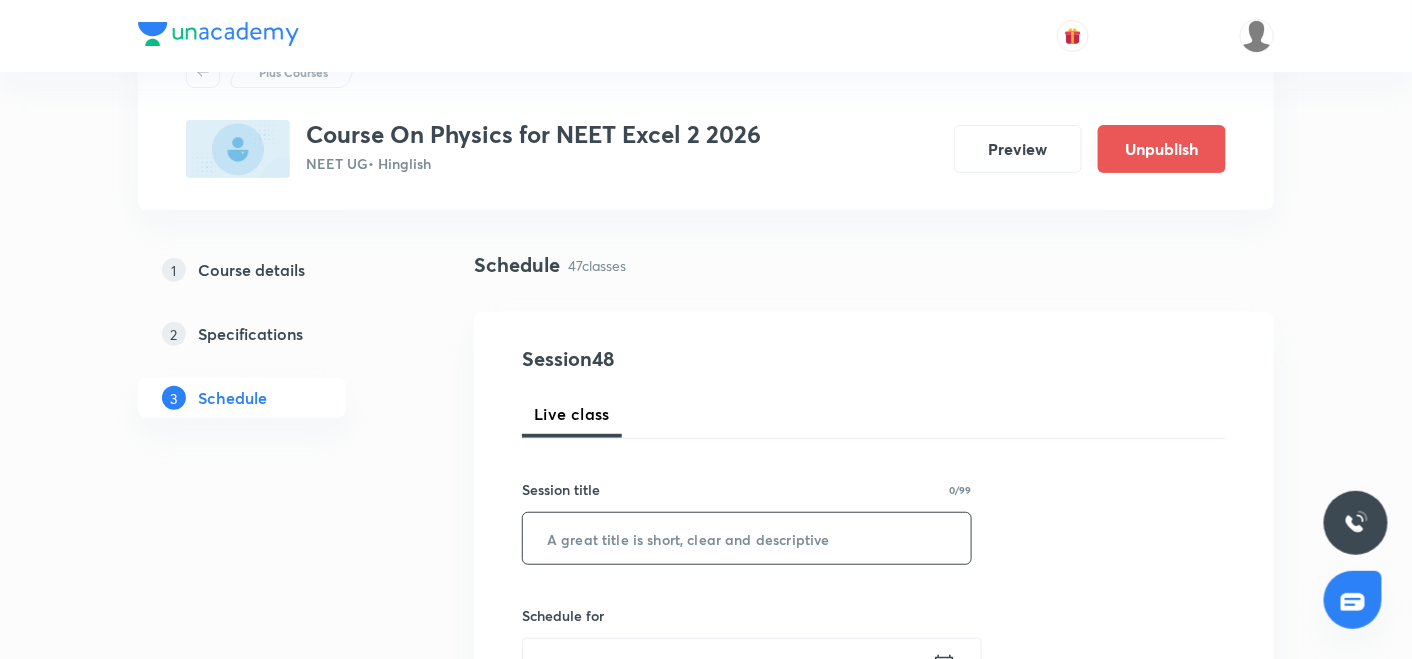 click at bounding box center [747, 538] 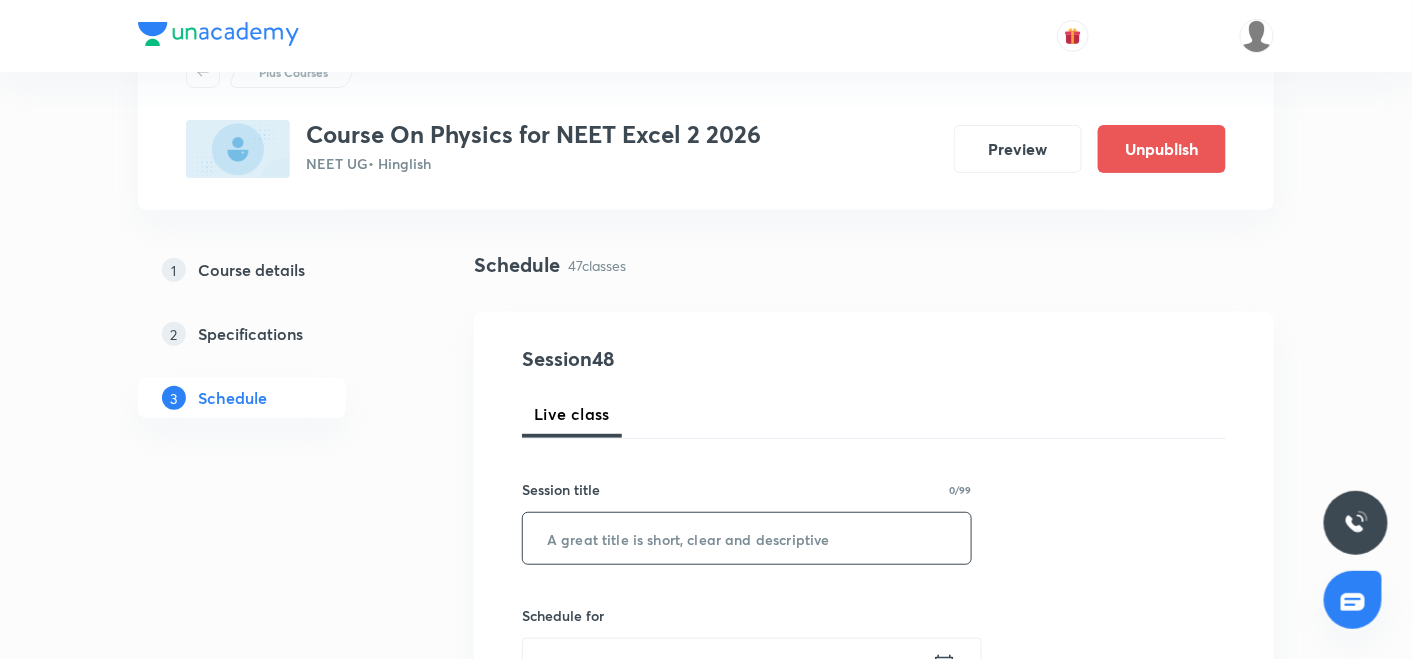 paste on "Magnetic effects of Current and Magnetism" 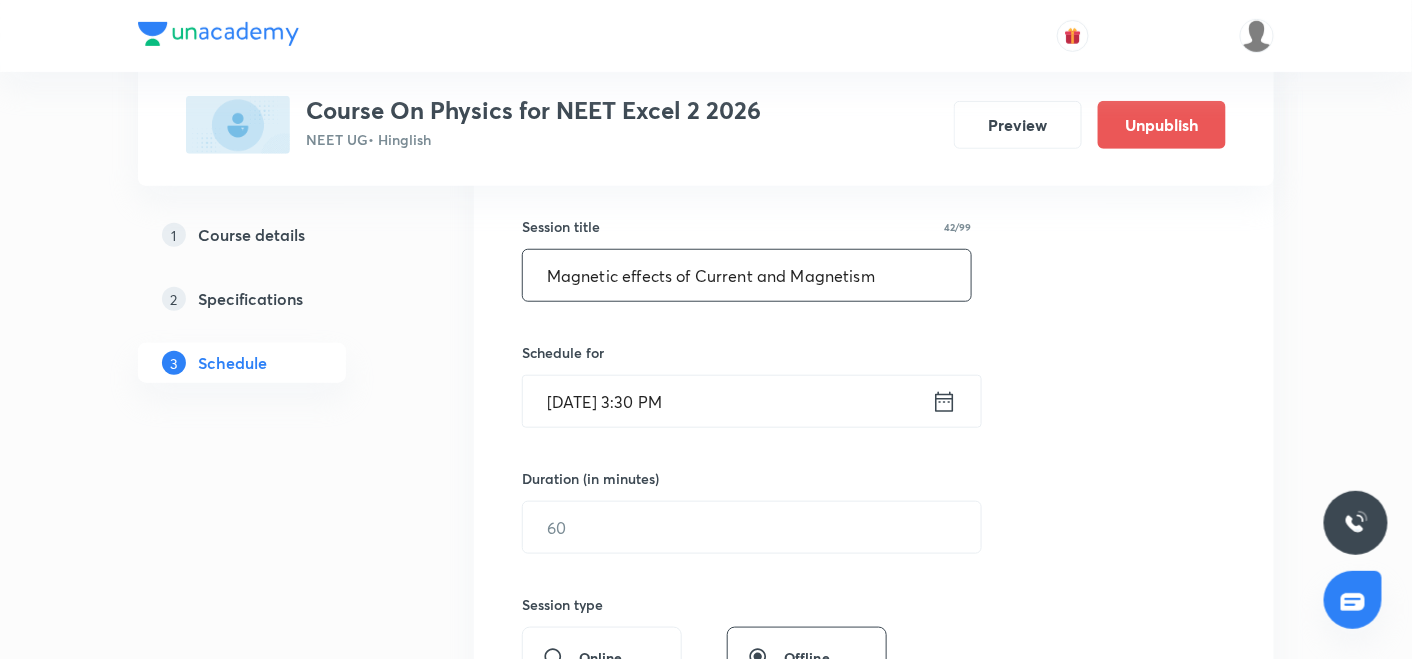 scroll, scrollTop: 351, scrollLeft: 0, axis: vertical 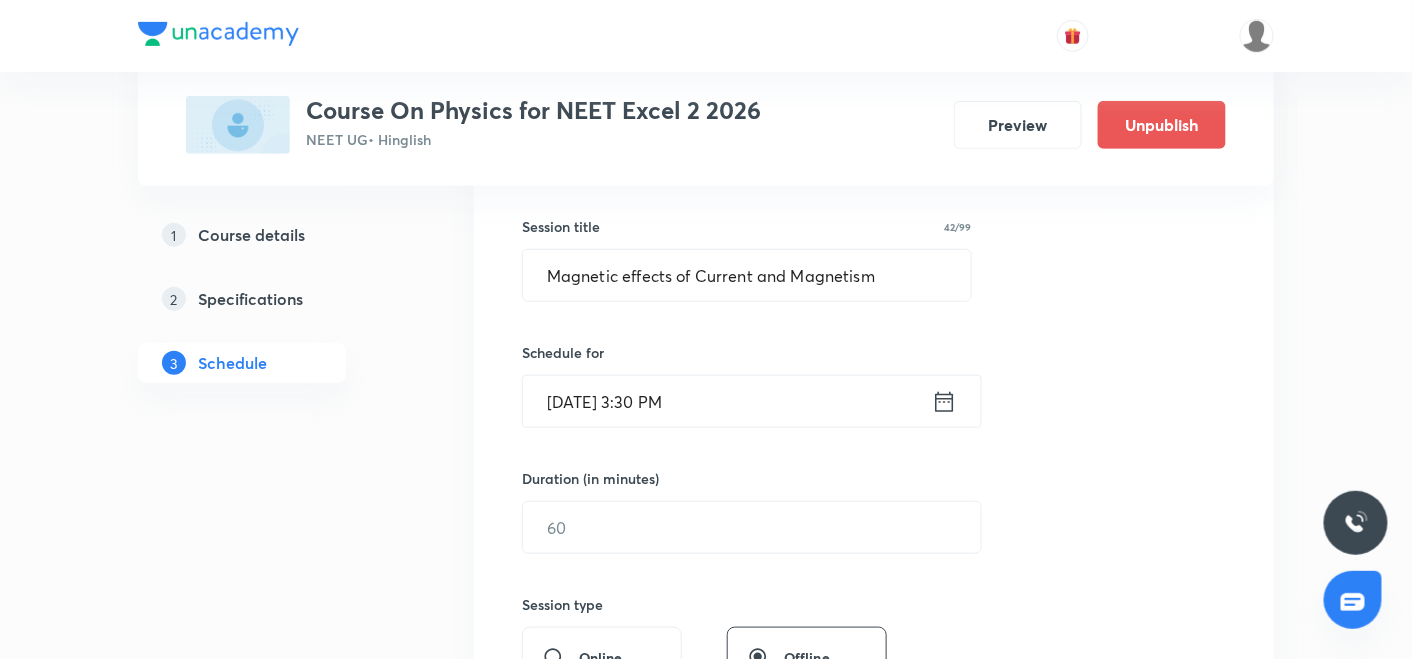 click 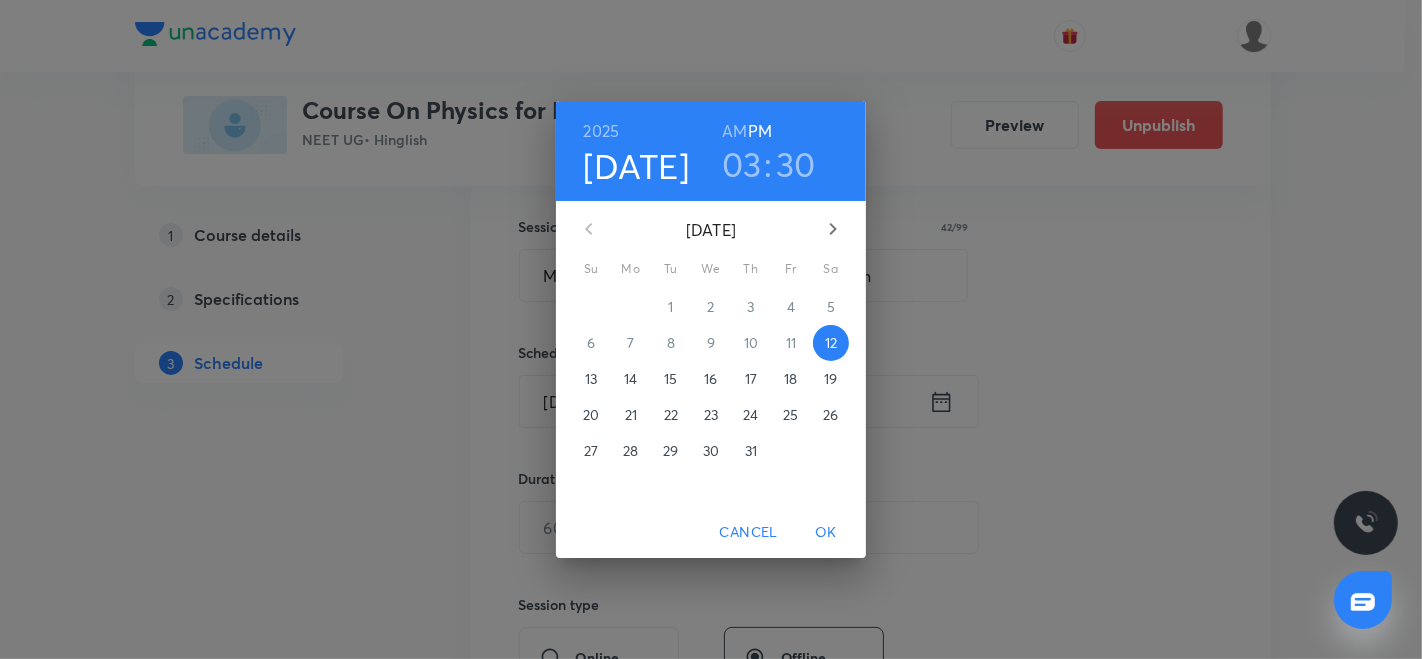 click on "16" at bounding box center [710, 379] 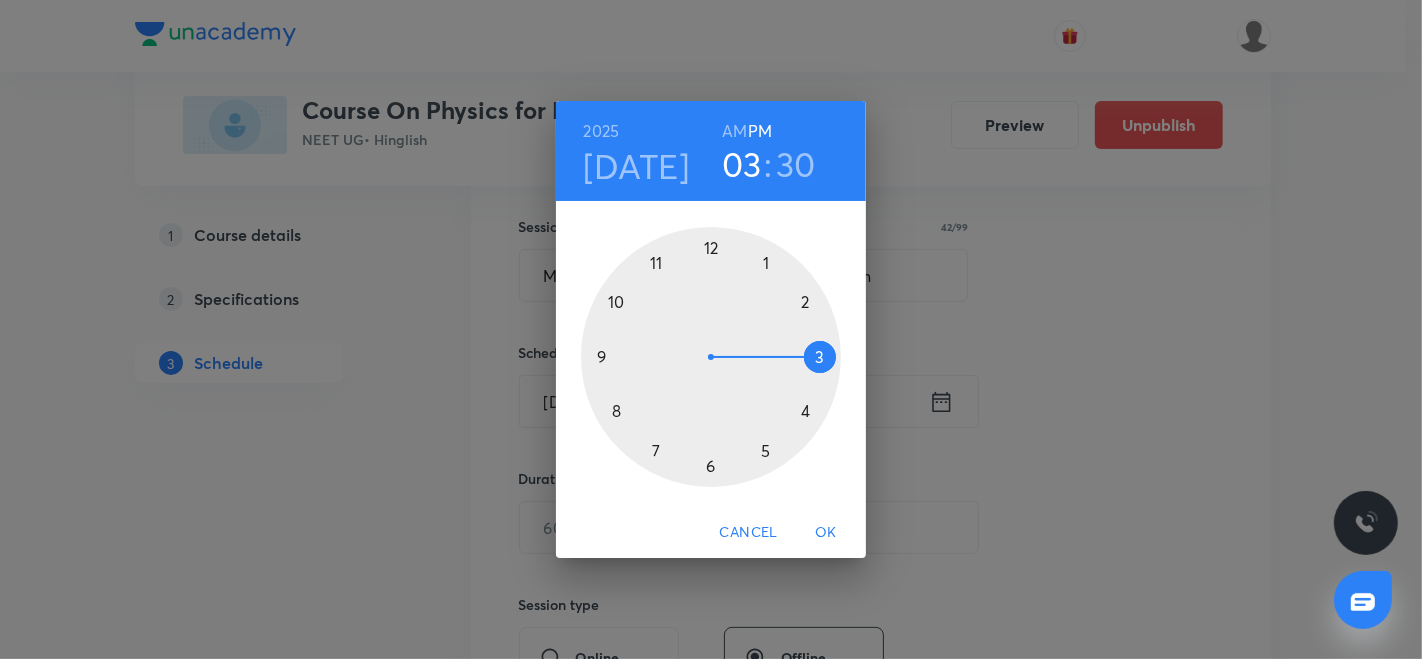 click at bounding box center [711, 357] 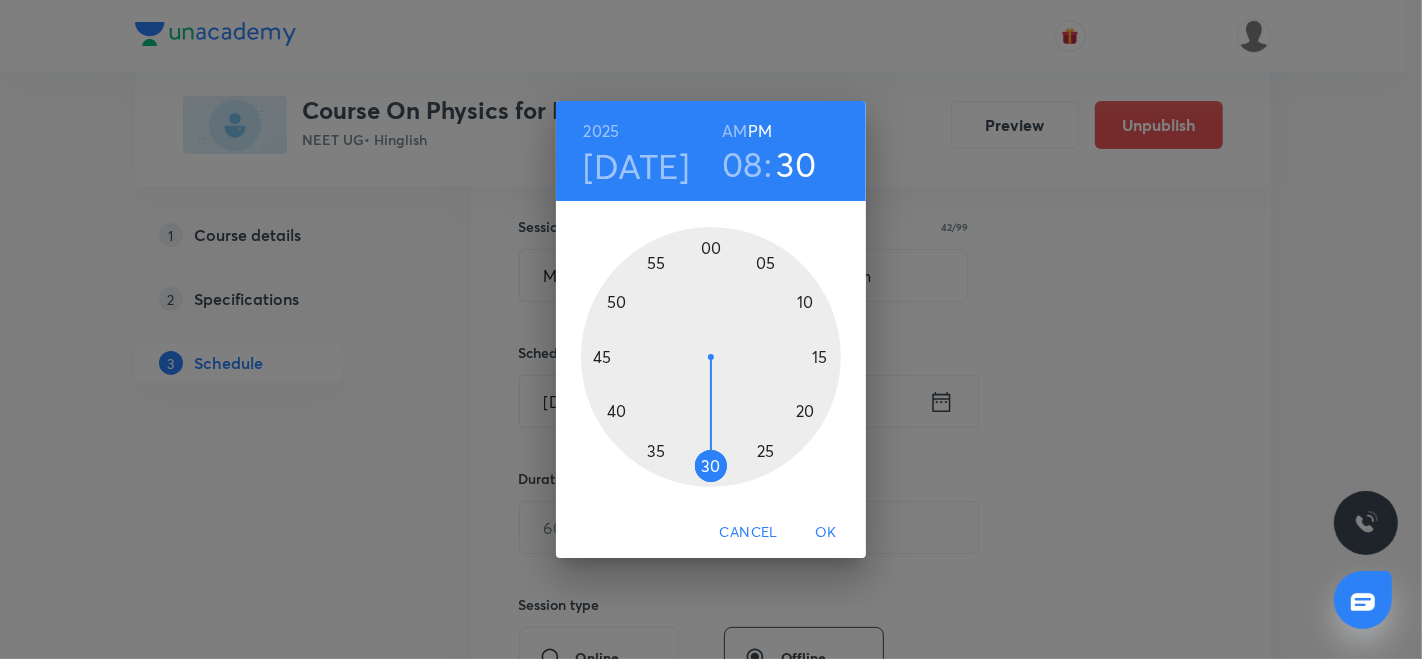 click on "AM" at bounding box center (734, 131) 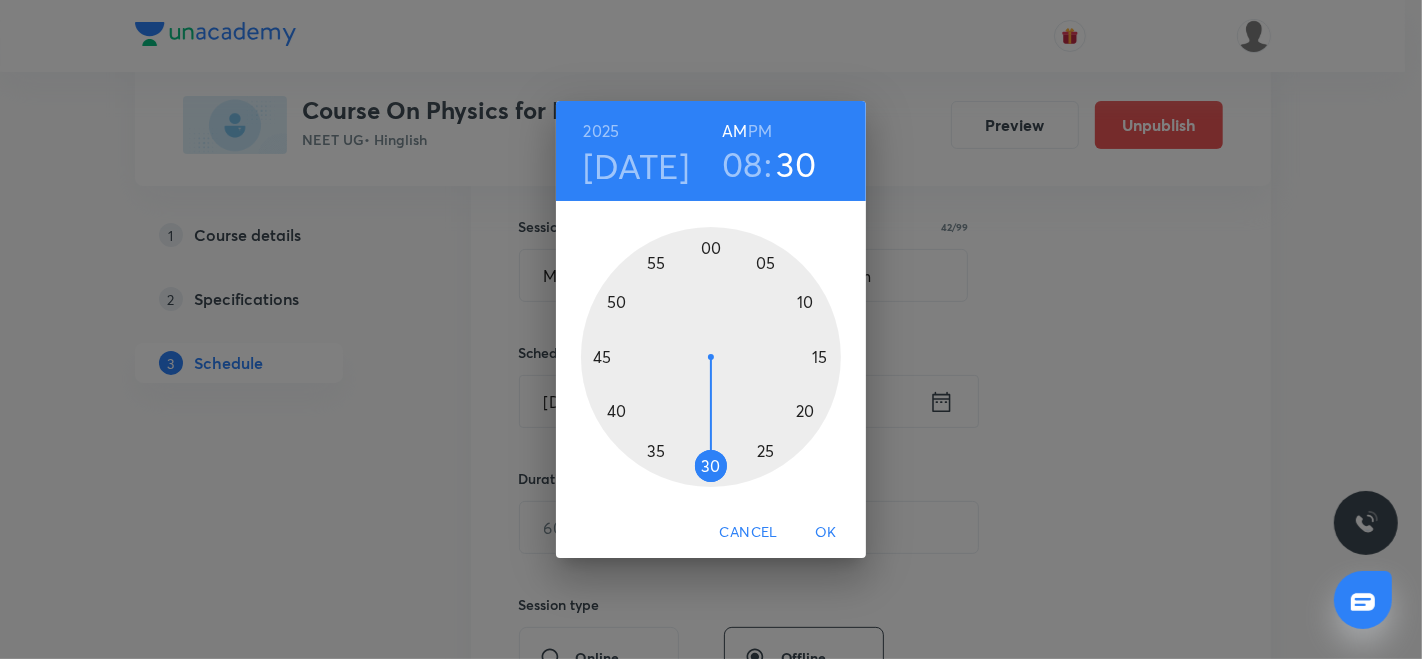 click at bounding box center [711, 357] 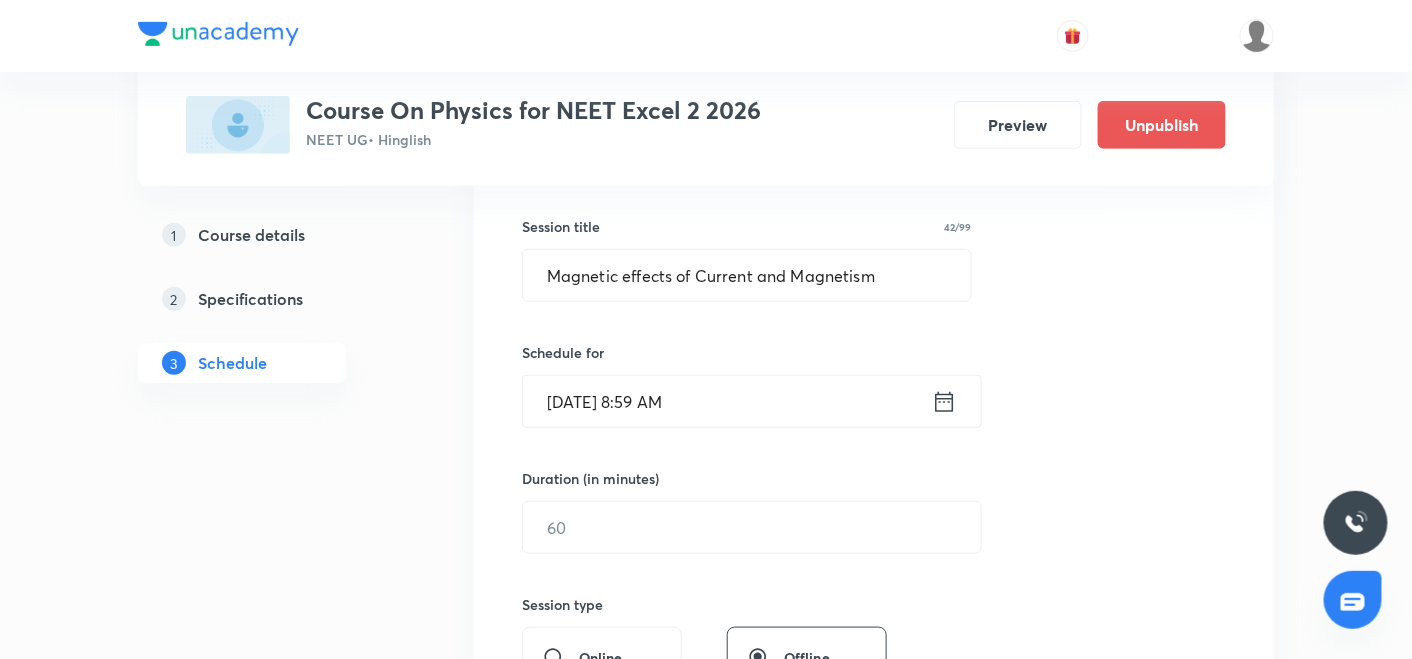 click 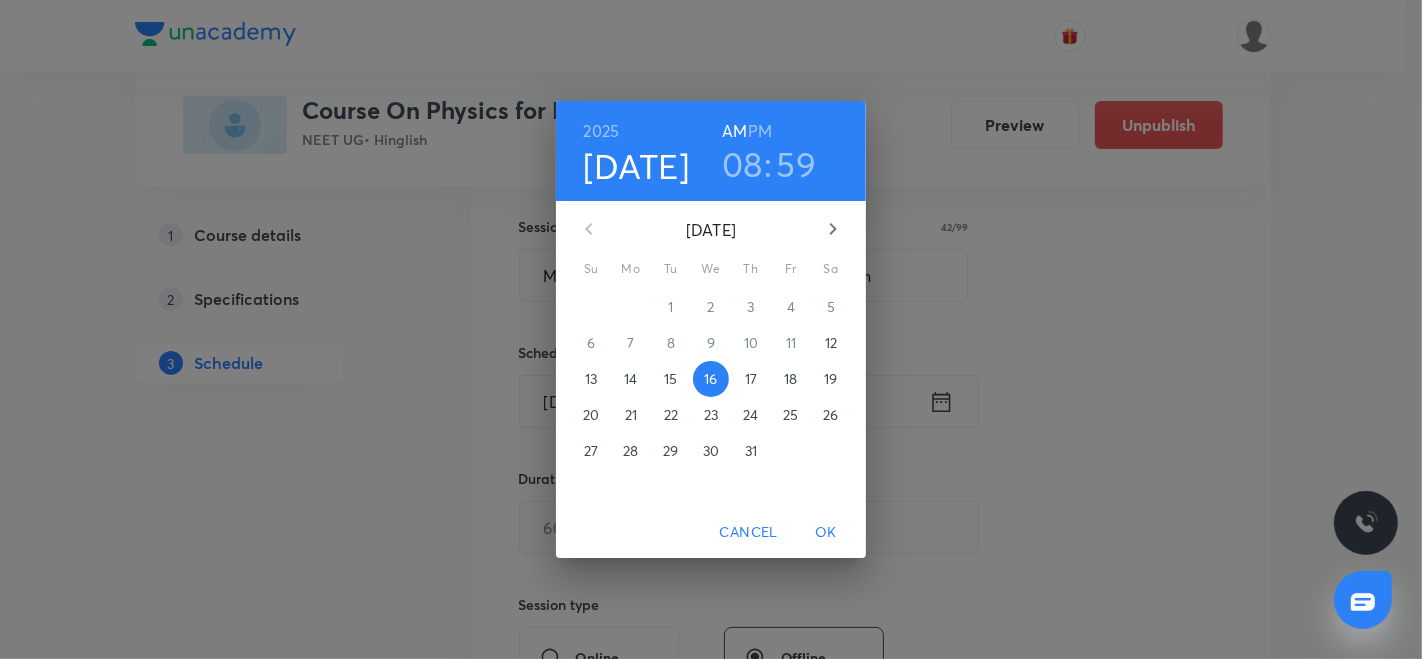 click on "59" at bounding box center (797, 164) 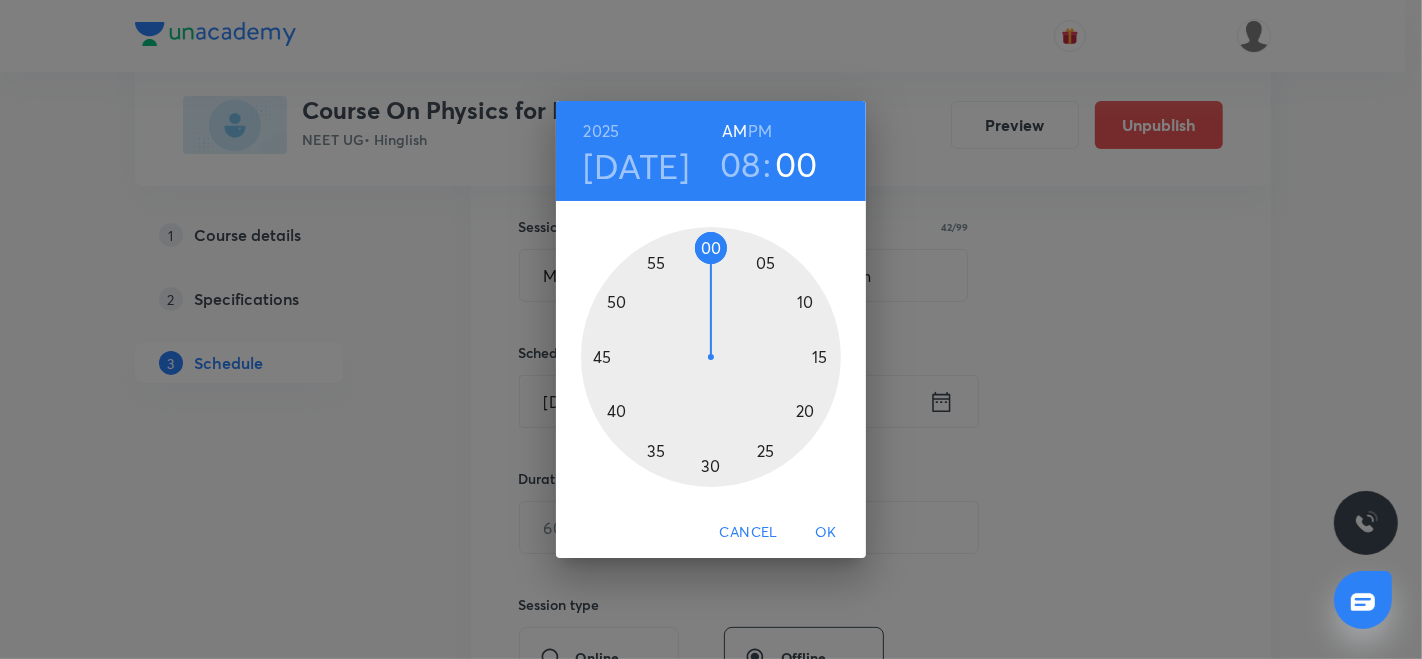 click at bounding box center (711, 357) 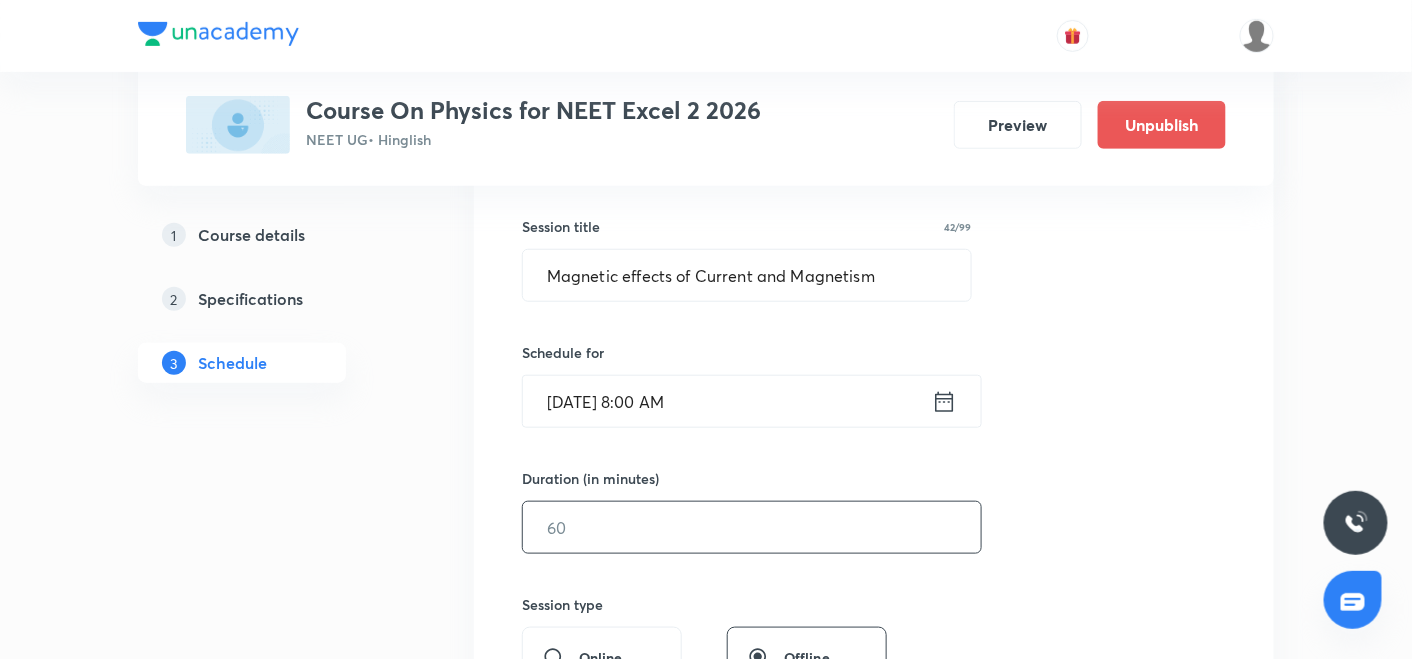 click at bounding box center [752, 527] 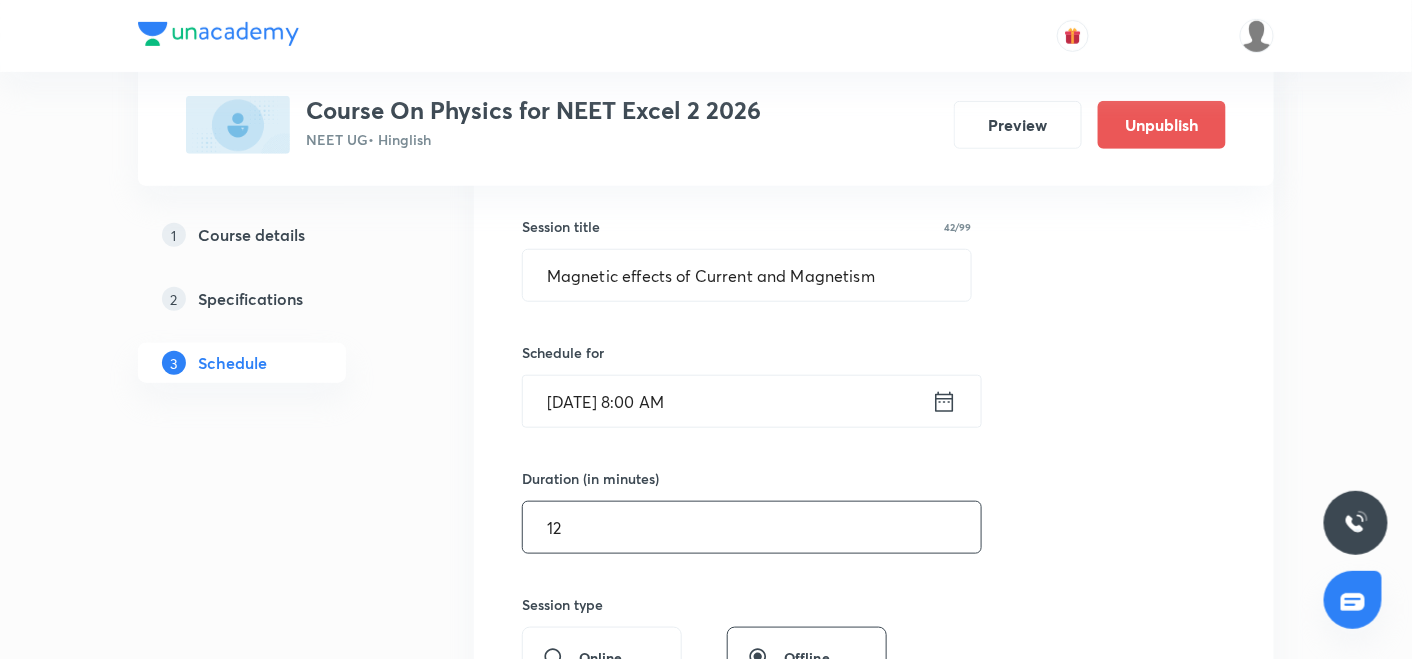 type on "1" 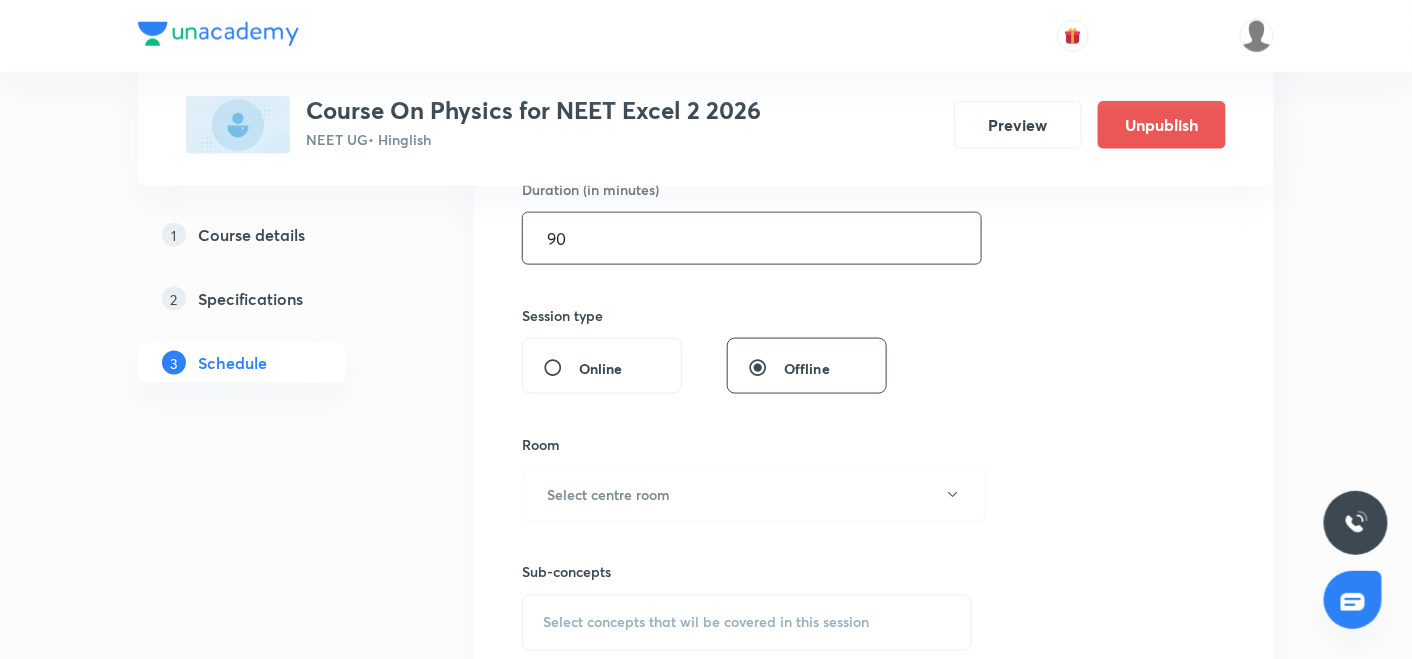 scroll, scrollTop: 648, scrollLeft: 0, axis: vertical 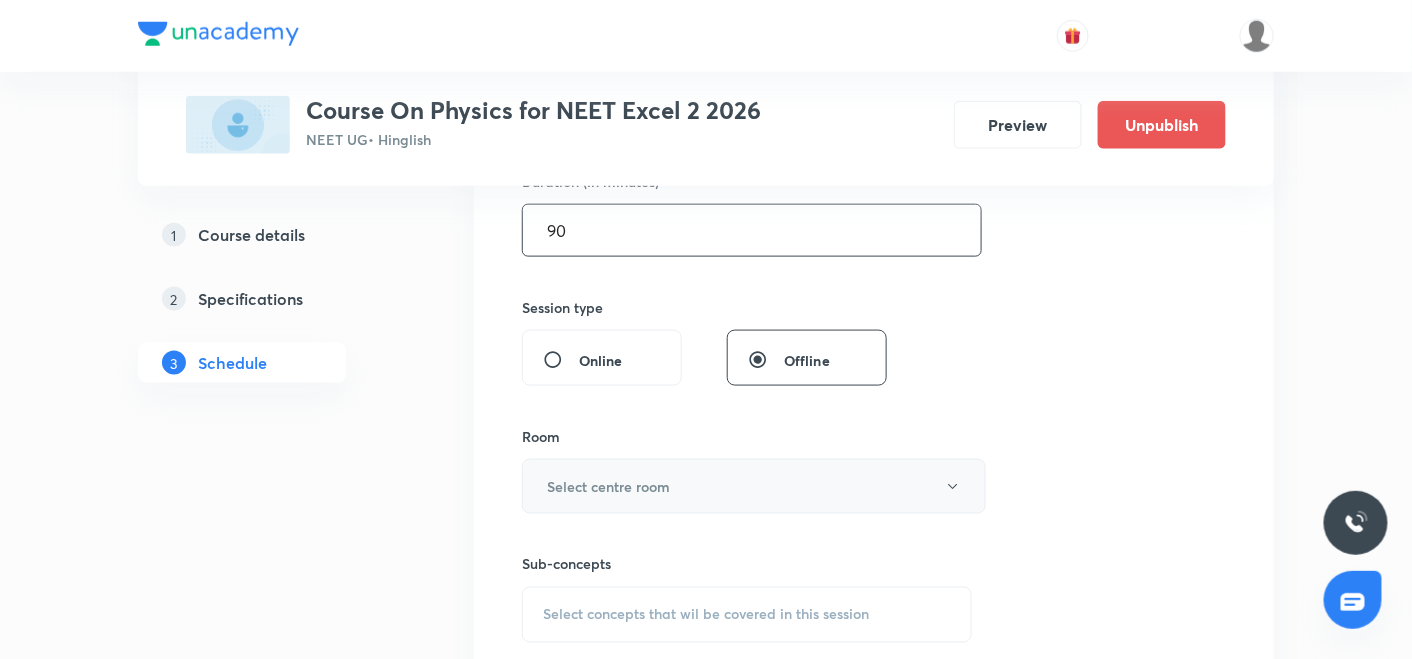 type on "90" 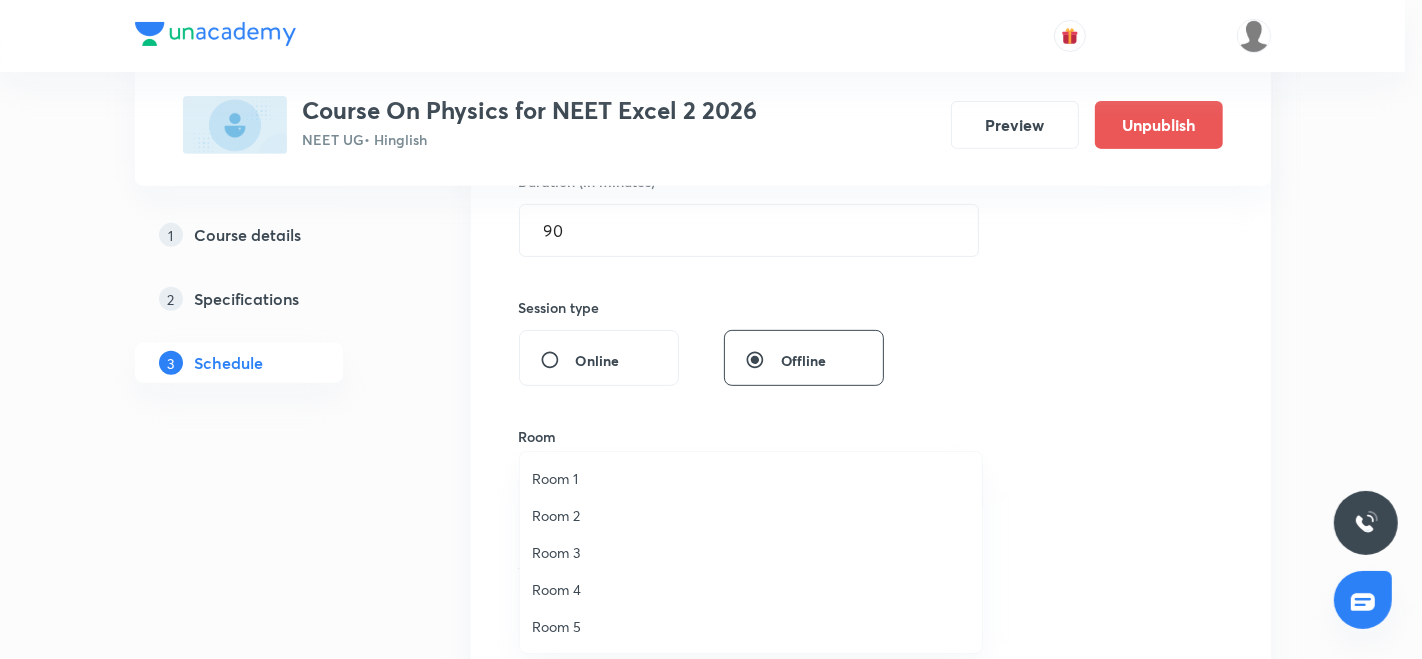 click on "Room 4" at bounding box center [751, 589] 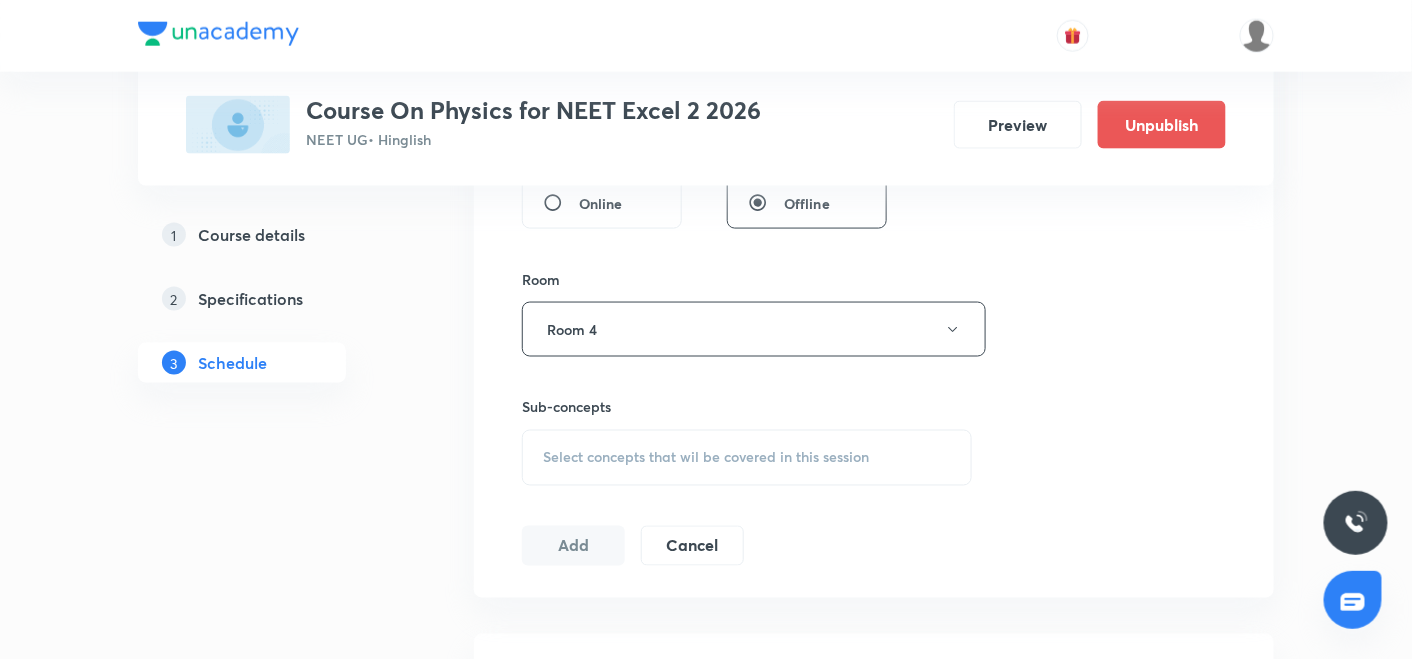 scroll, scrollTop: 822, scrollLeft: 0, axis: vertical 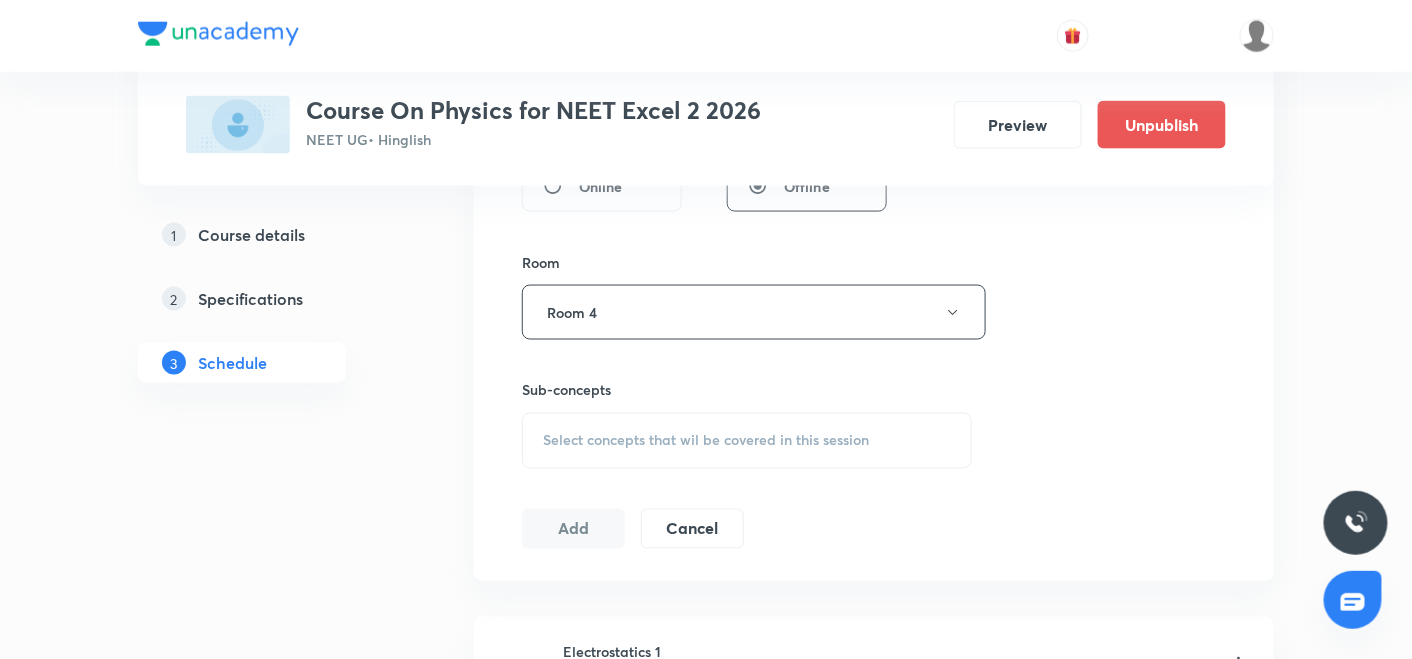 click on "Select concepts that wil be covered in this session" at bounding box center (706, 441) 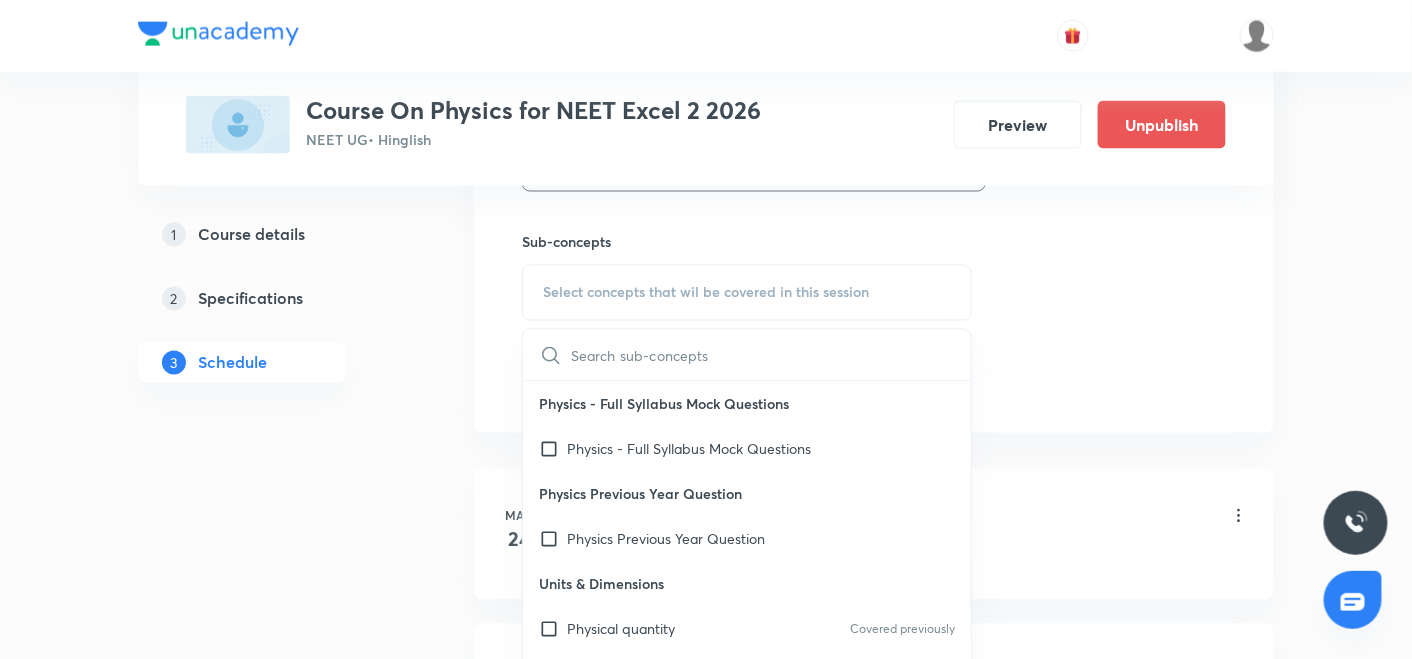 scroll, scrollTop: 992, scrollLeft: 0, axis: vertical 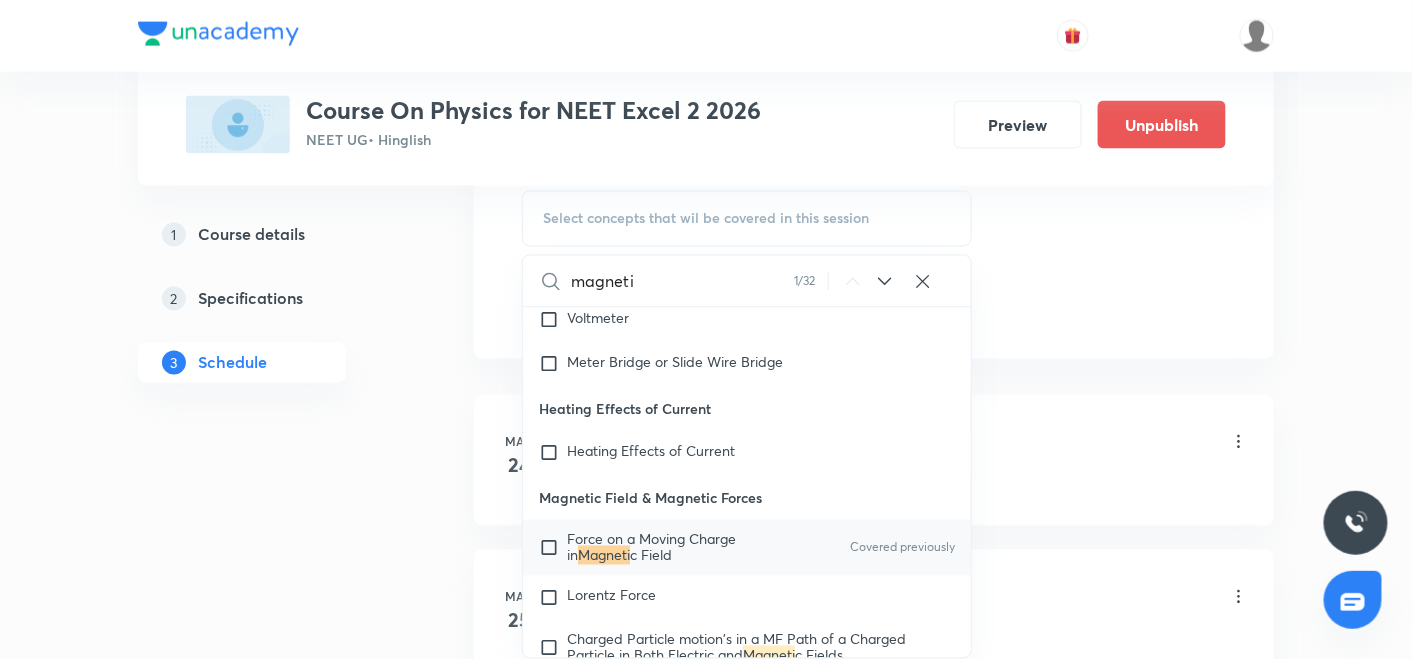 type on "magneti" 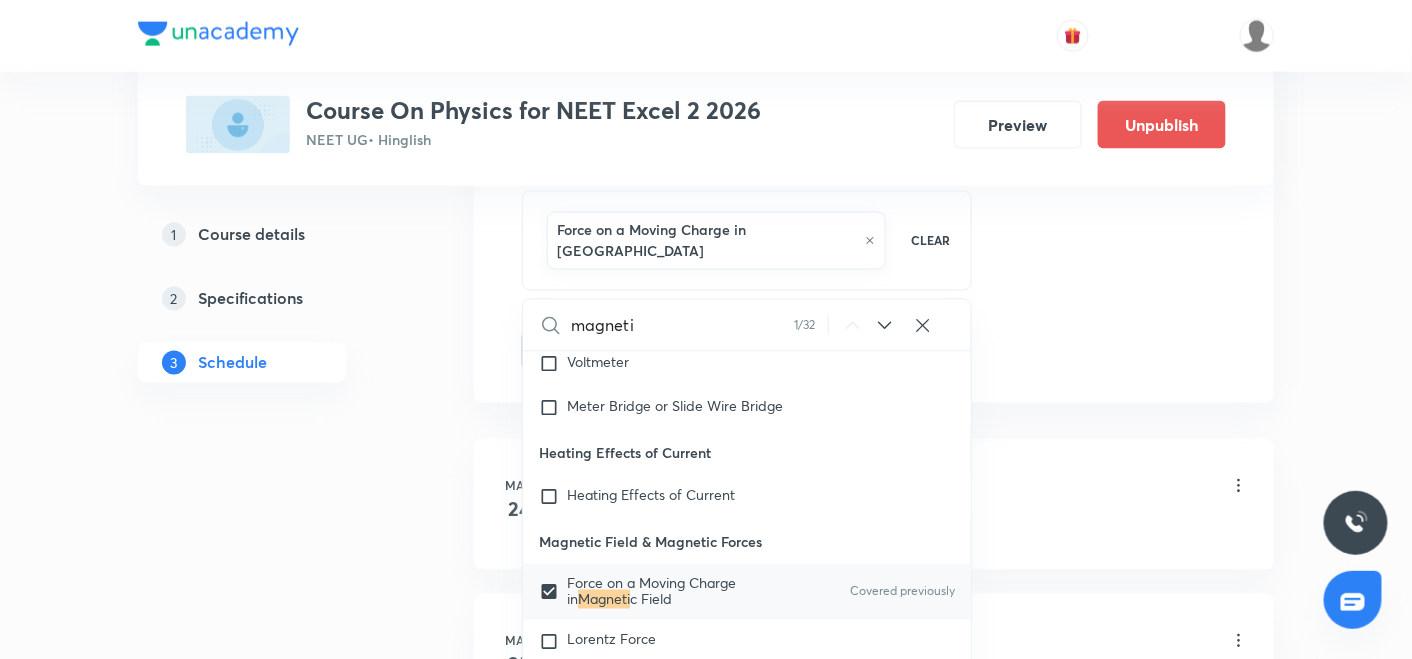 click on "1 Course details 2 Specifications 3 Schedule" at bounding box center (274, 3573) 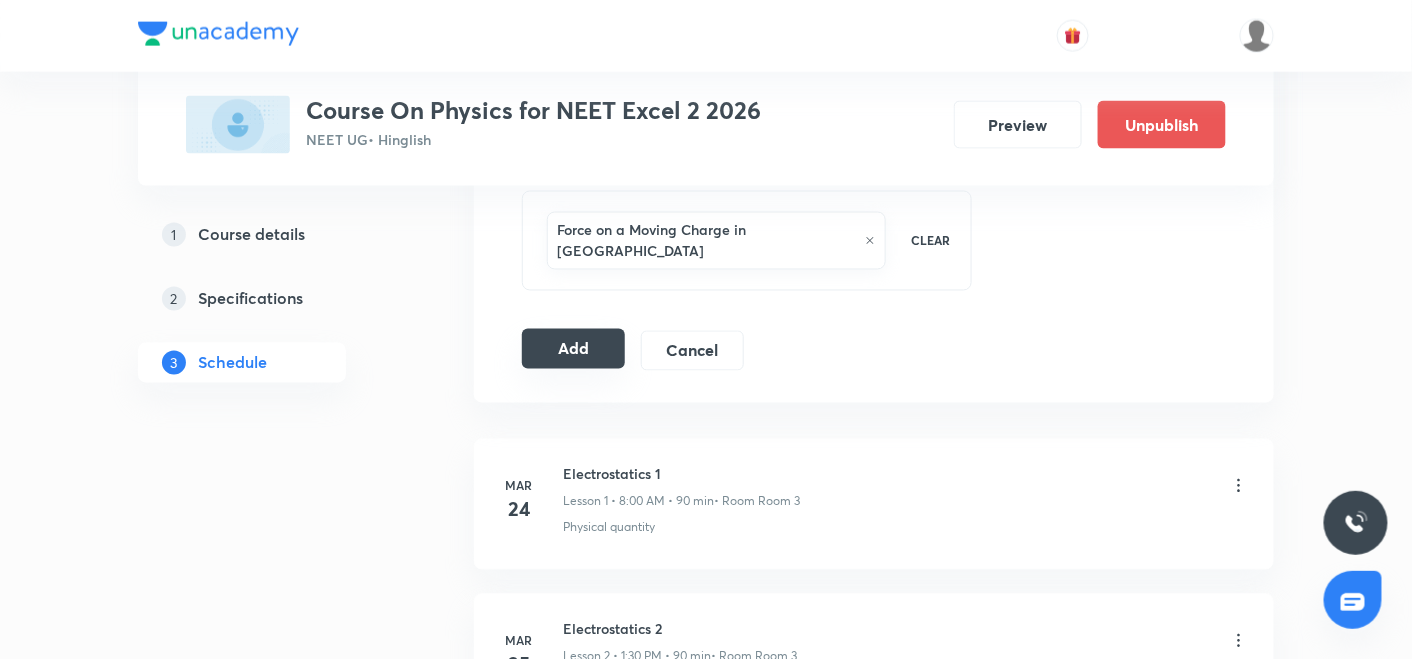 click on "Add" at bounding box center [573, 349] 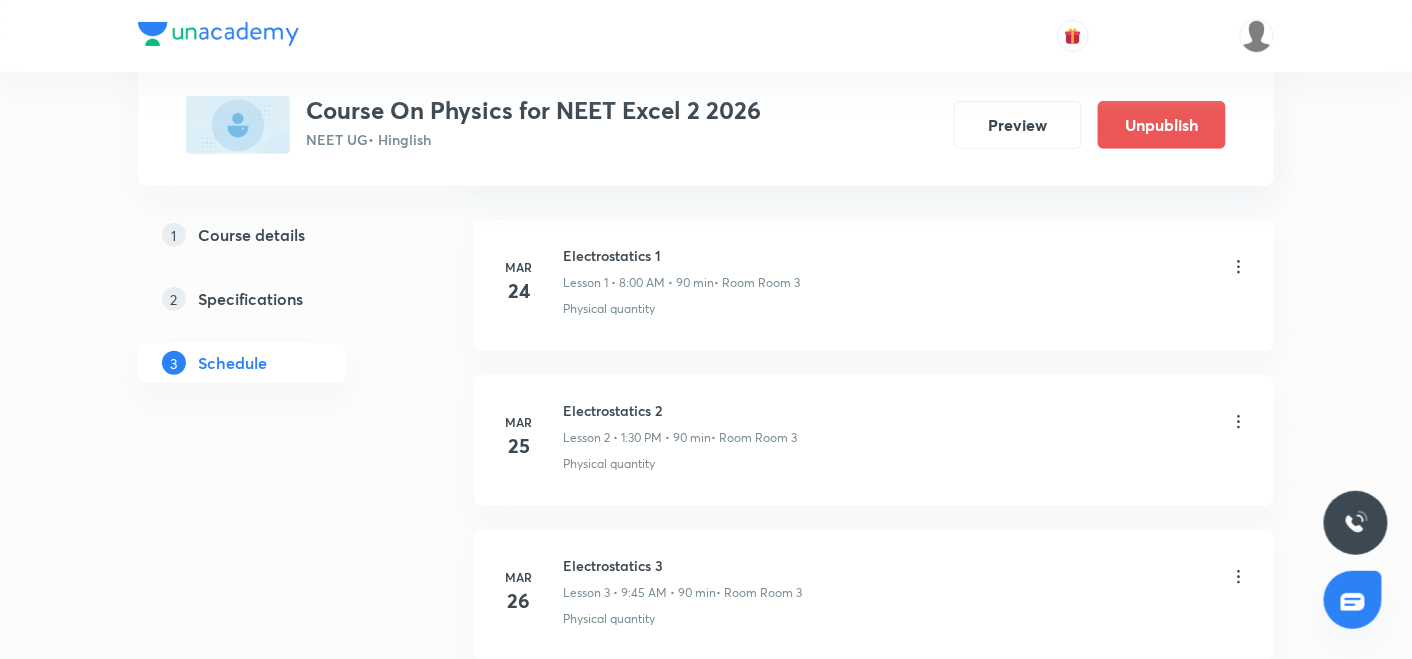 scroll, scrollTop: 0, scrollLeft: 0, axis: both 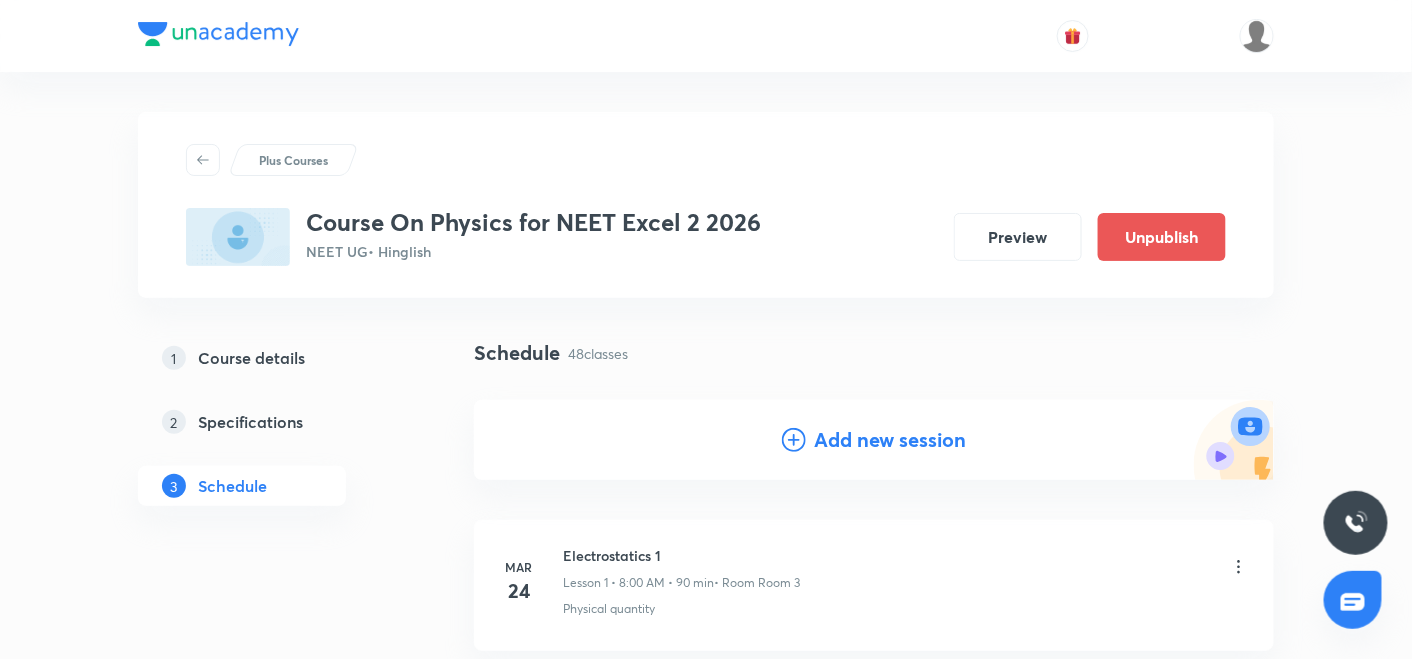 click 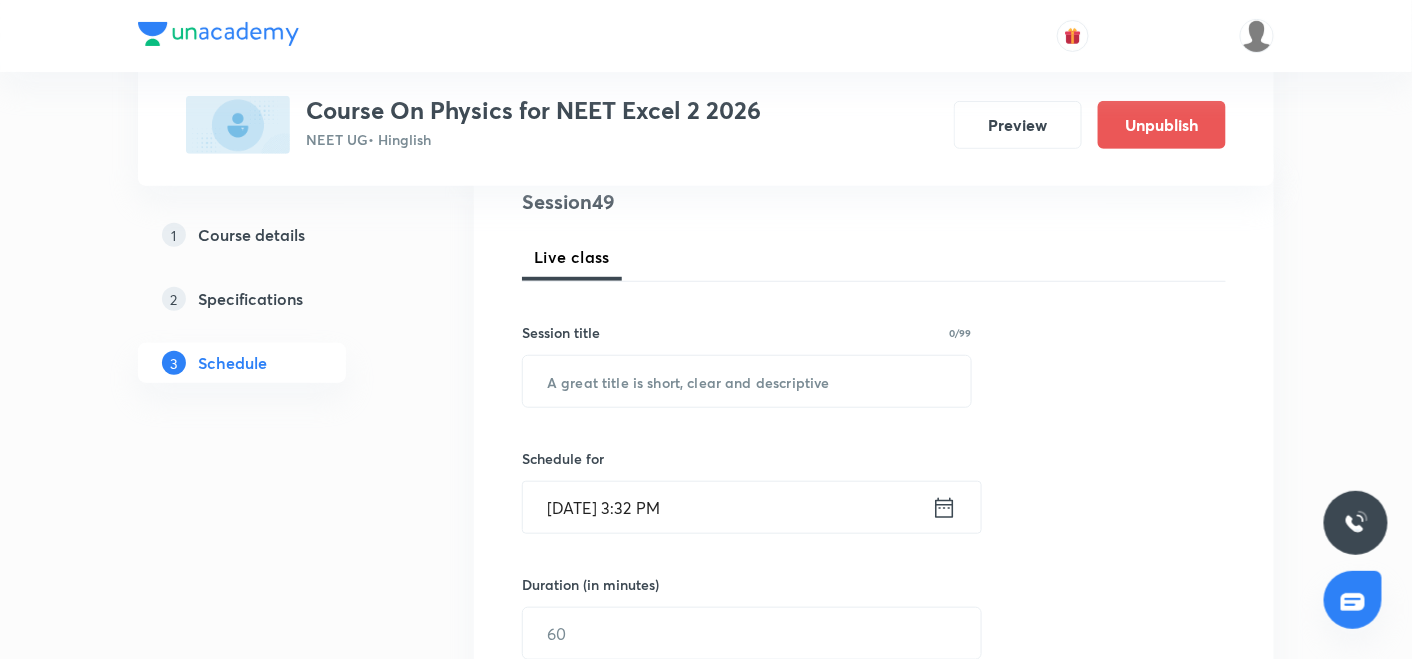 scroll, scrollTop: 248, scrollLeft: 0, axis: vertical 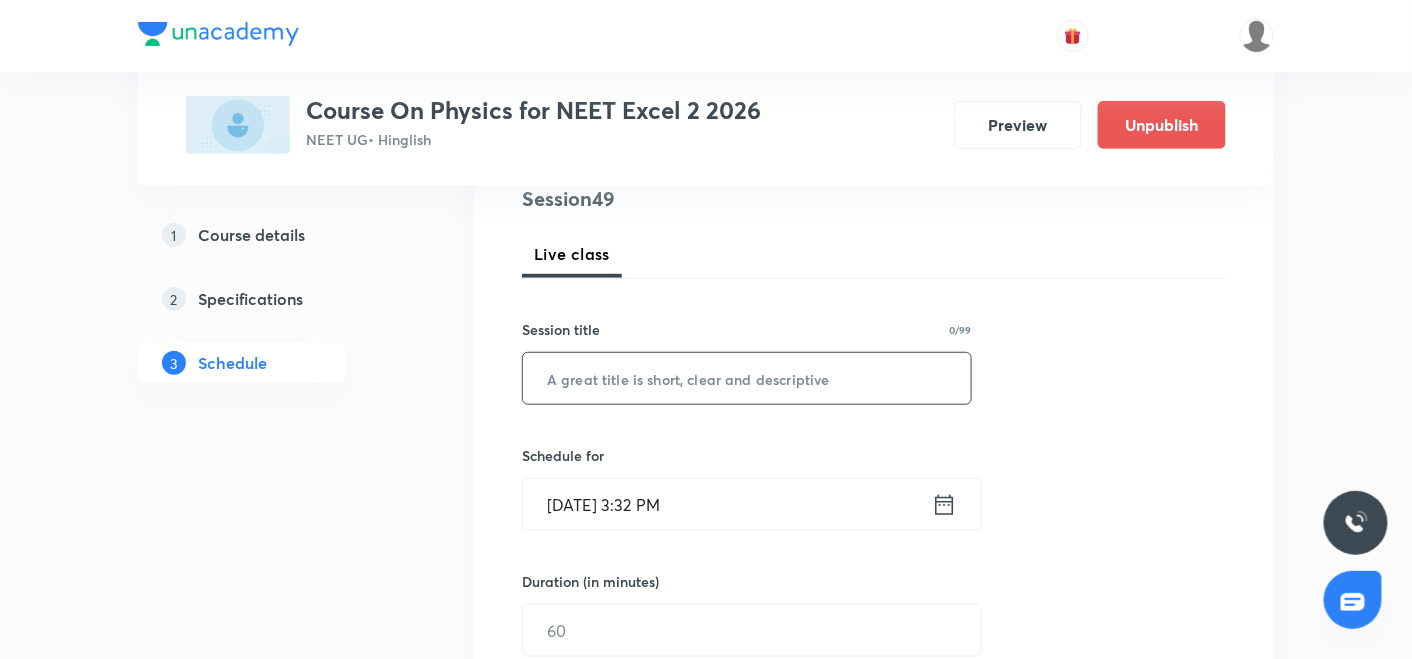 click at bounding box center (747, 378) 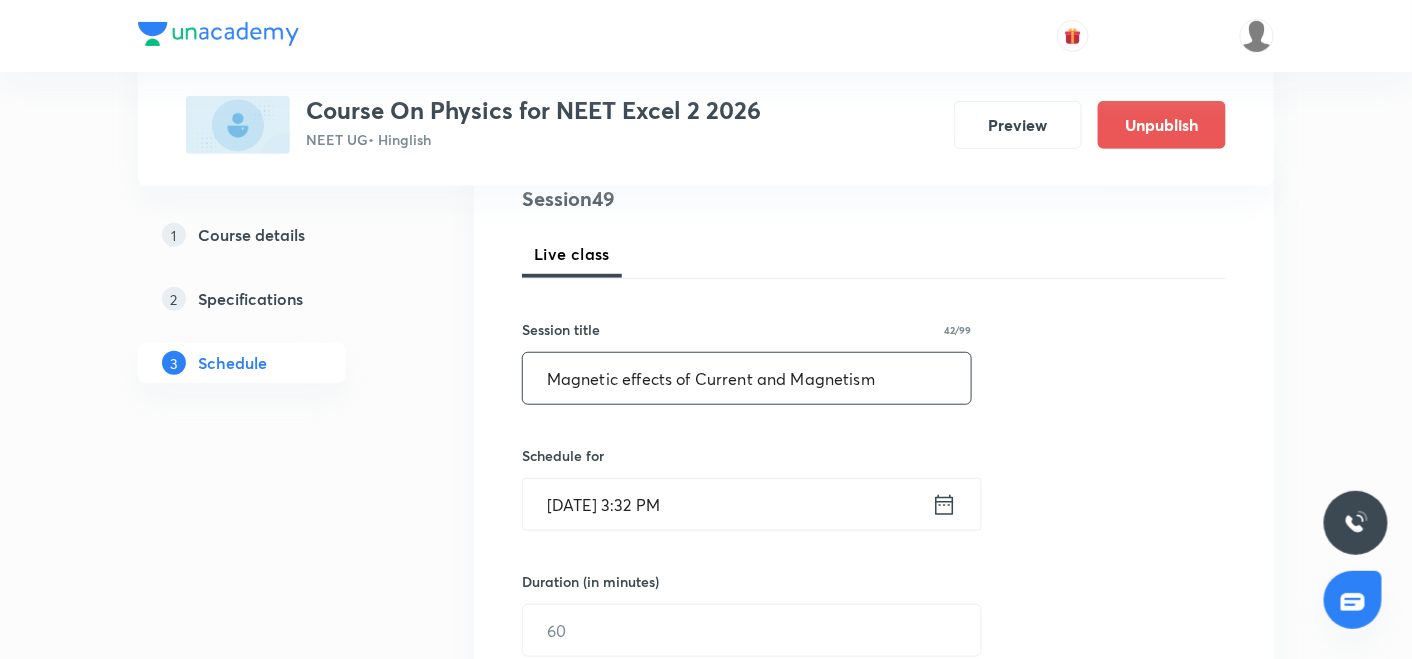 type on "Magnetic effects of Current and Magnetism" 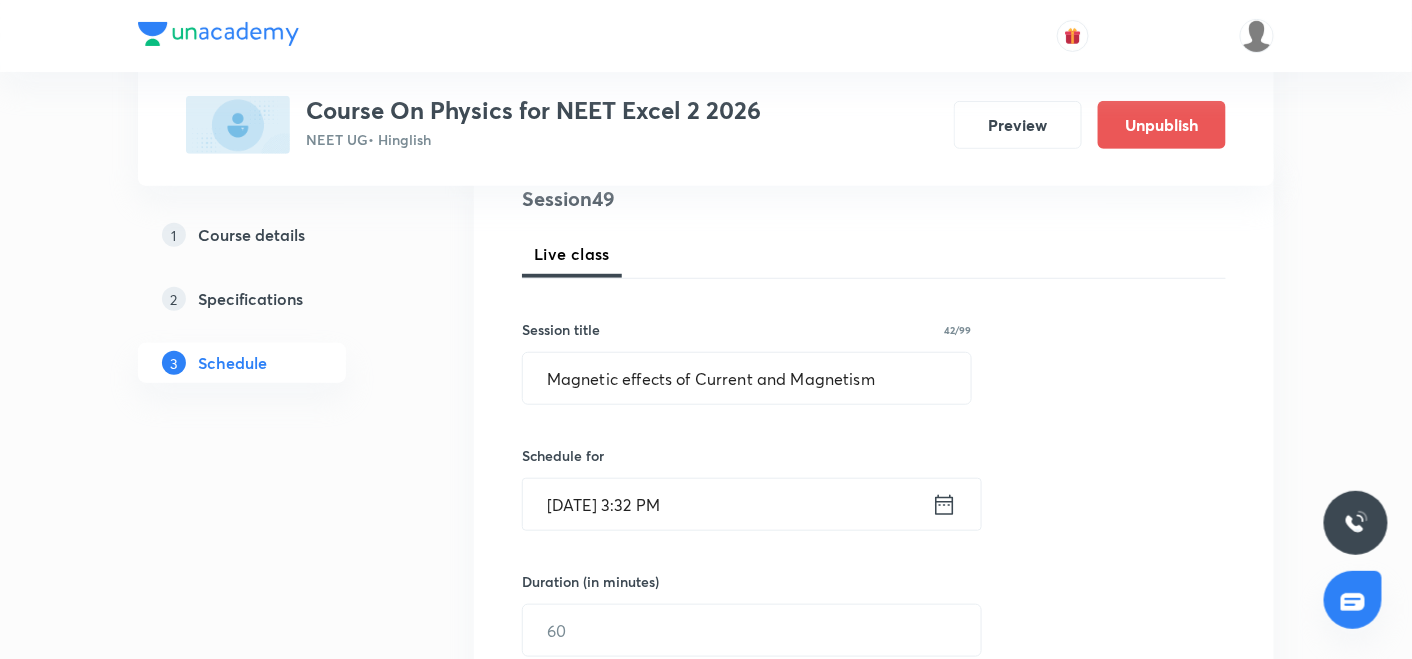 click 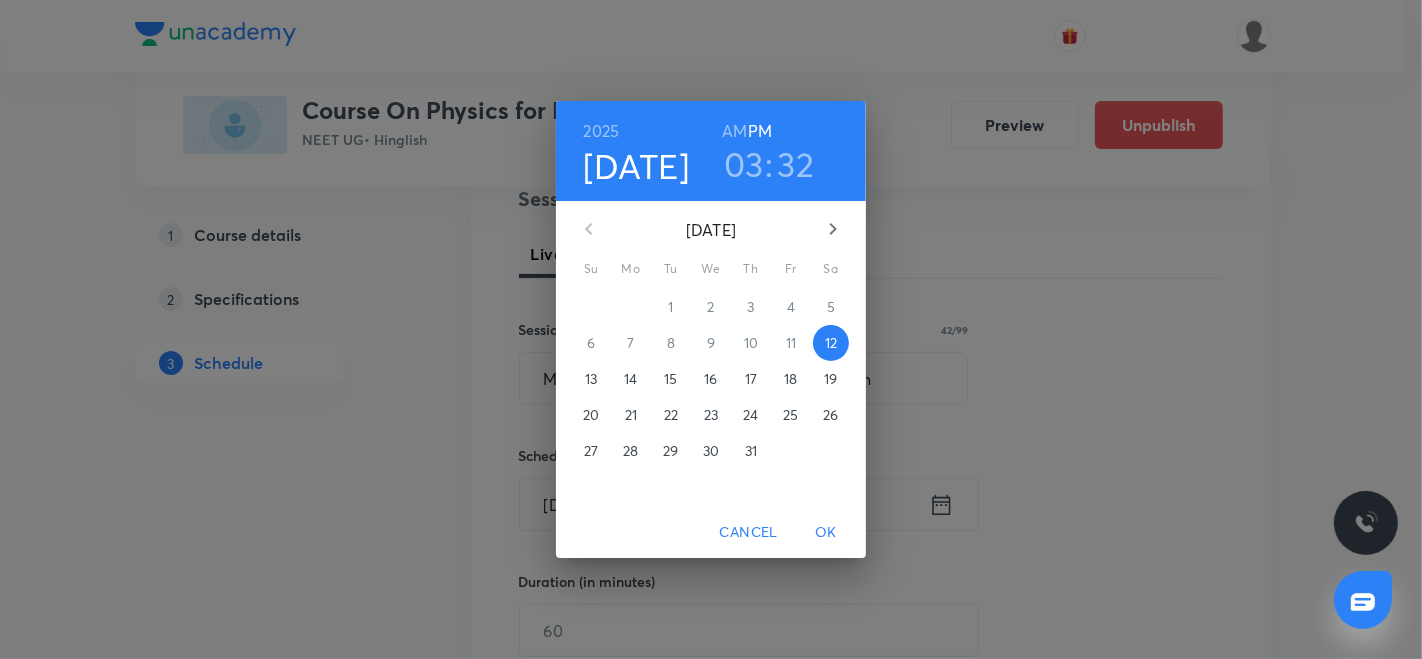 click on "19" at bounding box center [830, 379] 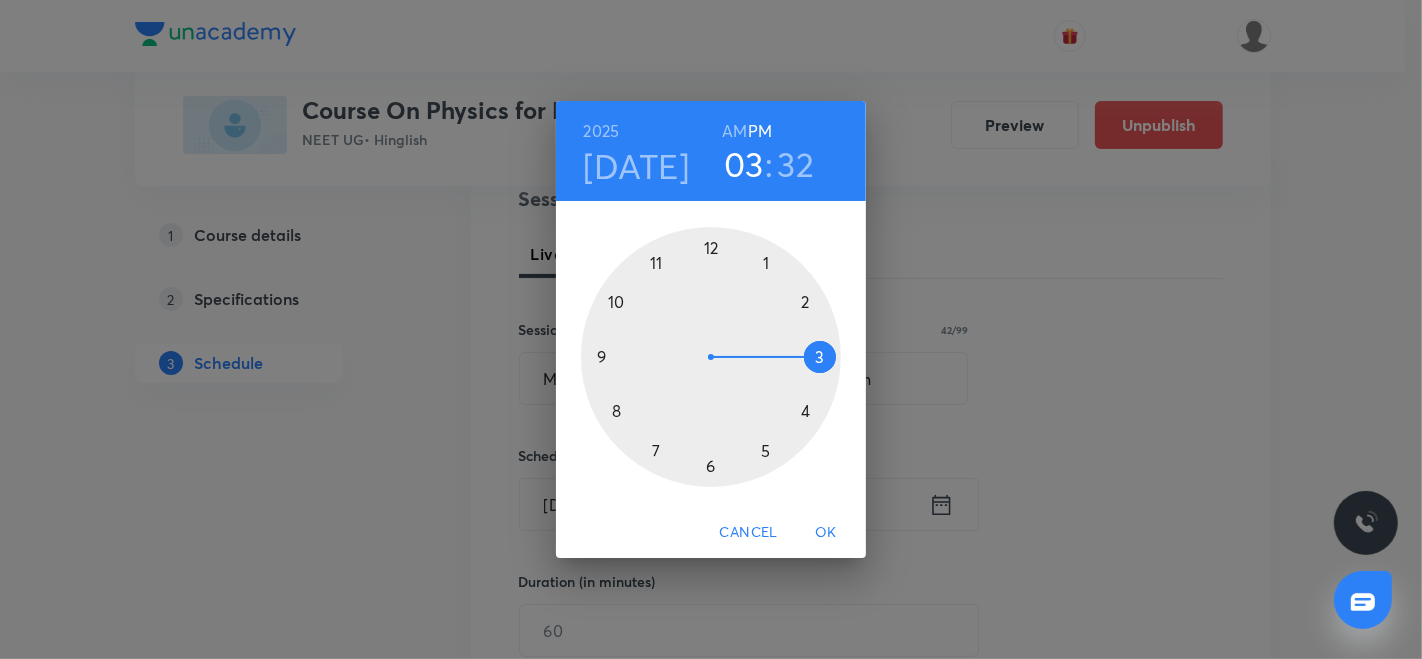 click at bounding box center [711, 357] 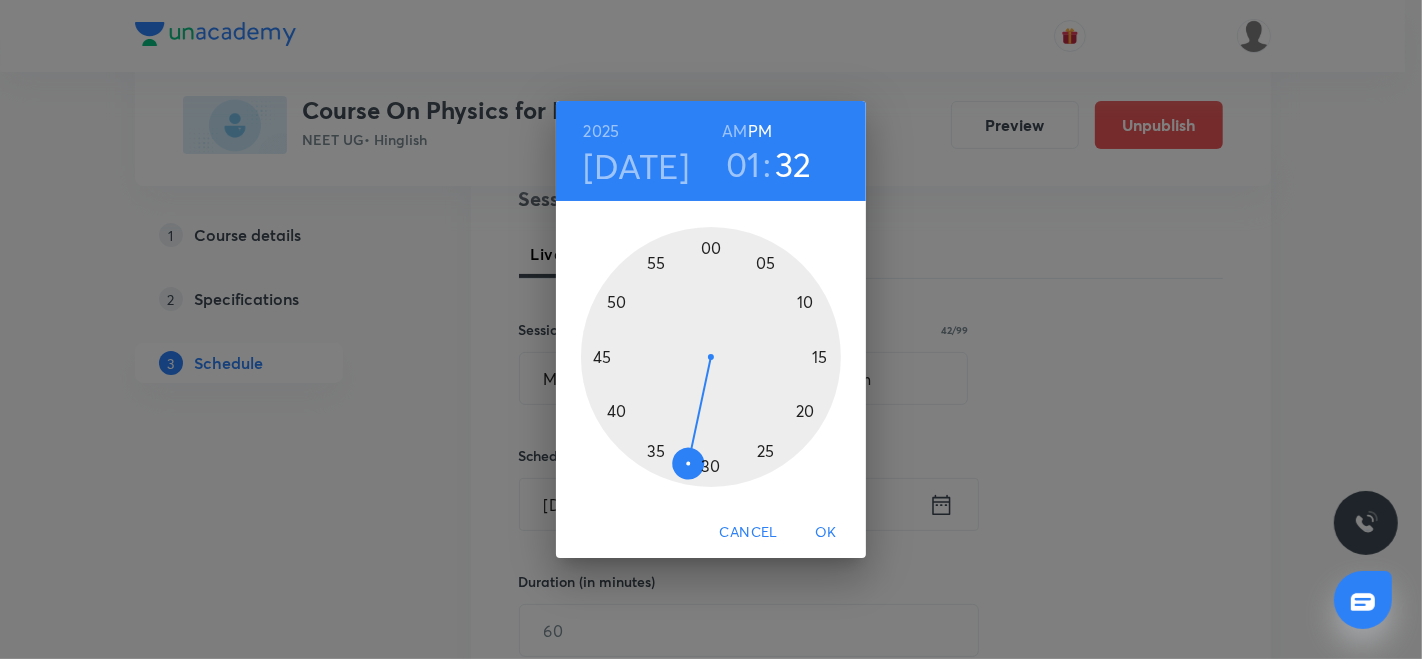 click at bounding box center (711, 357) 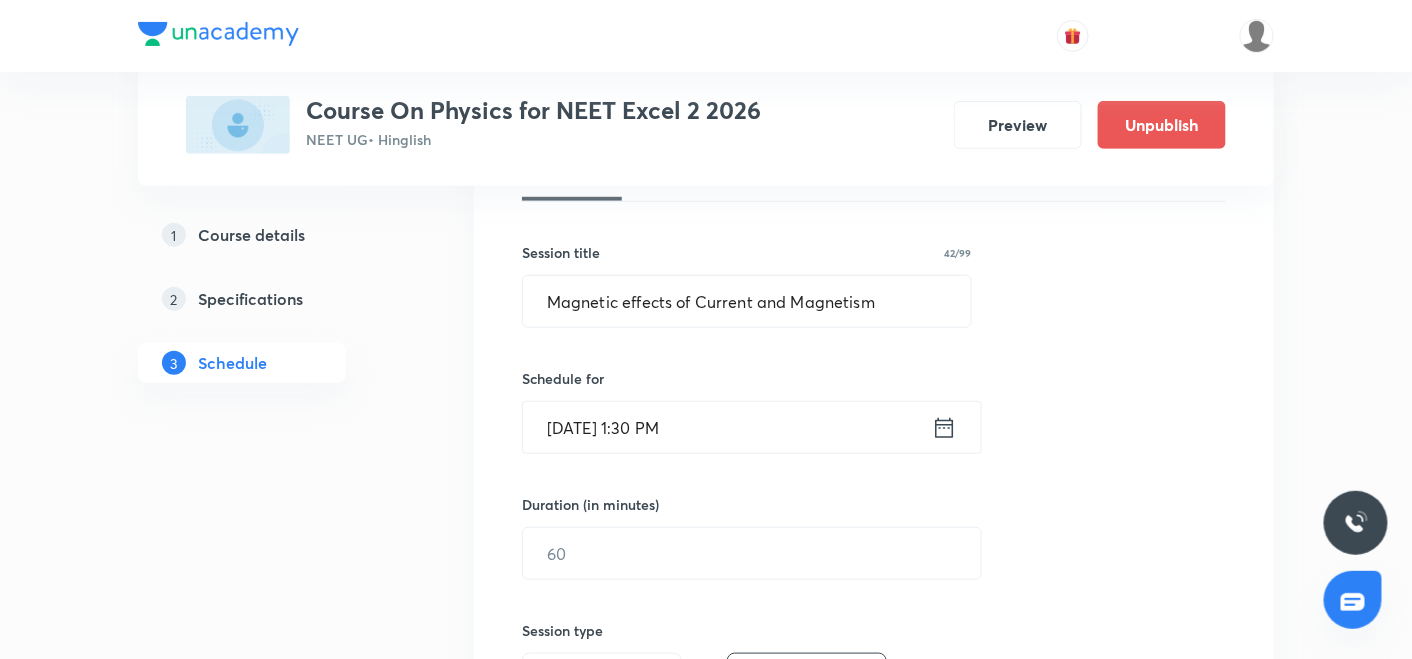 scroll, scrollTop: 351, scrollLeft: 0, axis: vertical 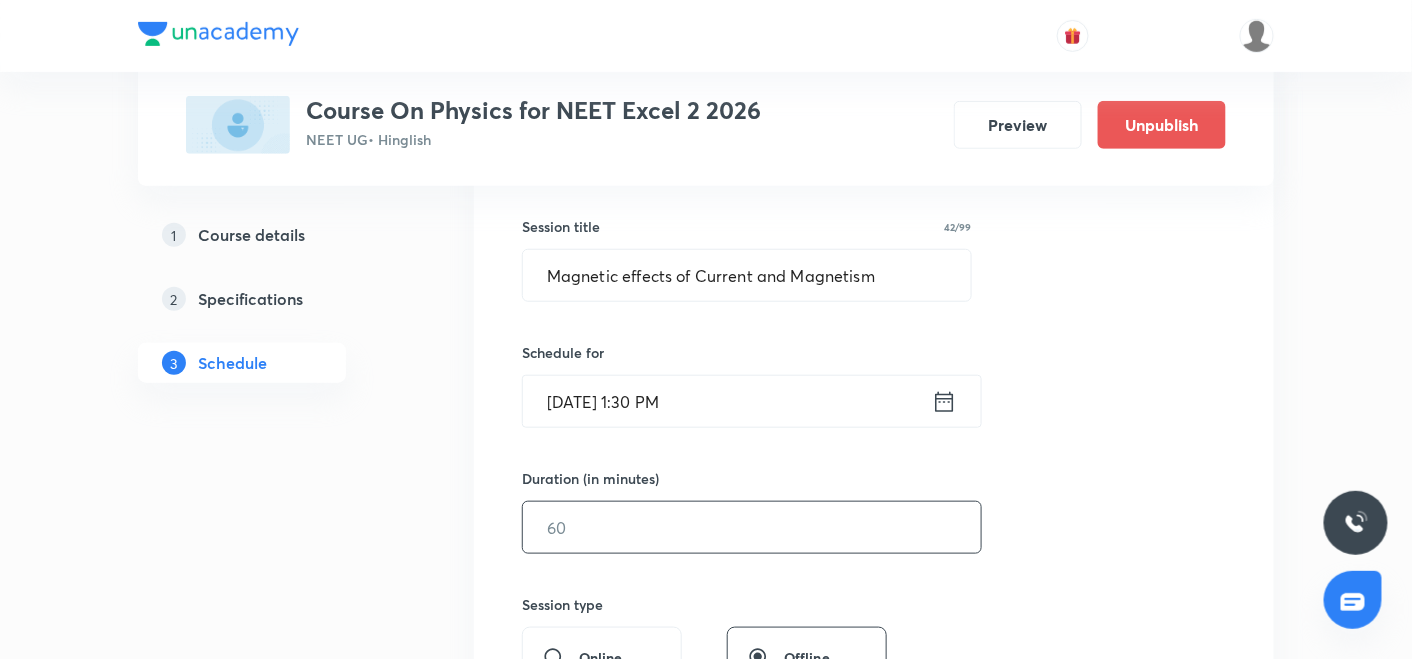 click at bounding box center [752, 527] 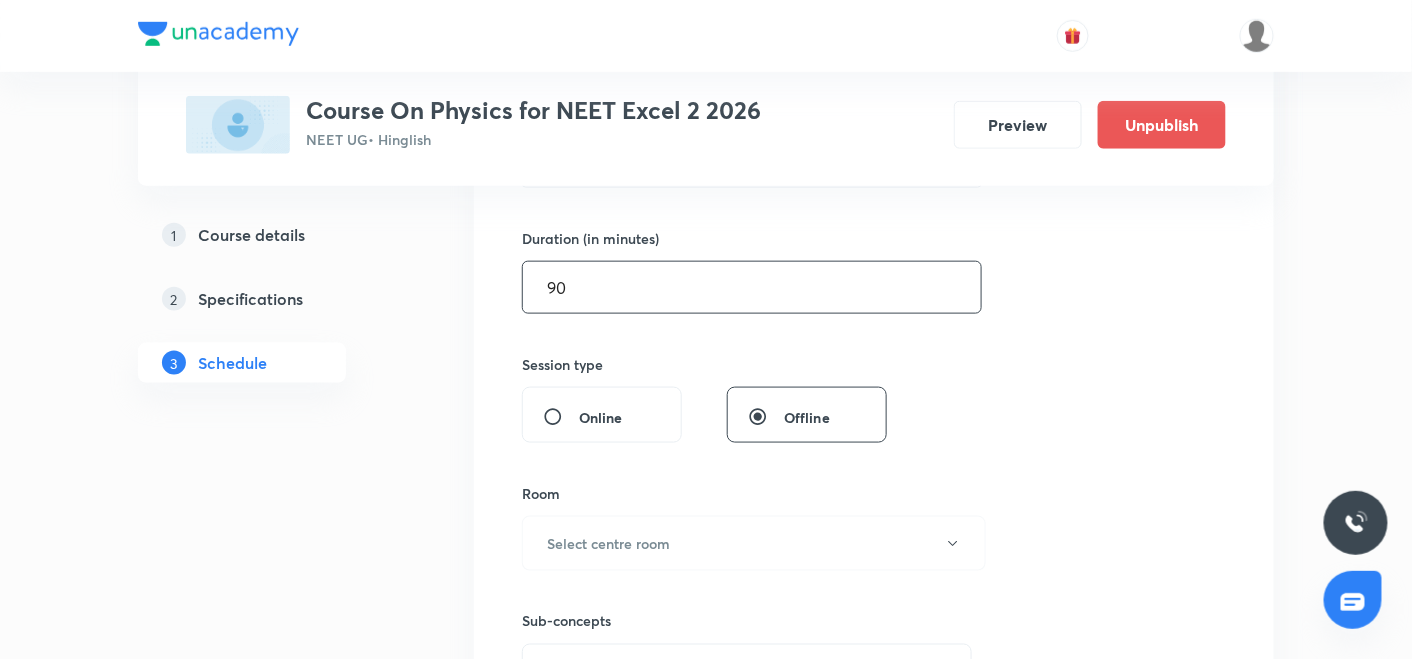 scroll, scrollTop: 596, scrollLeft: 0, axis: vertical 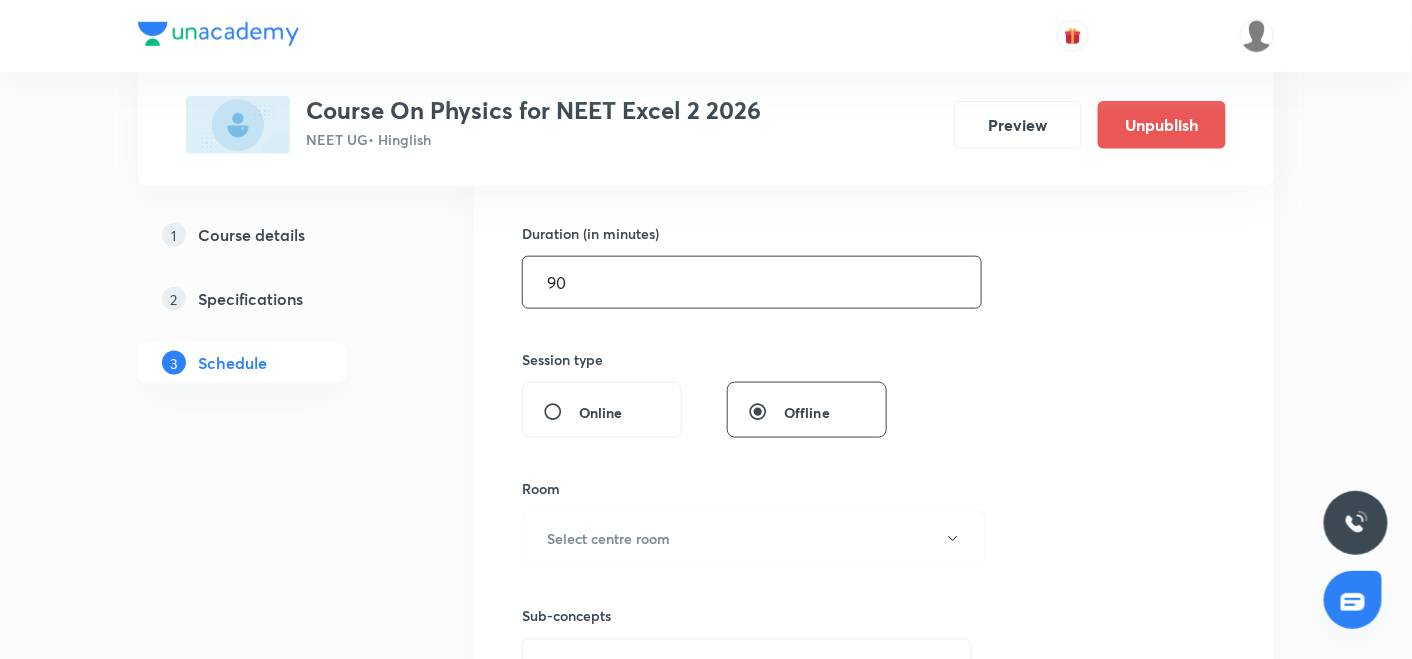 type on "90" 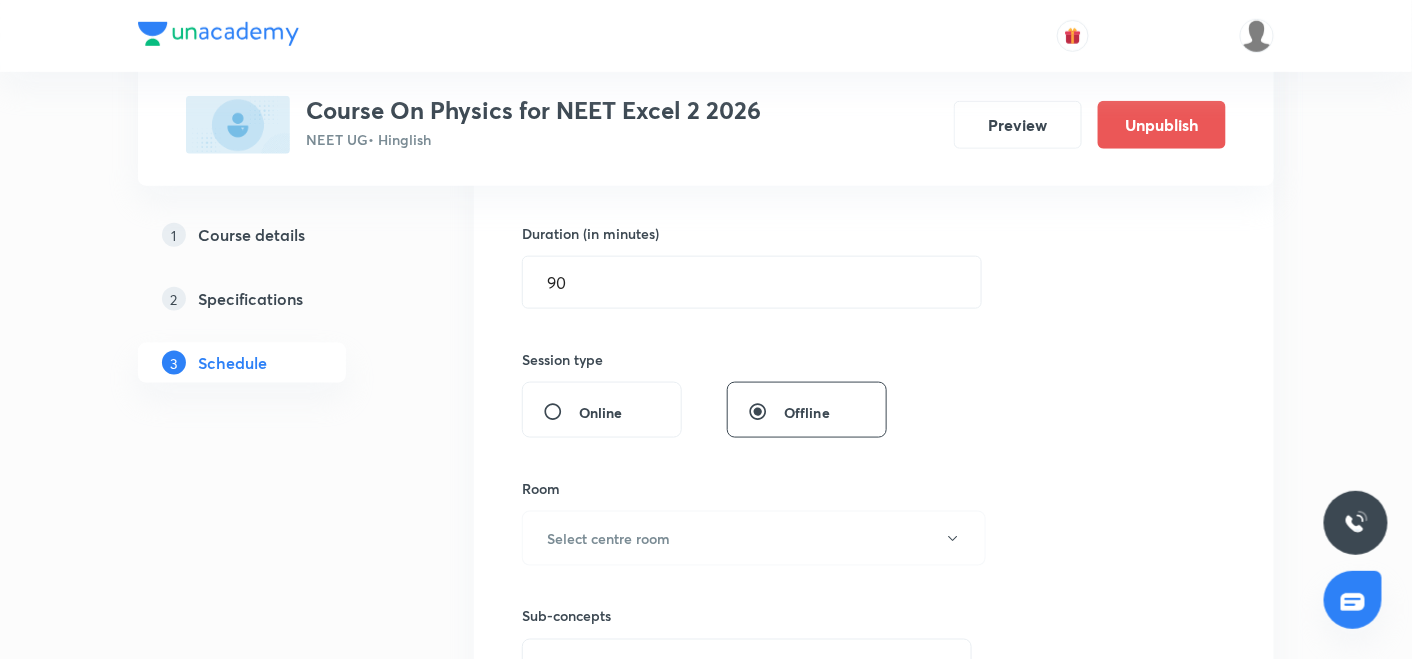 click on "Select centre room" at bounding box center (608, 538) 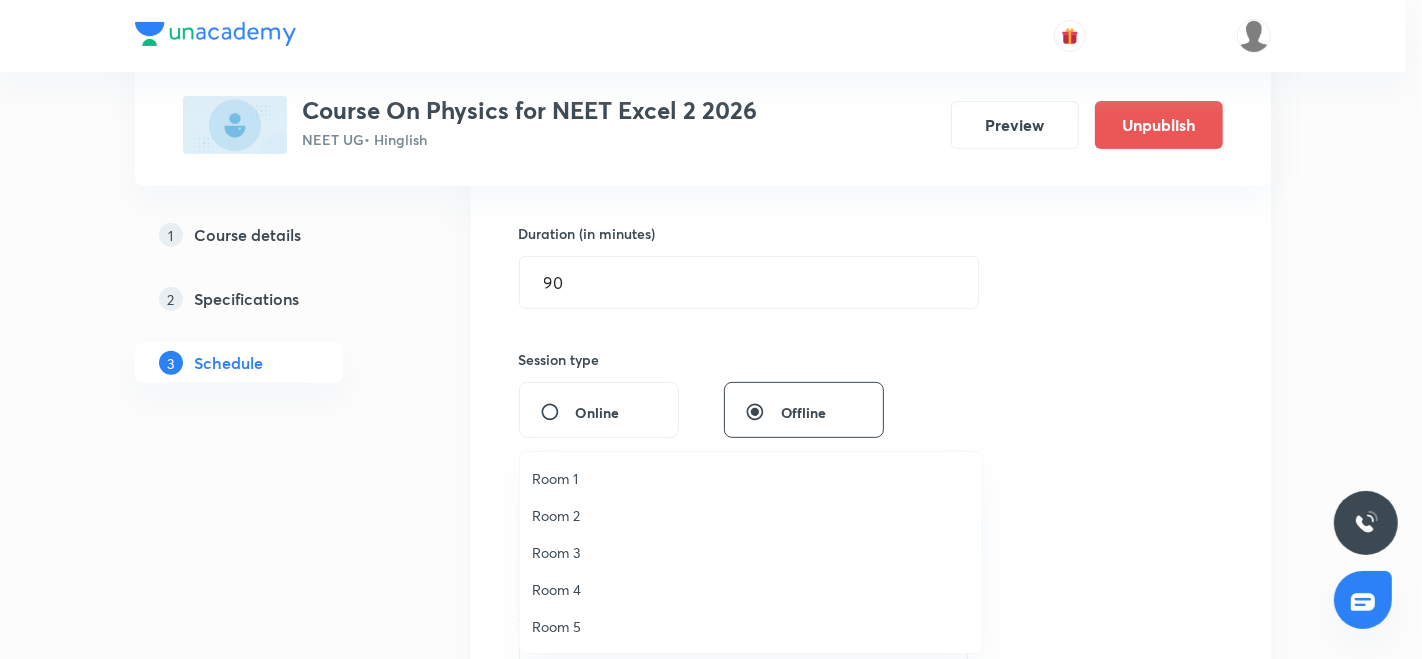 click on "Room 3" at bounding box center (751, 552) 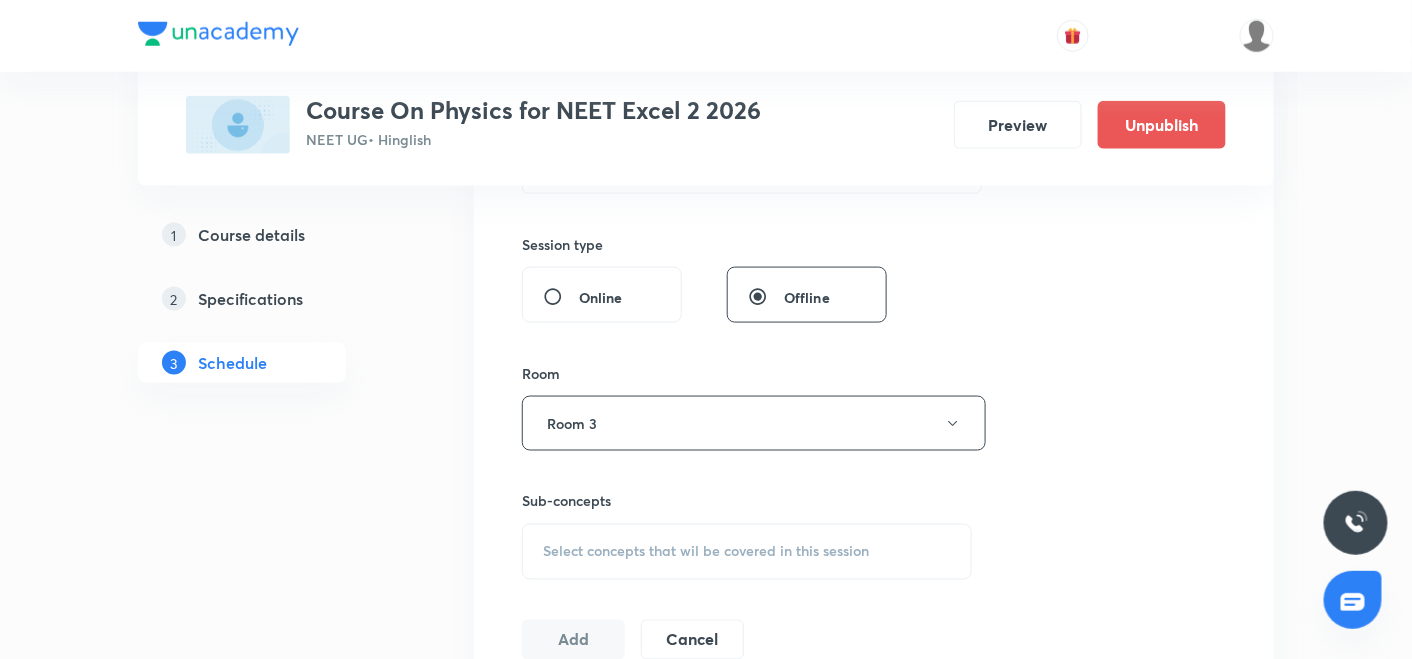 scroll, scrollTop: 755, scrollLeft: 0, axis: vertical 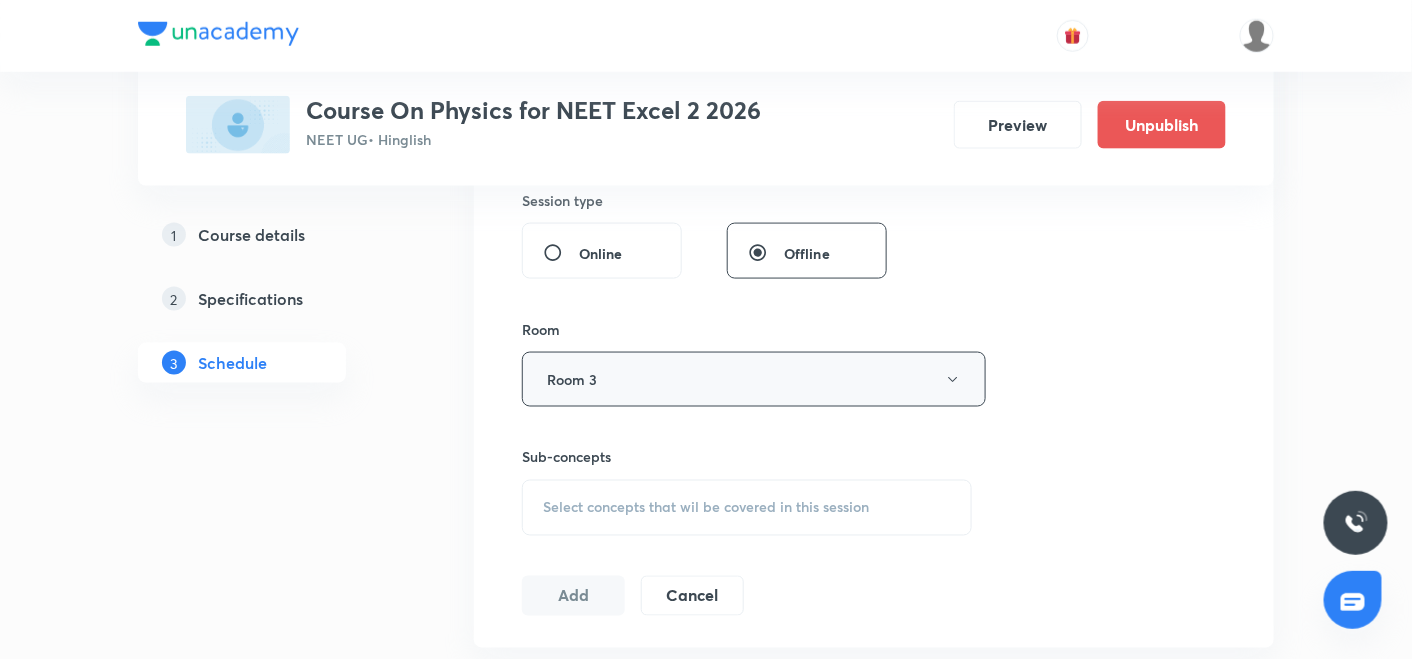click on "Room 3" at bounding box center [754, 379] 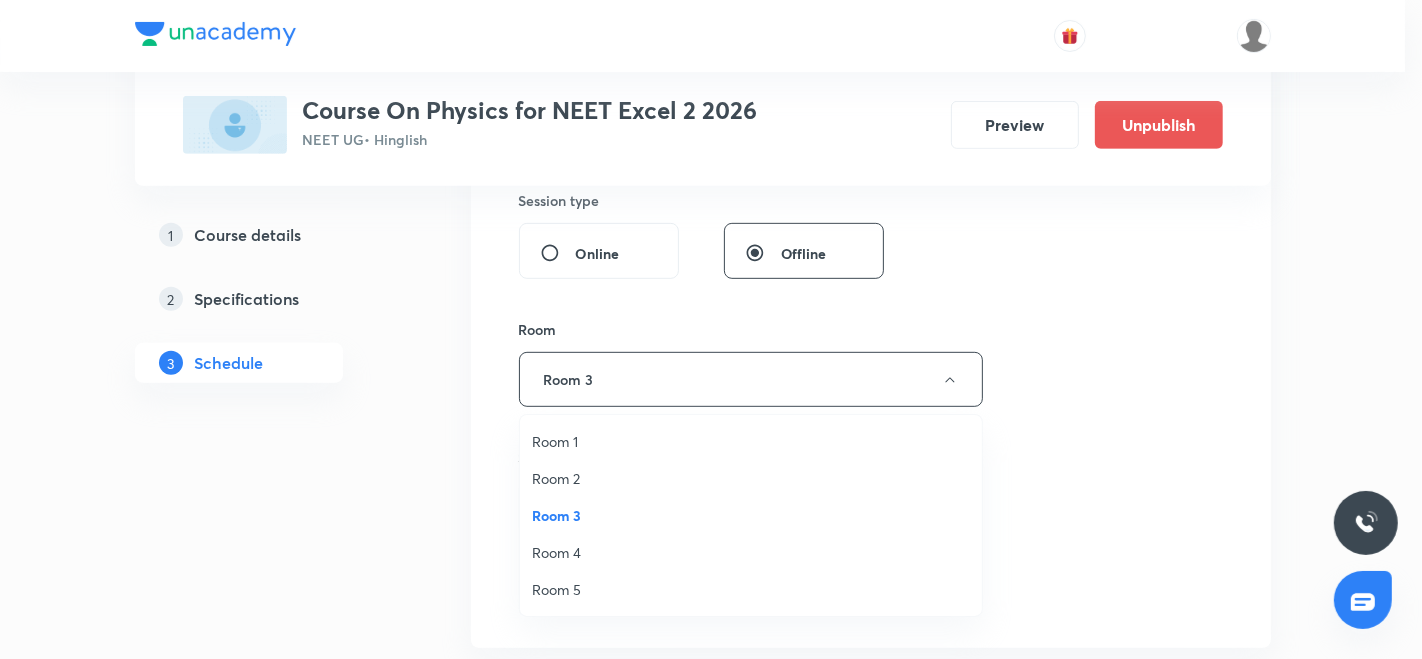 click on "Room 4" at bounding box center [751, 552] 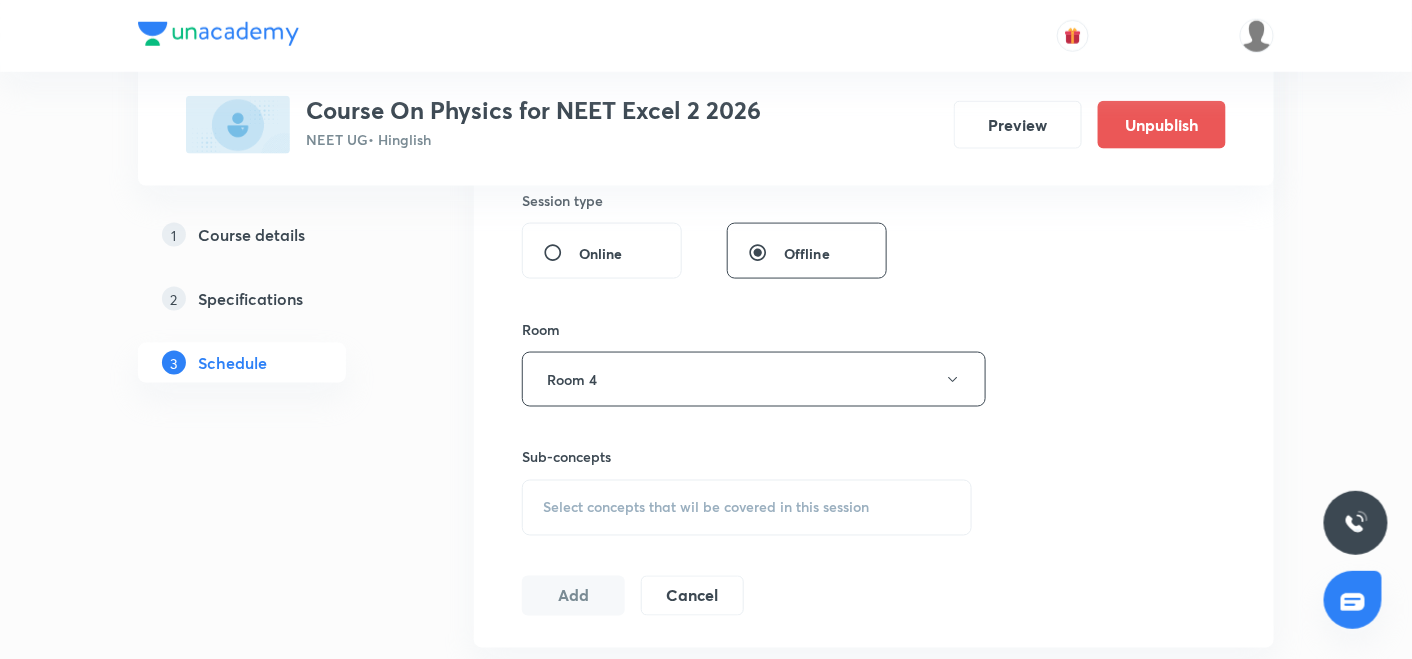 click on "Select concepts that wil be covered in this session" at bounding box center [706, 508] 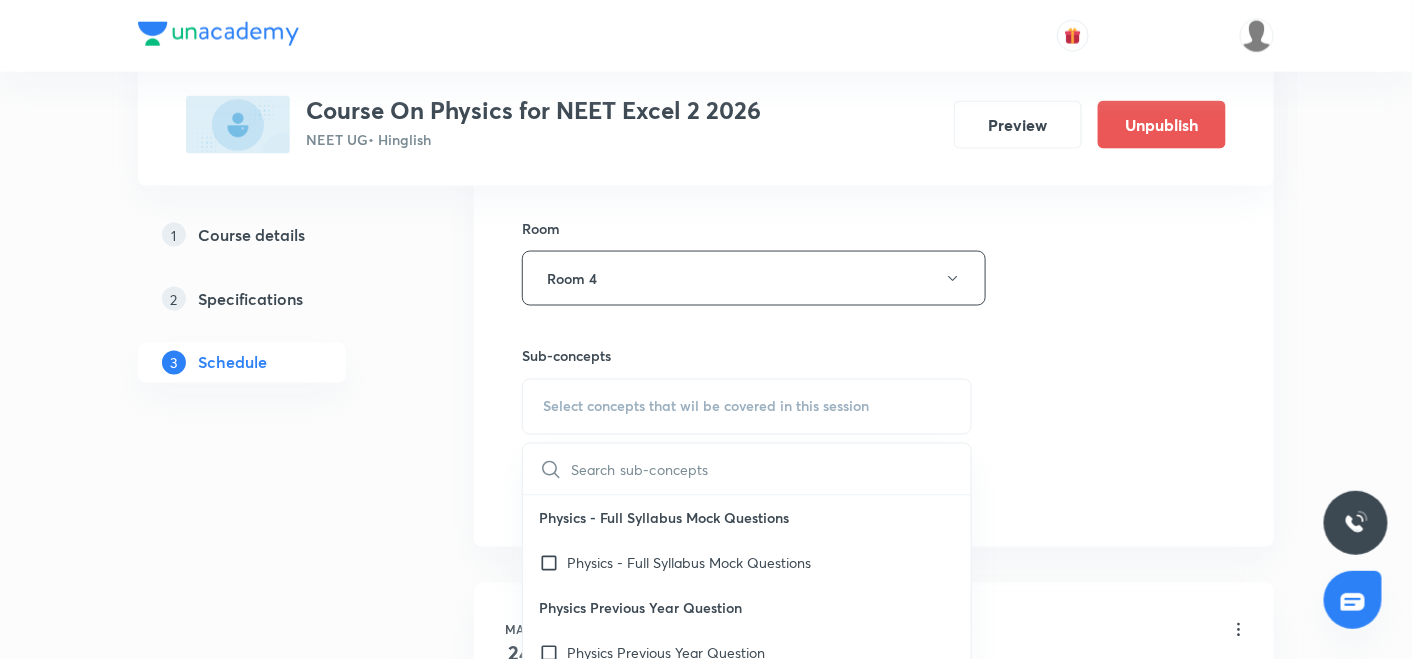 scroll, scrollTop: 955, scrollLeft: 0, axis: vertical 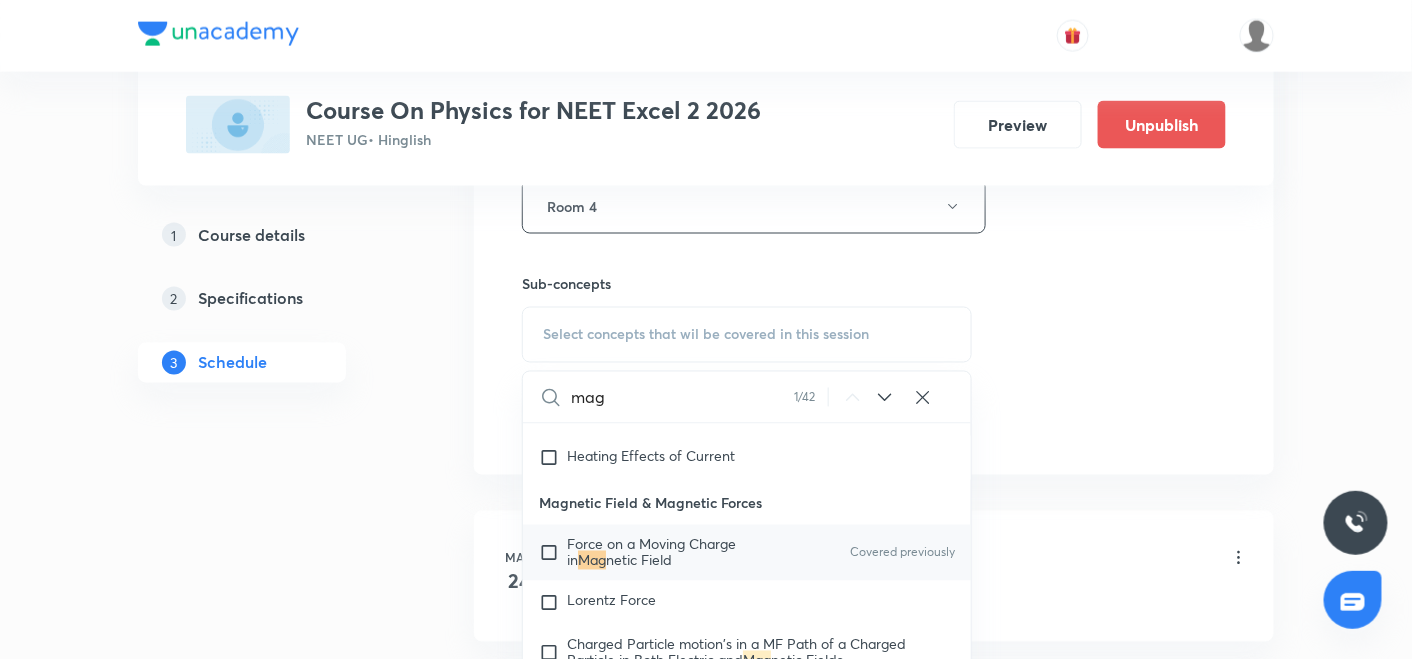 type on "mag" 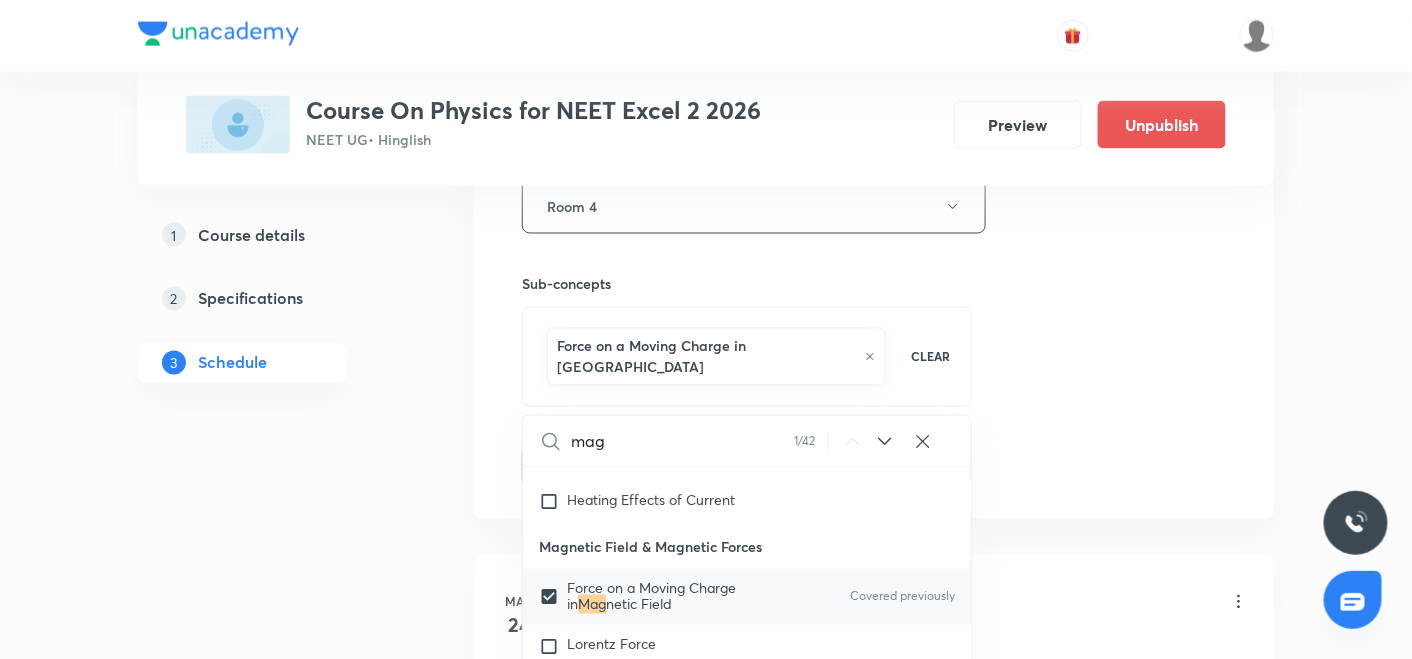 click on "1 Course details 2 Specifications 3 Schedule" at bounding box center [274, 3766] 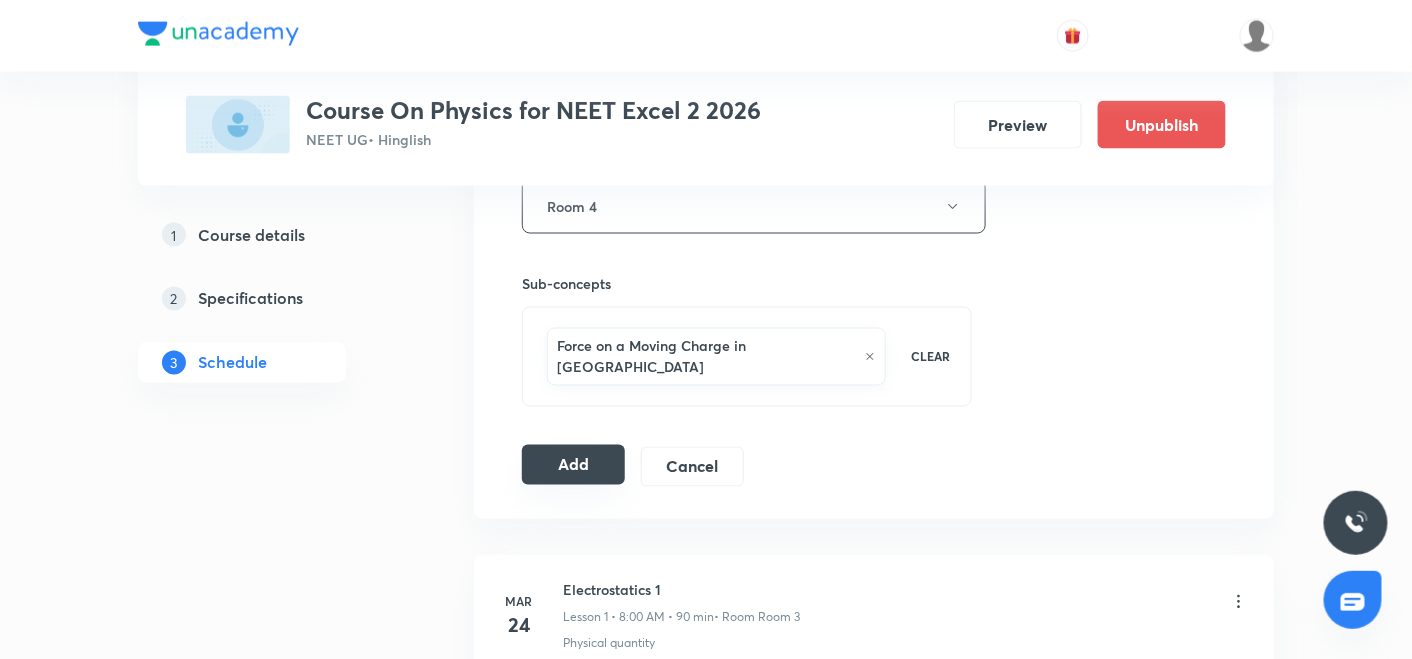 click on "Add" at bounding box center (573, 465) 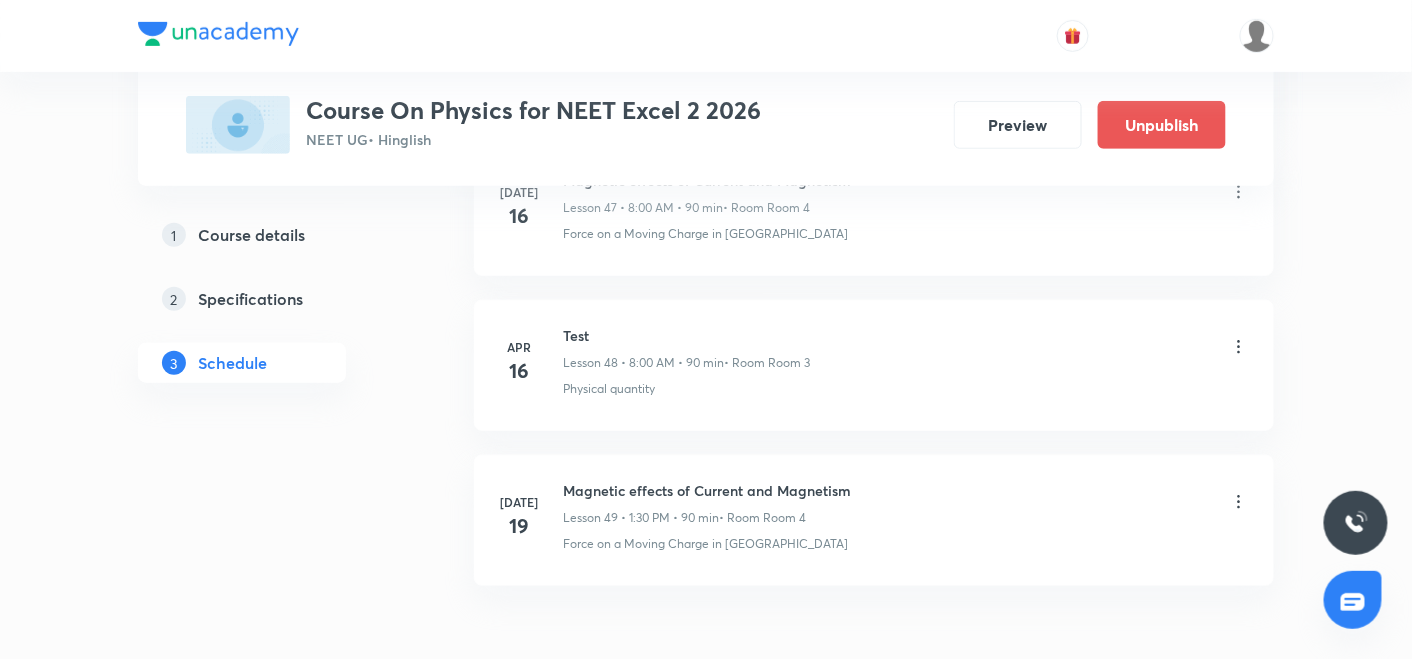 scroll, scrollTop: 7559, scrollLeft: 0, axis: vertical 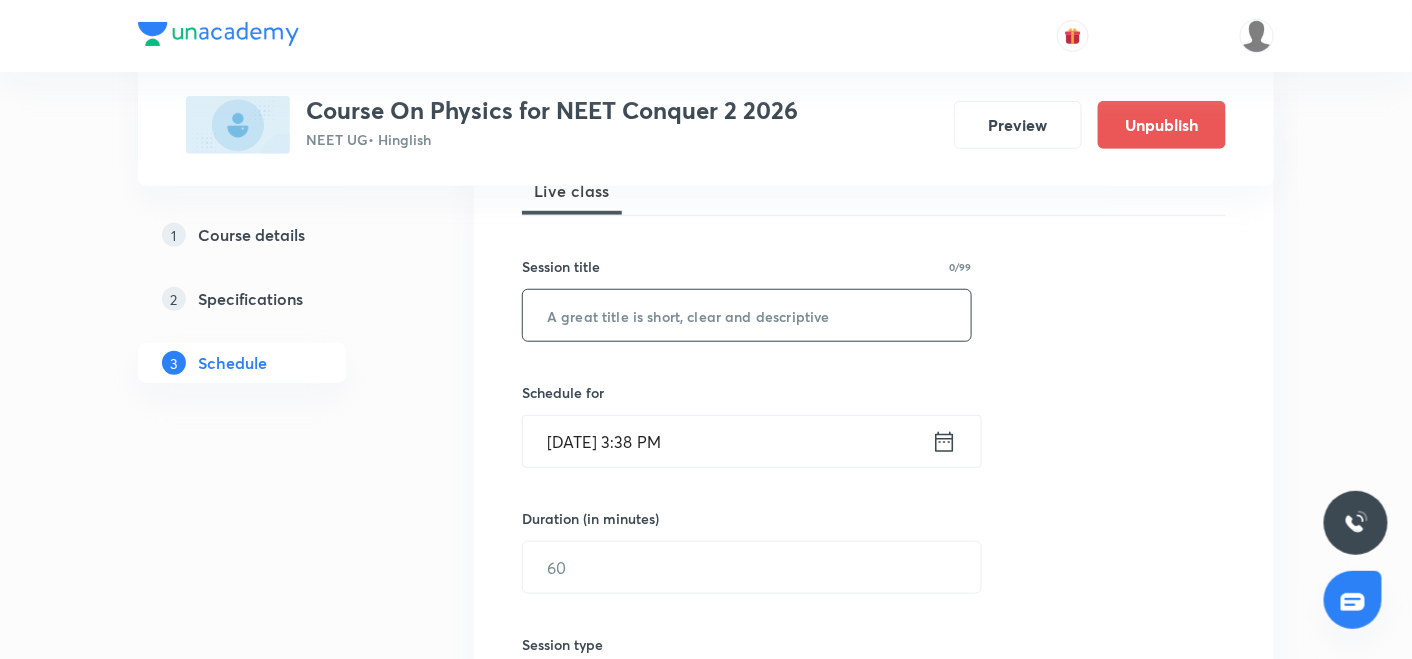 click at bounding box center (747, 315) 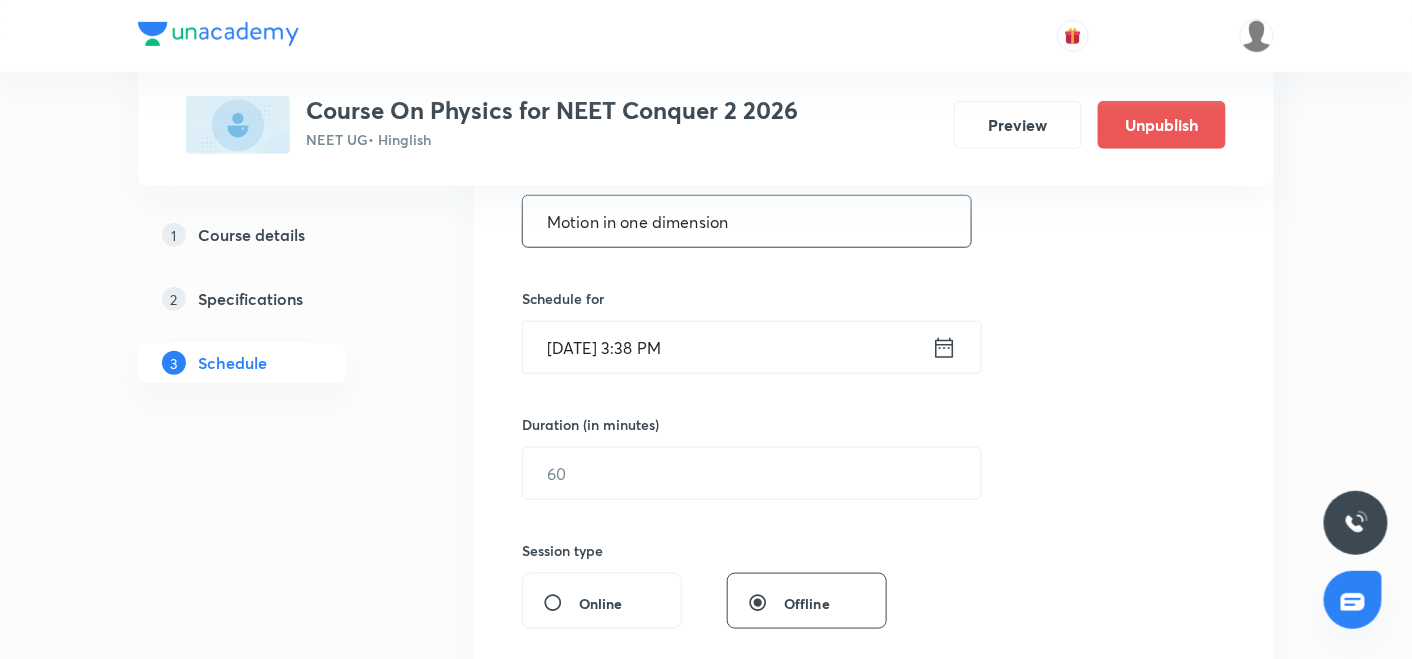 scroll, scrollTop: 444, scrollLeft: 0, axis: vertical 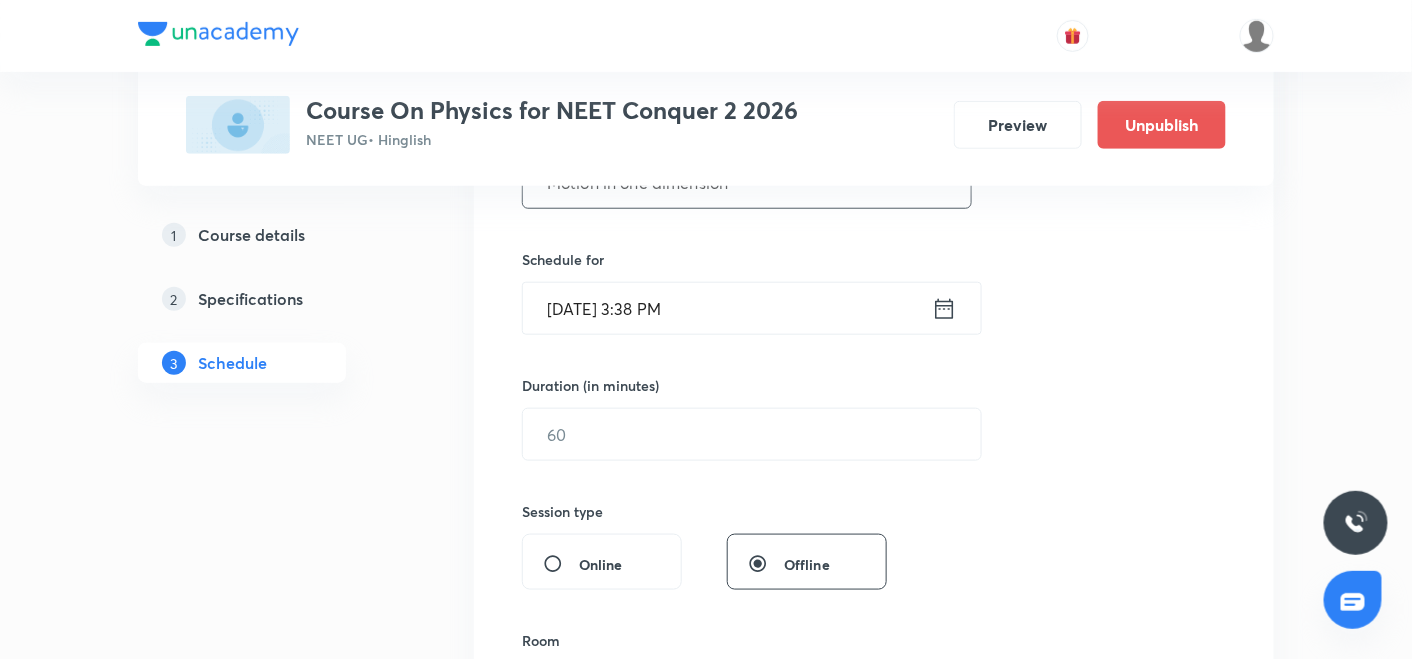 type on "Motion in one dimension" 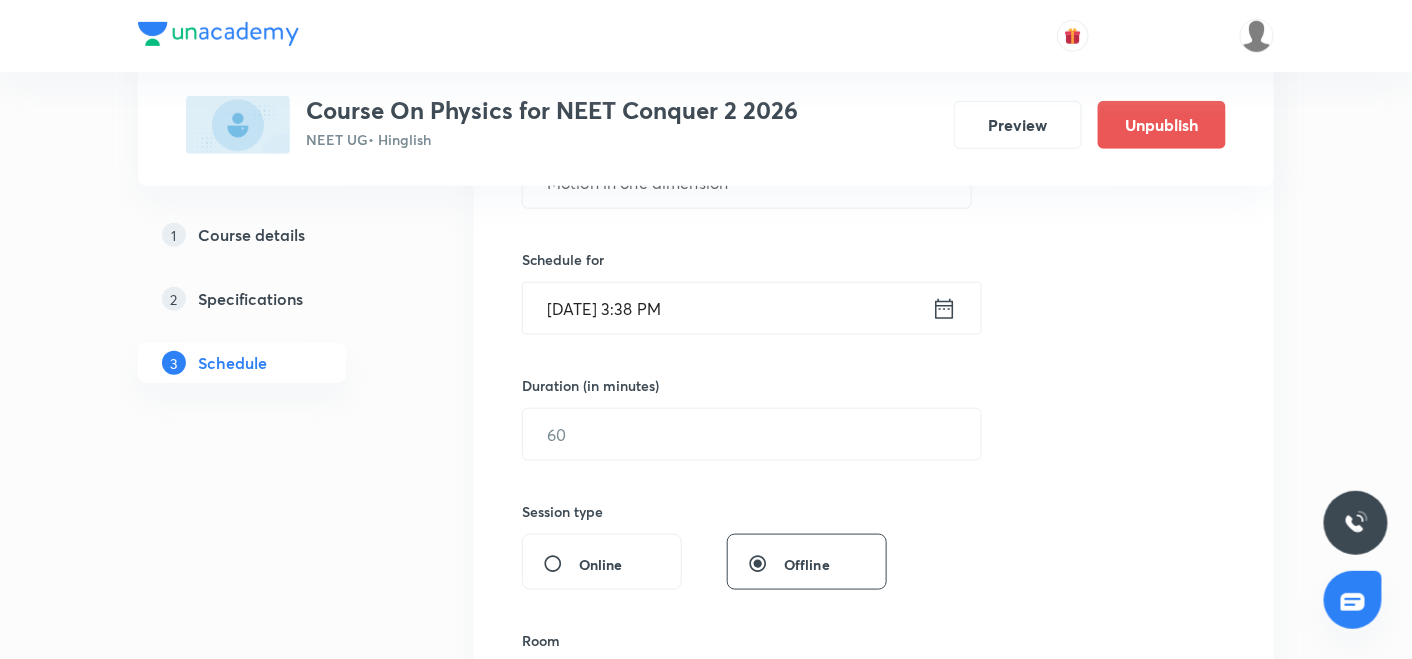 click 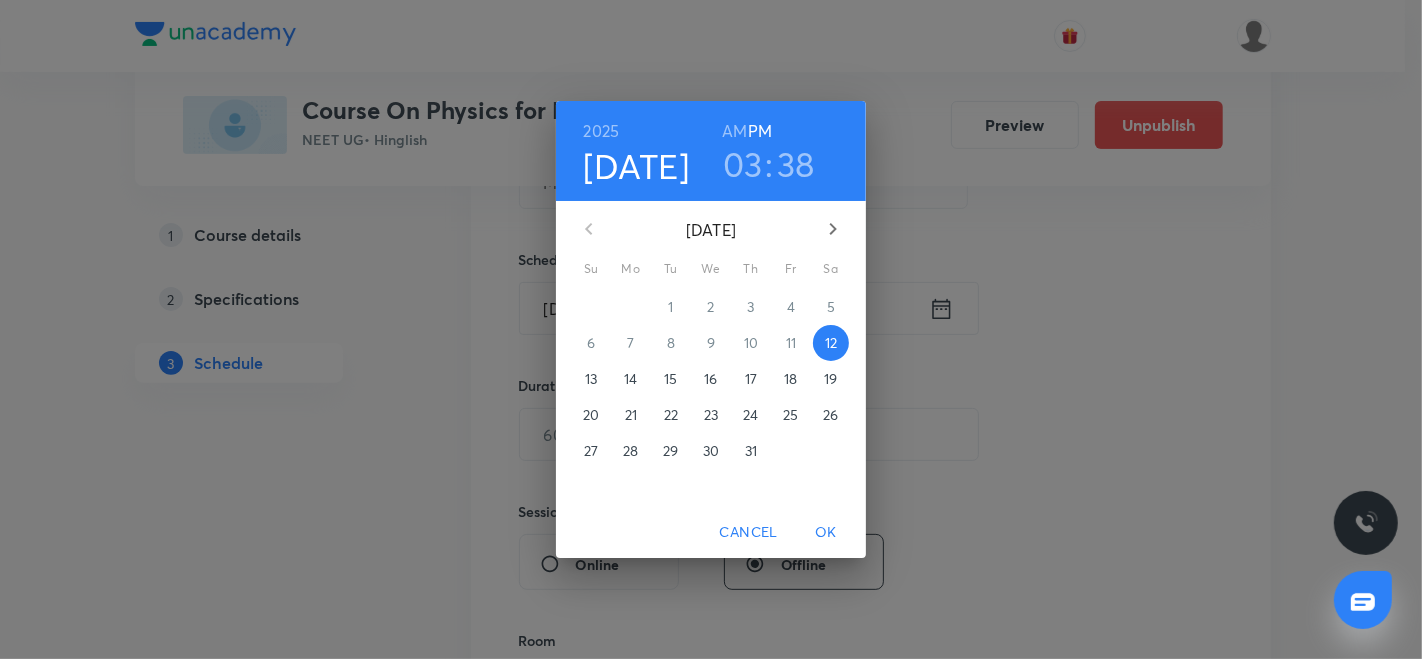 click on "14" at bounding box center [630, 379] 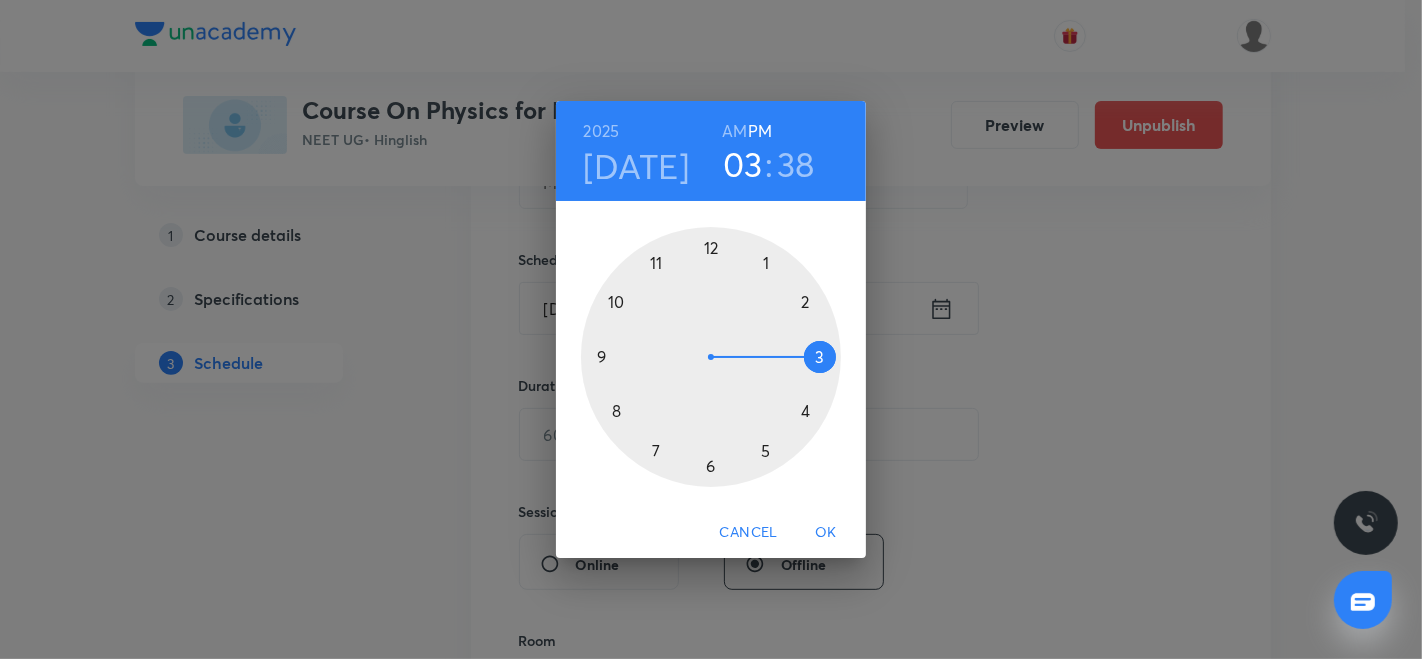 click at bounding box center (711, 357) 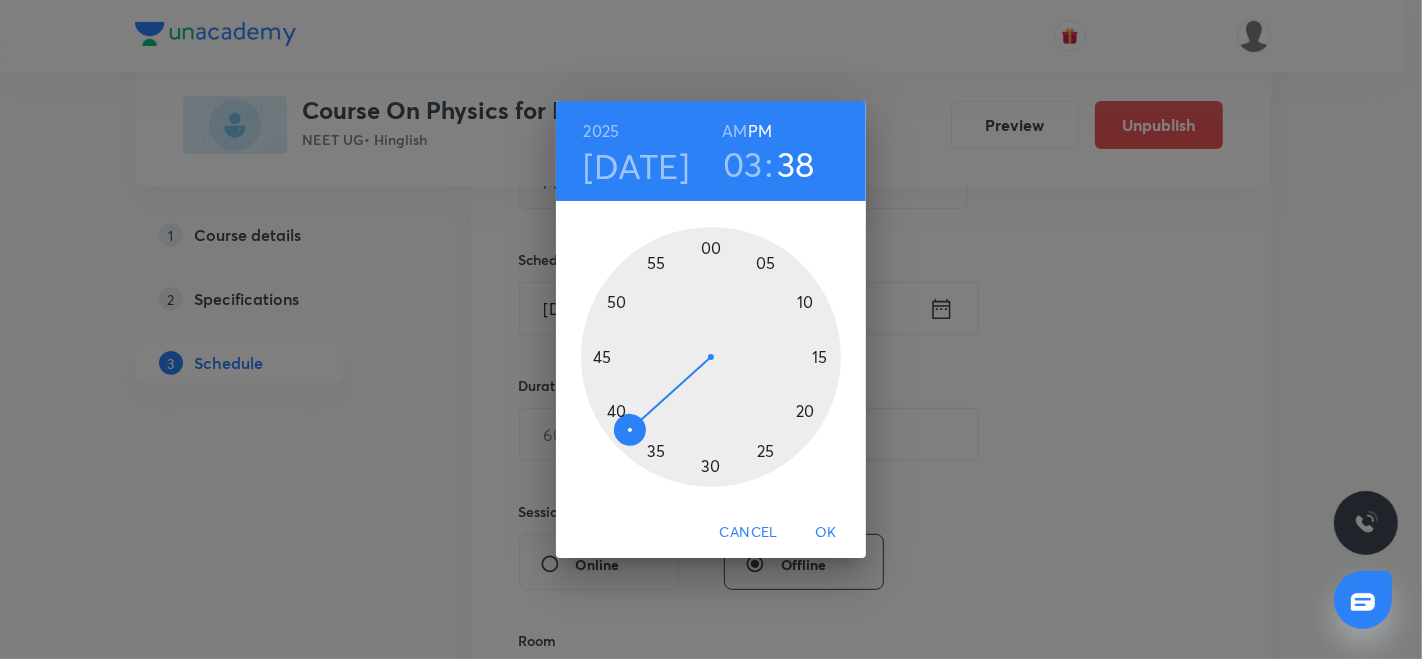 click at bounding box center (711, 357) 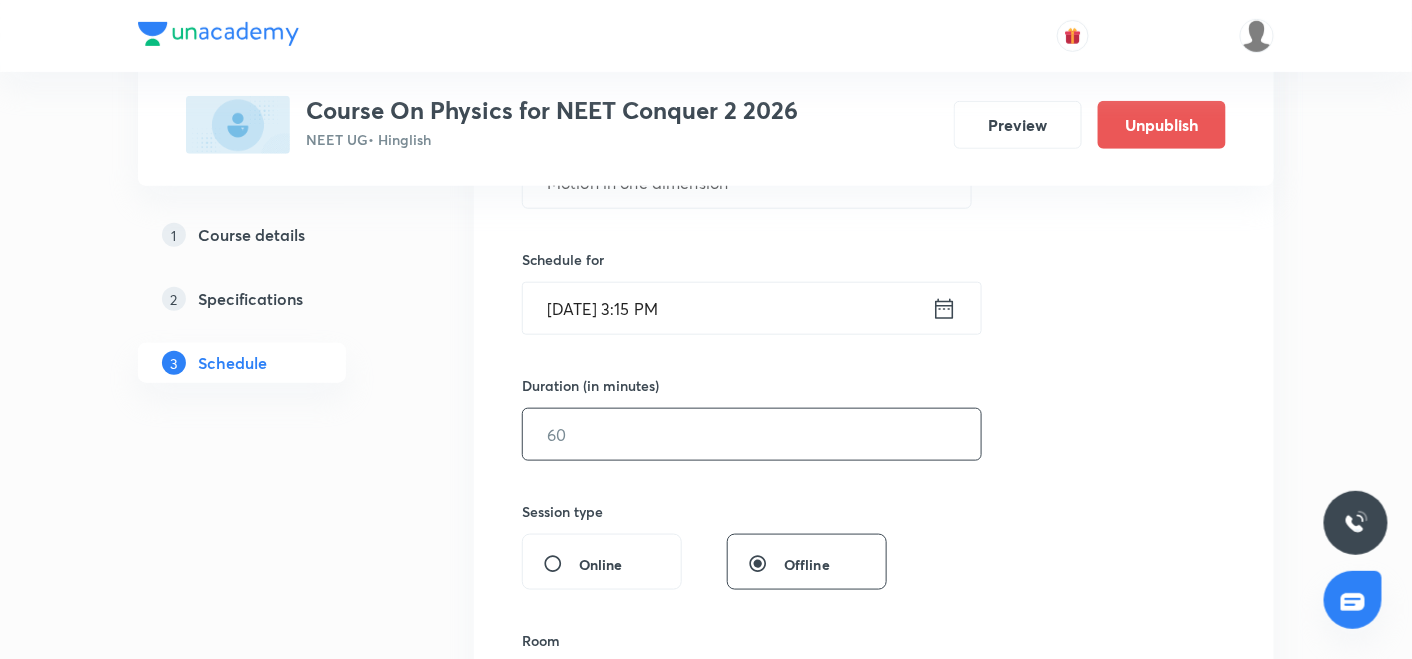 click at bounding box center (752, 434) 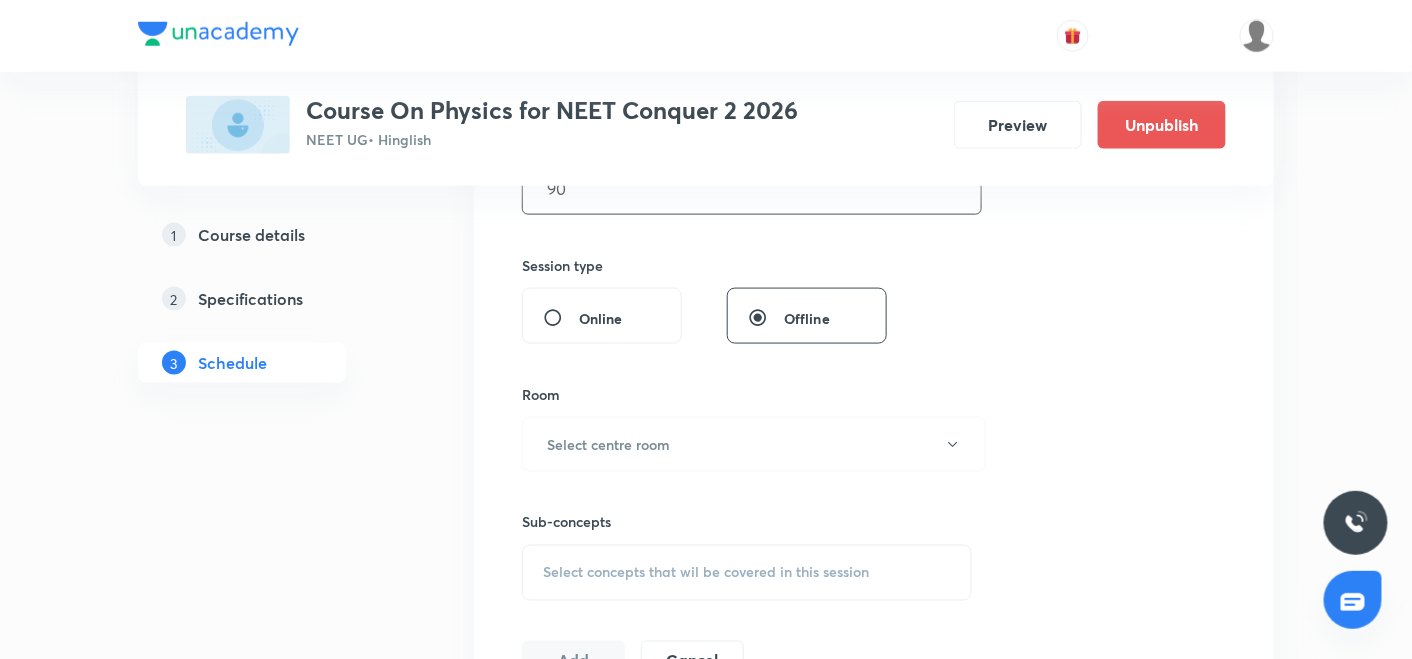 scroll, scrollTop: 707, scrollLeft: 0, axis: vertical 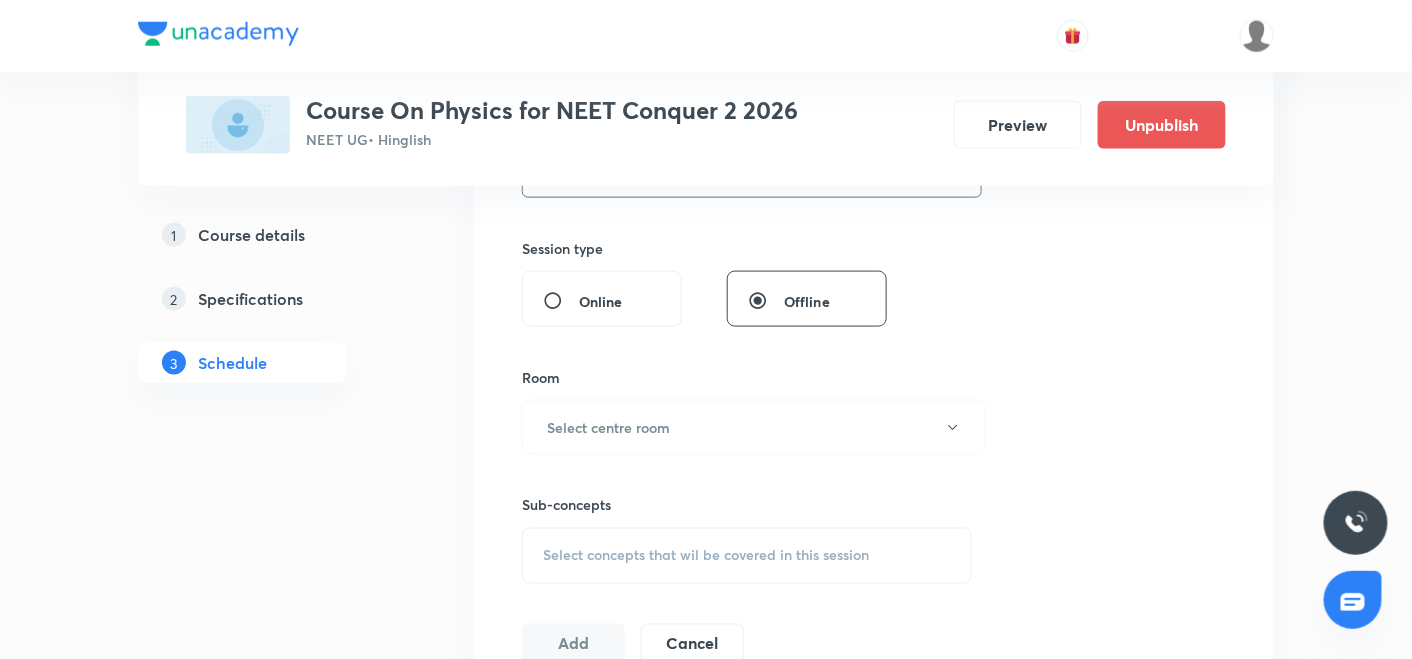 type on "90" 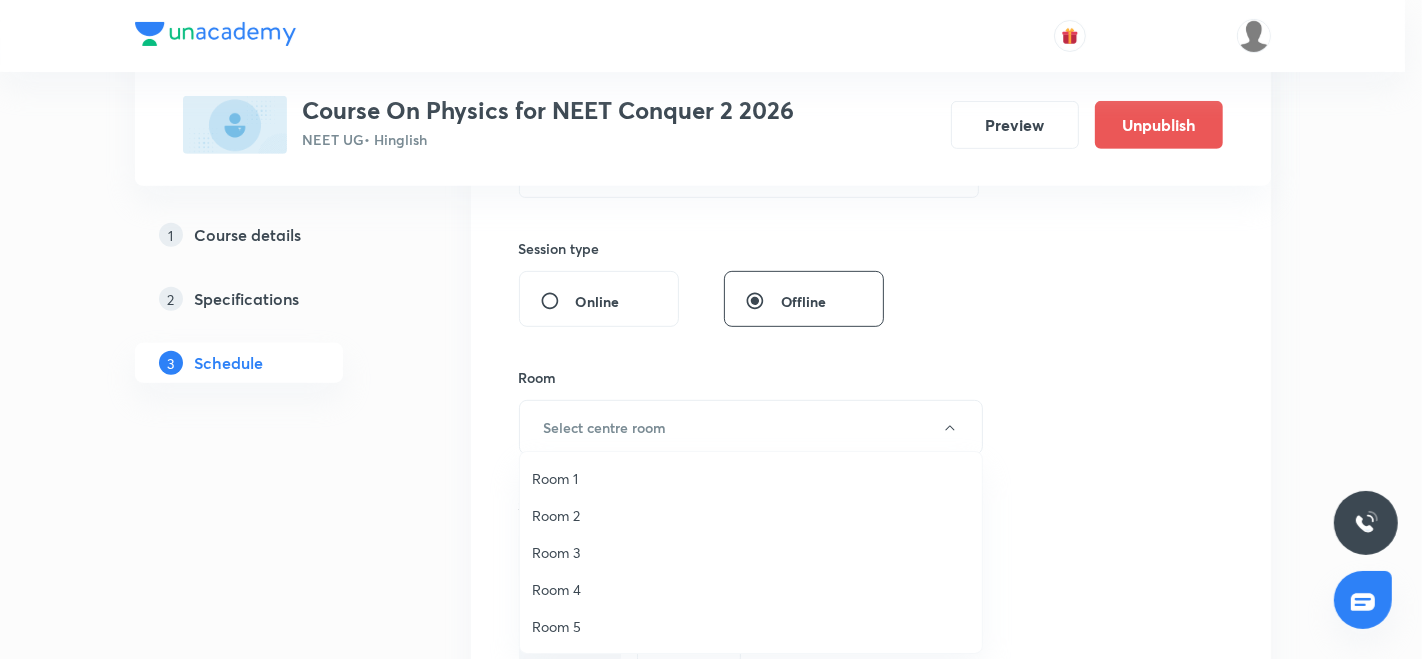 click on "Room 3" at bounding box center (751, 552) 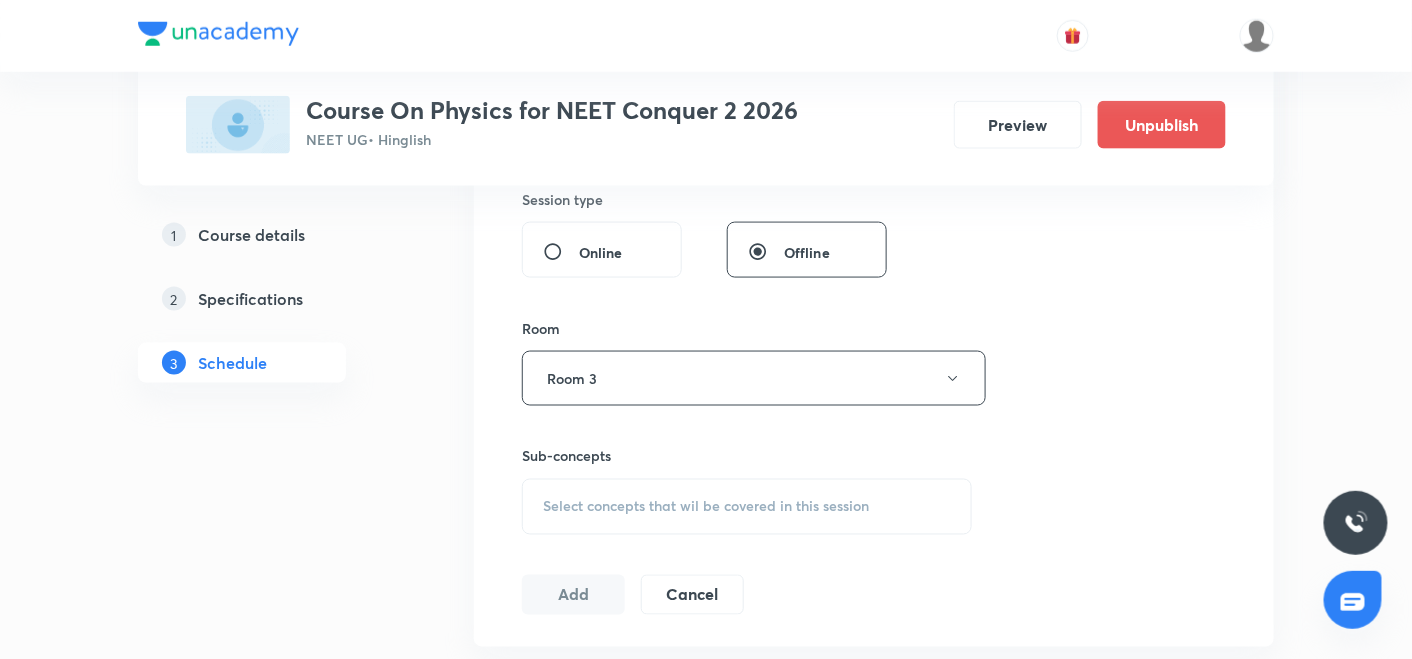 scroll, scrollTop: 759, scrollLeft: 0, axis: vertical 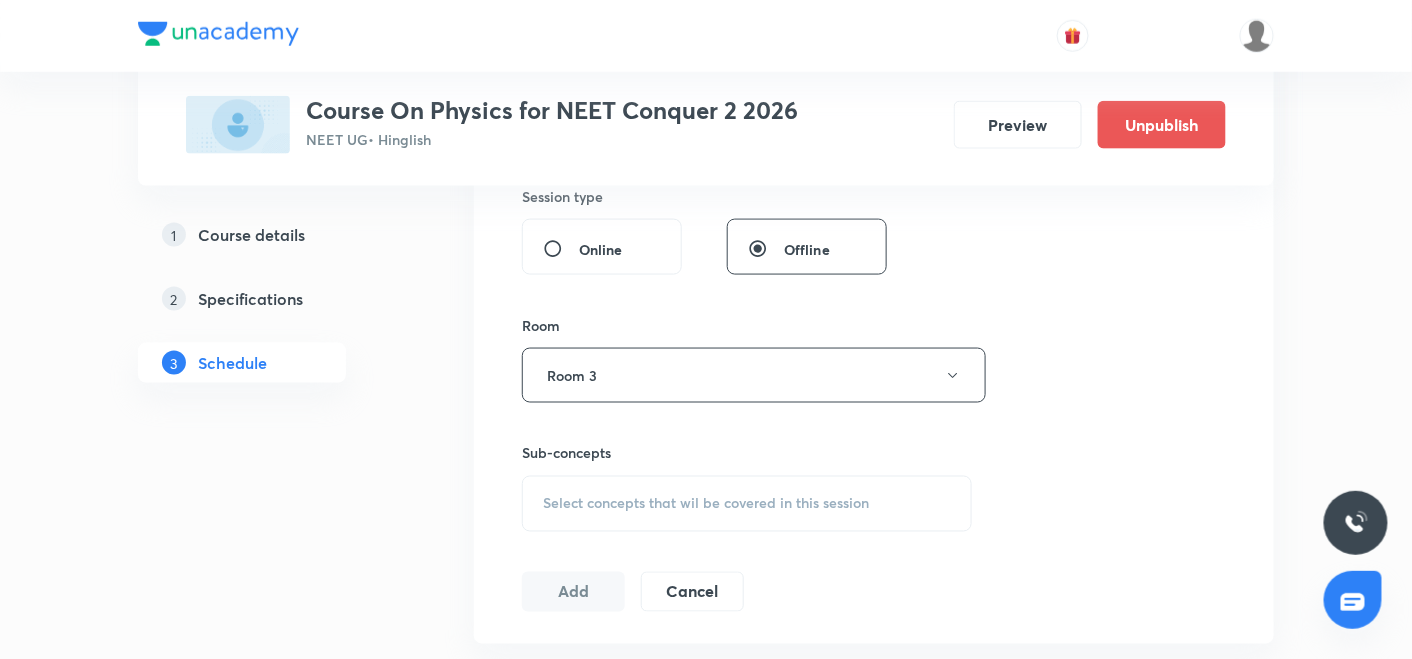 click on "Select concepts that wil be covered in this session" at bounding box center (747, 504) 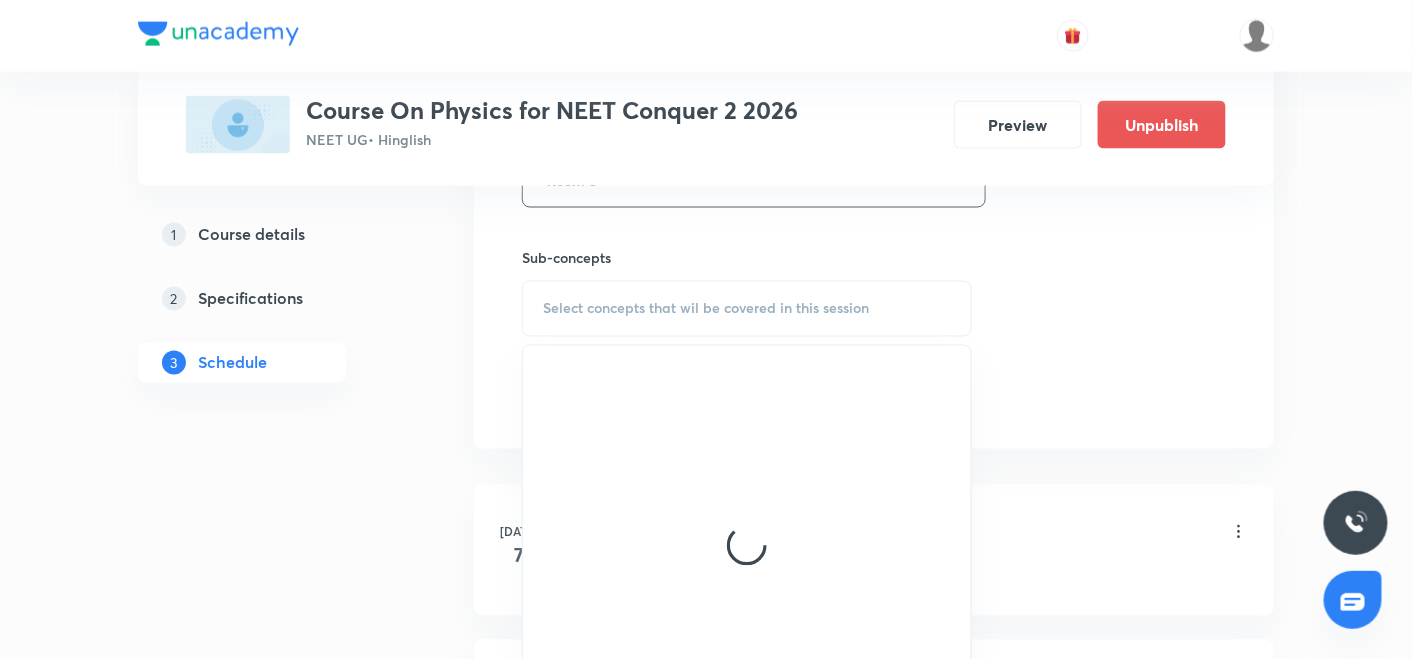 scroll, scrollTop: 966, scrollLeft: 0, axis: vertical 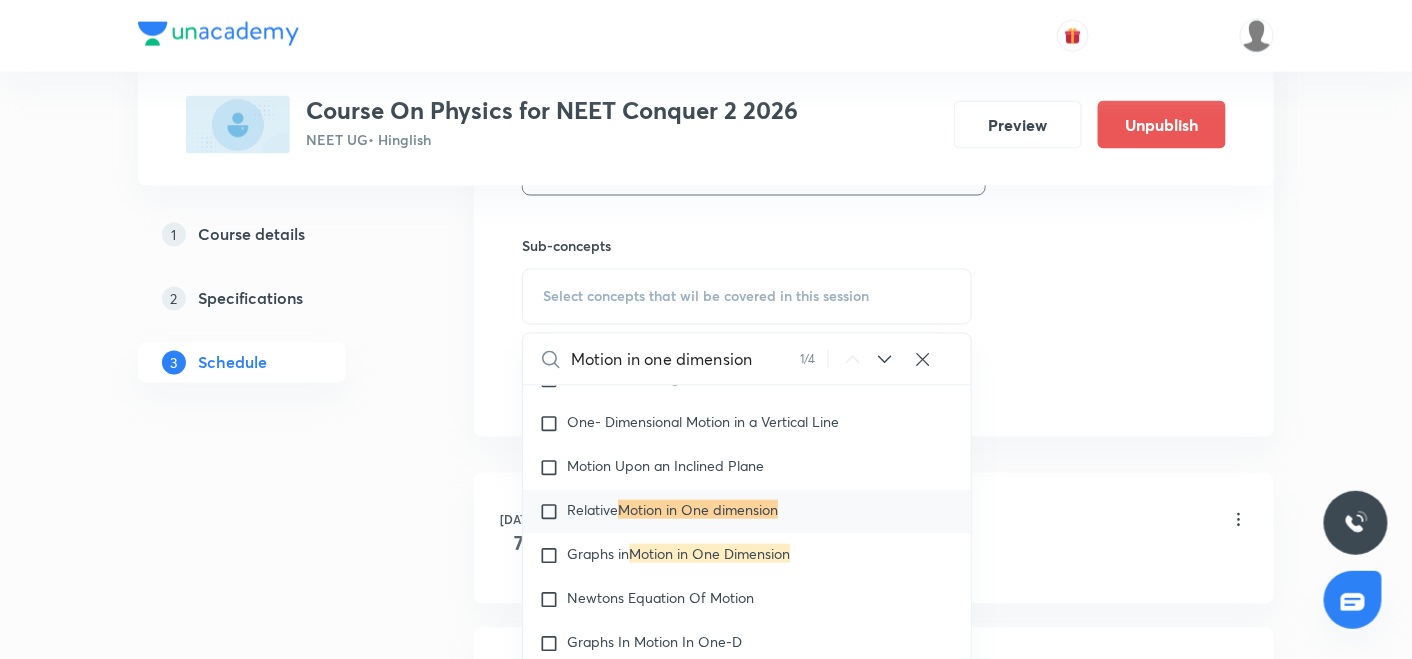 type on "Motion in one dimension" 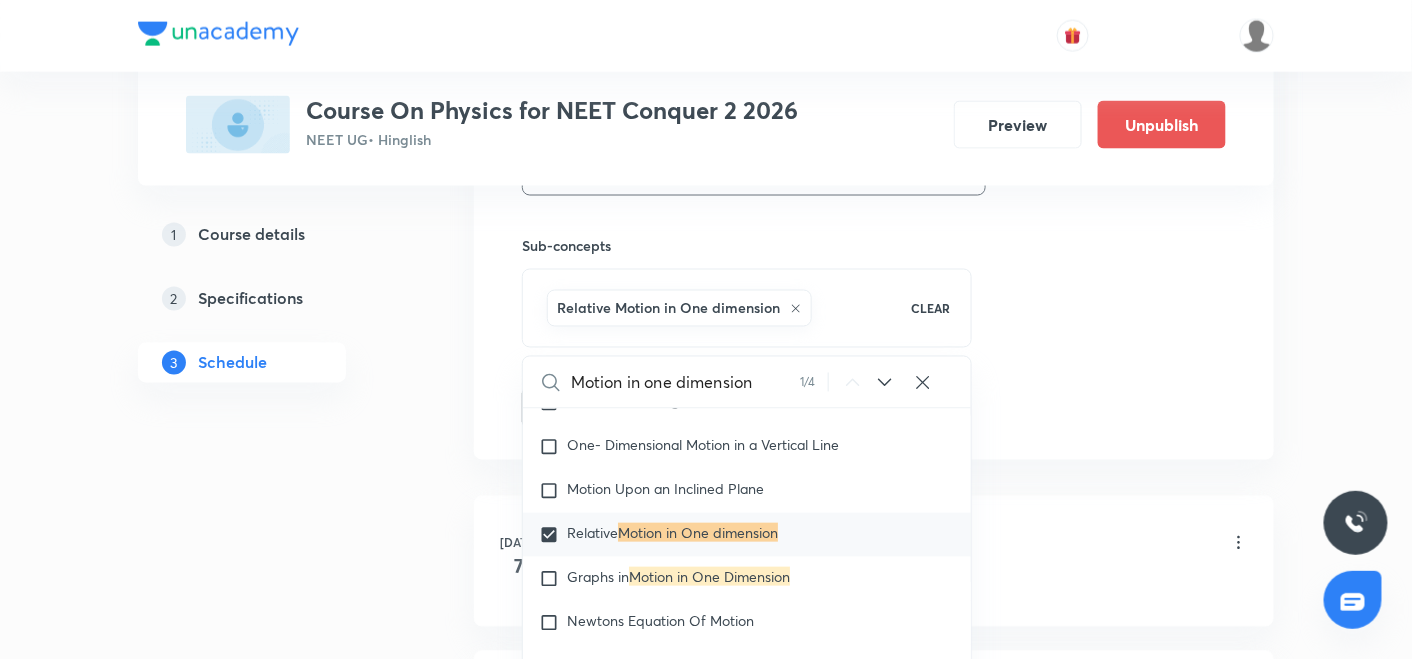 click on "1 Course details 2 Specifications 3 Schedule" at bounding box center (274, 385) 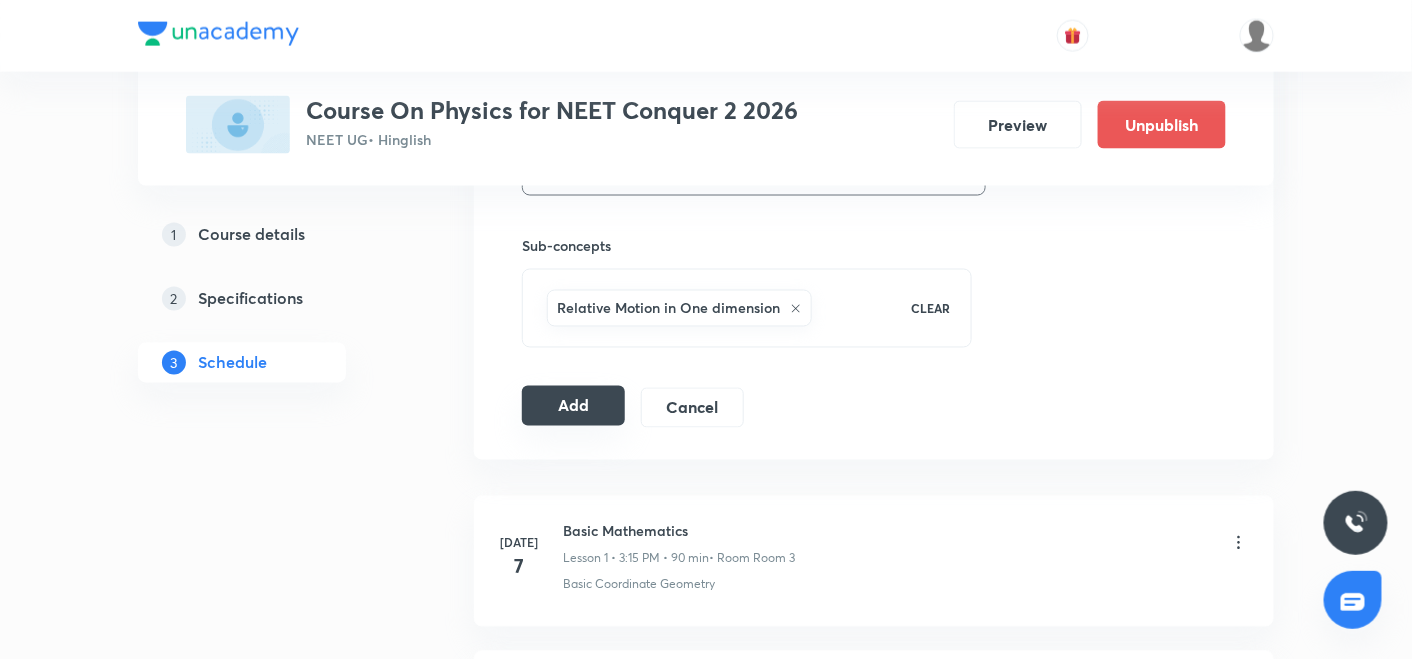 click on "Add" at bounding box center [573, 406] 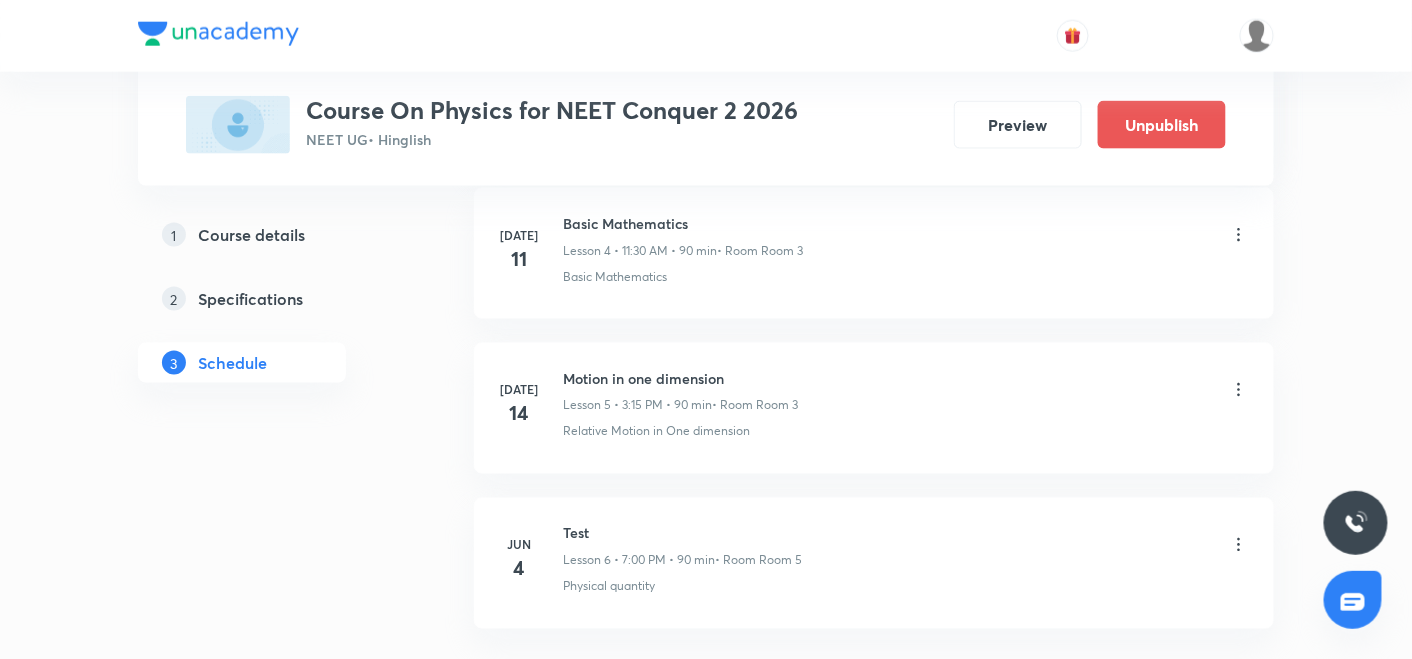 scroll, scrollTop: 0, scrollLeft: 0, axis: both 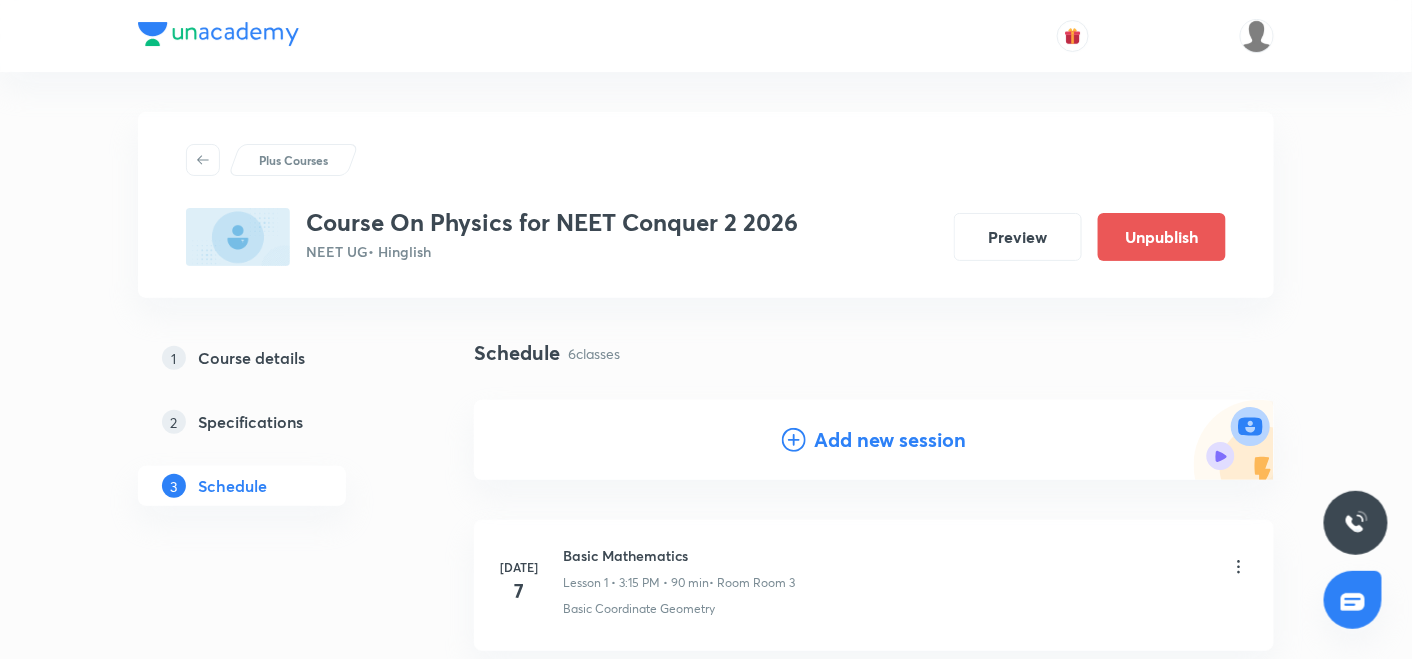 click 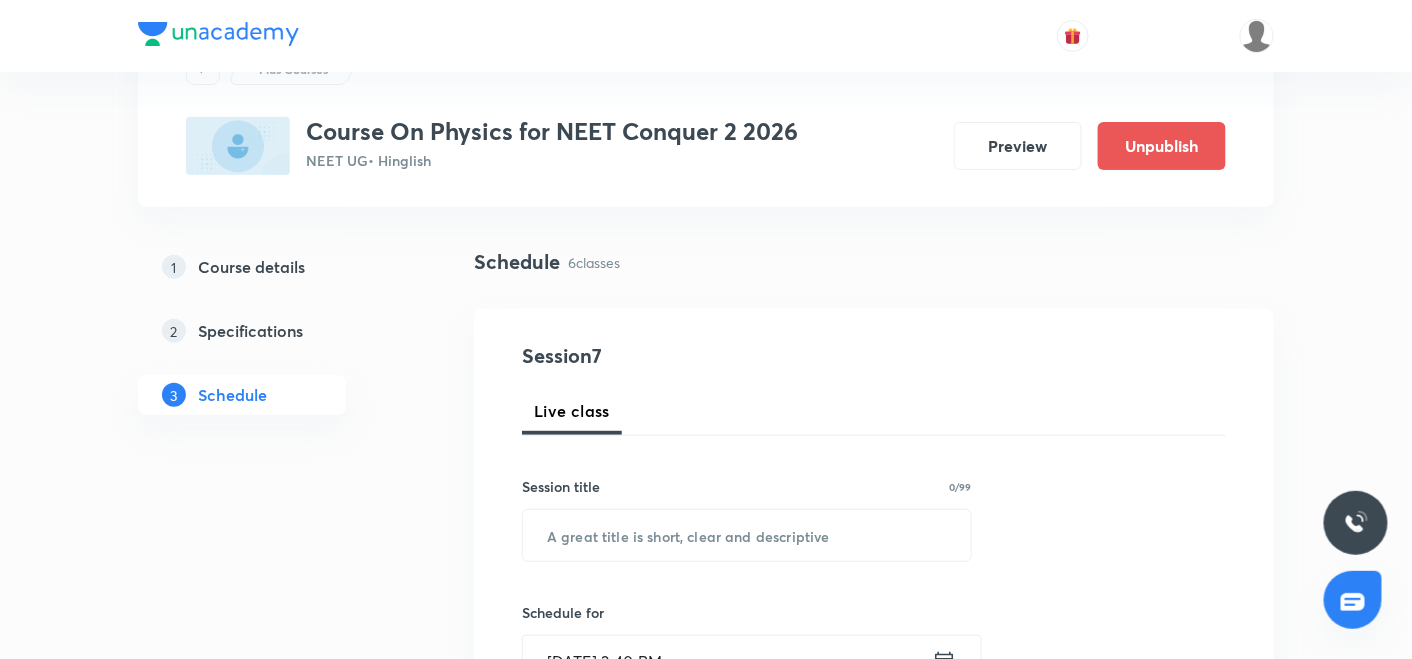 scroll, scrollTop: 129, scrollLeft: 0, axis: vertical 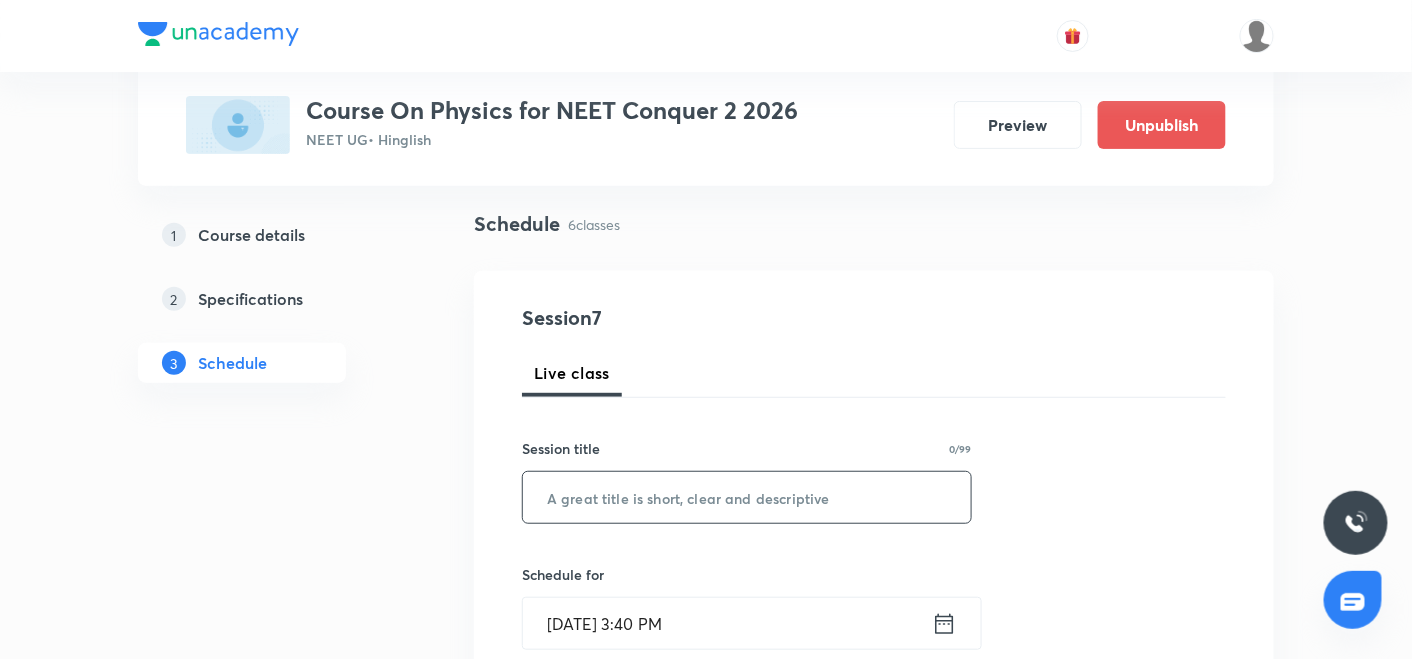 click at bounding box center [747, 497] 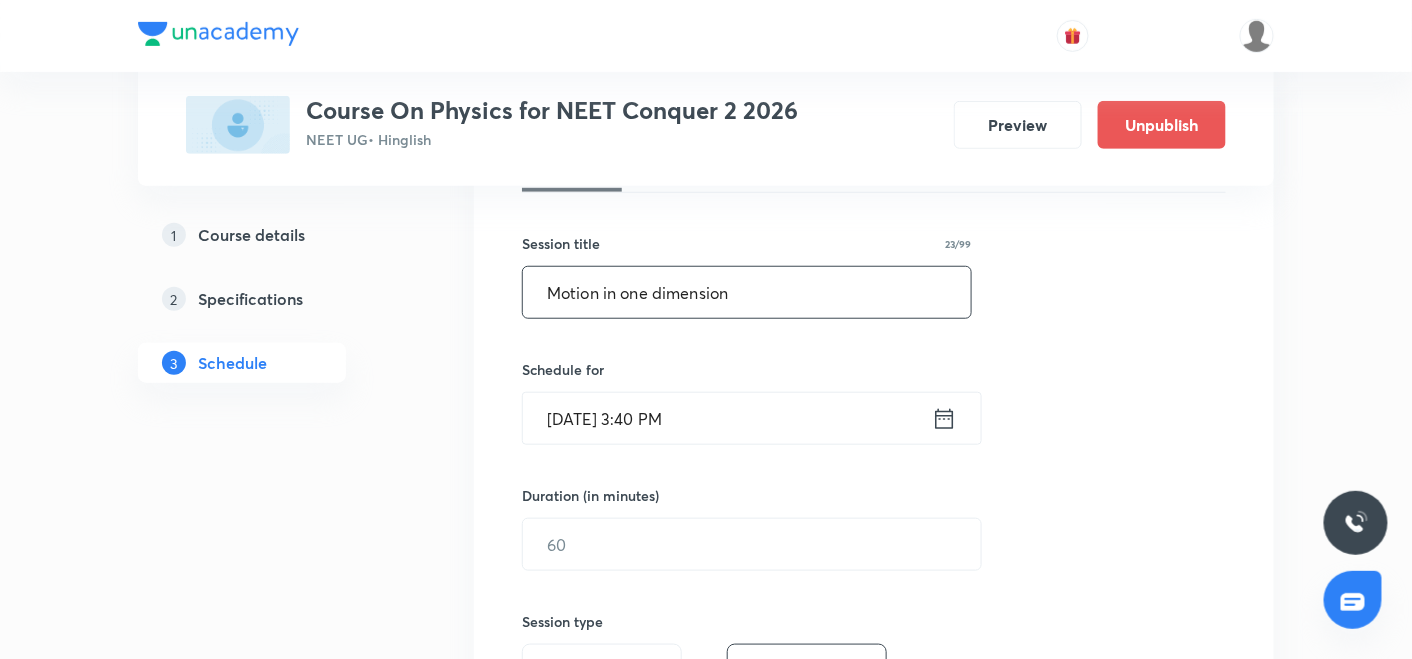 scroll, scrollTop: 377, scrollLeft: 0, axis: vertical 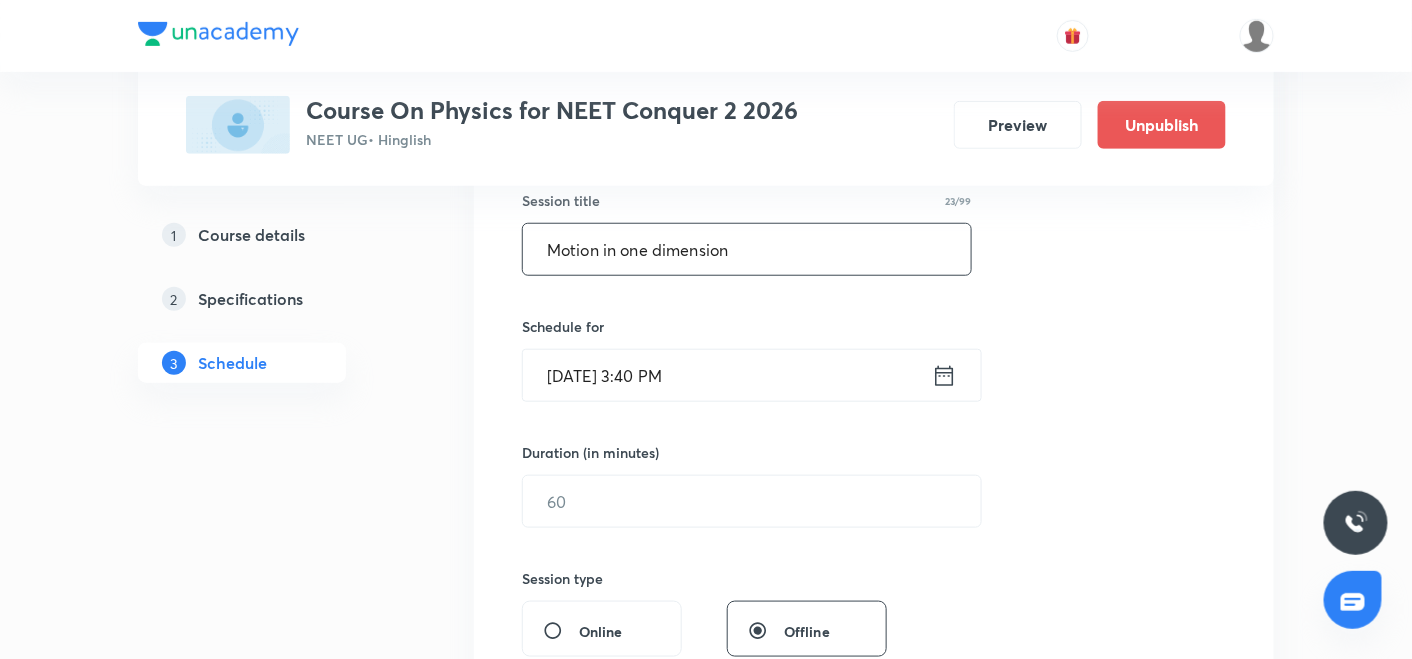 type on "Motion in one dimension" 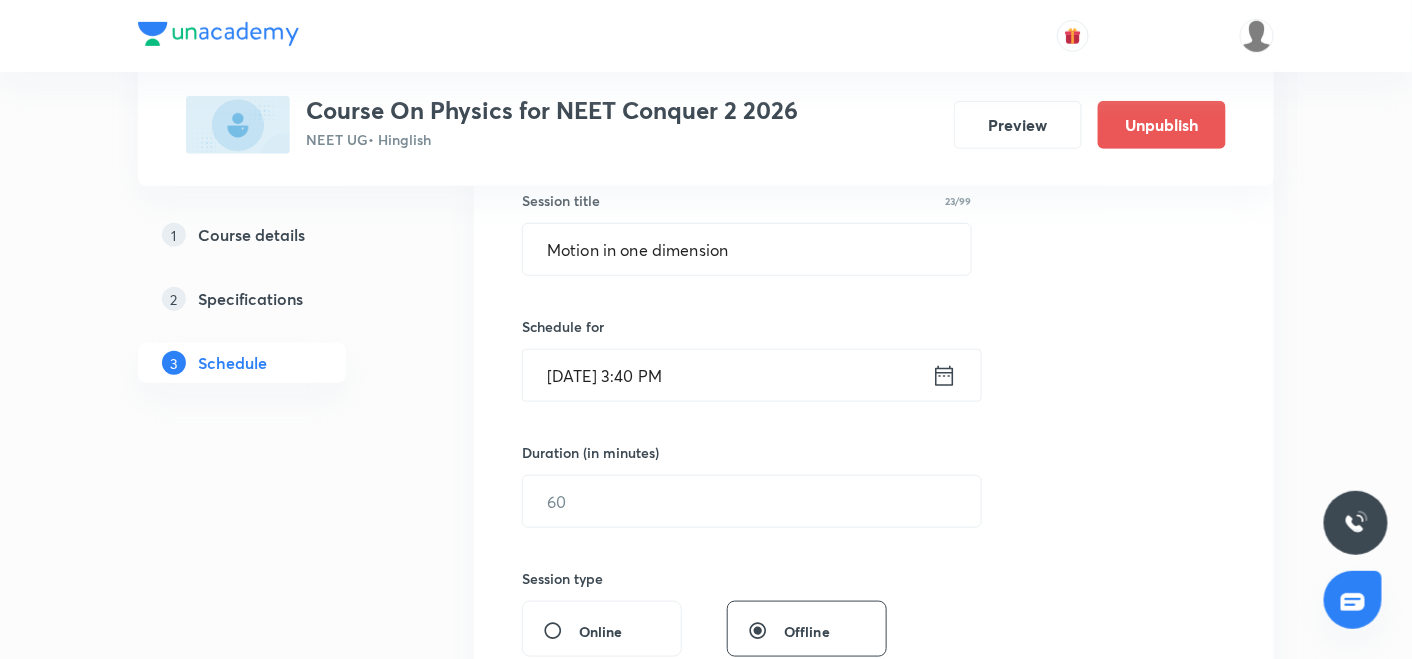 click 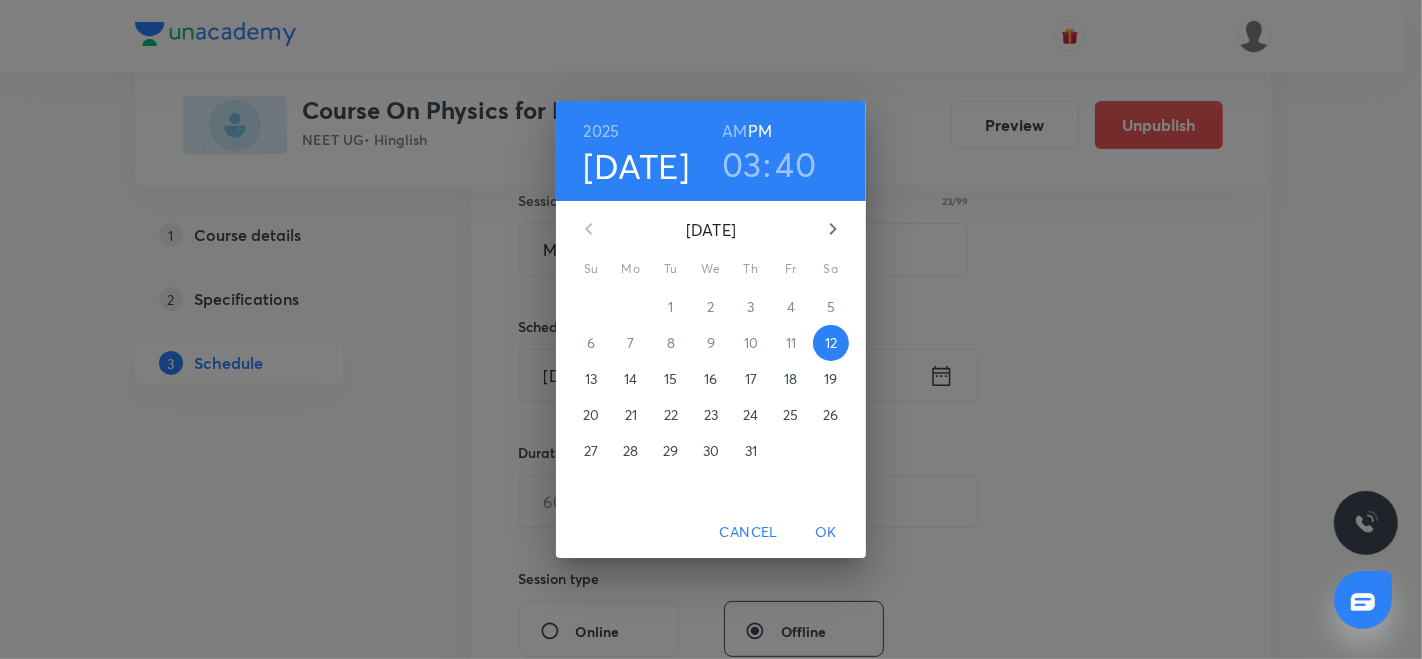 click on "16" at bounding box center [710, 379] 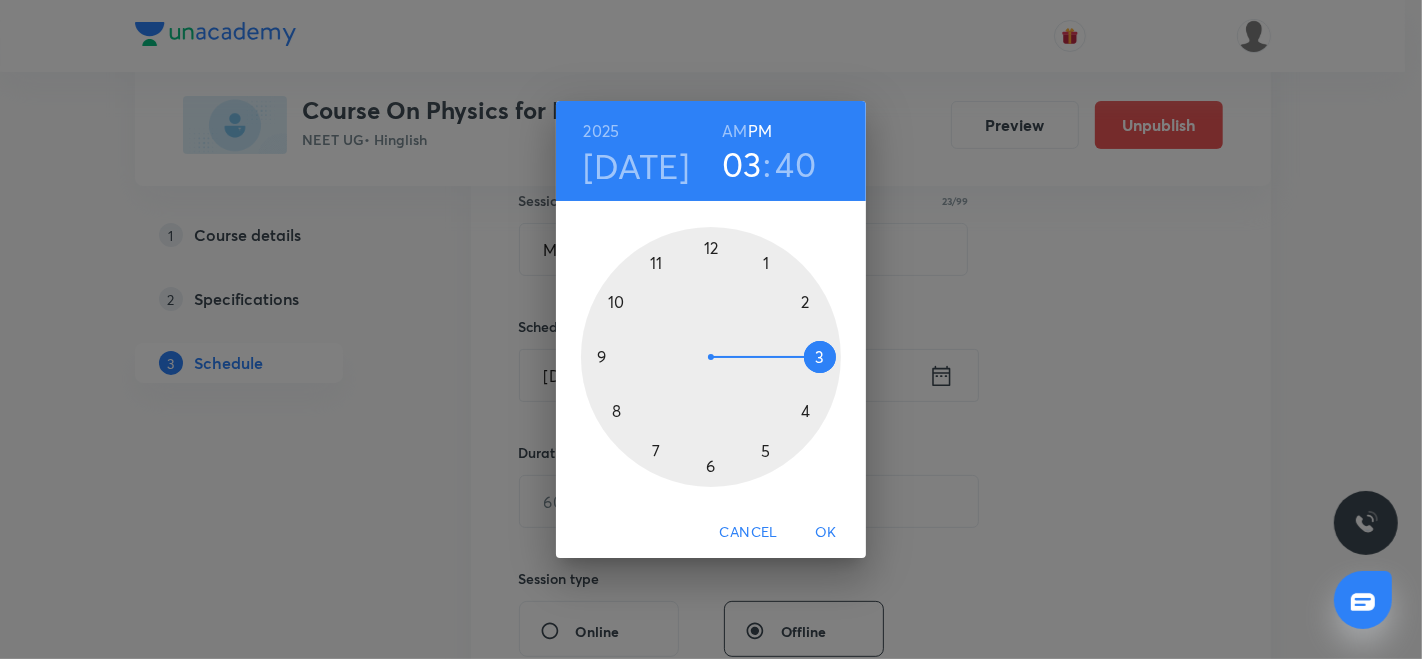click at bounding box center (711, 357) 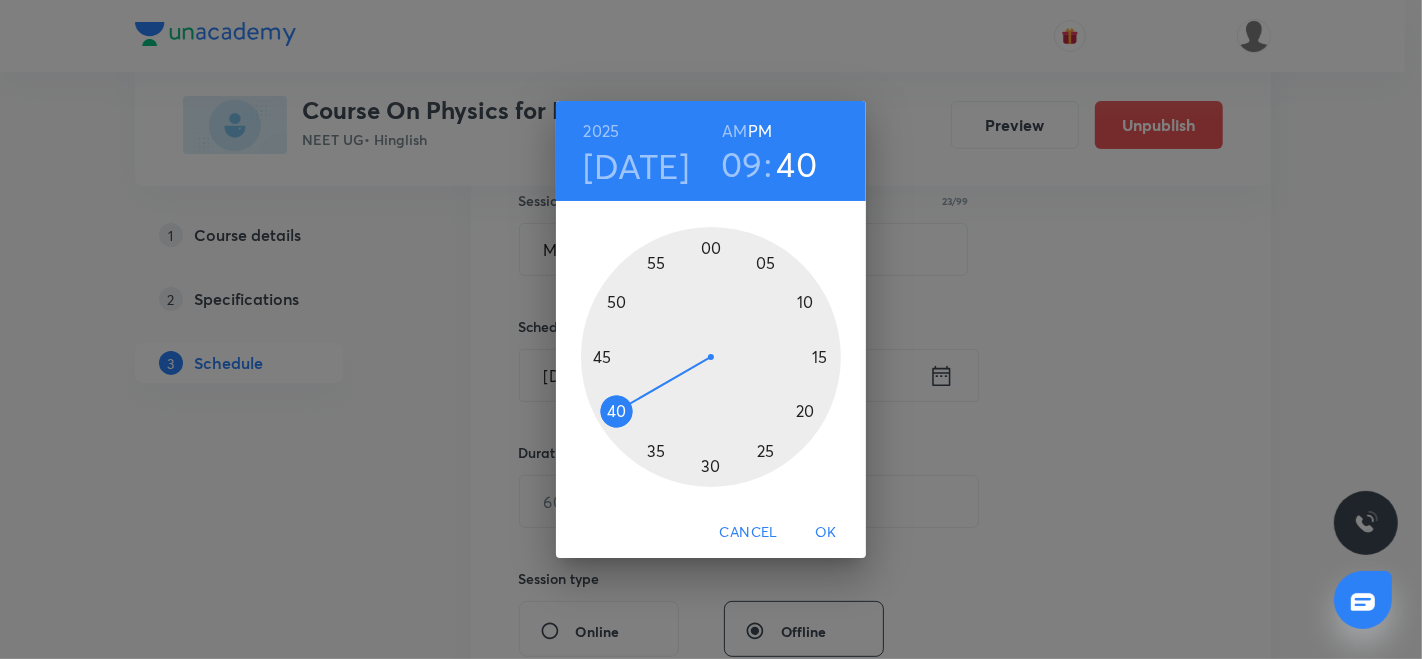 click on "AM" at bounding box center [734, 131] 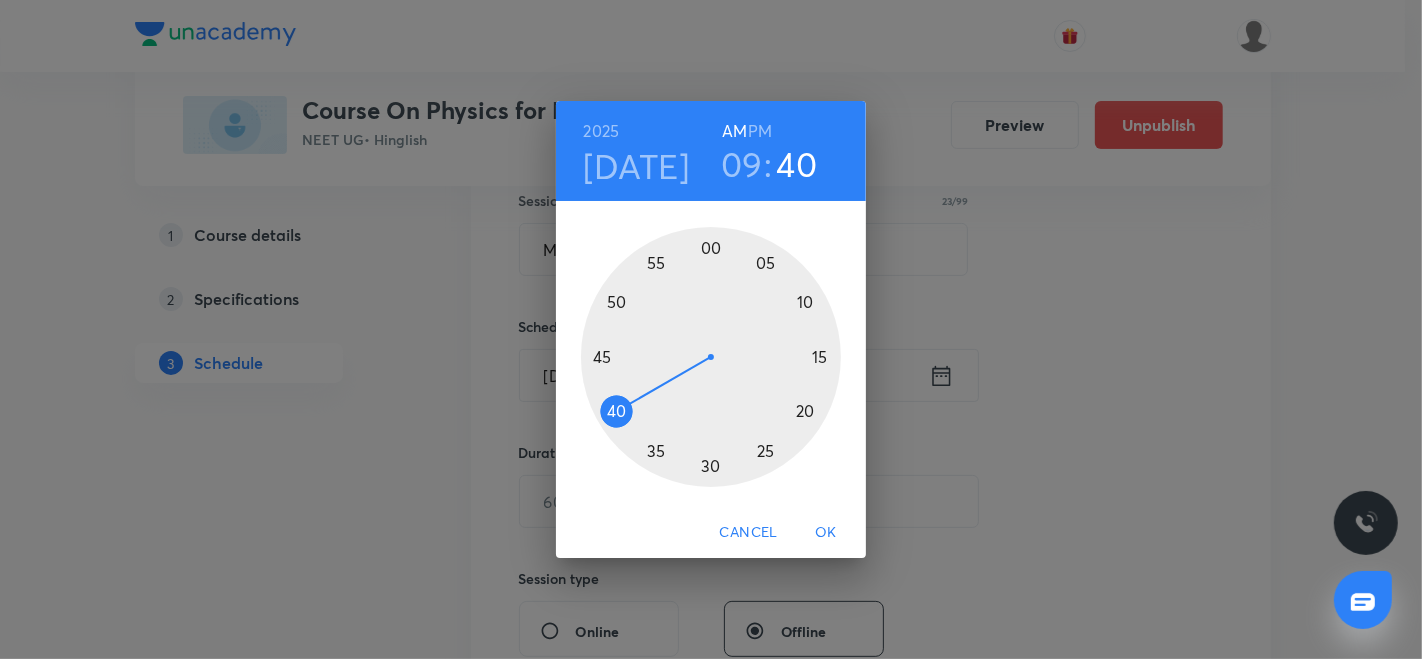 click at bounding box center [711, 357] 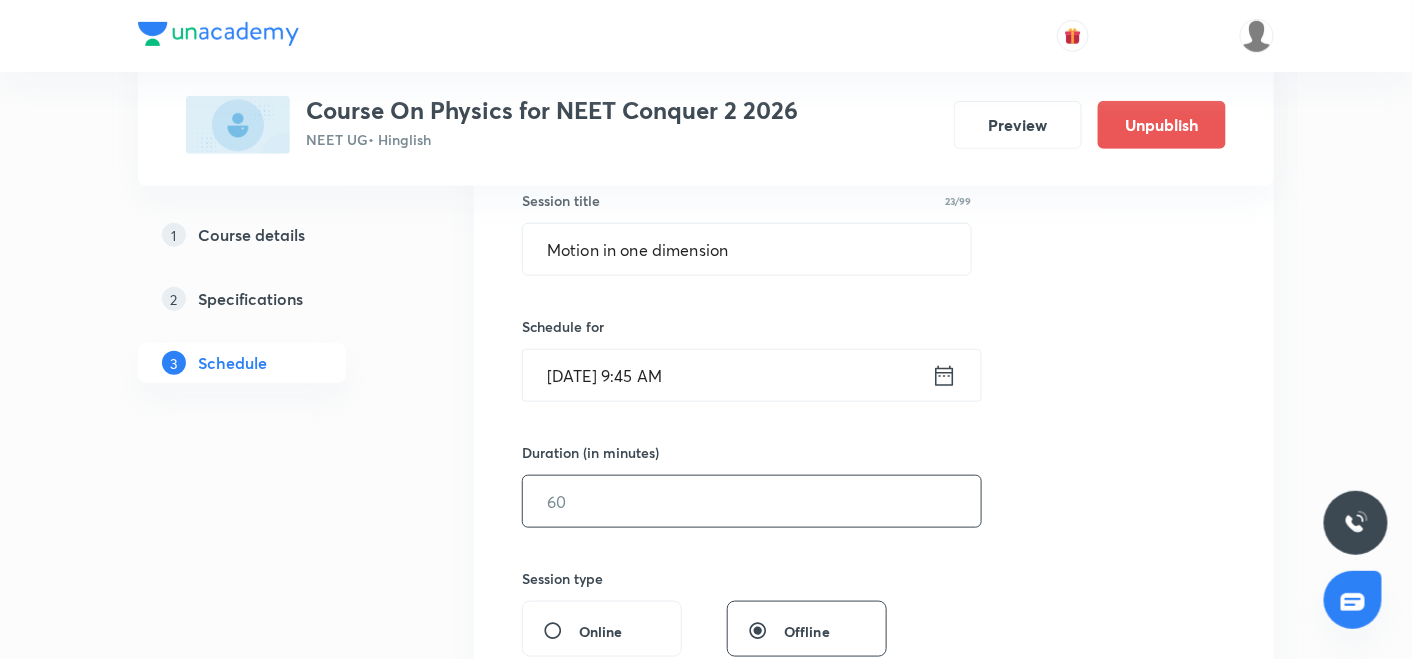 click at bounding box center [752, 501] 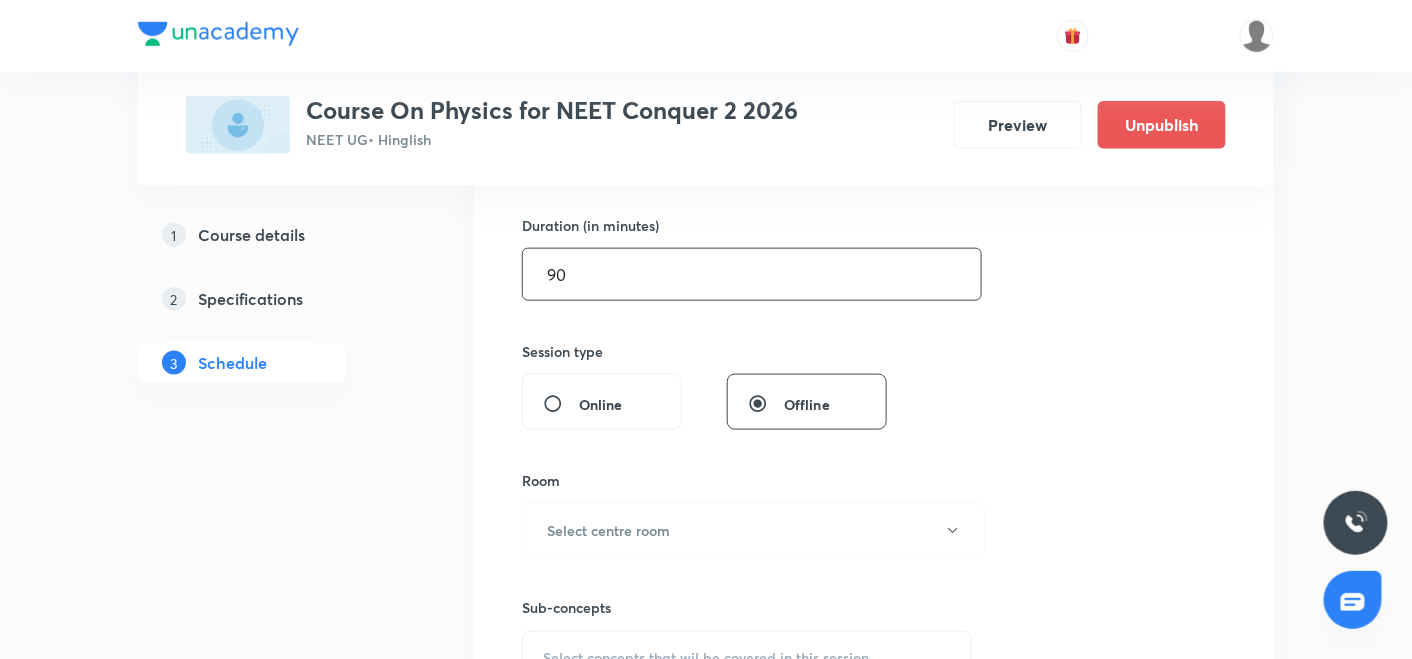 scroll, scrollTop: 618, scrollLeft: 0, axis: vertical 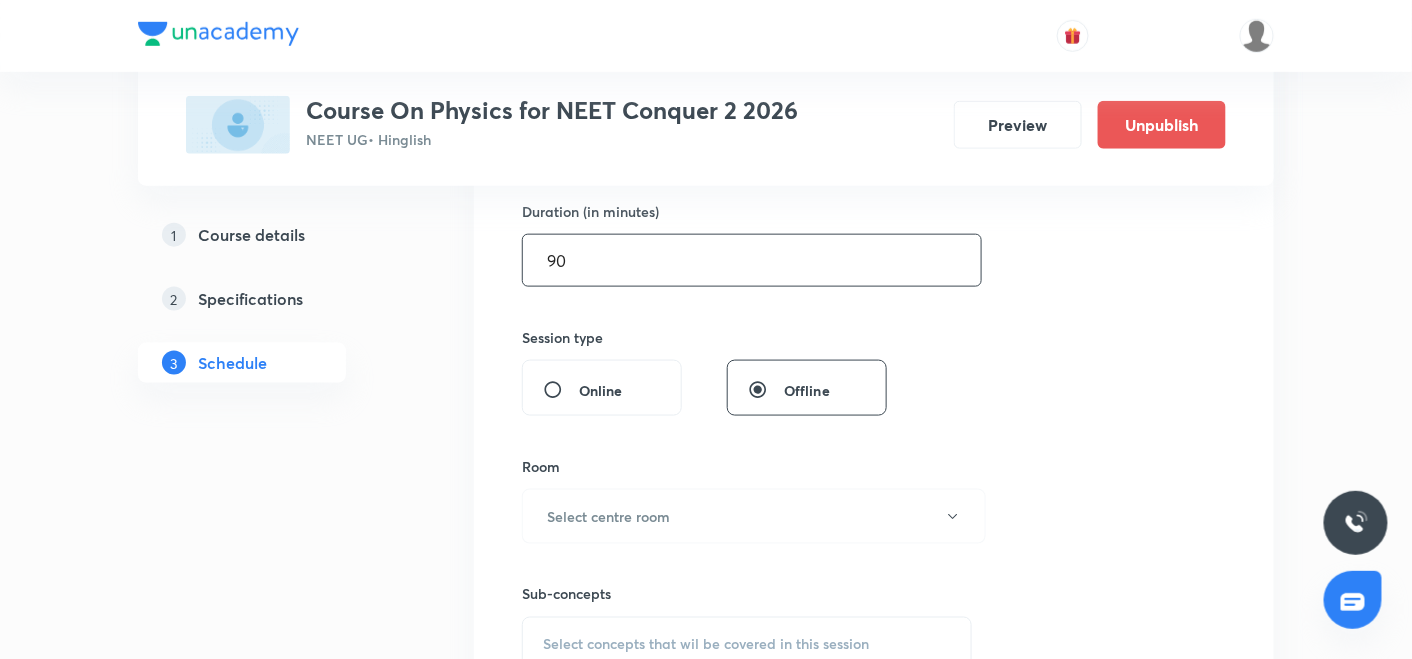 type on "90" 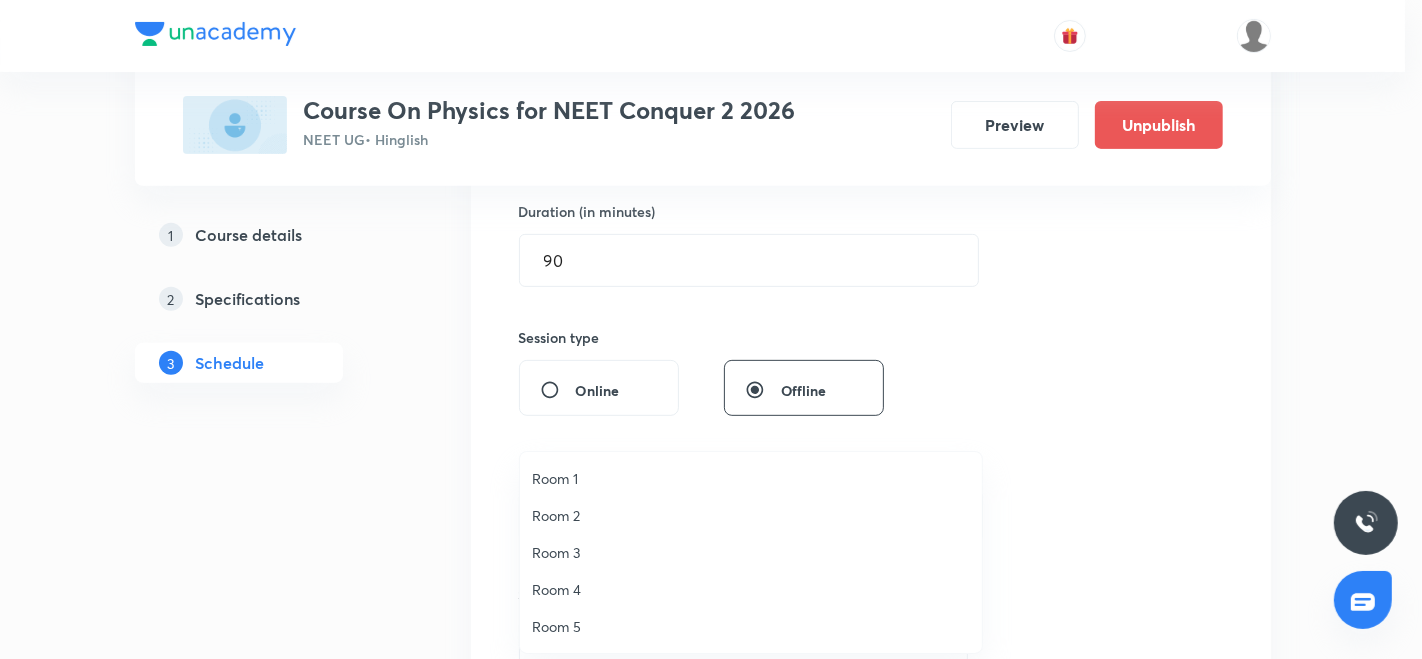 click on "Room 3" at bounding box center (751, 552) 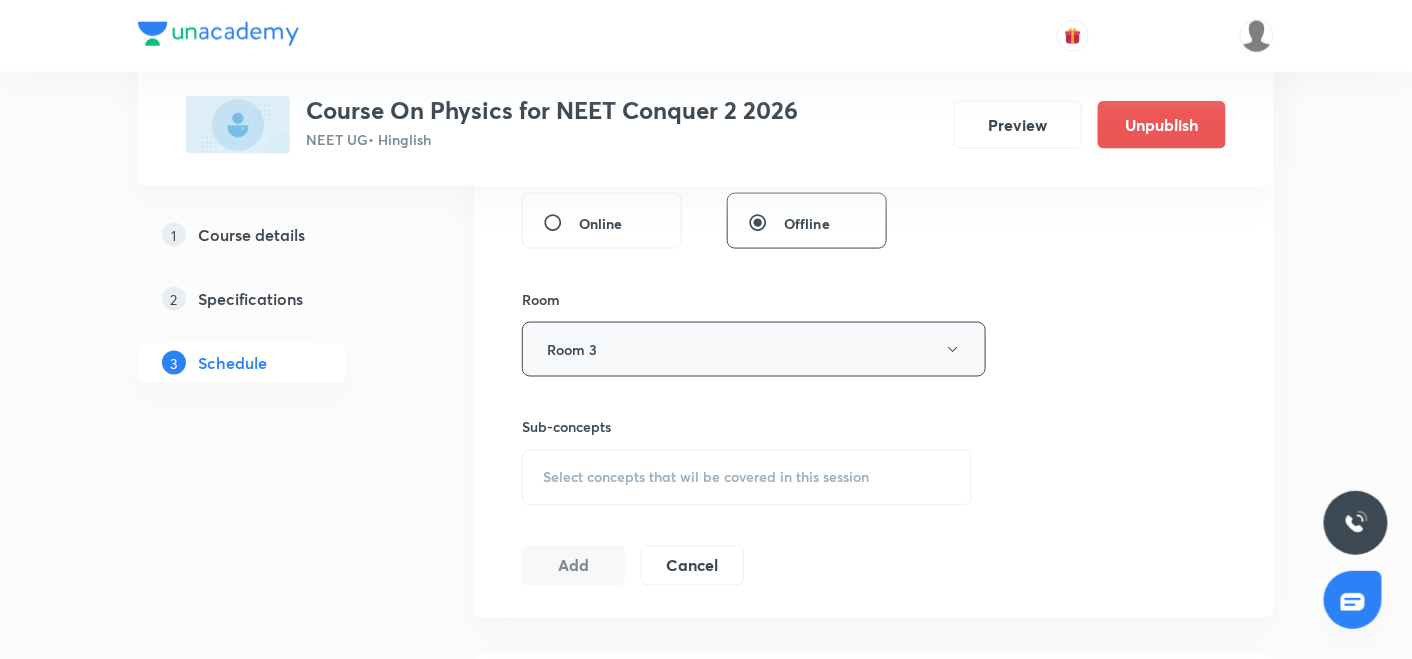 scroll, scrollTop: 792, scrollLeft: 0, axis: vertical 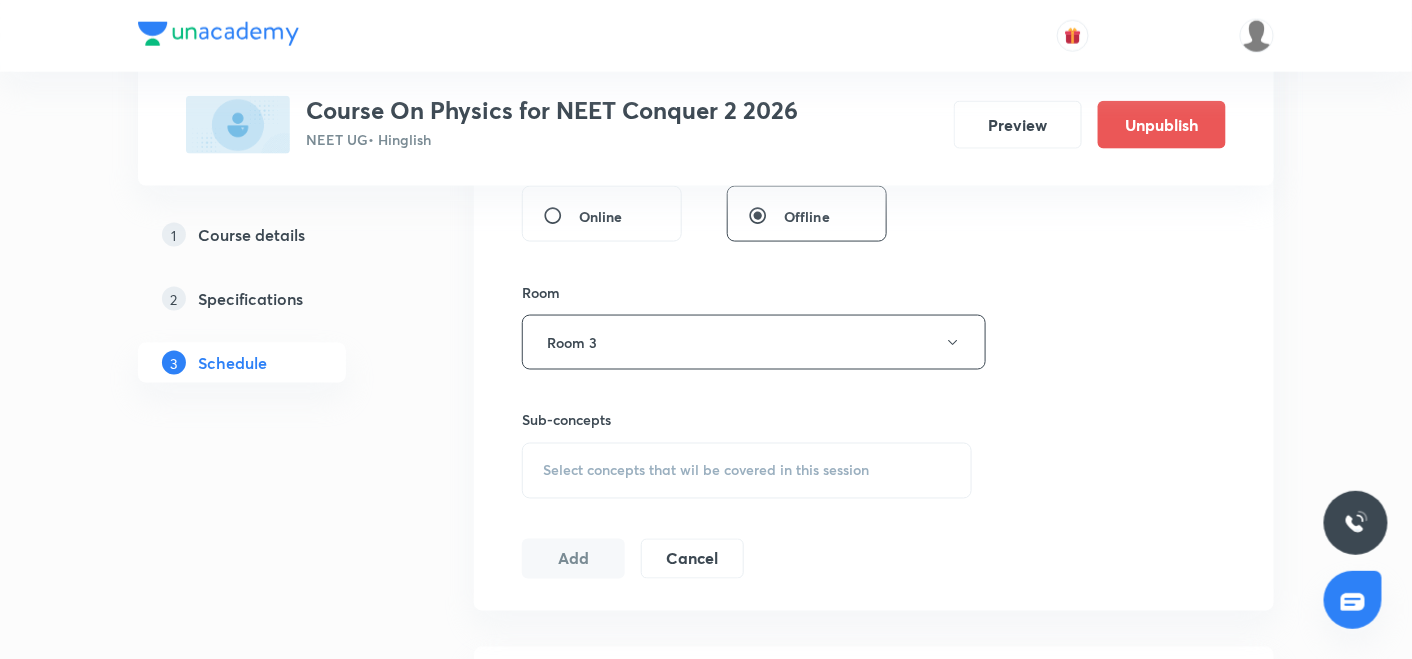 click on "Select concepts that wil be covered in this session" at bounding box center [706, 471] 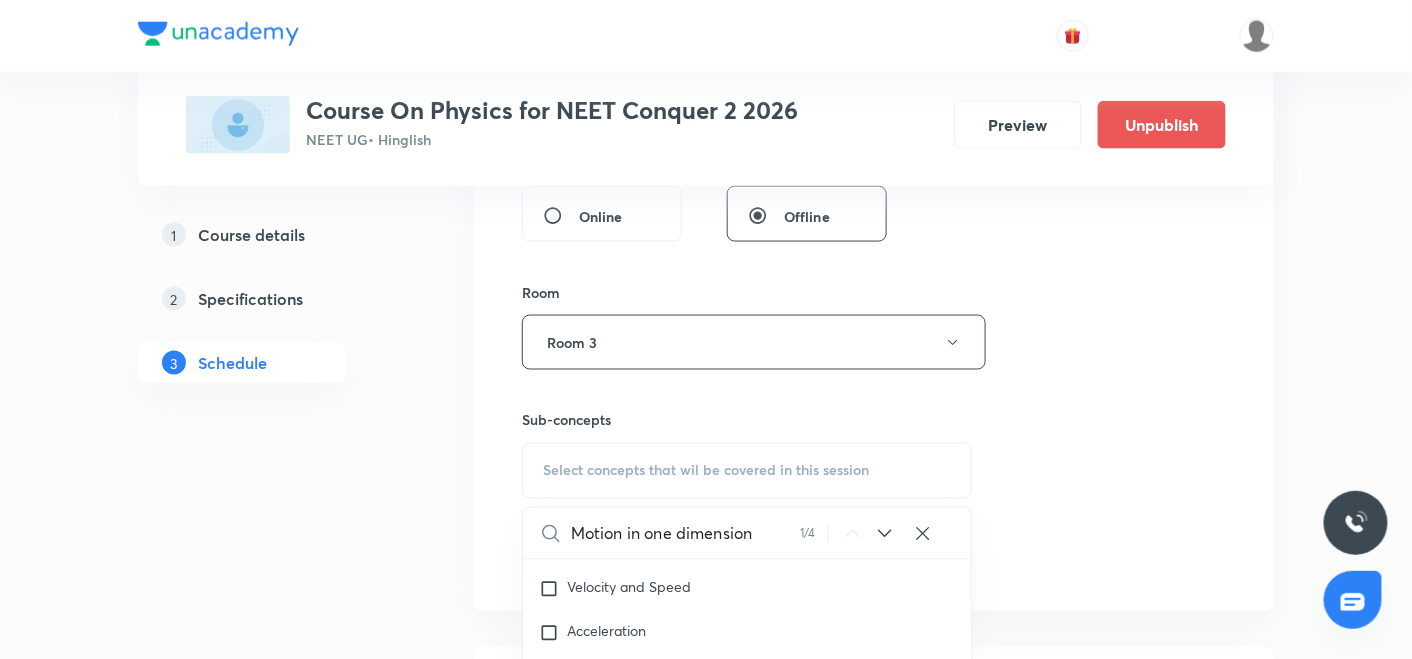 scroll, scrollTop: 3020, scrollLeft: 0, axis: vertical 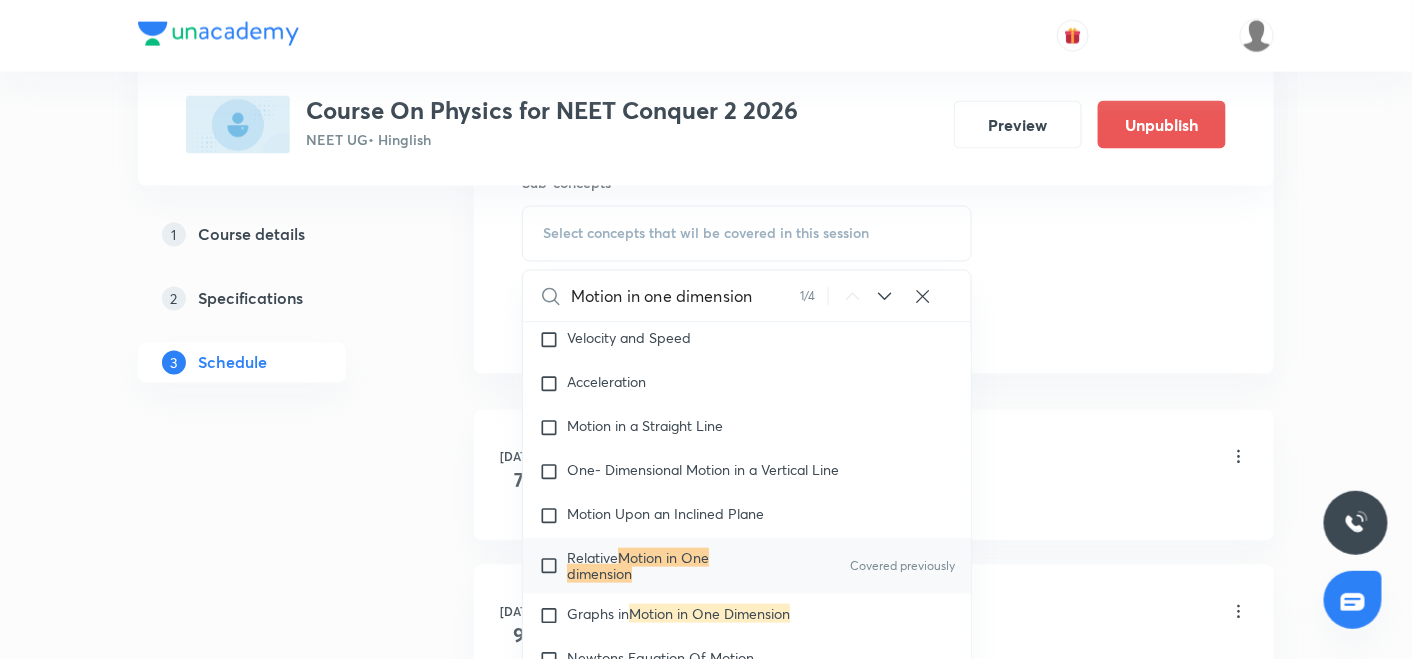 type on "Motion in one dimension" 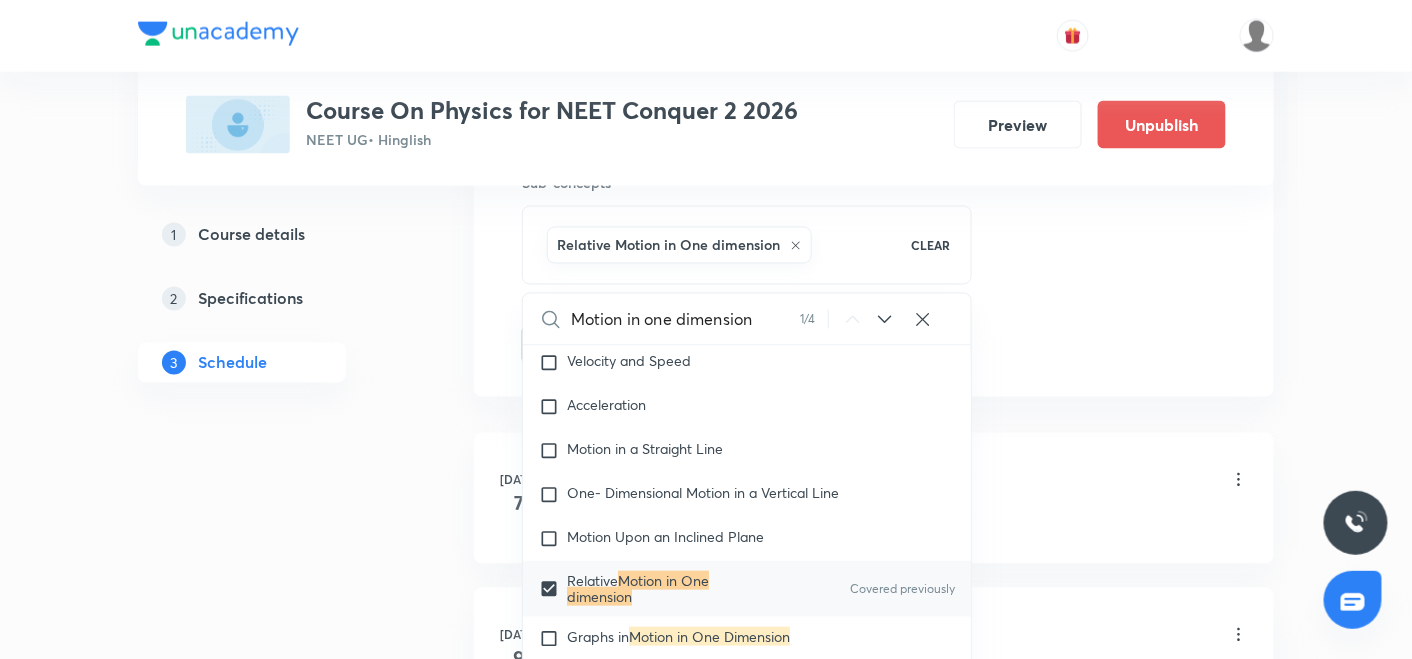 click on "1 Course details 2 Specifications 3 Schedule" at bounding box center [274, 400] 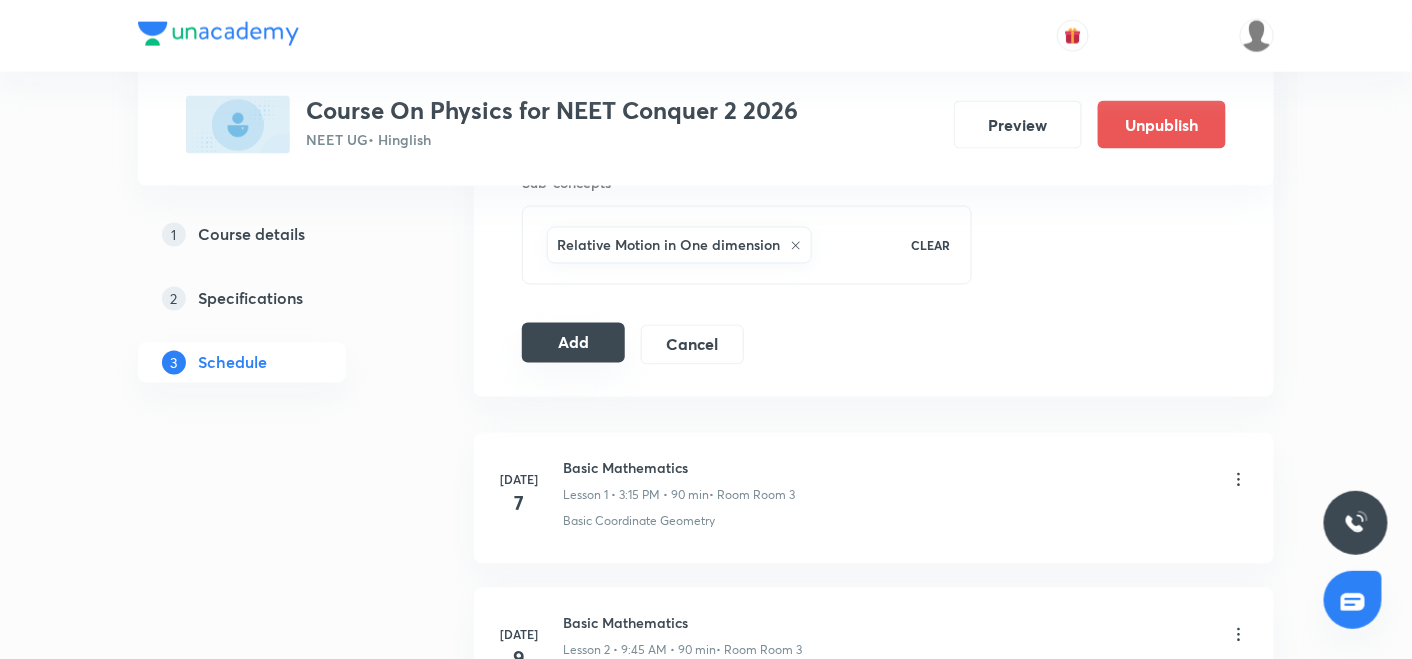 click on "Add" at bounding box center (573, 343) 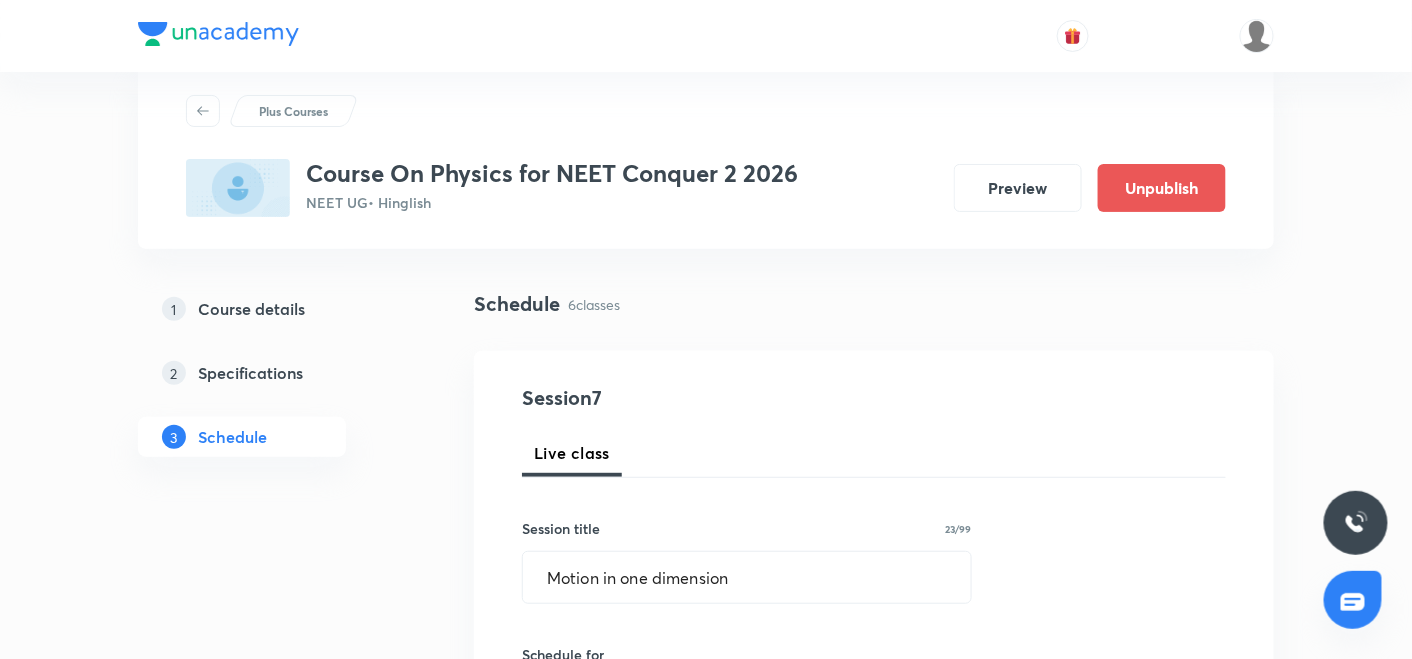 scroll, scrollTop: 22, scrollLeft: 0, axis: vertical 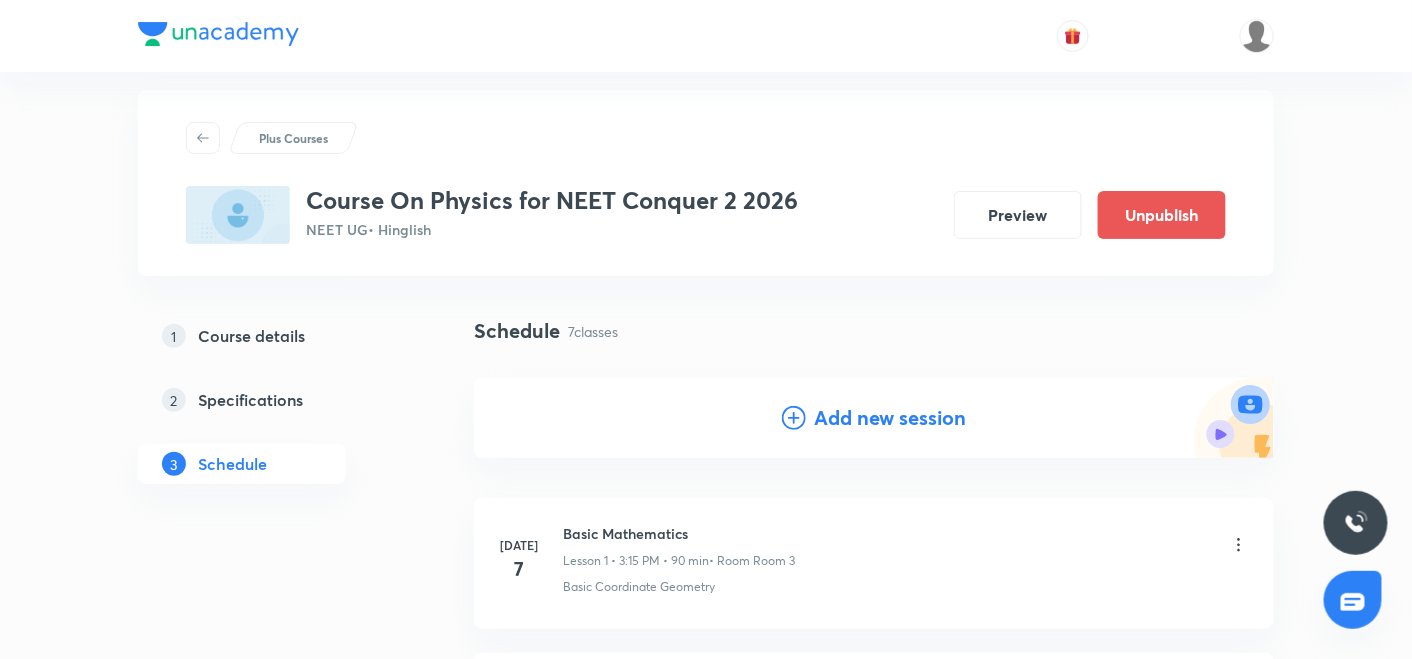 click 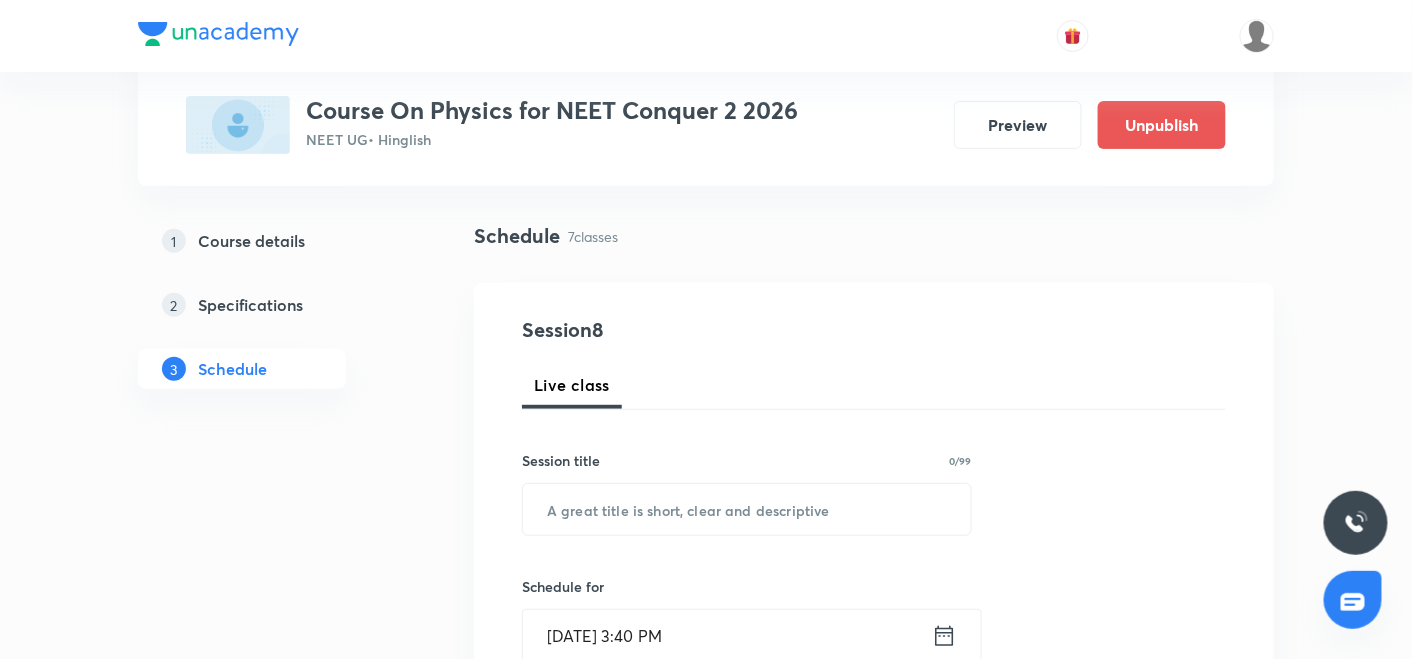 scroll, scrollTop: 122, scrollLeft: 0, axis: vertical 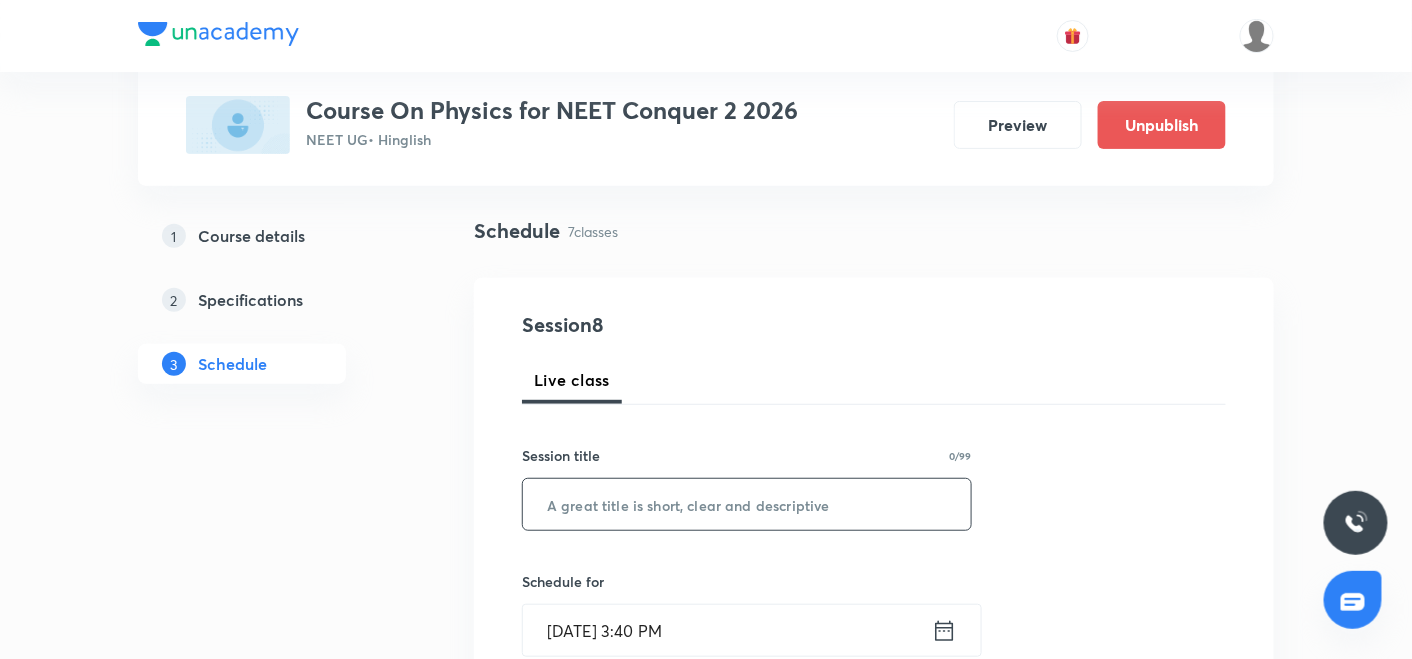 click at bounding box center [747, 504] 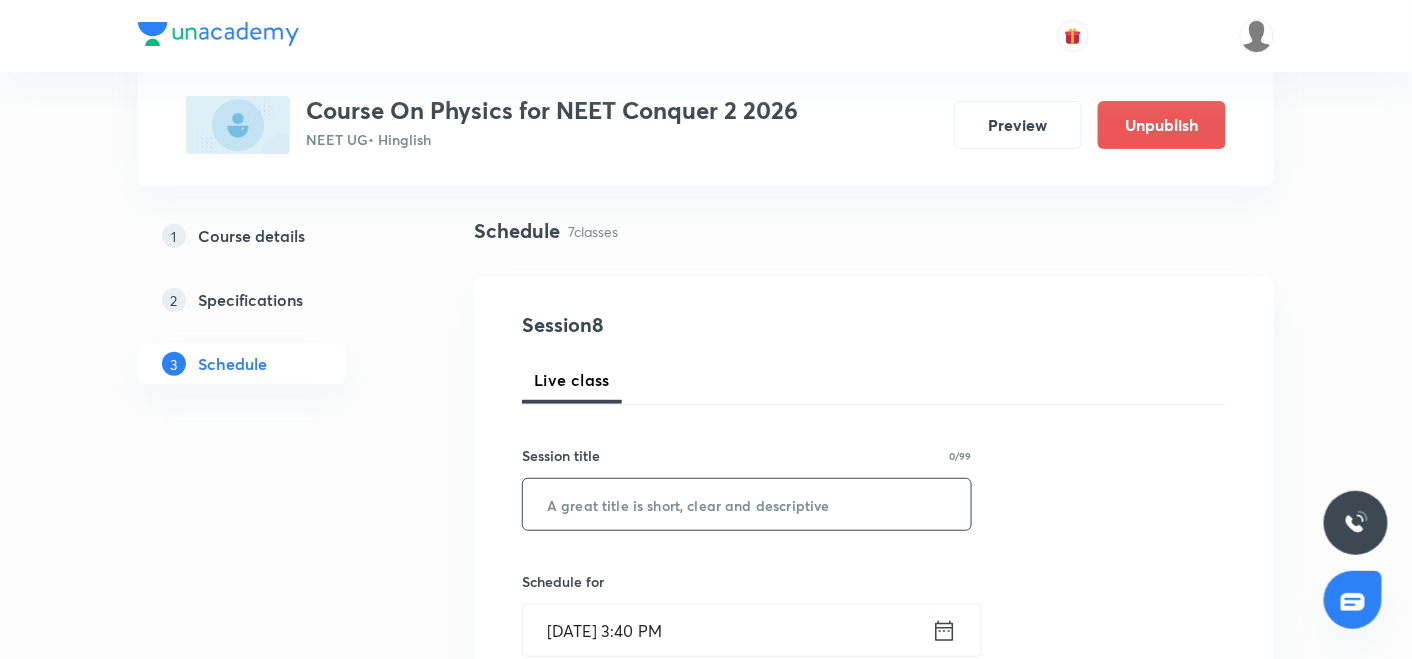 paste on "Motion in one dimension" 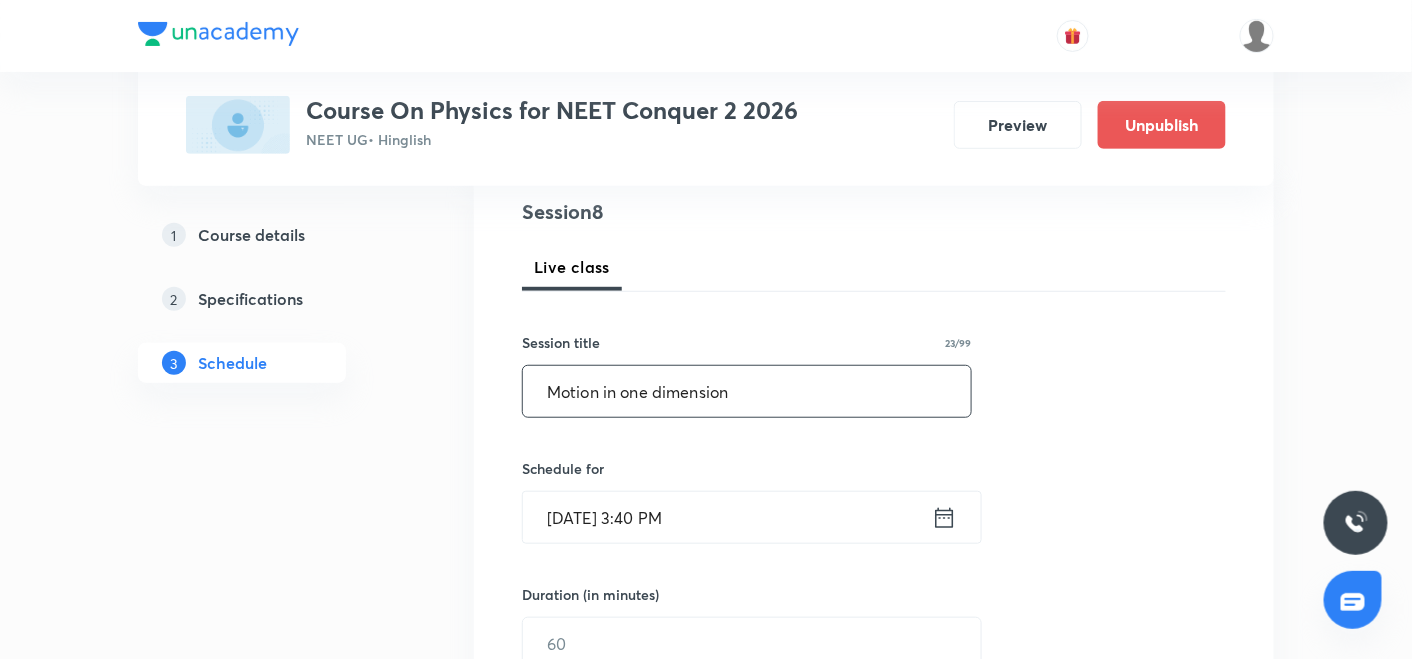 scroll, scrollTop: 277, scrollLeft: 0, axis: vertical 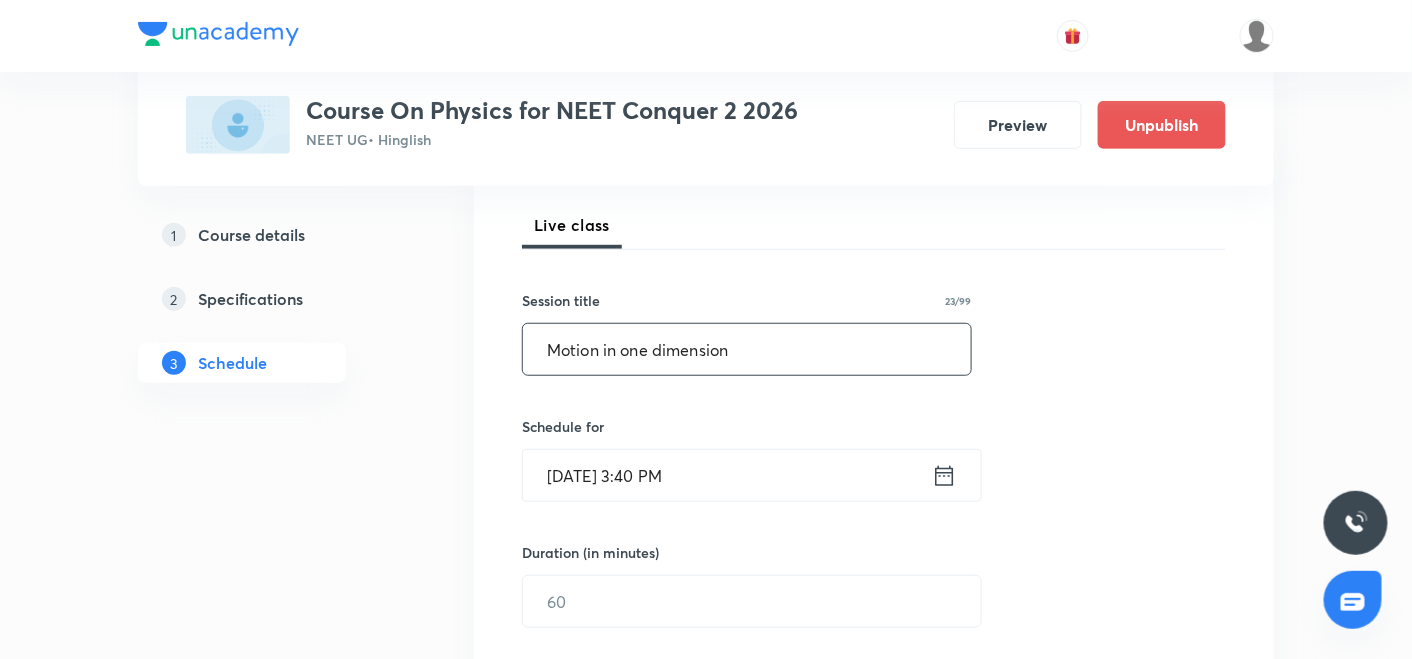 type on "Motion in one dimension" 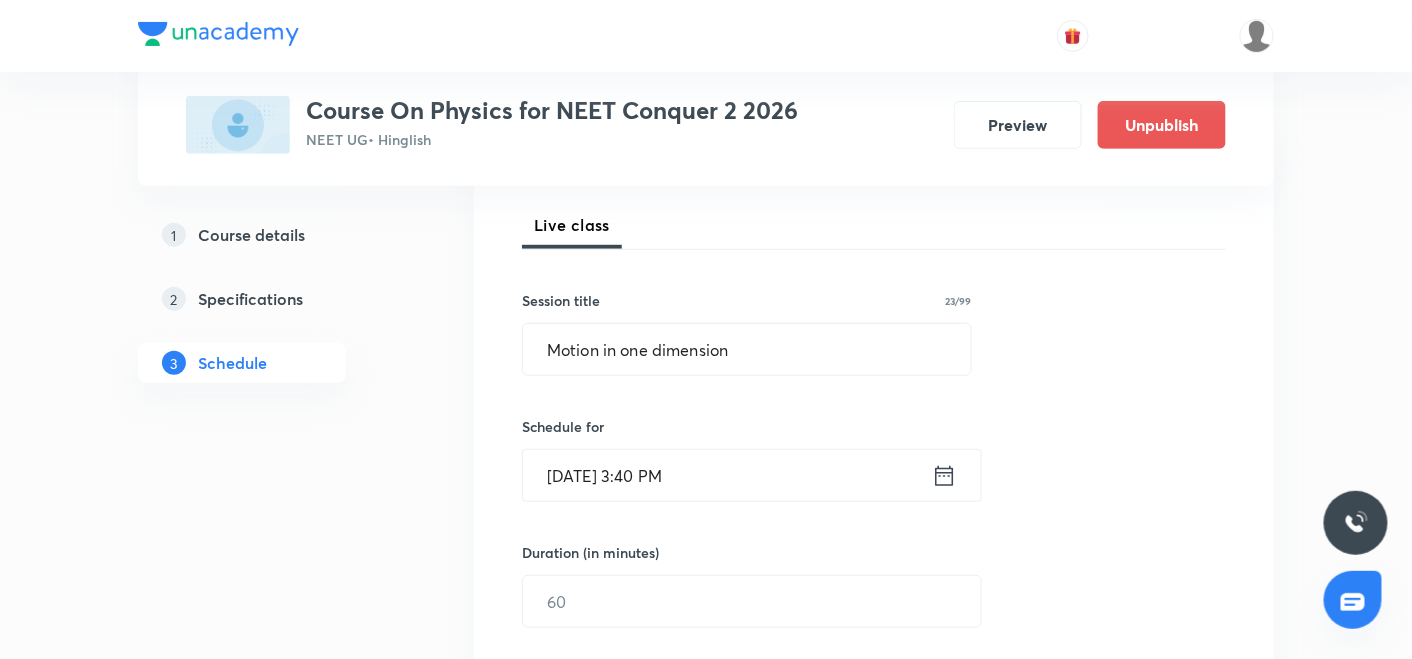 click 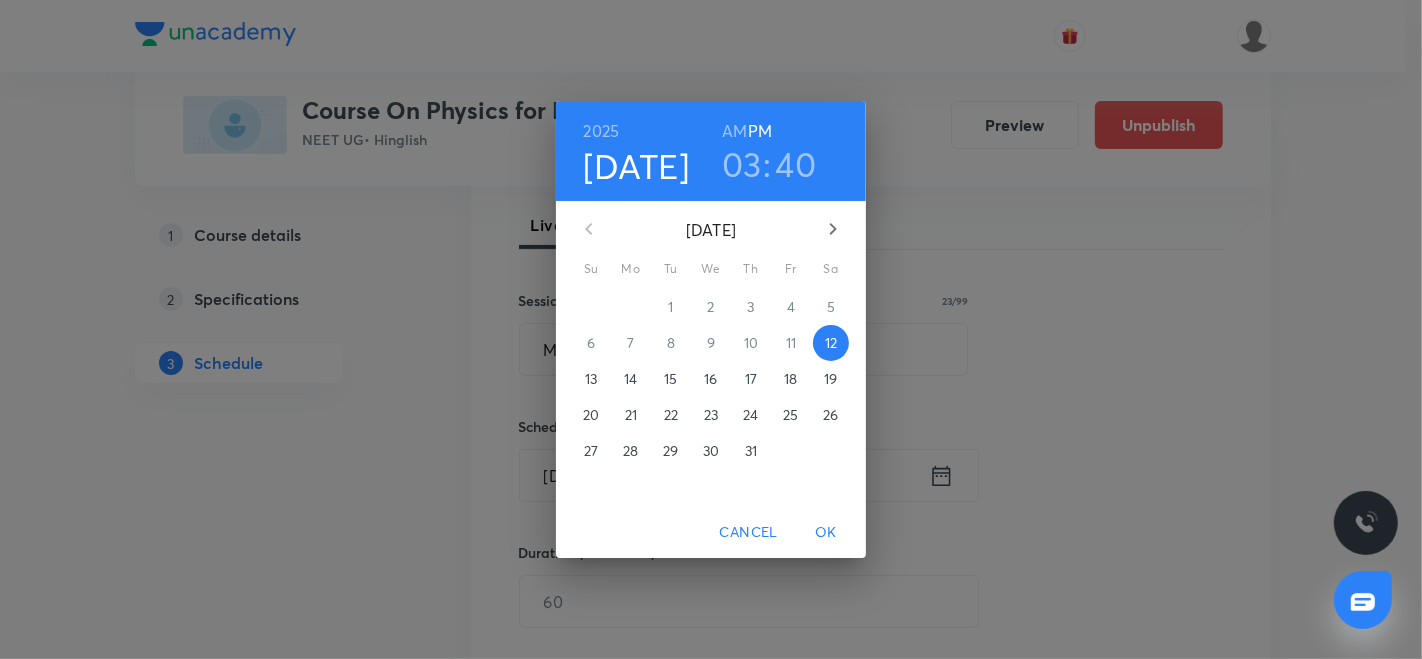 click on "17" at bounding box center (751, 379) 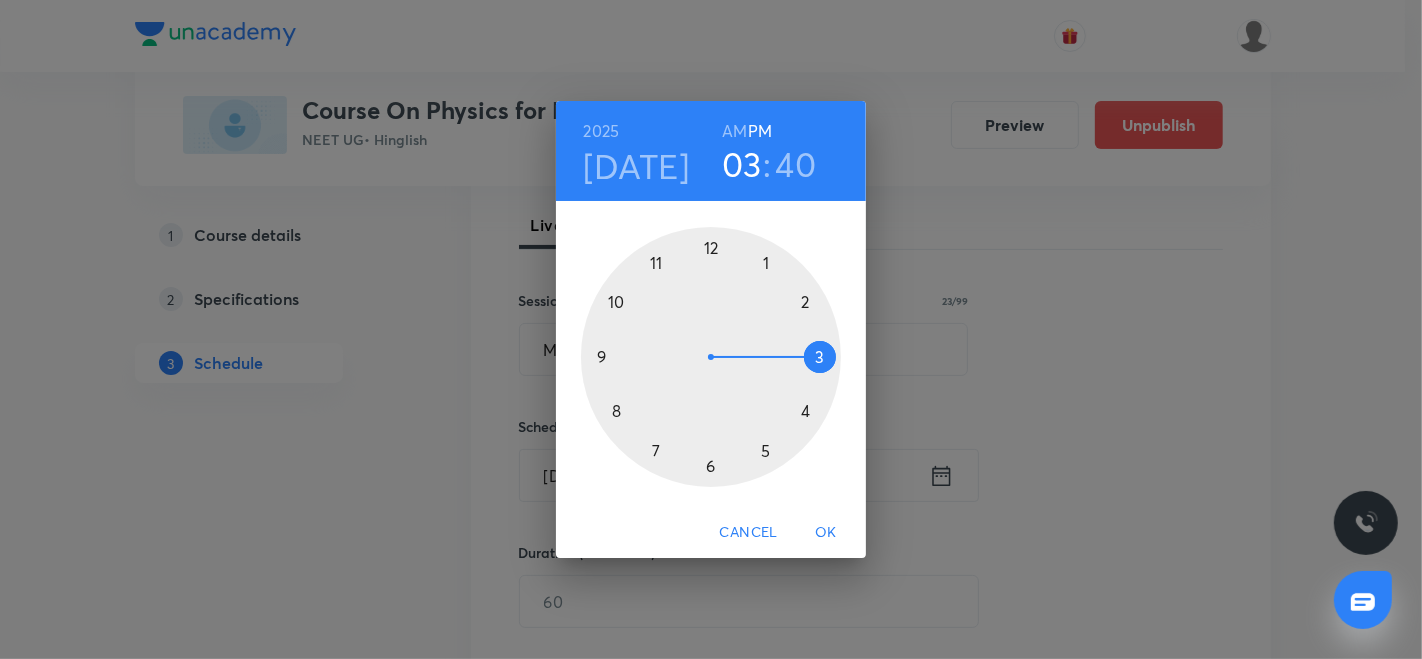 click at bounding box center (711, 357) 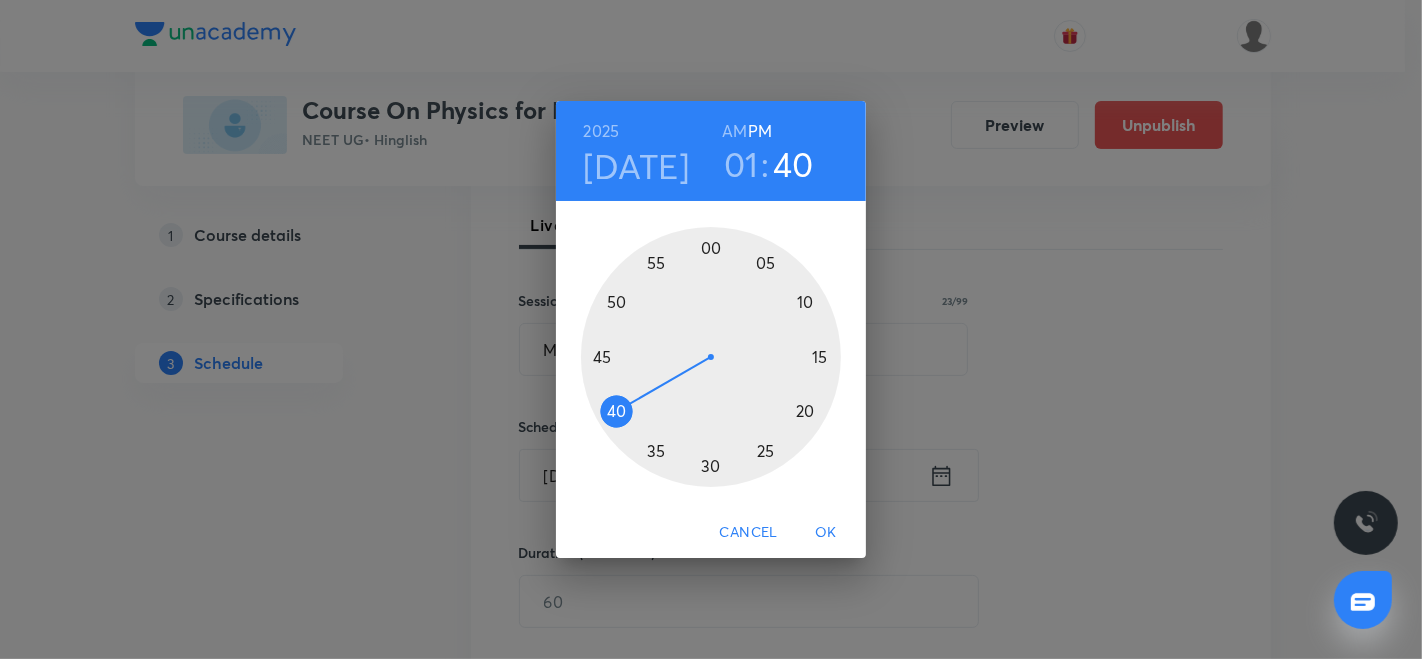 click at bounding box center [711, 357] 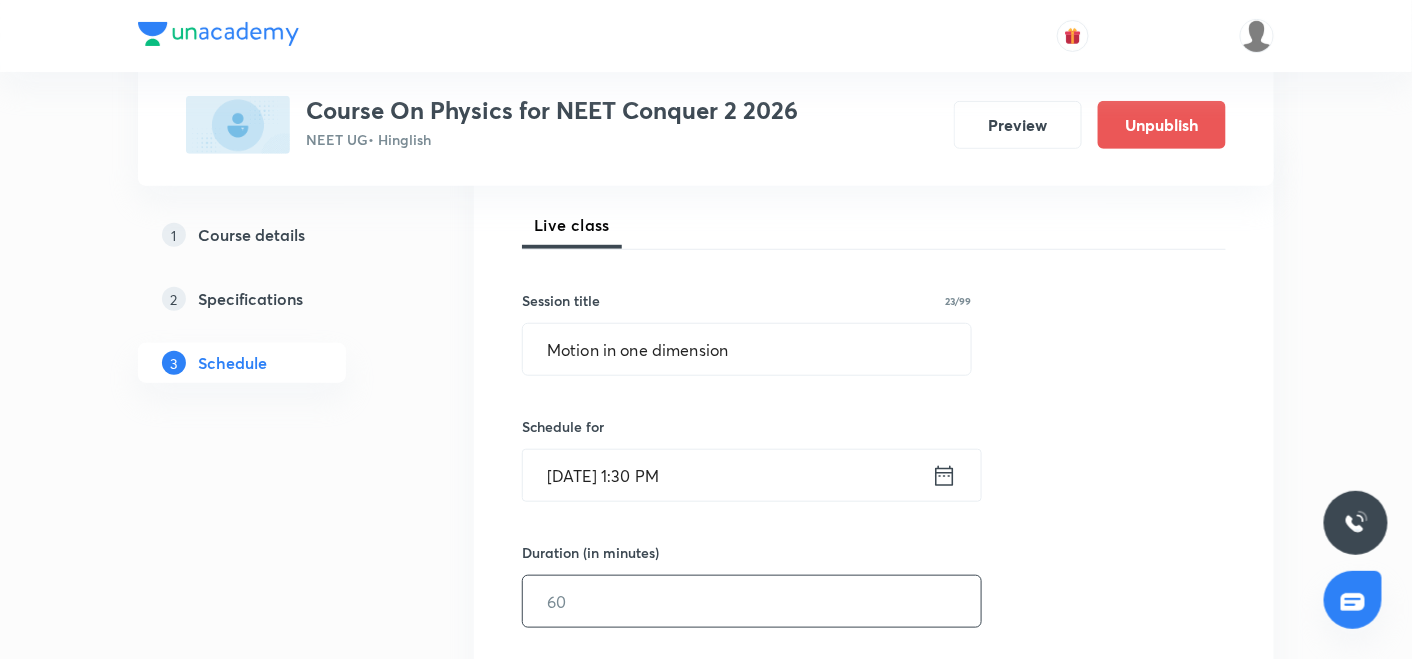 click at bounding box center [752, 601] 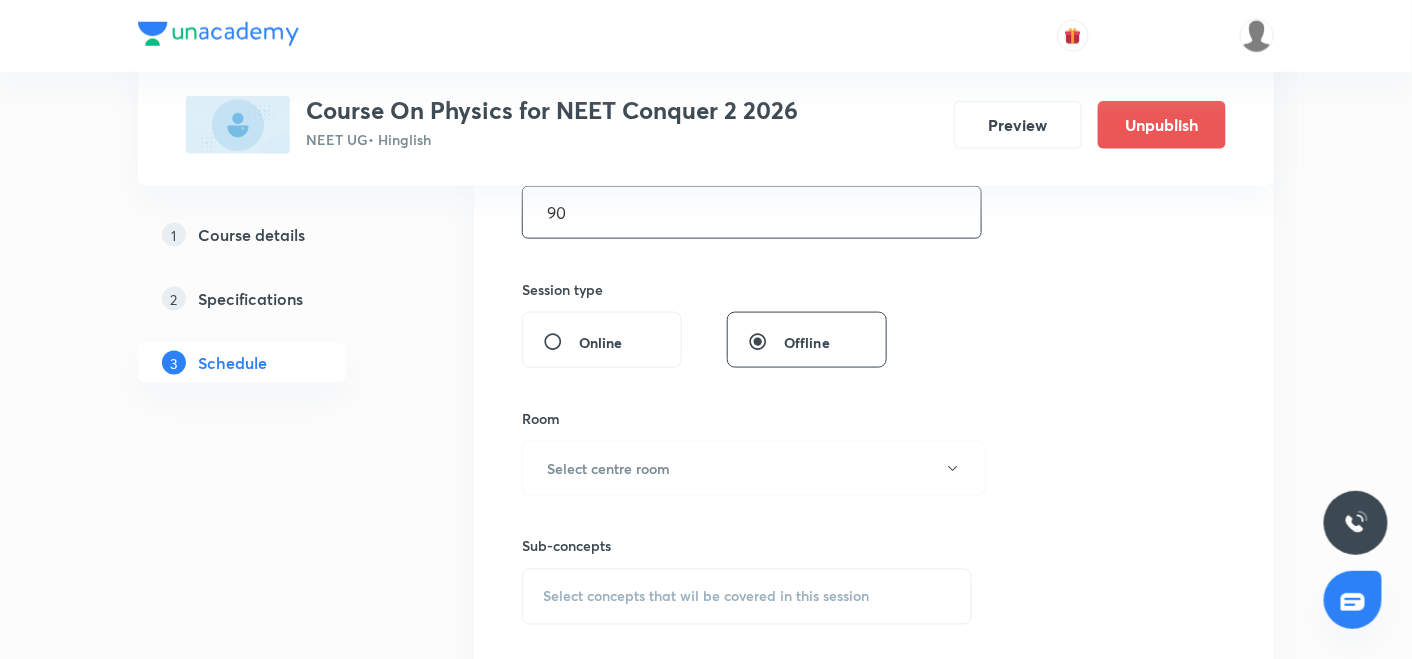 scroll, scrollTop: 670, scrollLeft: 0, axis: vertical 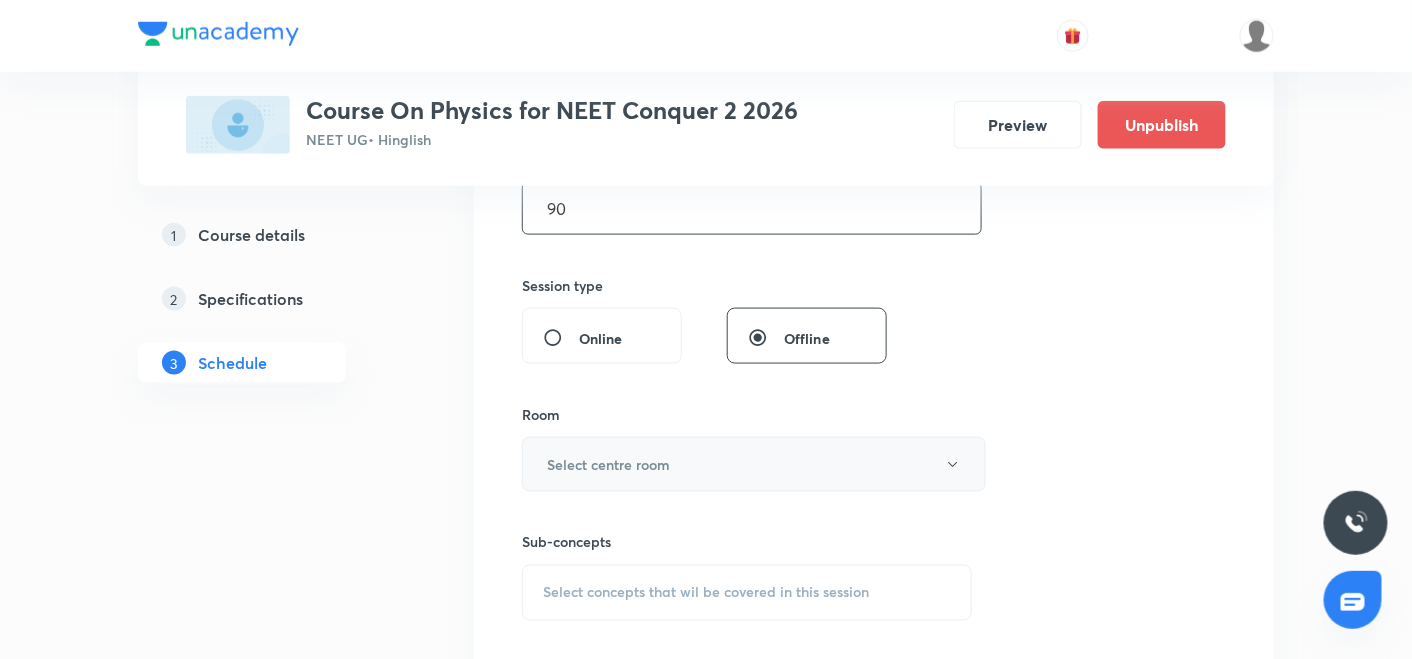 type on "90" 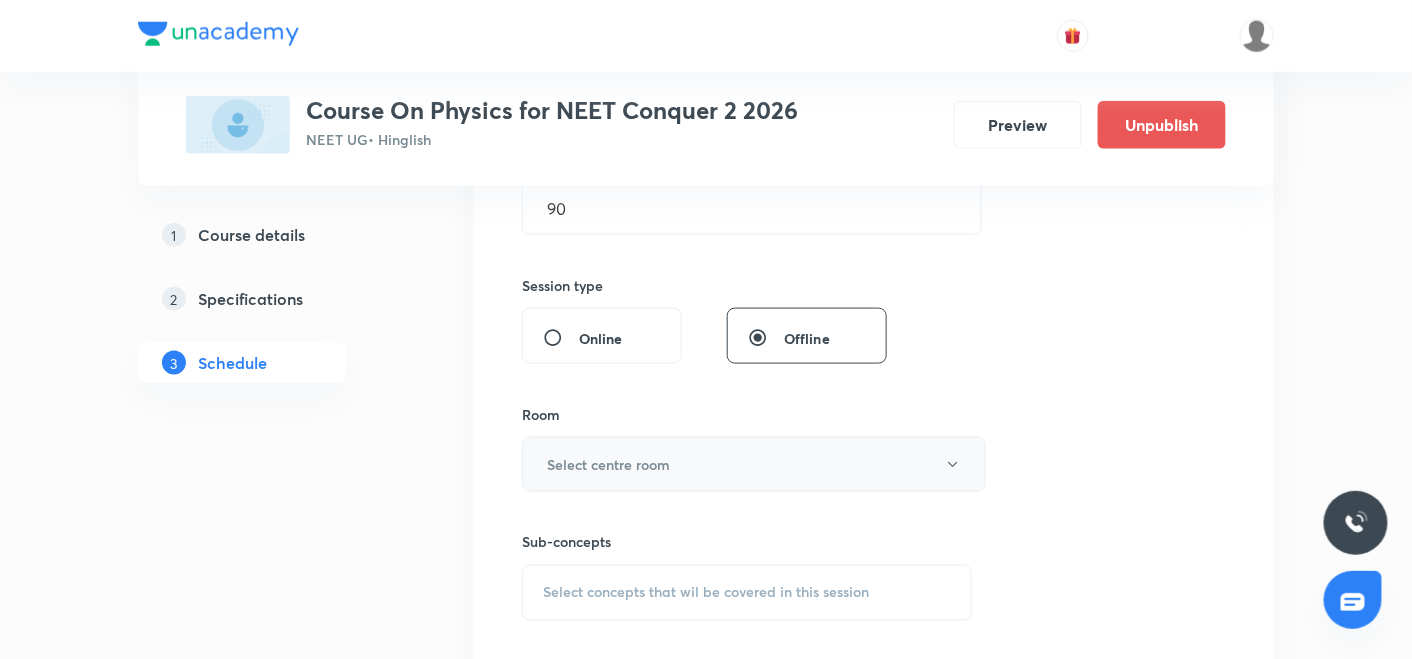 click on "Select centre room" at bounding box center (608, 464) 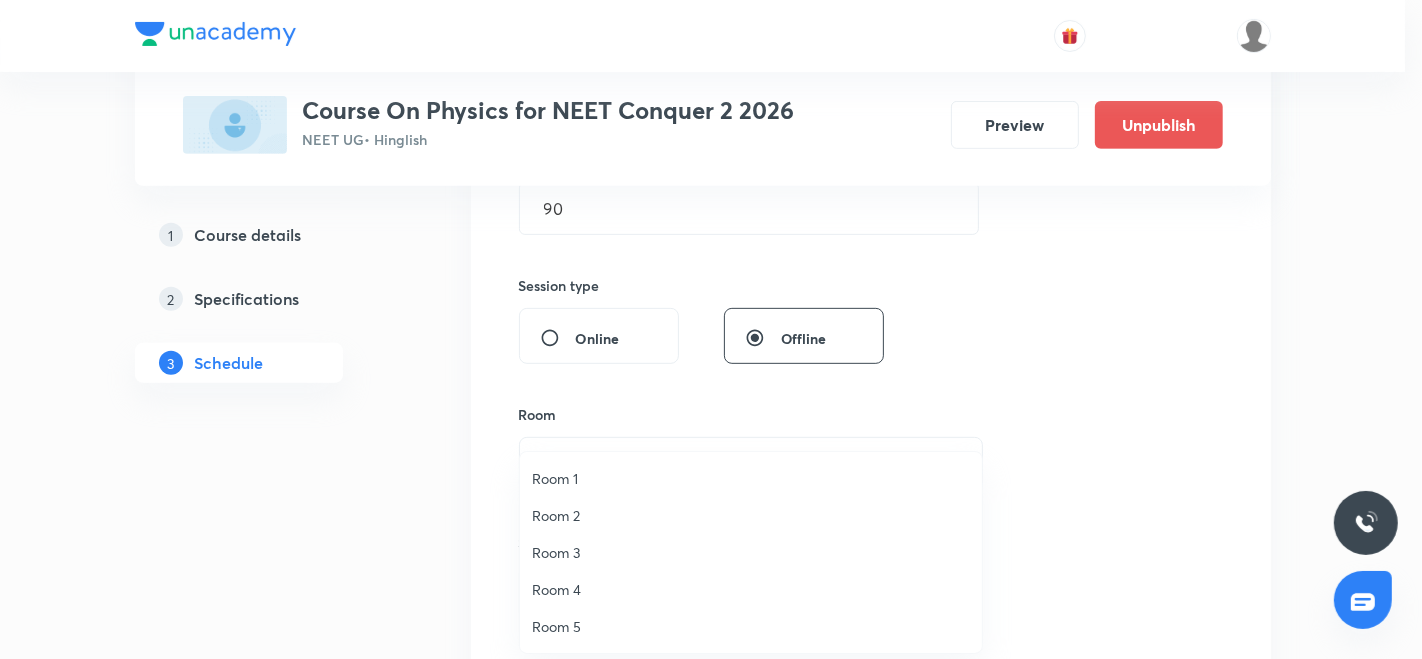 click on "Room 3" at bounding box center [751, 552] 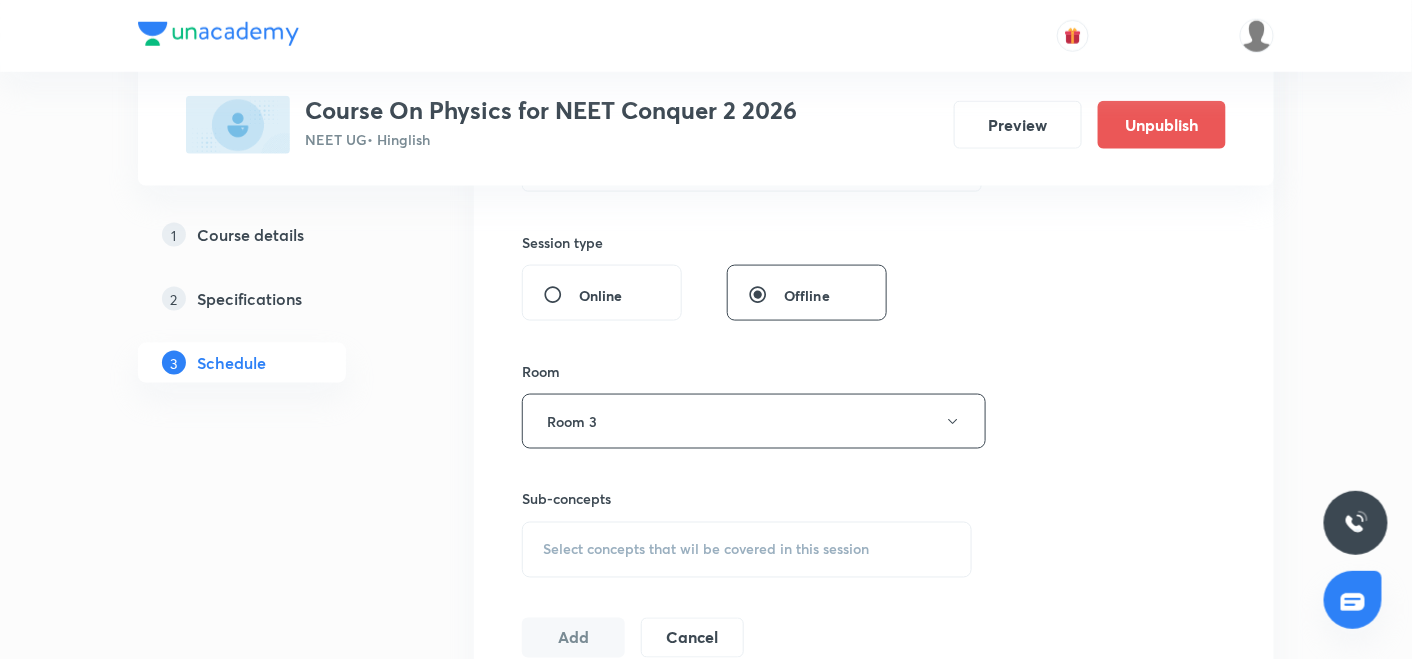 scroll, scrollTop: 714, scrollLeft: 0, axis: vertical 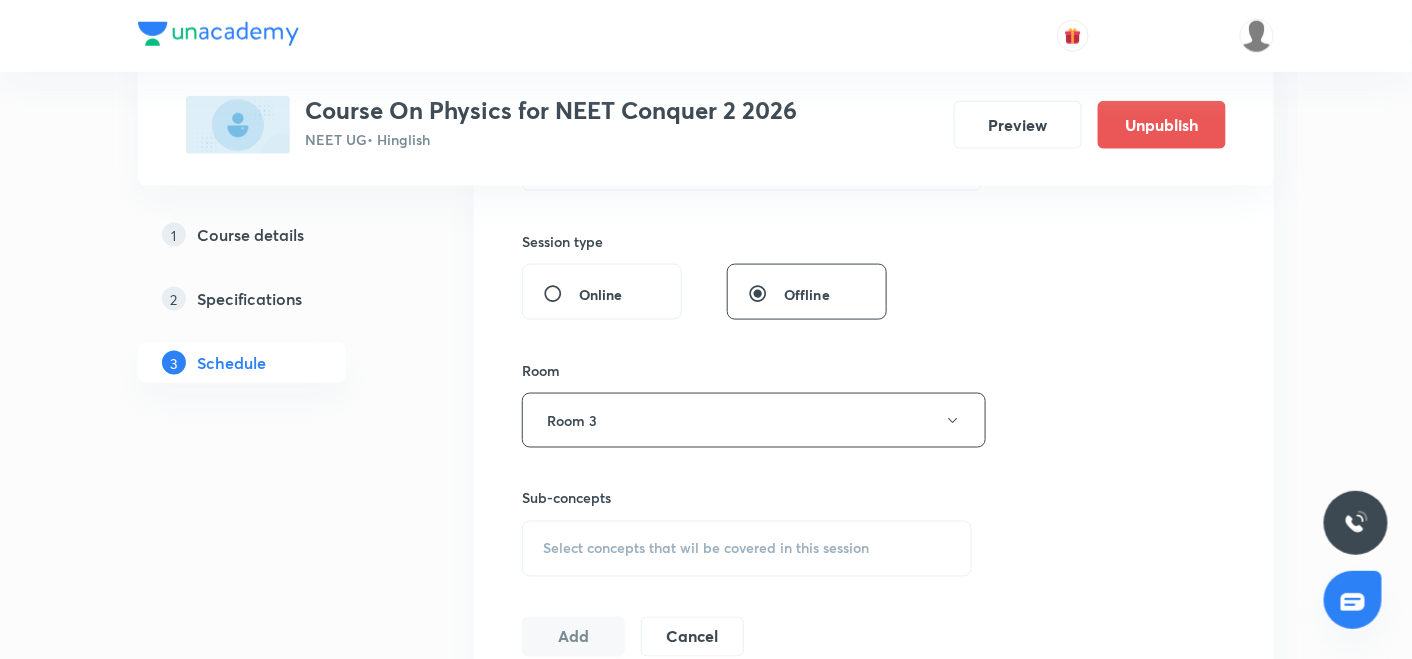 click on "Select concepts that wil be covered in this session" at bounding box center [747, 549] 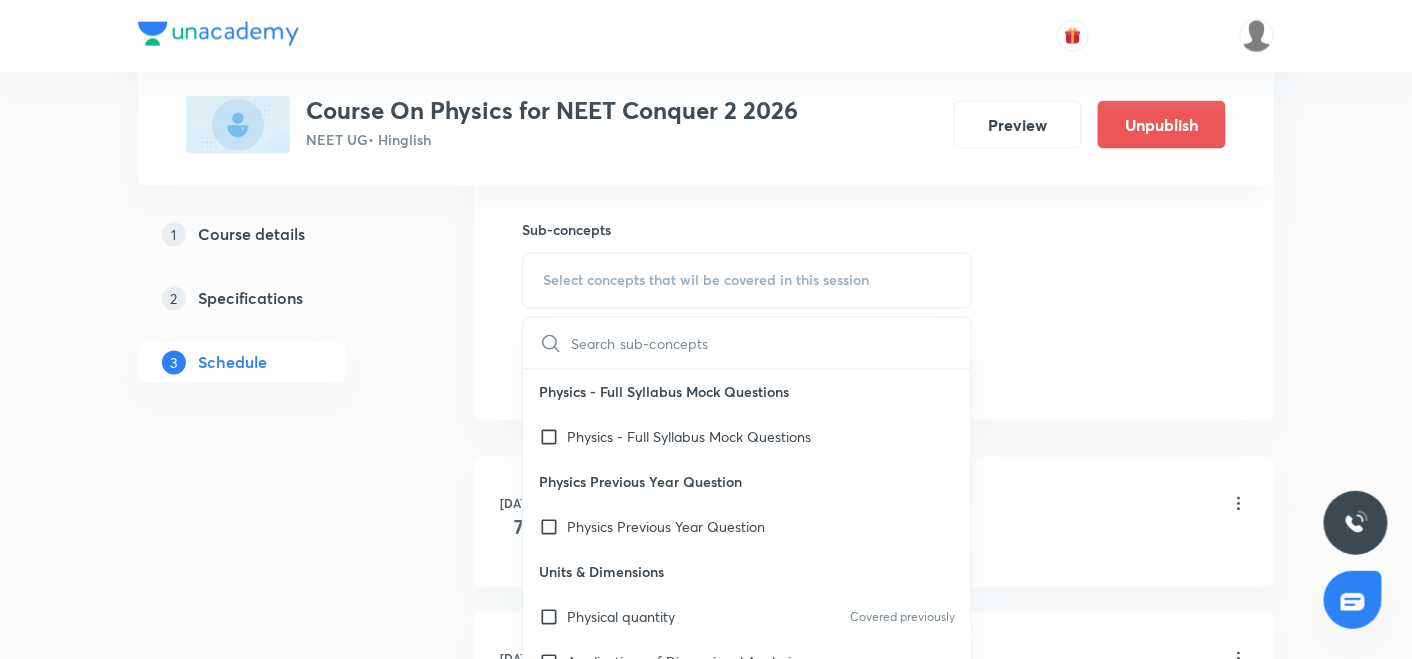scroll, scrollTop: 982, scrollLeft: 0, axis: vertical 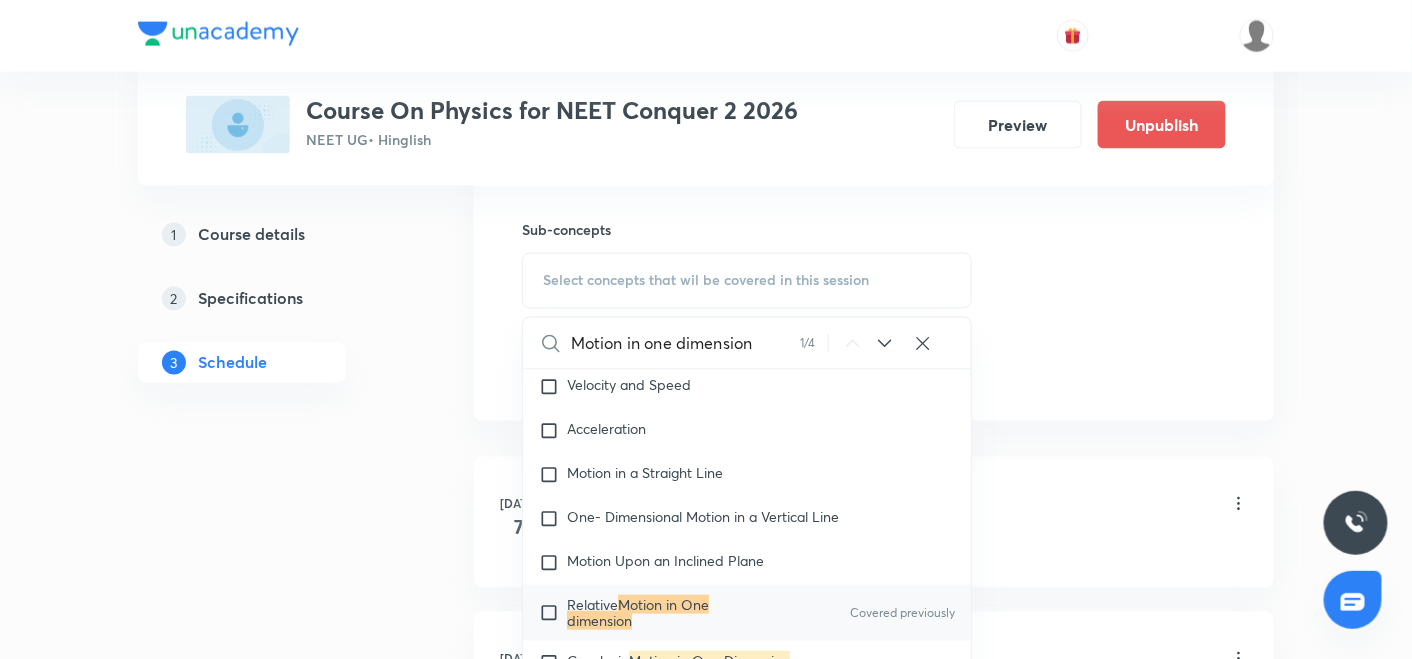 type on "Motion in one dimension" 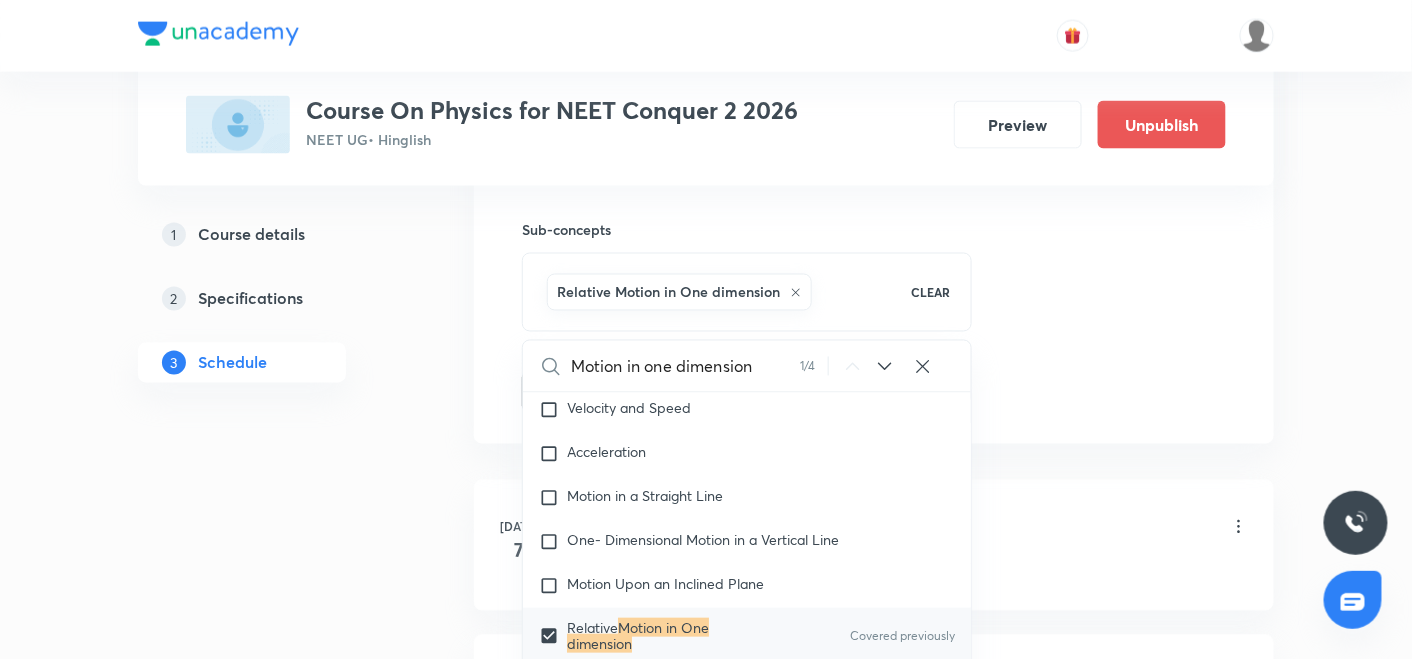 click on "1 Course details 2 Specifications 3 Schedule" at bounding box center (274, 524) 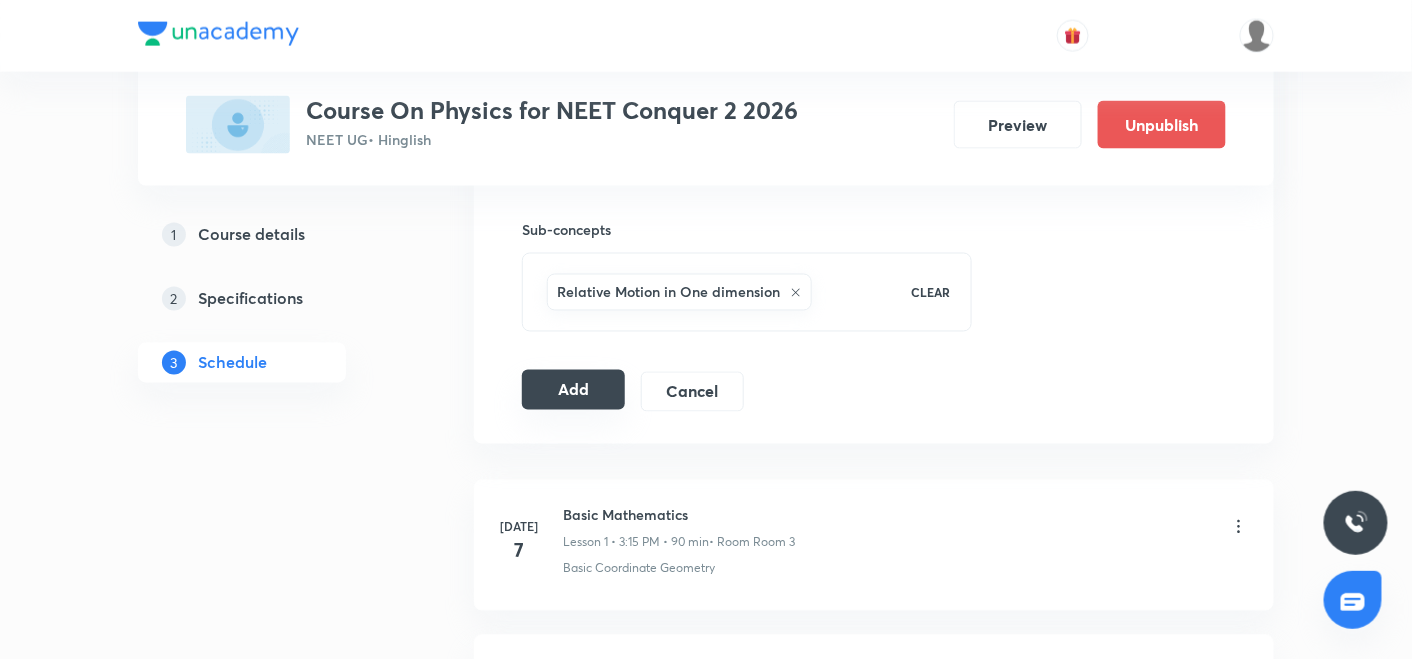 click on "Add" at bounding box center [573, 390] 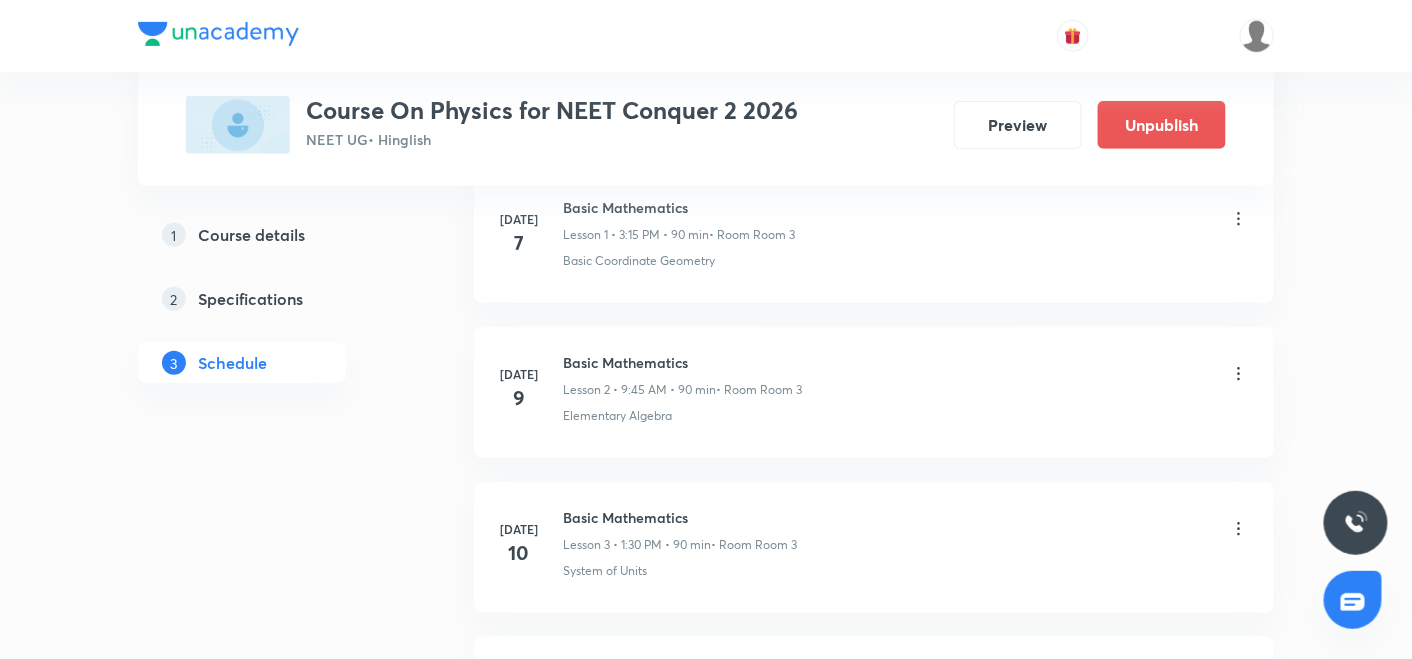 scroll, scrollTop: 0, scrollLeft: 0, axis: both 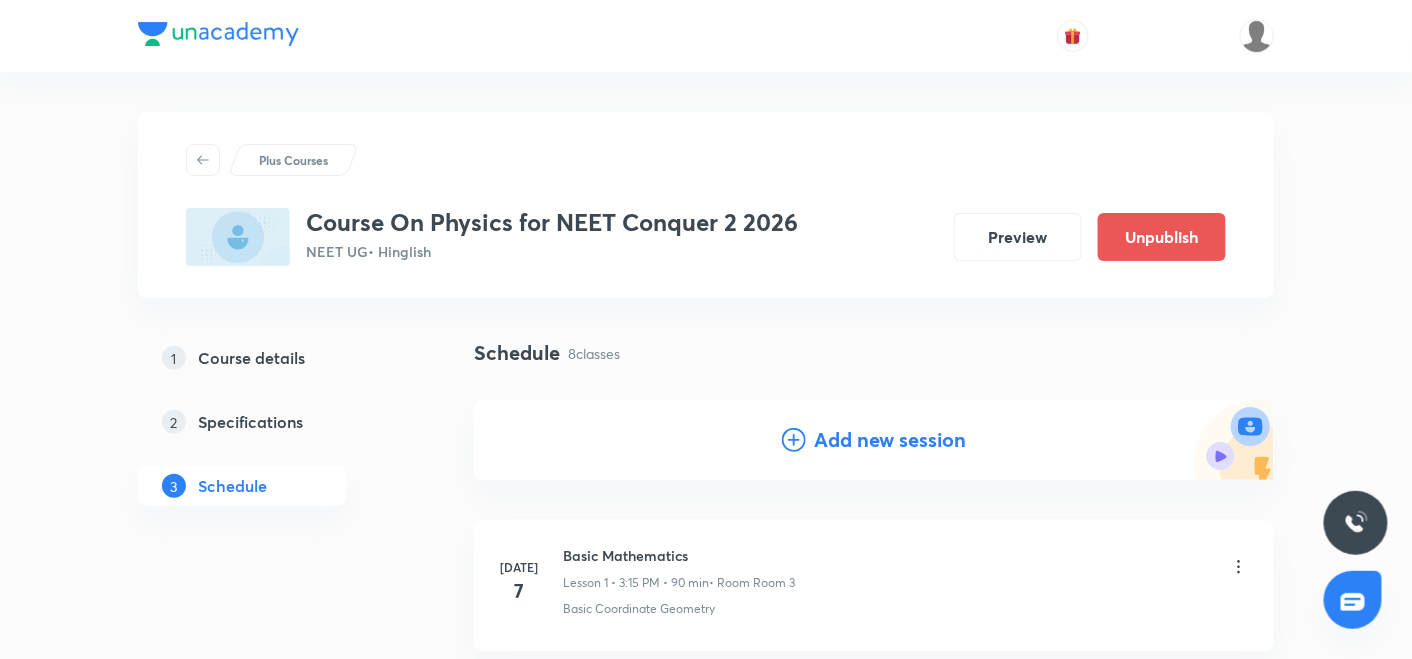 click 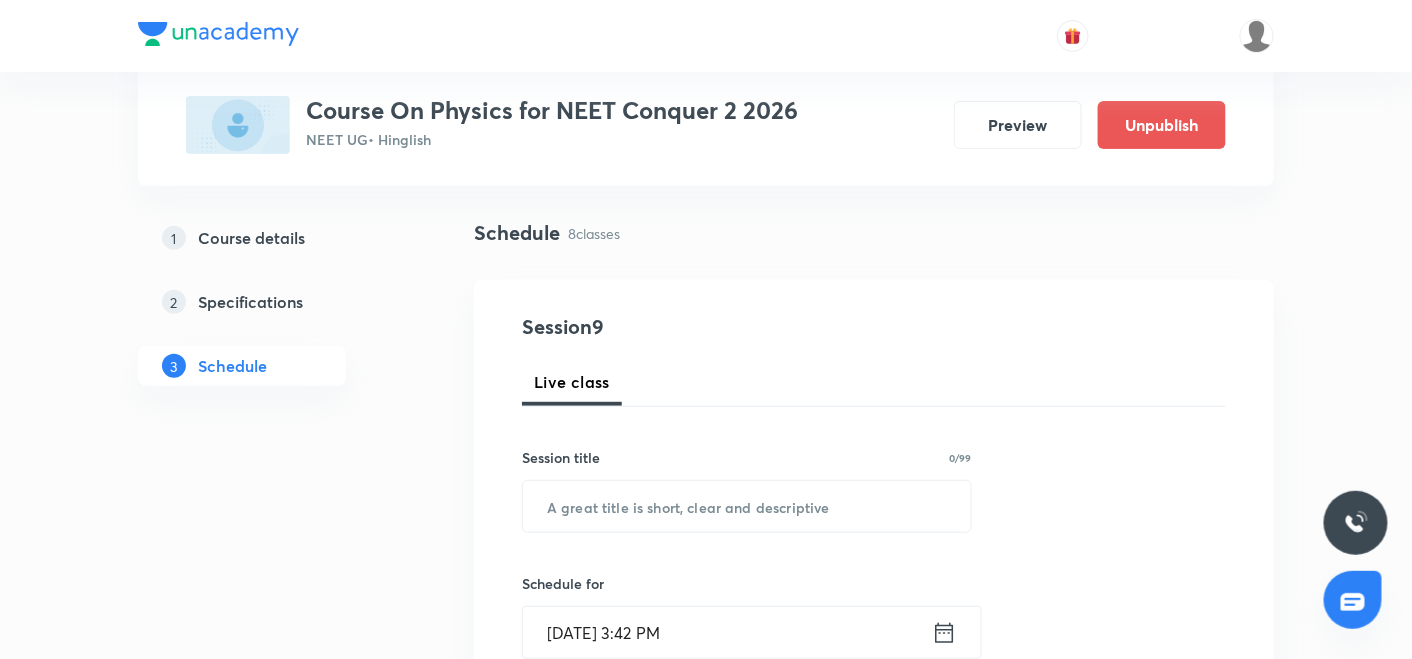 scroll, scrollTop: 144, scrollLeft: 0, axis: vertical 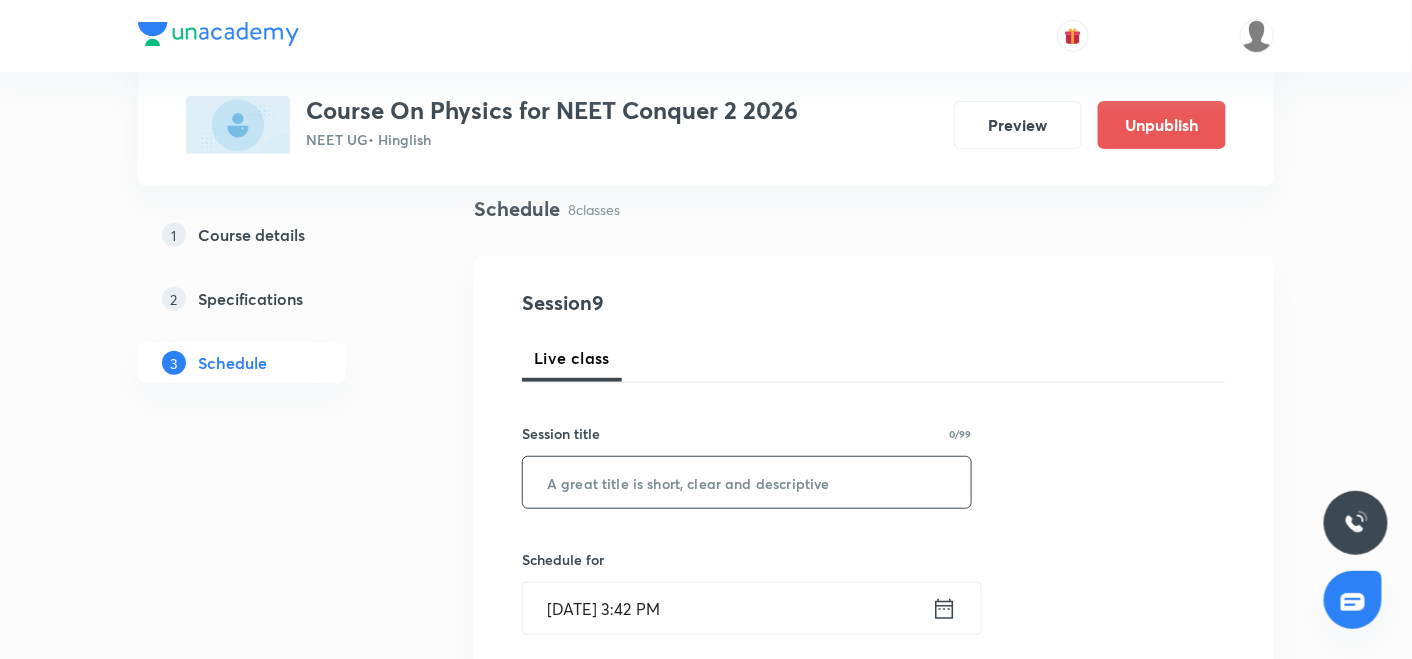 click at bounding box center [747, 482] 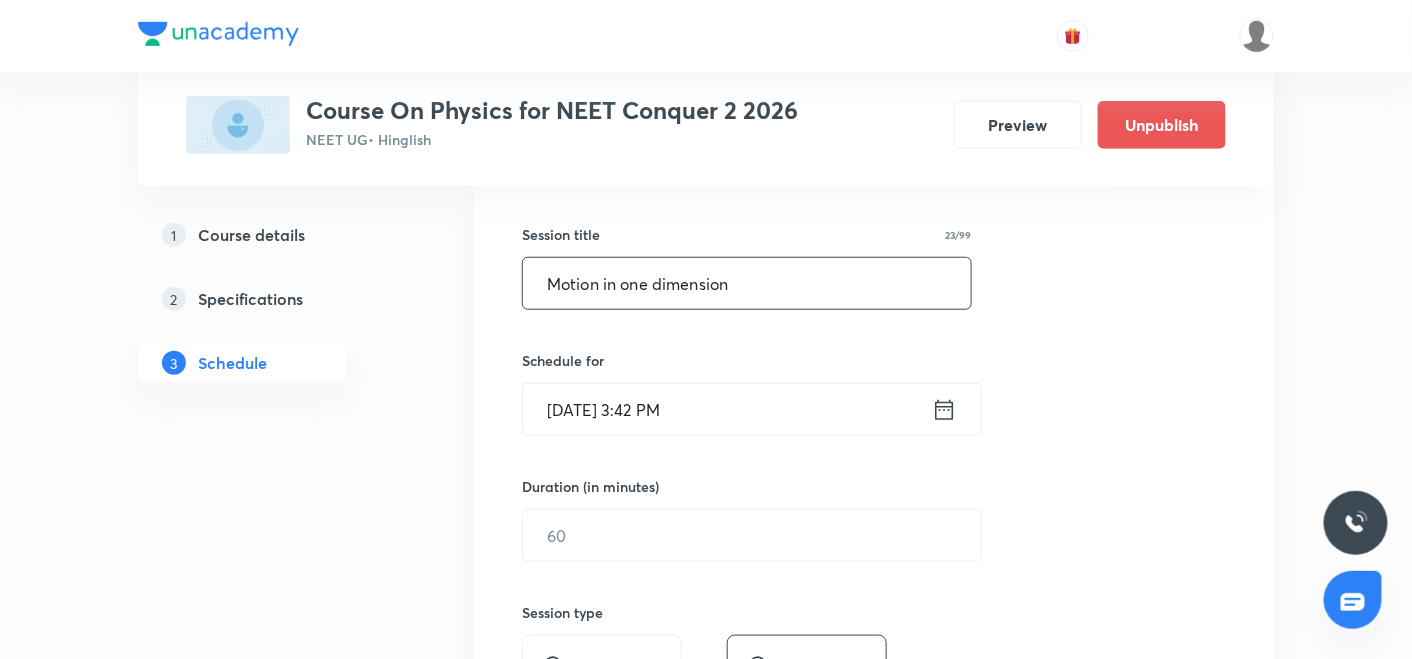 scroll, scrollTop: 344, scrollLeft: 0, axis: vertical 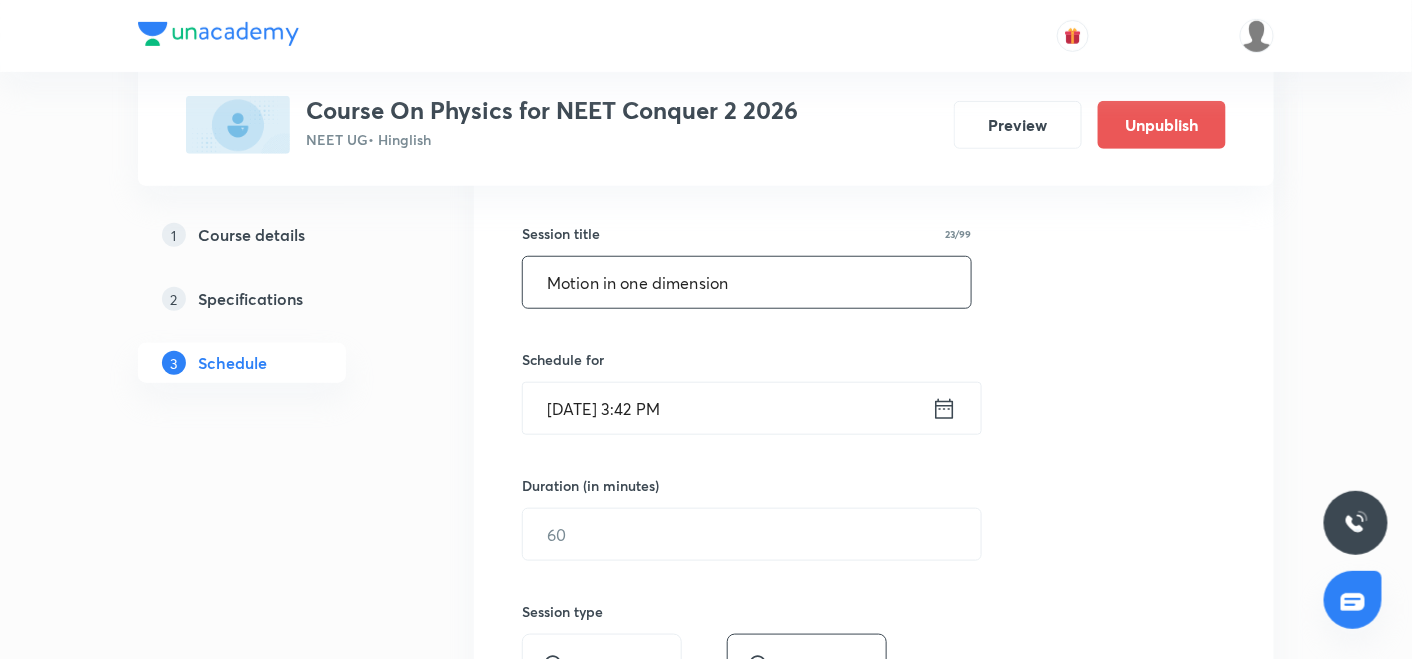type on "Motion in one dimension" 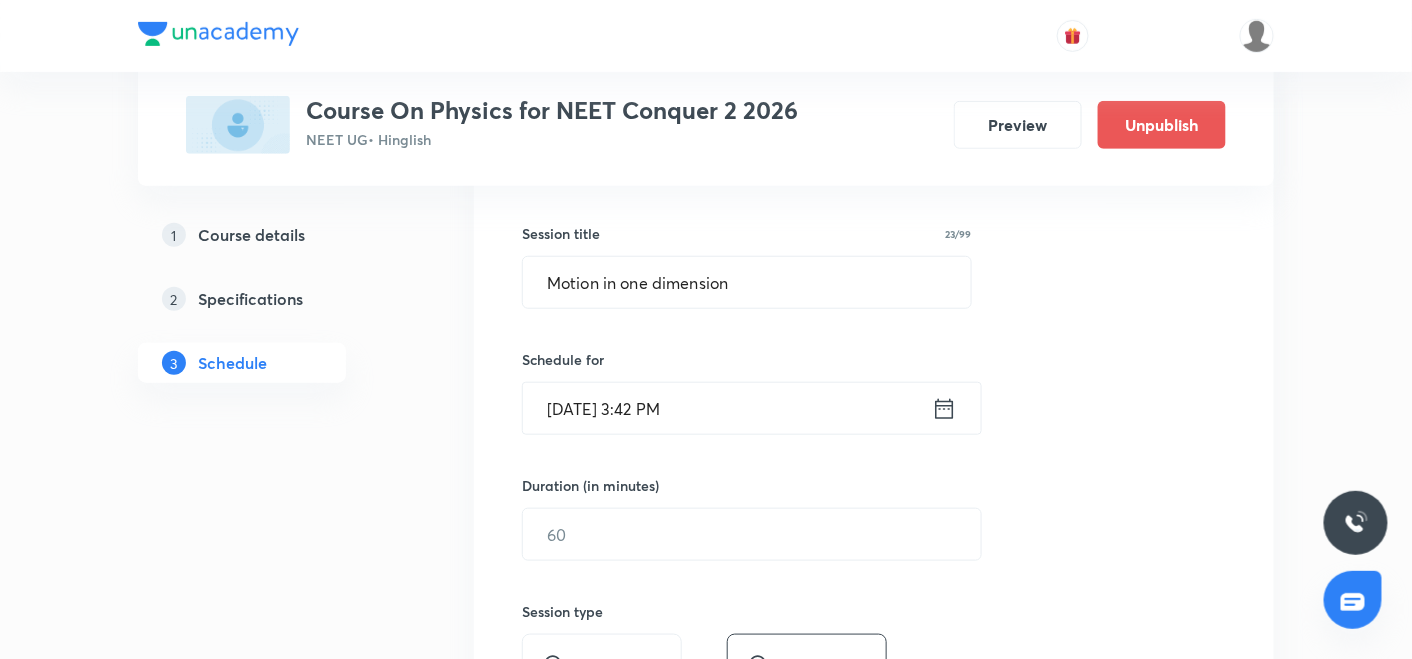 click 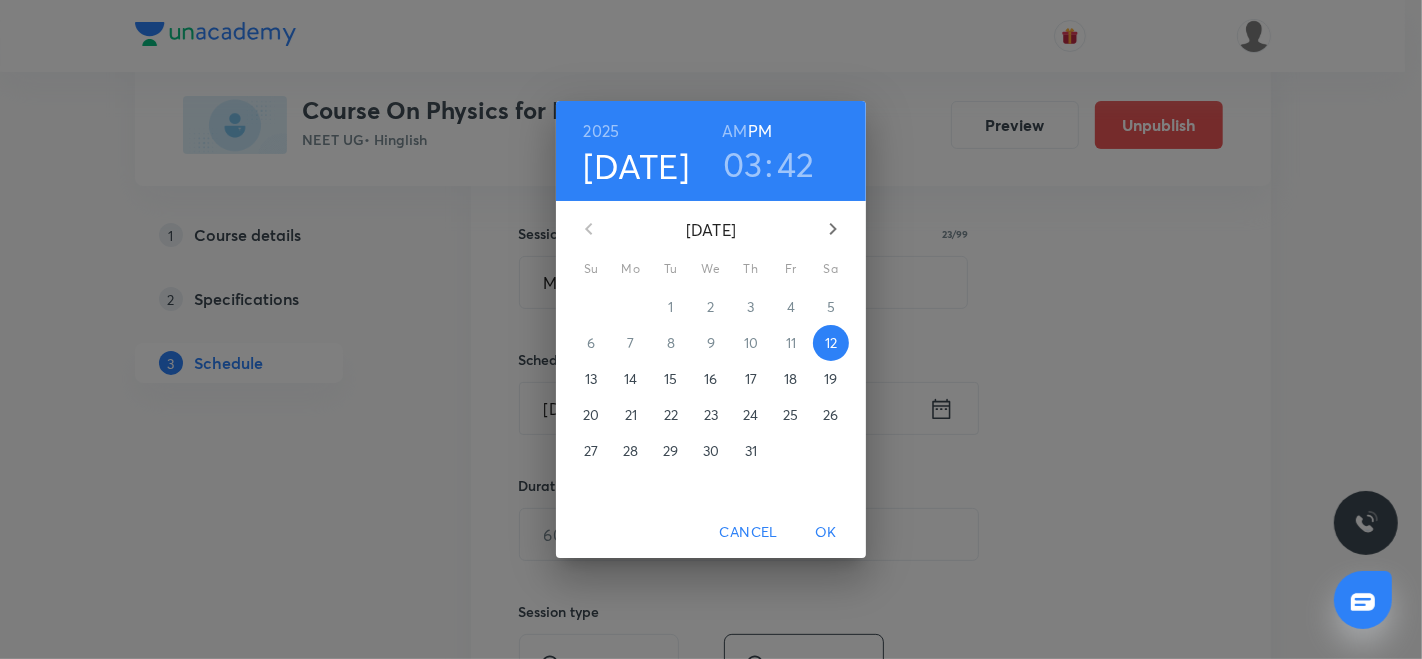 click on "17" at bounding box center [751, 379] 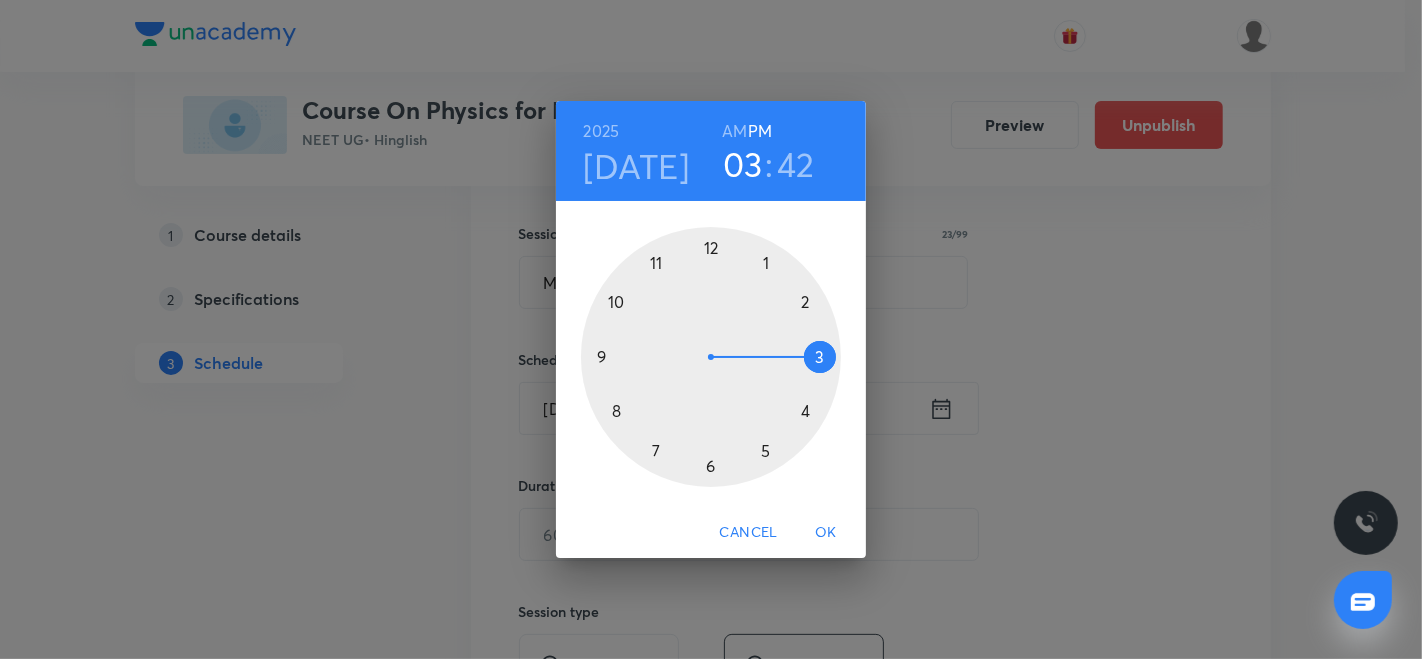 click at bounding box center [711, 357] 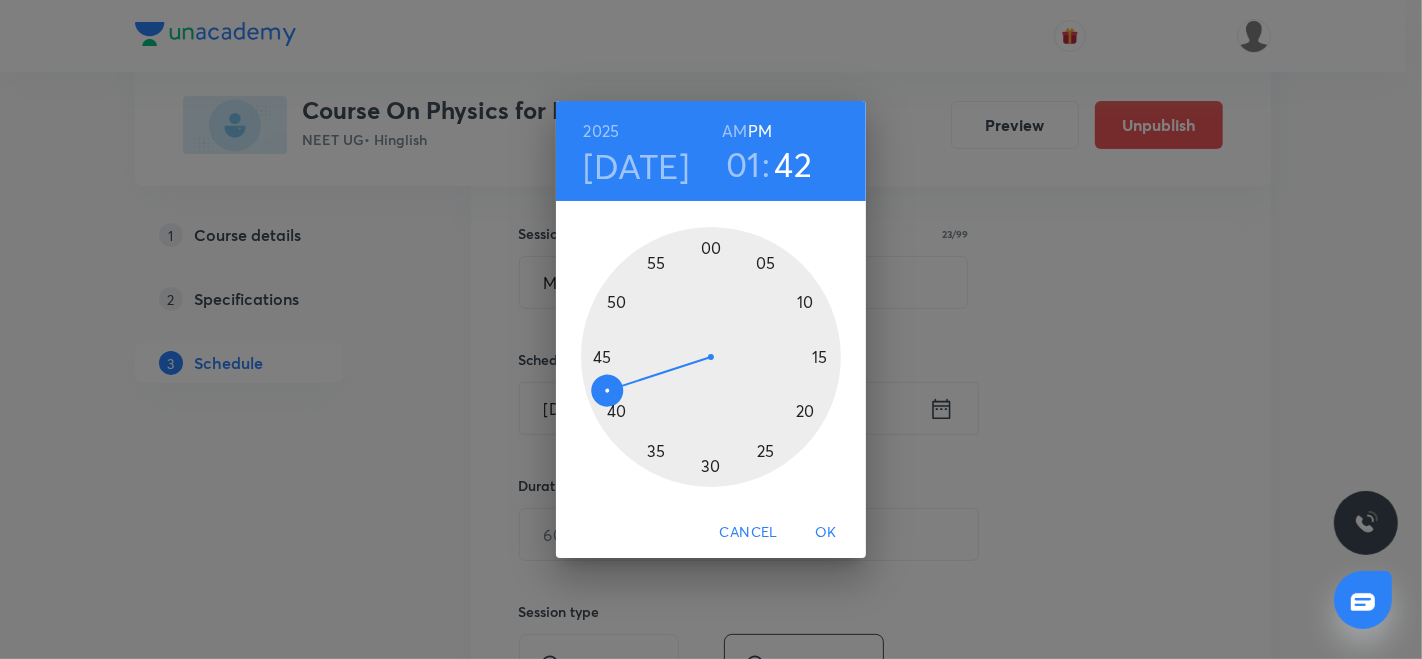 click at bounding box center (711, 357) 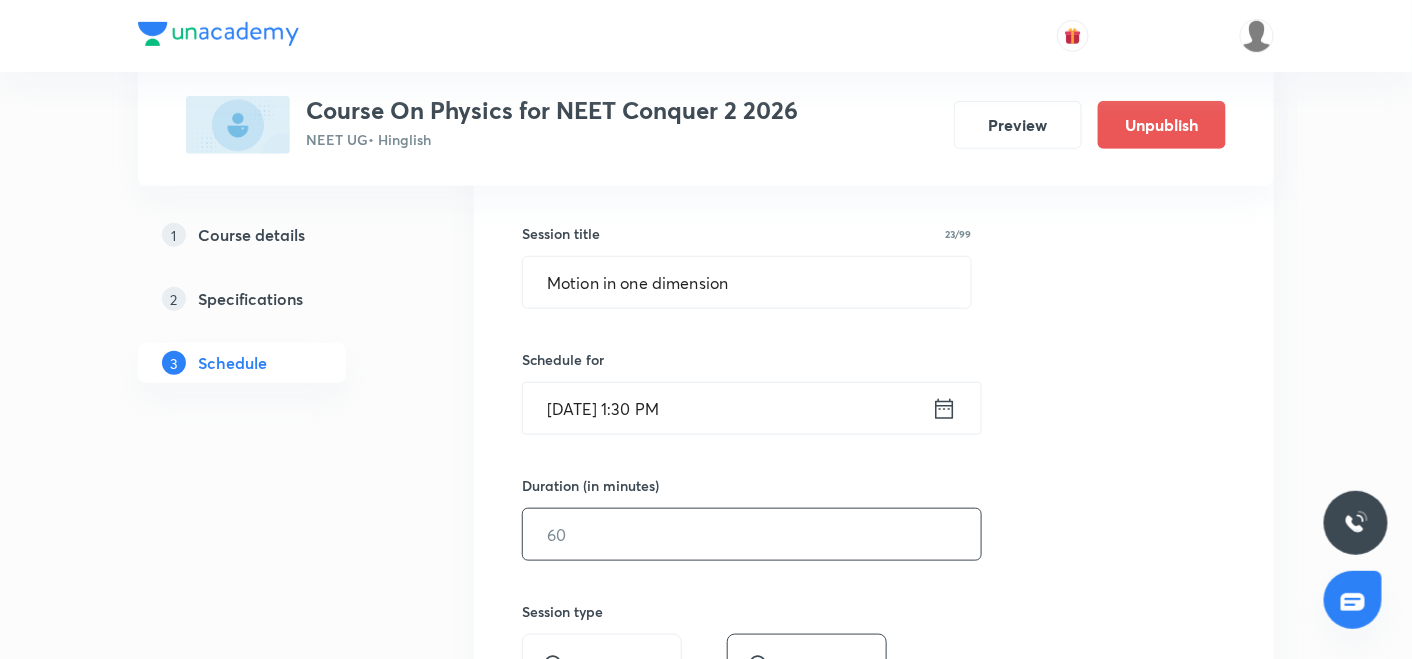click at bounding box center [752, 534] 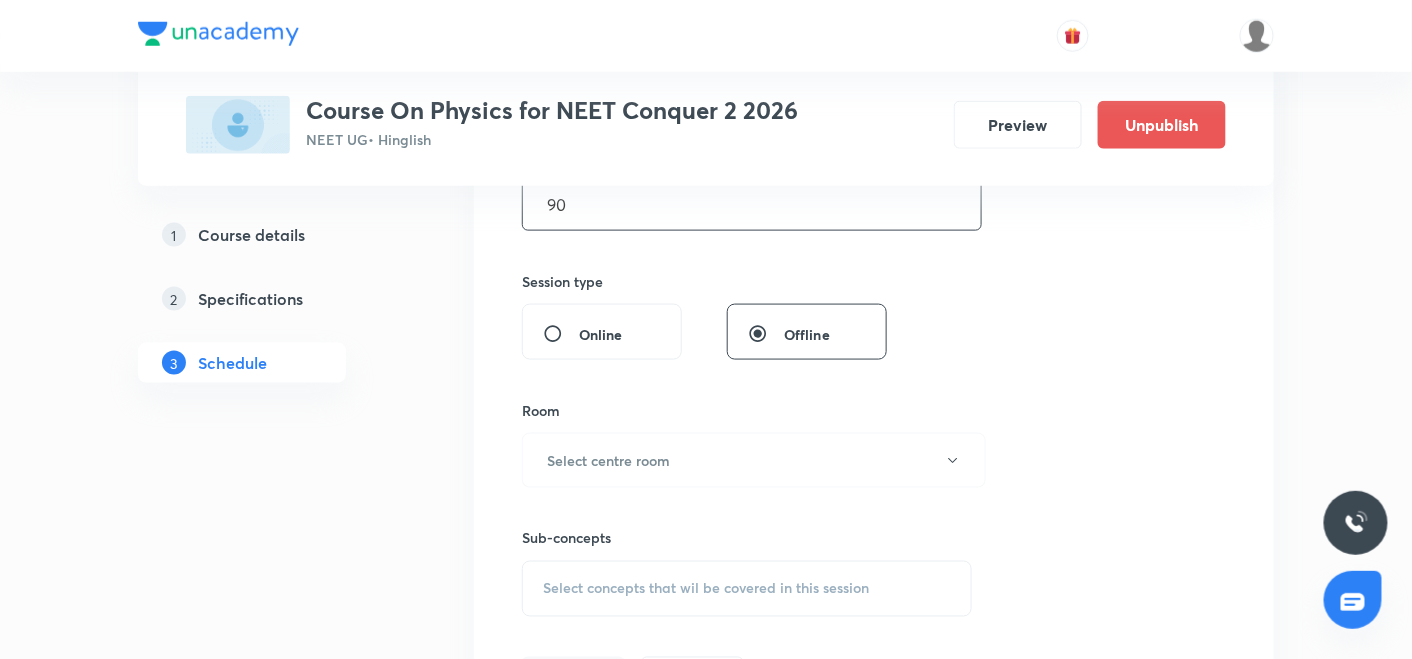 scroll, scrollTop: 696, scrollLeft: 0, axis: vertical 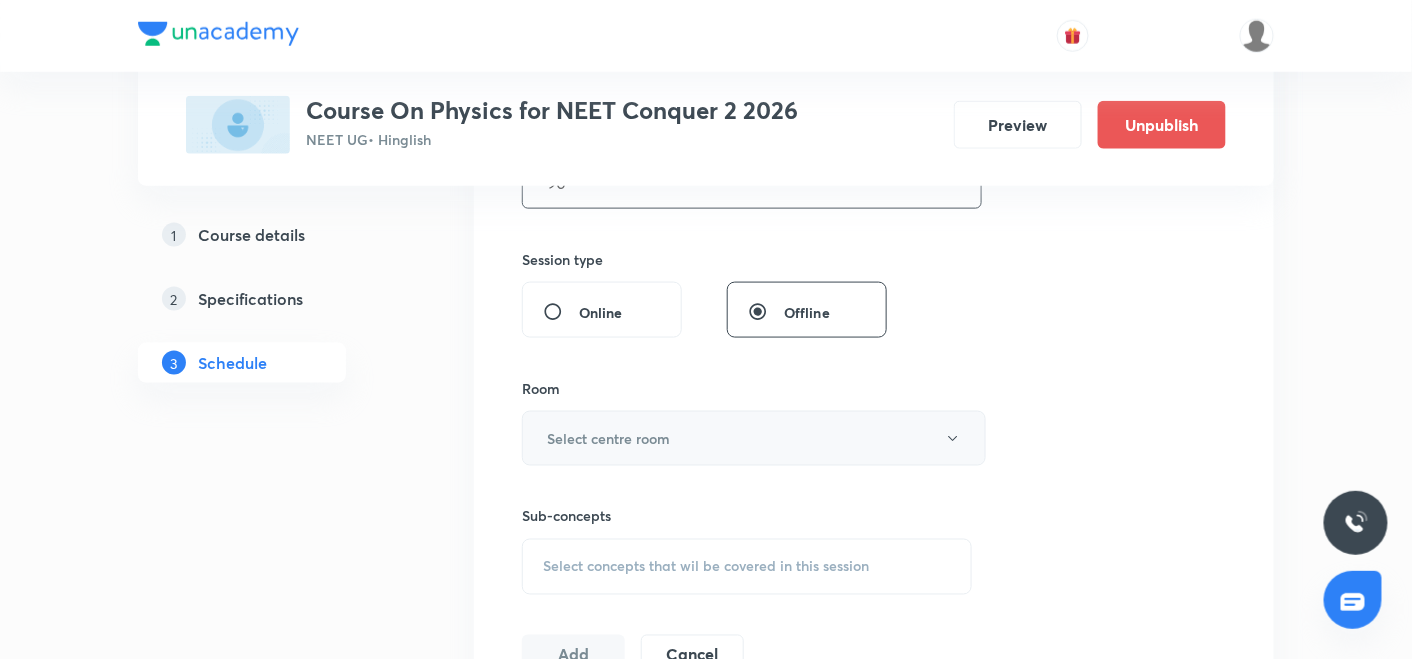 type on "90" 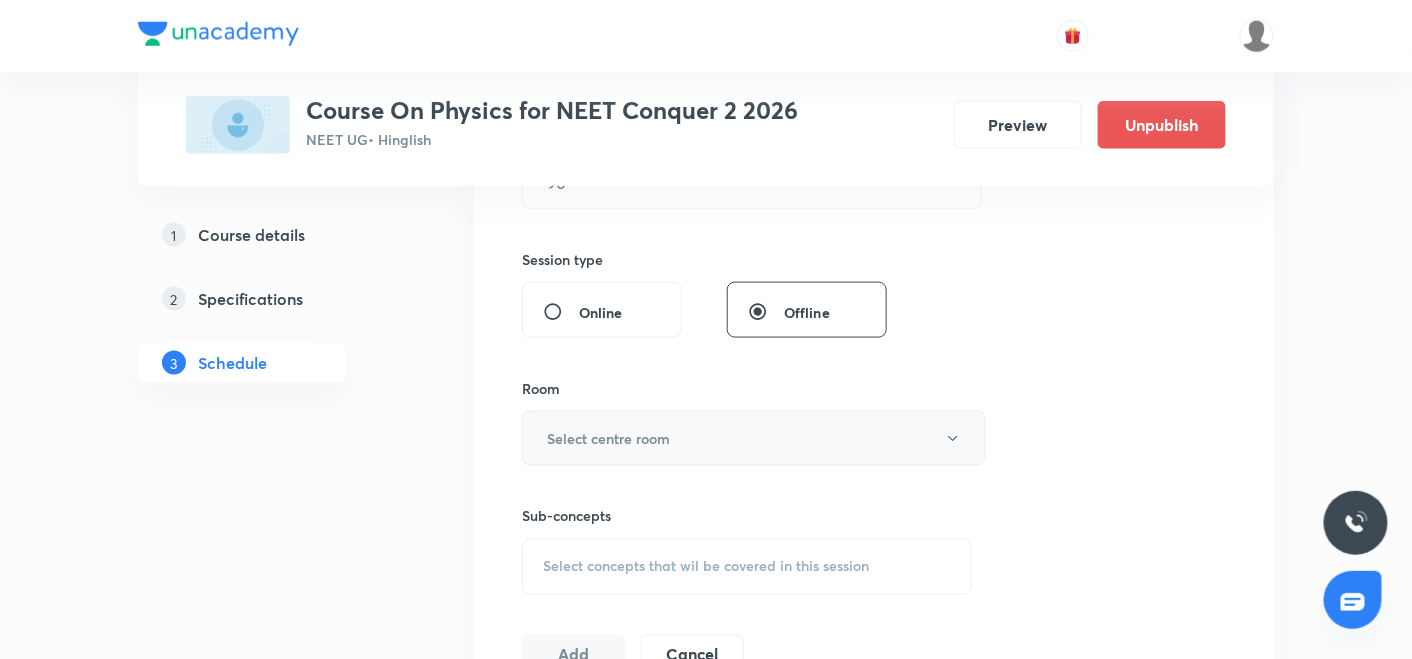 click on "Select centre room" at bounding box center [608, 438] 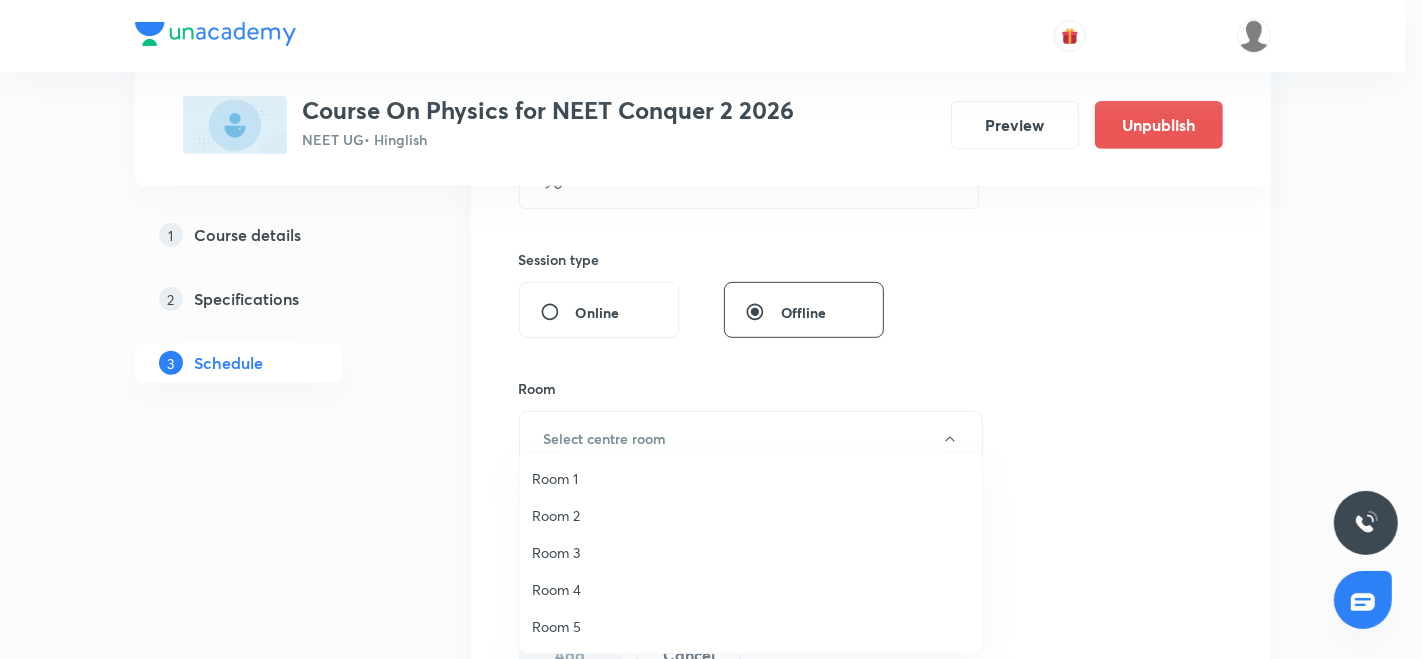 click on "Room 3" at bounding box center [751, 552] 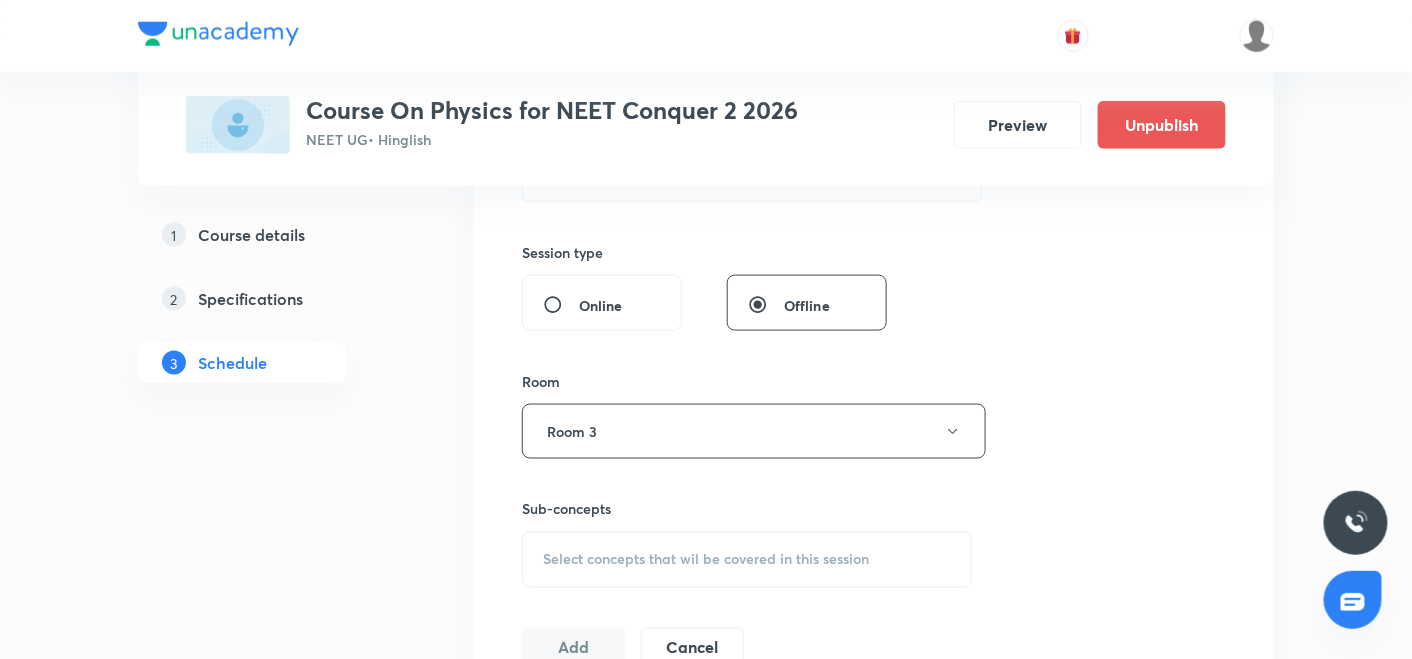 scroll, scrollTop: 711, scrollLeft: 0, axis: vertical 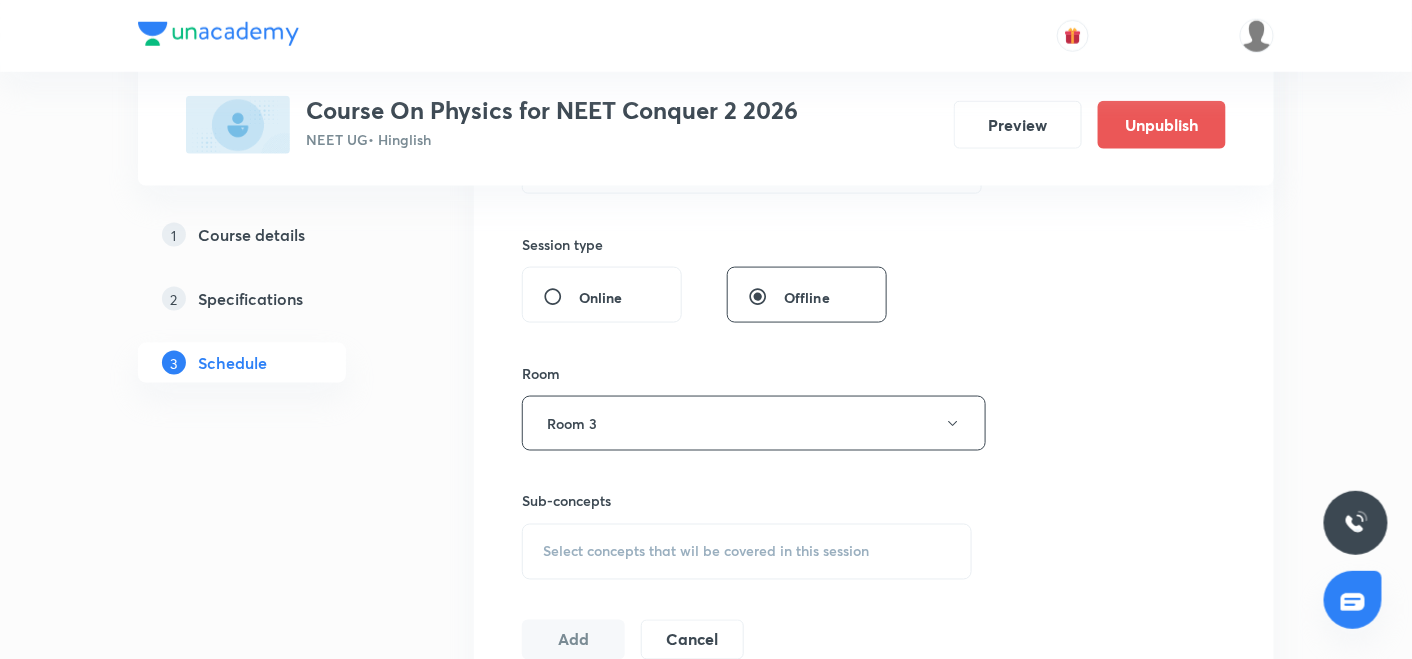 click on "Select concepts that wil be covered in this session" at bounding box center (706, 552) 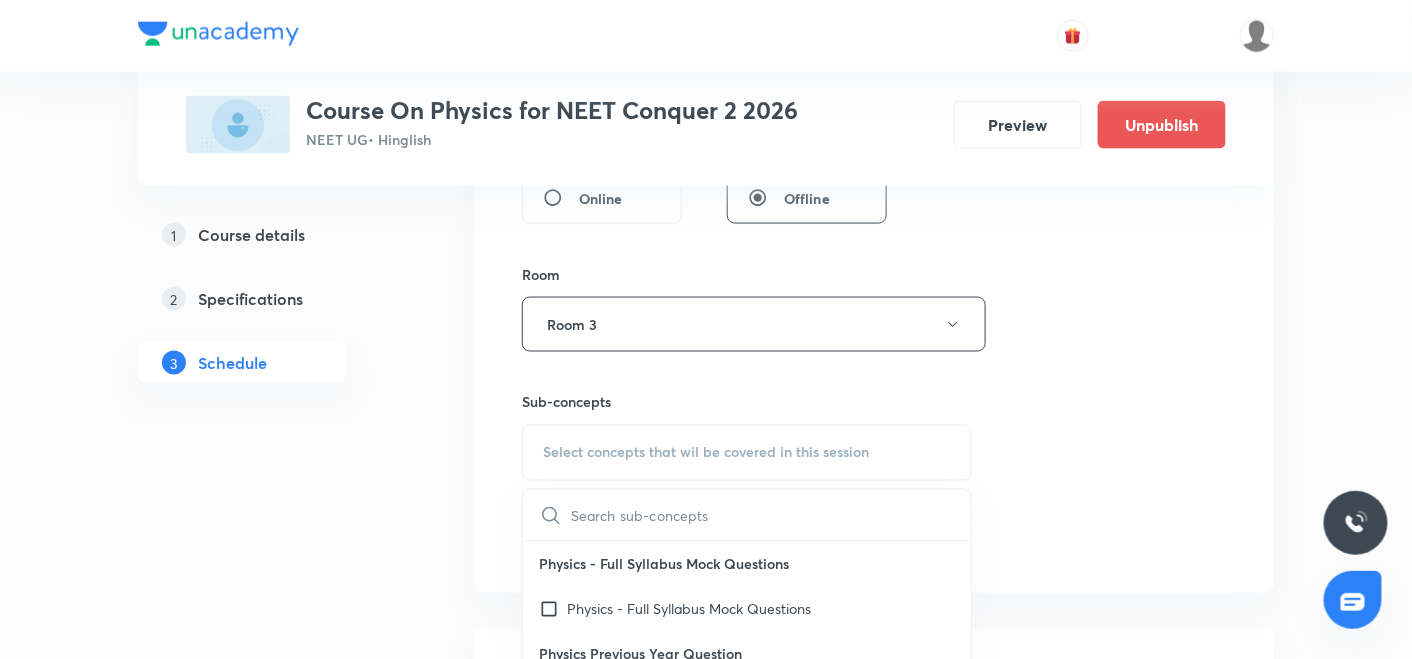scroll, scrollTop: 811, scrollLeft: 0, axis: vertical 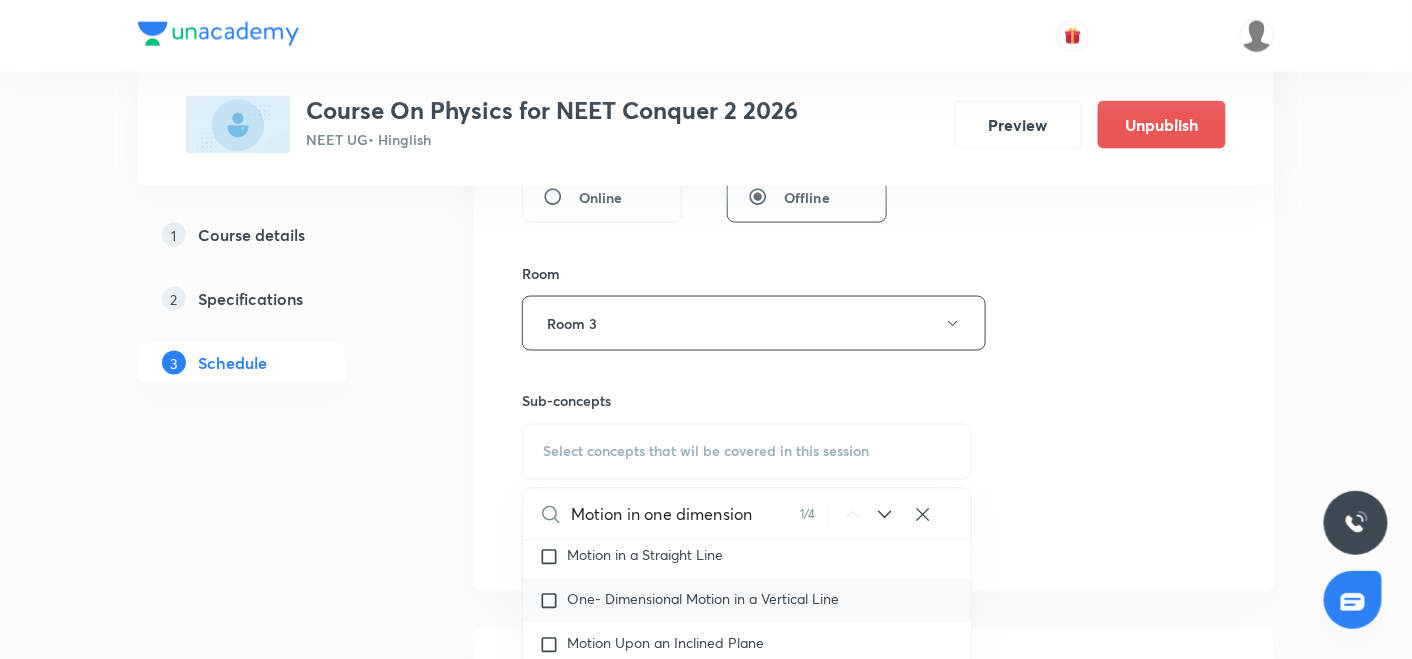 type on "Motion in one dimension" 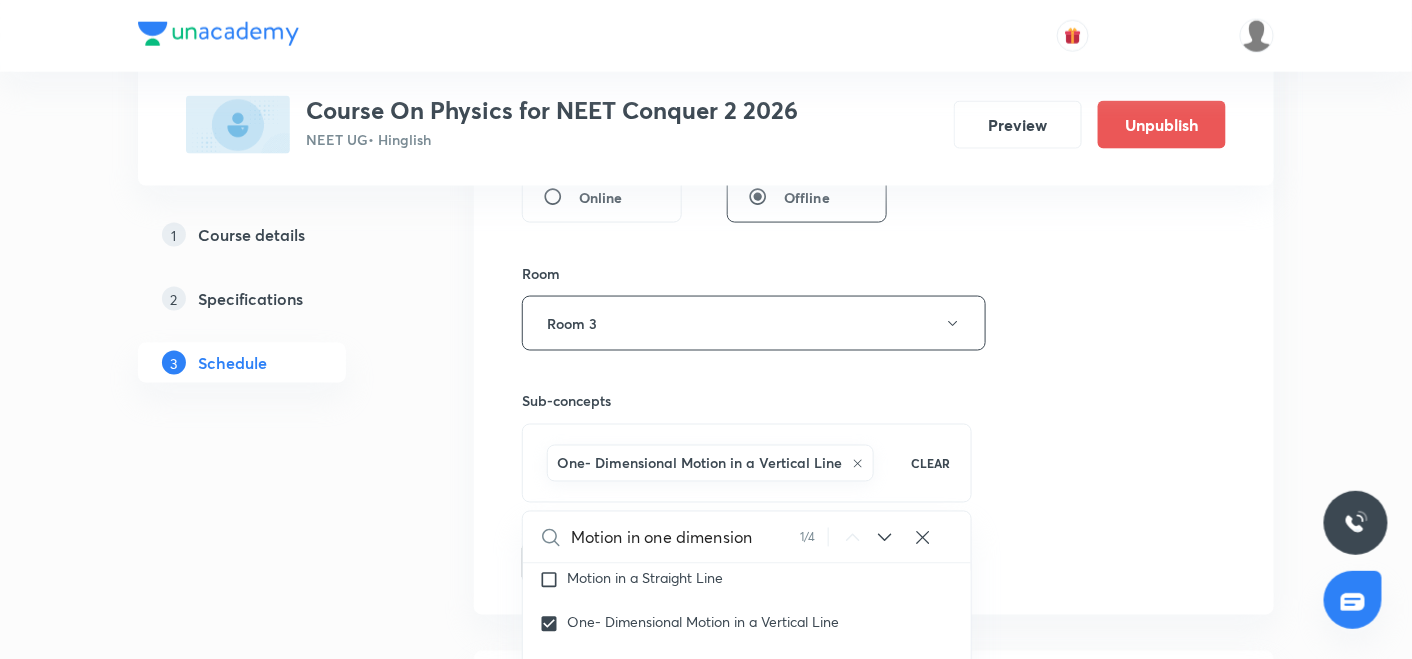 click on "Plus Courses Course On Physics for NEET Conquer 2 2026 NEET UG  • Hinglish Preview Unpublish 1 Course details 2 Specifications 3 Schedule Schedule 8  classes Session  9 Live class Session title 23/99 Motion in one dimension ​ Schedule for Jul 17, 2025, 1:30 PM ​ Duration (in minutes) 90 ​   Session type Online Offline Room Room 3 Sub-concepts One- Dimensional Motion in a Vertical Line  CLEAR Motion in one dimension 1 / 4 ​ Physics - Full Syllabus Mock Questions Physics - Full Syllabus Mock Questions Physics Previous Year Question Physics Previous Year Question Units & Dimensions Physical quantity Covered previously Applications of Dimensional Analysis Significant Figures Units of Physical Quantities System of Units Covered previously Dimensions of Some Mathematical Functions Unit and Dimension Product of Two Vectors Subtraction of Vectors Cross Product Least Count Analysis Errors of Measurement Vernier Callipers Screw Gauge Zero Error Basic Mathematics Elementary Algebra Covered previously Functions" at bounding box center [706, 660] 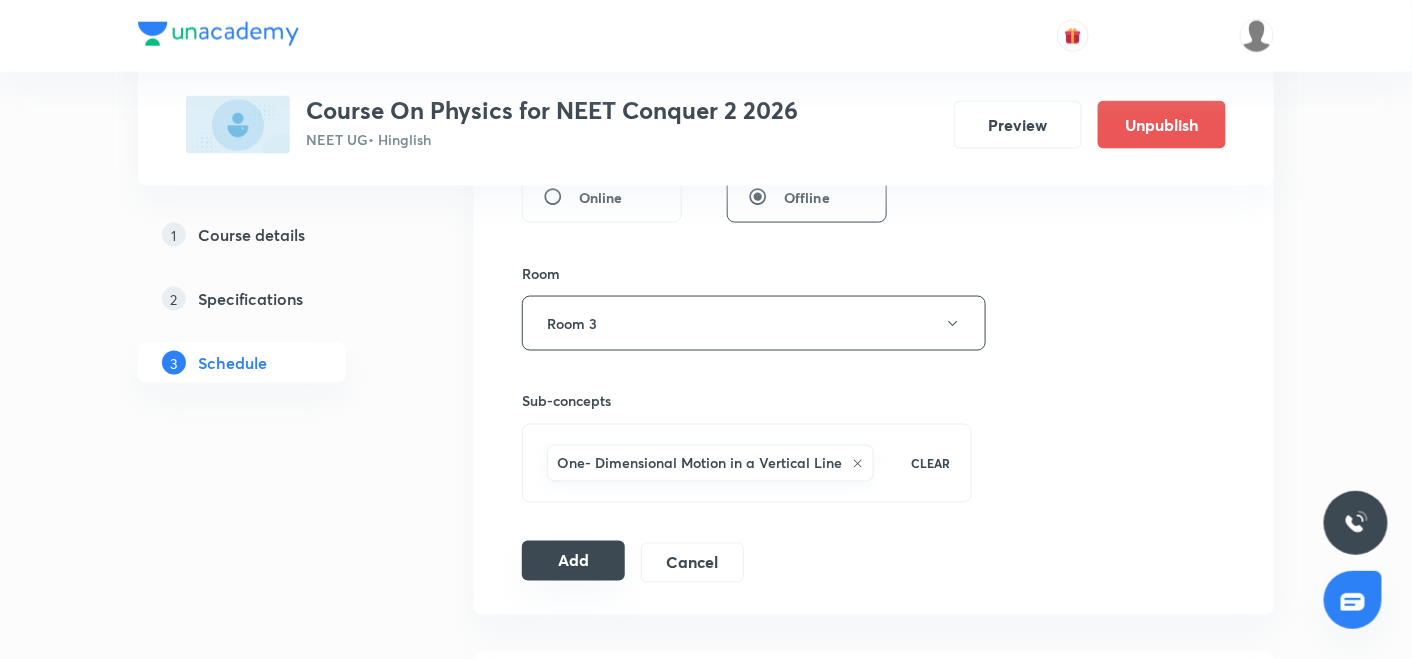 click on "Add" at bounding box center [573, 561] 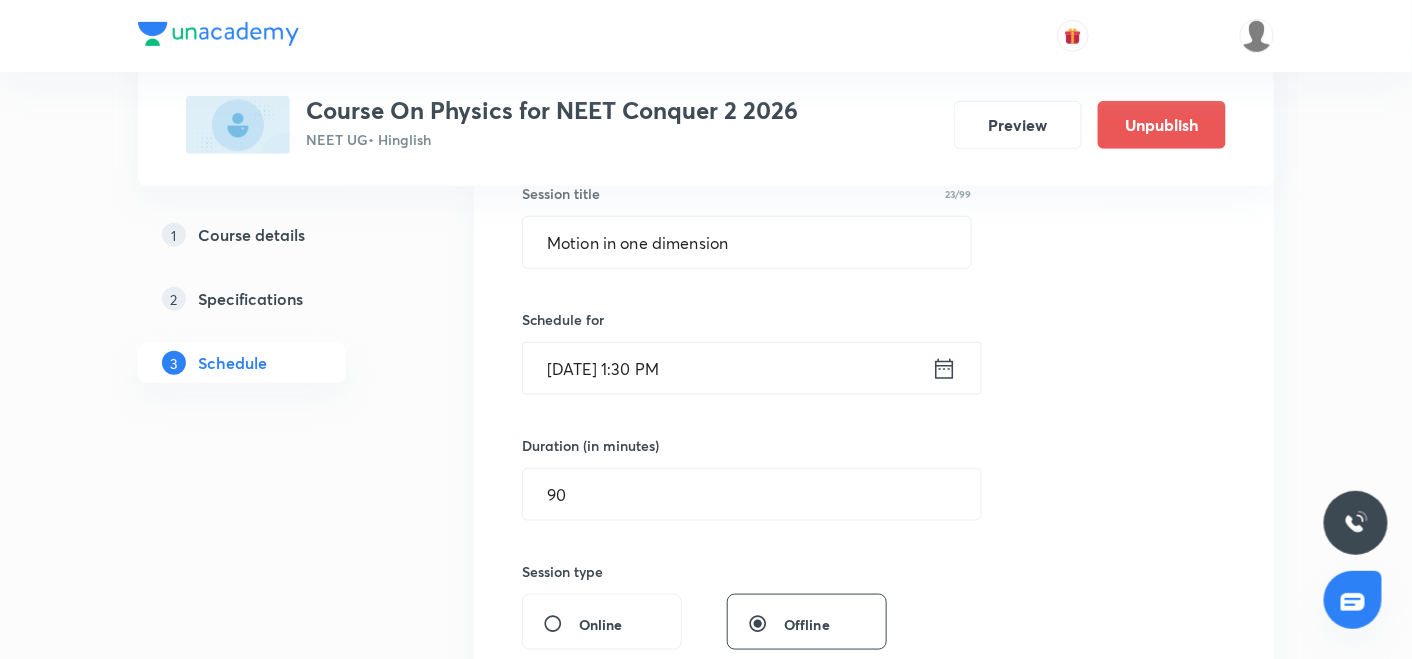 scroll, scrollTop: 388, scrollLeft: 0, axis: vertical 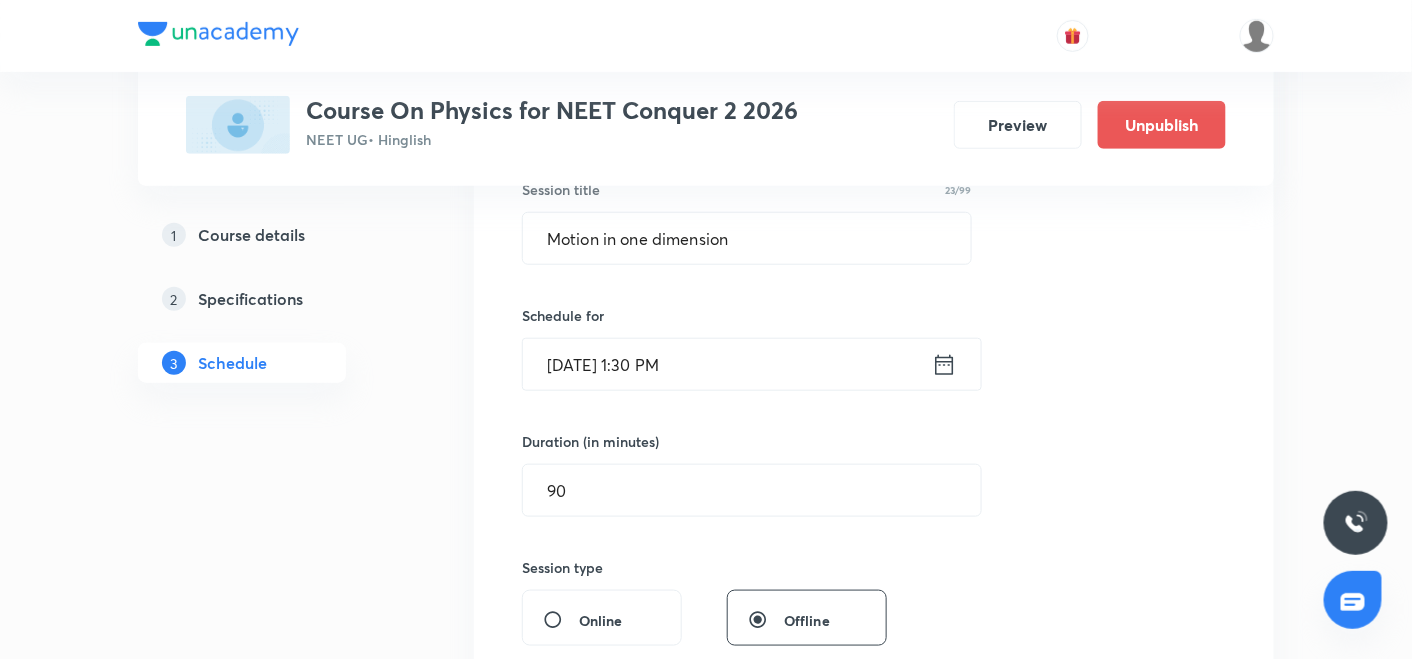 click 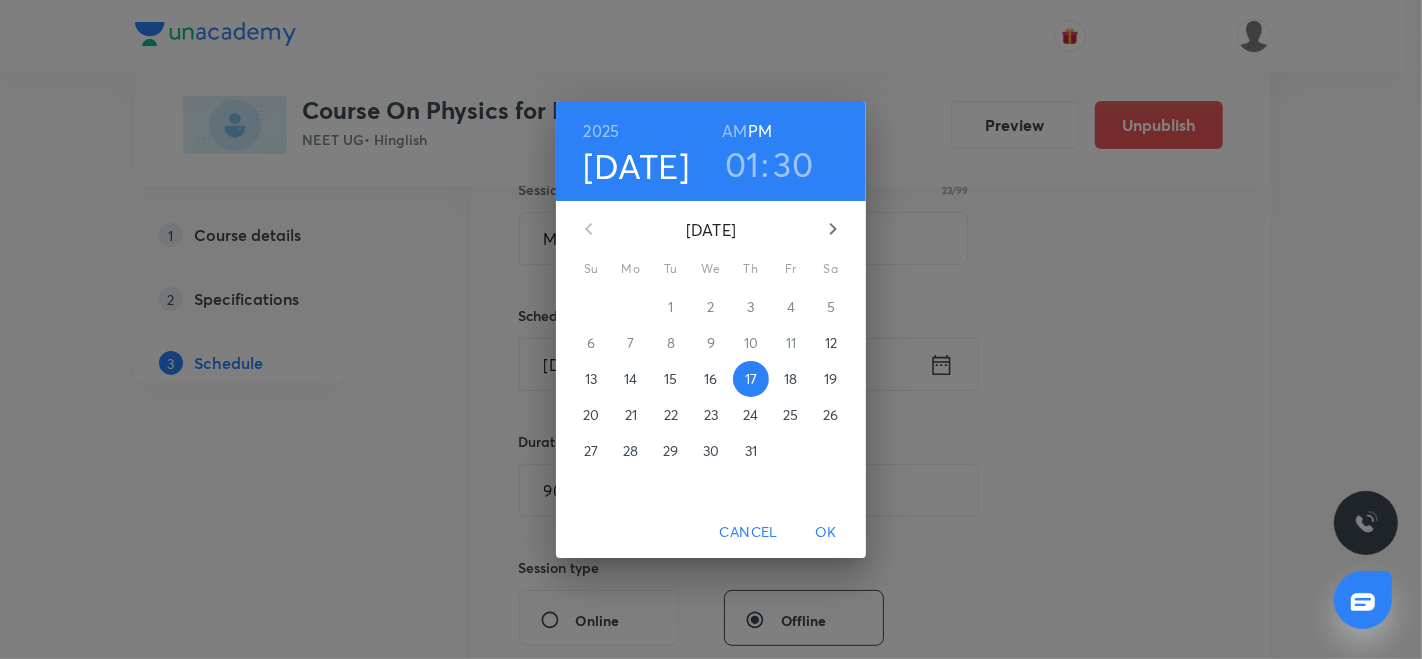 click on "18" at bounding box center [790, 379] 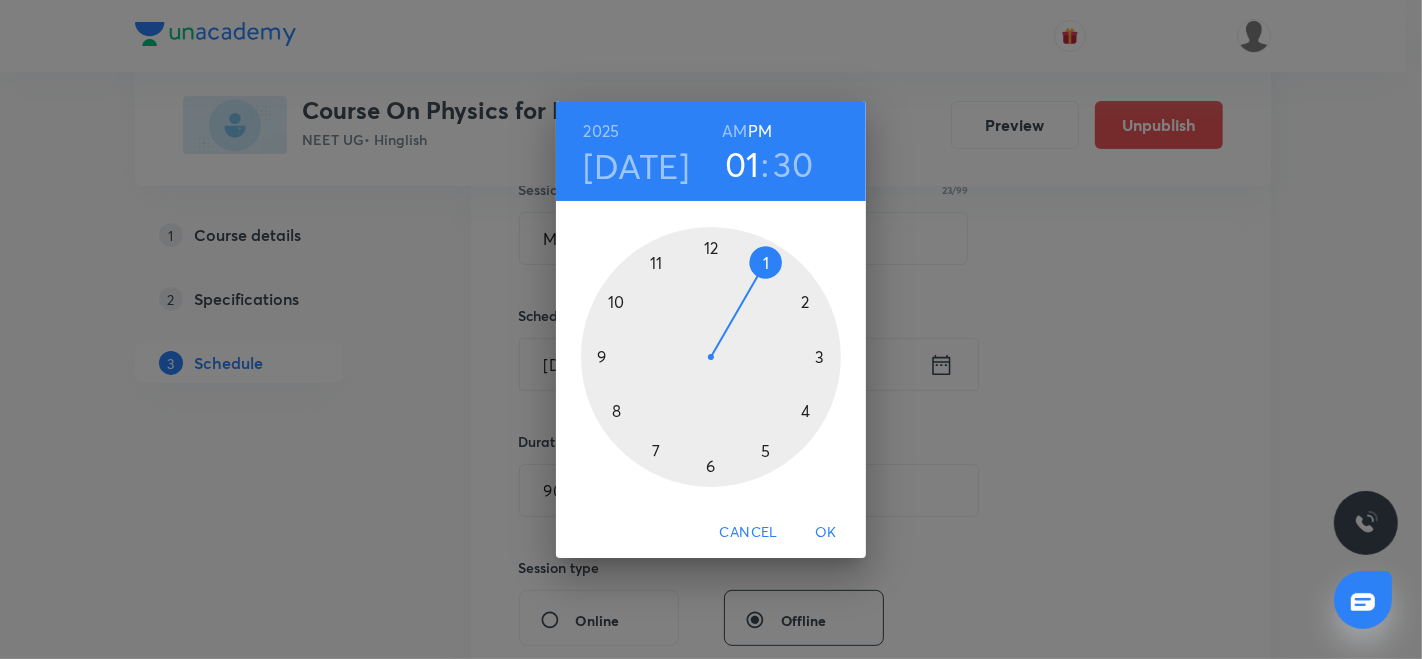 click at bounding box center (711, 357) 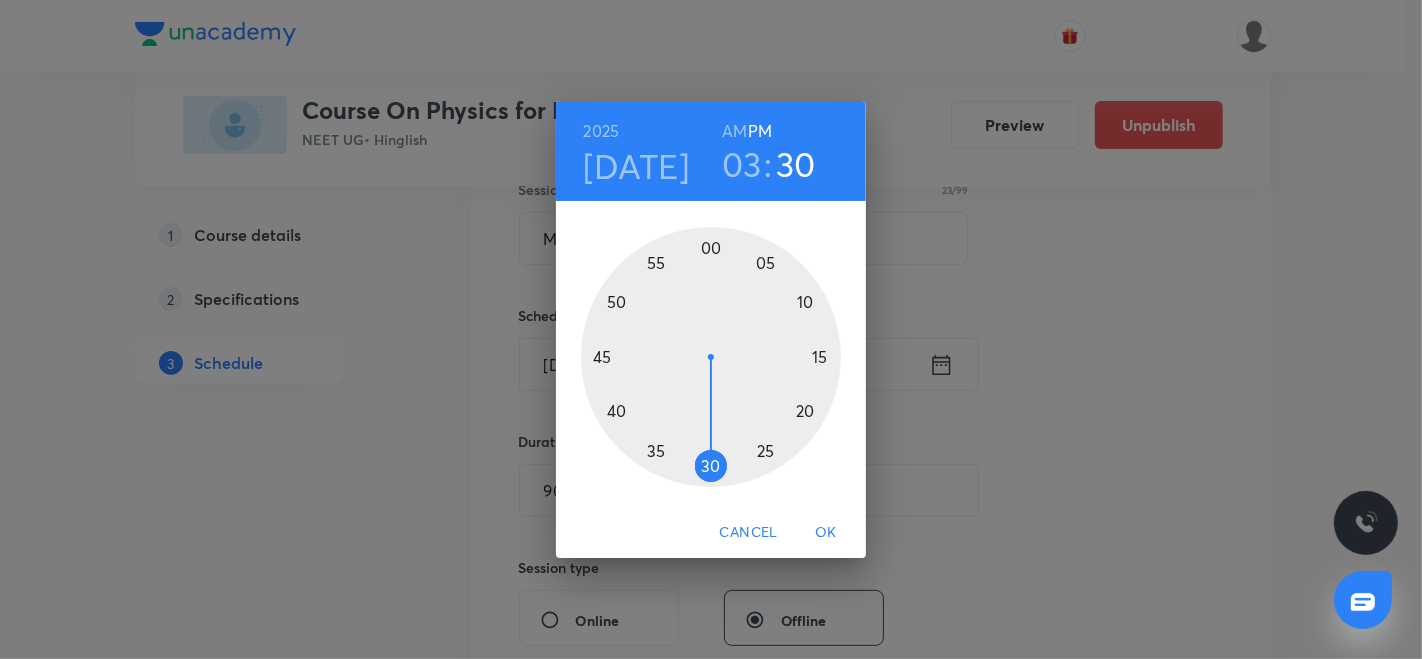 click at bounding box center [711, 357] 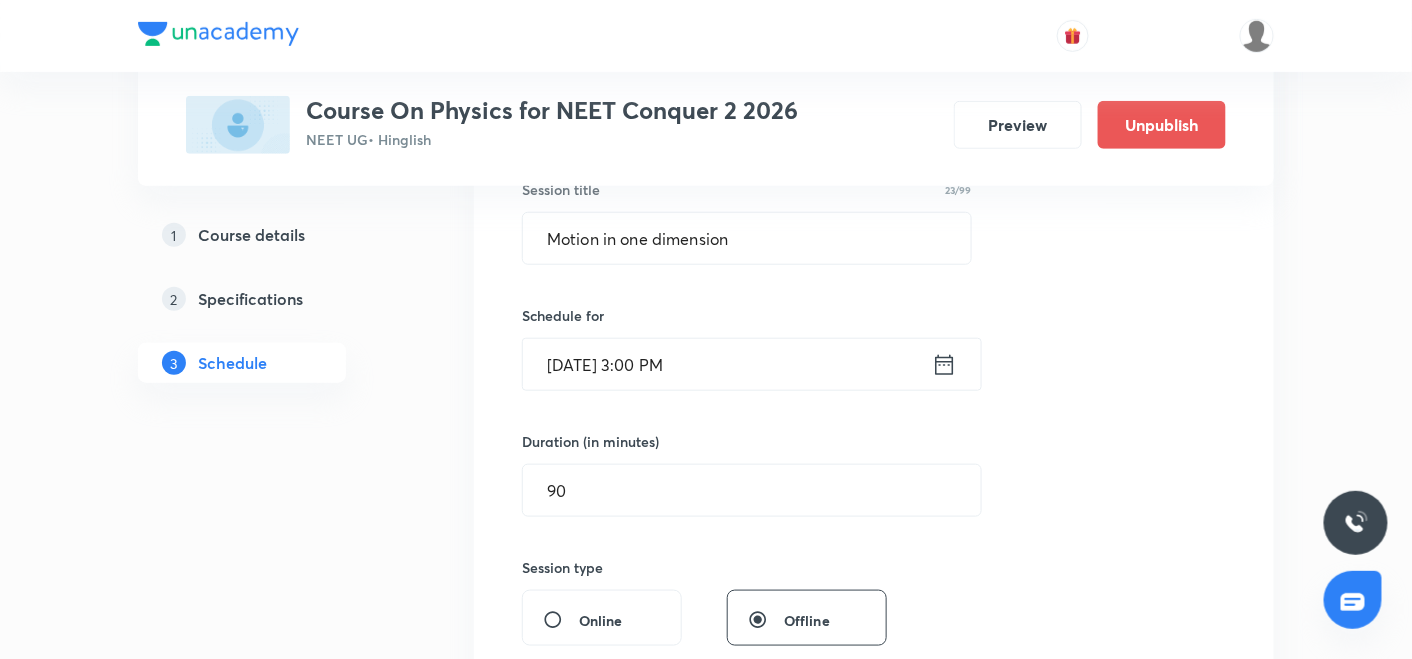 click 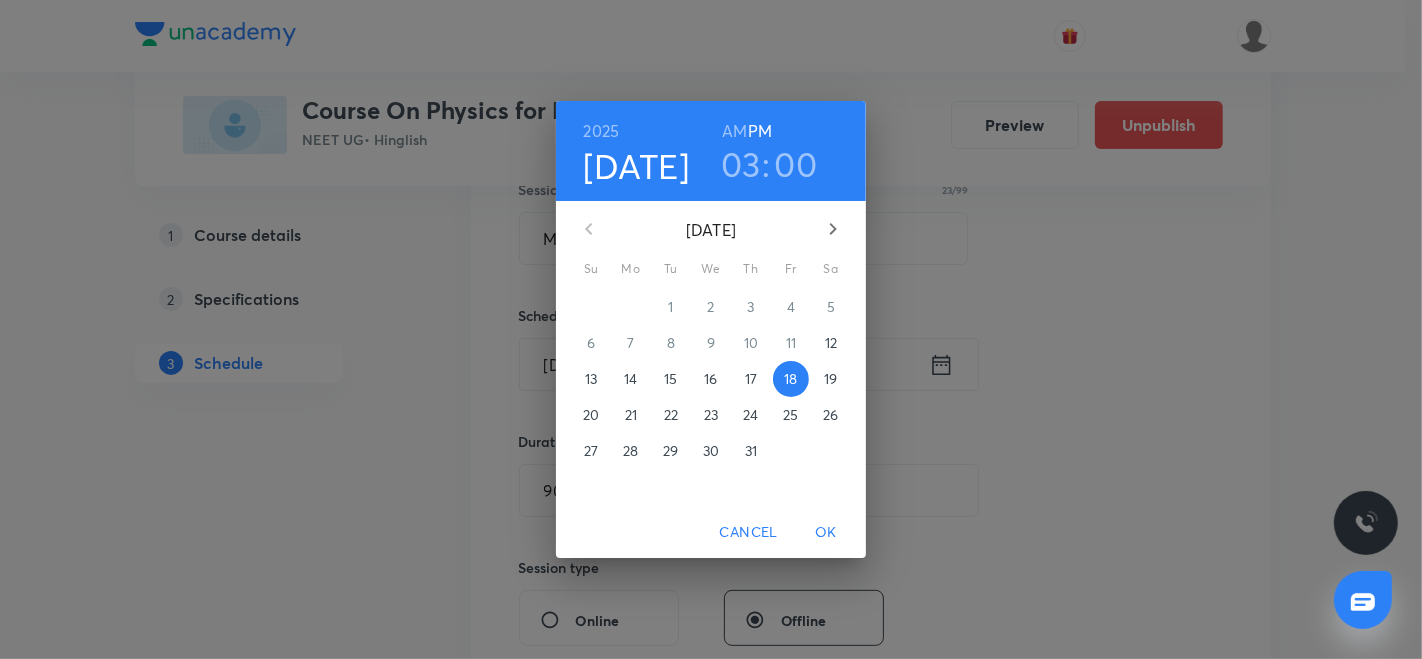 click on "03" at bounding box center (741, 164) 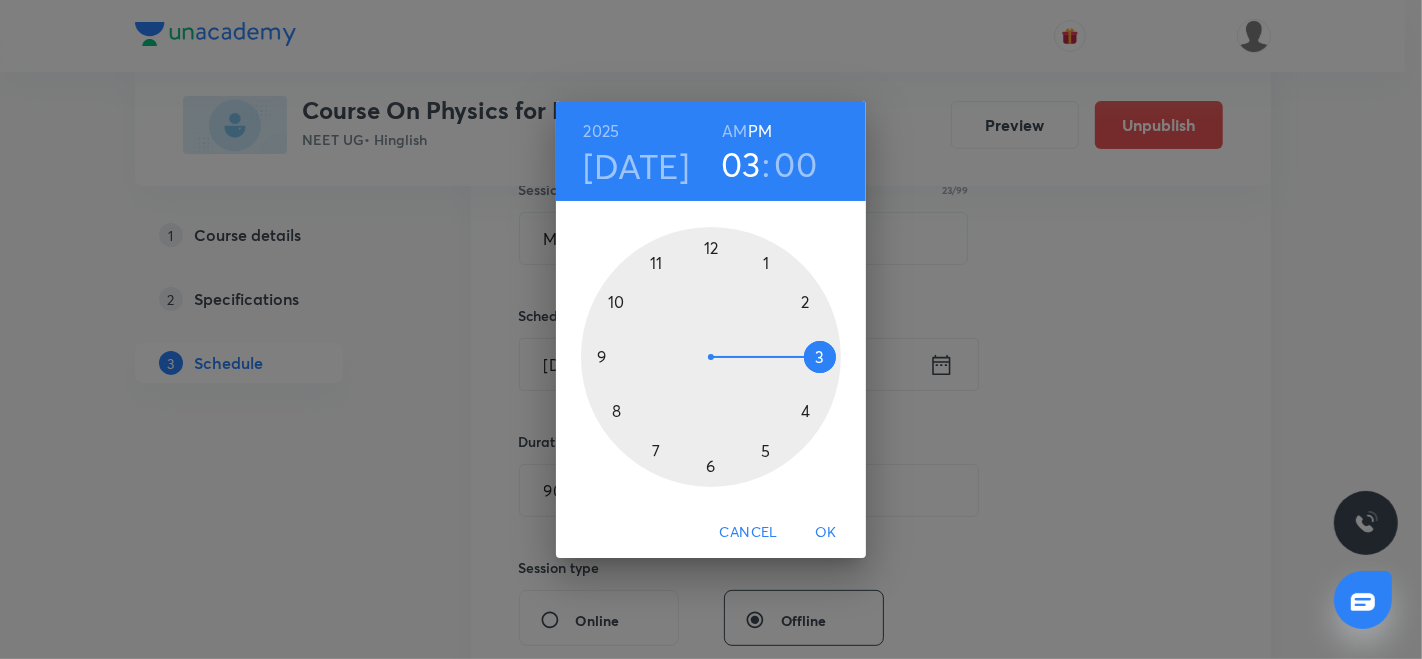 click at bounding box center [711, 357] 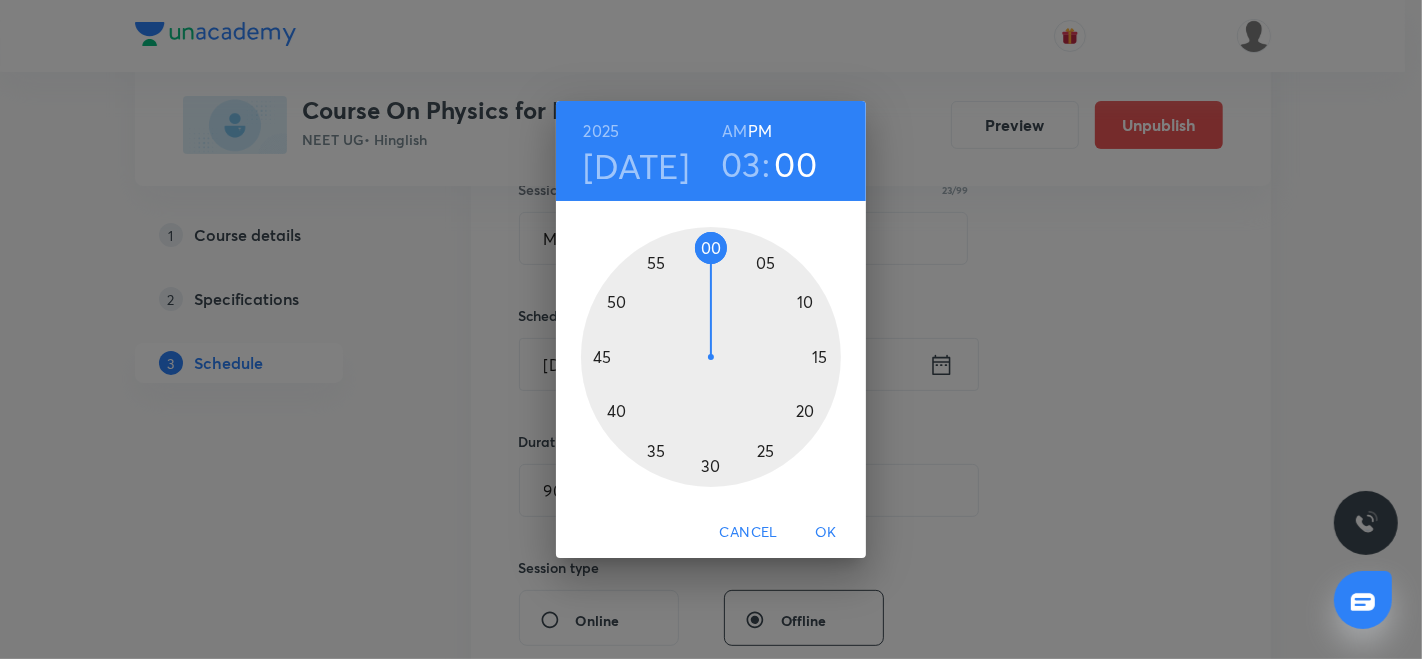 click at bounding box center [711, 357] 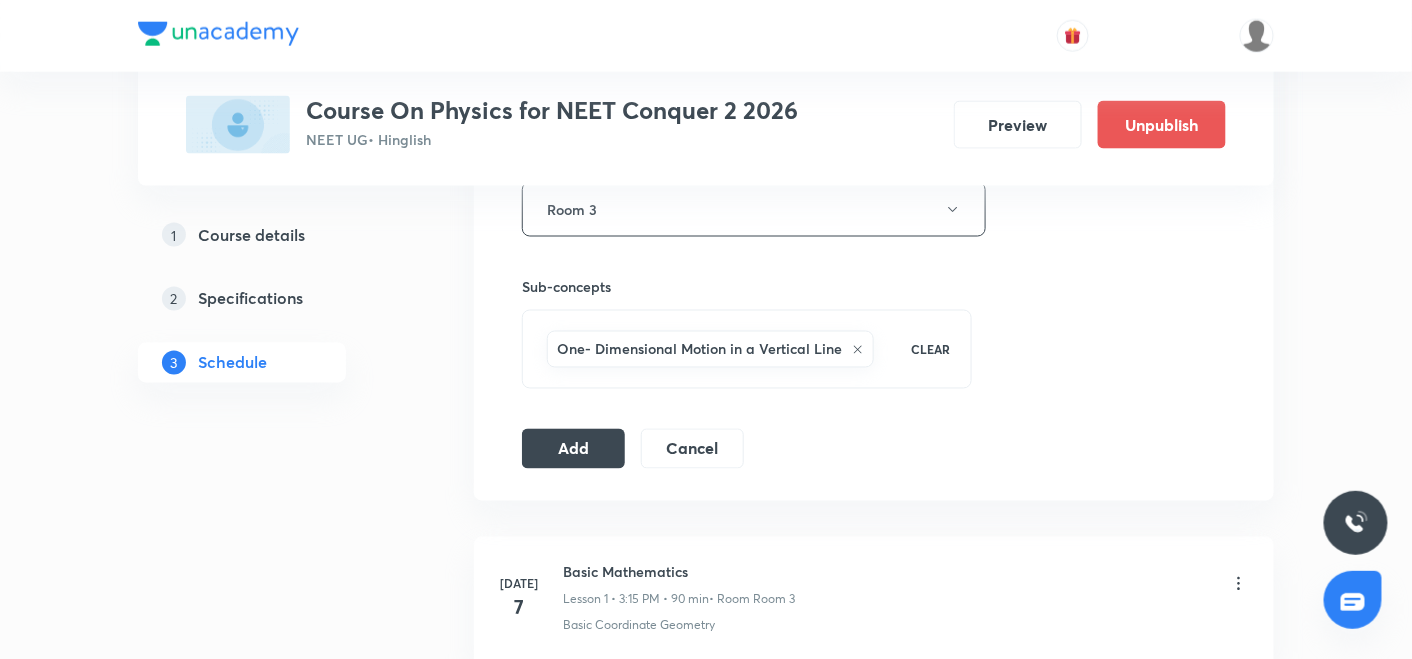 scroll, scrollTop: 1029, scrollLeft: 0, axis: vertical 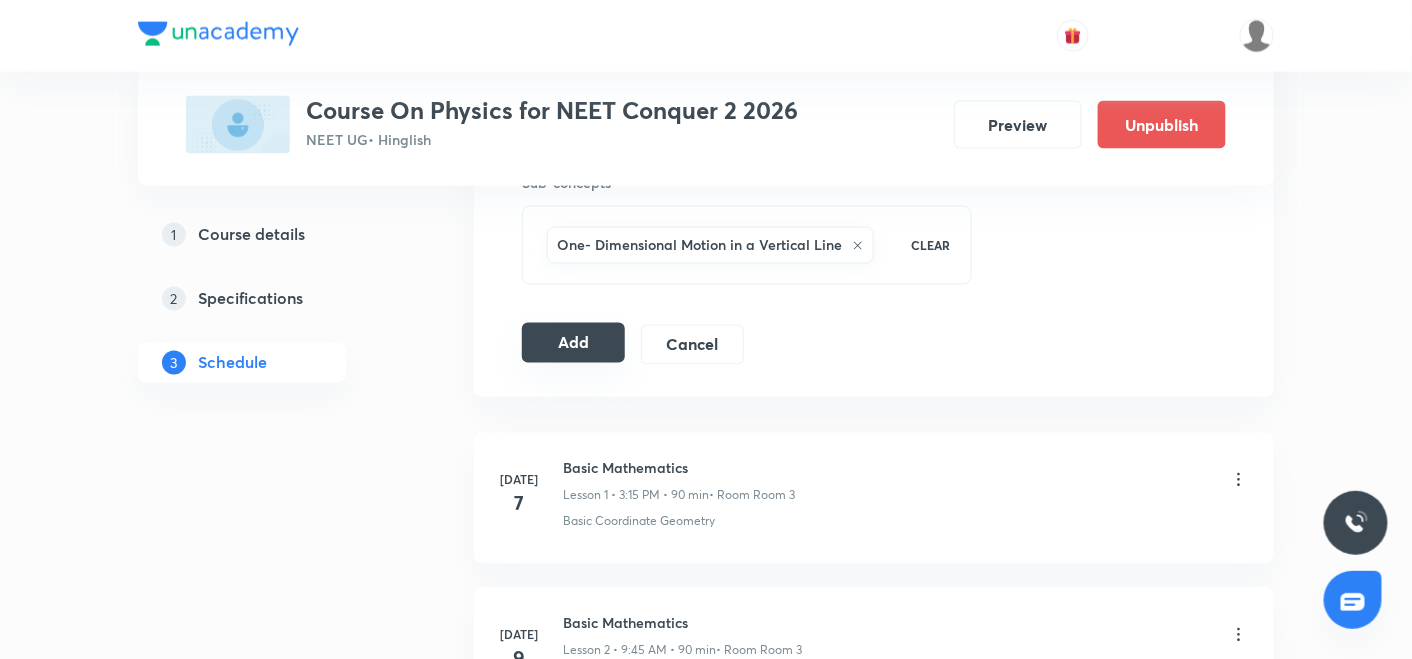 click on "Add" at bounding box center [573, 343] 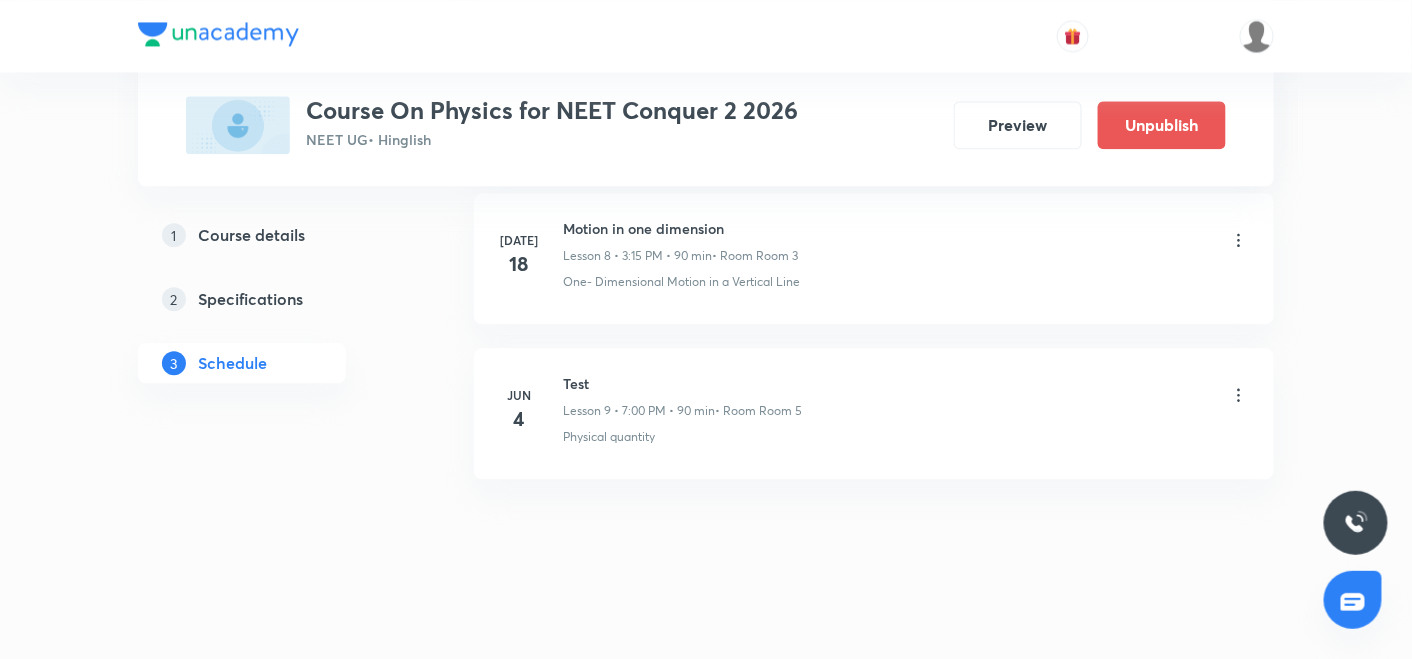 scroll, scrollTop: 1414, scrollLeft: 0, axis: vertical 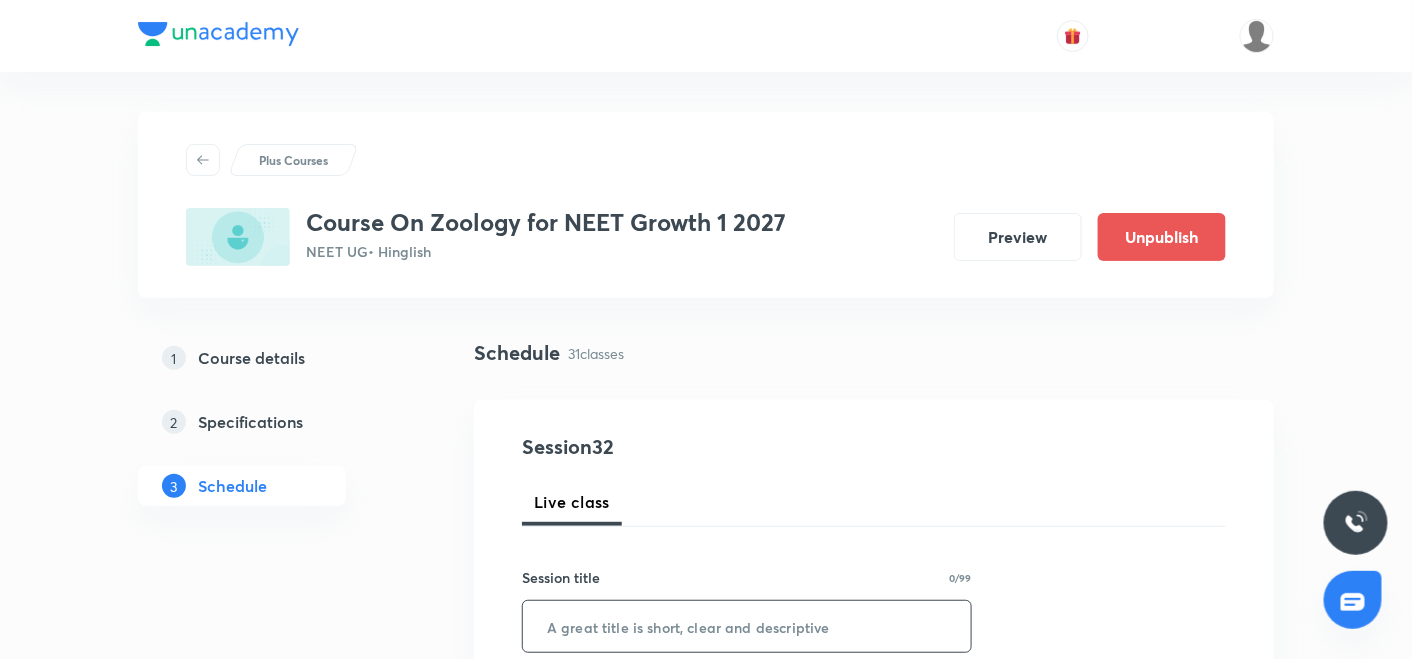 click at bounding box center (747, 626) 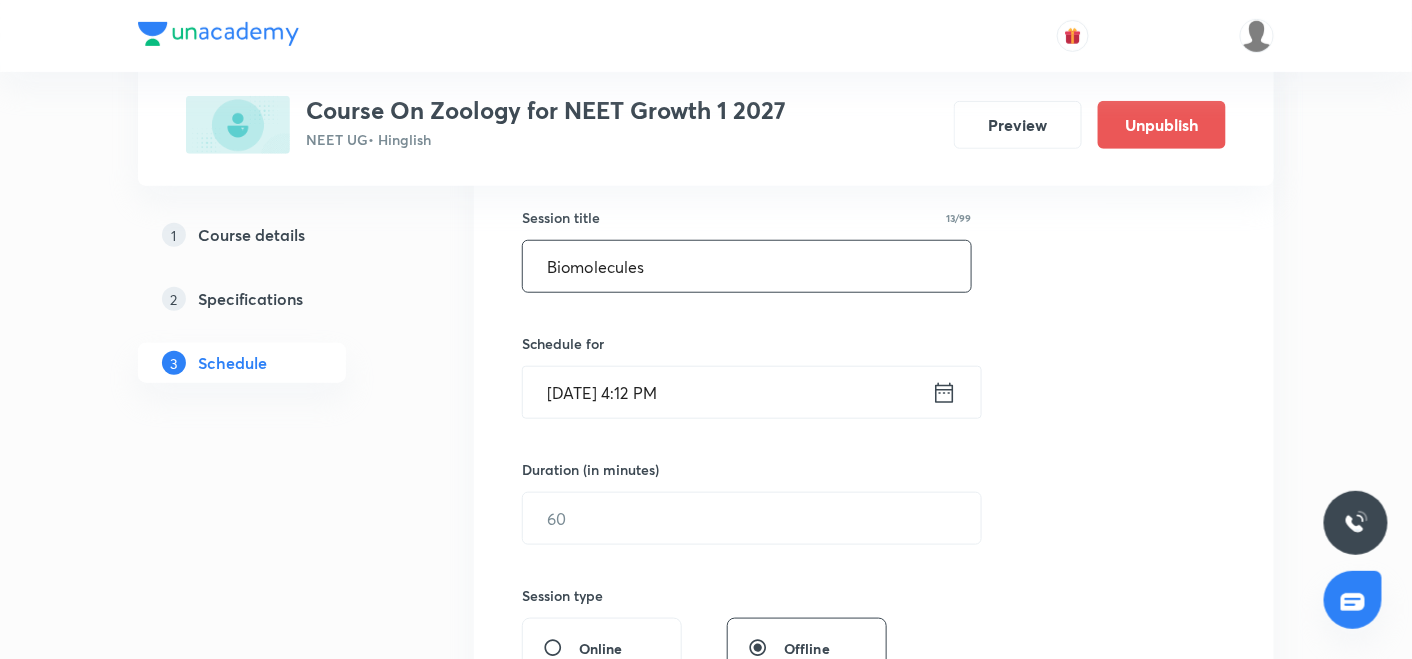 scroll, scrollTop: 359, scrollLeft: 0, axis: vertical 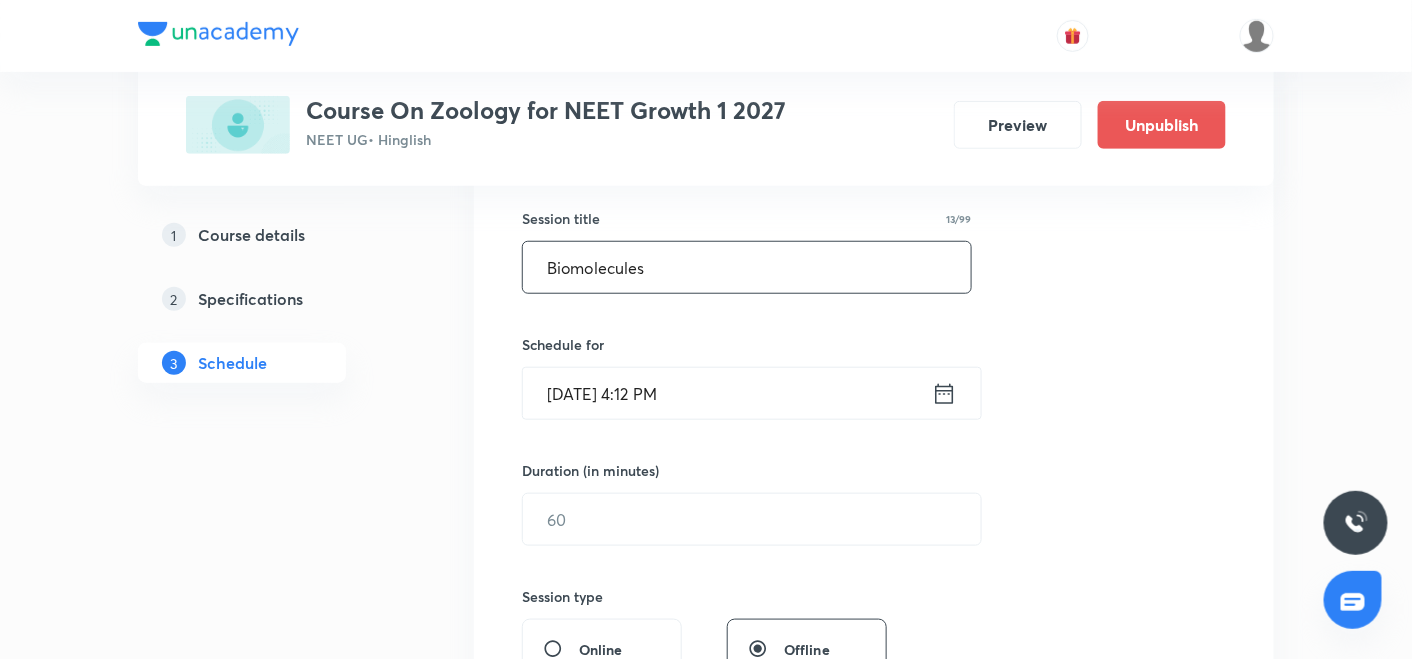 type on "Biomolecules" 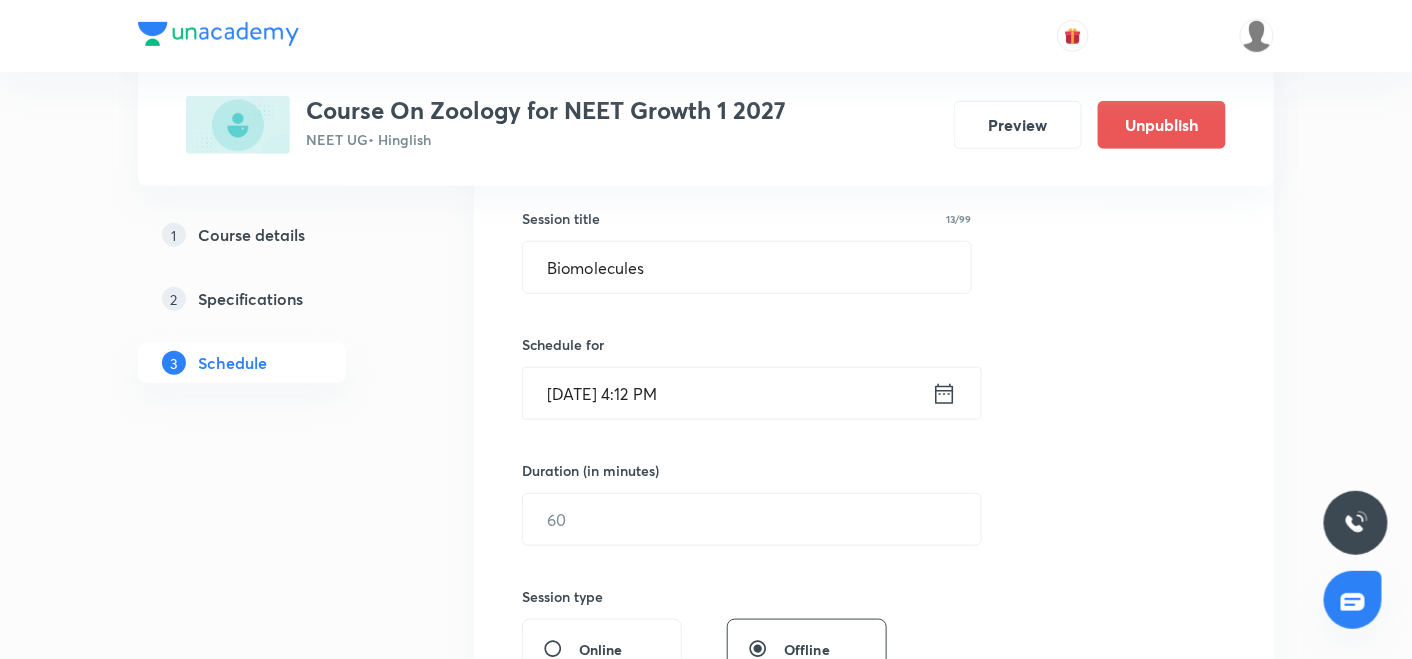click 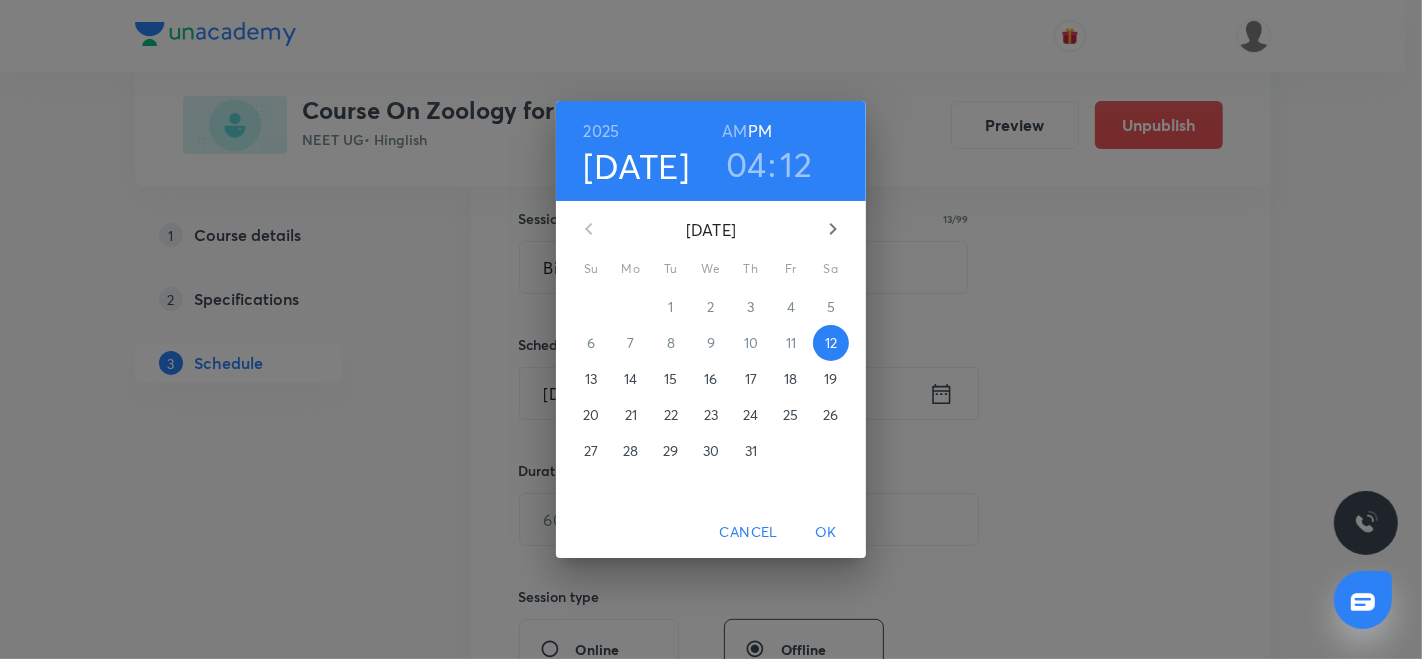 click on "15" at bounding box center [671, 379] 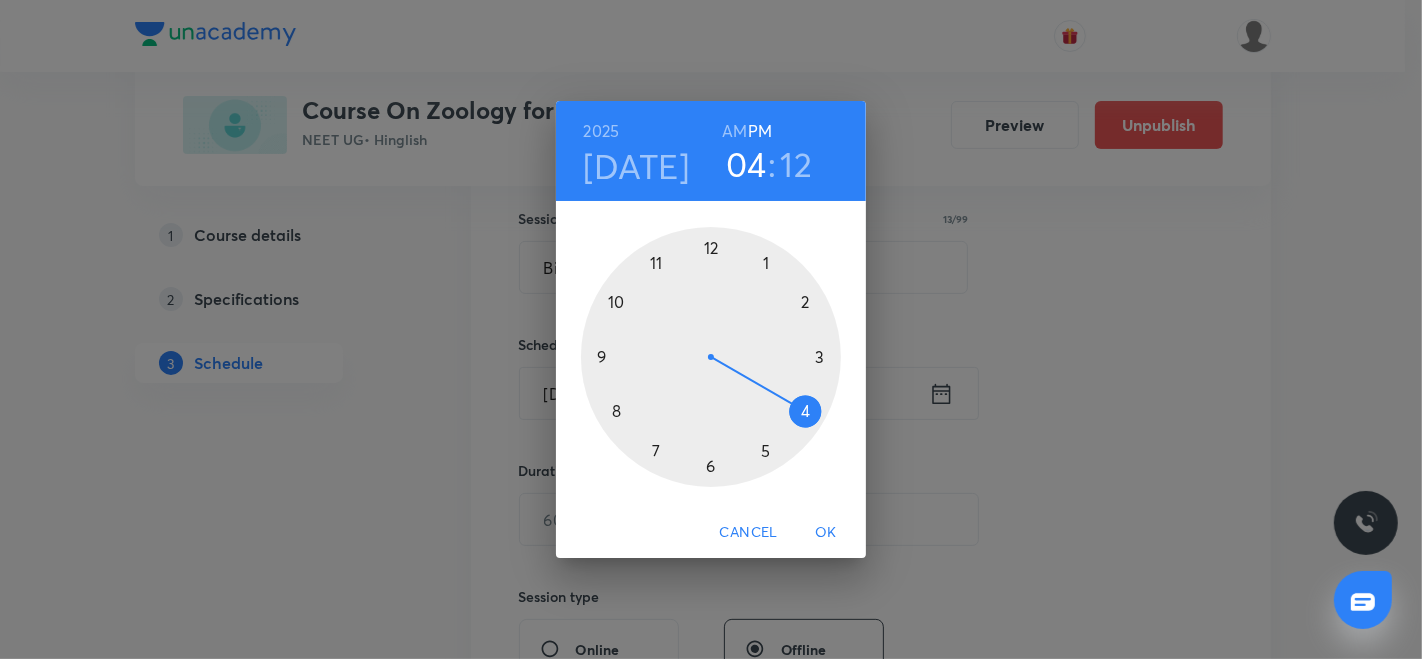 click at bounding box center (711, 357) 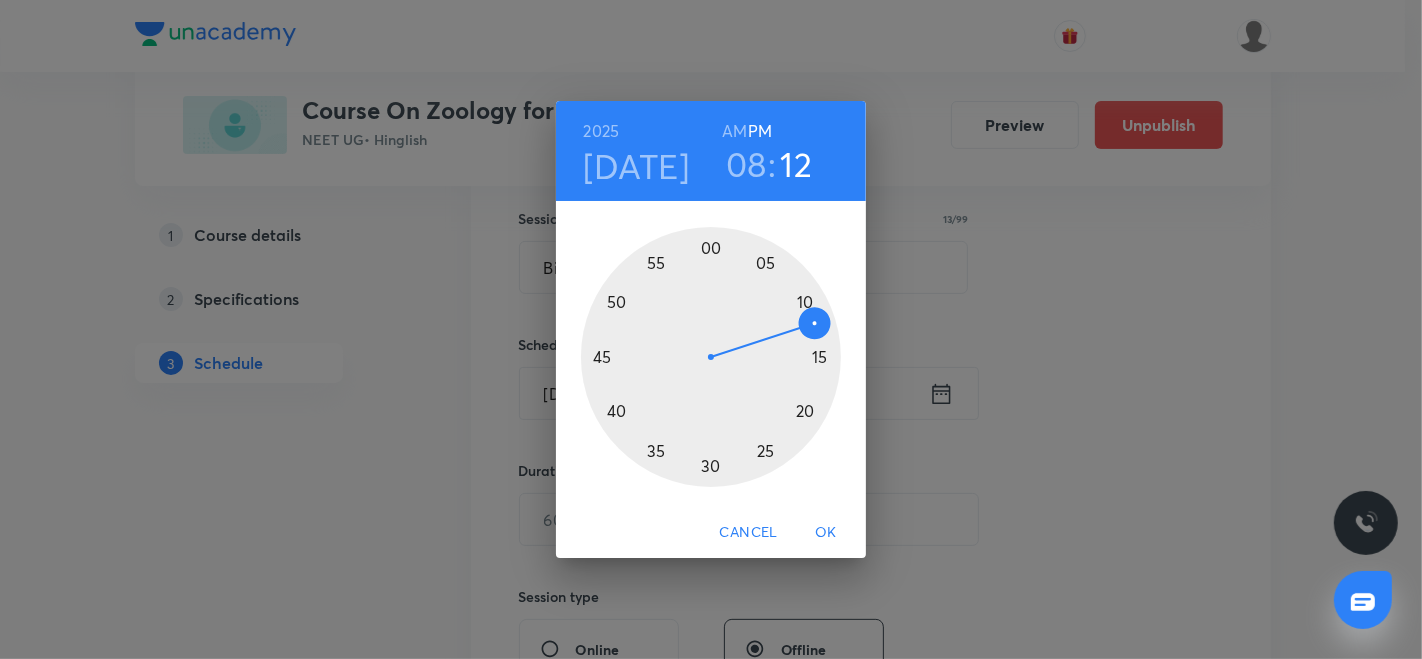 click on "AM" at bounding box center [734, 131] 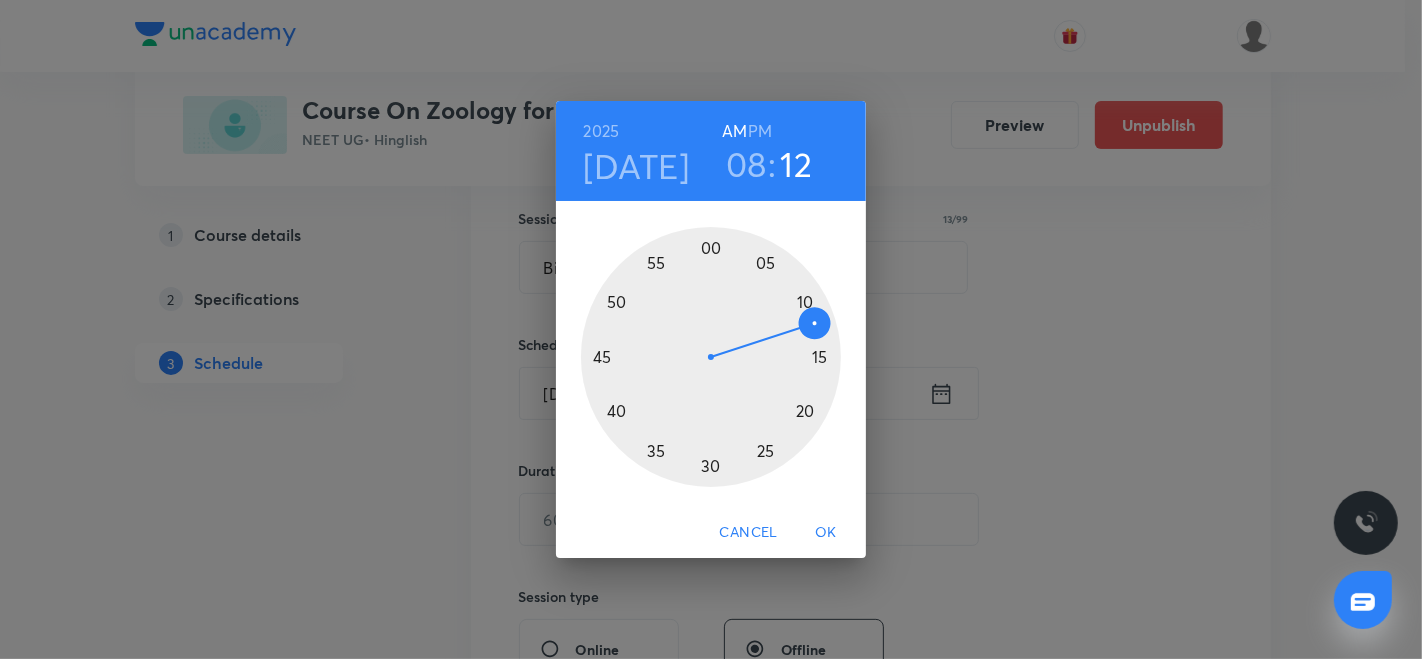 click at bounding box center (711, 357) 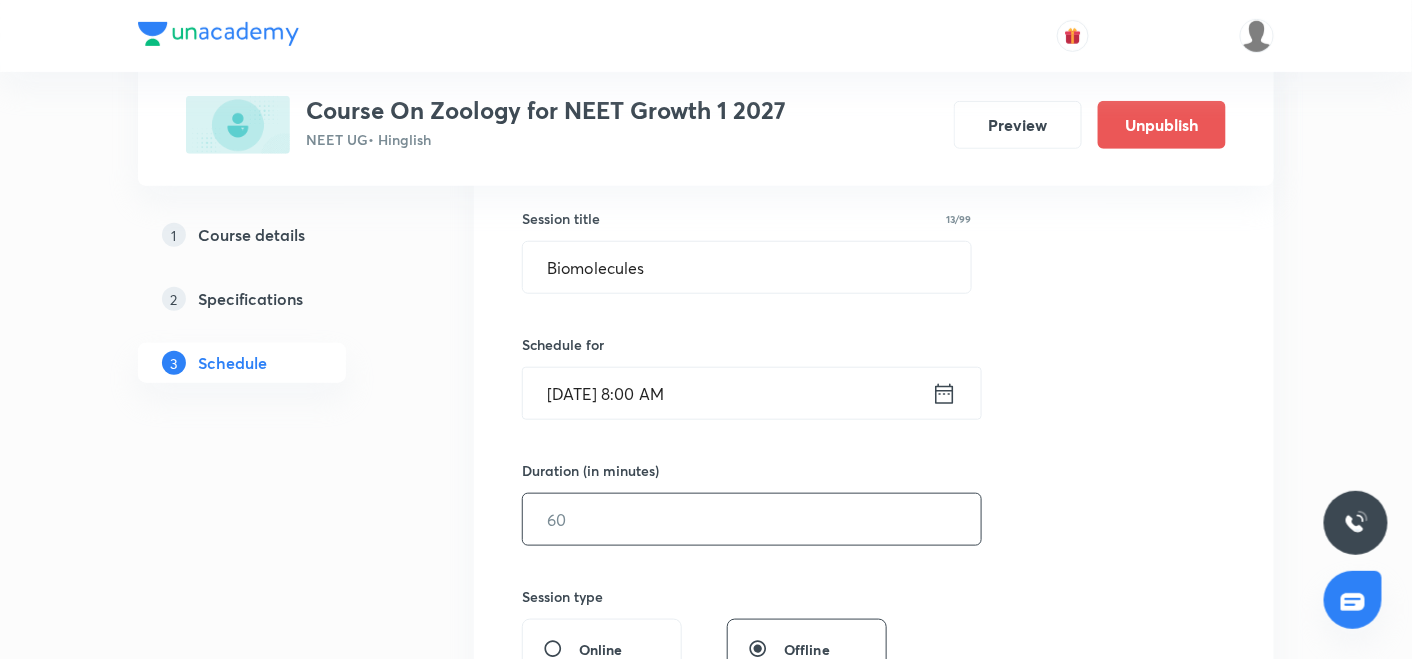 click at bounding box center [752, 519] 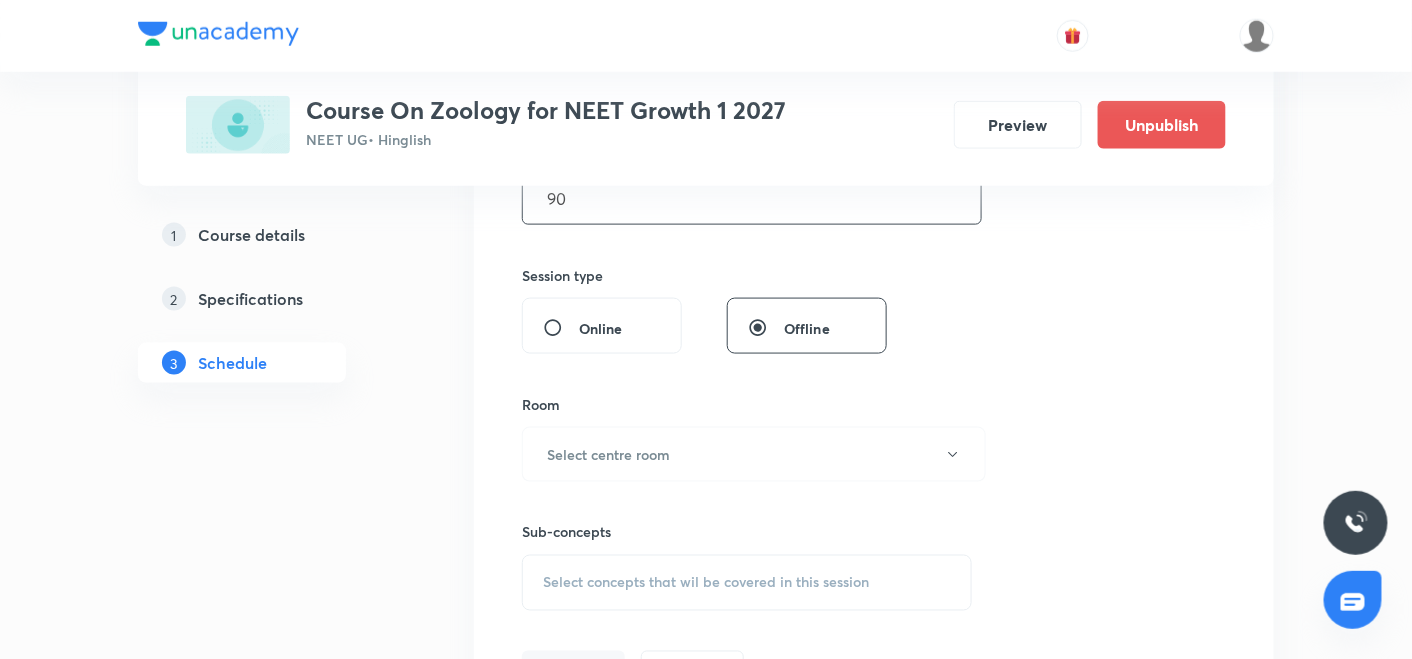 scroll, scrollTop: 696, scrollLeft: 0, axis: vertical 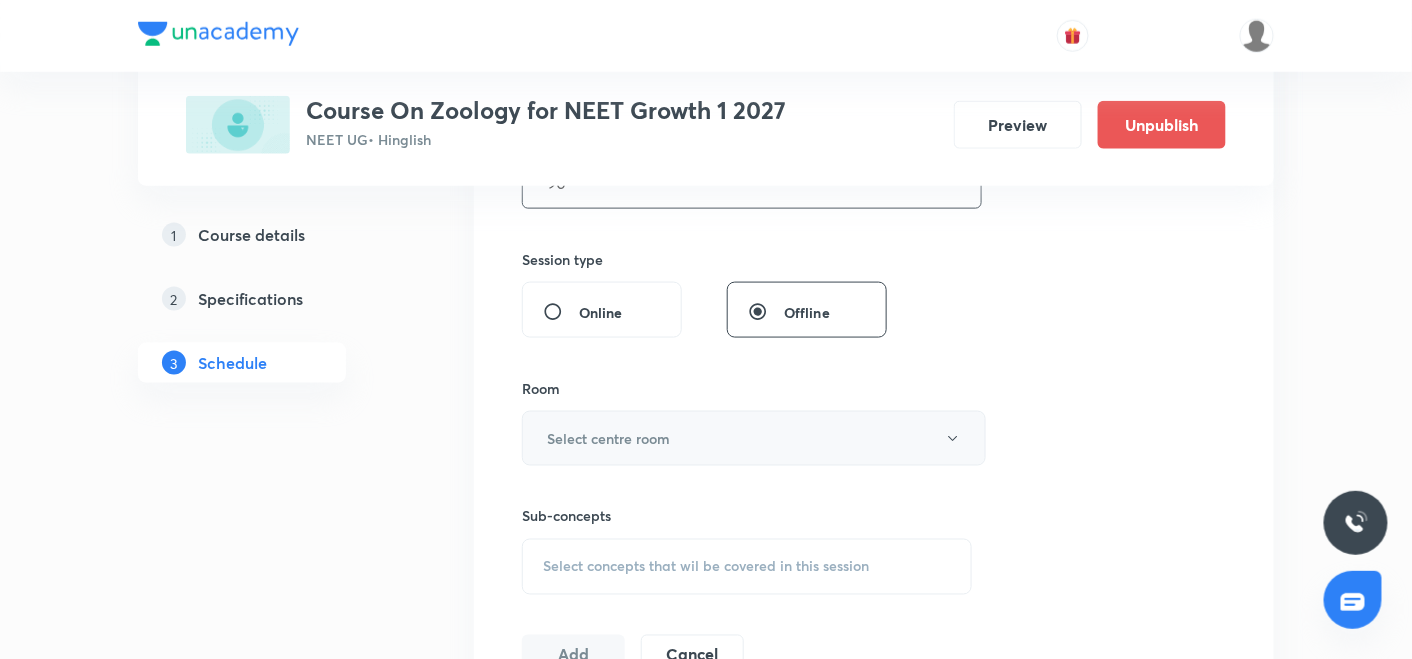 type on "90" 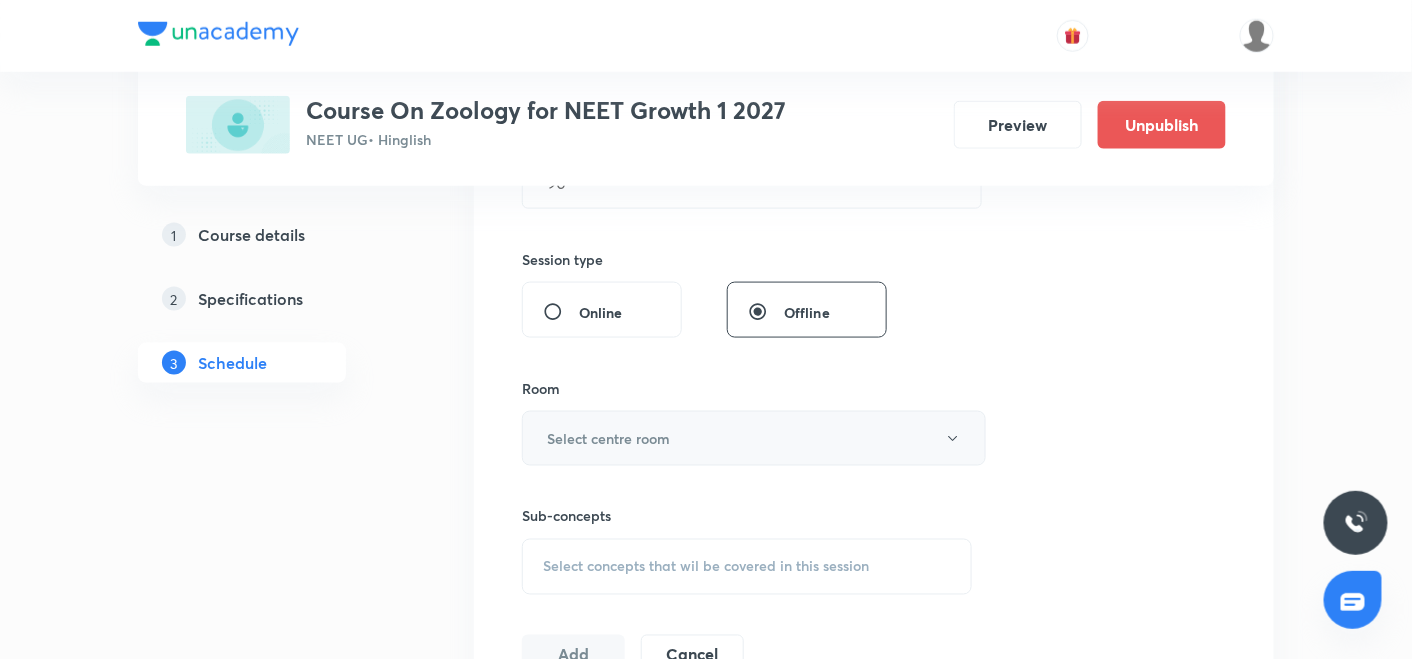 click on "Select centre room" at bounding box center [608, 438] 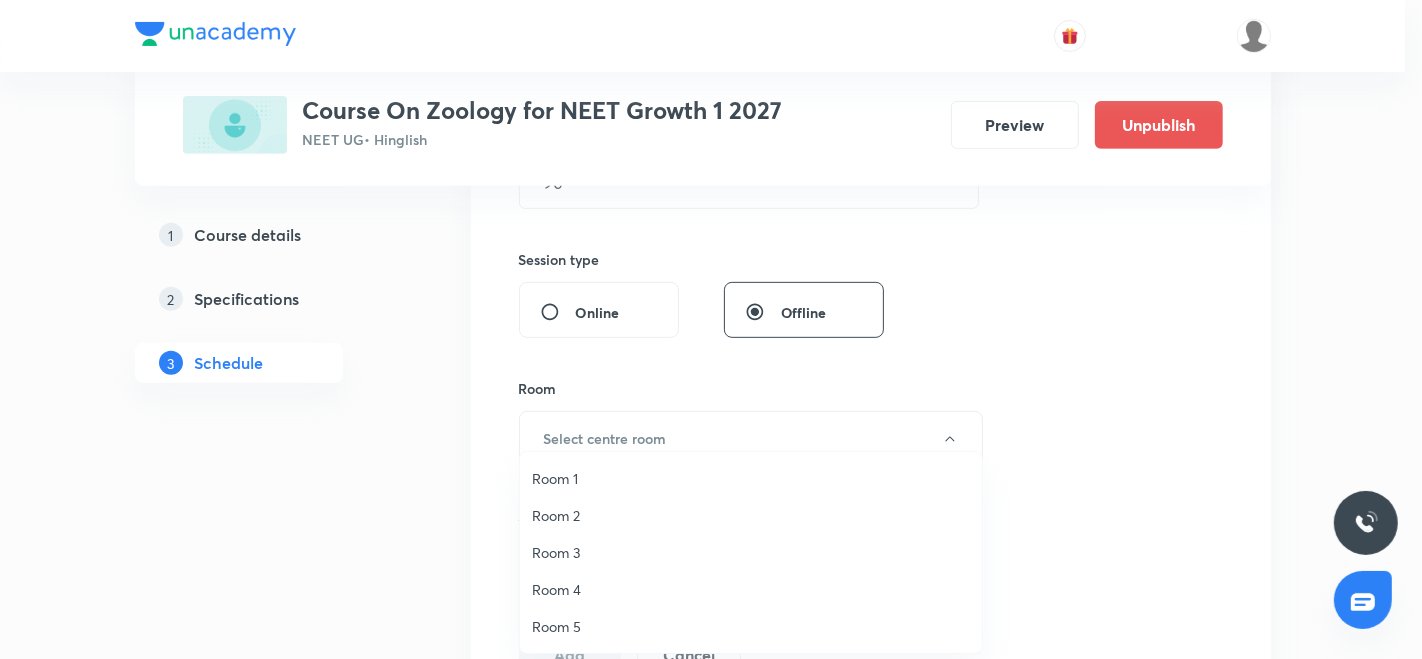 click on "Room 3" at bounding box center (751, 552) 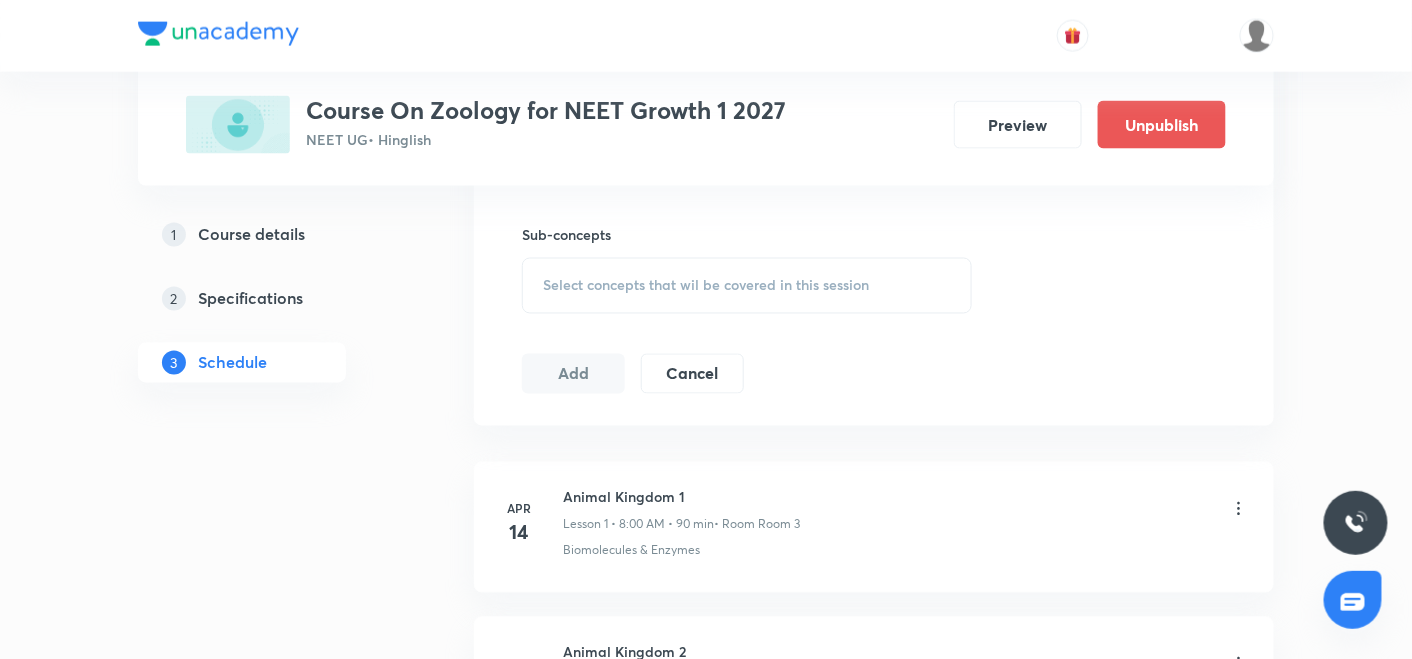 scroll, scrollTop: 1000, scrollLeft: 0, axis: vertical 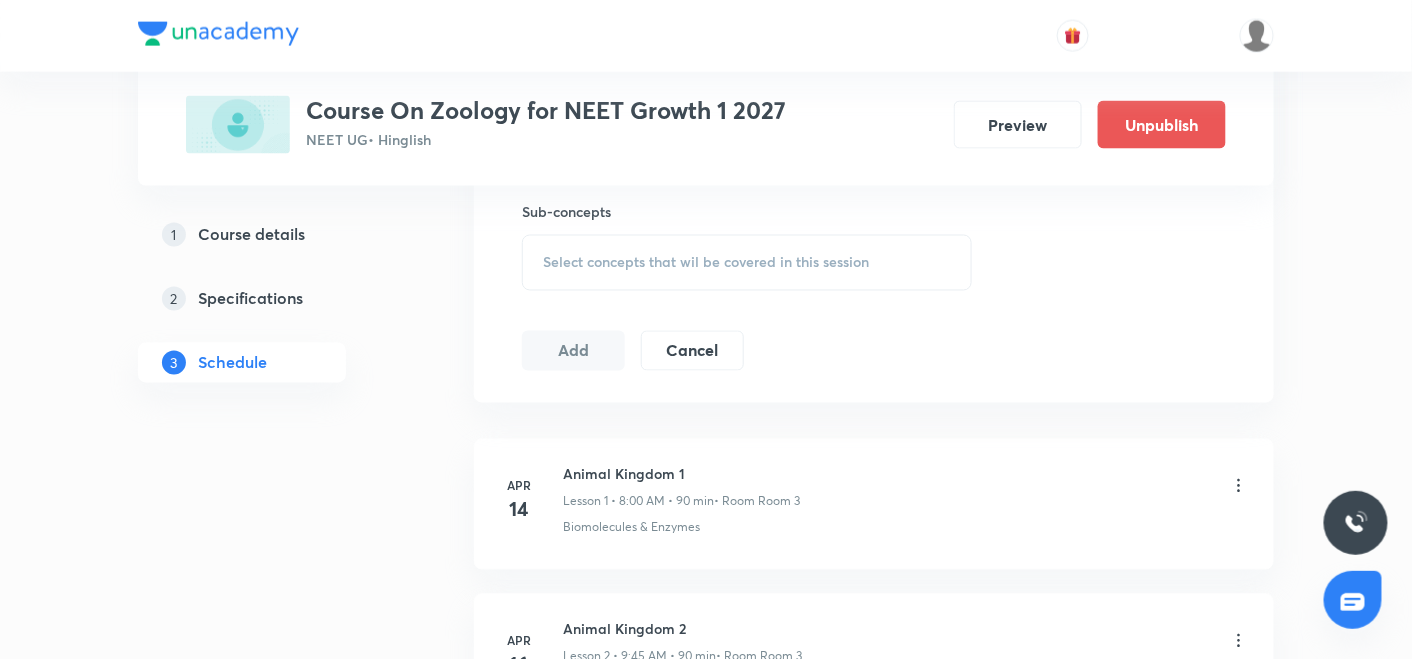 click on "Select concepts that wil be covered in this session" at bounding box center [747, 263] 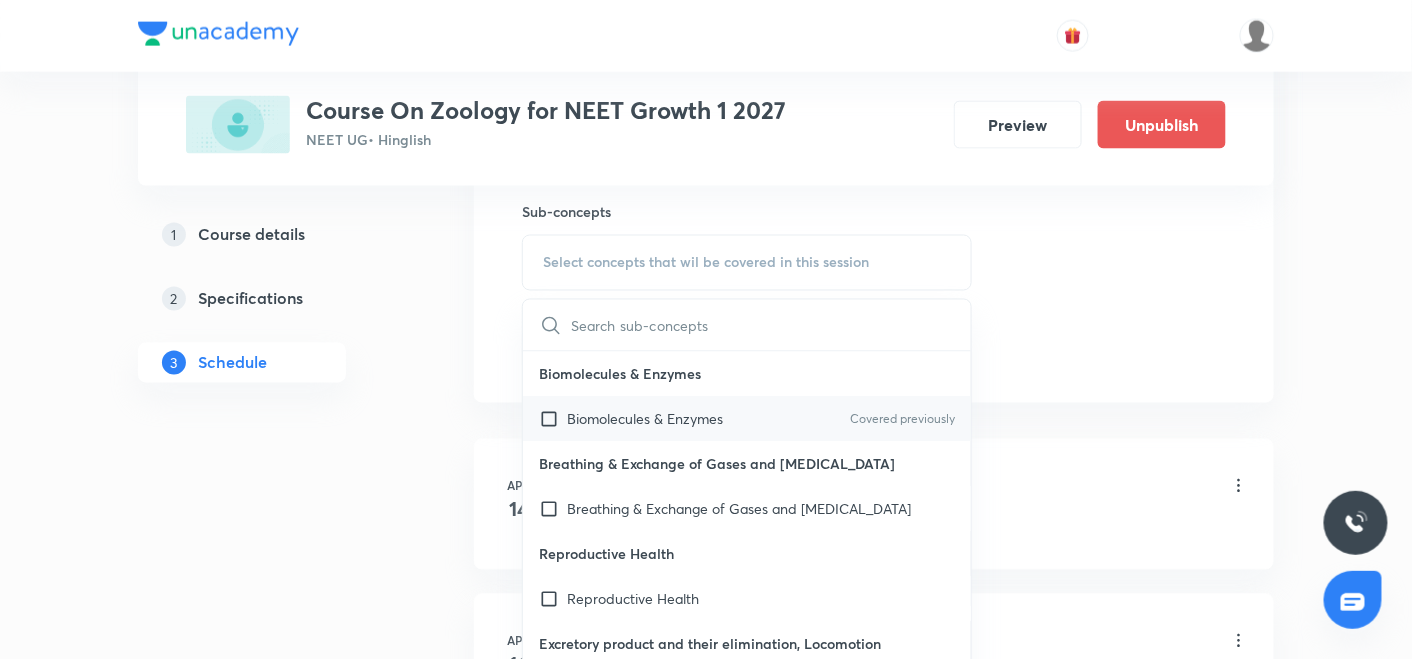 click at bounding box center (553, 419) 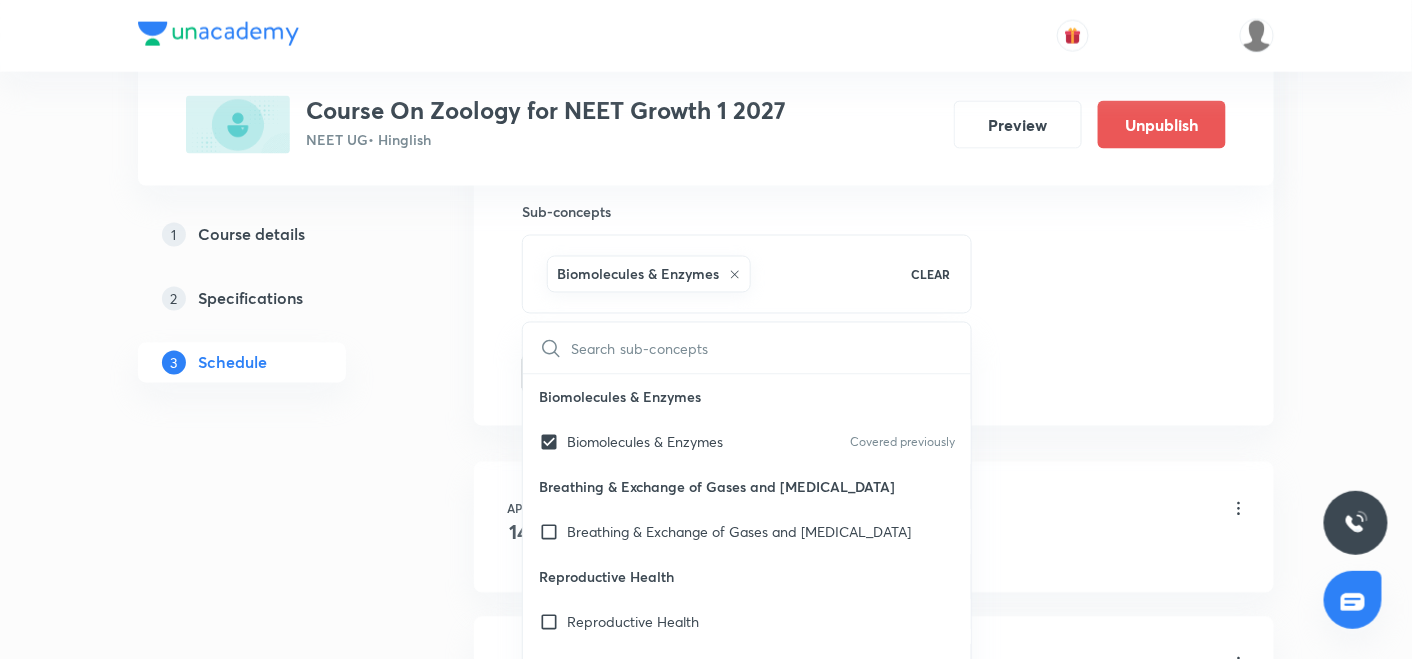 click on "Plus Courses Course On Zoology for NEET Growth 1 2027 NEET UG  • Hinglish Preview Unpublish 1 Course details 2 Specifications 3 Schedule Schedule 31  classes Session  32 Live class Session title 13/99 Biomolecules ​ Schedule for Jul 15, 2025, 8:00 AM ​ Duration (in minutes) 90 ​   Session type Online Offline Room Room 3 Sub-concepts Biomolecules & Enzymes CLEAR ​ Biomolecules & Enzymes Biomolecules & Enzymes Covered previously Breathing & Exchange of Gases and Body Fluids Breathing & Exchange of Gases and Body Fluids Reproductive Health Reproductive Health Excretory product and their elimination, Locomotion Excretory product and their elimination, Locomotion Origin & Evolution Origin & Evolution Covered previously Biomolecules & Enzymes, Body Fluids & Circulation and Breathing & Exchange of Gases Biomolecules & Enzymes, Body Fluids & Circulation and Breathing & Exchange of Gases Neural Control & Coordination, Chemical Control & Coordination Excretory Products and their Elimination Add Cancel Apr 14" at bounding box center (706, 2253) 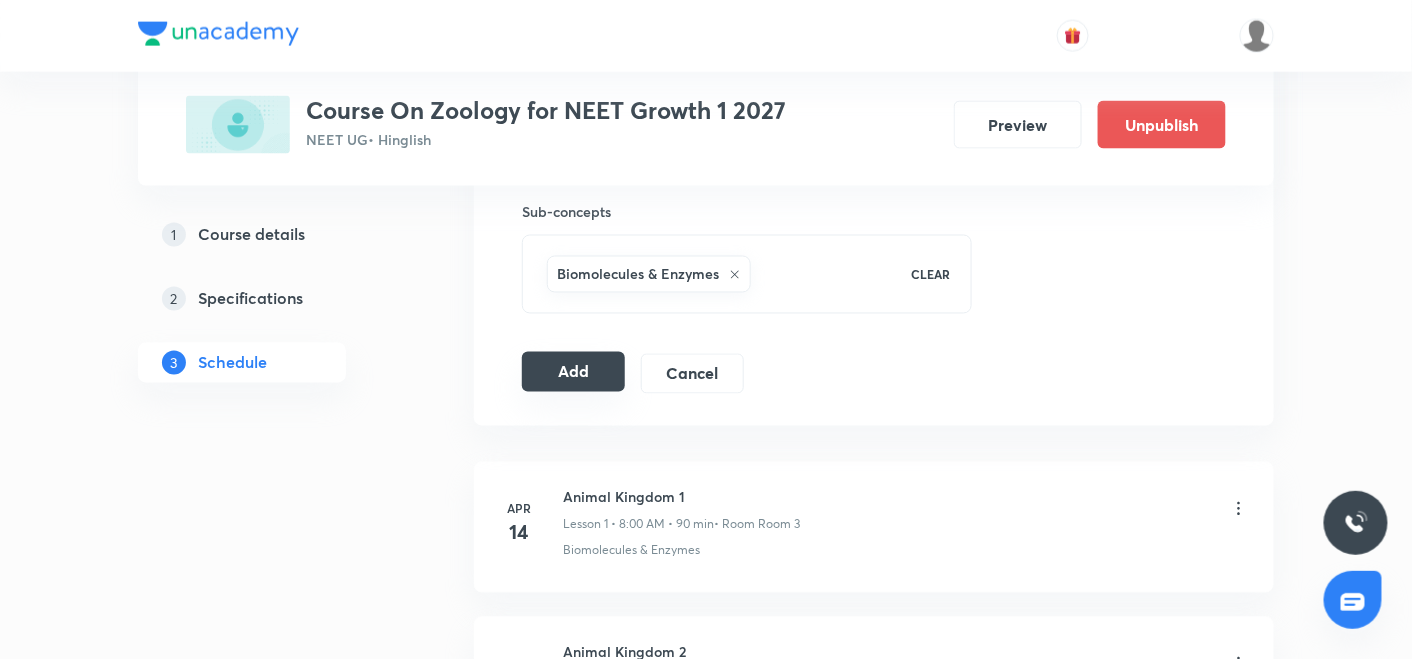 click on "Add" at bounding box center (573, 372) 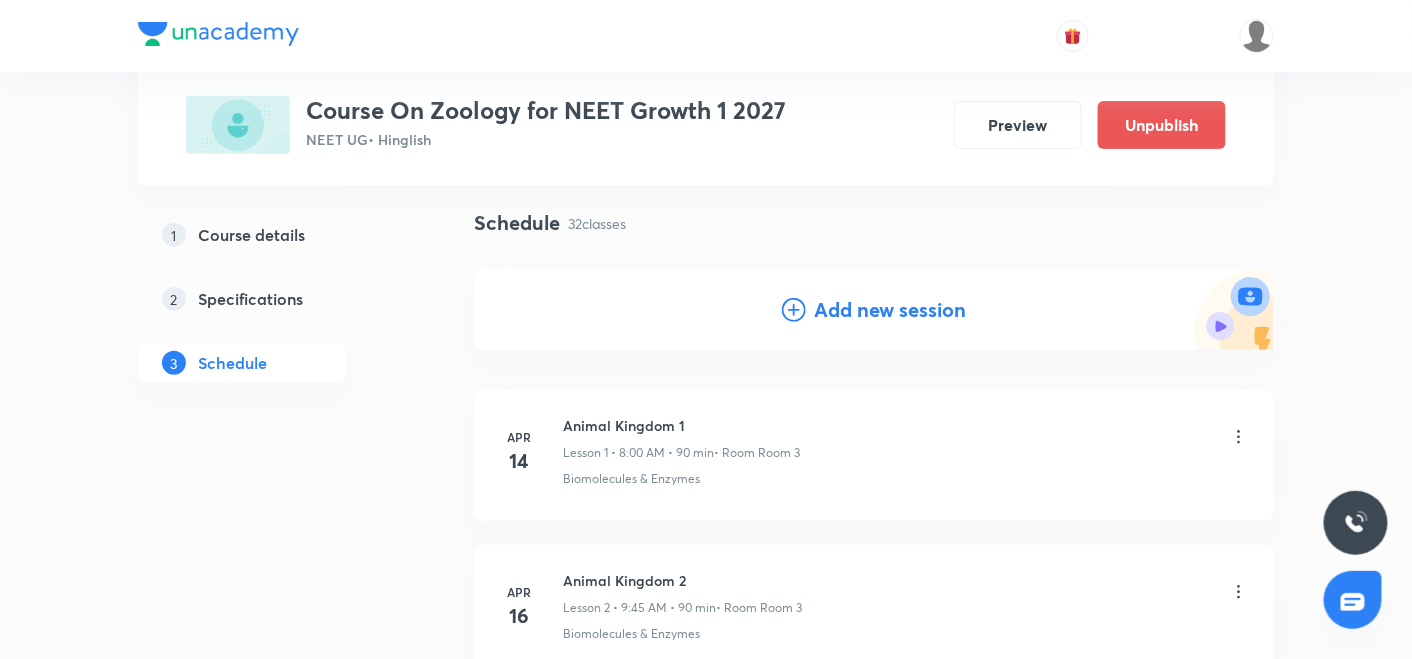 scroll, scrollTop: 0, scrollLeft: 0, axis: both 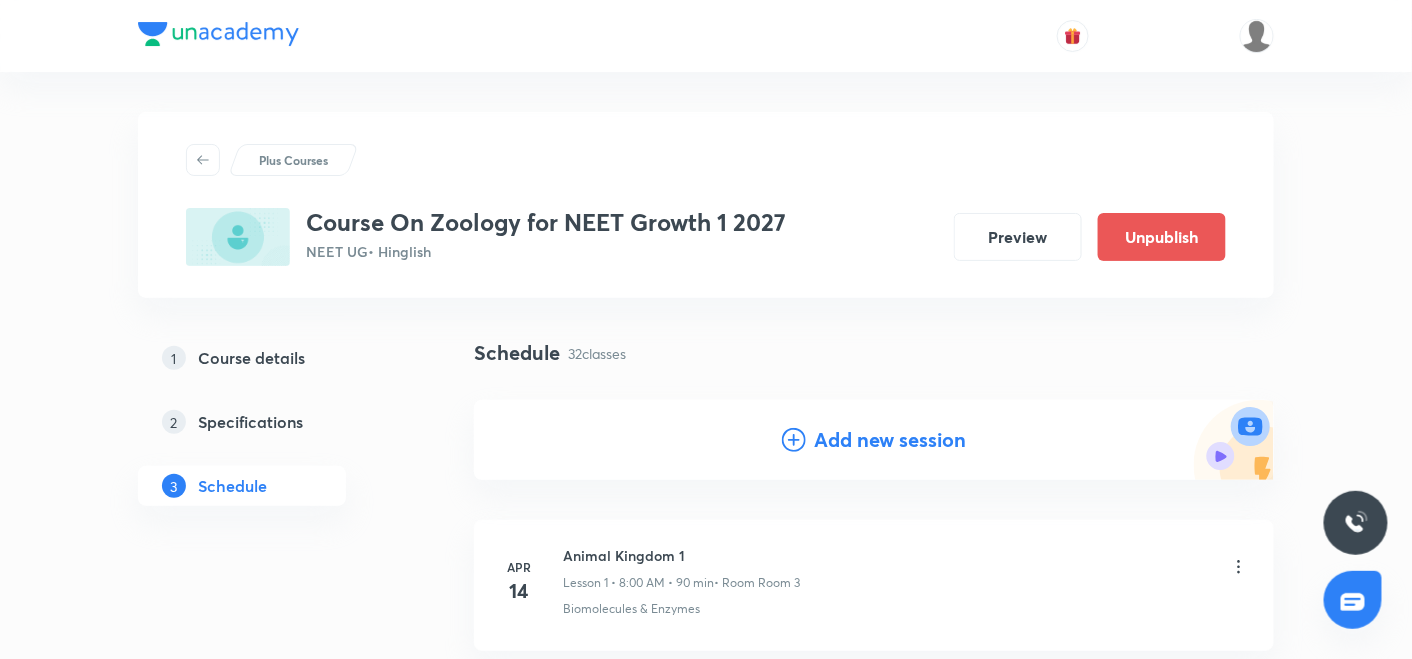 click 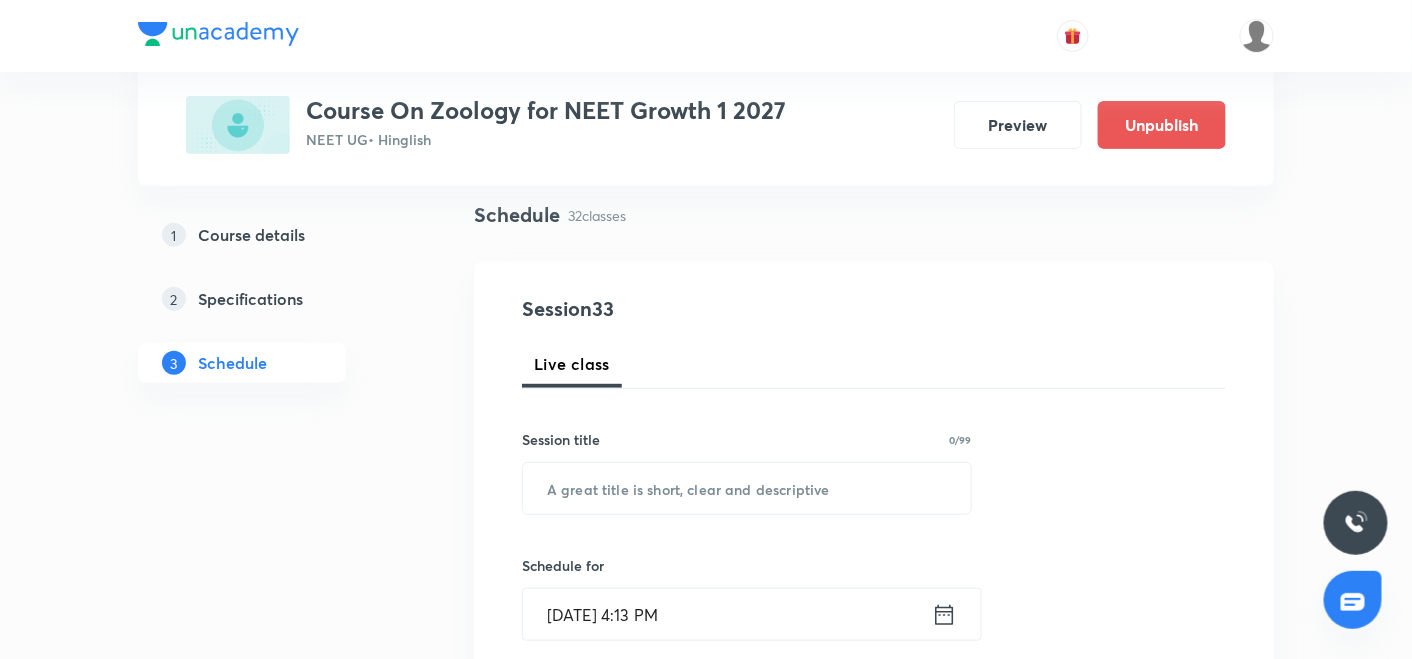 scroll, scrollTop: 140, scrollLeft: 0, axis: vertical 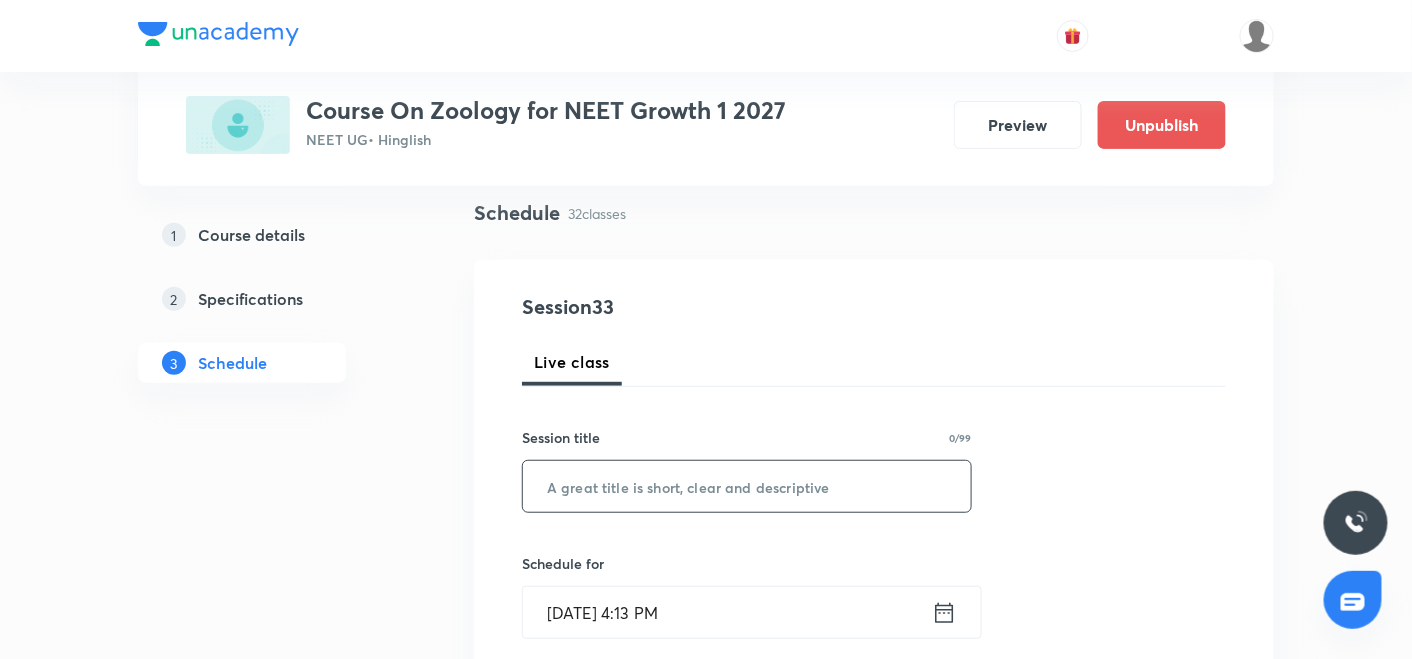 click at bounding box center [747, 486] 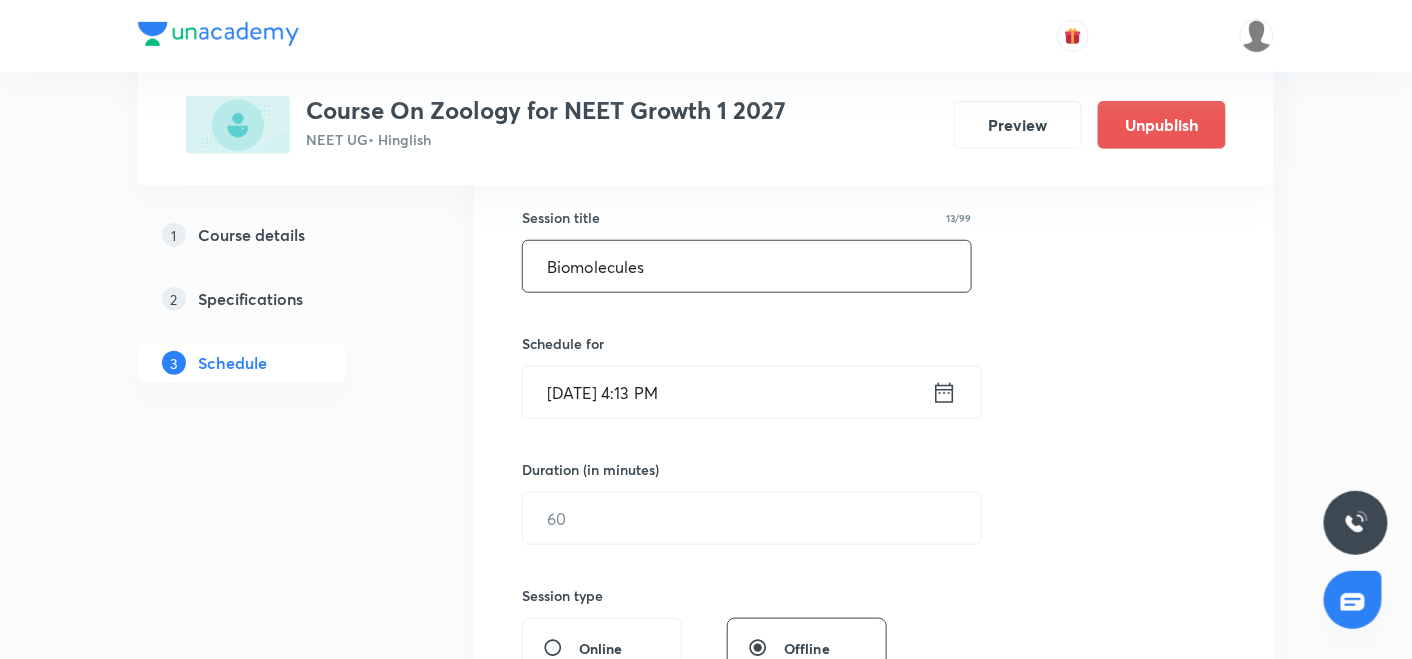 scroll, scrollTop: 374, scrollLeft: 0, axis: vertical 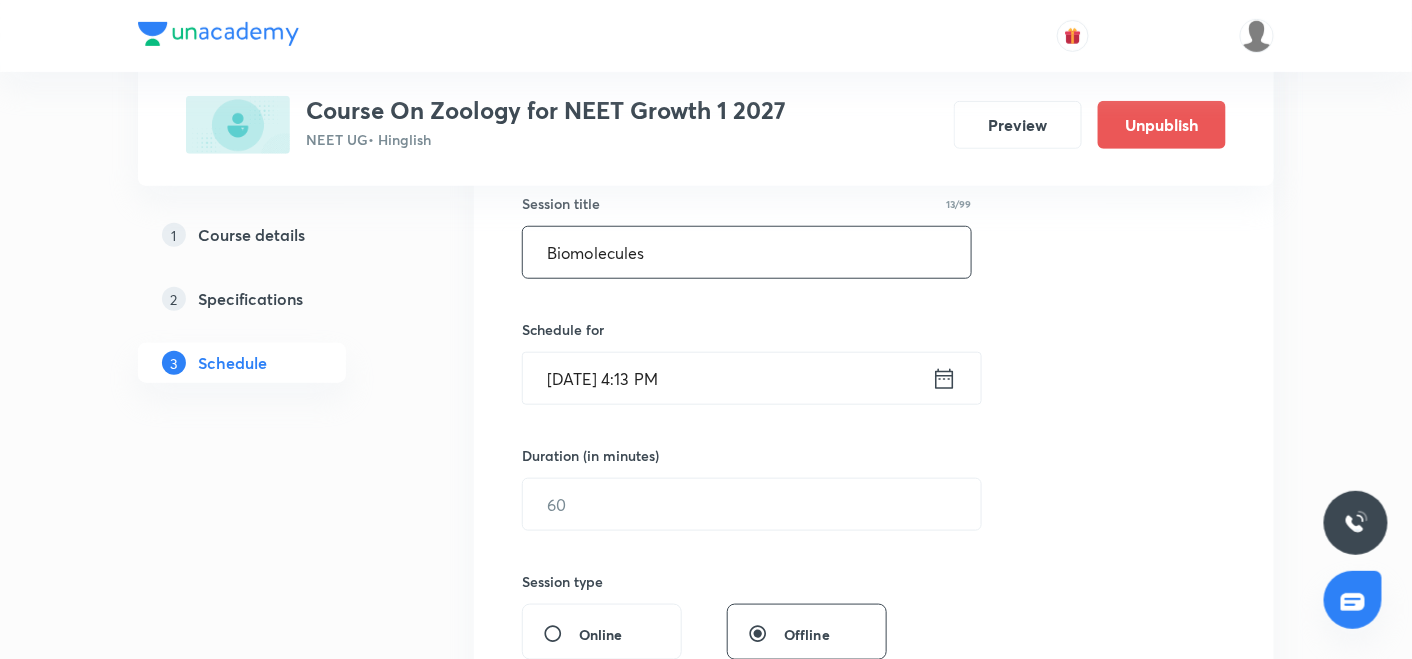 type on "Biomolecules" 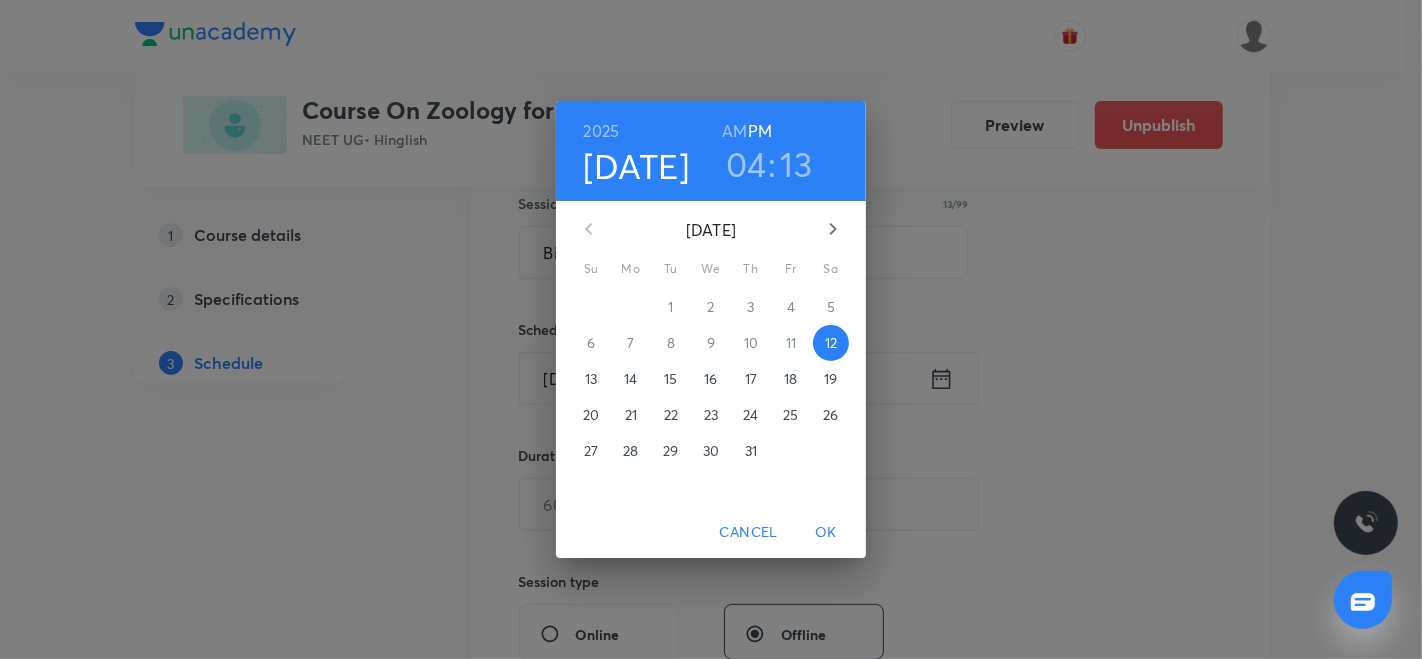 click on "17" at bounding box center (751, 379) 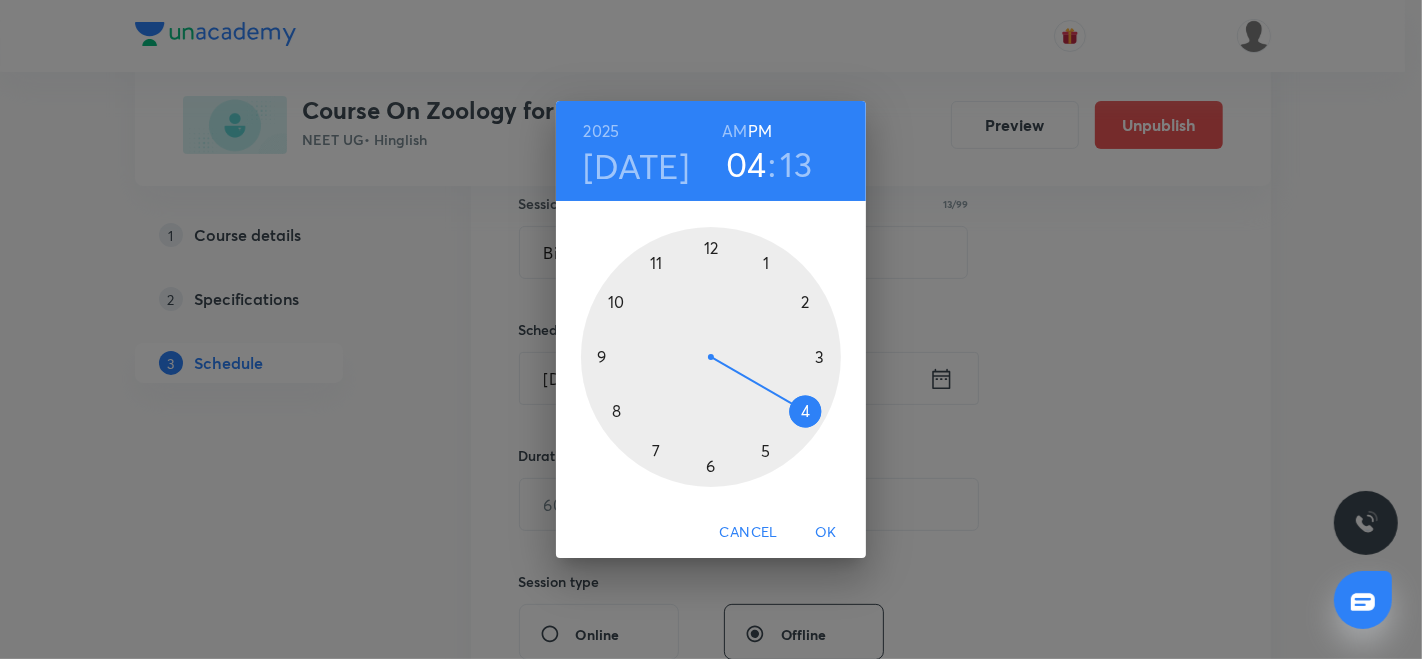 click at bounding box center [711, 357] 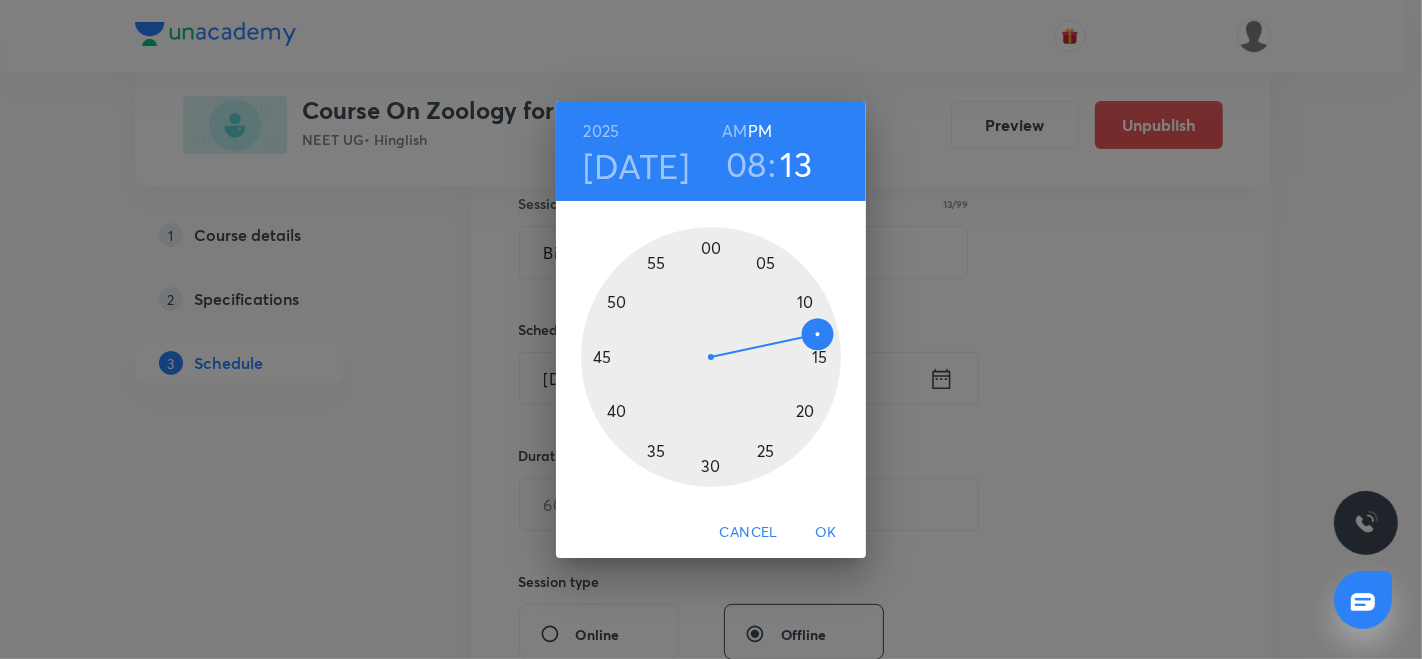 click on "AM" at bounding box center [734, 131] 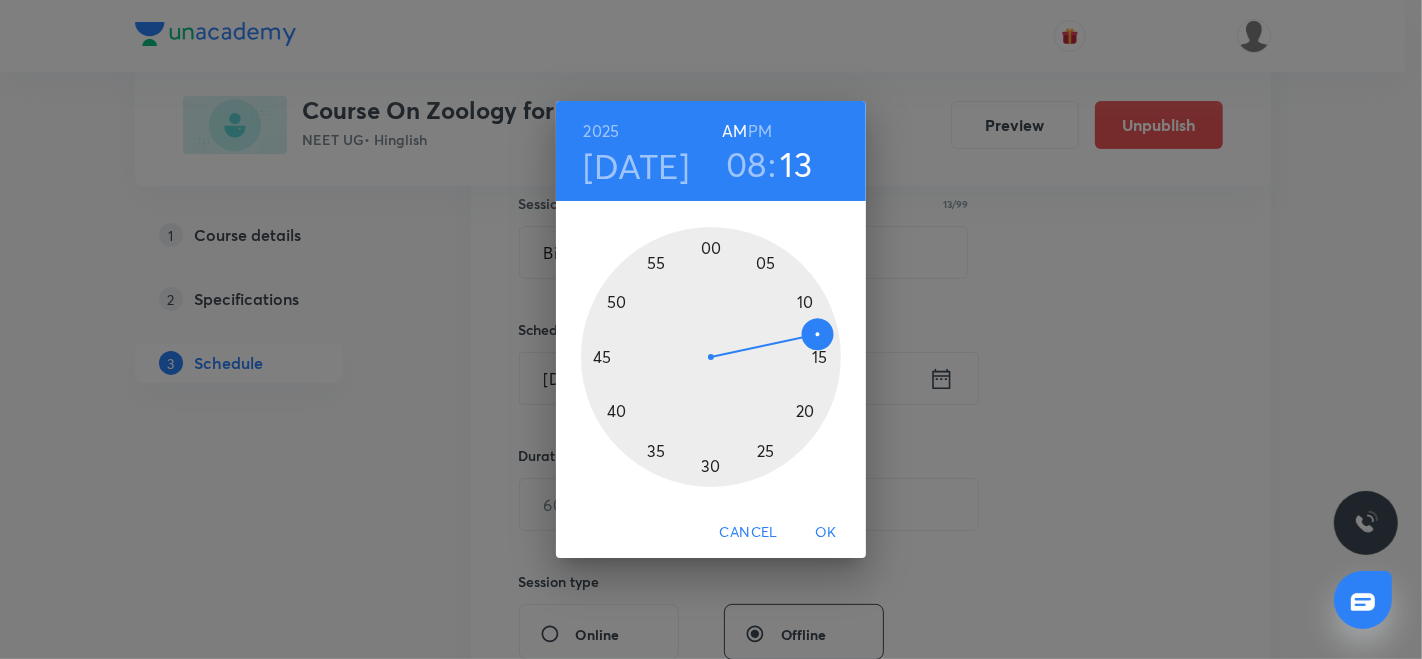 click at bounding box center [711, 357] 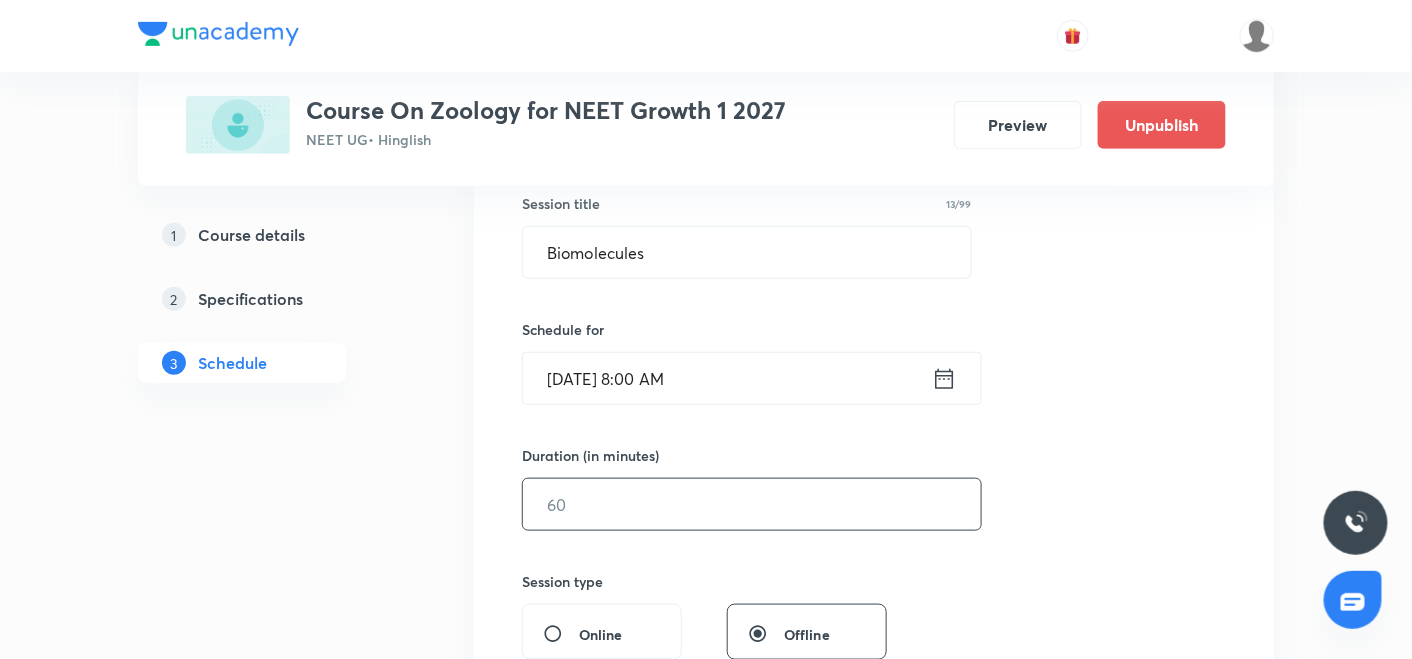 click at bounding box center [752, 504] 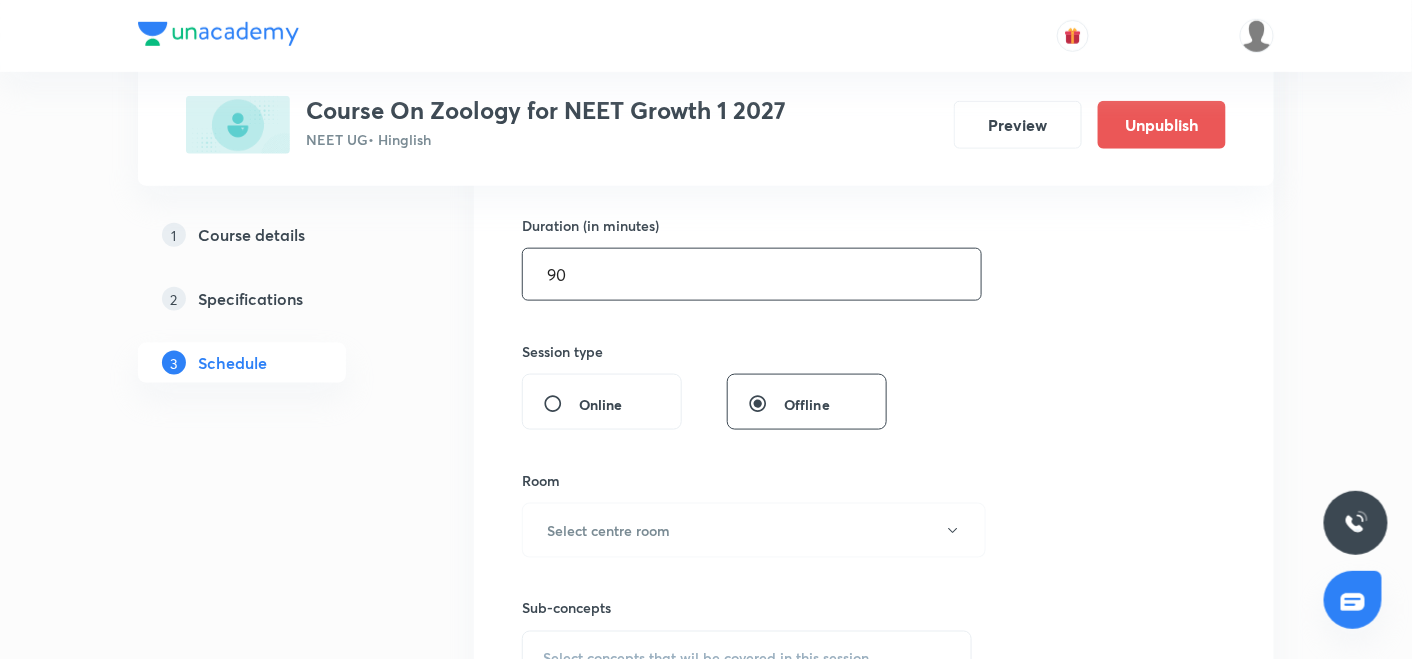 scroll, scrollTop: 607, scrollLeft: 0, axis: vertical 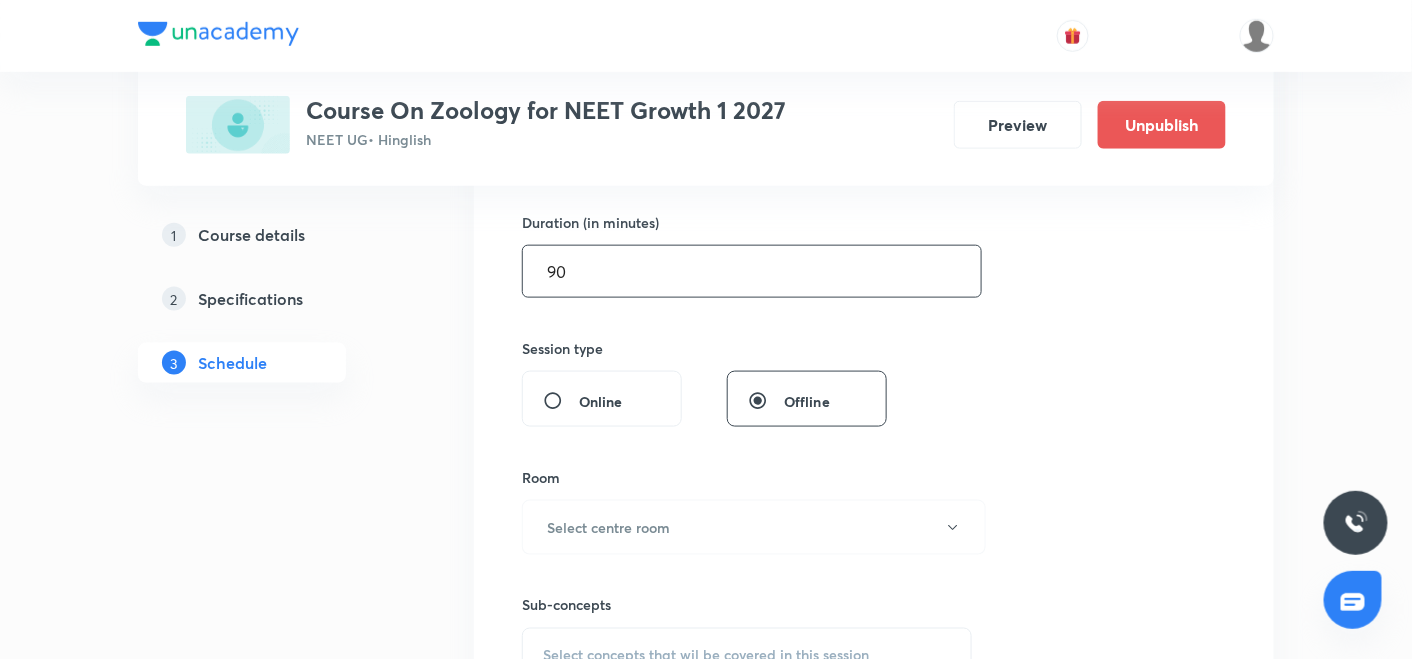 type on "90" 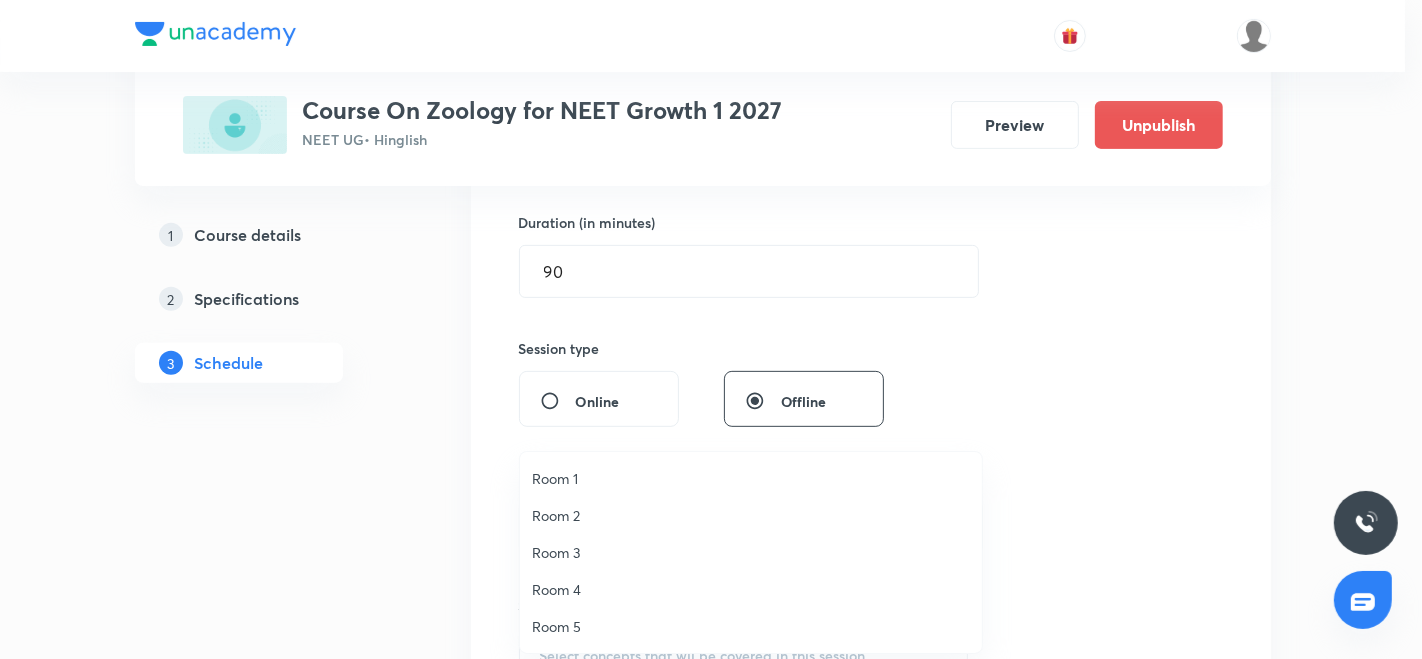 click on "Room 3" at bounding box center [751, 552] 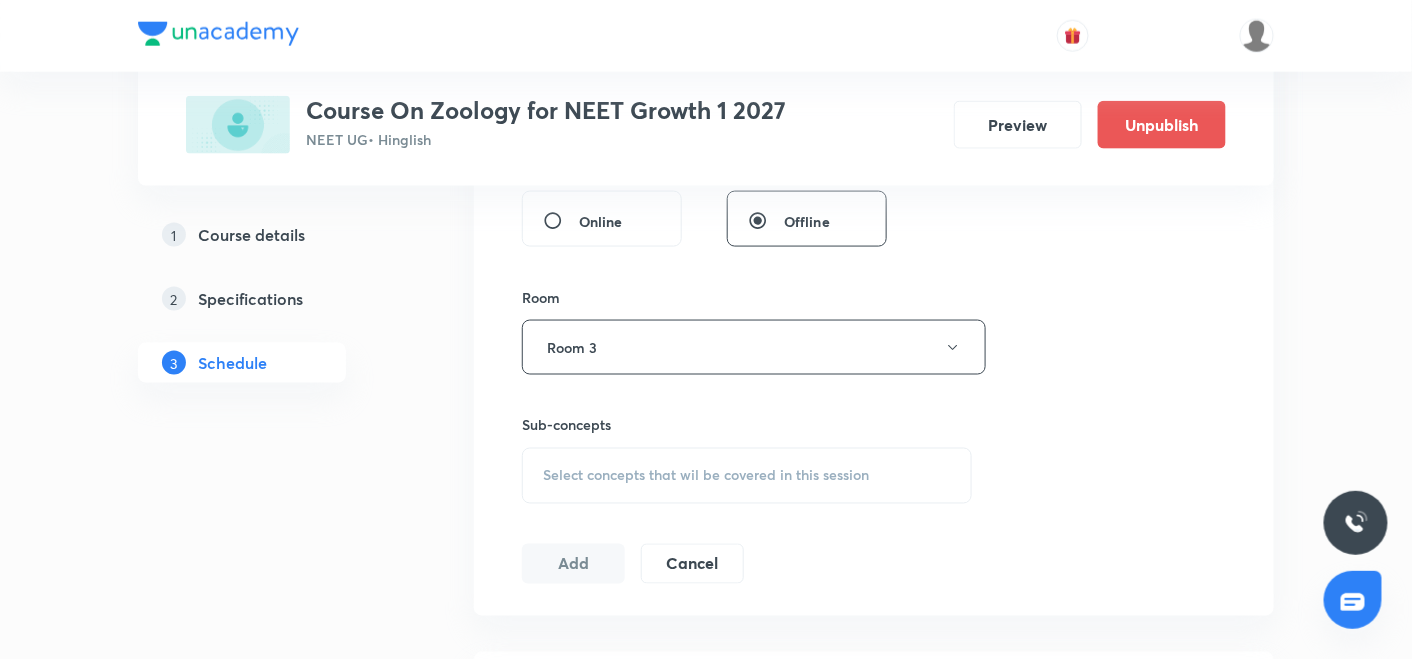 scroll, scrollTop: 788, scrollLeft: 0, axis: vertical 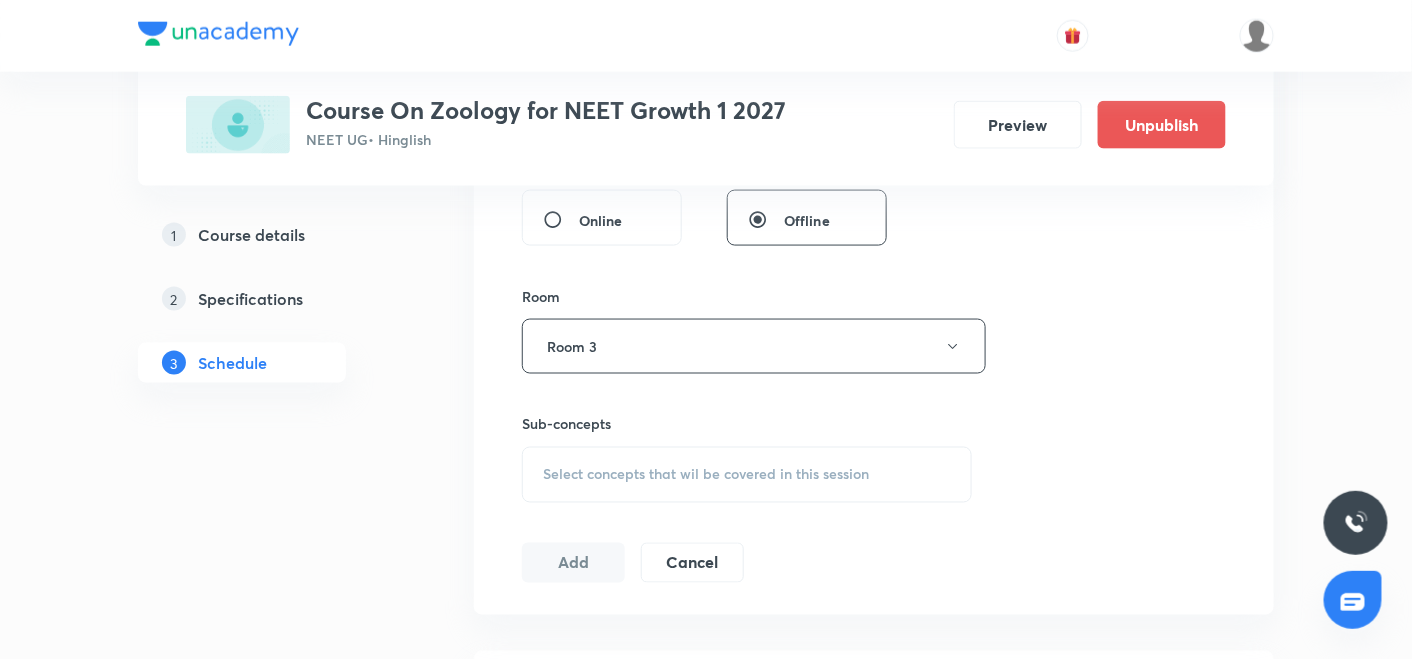 click on "Select concepts that wil be covered in this session" at bounding box center [747, 475] 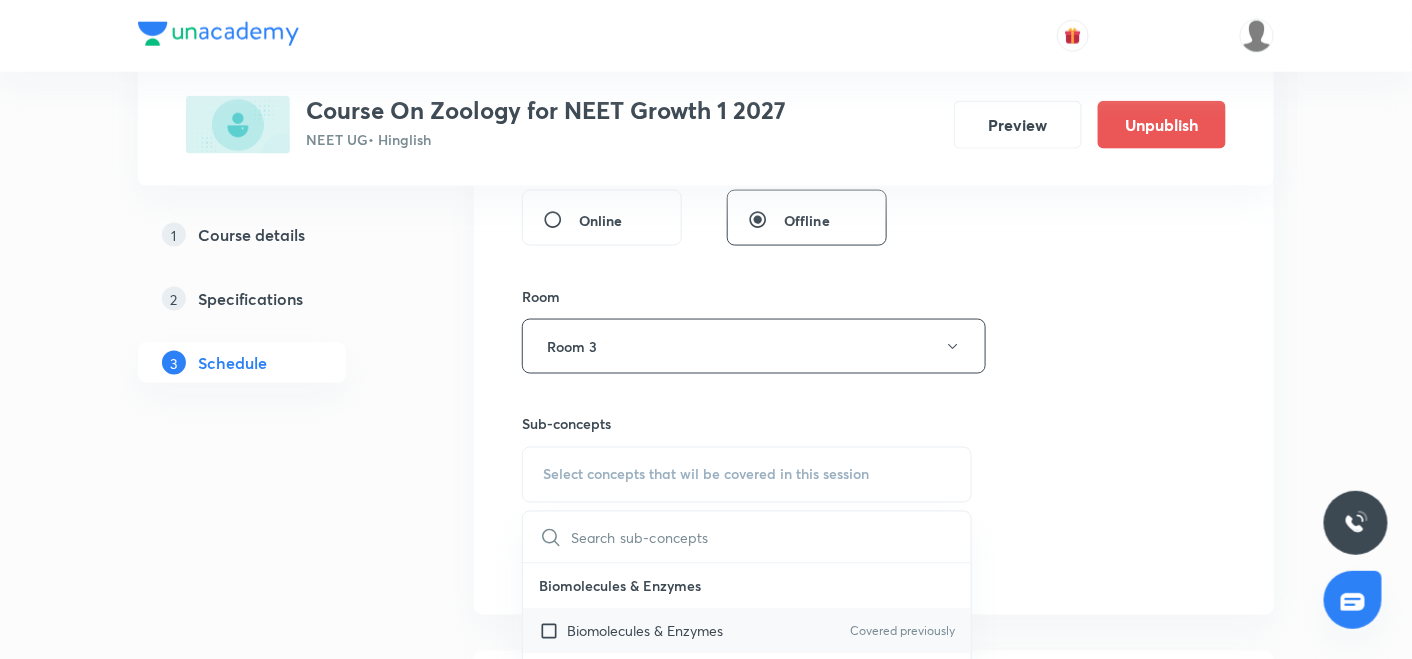 click on "Biomolecules & Enzymes" at bounding box center [645, 631] 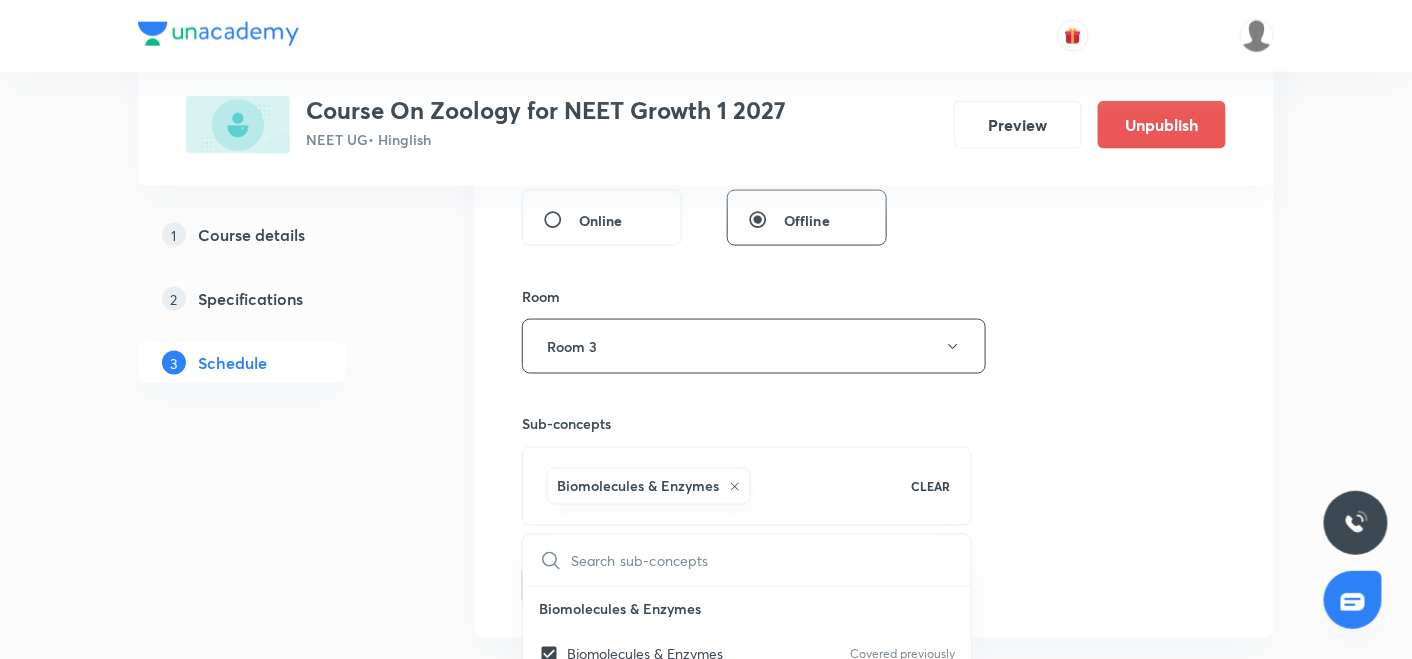 click on "1 Course details 2 Specifications 3 Schedule" at bounding box center [274, 2656] 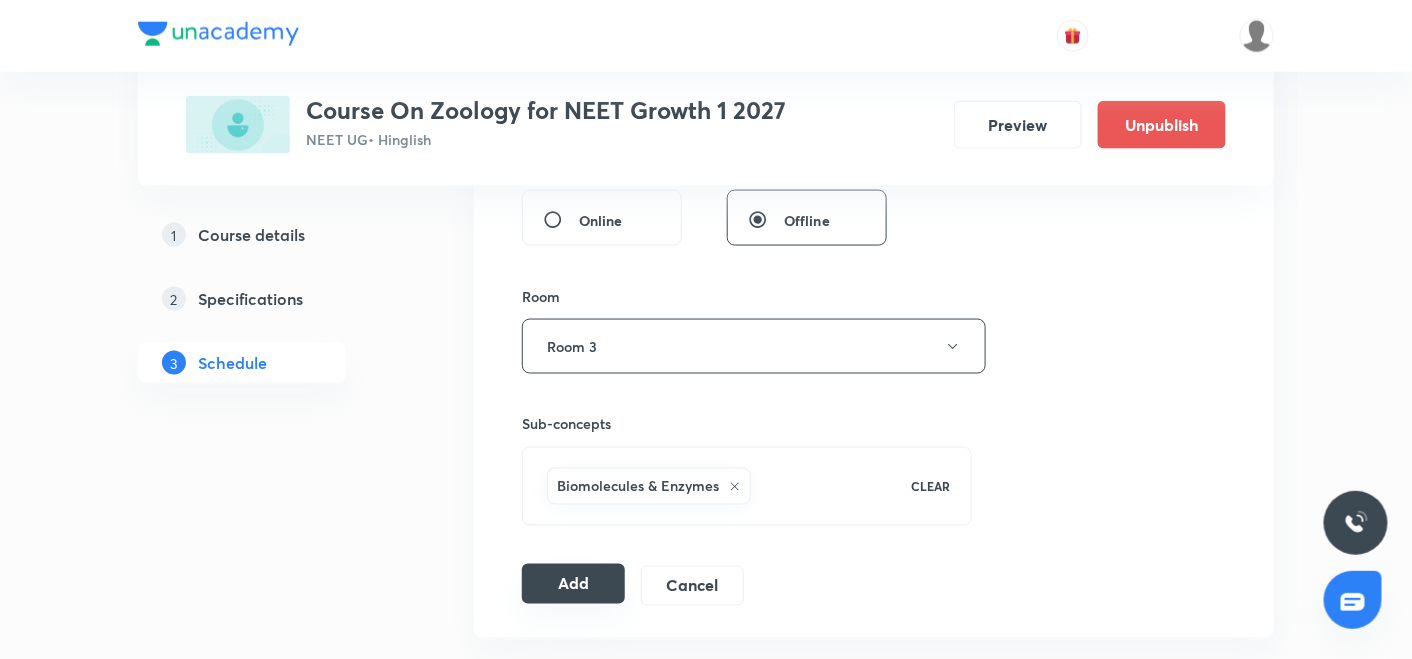 click on "Add" at bounding box center (573, 584) 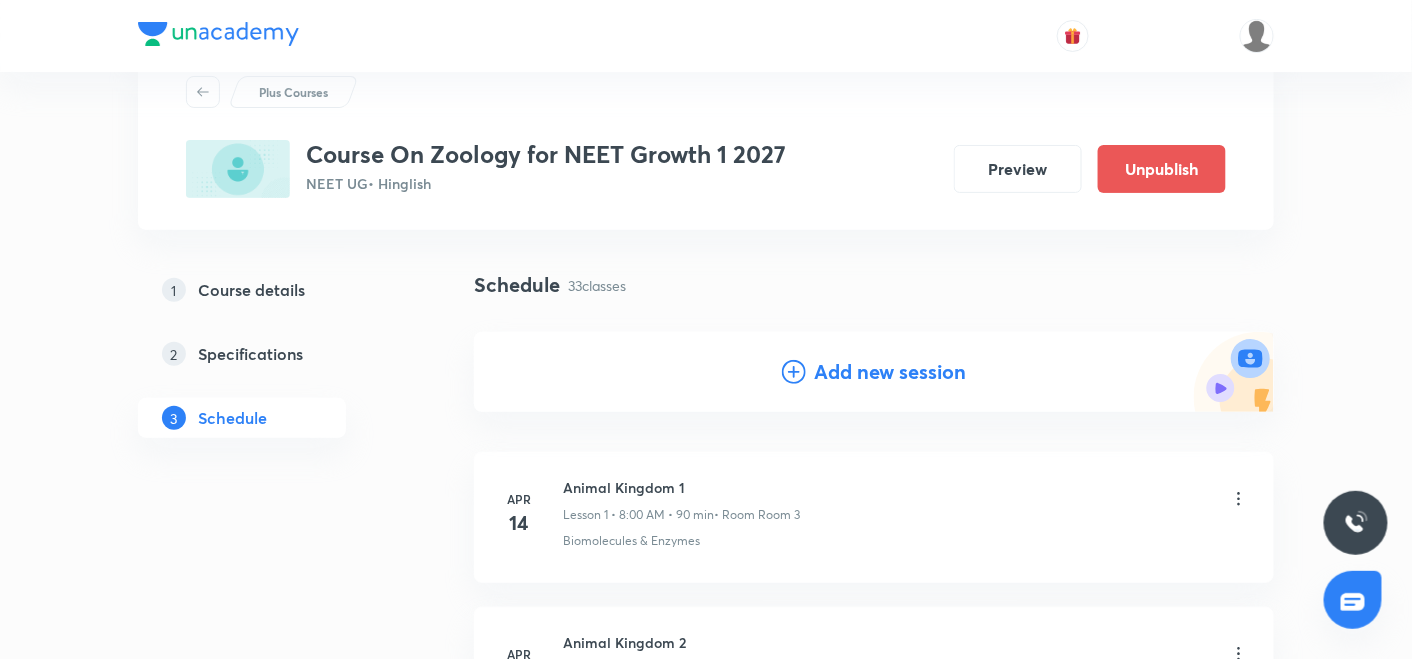 scroll, scrollTop: 66, scrollLeft: 0, axis: vertical 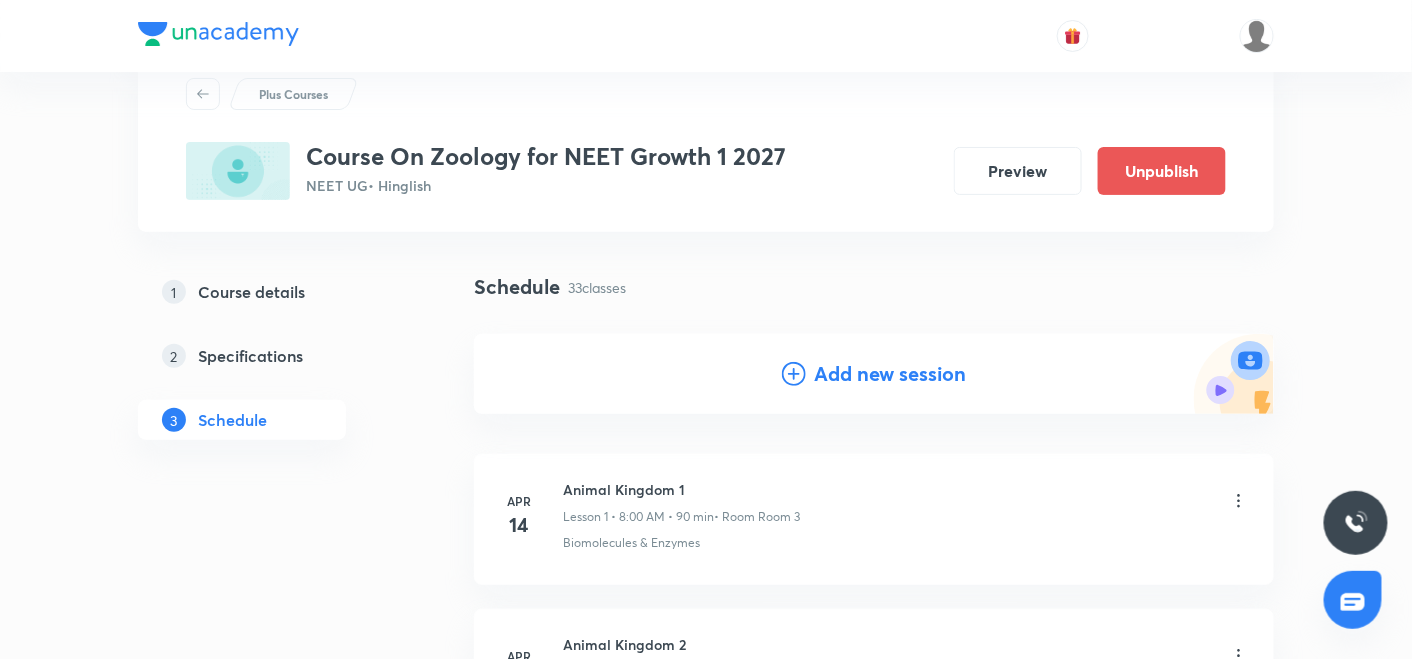 click on "Add new session" at bounding box center (874, 374) 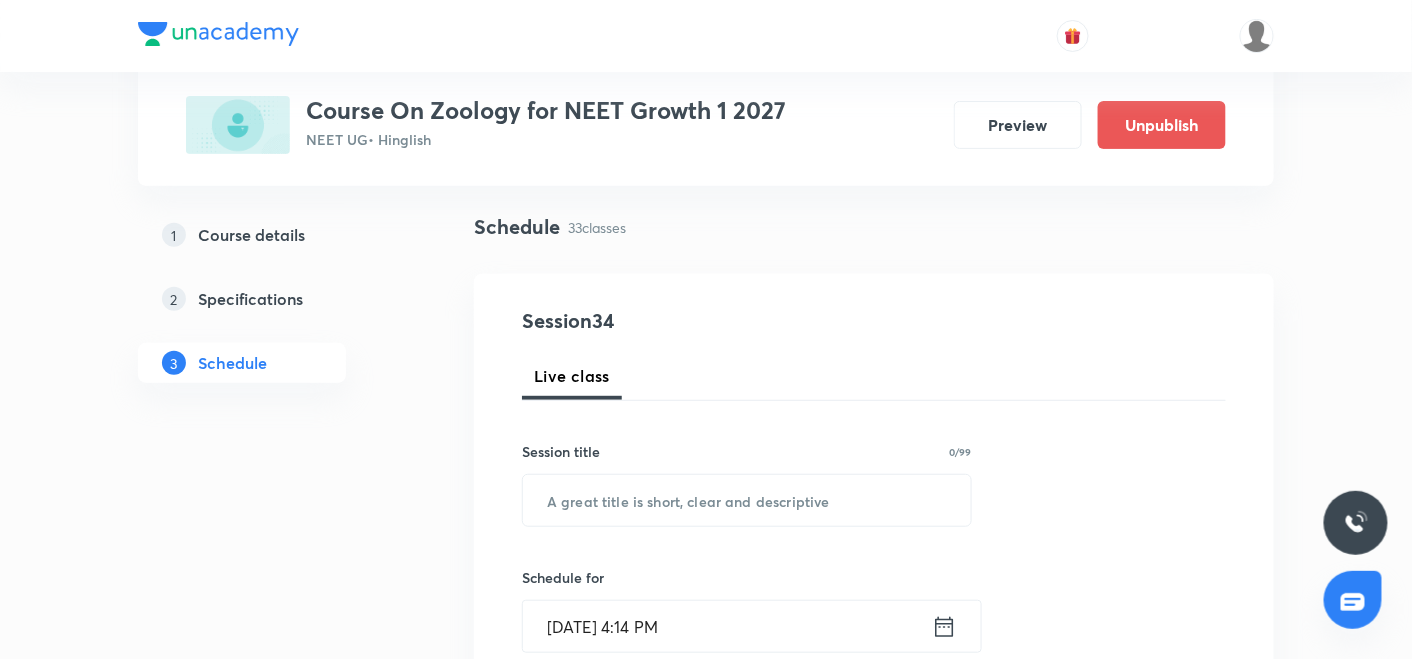 scroll, scrollTop: 133, scrollLeft: 0, axis: vertical 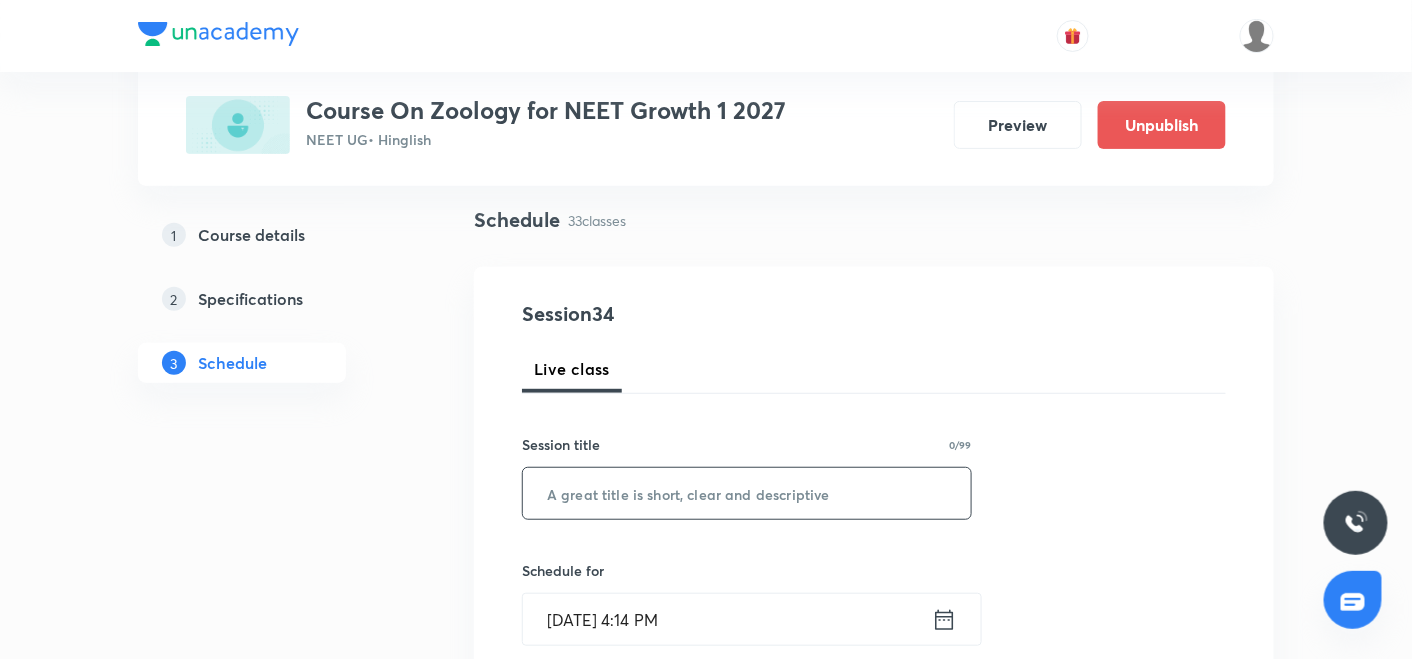 click at bounding box center [747, 493] 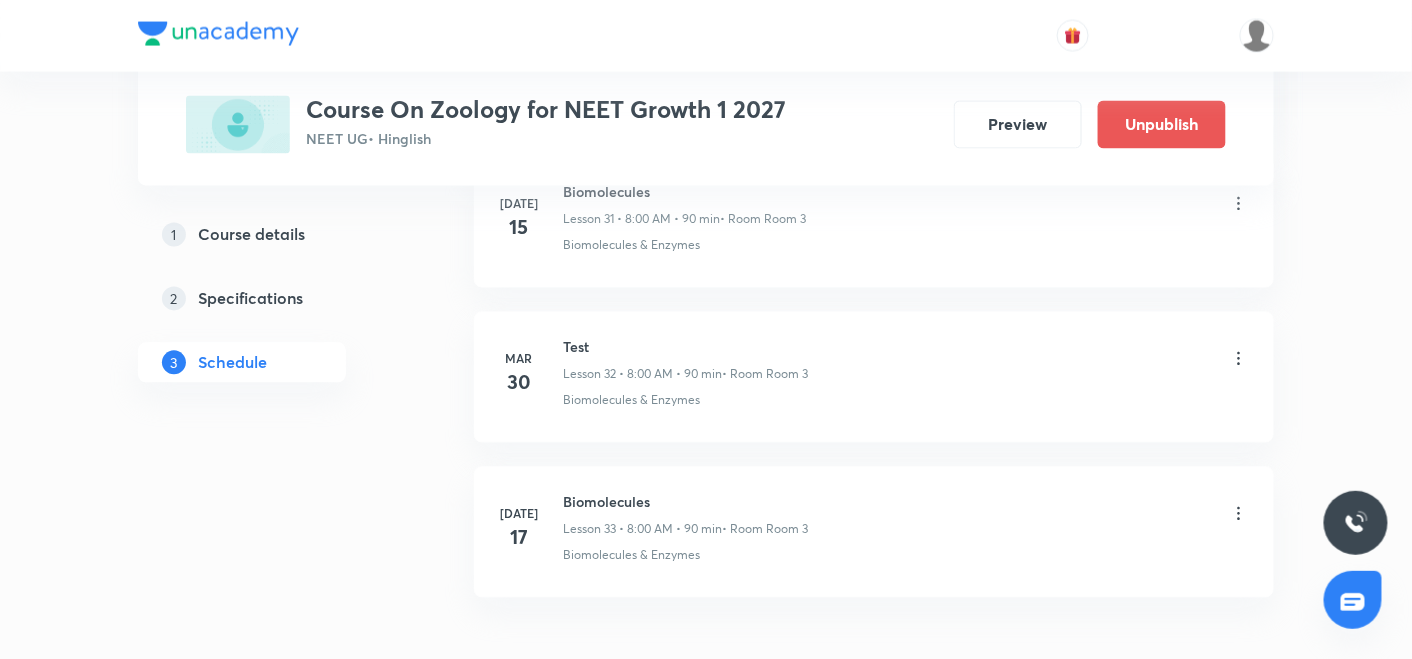 scroll, scrollTop: 6037, scrollLeft: 0, axis: vertical 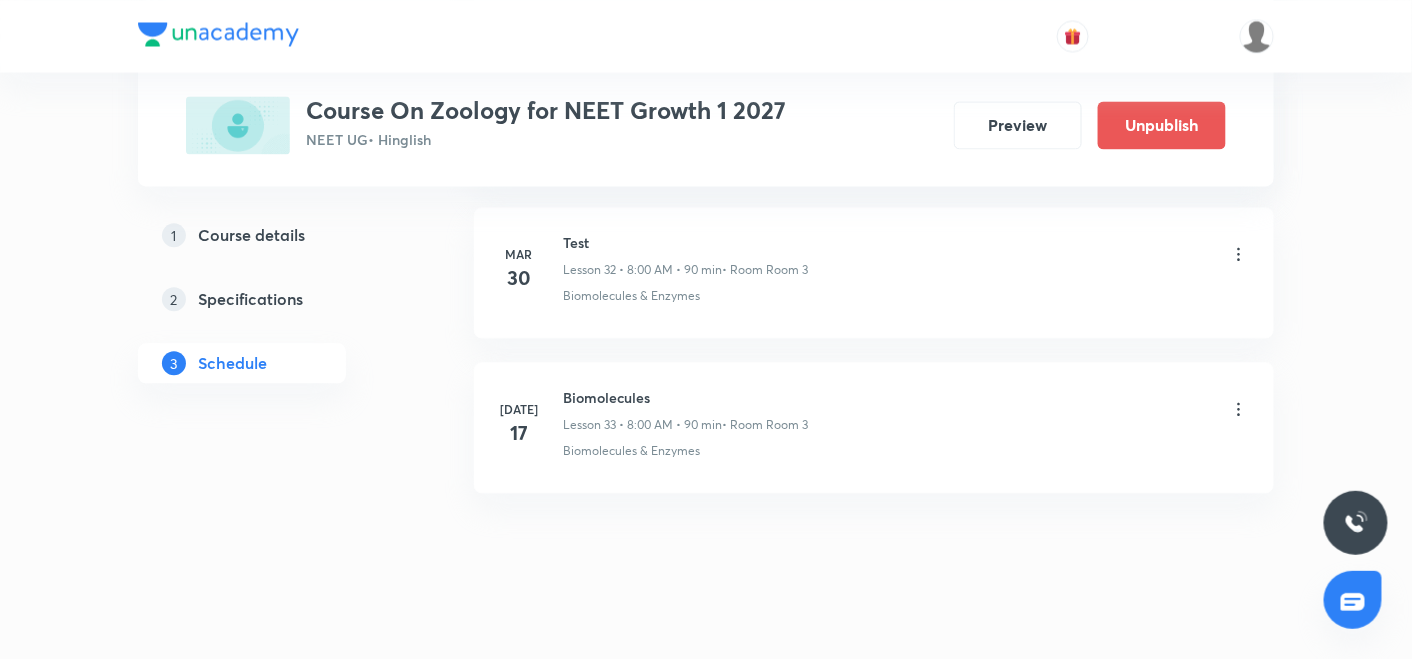 type on "Biomolecules" 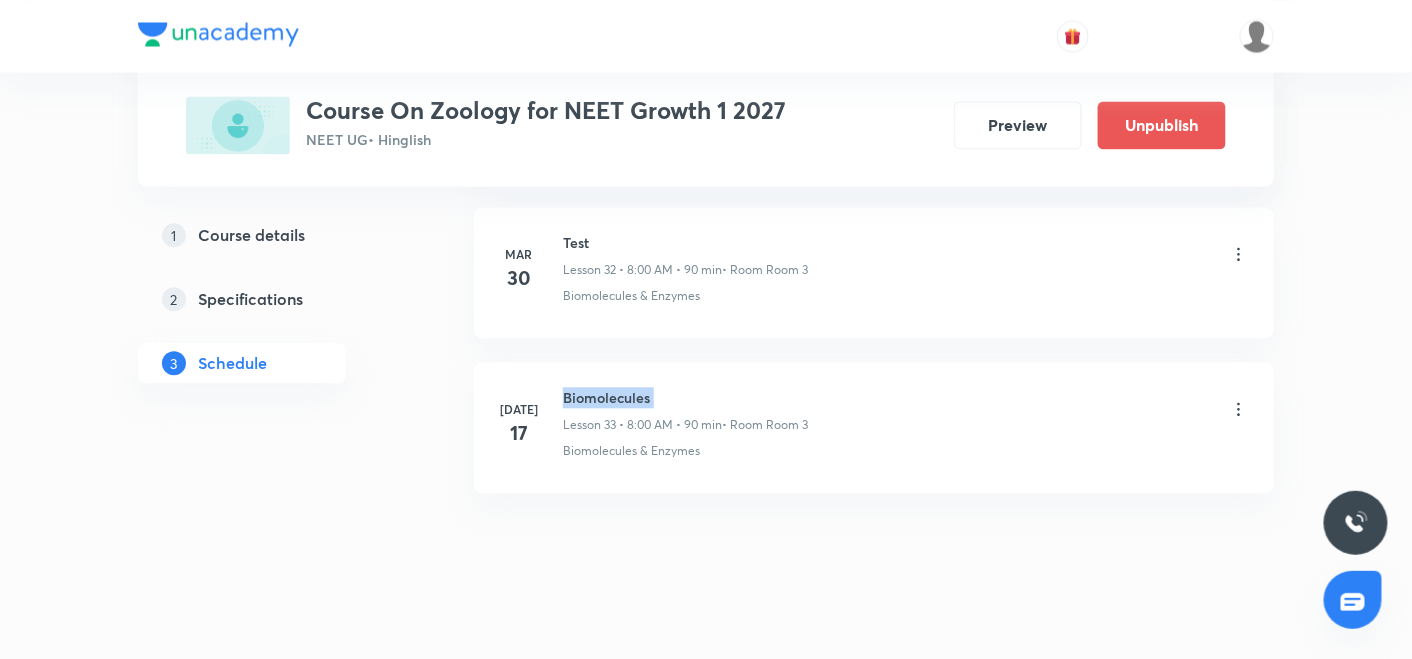 click on "Biomolecules" at bounding box center (685, 397) 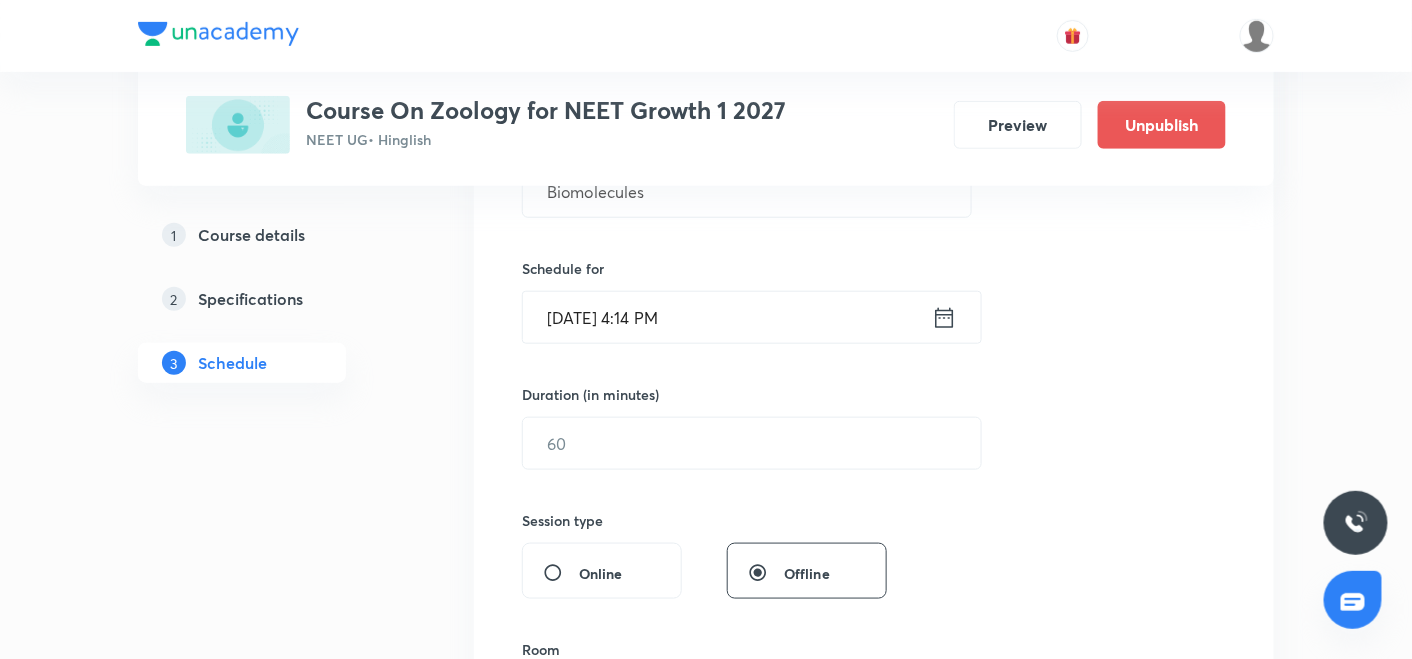 scroll, scrollTop: 438, scrollLeft: 0, axis: vertical 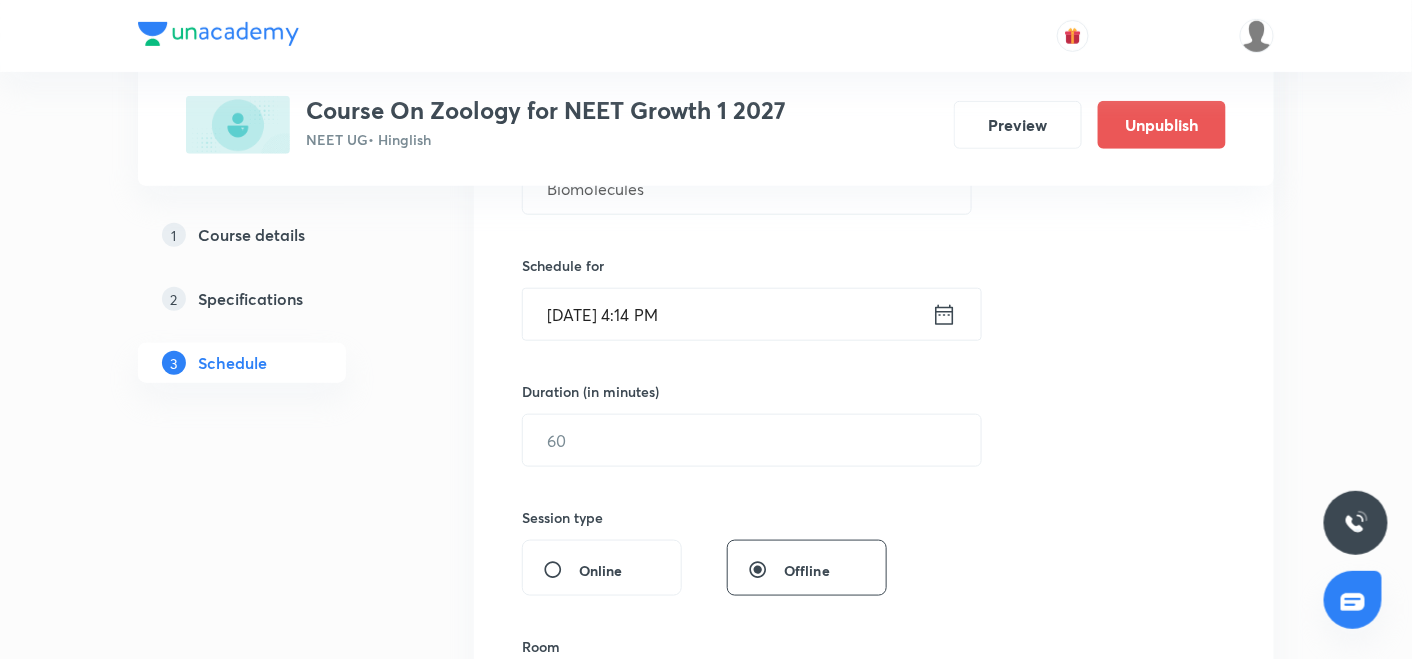 click 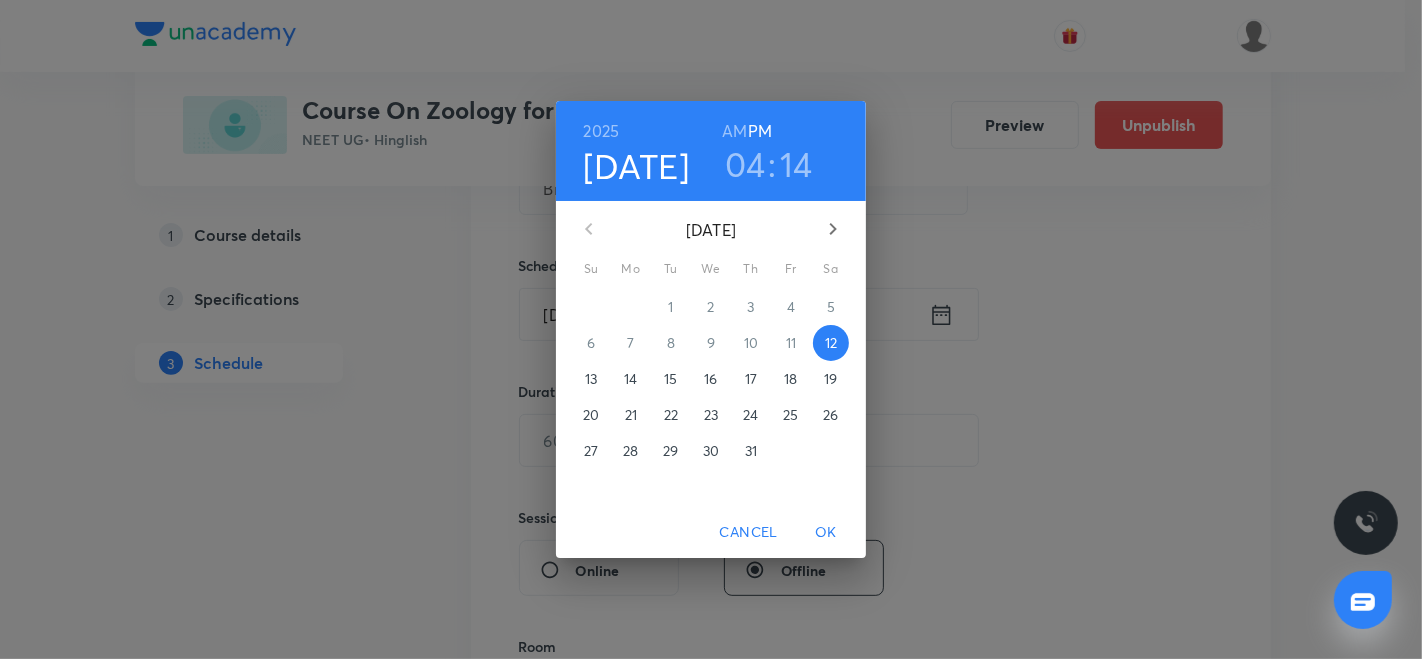 click on "18" at bounding box center [790, 379] 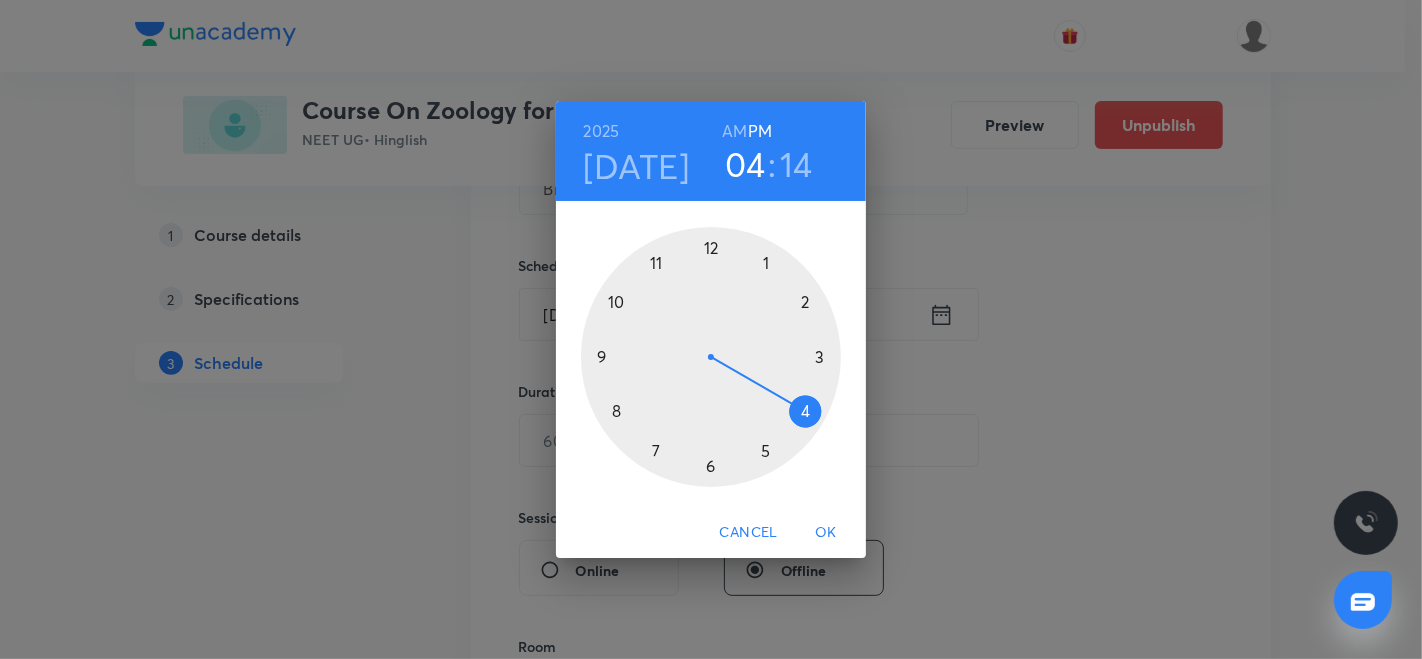 click at bounding box center [711, 357] 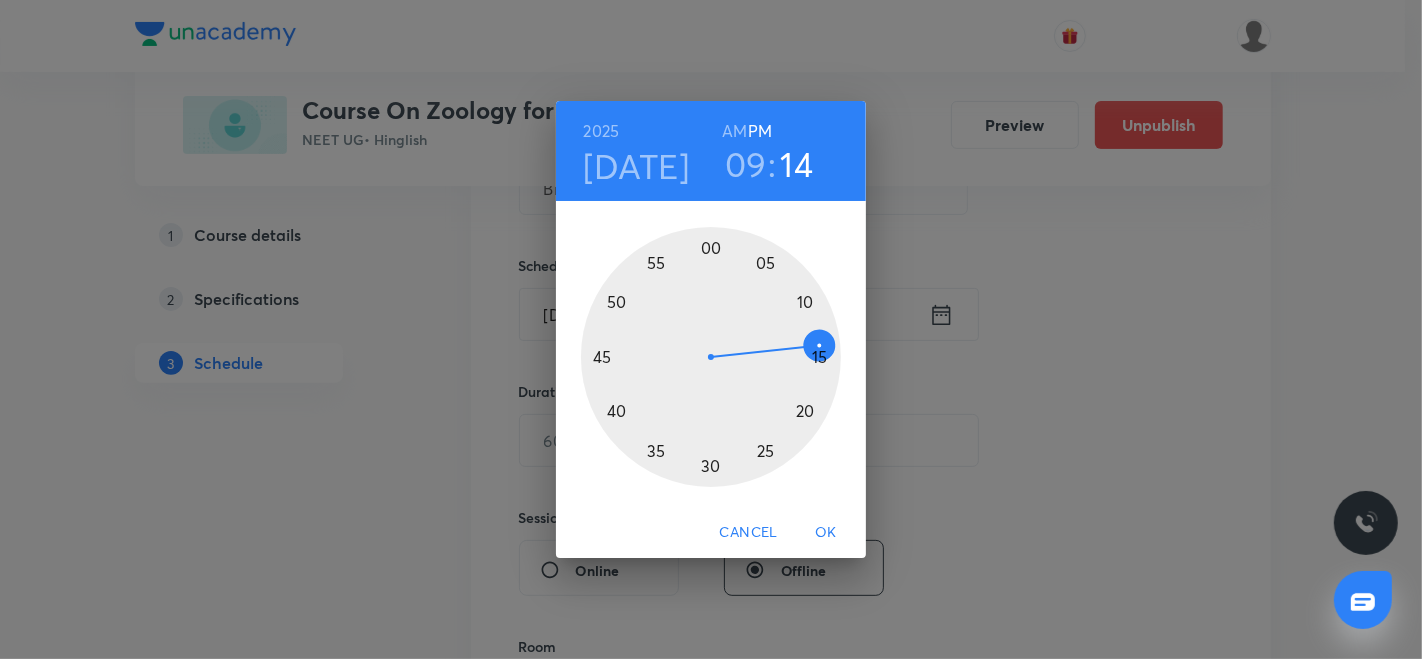 click on "AM" at bounding box center (734, 131) 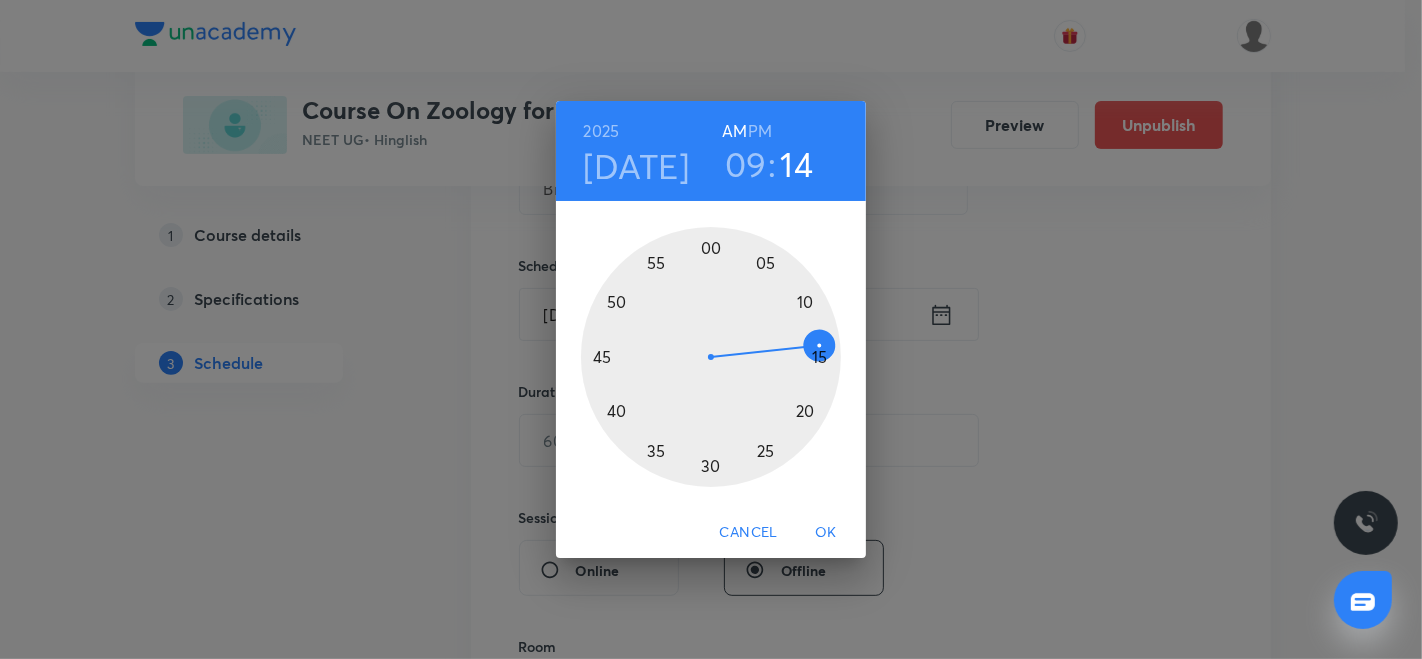 click at bounding box center [711, 357] 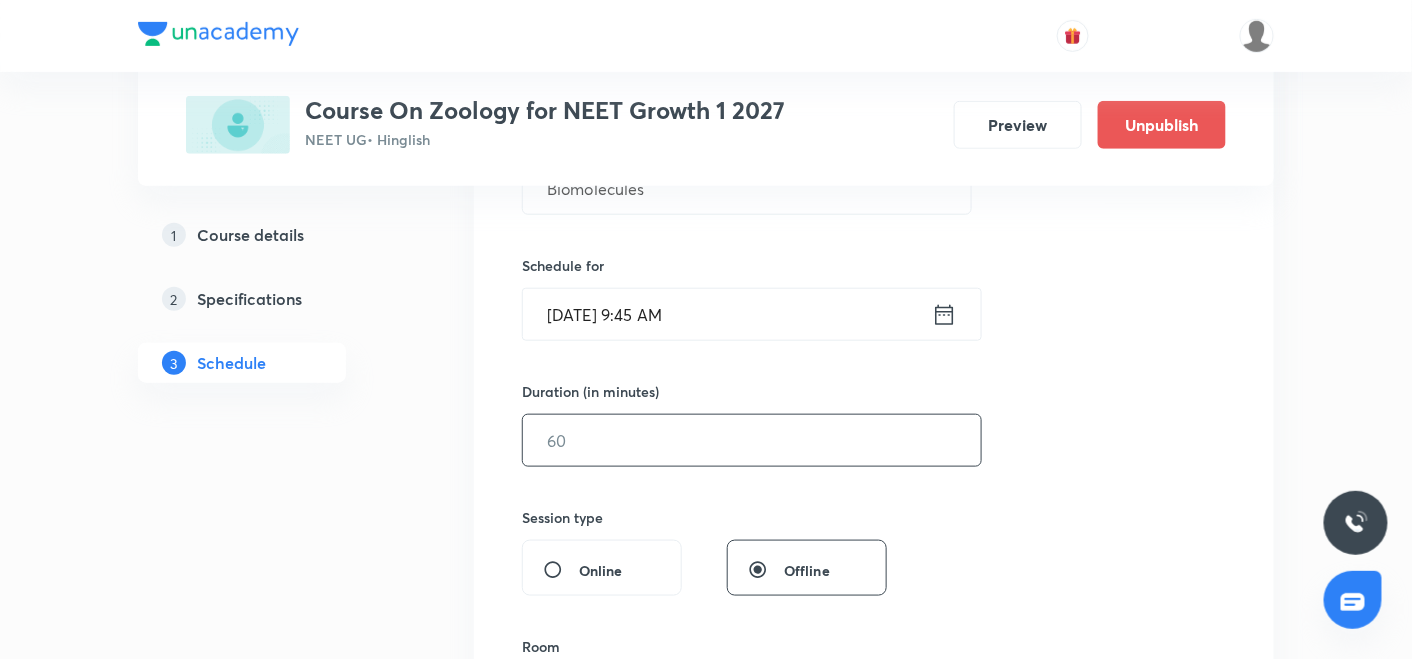 click at bounding box center (752, 440) 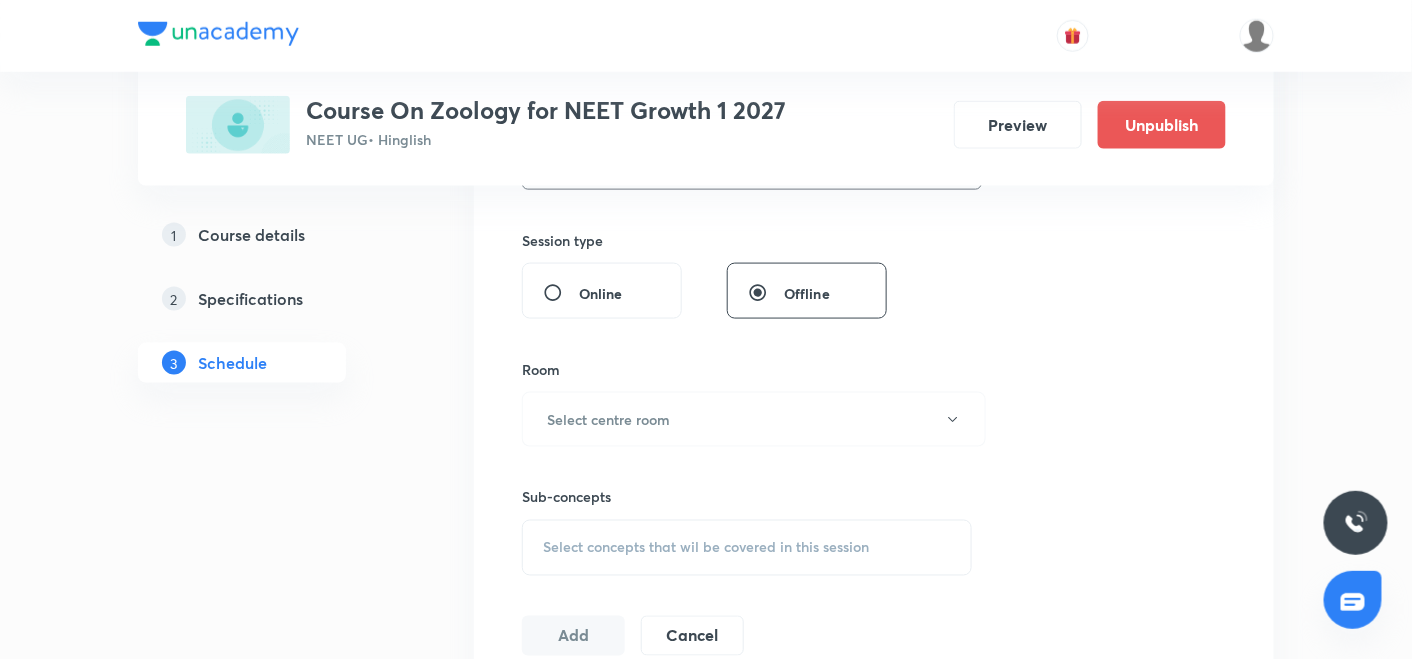 scroll, scrollTop: 745, scrollLeft: 0, axis: vertical 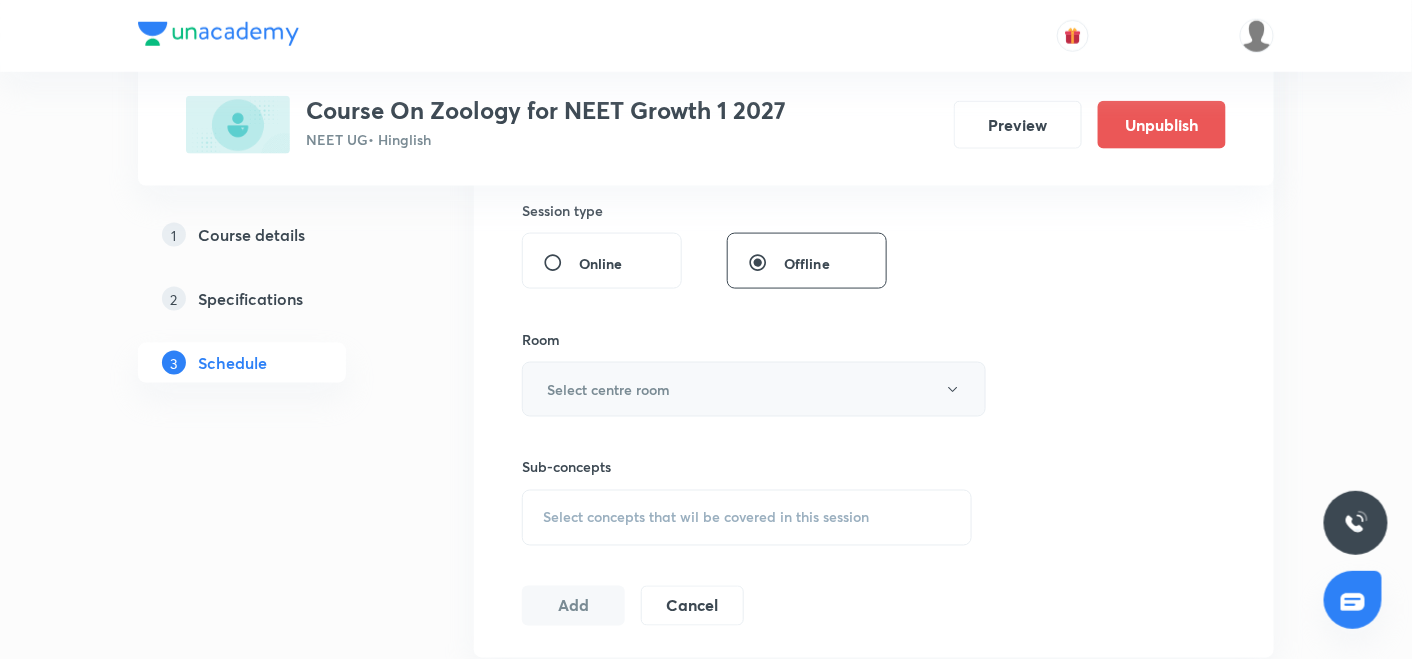 type on "90" 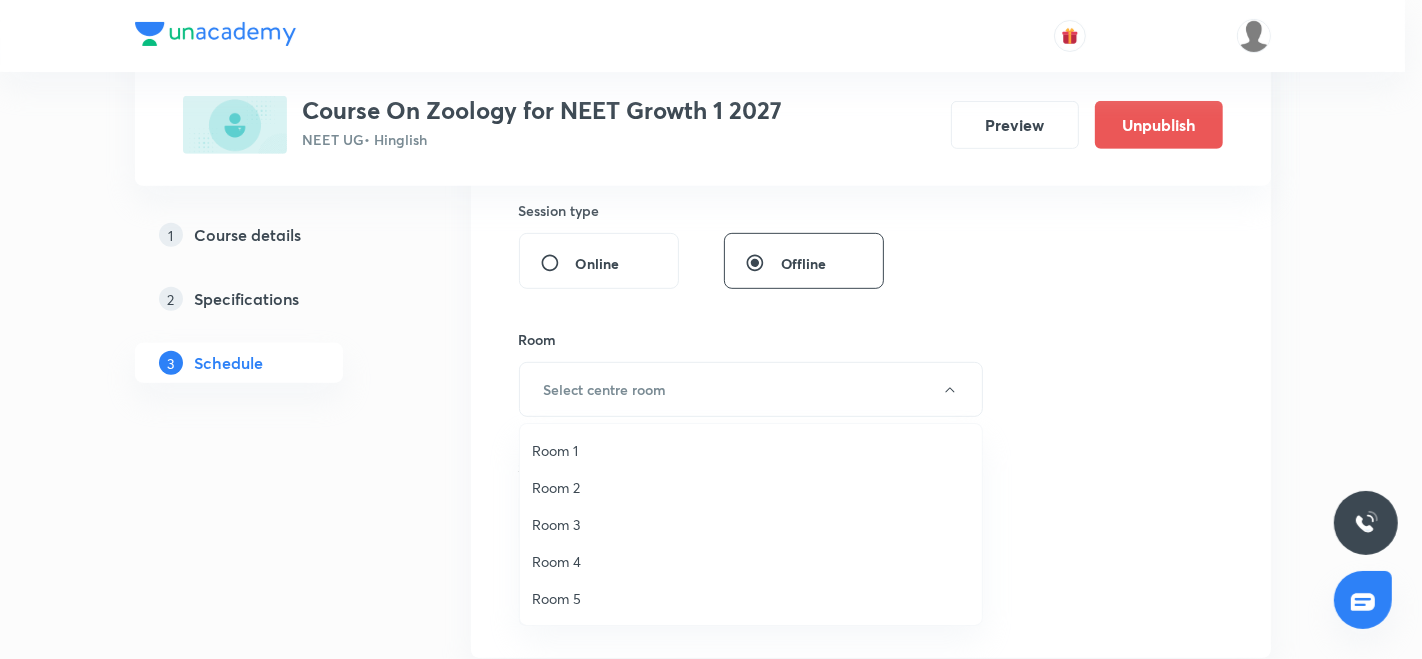 click on "Room 3" at bounding box center (751, 524) 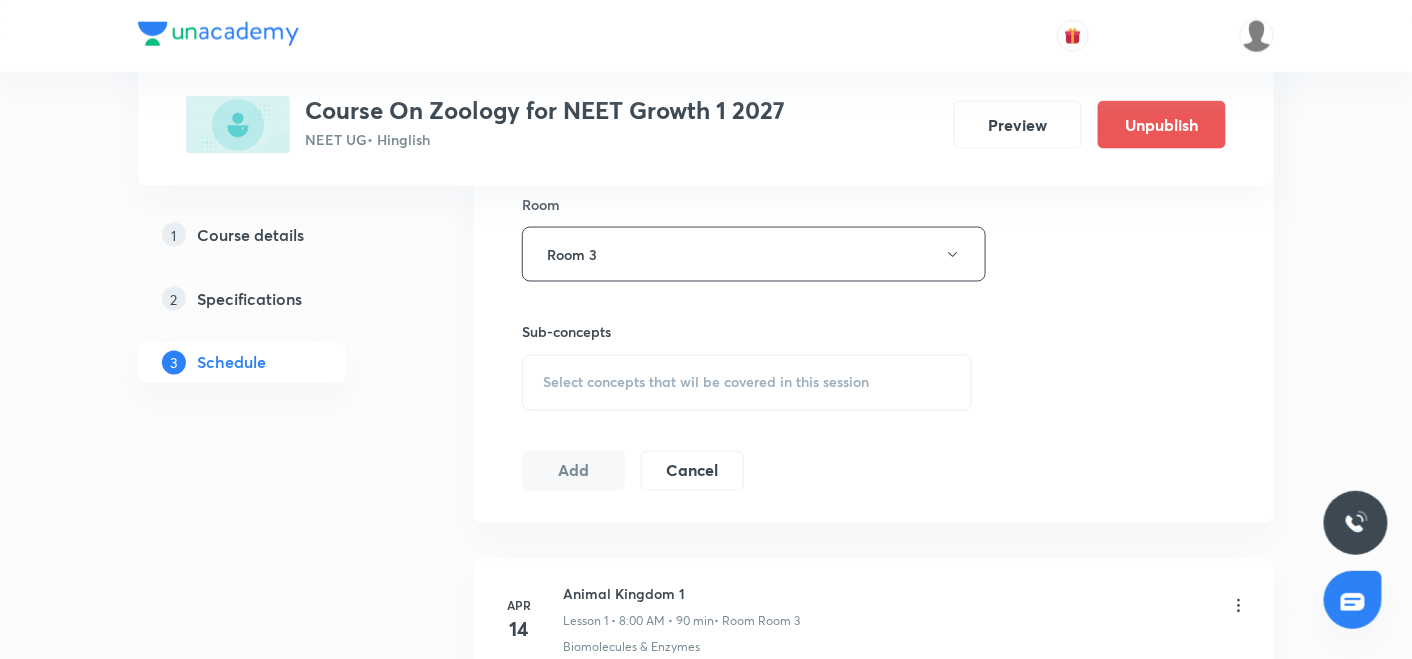 scroll, scrollTop: 882, scrollLeft: 0, axis: vertical 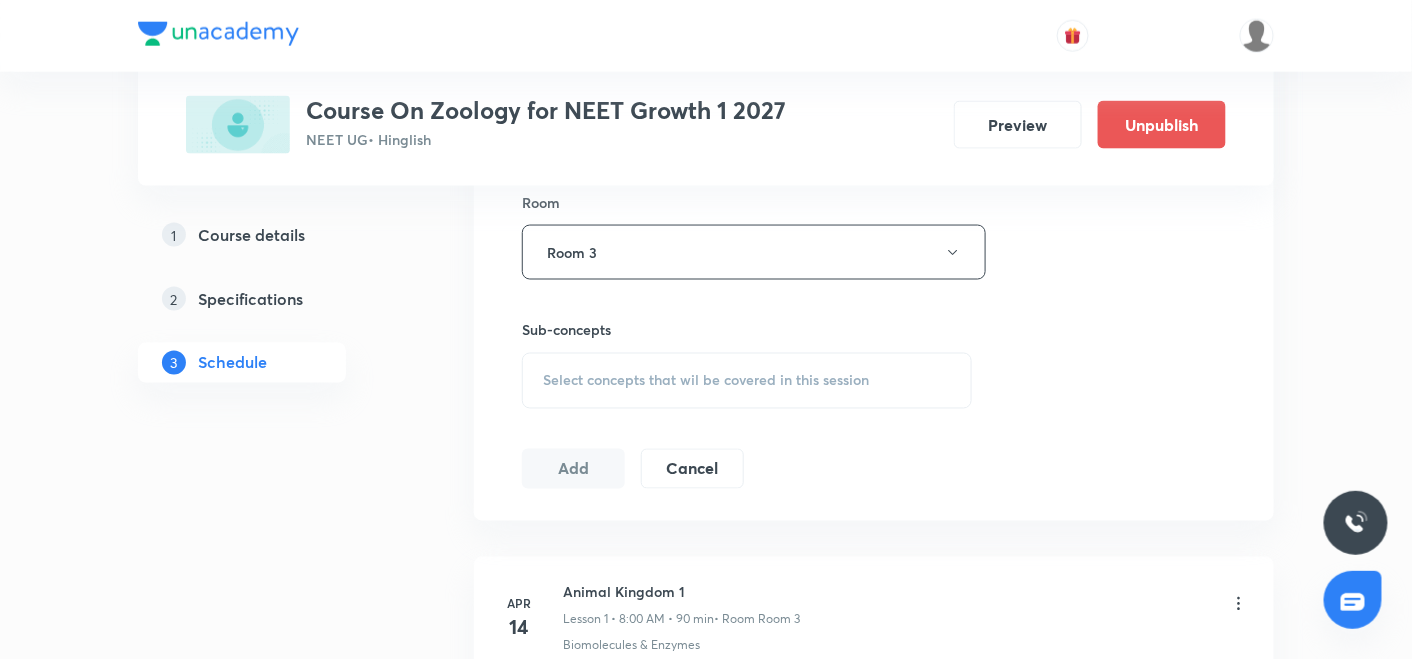 click on "Select concepts that wil be covered in this session" at bounding box center [747, 381] 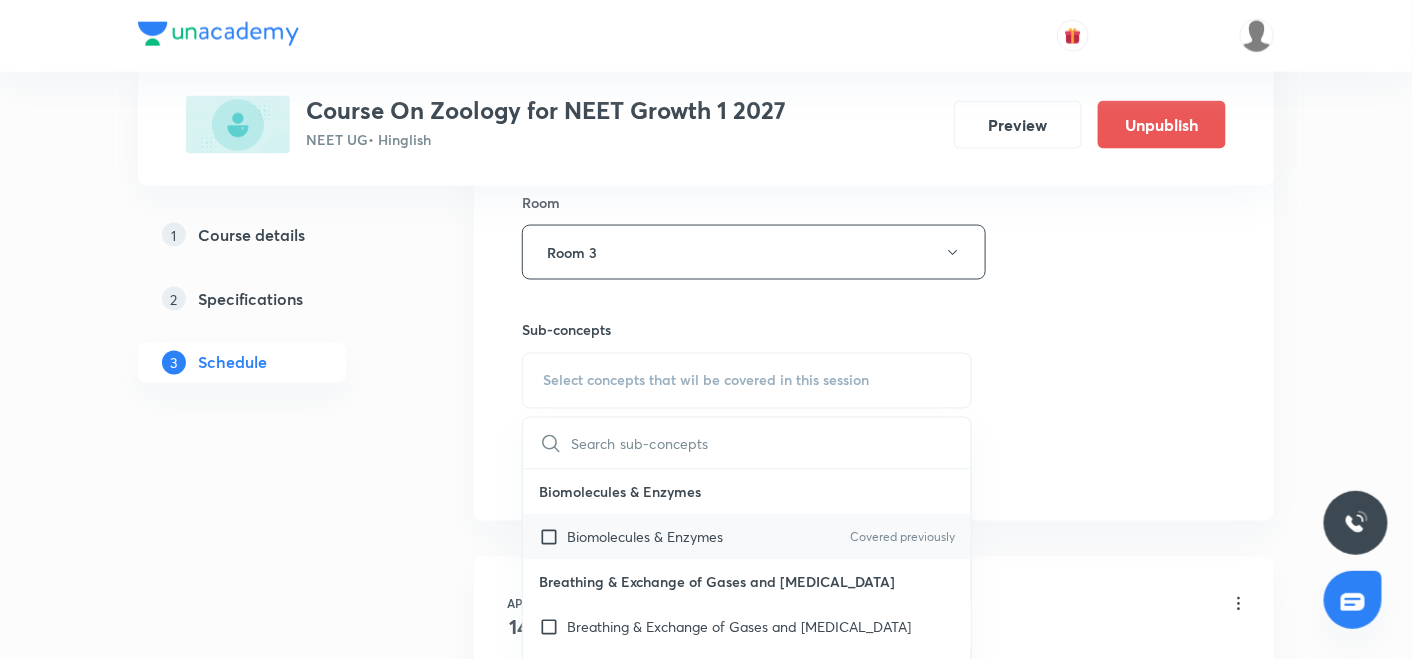 click on "Biomolecules & Enzymes" at bounding box center [645, 537] 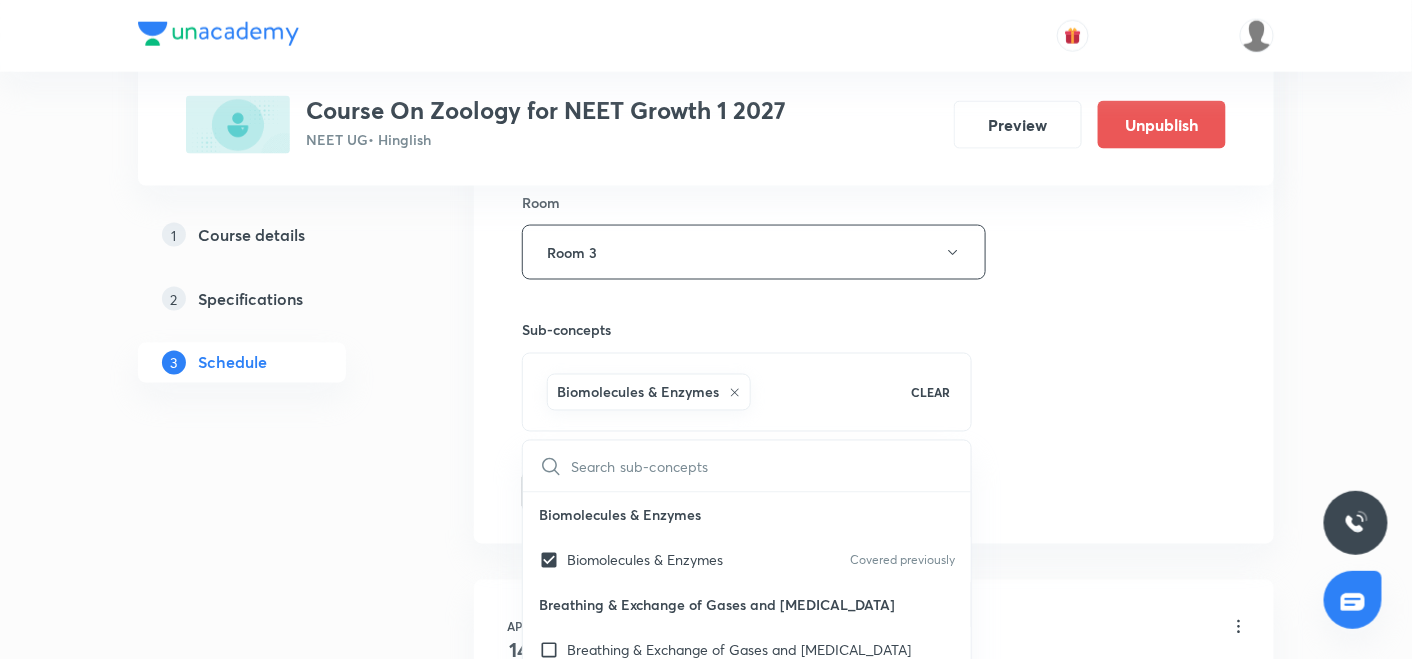 click on "Session  34 Live class Session title 13/99 Biomolecules ​ Schedule for Jul 18, 2025, 9:45 AM ​ Duration (in minutes) 90 ​   Session type Online Offline Room Room 3 Sub-concepts Biomolecules & Enzymes CLEAR ​ Biomolecules & Enzymes Biomolecules & Enzymes Covered previously Breathing & Exchange of Gases and Body Fluids Breathing & Exchange of Gases and Body Fluids Reproductive Health Reproductive Health Excretory product and their elimination, Locomotion Excretory product and their elimination, Locomotion Origin & Evolution Origin & Evolution Covered previously Biomolecules & Enzymes, Body Fluids & Circulation and Breathing & Exchange of Gases Biomolecules & Enzymes, Body Fluids & Circulation and Breathing & Exchange of Gases Neural Control & Coordination, Chemical Control & Coordination Neural Control & Coordination, Chemical Control & Coordination Excretory Products and their Elimination Excretory Products and their Elimination Add Cancel" at bounding box center (874, 31) 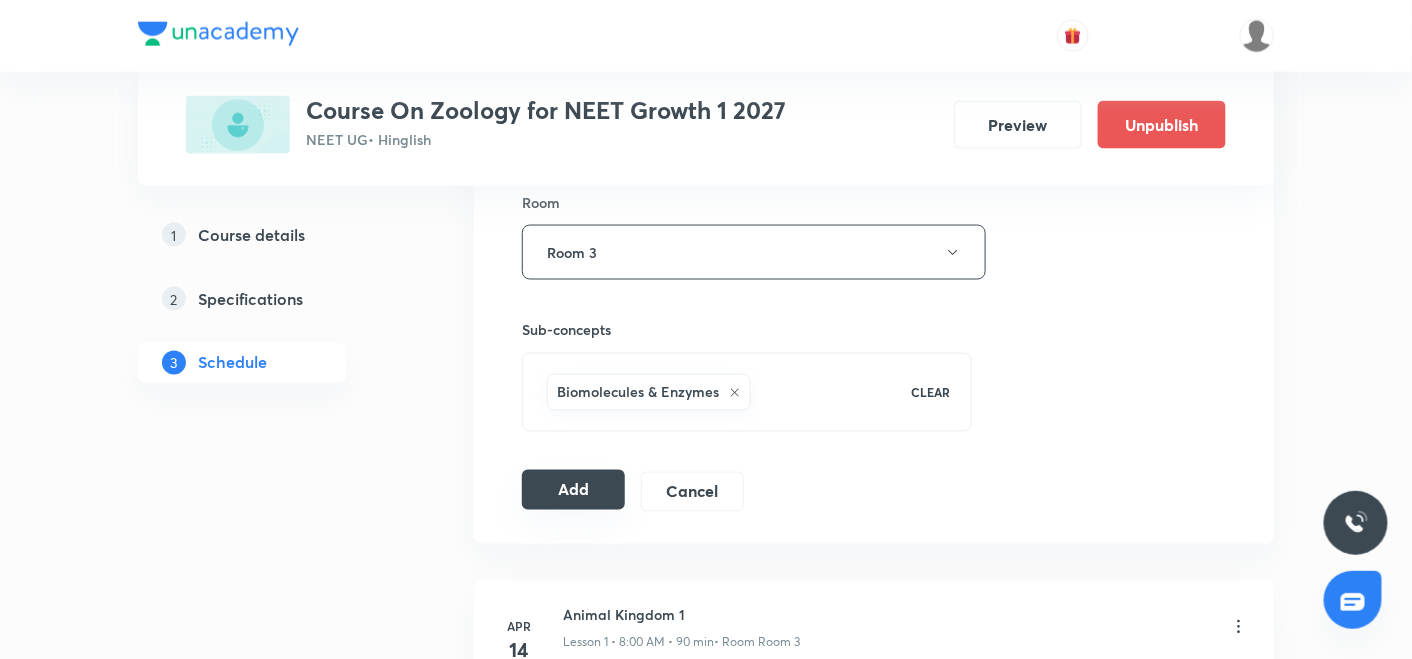 click on "Add" at bounding box center (573, 490) 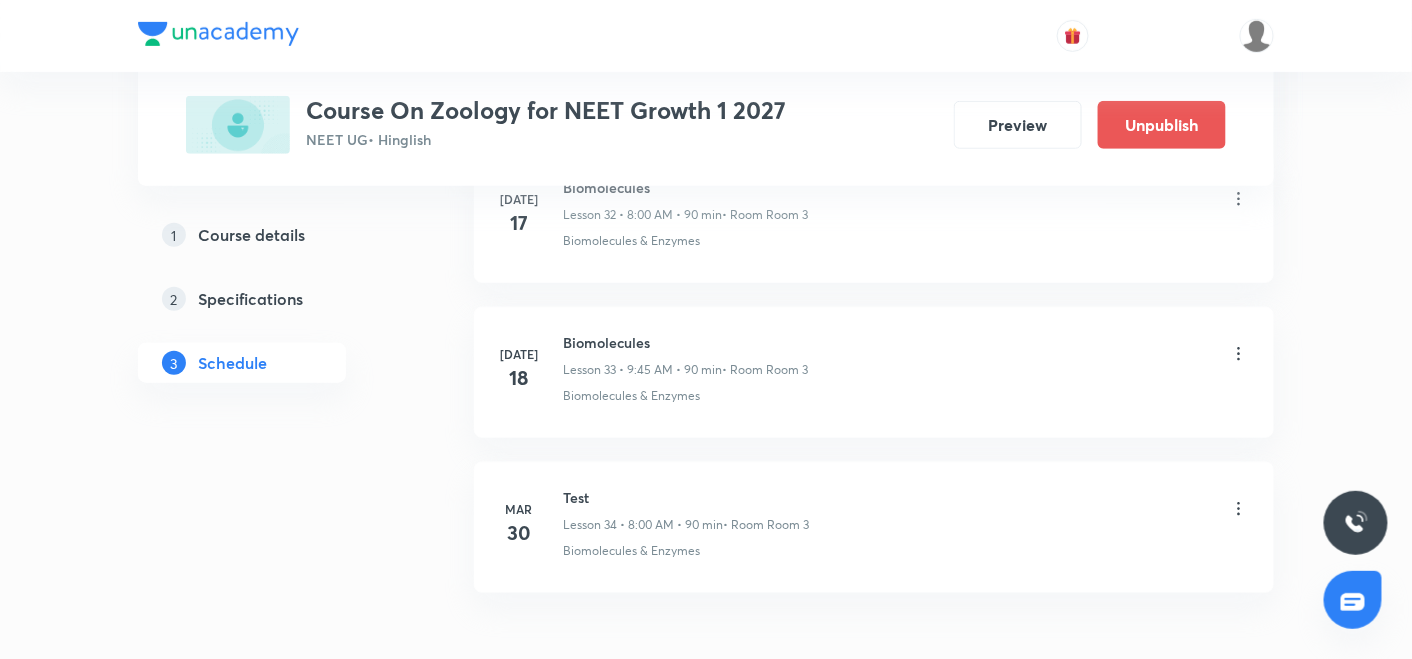 scroll, scrollTop: 5160, scrollLeft: 0, axis: vertical 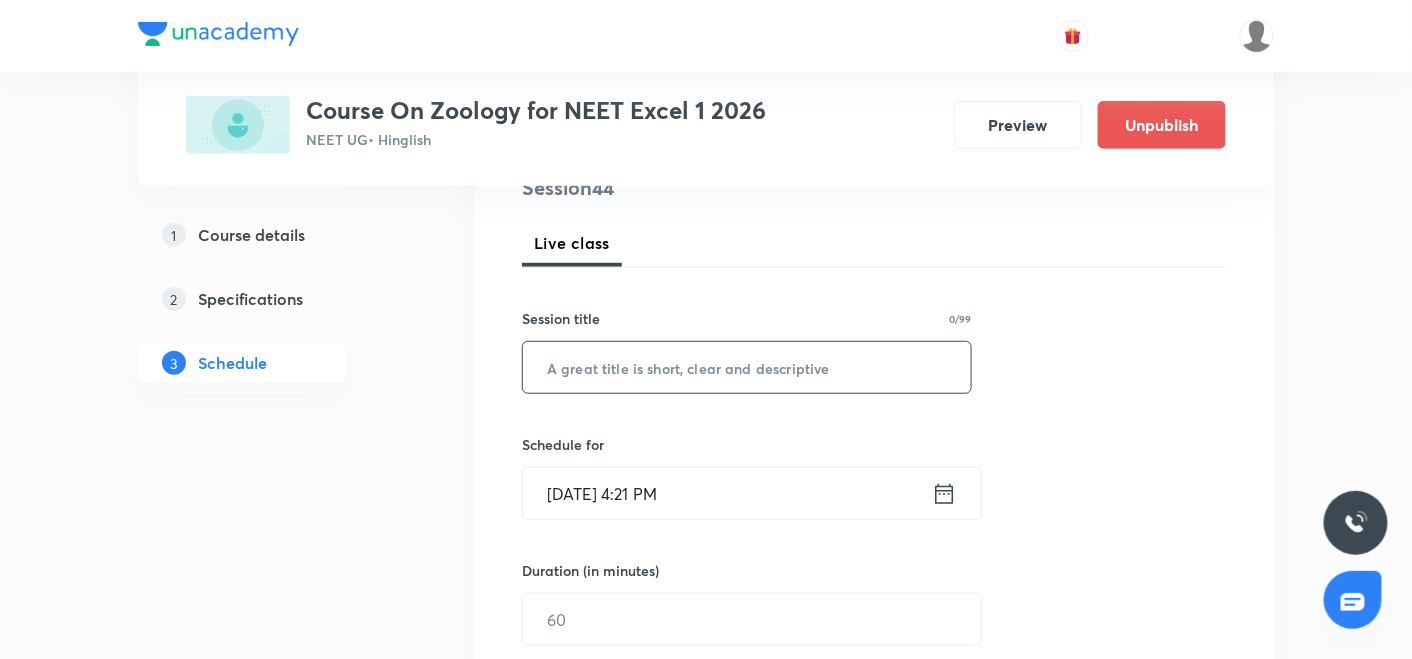 click at bounding box center [747, 367] 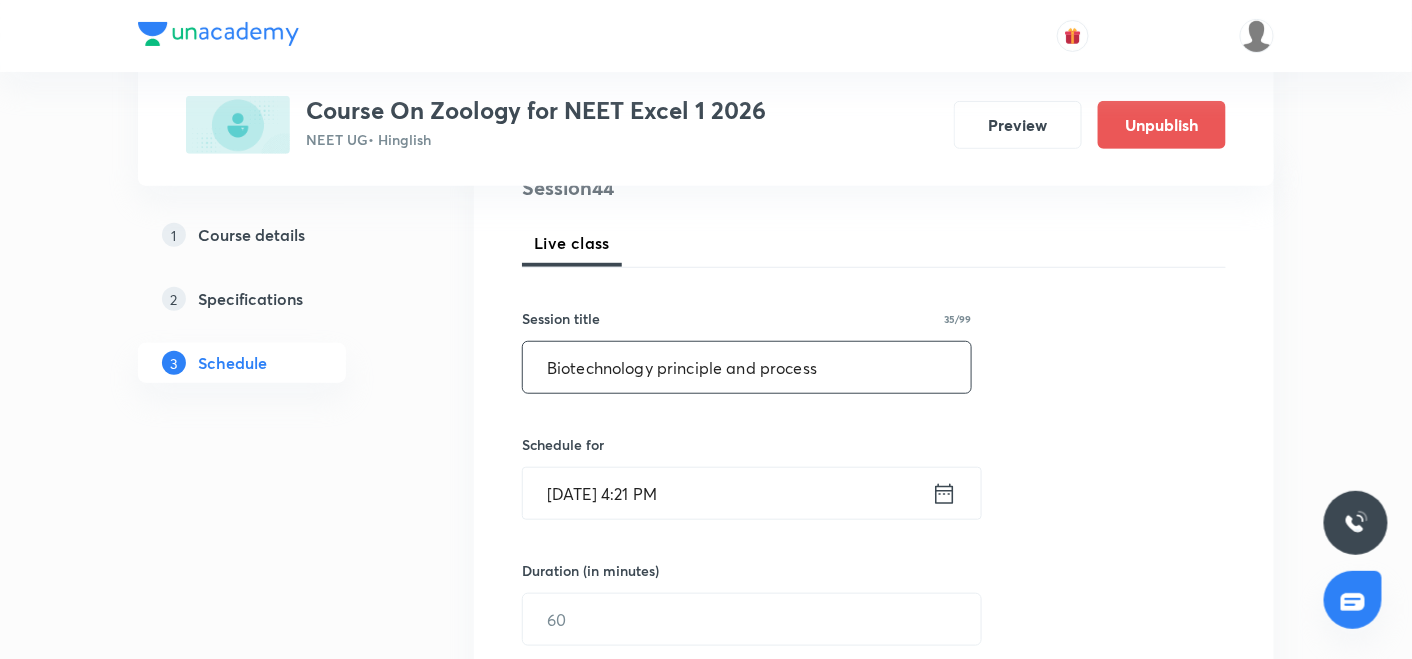 type on "Biotechnology principle and process" 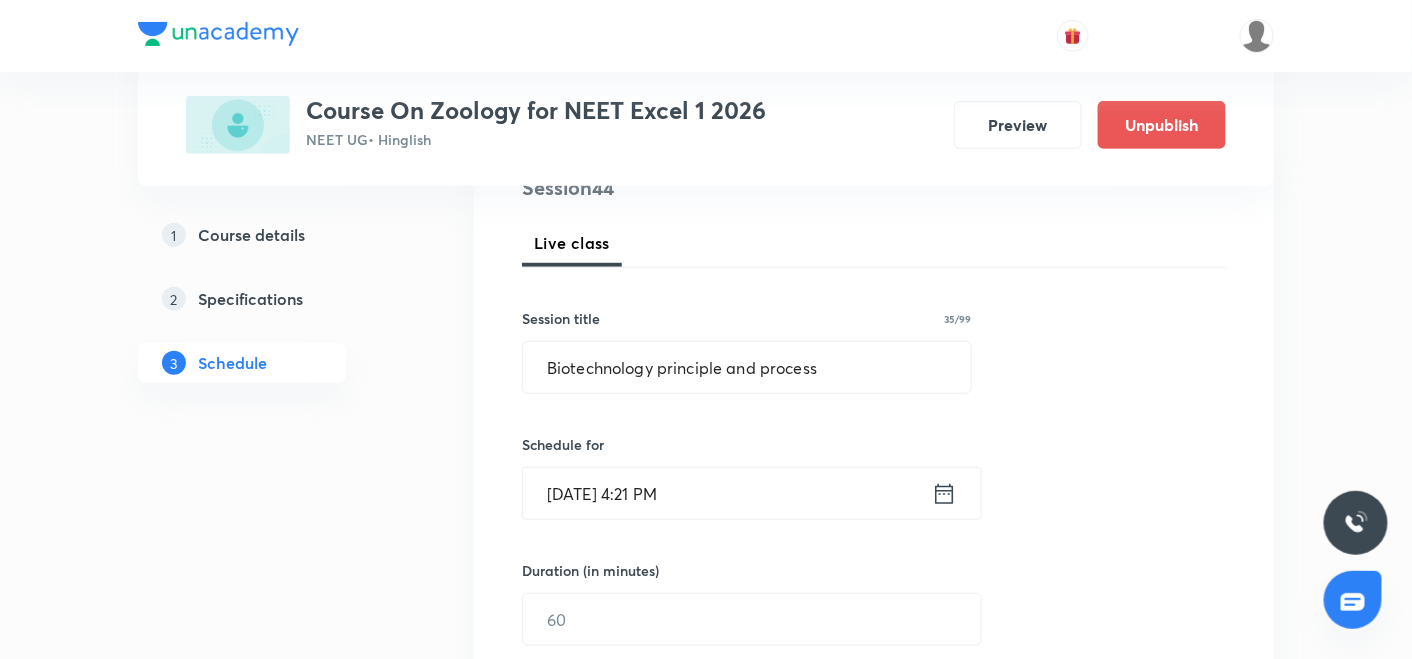 click 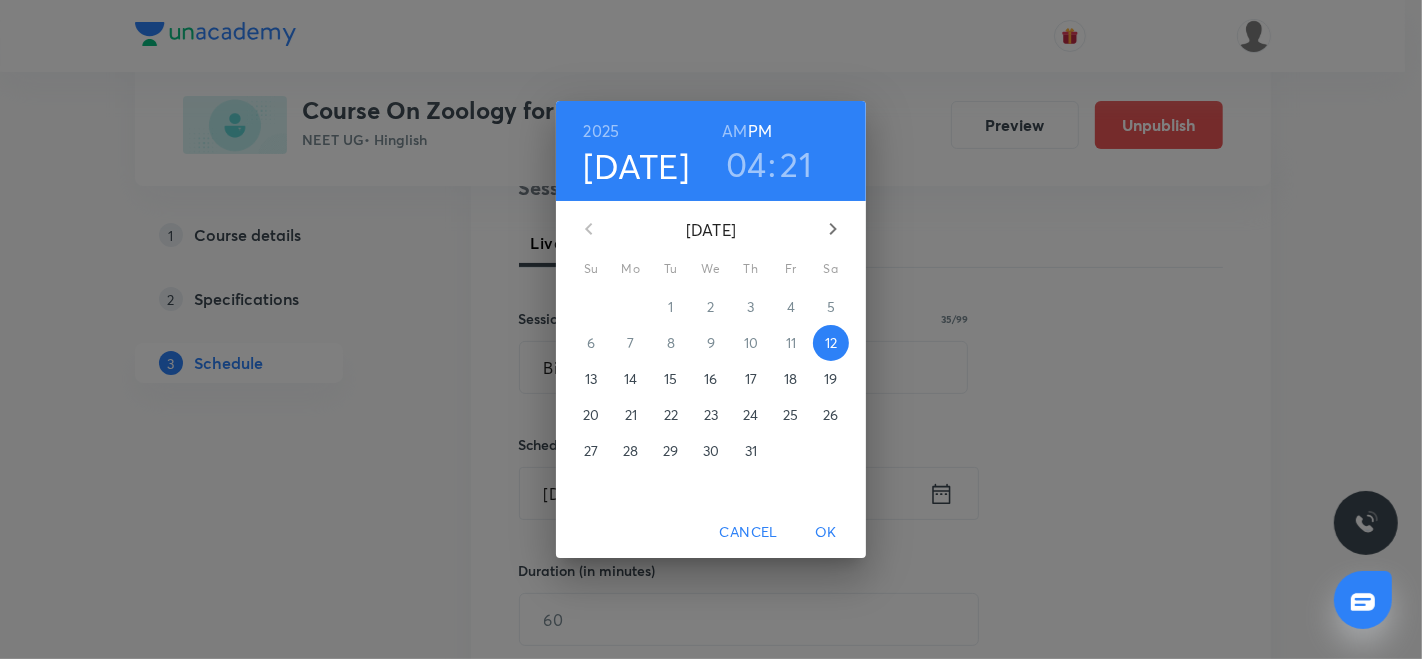click on "14" at bounding box center [630, 379] 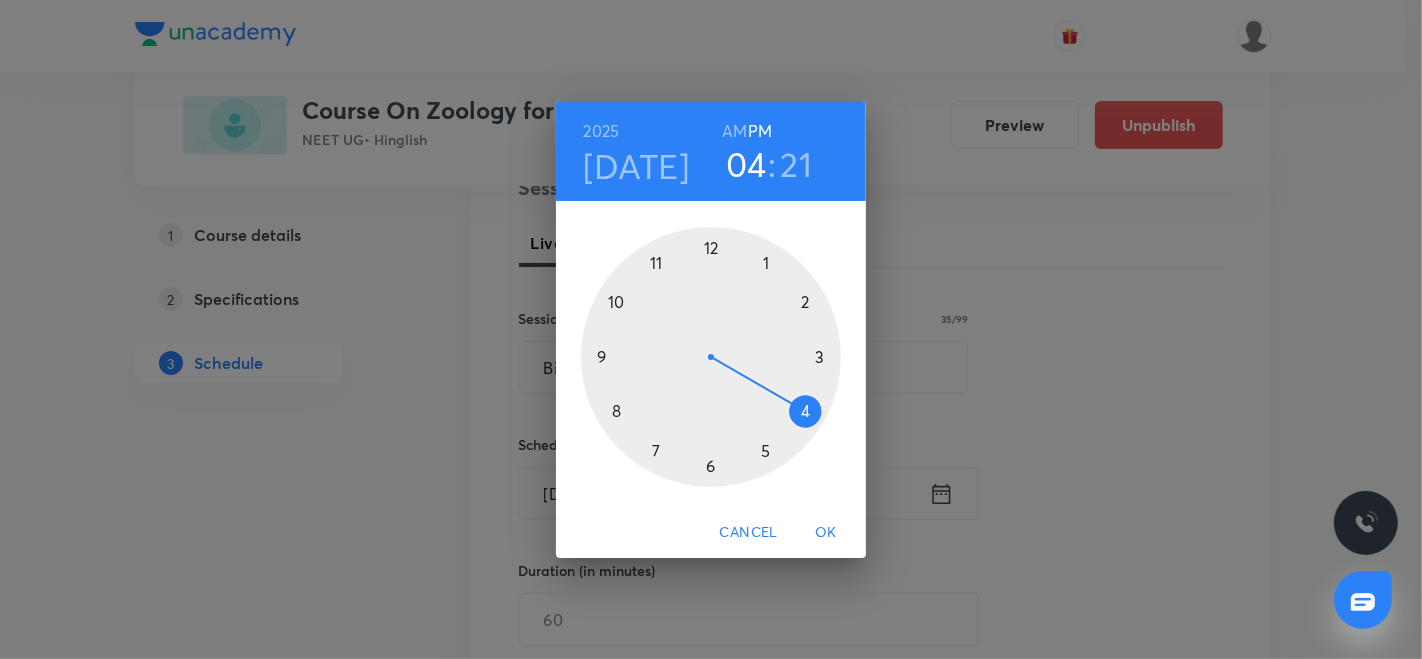 click at bounding box center [711, 357] 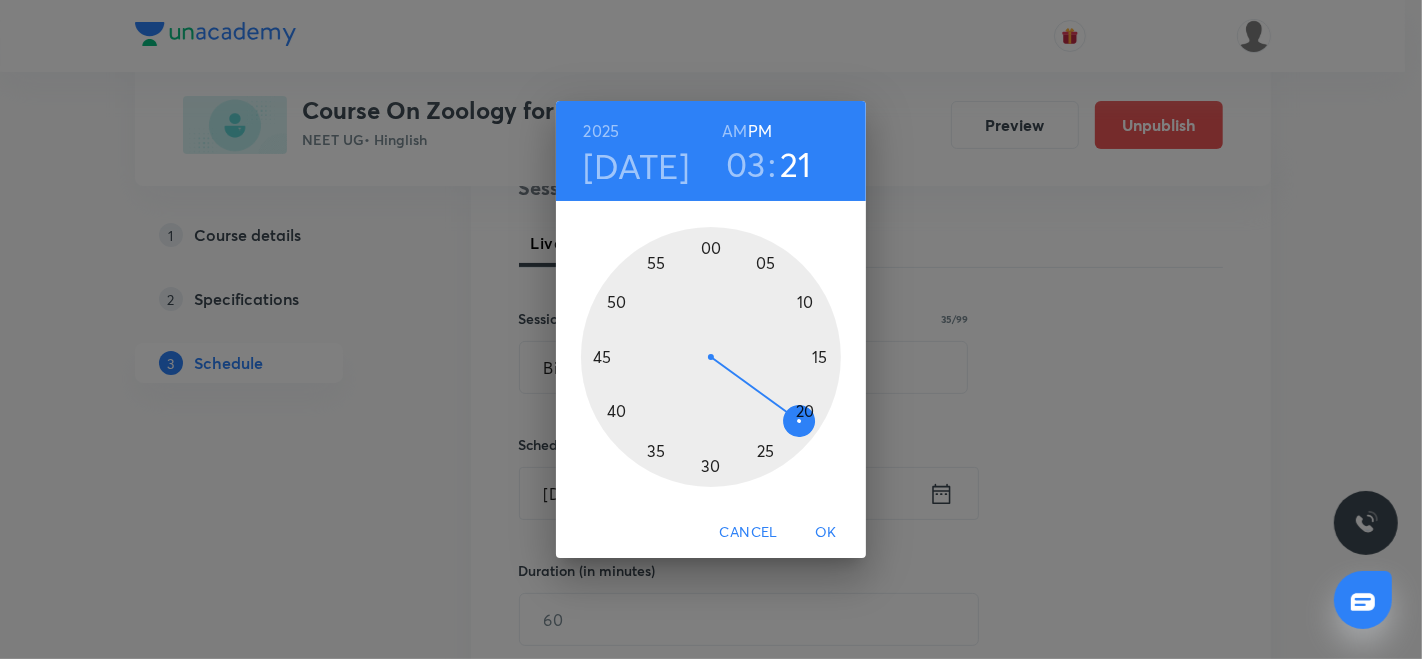 click at bounding box center [711, 357] 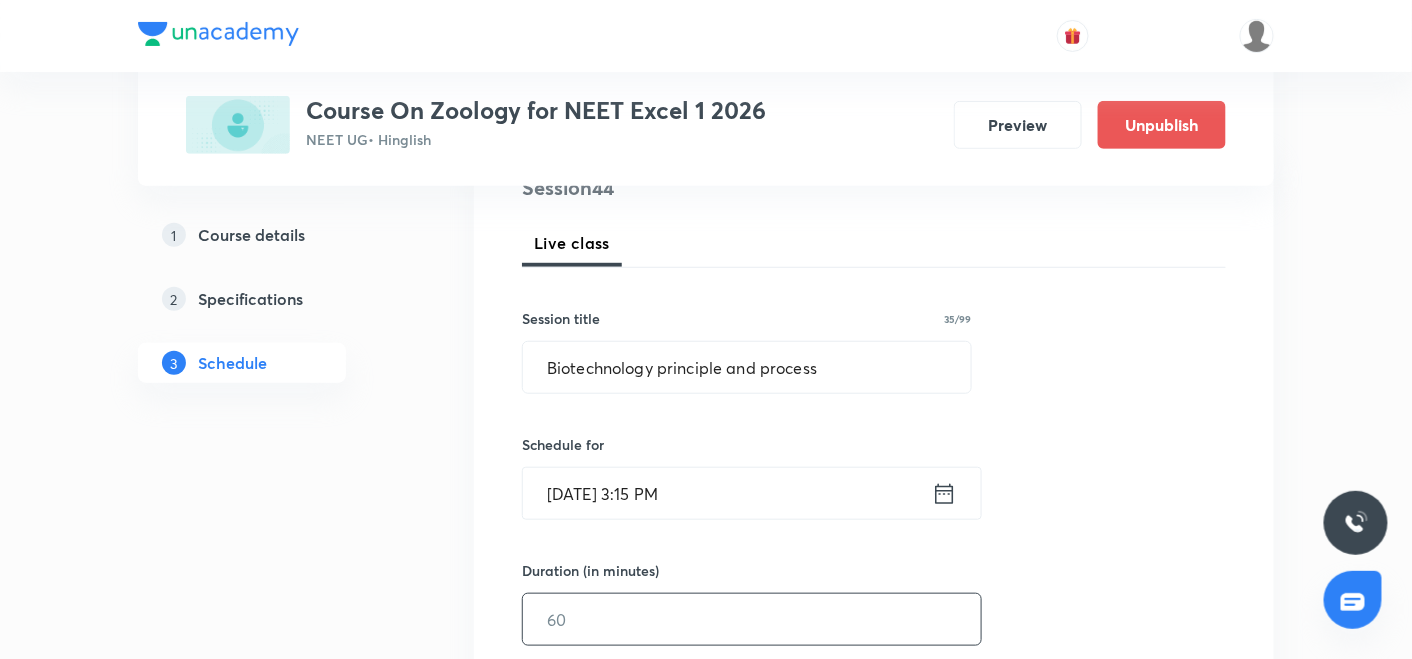 click at bounding box center (752, 619) 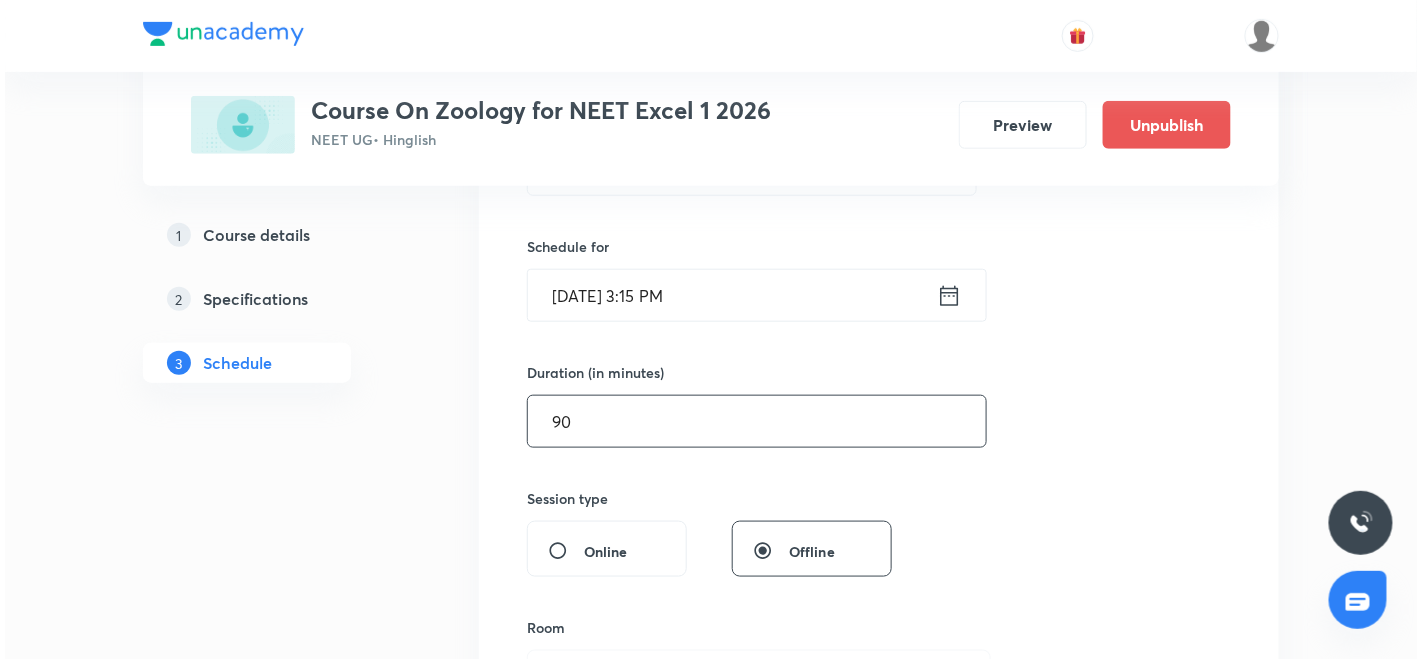 scroll, scrollTop: 496, scrollLeft: 0, axis: vertical 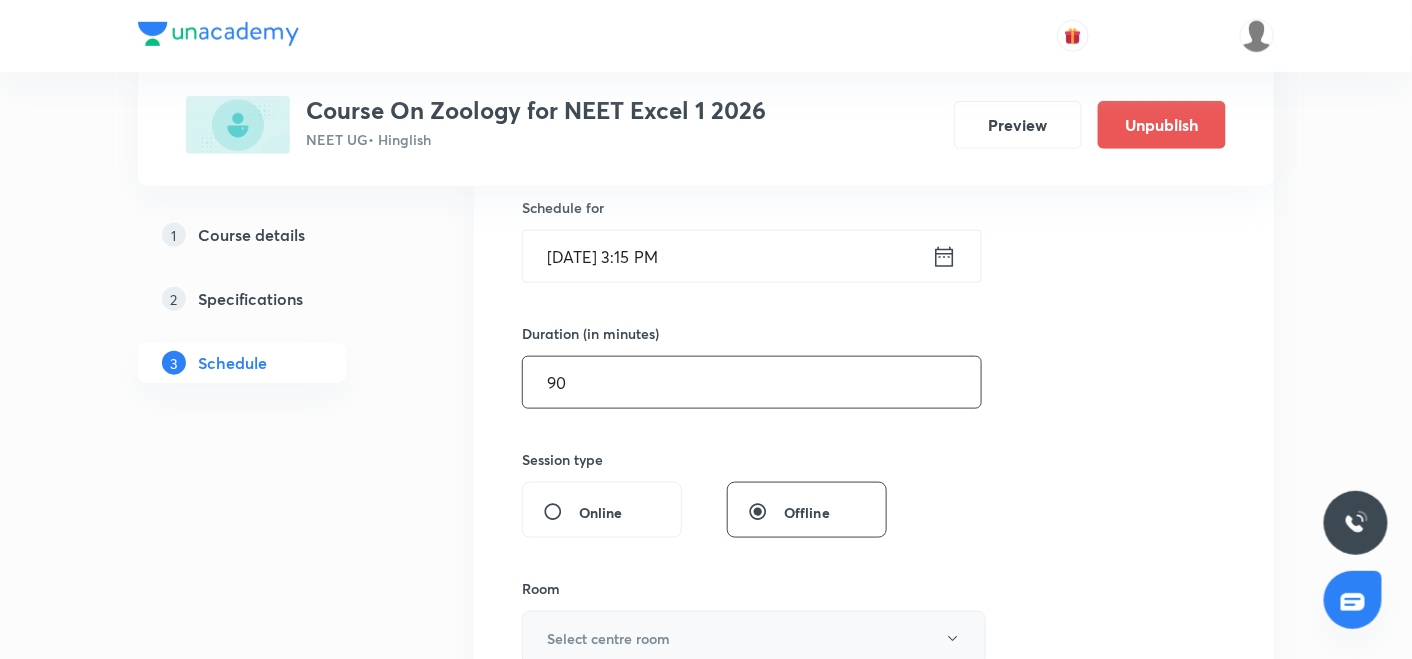 type on "90" 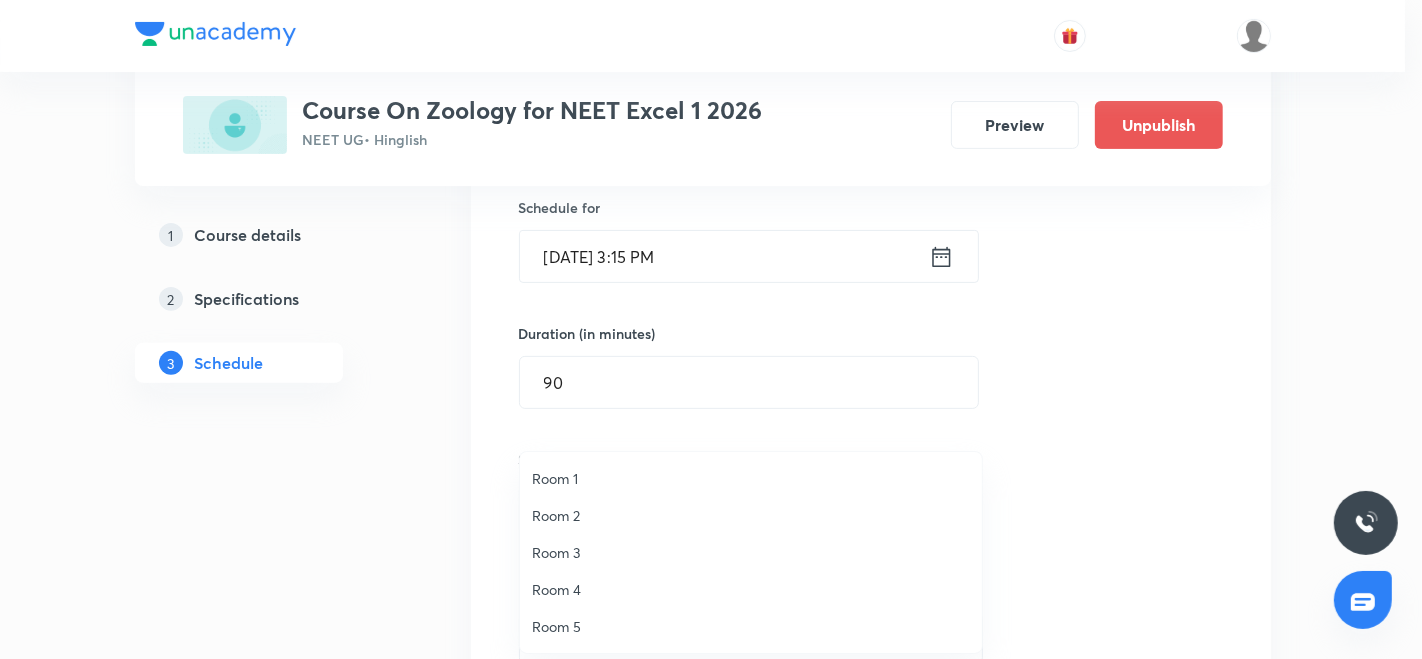 click on "Room 4" at bounding box center [751, 589] 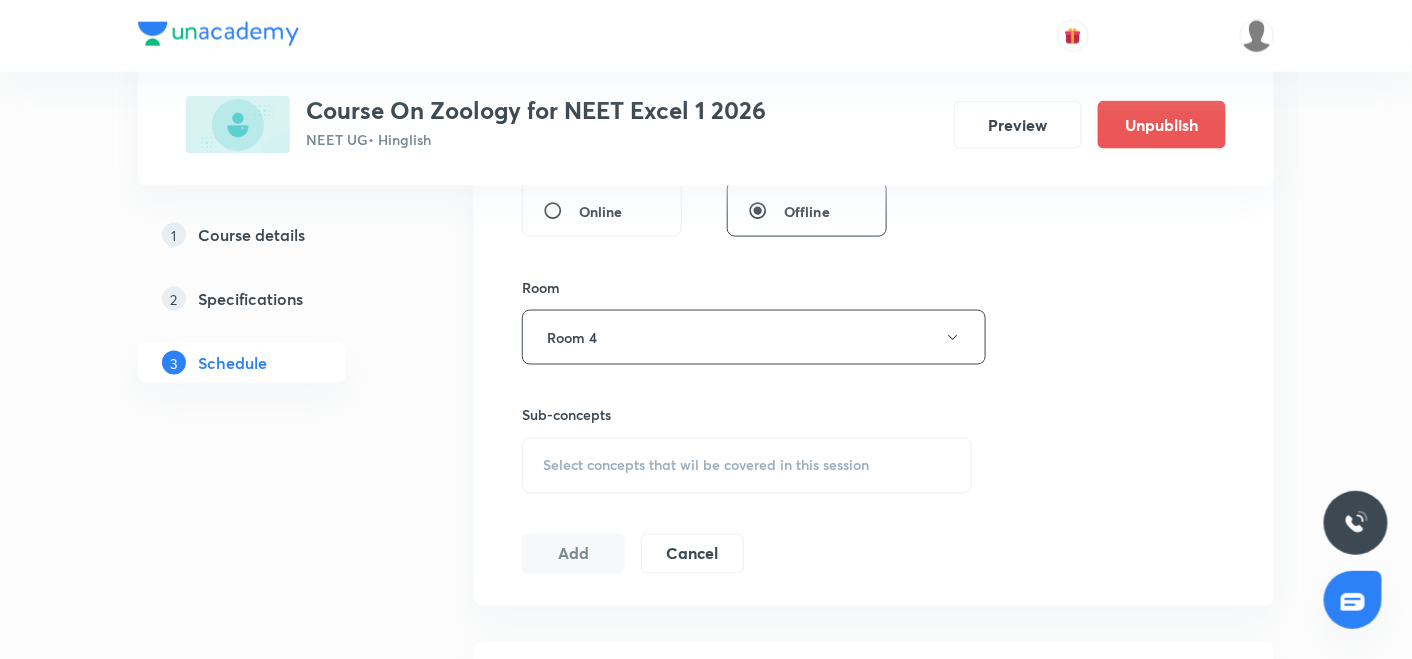 scroll, scrollTop: 844, scrollLeft: 0, axis: vertical 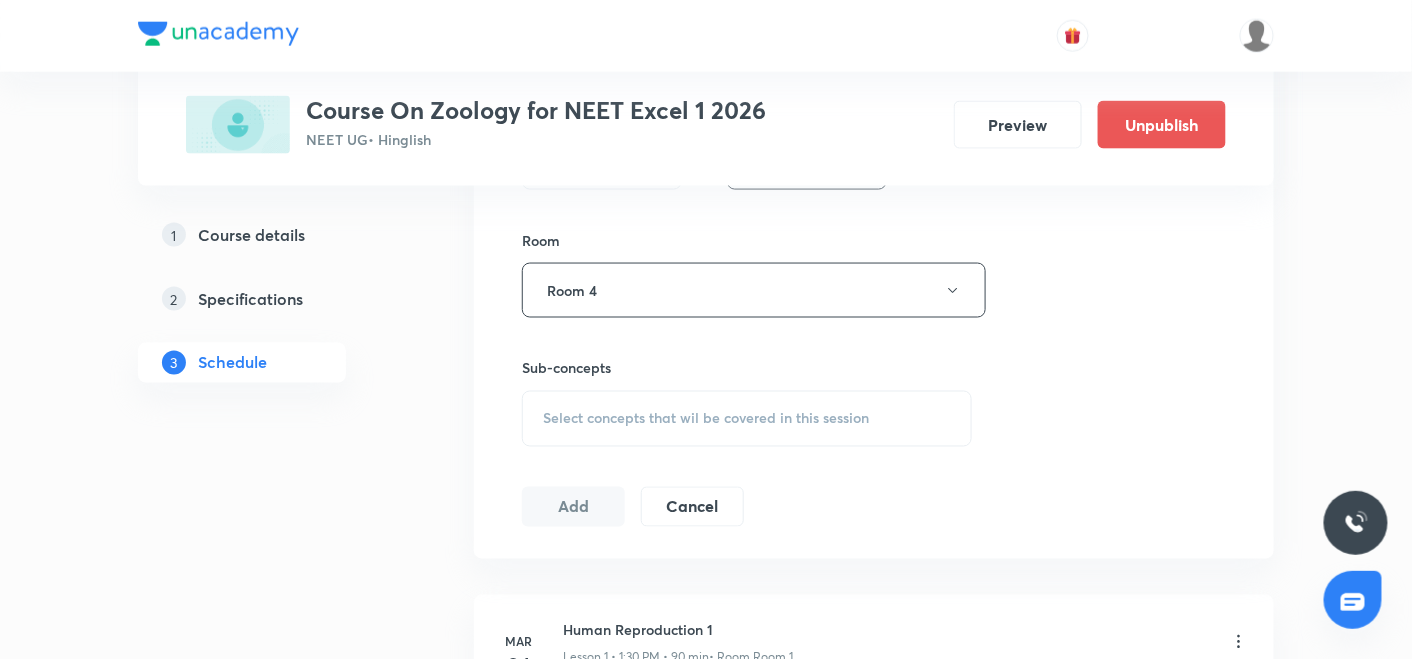click on "Select concepts that wil be covered in this session" at bounding box center (706, 419) 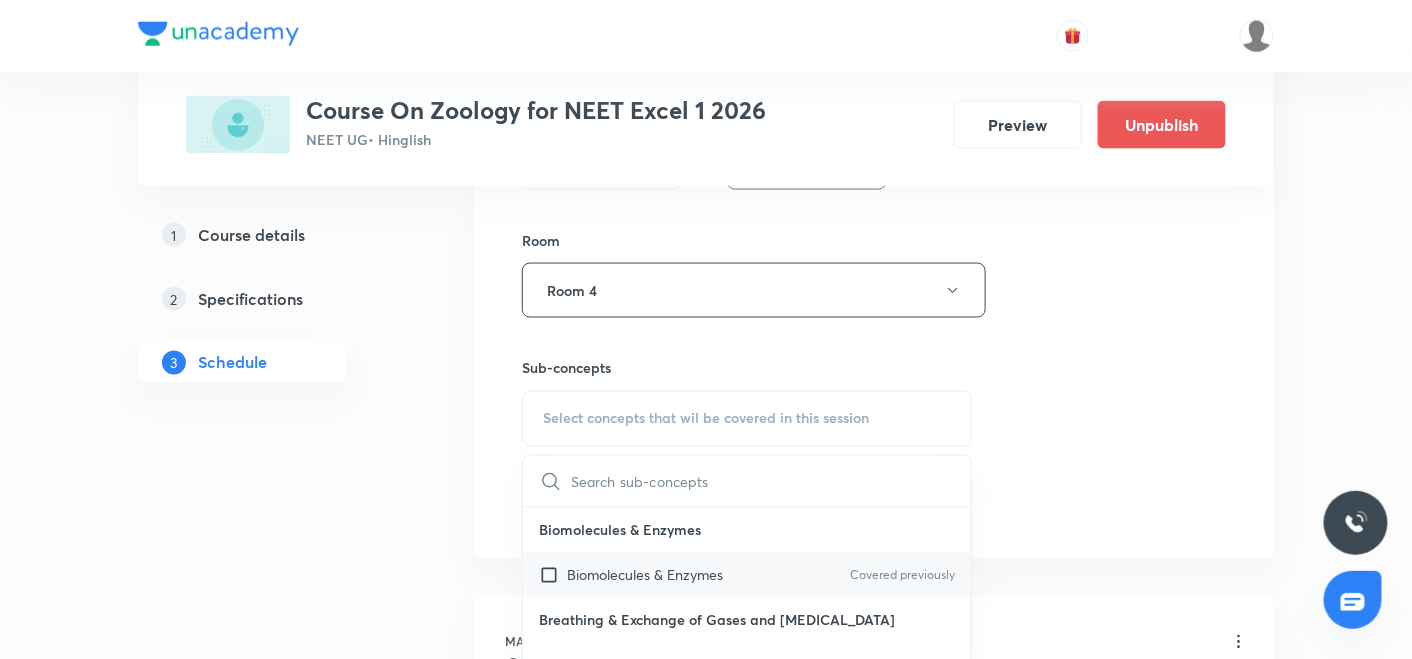 click on "Biomolecules & Enzymes Covered previously" at bounding box center [747, 575] 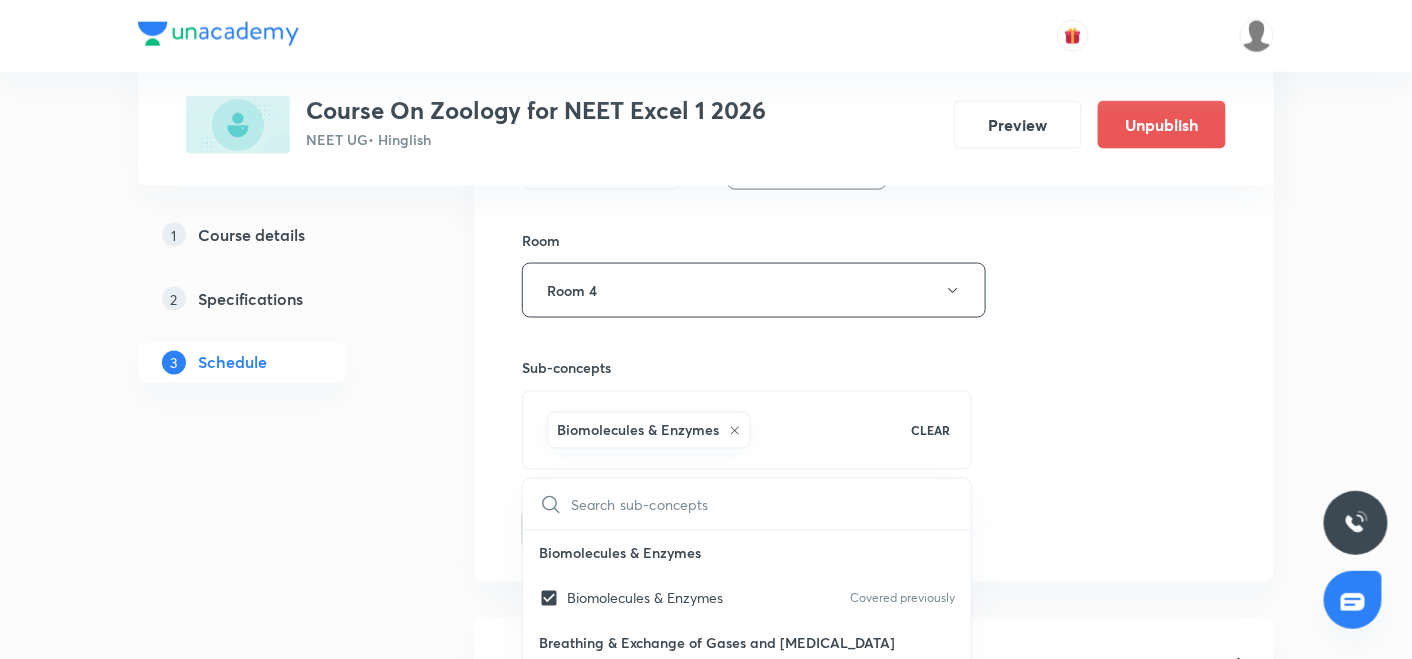 click on "Session  44 Live class Session title 35/99 Biotechnology principle and process ​ Schedule for Jul 14, 2025, 3:15 PM ​ Duration (in minutes) 90 ​   Session type Online Offline Room Room 4 Sub-concepts Biomolecules & Enzymes CLEAR ​ Biomolecules & Enzymes Biomolecules & Enzymes Covered previously Breathing & Exchange of Gases and Body Fluids Breathing & Exchange of Gases and Body Fluids Covered previously Reproductive Health Reproductive Health Covered previously Excretory product and their elimination, Locomotion Excretory product and their elimination, Locomotion Covered previously Origin & Evolution Origin & Evolution Covered previously Biomolecules & Enzymes, Body Fluids & Circulation and Breathing & Exchange of Gases Biomolecules & Enzymes, Body Fluids & Circulation and Breathing & Exchange of Gases Neural Control & Coordination, Chemical Control & Coordination Neural Control & Coordination, Chemical Control & Coordination Covered previously Excretory Products and their Elimination Add Cancel" at bounding box center [874, 69] 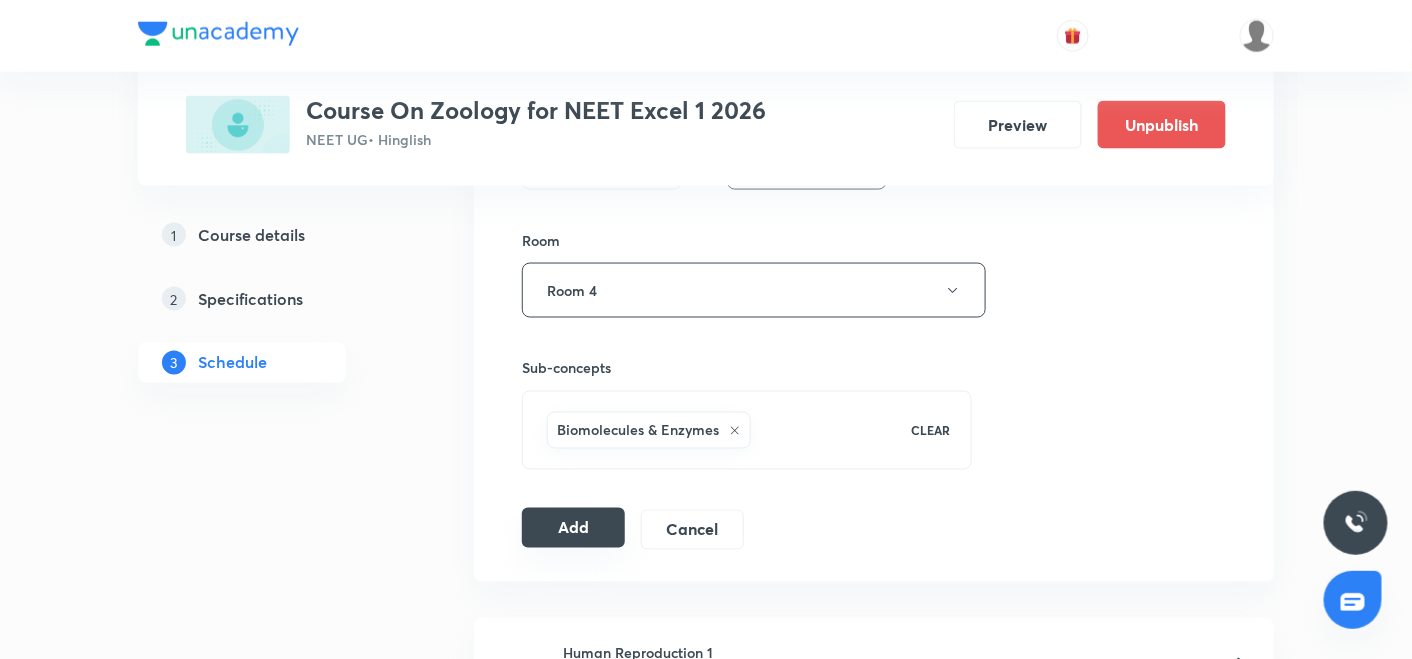 click on "Add" at bounding box center (573, 528) 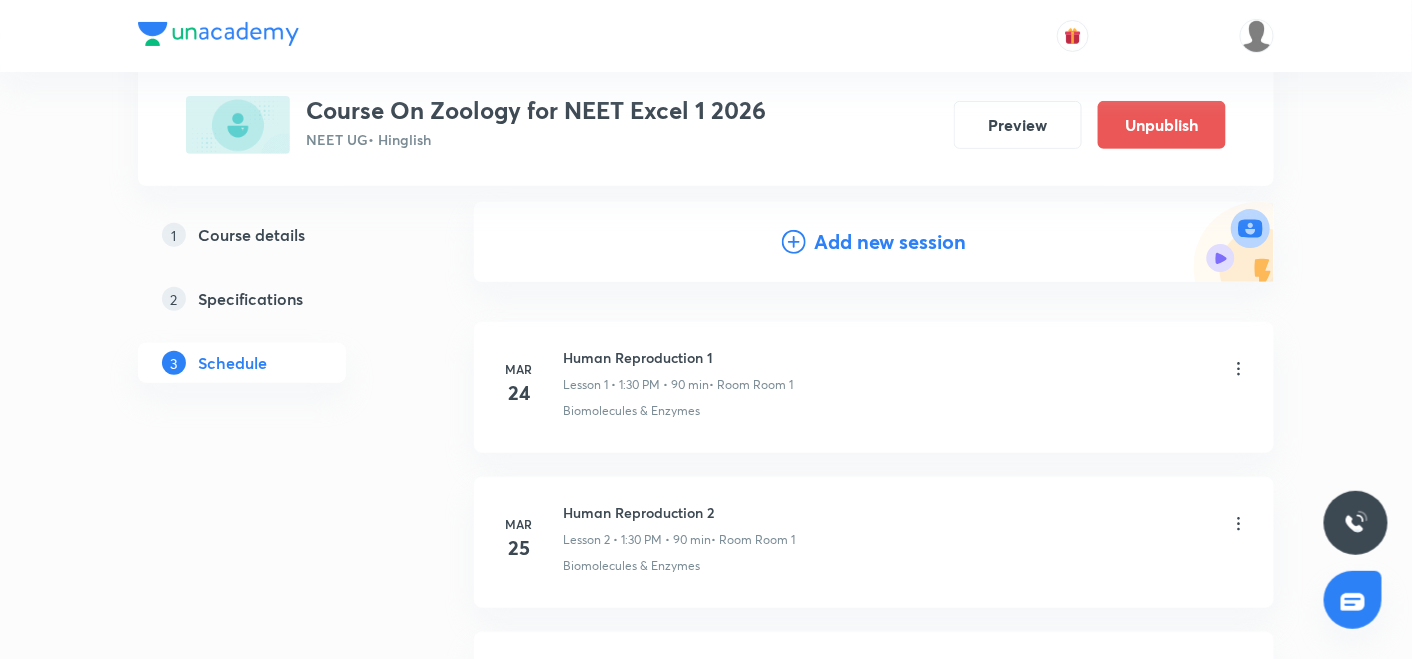 scroll, scrollTop: 0, scrollLeft: 0, axis: both 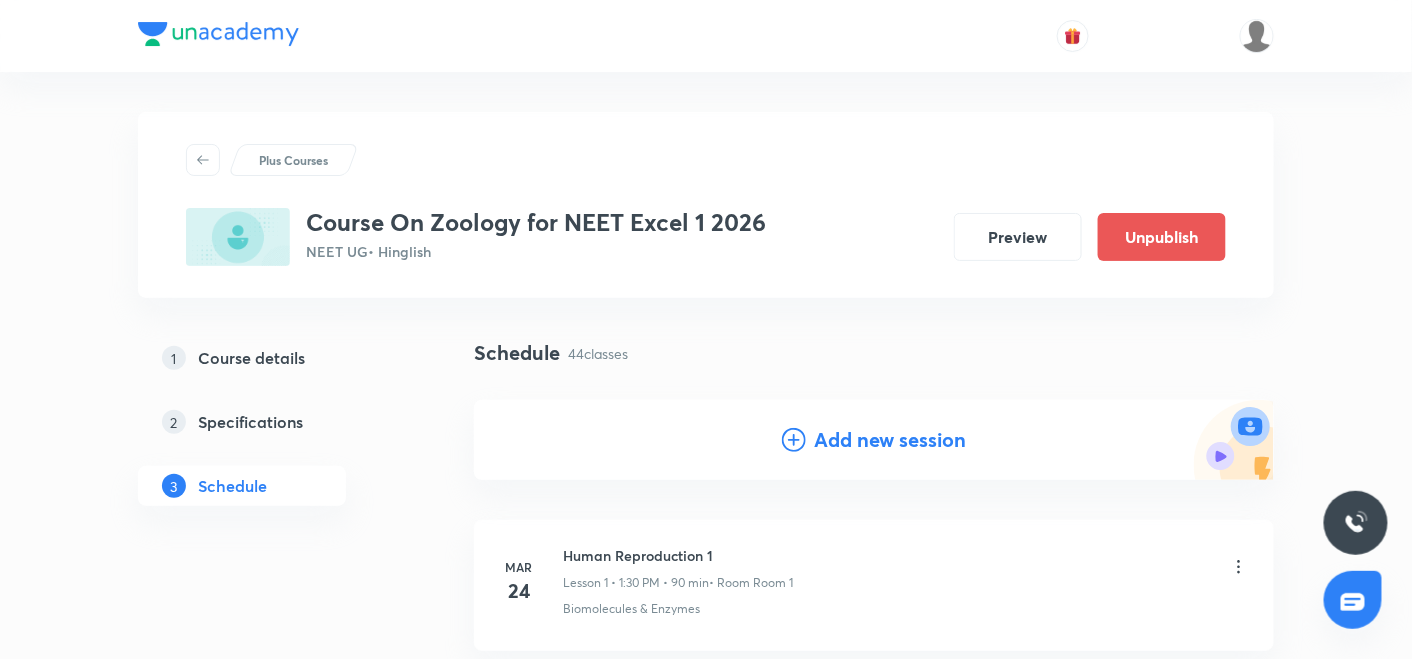click 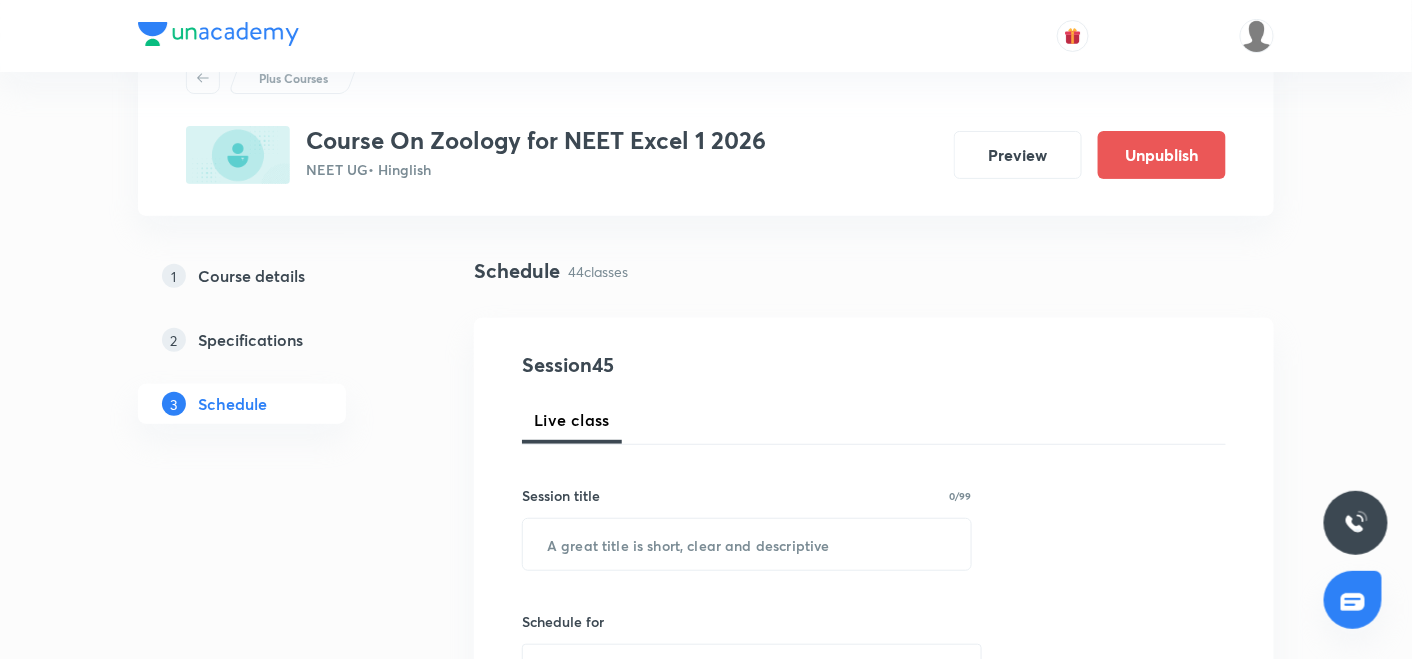 scroll, scrollTop: 114, scrollLeft: 0, axis: vertical 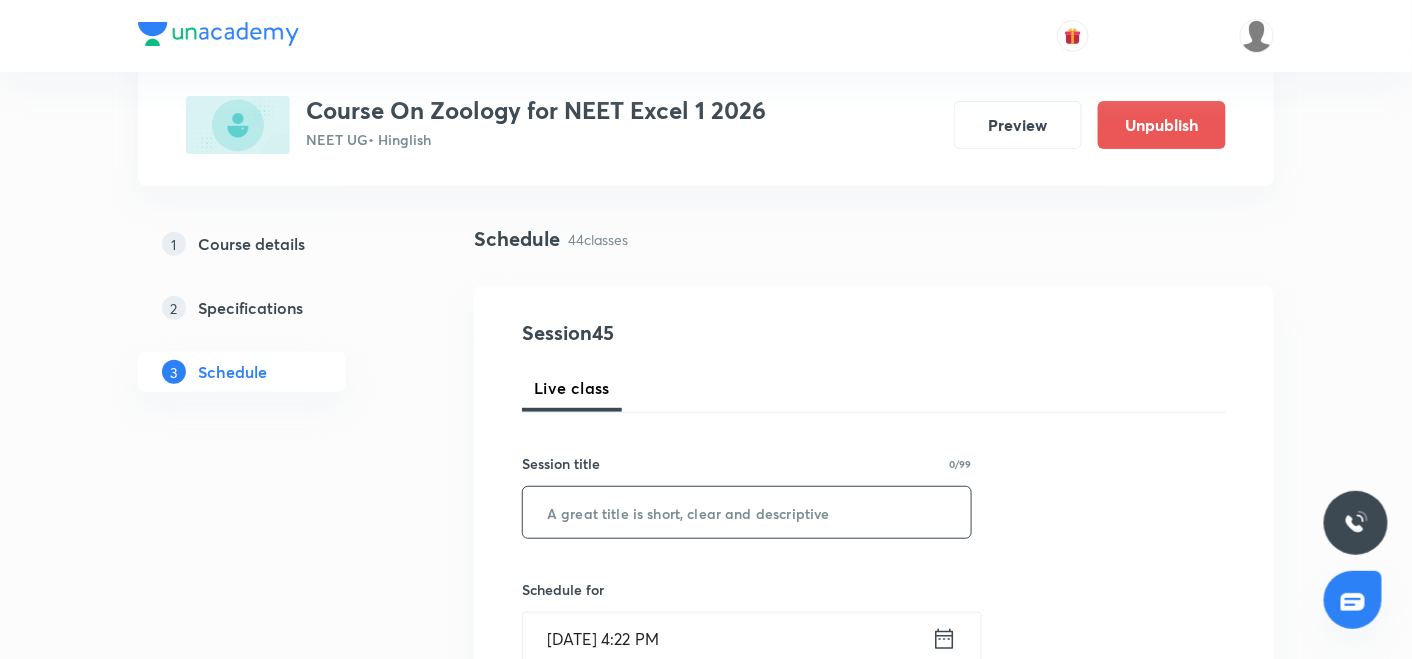 click at bounding box center [747, 512] 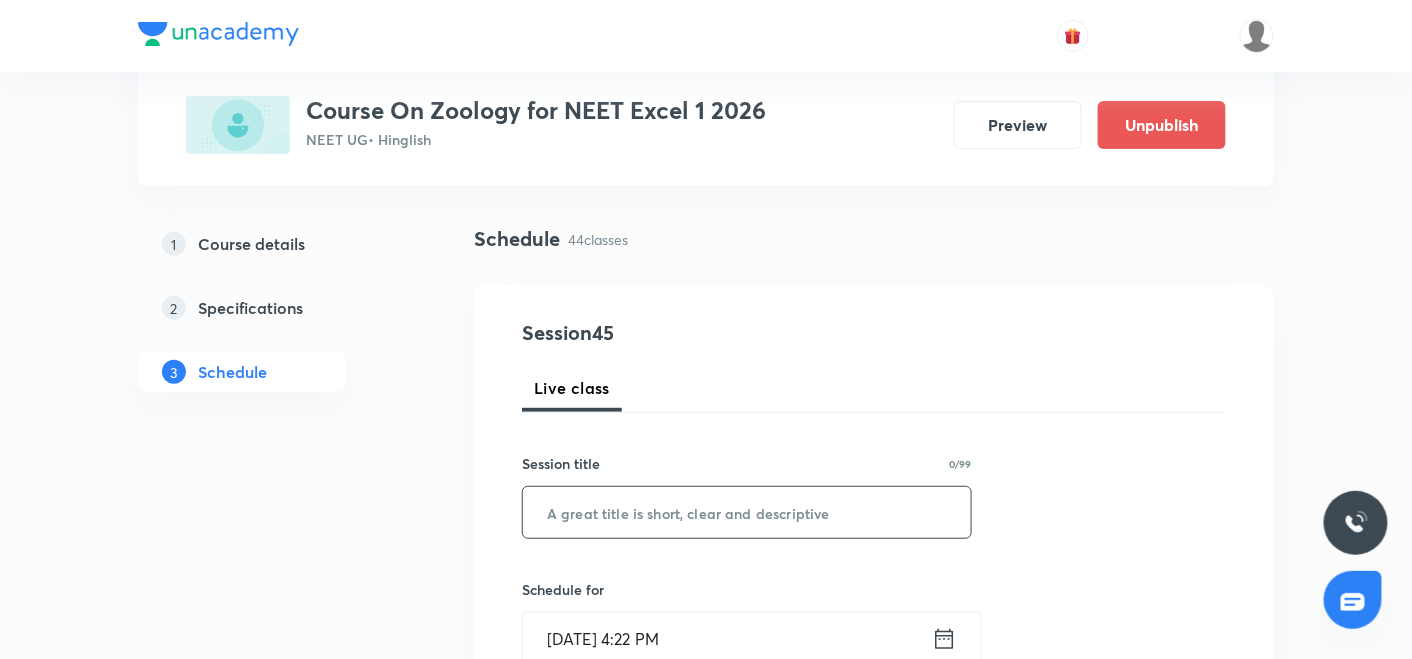 paste on "Biotechnology principle and process" 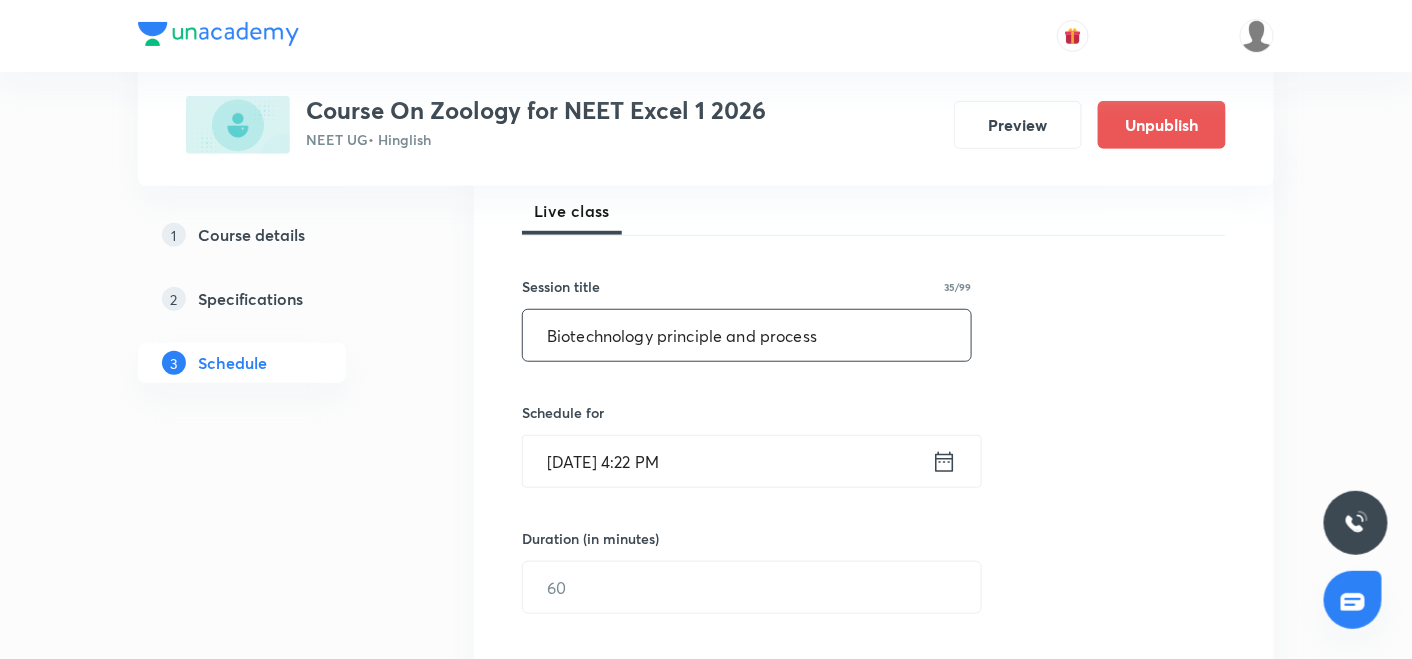 scroll, scrollTop: 311, scrollLeft: 0, axis: vertical 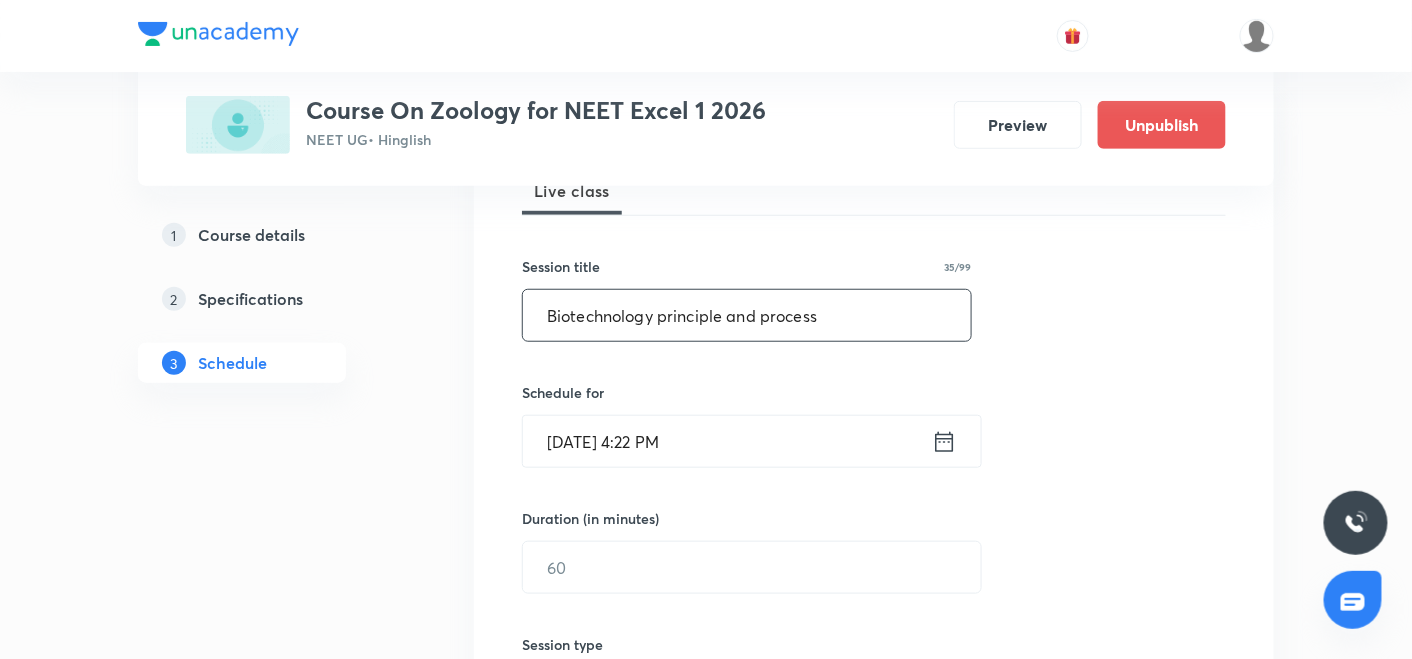 type on "Biotechnology principle and process" 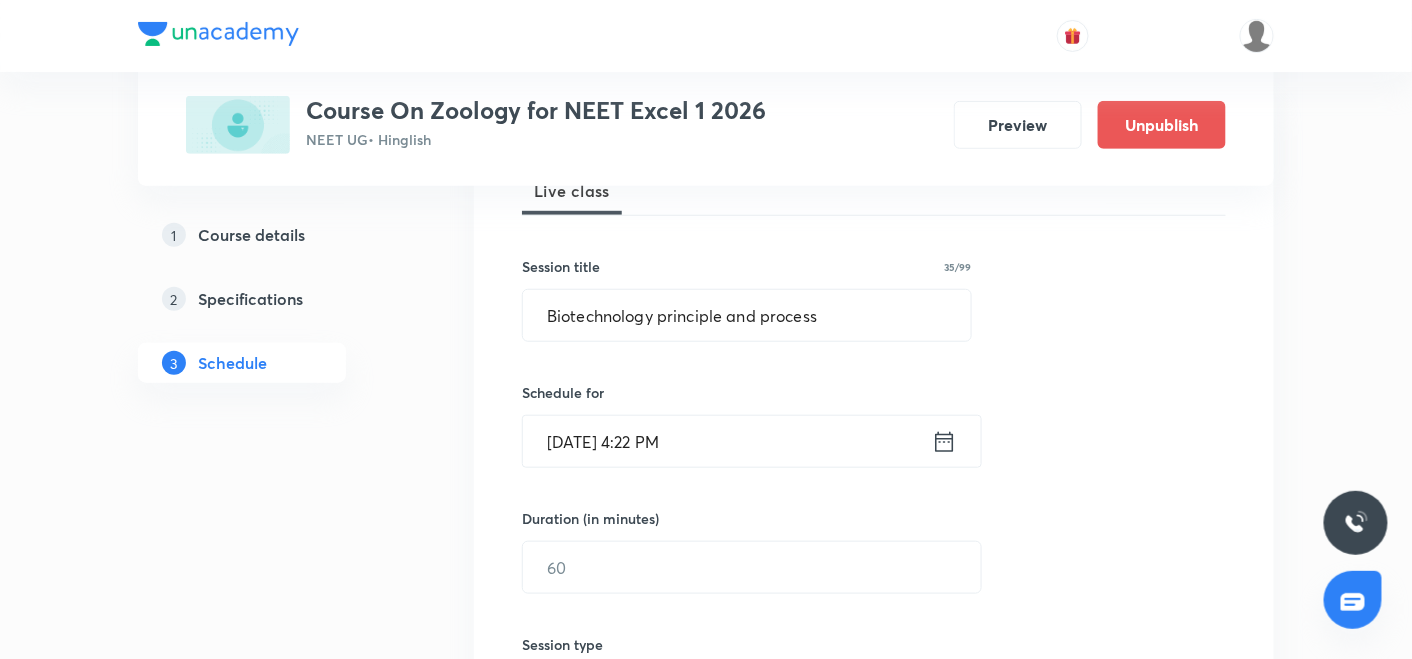click 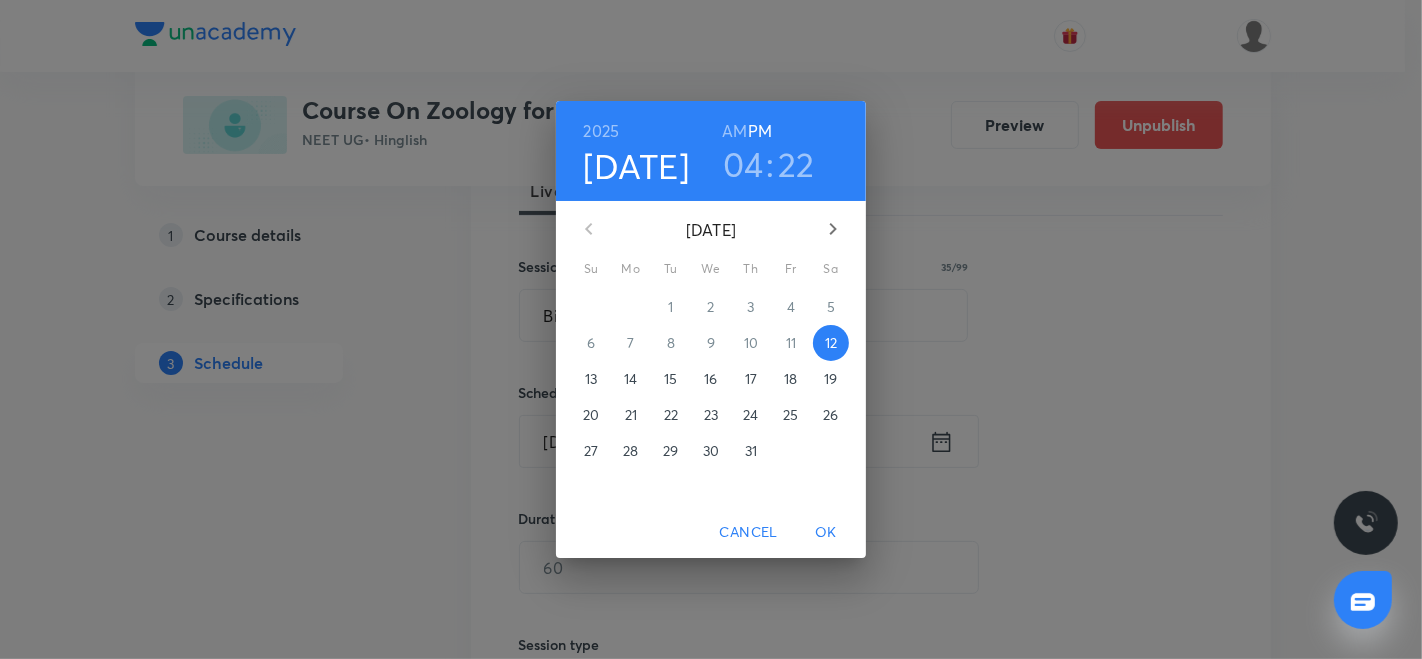 click on "16" at bounding box center (710, 379) 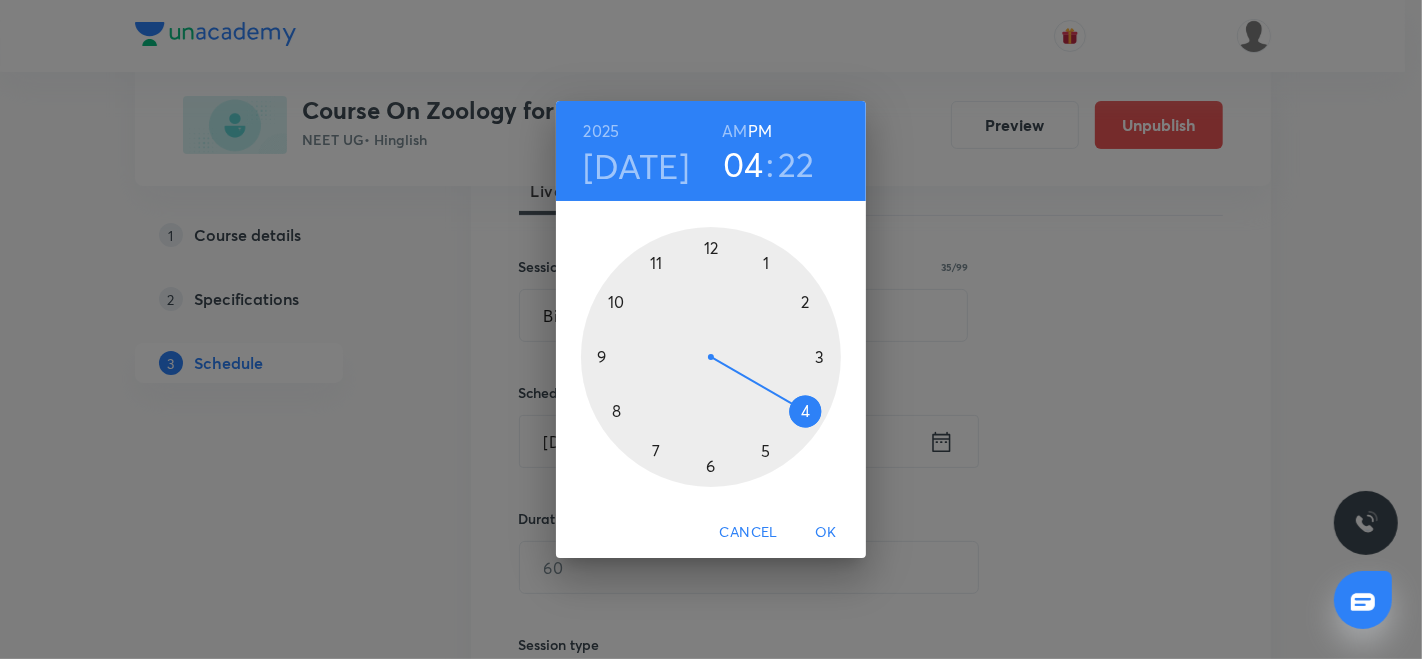 click at bounding box center [711, 357] 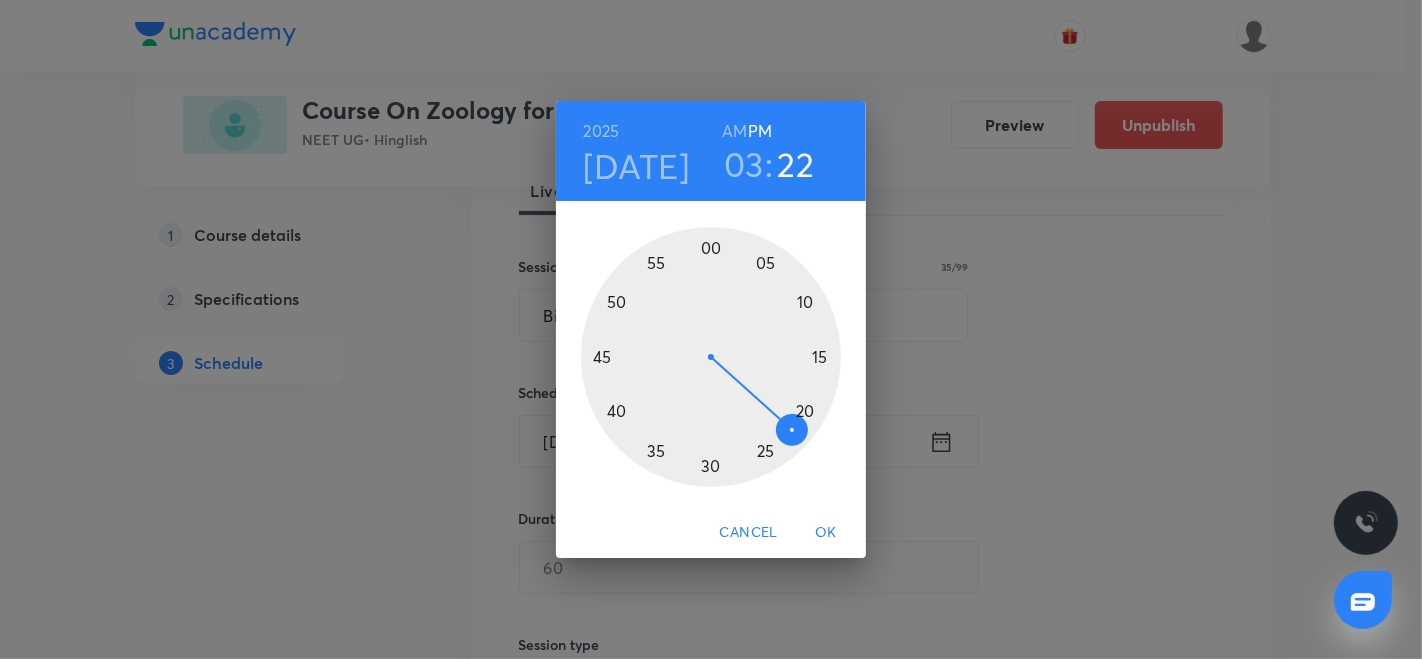 click at bounding box center (711, 357) 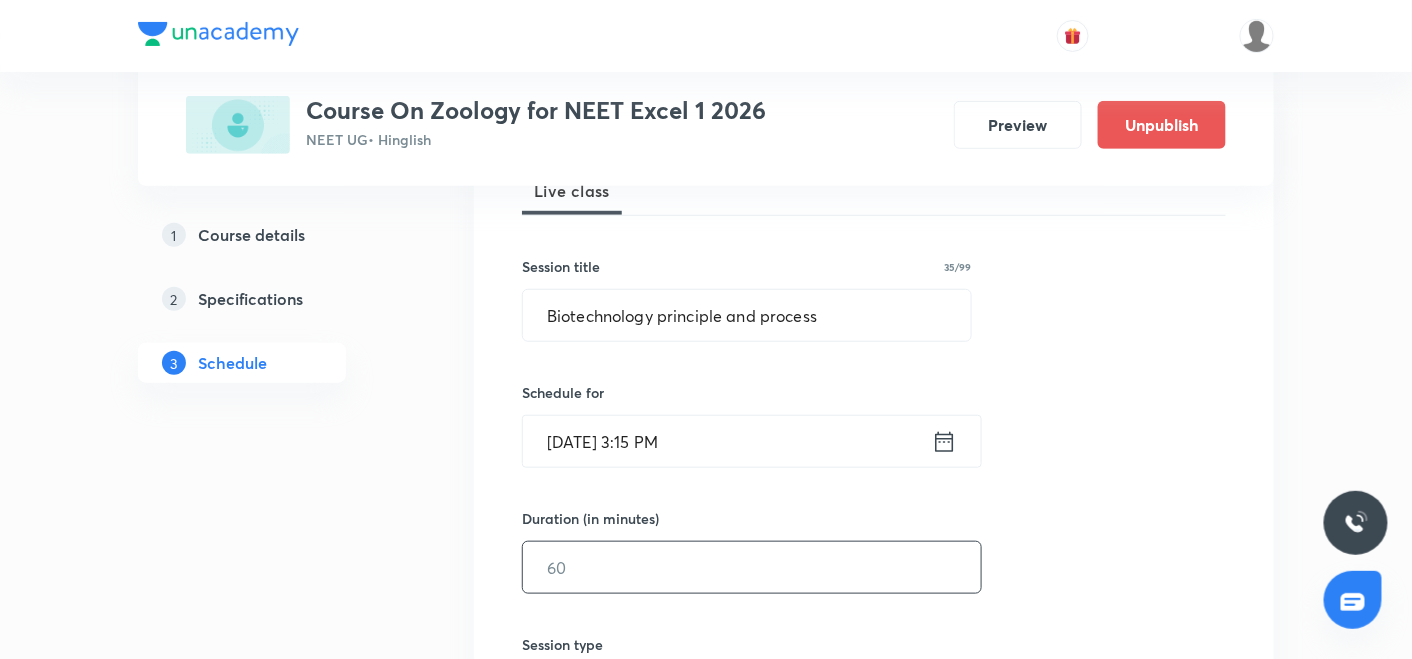 click at bounding box center [752, 567] 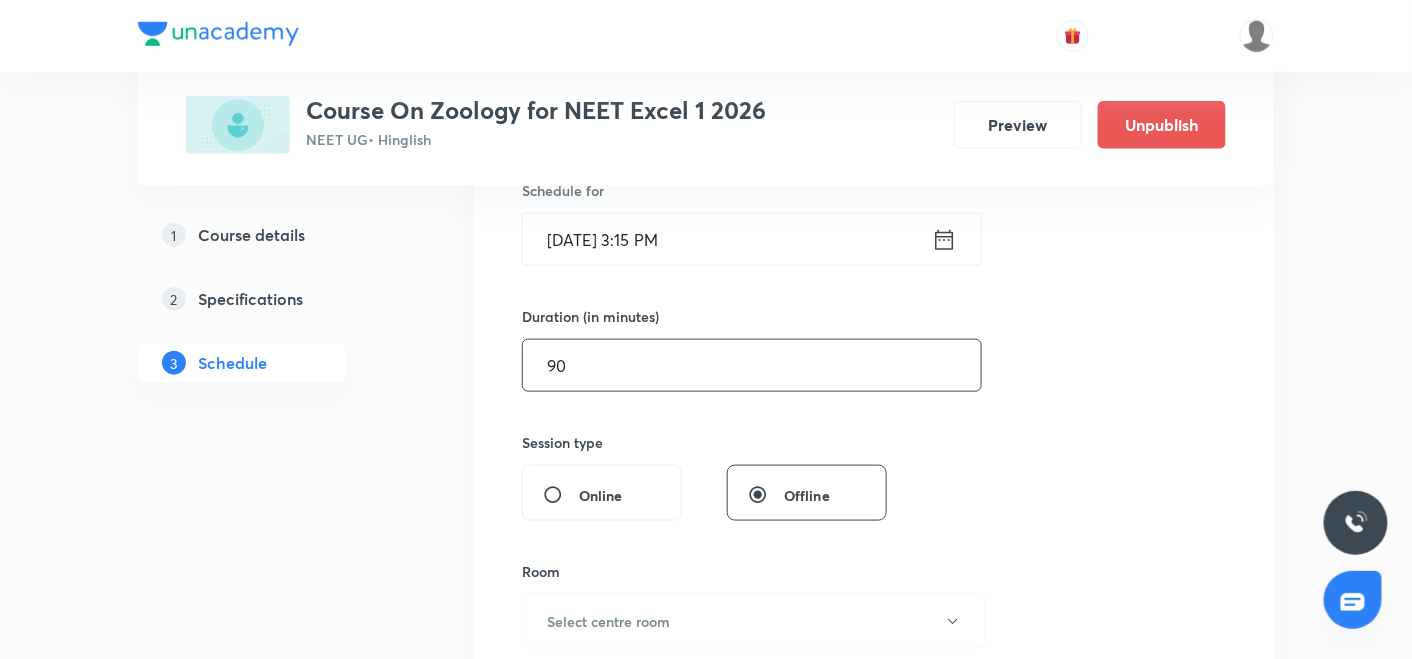 scroll, scrollTop: 551, scrollLeft: 0, axis: vertical 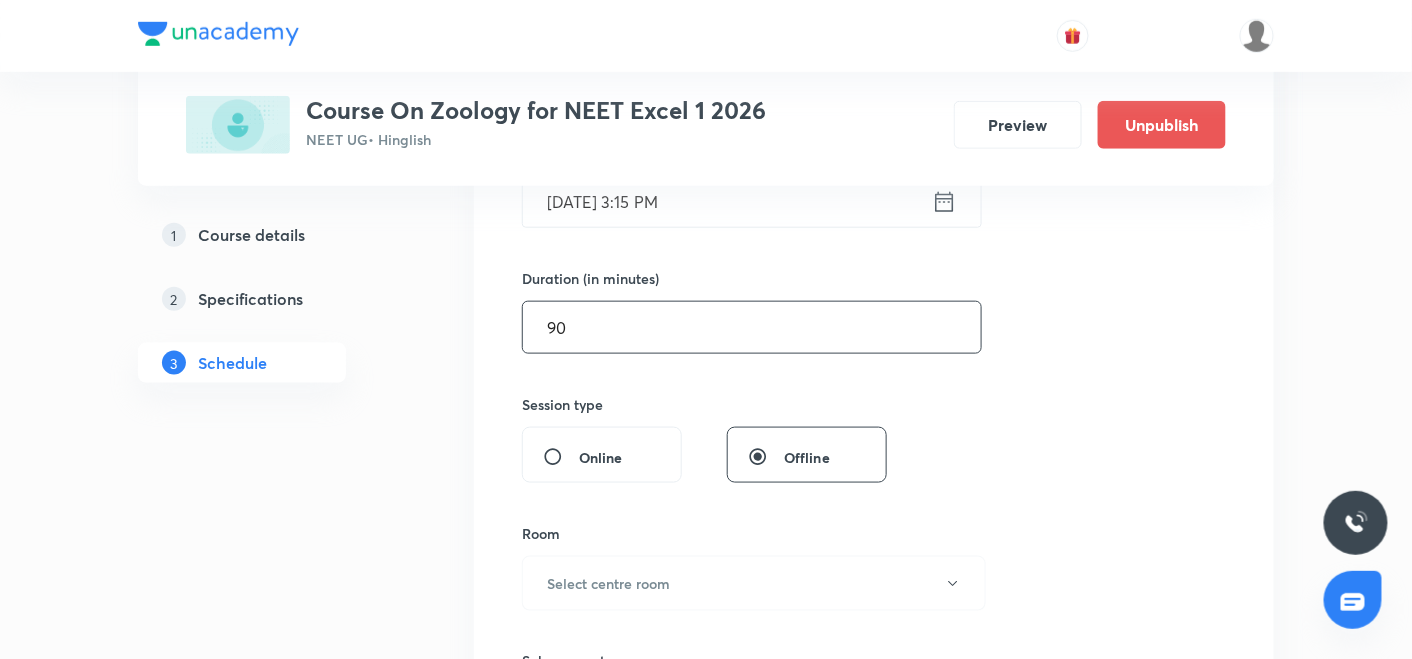 type on "90" 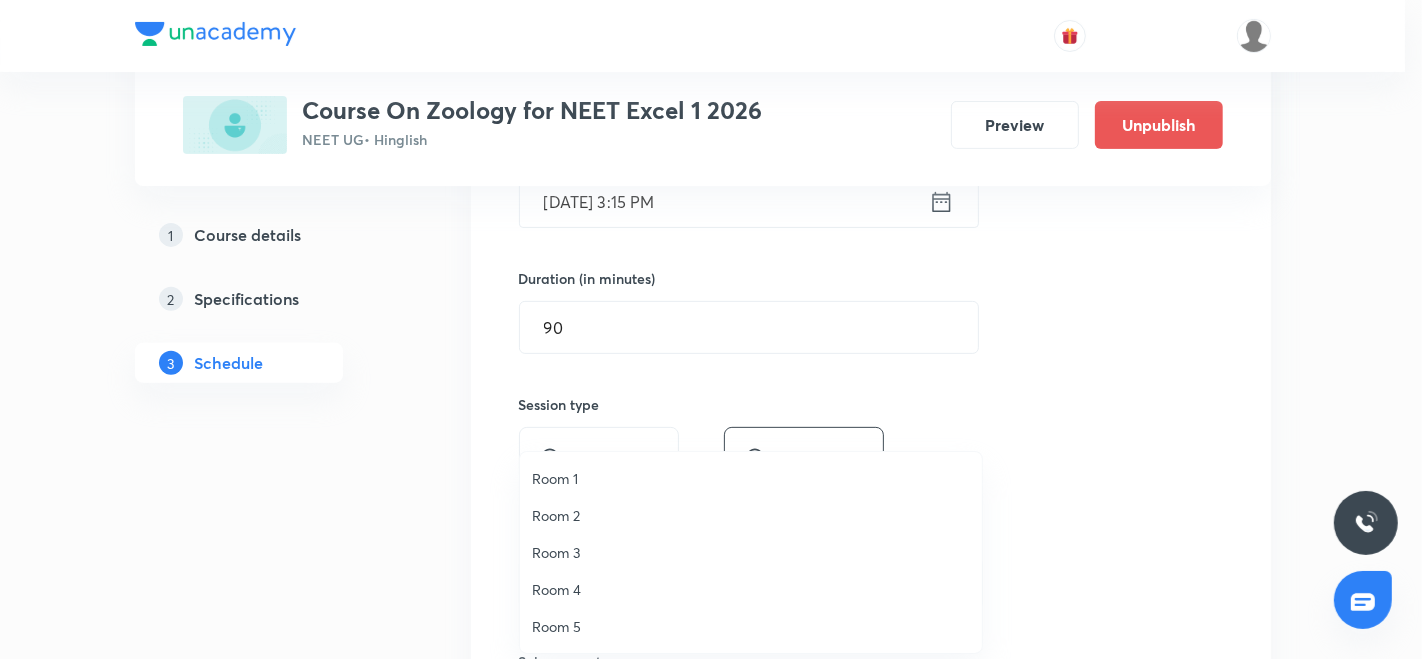 click on "Room 4" at bounding box center (751, 589) 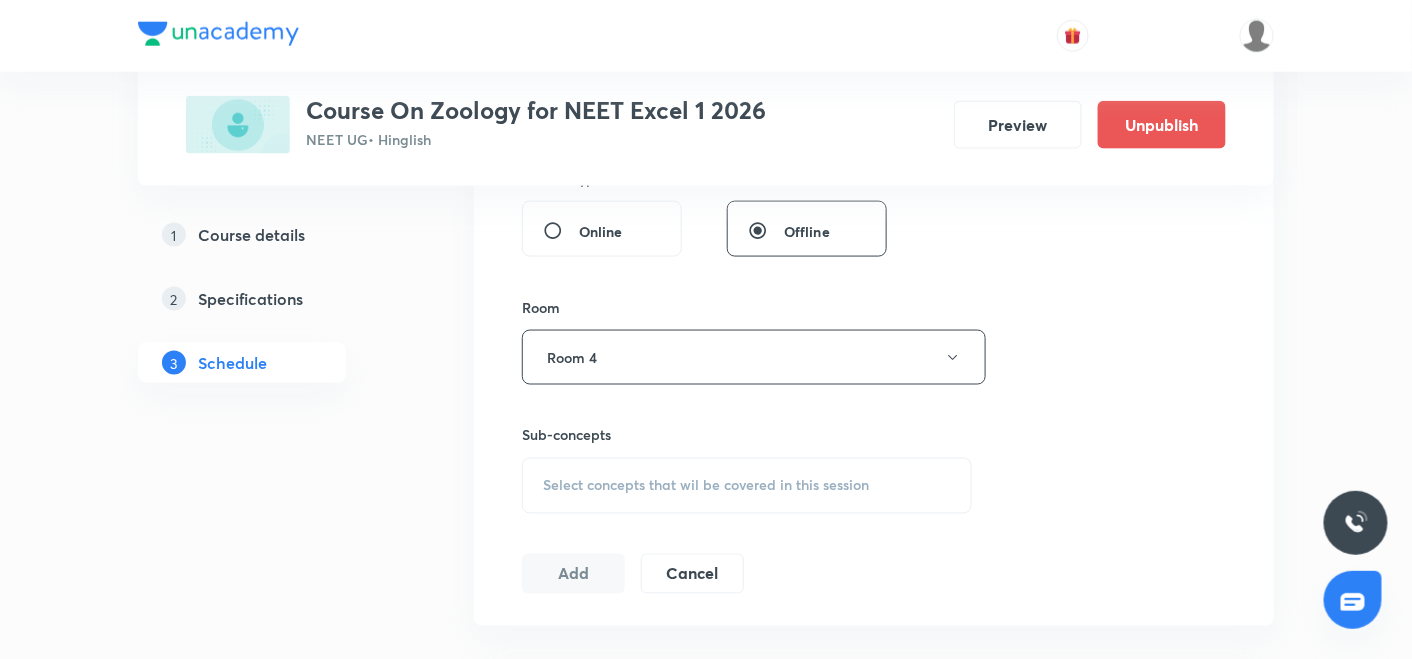 scroll, scrollTop: 811, scrollLeft: 0, axis: vertical 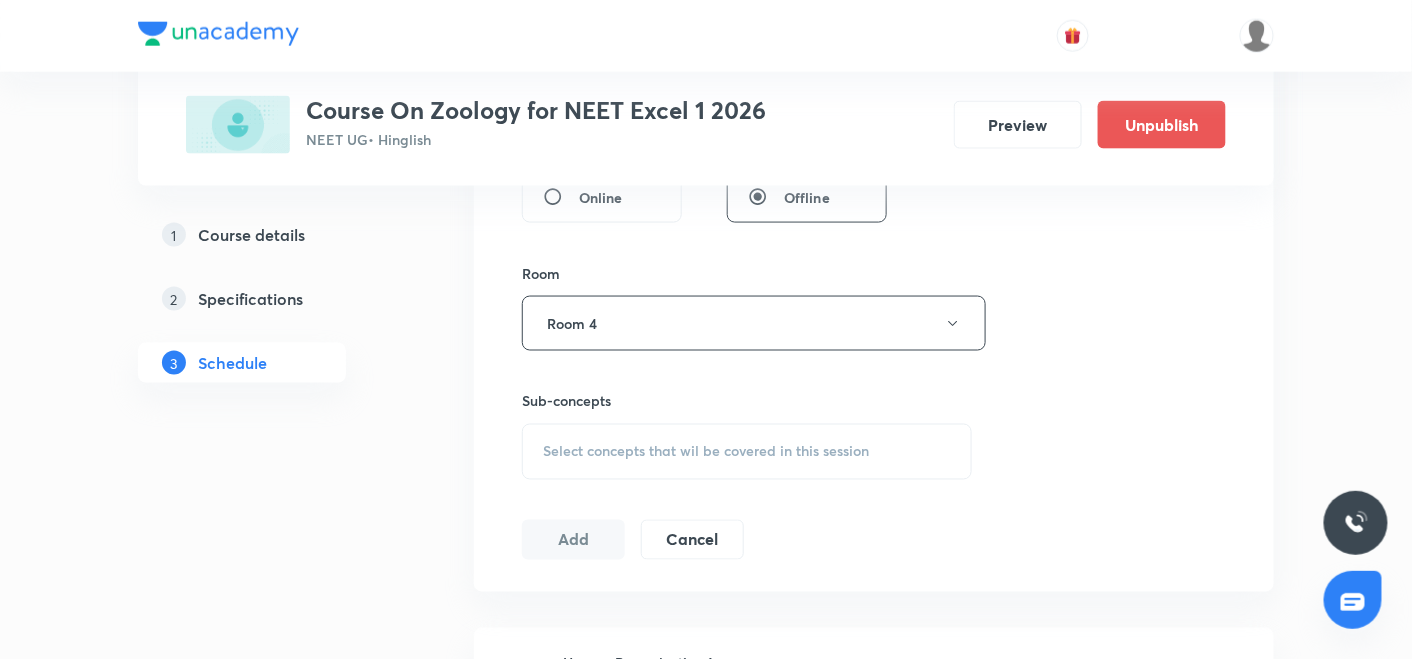 click on "Select concepts that wil be covered in this session" at bounding box center (747, 452) 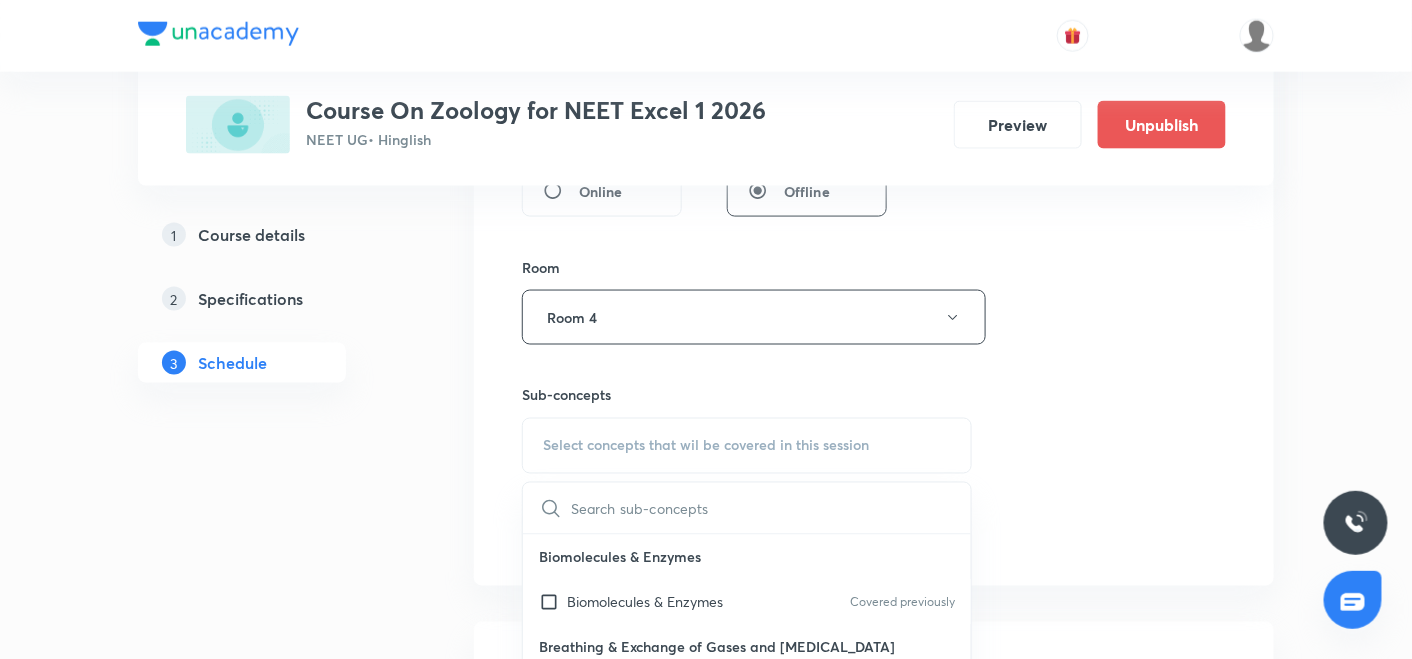scroll, scrollTop: 818, scrollLeft: 0, axis: vertical 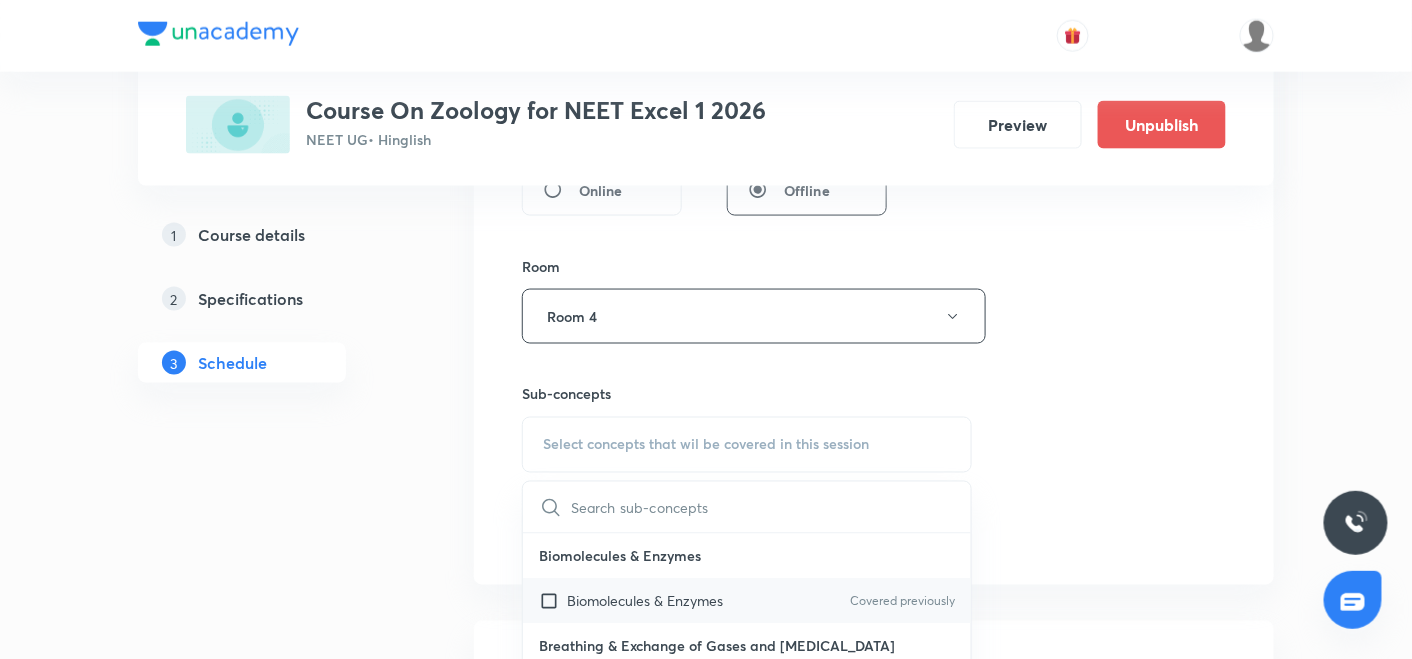 click at bounding box center (553, 601) 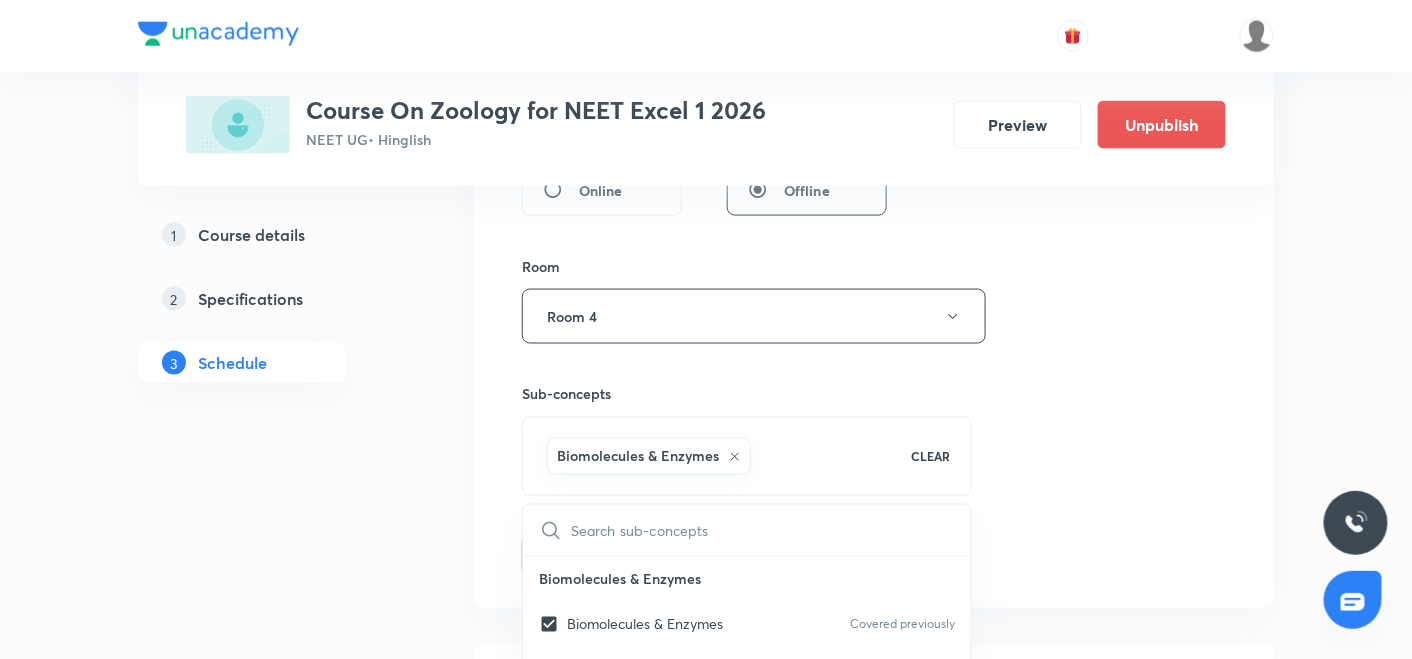 click on "Plus Courses Course On Zoology for NEET Excel 1 2026 NEET UG  • Hinglish Preview Unpublish 1 Course details 2 Specifications 3 Schedule Schedule 44  classes Session  45 Live class Session title 35/99 Biotechnology principle and process ​ Schedule for Jul 16, 2025, 3:15 PM ​ Duration (in minutes) 90 ​   Session type Online Offline Room Room 4 Sub-concepts Biomolecules & Enzymes CLEAR ​ Biomolecules & Enzymes Biomolecules & Enzymes Covered previously Breathing & Exchange of Gases and Body Fluids Breathing & Exchange of Gases and Body Fluids Covered previously Reproductive Health Reproductive Health Covered previously Excretory product and their elimination, Locomotion Excretory product and their elimination, Locomotion Covered previously Origin & Evolution Origin & Evolution Covered previously Biomolecules & Enzymes, Body Fluids & Circulation and Breathing & Exchange of Gases Biomolecules & Enzymes, Body Fluids & Circulation and Breathing & Exchange of Gases Covered previously Add Cancel Mar 24 Mar 25" at bounding box center (706, 3443) 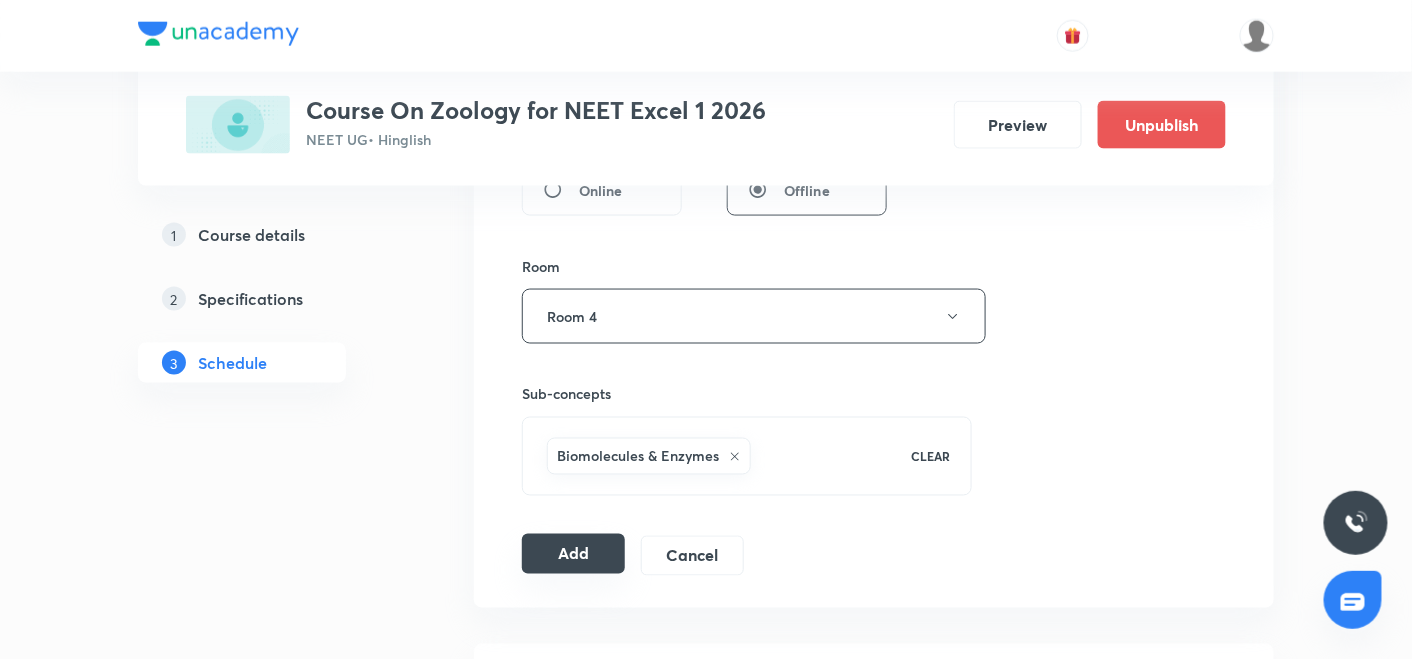 click on "Add" at bounding box center [573, 554] 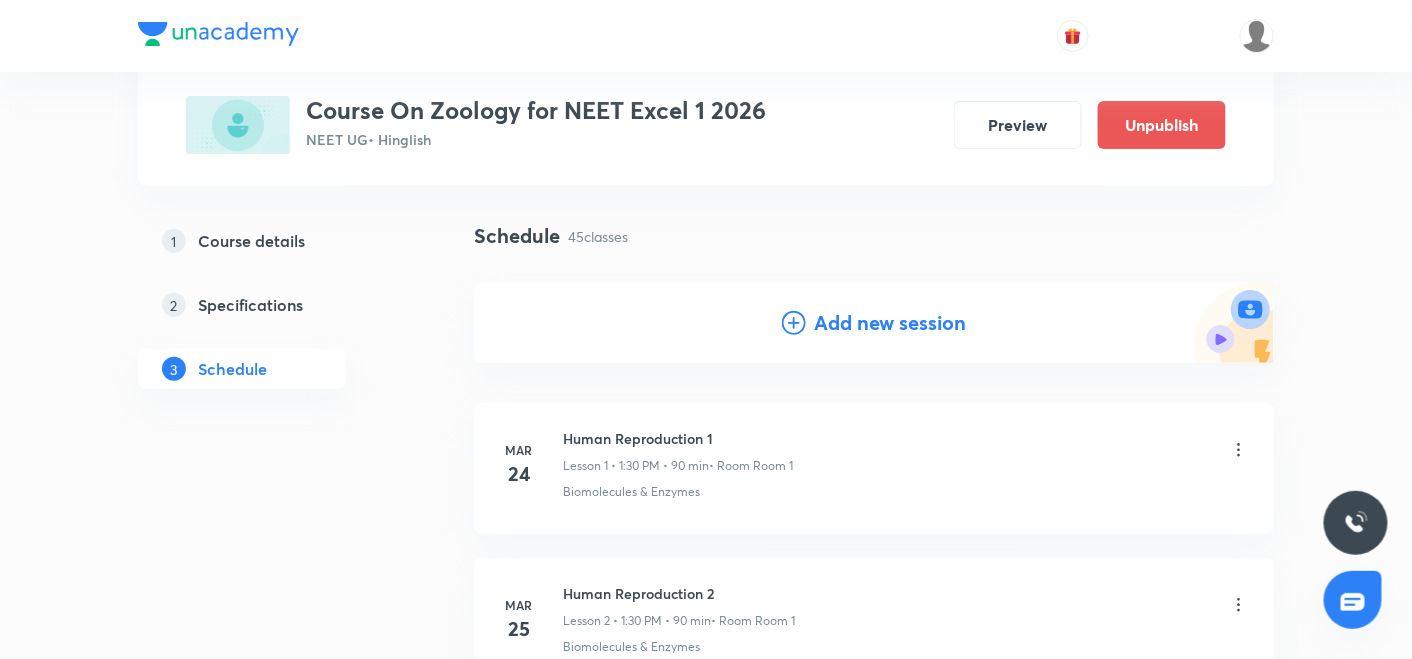 scroll, scrollTop: 0, scrollLeft: 0, axis: both 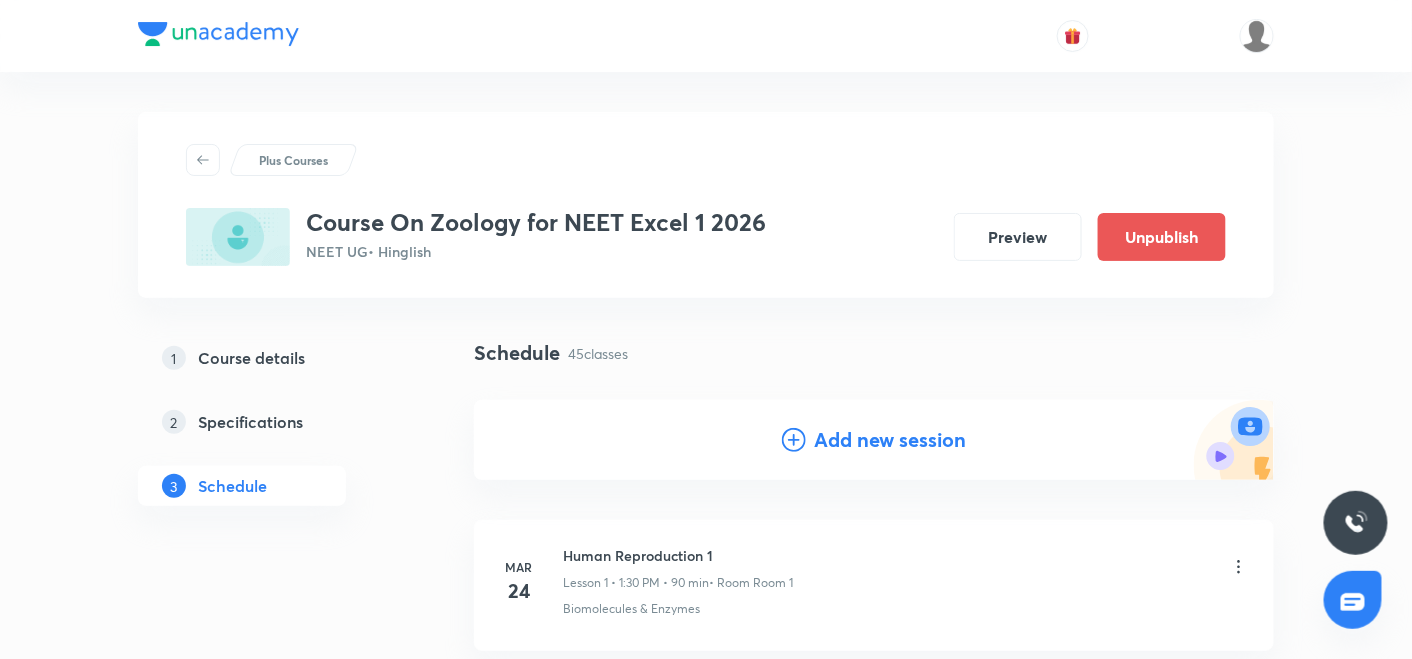 click 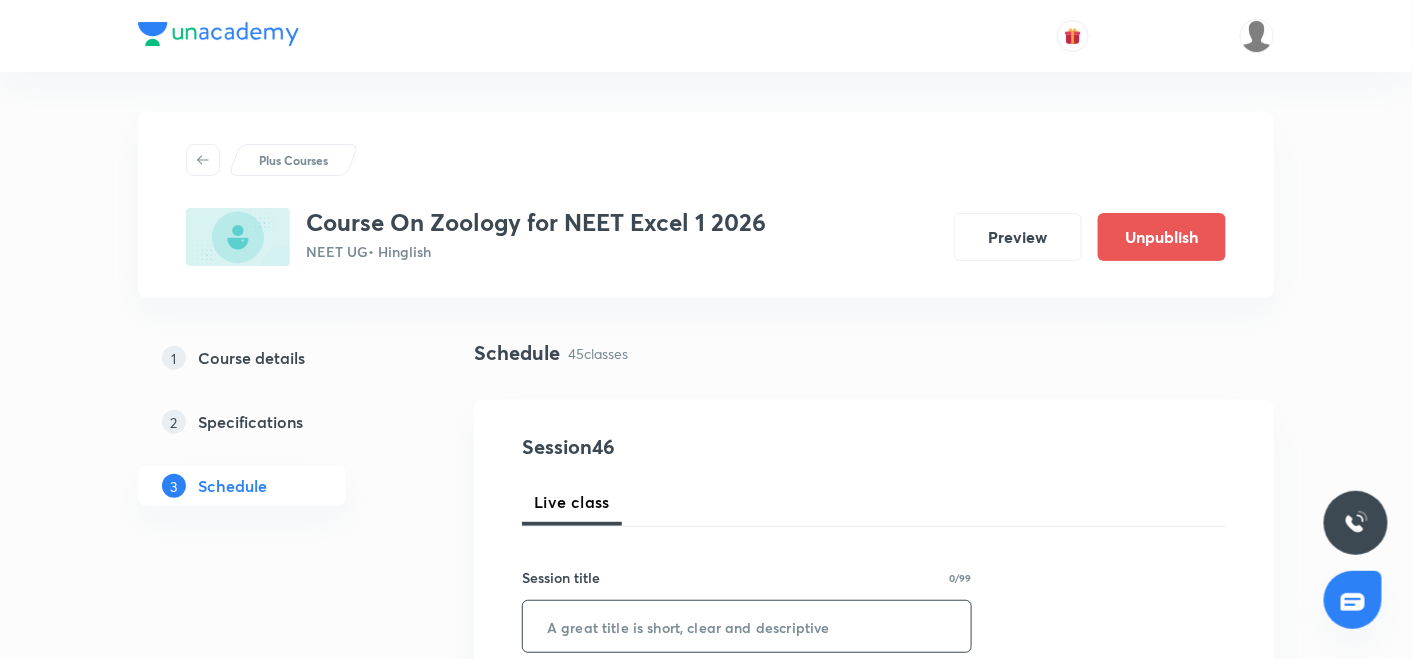 click at bounding box center (747, 626) 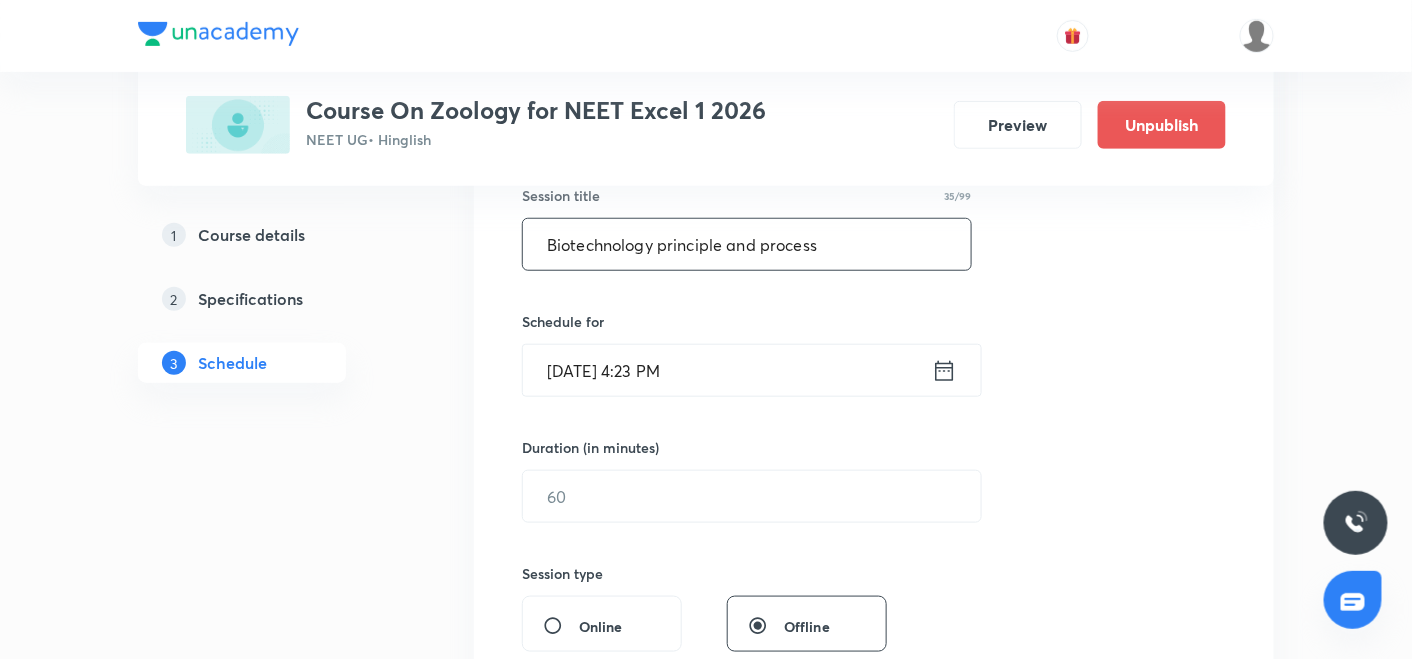 scroll, scrollTop: 381, scrollLeft: 0, axis: vertical 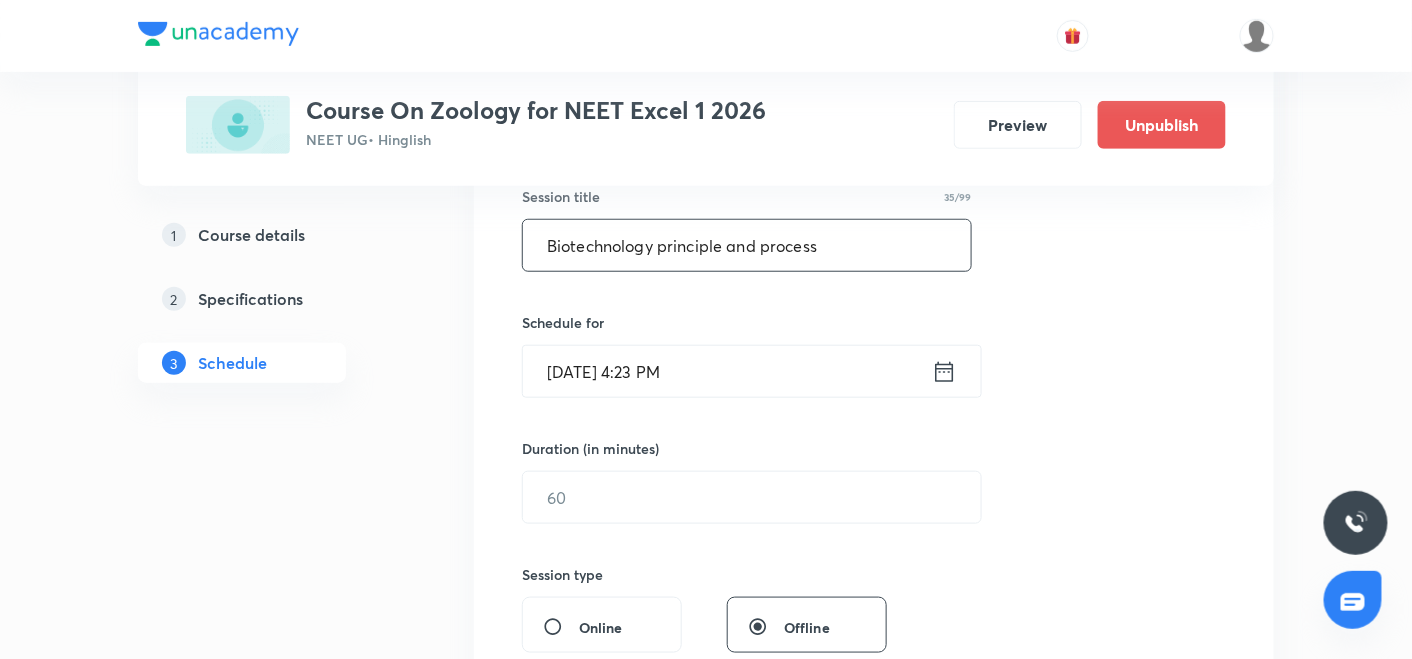 type on "Biotechnology principle and process" 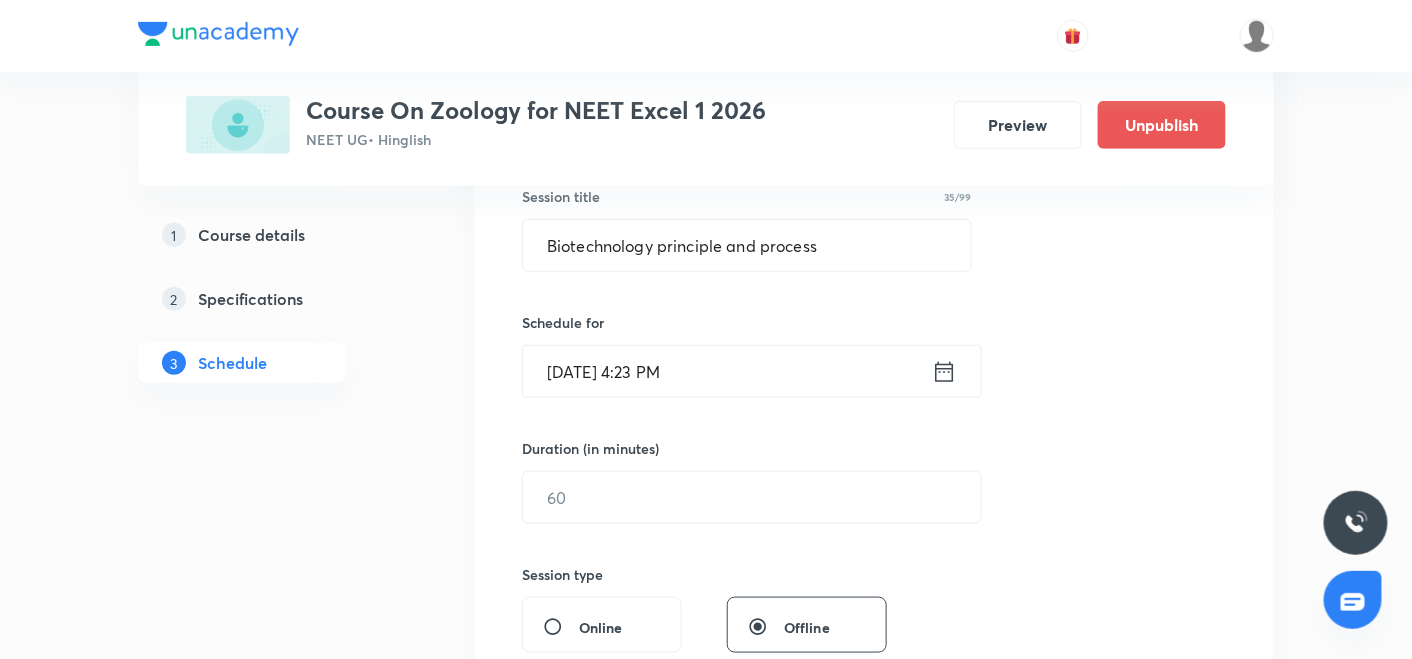 click on "Jul 12, 2025, 4:23 PM" at bounding box center [727, 371] 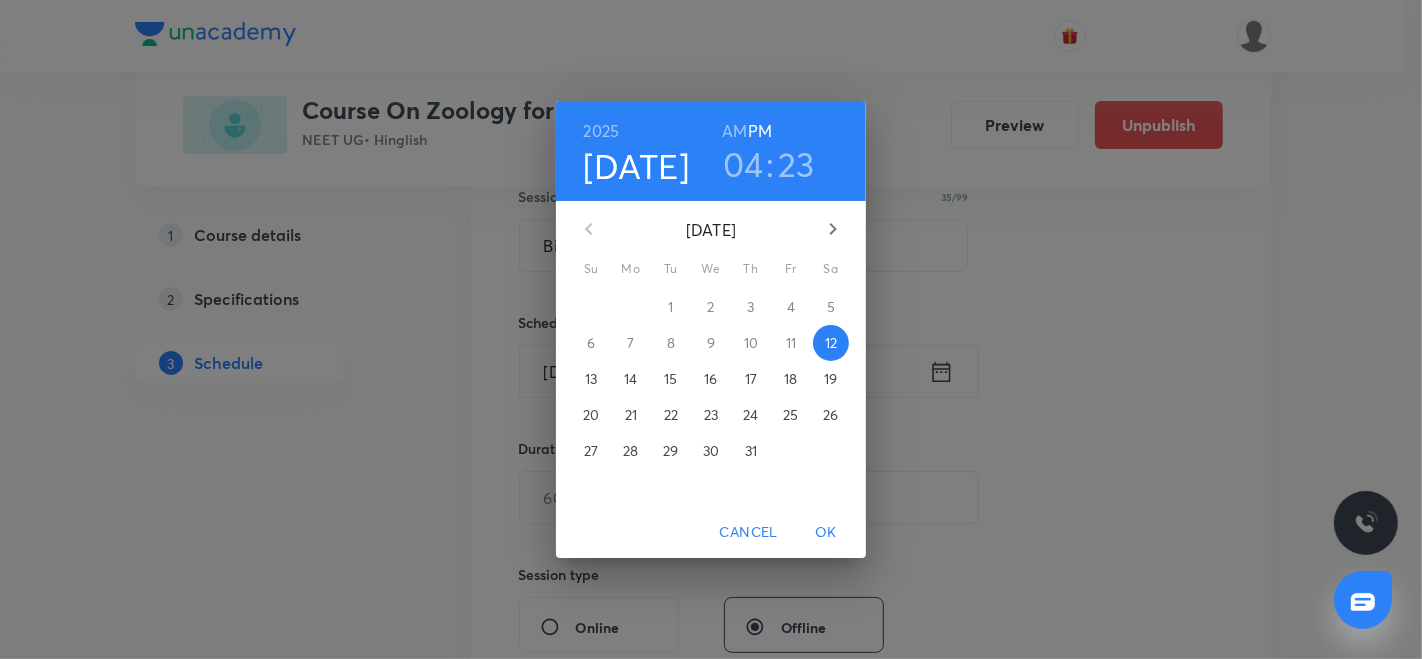 click on "18" at bounding box center [790, 379] 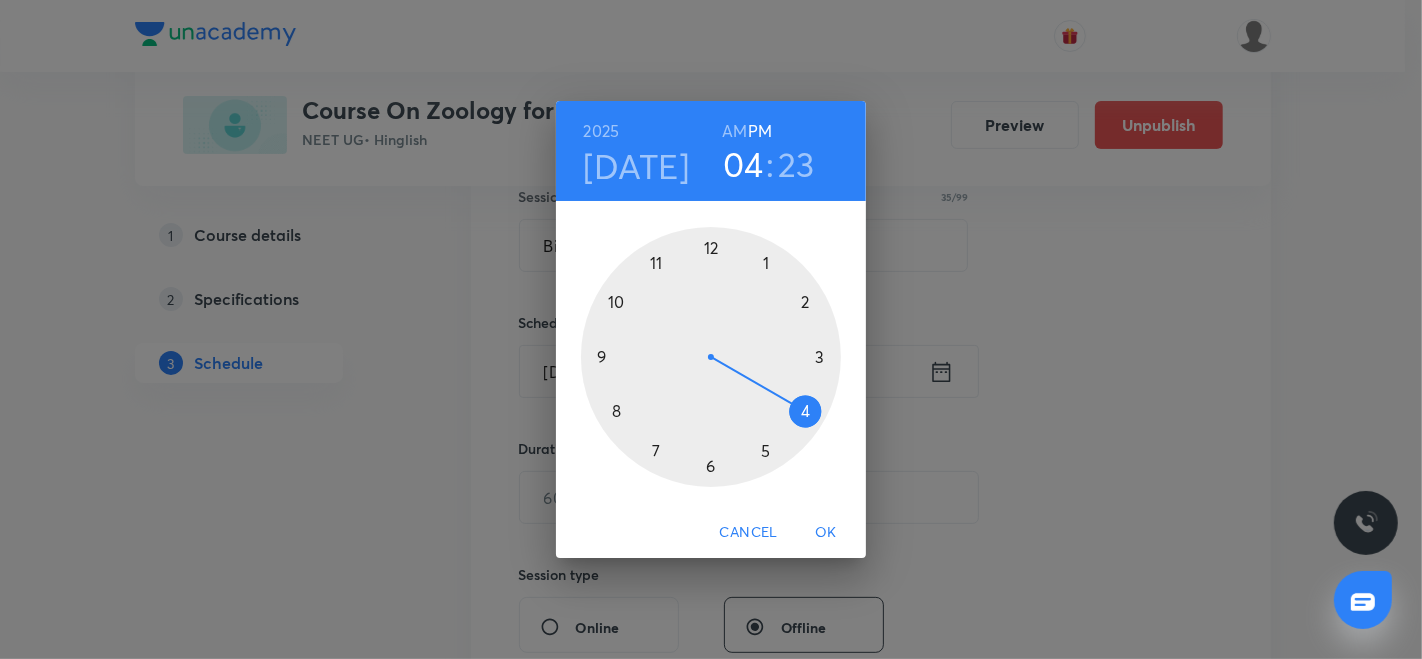 click at bounding box center (711, 357) 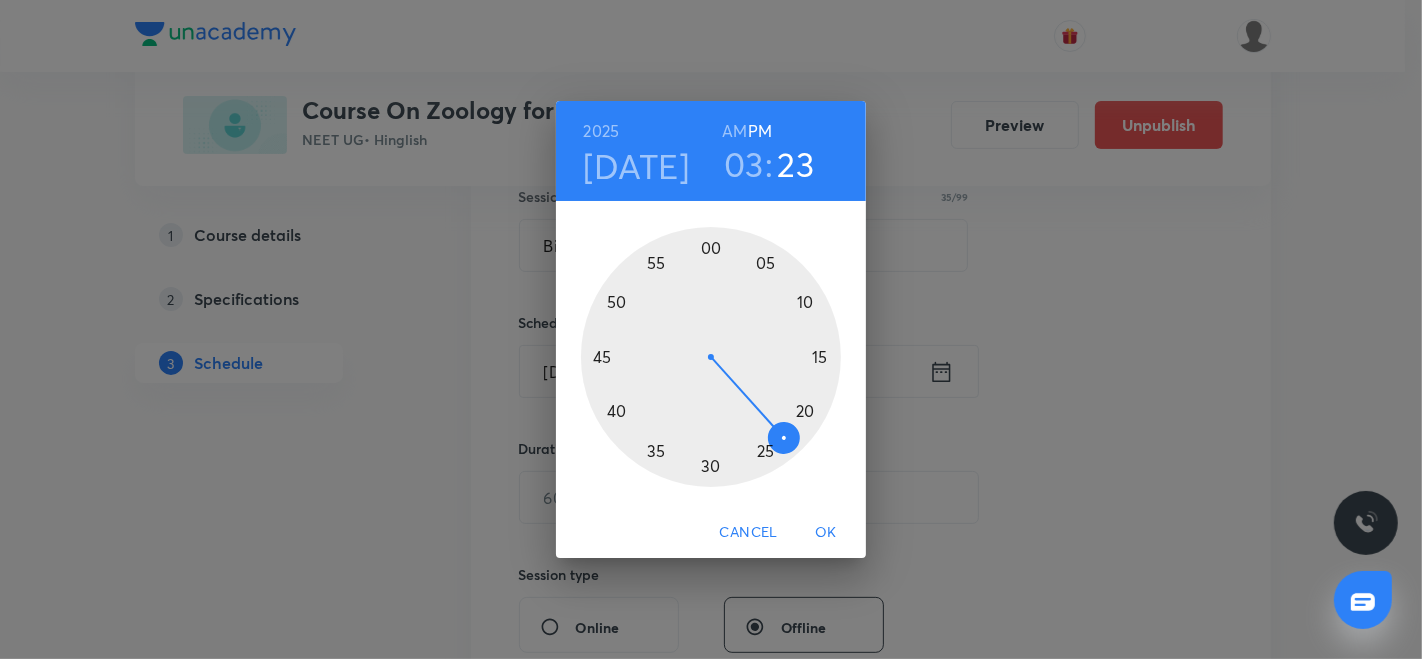 click at bounding box center (711, 357) 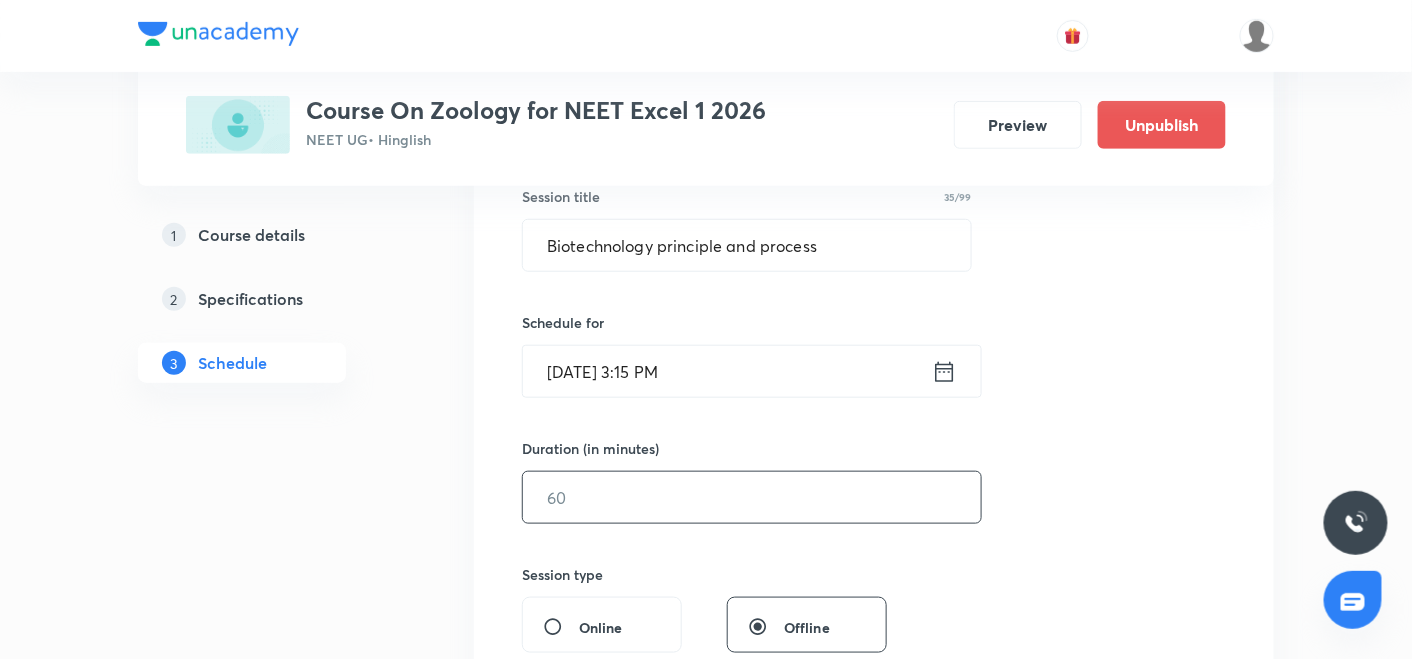 click at bounding box center (752, 497) 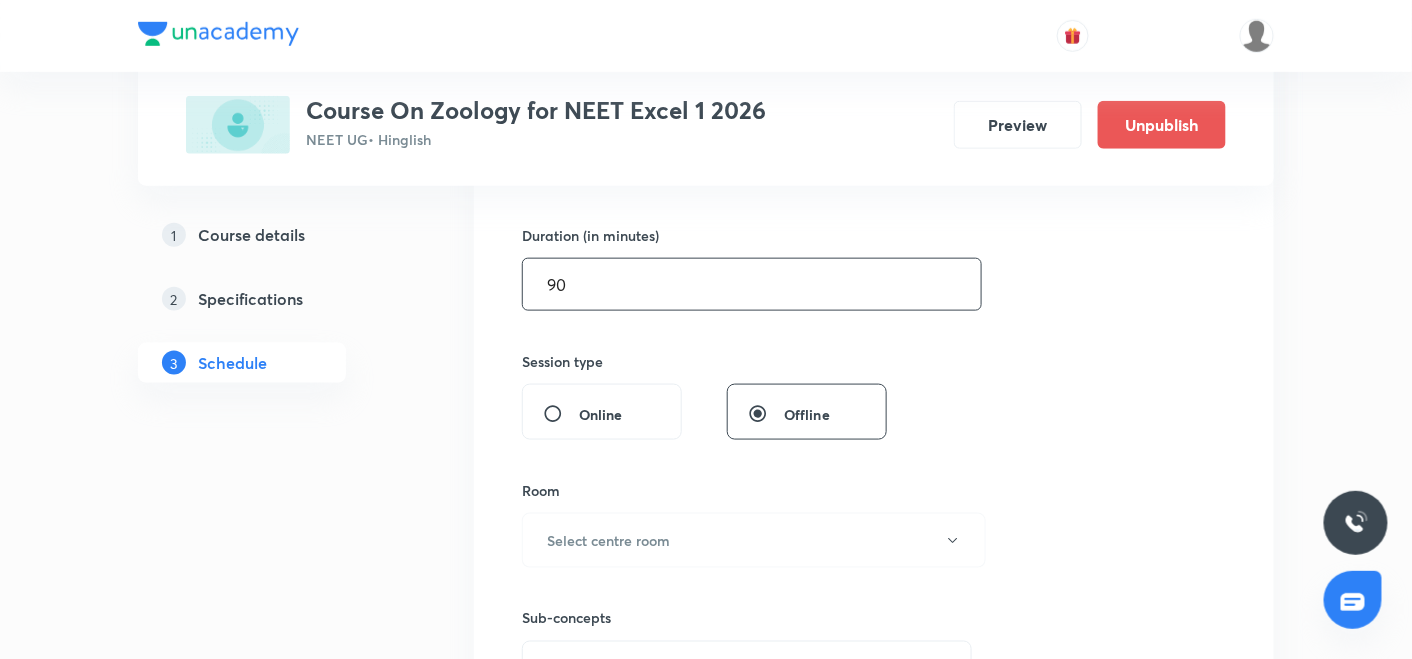 scroll, scrollTop: 633, scrollLeft: 0, axis: vertical 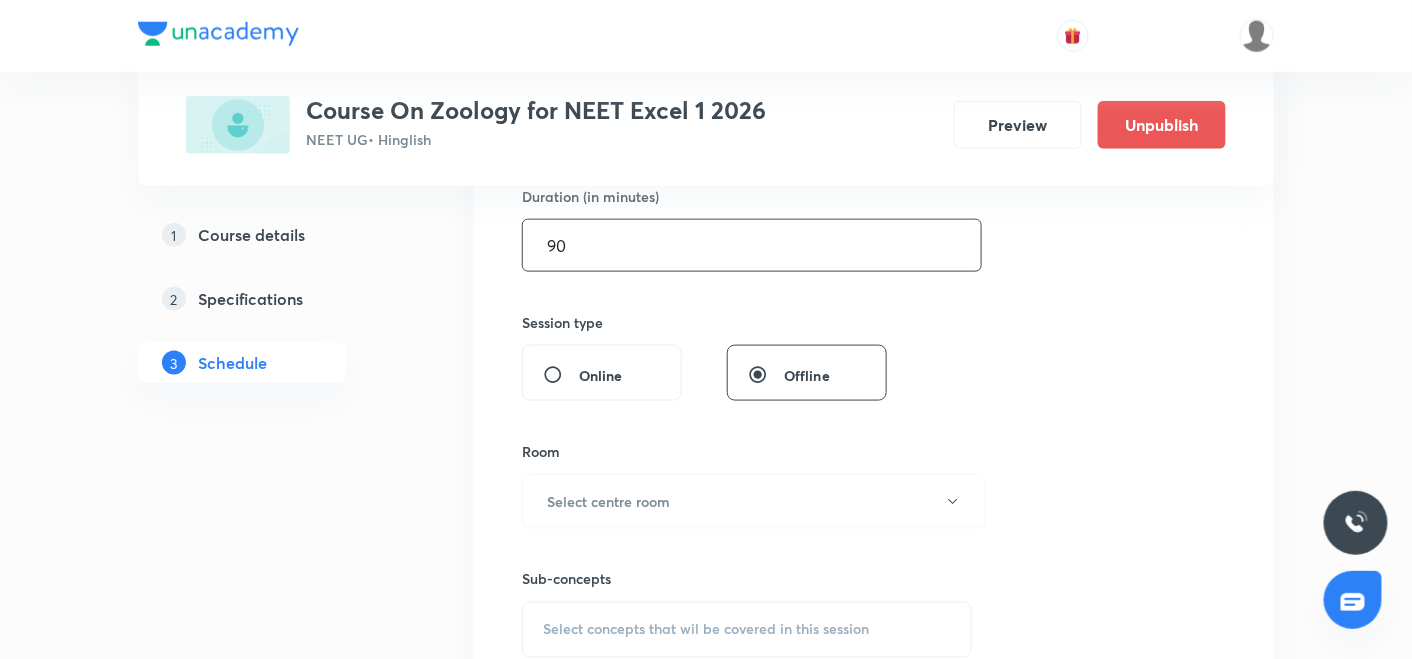 type on "90" 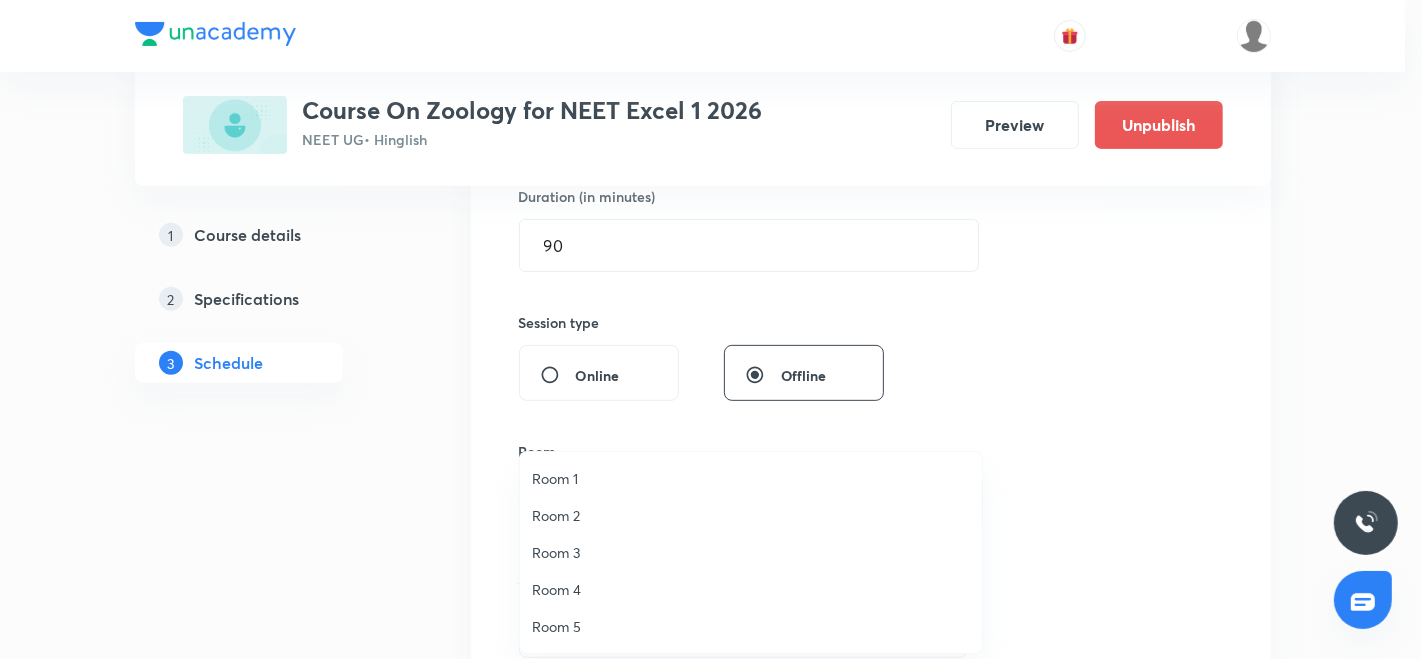 click on "Room 4" at bounding box center [751, 589] 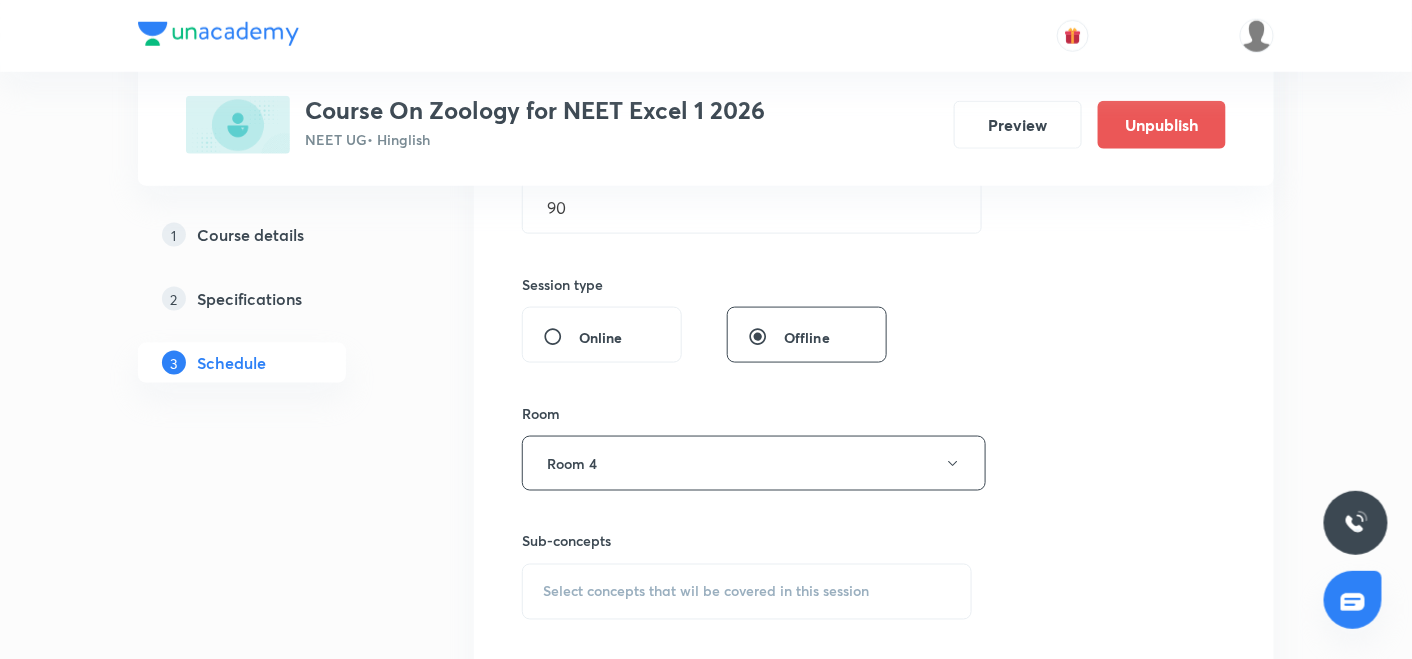 scroll, scrollTop: 696, scrollLeft: 0, axis: vertical 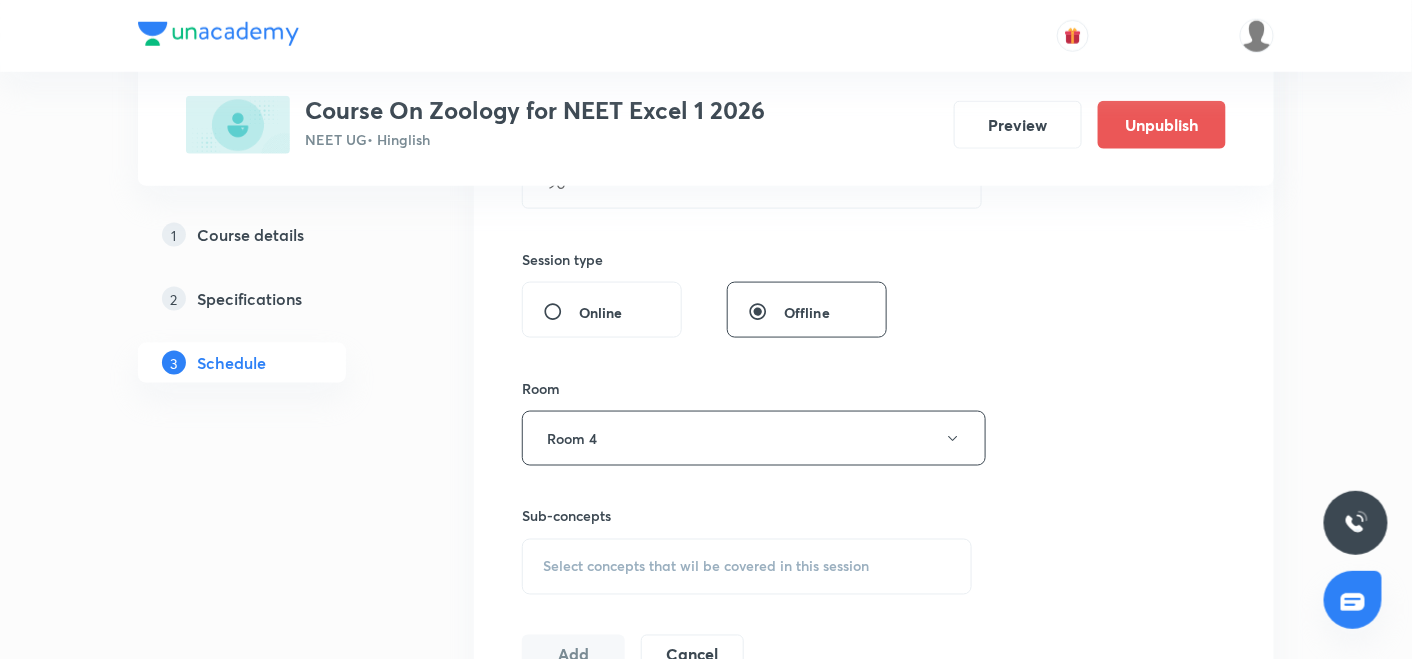click on "Select concepts that wil be covered in this session" at bounding box center [747, 567] 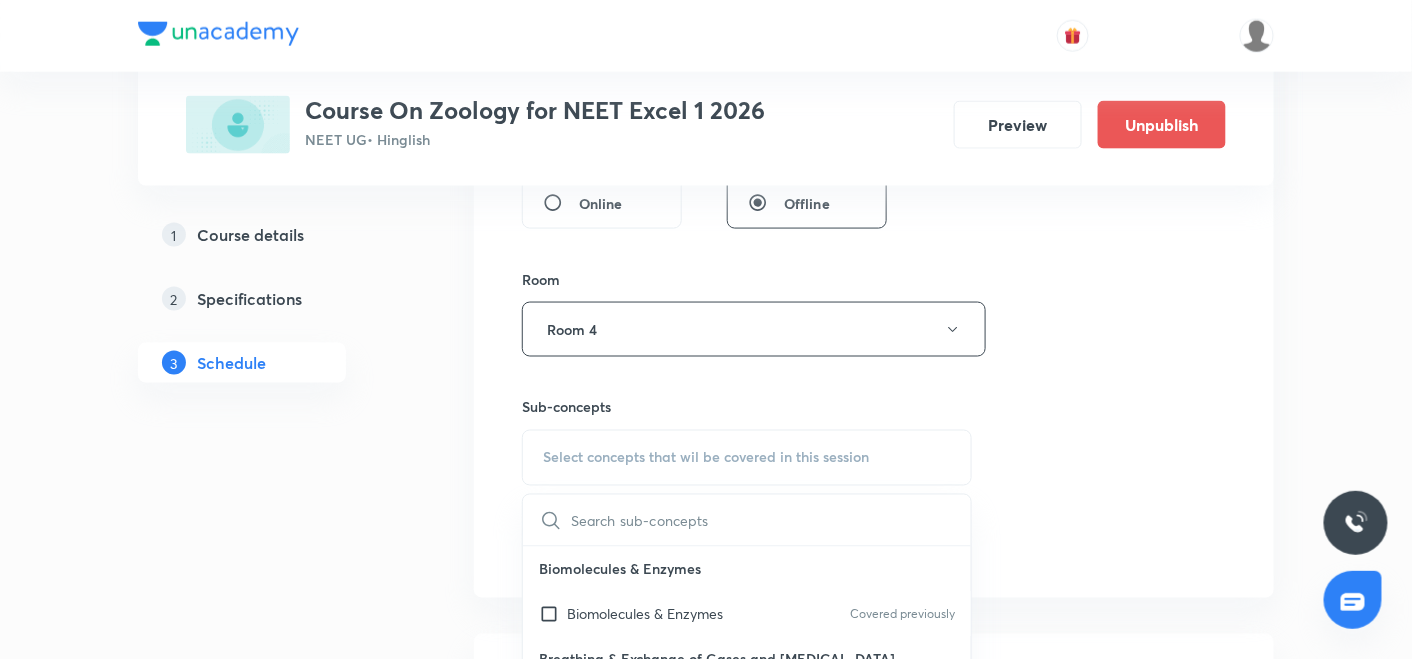 scroll, scrollTop: 844, scrollLeft: 0, axis: vertical 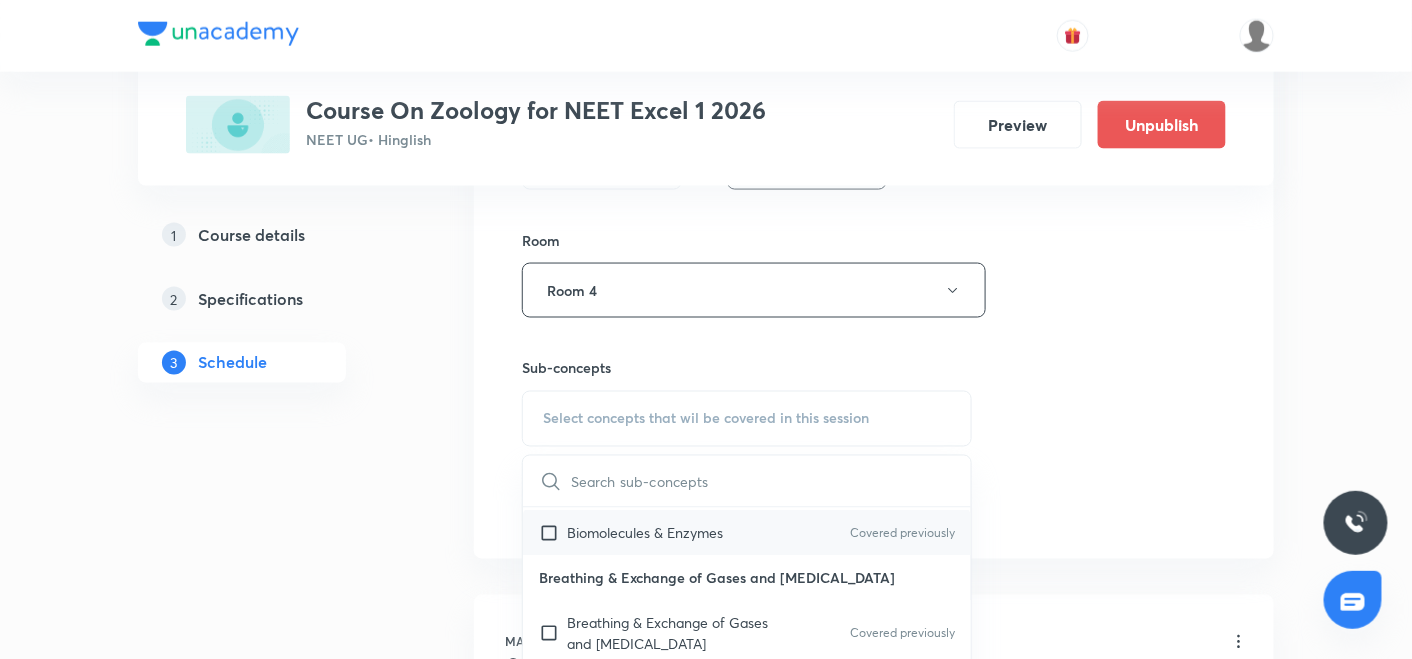 click at bounding box center (553, 533) 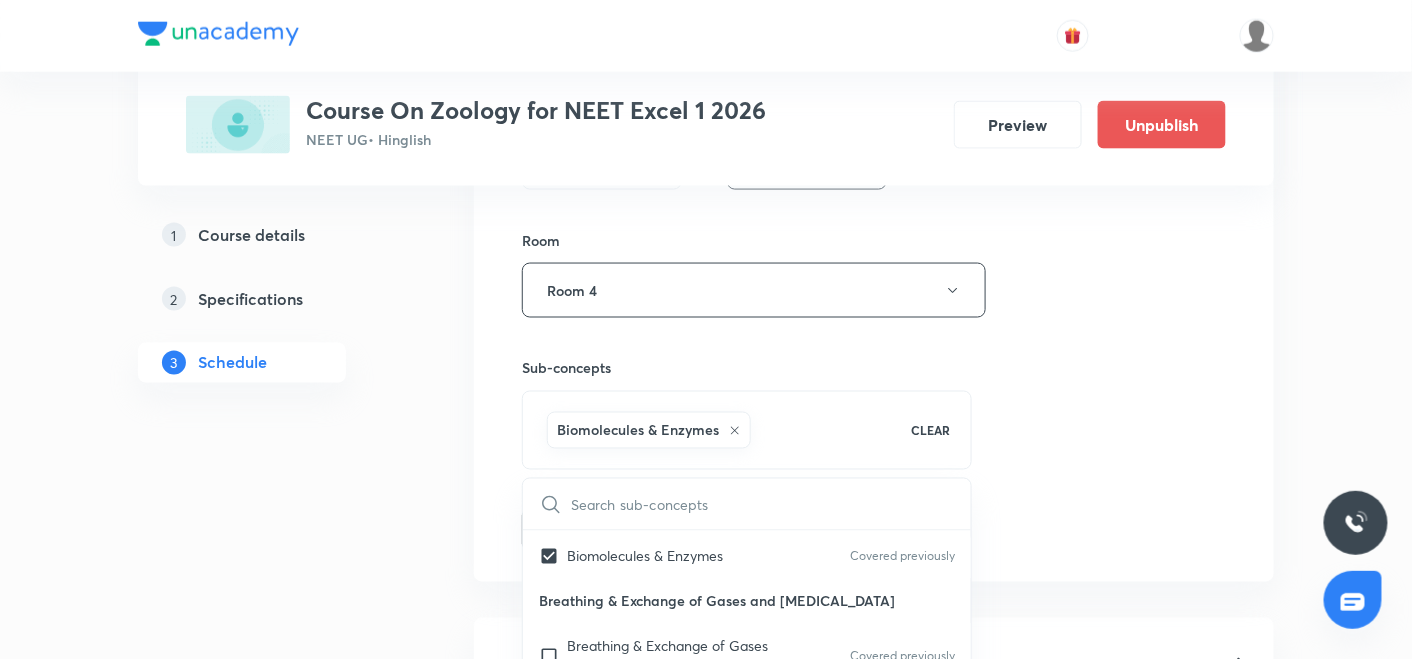 click on "Plus Courses Course On Zoology for NEET Excel 1 2026 NEET UG  • Hinglish Preview Unpublish 1 Course details 2 Specifications 3 Schedule Schedule 45  classes Session  46 Live class Session title 35/99 Biotechnology principle and process ​ Schedule for Jul 18, 2025, 3:15 PM ​ Duration (in minutes) 90 ​   Session type Online Offline Room Room 4 Sub-concepts Biomolecules & Enzymes CLEAR ​ Biomolecules & Enzymes Biomolecules & Enzymes Covered previously Breathing & Exchange of Gases and Body Fluids Breathing & Exchange of Gases and Body Fluids Covered previously Reproductive Health Reproductive Health Covered previously Excretory product and their elimination, Locomotion Excretory product and their elimination, Locomotion Covered previously Origin & Evolution Origin & Evolution Covered previously Biomolecules & Enzymes, Body Fluids & Circulation and Breathing & Exchange of Gases Biomolecules & Enzymes, Body Fluids & Circulation and Breathing & Exchange of Gases Covered previously Add Cancel Mar 24 Mar 25" at bounding box center [706, 3494] 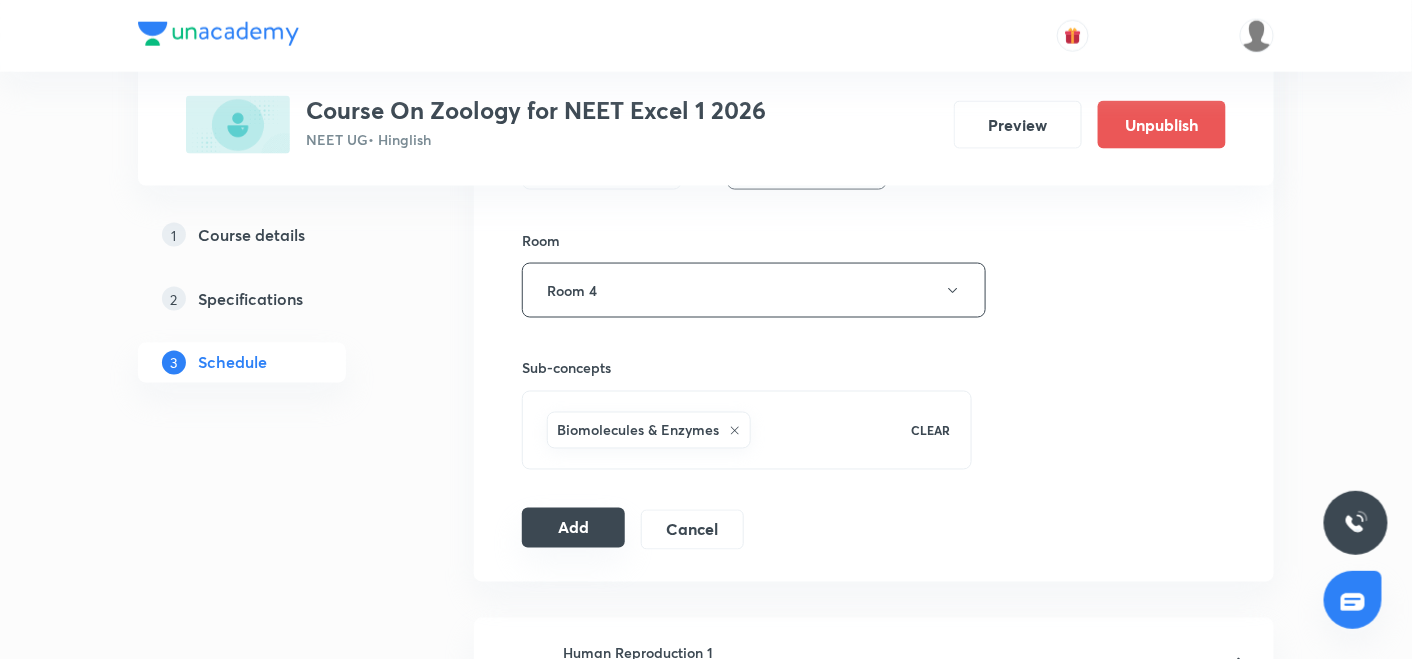 click on "Add" at bounding box center [573, 528] 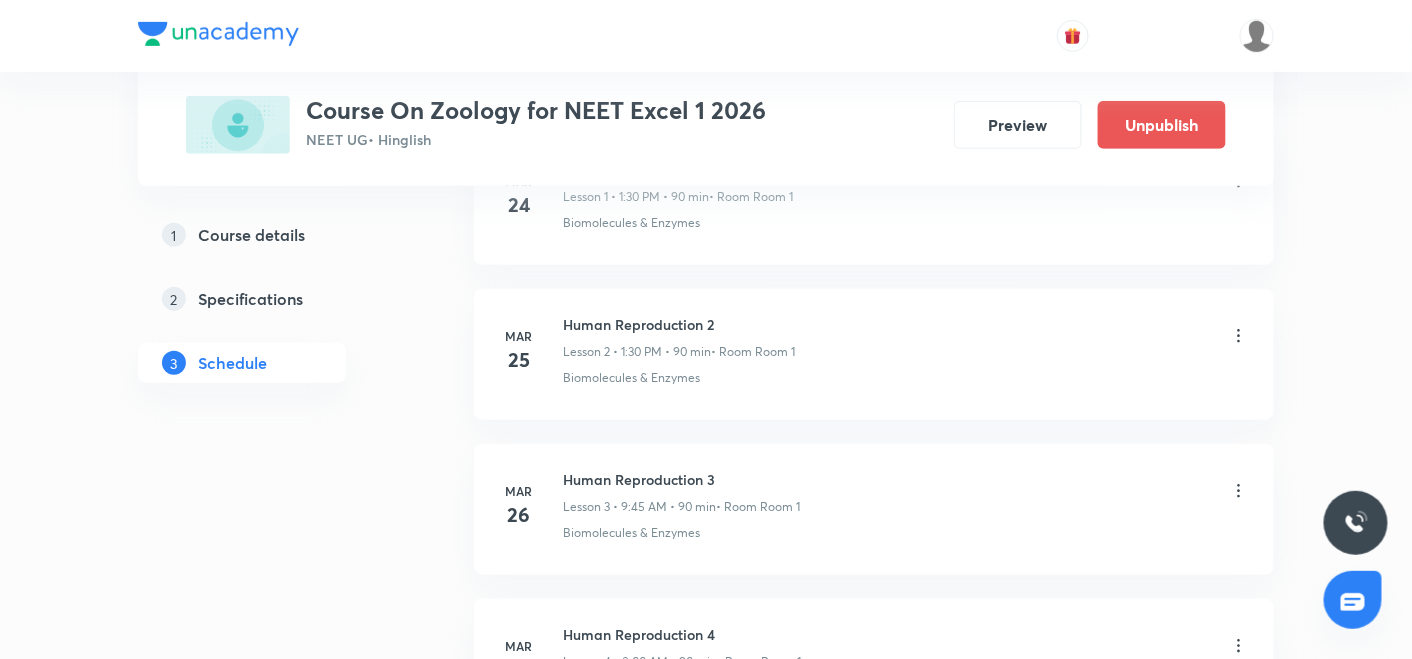 scroll, scrollTop: 0, scrollLeft: 0, axis: both 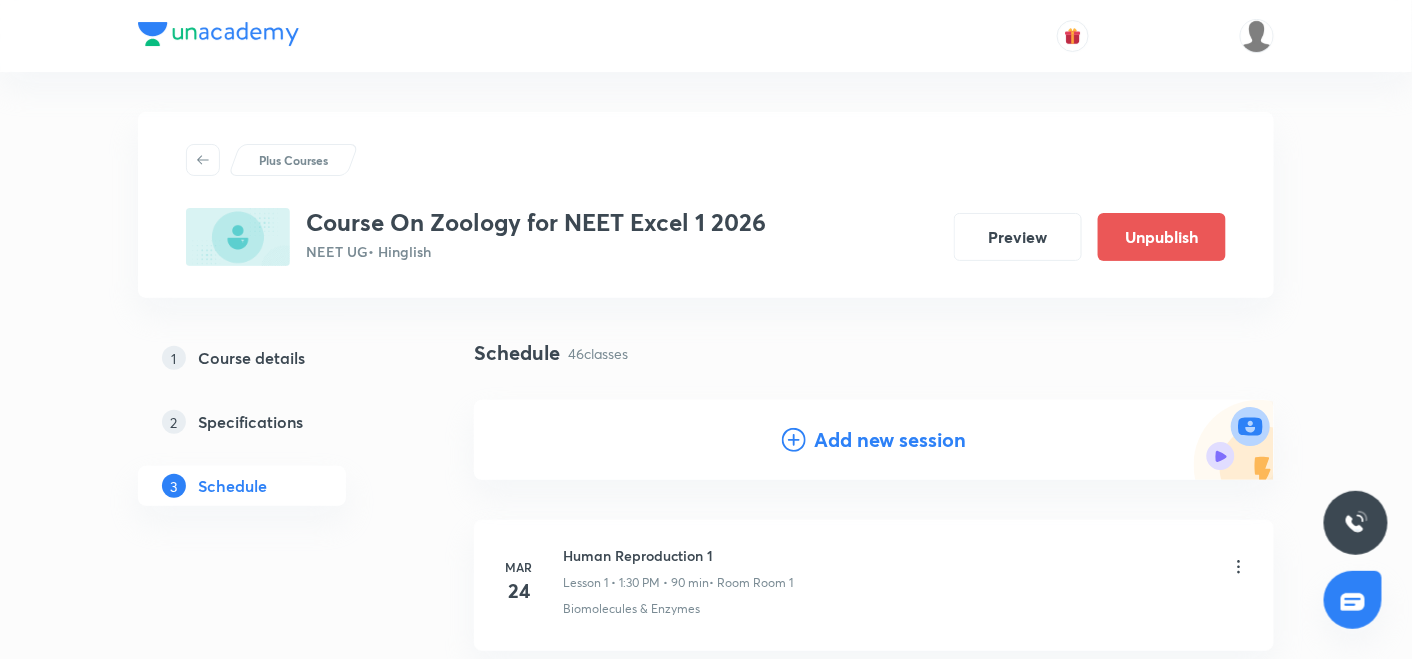 click 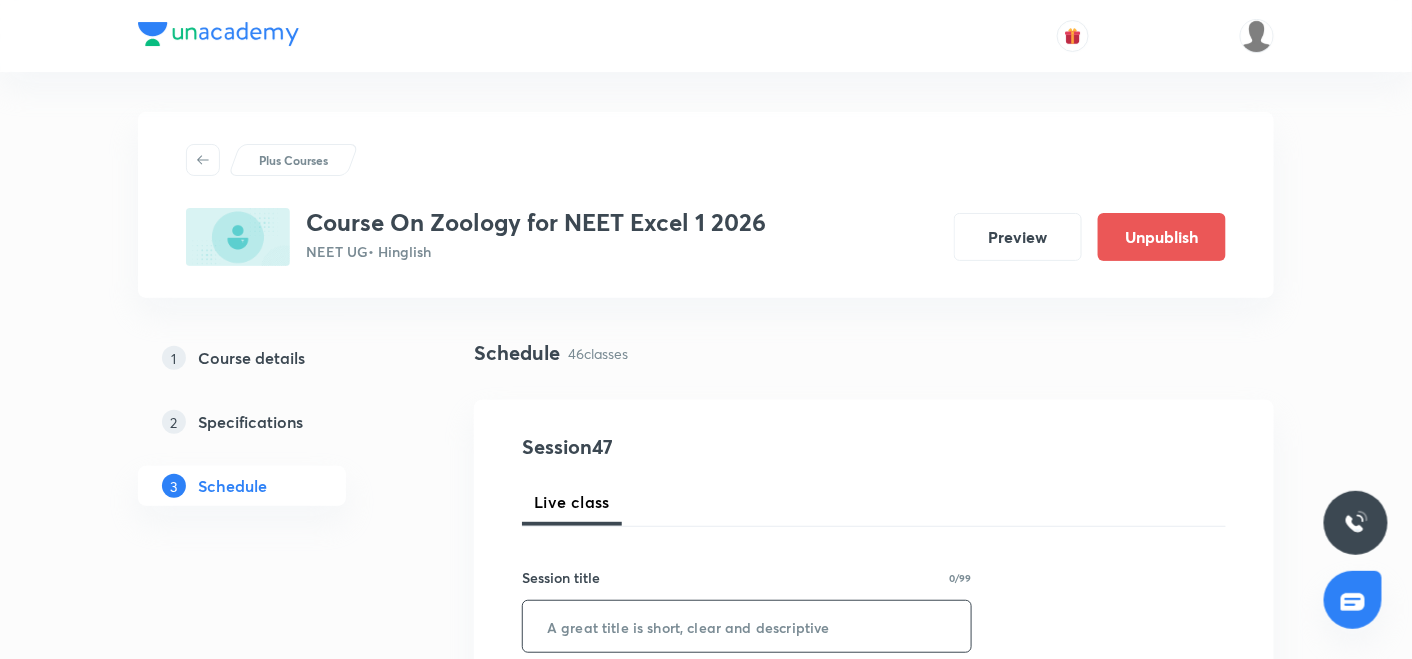 click at bounding box center (747, 626) 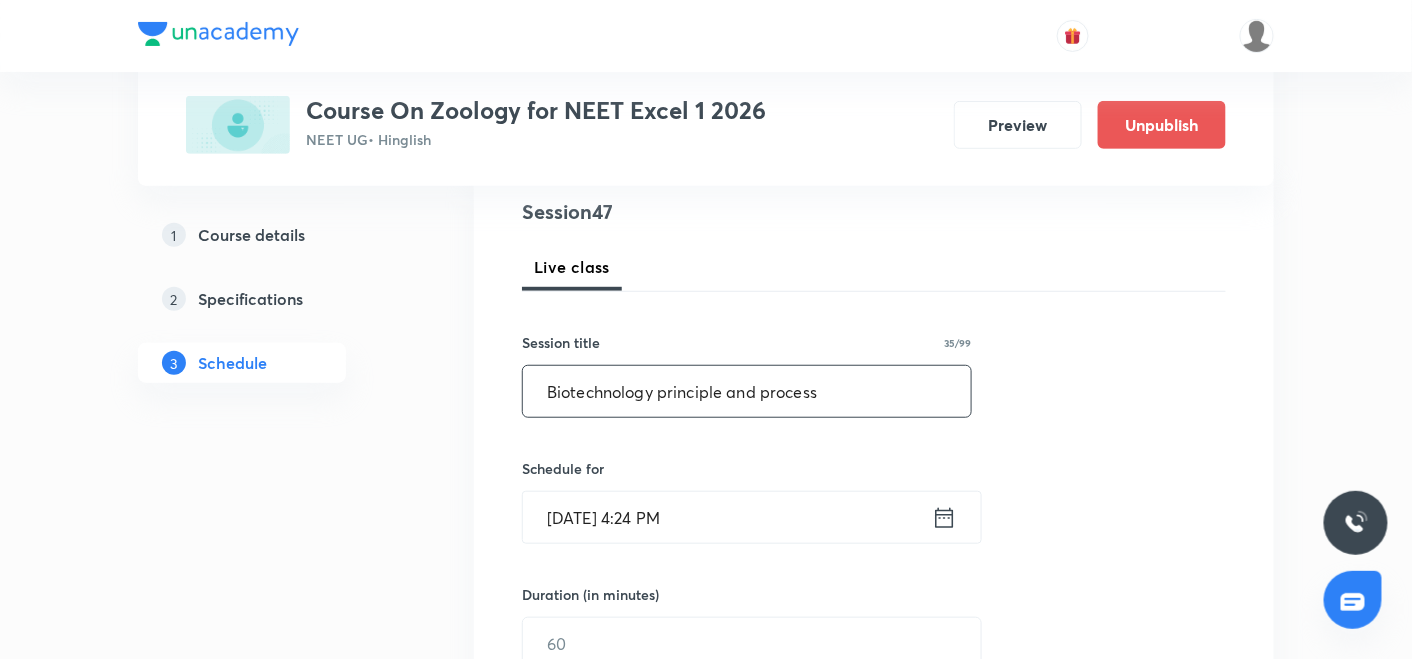 scroll, scrollTop: 244, scrollLeft: 0, axis: vertical 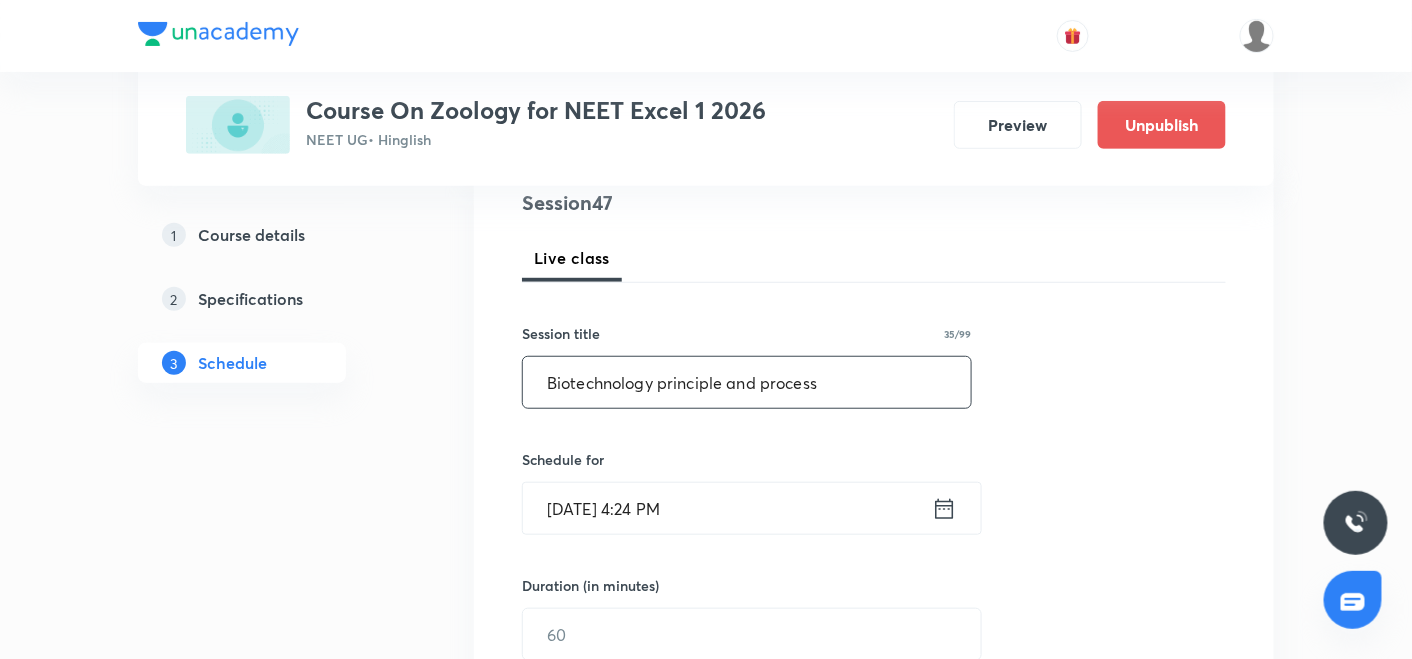 type on "Biotechnology principle and process" 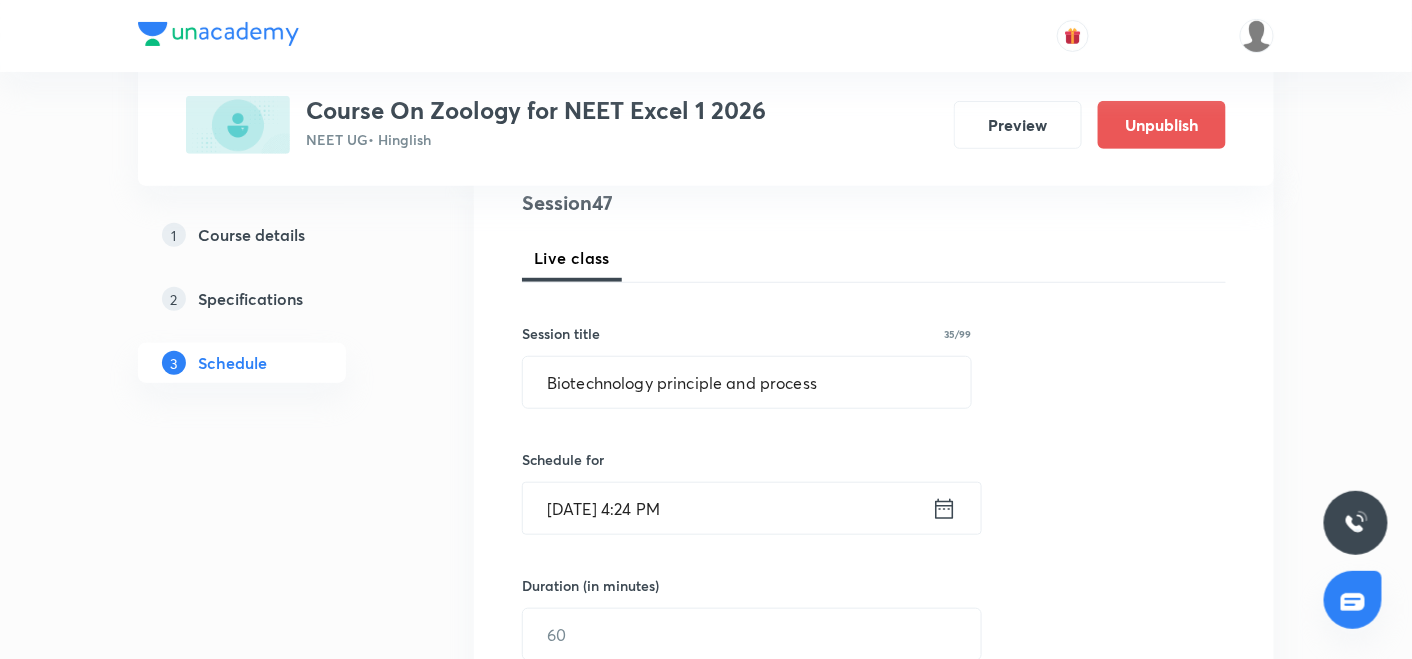 click 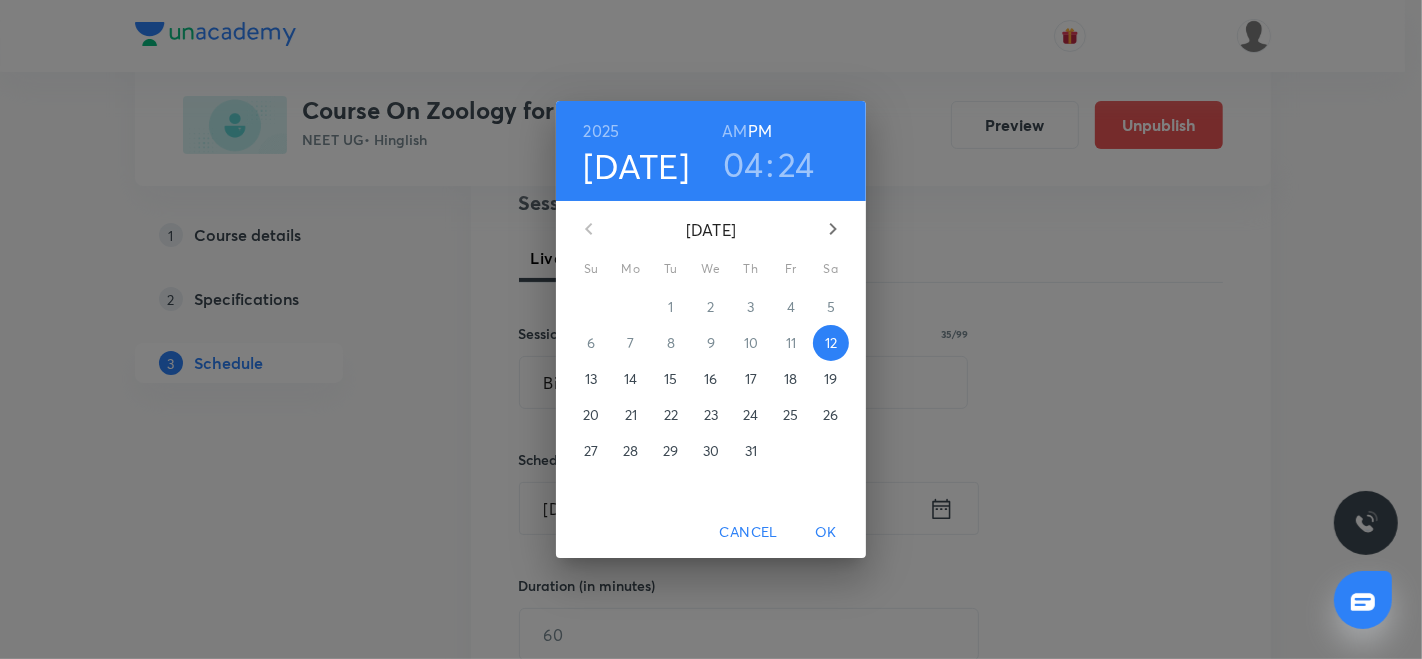 click on "19" at bounding box center (830, 379) 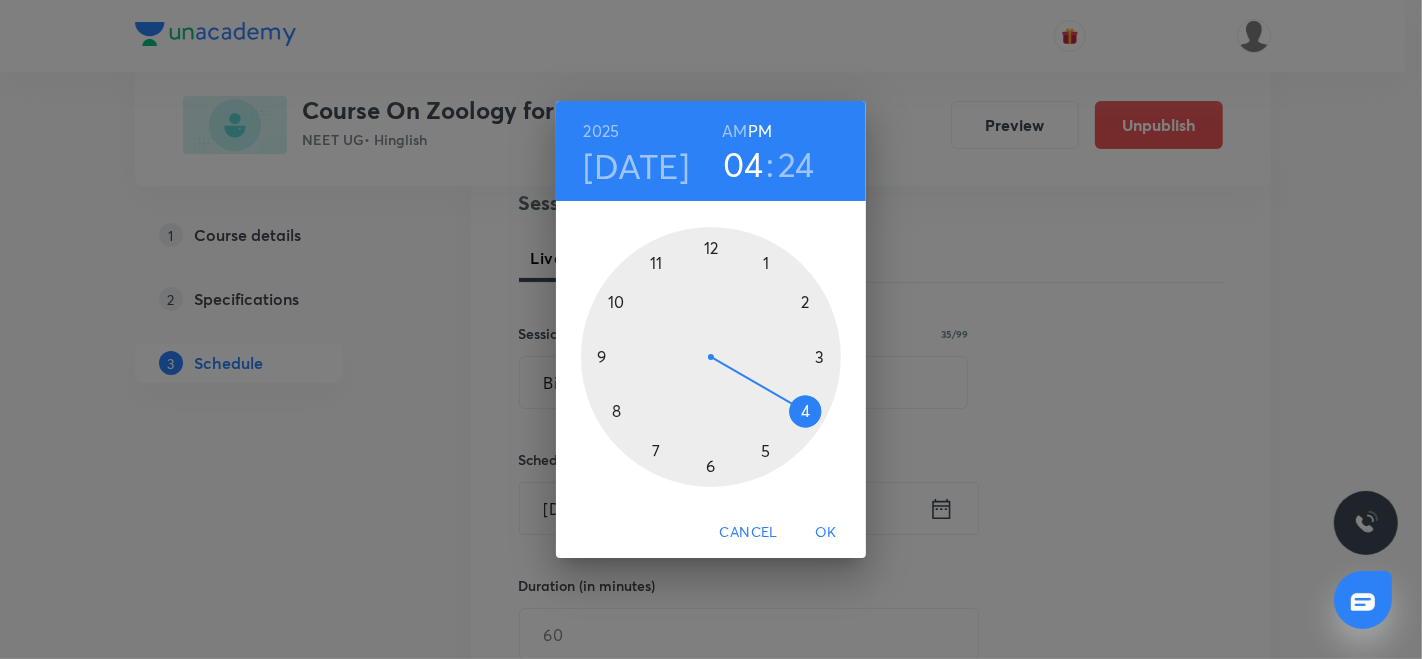 click at bounding box center [711, 357] 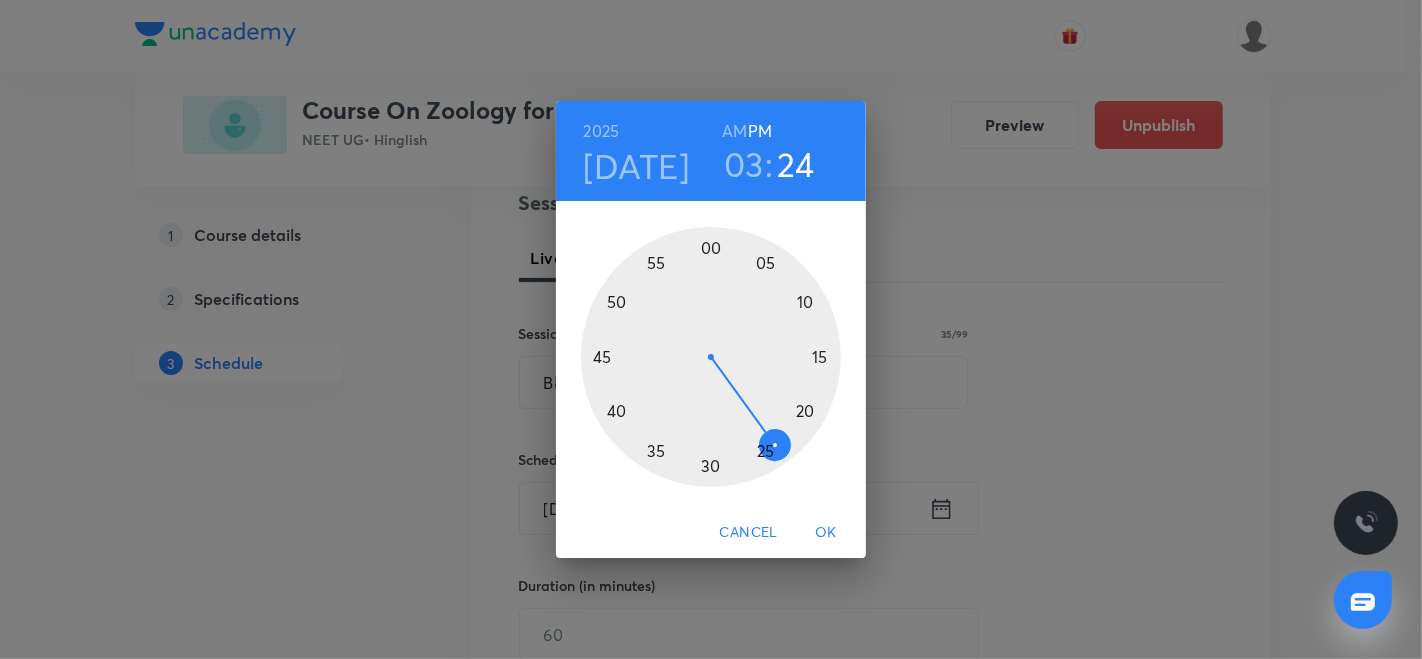 click at bounding box center (711, 357) 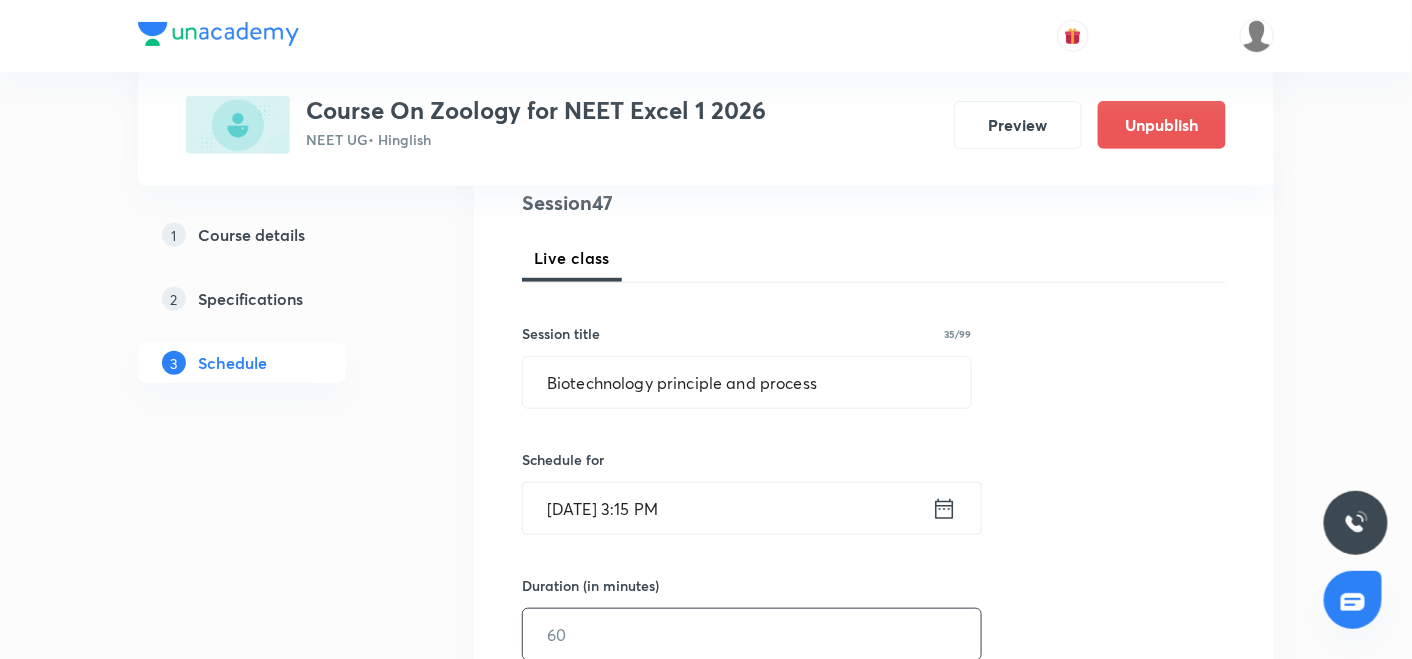 click at bounding box center (752, 634) 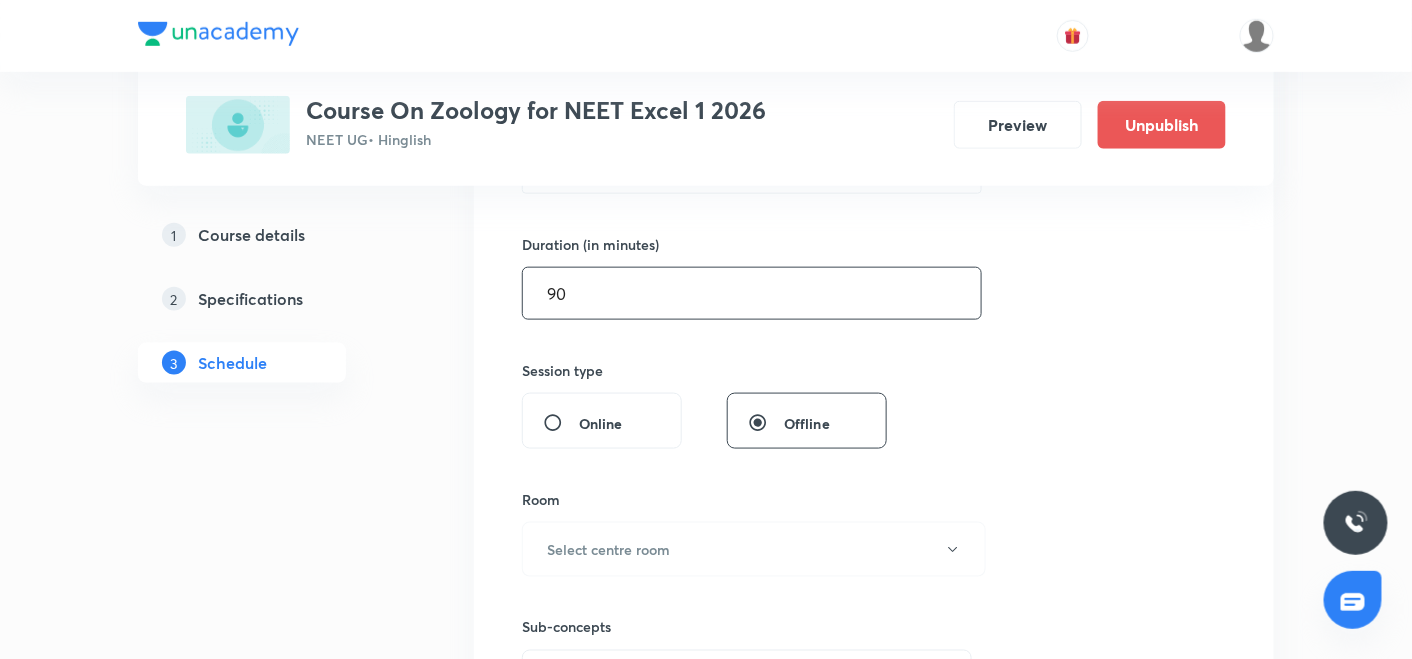 scroll, scrollTop: 600, scrollLeft: 0, axis: vertical 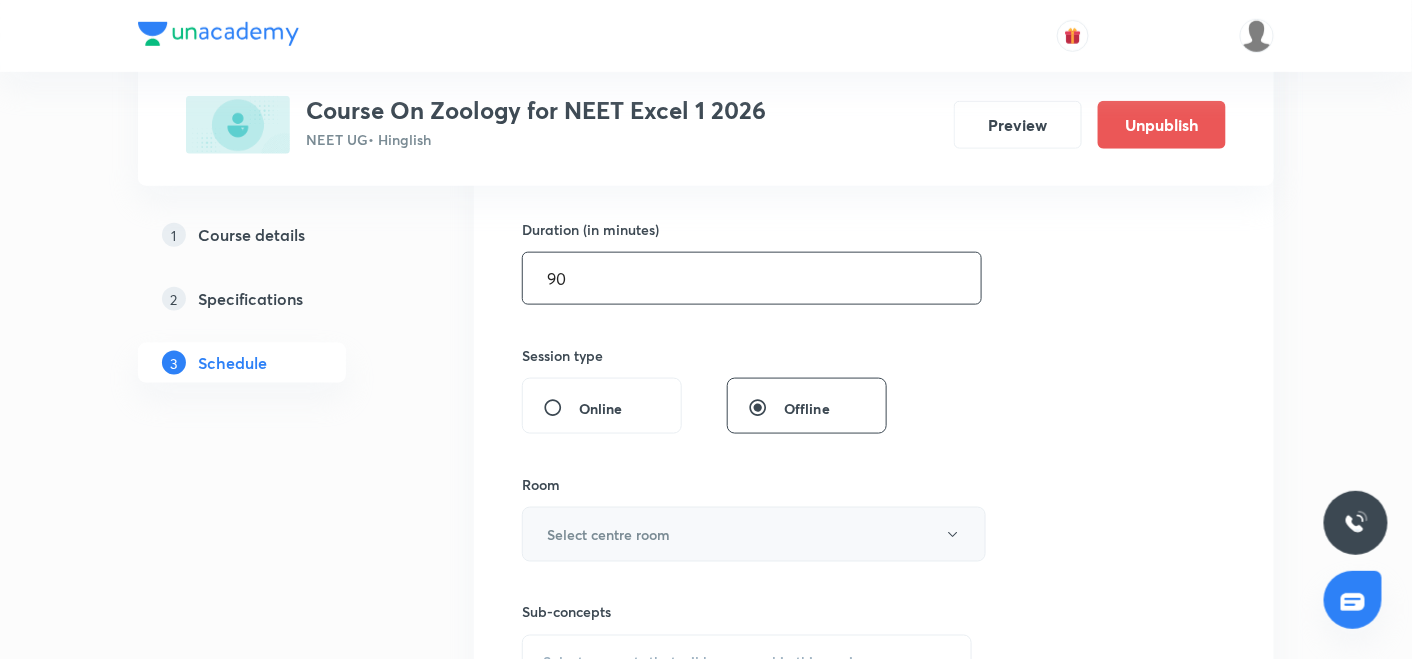 type on "90" 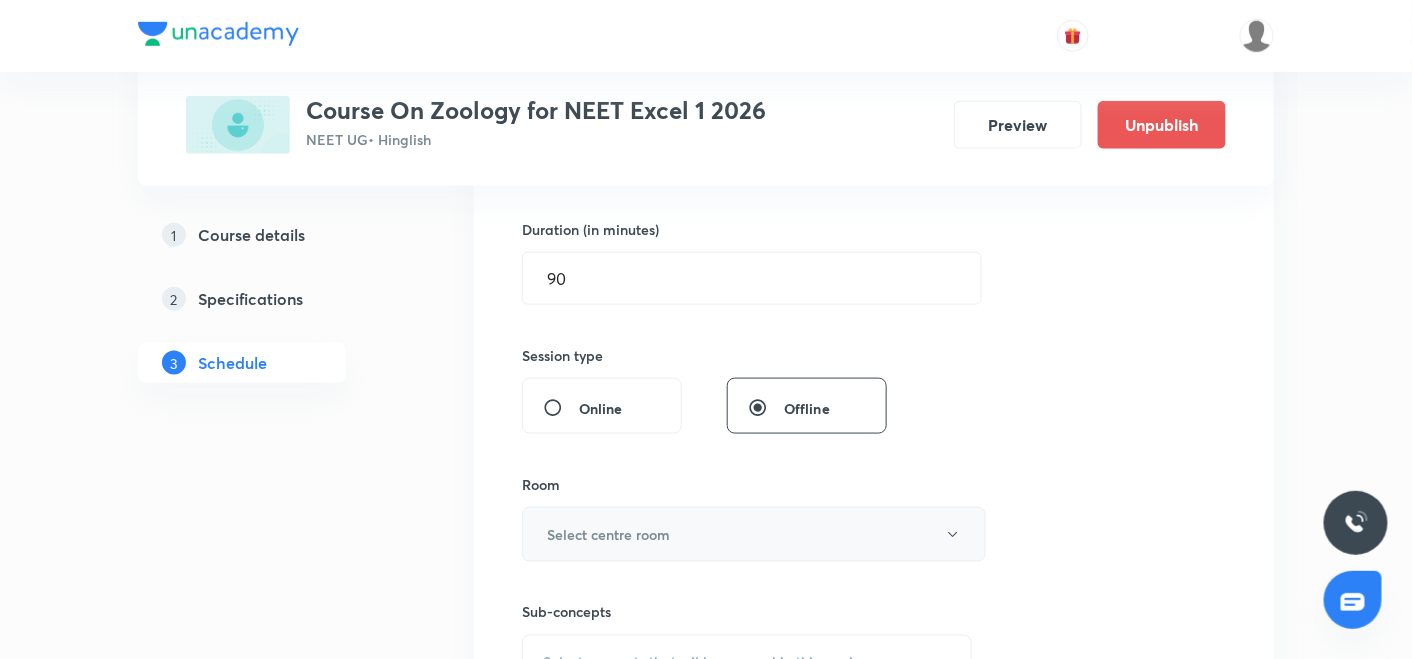 click on "Select centre room" at bounding box center (754, 534) 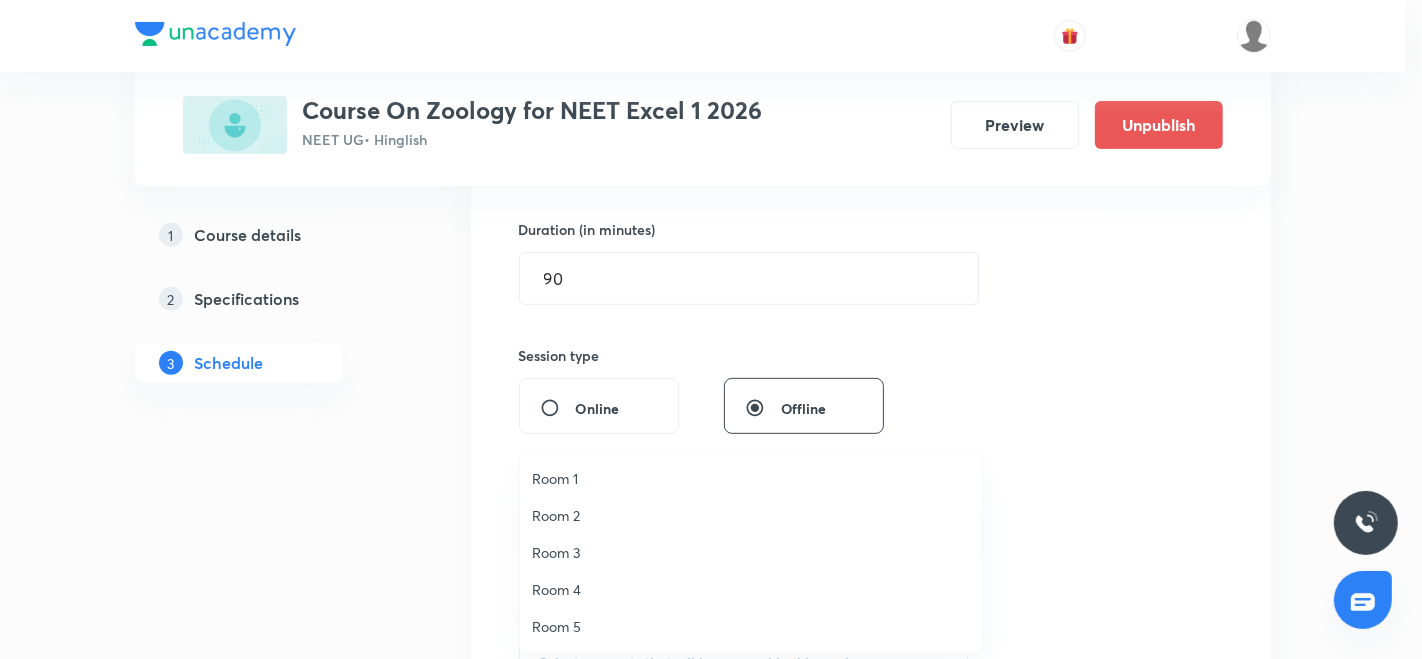 click on "Room 3" at bounding box center [751, 552] 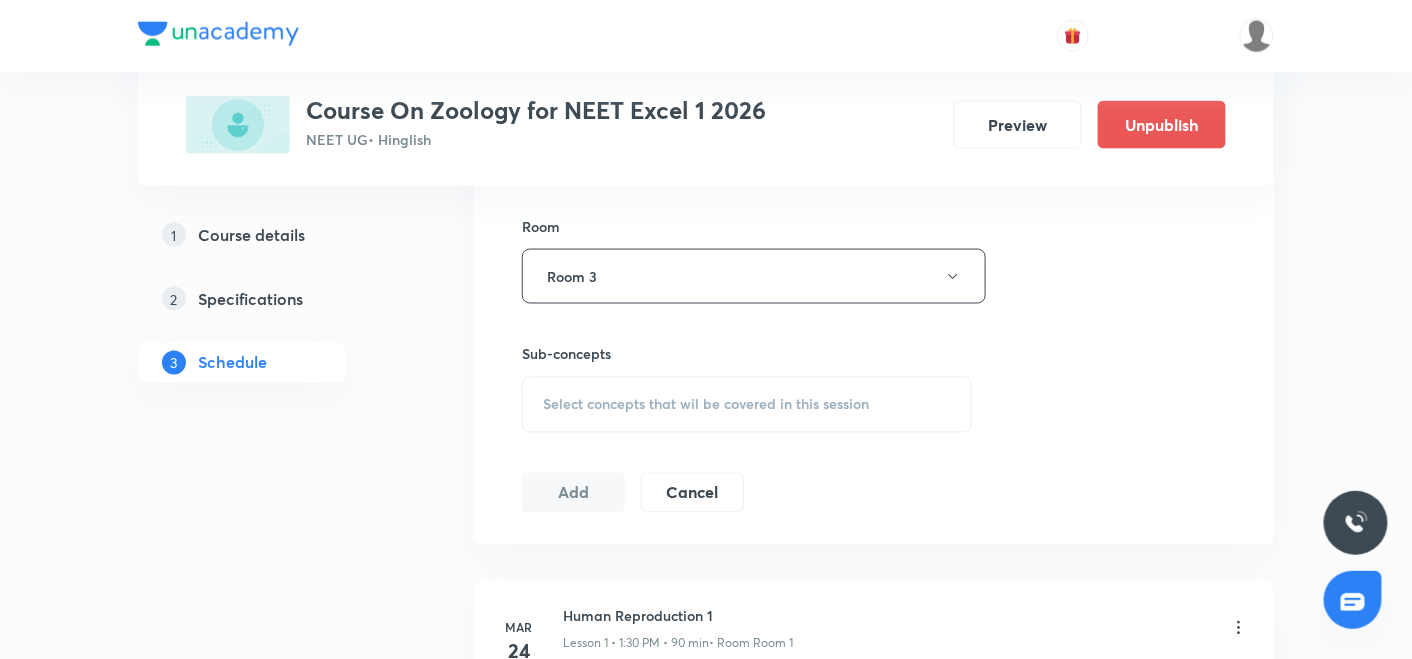 scroll, scrollTop: 859, scrollLeft: 0, axis: vertical 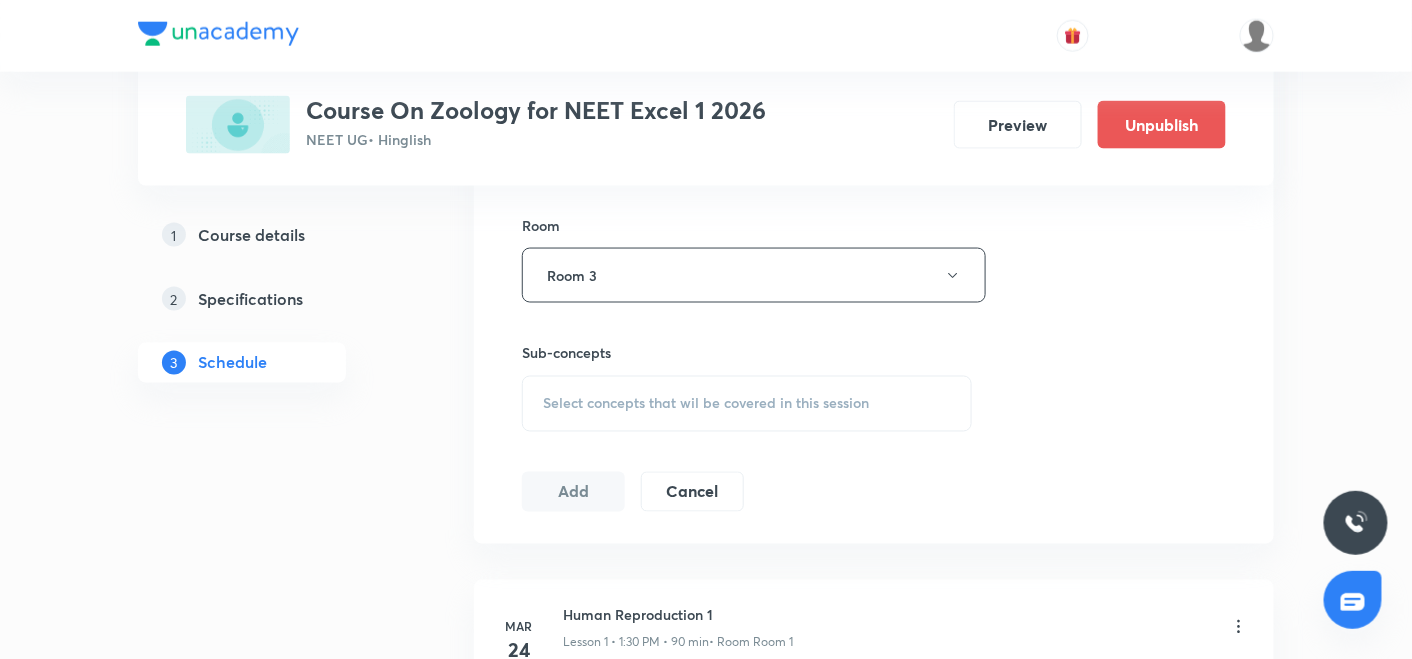 click on "Select concepts that wil be covered in this session" at bounding box center (747, 404) 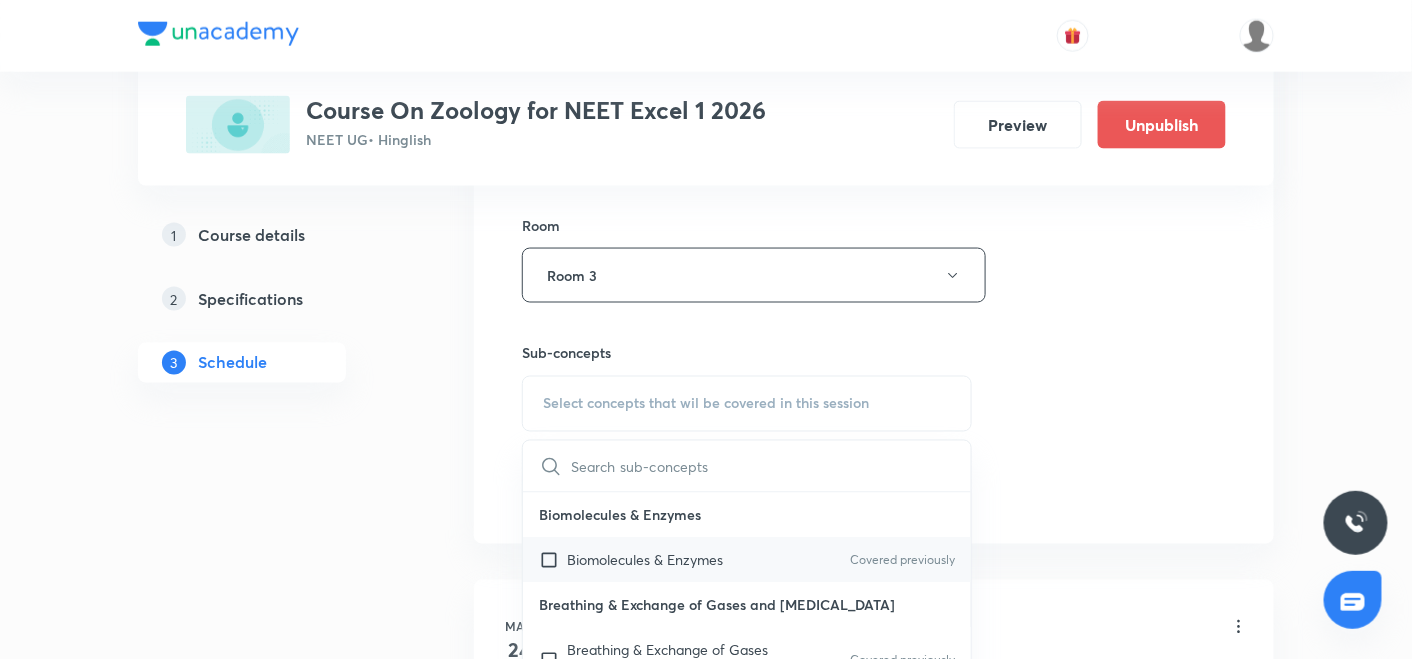 click on "Biomolecules & Enzymes Covered previously" at bounding box center (747, 560) 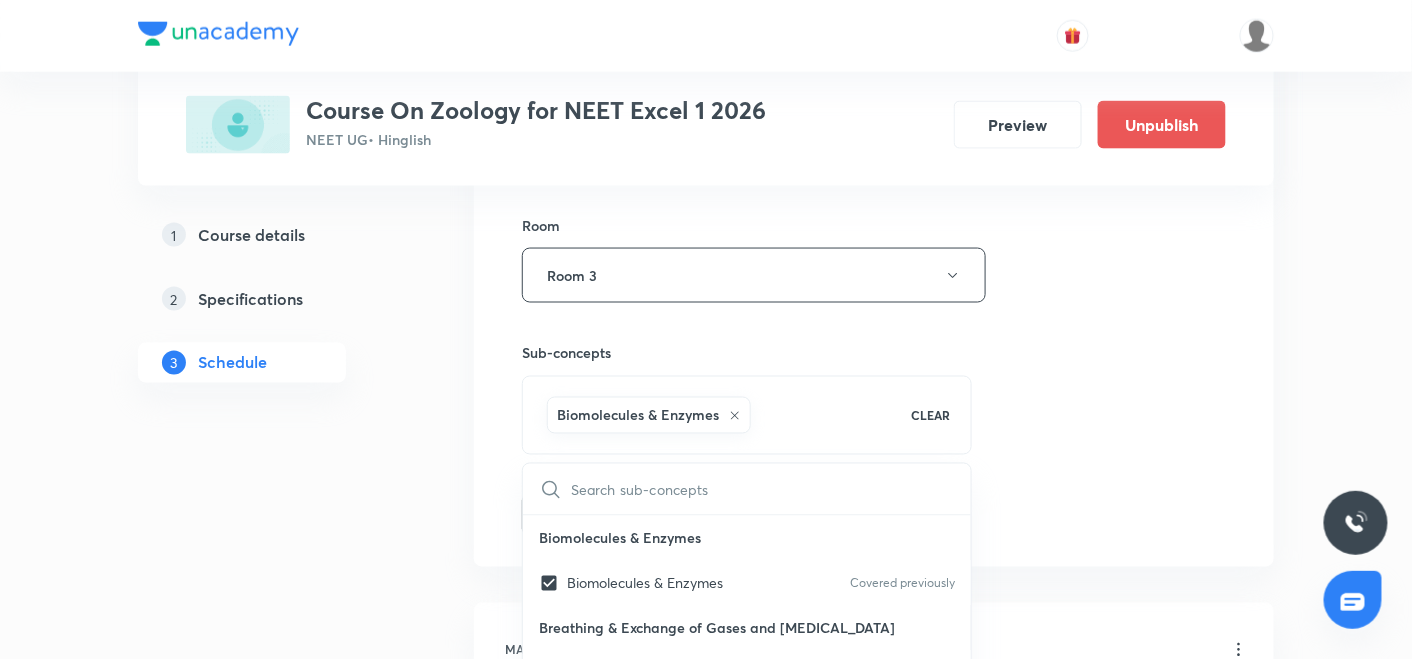 click on "1 Course details 2 Specifications 3 Schedule" at bounding box center (274, 3670) 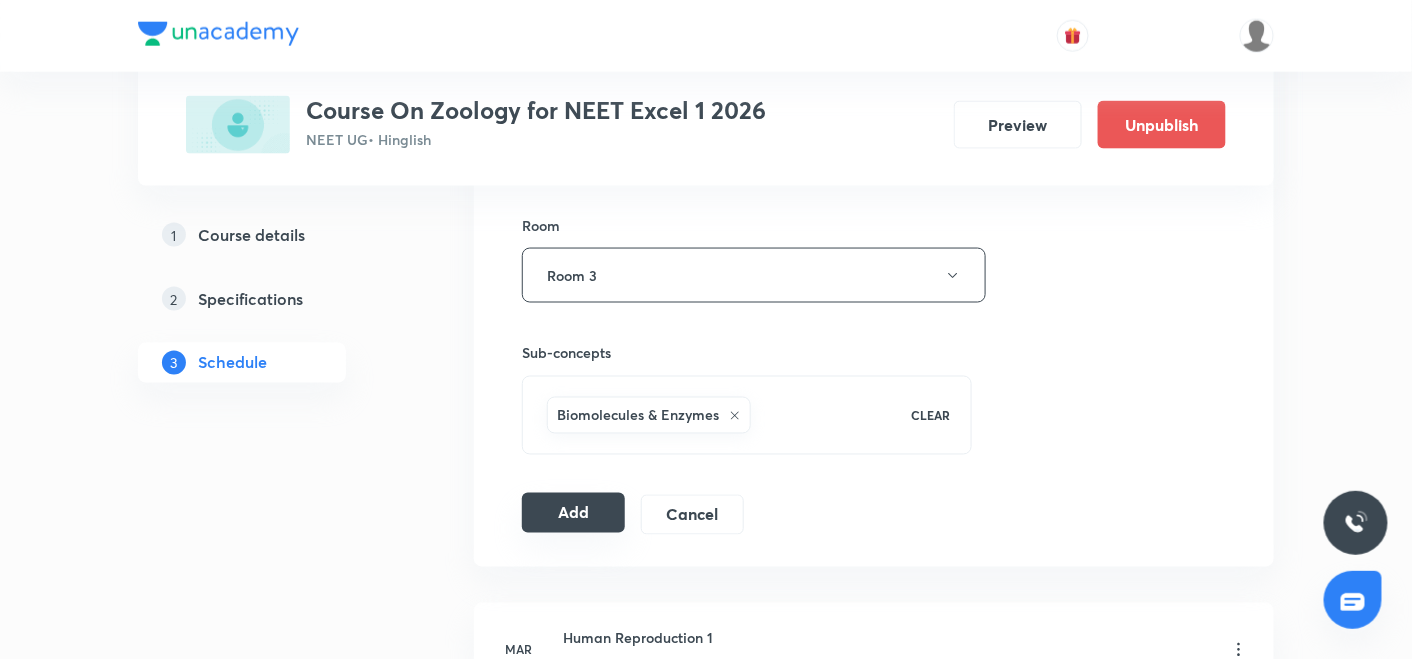 click on "Add" at bounding box center [573, 513] 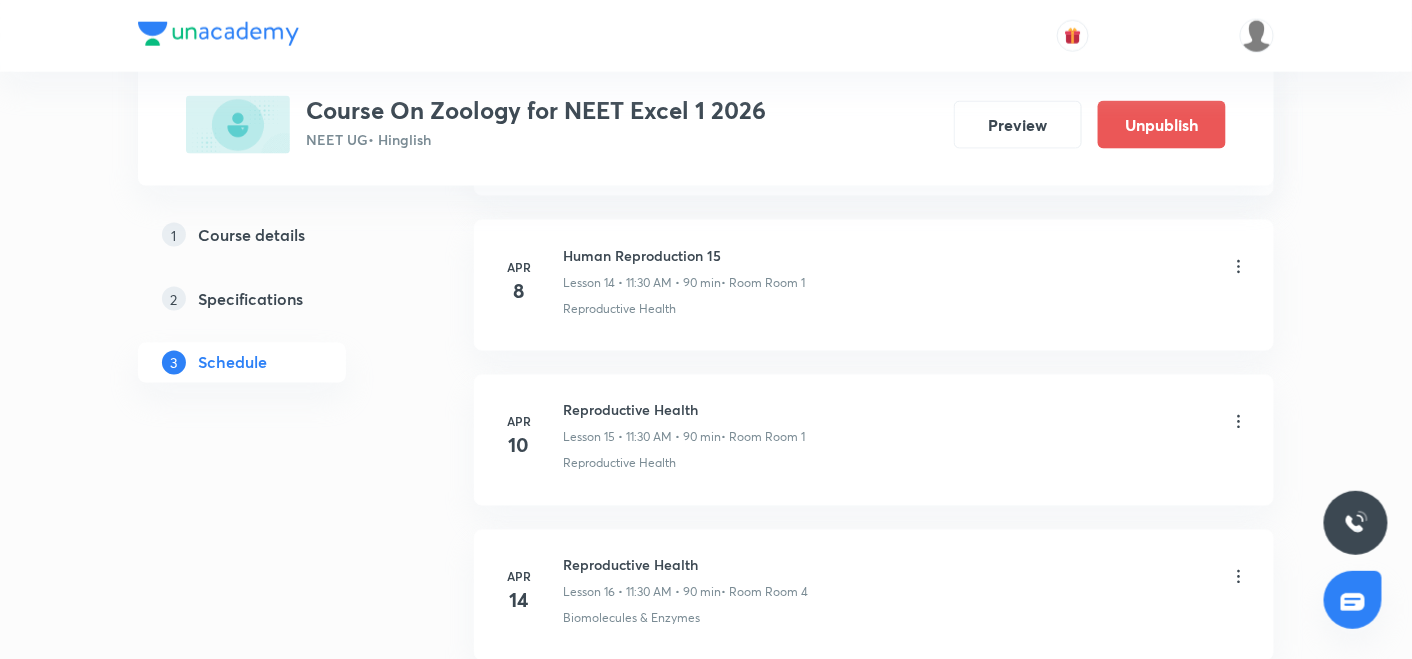 scroll, scrollTop: 3258, scrollLeft: 0, axis: vertical 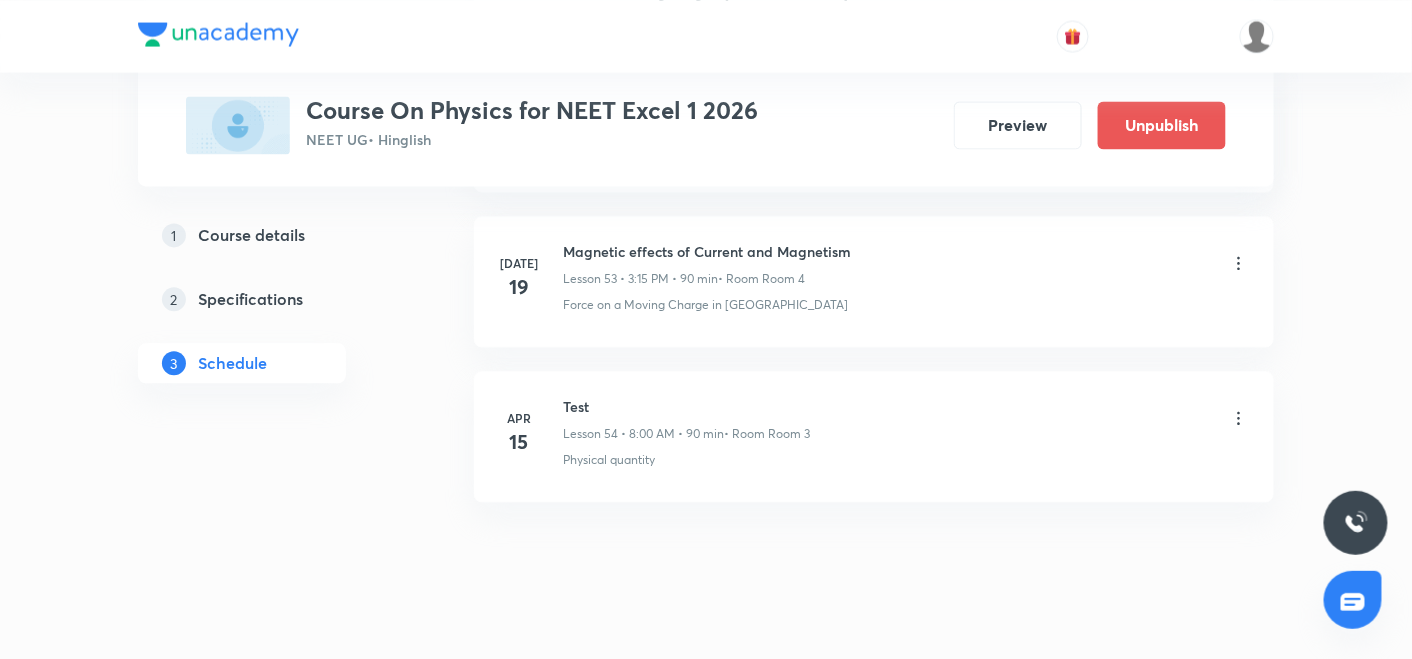 click 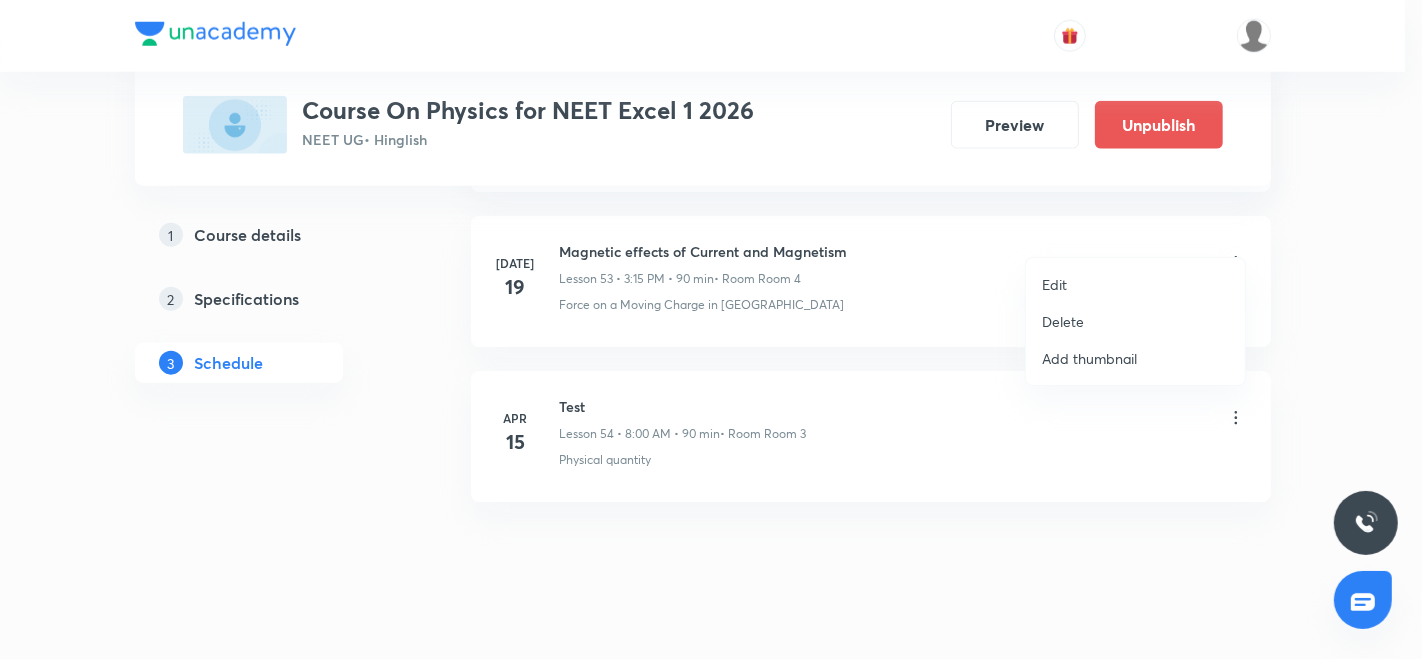 click on "Edit" at bounding box center (1135, 284) 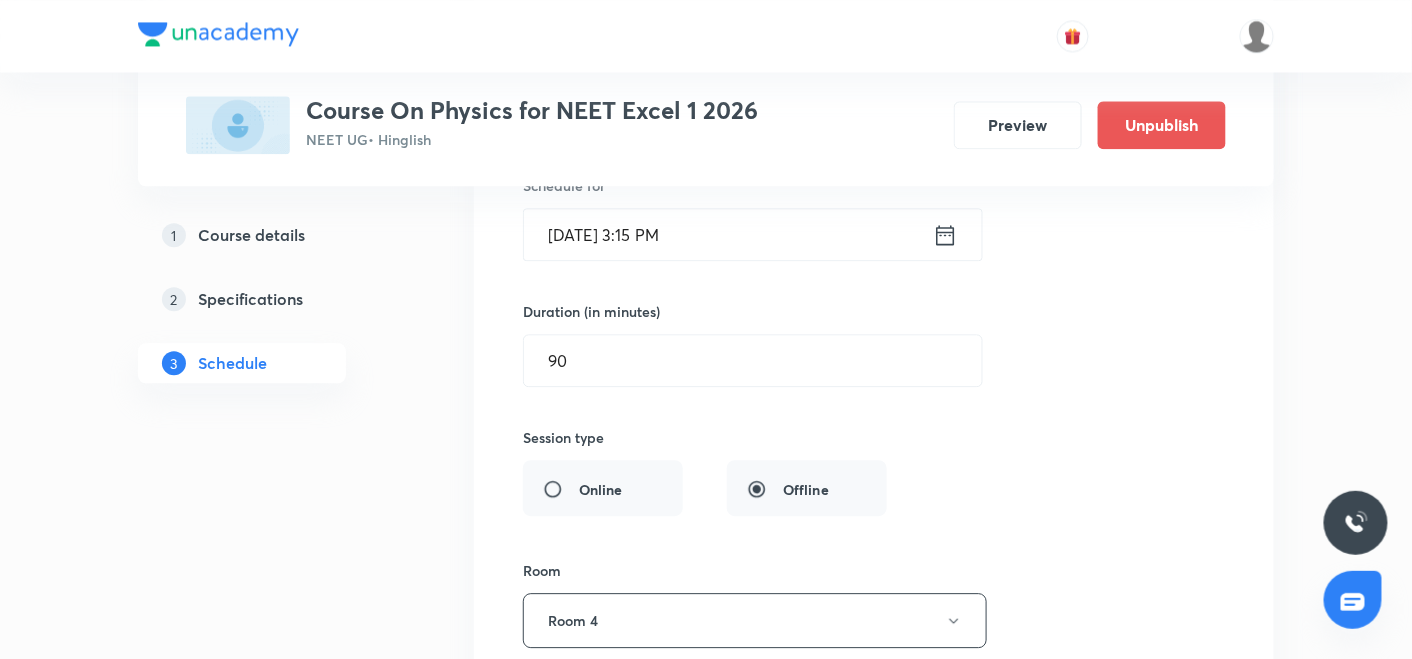 scroll, scrollTop: 8586, scrollLeft: 0, axis: vertical 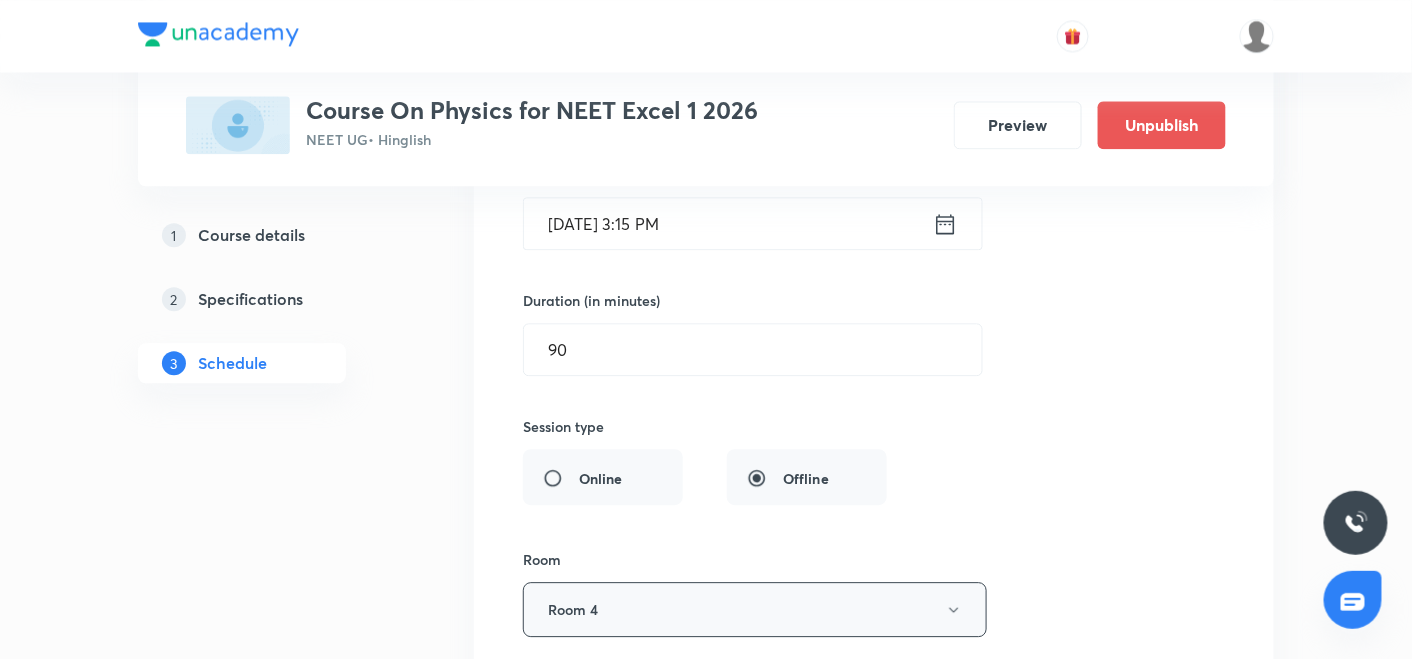 click 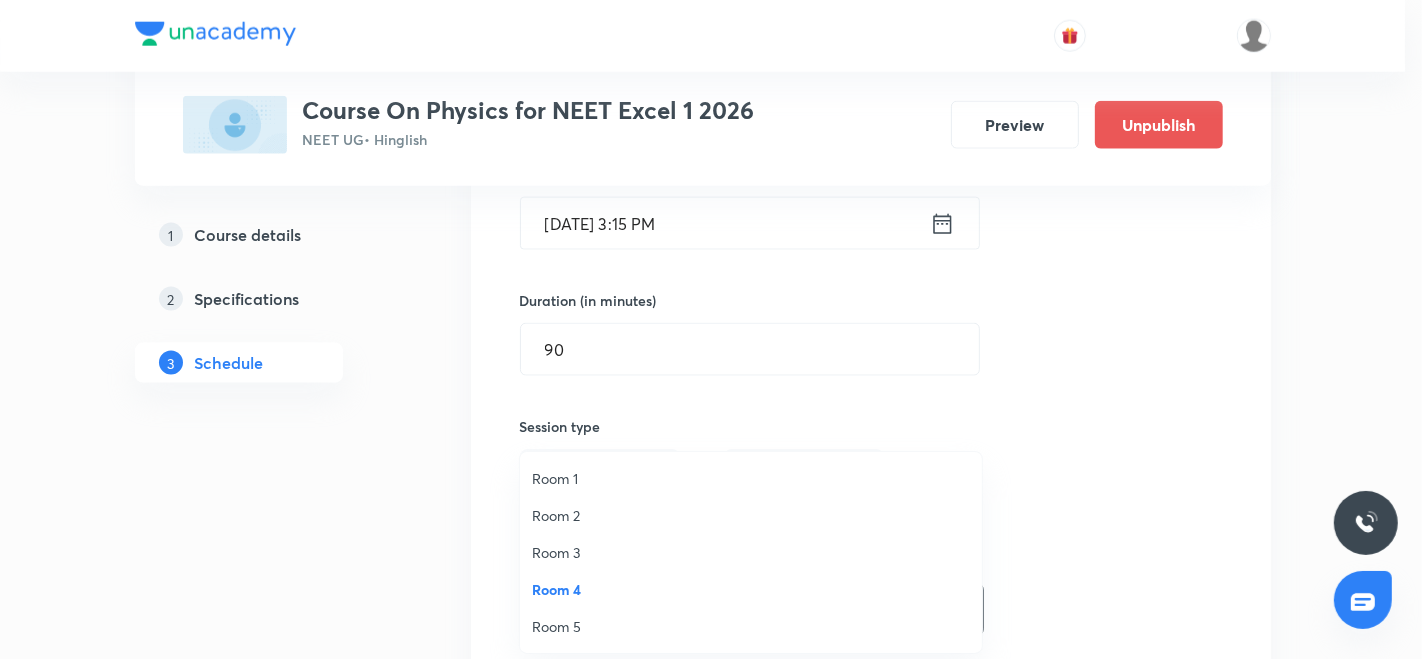 click on "Room 3" at bounding box center (751, 552) 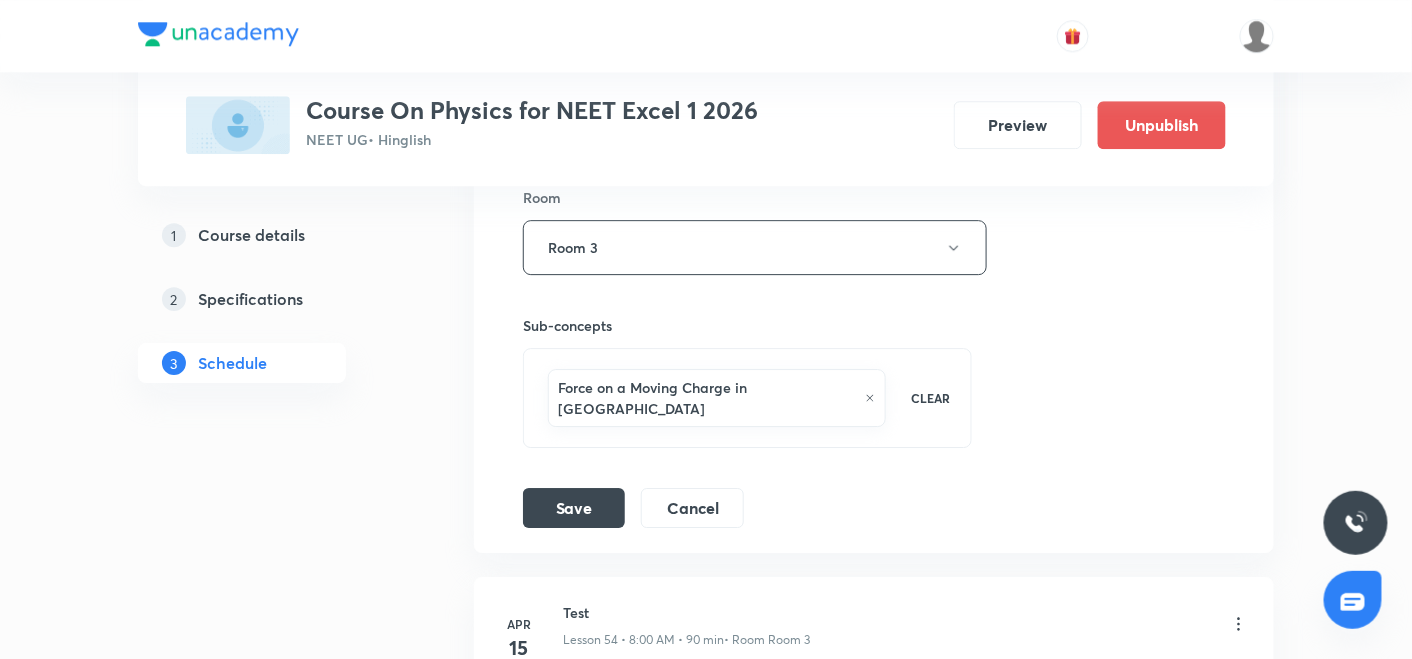 scroll, scrollTop: 9031, scrollLeft: 0, axis: vertical 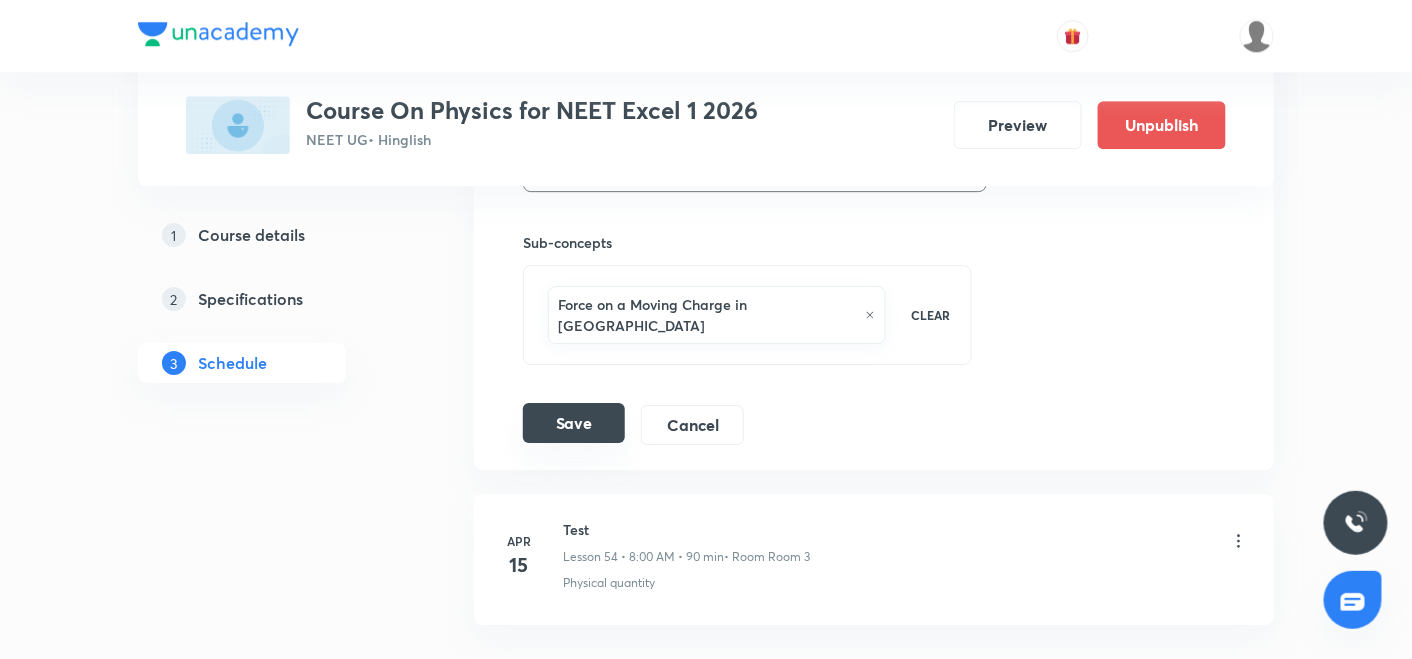click on "Save" at bounding box center [574, 423] 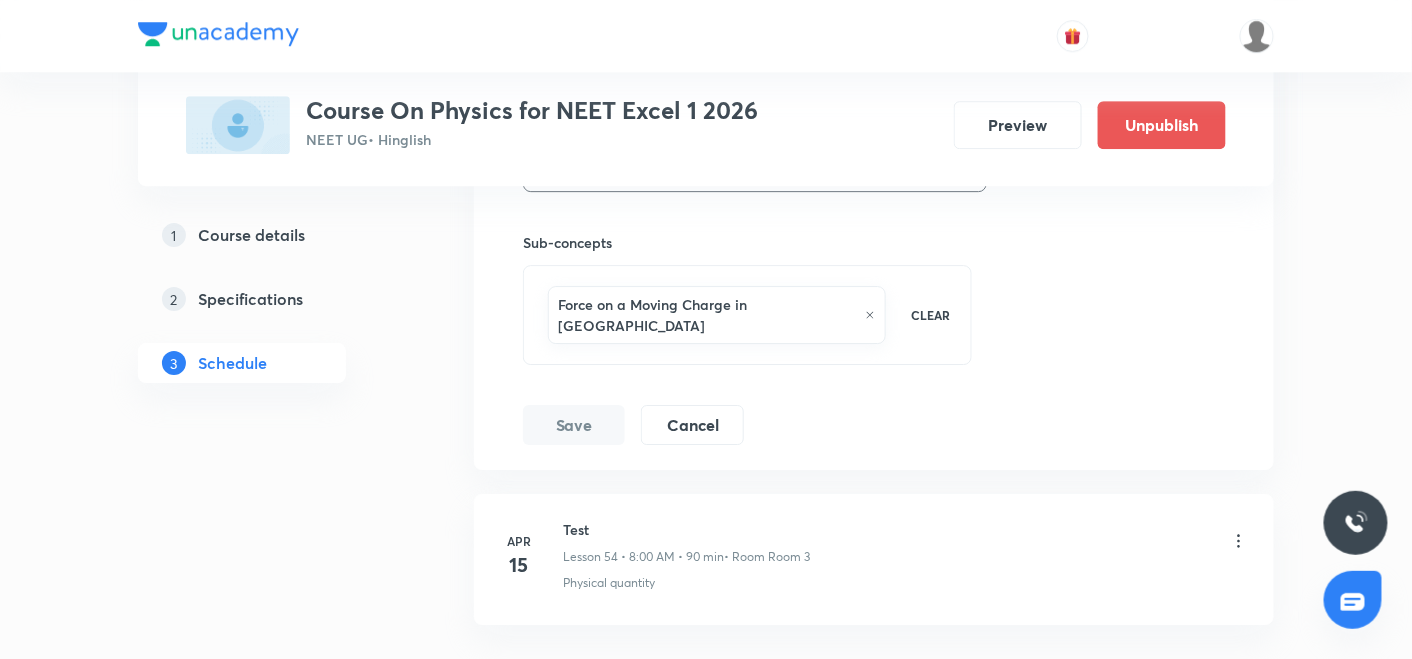 click on "[DATE] Electrostatics 1 Lesson 1 • 11:30 AM • 90 min  • Room Room 1 Physical quantity [DATE] Electrostatics 2 Lesson 2 • 11:30 AM • 90 min  • Room Room 1 Physical quantity [DATE] Electrostatics 3 Lesson 3 • 8:00 AM • 90 min  • Room Room 1 Physical quantity [DATE] Electrostatics 4 Lesson 4 • 9:45 AM • 90 min  • Room Room 1 Physical quantity [DATE] Electrostatics 5 Lesson 5 • 8:00 AM • 90 min  • Room Room 1 Physical quantity [DATE] Electrostatics 6 Lesson 6 • 11:30 AM • 90 min  • Room Room 1 Physical quantity [DATE] Electrostatics 7 Lesson 7 • 11:30 AM • 90 min  • Room Room 1 Physical quantity [DATE] Electrostatics 8 Lesson 8 • 8:00 AM • 90 min  • Room Room 1 Physical quantity [DATE] Electrostatics 9 Lesson 9 • 11:30 AM • 90 min  • Room Room 1 Physical quantity [DATE] Electrostatics 10 Lesson 10 • 1:30 PM • 90 min  • Room Room 1 Physical quantity [DATE] Electrostatics 11 Lesson 11 • 8:00 AM • 90 min  • Room Room 1 Physical quantity [DATE] 5" at bounding box center (874, -3999) 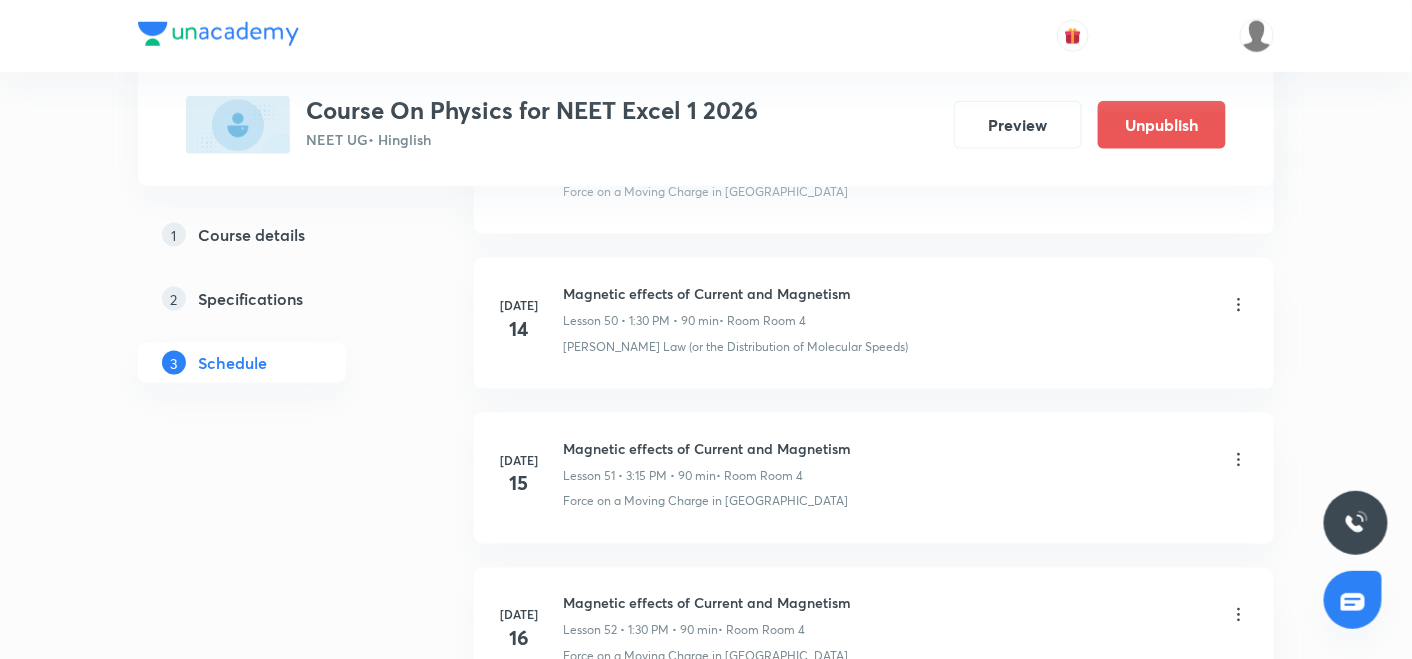 scroll, scrollTop: 7845, scrollLeft: 0, axis: vertical 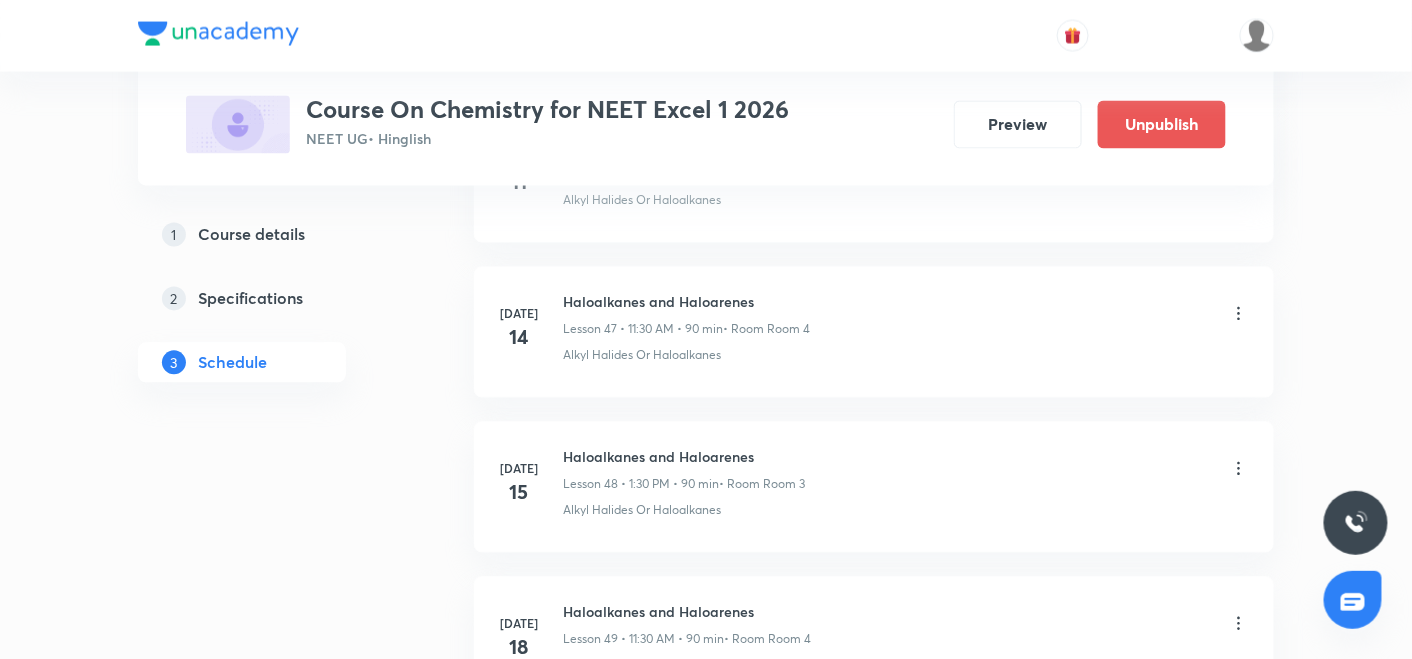 click 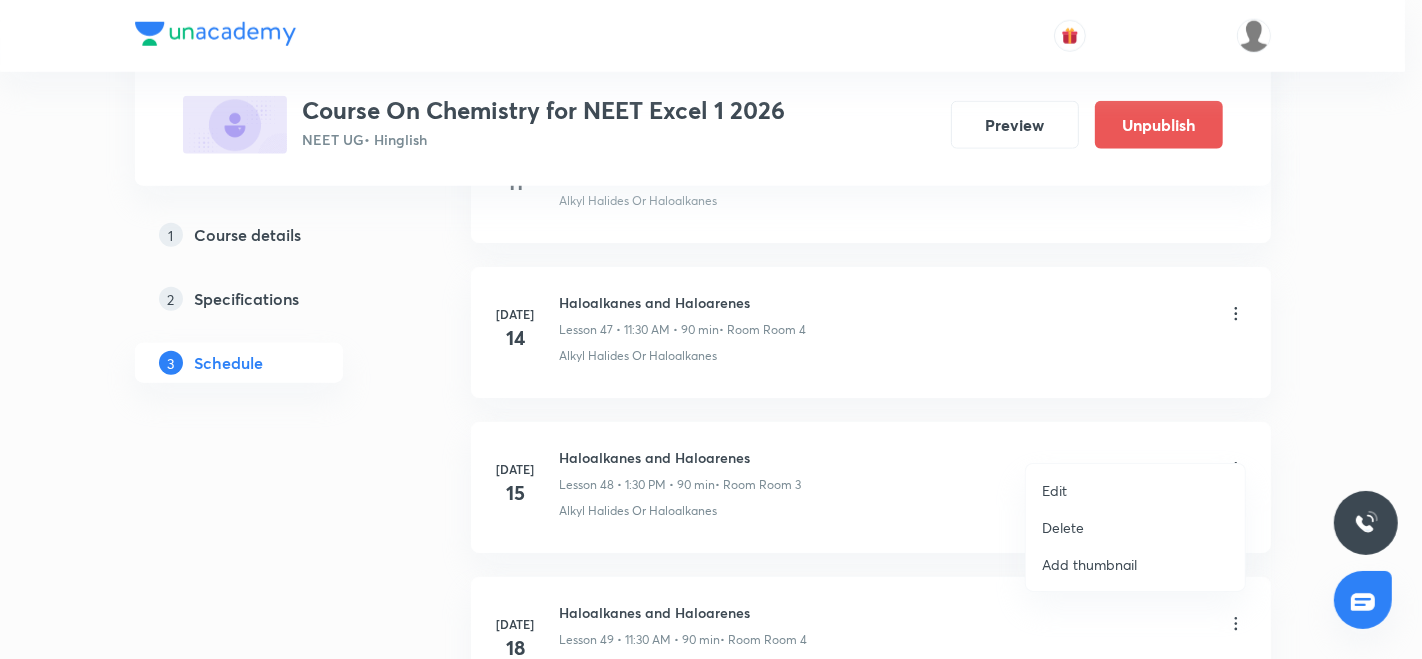 click on "Edit" at bounding box center [1054, 490] 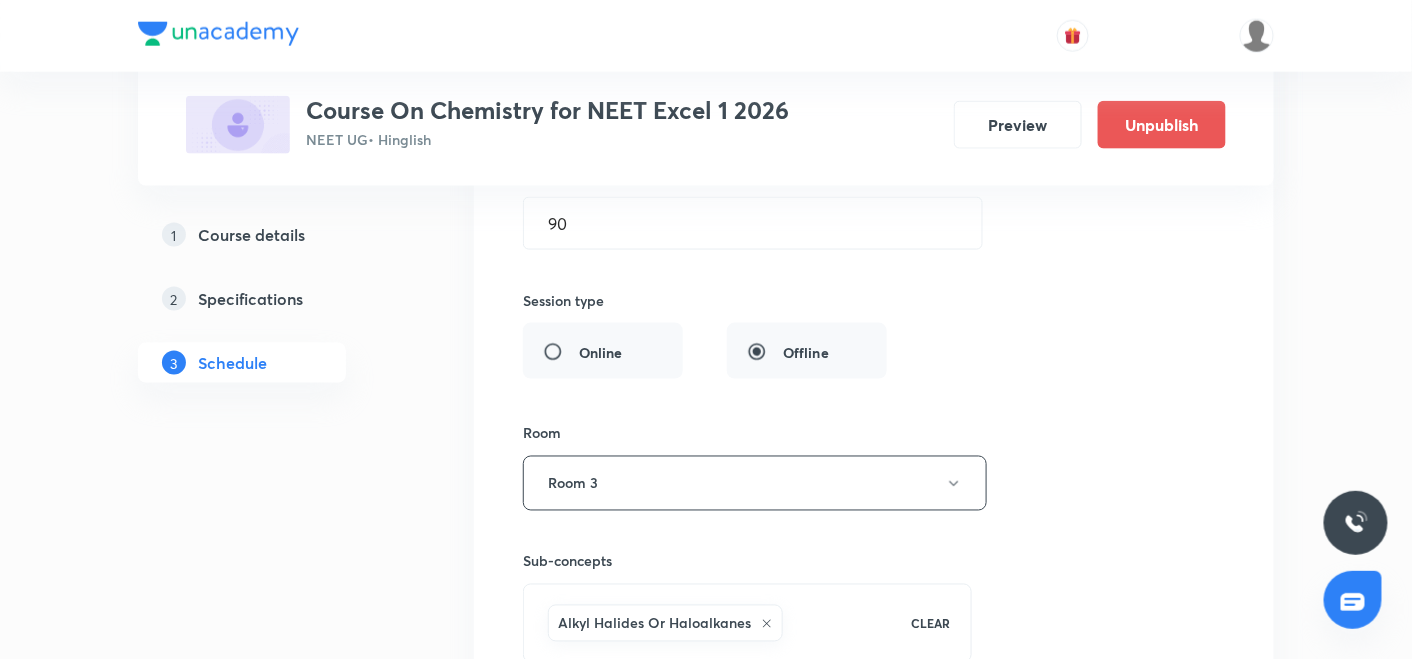 scroll, scrollTop: 7951, scrollLeft: 0, axis: vertical 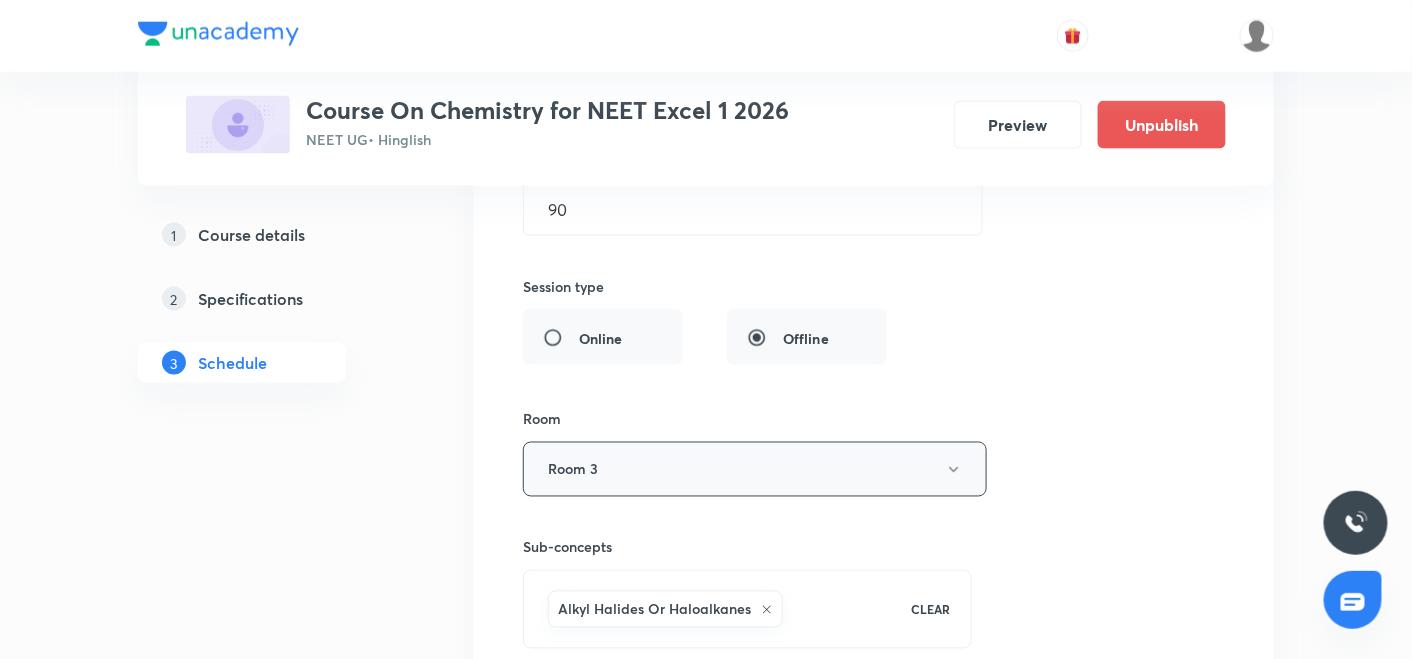 click on "Room 3" at bounding box center (755, 469) 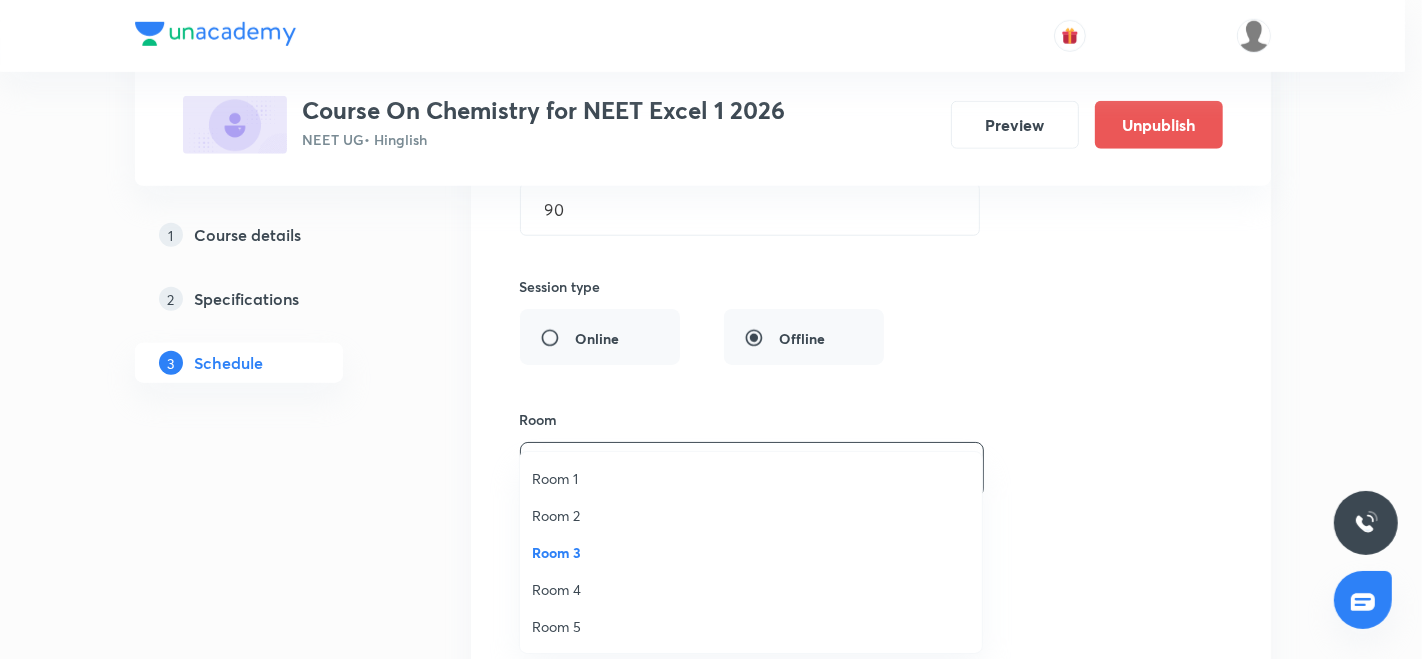 click on "Room 4" at bounding box center [751, 589] 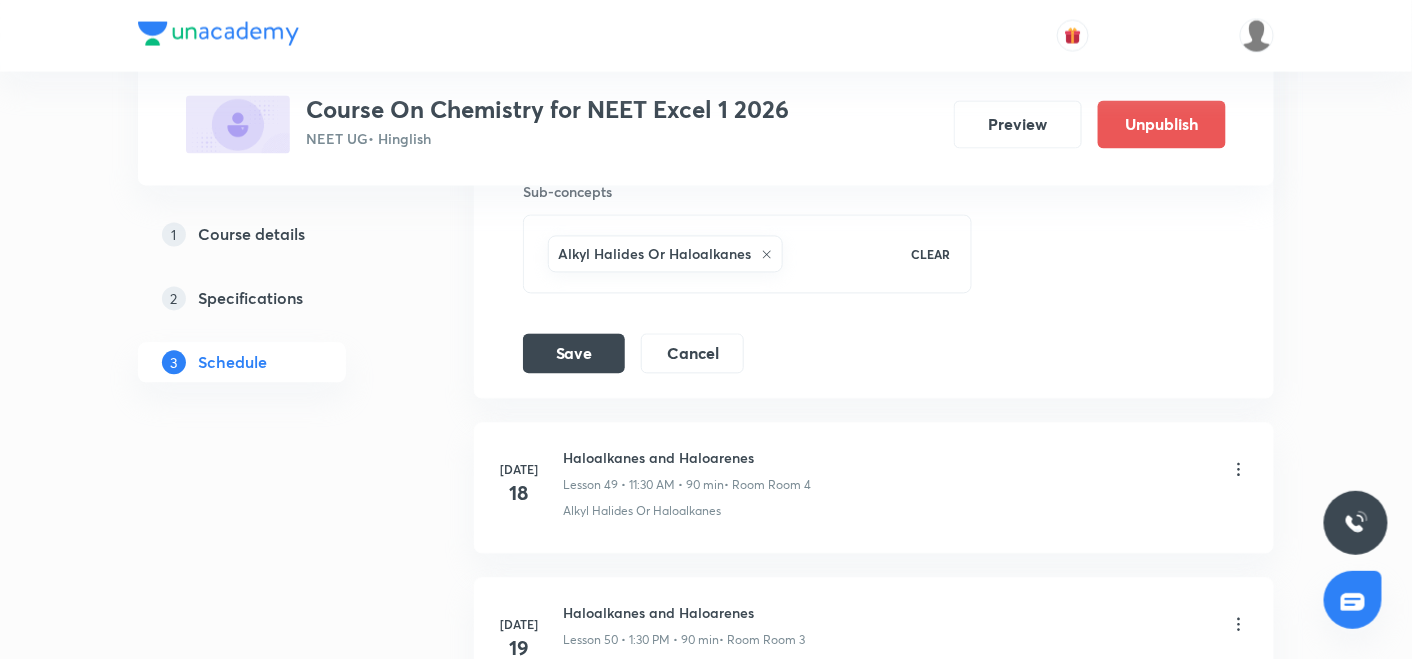 scroll, scrollTop: 8325, scrollLeft: 0, axis: vertical 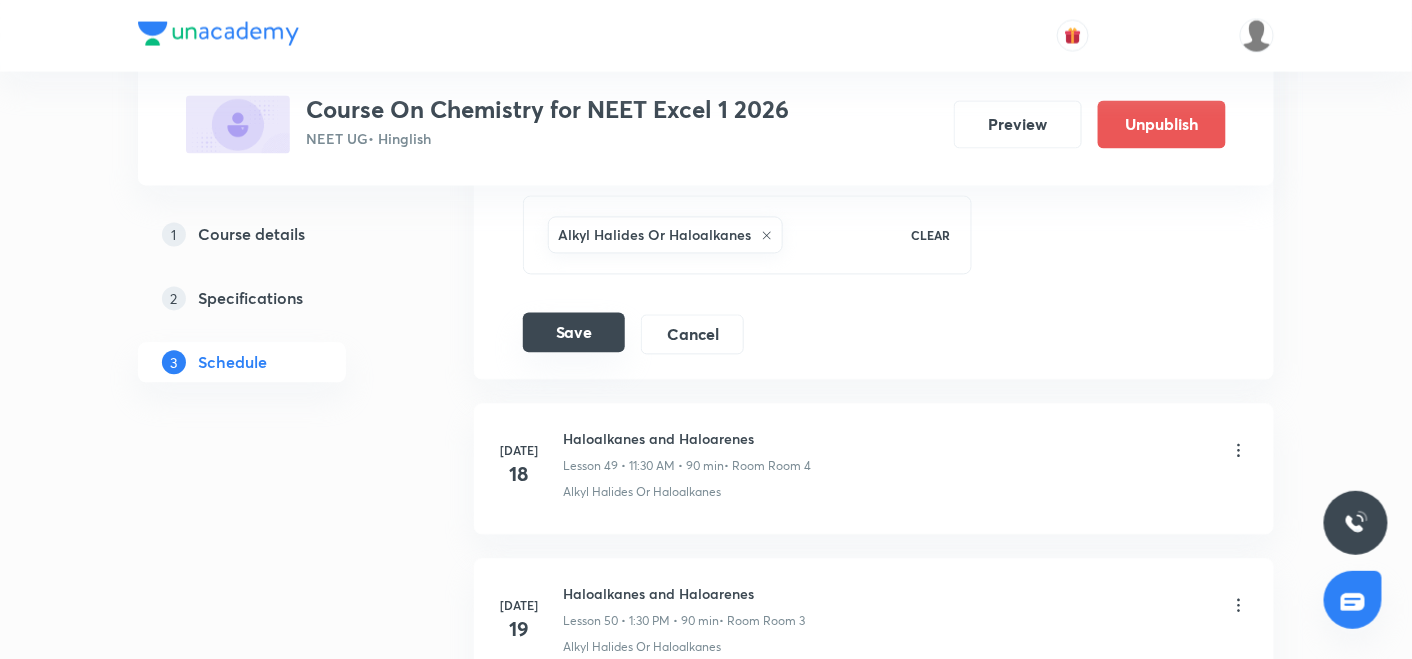 click on "Save" at bounding box center [574, 333] 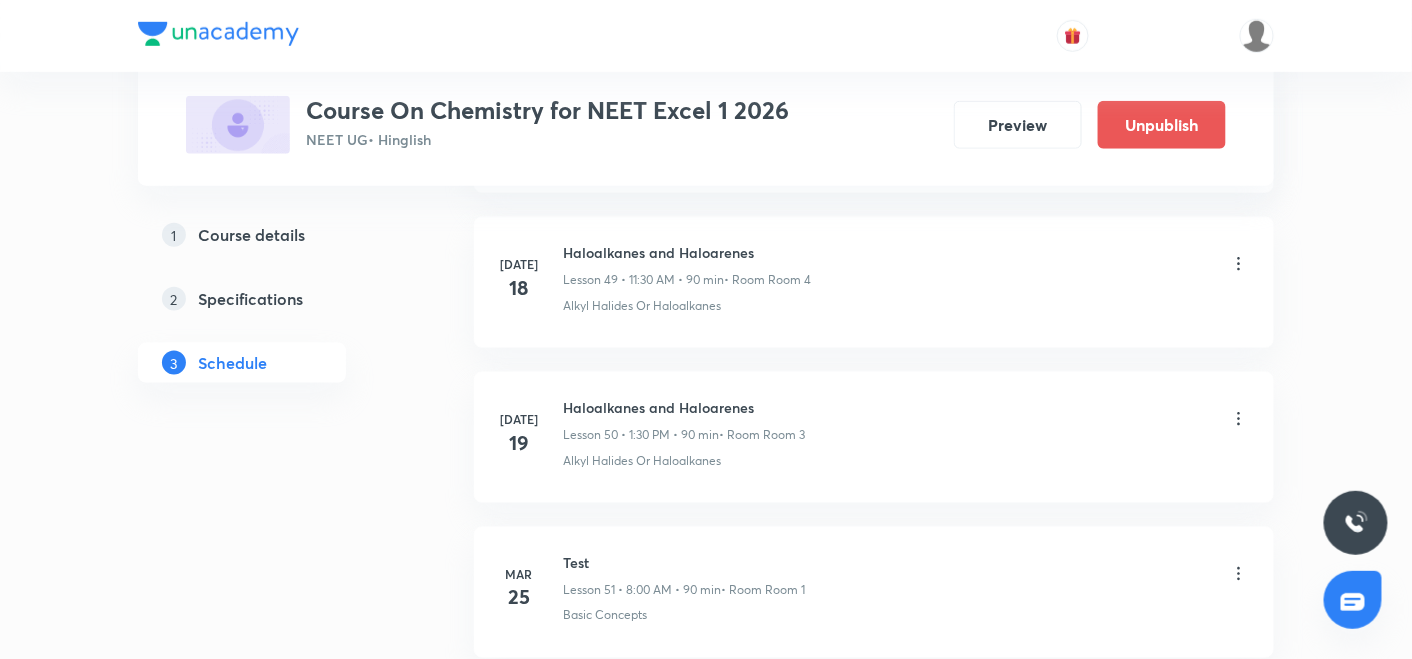 scroll, scrollTop: 7745, scrollLeft: 0, axis: vertical 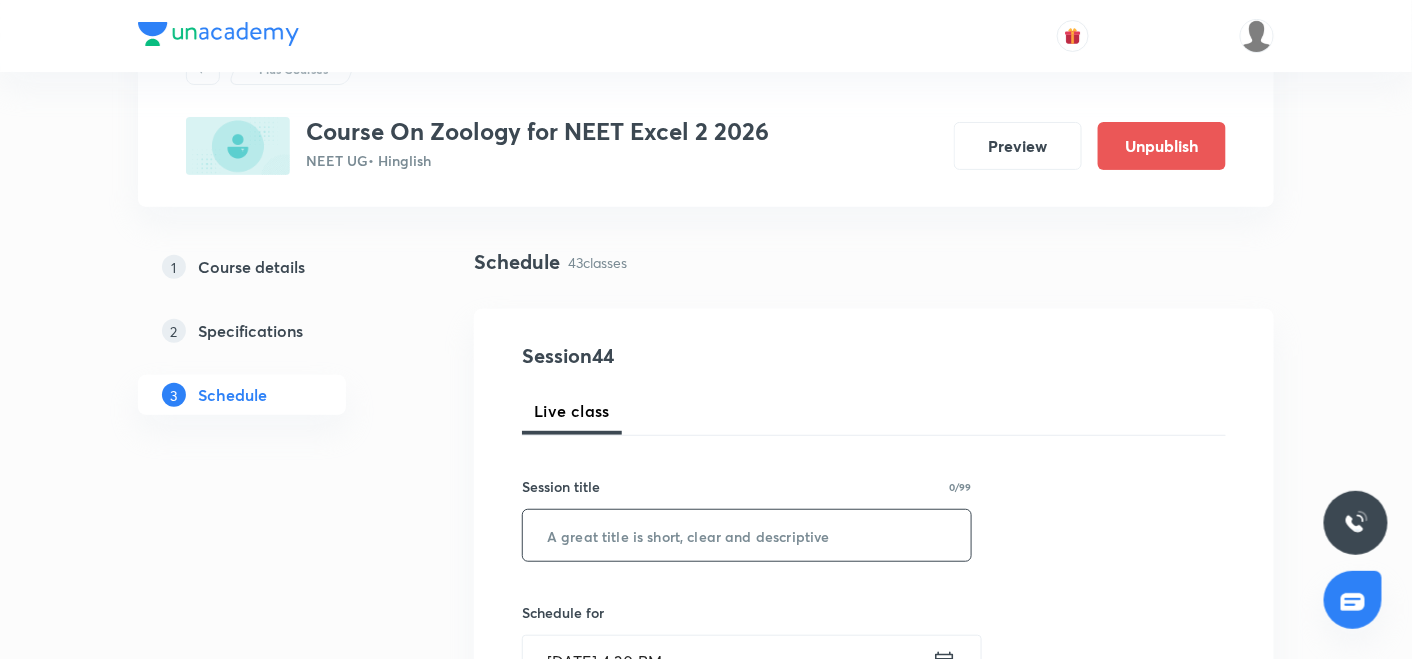 click at bounding box center [747, 535] 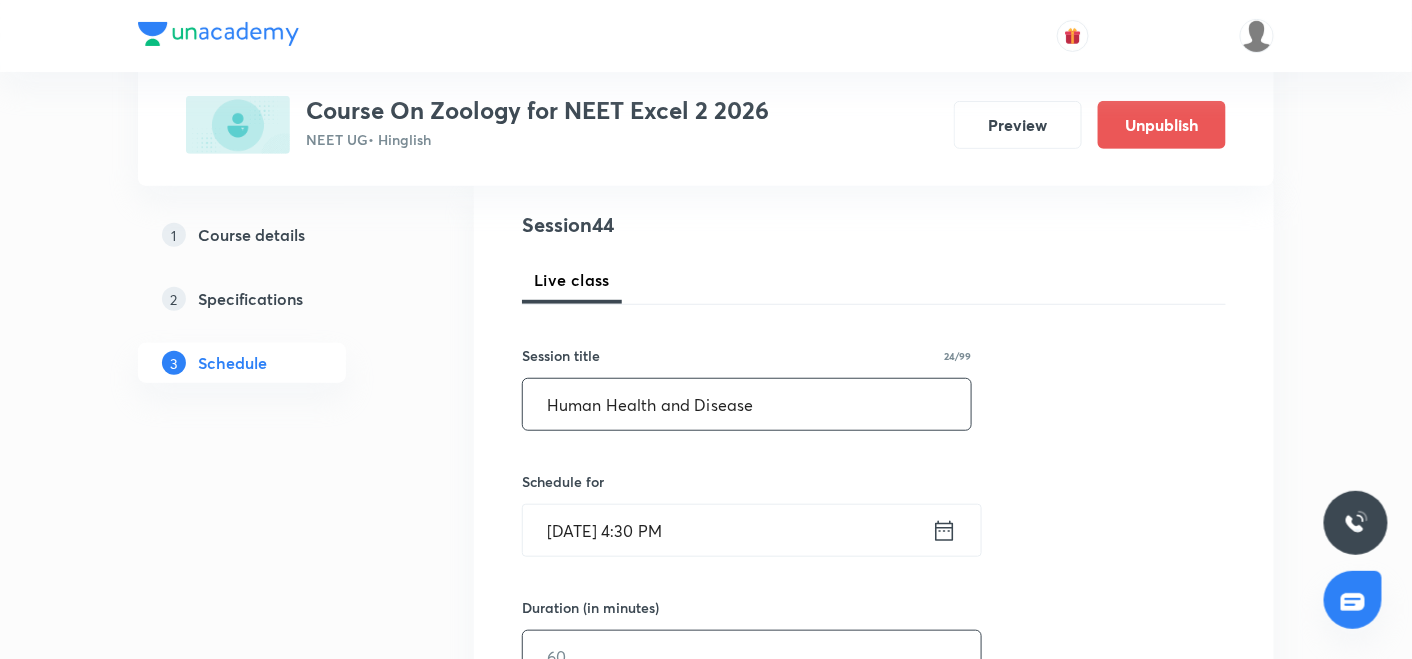 scroll, scrollTop: 221, scrollLeft: 0, axis: vertical 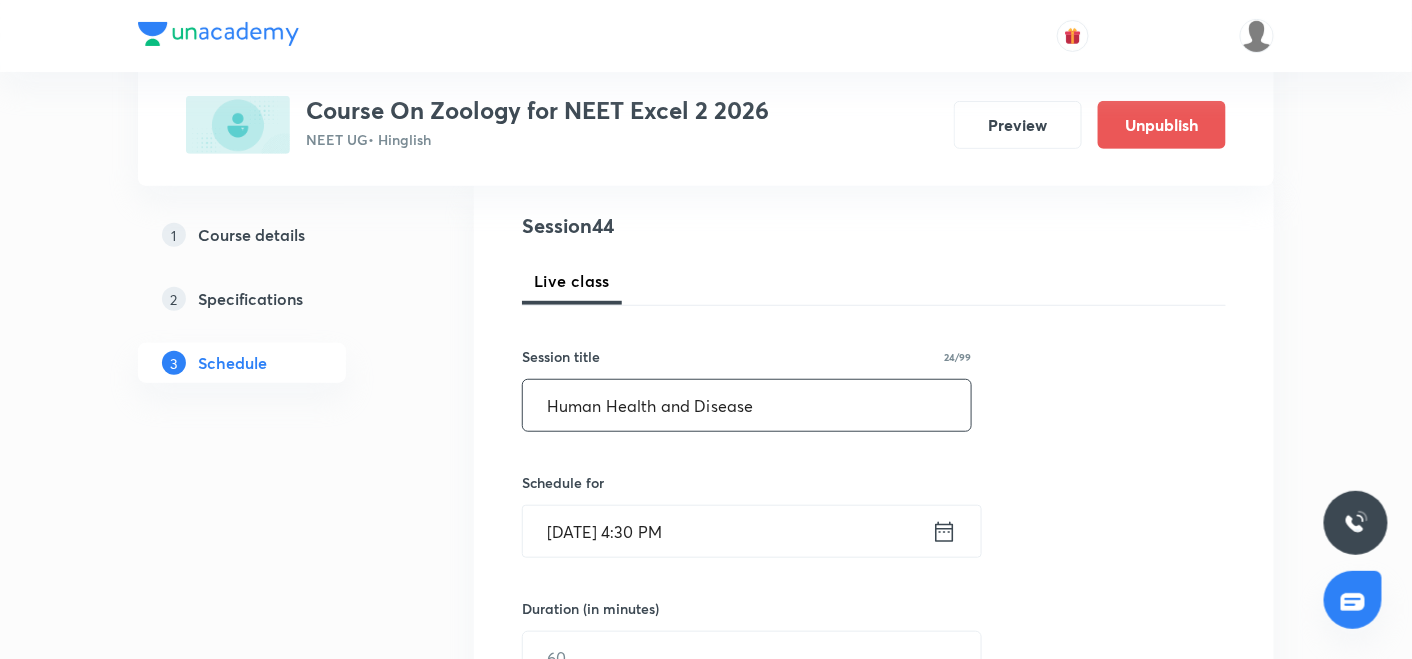 type on "Human Health and Disease" 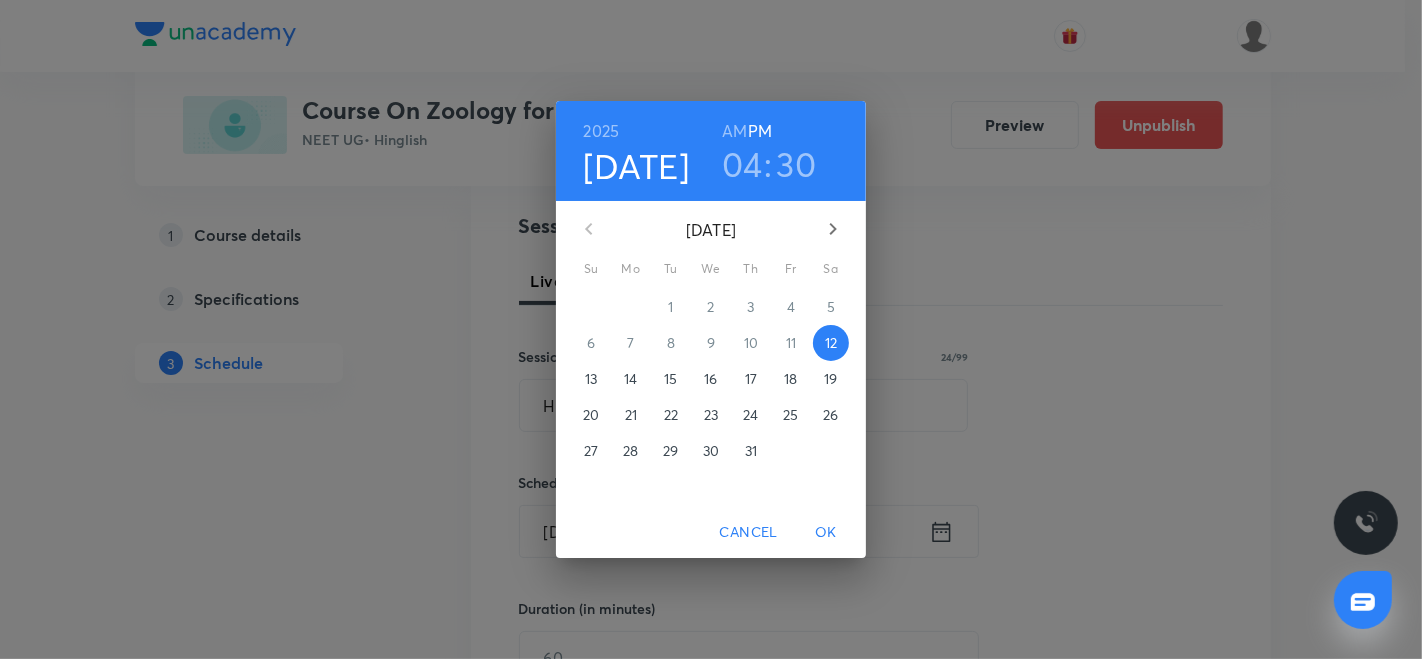 click on "14" at bounding box center [630, 379] 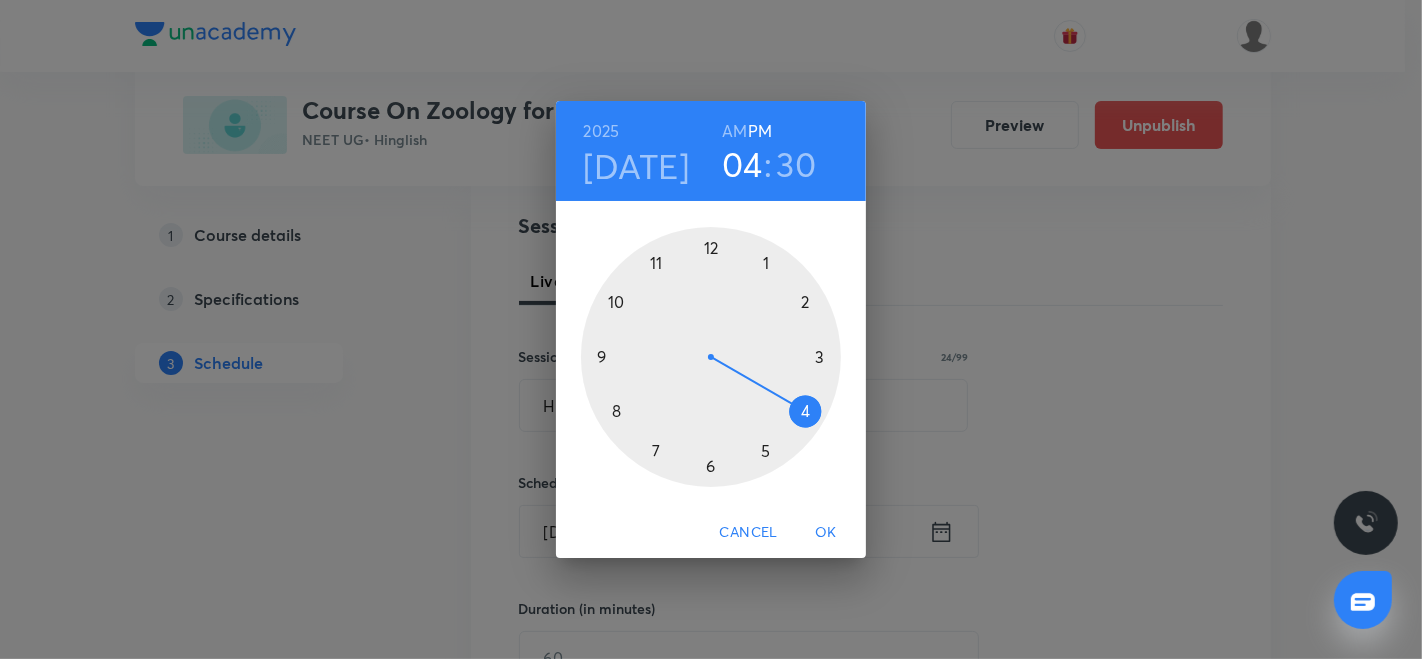 click at bounding box center [711, 357] 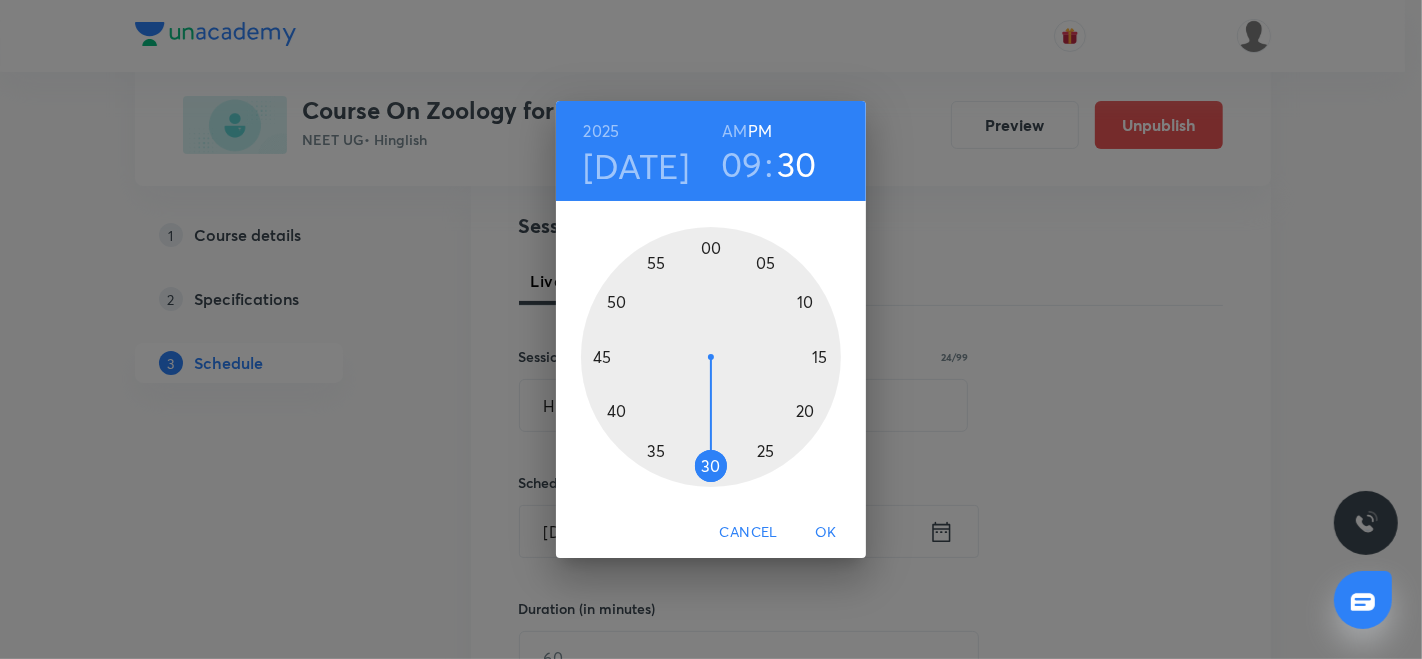 click on "AM" at bounding box center (734, 131) 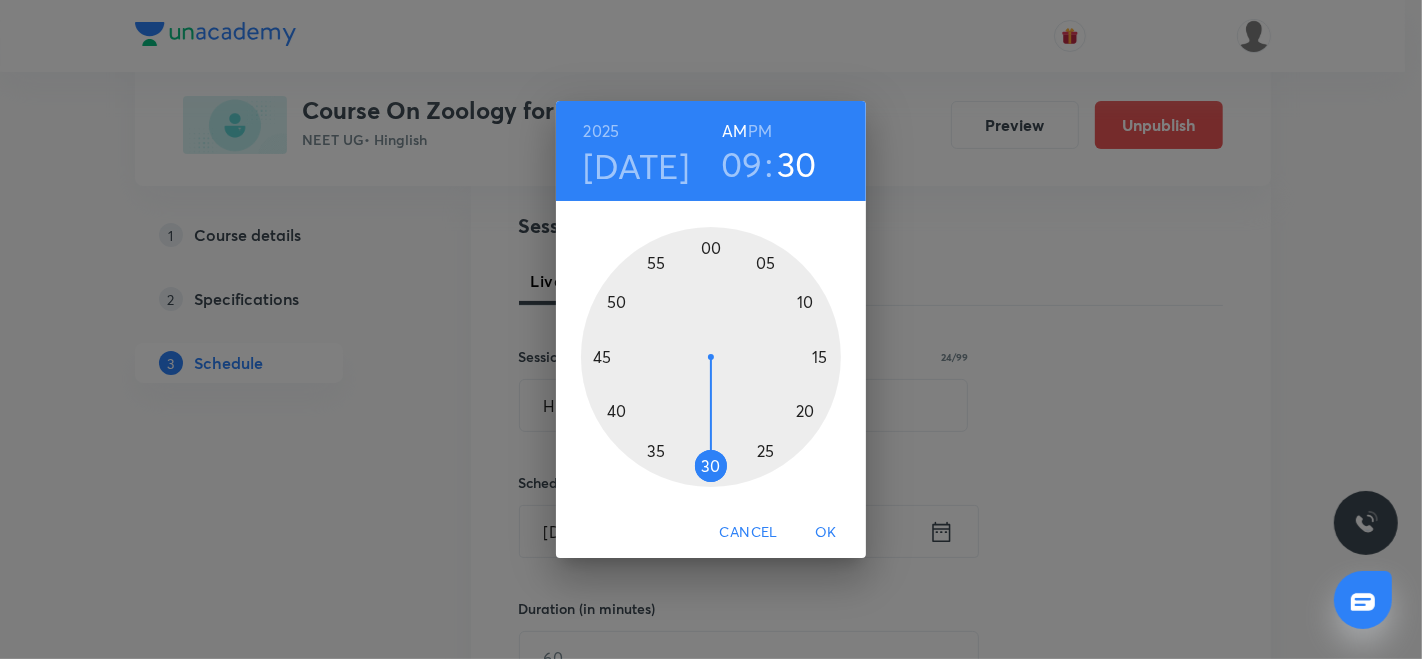 click at bounding box center (711, 357) 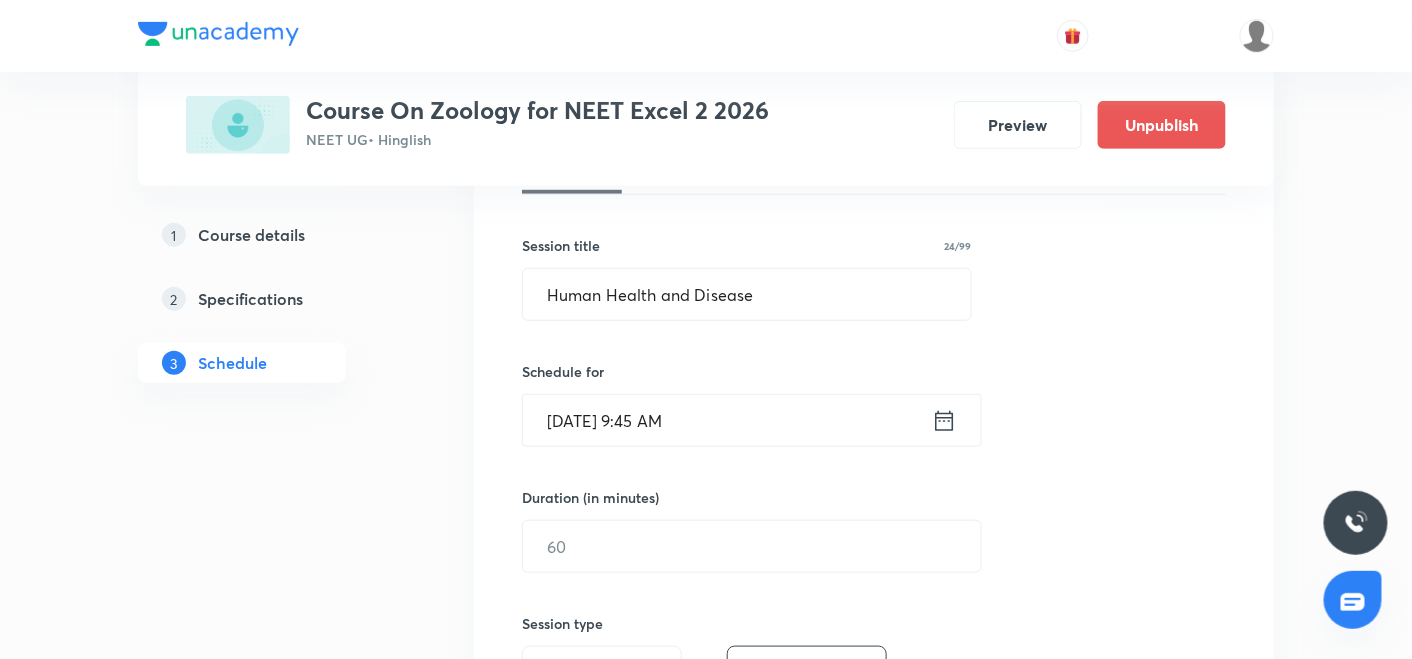 scroll, scrollTop: 358, scrollLeft: 0, axis: vertical 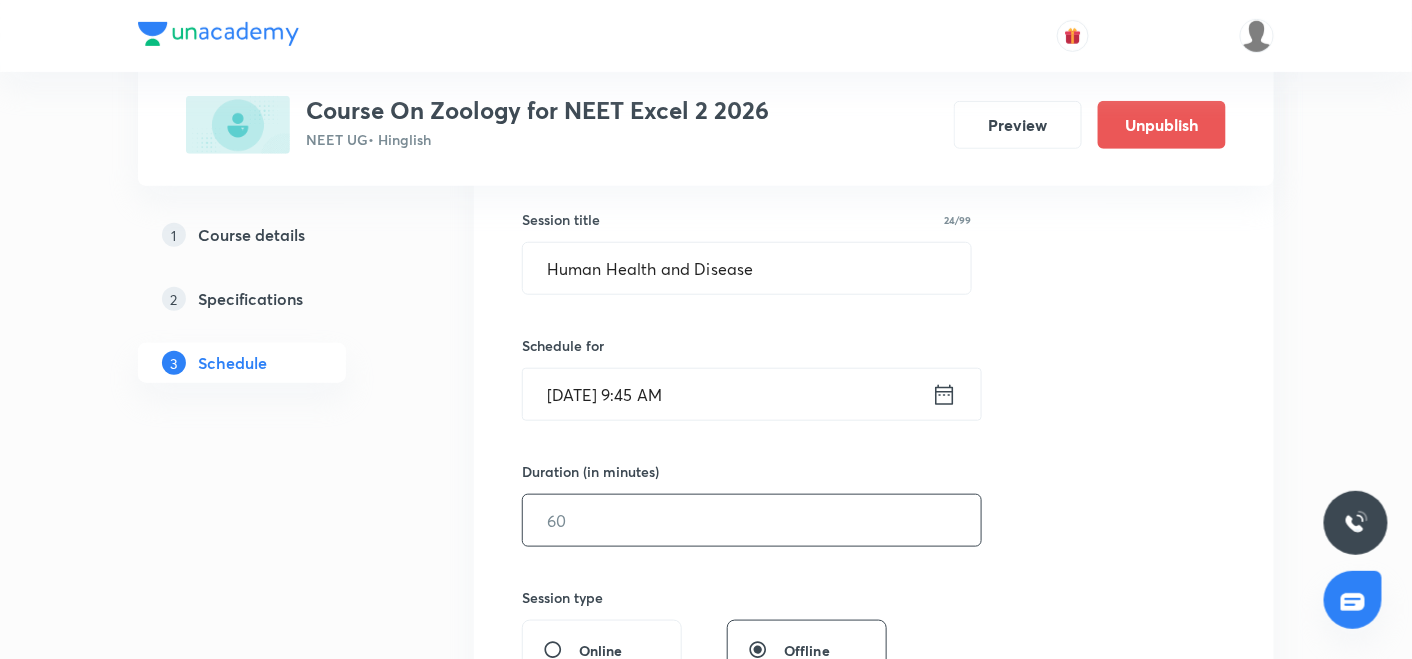 click at bounding box center (752, 520) 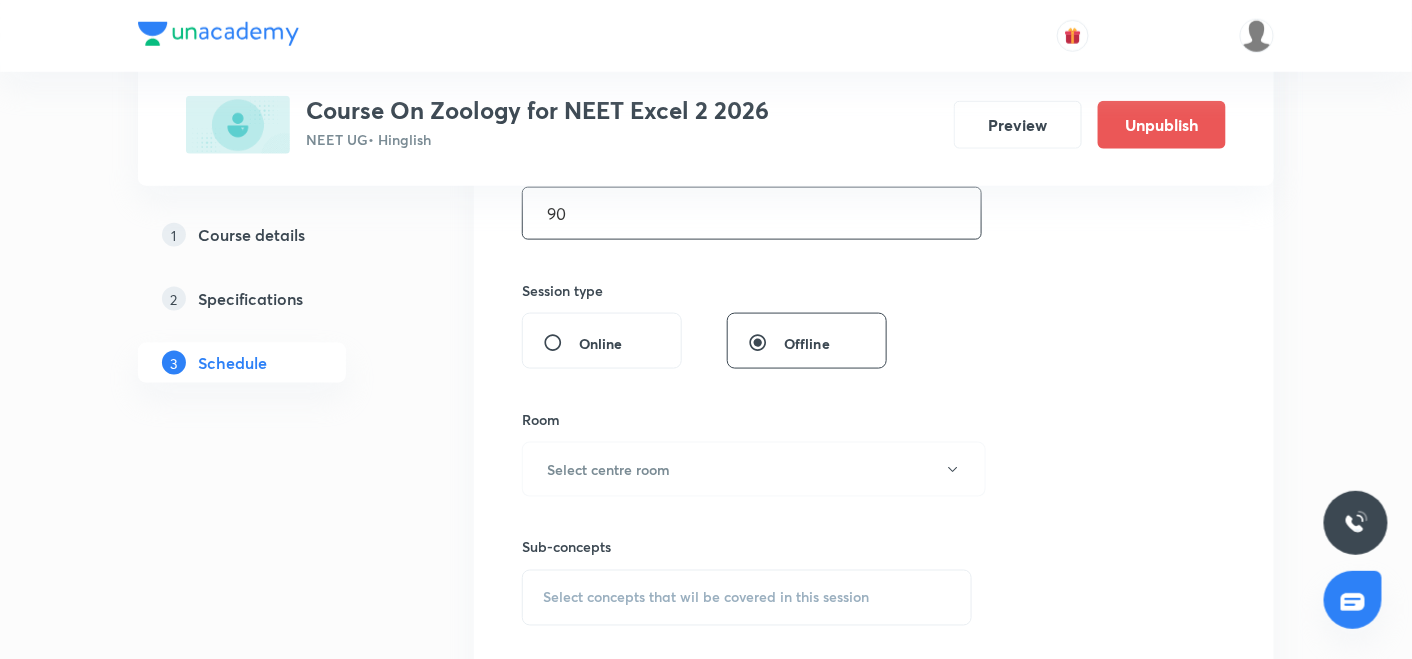 scroll, scrollTop: 677, scrollLeft: 0, axis: vertical 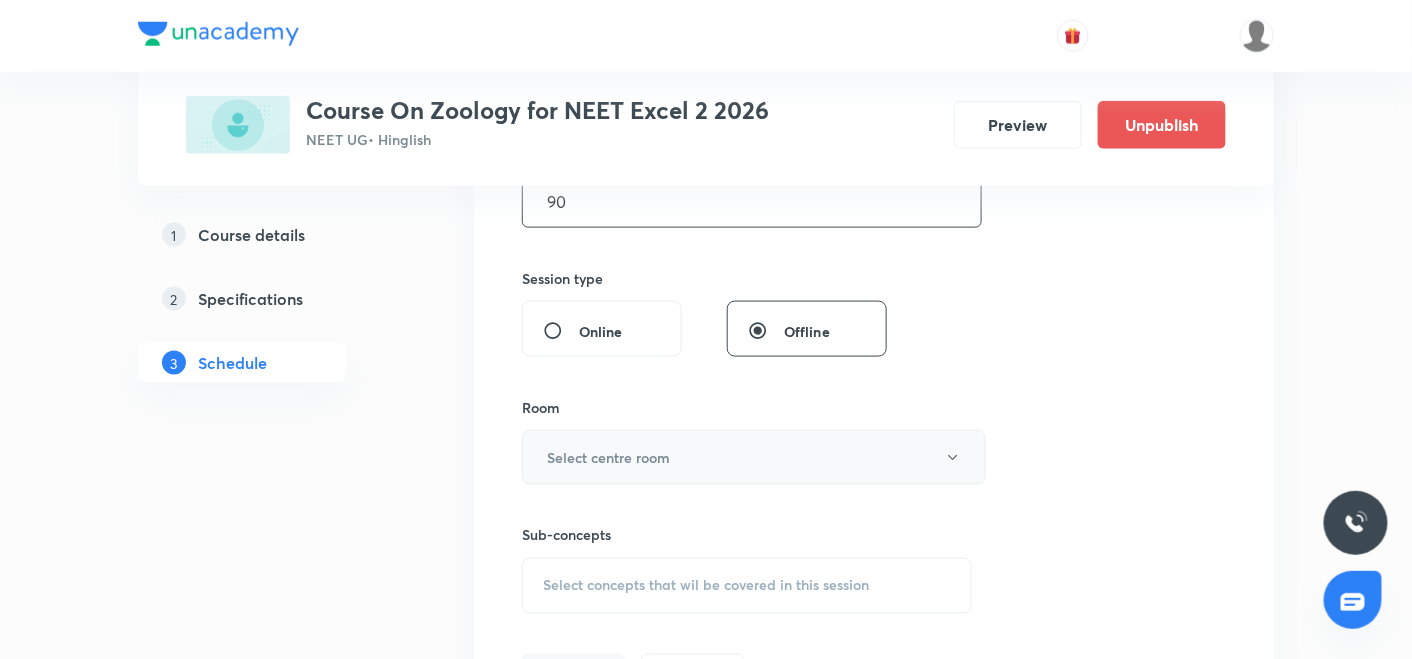 type on "90" 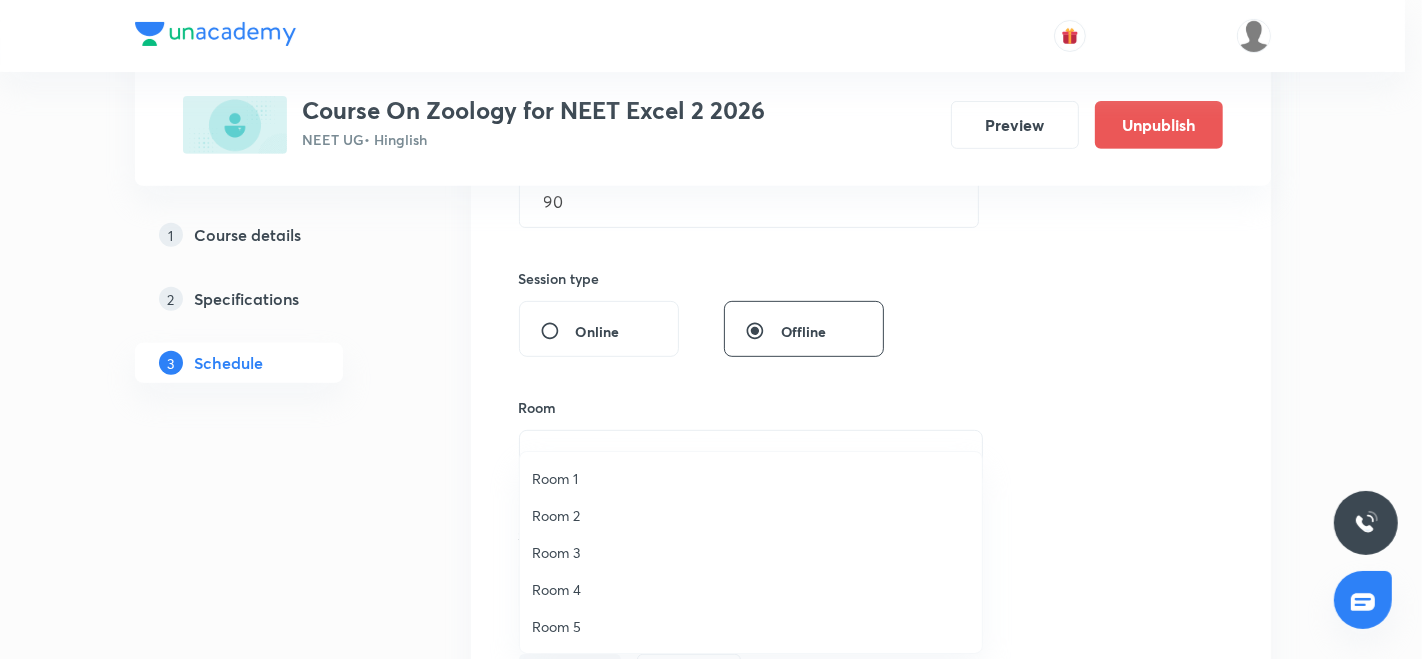 click on "Room 4" at bounding box center (751, 589) 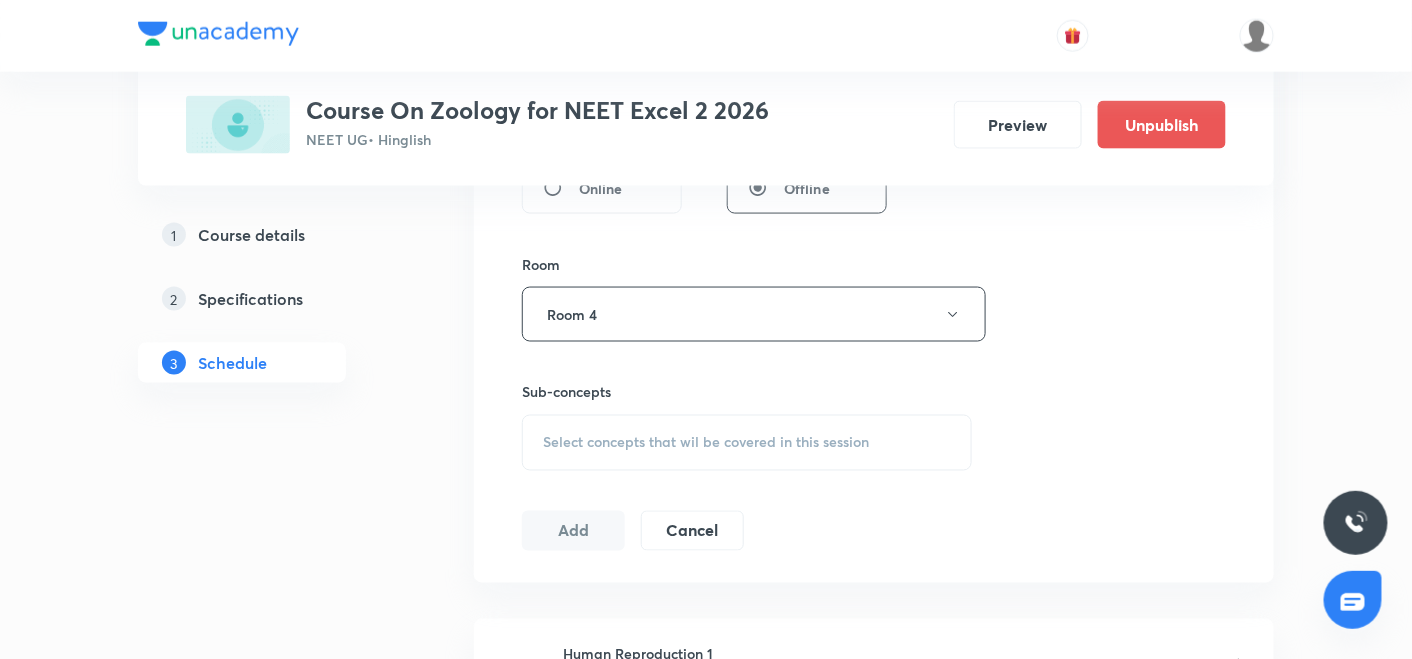 scroll, scrollTop: 821, scrollLeft: 0, axis: vertical 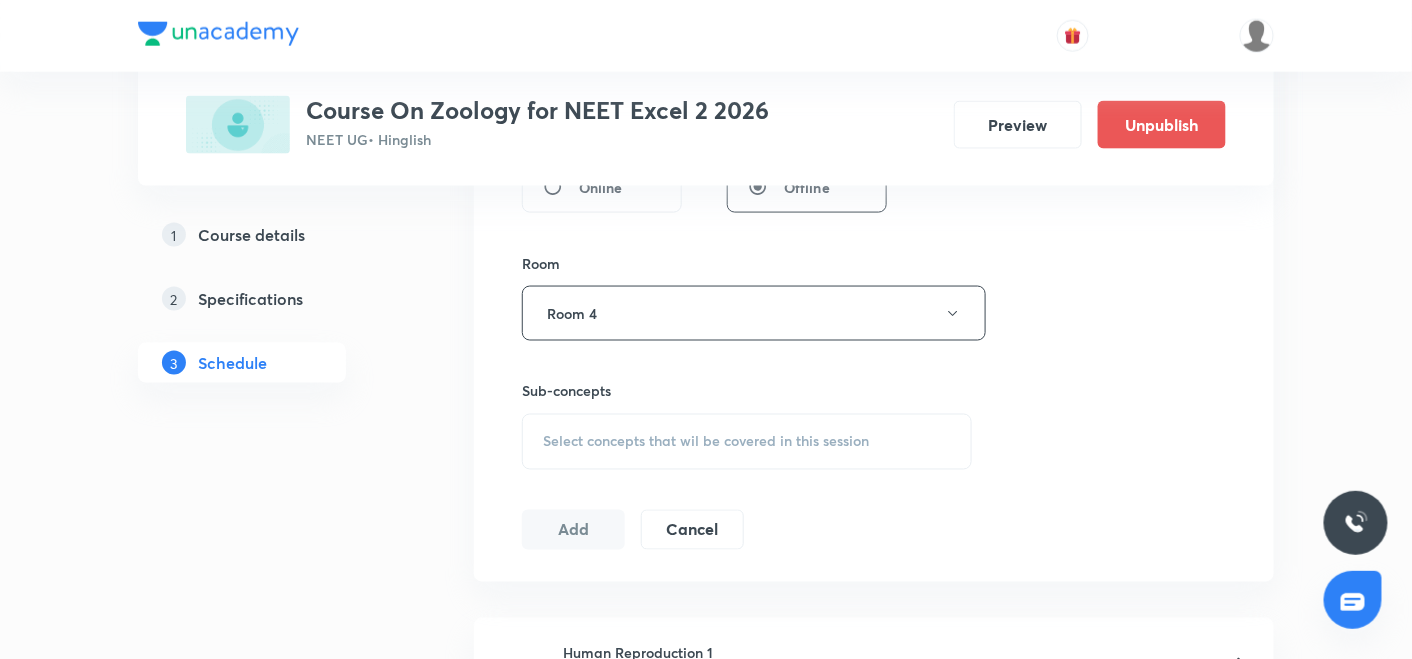 click on "Select concepts that wil be covered in this session" at bounding box center [706, 442] 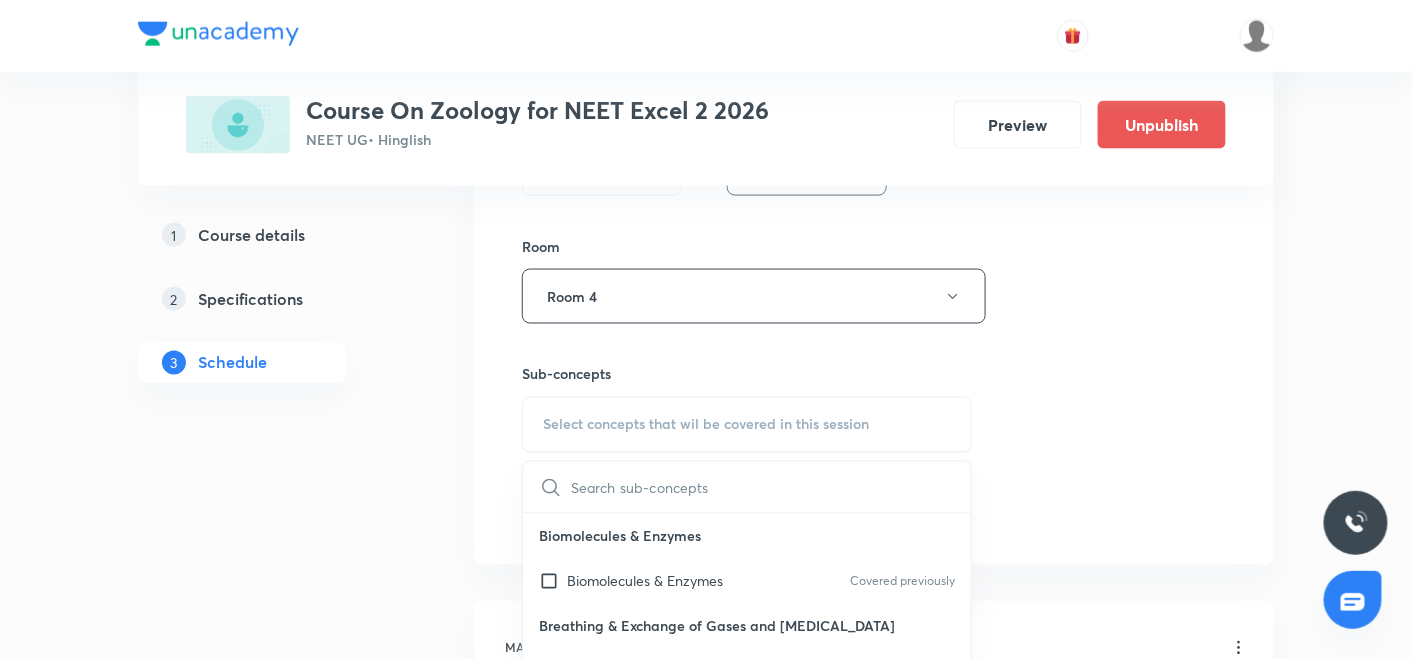 scroll, scrollTop: 840, scrollLeft: 0, axis: vertical 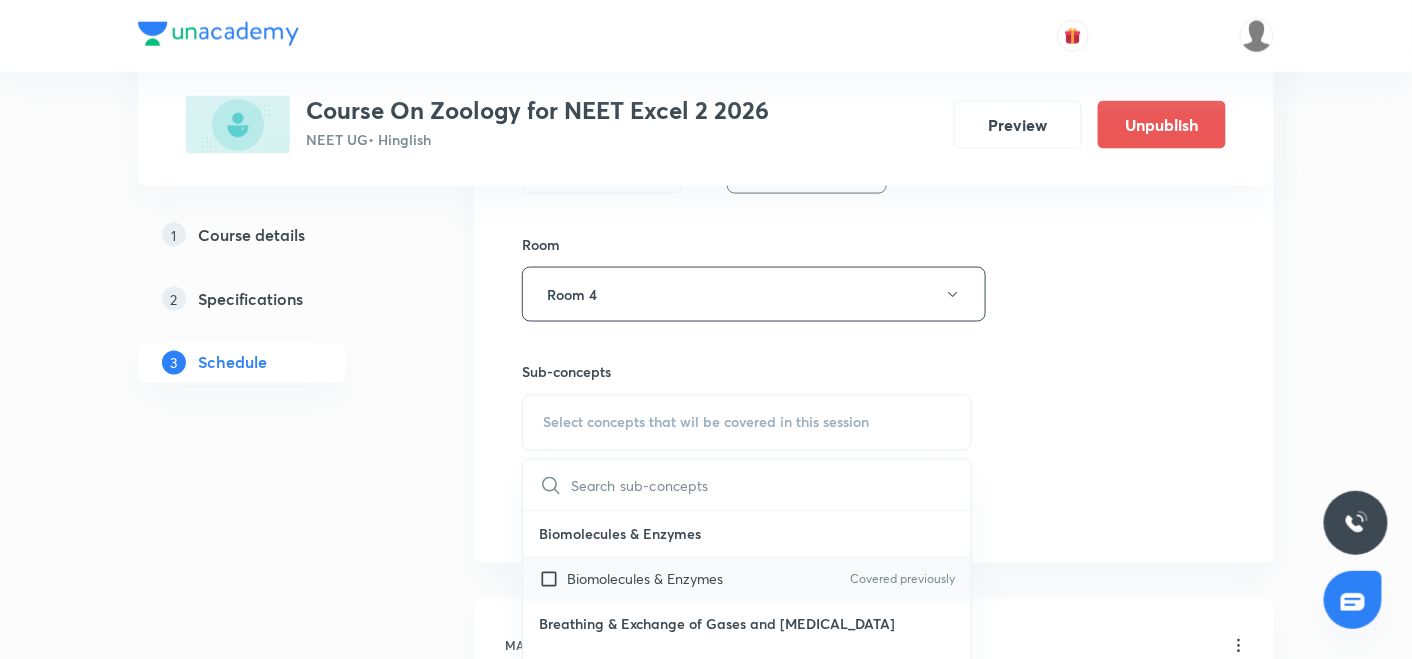 click at bounding box center (553, 579) 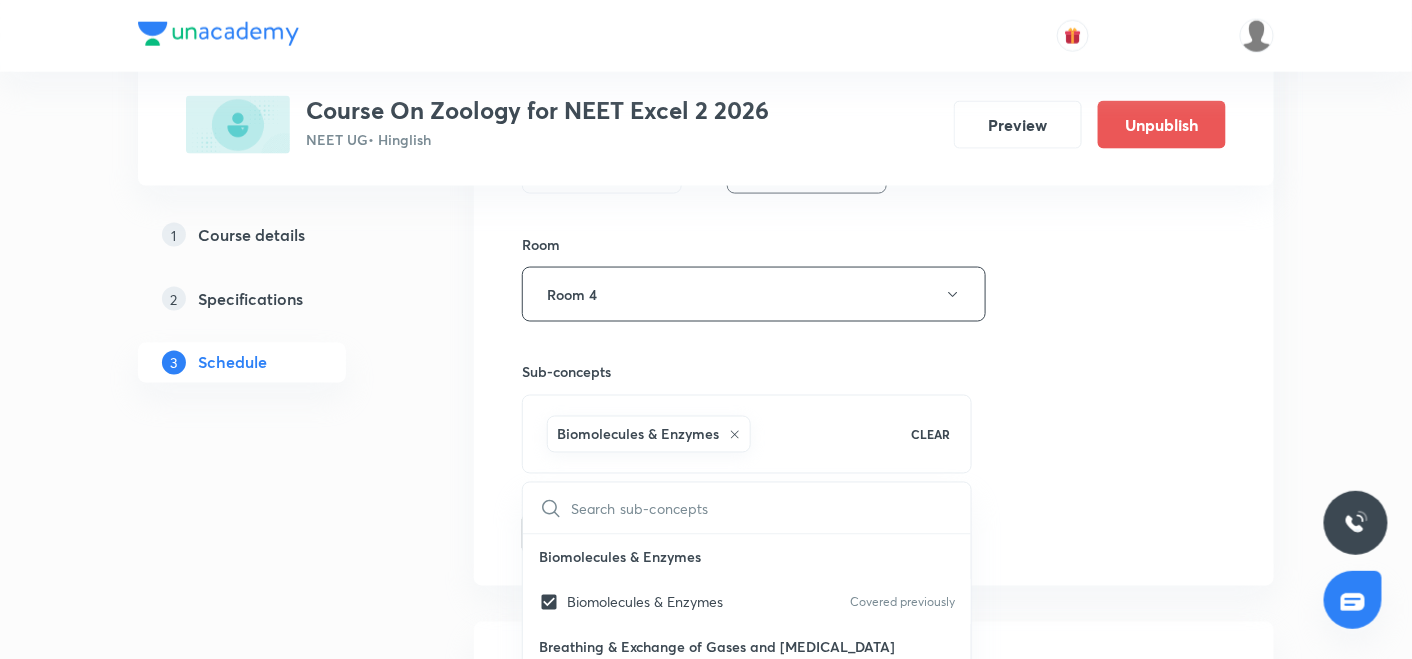 click on "Plus Courses Course On Zoology for NEET Excel 2 2026 NEET UG  • Hinglish Preview Unpublish 1 Course details 2 Specifications 3 Schedule Schedule 43  classes Session  44 Live class Session title 24/99 Human Health and Disease ​ Schedule for [DATE] 9:45 AM ​ Duration (in minutes) 90 ​   Session type Online Offline Room Room 4 Sub-concepts Biomolecules & Enzymes CLEAR ​ Biomolecules & Enzymes Biomolecules & Enzymes Covered previously Breathing & Exchange of Gases and [MEDICAL_DATA] Breathing & Exchange of Gases and [MEDICAL_DATA] Reproductive Health Reproductive Health Covered previously Excretory product and their elimination, Locomotion Excretory product and their elimination, Locomotion Origin & Evolution Origin & Evolution Covered previously Biomolecules & Enzymes, [MEDICAL_DATA] & Circulation and Breathing & Exchange of Gases Biomolecules & Enzymes, [MEDICAL_DATA] & Circulation and Breathing & Exchange of Gases Covered previously Neural Control & Coordination, Chemical Control & Coordination Add Cancel" at bounding box center [706, 3343] 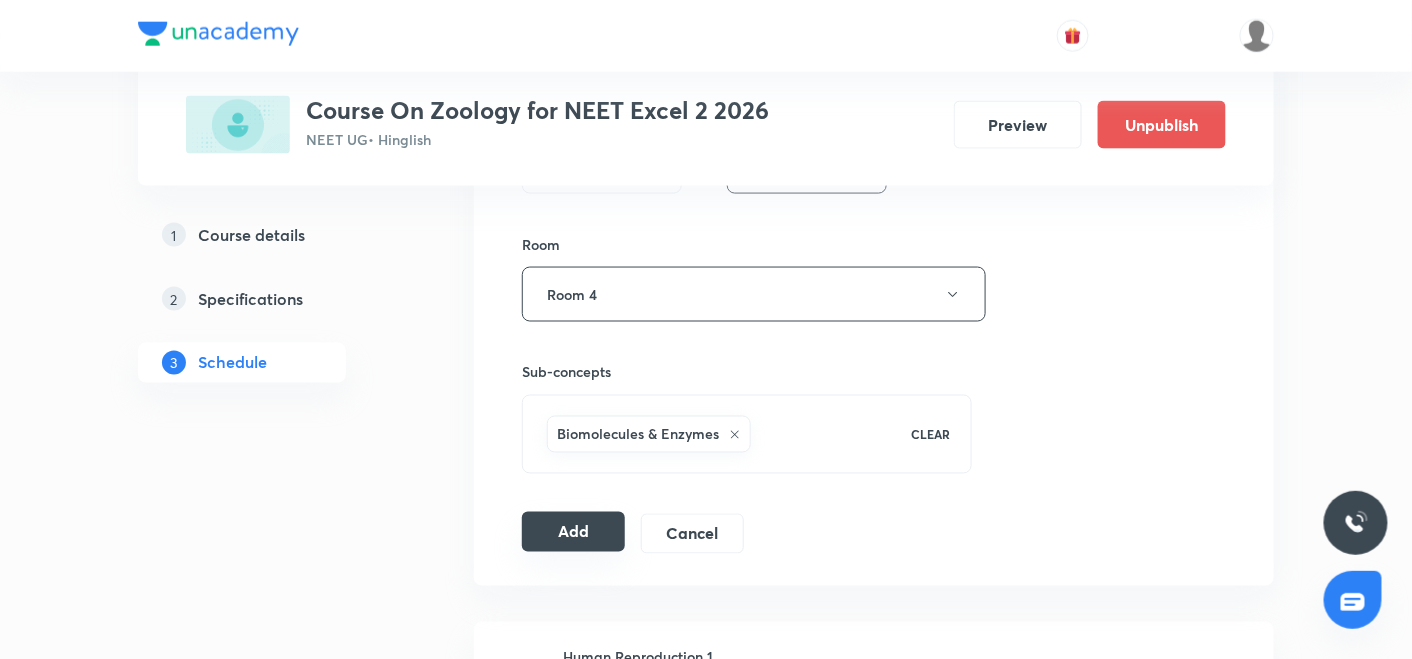 click on "Add" at bounding box center (573, 532) 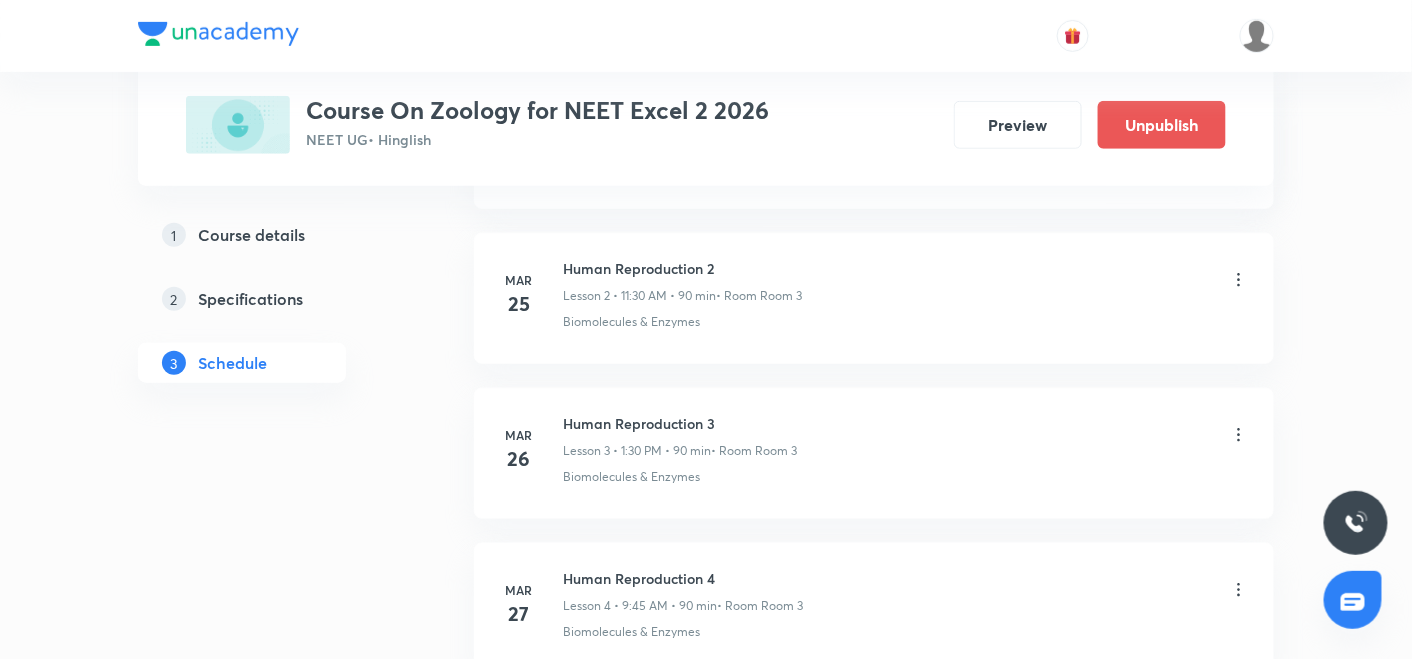 scroll, scrollTop: 0, scrollLeft: 0, axis: both 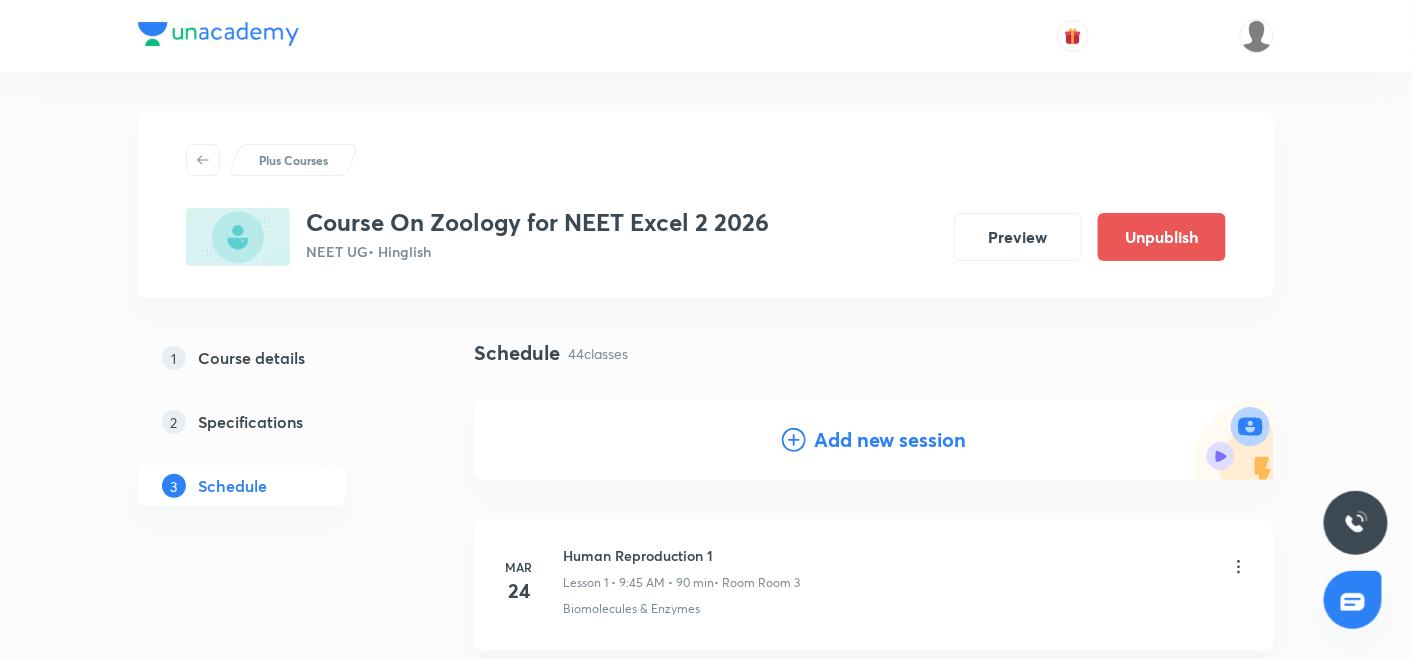 click 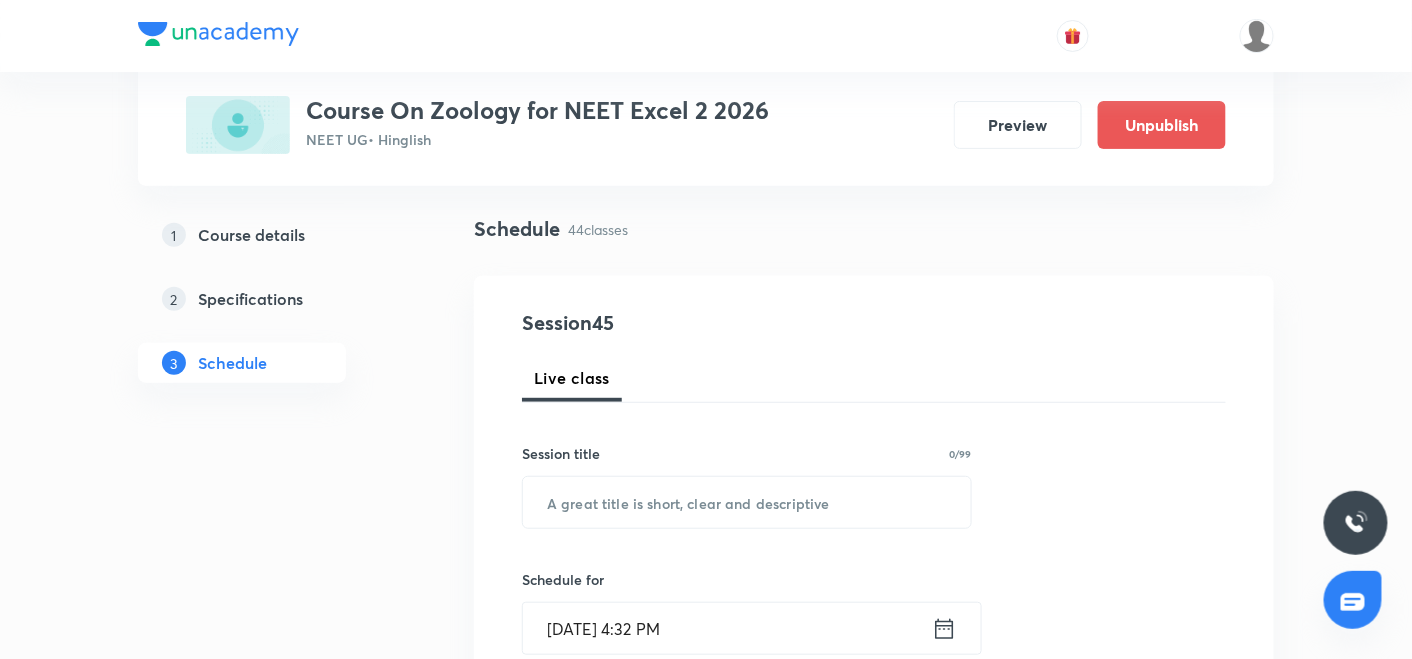 scroll, scrollTop: 166, scrollLeft: 0, axis: vertical 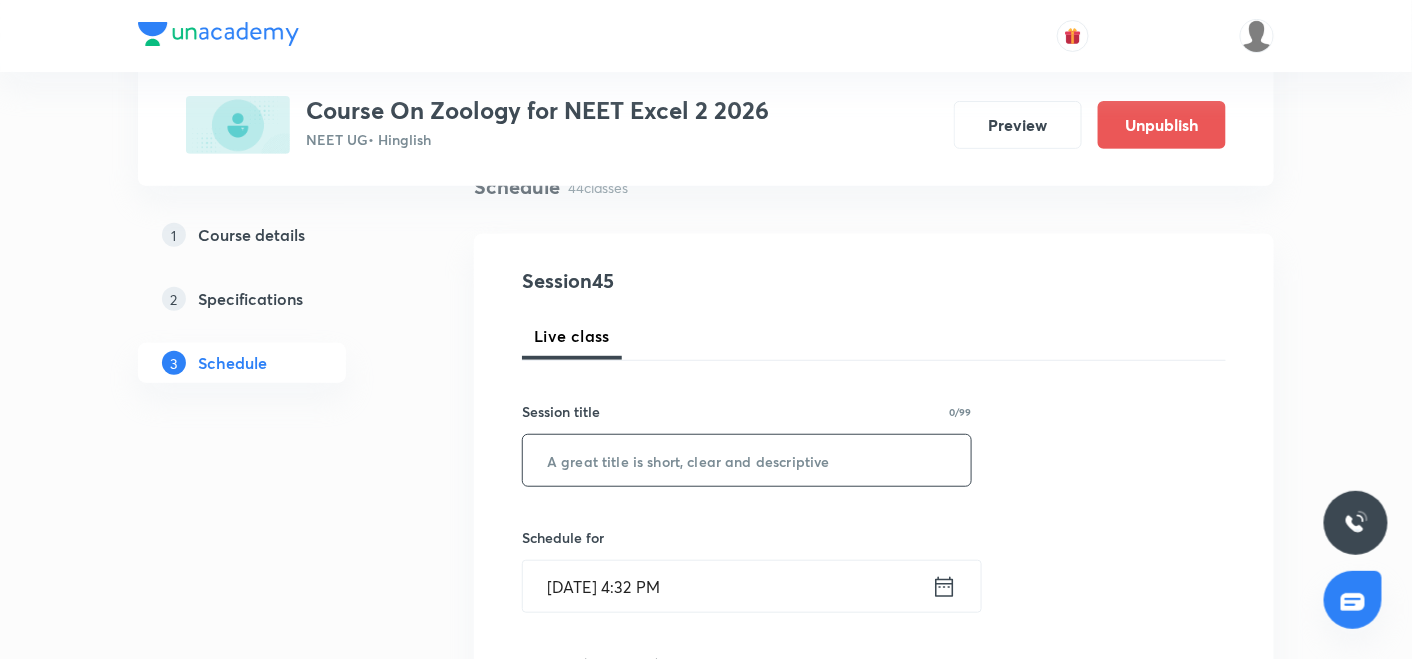 click at bounding box center [747, 460] 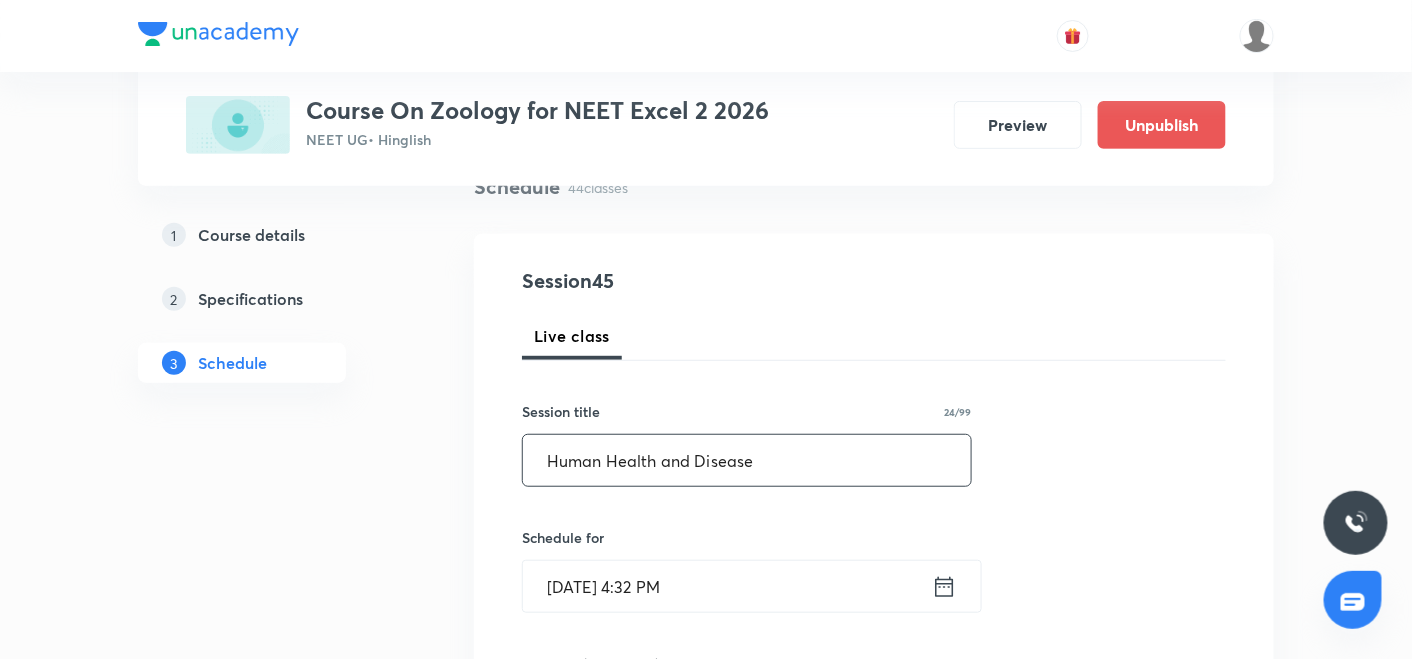 type on "Human Health and Disease" 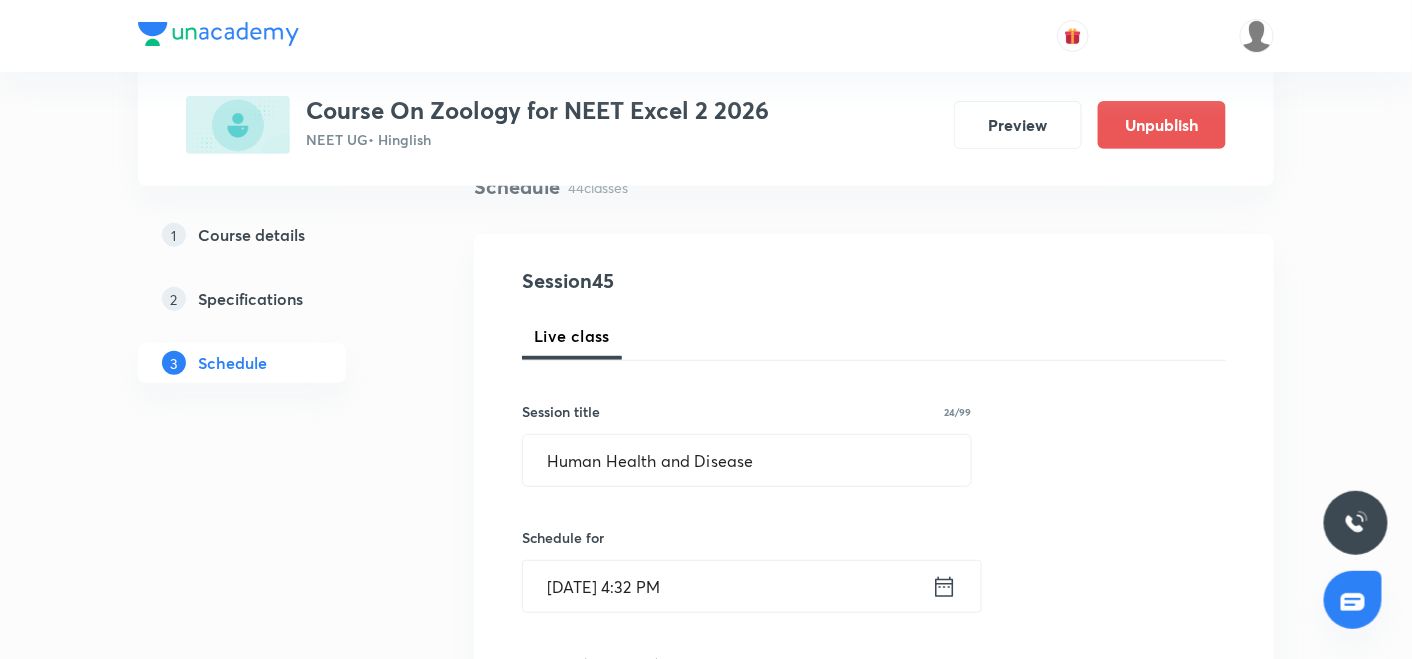 click 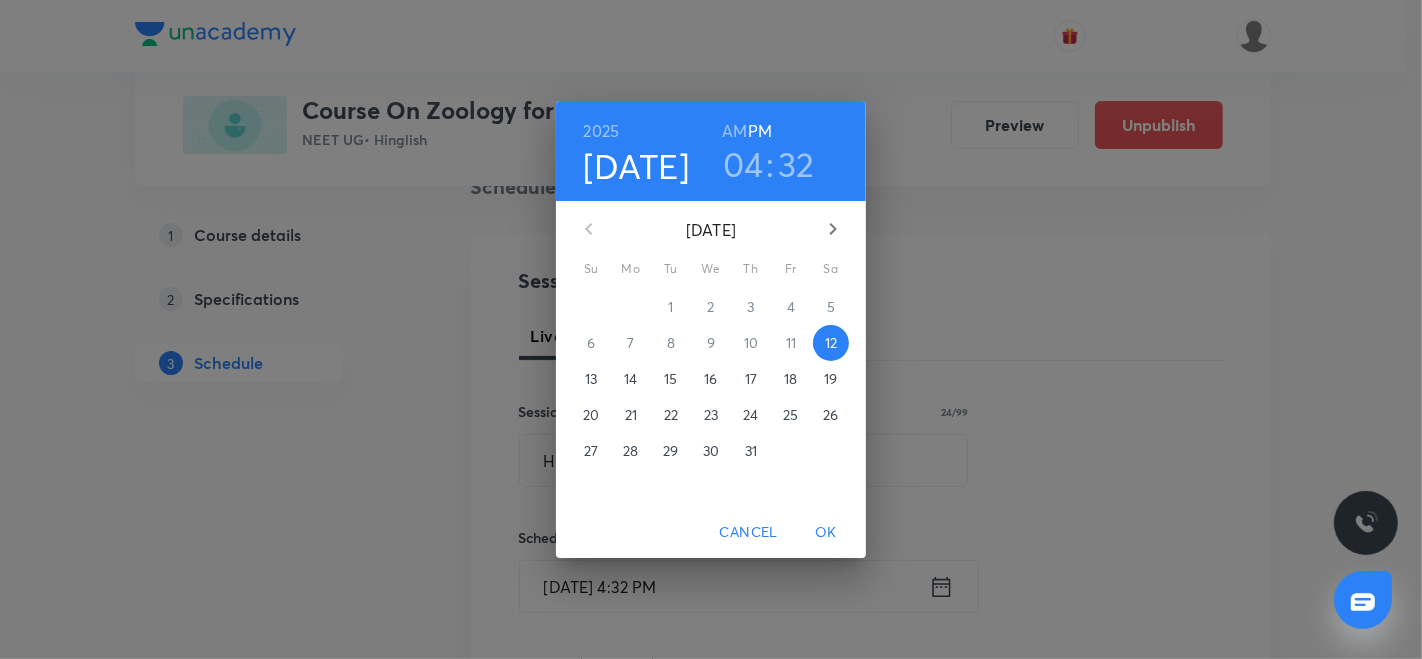 click on "18" at bounding box center (790, 379) 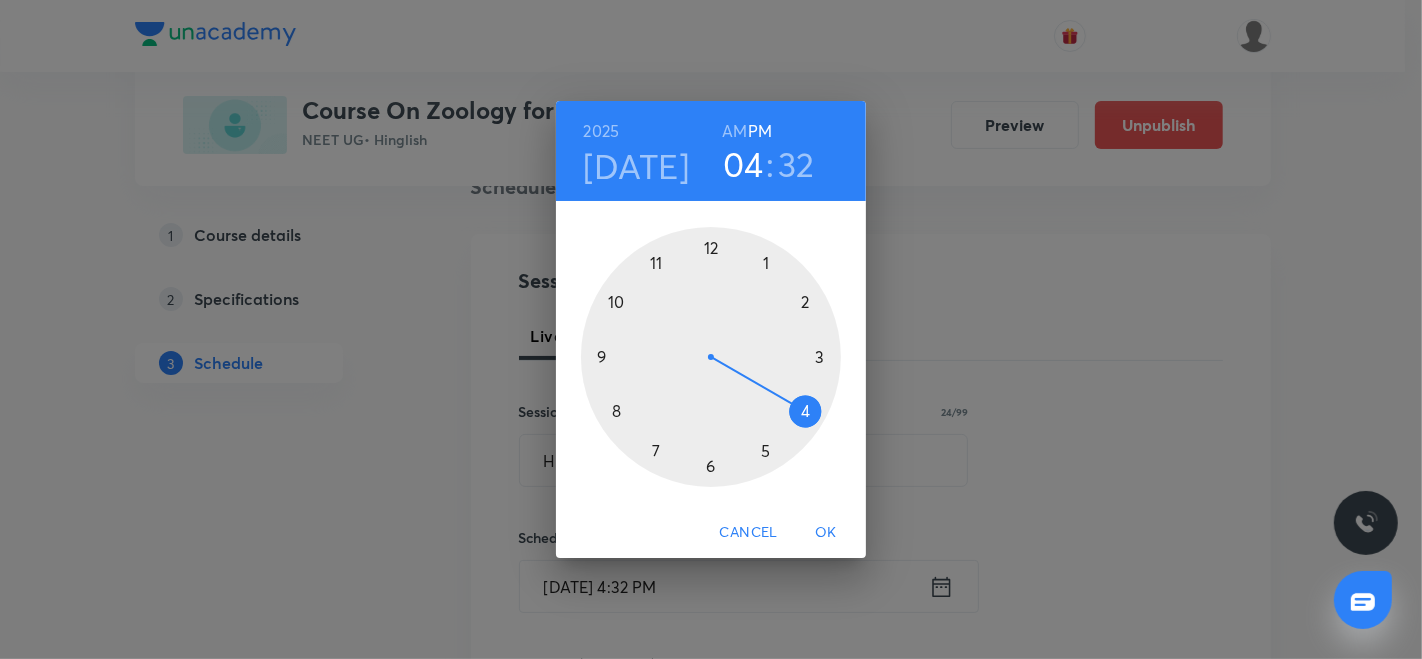 click at bounding box center [711, 357] 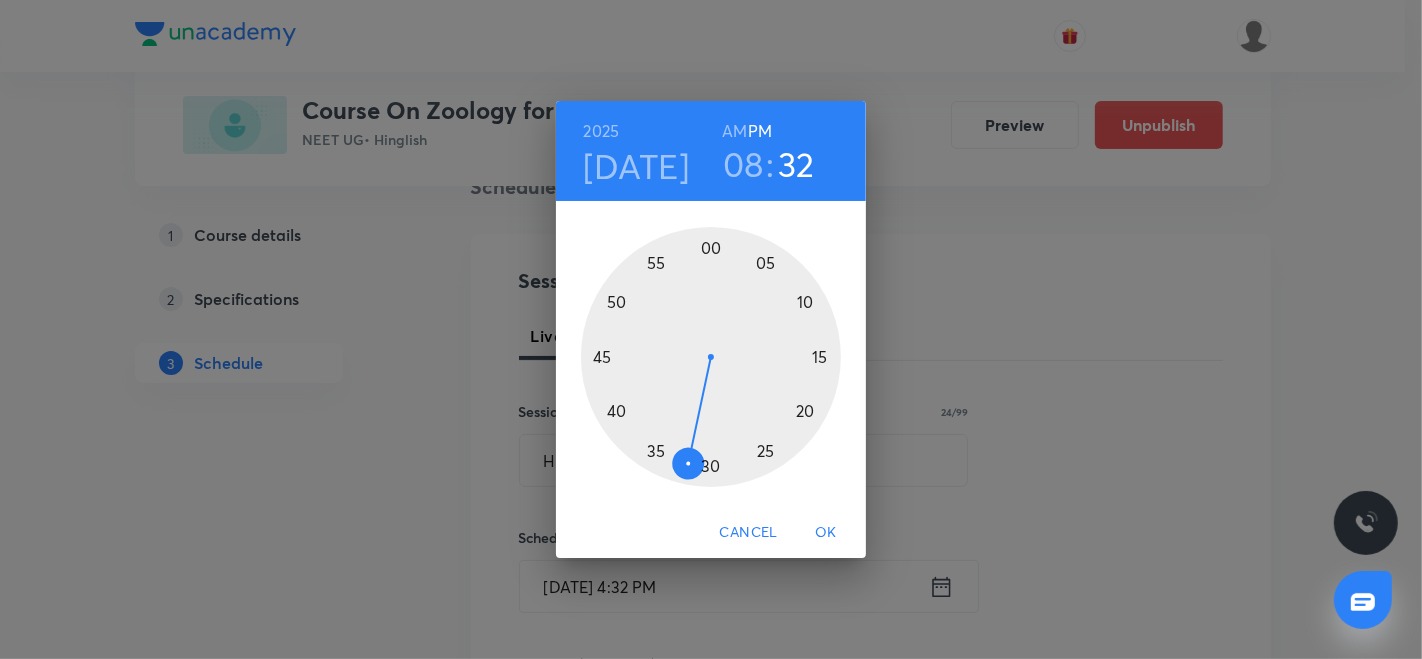 click on "AM" at bounding box center (734, 131) 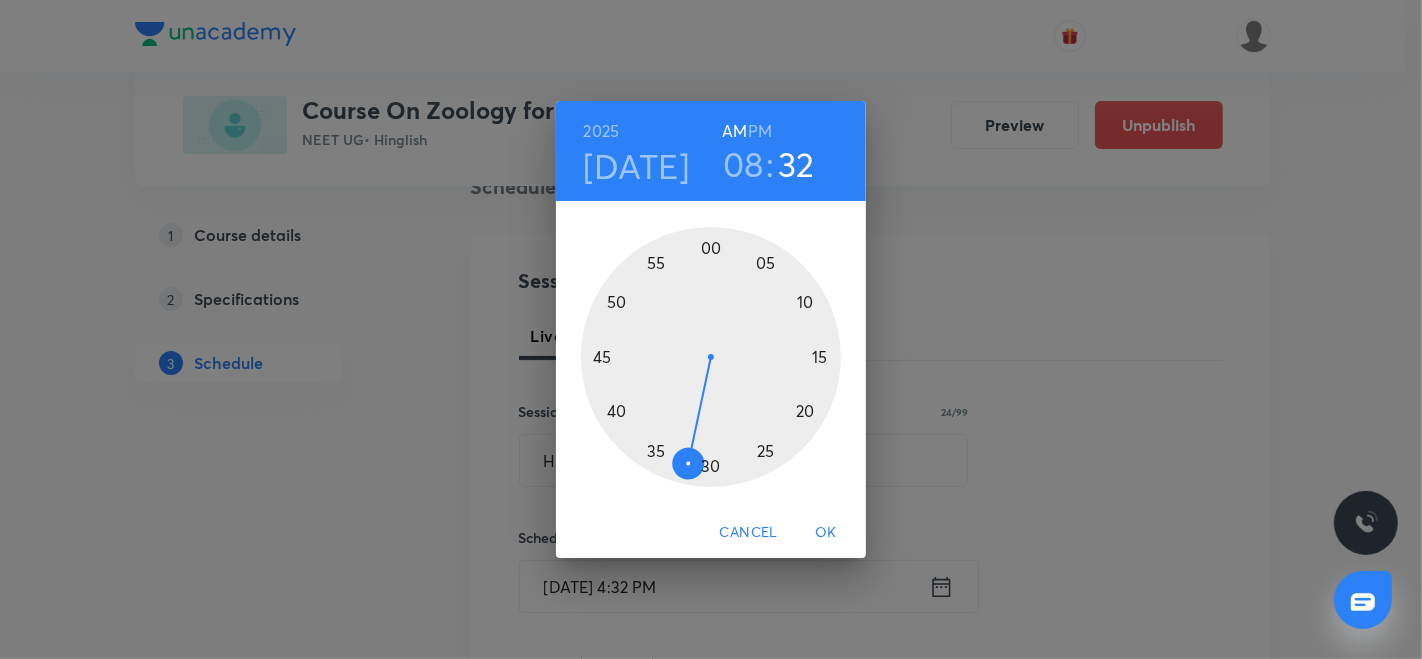 click at bounding box center (711, 357) 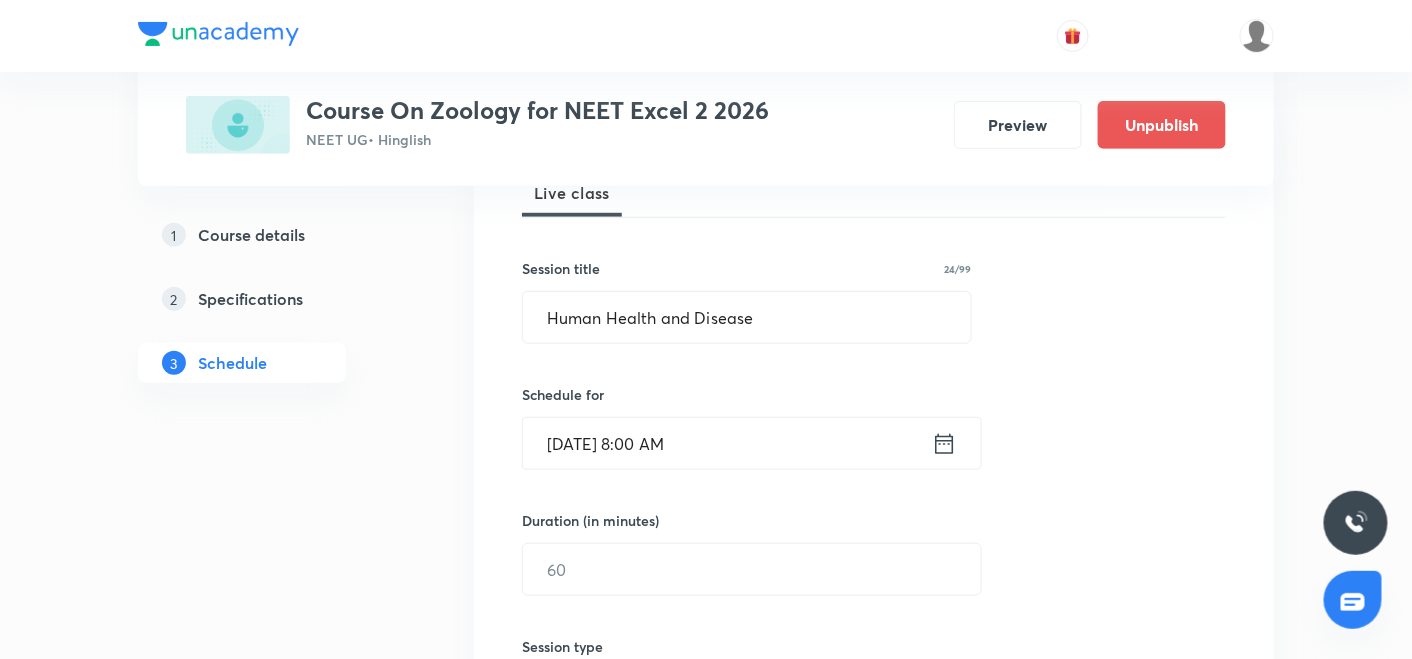 scroll, scrollTop: 311, scrollLeft: 0, axis: vertical 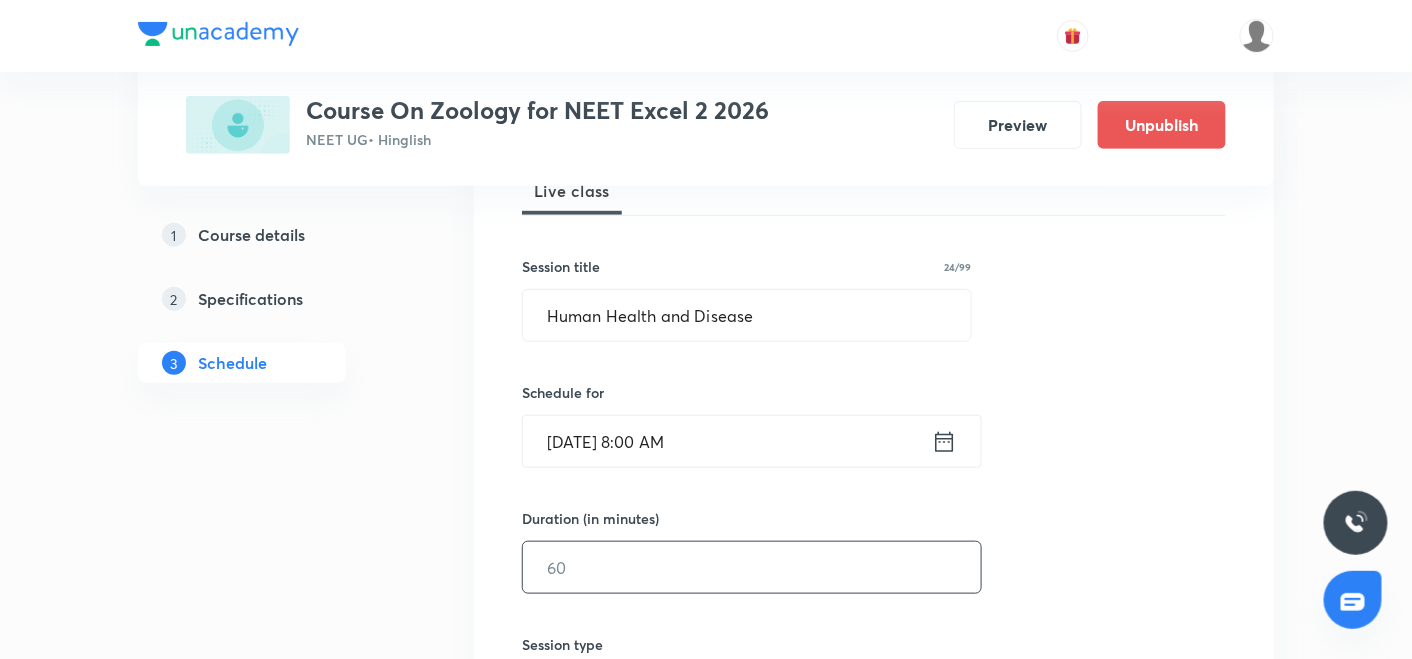 click at bounding box center (752, 567) 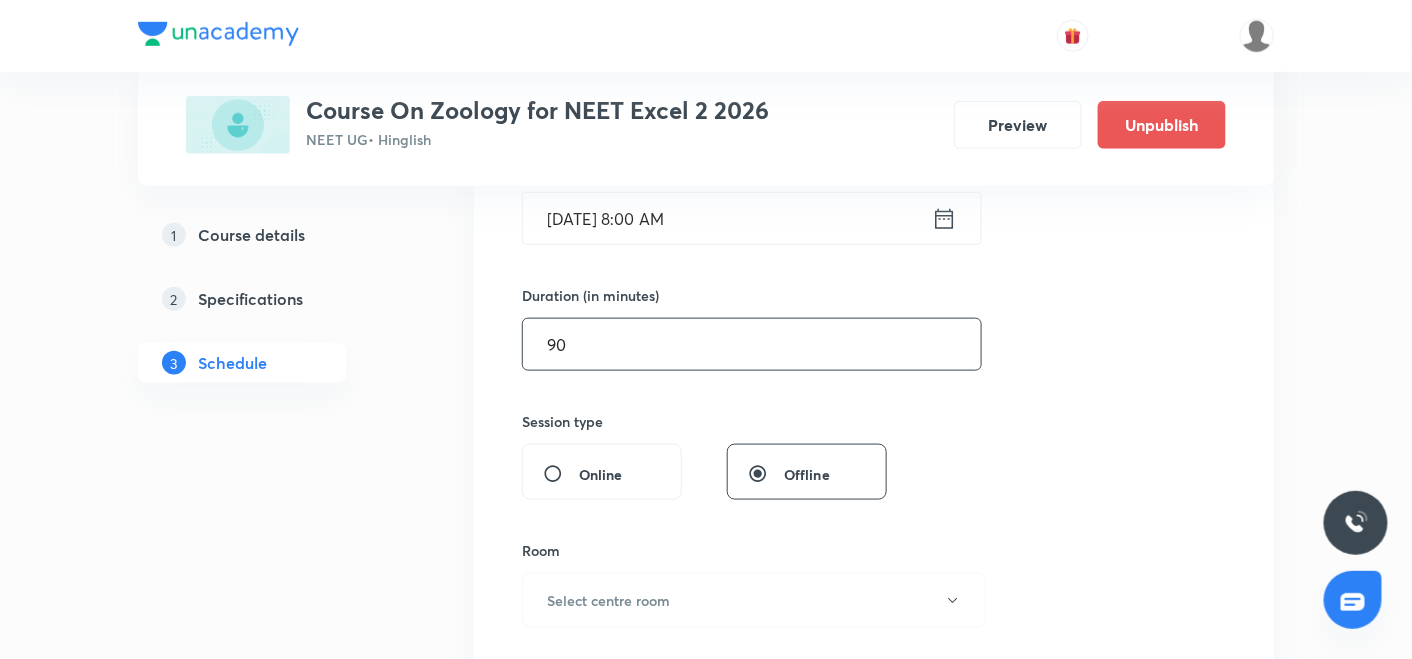 scroll, scrollTop: 566, scrollLeft: 0, axis: vertical 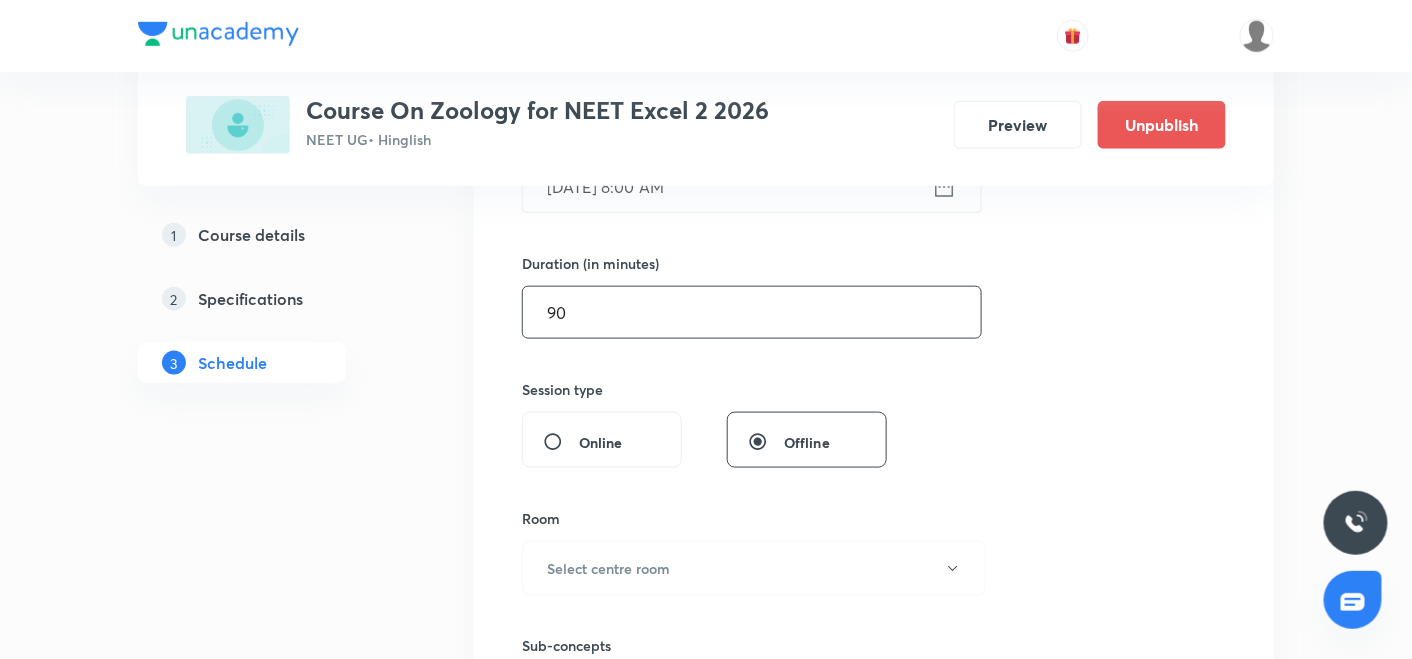 type on "90" 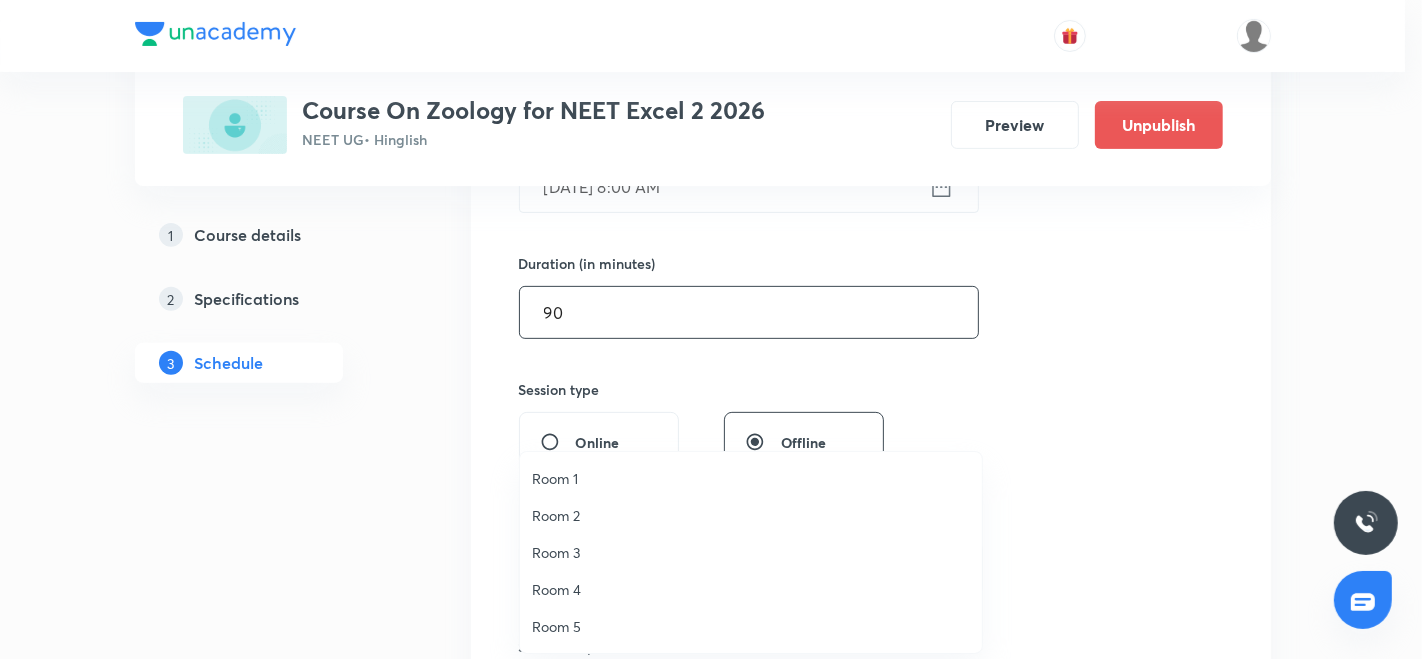 click on "Room 4" at bounding box center (751, 589) 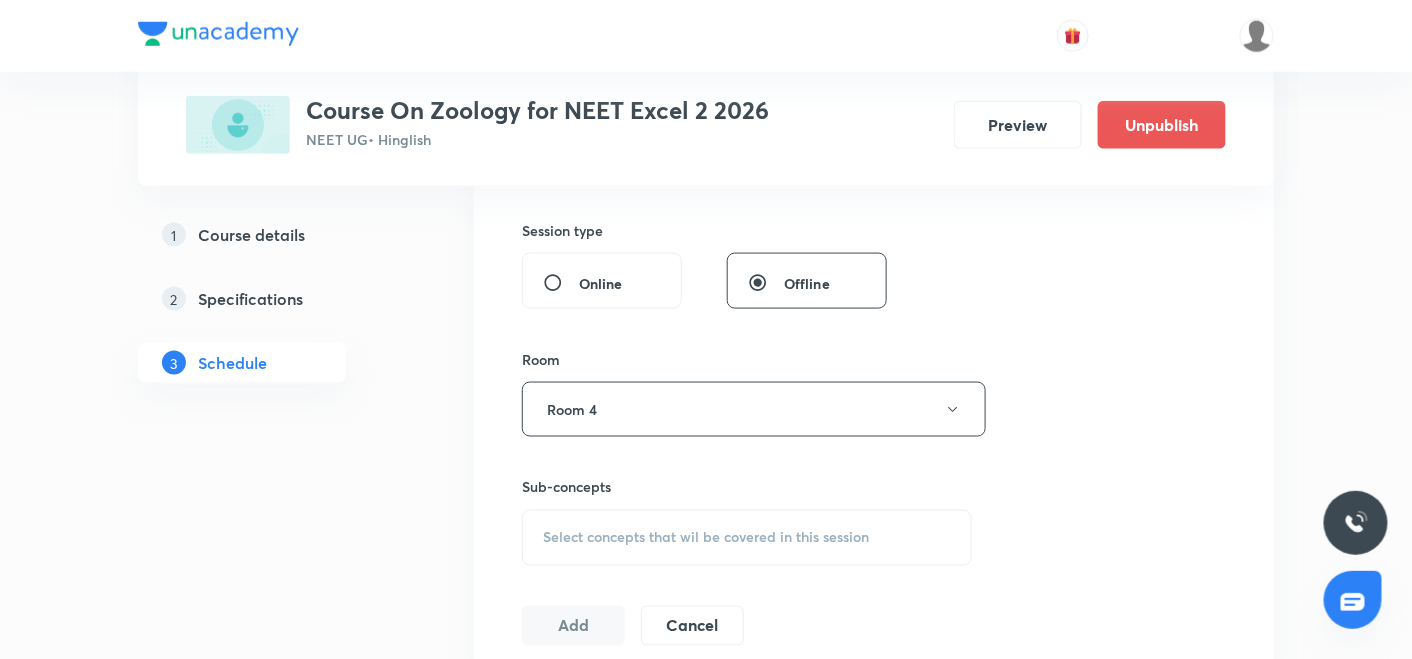 scroll, scrollTop: 725, scrollLeft: 0, axis: vertical 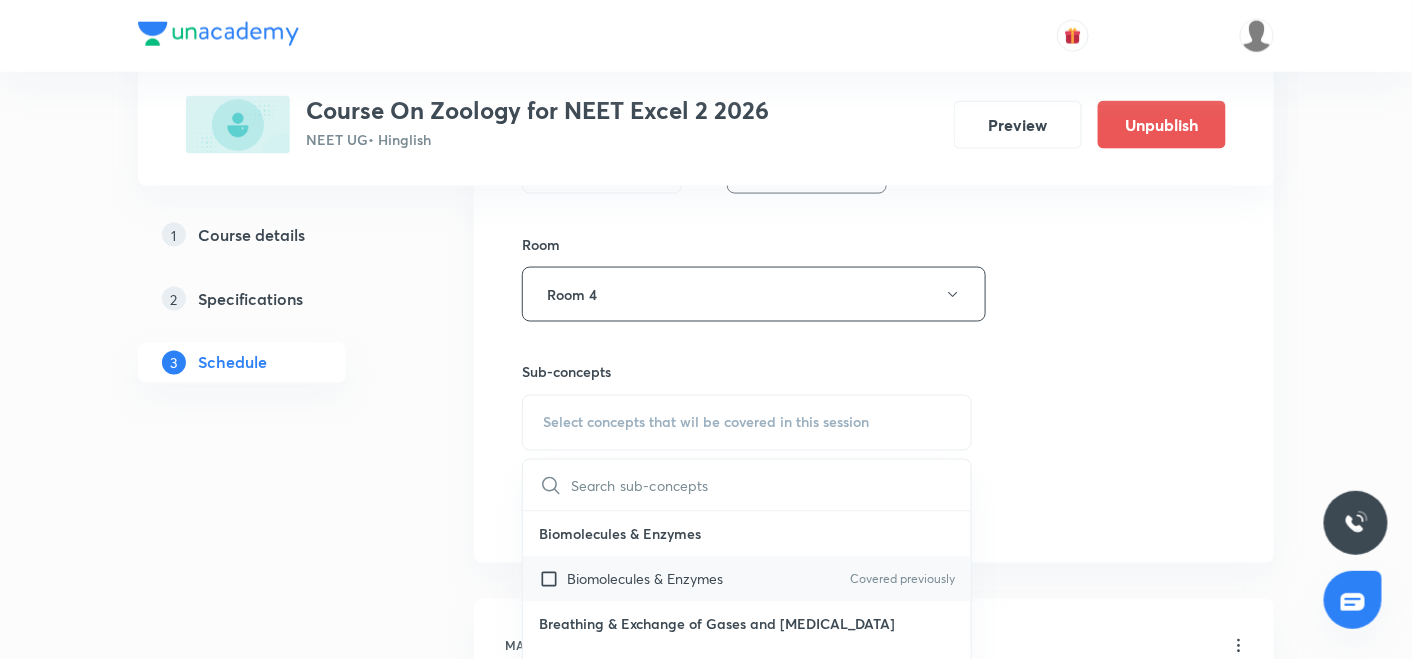 click on "Biomolecules & Enzymes" at bounding box center (645, 579) 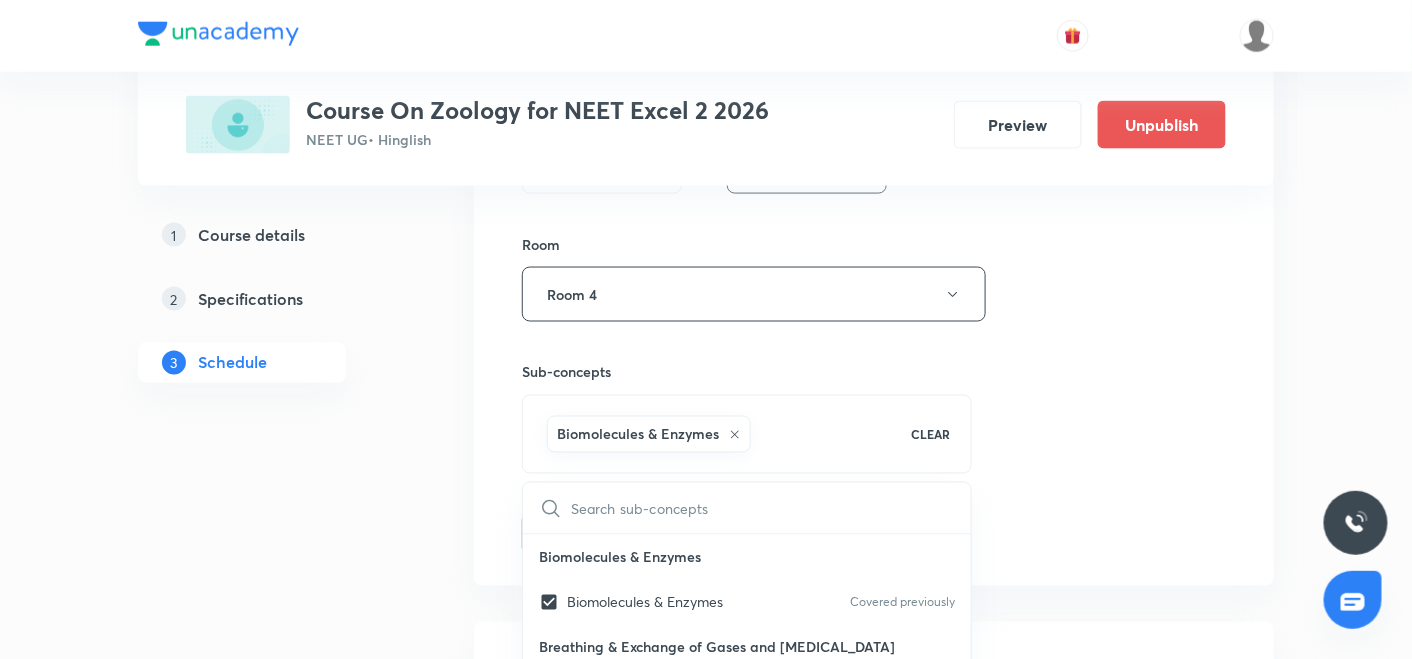 click on "Plus Courses Course On Zoology for NEET Excel 2 2026 NEET UG  • Hinglish Preview Unpublish 1 Course details 2 Specifications 3 Schedule Schedule 44  classes Session  45 Live class Session title 24/99 Human Health and Disease ​ Schedule for [DATE] 8:00 AM ​ Duration (in minutes) 90 ​   Session type Online Offline Room Room 4 Sub-concepts Biomolecules & Enzymes CLEAR ​ Biomolecules & Enzymes Biomolecules & Enzymes Covered previously Breathing & Exchange of Gases and [MEDICAL_DATA] Breathing & Exchange of Gases and [MEDICAL_DATA] Reproductive Health Reproductive Health Covered previously Excretory product and their elimination, Locomotion Excretory product and their elimination, Locomotion Origin & Evolution Origin & Evolution Covered previously Biomolecules & Enzymes, [MEDICAL_DATA] & Circulation and Breathing & Exchange of Gases Biomolecules & Enzymes, [MEDICAL_DATA] & Circulation and Breathing & Exchange of Gases Covered previously Neural Control & Coordination, Chemical Control & Coordination Add Cancel" at bounding box center [706, 3421] 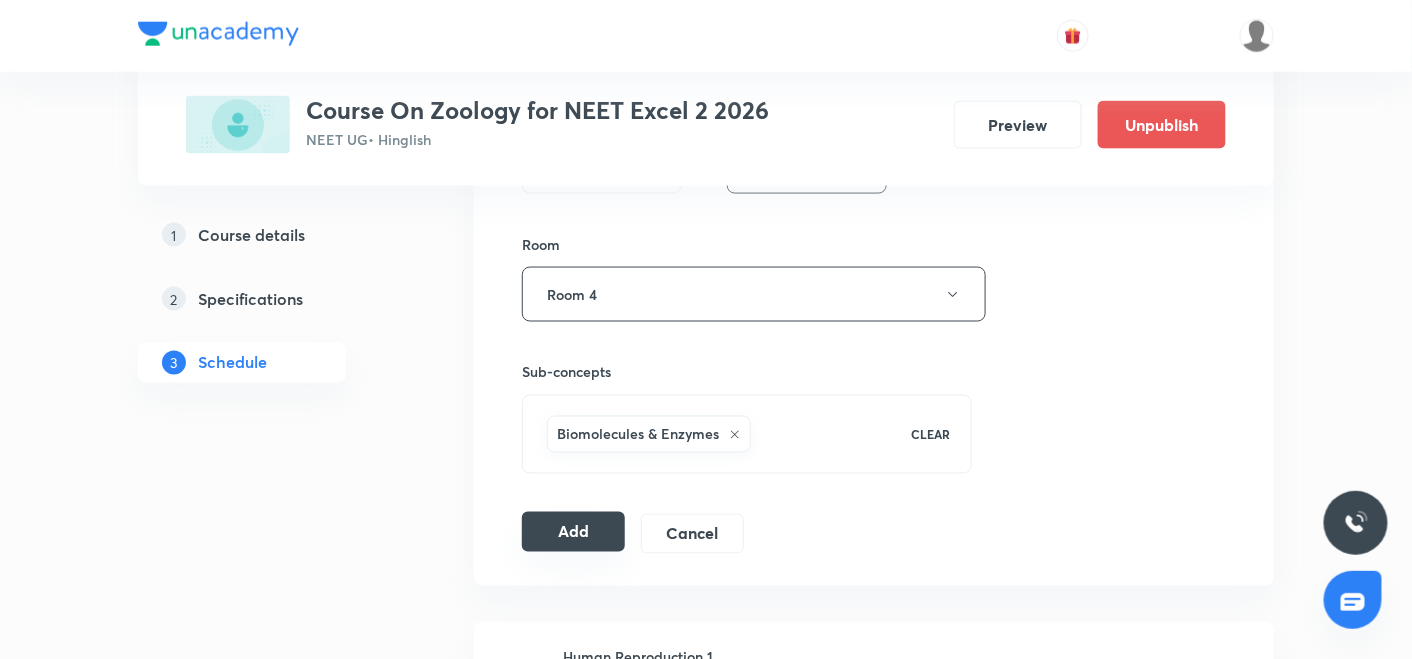 click on "Add" at bounding box center (573, 532) 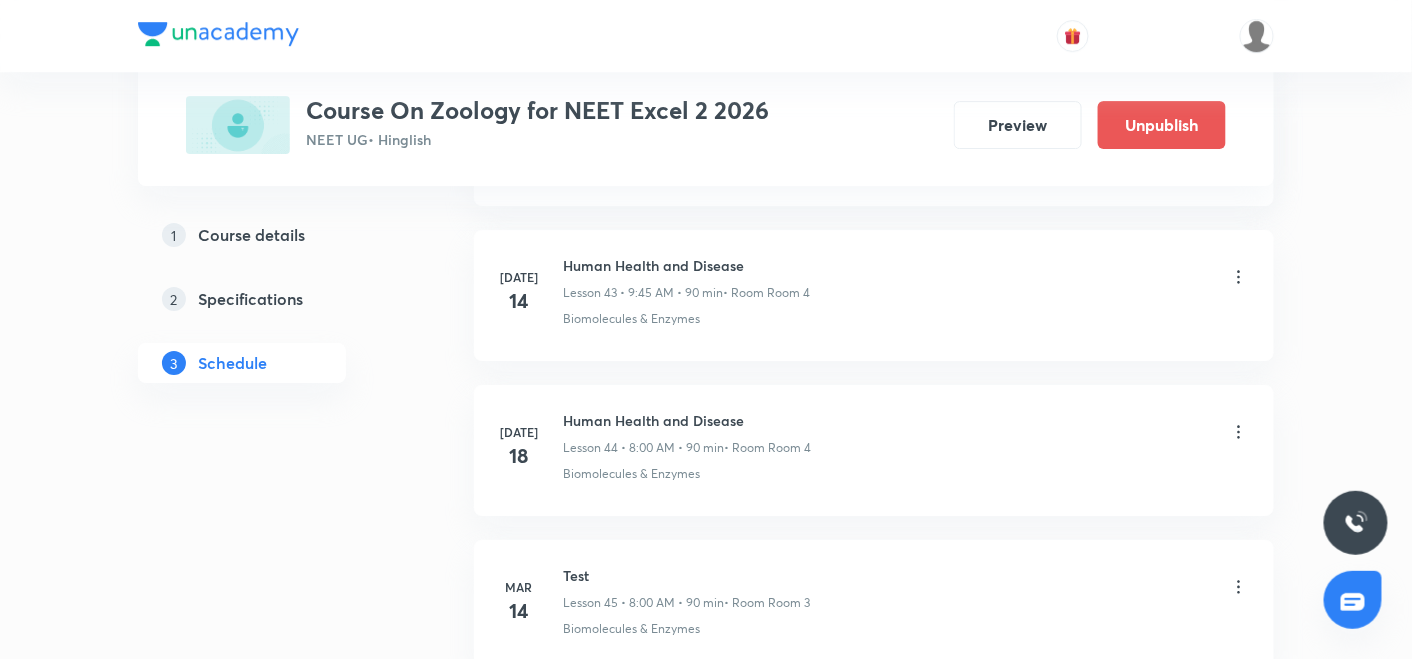 scroll, scrollTop: 6793, scrollLeft: 0, axis: vertical 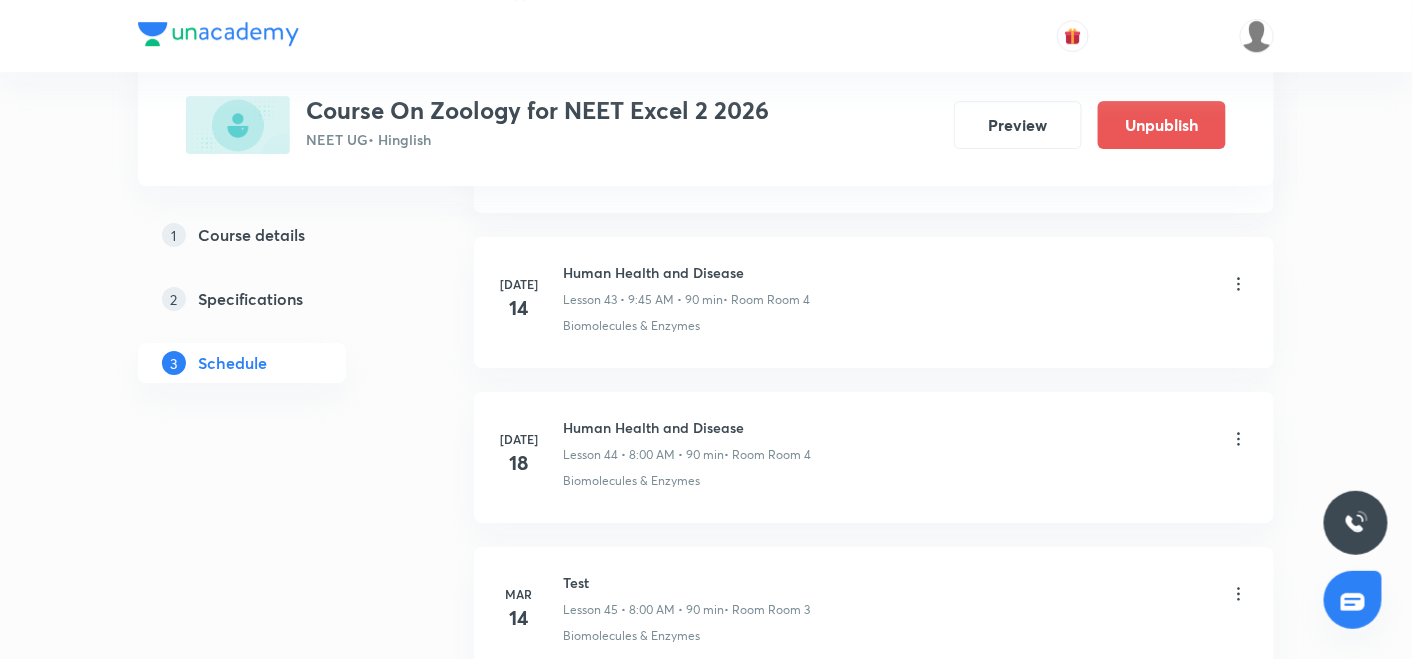 click on "Human Health and Disease" at bounding box center (687, 427) 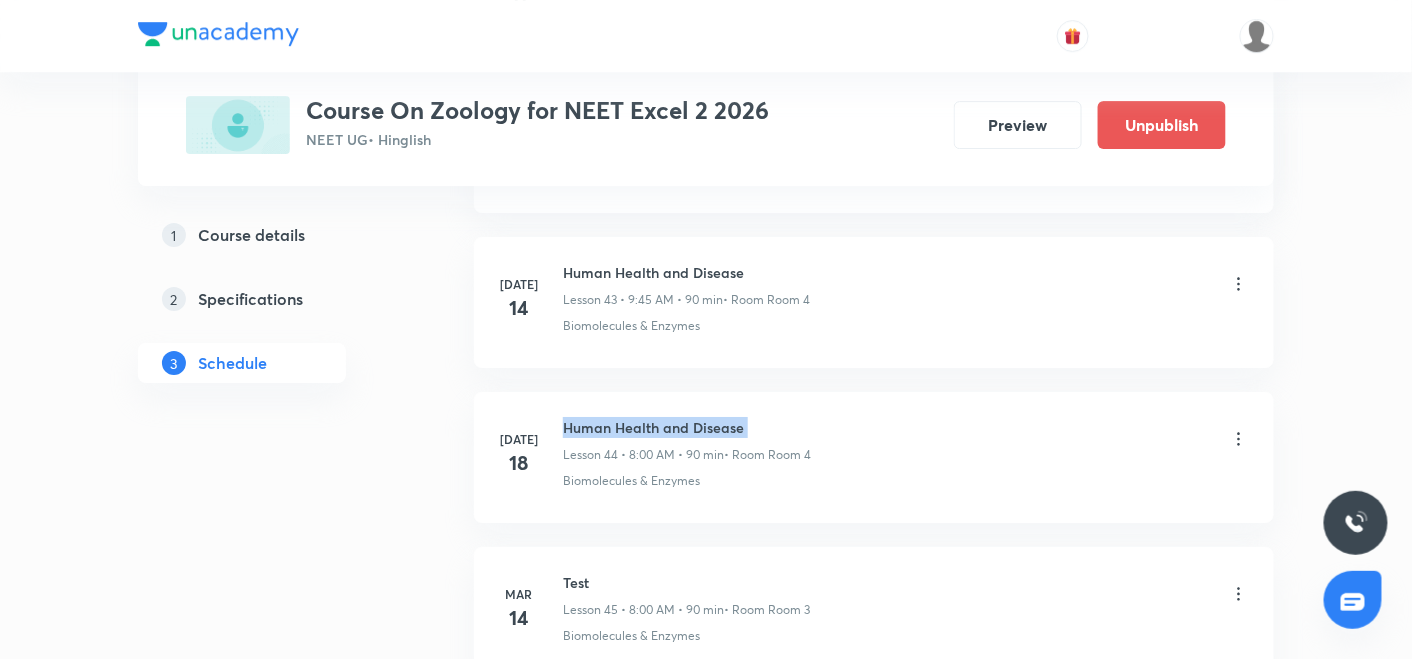 click on "Human Health and Disease" at bounding box center [687, 427] 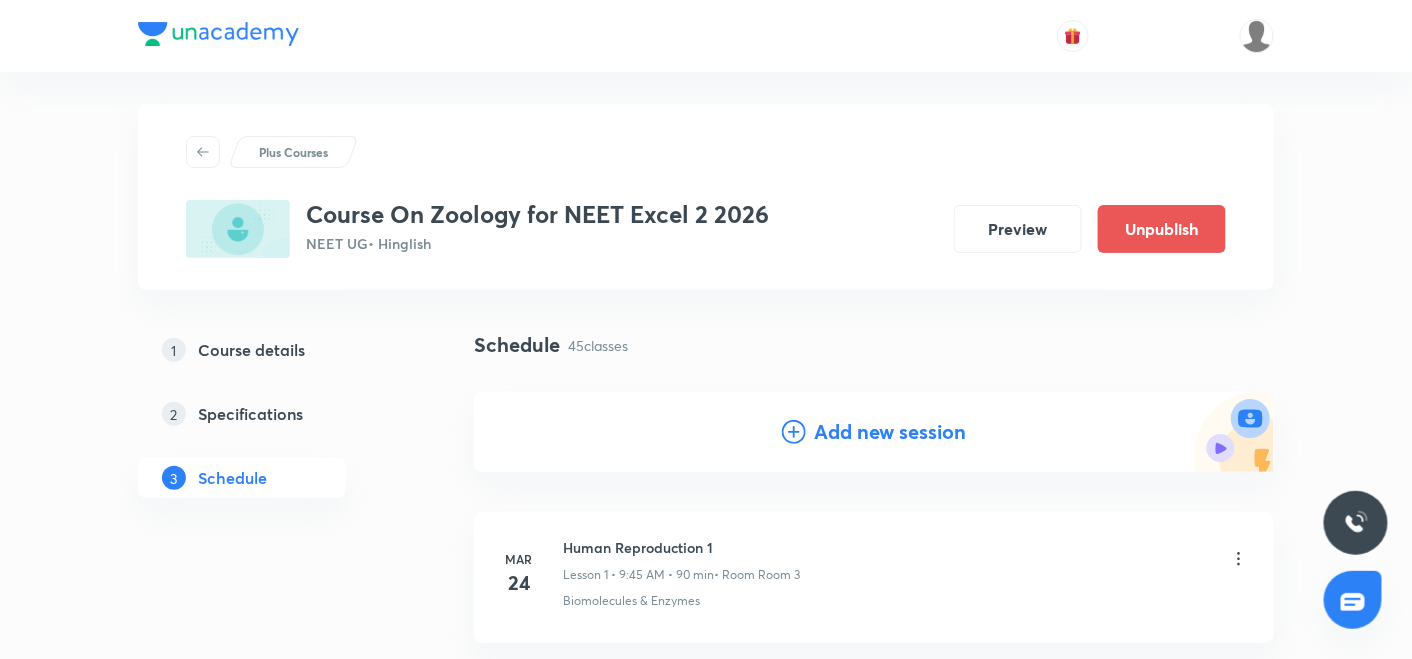 scroll, scrollTop: 0, scrollLeft: 0, axis: both 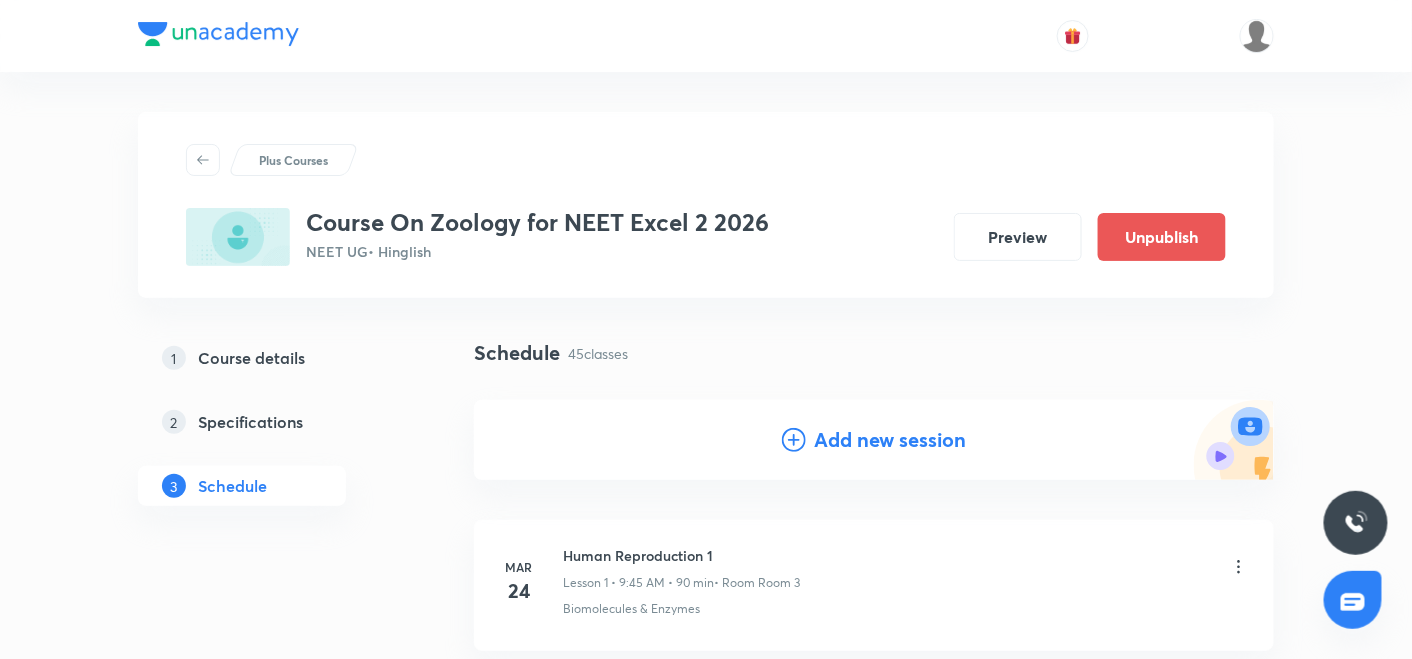 click 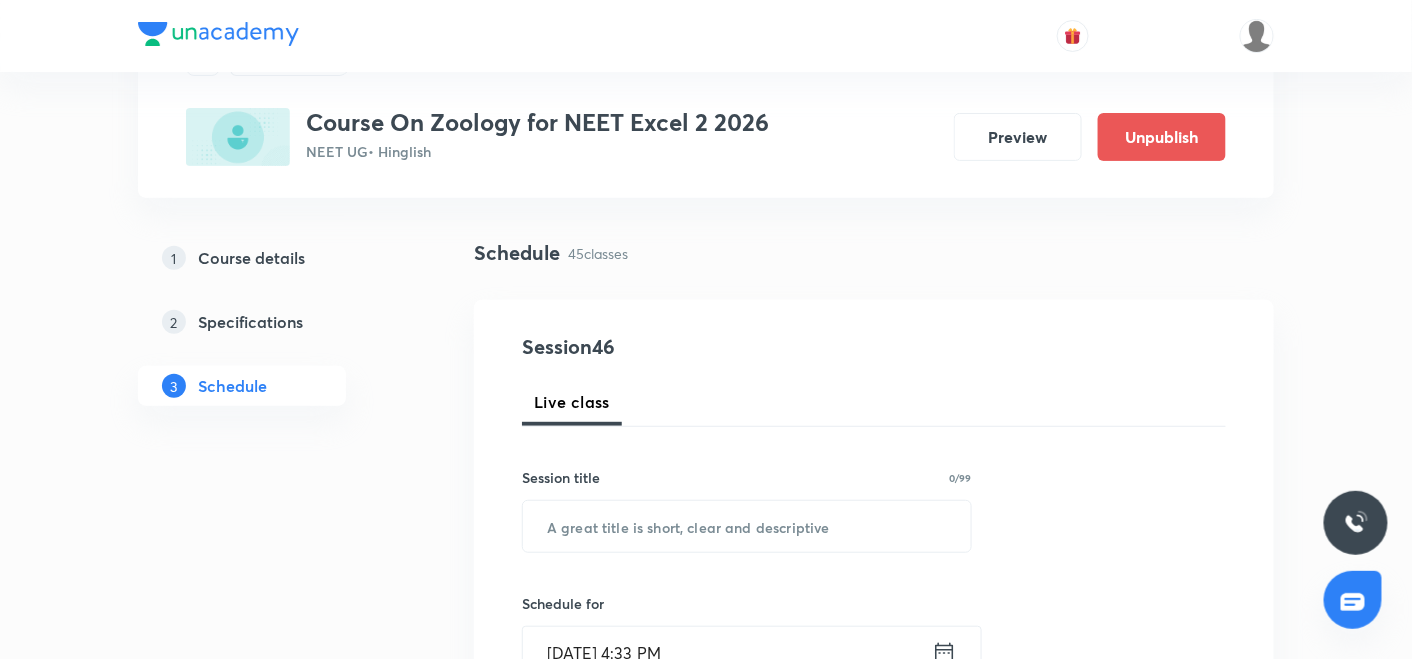 scroll, scrollTop: 103, scrollLeft: 0, axis: vertical 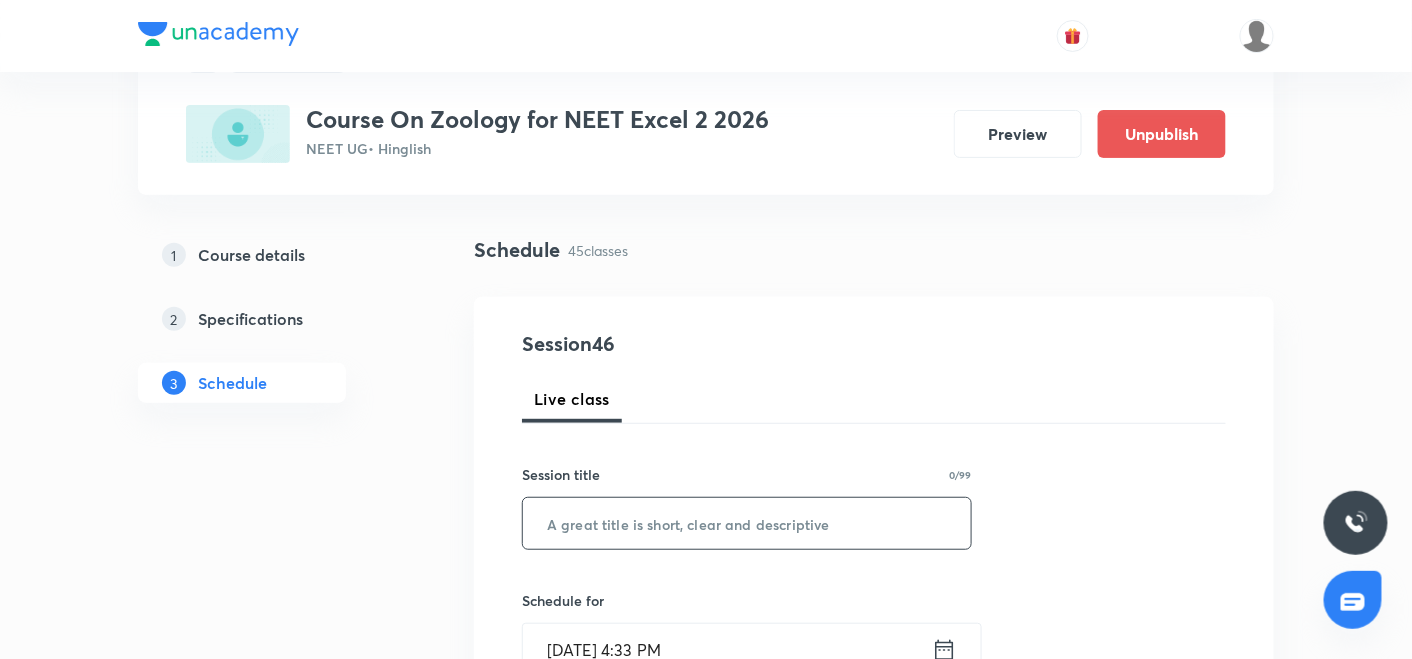 click at bounding box center [747, 523] 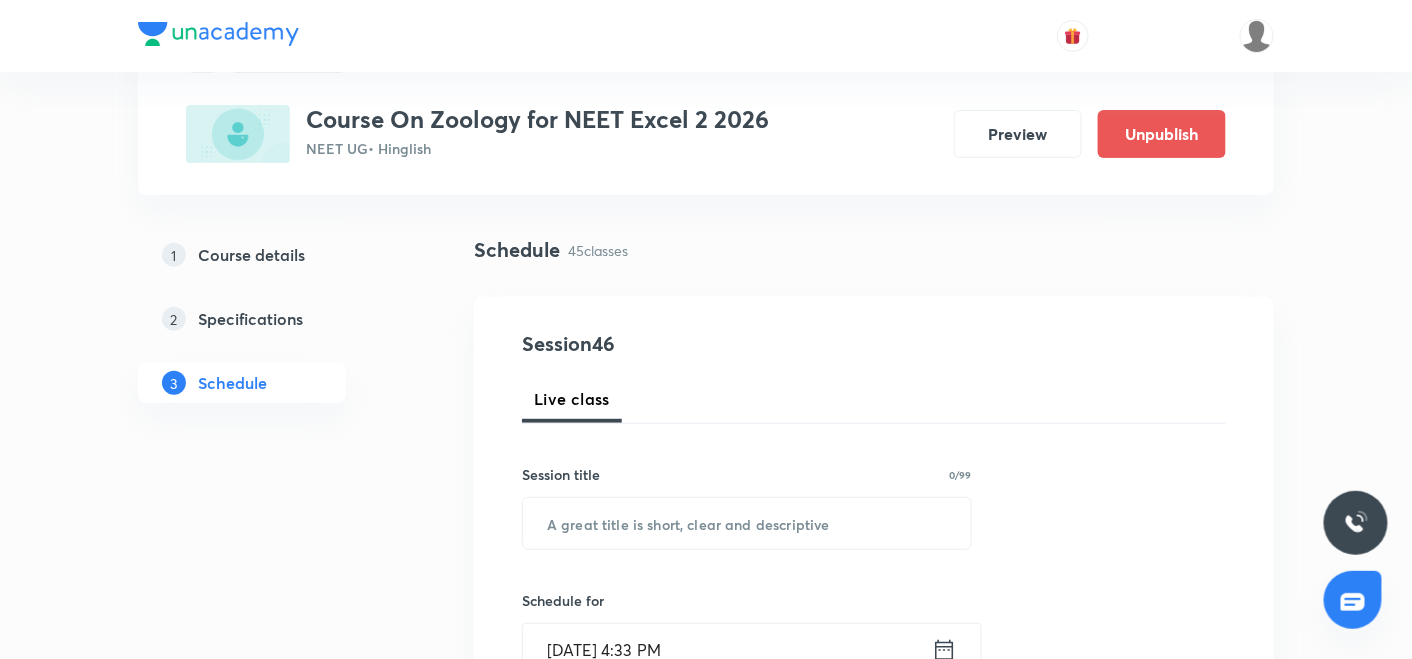 click on "Session  46 Live class Session title 0/99 ​ Schedule for [DATE] 4:33 PM ​ Duration (in minutes) ​   Session type Online Offline Room Select centre room Sub-concepts Select concepts that wil be covered in this session Add Cancel" at bounding box center (874, 798) 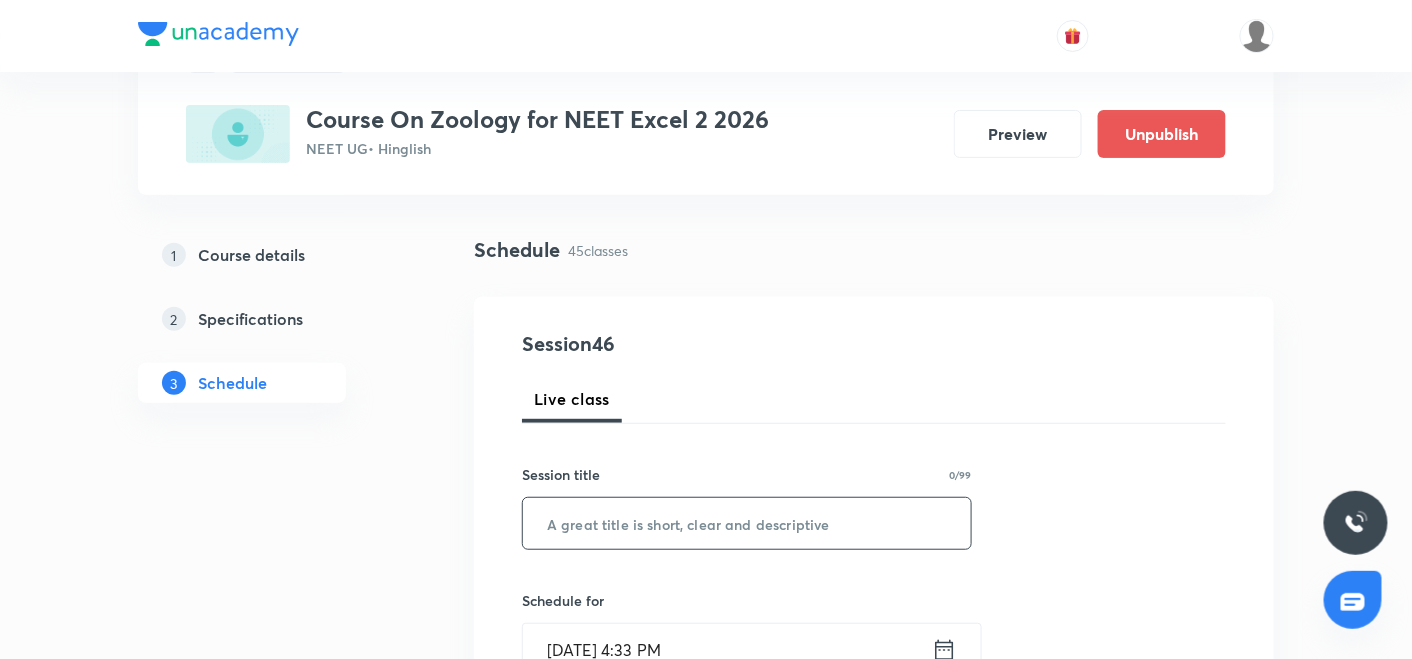 click at bounding box center (747, 523) 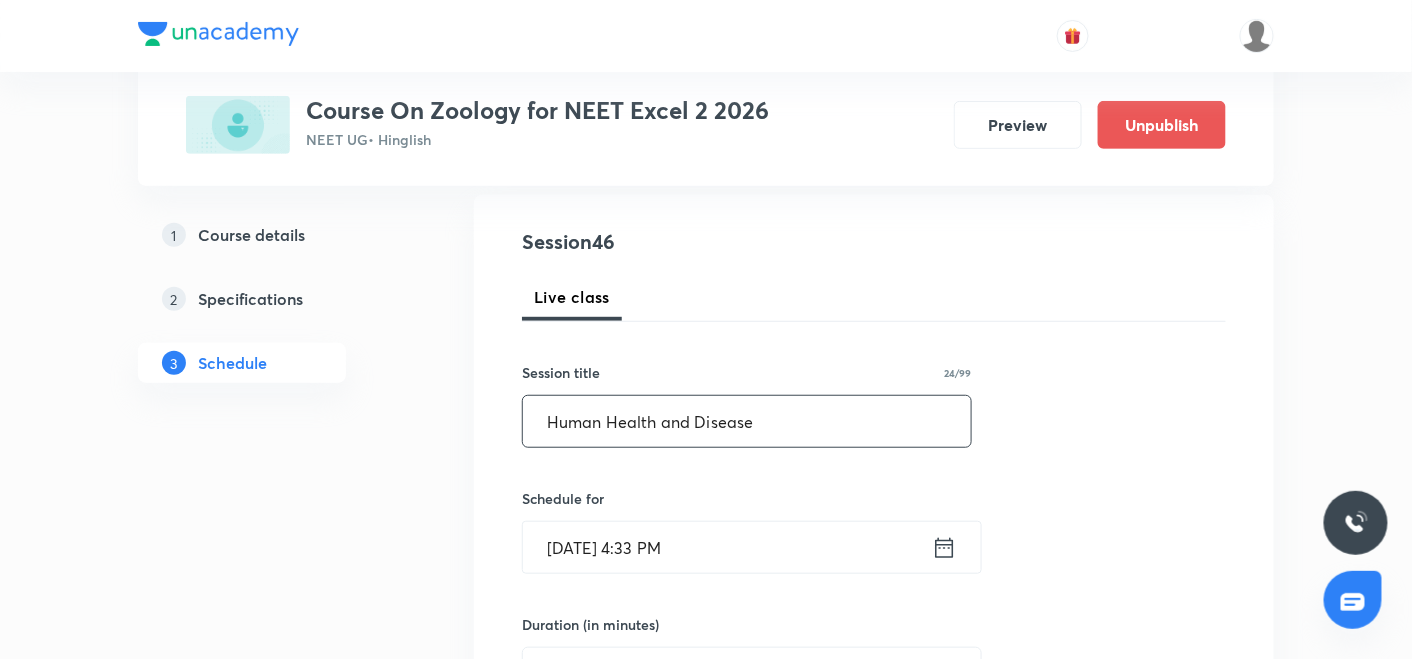 scroll, scrollTop: 207, scrollLeft: 0, axis: vertical 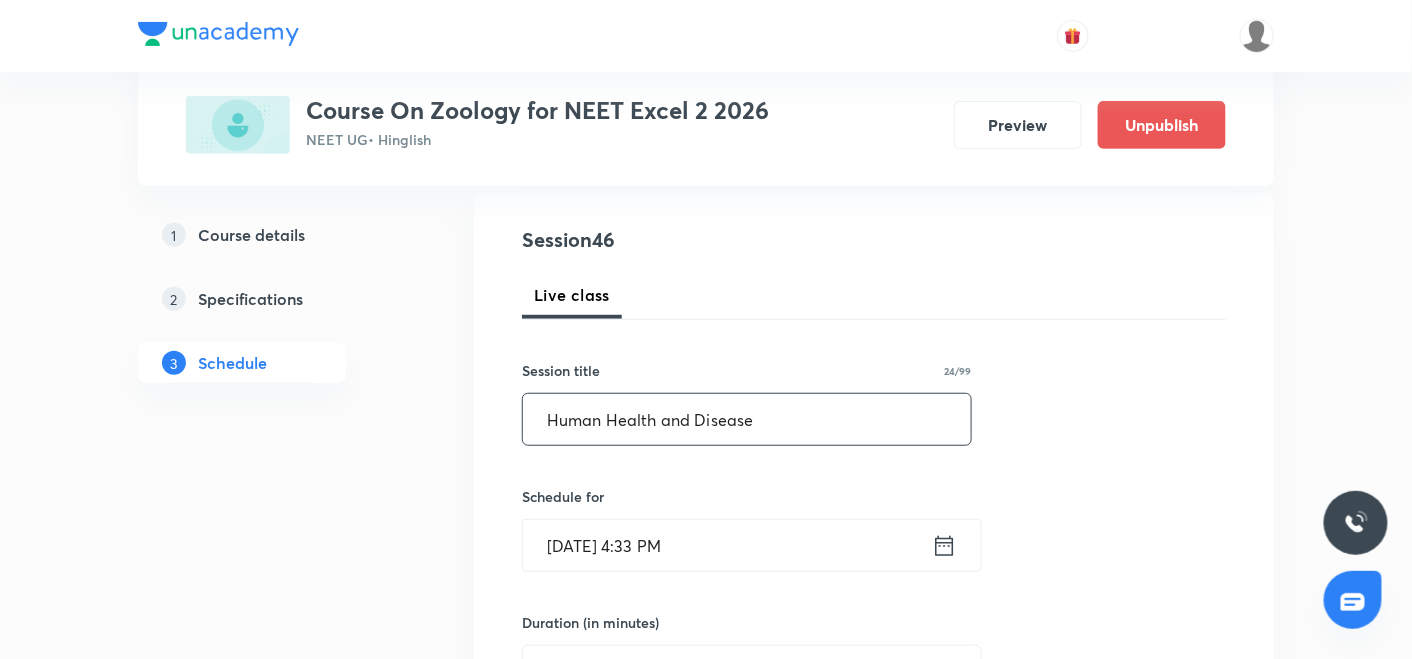 type on "Human Health and Disease" 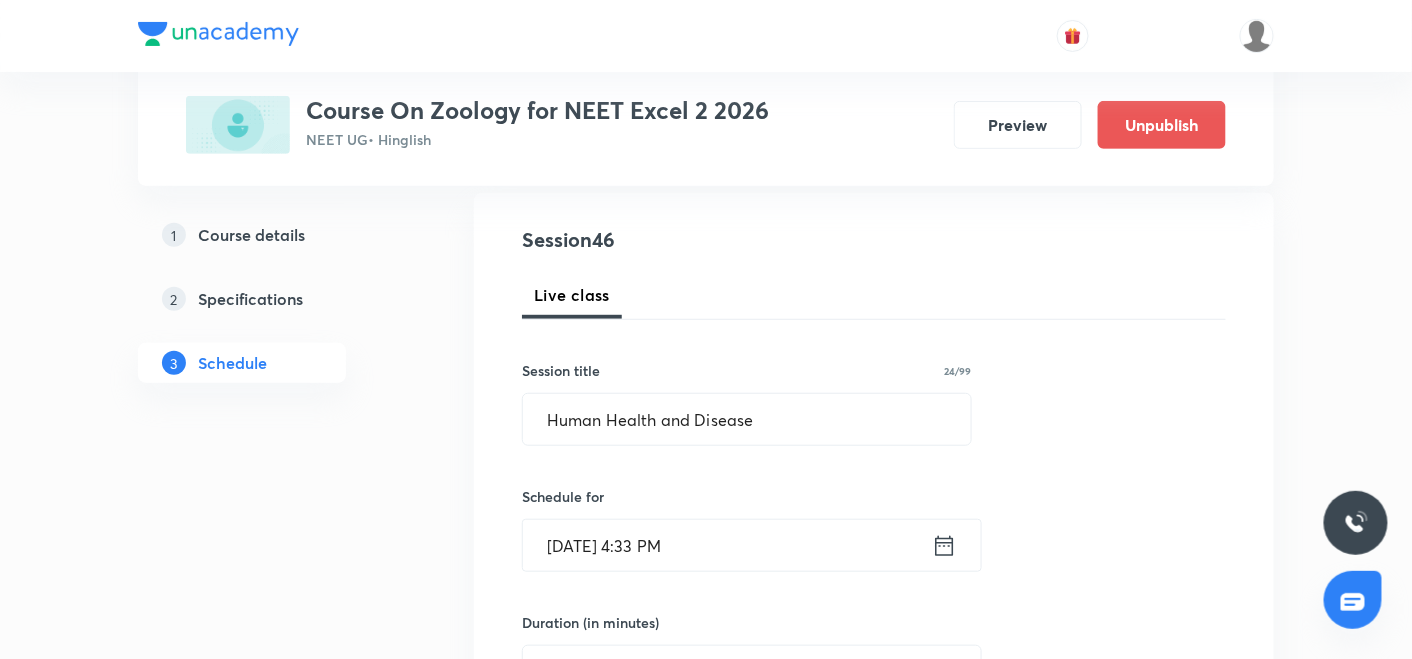 click on "Jul 12, 2025, 4:33 PM ​" at bounding box center (752, 545) 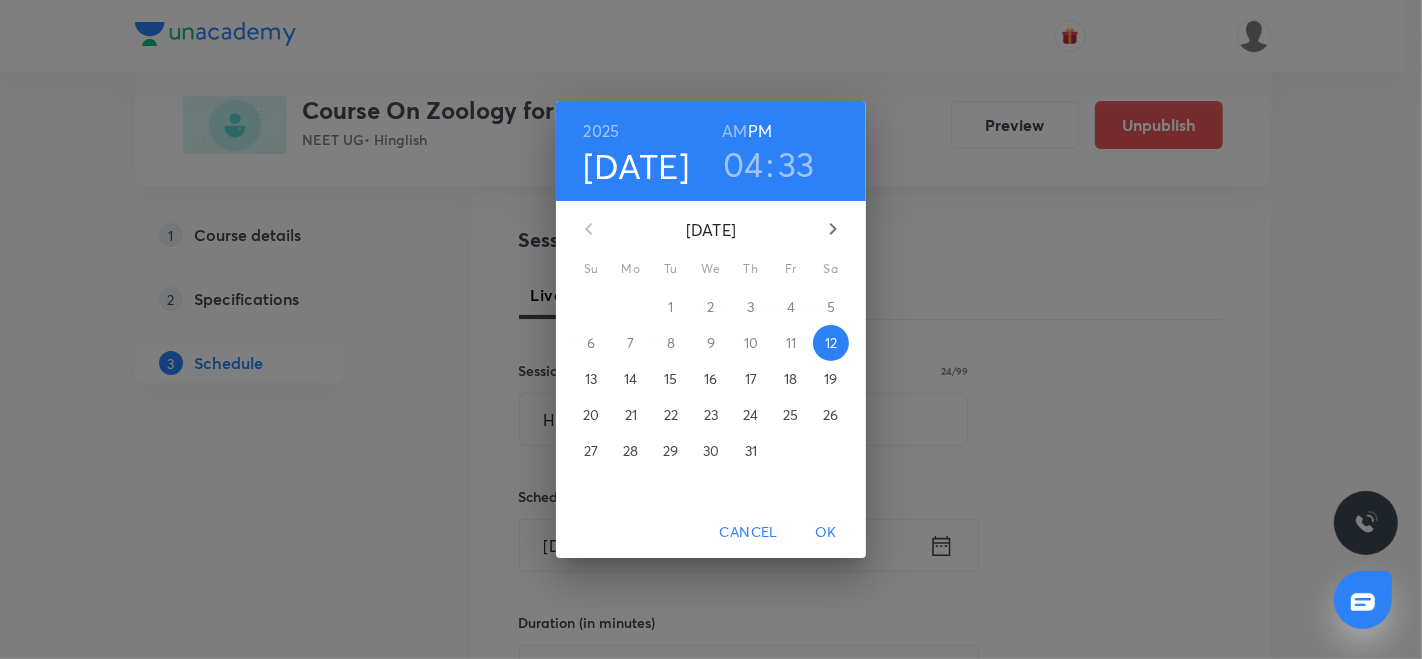 click on "19" at bounding box center [830, 379] 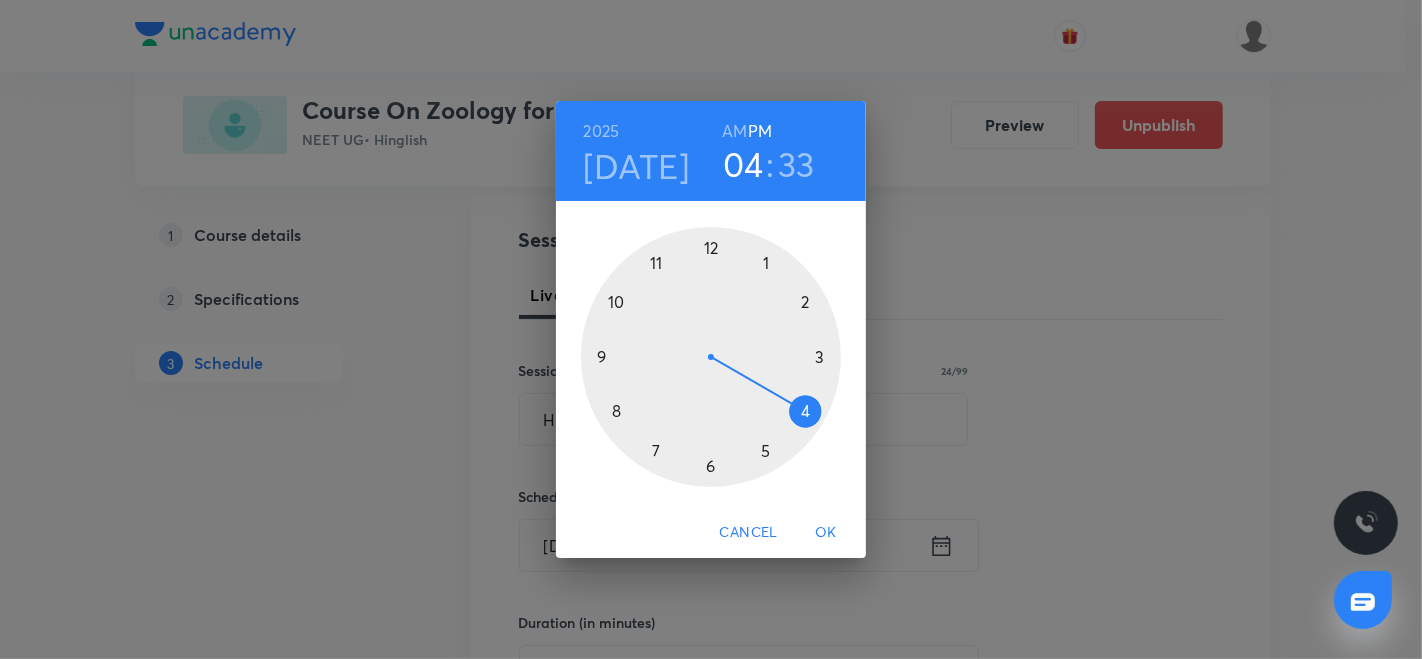 click at bounding box center [711, 357] 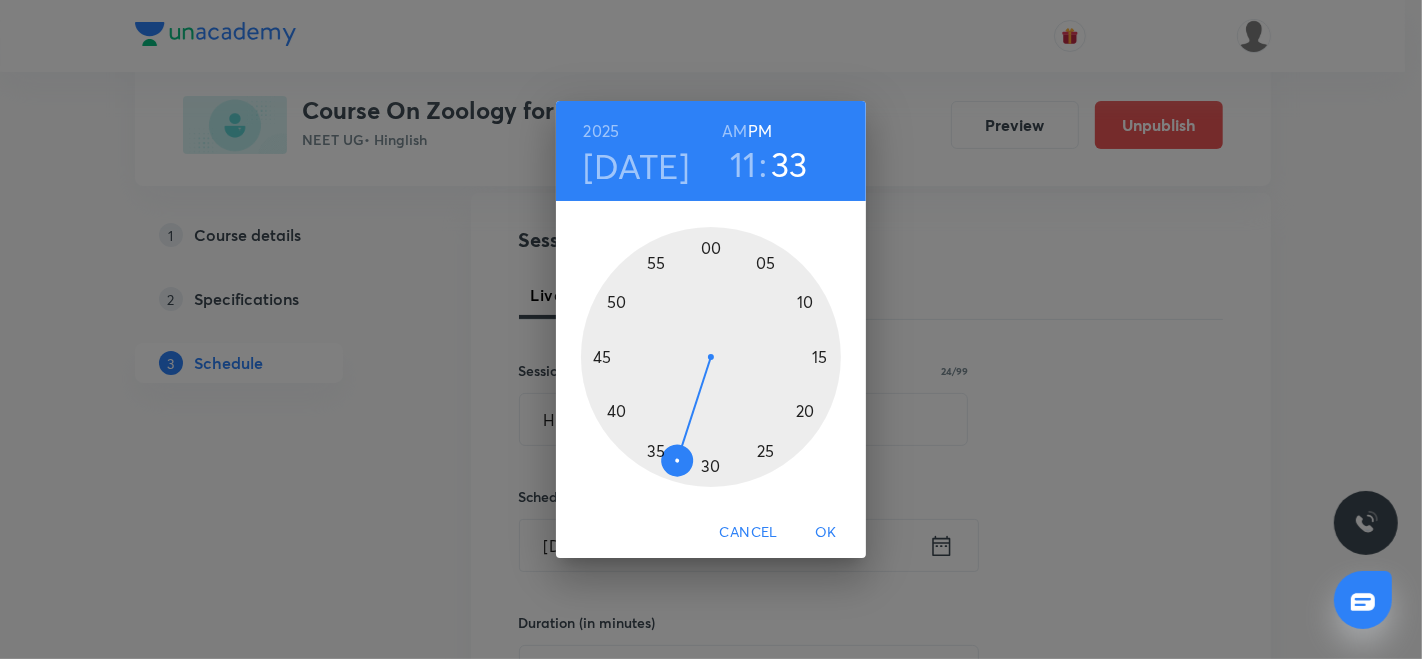 click on "AM" at bounding box center [734, 131] 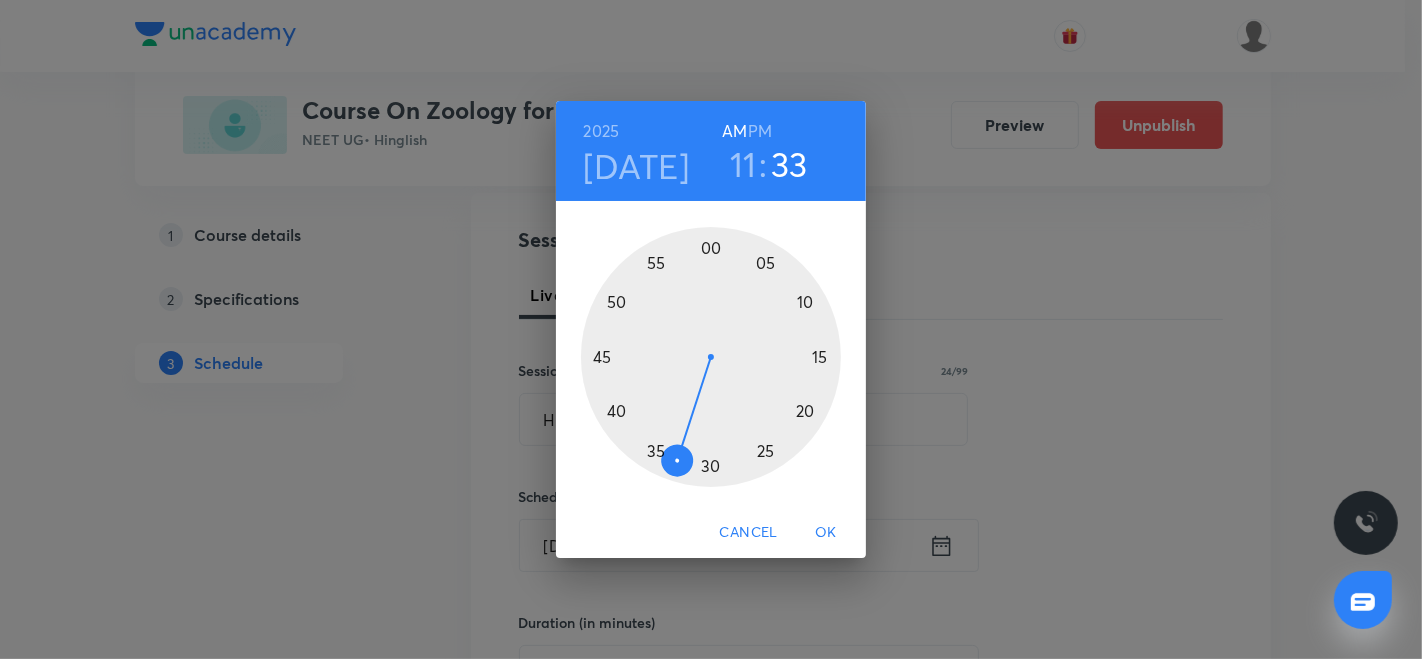 click at bounding box center (711, 357) 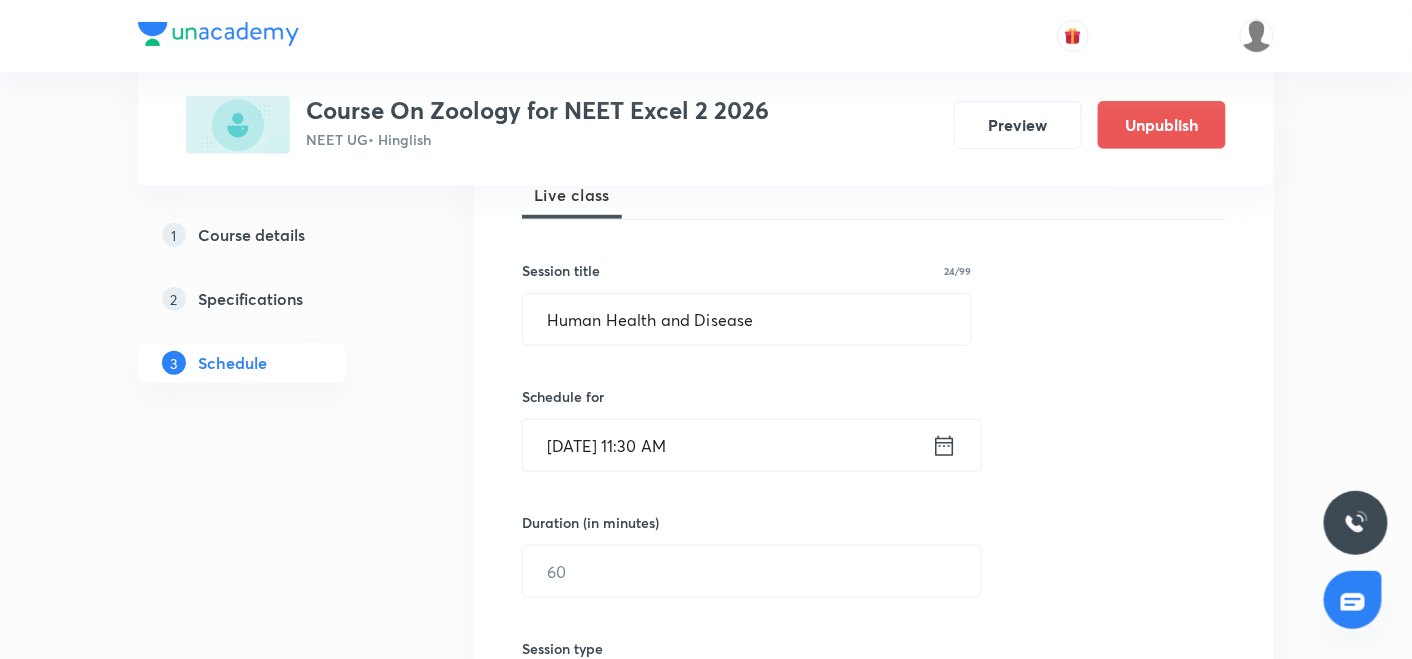scroll, scrollTop: 311, scrollLeft: 0, axis: vertical 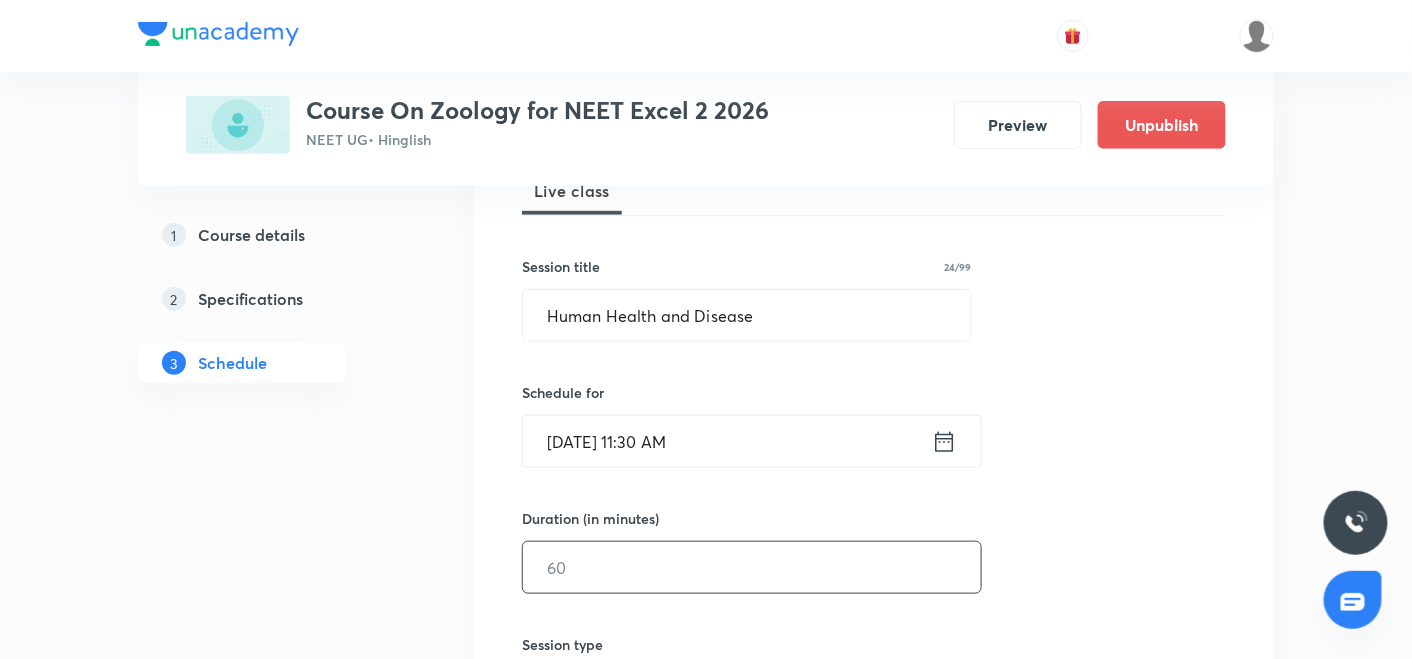 click at bounding box center [752, 567] 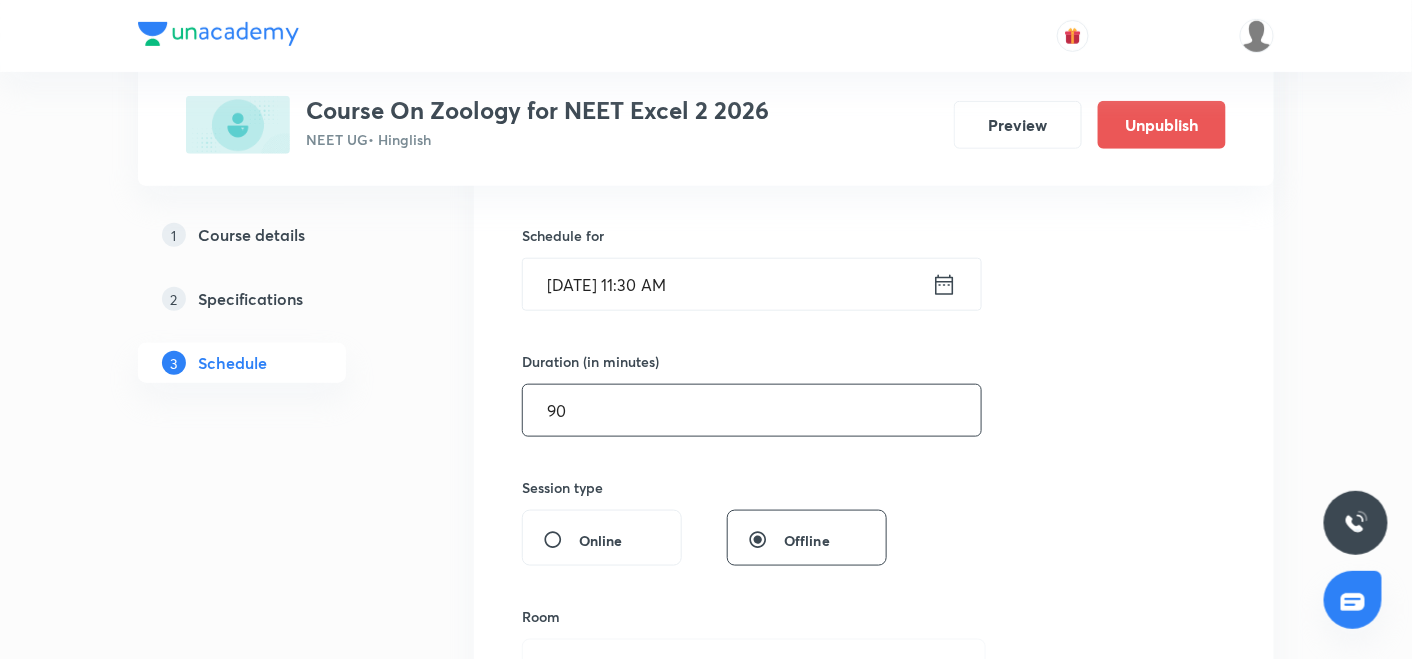 scroll, scrollTop: 596, scrollLeft: 0, axis: vertical 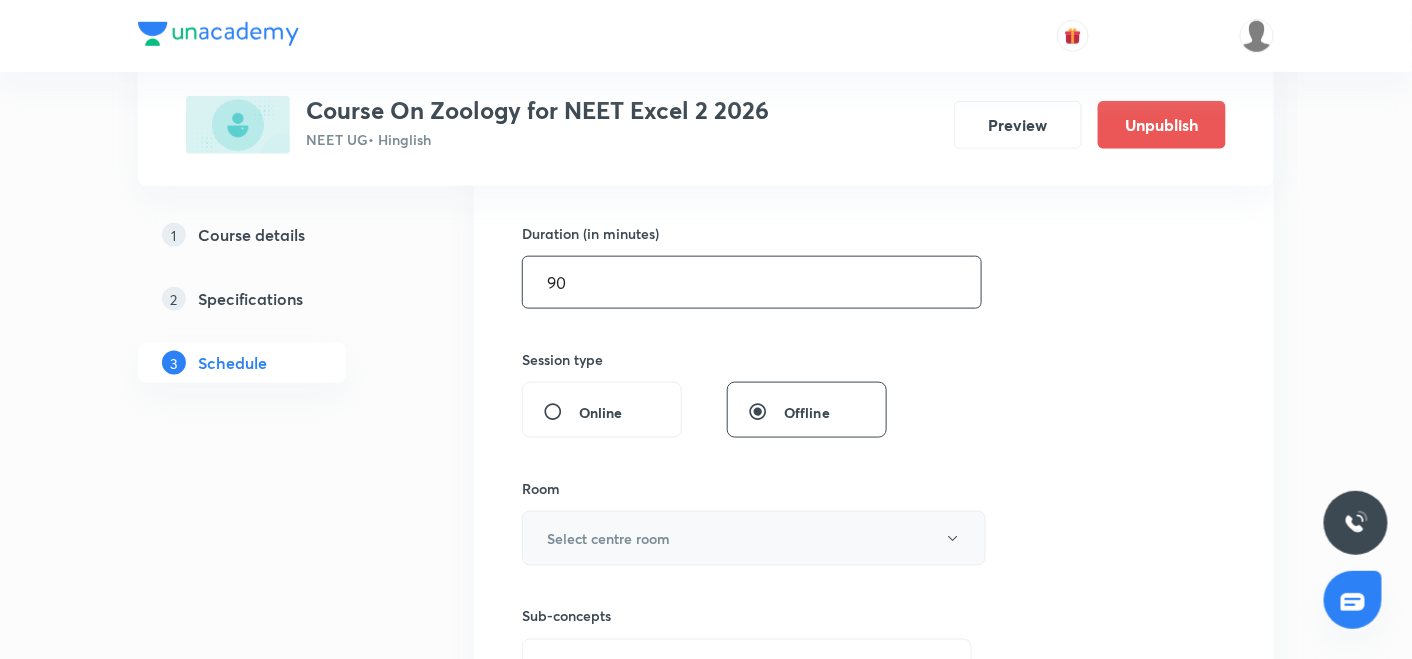 type on "90" 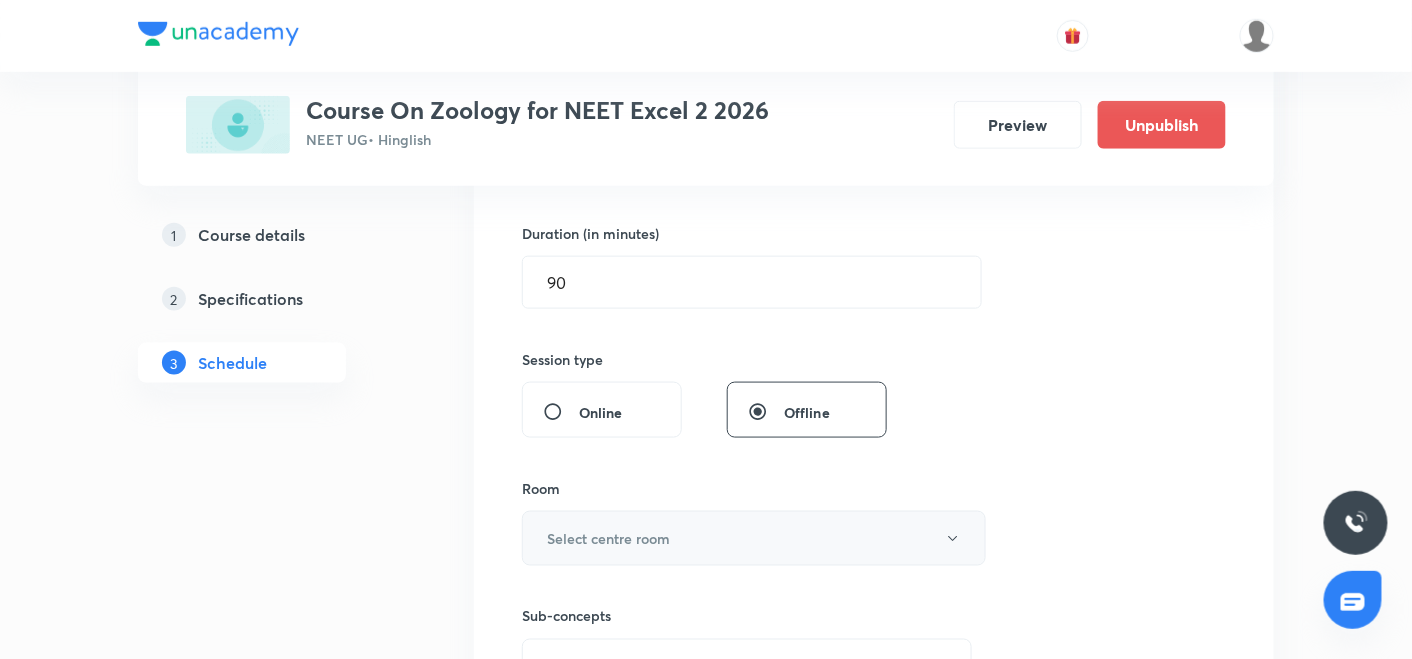 click on "Select centre room" at bounding box center [608, 538] 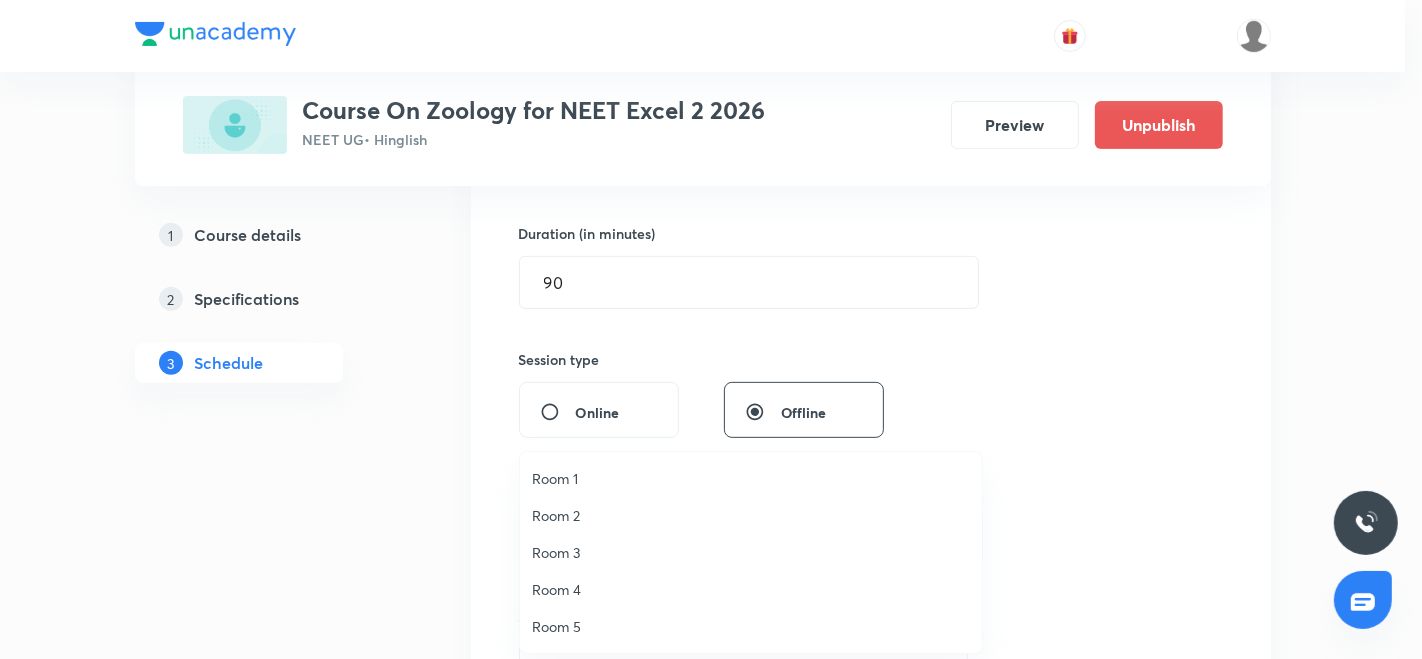 click on "Room 3" at bounding box center (751, 552) 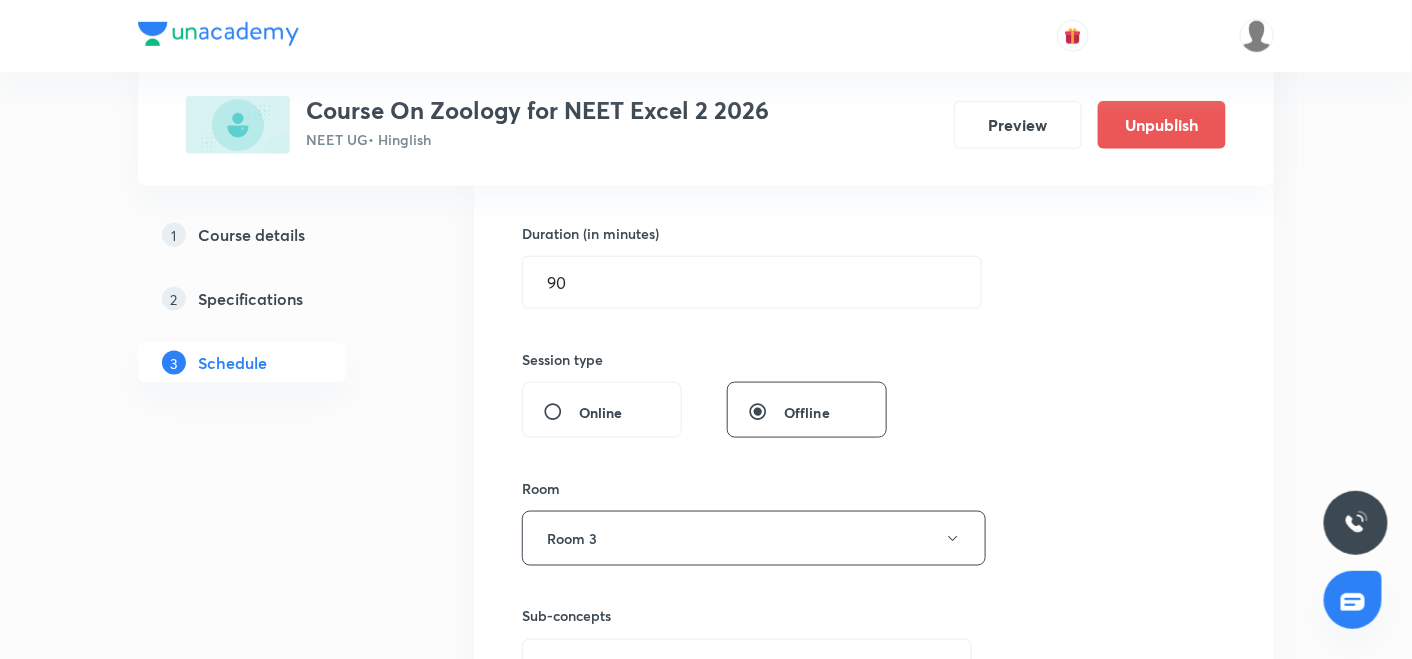click on "Room 3" at bounding box center [754, 538] 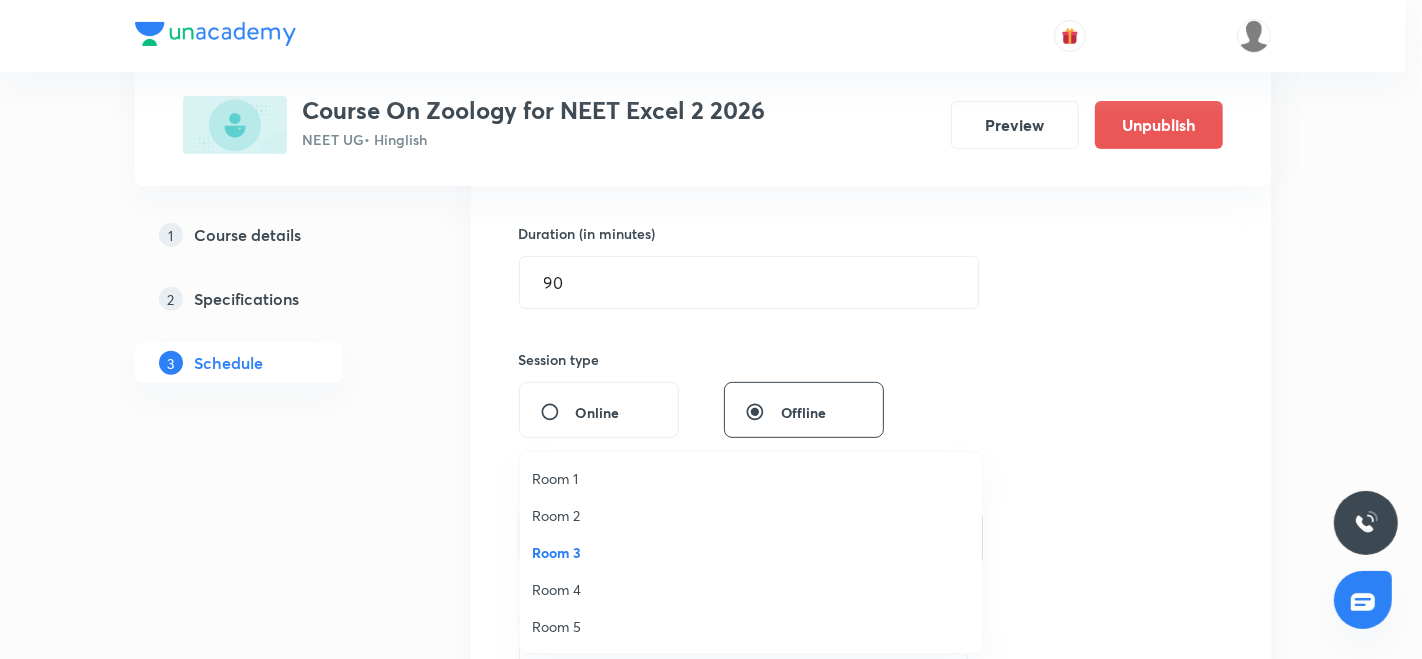 click on "Room 4" at bounding box center (751, 589) 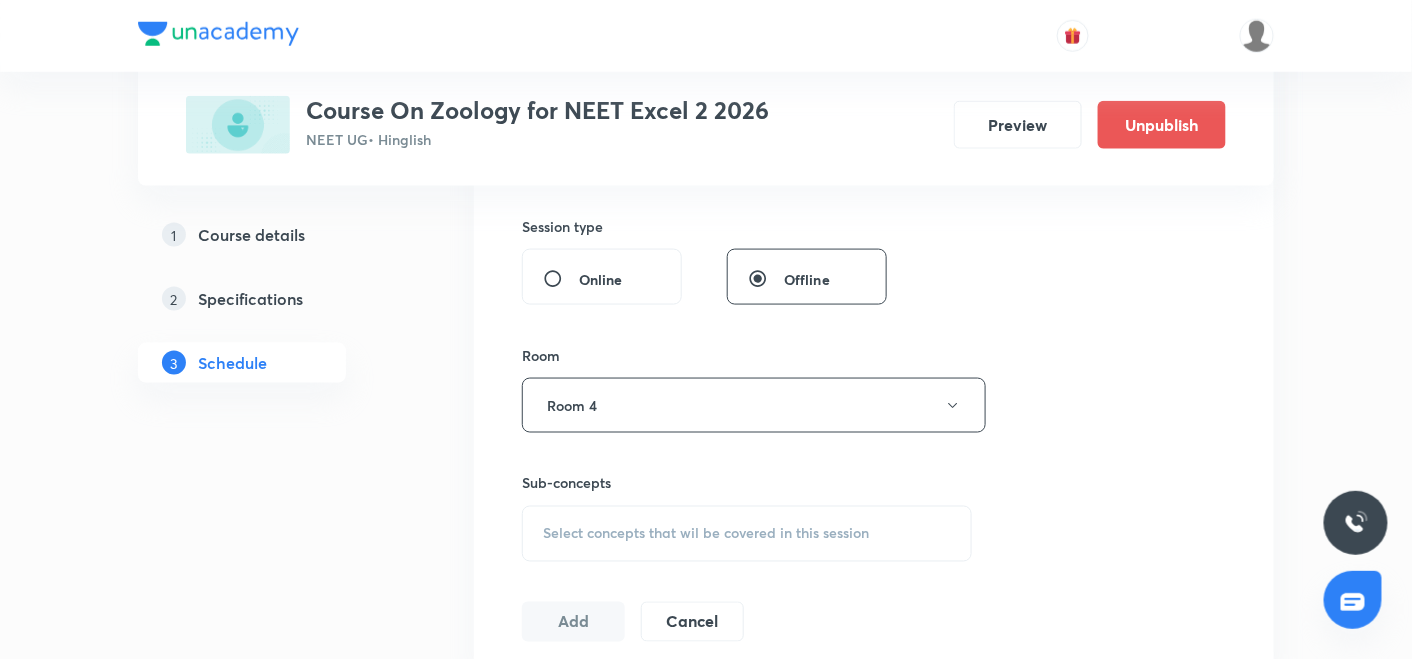 scroll, scrollTop: 733, scrollLeft: 0, axis: vertical 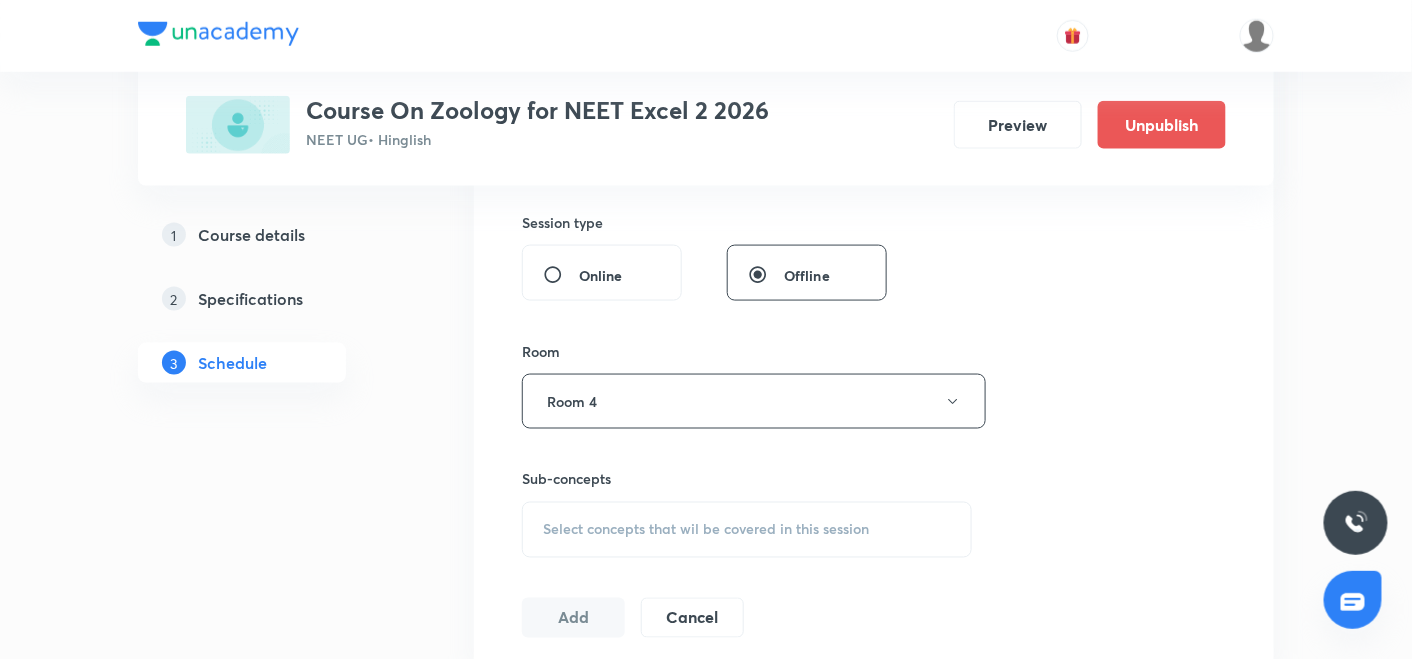 click on "Select concepts that wil be covered in this session" at bounding box center [706, 530] 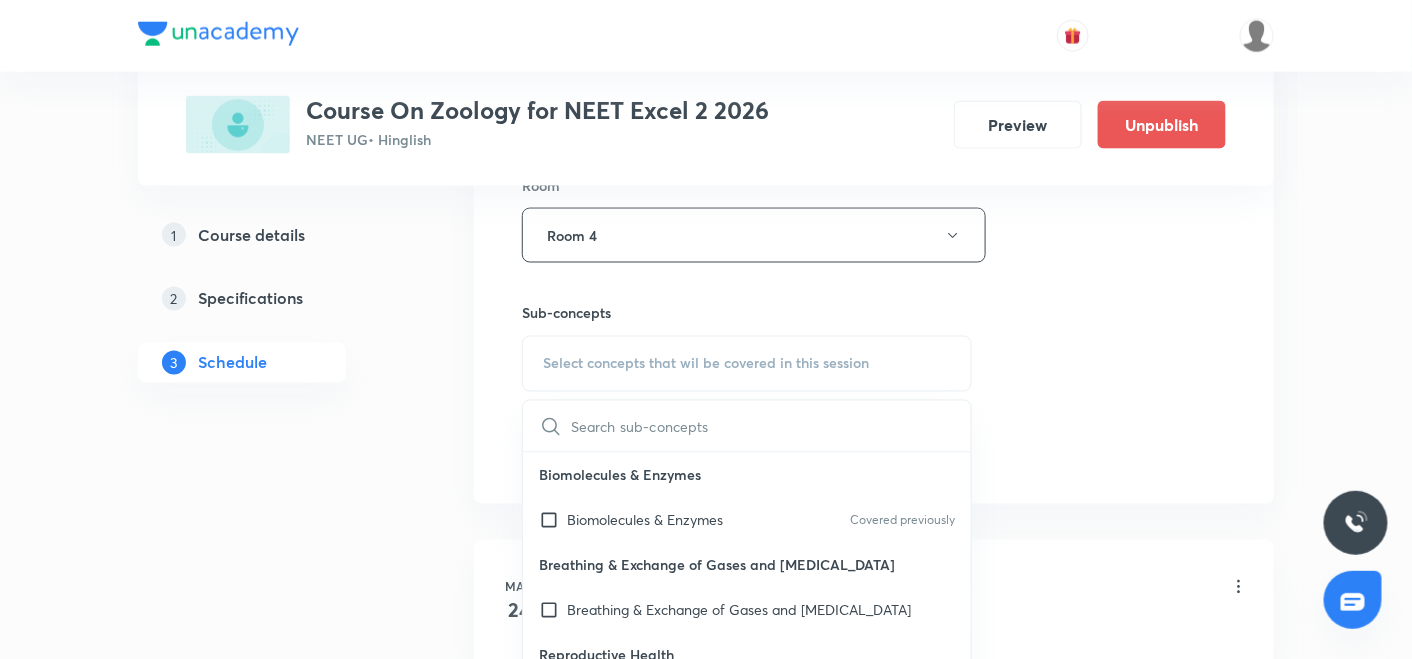 scroll, scrollTop: 925, scrollLeft: 0, axis: vertical 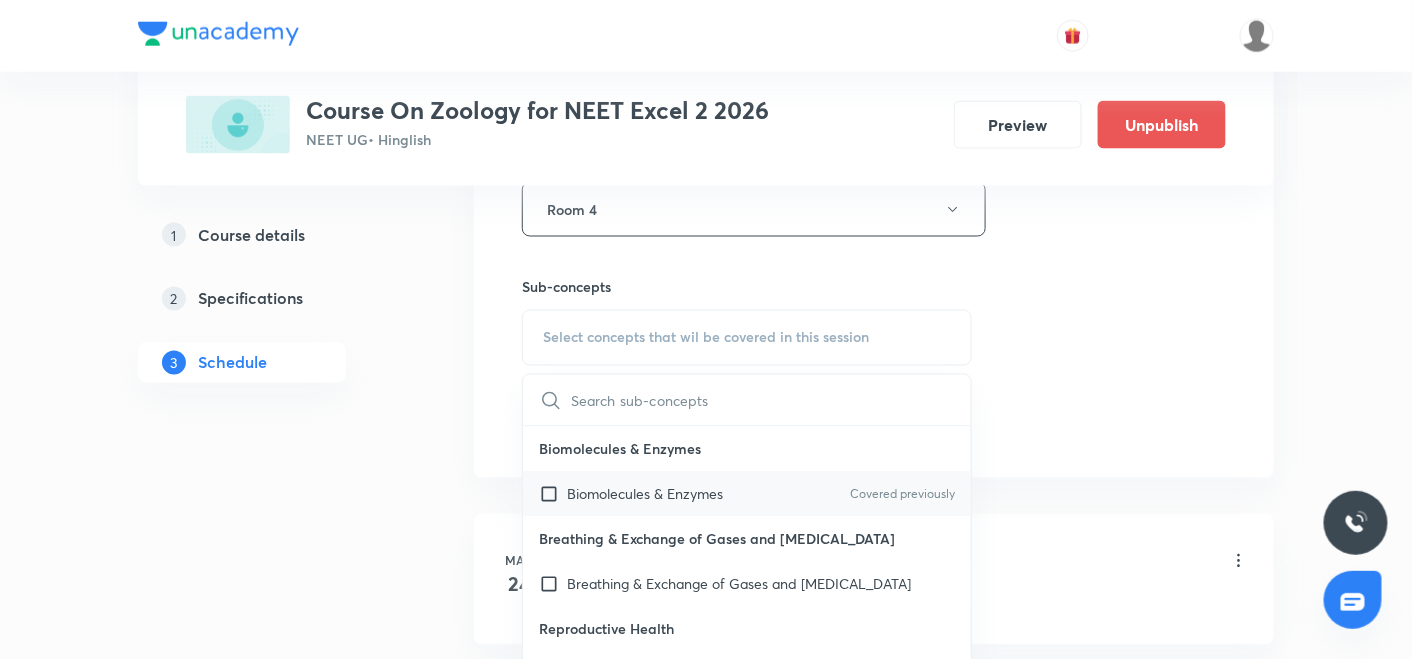 click at bounding box center (553, 494) 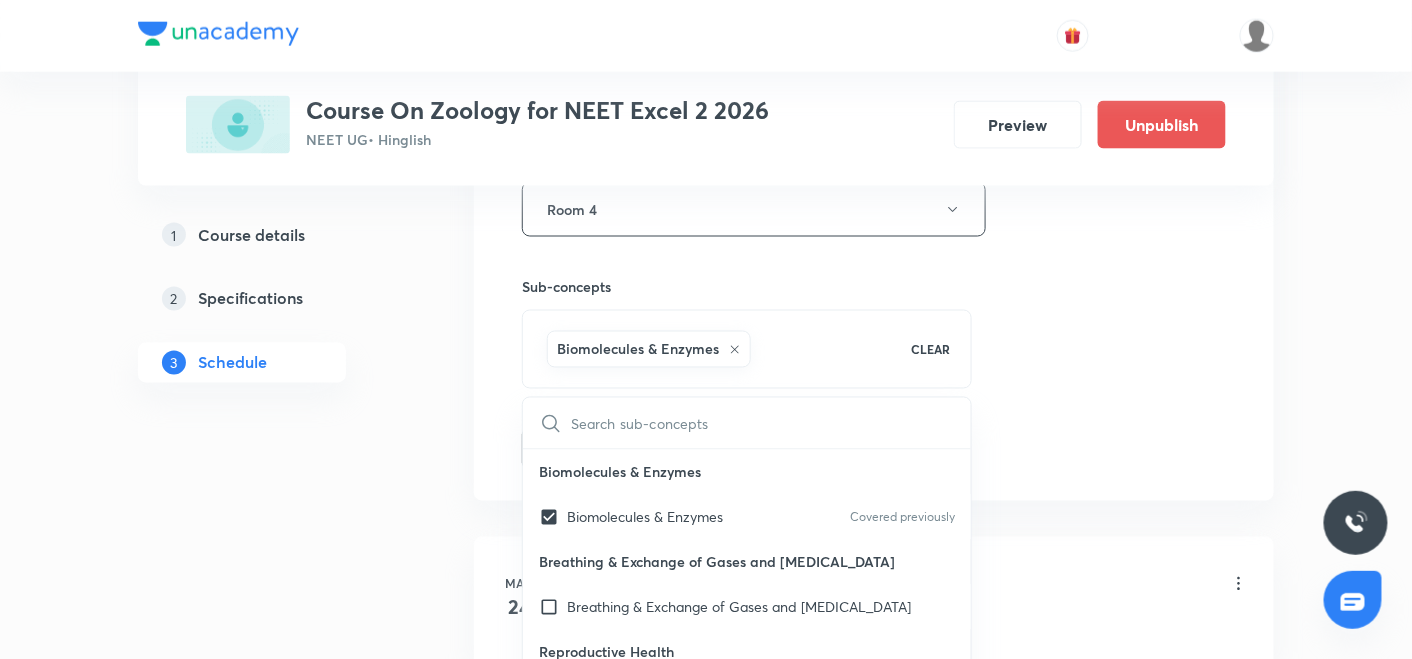 click on "Plus Courses Course On Zoology for NEET Excel 2 2026 NEET UG  • Hinglish Preview Unpublish 1 Course details 2 Specifications 3 Schedule Schedule 45  classes Session  46 Live class Session title 24/99 Human Health and Disease ​ Schedule for Jul 19, 2025, 11:30 AM ​ Duration (in minutes) 90 ​   Session type Online Offline Room Room 4 Sub-concepts Biomolecules & Enzymes CLEAR ​ Biomolecules & Enzymes Biomolecules & Enzymes Covered previously Breathing & Exchange of Gases and Body Fluids Breathing & Exchange of Gases and Body Fluids Reproductive Health Reproductive Health Covered previously Excretory product and their elimination, Locomotion Excretory product and their elimination, Locomotion Origin & Evolution Origin & Evolution Covered previously Biomolecules & Enzymes, Body Fluids & Circulation and Breathing & Exchange of Gases Biomolecules & Enzymes, Body Fluids & Circulation and Breathing & Exchange of Gases Covered previously Neural Control & Coordination, Chemical Control & Coordination Add Mar 1" at bounding box center (706, 3413) 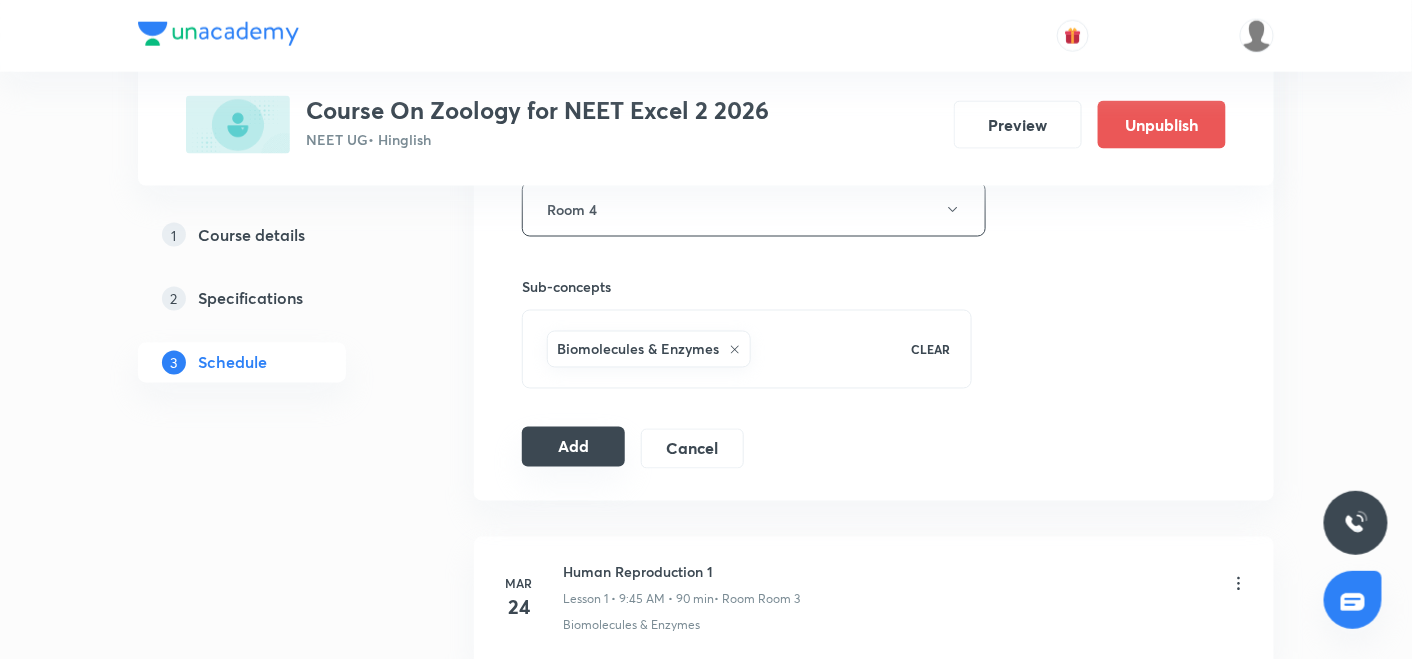 click on "Add" at bounding box center (573, 447) 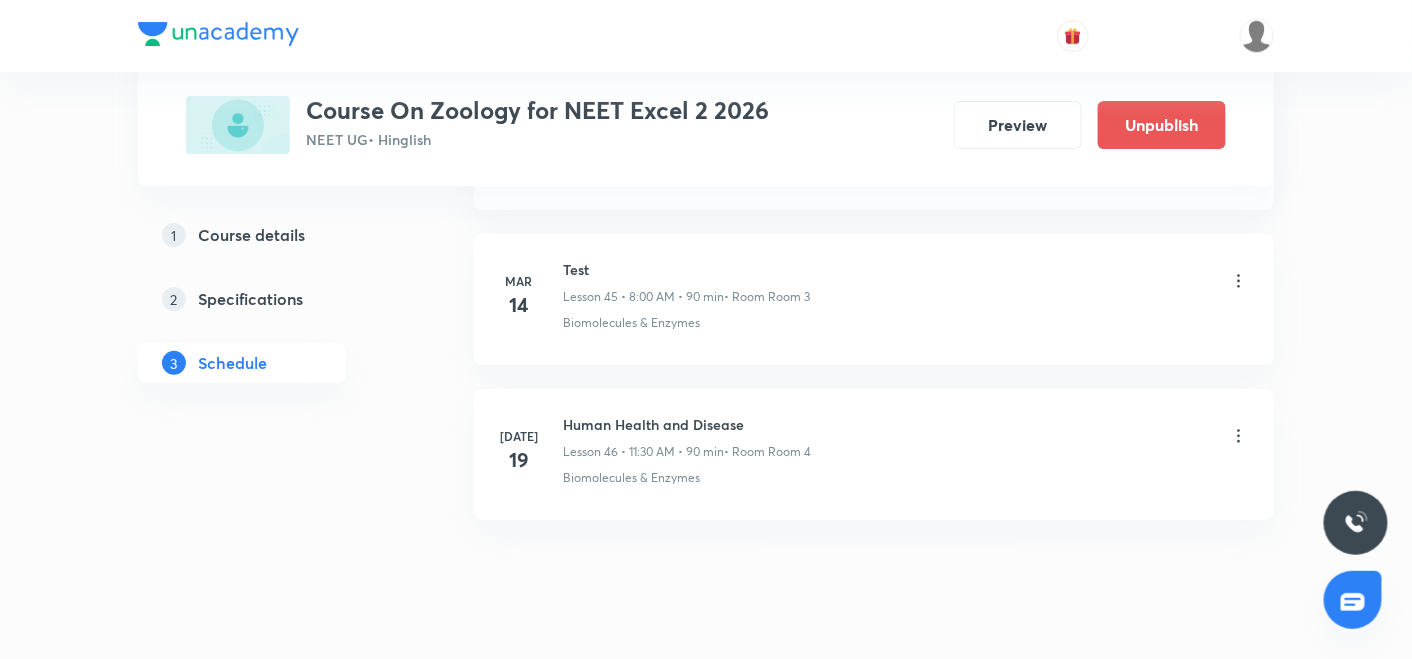 scroll, scrollTop: 7128, scrollLeft: 0, axis: vertical 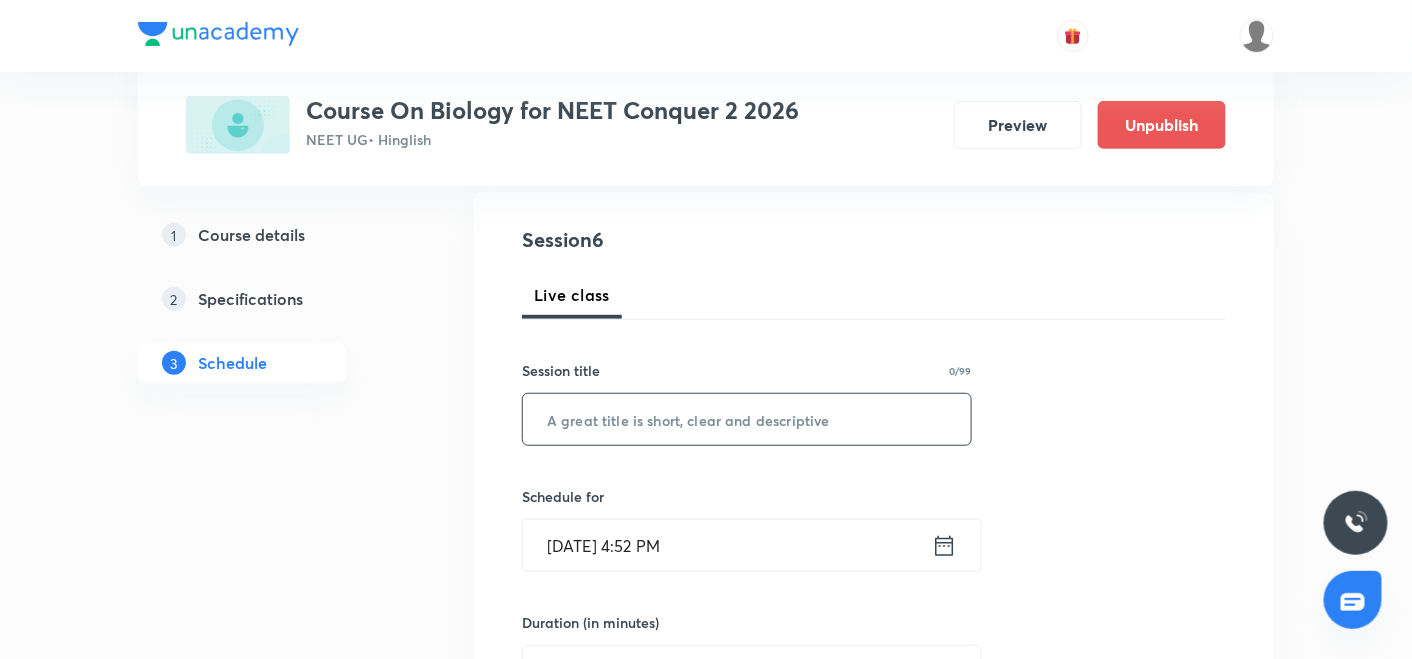 click at bounding box center [747, 419] 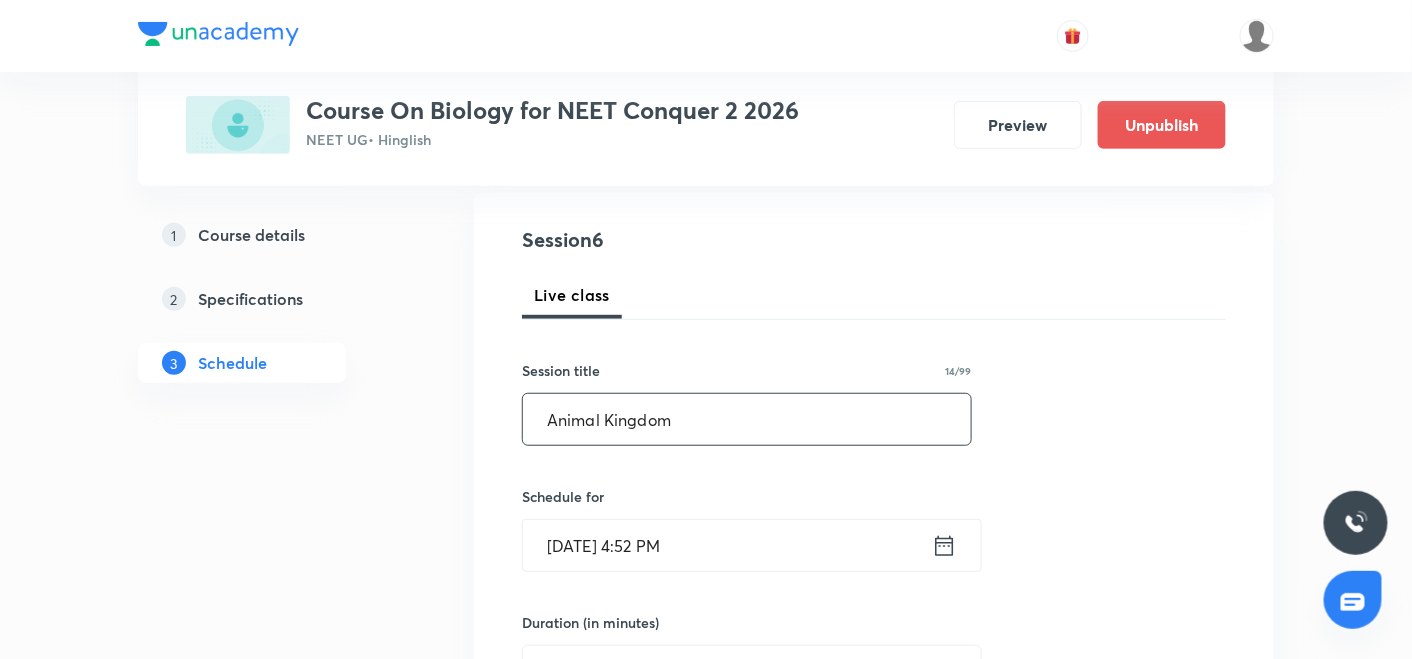 type on "Animal Kingdom" 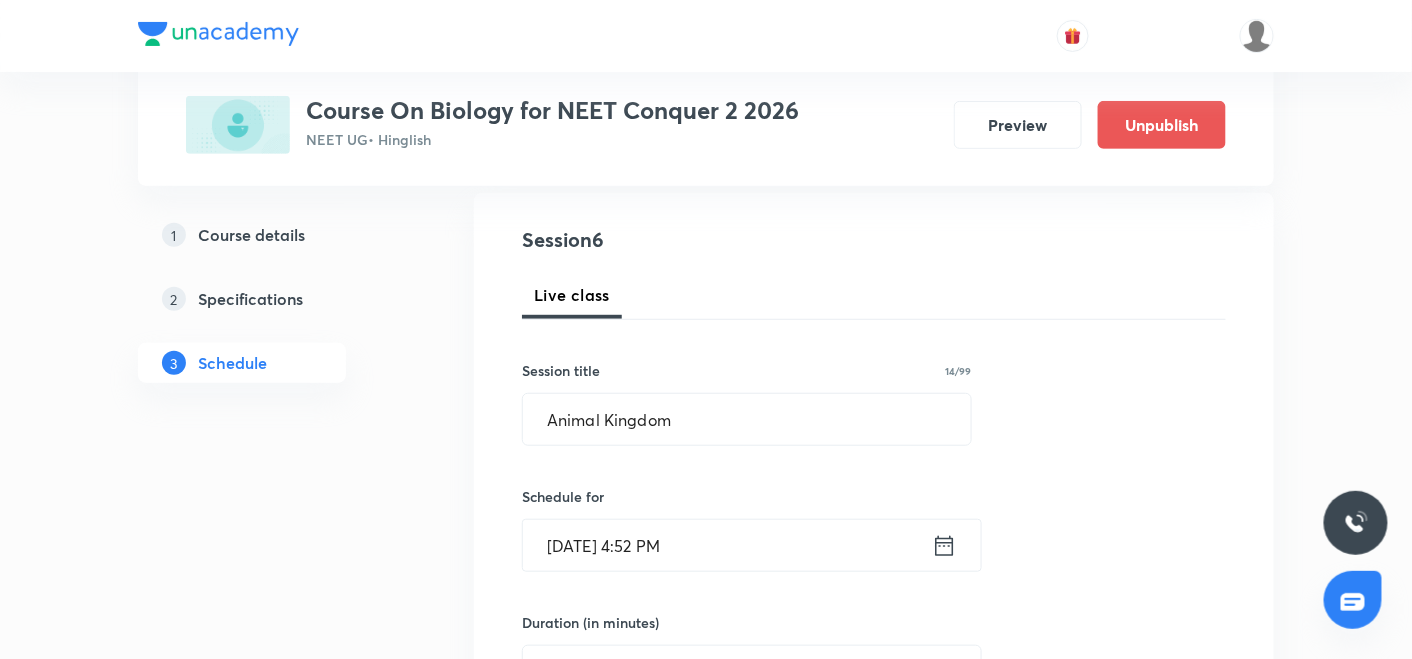 click 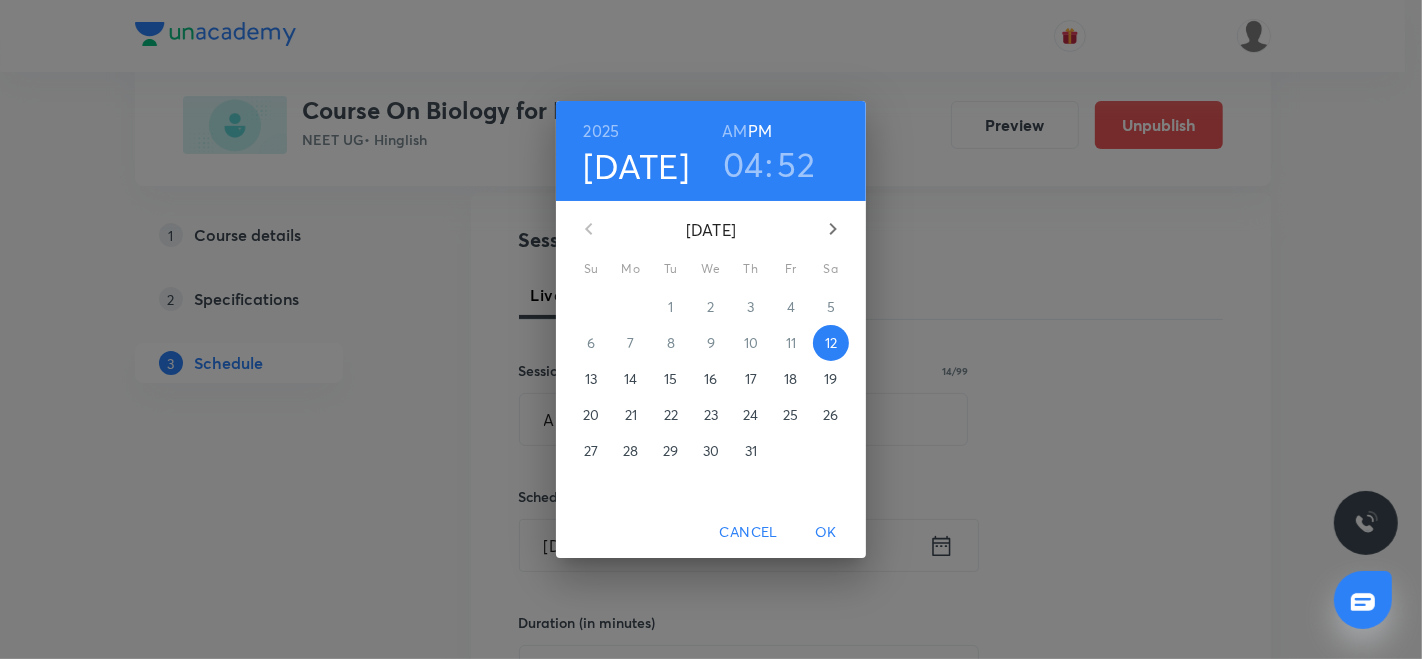 click on "14" at bounding box center (630, 379) 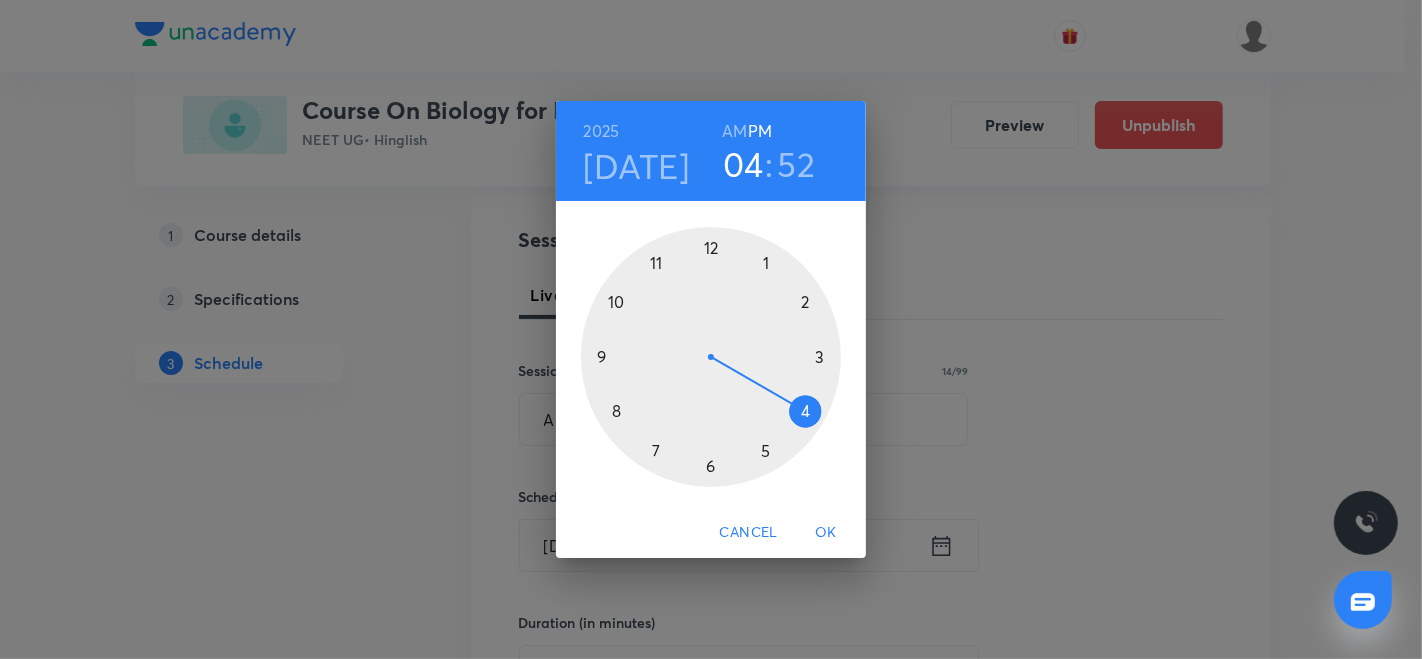click at bounding box center (711, 357) 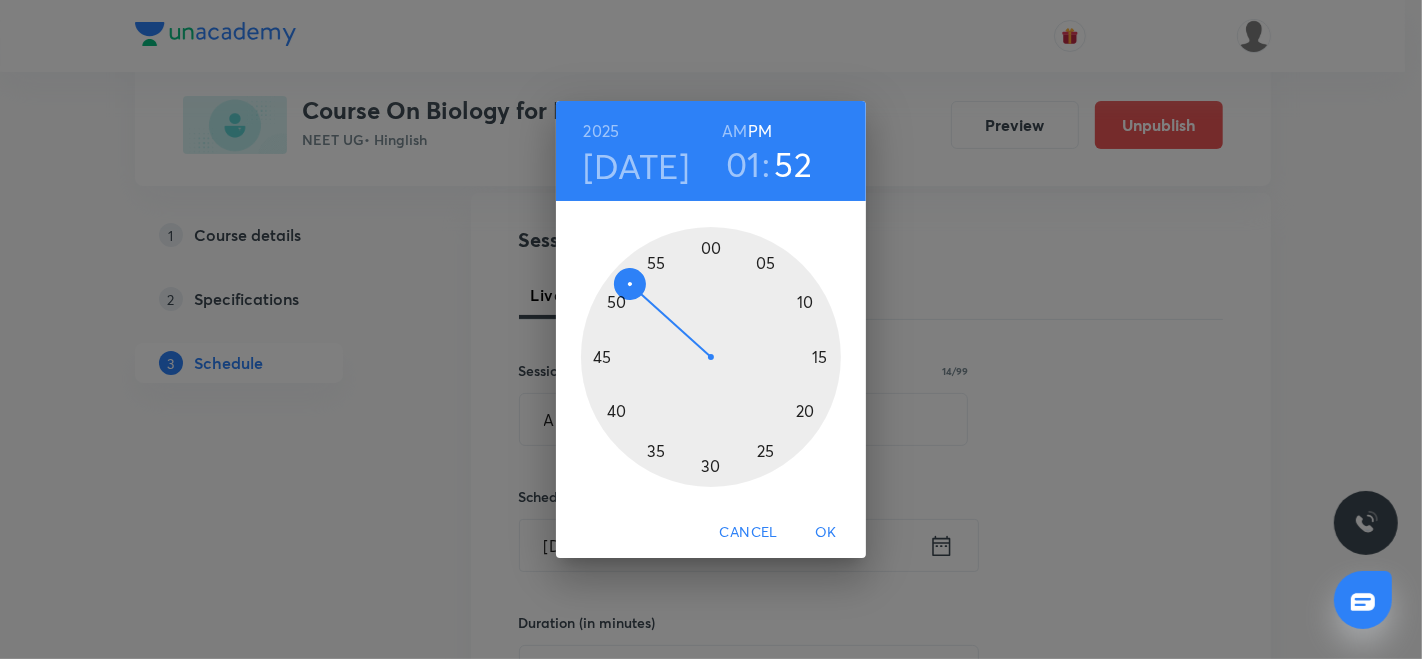 click at bounding box center [711, 357] 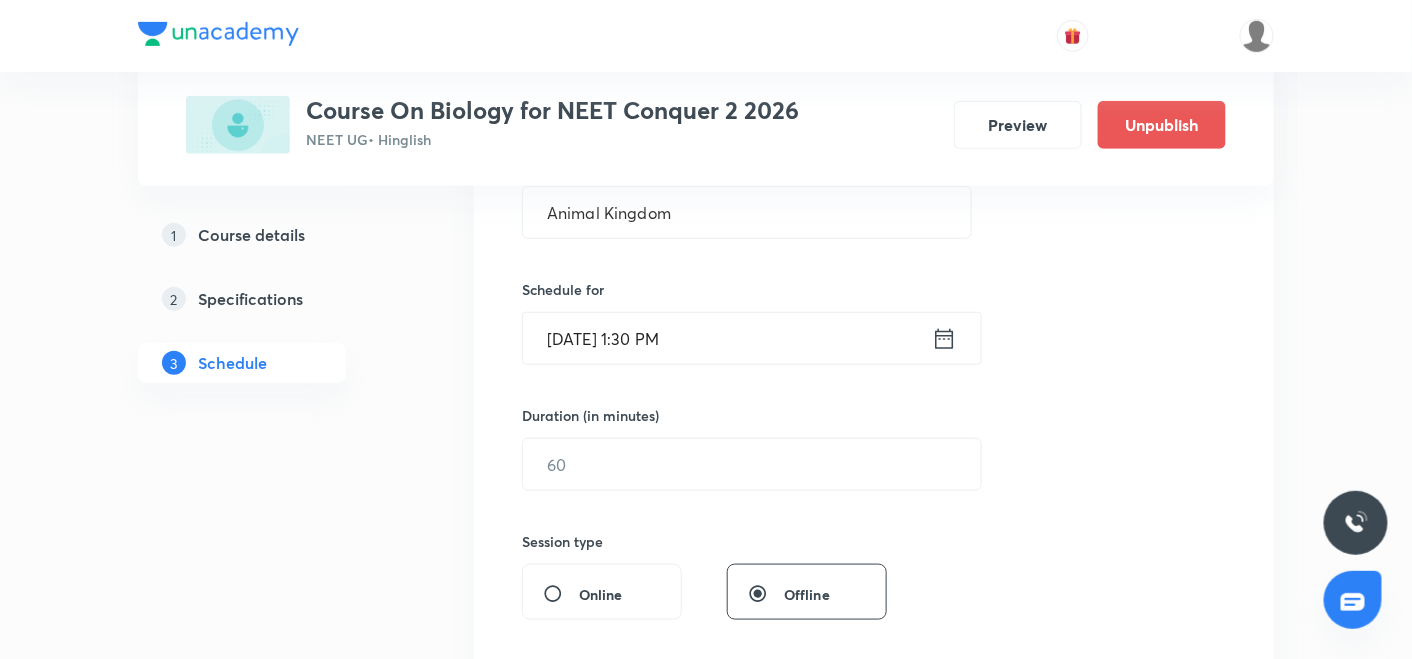 scroll, scrollTop: 418, scrollLeft: 0, axis: vertical 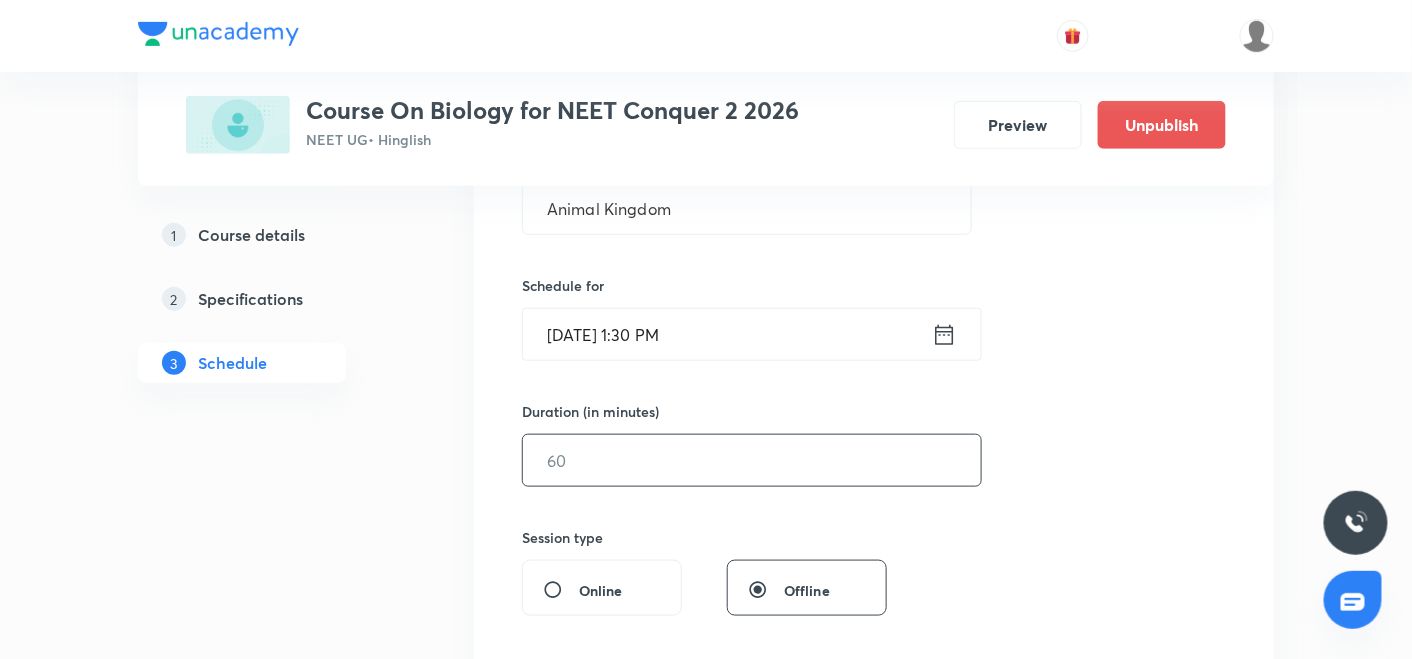 click at bounding box center [752, 460] 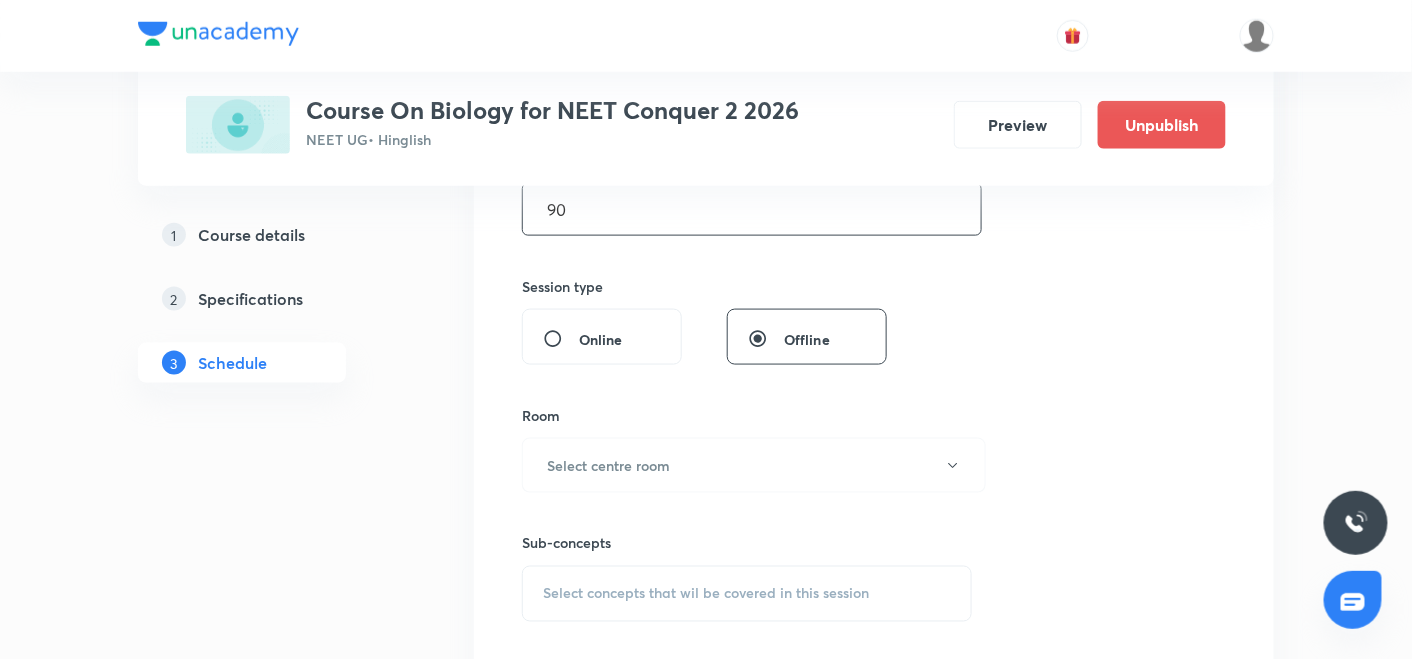 scroll, scrollTop: 685, scrollLeft: 0, axis: vertical 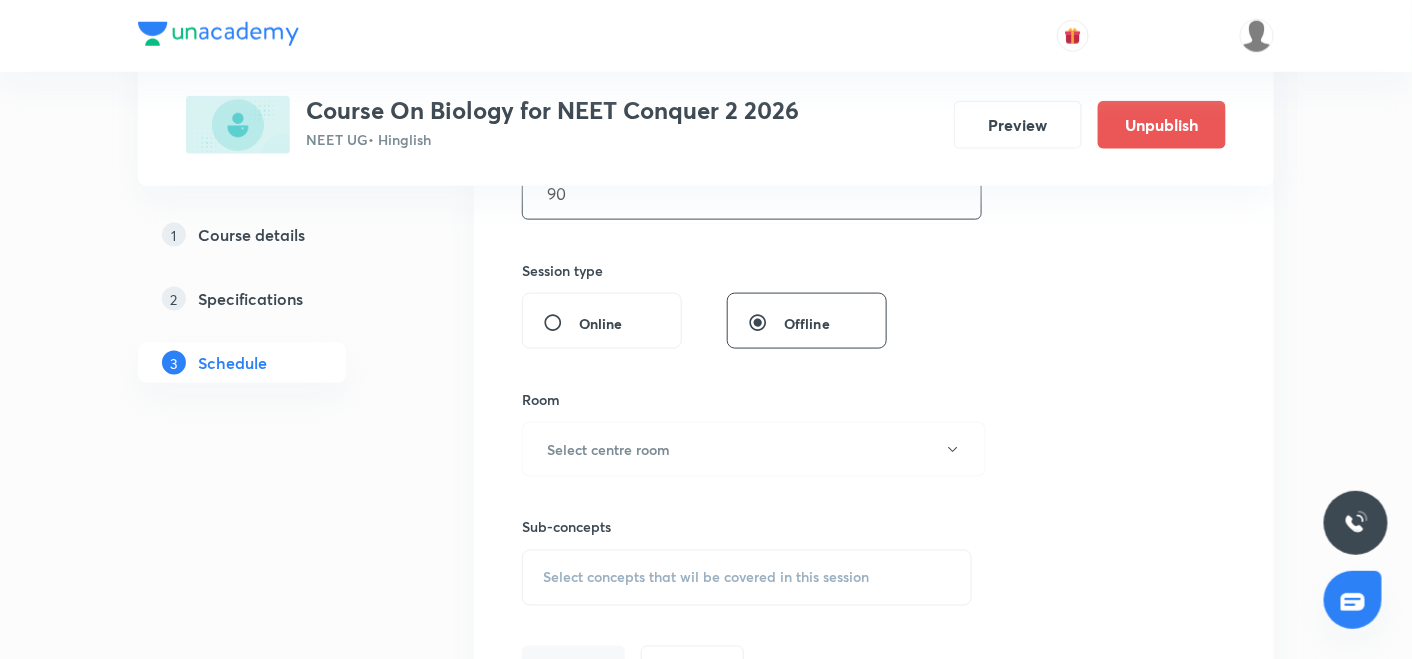 type on "90" 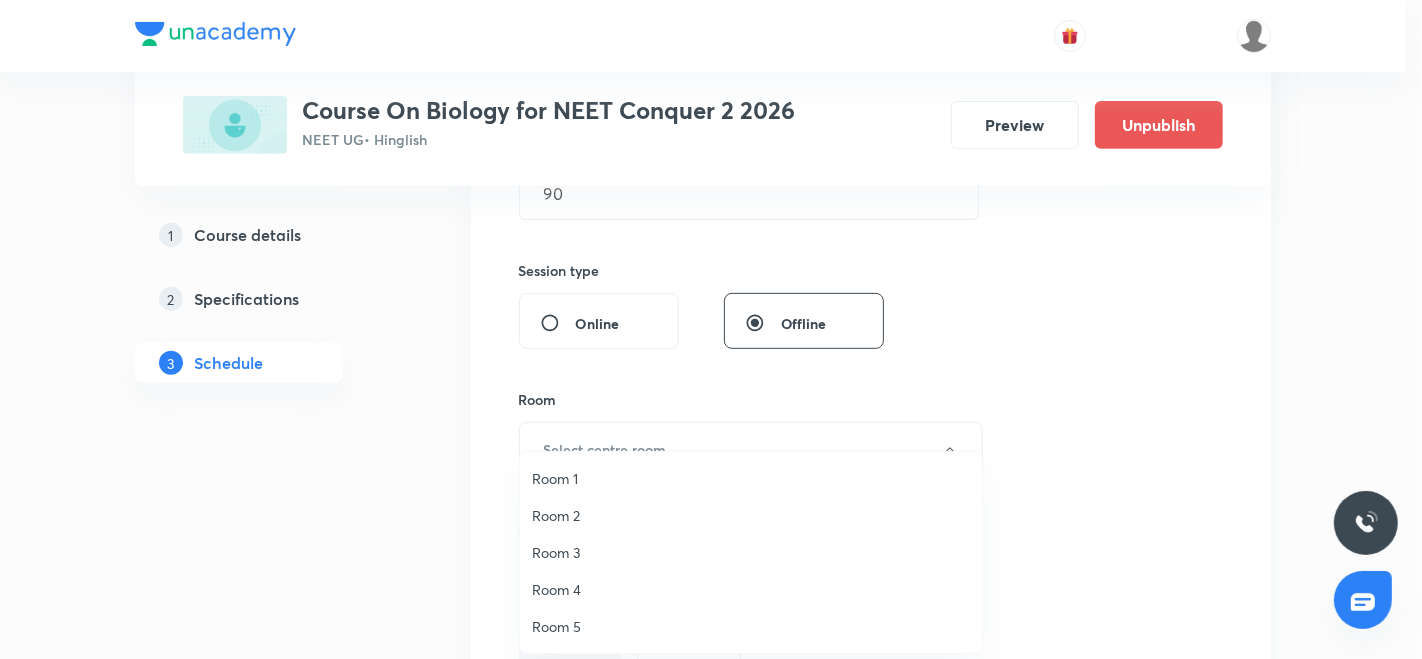 click on "Room 3" at bounding box center [751, 552] 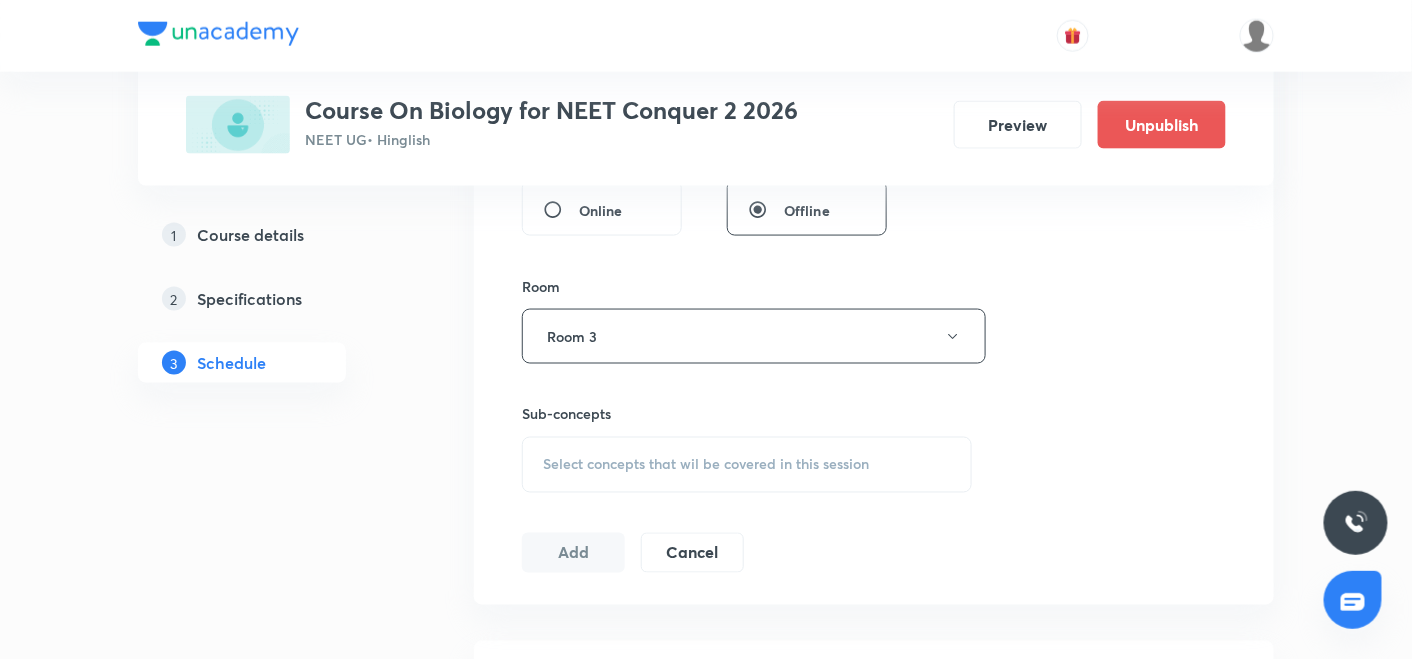 scroll, scrollTop: 822, scrollLeft: 0, axis: vertical 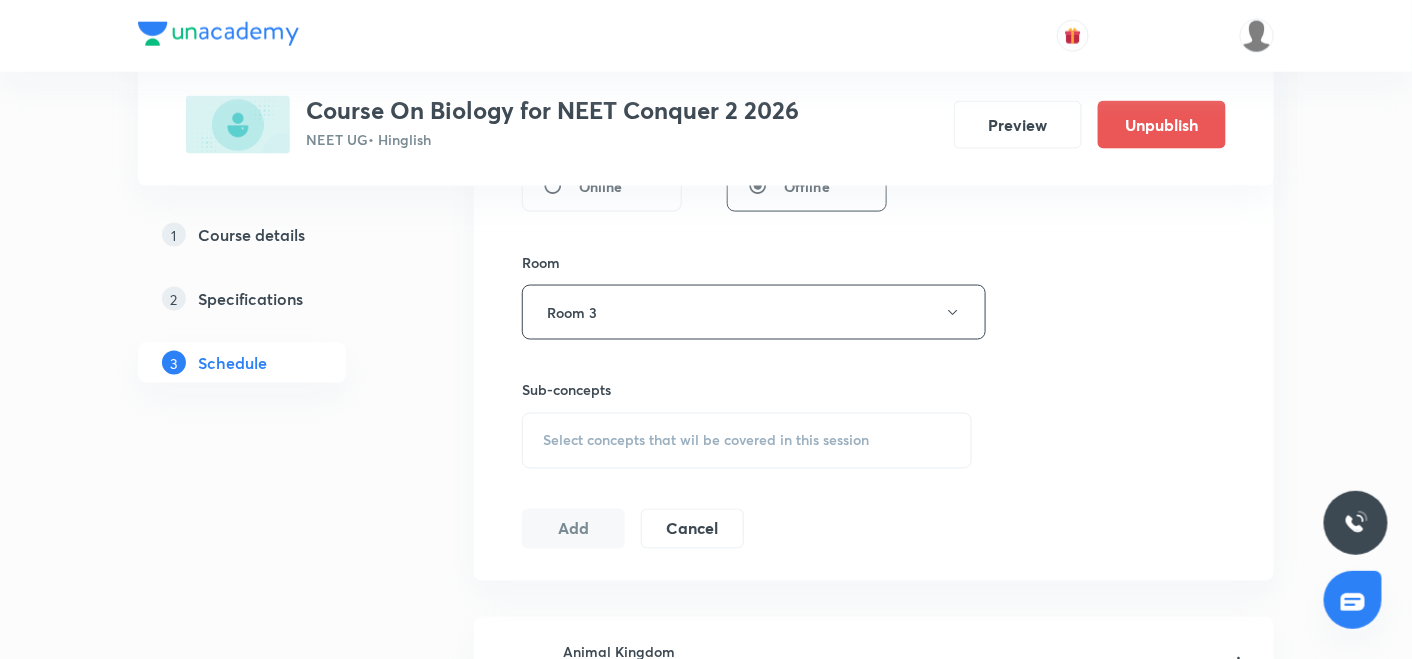 click on "Select concepts that wil be covered in this session" at bounding box center [706, 441] 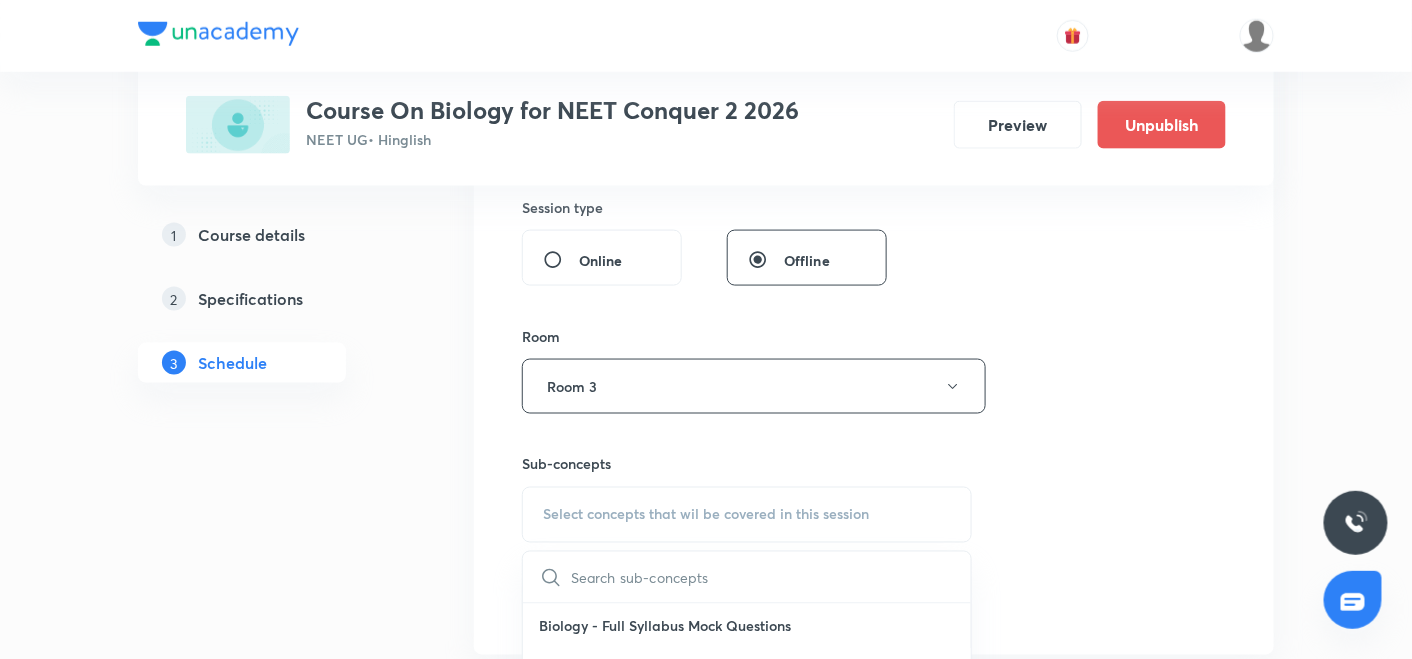 scroll, scrollTop: 759, scrollLeft: 0, axis: vertical 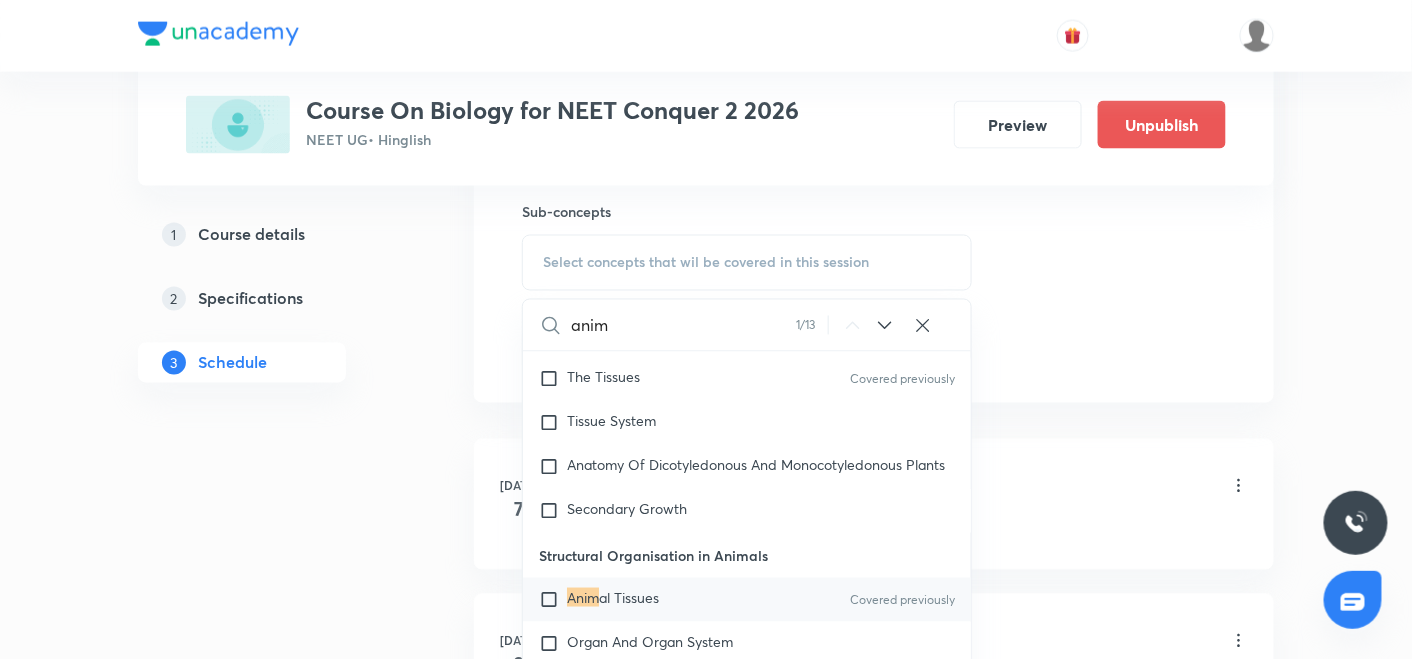 type on "anim" 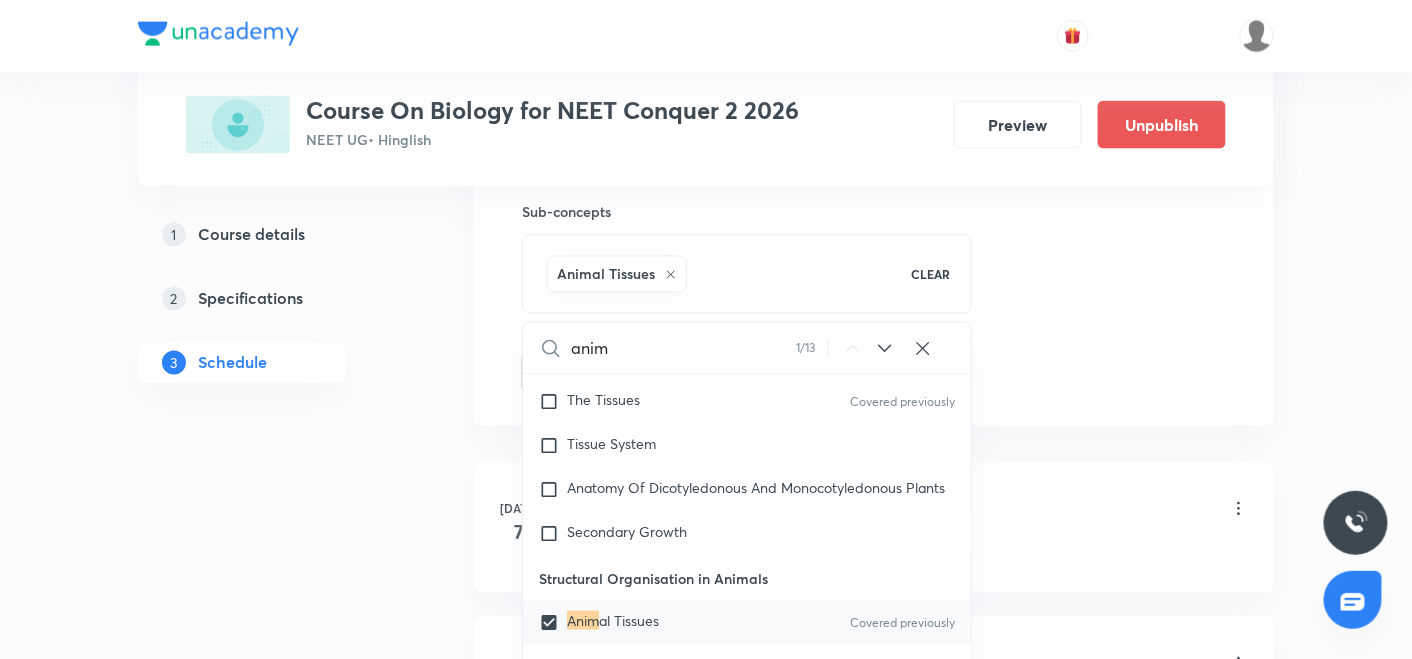 click on "1 Course details 2 Specifications 3 Schedule" at bounding box center [274, 351] 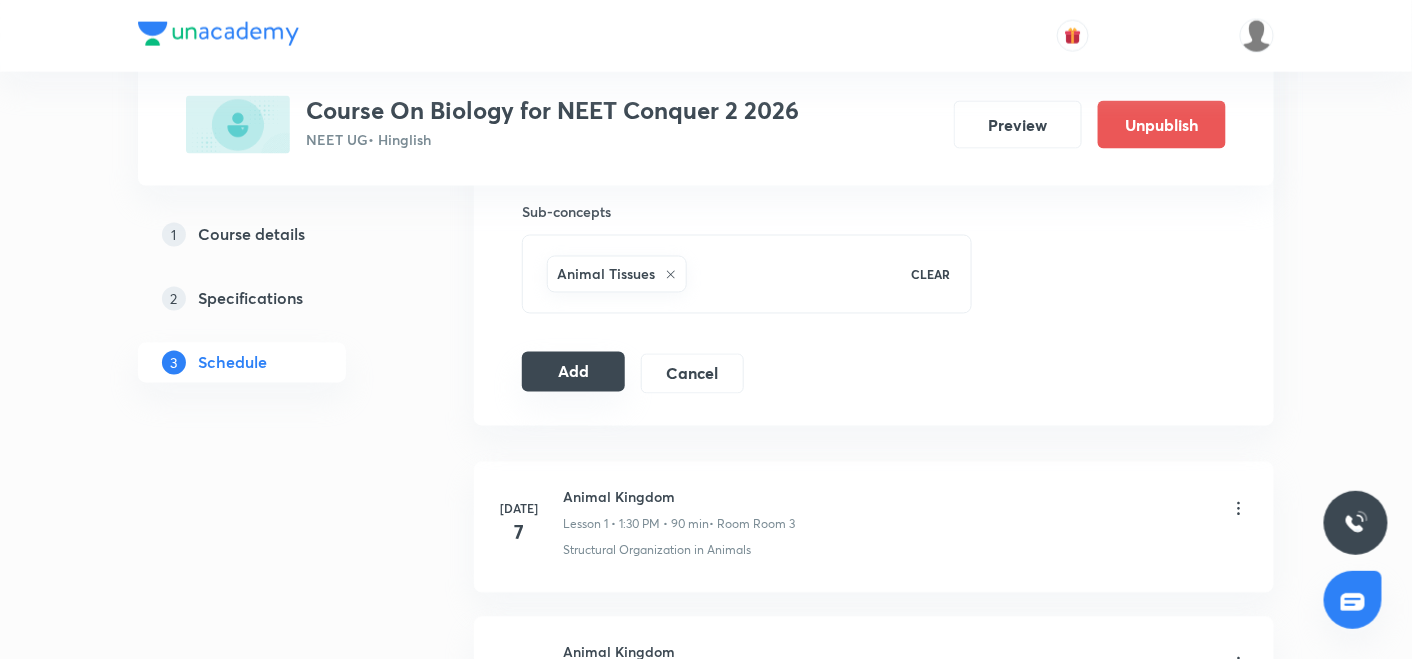 click on "Add" at bounding box center (573, 372) 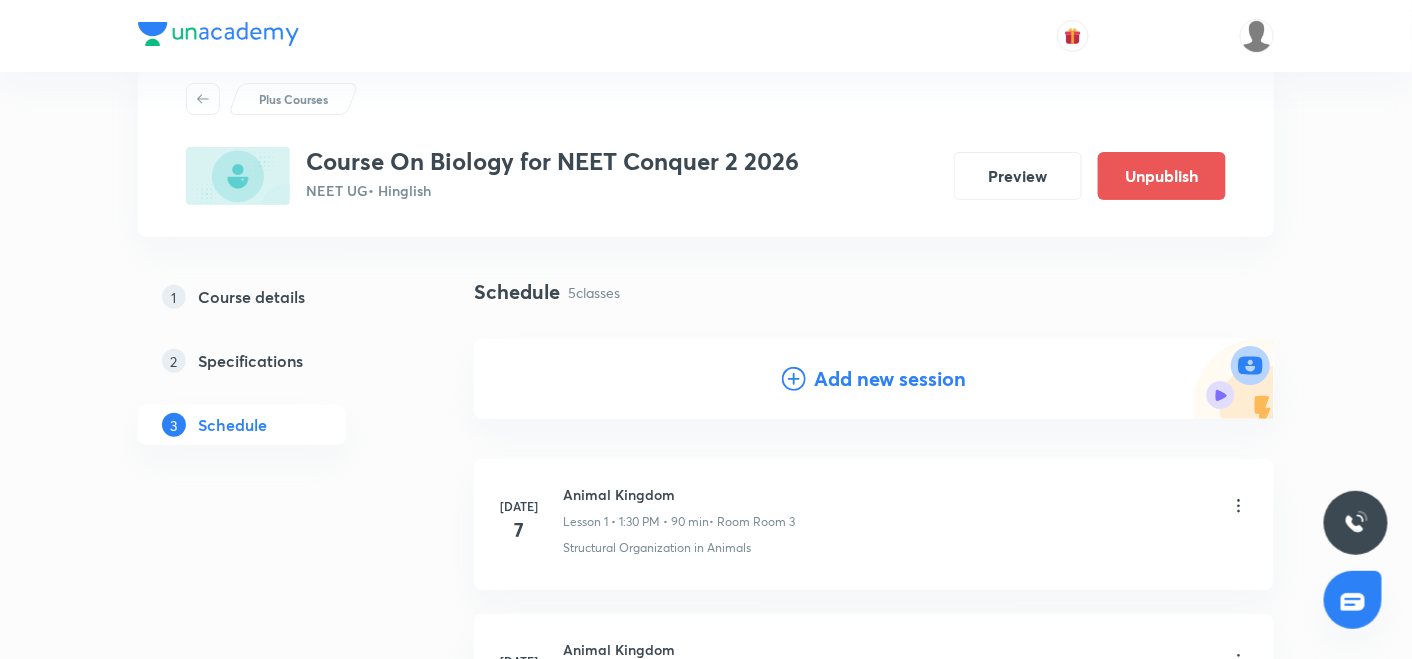 scroll, scrollTop: 0, scrollLeft: 0, axis: both 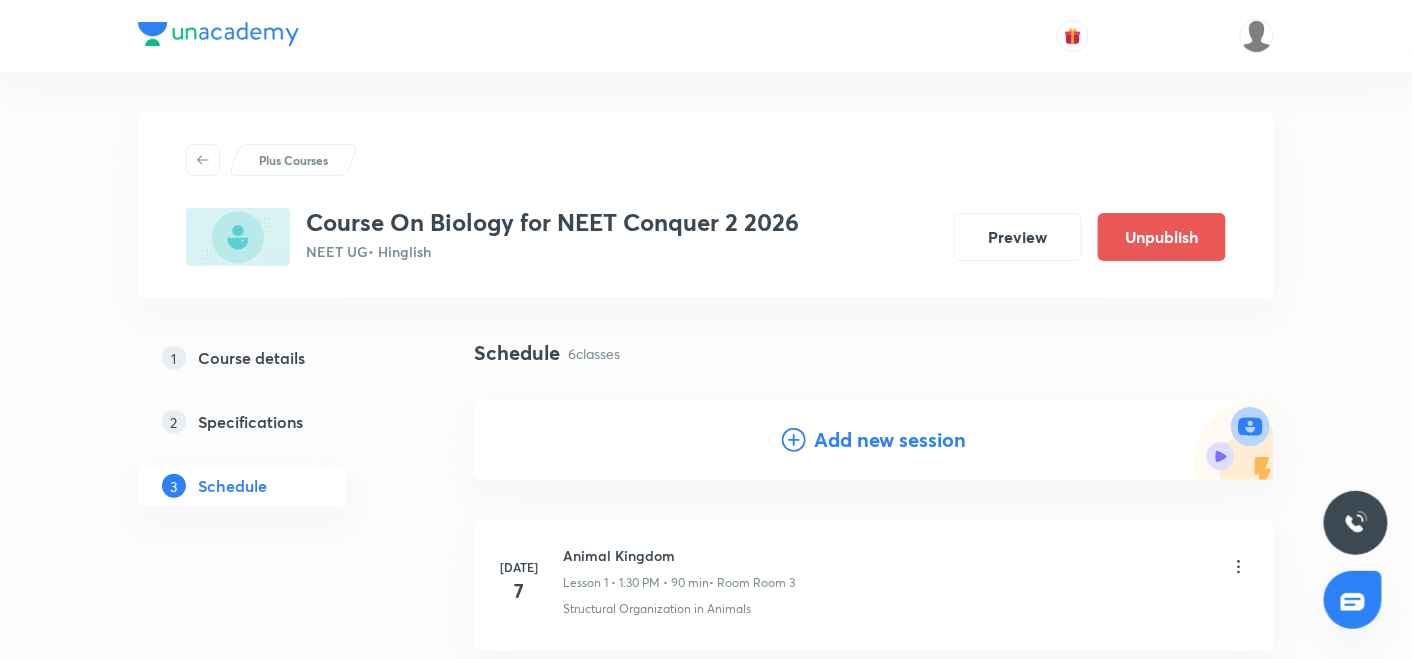 click 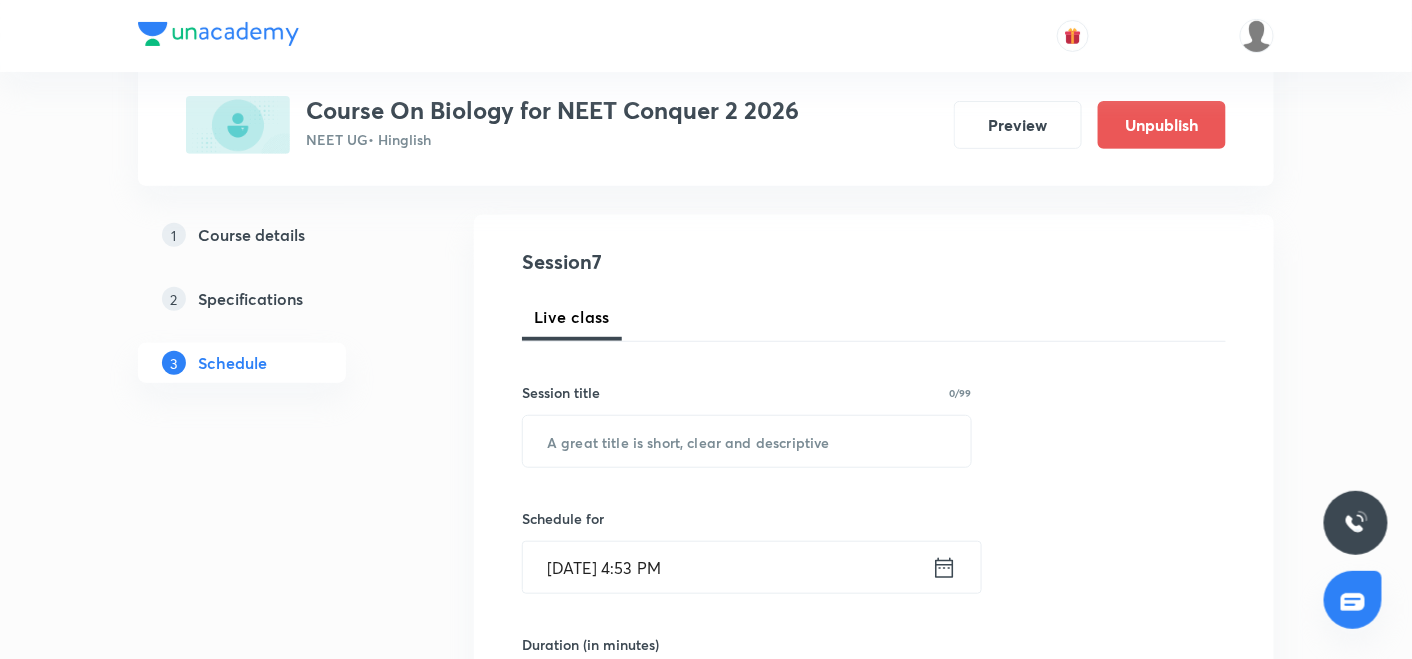 scroll, scrollTop: 192, scrollLeft: 0, axis: vertical 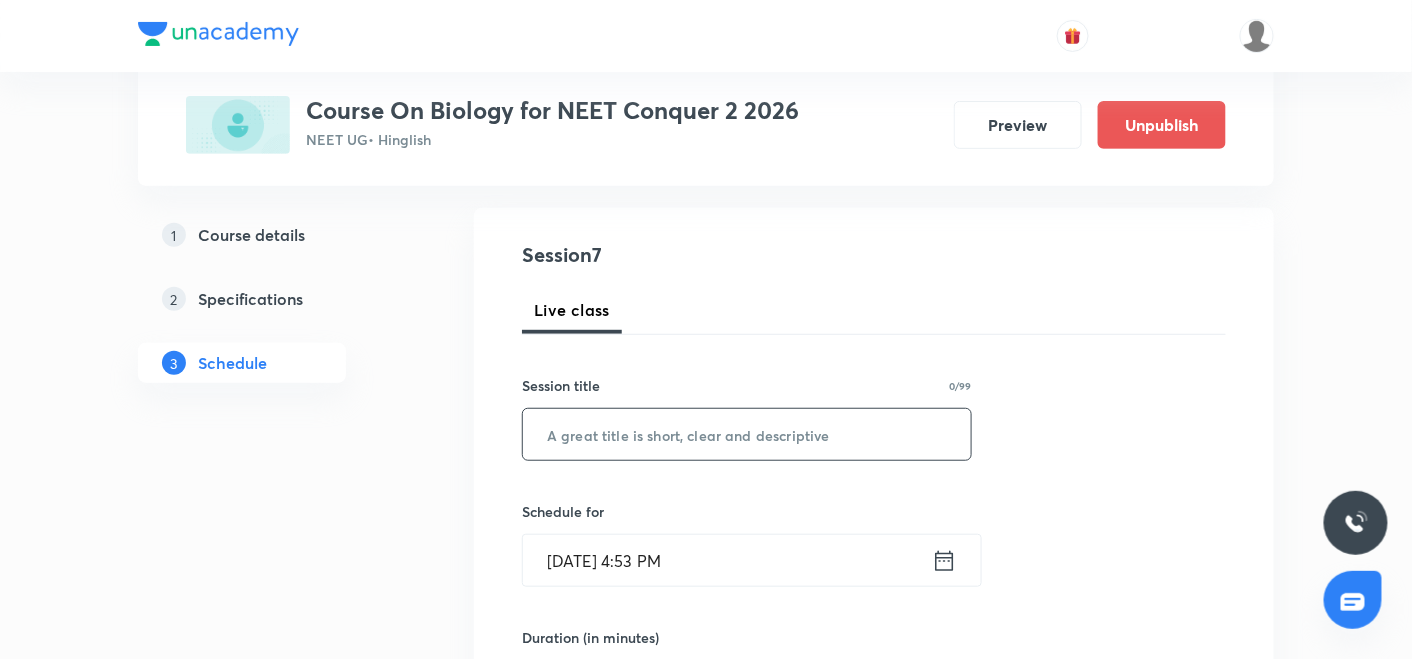 click at bounding box center [747, 434] 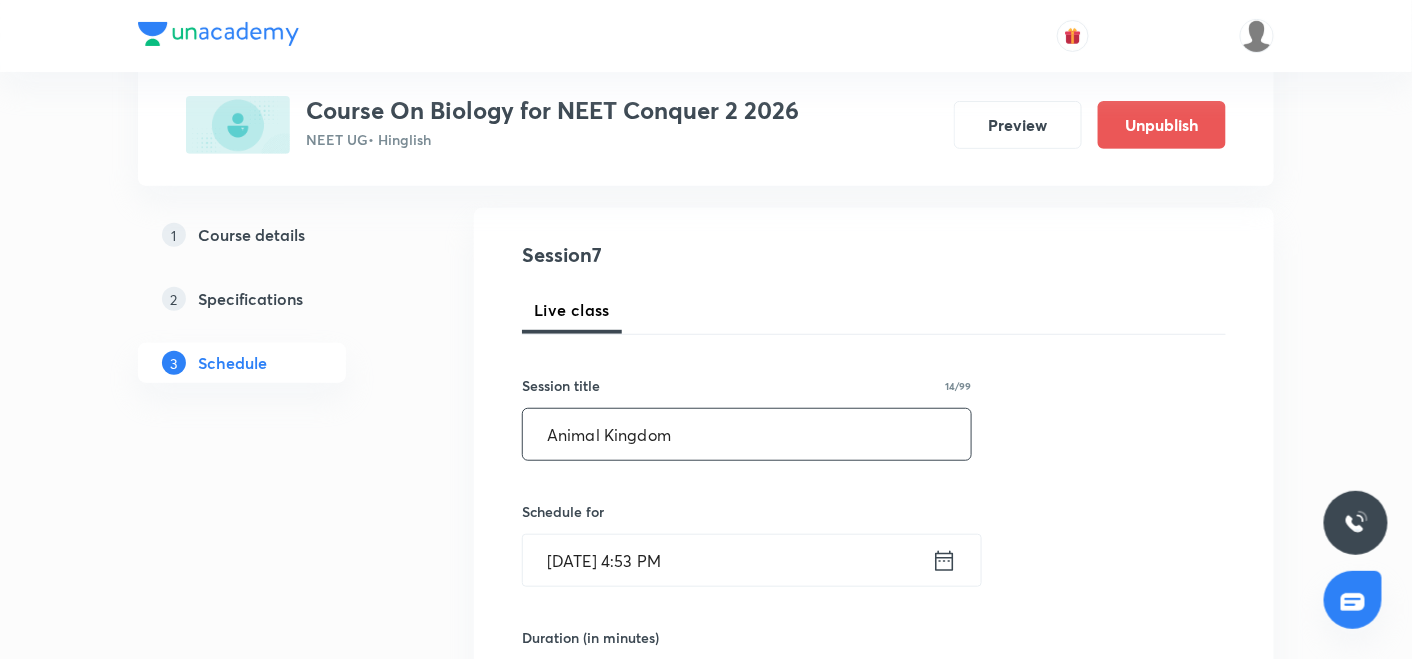 type on "Animal Kingdom" 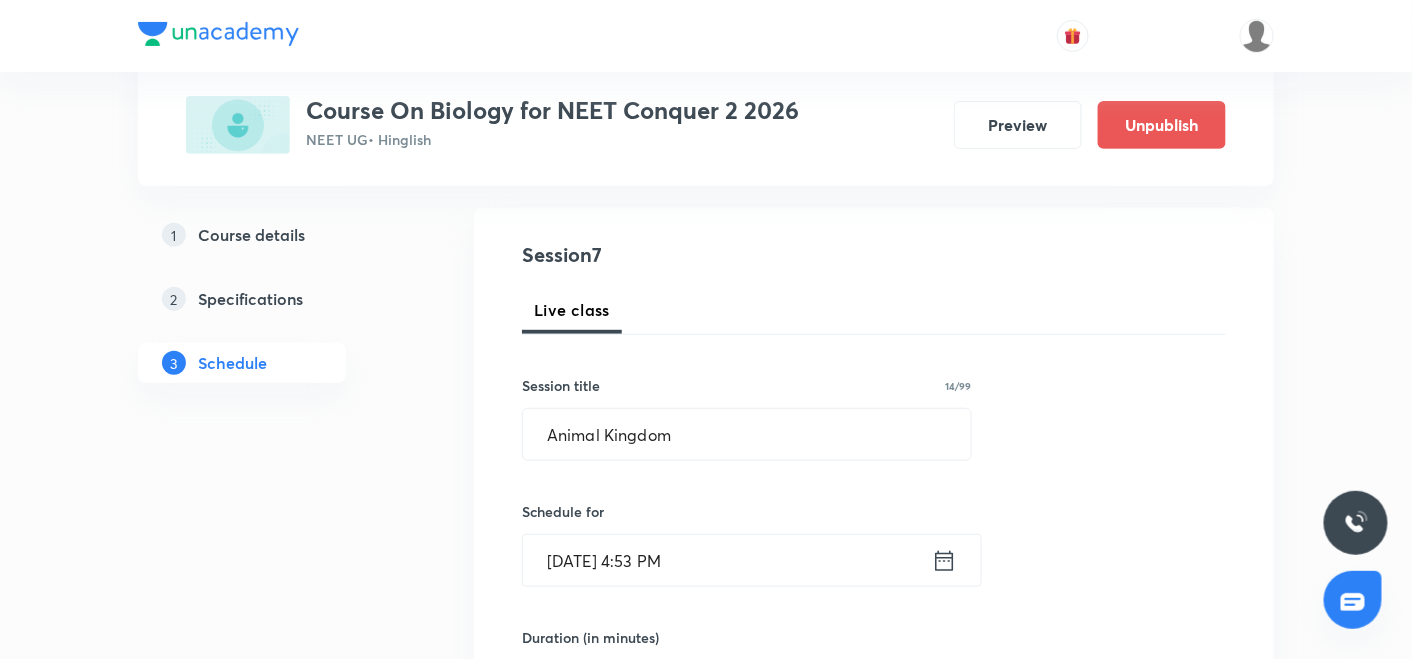 click 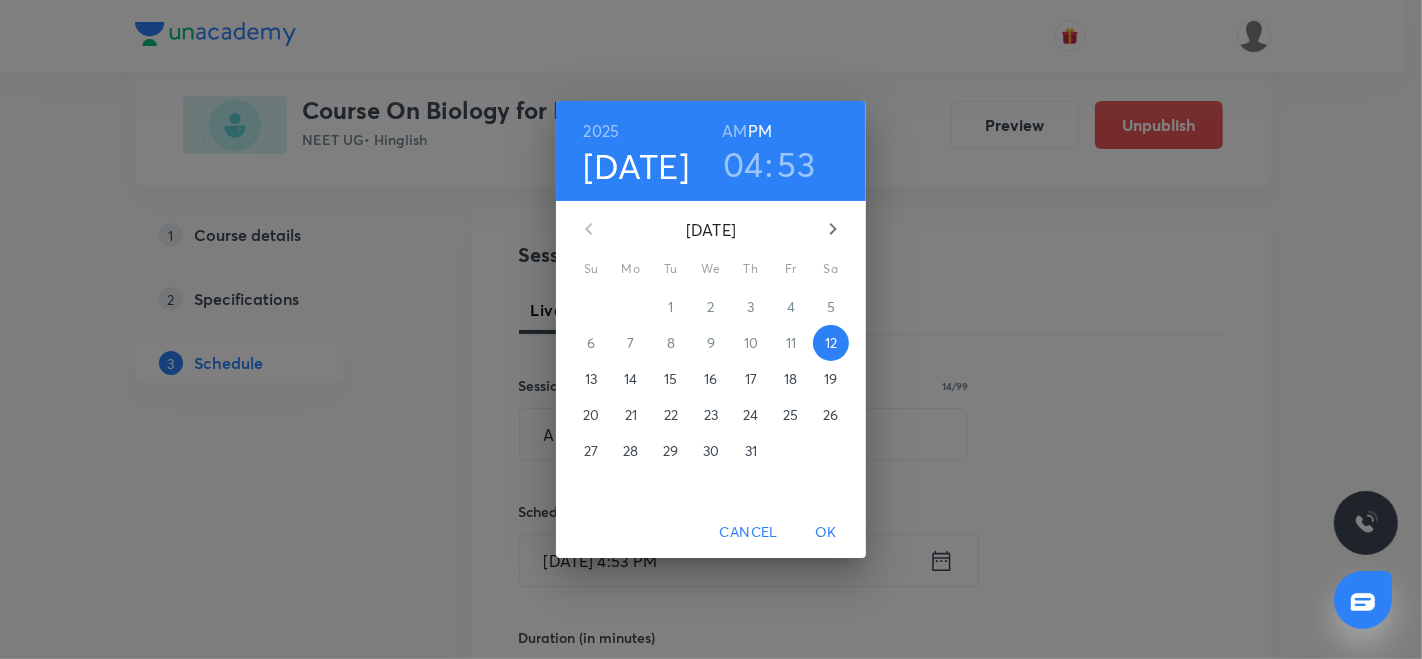 click on "15" at bounding box center [670, 379] 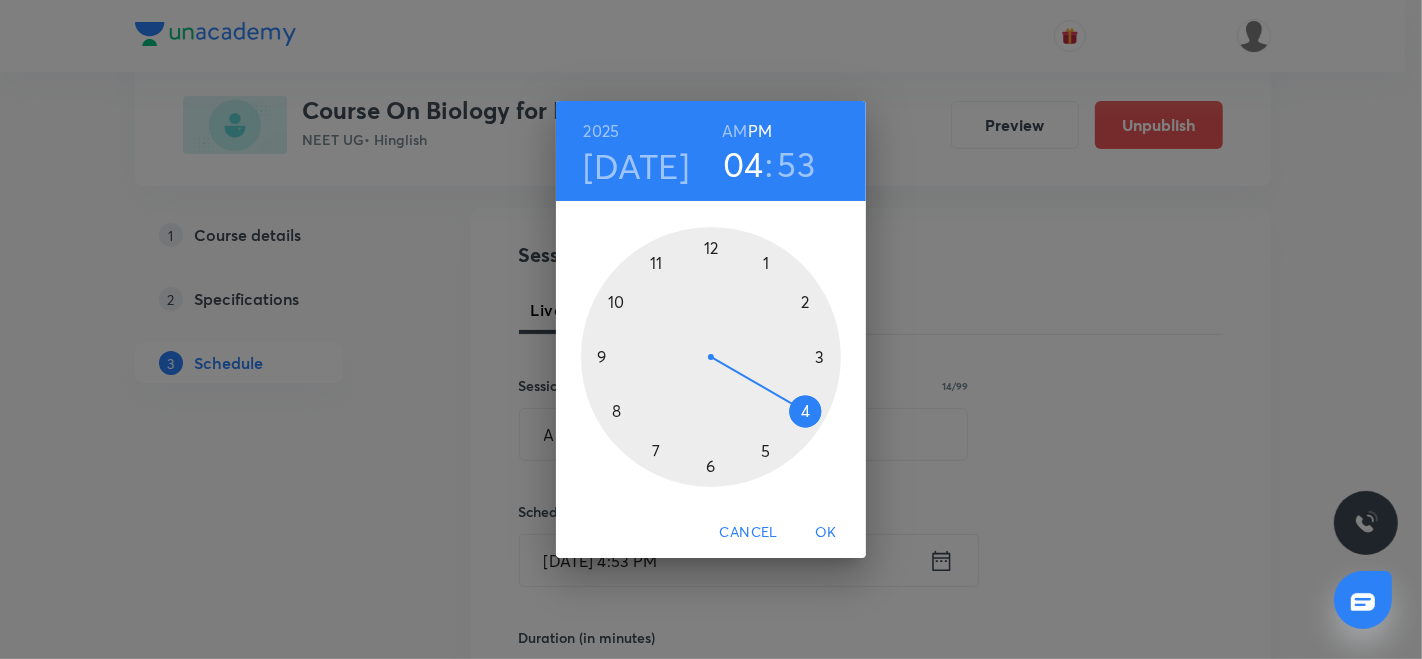 click at bounding box center (711, 357) 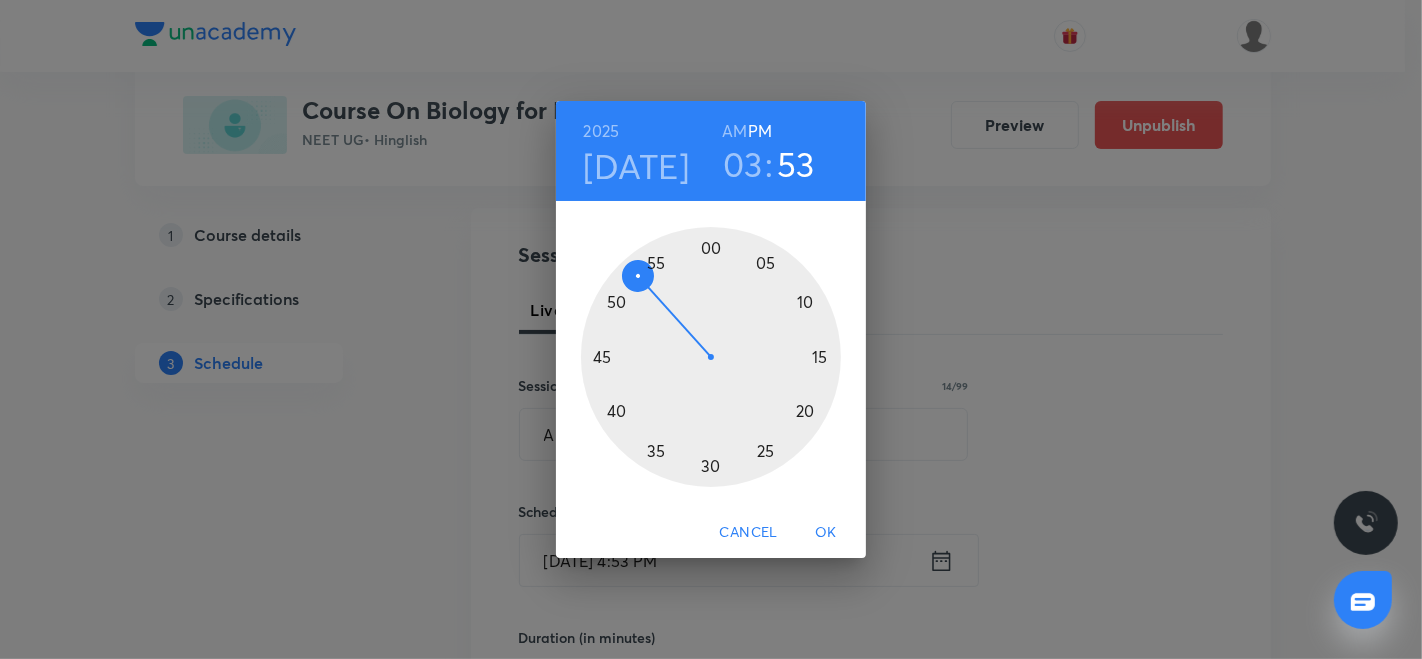 click at bounding box center [711, 357] 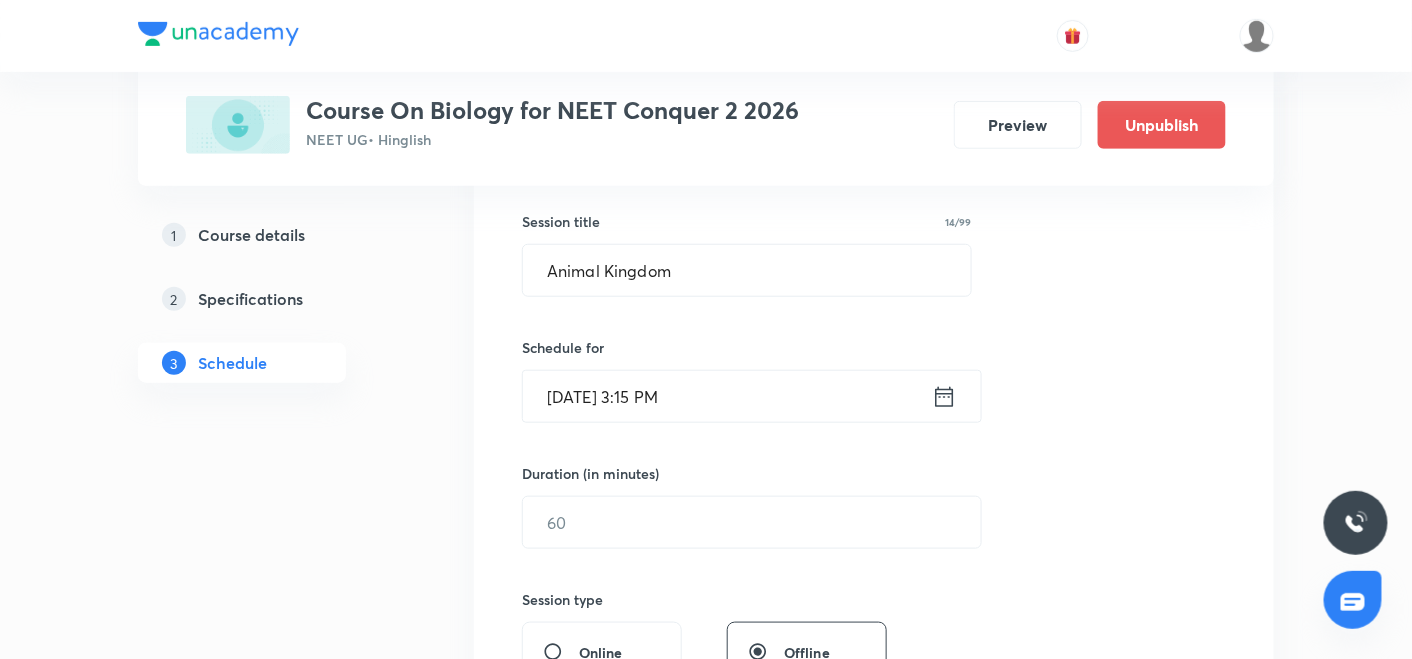 scroll, scrollTop: 385, scrollLeft: 0, axis: vertical 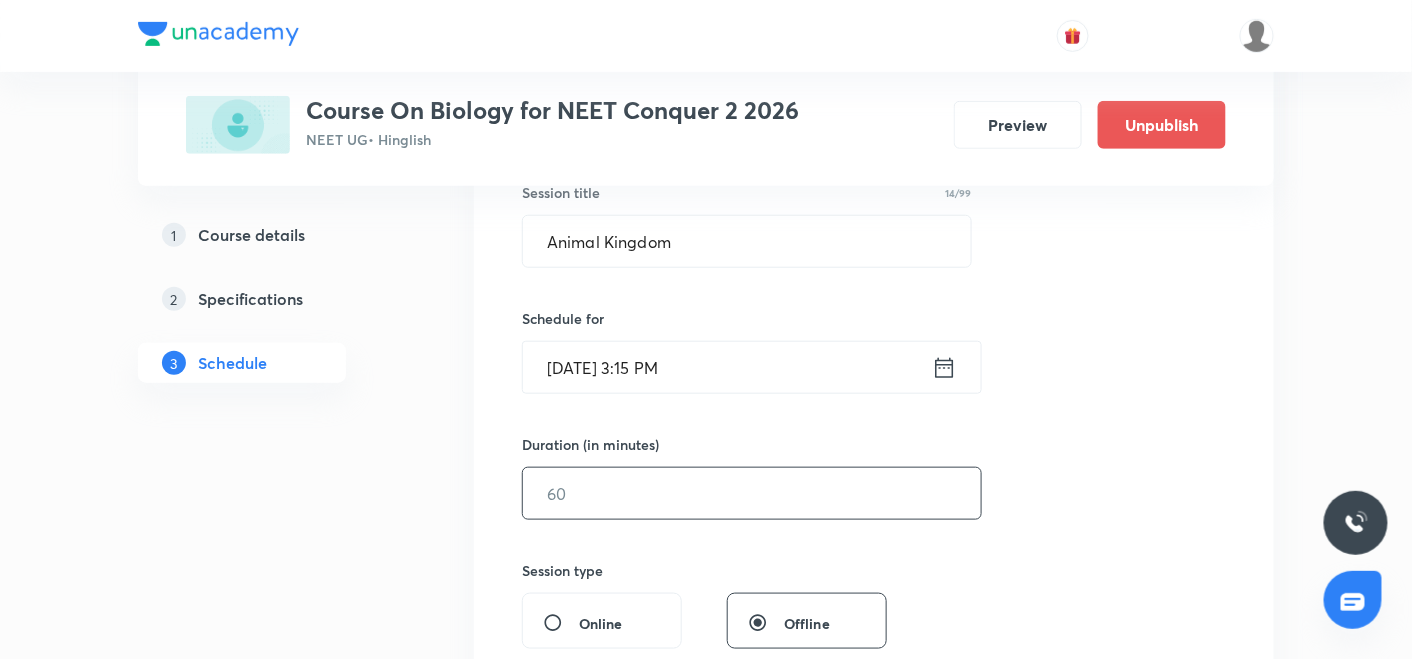 click at bounding box center [752, 493] 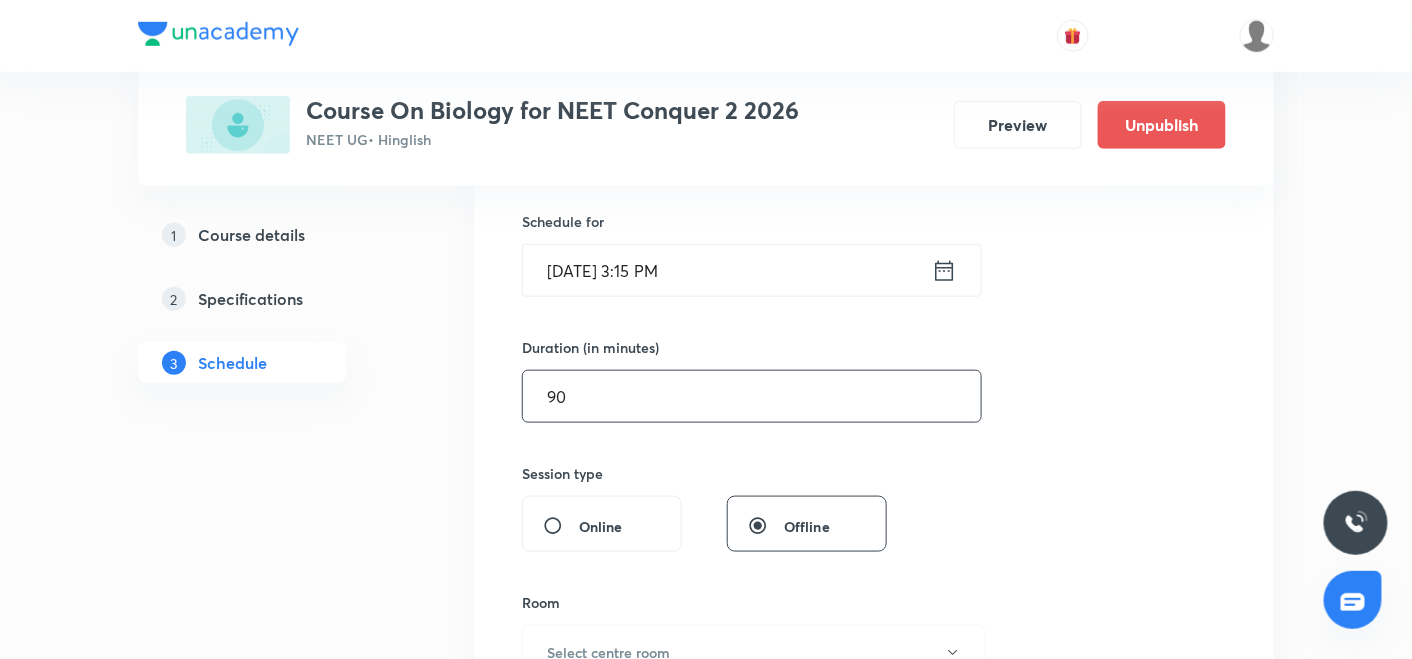 scroll, scrollTop: 637, scrollLeft: 0, axis: vertical 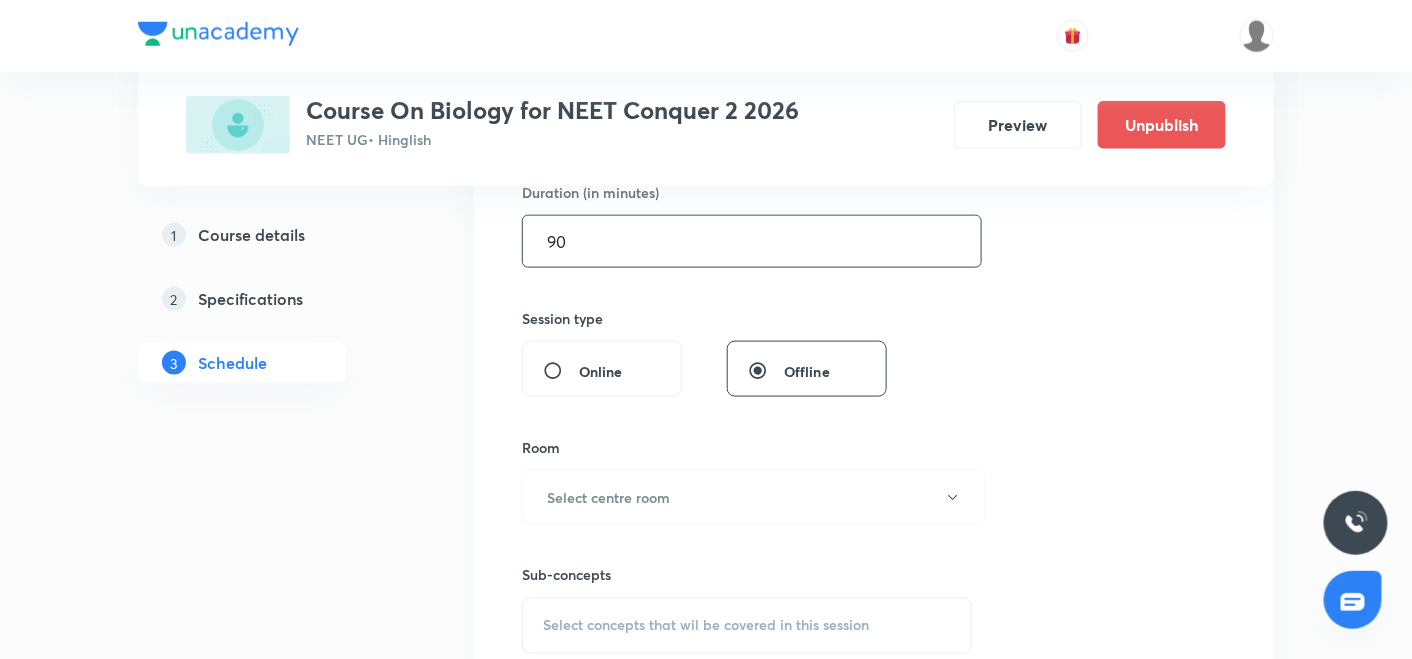 type on "90" 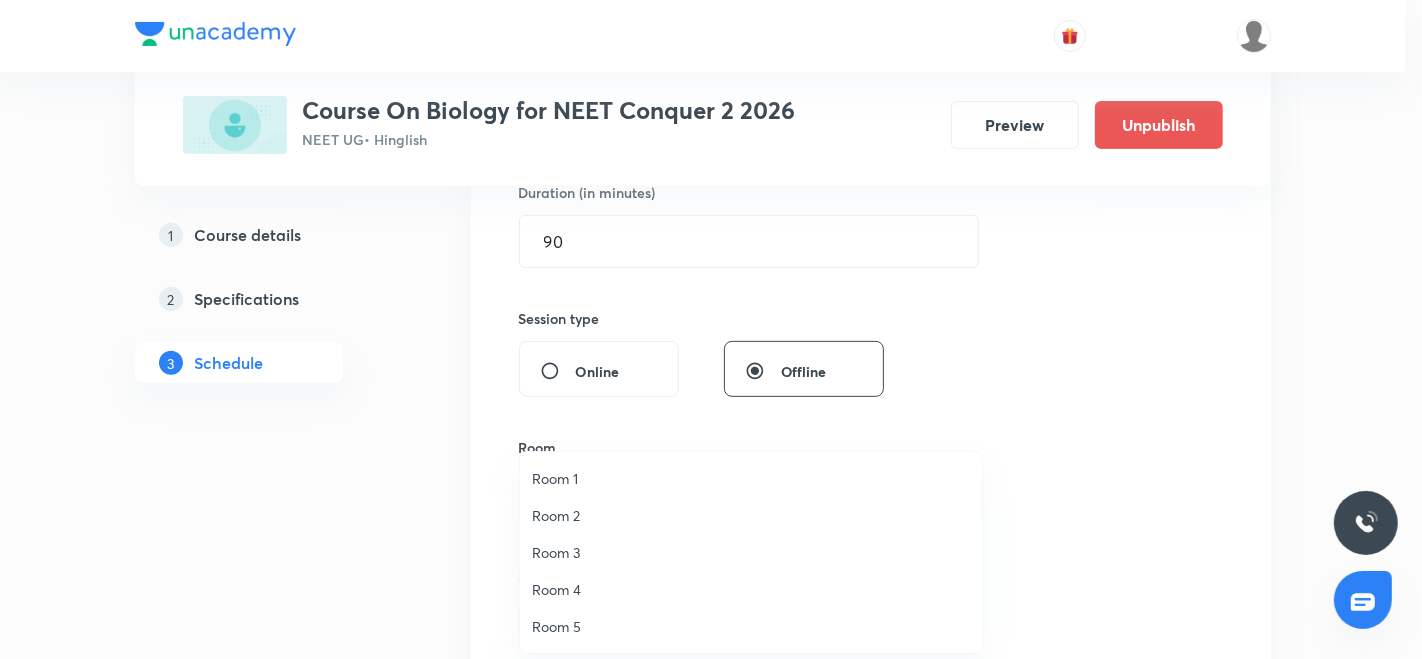 click on "Room 3" at bounding box center [751, 552] 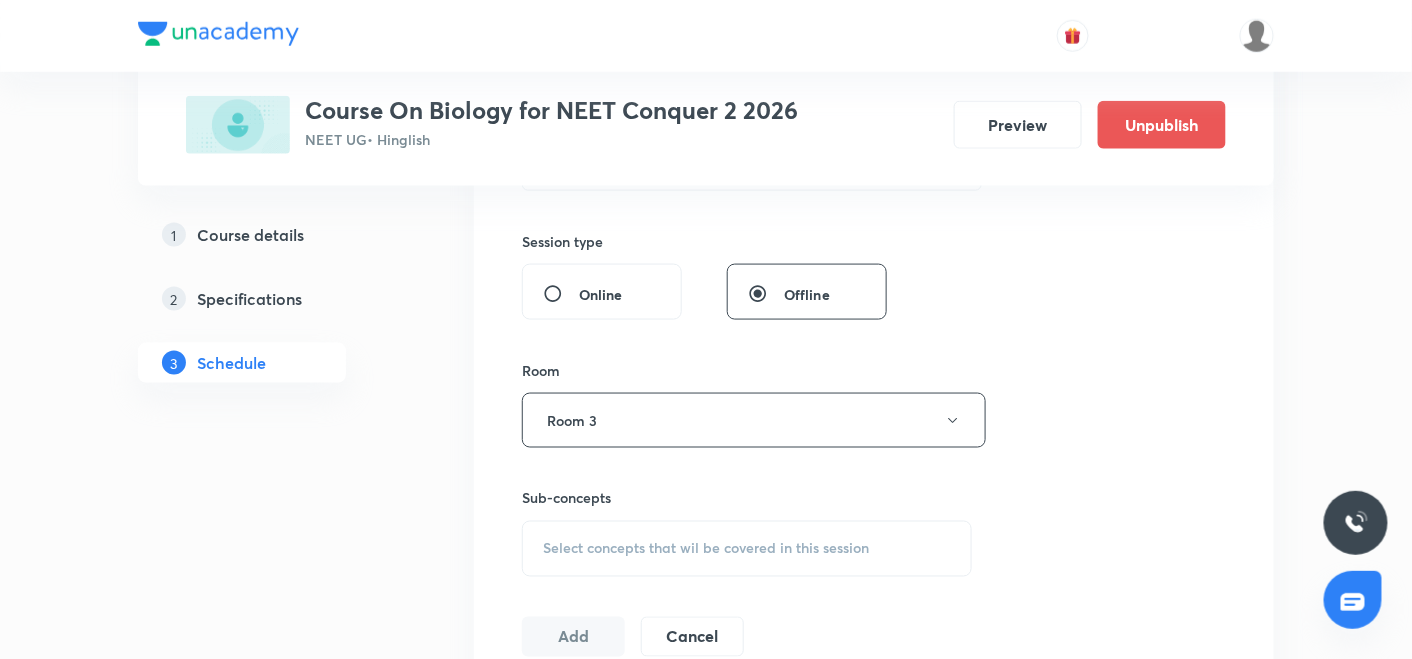 scroll, scrollTop: 718, scrollLeft: 0, axis: vertical 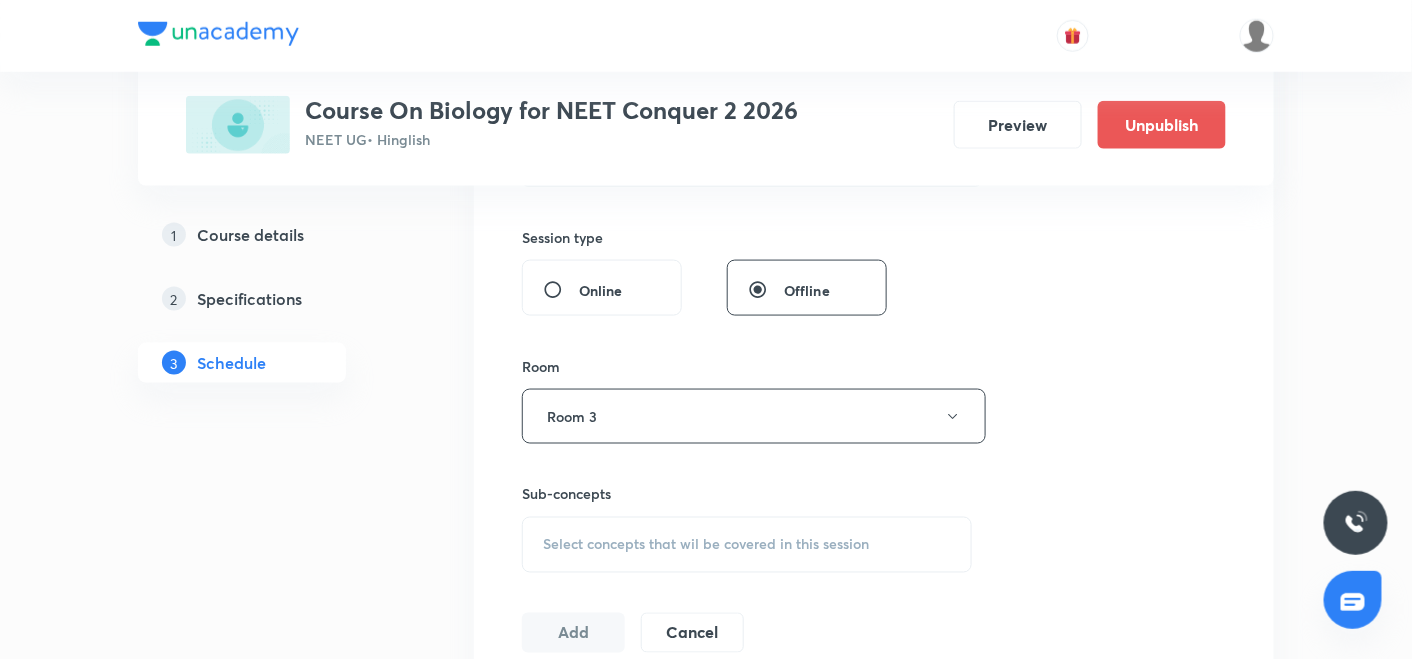 click on "Select concepts that wil be covered in this session" at bounding box center (747, 545) 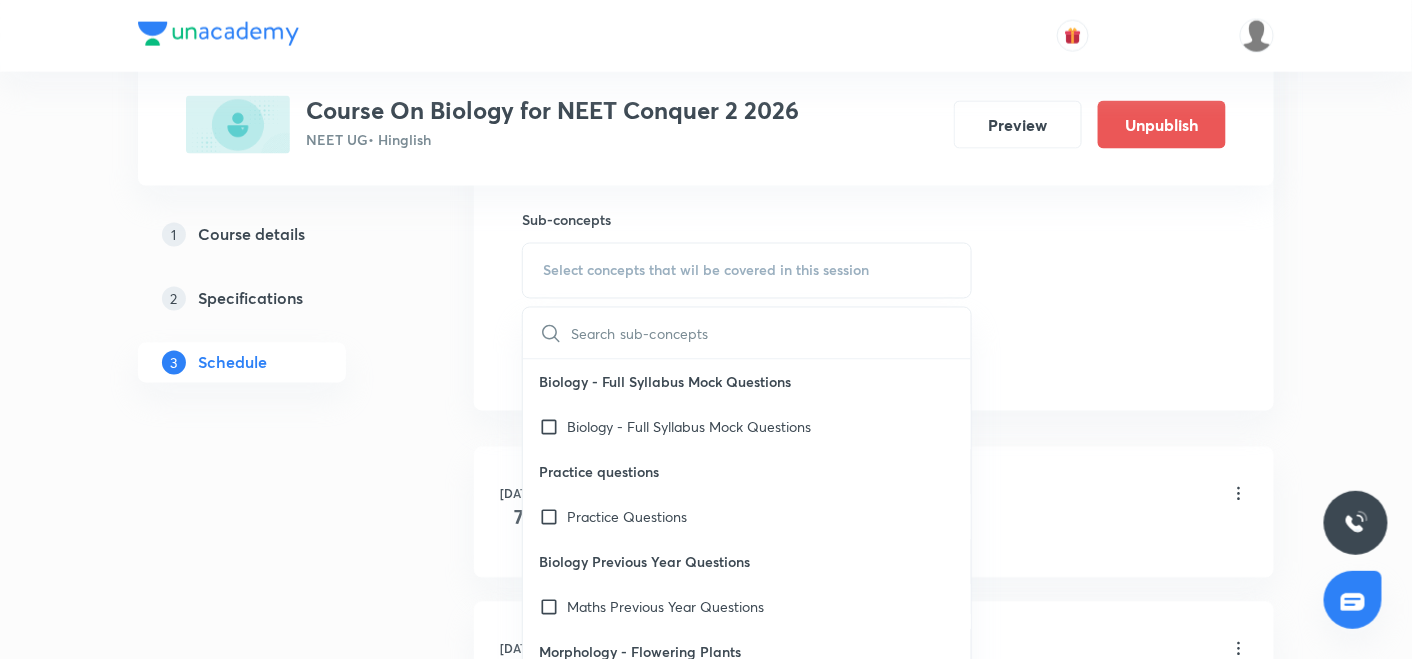scroll, scrollTop: 1000, scrollLeft: 0, axis: vertical 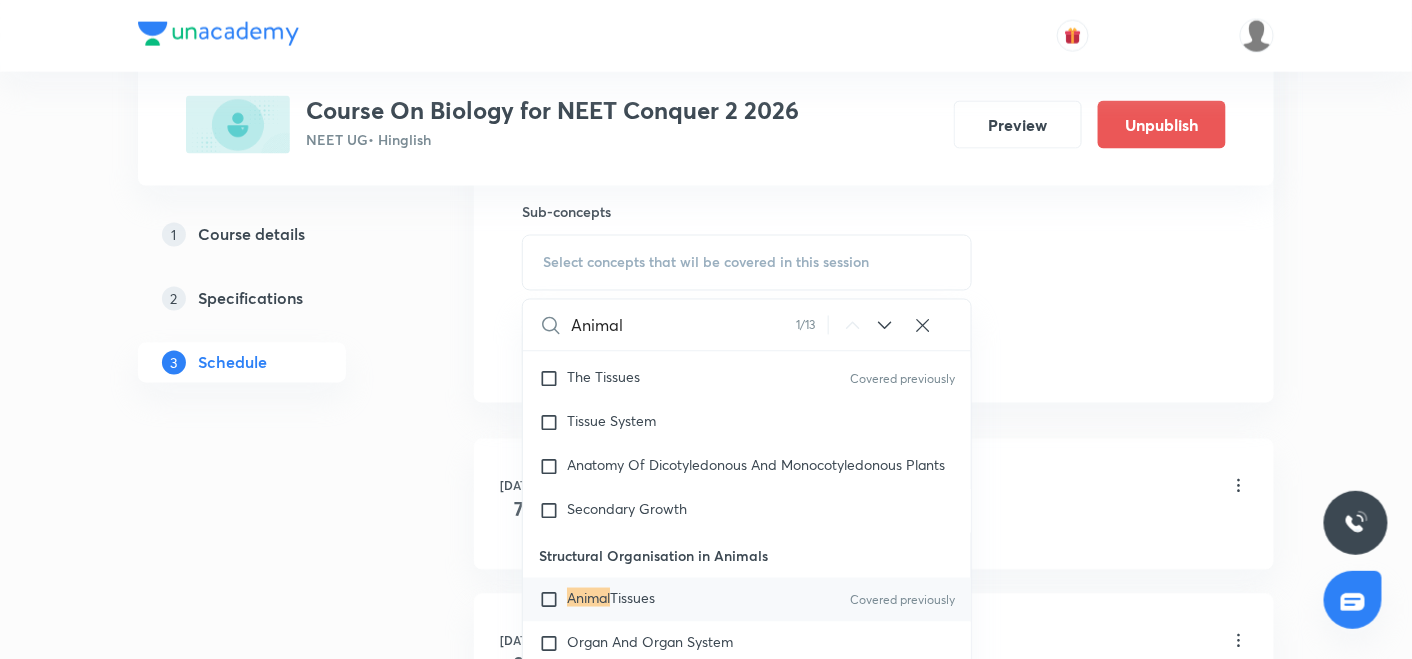 type on "Animal" 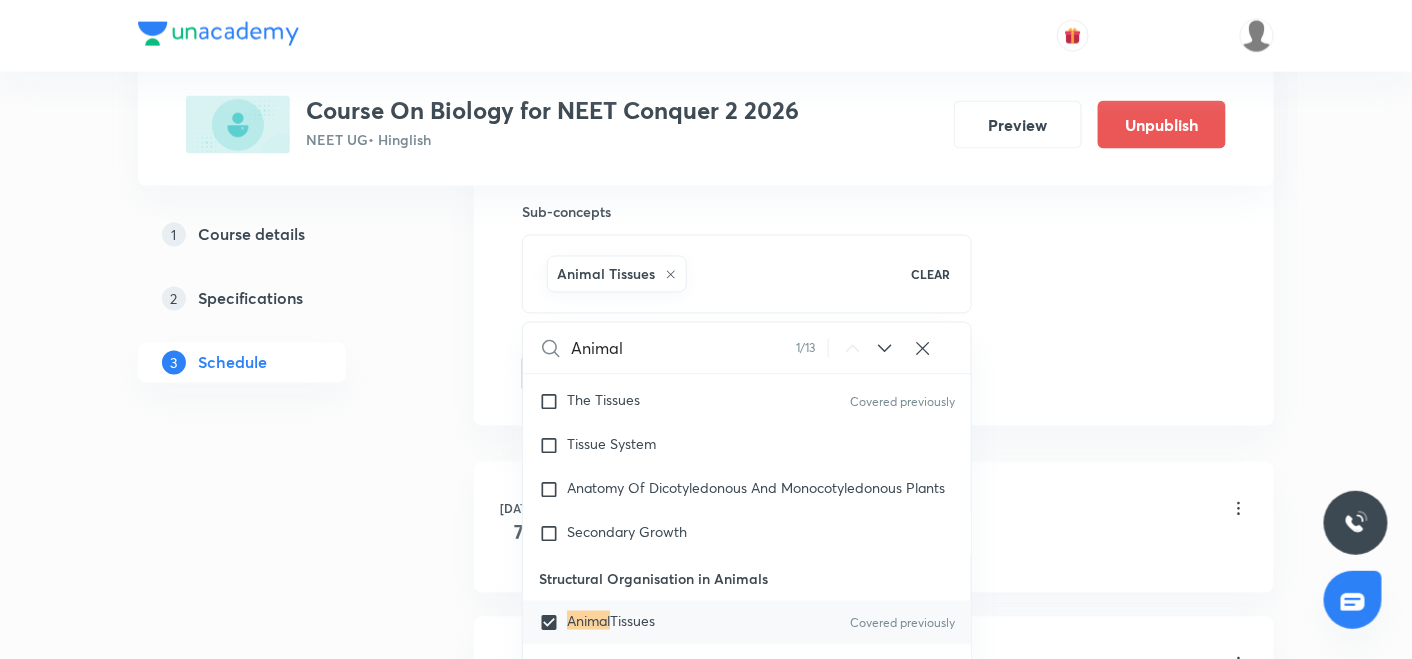 click on "1 Course details 2 Specifications 3 Schedule" at bounding box center (274, 311) 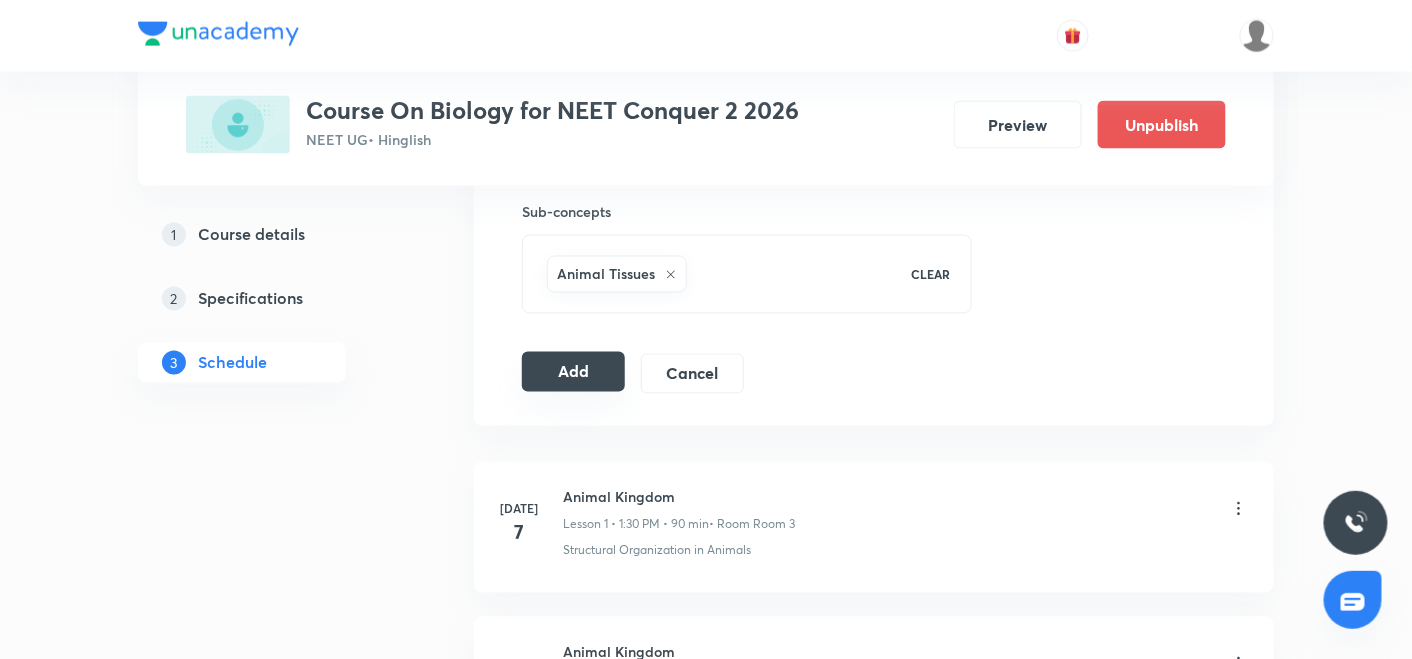 click on "Add" at bounding box center [573, 372] 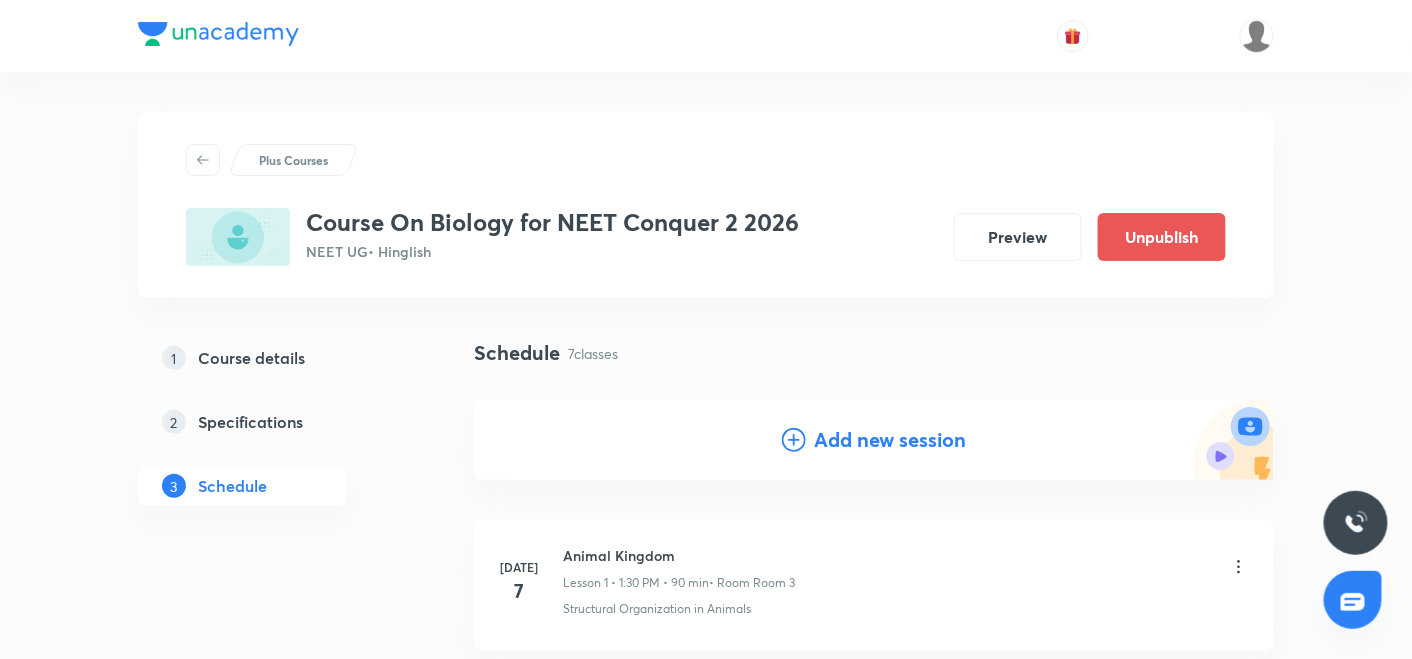 scroll, scrollTop: 0, scrollLeft: 0, axis: both 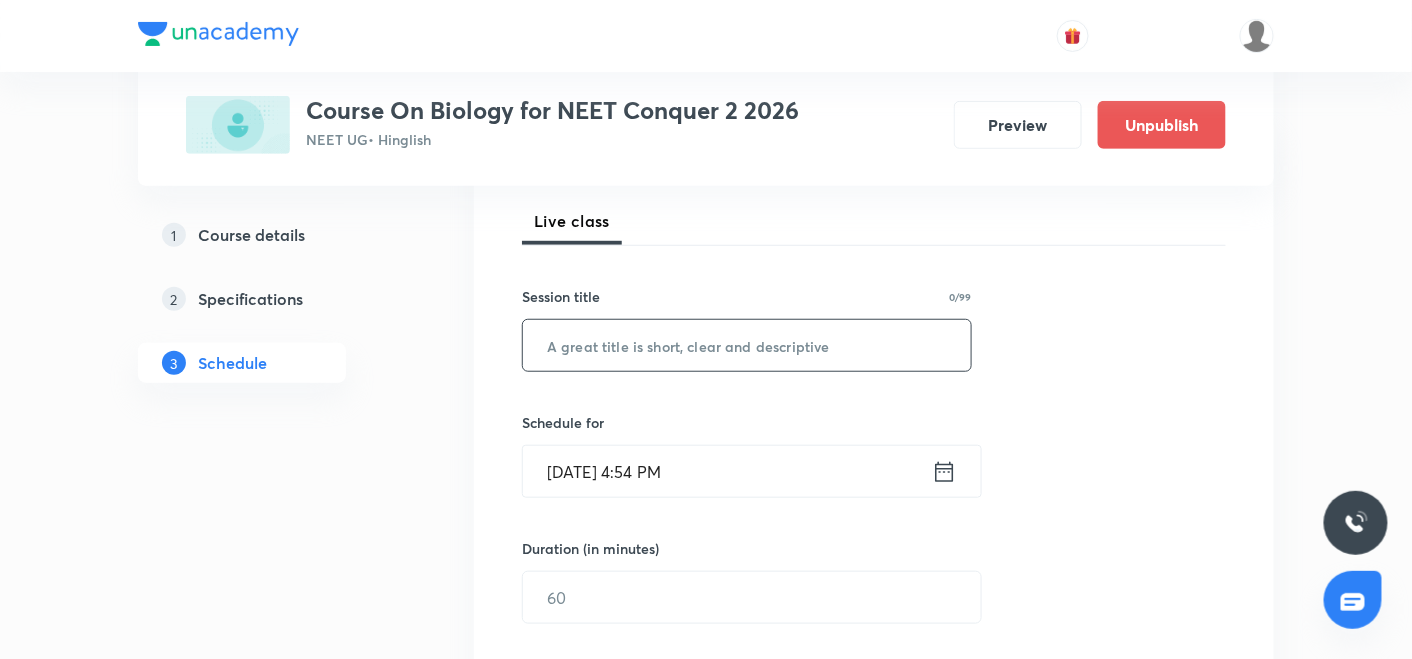 click at bounding box center [747, 345] 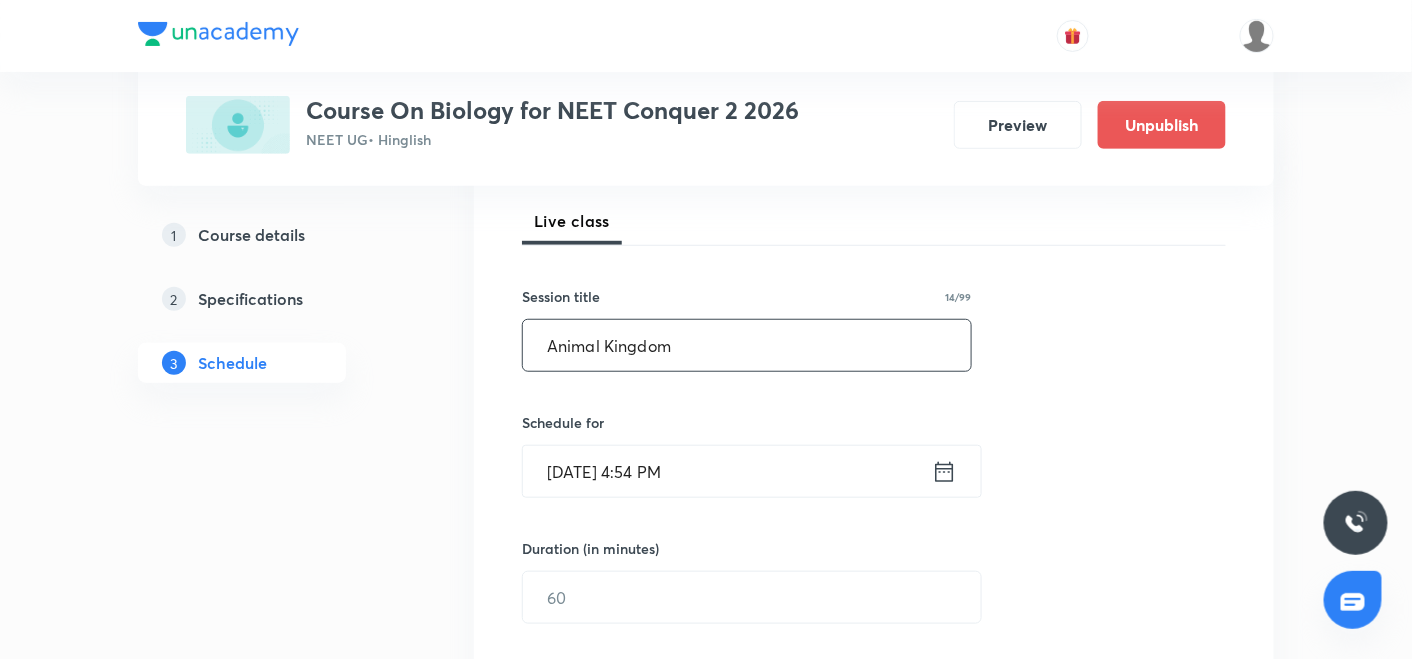 type on "Animal Kingdom" 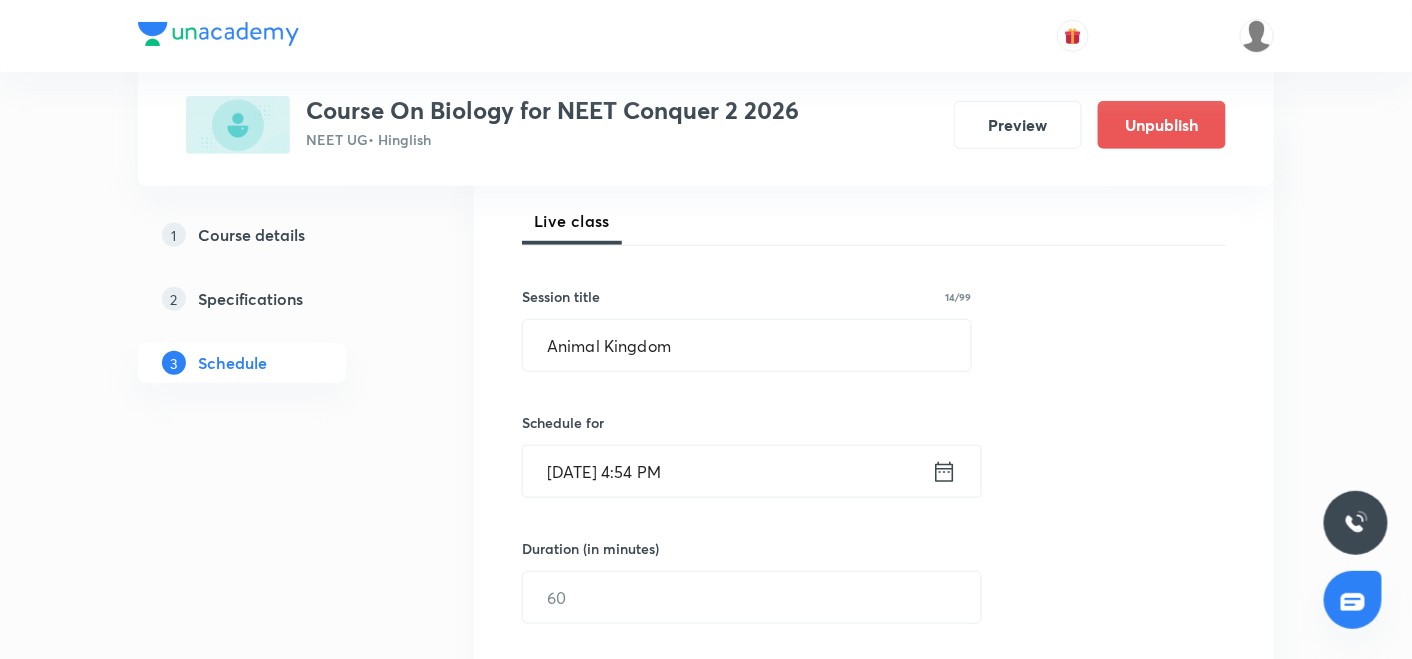 click 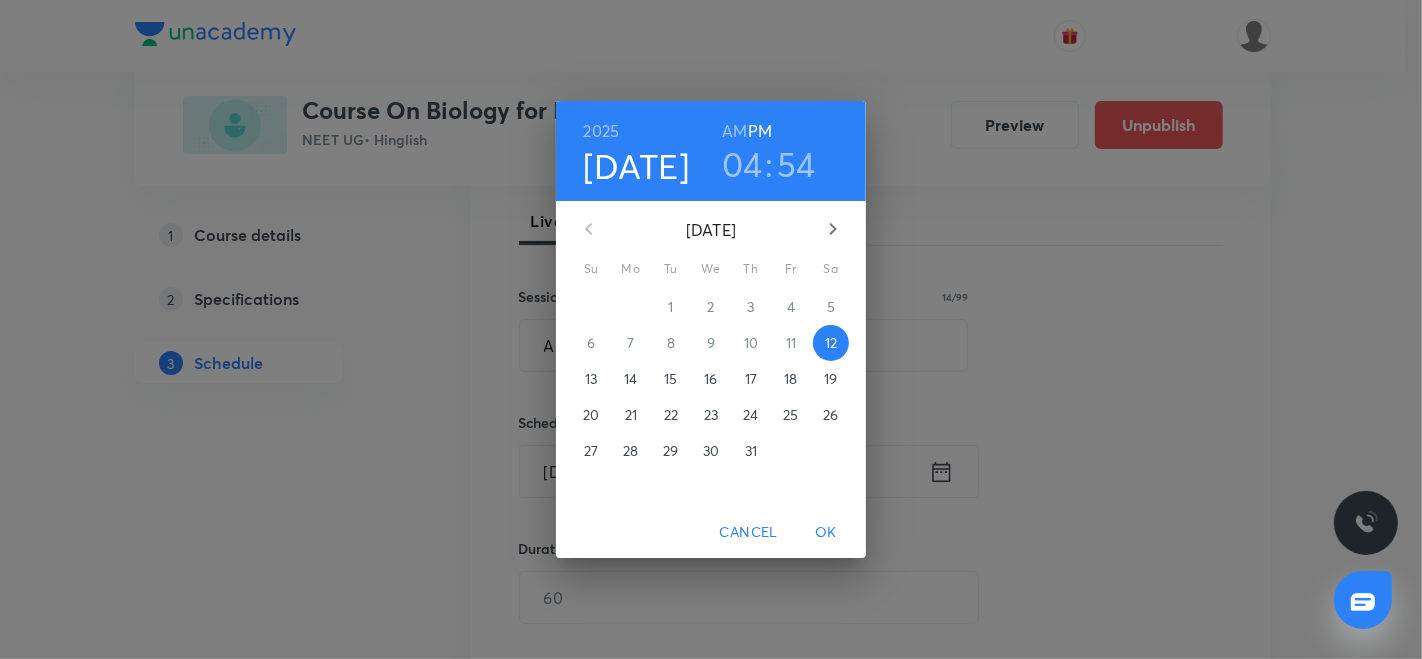click on "16" at bounding box center [710, 379] 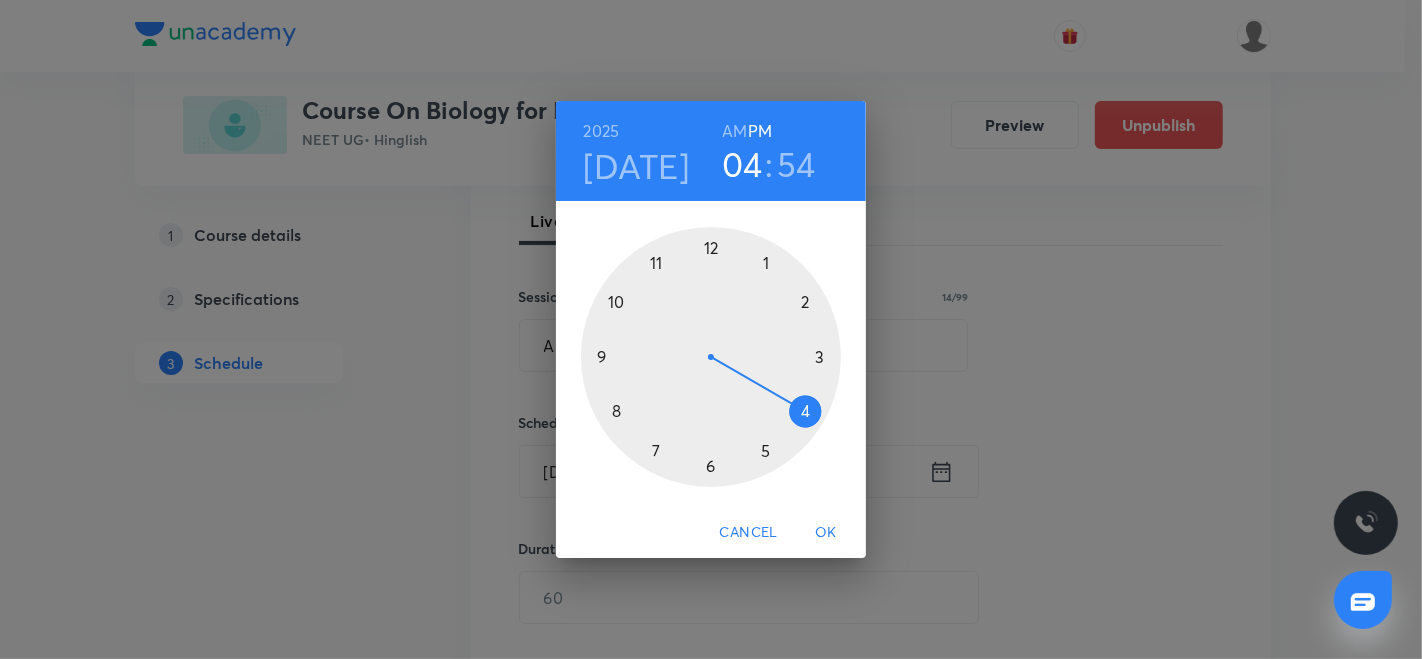 click at bounding box center [711, 357] 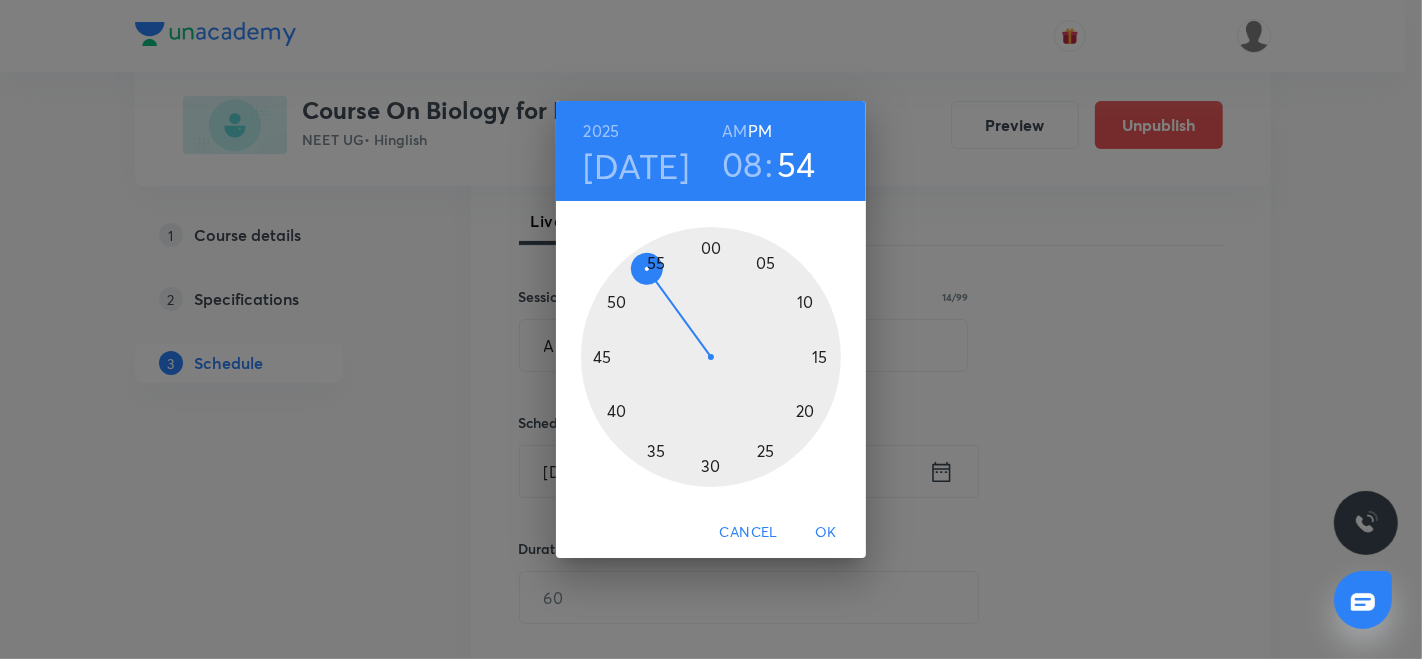 click on "AM" at bounding box center (734, 131) 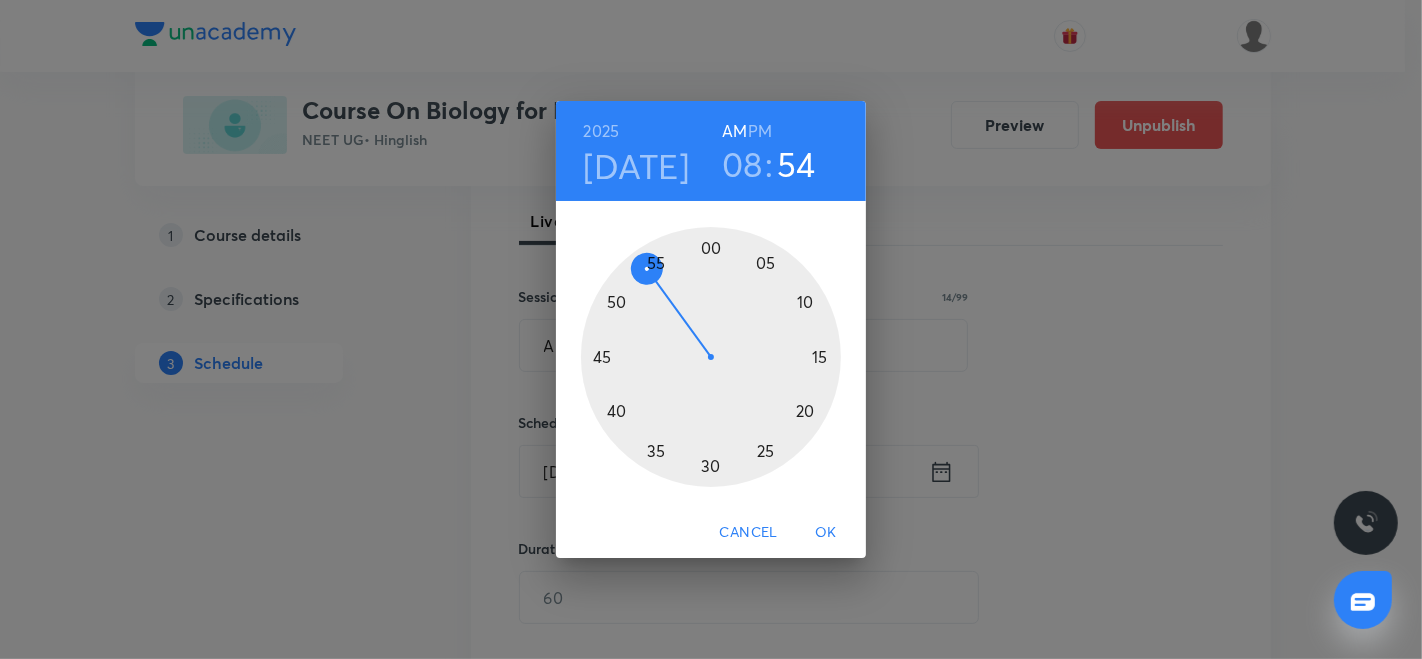 click at bounding box center (711, 357) 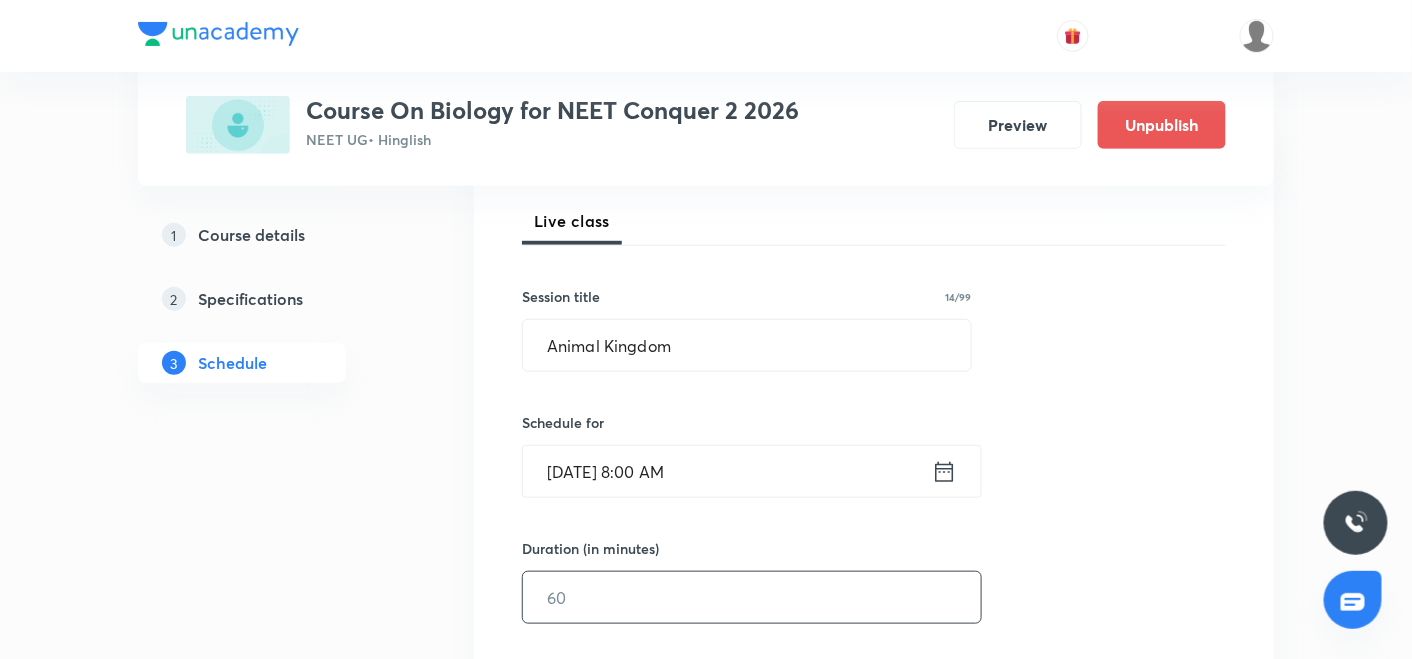 click at bounding box center [752, 597] 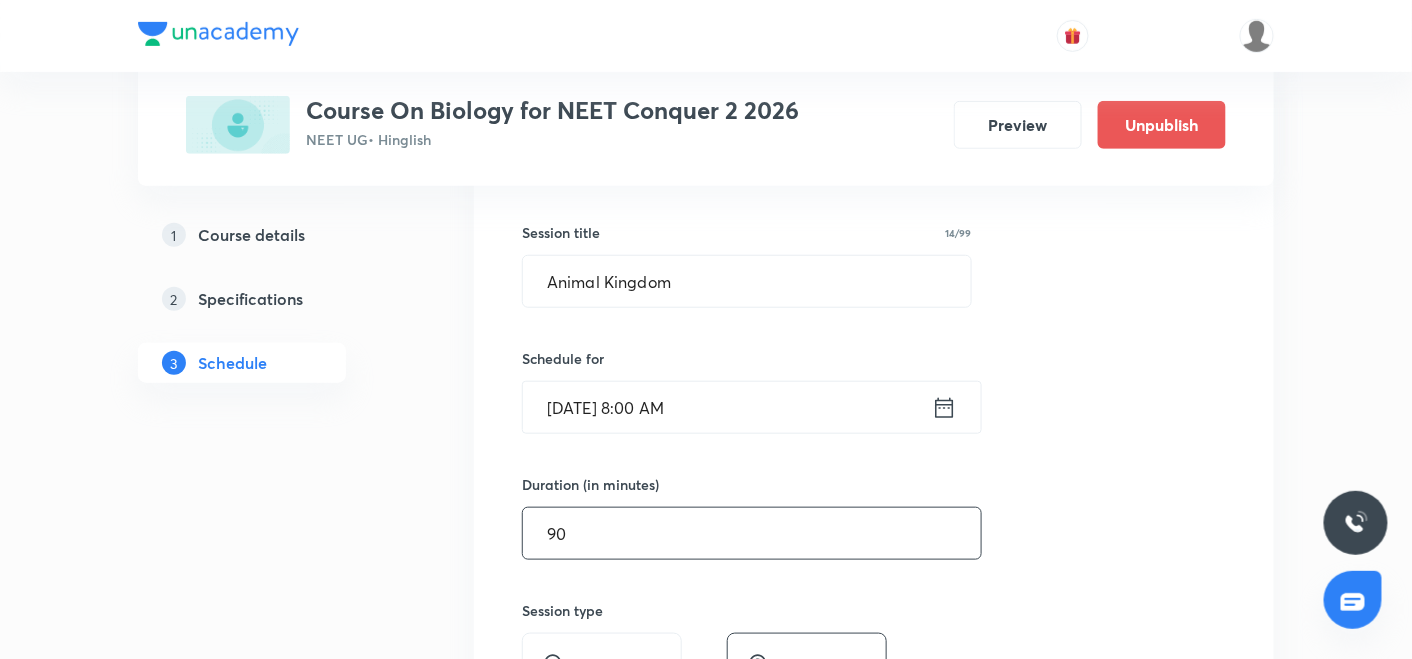 scroll, scrollTop: 566, scrollLeft: 0, axis: vertical 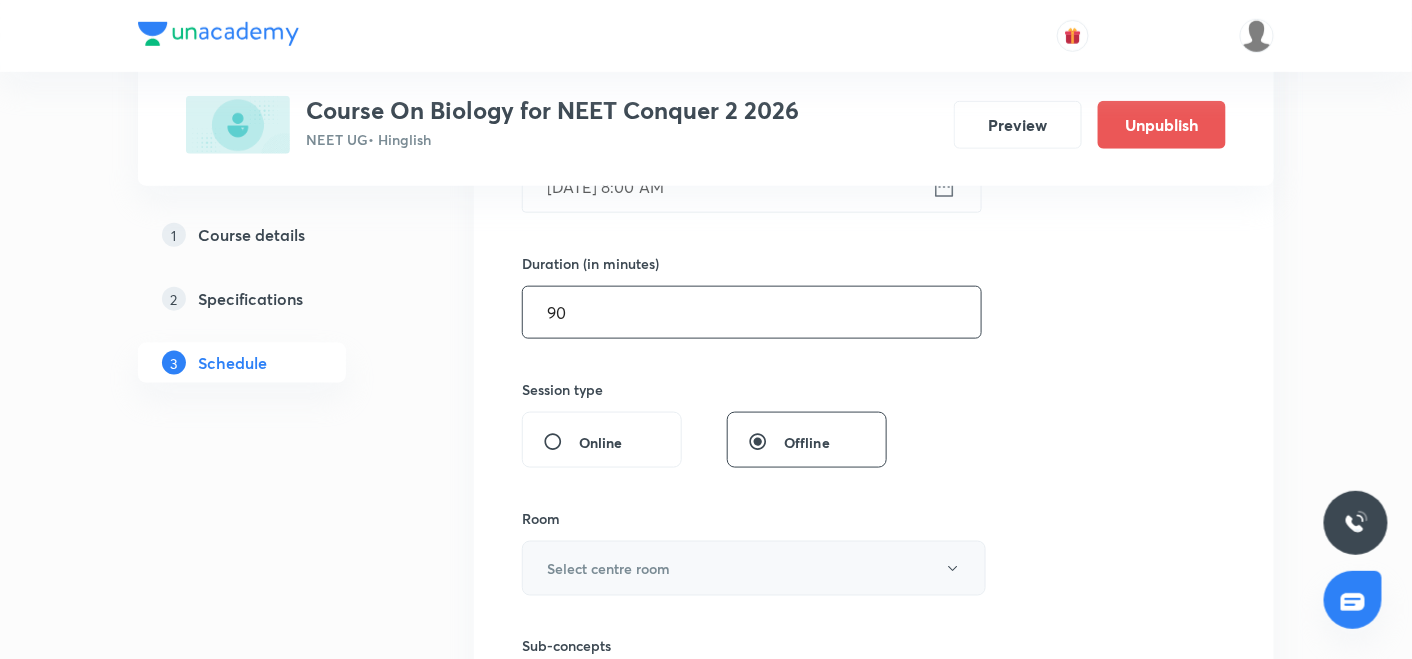 type on "90" 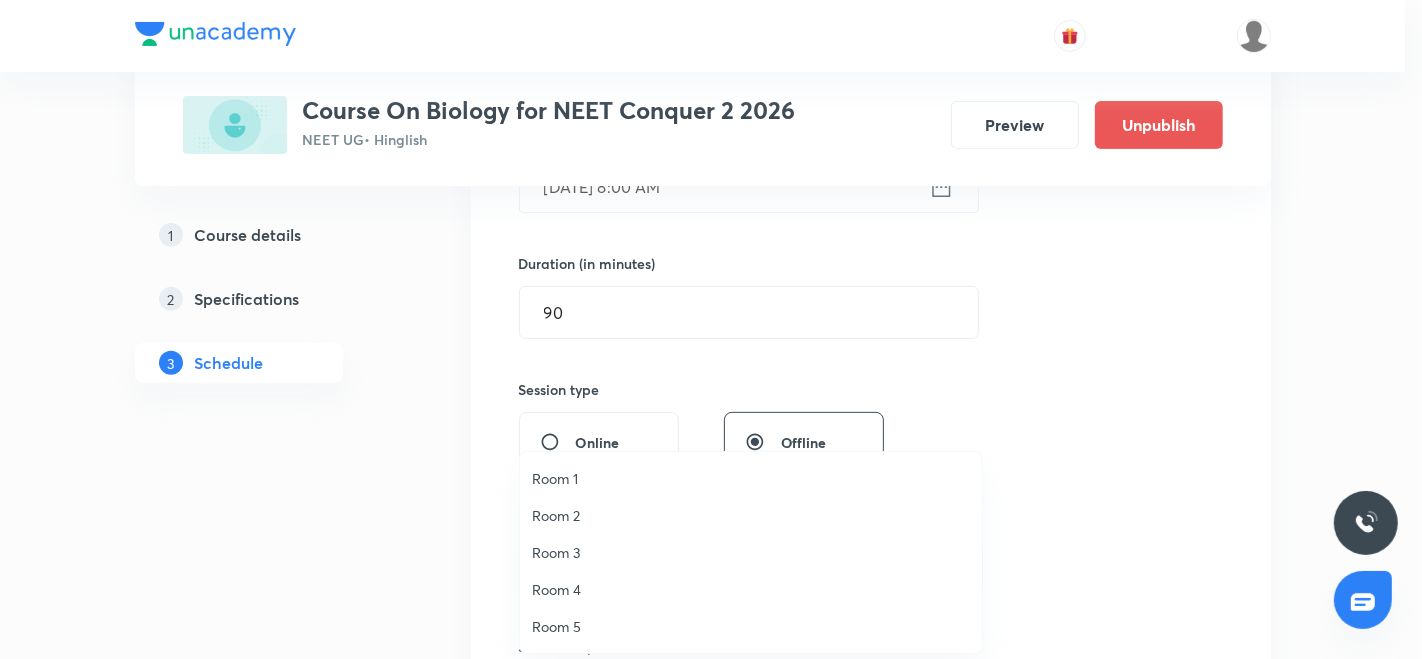 click on "Room 3" at bounding box center (751, 552) 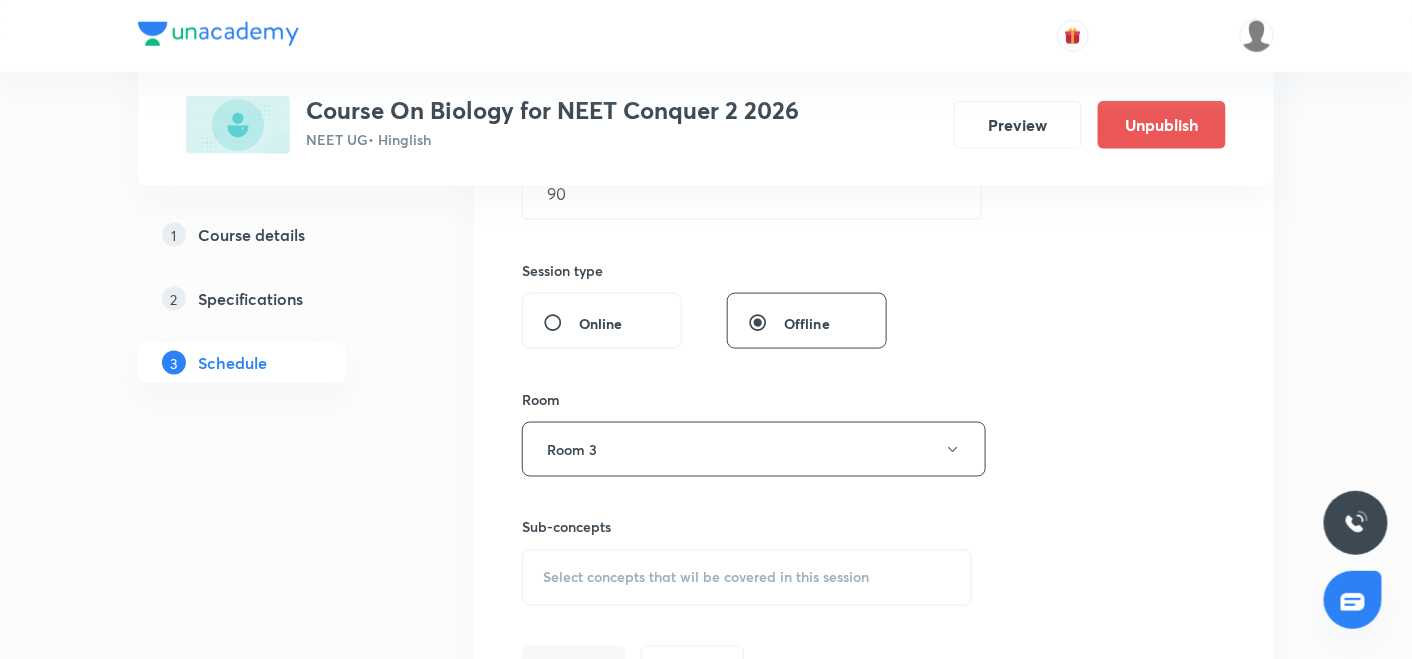 scroll, scrollTop: 733, scrollLeft: 0, axis: vertical 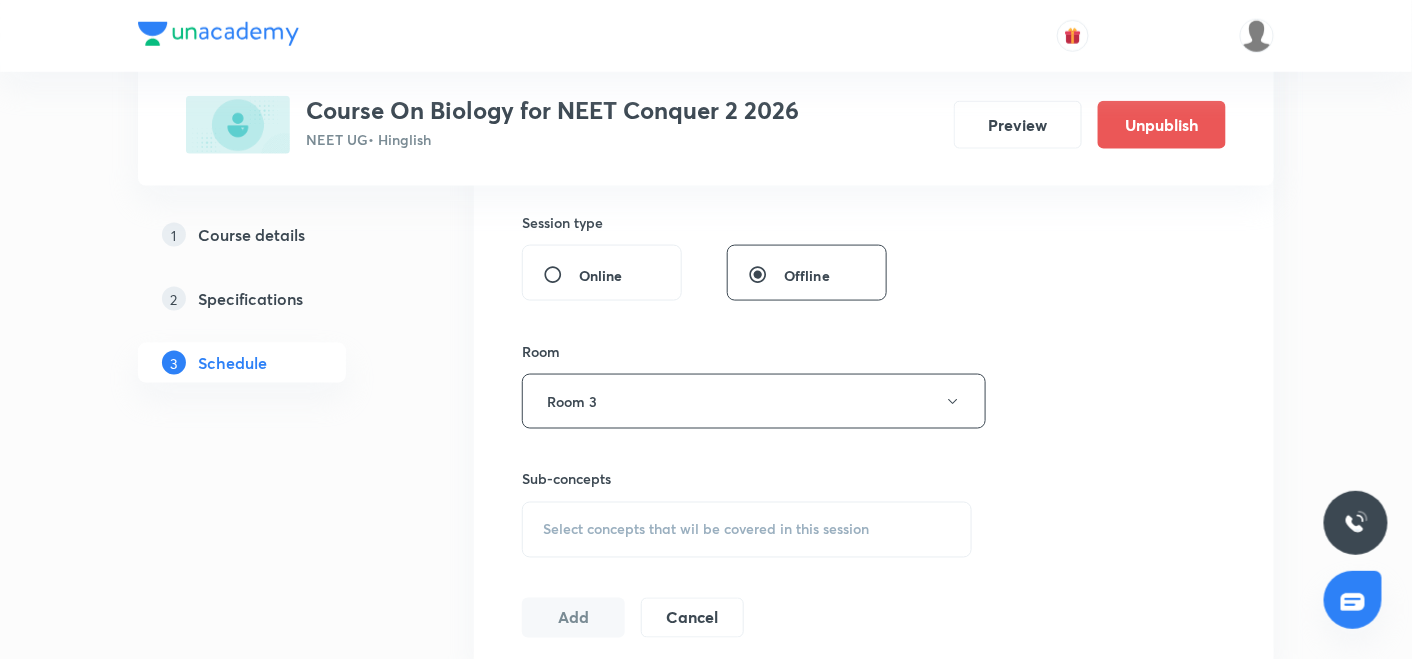 click on "Select concepts that wil be covered in this session" at bounding box center (706, 530) 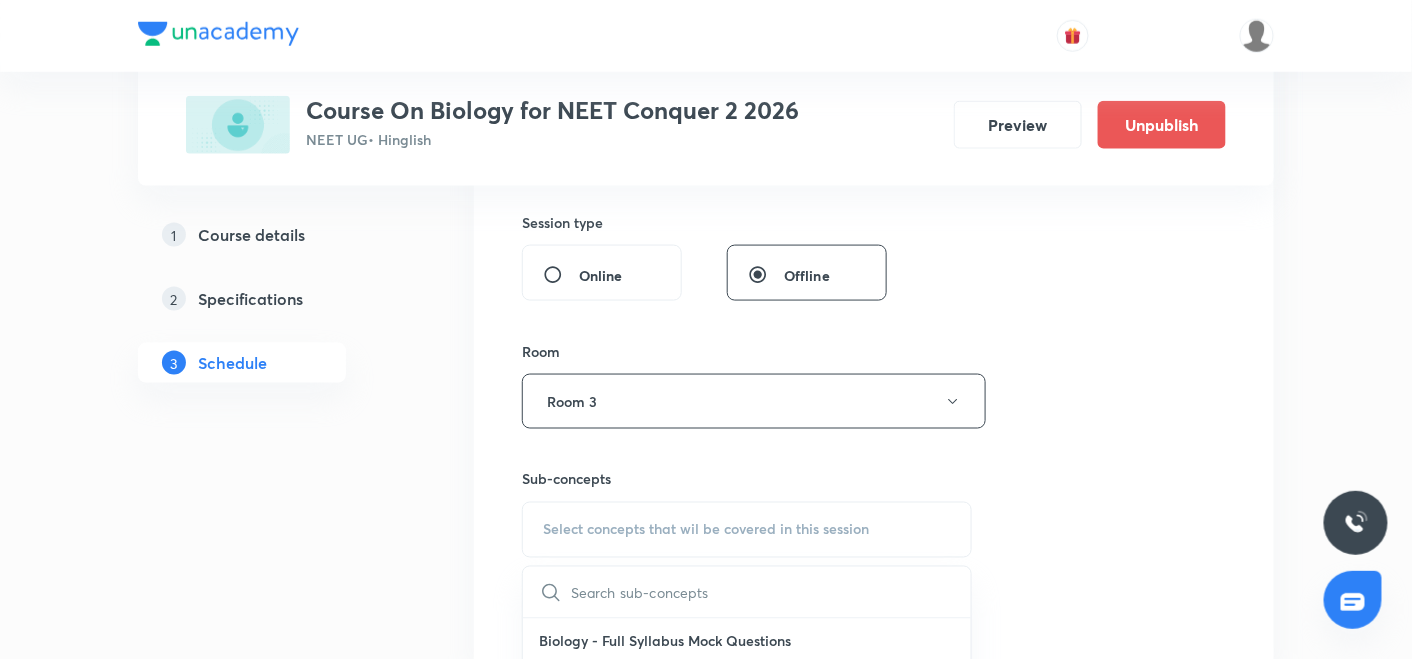 scroll, scrollTop: 948, scrollLeft: 0, axis: vertical 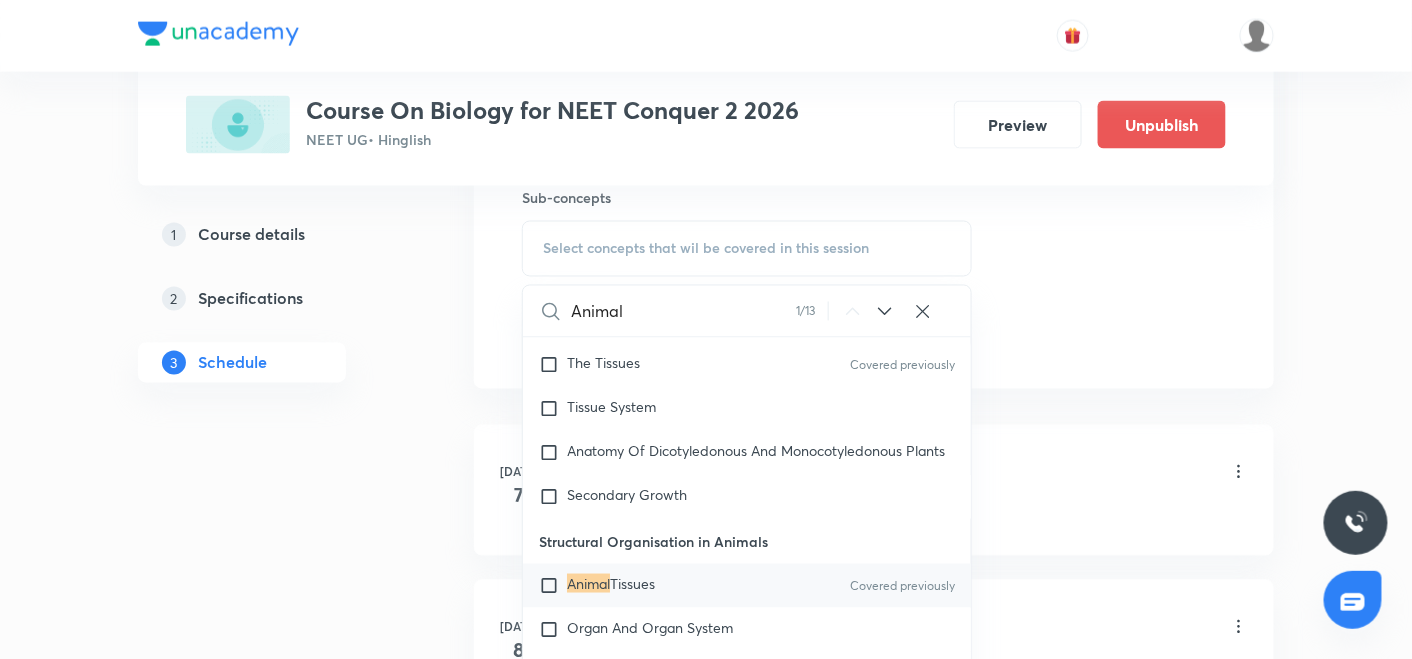 type on "Animal" 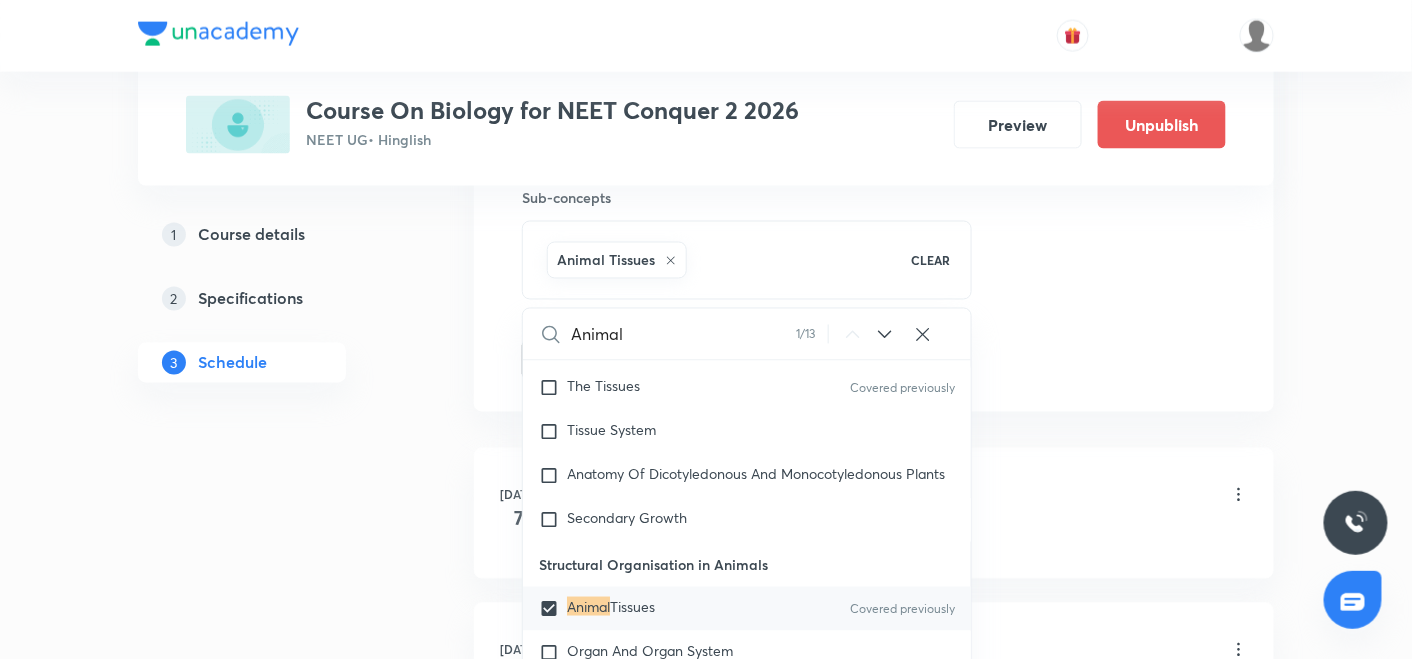 click on "1 Course details 2 Specifications 3 Schedule" at bounding box center (274, 311) 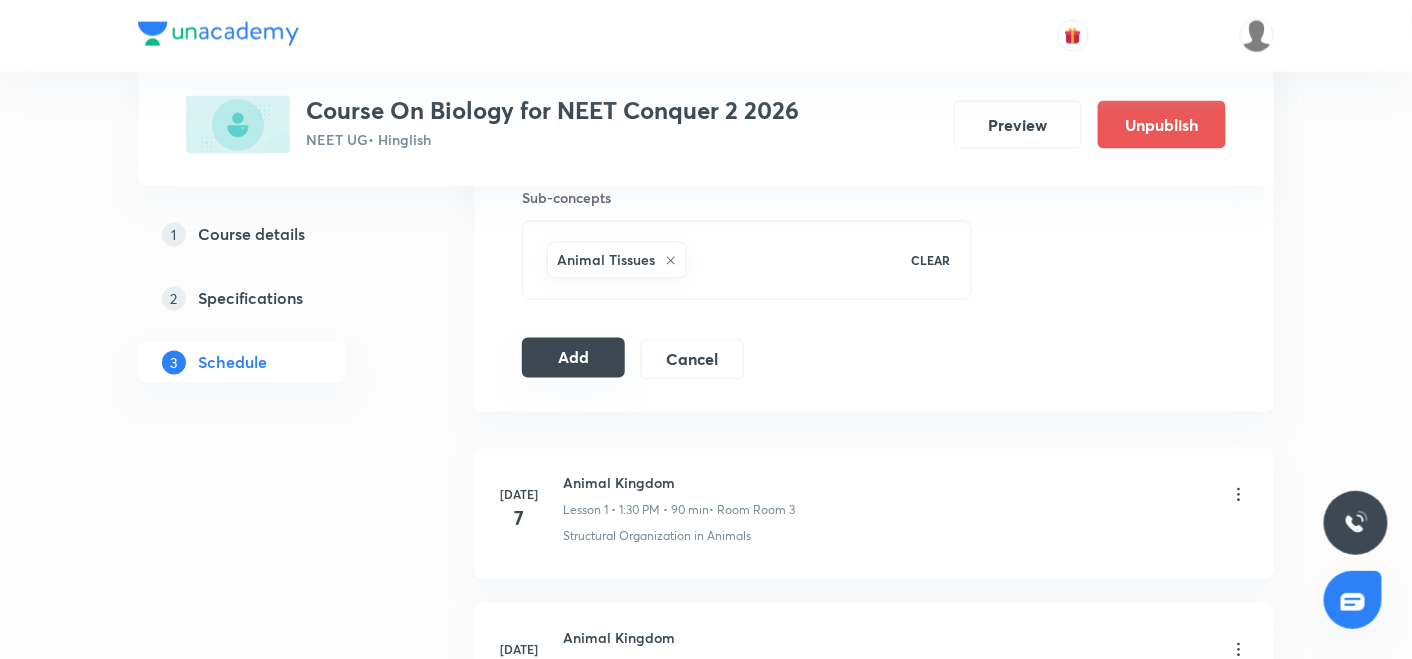 click on "Add" at bounding box center (573, 358) 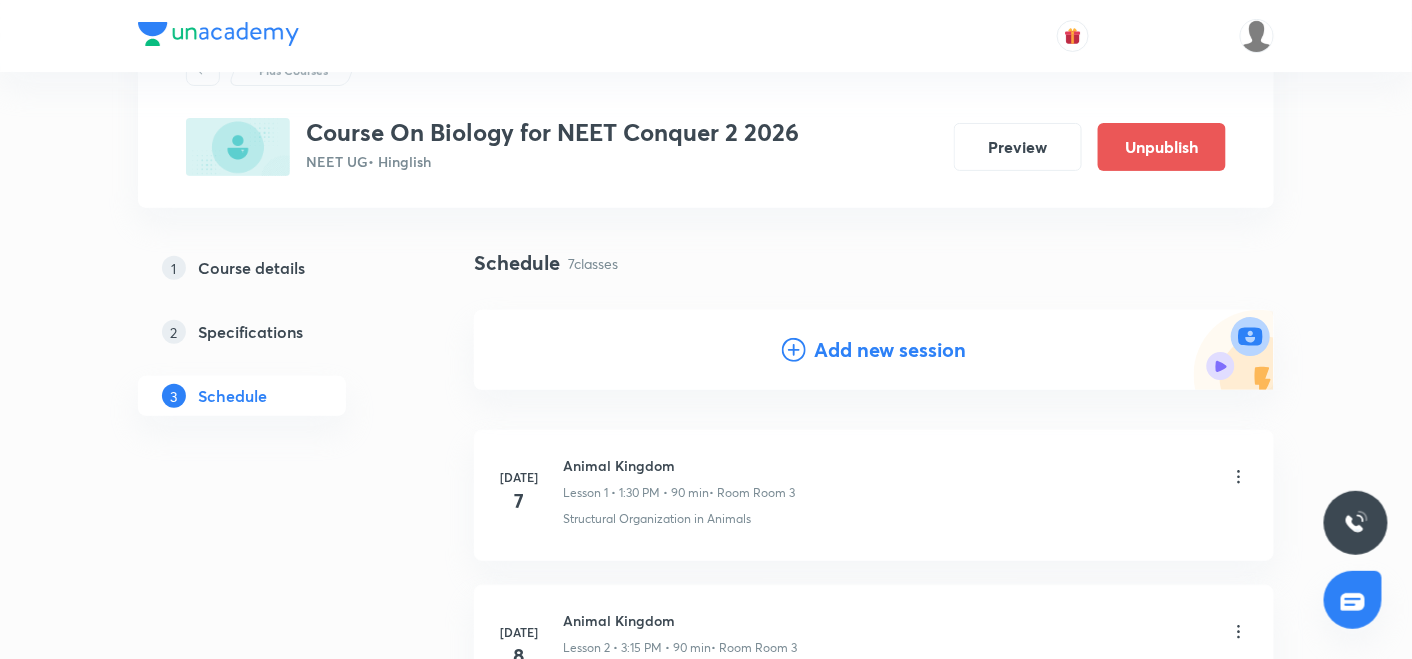 scroll, scrollTop: 0, scrollLeft: 0, axis: both 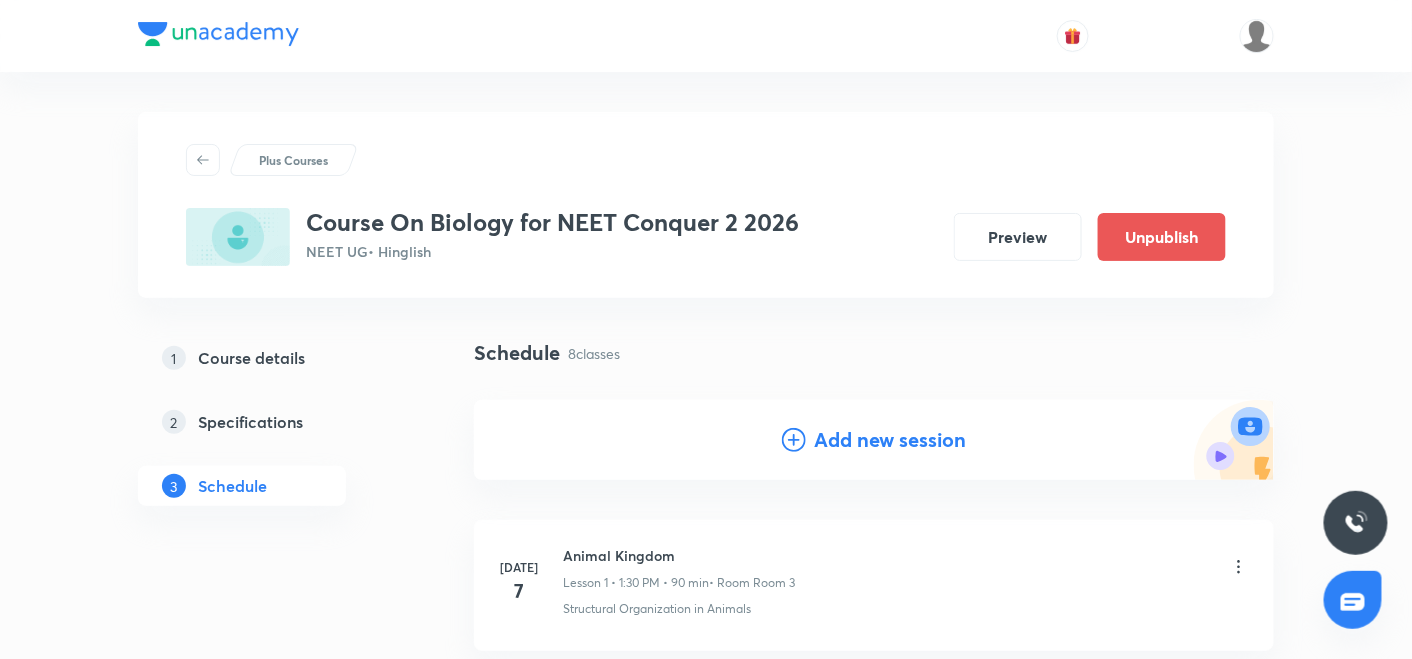 click 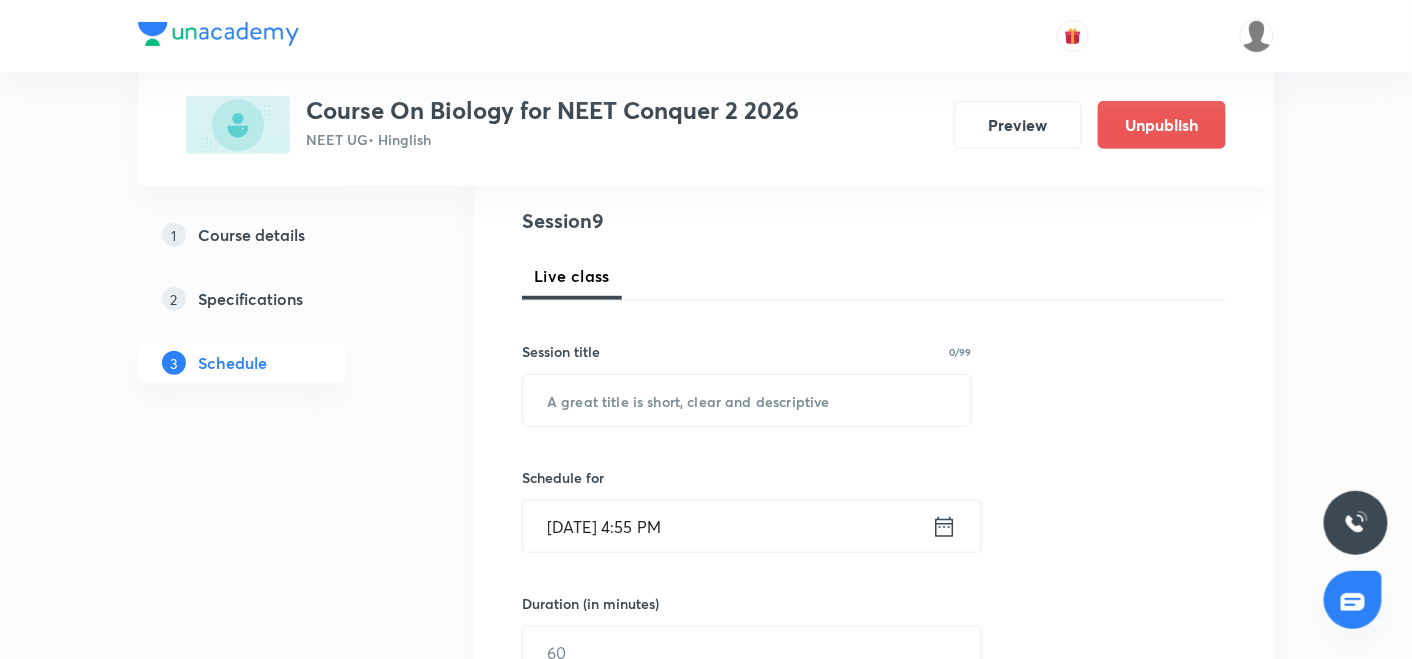 scroll, scrollTop: 262, scrollLeft: 0, axis: vertical 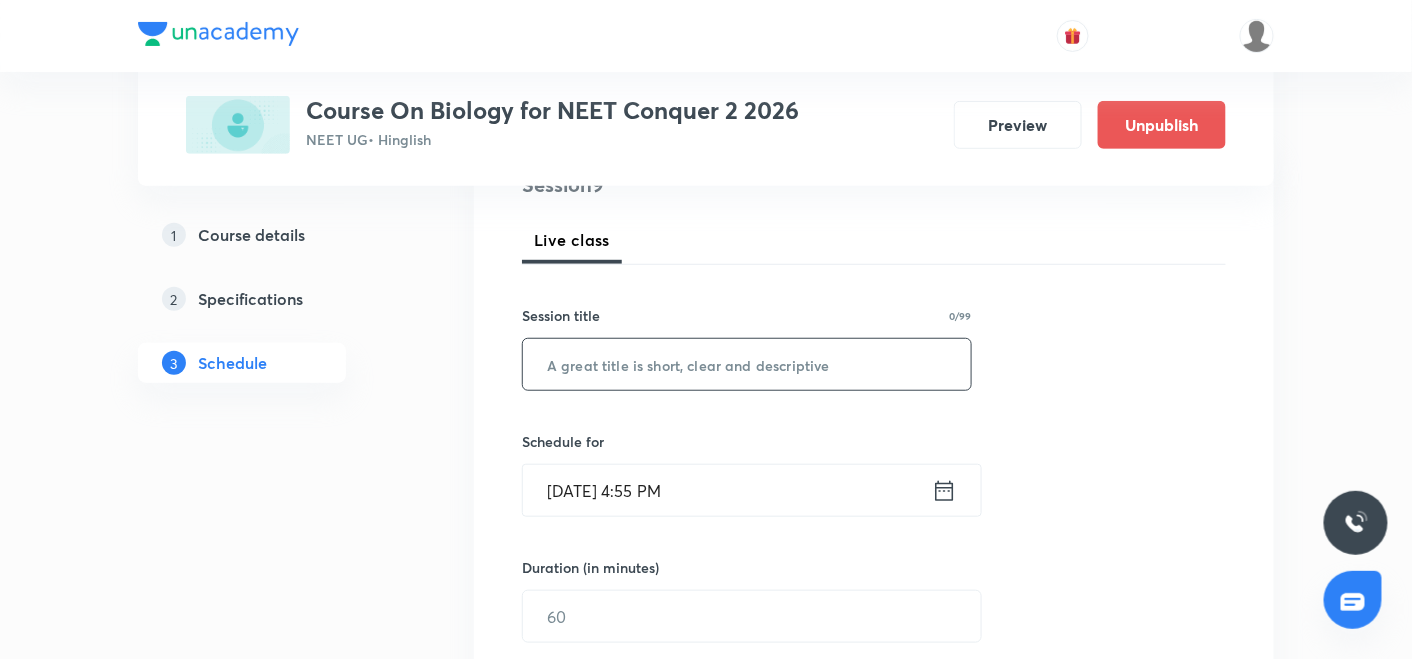 click at bounding box center [747, 364] 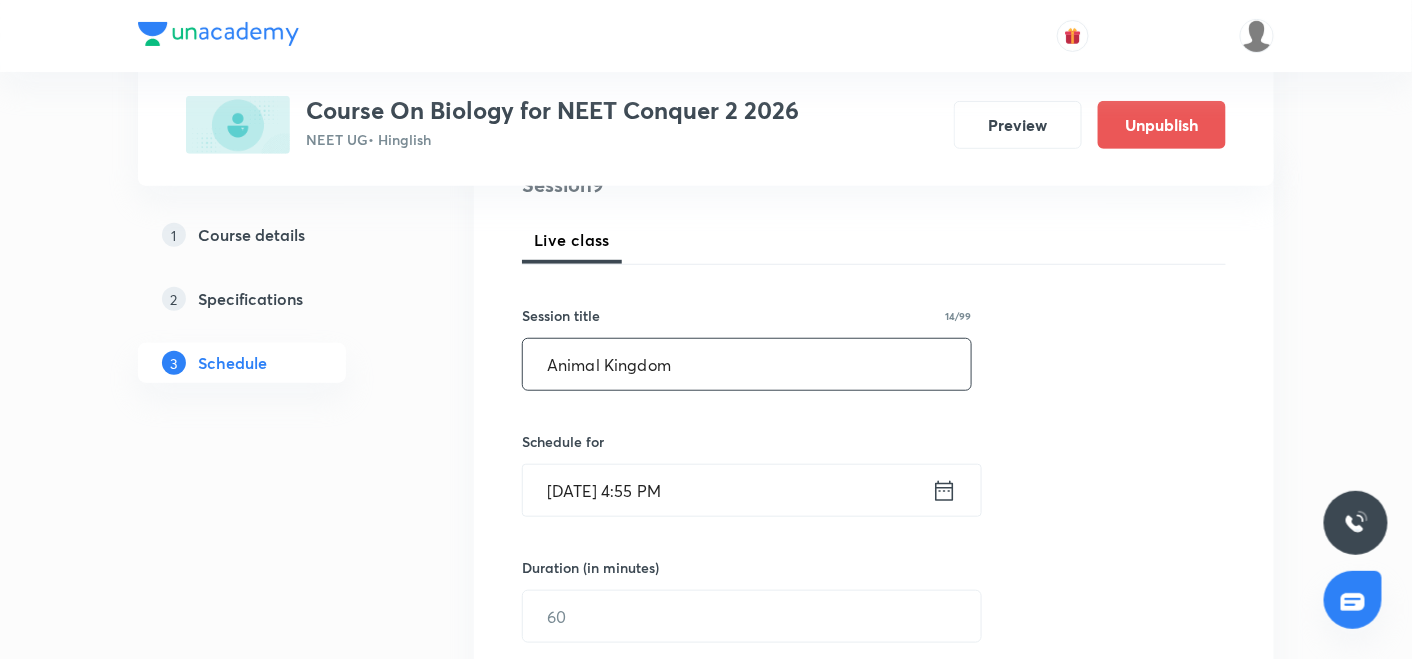 type on "Animal Kingdom" 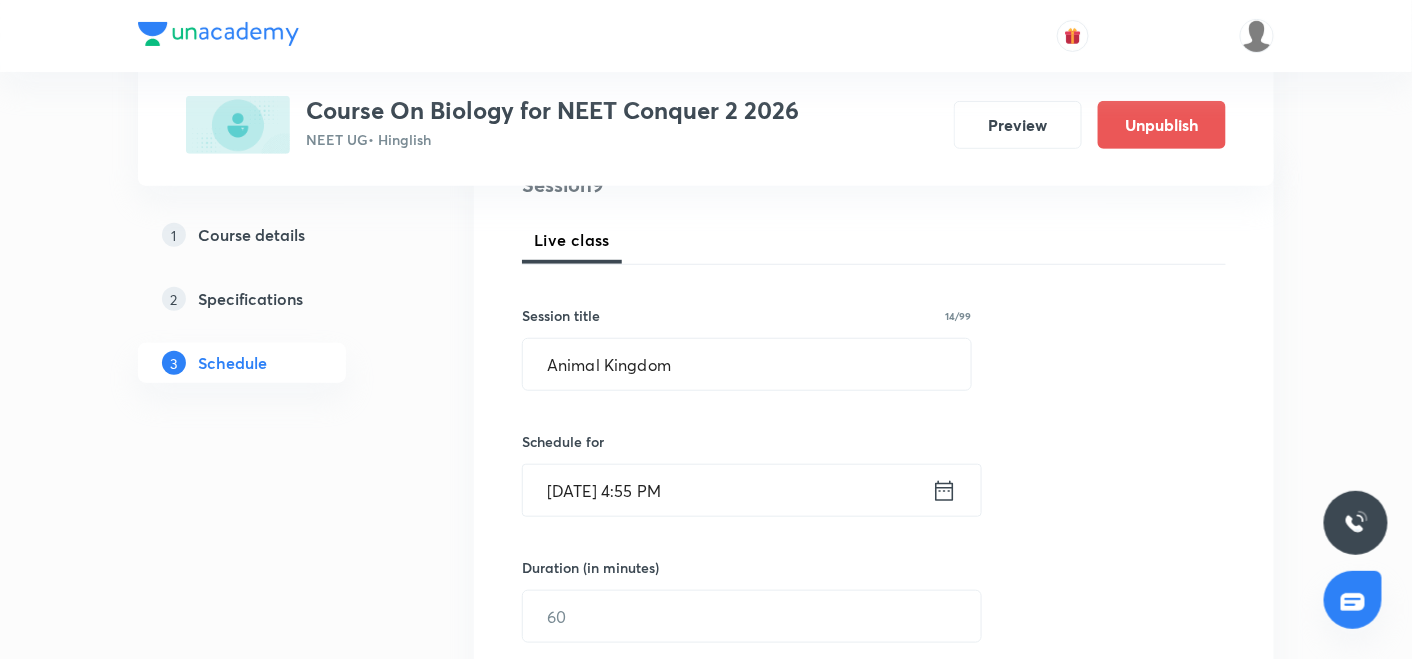 click 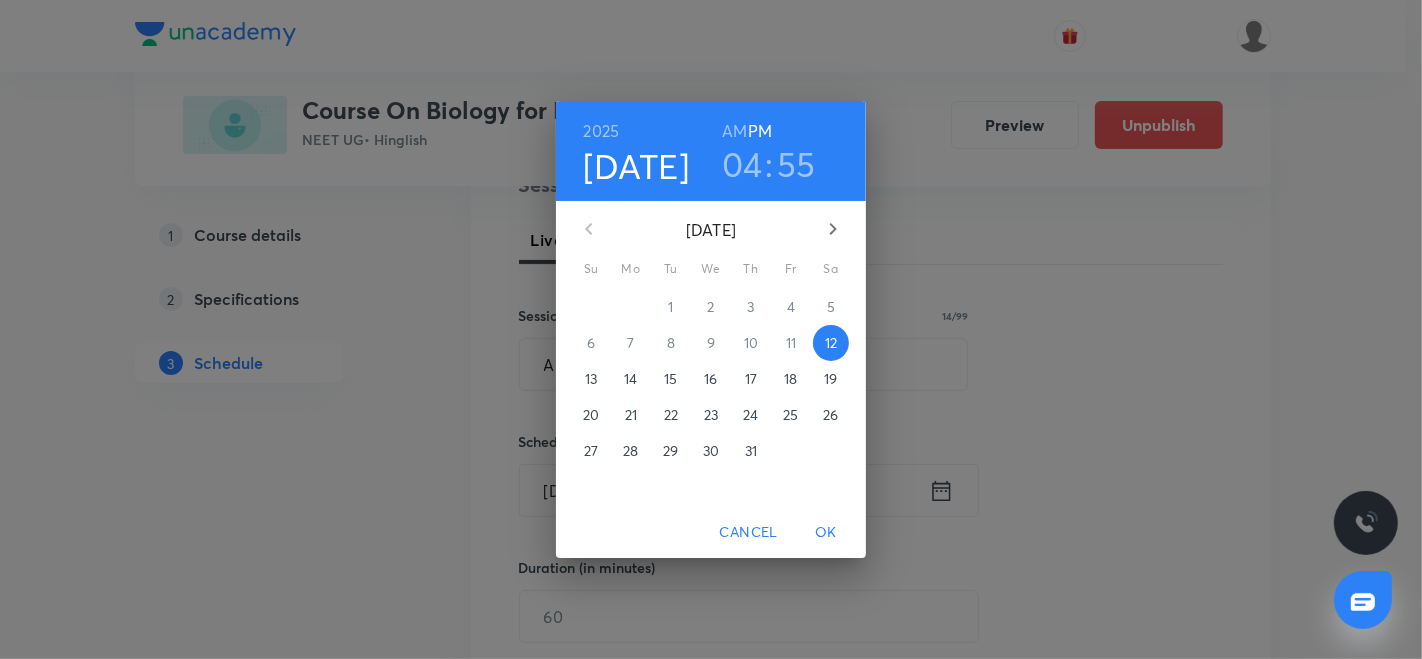 click on "18" at bounding box center (790, 379) 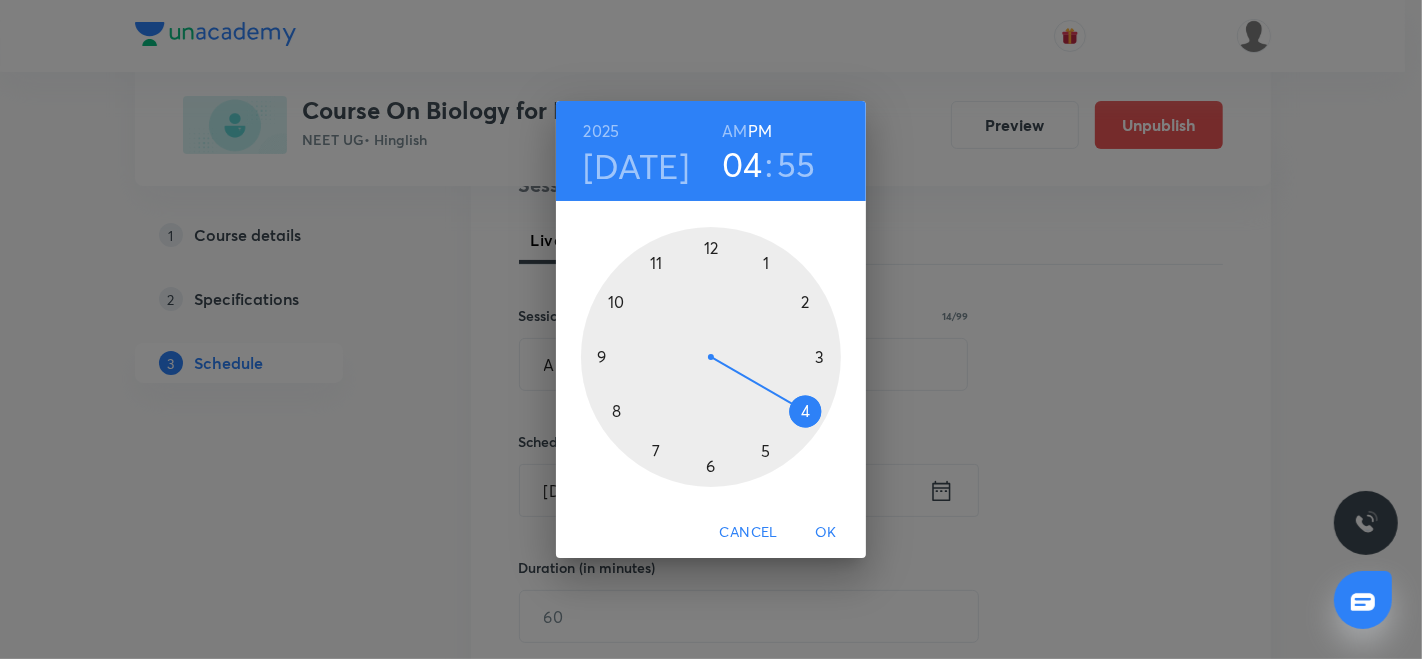 click at bounding box center (711, 357) 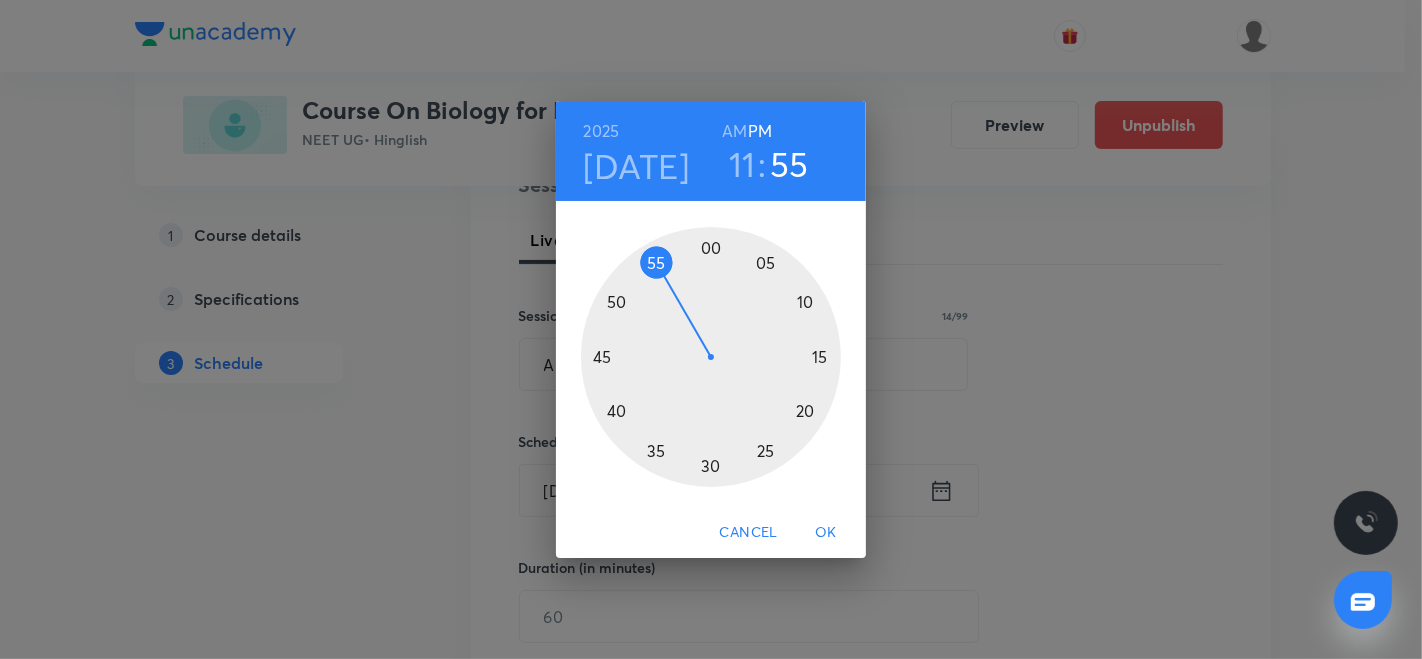 click on "AM" at bounding box center (734, 131) 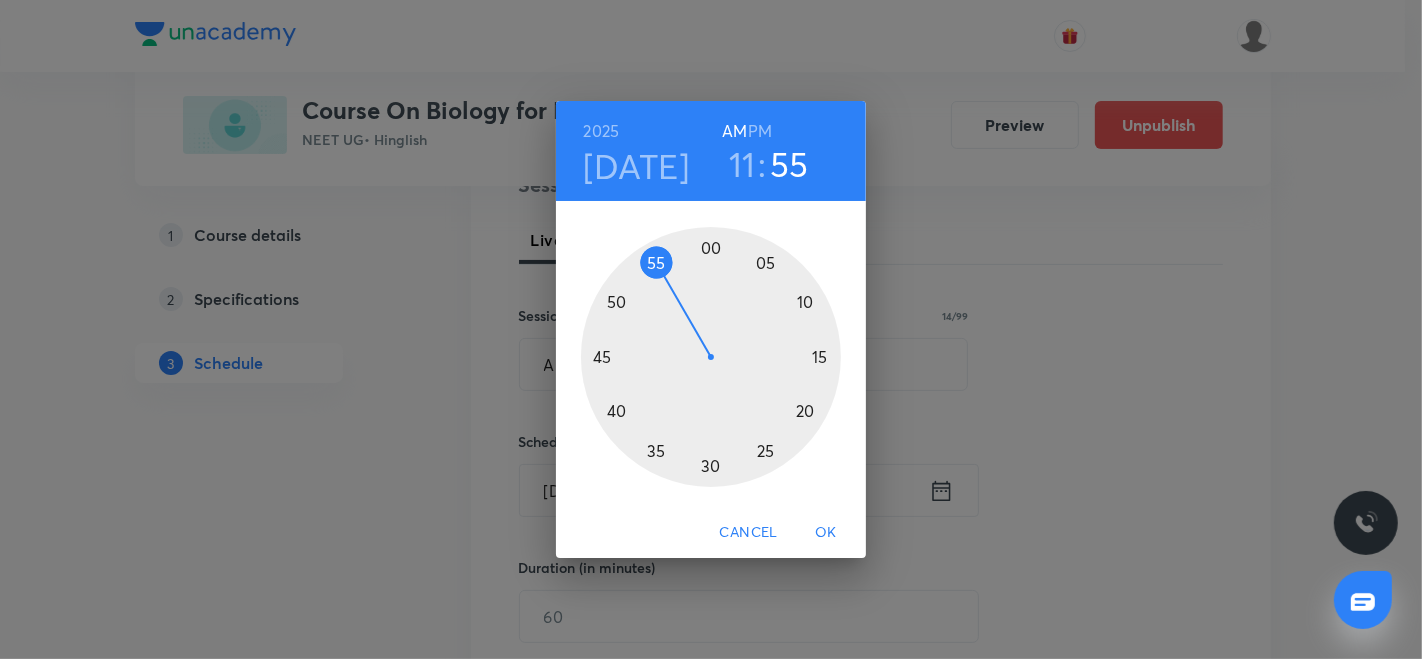 click at bounding box center (711, 357) 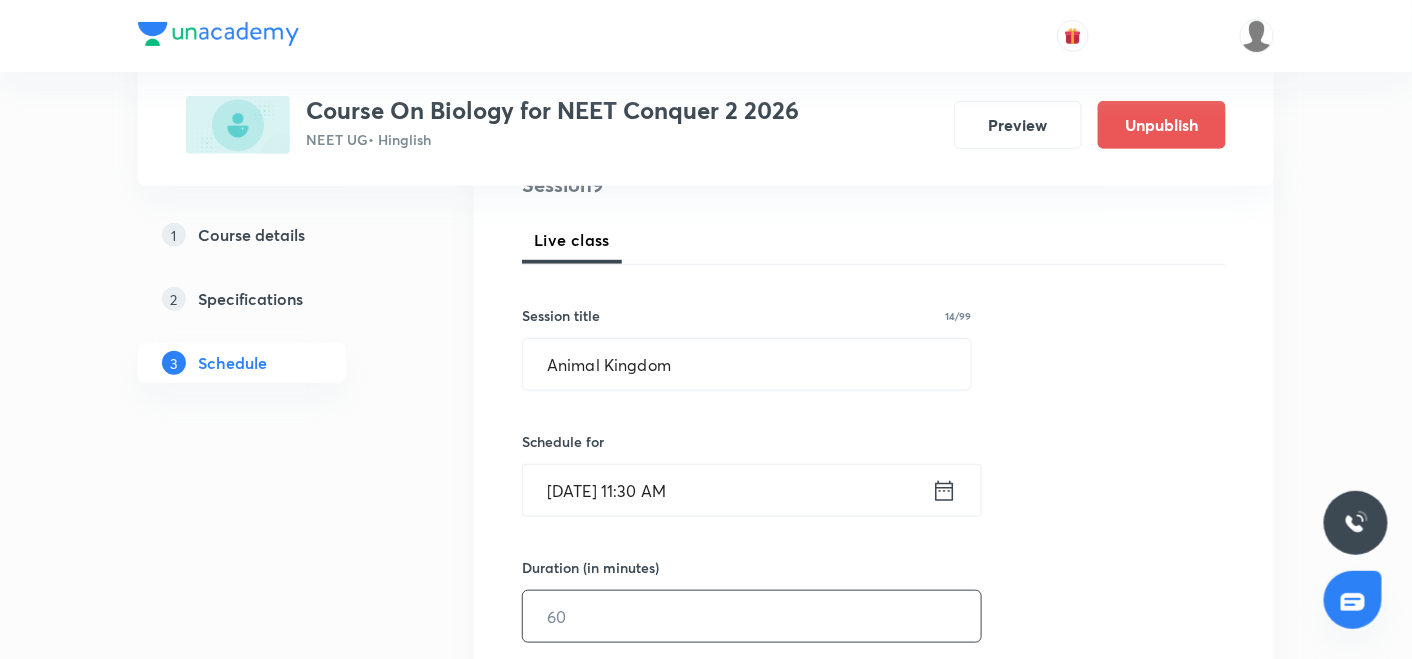 click at bounding box center (752, 616) 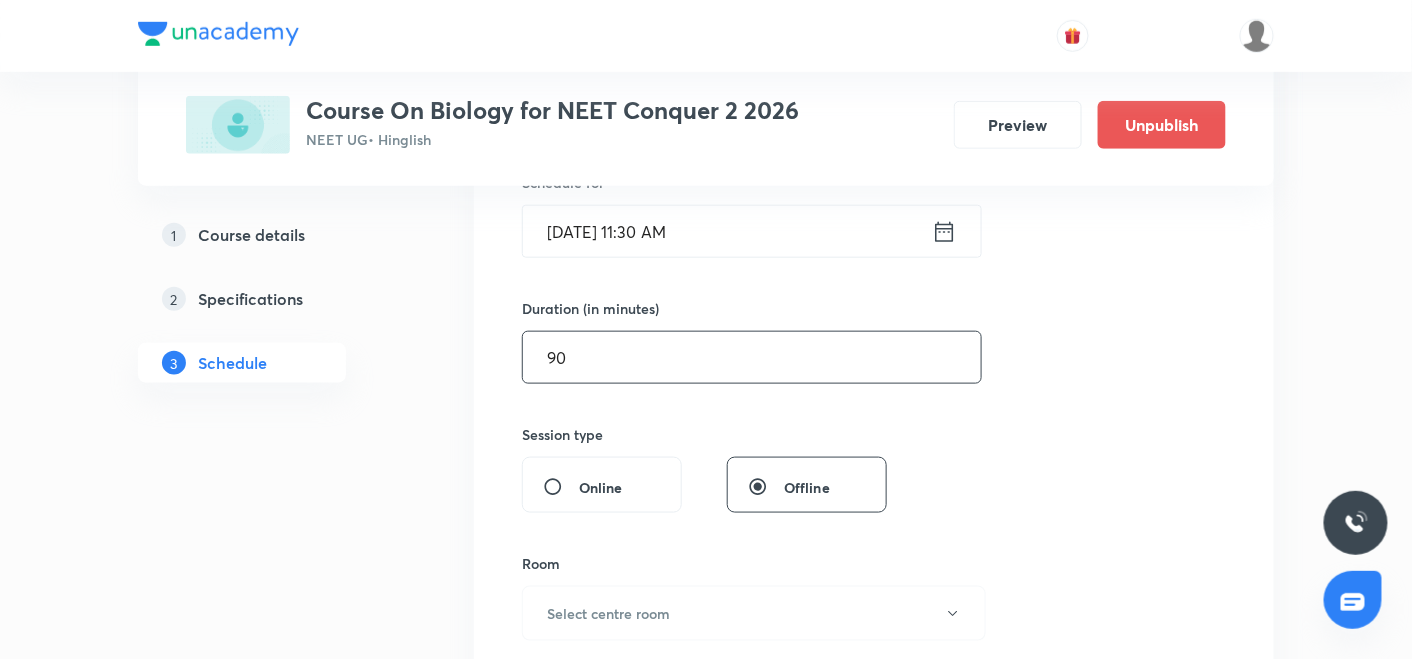scroll, scrollTop: 529, scrollLeft: 0, axis: vertical 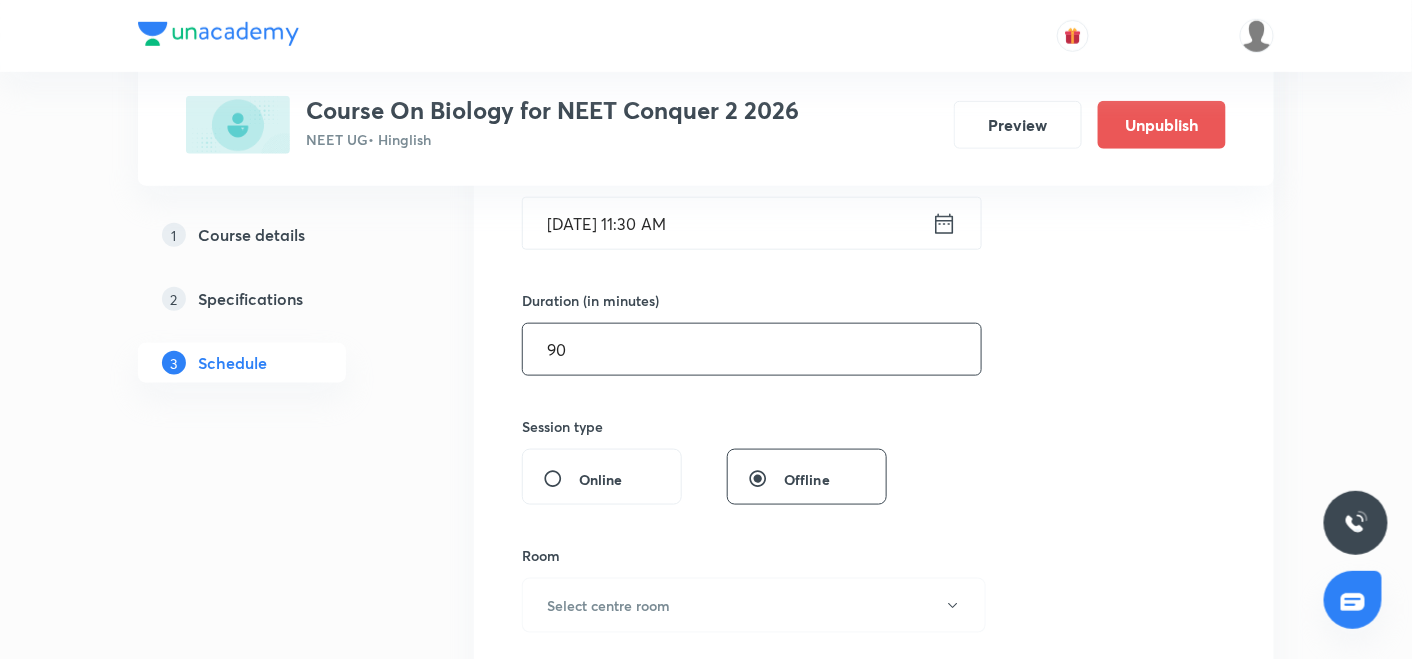 type on "90" 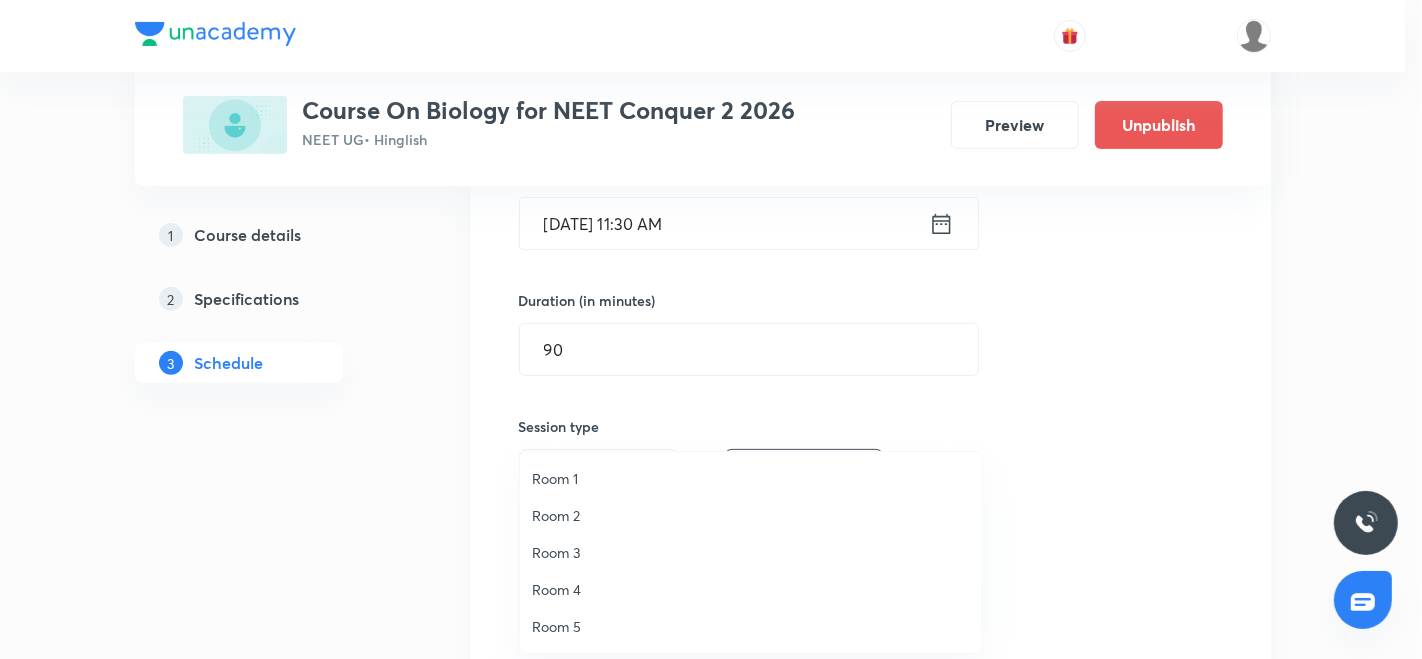 click on "Room 3" at bounding box center (751, 552) 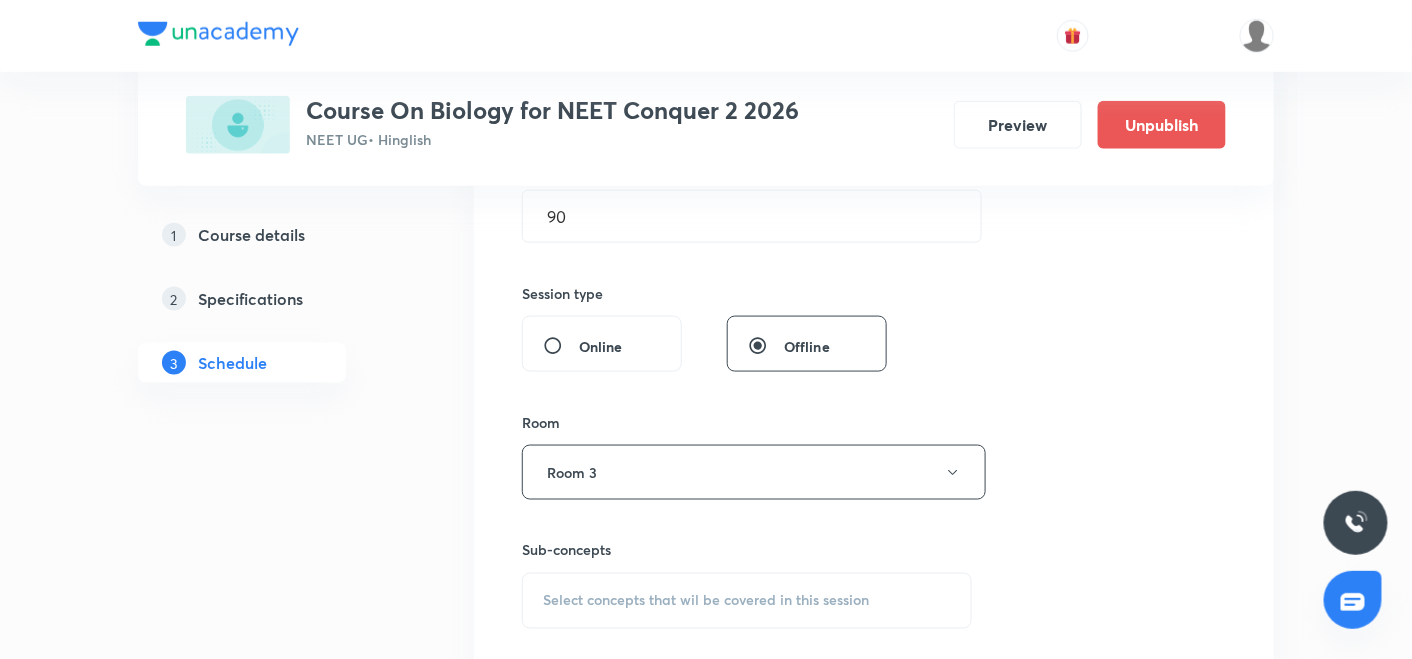 scroll, scrollTop: 751, scrollLeft: 0, axis: vertical 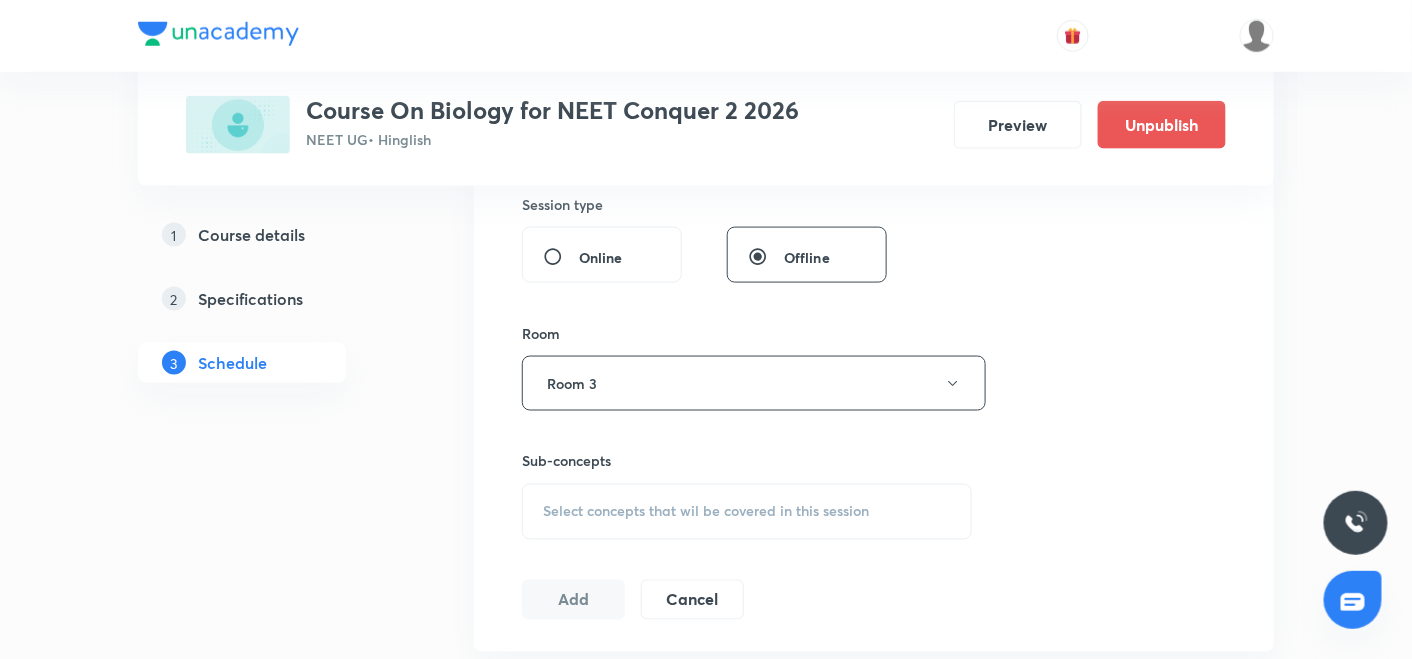 click on "Select concepts that wil be covered in this session" at bounding box center [706, 512] 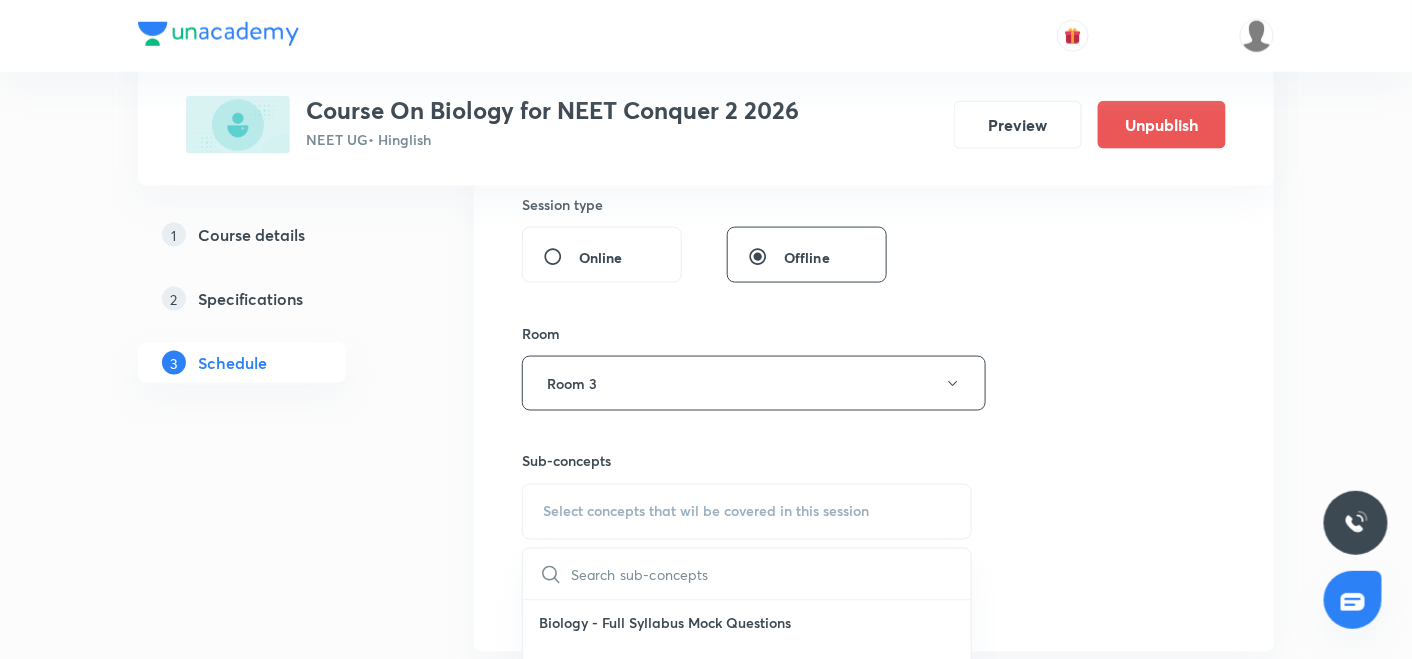 scroll, scrollTop: 1011, scrollLeft: 0, axis: vertical 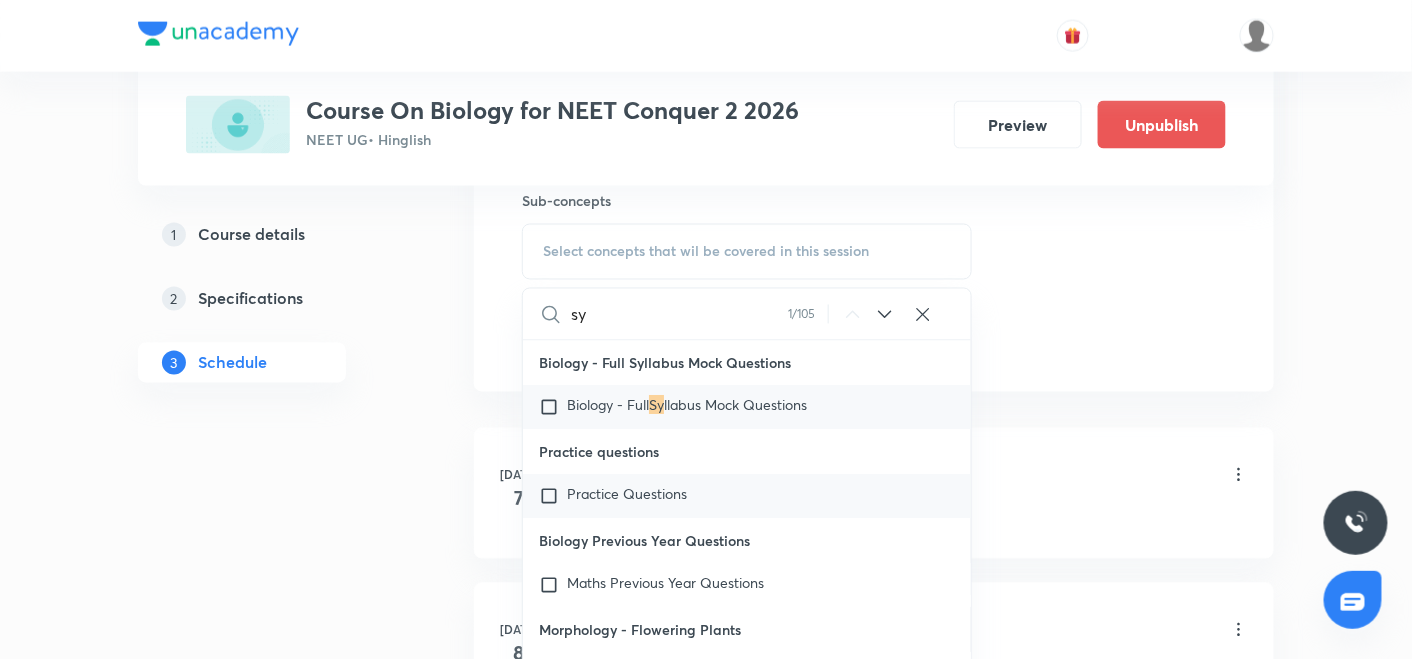 type on "s" 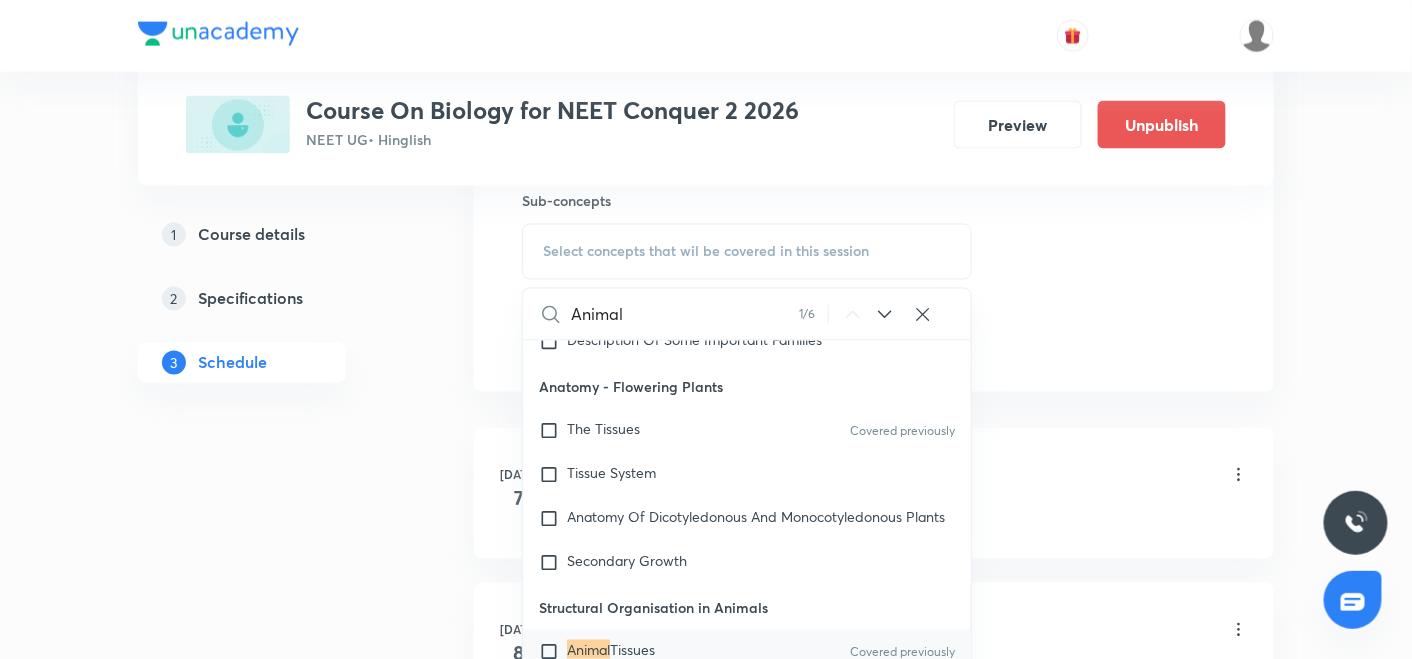 scroll, scrollTop: 880, scrollLeft: 0, axis: vertical 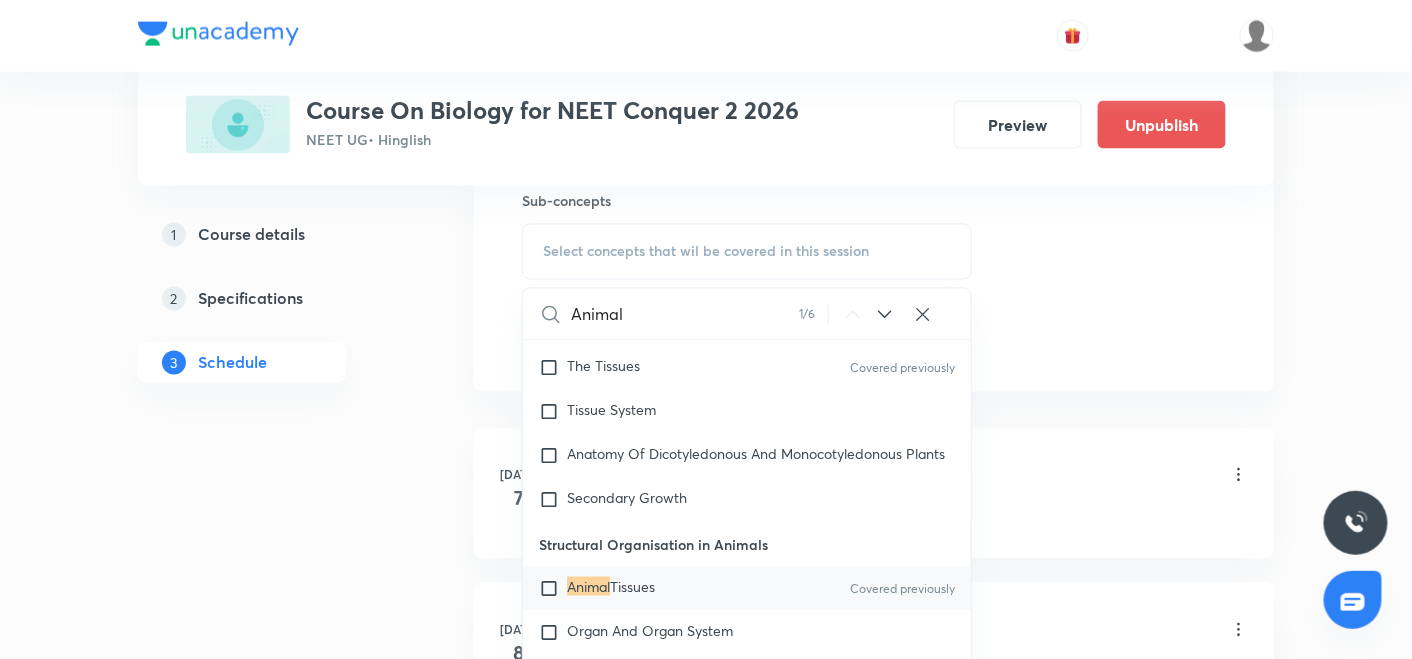 type on "Animal" 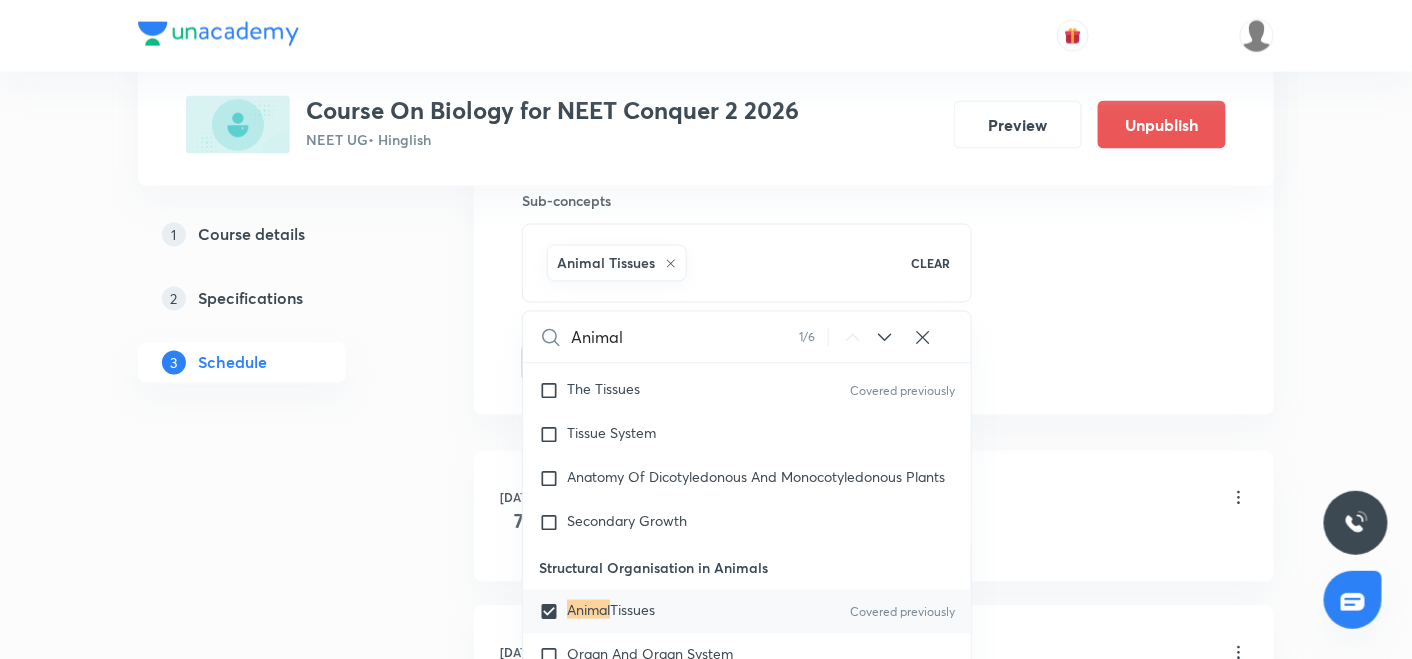 click on "2 Specifications" at bounding box center (278, 299) 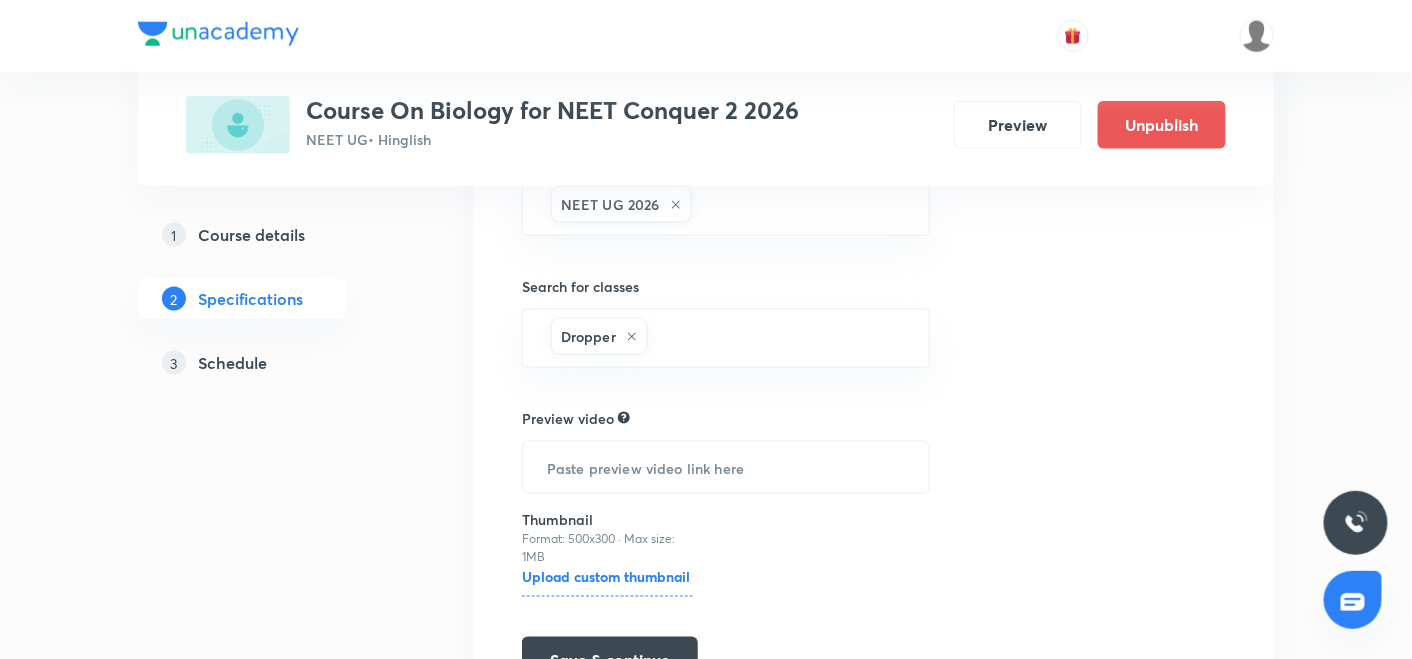 scroll, scrollTop: 3128, scrollLeft: 0, axis: vertical 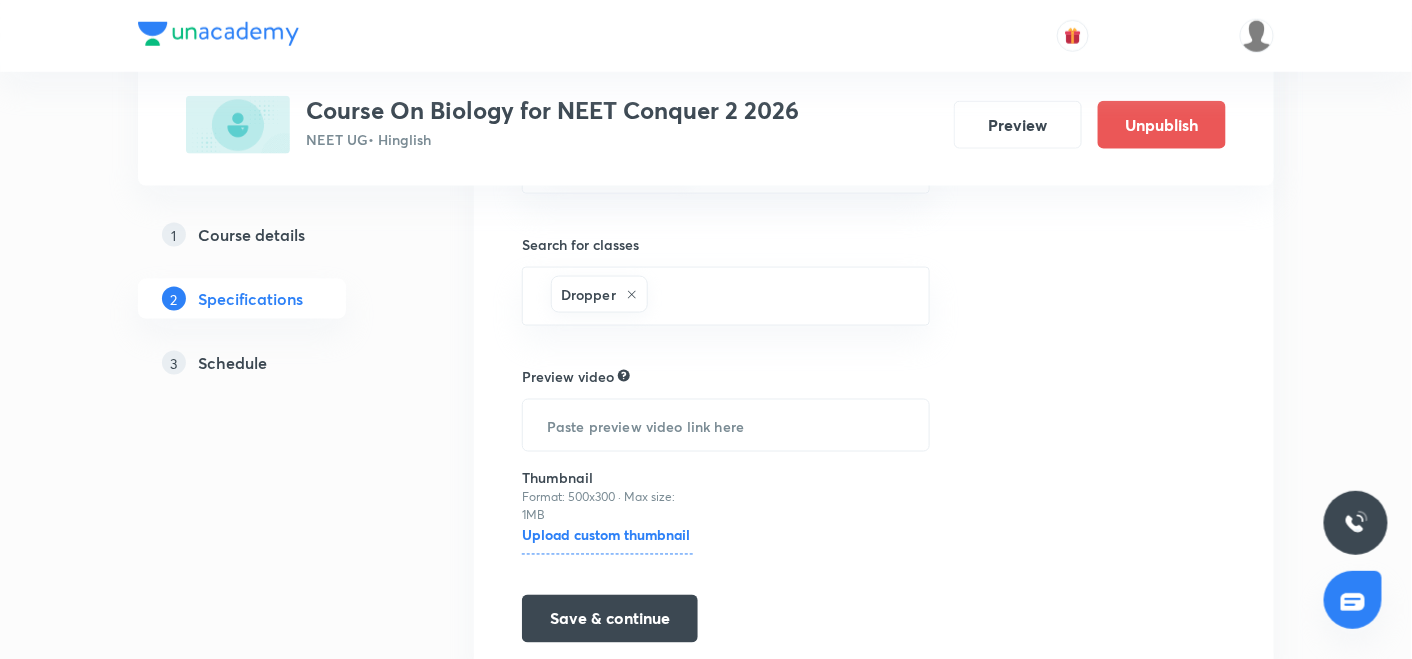 click on "Schedule" at bounding box center [232, 363] 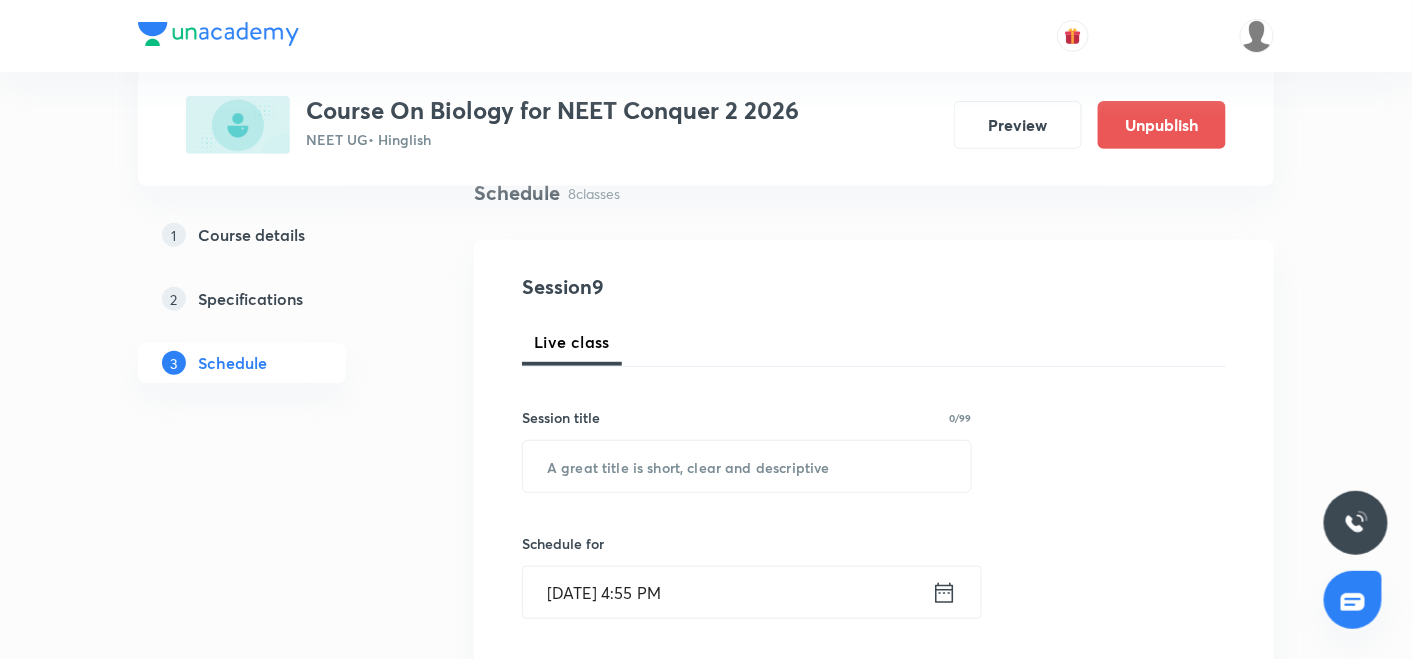 scroll, scrollTop: 203, scrollLeft: 0, axis: vertical 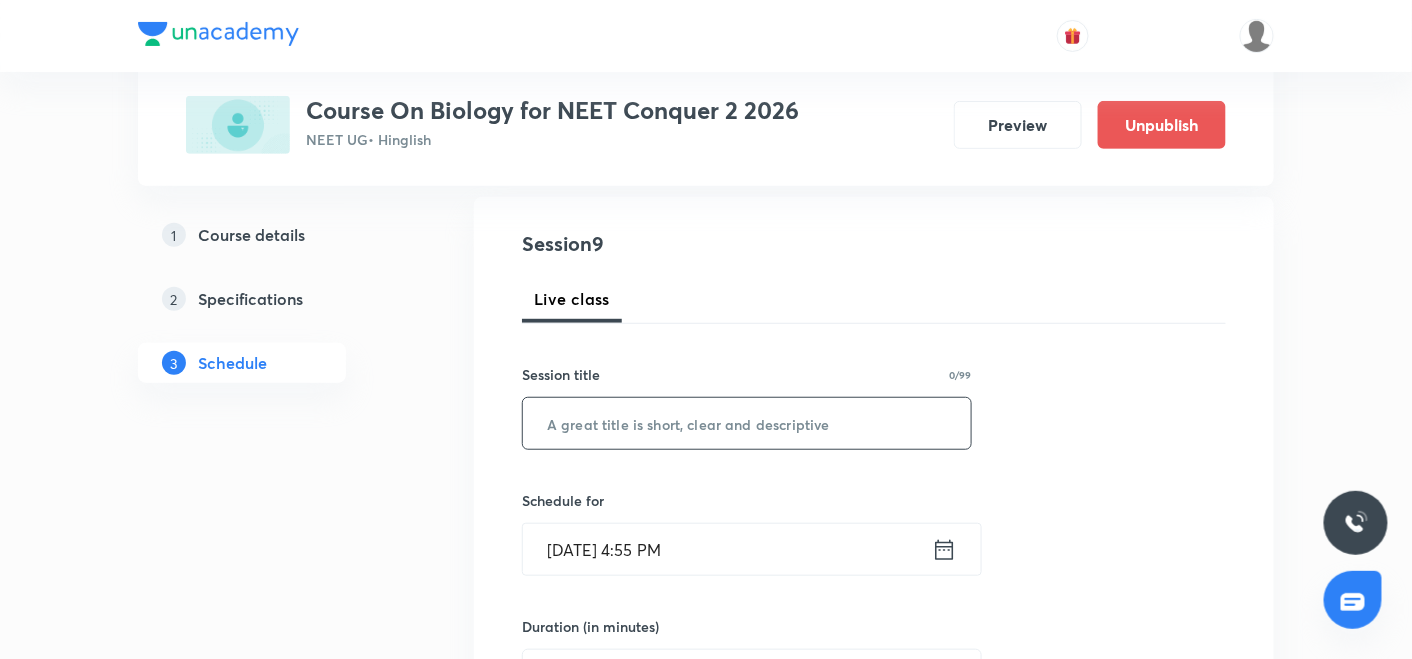 click at bounding box center (747, 423) 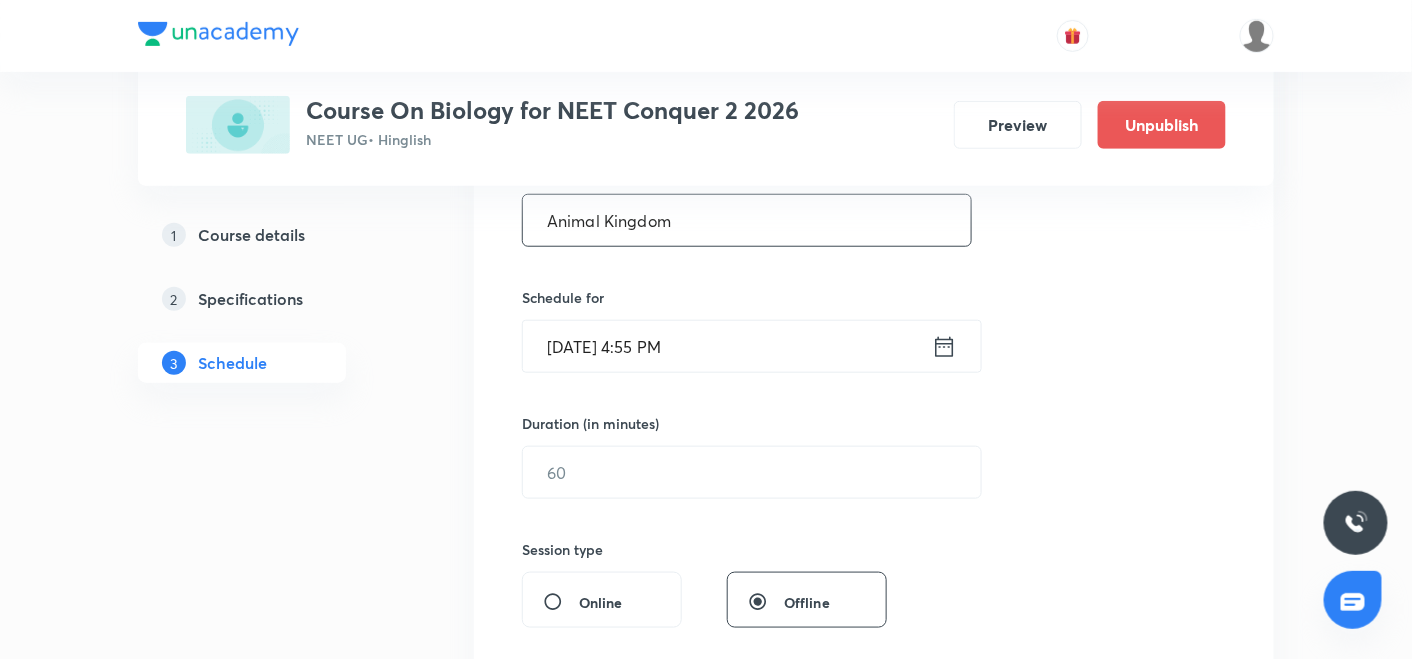 scroll, scrollTop: 407, scrollLeft: 0, axis: vertical 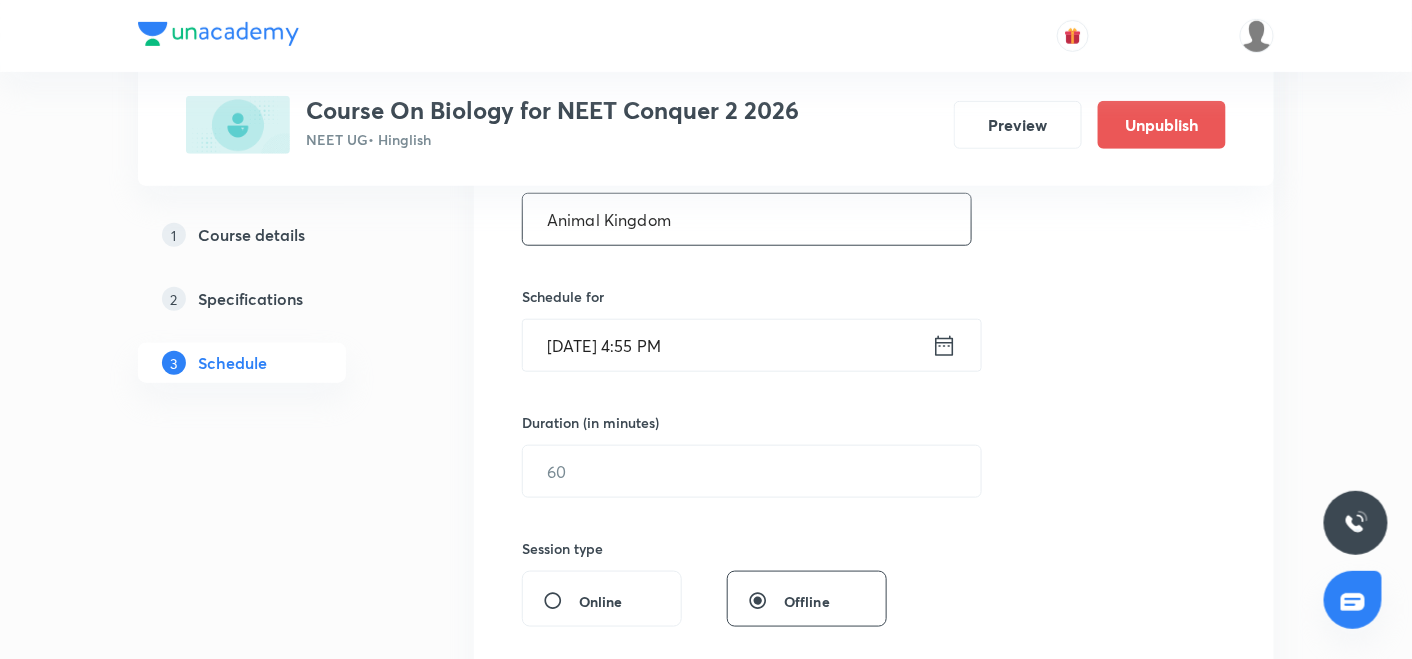 type on "Animal Kingdom" 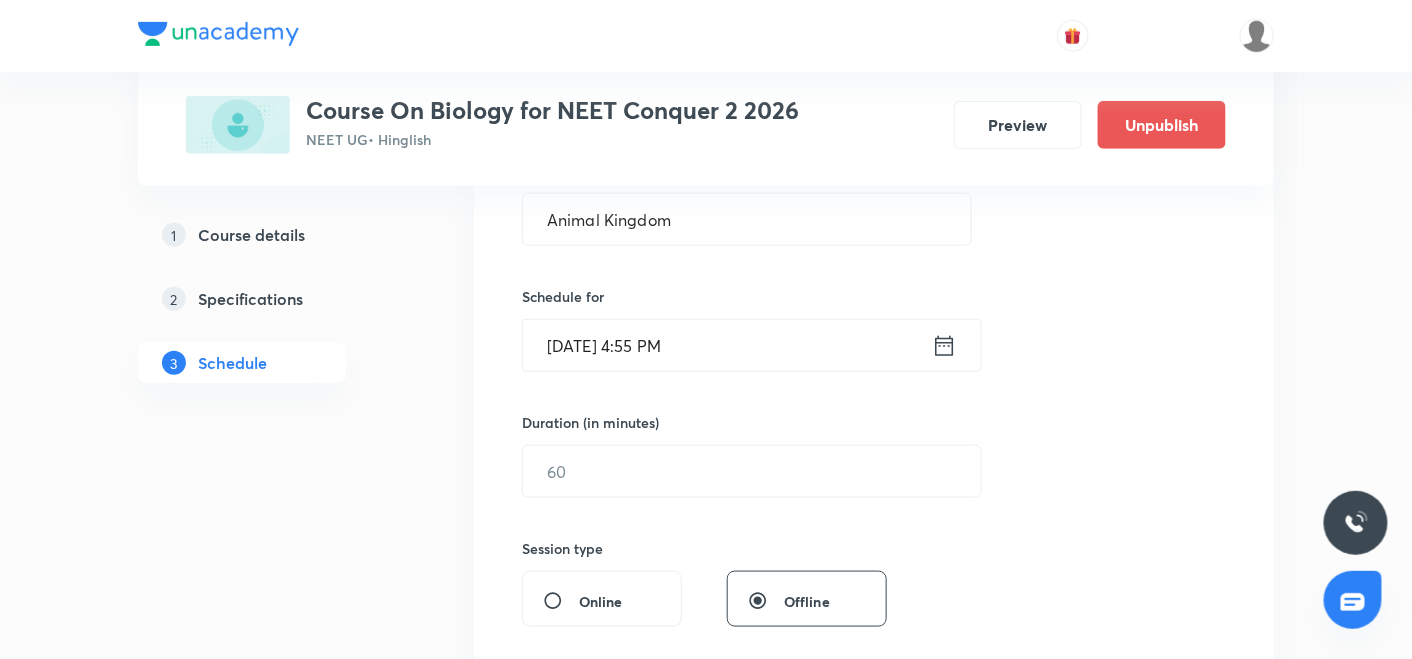 click 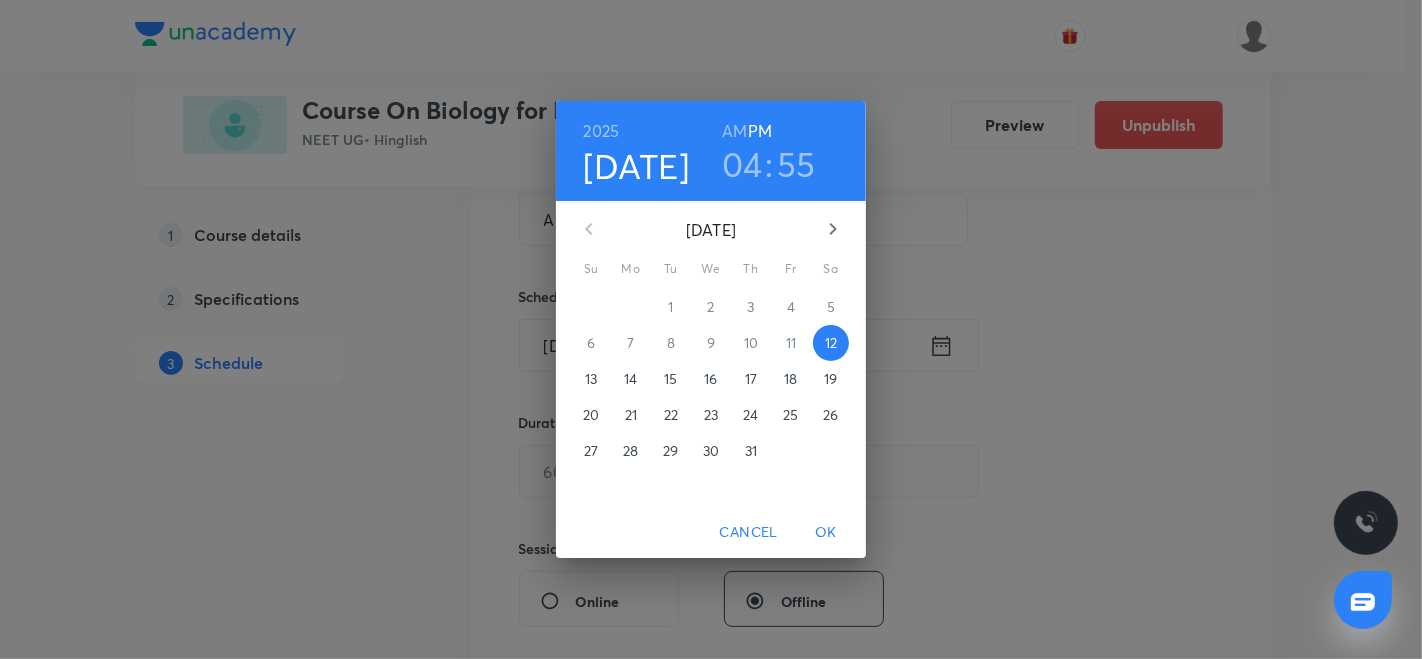 click on "18" at bounding box center (790, 379) 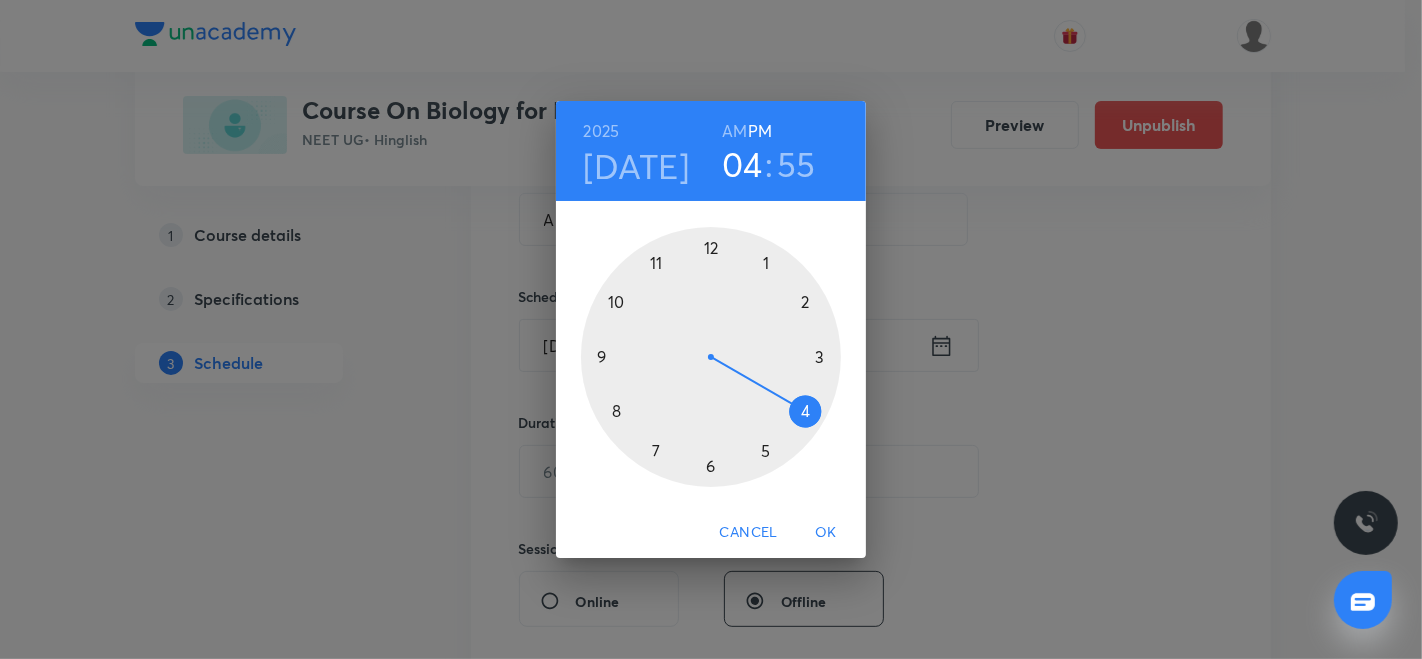 click at bounding box center [711, 357] 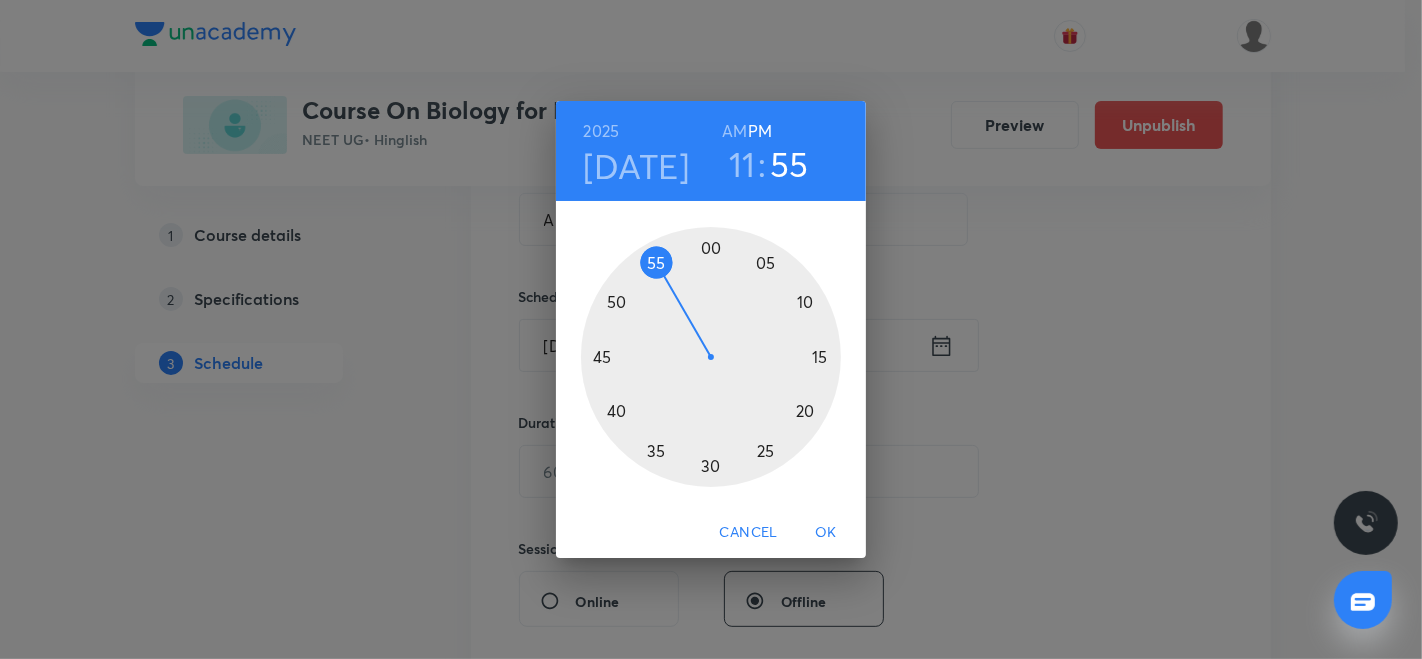 click on "AM" at bounding box center [734, 131] 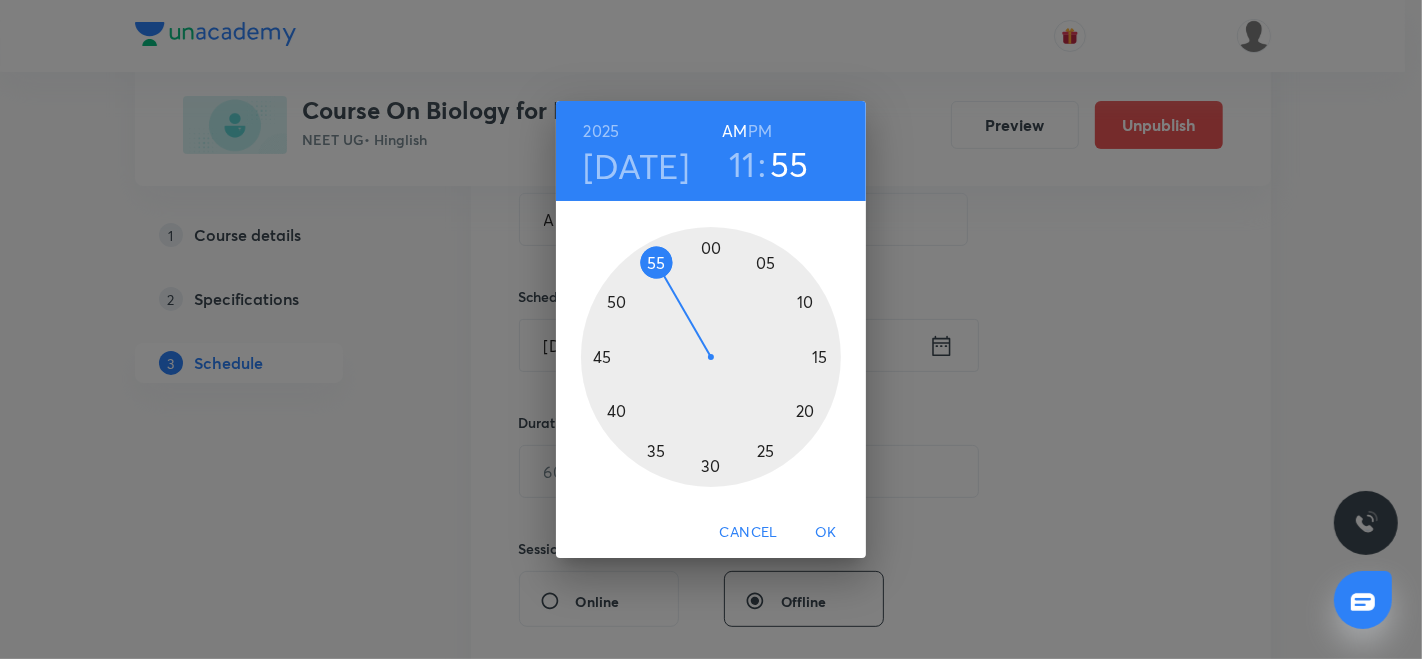 click at bounding box center [711, 357] 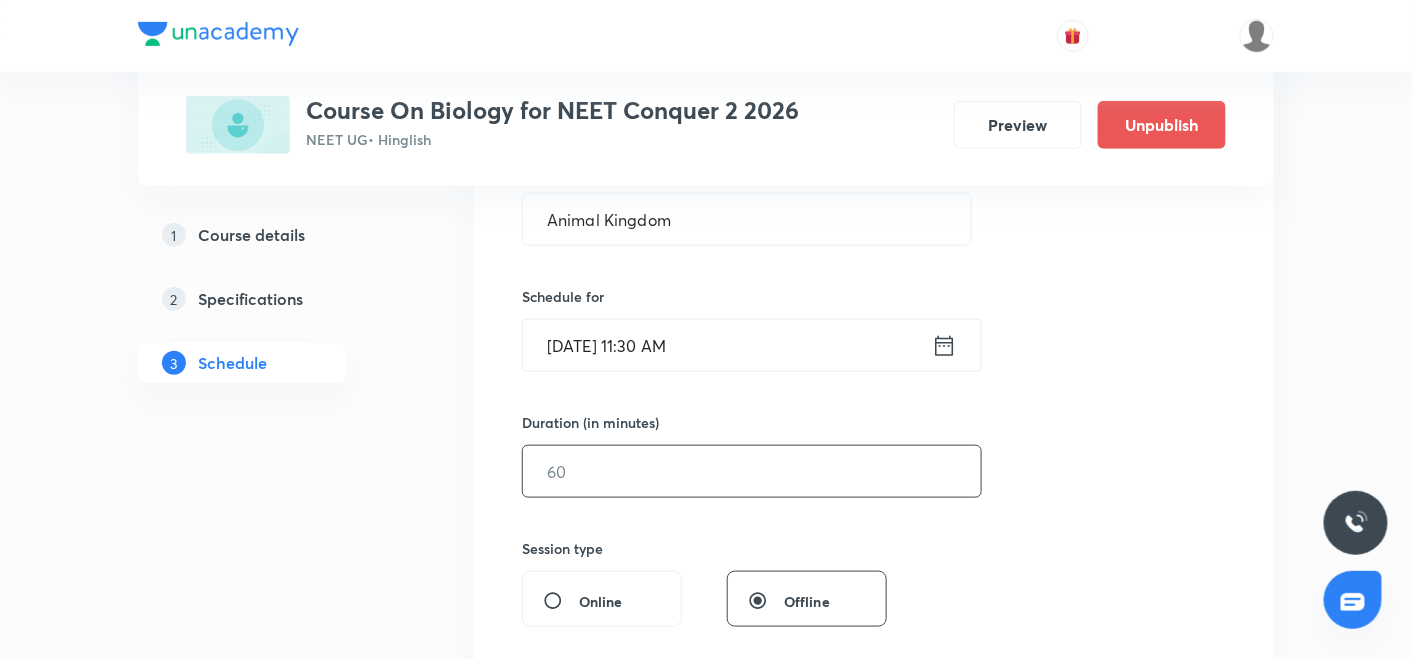 click at bounding box center (752, 471) 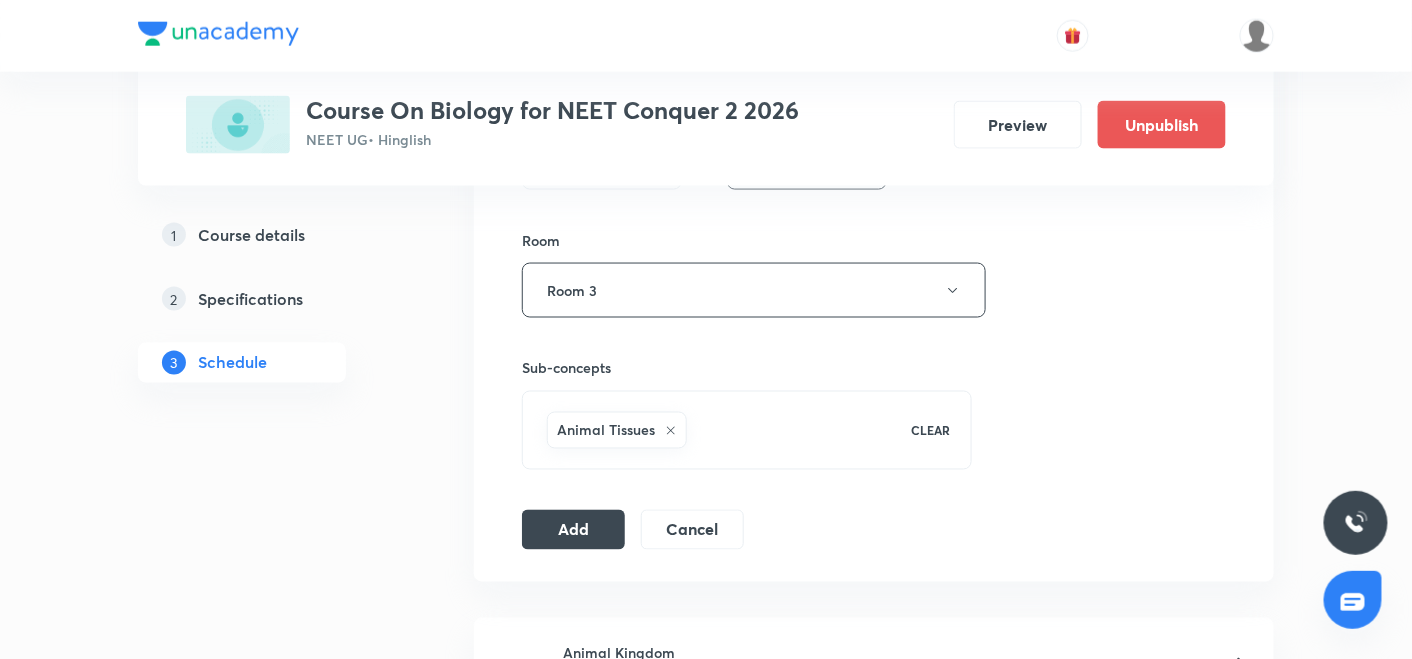 scroll, scrollTop: 859, scrollLeft: 0, axis: vertical 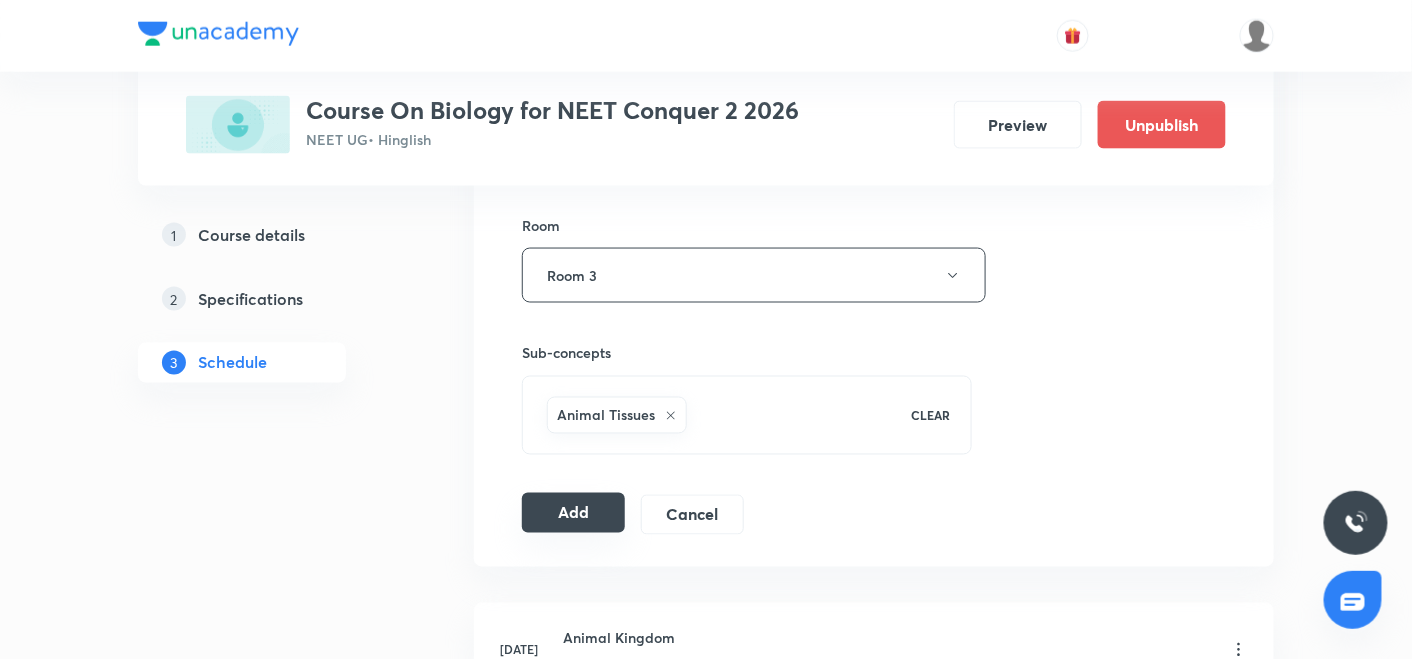 type on "90" 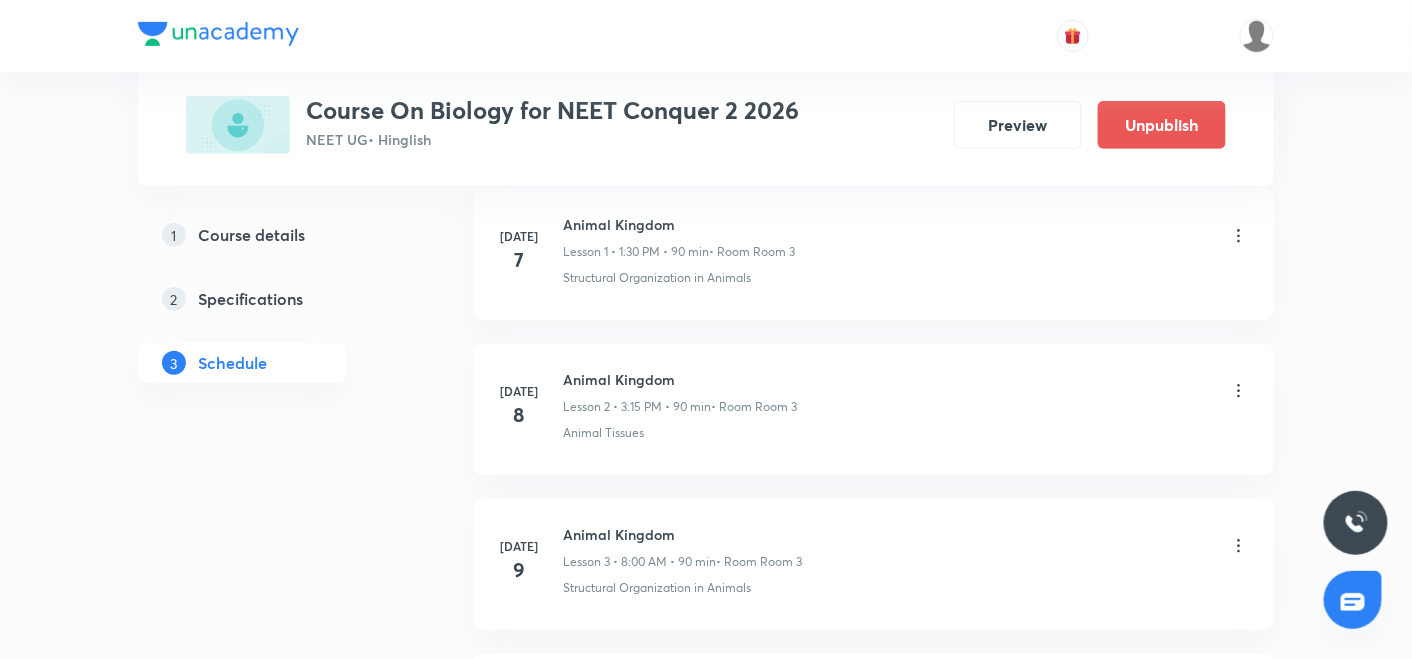scroll, scrollTop: 328, scrollLeft: 0, axis: vertical 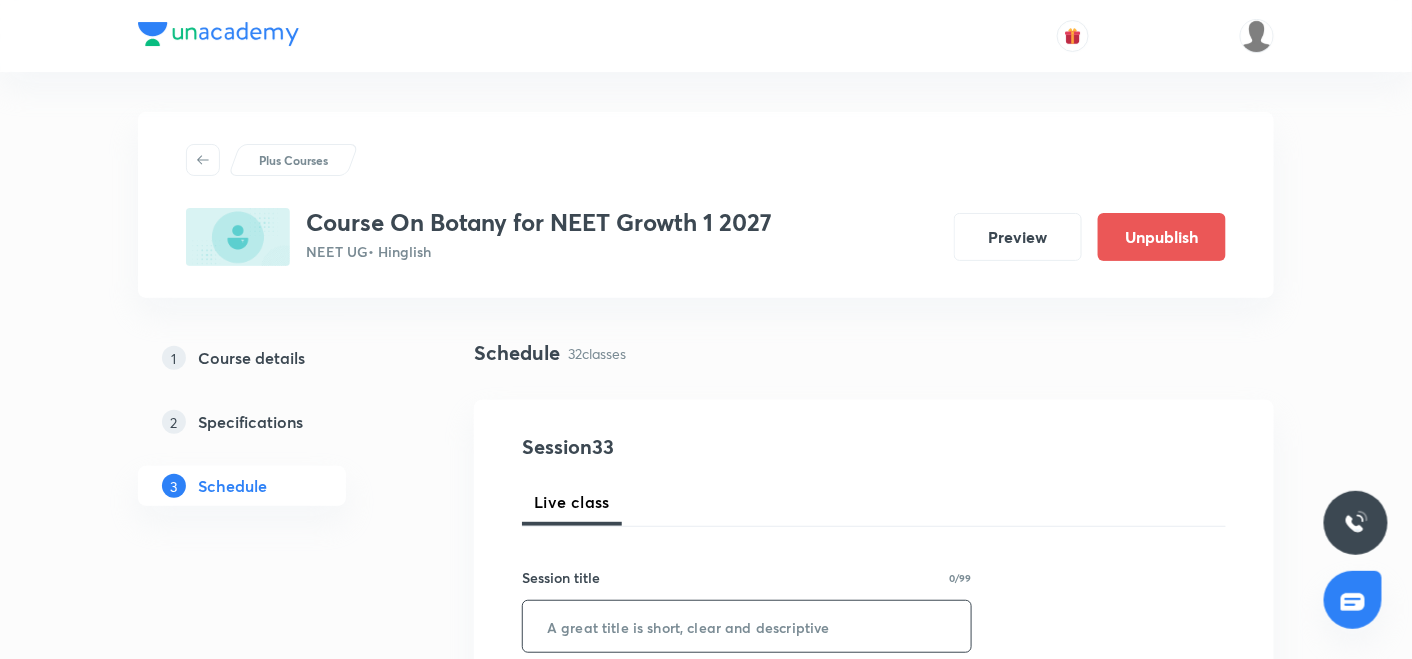 click at bounding box center (747, 626) 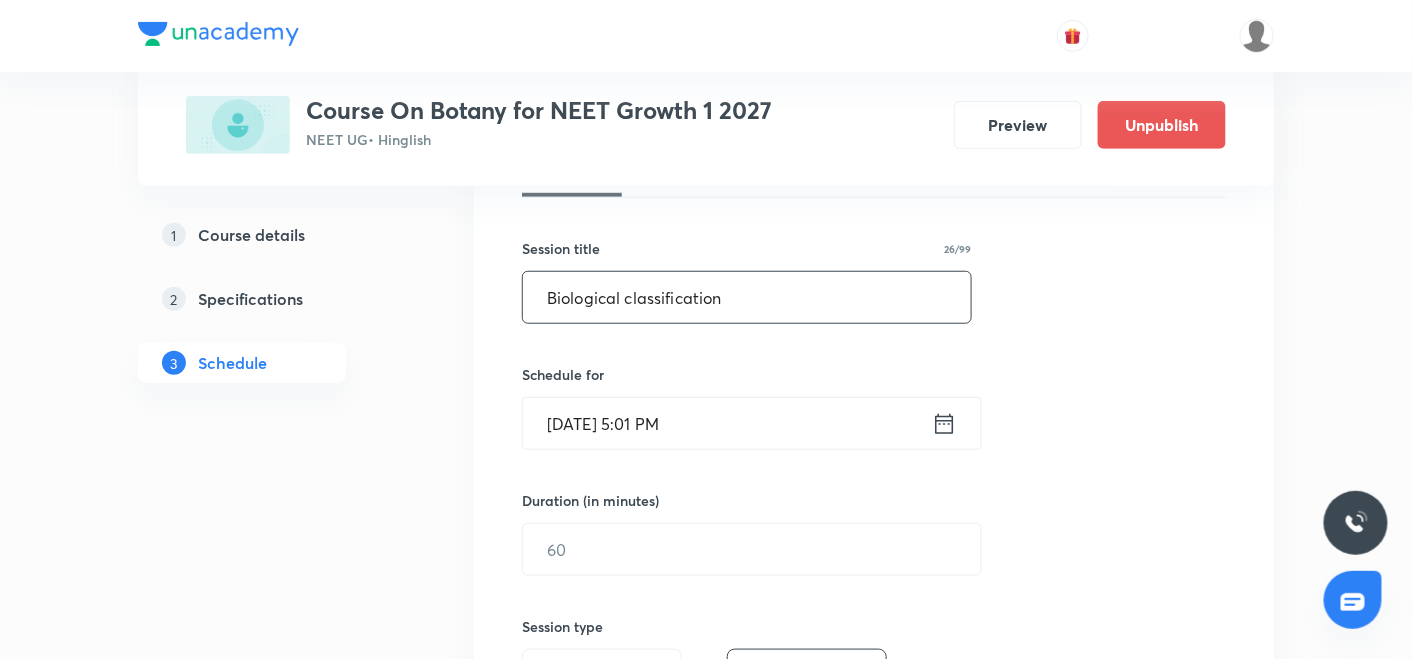 scroll, scrollTop: 340, scrollLeft: 0, axis: vertical 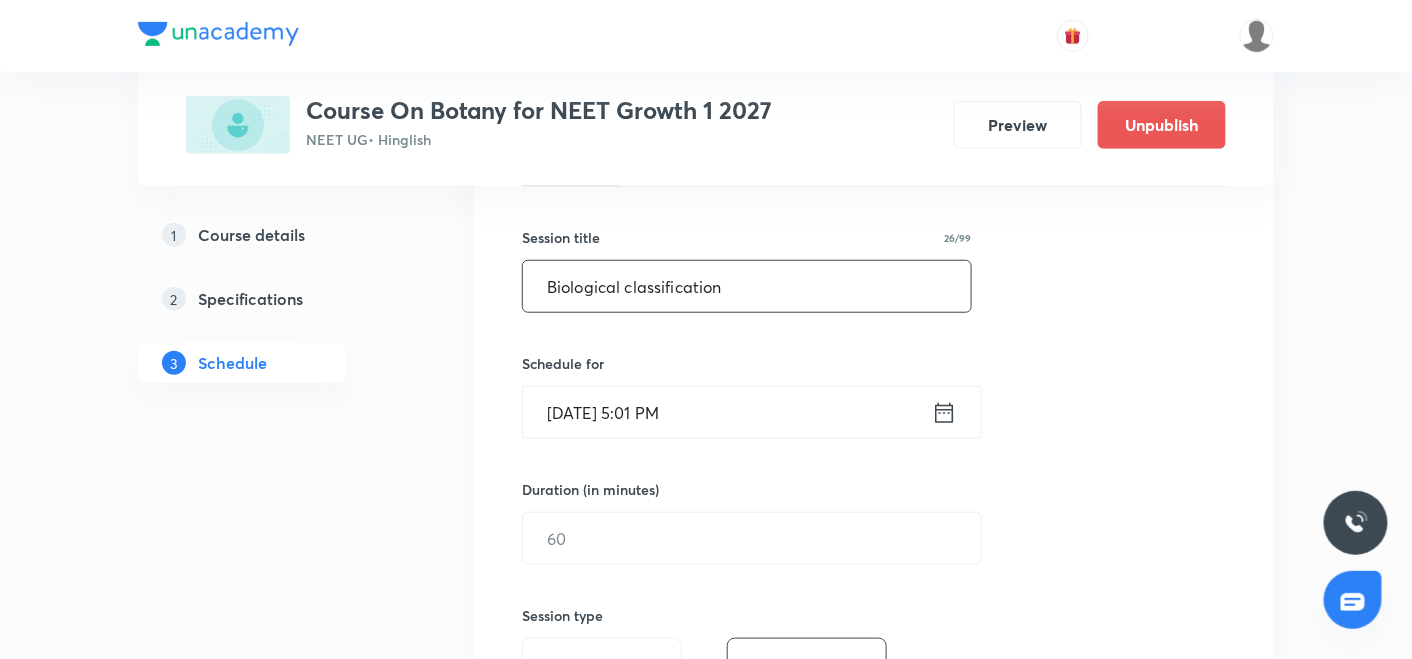 type on "Biological classification" 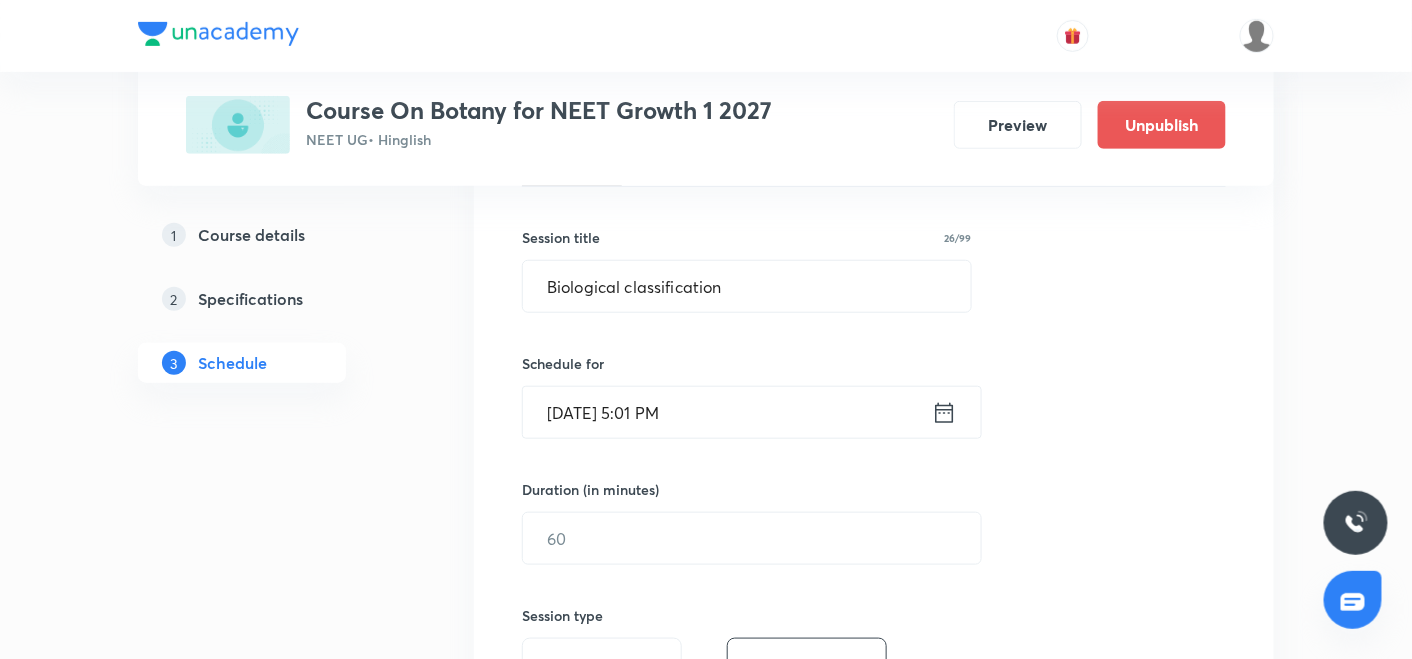 click 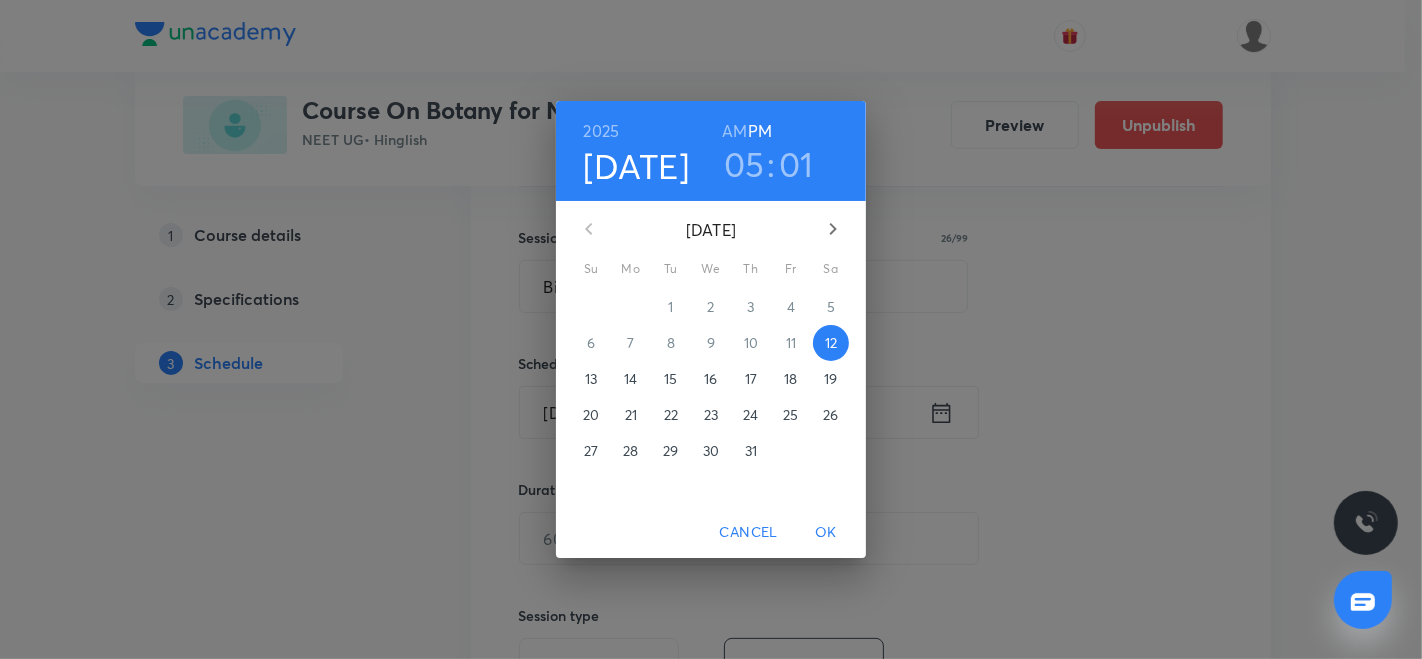 click on "14" at bounding box center (630, 379) 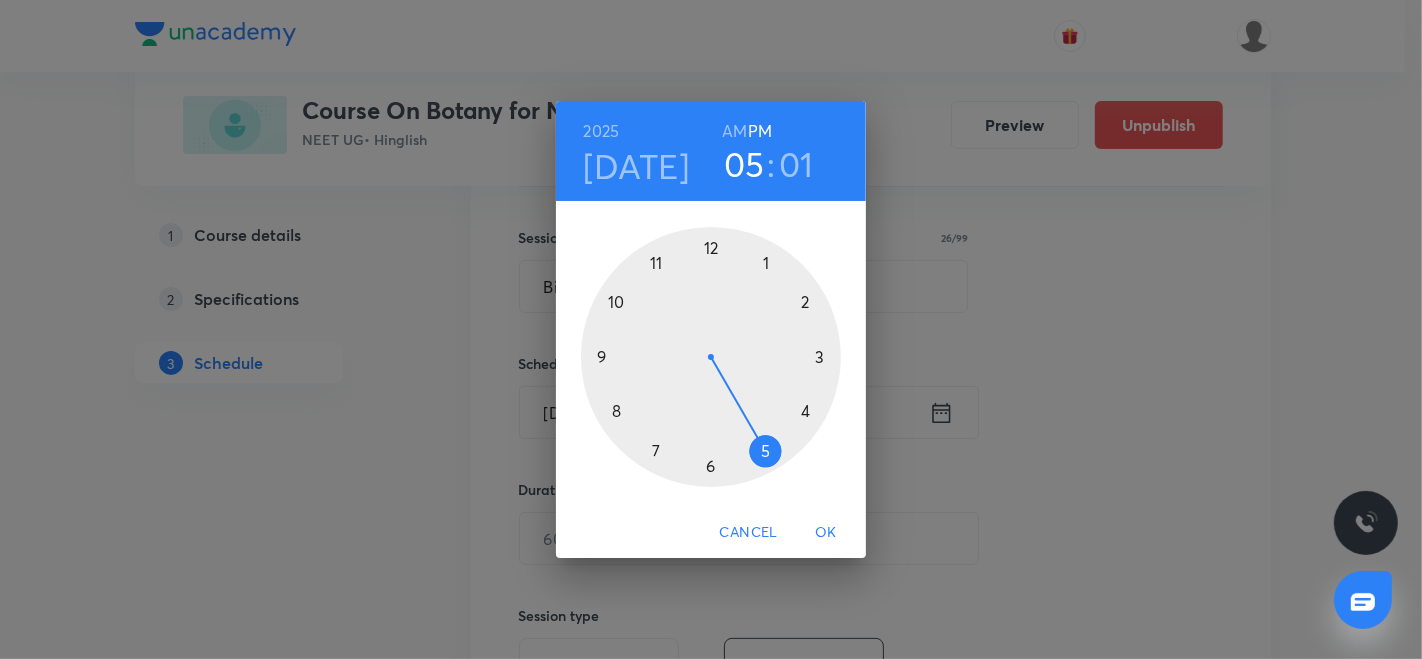 click at bounding box center [711, 357] 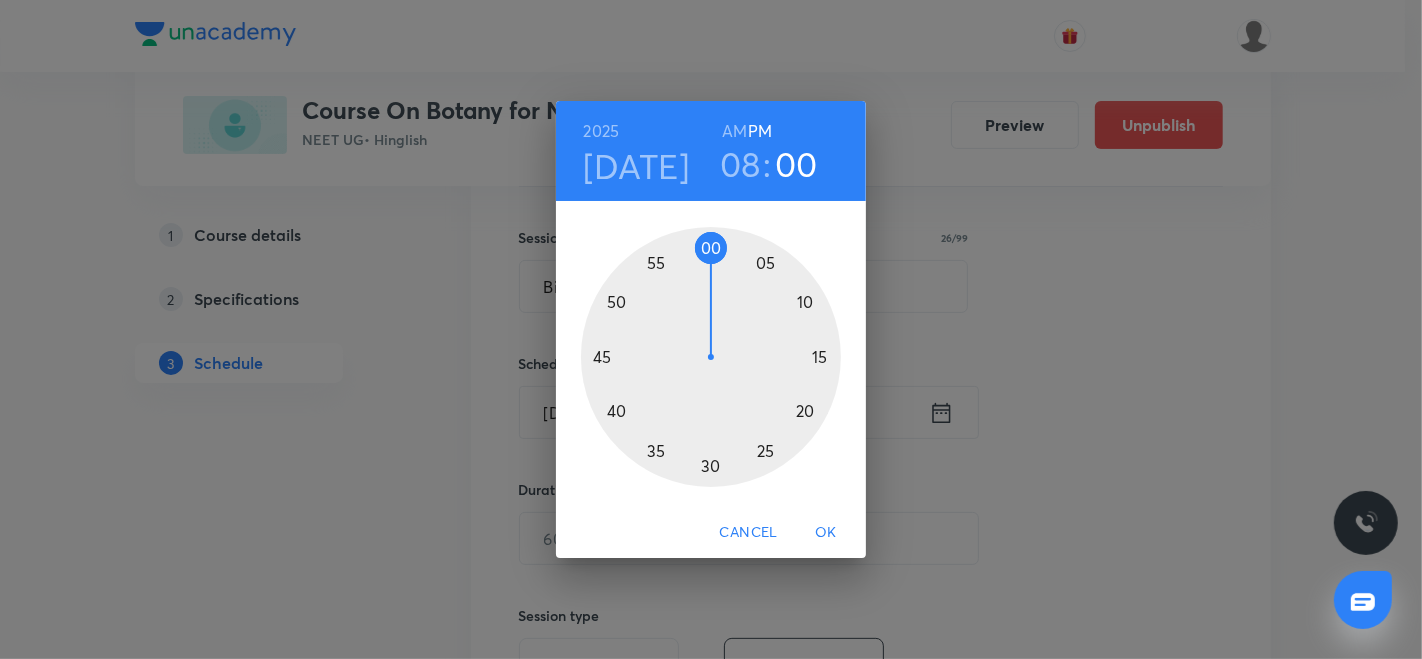 click at bounding box center [711, 357] 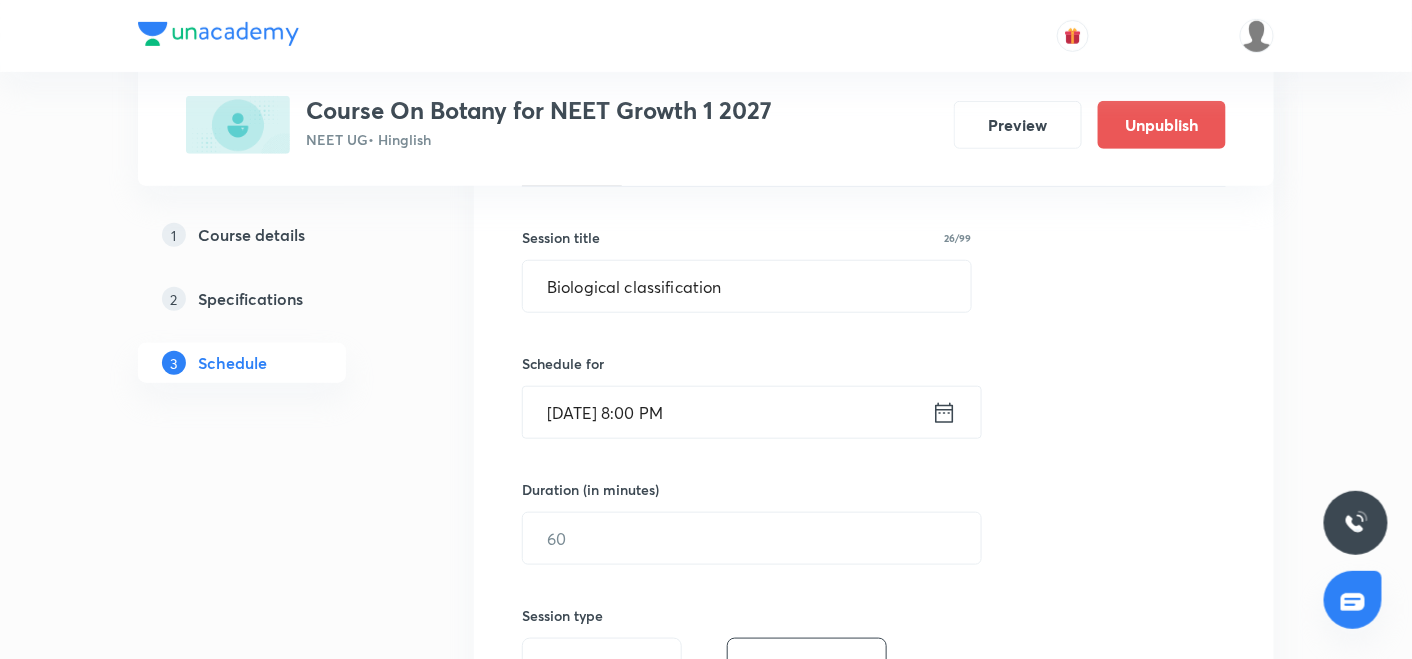 click 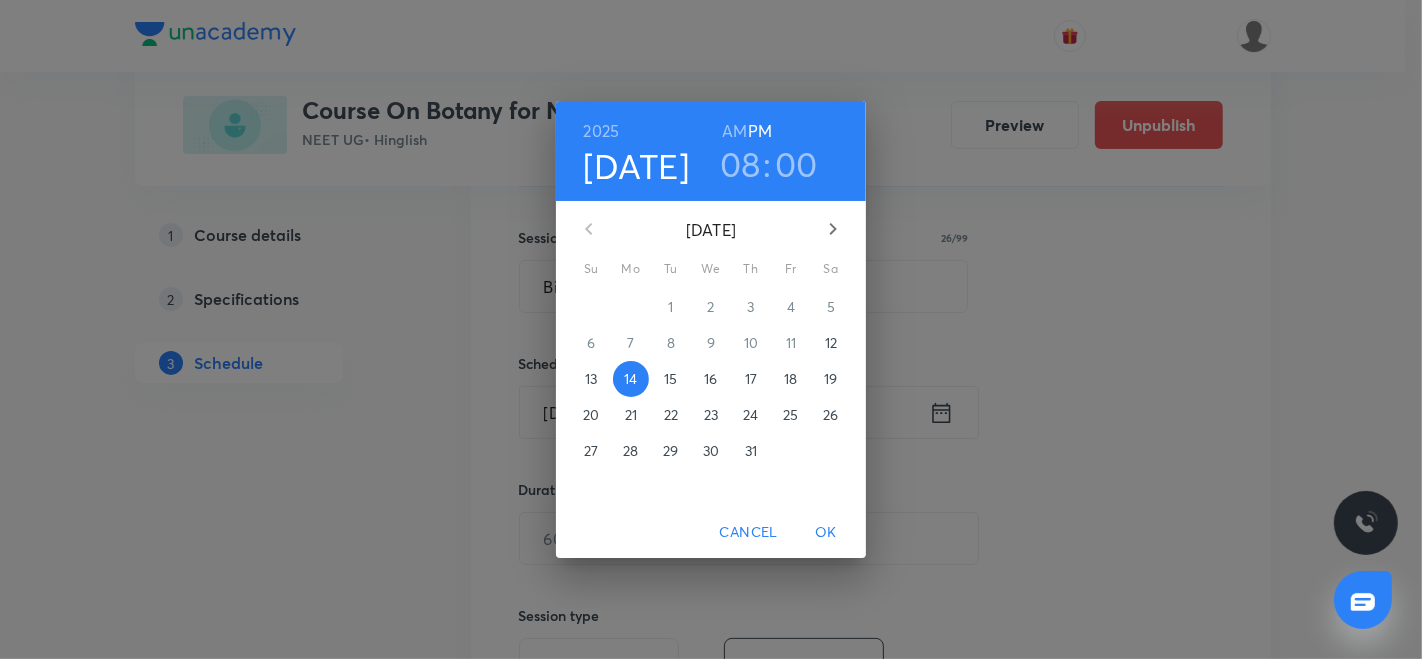 click on "AM" at bounding box center [734, 131] 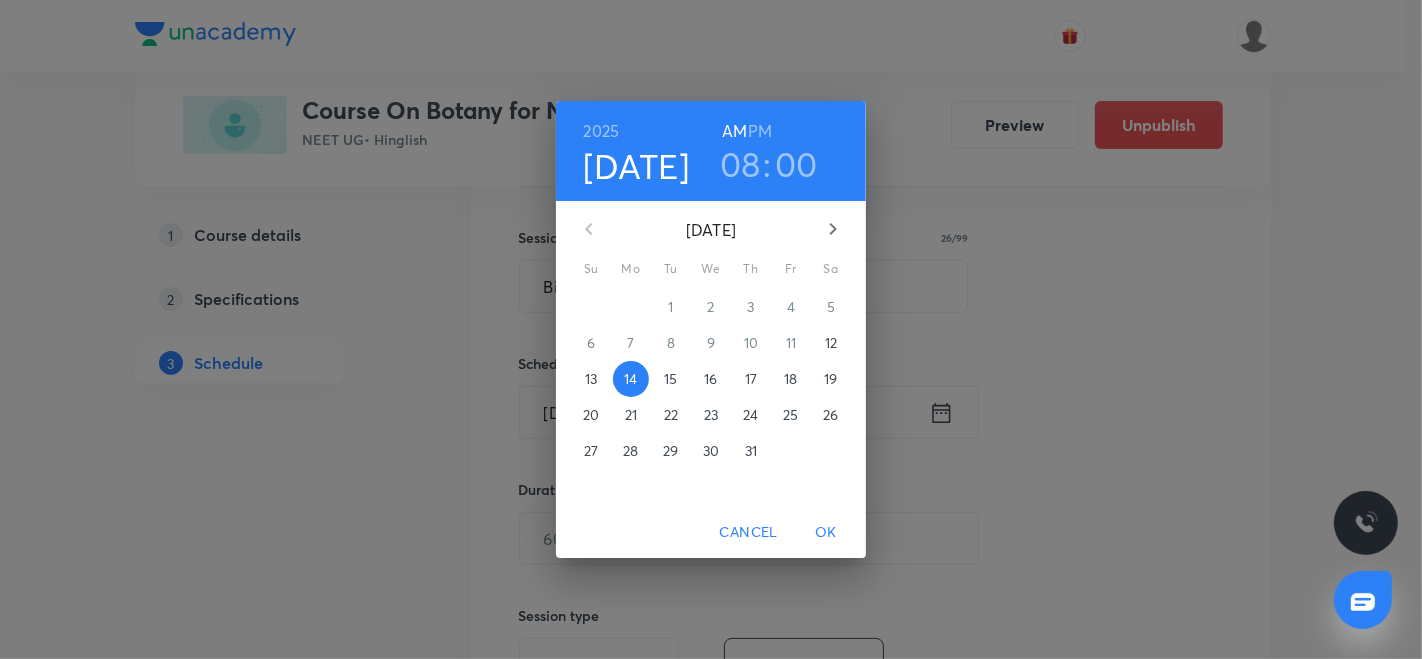 click on "OK" at bounding box center (826, 532) 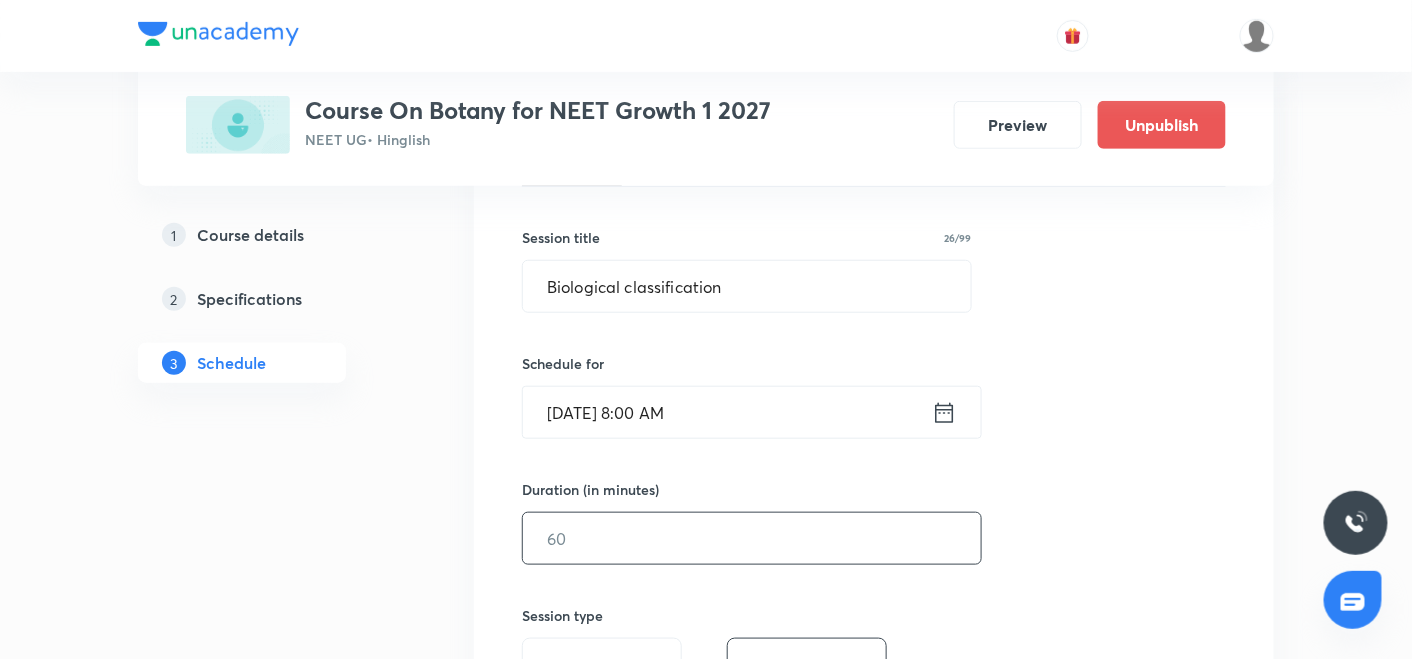 click at bounding box center (752, 538) 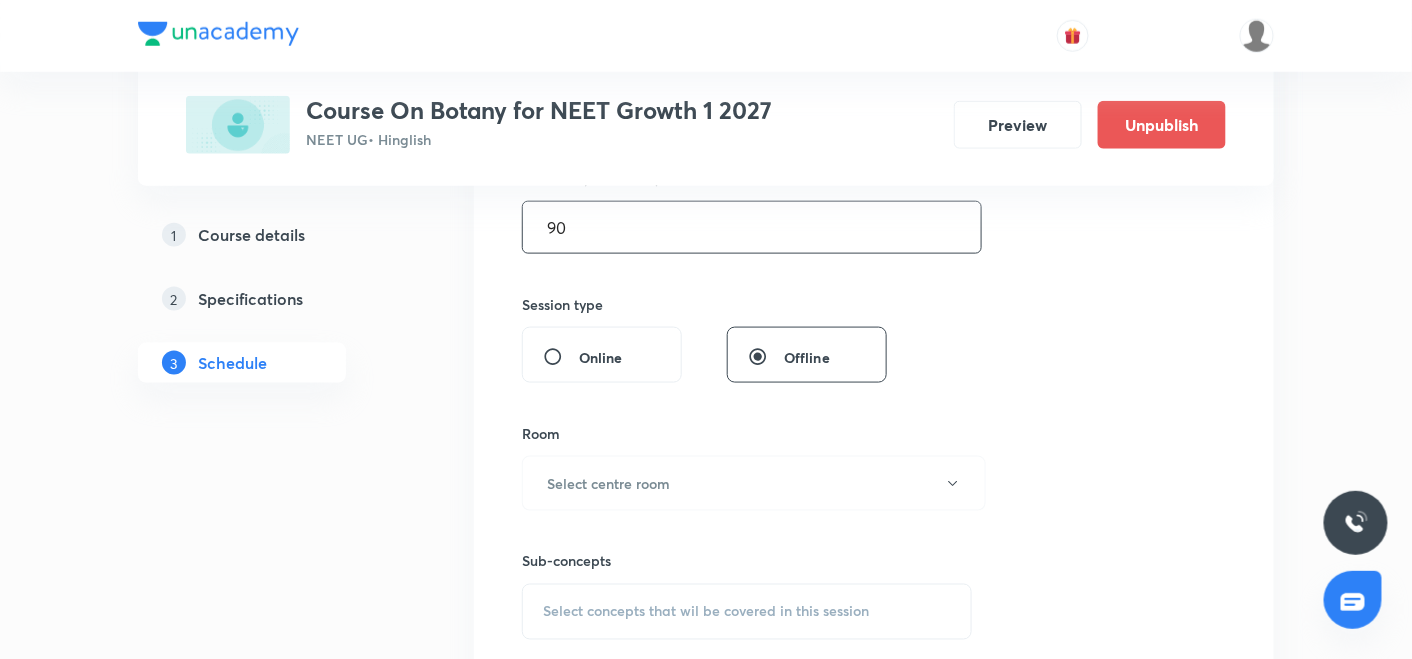 scroll, scrollTop: 651, scrollLeft: 0, axis: vertical 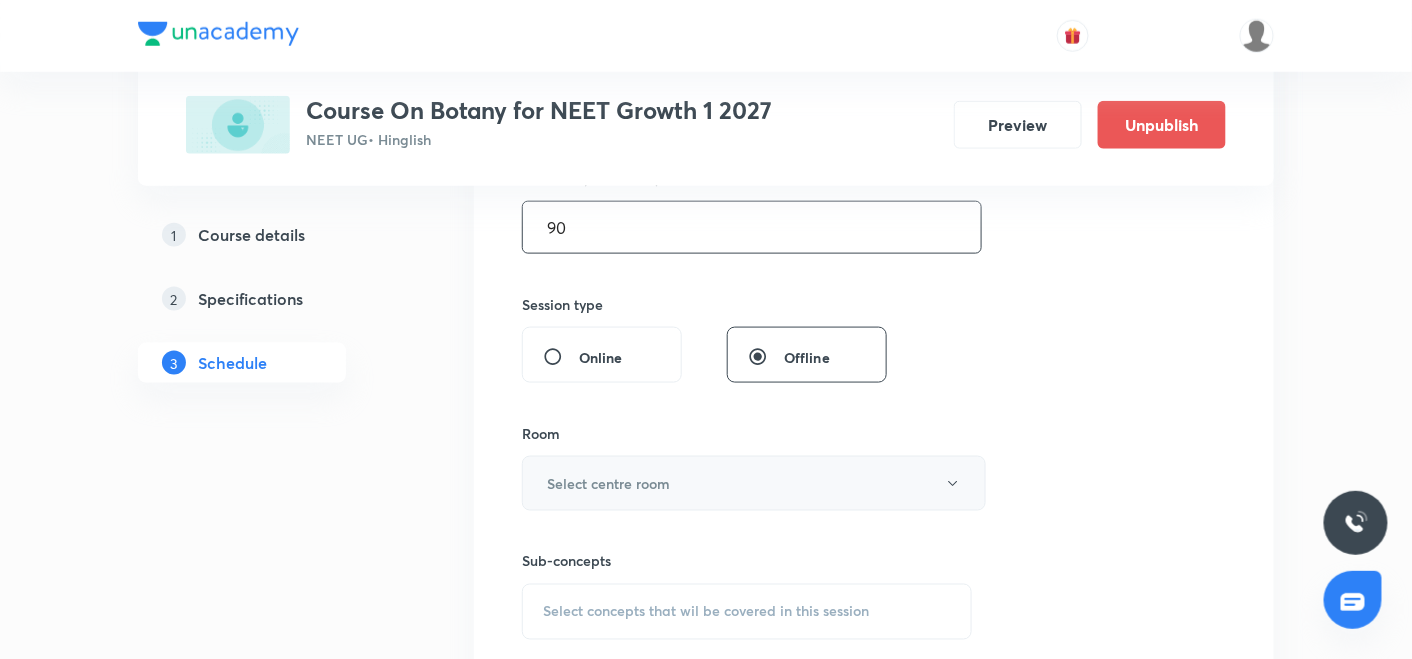 type on "90" 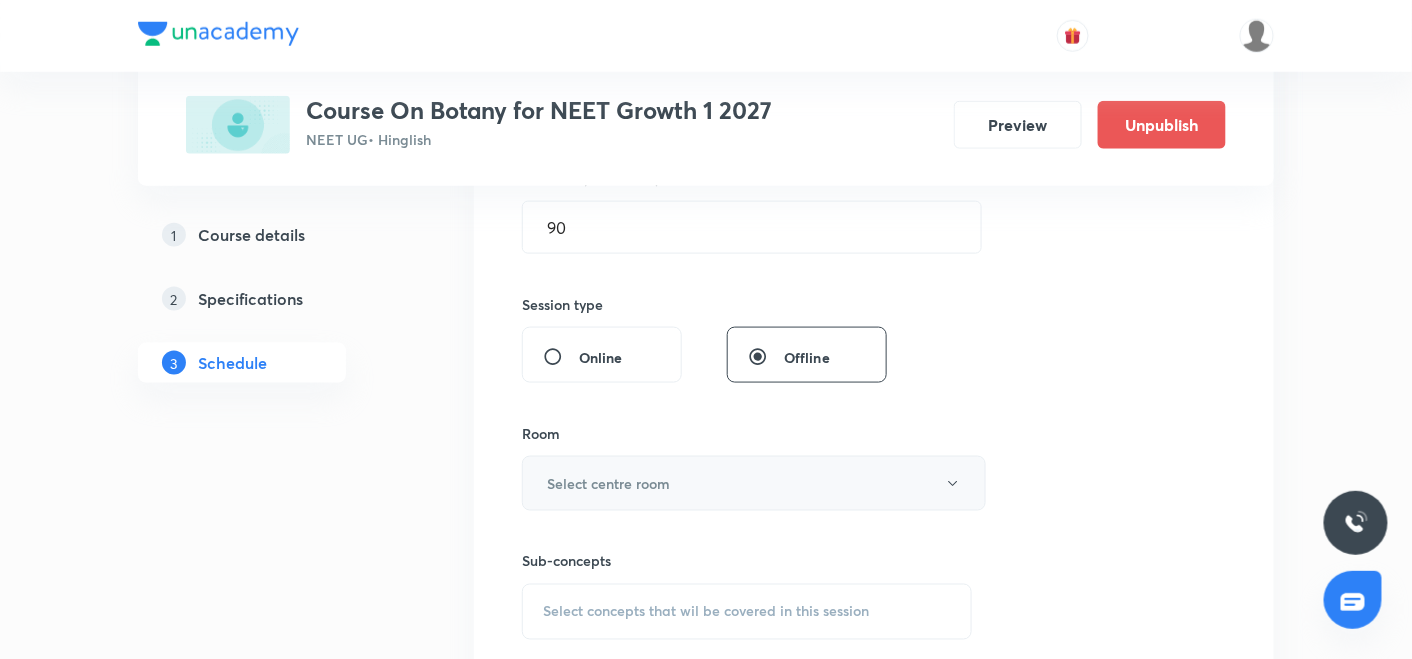 click on "Select centre room" at bounding box center (754, 483) 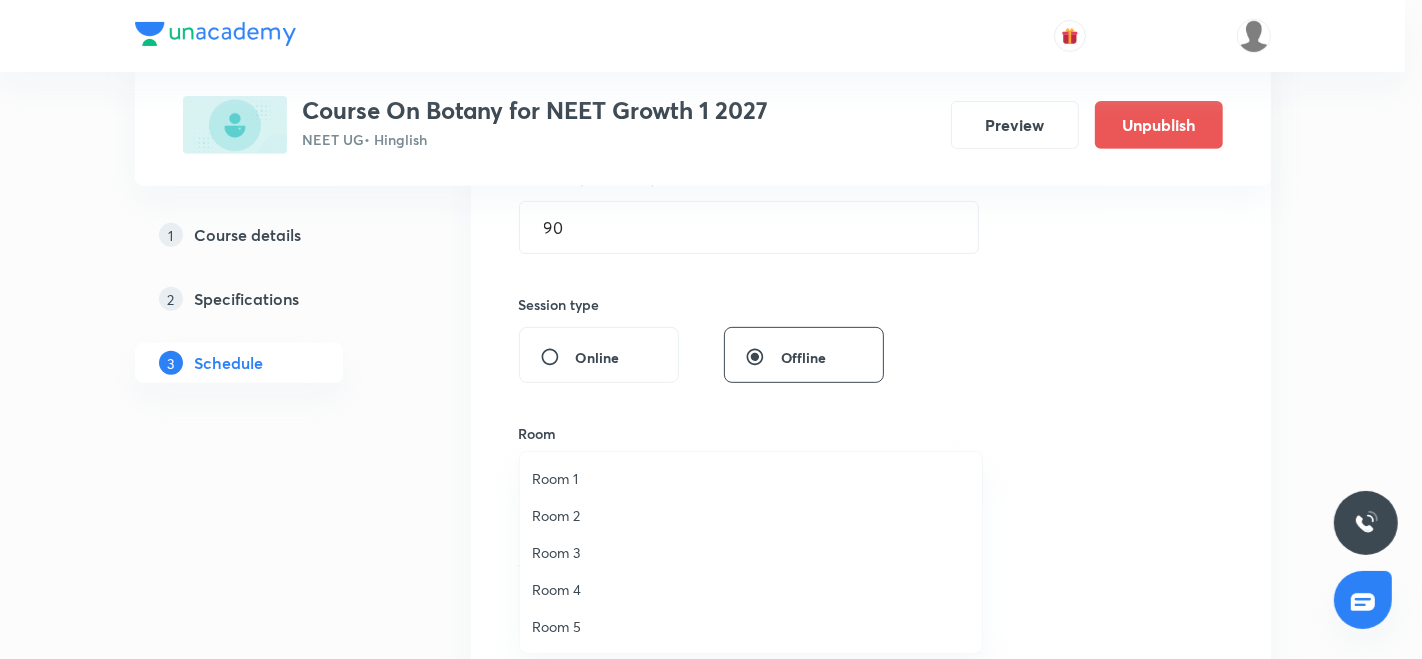 click on "Room 3" at bounding box center [751, 552] 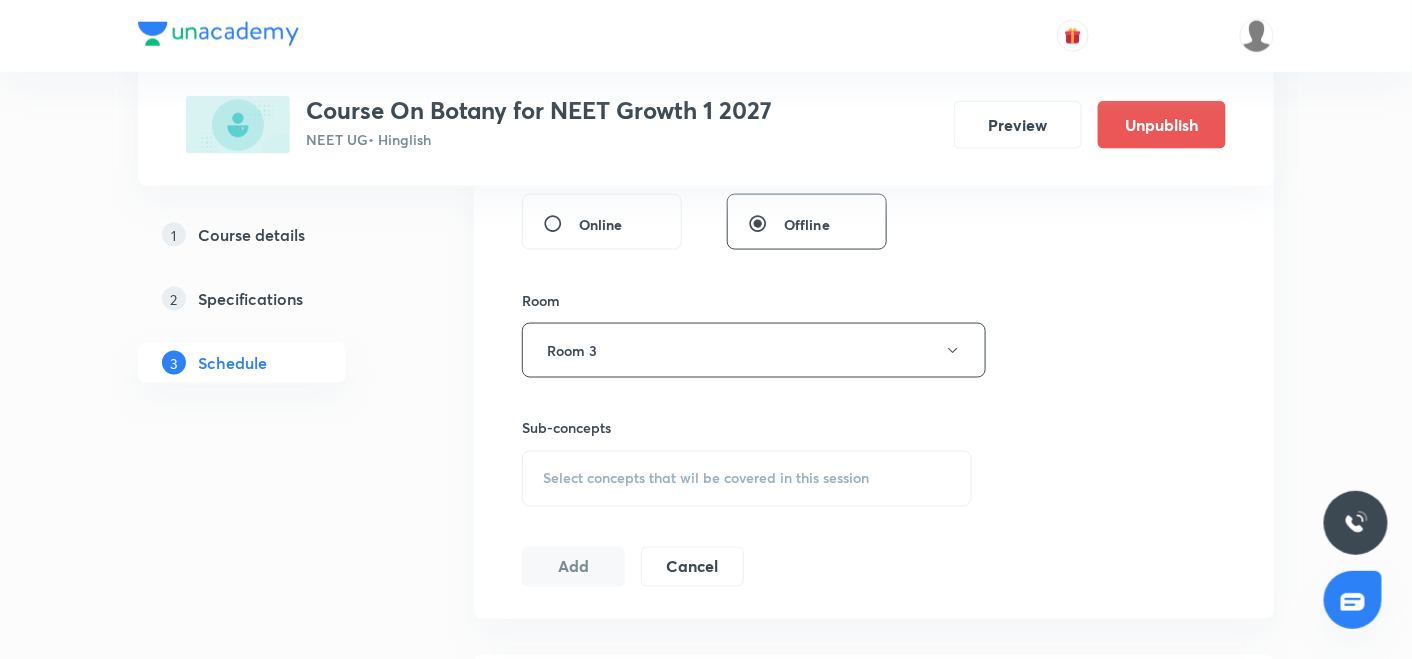 scroll, scrollTop: 785, scrollLeft: 0, axis: vertical 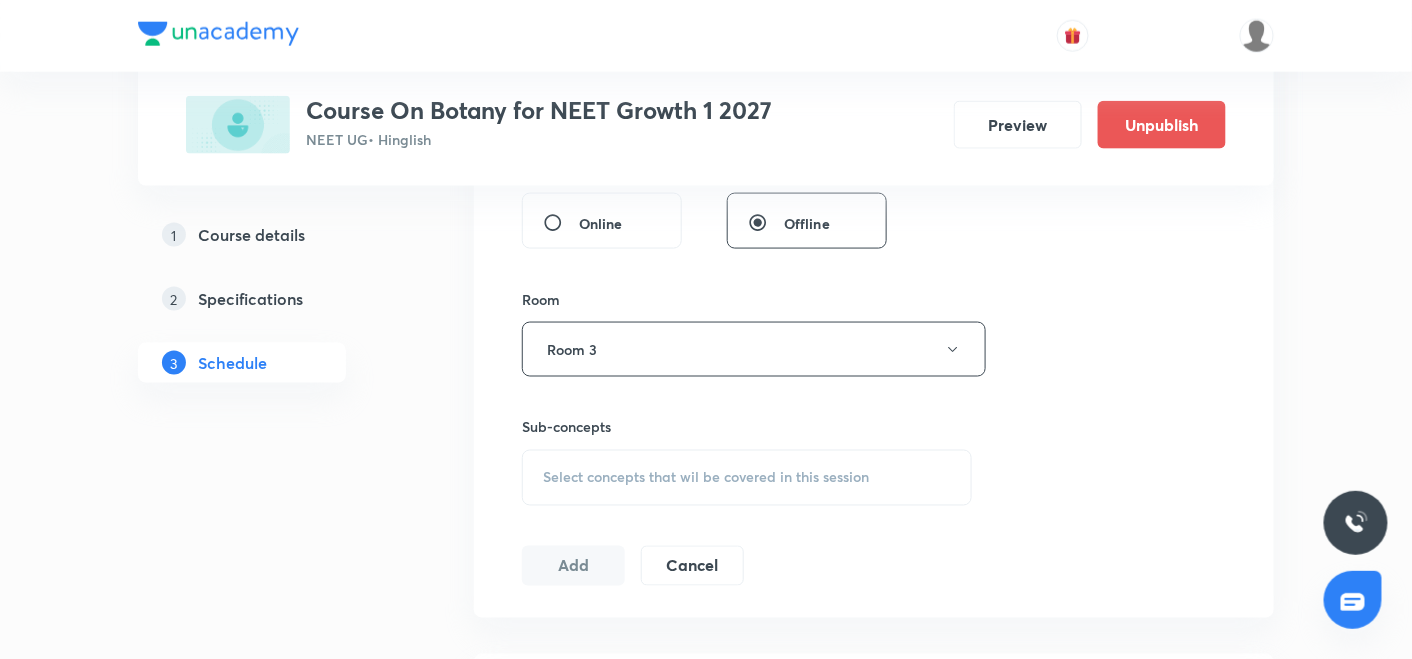 click on "Select concepts that wil be covered in this session" at bounding box center (747, 478) 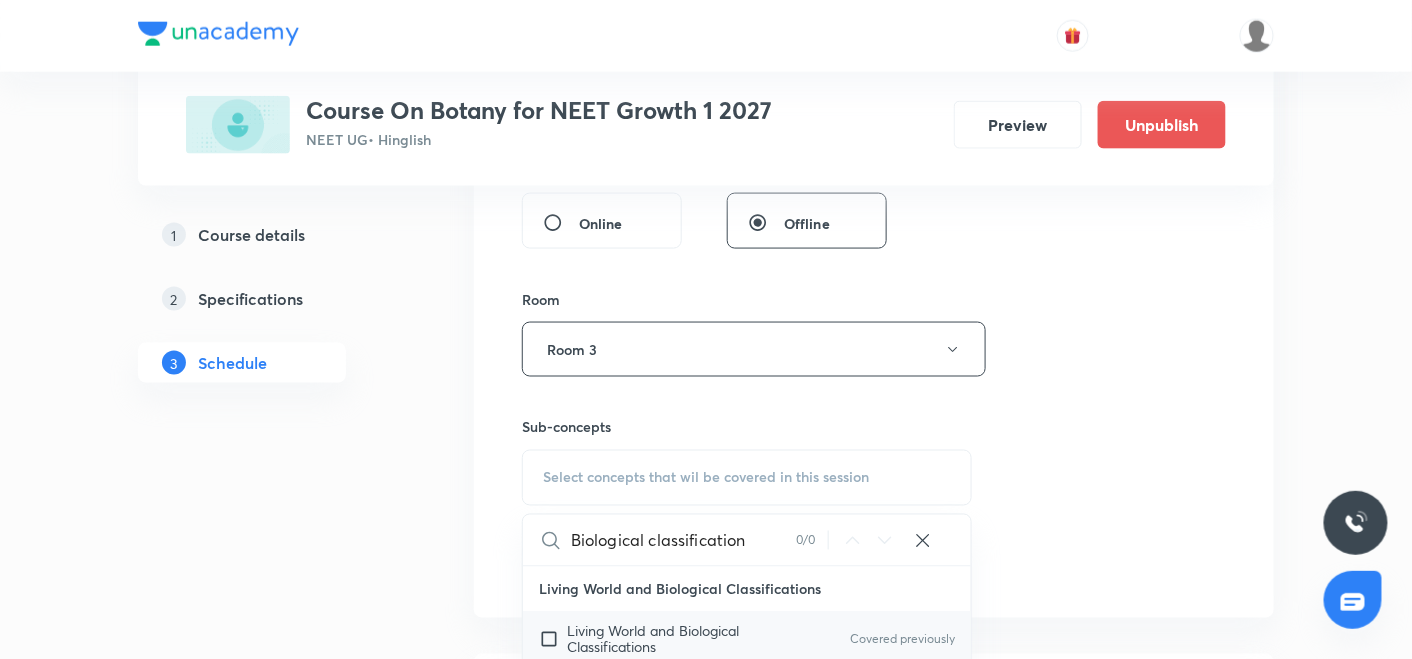 type on "Biological classification" 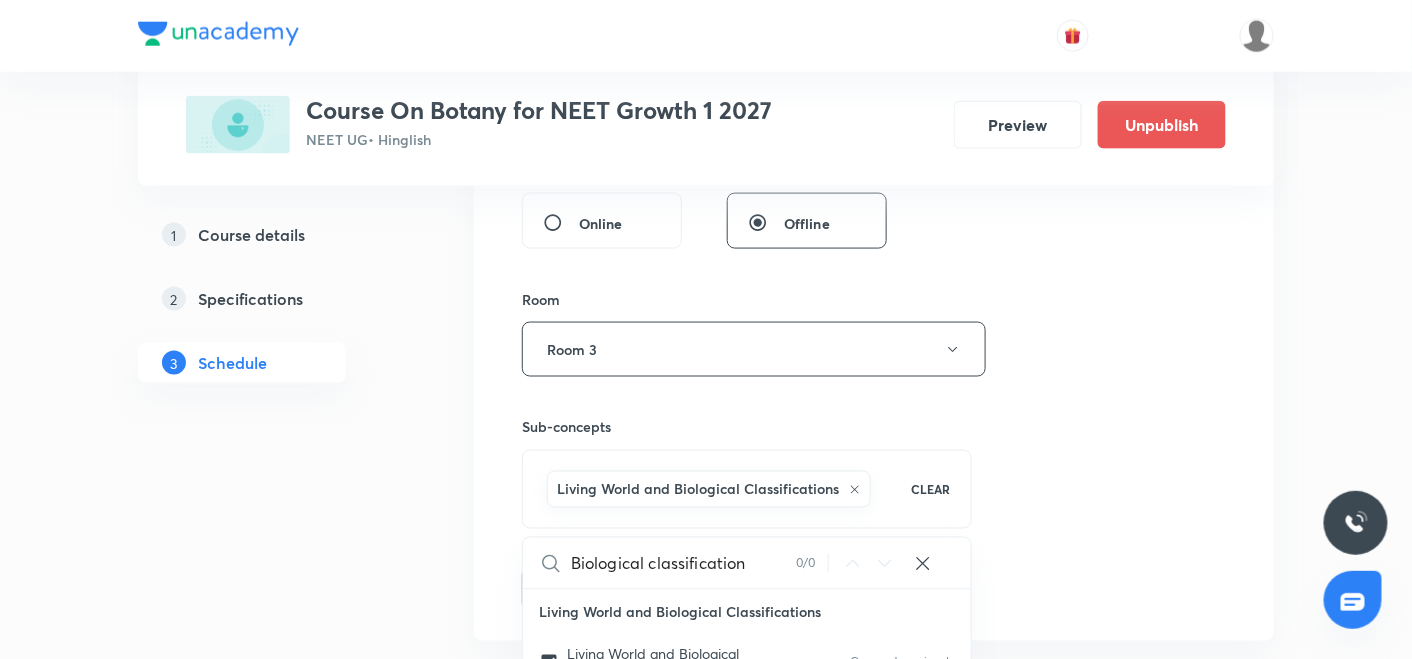 click on "Plus Courses Course On Botany for NEET Growth 1 2027 NEET UG  • Hinglish Preview Unpublish 1 Course details 2 Specifications 3 Schedule Schedule 32  classes Session  33 Live class Session title 26/99 Biological classification ​ Schedule for [DATE] 8:00 AM ​ Duration (in minutes) 90 ​   Session type Online Offline Room Room 3 Sub-concepts Living World and Biological Classifications  CLEAR Biological classification 0 / 0 ​ Living World and Biological Classifications  Living World and Biological Classifications  Covered previously Plant Kingdom and  Morphology Plant Kingdom and  Morphology Covered previously Principle of Inheritance &  Variation Principle of Inheritance &  Variation Molecular Basis of Inheritance, Molecular Basis of Inheritance Anatomy of Flowering Plants, Photosynthesis, Anatomy of Flowering Plants, Photosynthesis, Covered previously Respiration, Plant Growth & Development Respiration, Plant Growth & Development Covered previously  Organism & Population Organism & Population 14" at bounding box center [706, 2546] 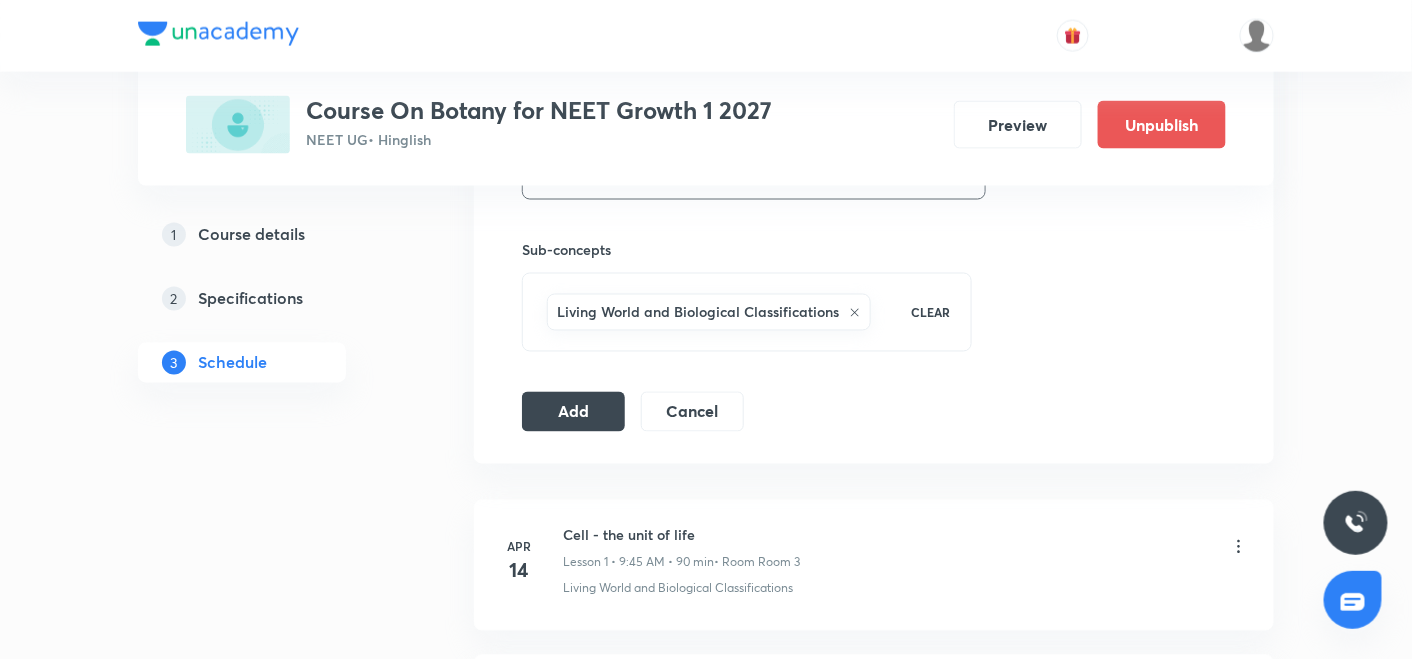 scroll, scrollTop: 977, scrollLeft: 0, axis: vertical 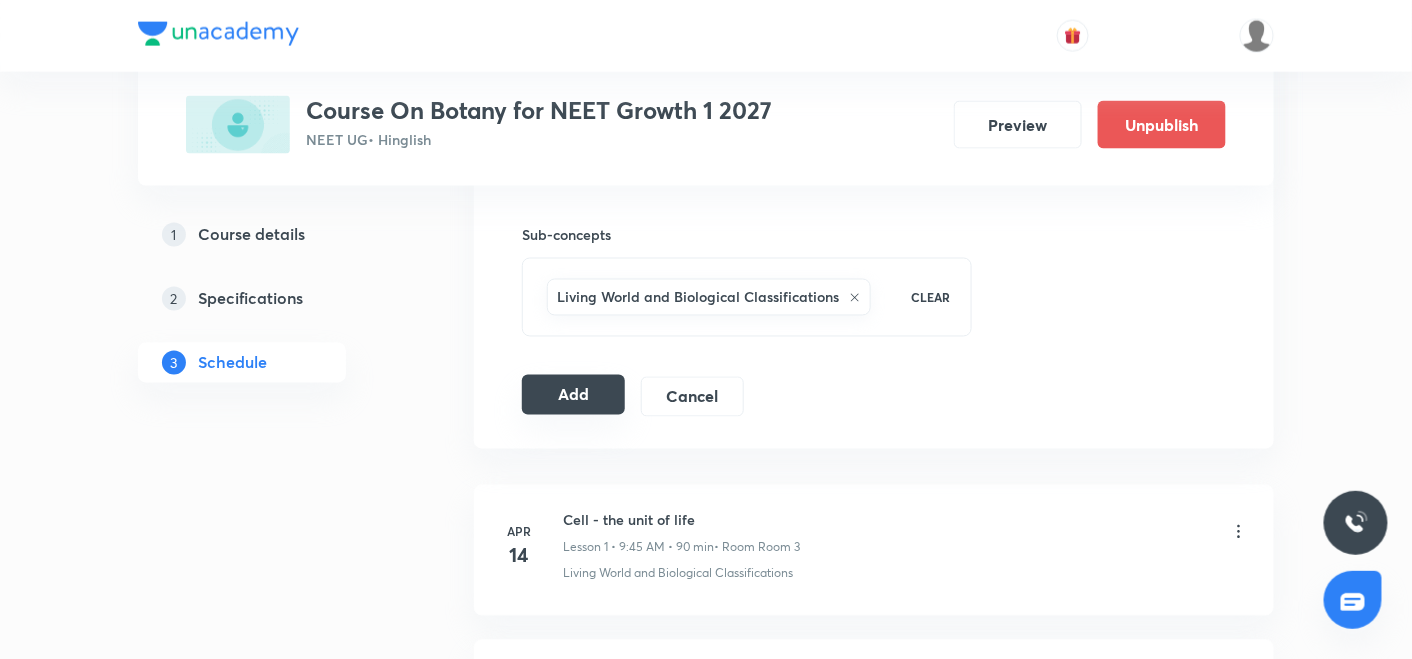 click on "Add" at bounding box center [573, 395] 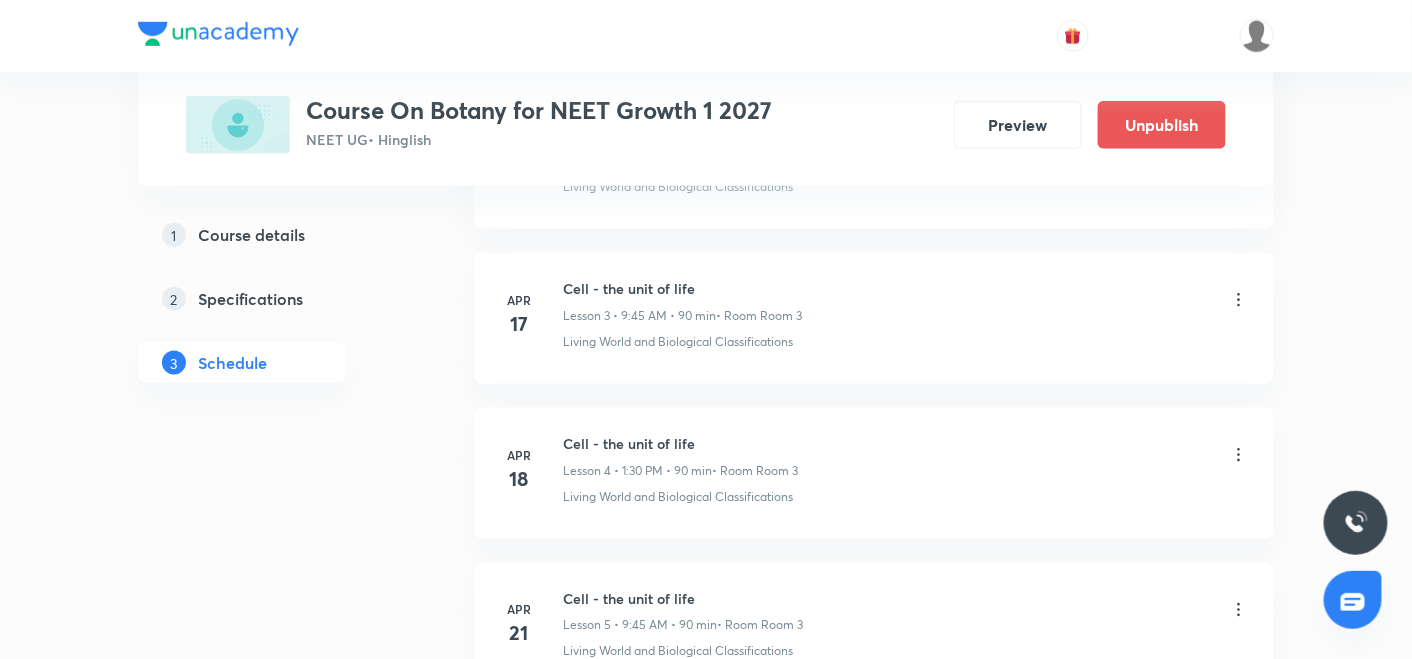 scroll, scrollTop: 0, scrollLeft: 0, axis: both 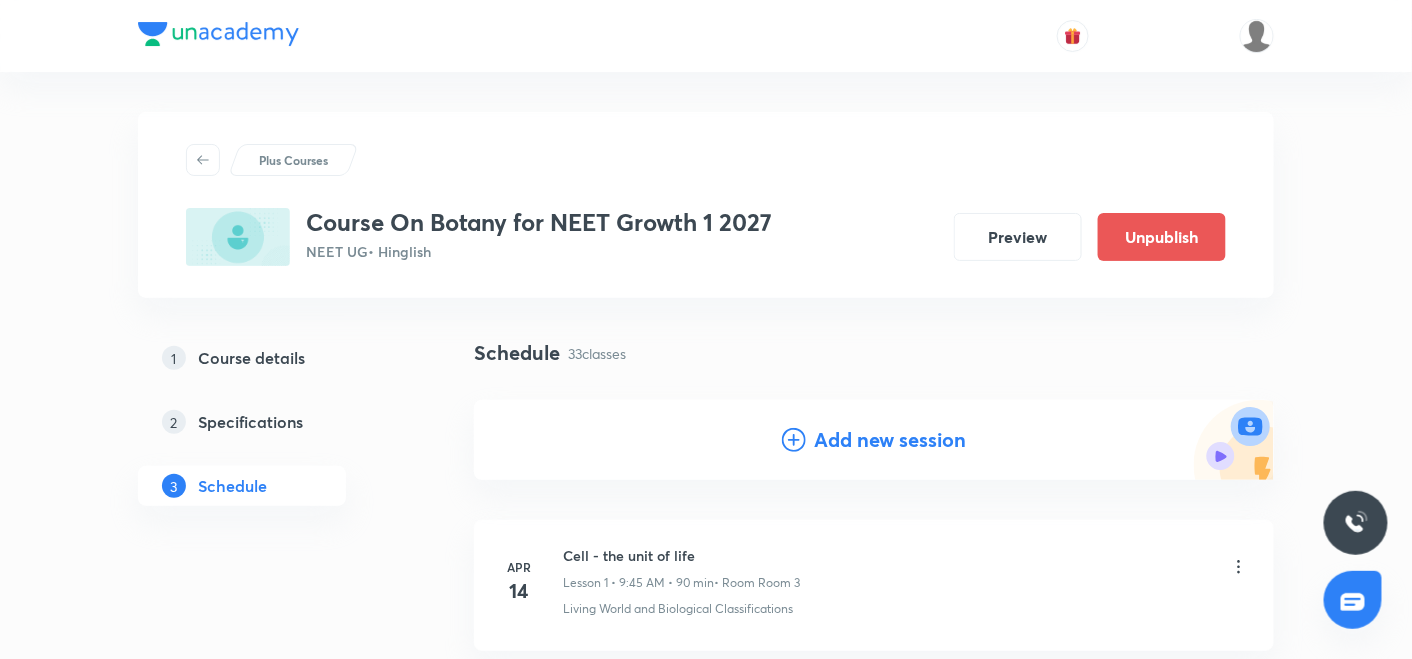 click 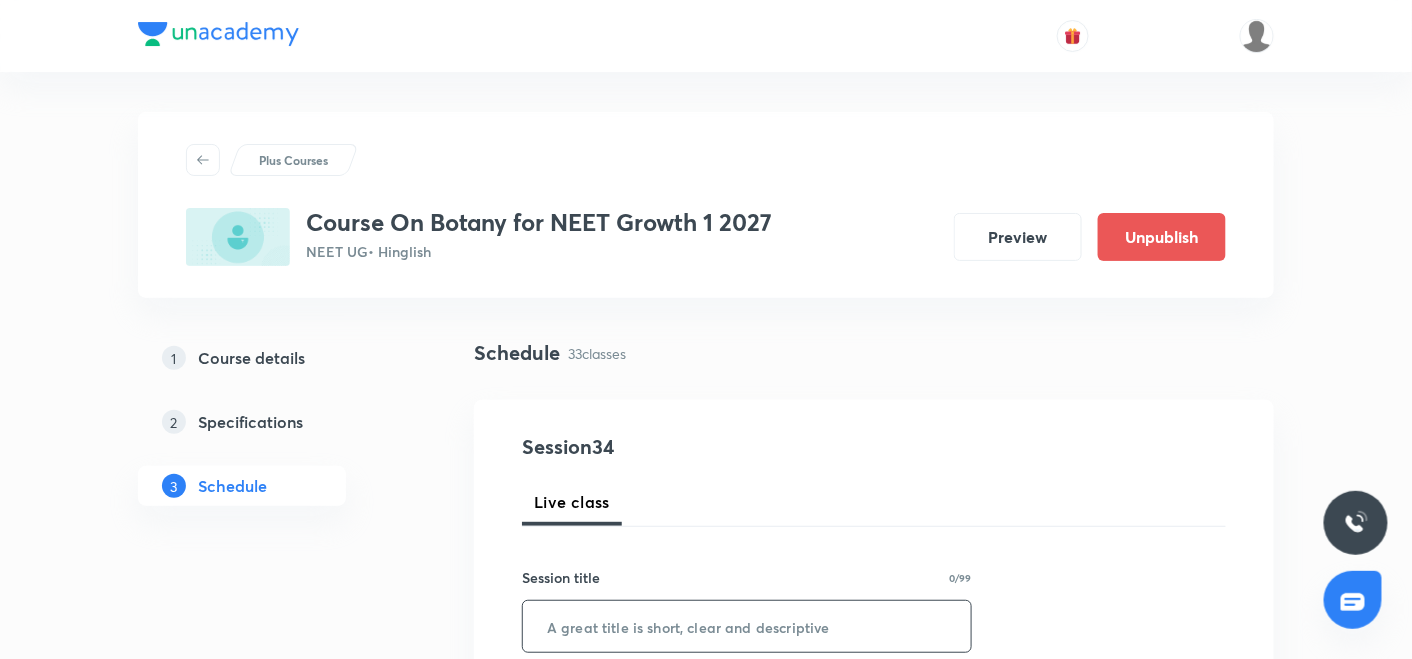 click at bounding box center (747, 626) 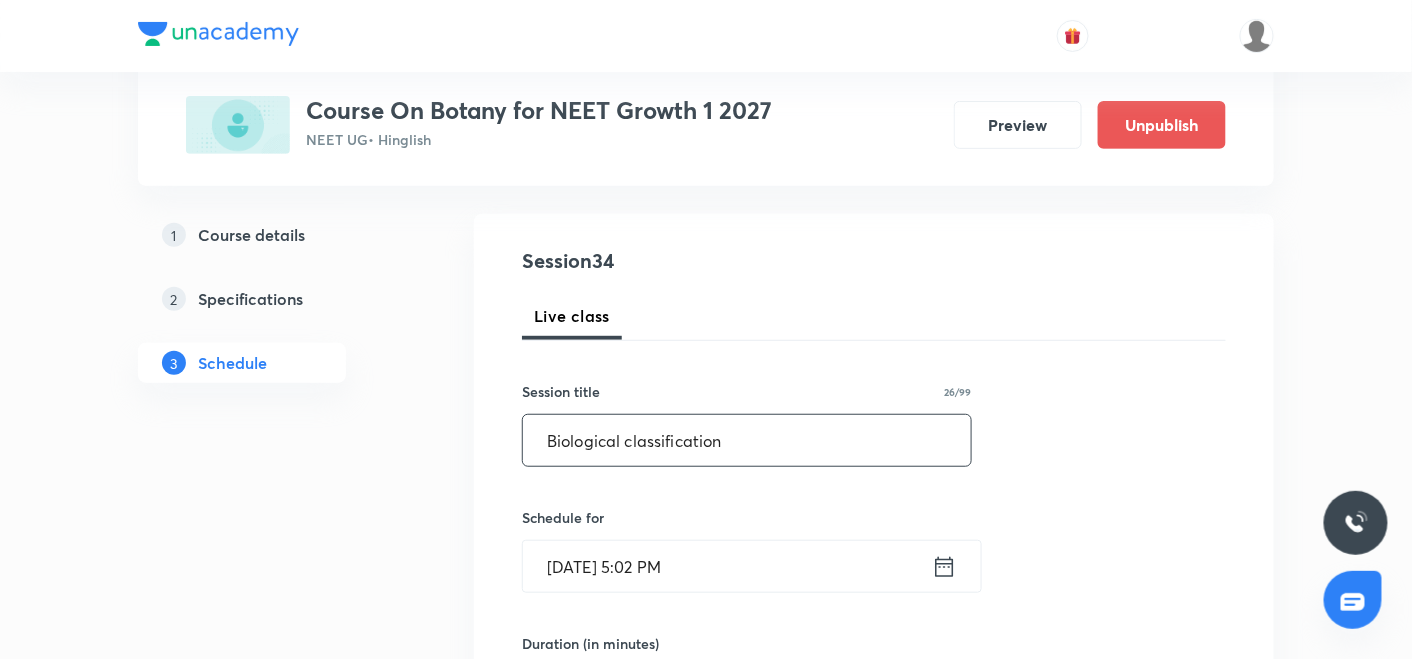 scroll, scrollTop: 192, scrollLeft: 0, axis: vertical 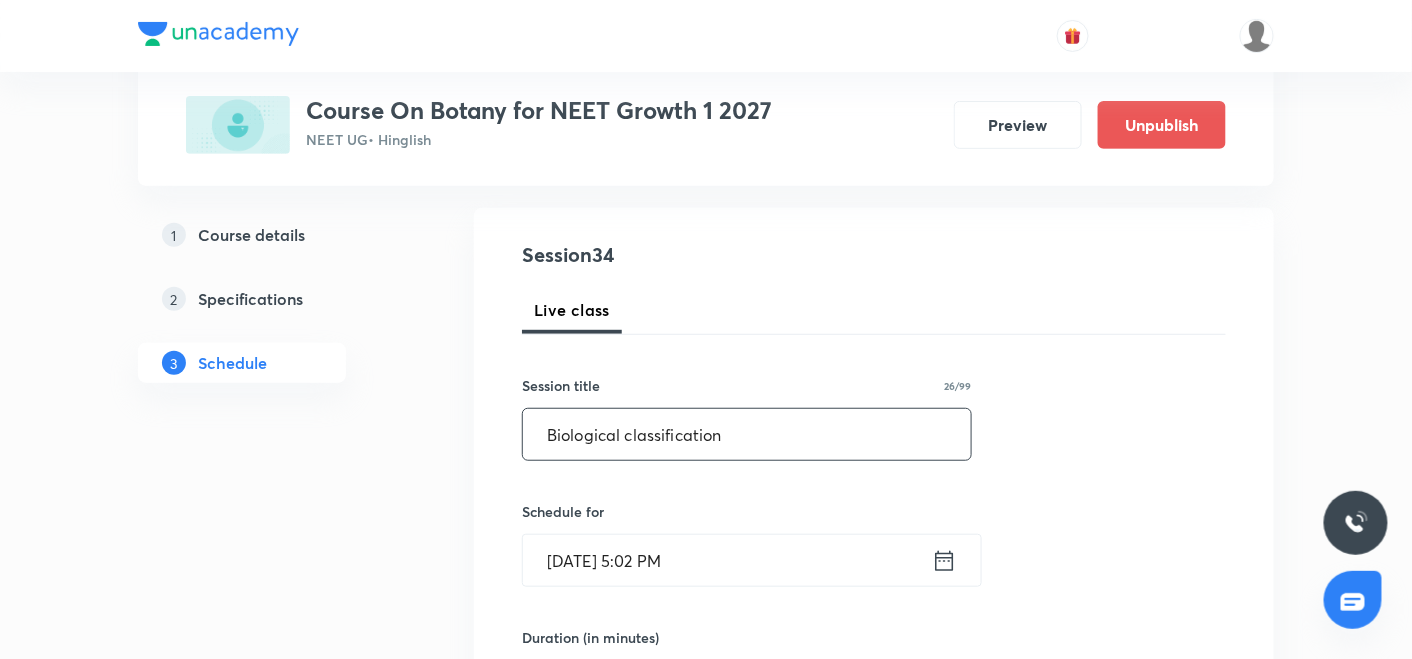type on "Biological classification" 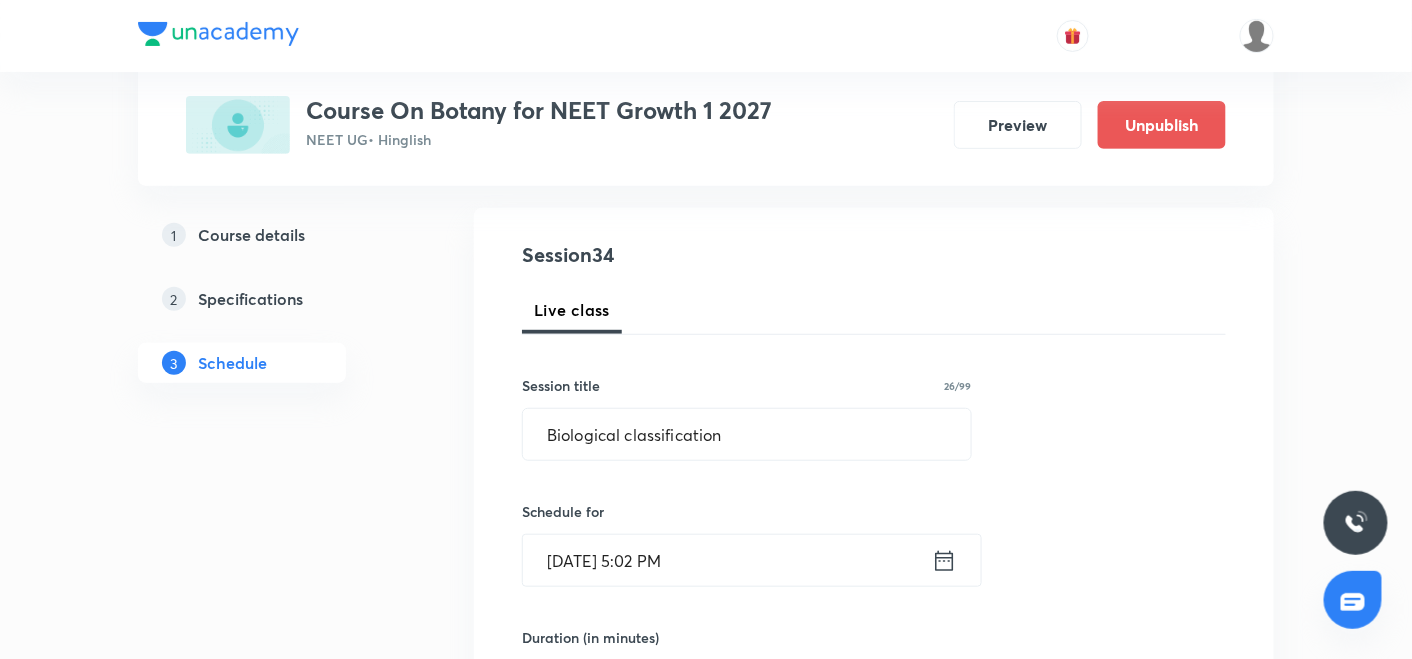 click 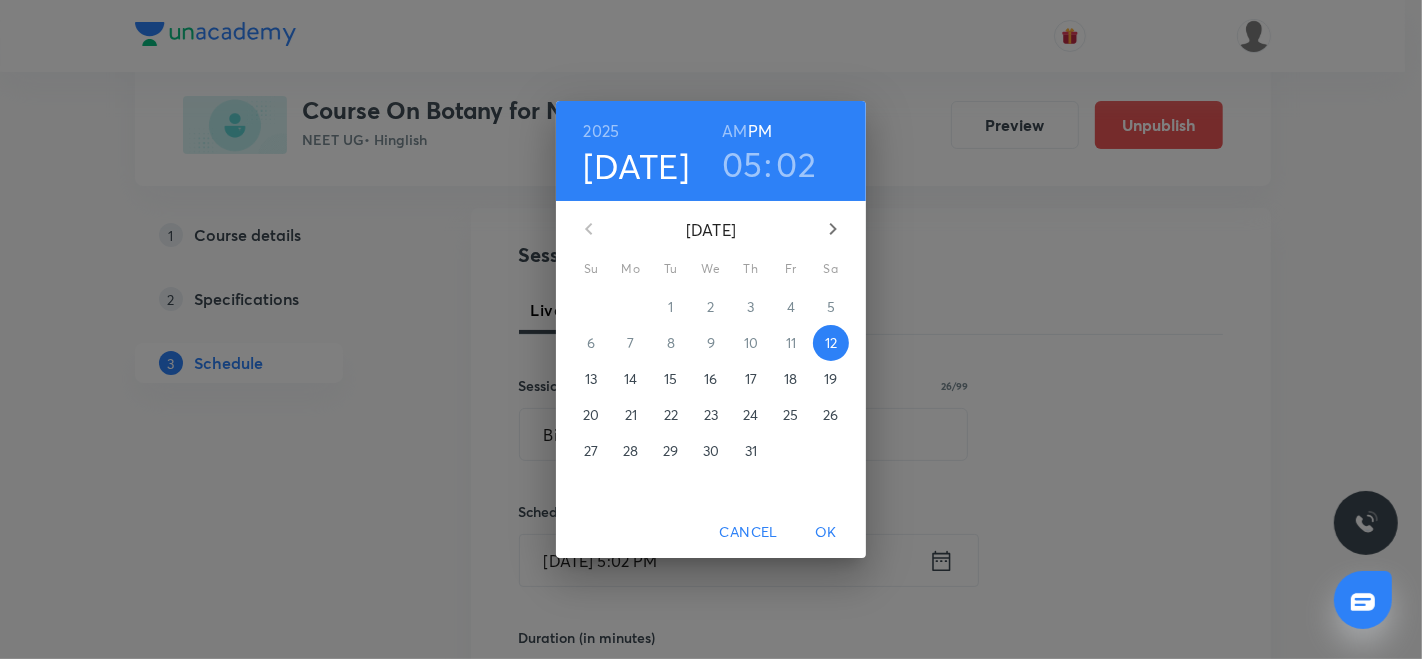 click on "17" at bounding box center [751, 379] 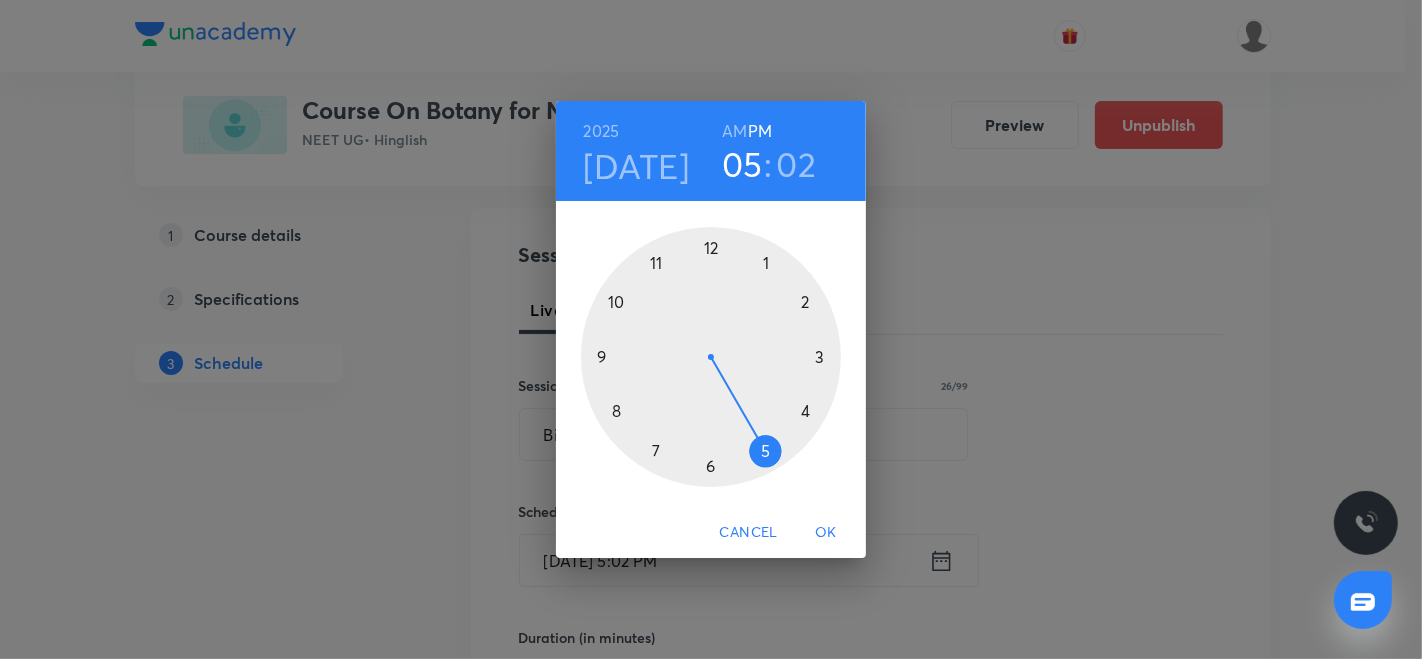 click at bounding box center (711, 357) 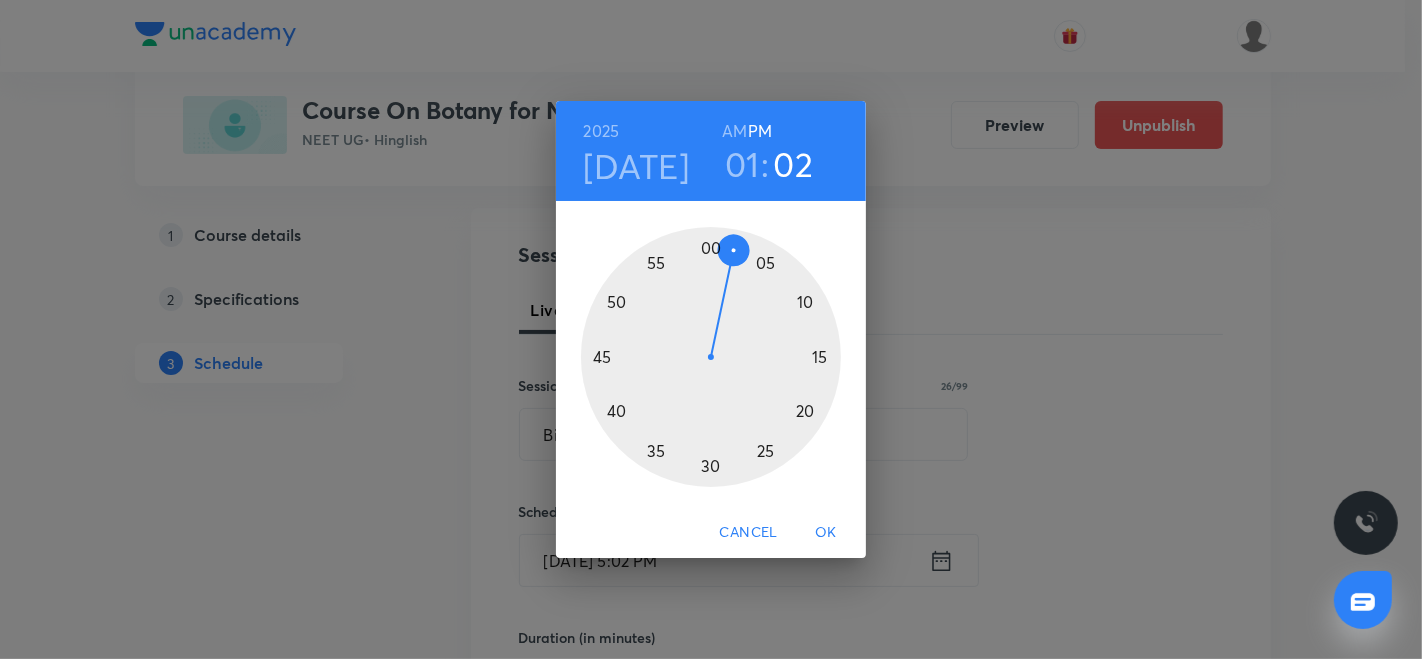 click at bounding box center (711, 357) 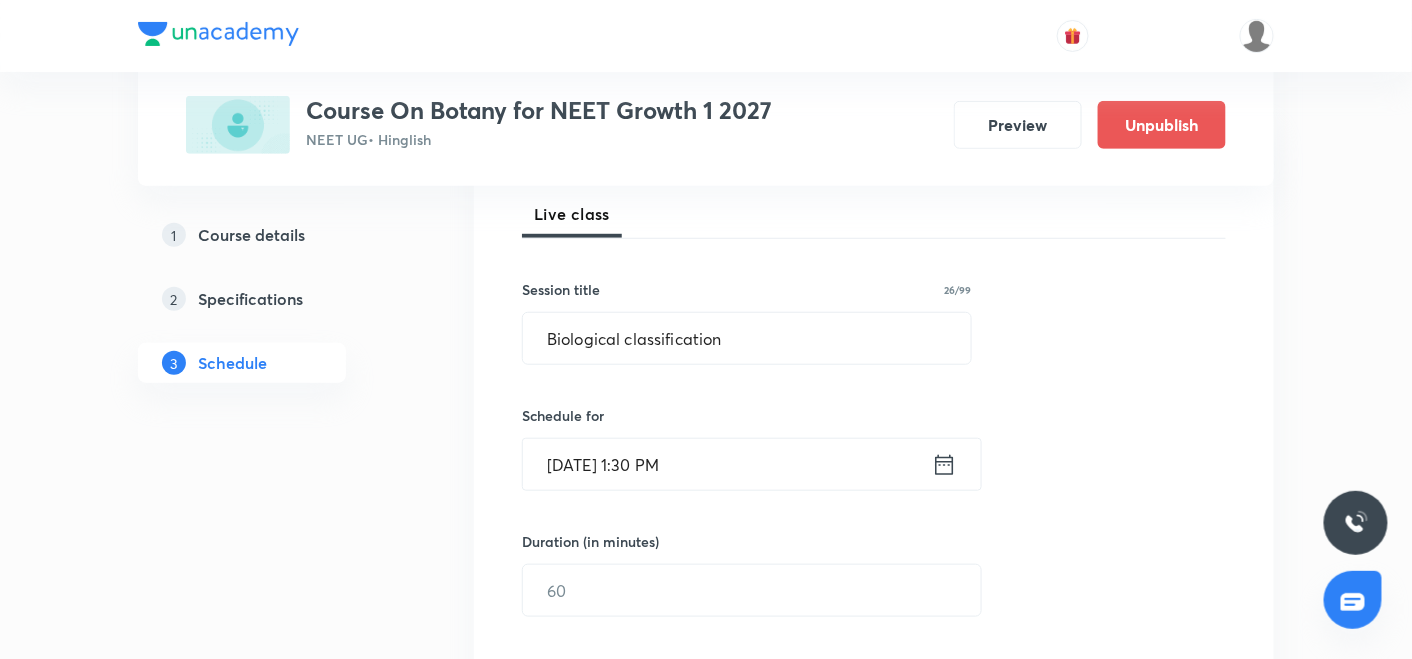 scroll, scrollTop: 288, scrollLeft: 0, axis: vertical 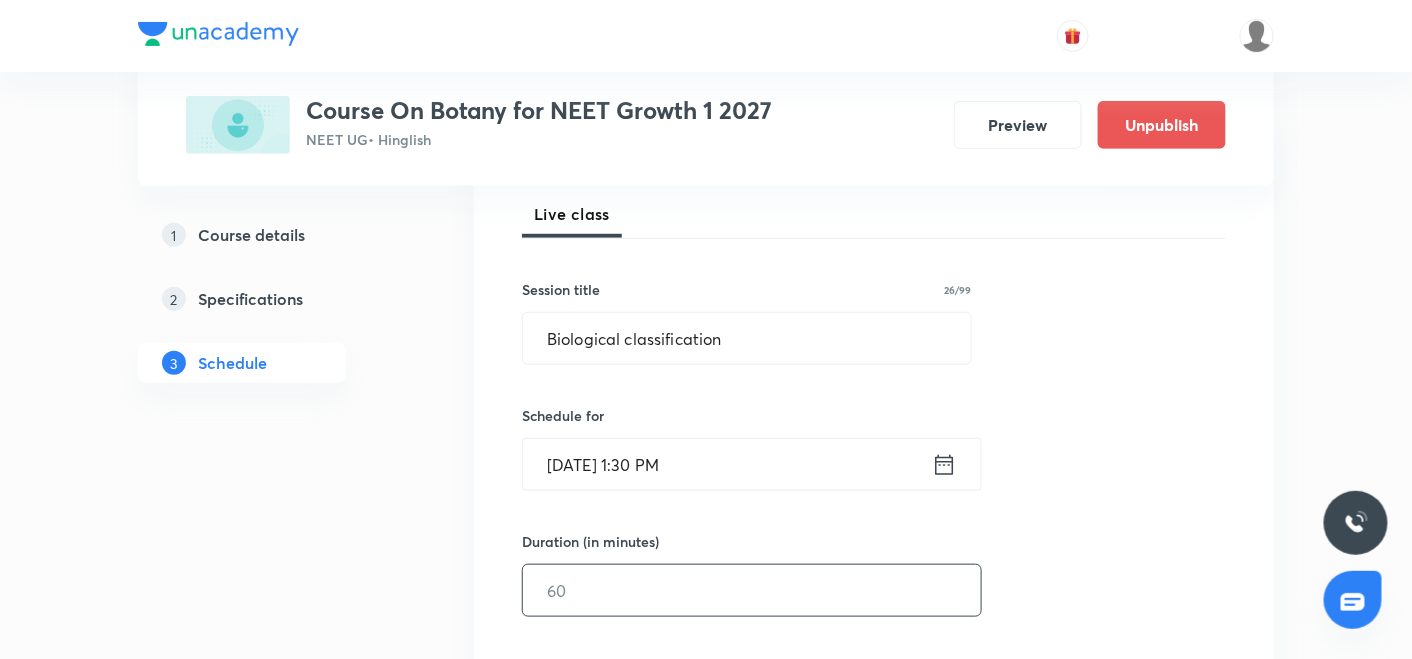 click at bounding box center [752, 590] 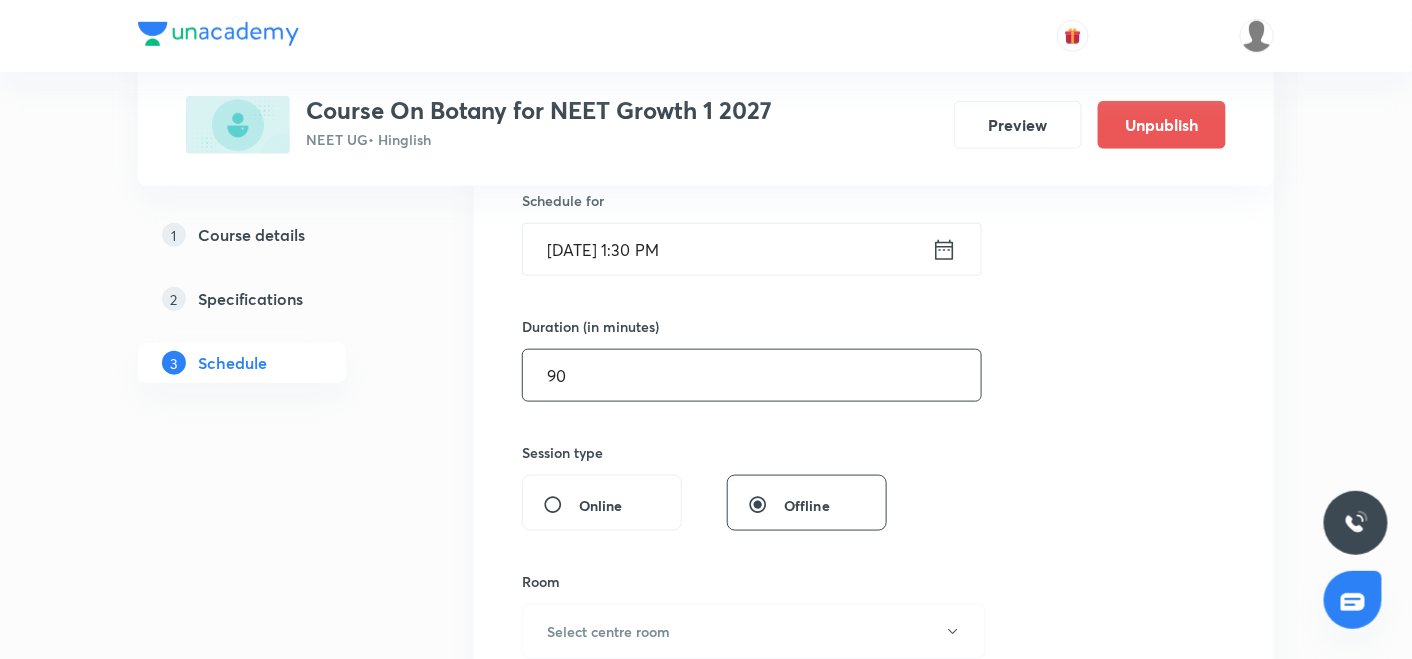 scroll, scrollTop: 522, scrollLeft: 0, axis: vertical 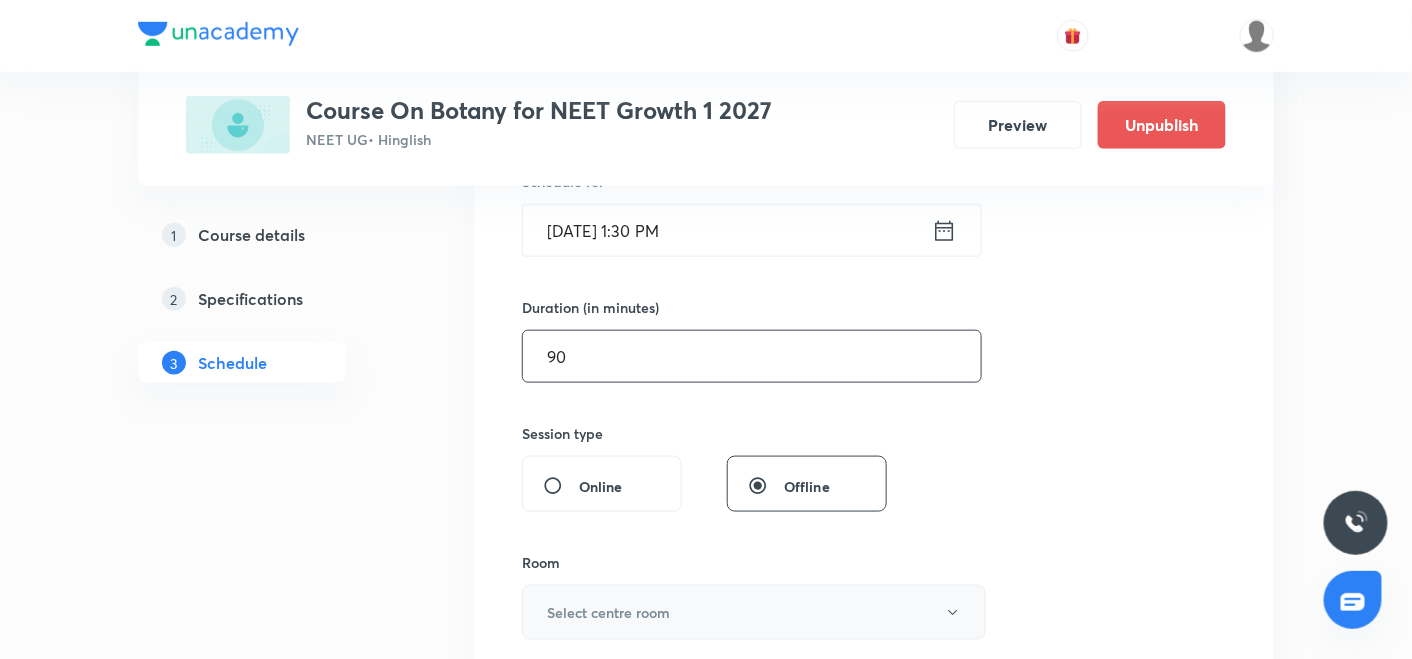 type on "90" 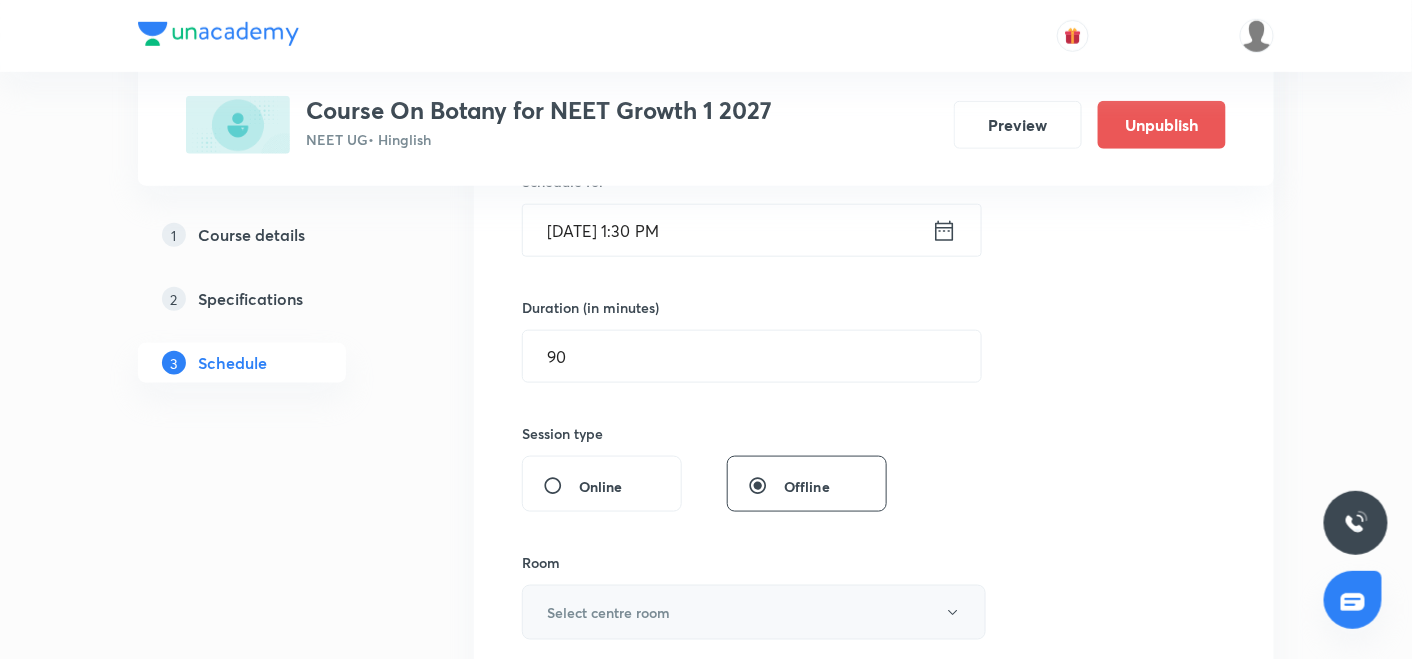 click on "Select centre room" at bounding box center [754, 612] 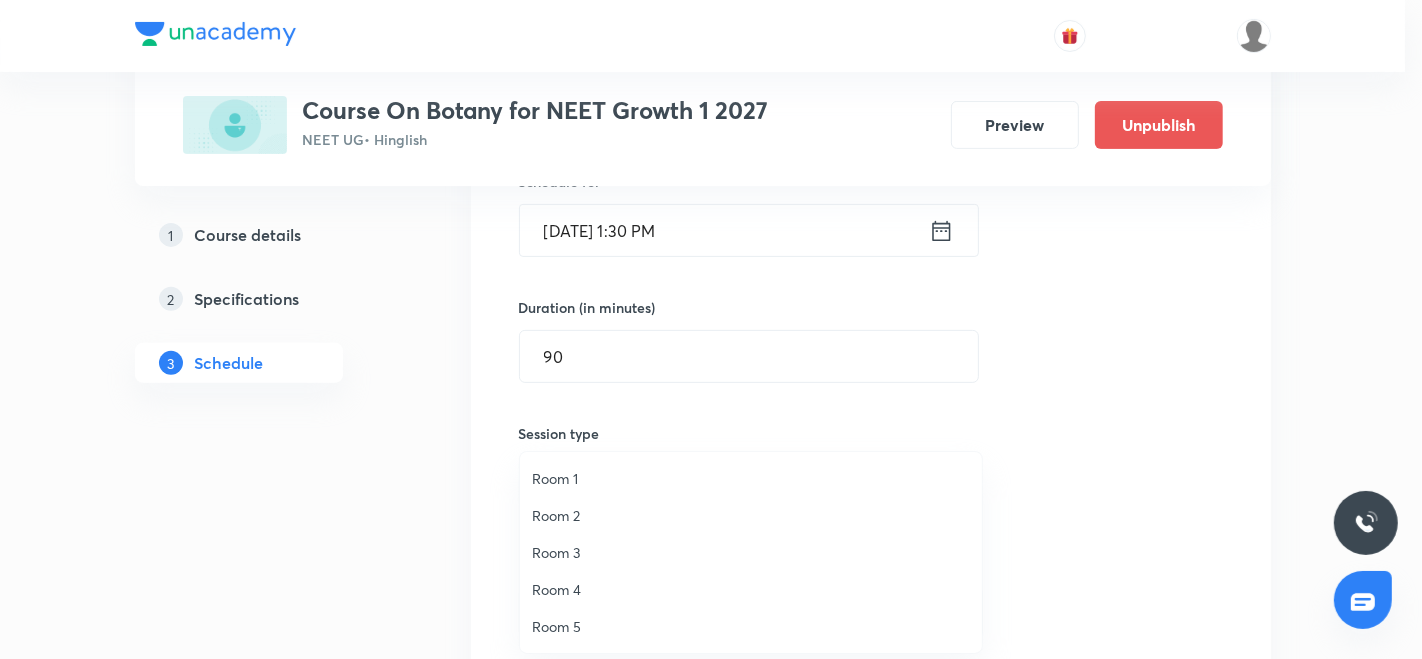click on "Room 3" at bounding box center [751, 552] 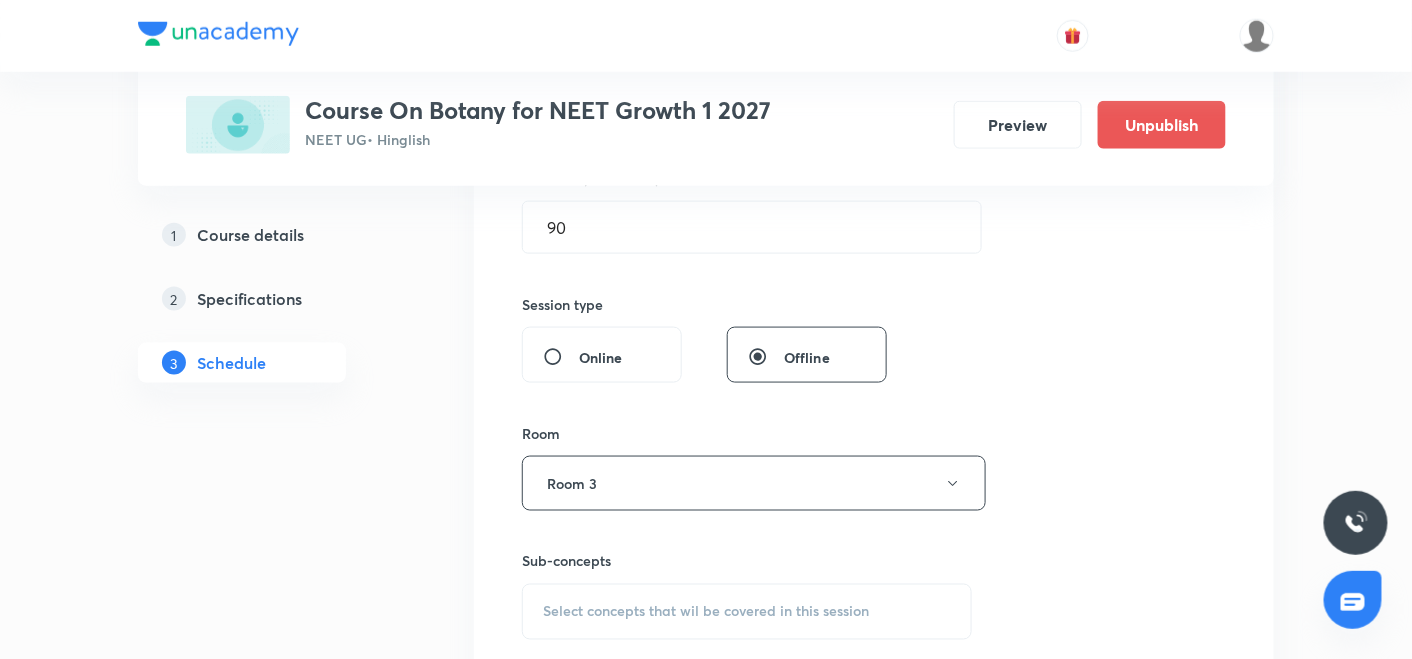 scroll, scrollTop: 785, scrollLeft: 0, axis: vertical 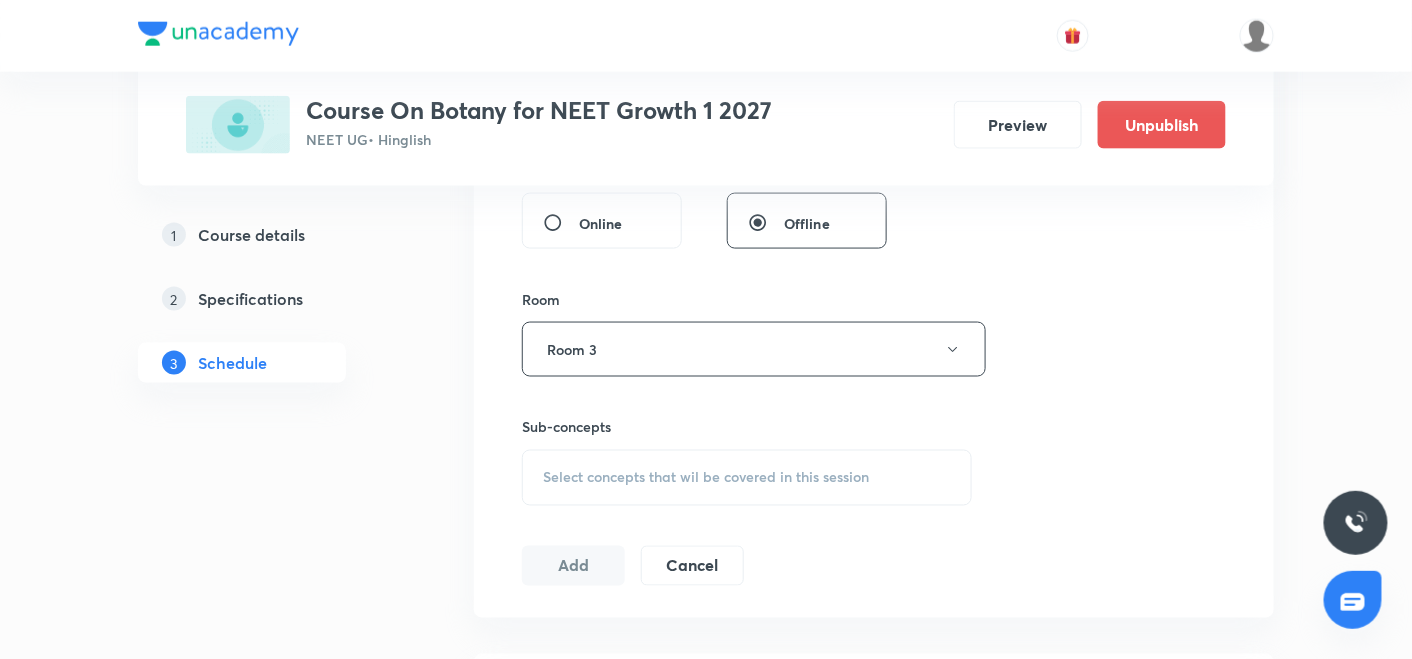click on "Select concepts that wil be covered in this session" at bounding box center [706, 478] 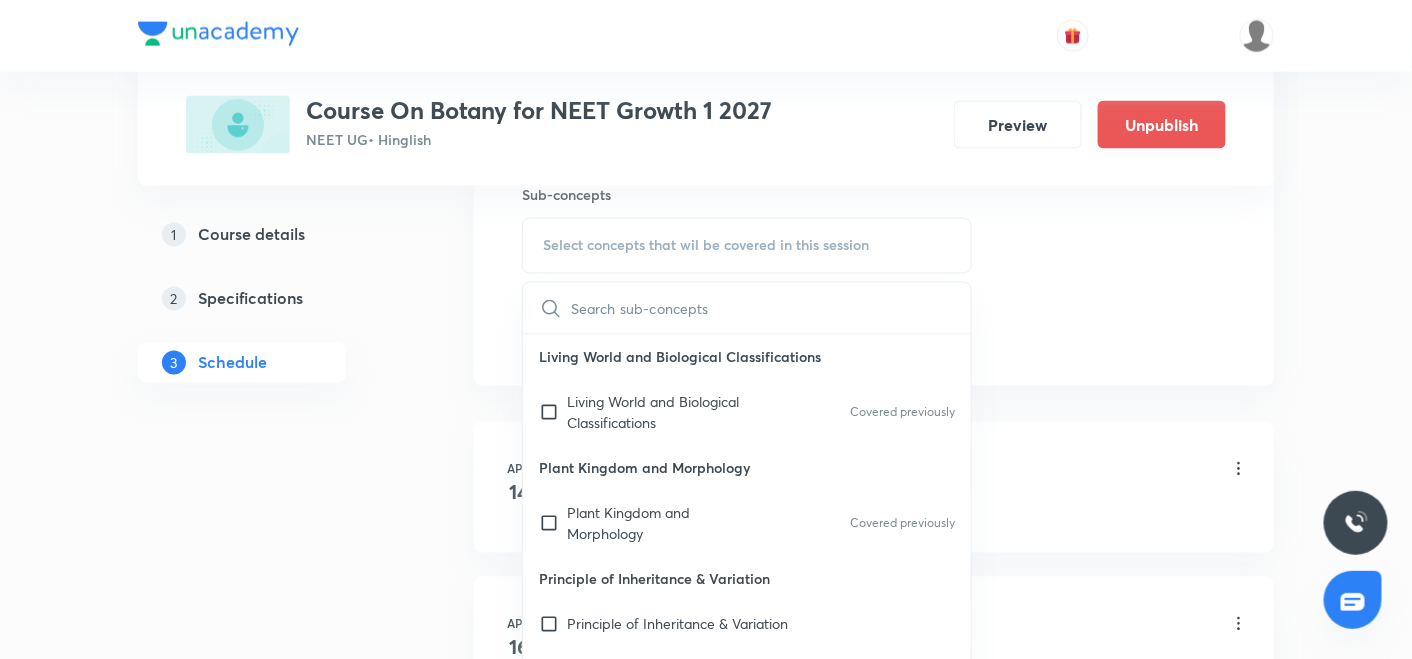 scroll, scrollTop: 1029, scrollLeft: 0, axis: vertical 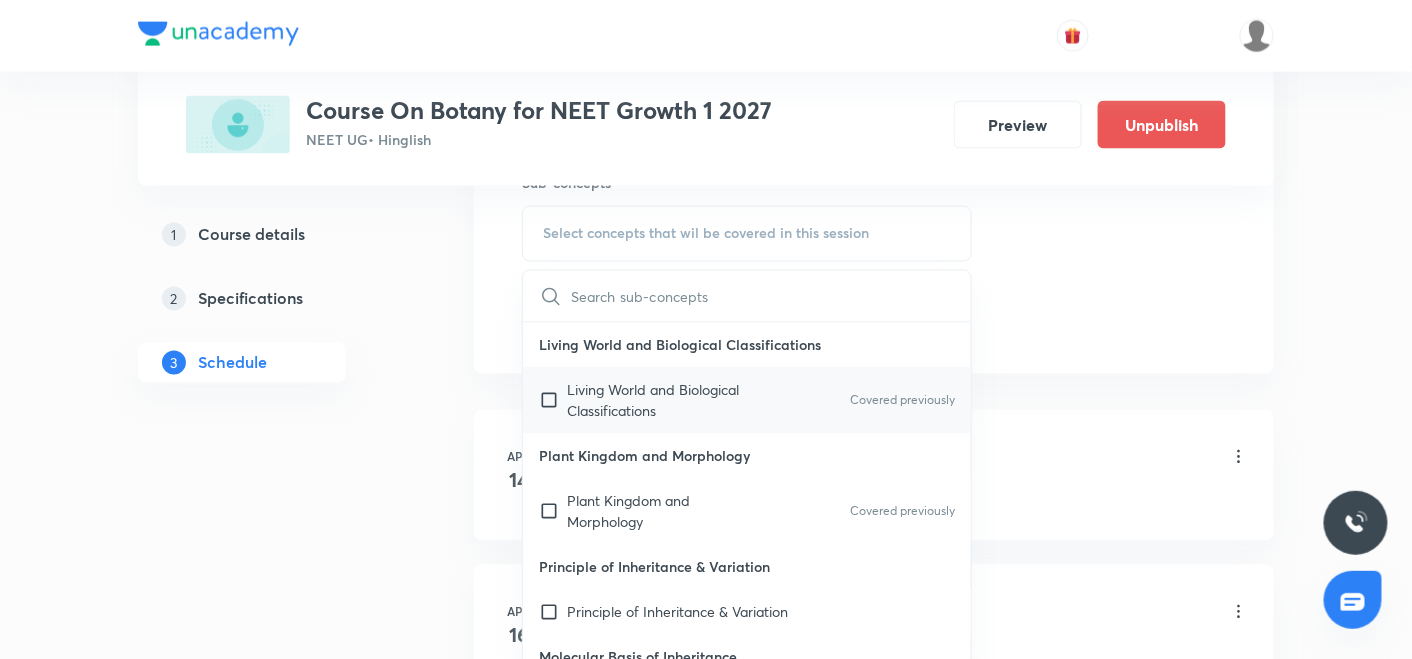 click at bounding box center [553, 401] 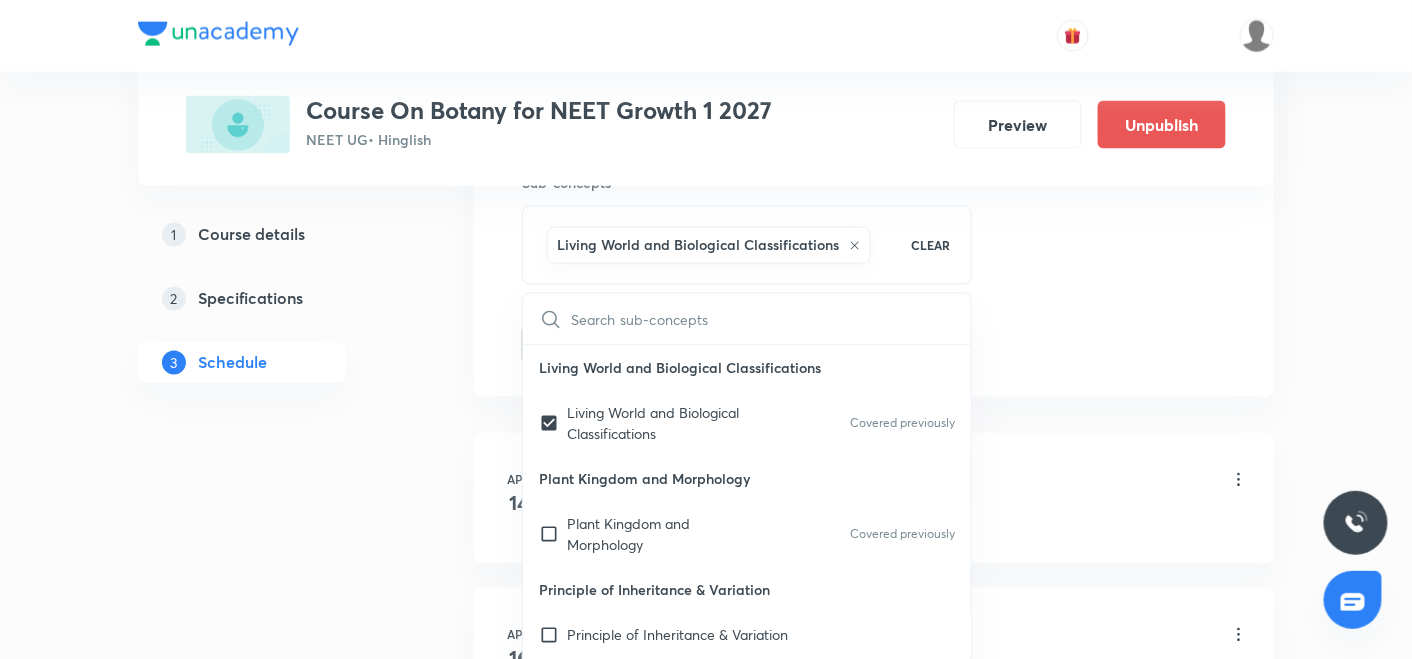 click on "Plus Courses Course On Botany for NEET Growth 1 2027 NEET UG  • Hinglish Preview Unpublish 1 Course details 2 Specifications 3 Schedule Schedule 33  classes Session  34 Live class Session title 26/99 Biological classification ​ Schedule for [DATE] 1:30 PM ​ Duration (in minutes) 90 ​   Session type Online Offline Room Room 3 Sub-concepts Living World and Biological Classifications  CLEAR ​ Living World and Biological Classifications  Living World and Biological Classifications  Covered previously Plant Kingdom and  Morphology Plant Kingdom and  Morphology Covered previously Principle of Inheritance &  Variation Principle of Inheritance &  Variation Molecular Basis of Inheritance, Molecular Basis of Inheritance Anatomy of Flowering Plants, Photosynthesis, Anatomy of Flowering Plants, Photosynthesis, Covered previously Respiration, Plant Growth & Development Respiration, Plant Growth & Development Biological Classification, Plant Kingdom, Morphology of Flowering Plants Covered previously Add 14" at bounding box center (706, 2379) 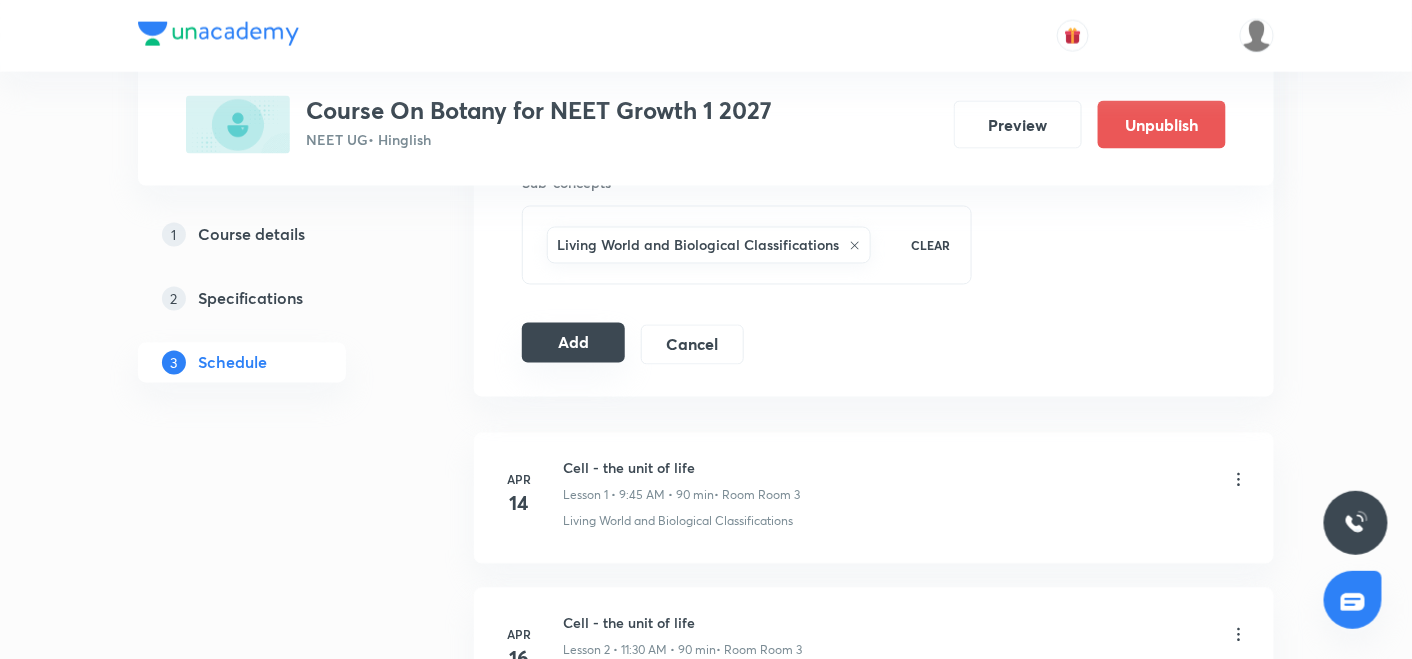 click on "Add" at bounding box center (573, 343) 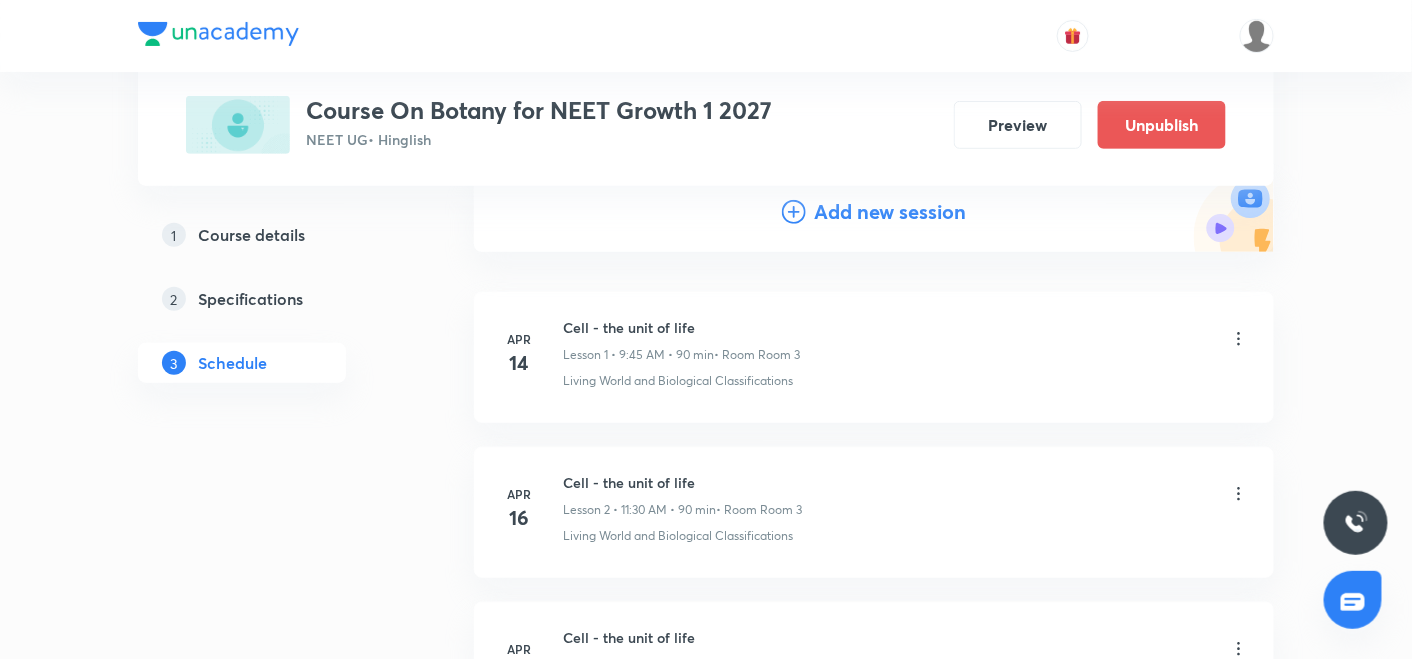 scroll, scrollTop: 0, scrollLeft: 0, axis: both 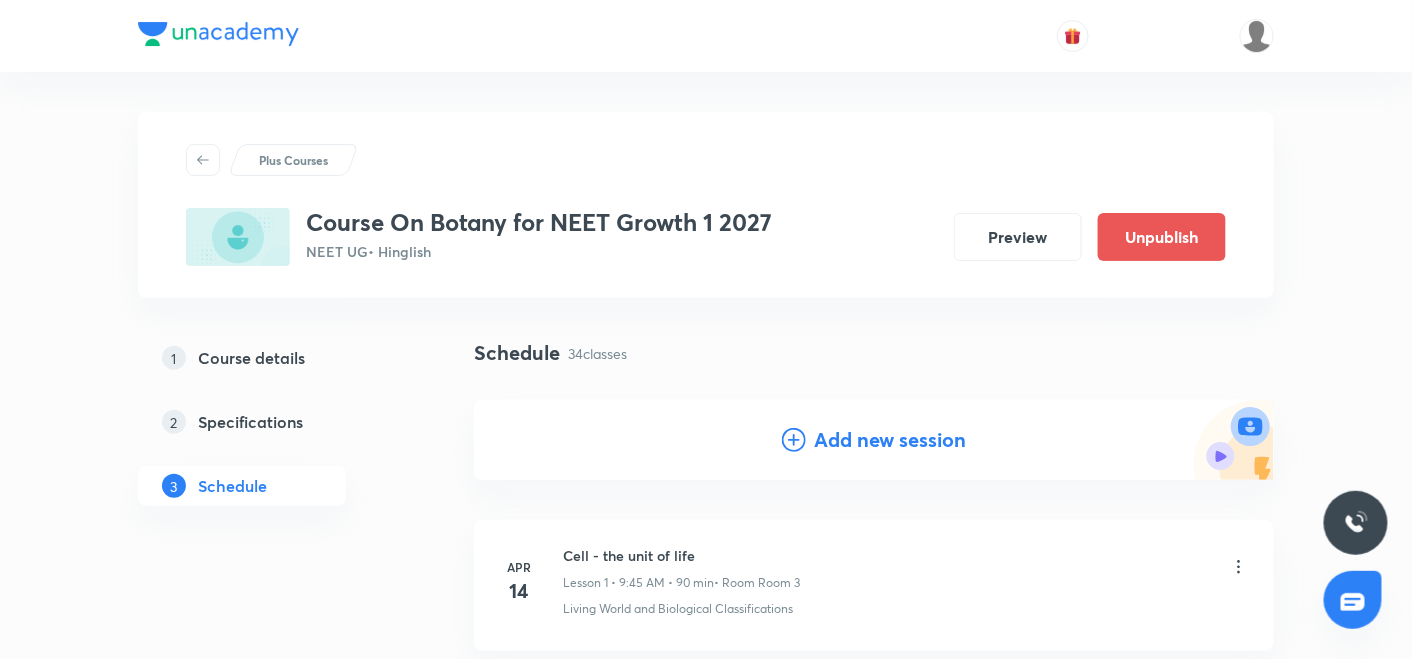 click 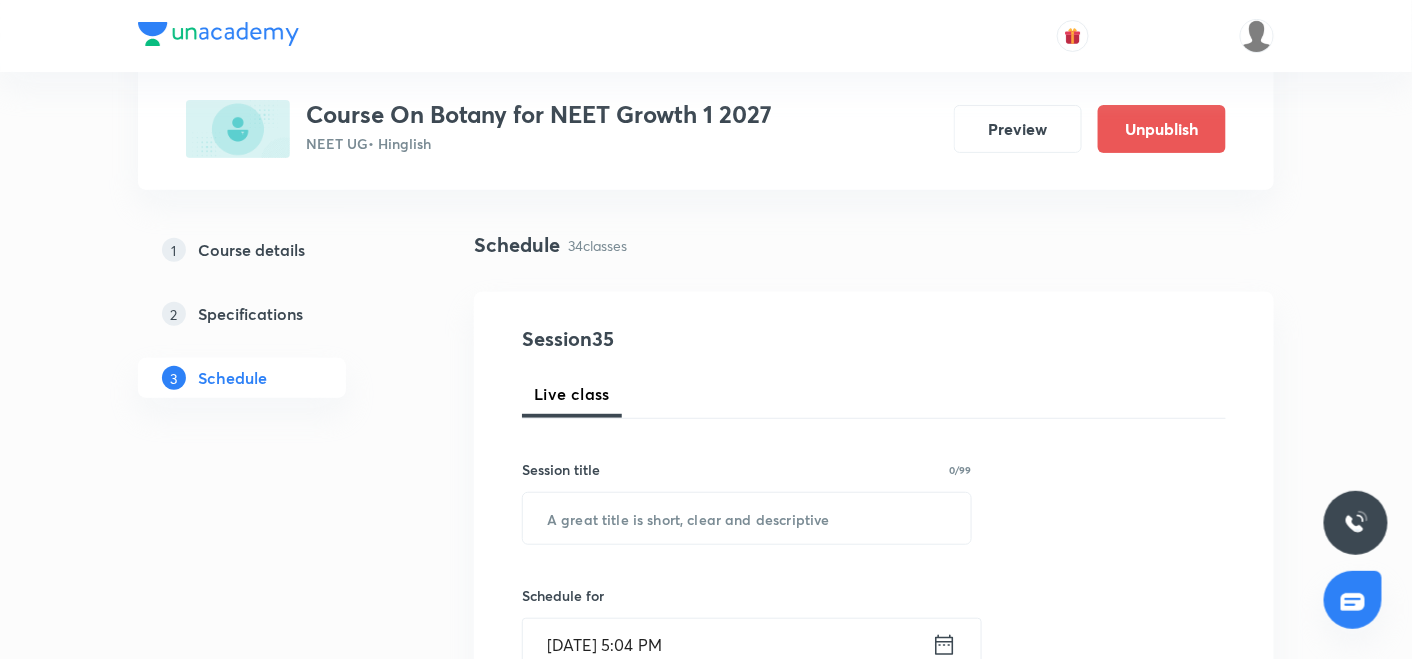 scroll, scrollTop: 125, scrollLeft: 0, axis: vertical 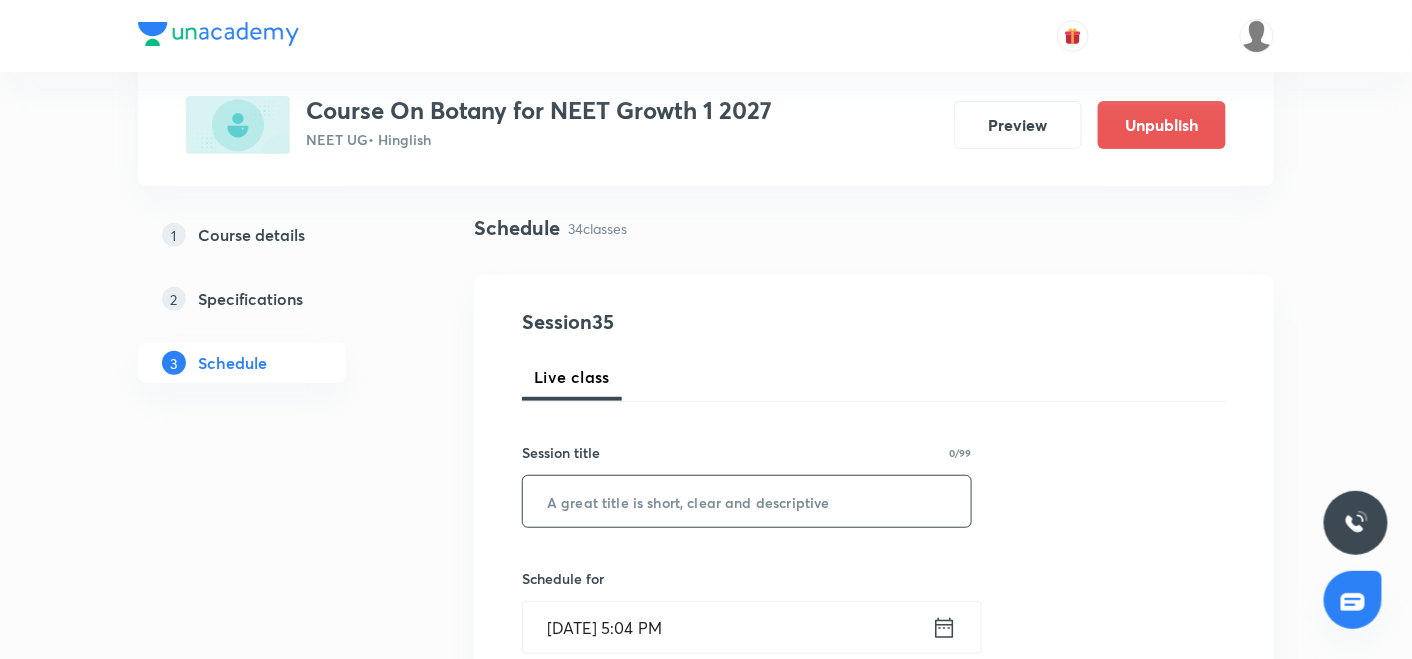 click at bounding box center (747, 501) 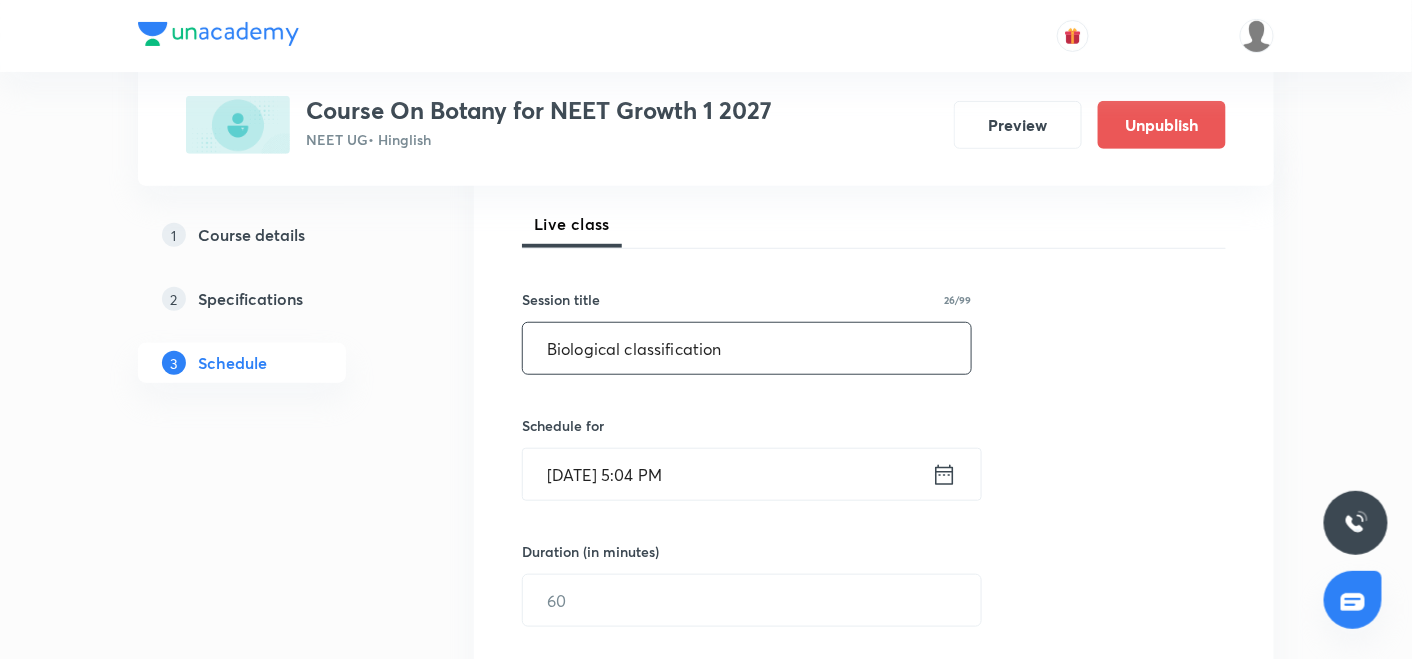scroll, scrollTop: 285, scrollLeft: 0, axis: vertical 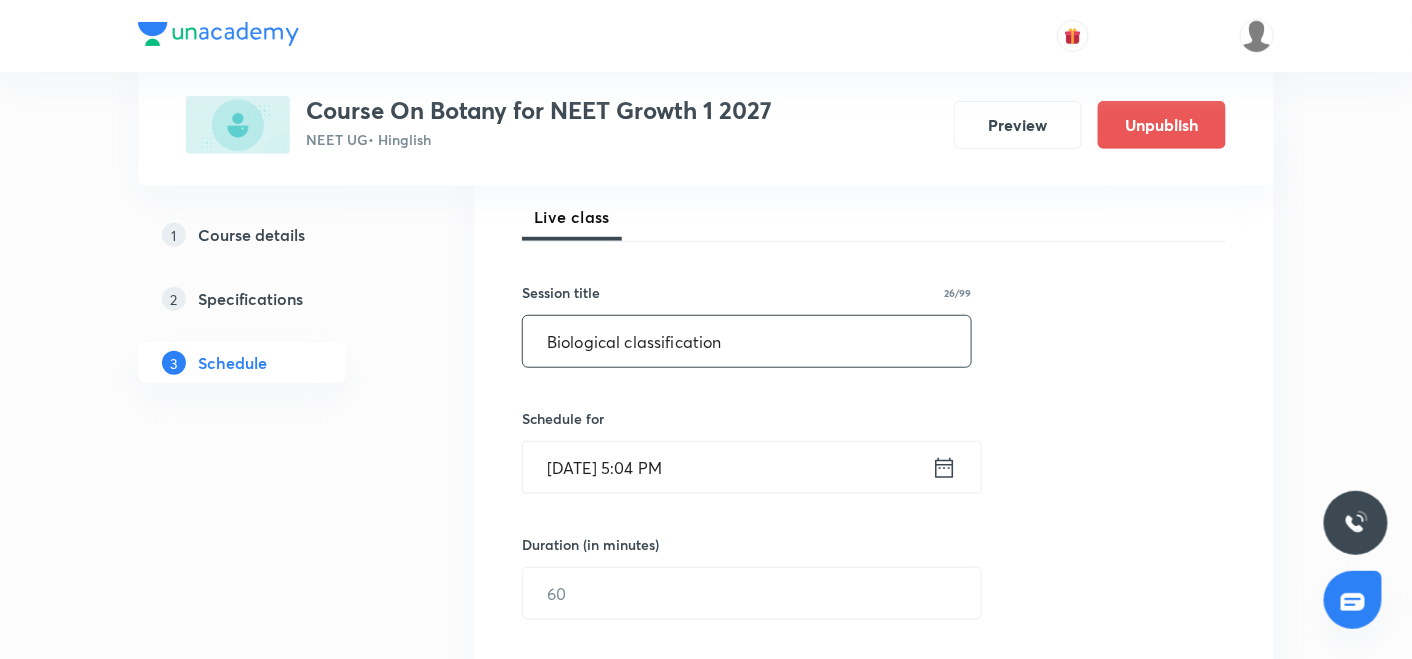 type on "Biological classification" 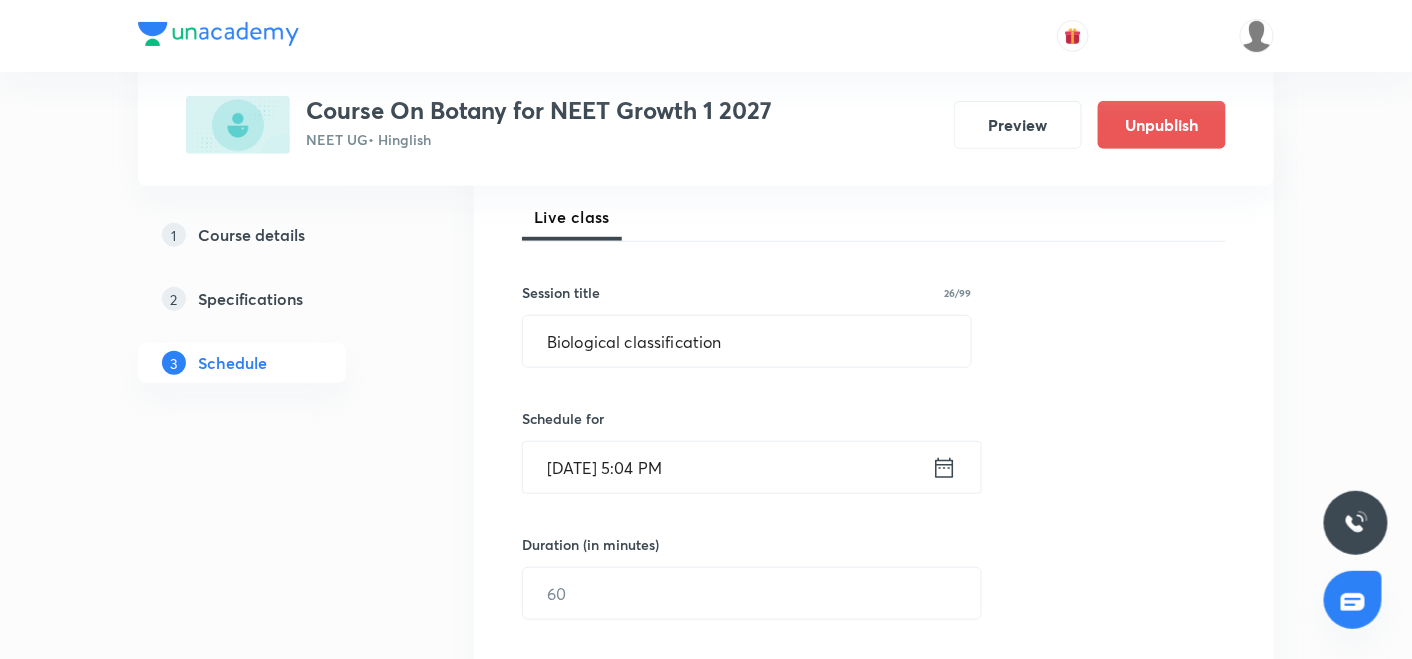 click 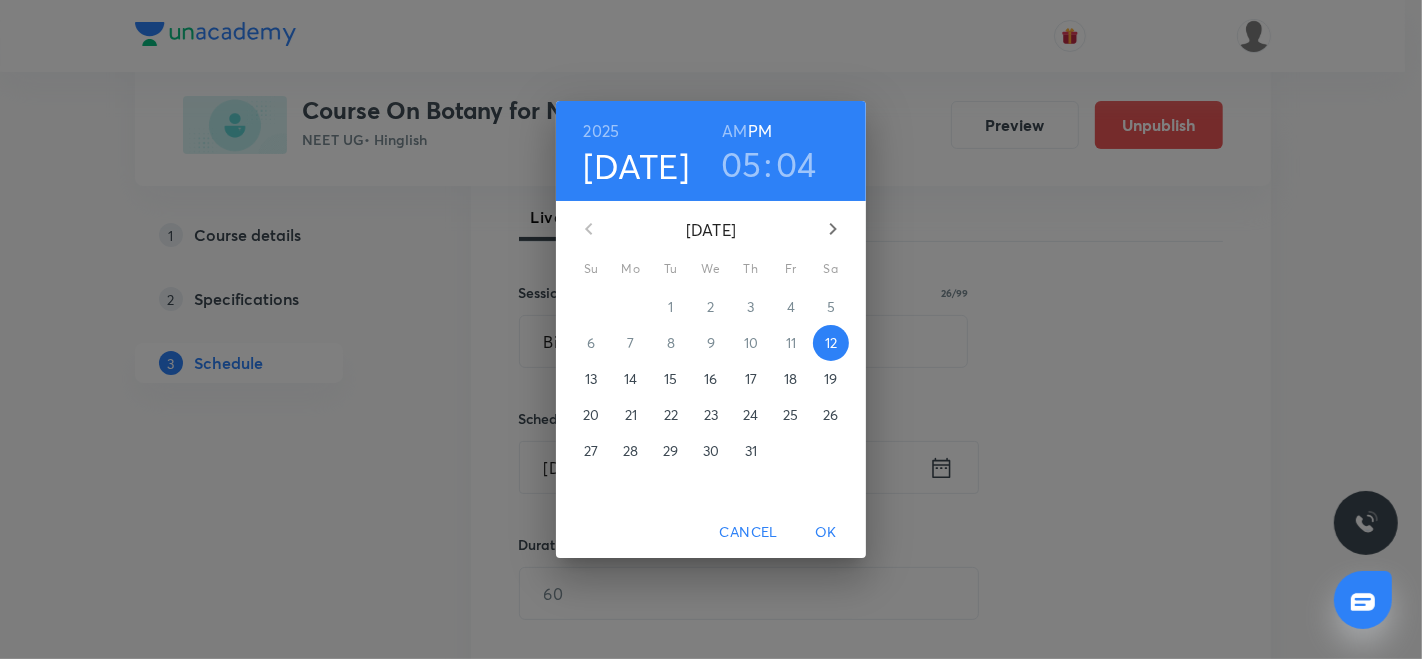 click on "19" at bounding box center [830, 379] 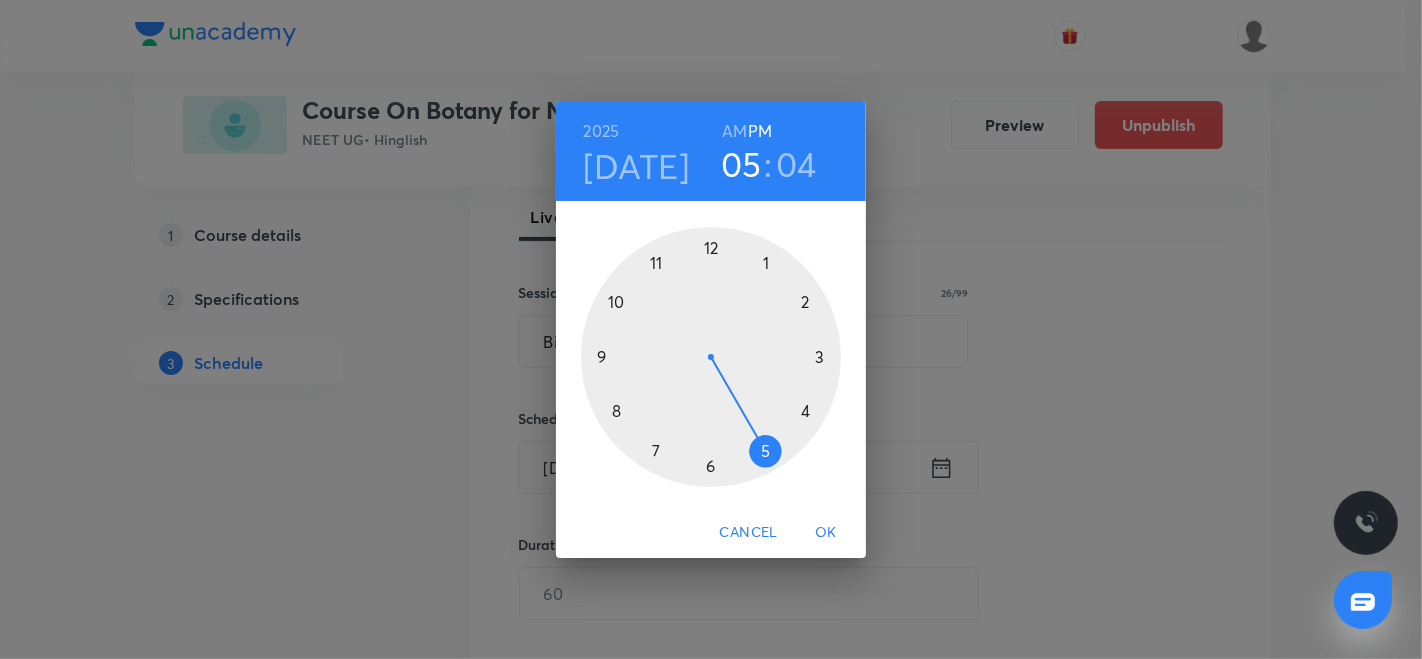 click at bounding box center (711, 357) 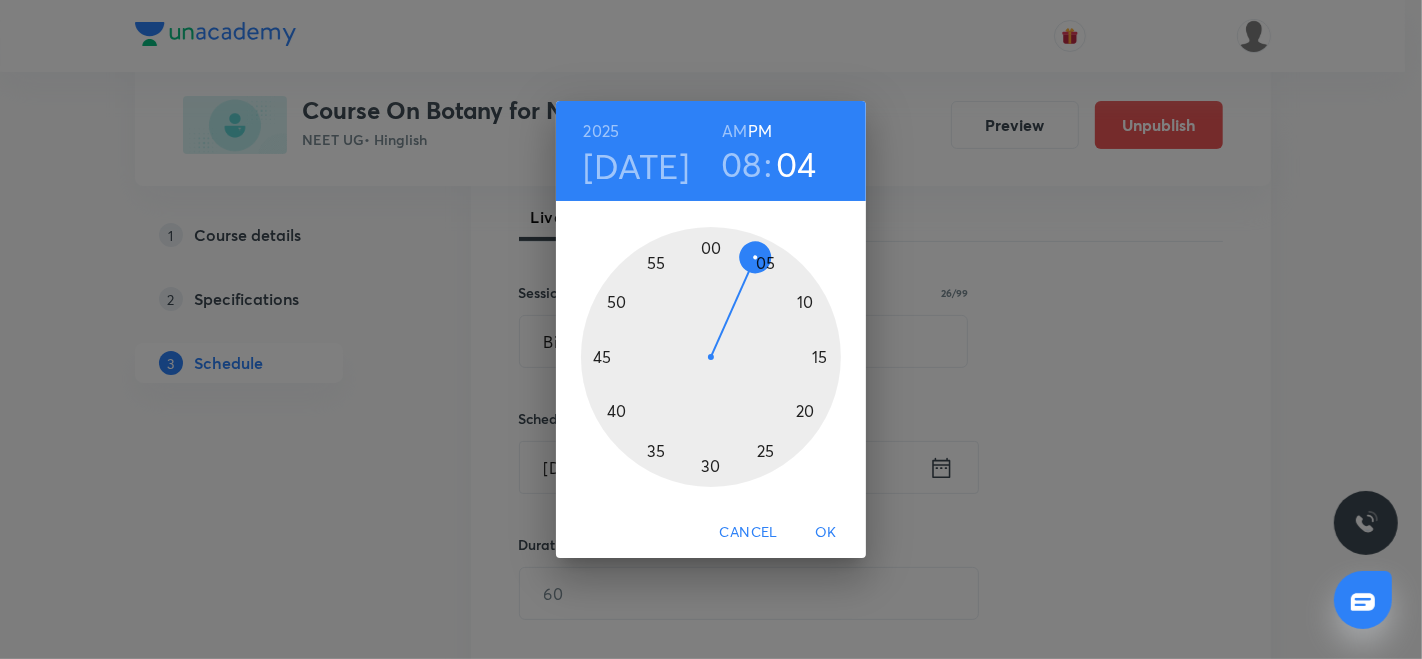 click on "AM" at bounding box center [734, 131] 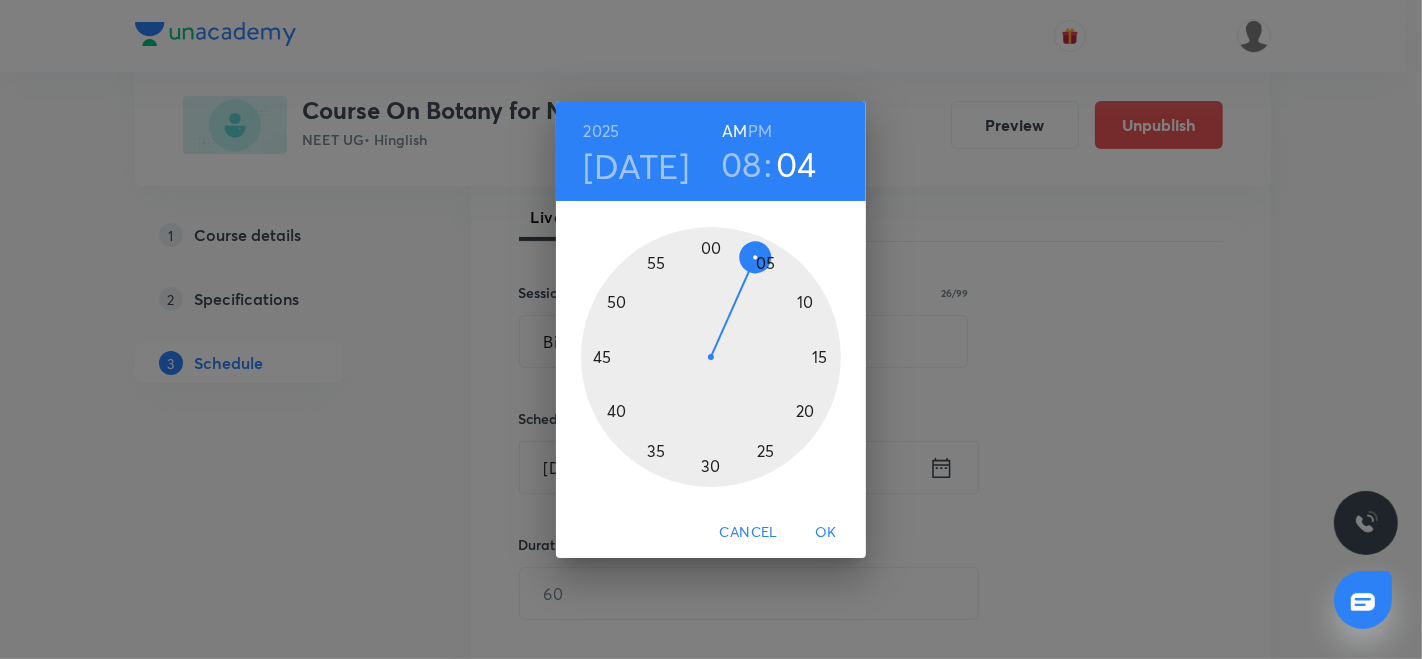 click at bounding box center [711, 357] 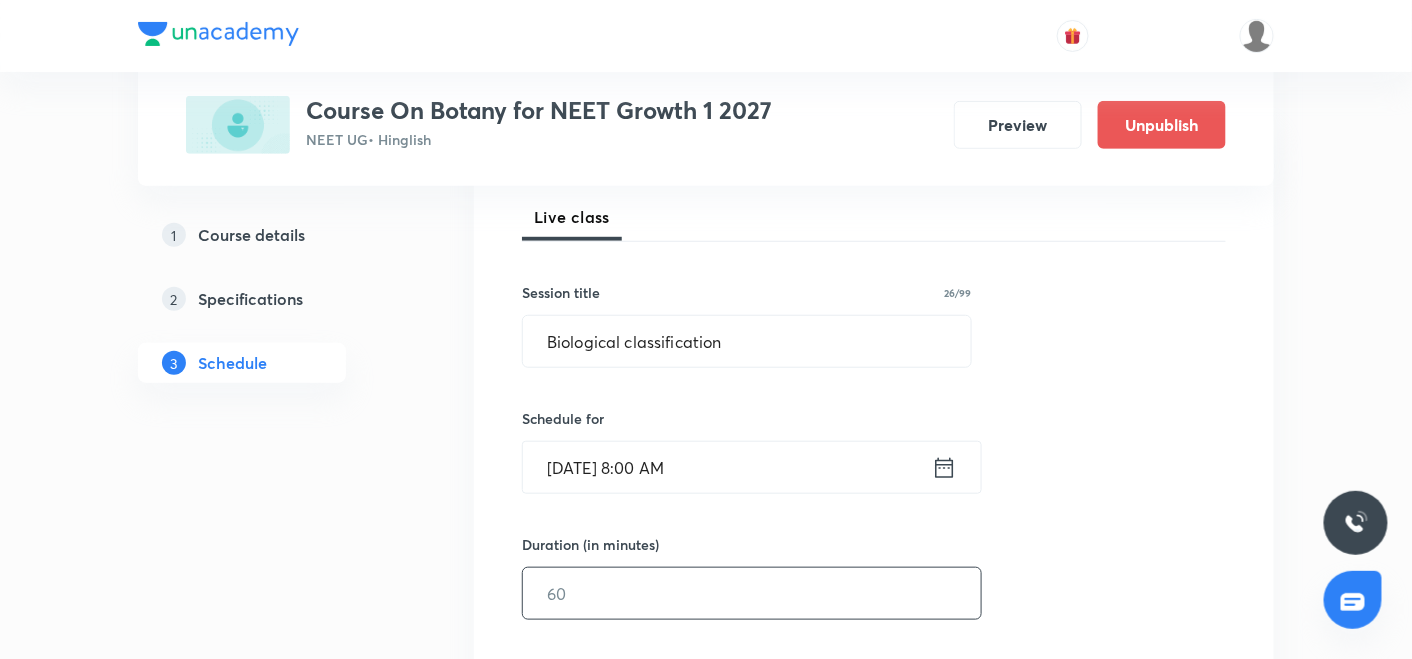click at bounding box center (752, 593) 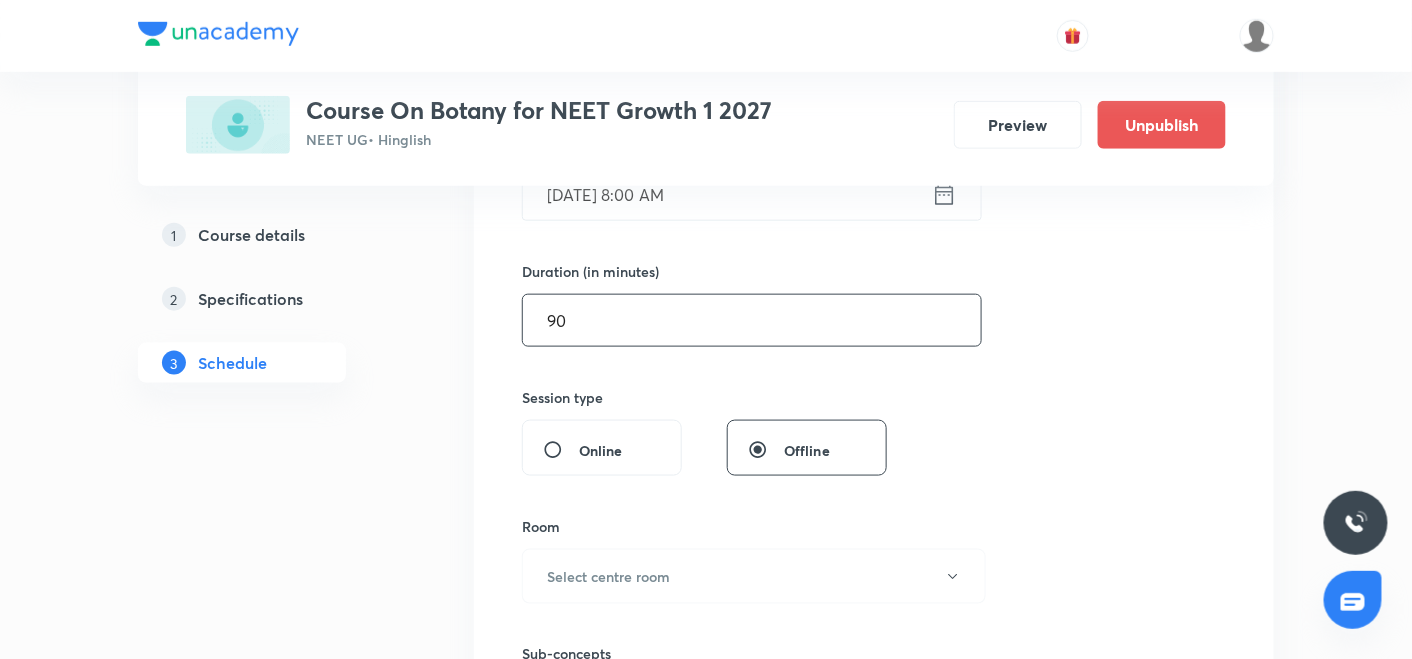 scroll, scrollTop: 618, scrollLeft: 0, axis: vertical 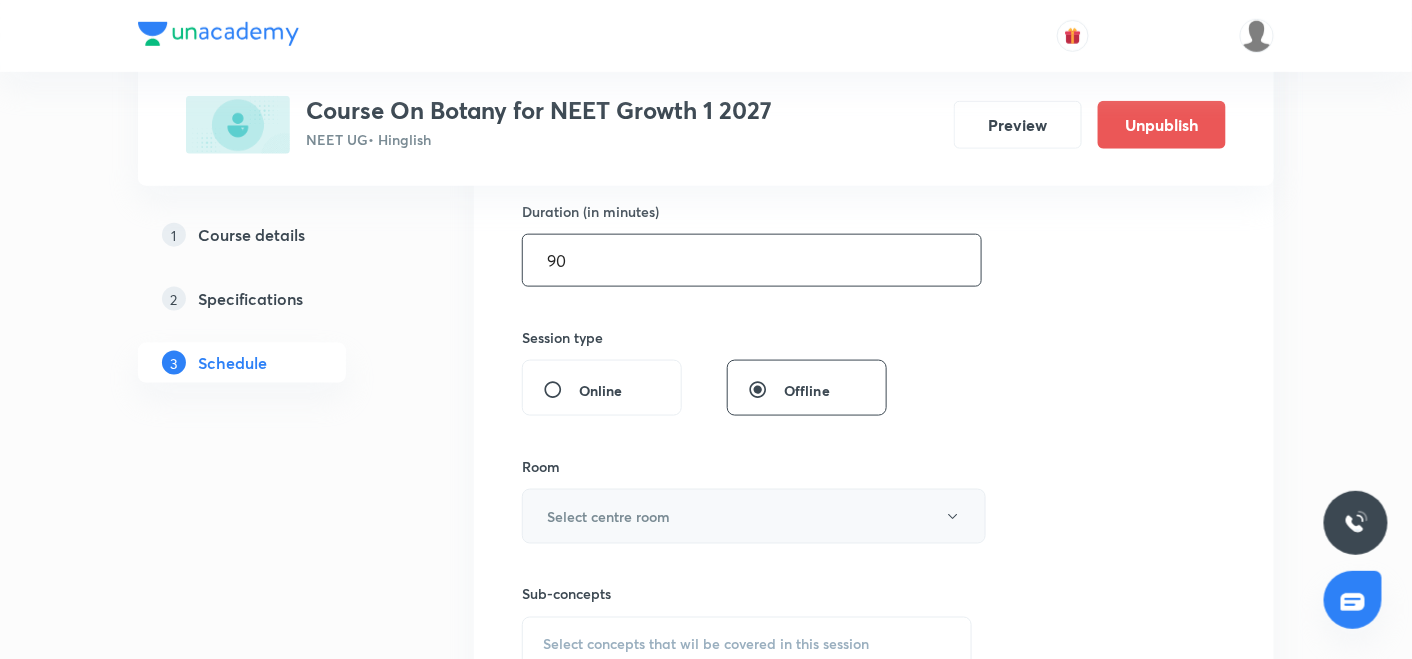 type on "90" 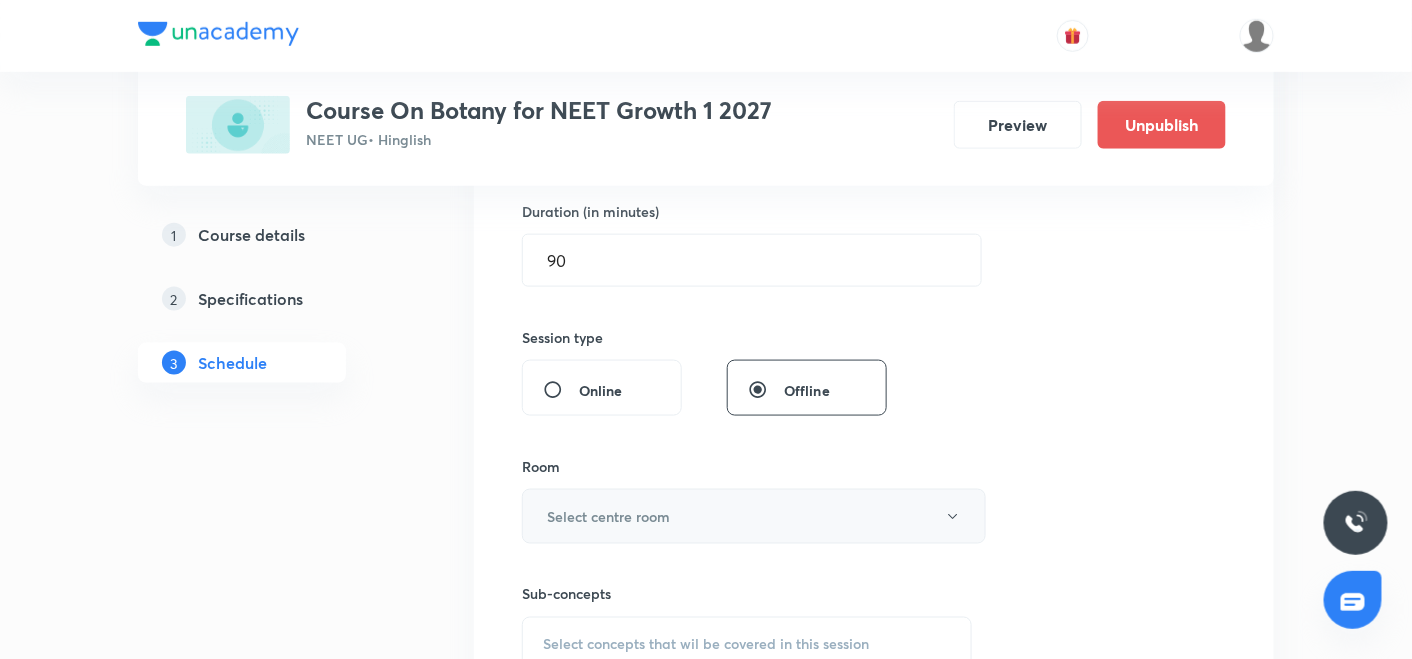 click on "Select centre room" at bounding box center (754, 516) 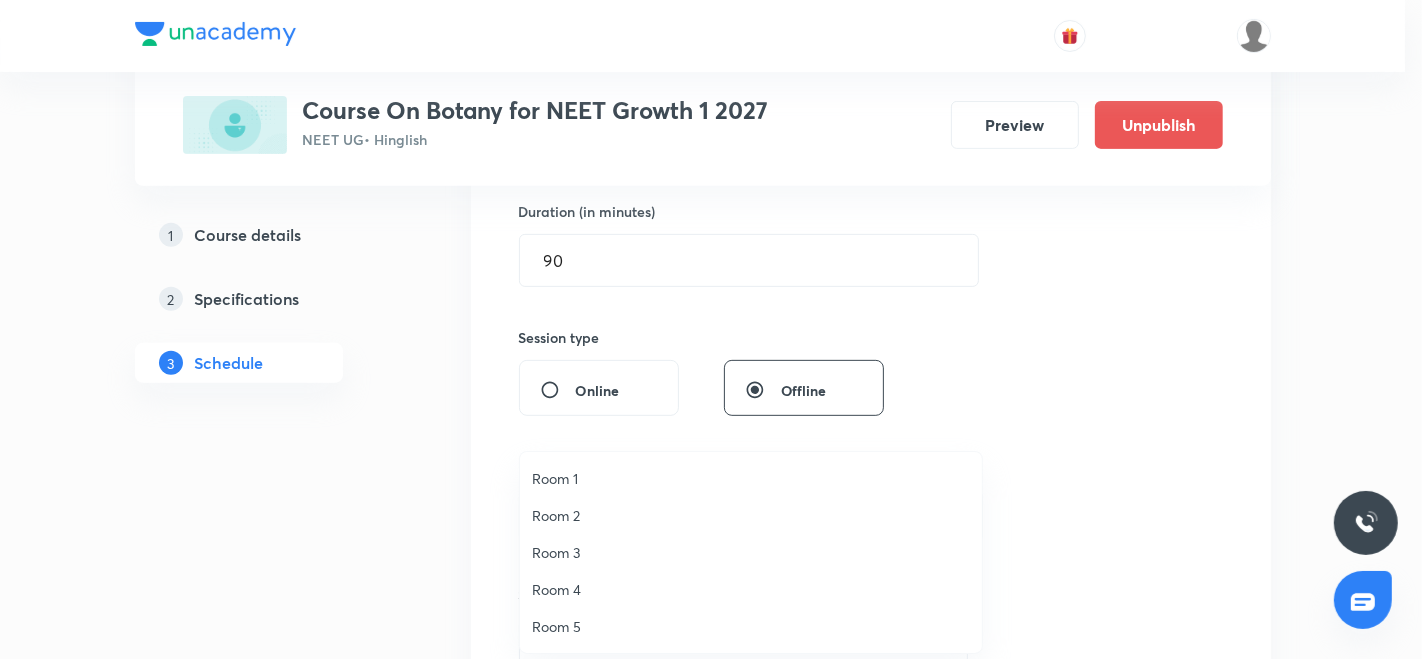 click on "Room 3" at bounding box center (751, 552) 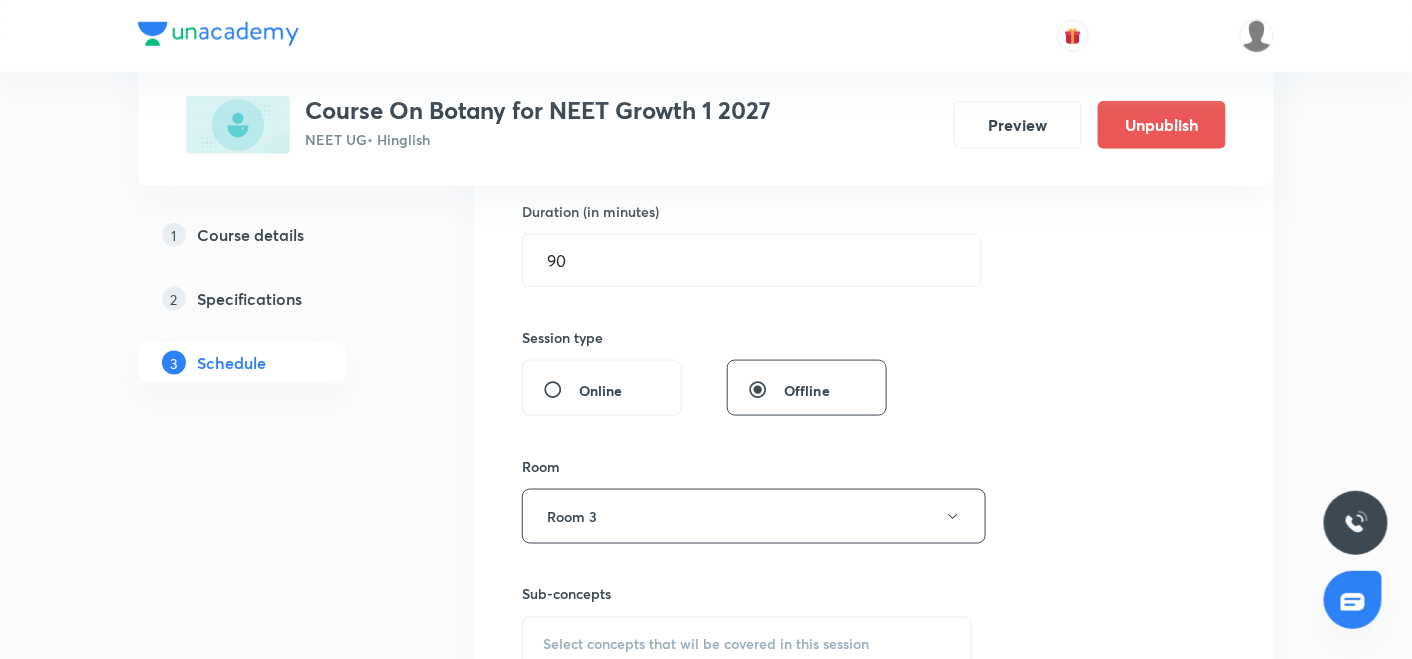 click on "1 Course details 2 Specifications 3 Schedule" at bounding box center [274, 2969] 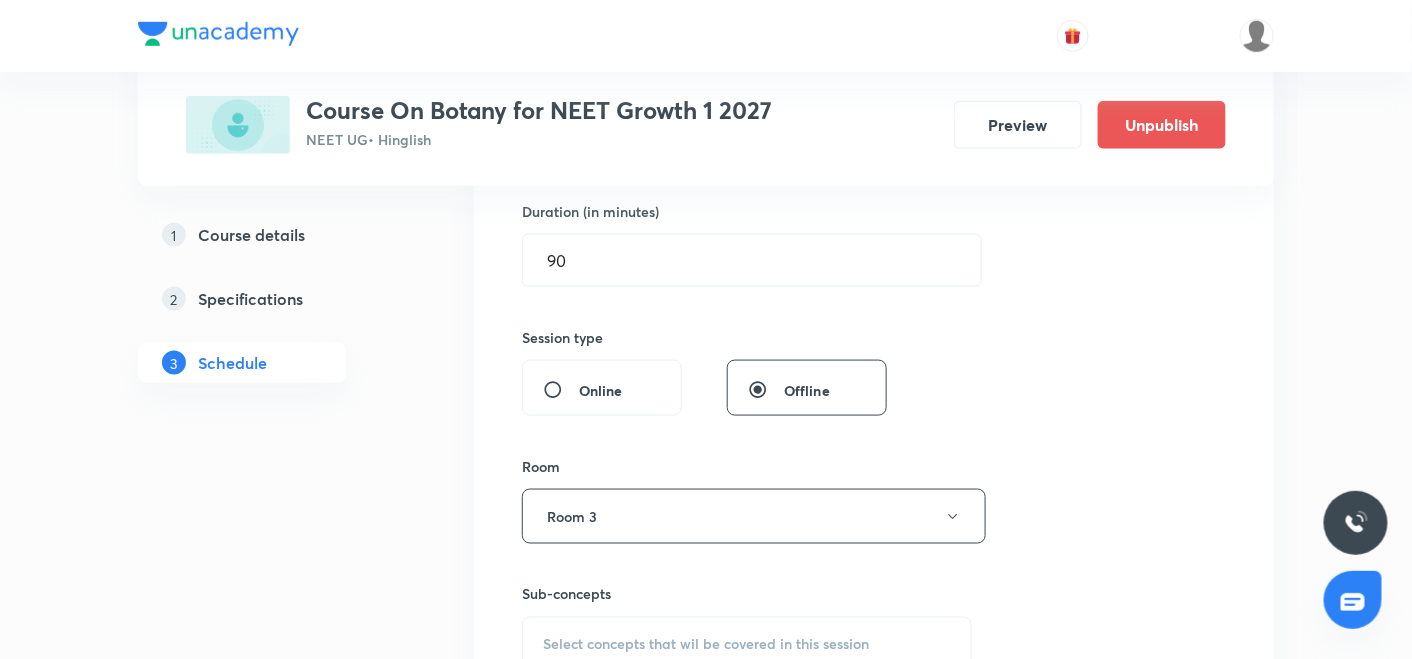 click on "Select concepts that wil be covered in this session" at bounding box center [706, 645] 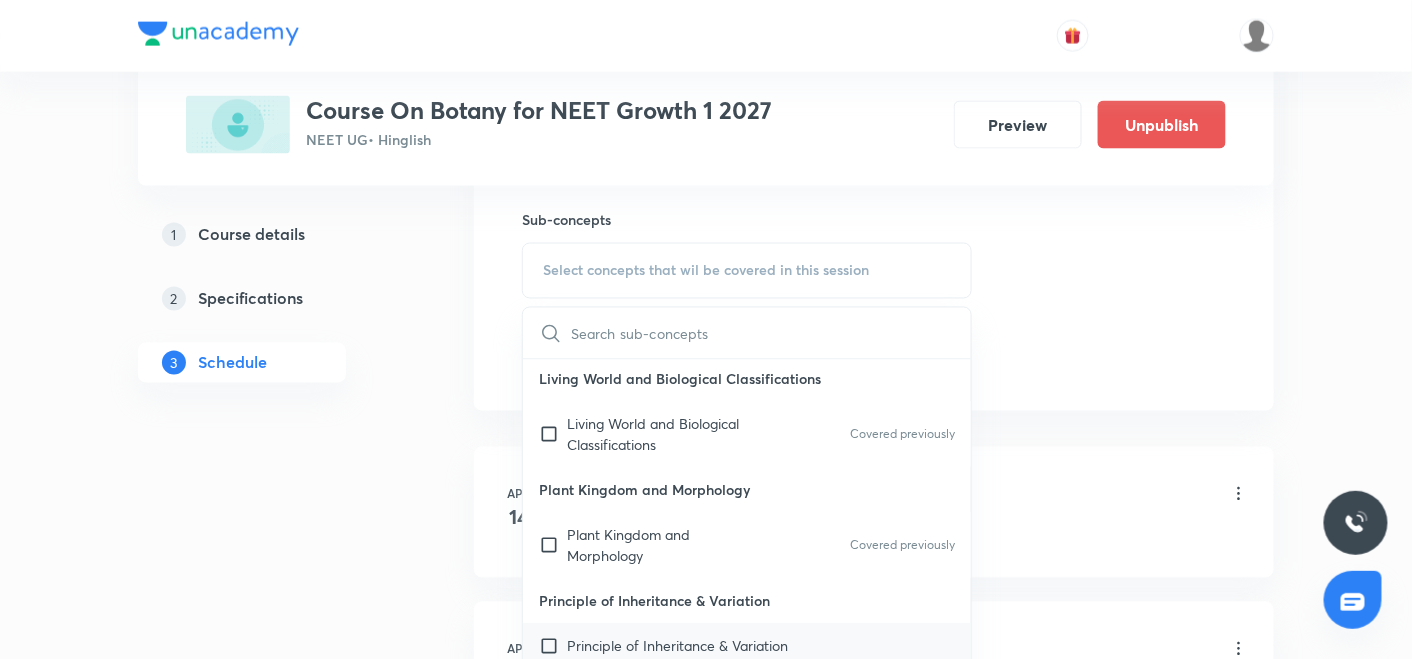 scroll, scrollTop: 0, scrollLeft: 0, axis: both 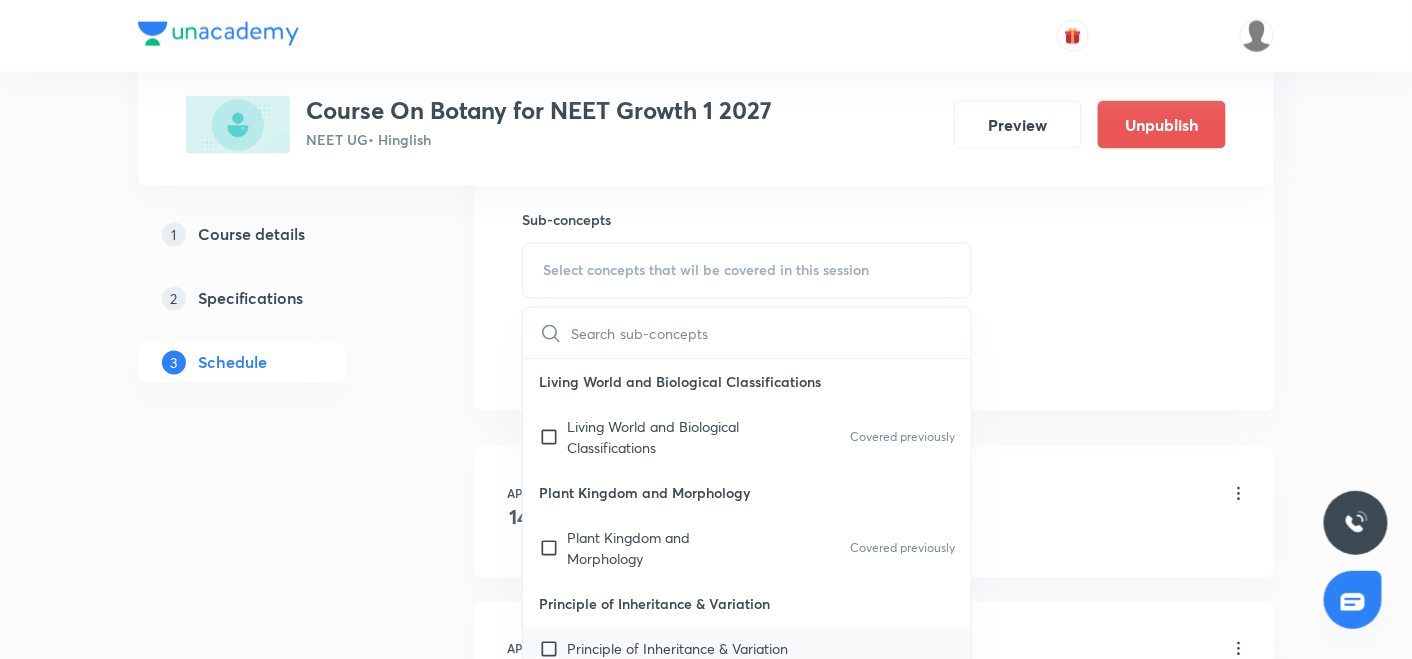 click on "Plant Kingdom and  Morphology" at bounding box center [747, 493] 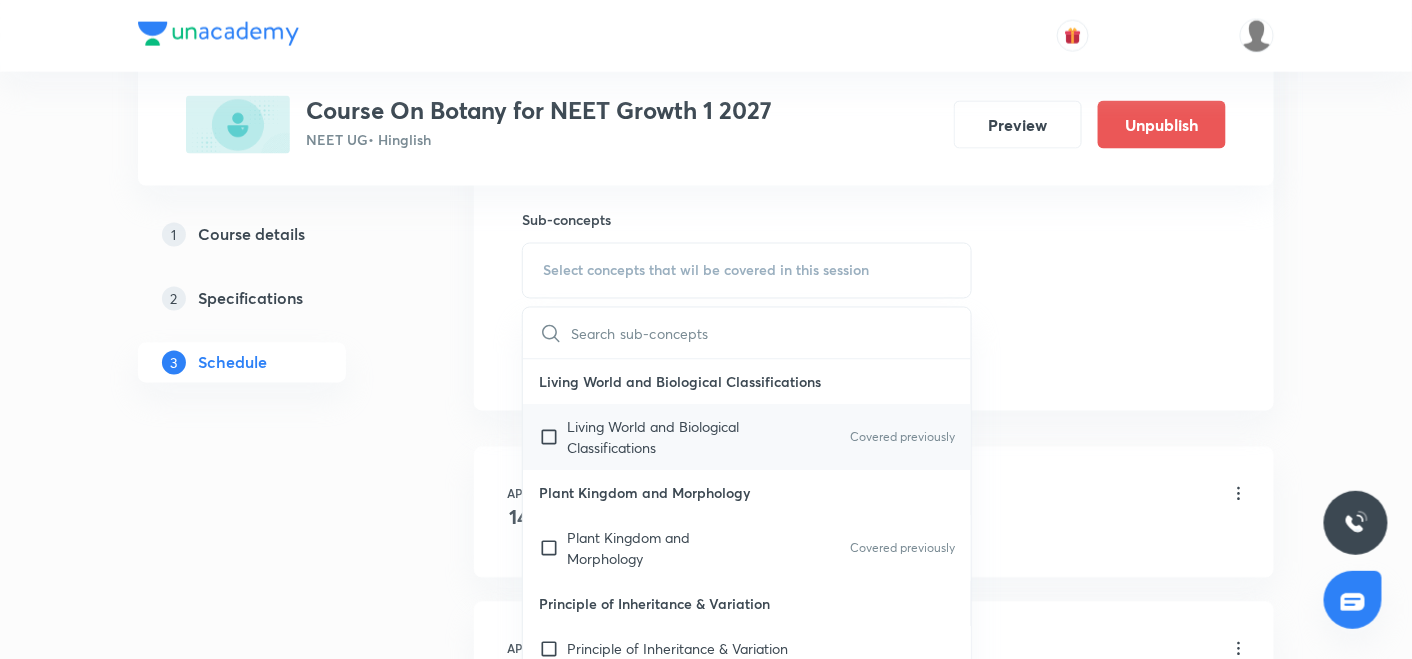 click at bounding box center (553, 438) 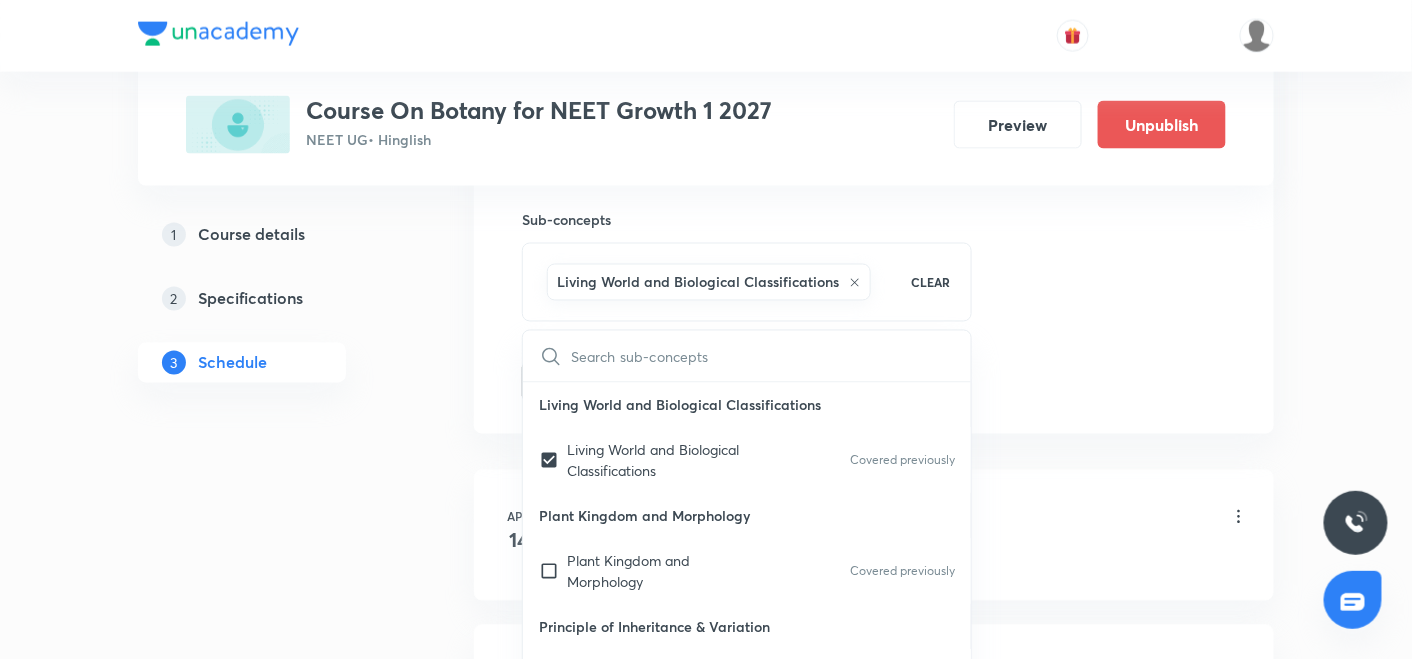 click on "Plus Courses Course On Botany for NEET Growth 1 2027 NEET UG  • Hinglish Preview Unpublish 1 Course details 2 Specifications 3 Schedule Schedule 34  classes Session  35 Live class Session title 26/99 Biological classification ​ Schedule for [DATE] 8:00 AM ​ Duration (in minutes) 90 ​   Session type Online Offline Room Room 3 Sub-concepts Living World and Biological Classifications  CLEAR ​ Living World and Biological Classifications  Living World and Biological Classifications  Covered previously Plant Kingdom and  Morphology Plant Kingdom and  Morphology Covered previously Principle of Inheritance &  Variation Principle of Inheritance &  Variation Molecular Basis of Inheritance, Molecular Basis of Inheritance Anatomy of Flowering Plants, Photosynthesis, Anatomy of Flowering Plants, Photosynthesis, Covered previously Respiration, Plant Growth & Development Respiration, Plant Growth & Development Biological Classification, Plant Kingdom, Morphology of Flowering Plants Covered previously Add 14" at bounding box center (706, 2494) 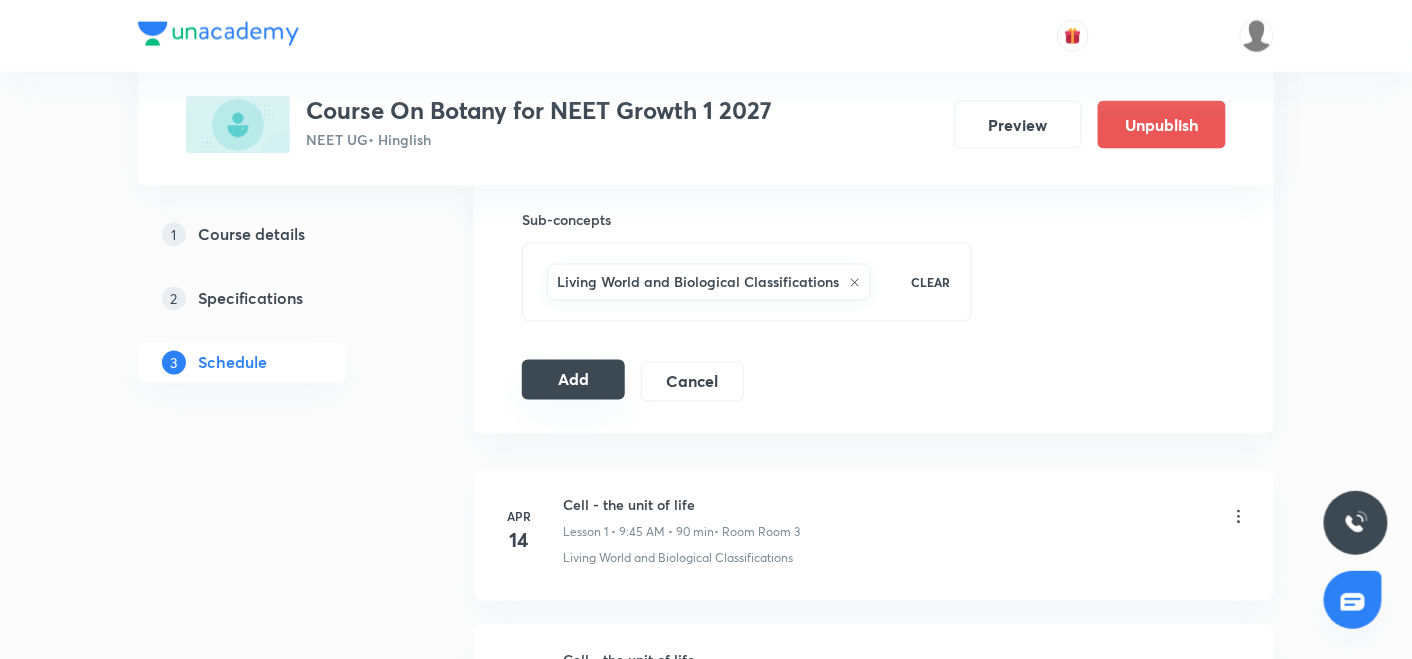click on "Add" at bounding box center [573, 380] 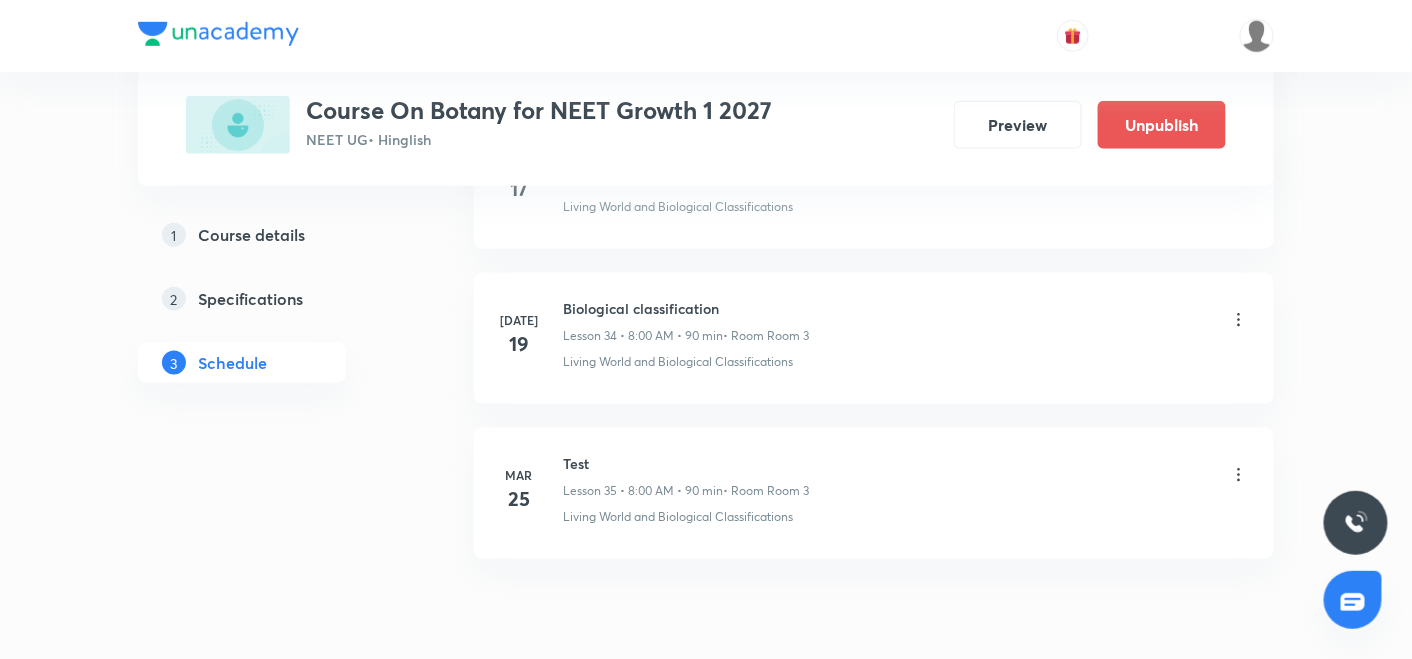 scroll, scrollTop: 5430, scrollLeft: 0, axis: vertical 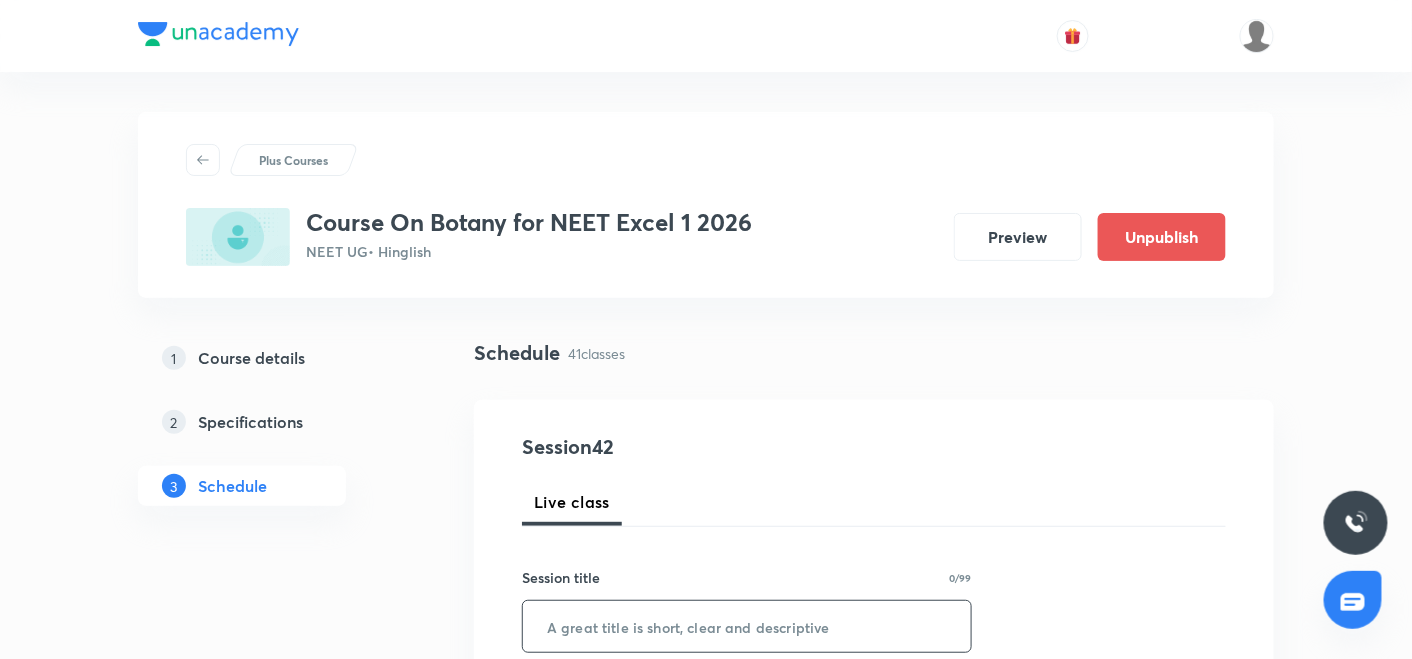 click at bounding box center [747, 626] 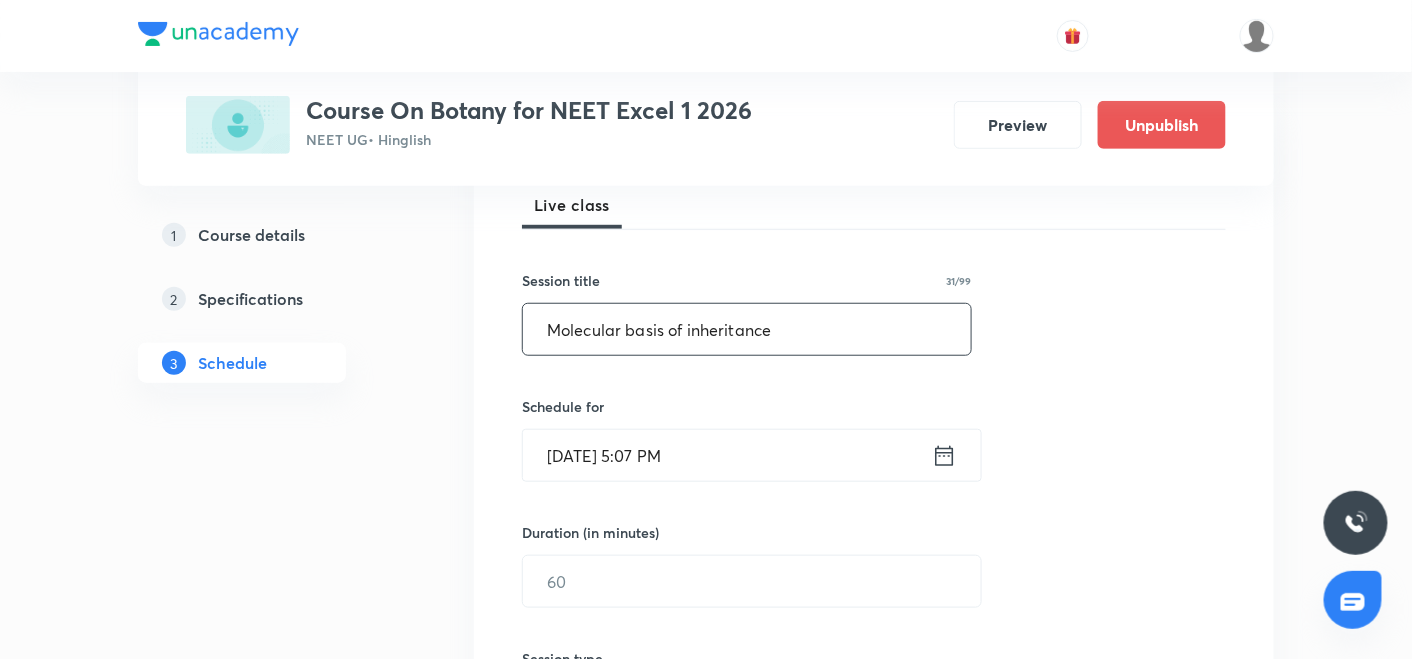 scroll, scrollTop: 303, scrollLeft: 0, axis: vertical 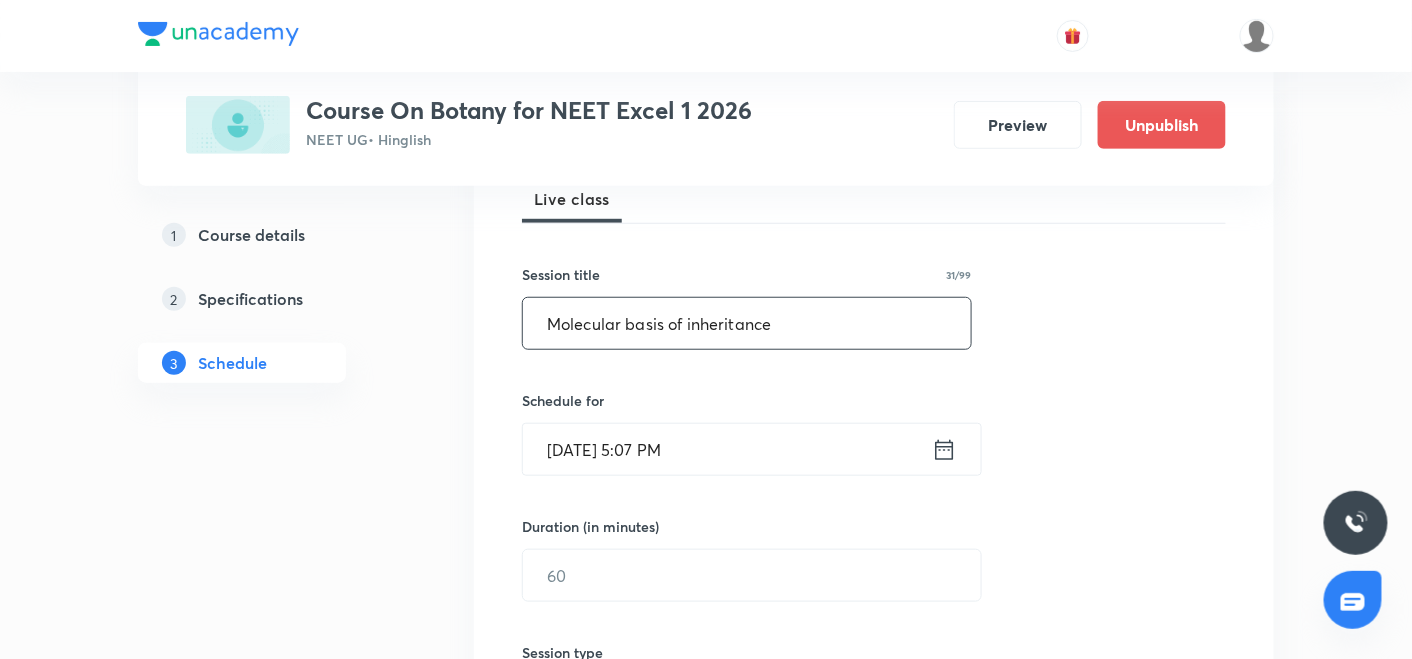 type on "Molecular basis of inheritance" 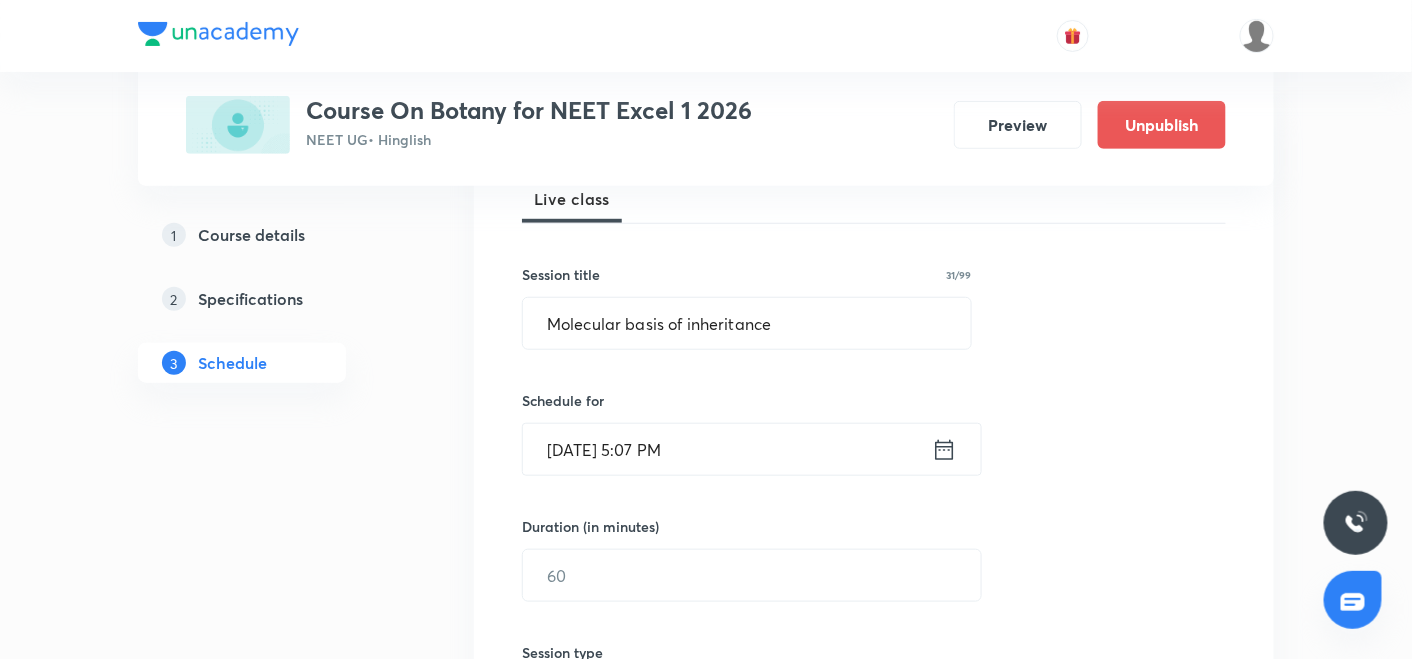 click 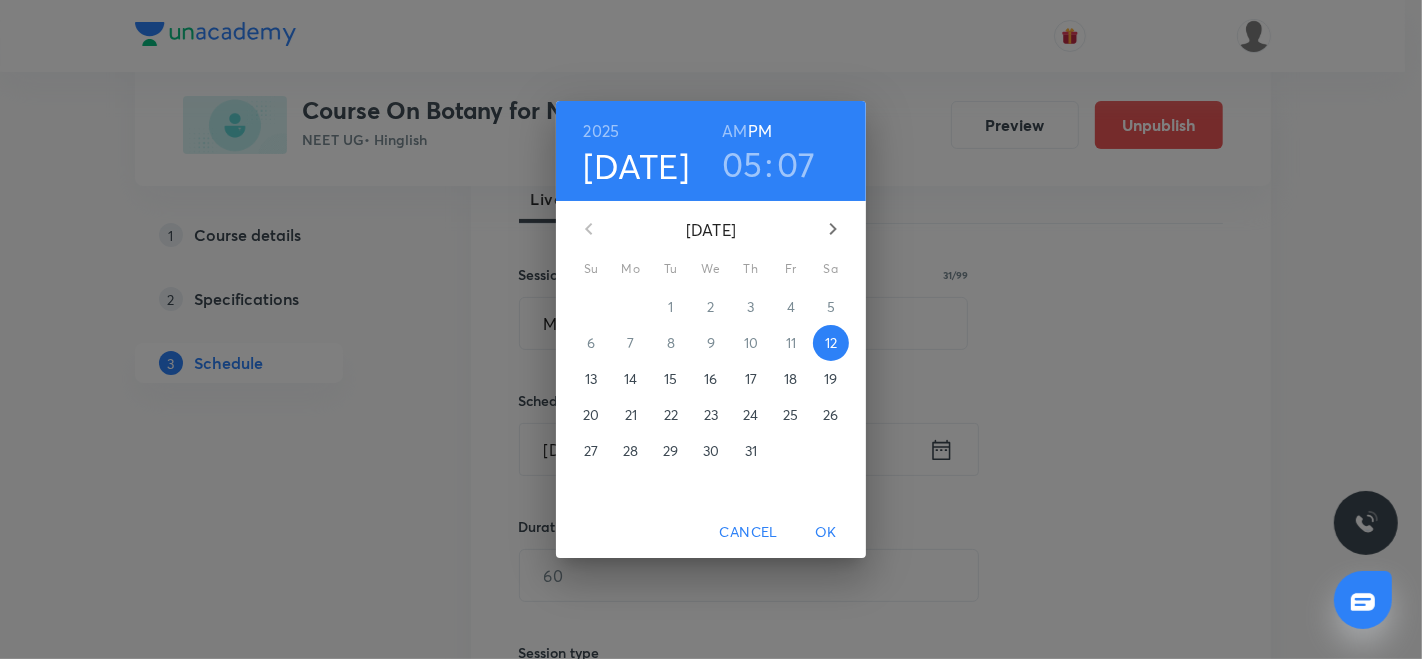 click on "15" at bounding box center (670, 379) 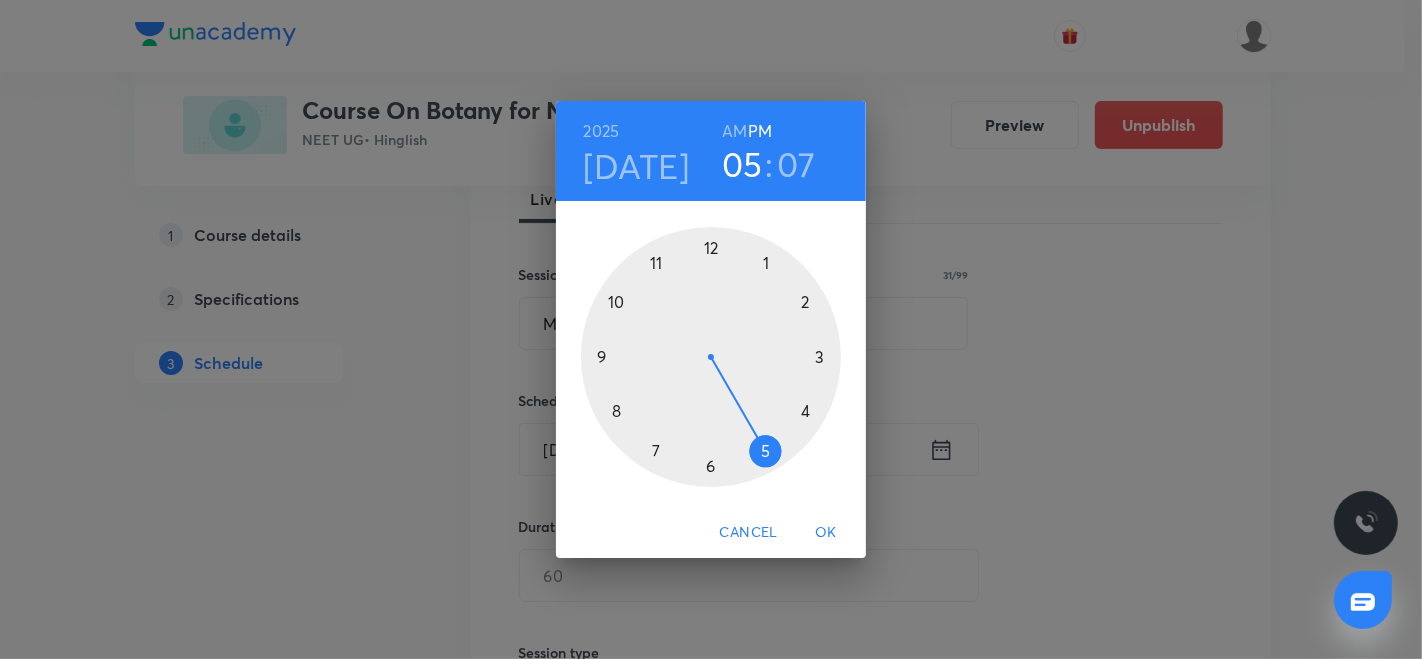 click at bounding box center (711, 357) 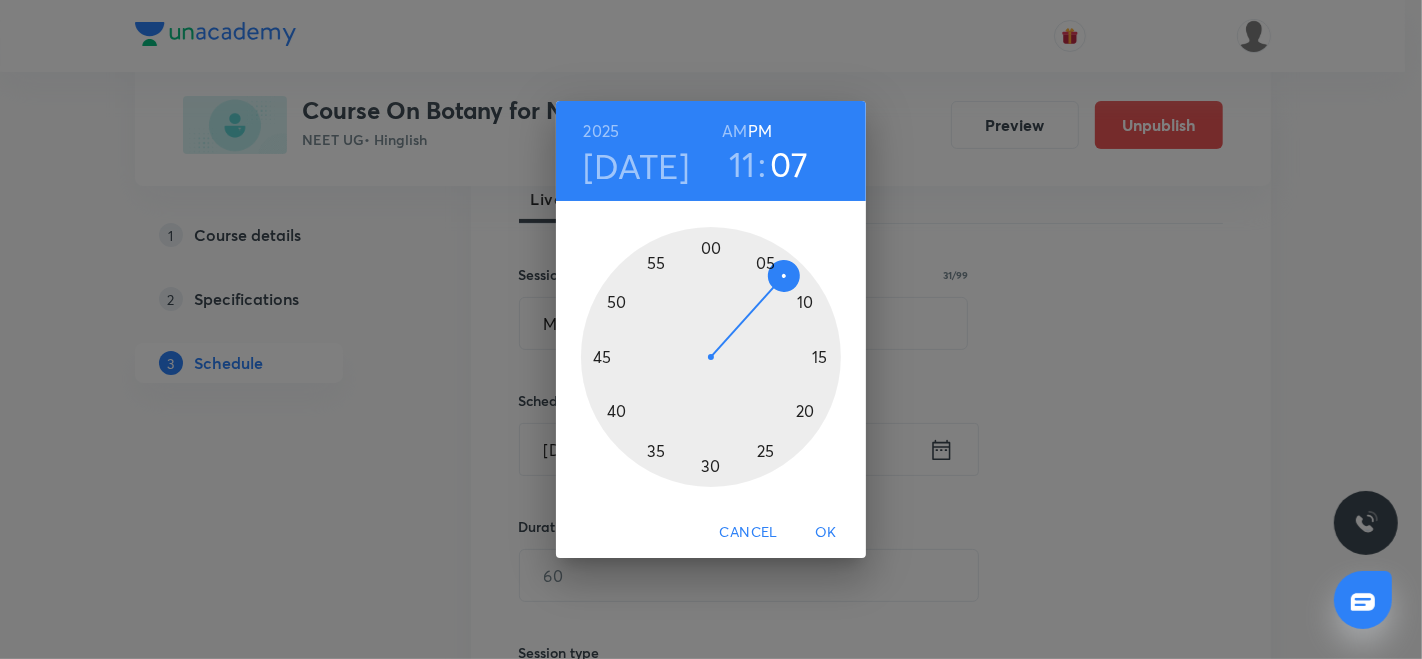 click on "AM" at bounding box center (734, 131) 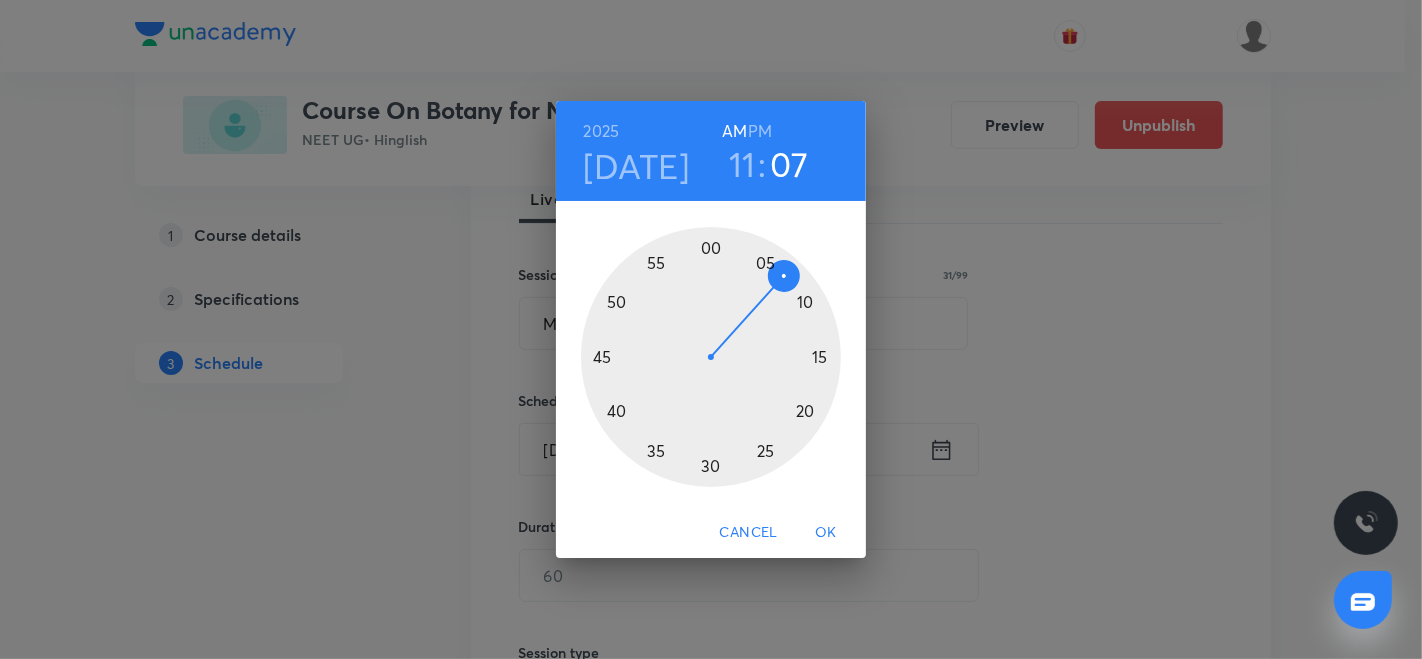 click at bounding box center [711, 357] 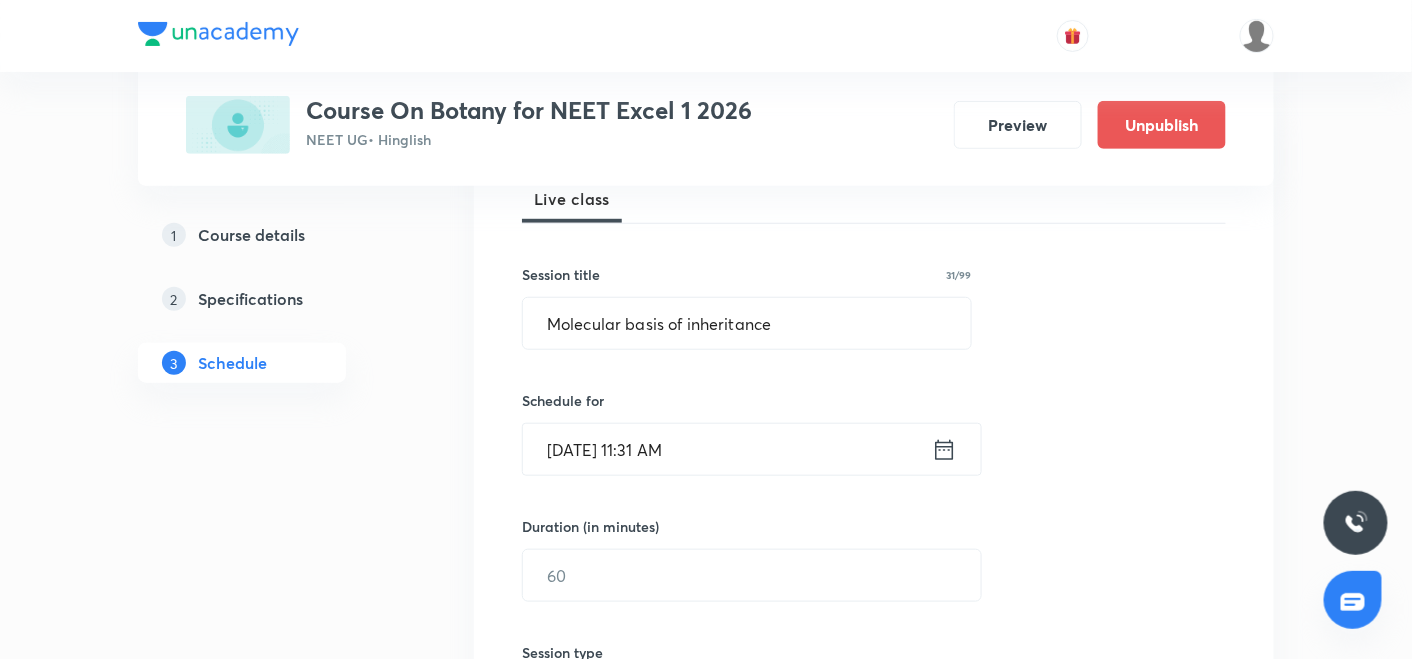 click 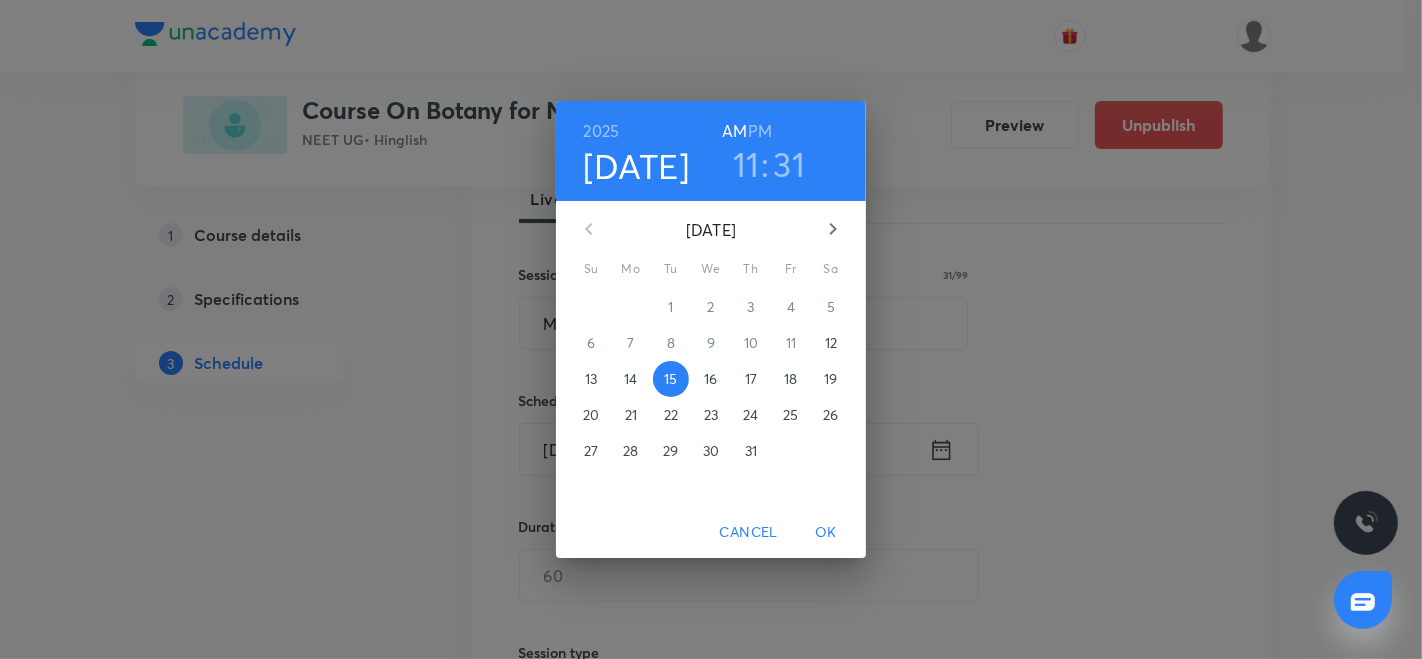 click on "31" at bounding box center (790, 164) 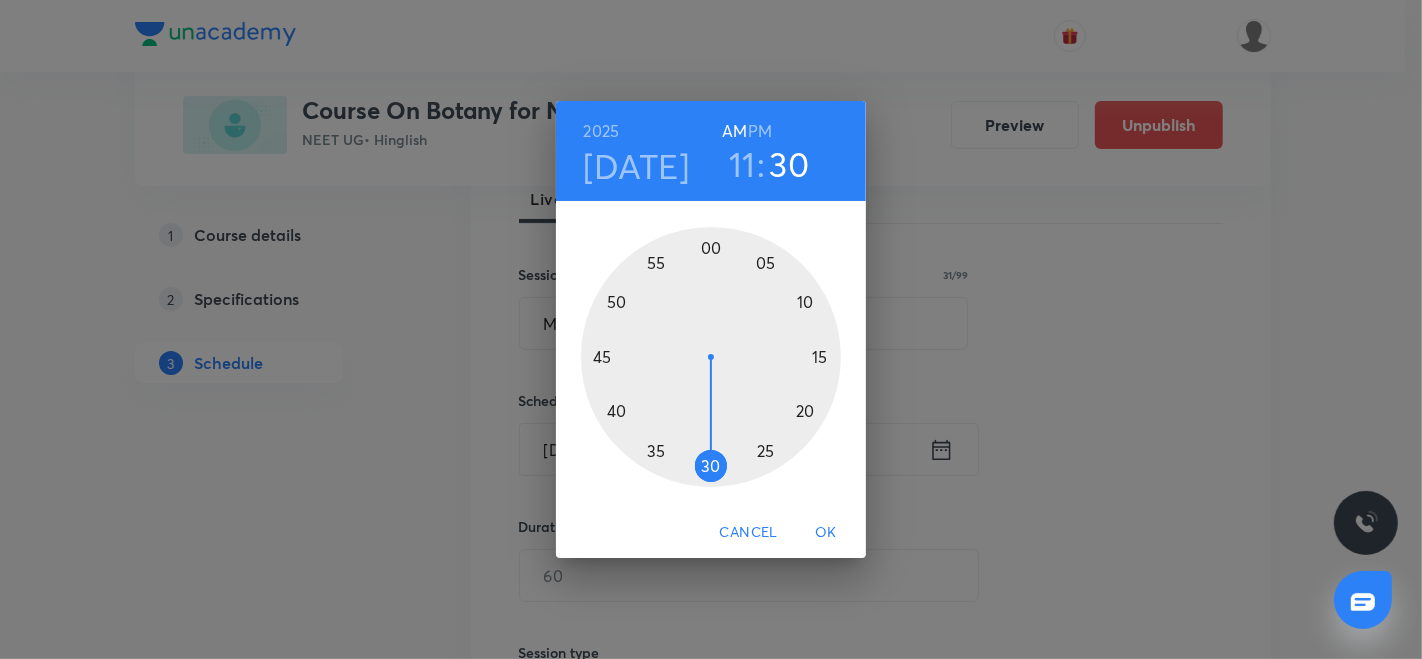 drag, startPoint x: 694, startPoint y: 458, endPoint x: 708, endPoint y: 472, distance: 19.79899 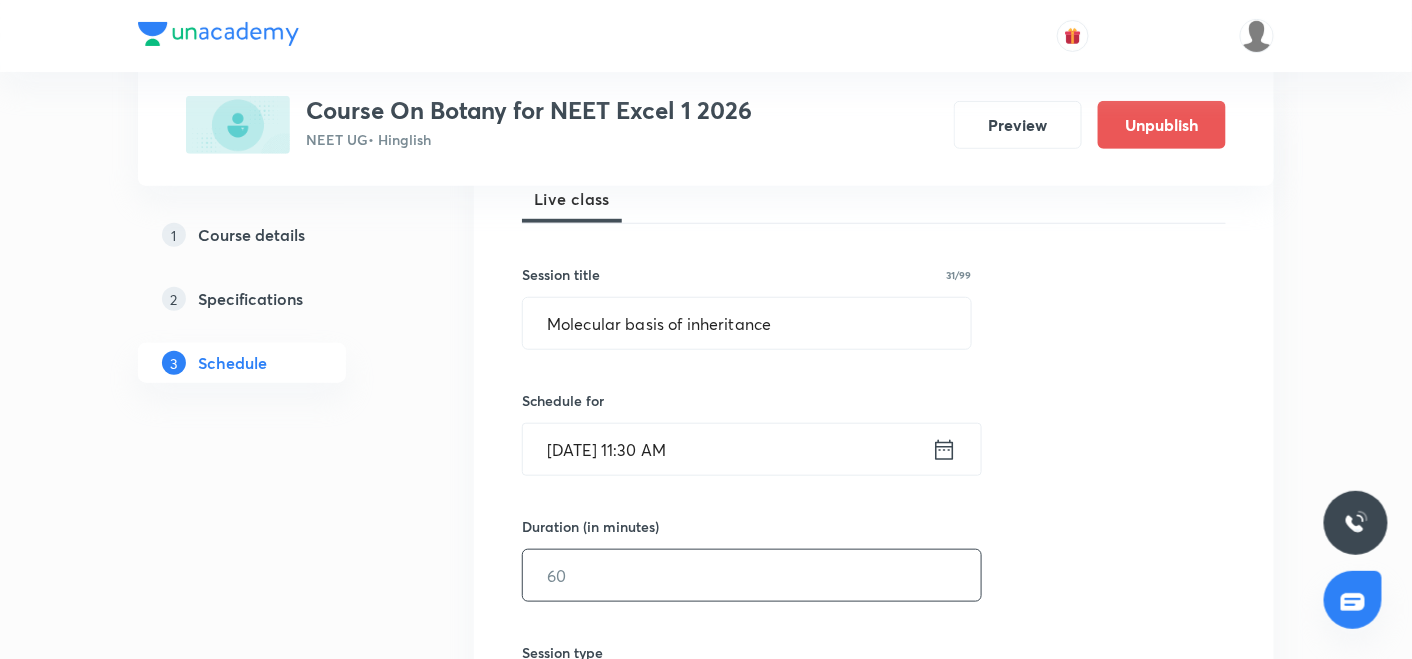 click at bounding box center [752, 575] 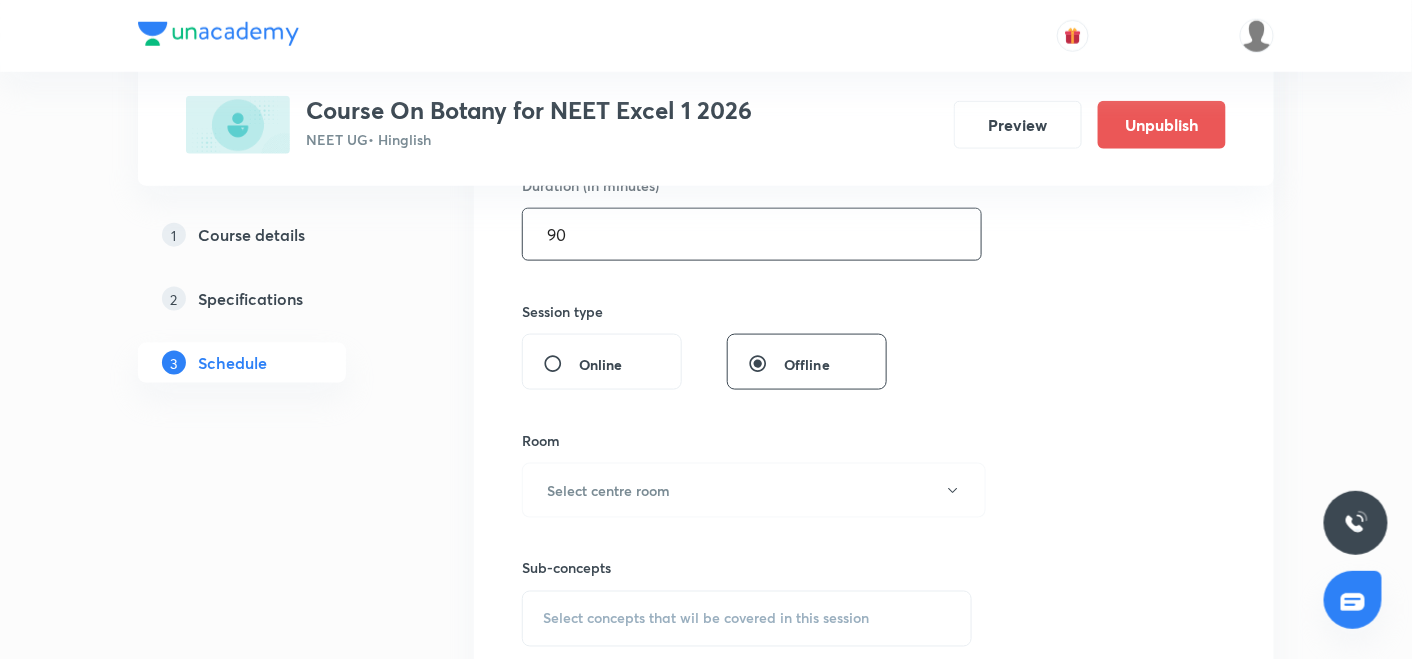 scroll, scrollTop: 645, scrollLeft: 0, axis: vertical 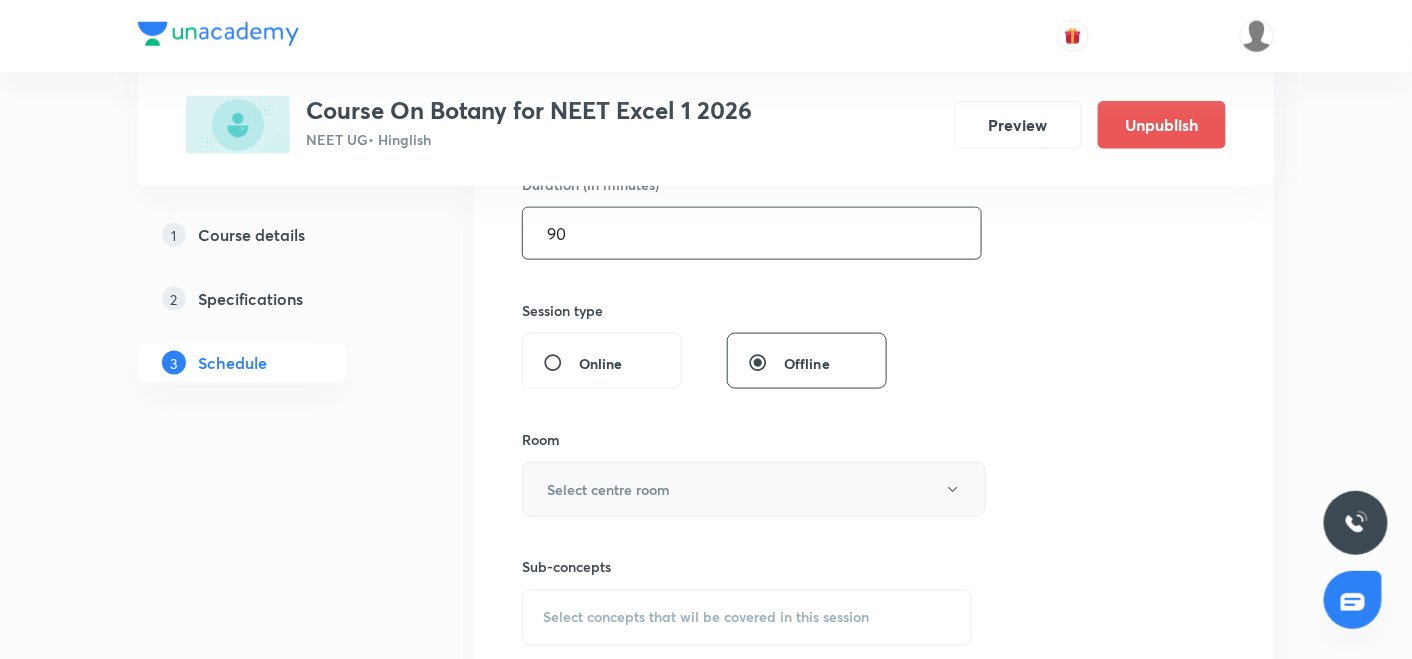 type on "90" 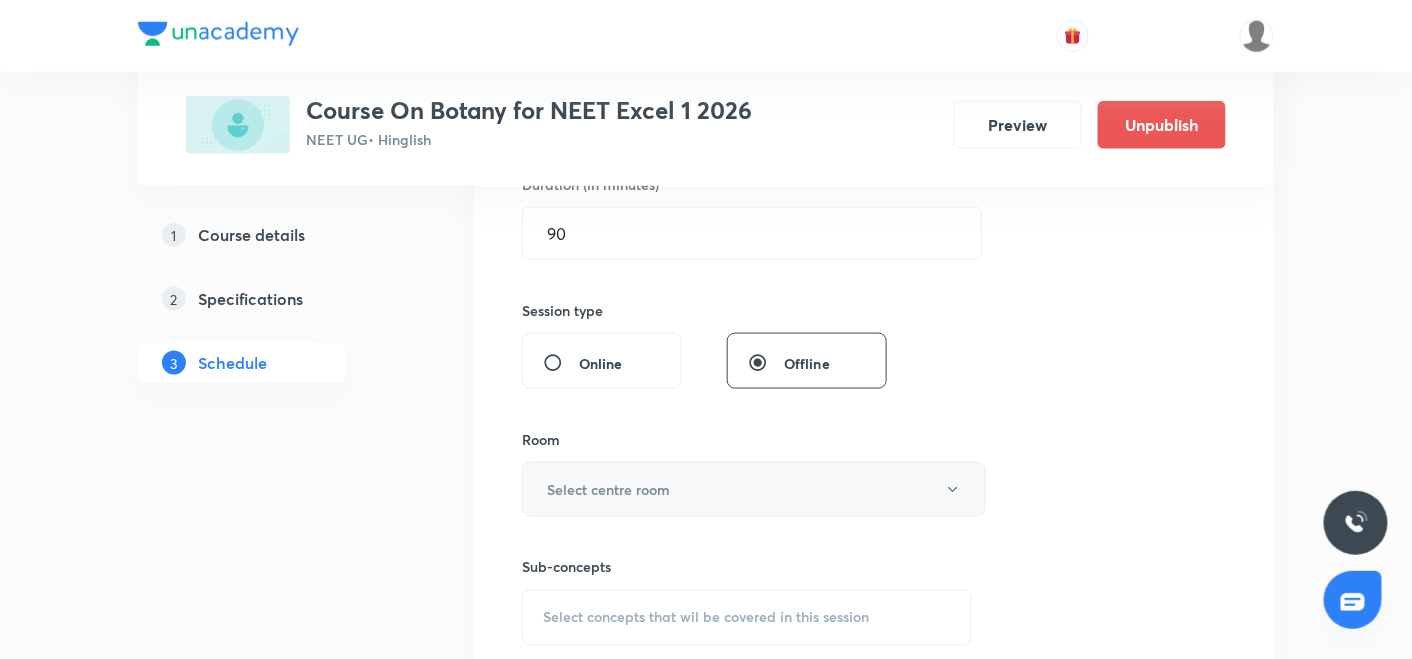 click on "Select centre room" at bounding box center (608, 489) 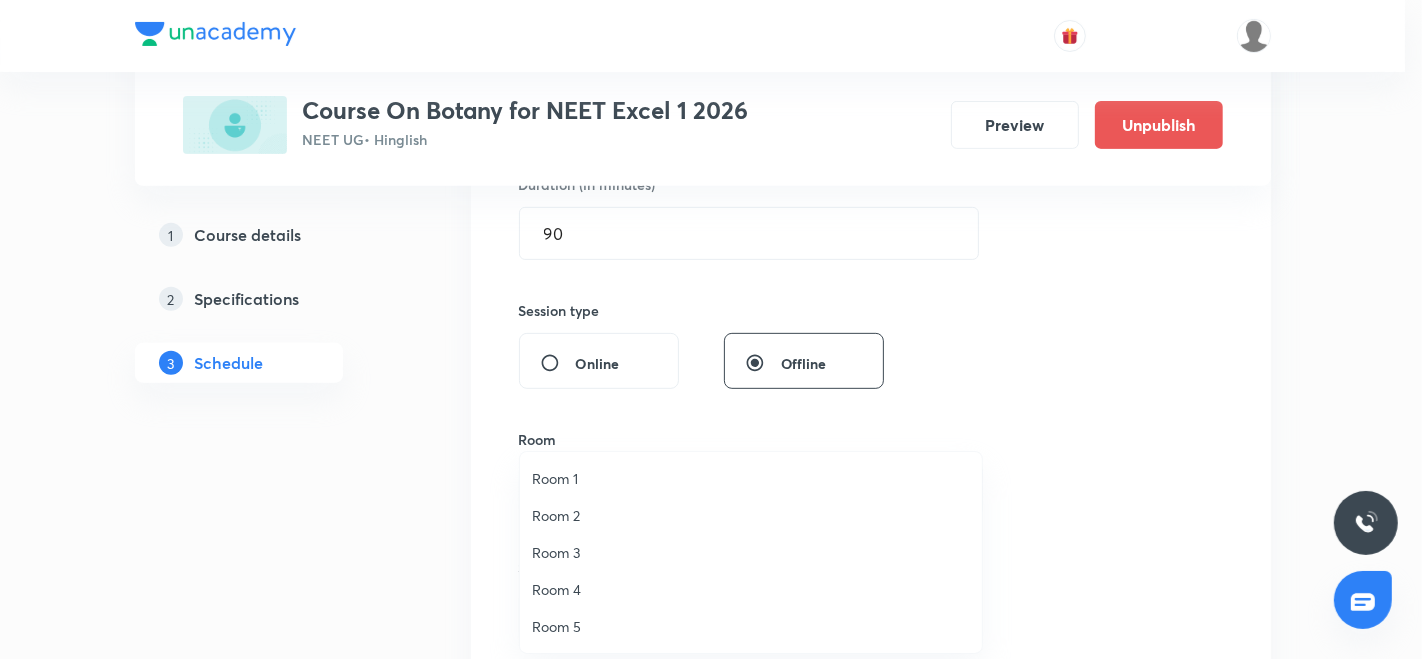 click on "Room 4" at bounding box center [751, 589] 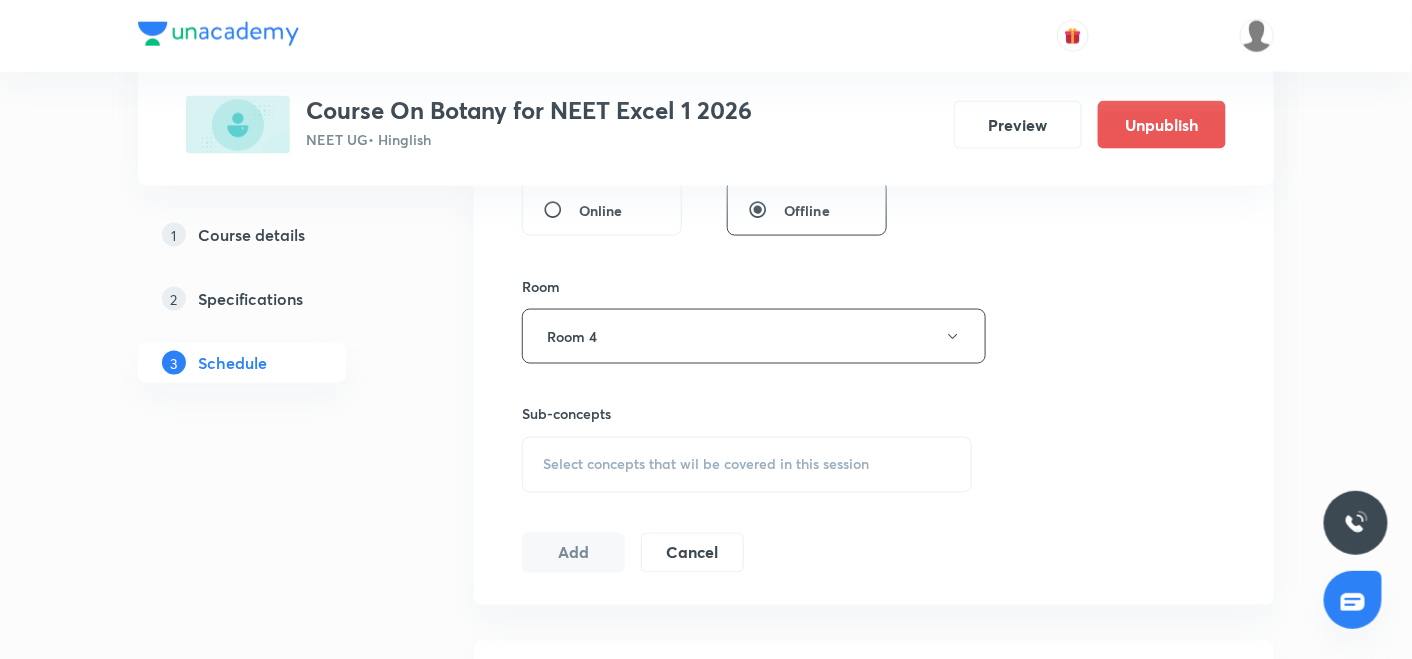scroll, scrollTop: 820, scrollLeft: 0, axis: vertical 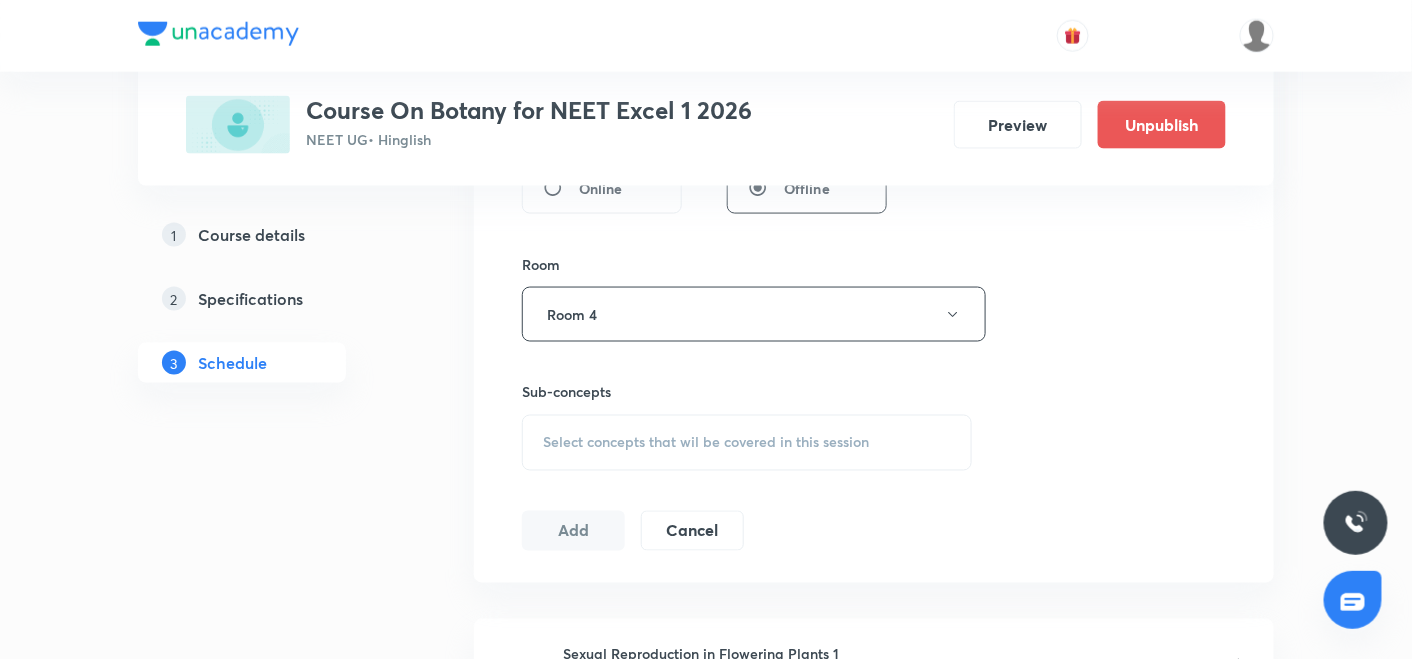 click on "Select concepts that wil be covered in this session" at bounding box center (706, 443) 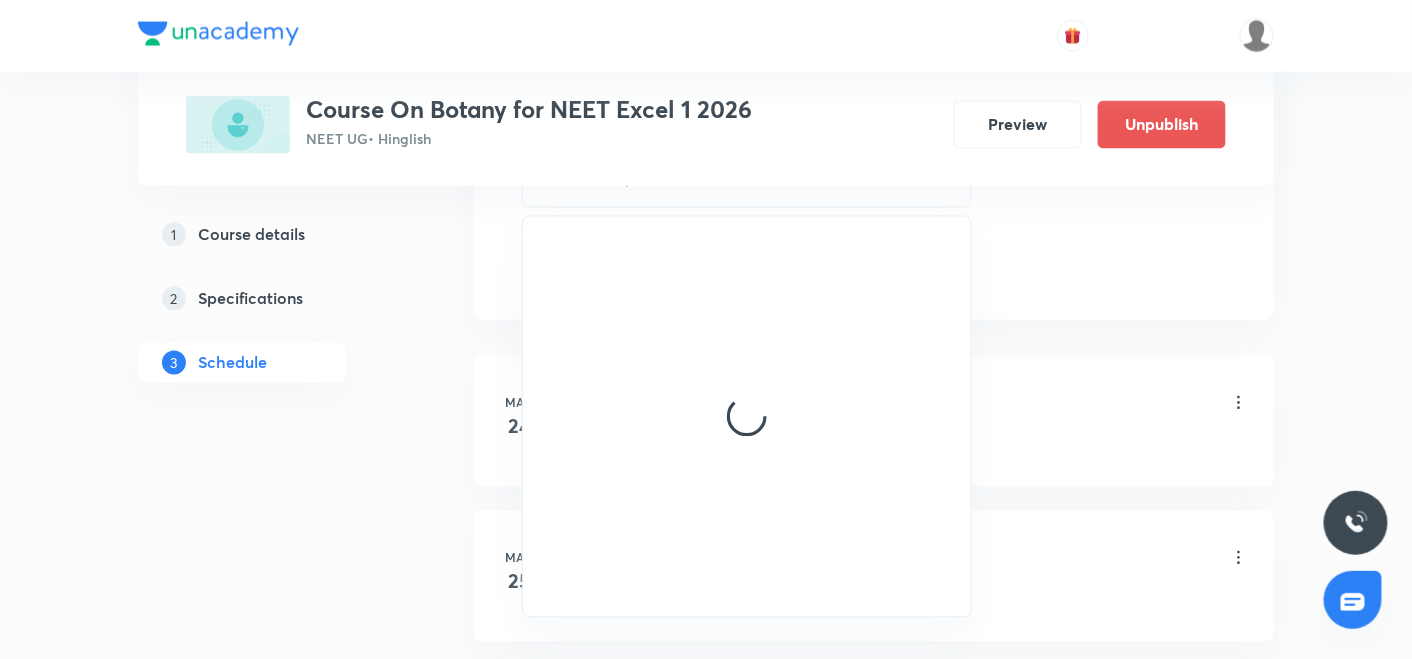 scroll, scrollTop: 1086, scrollLeft: 0, axis: vertical 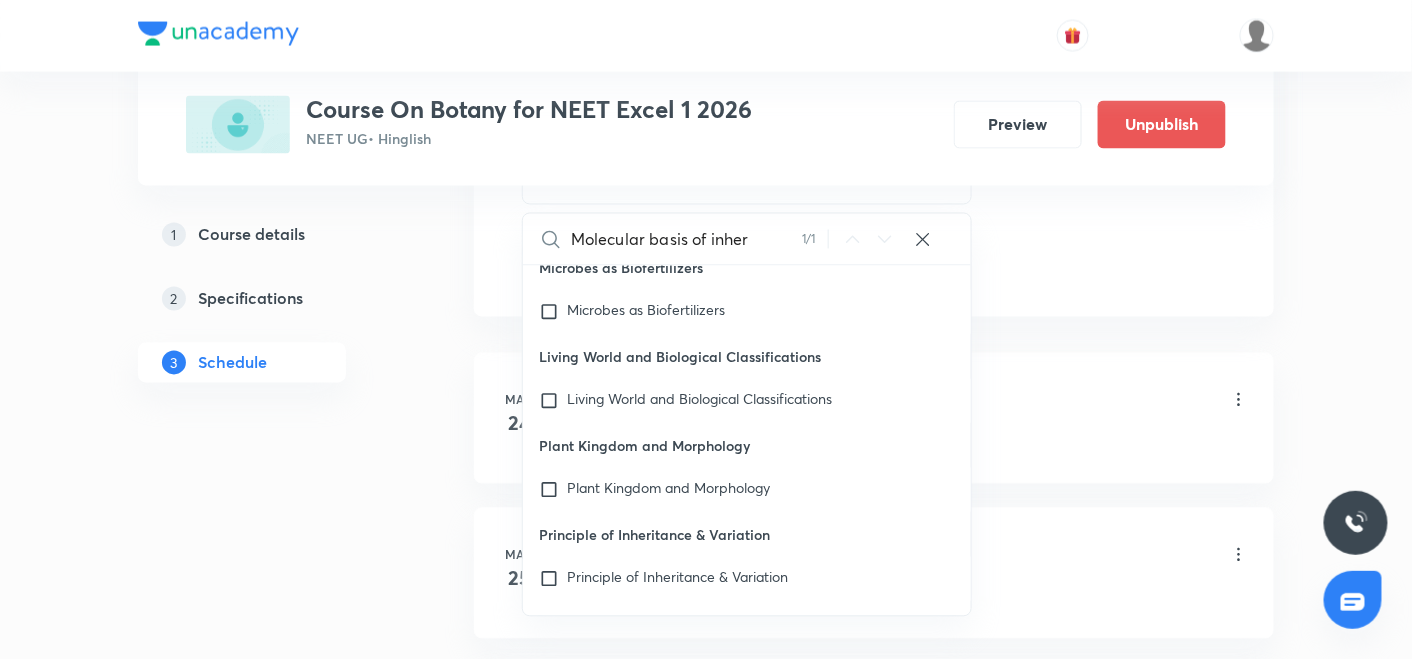 type on "Molecular basis of inher" 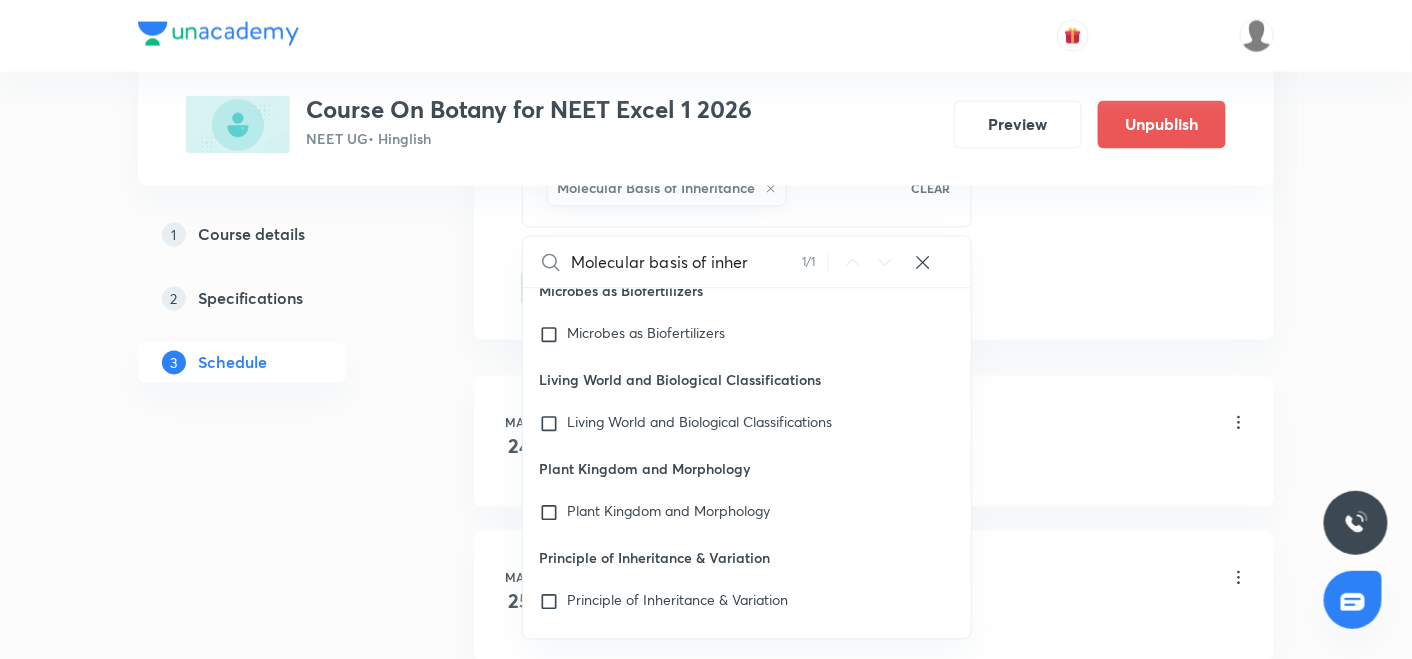 click on "Plus Courses Course On Botany for NEET Excel 1 2026 NEET UG  • Hinglish Preview Unpublish 1 Course details 2 Specifications 3 Schedule Schedule 41  classes Session  42 Live class Session title 31/99 Molecular basis of inheritance ​ Schedule for Jul 15, 2025, 11:30 AM ​ Duration (in minutes) 90 ​   Session type Online Offline Room Room 4 Sub-concepts Molecular Basis of Inheritance CLEAR Molecular basis of inher 1 / 1 ​ Biology - Full Syllabus Mock Questions Biology - Full Syllabus Mock Questions Practice questions Practice Questions Biology Previous Year Questions Maths Previous Year Questions Living World What Is Living? Covered previously Diversity In The Living World Systematics Types Of Taxonomy Covered previously Fundamental Components Of Taxonomy Taxonomic Categories Taxonomical Aids The Three Domains Of Life Biological Nomenclature  Biological Classification System Of Classification Kingdom Monera Kingdom Protista Kingdom Fungi Kingdom Plantae Kingdom Animalia Linchens Mycorrhiza Virus Prions" at bounding box center (706, 2942) 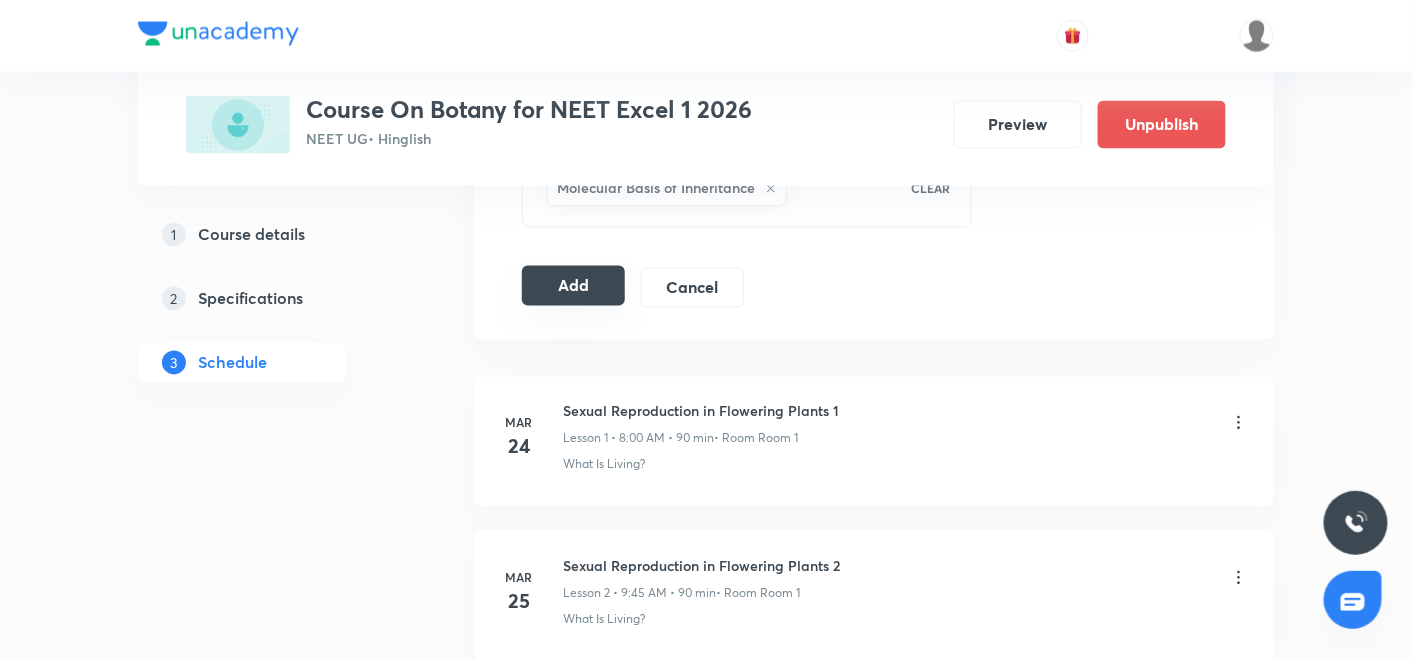 click on "Add" at bounding box center (573, 286) 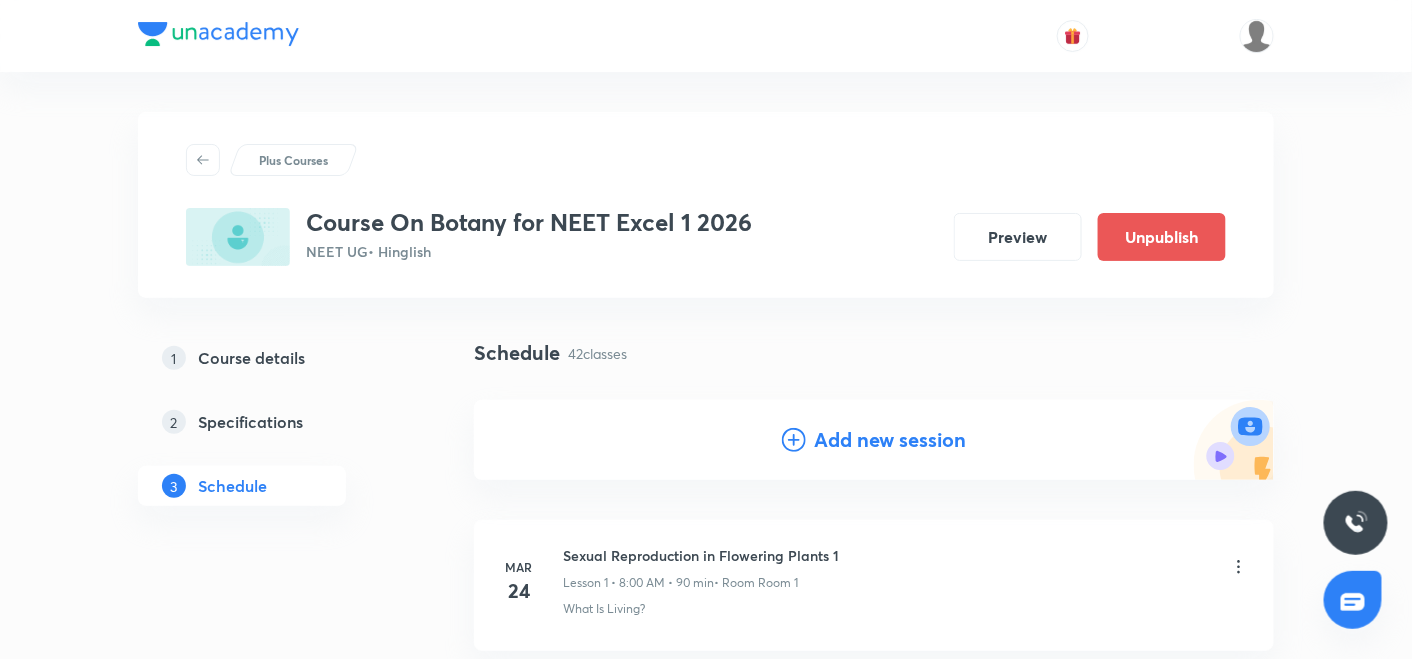 scroll, scrollTop: 0, scrollLeft: 0, axis: both 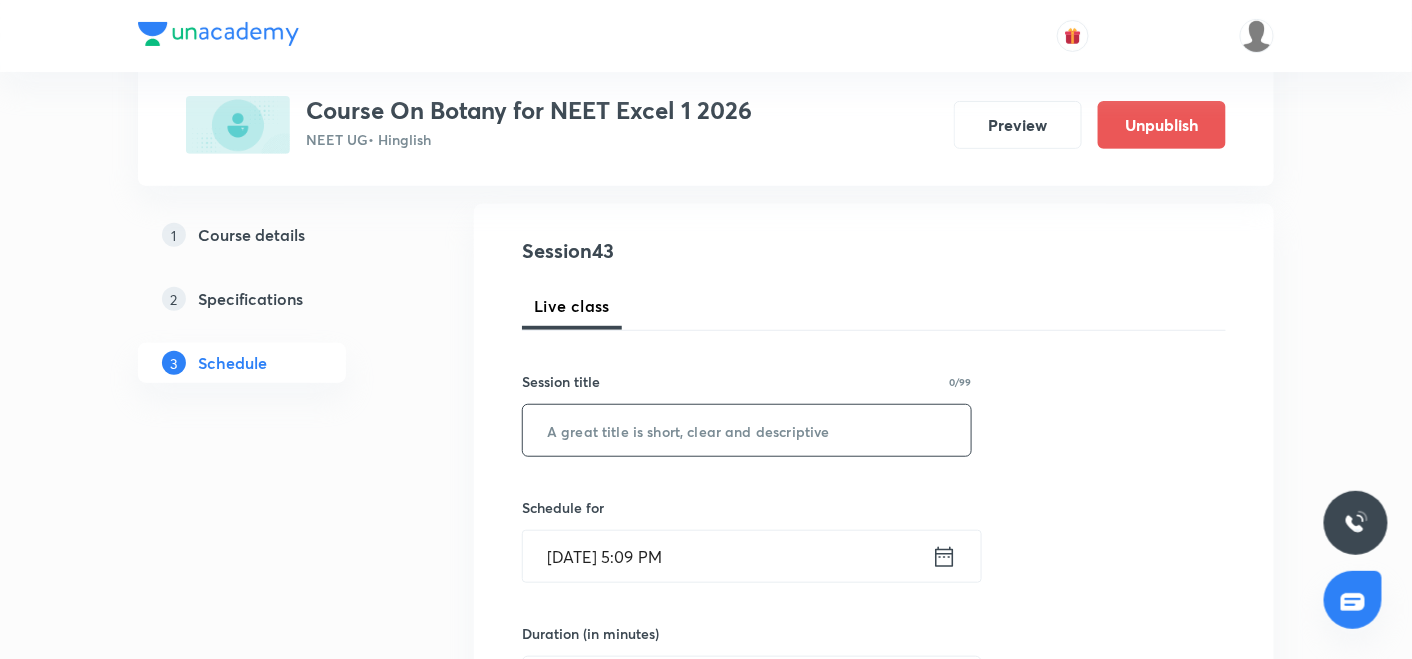 click at bounding box center [747, 430] 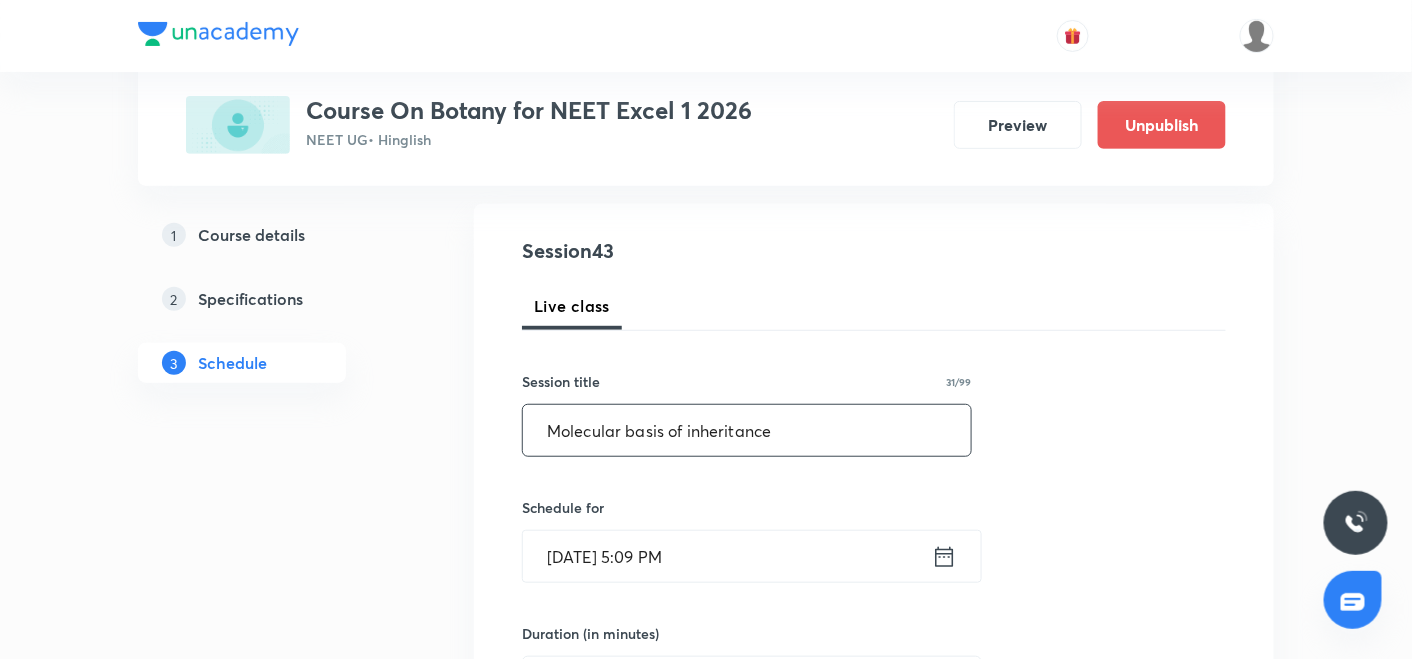 type on "Molecular basis of inheritance" 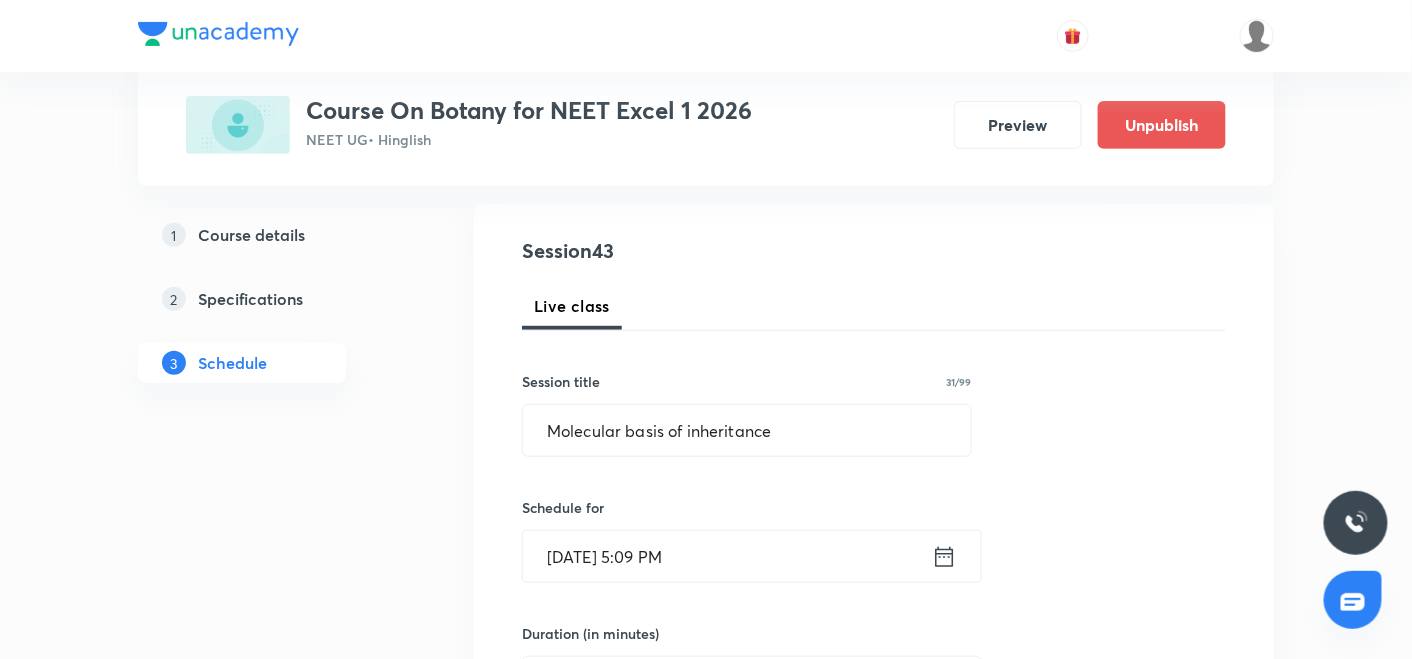 click 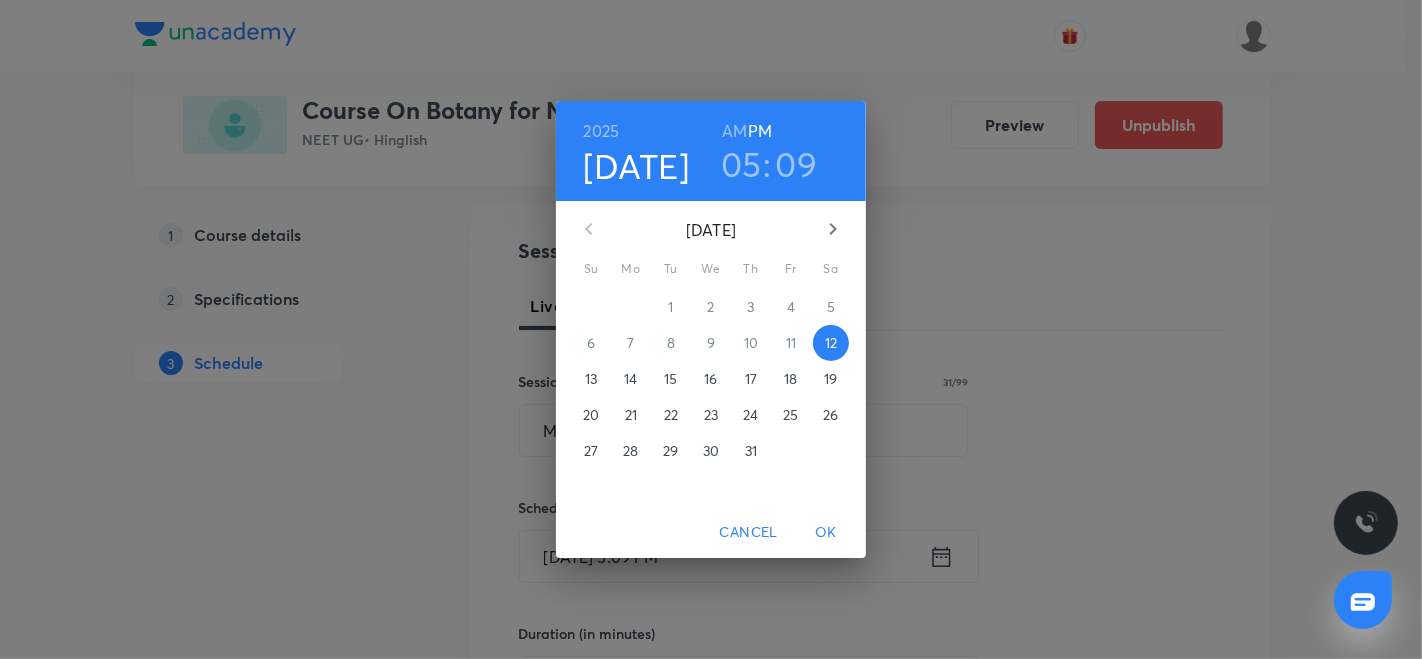 click on "16" at bounding box center [711, 379] 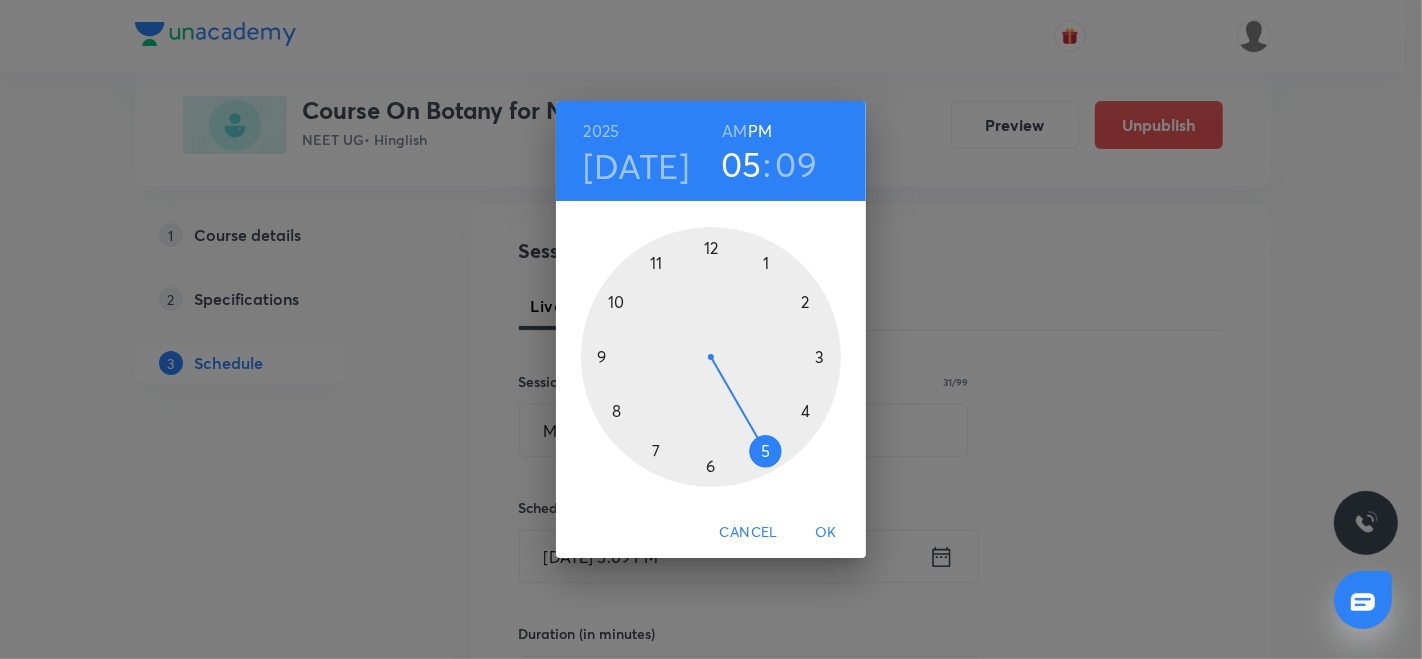 click at bounding box center [711, 357] 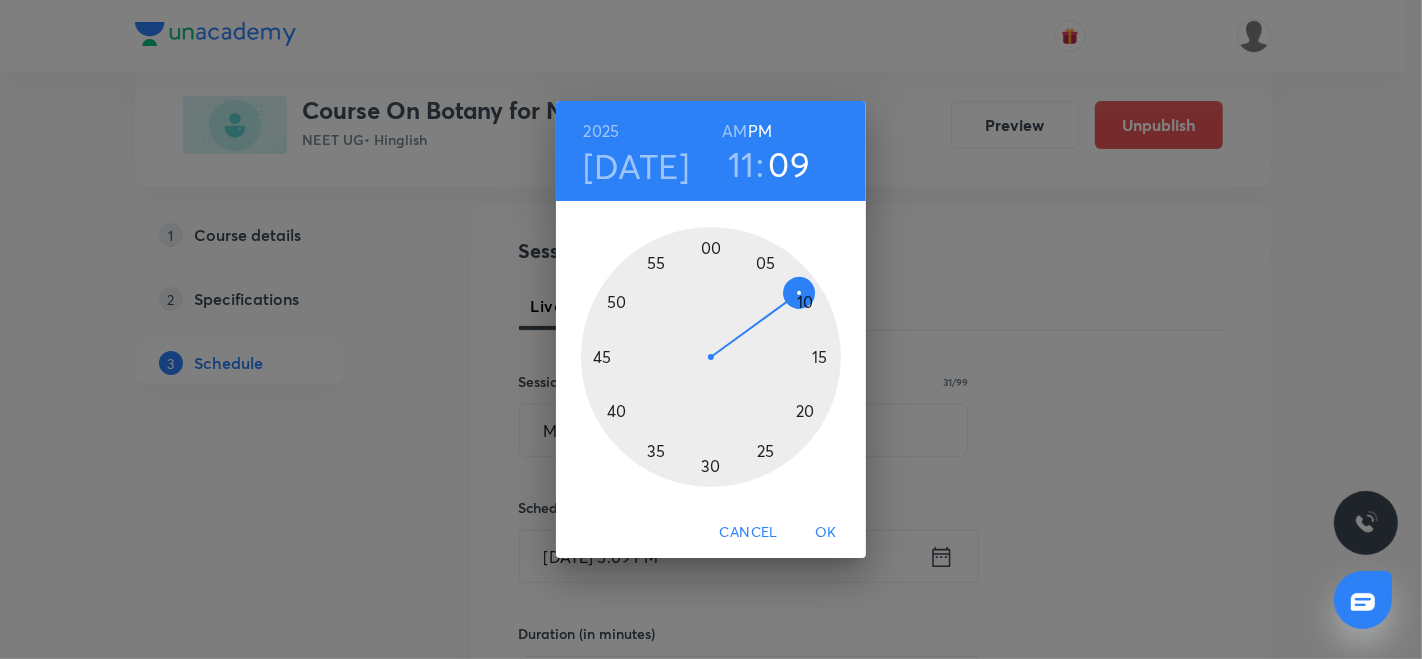 click on "AM" at bounding box center [734, 131] 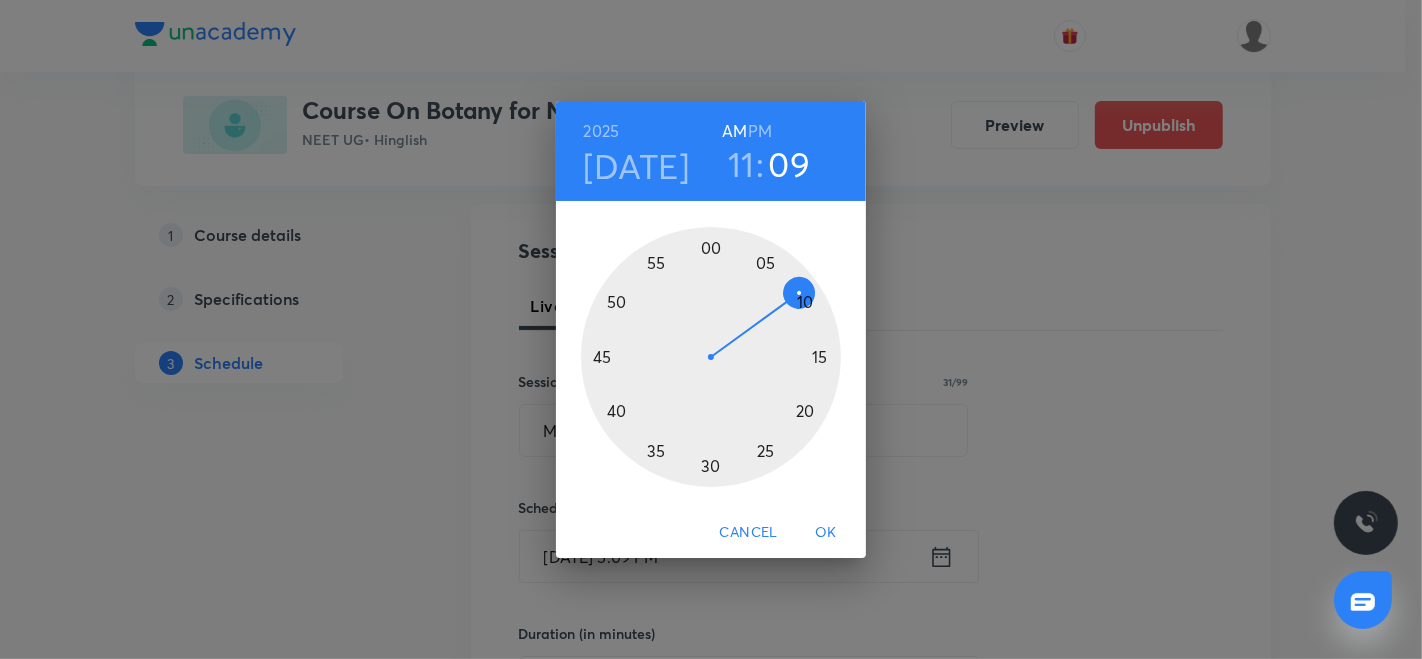 click at bounding box center [711, 357] 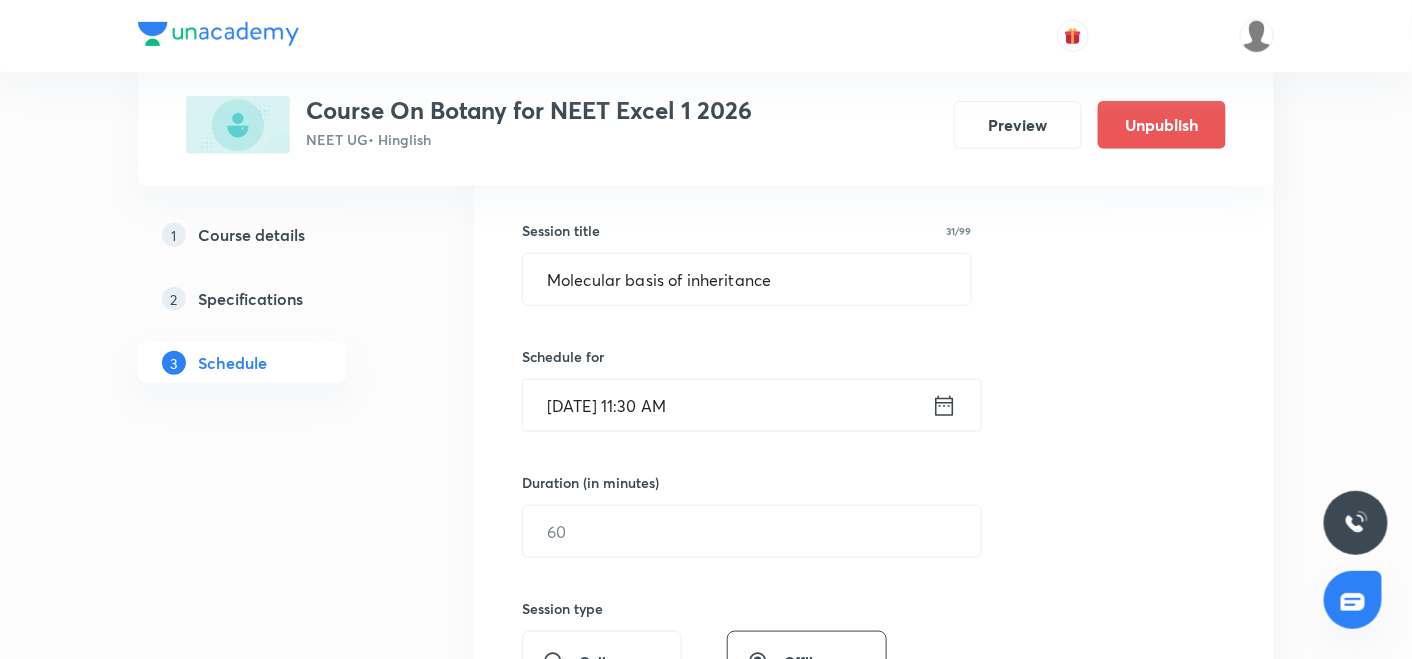 scroll, scrollTop: 348, scrollLeft: 0, axis: vertical 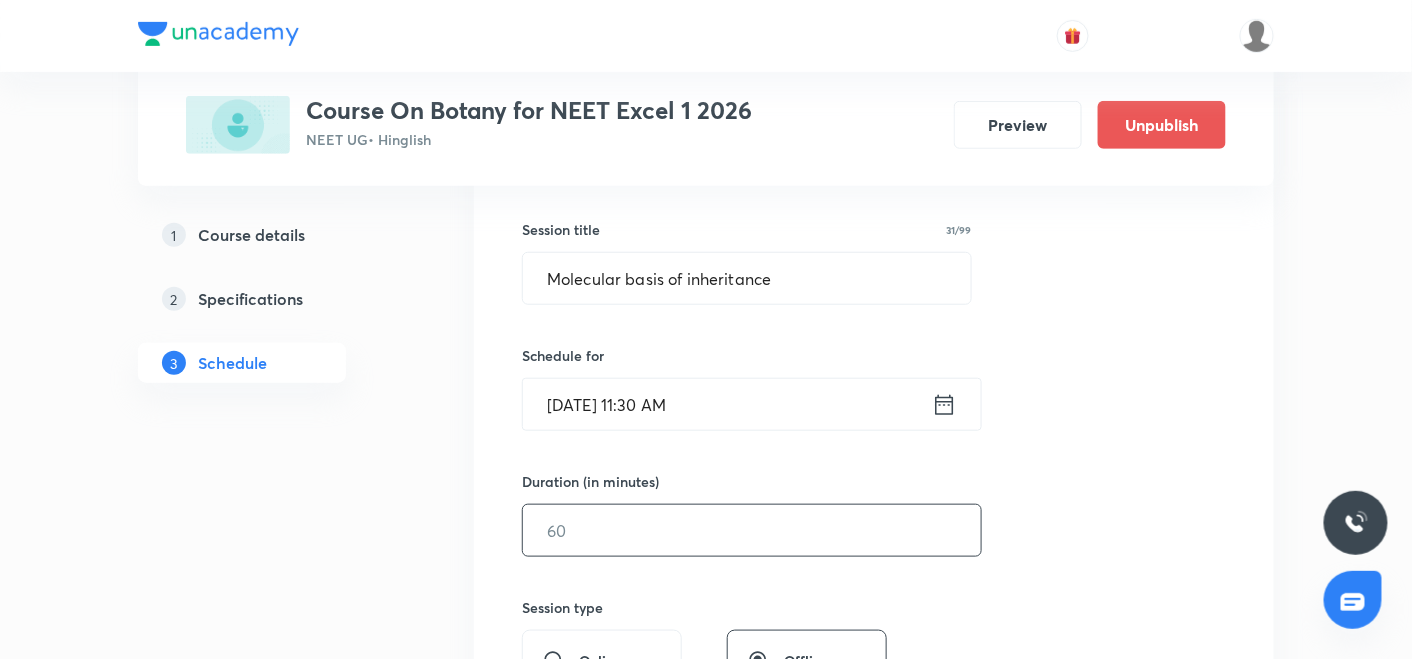 click at bounding box center [752, 530] 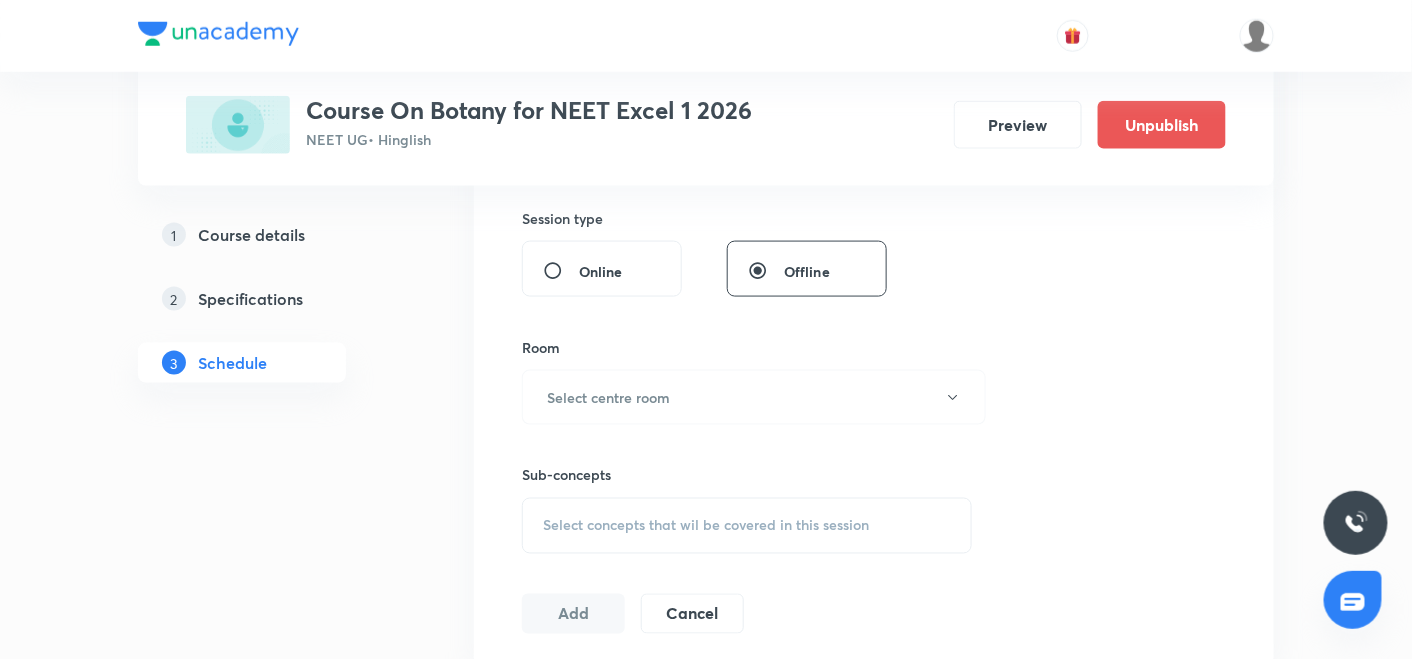 scroll, scrollTop: 748, scrollLeft: 0, axis: vertical 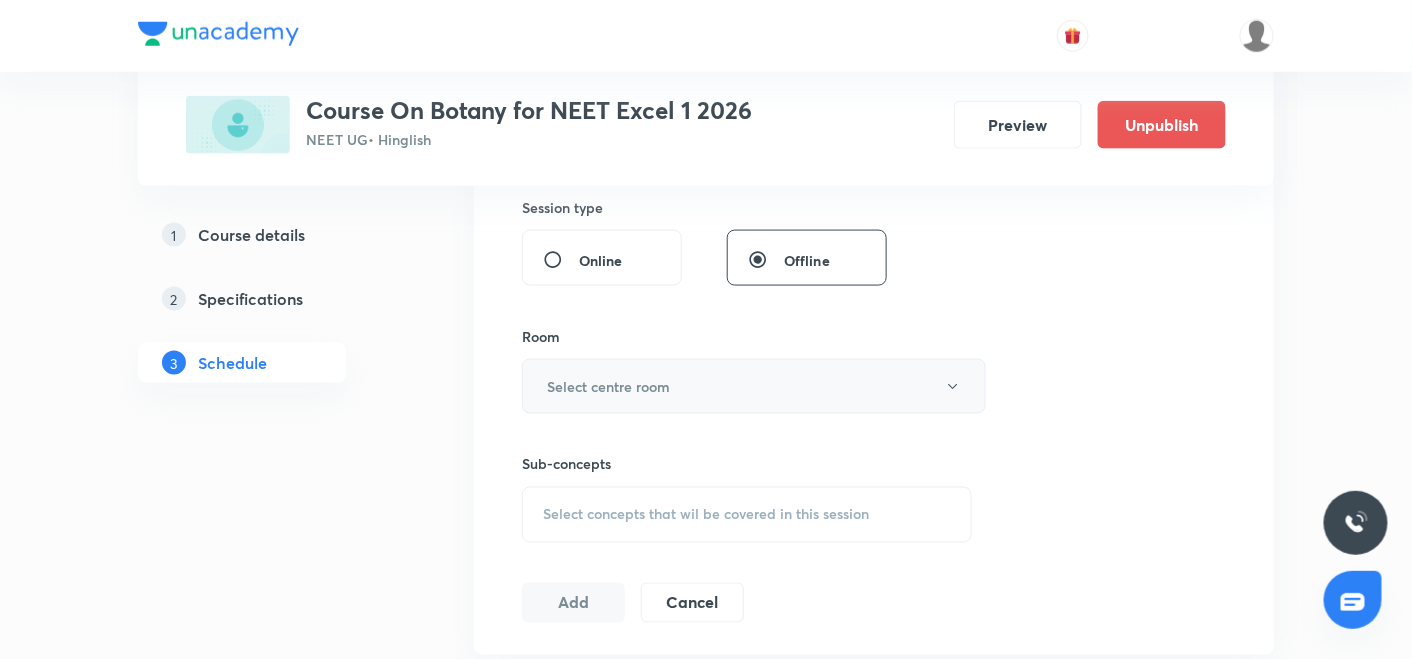 type on "90" 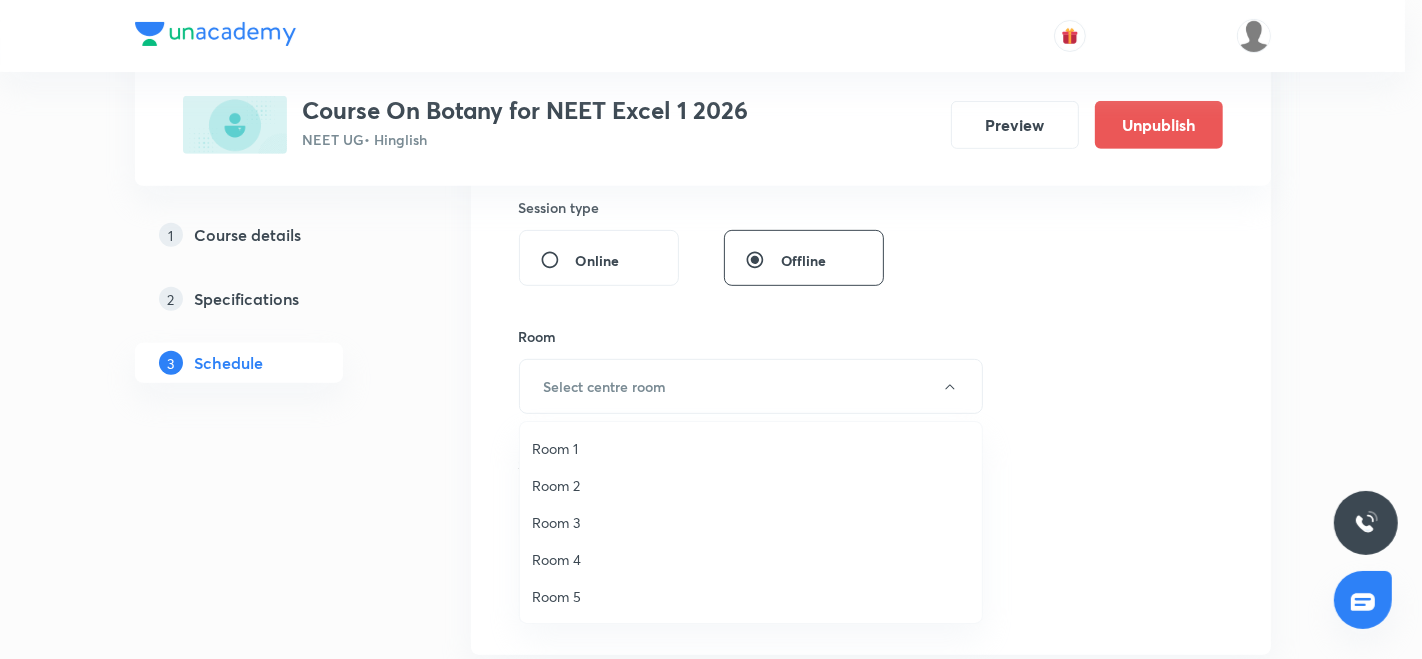 click on "Room 3" at bounding box center [751, 522] 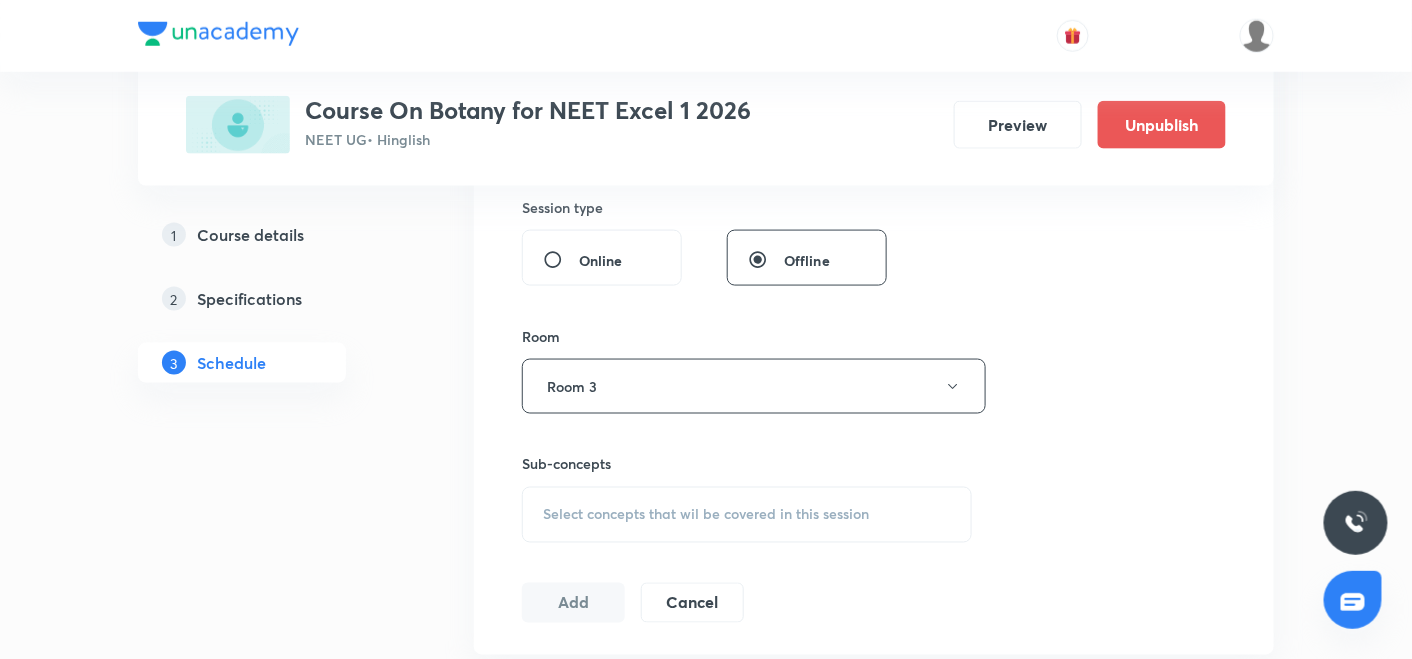 scroll, scrollTop: 755, scrollLeft: 0, axis: vertical 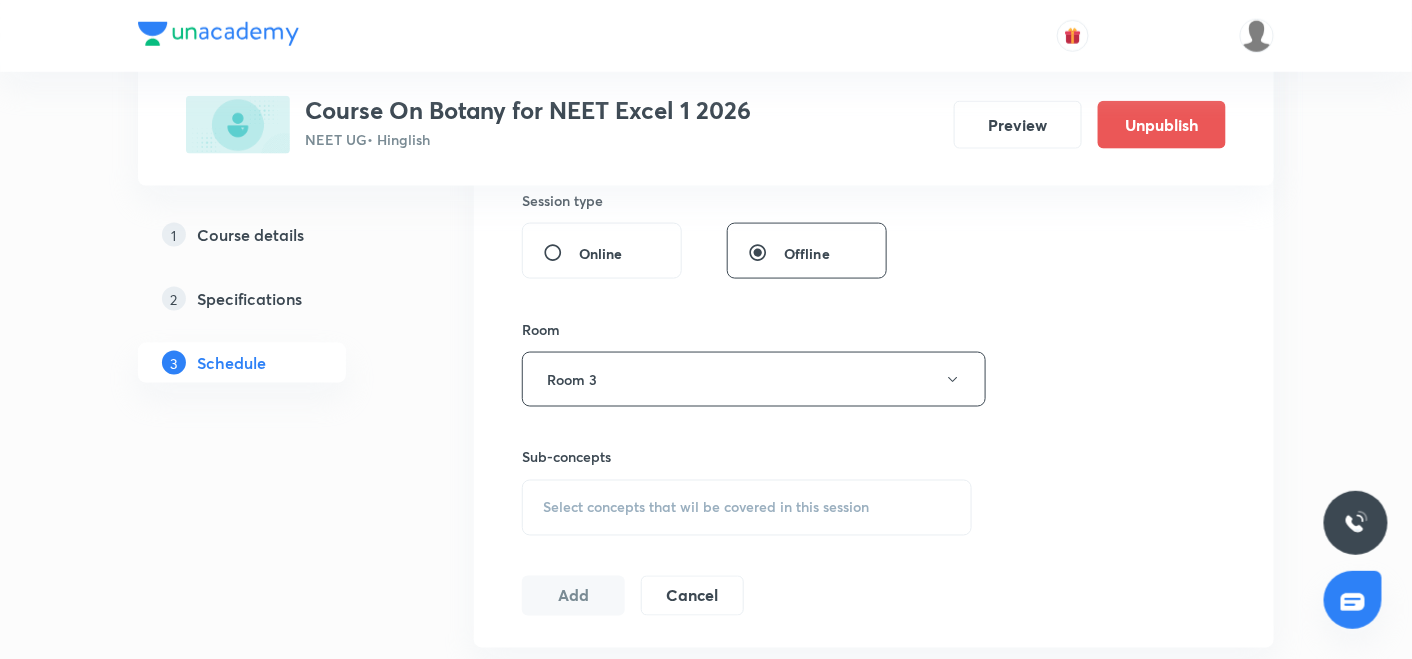 click on "Select concepts that wil be covered in this session" at bounding box center [706, 508] 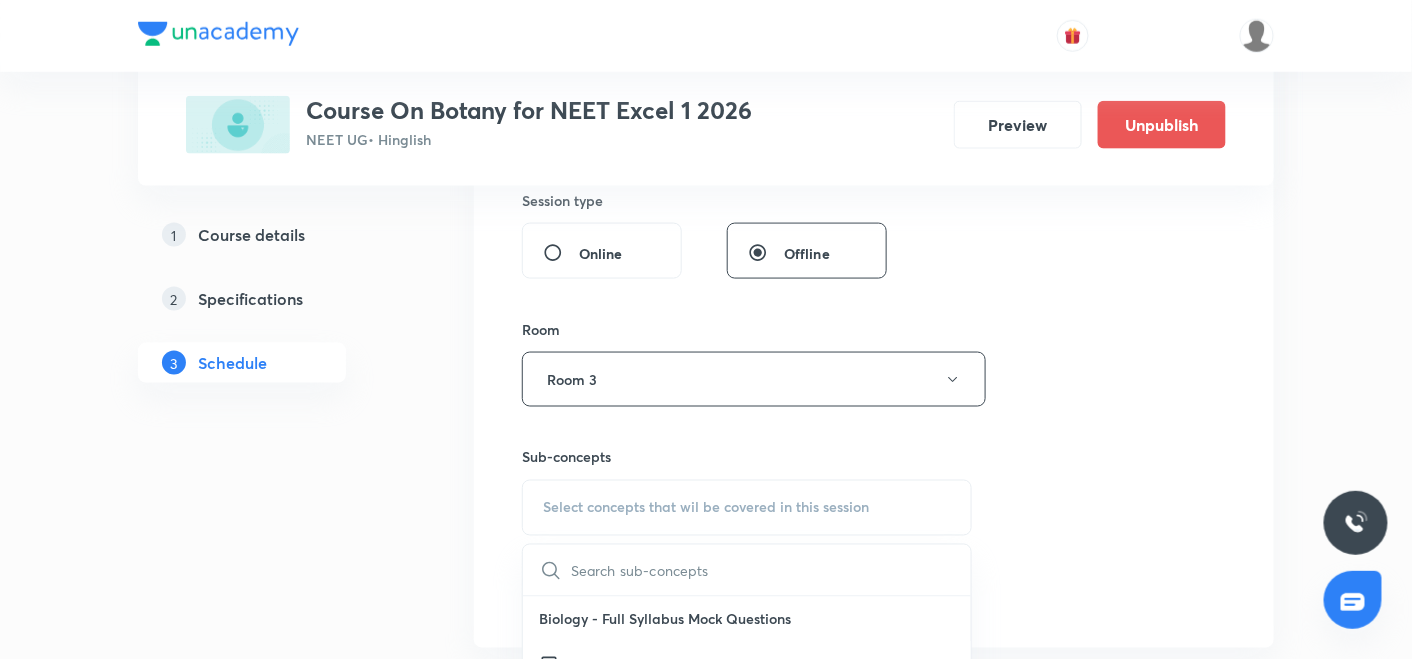scroll, scrollTop: 874, scrollLeft: 0, axis: vertical 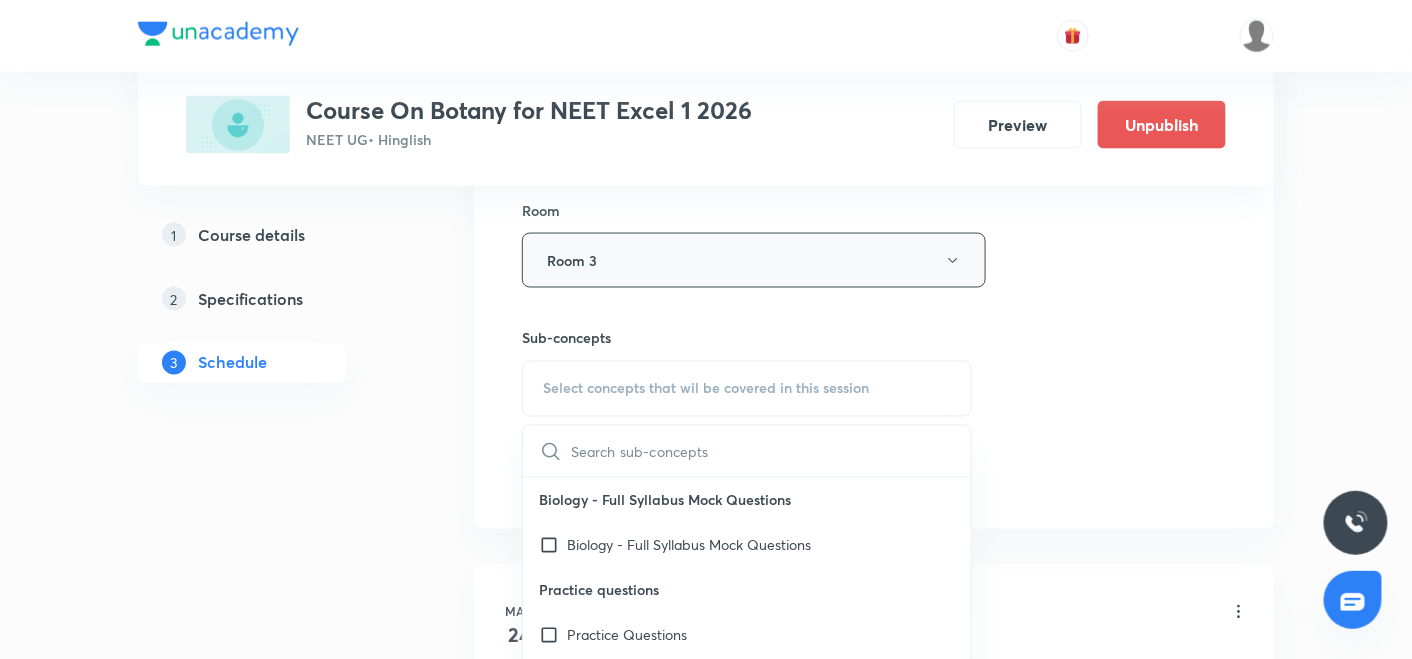 click on "Room 3" at bounding box center (754, 260) 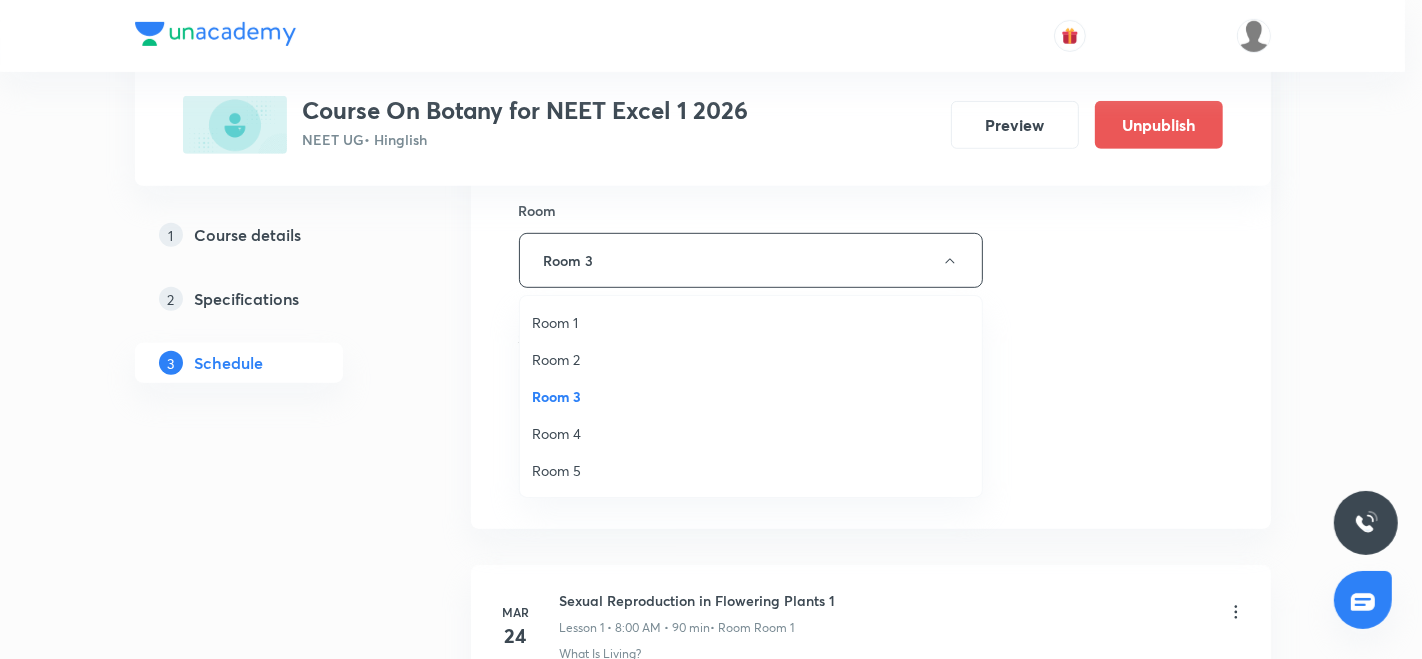 click on "Room 4" at bounding box center [751, 433] 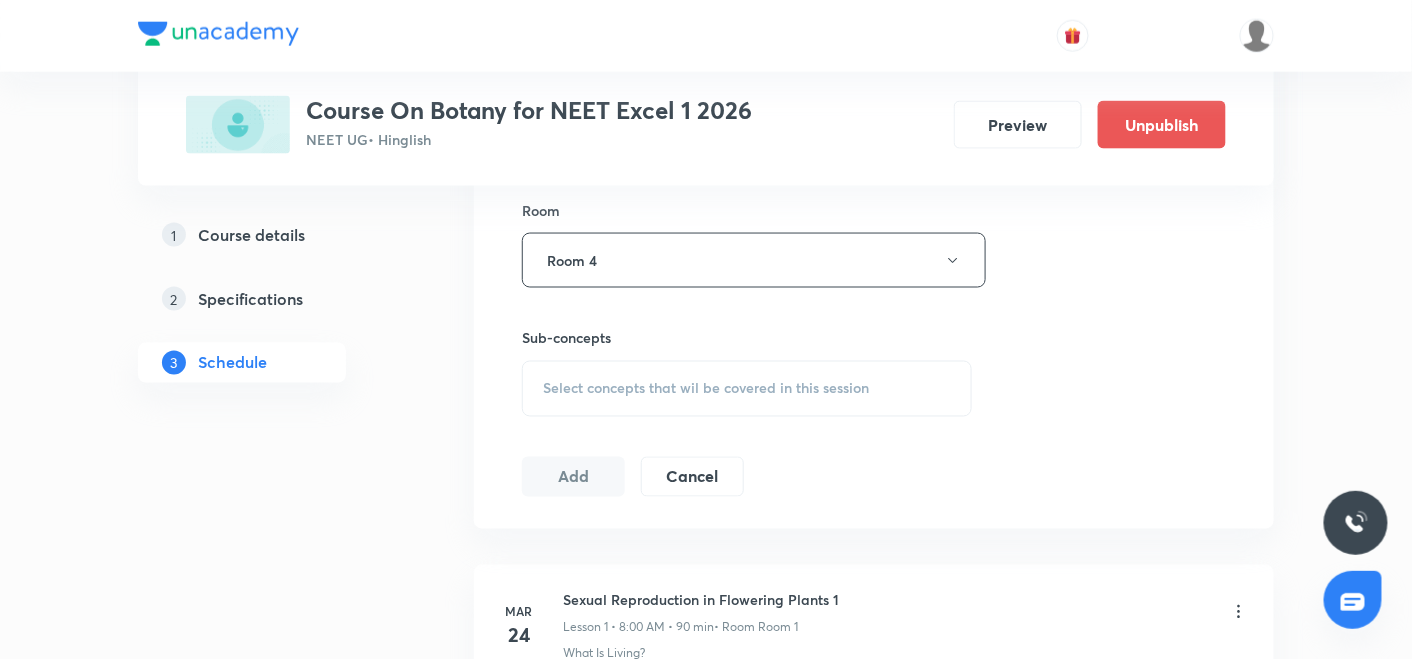 click on "Select concepts that wil be covered in this session" at bounding box center [706, 389] 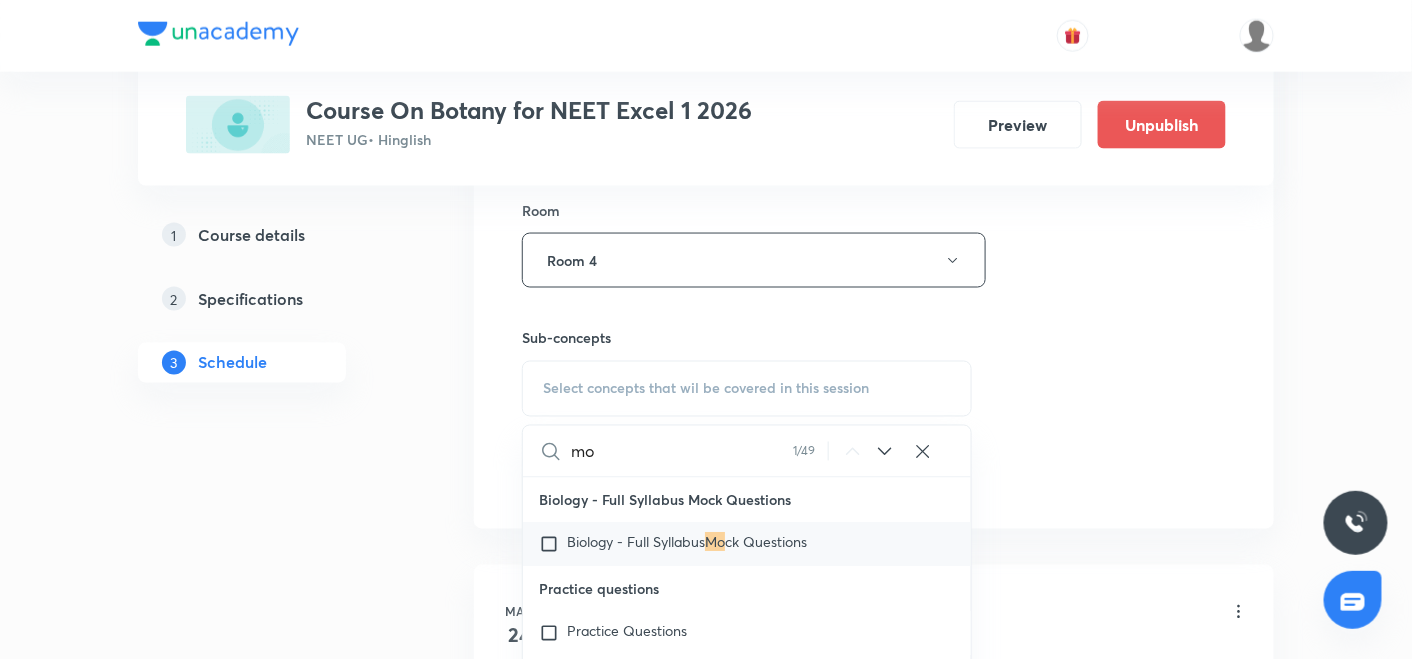 type on "m" 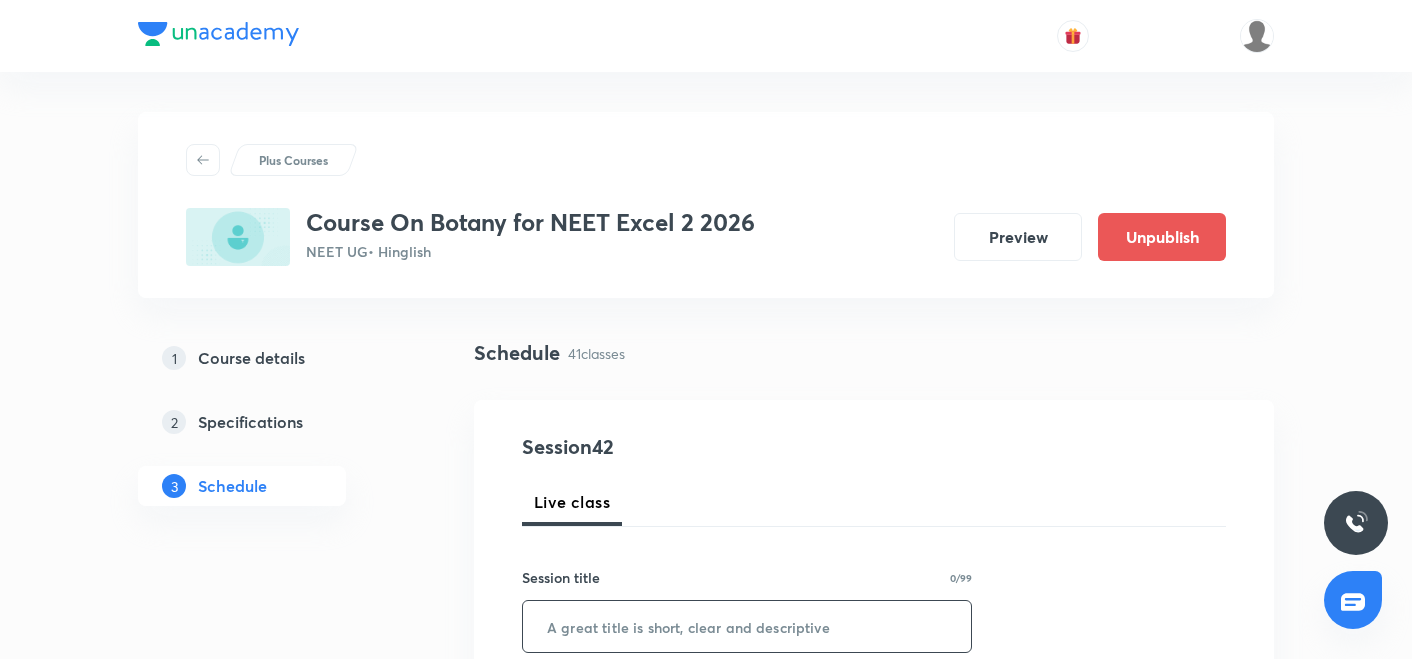 scroll, scrollTop: 37, scrollLeft: 0, axis: vertical 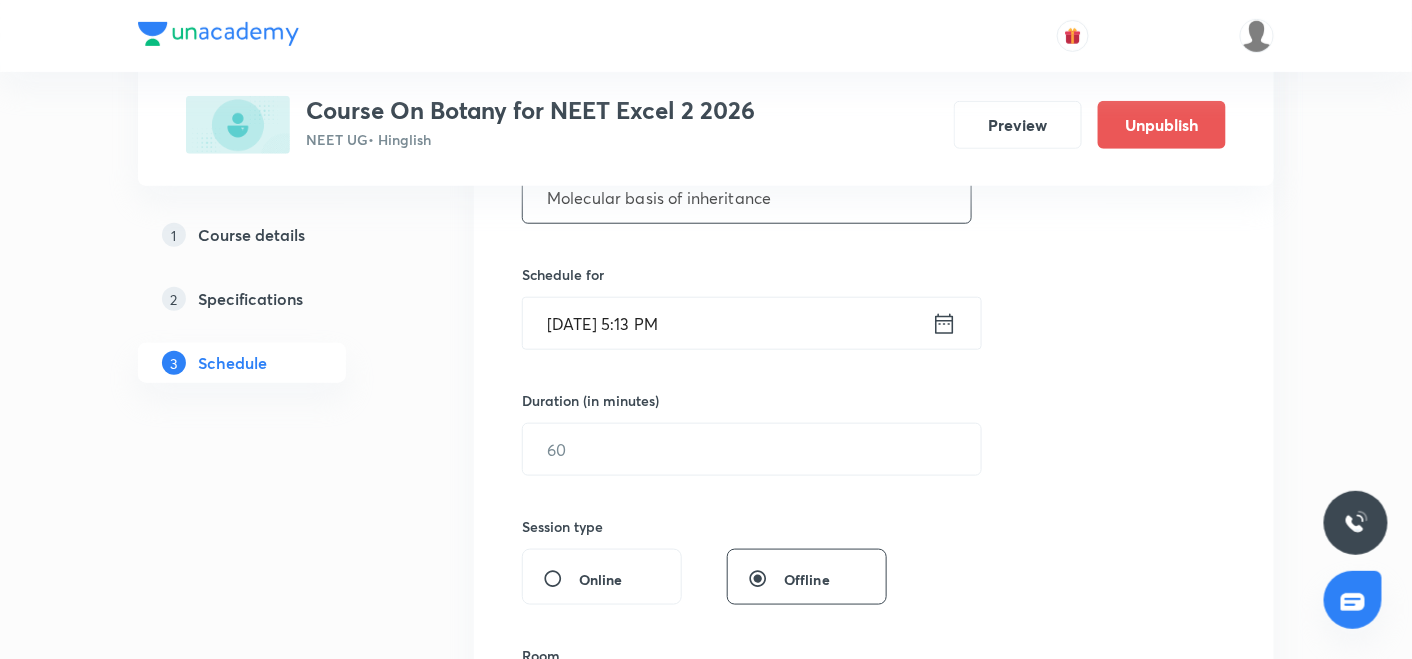 type on "Molecular basis of inheritance" 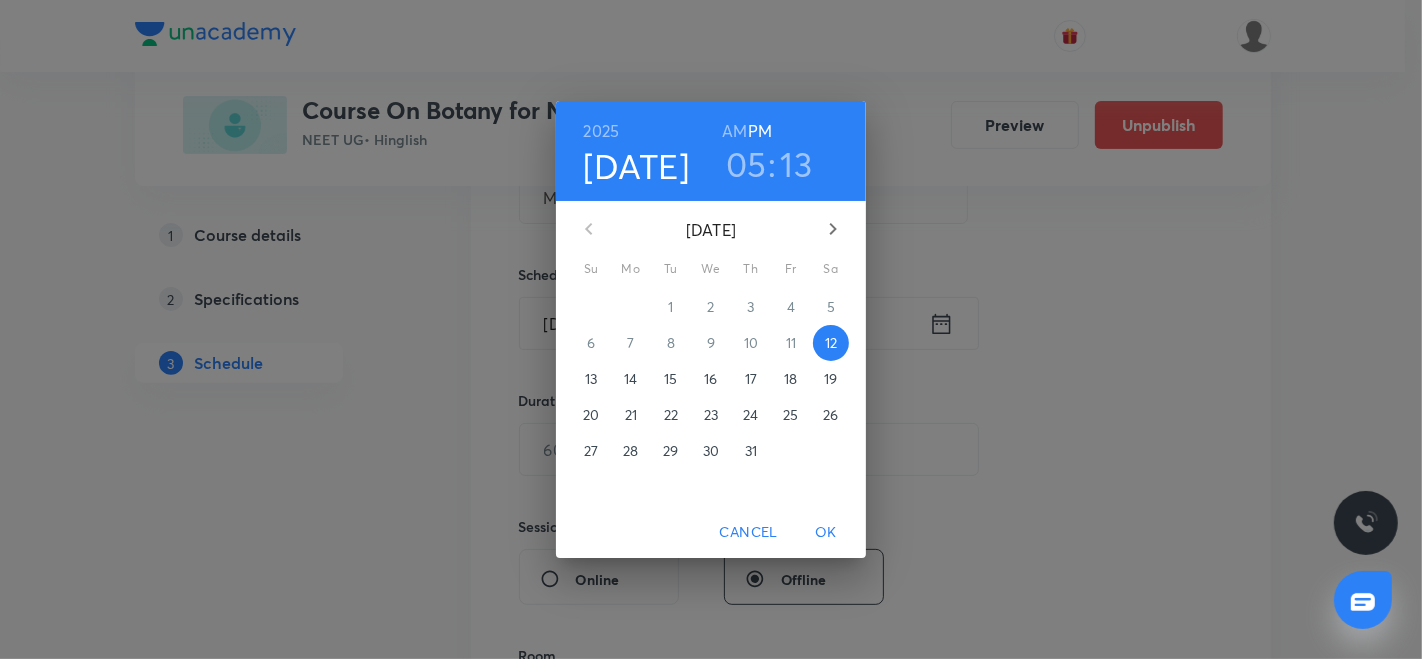 click on "16" at bounding box center [711, 379] 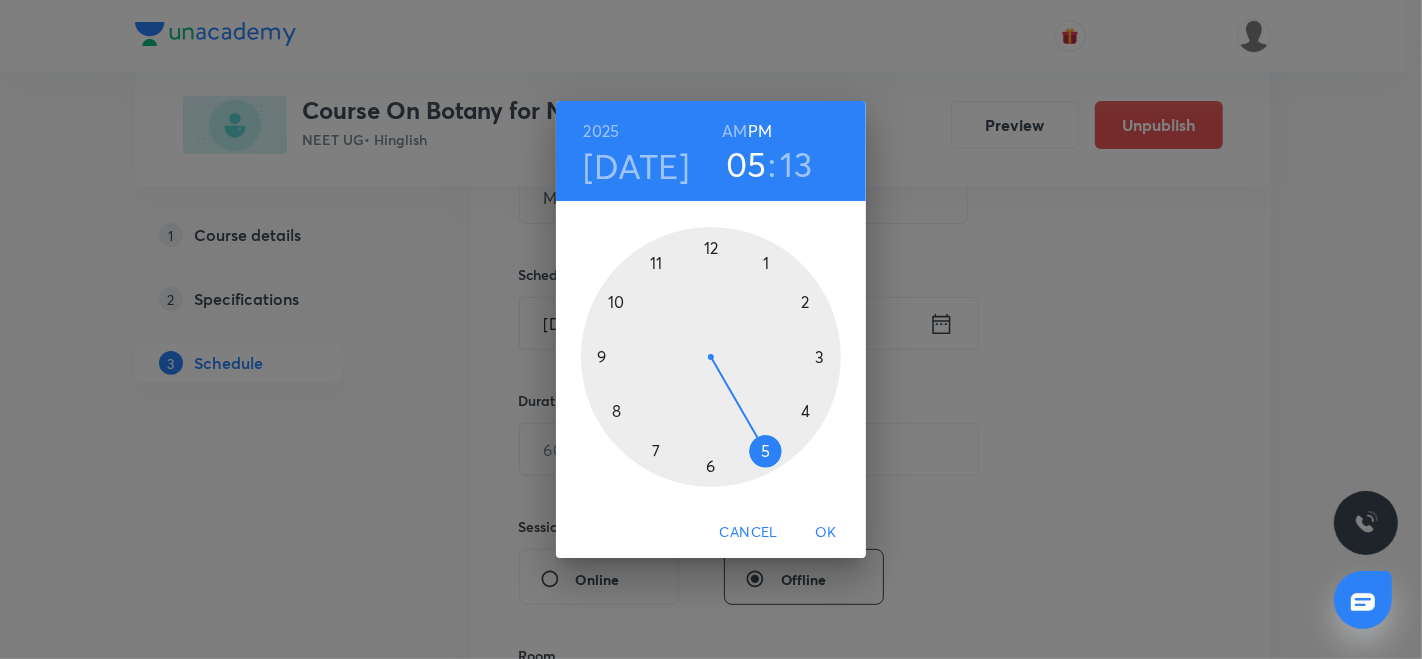 click at bounding box center [711, 357] 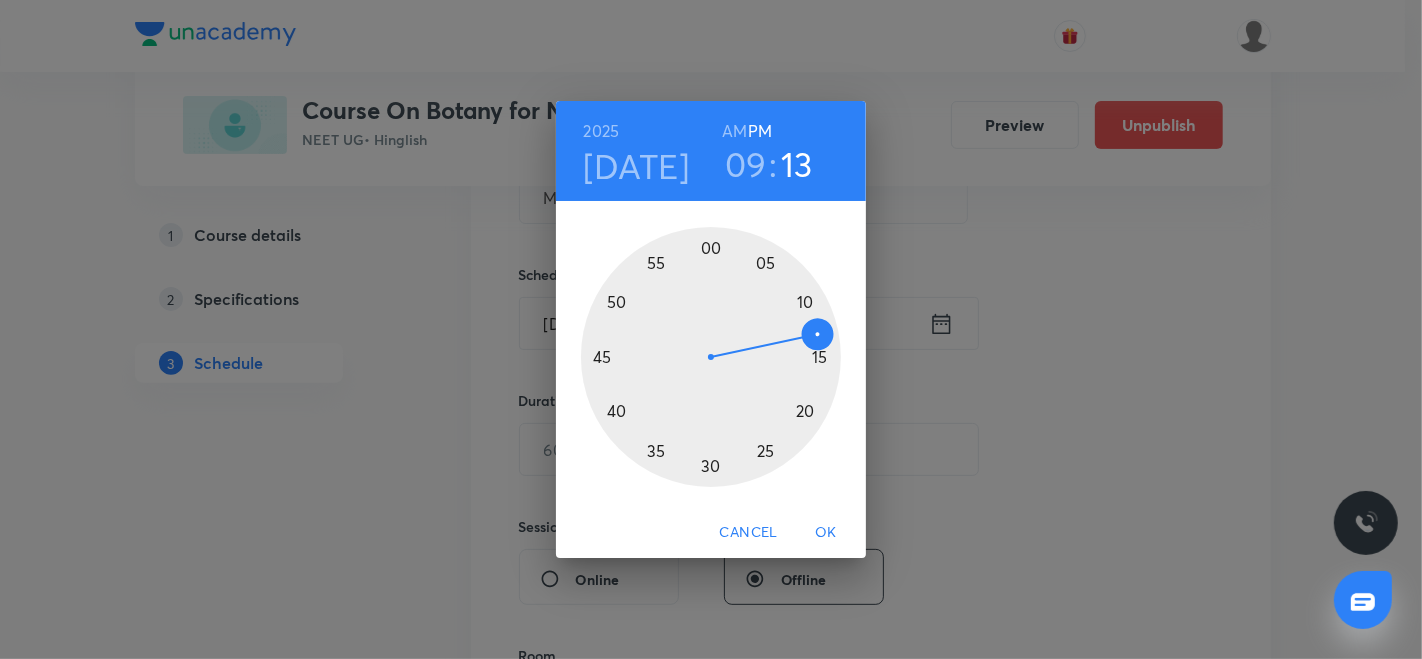 click on "AM" at bounding box center (734, 131) 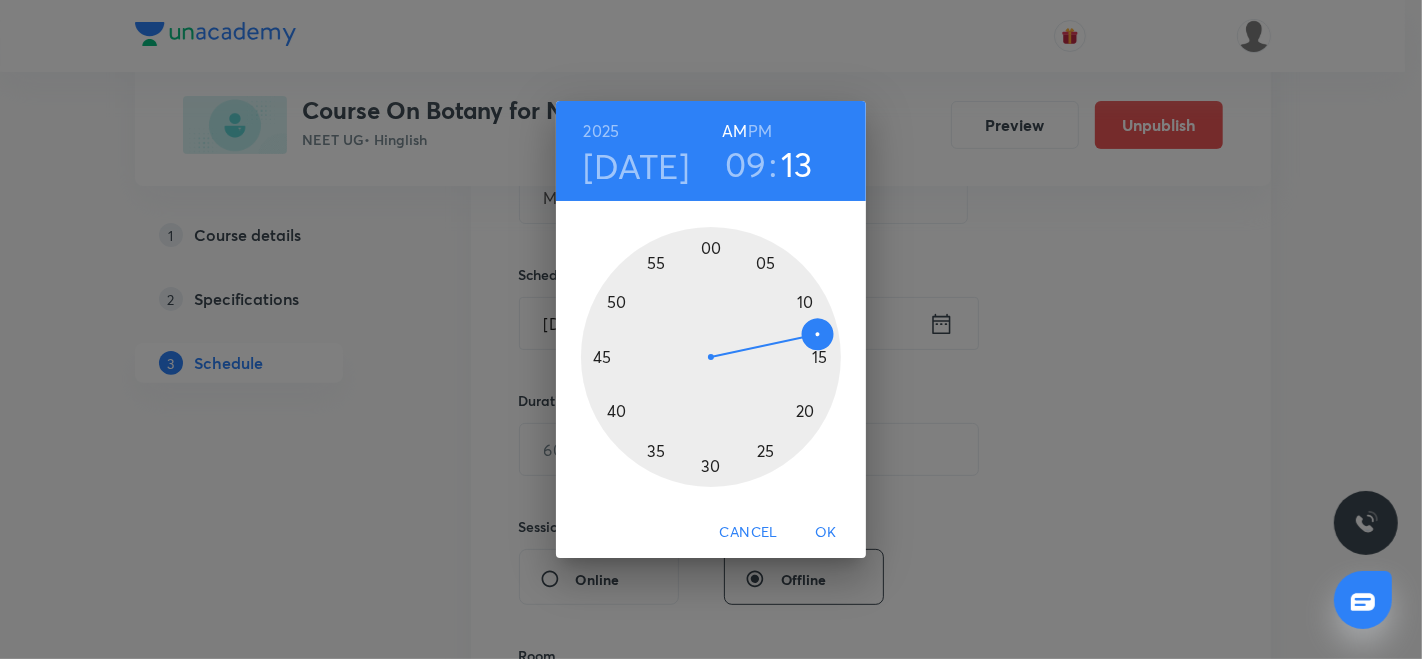 click at bounding box center (711, 357) 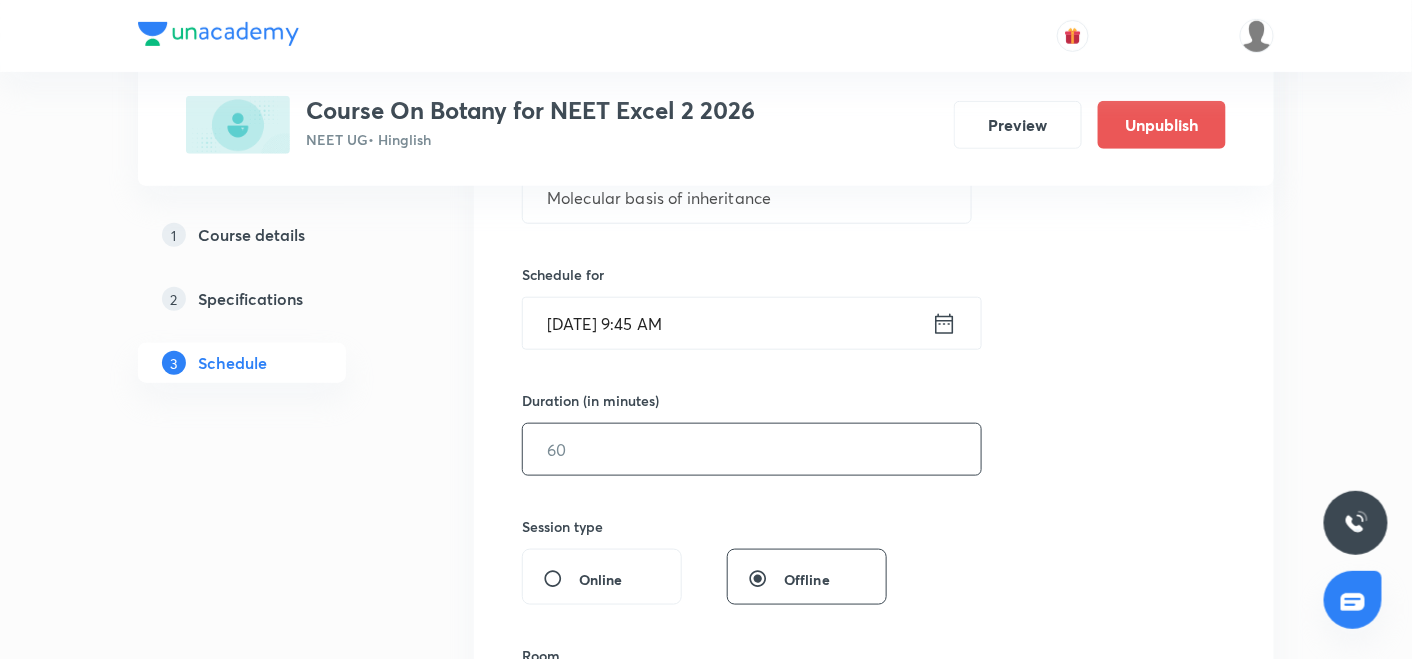 click at bounding box center [752, 449] 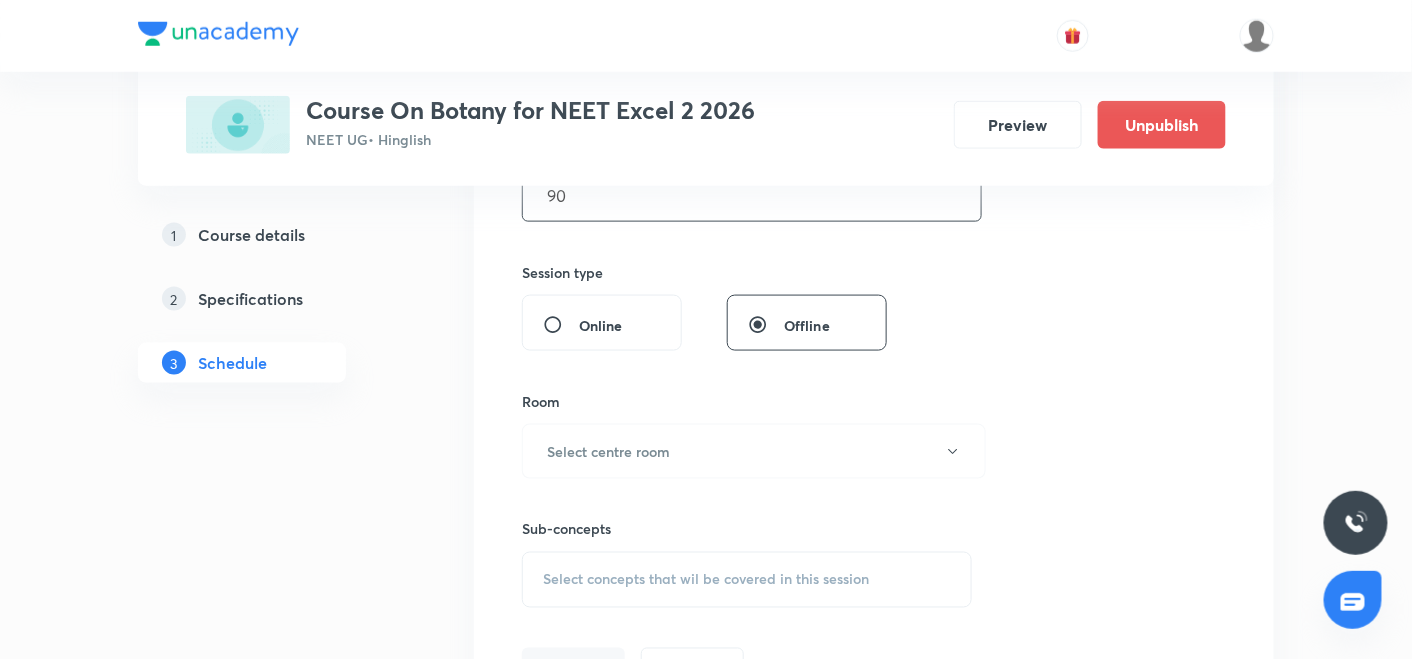 scroll, scrollTop: 685, scrollLeft: 0, axis: vertical 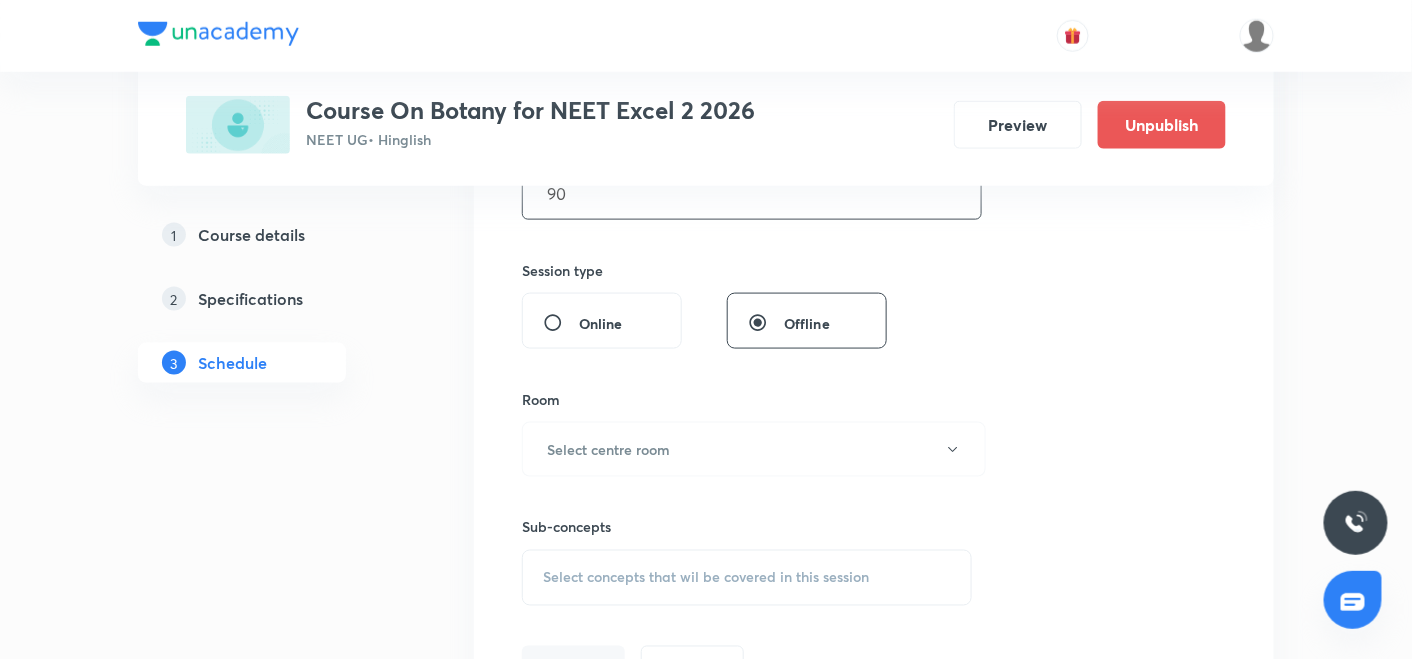 type on "90" 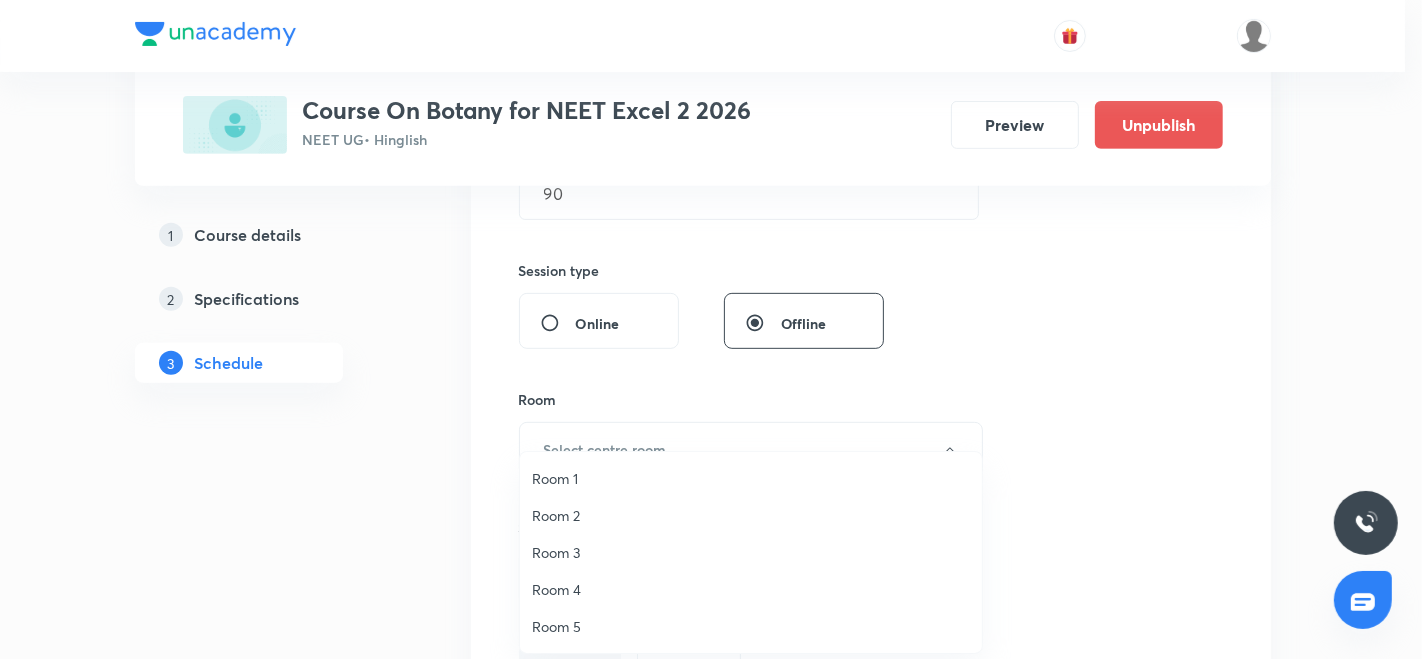 click on "Room 3" at bounding box center [751, 552] 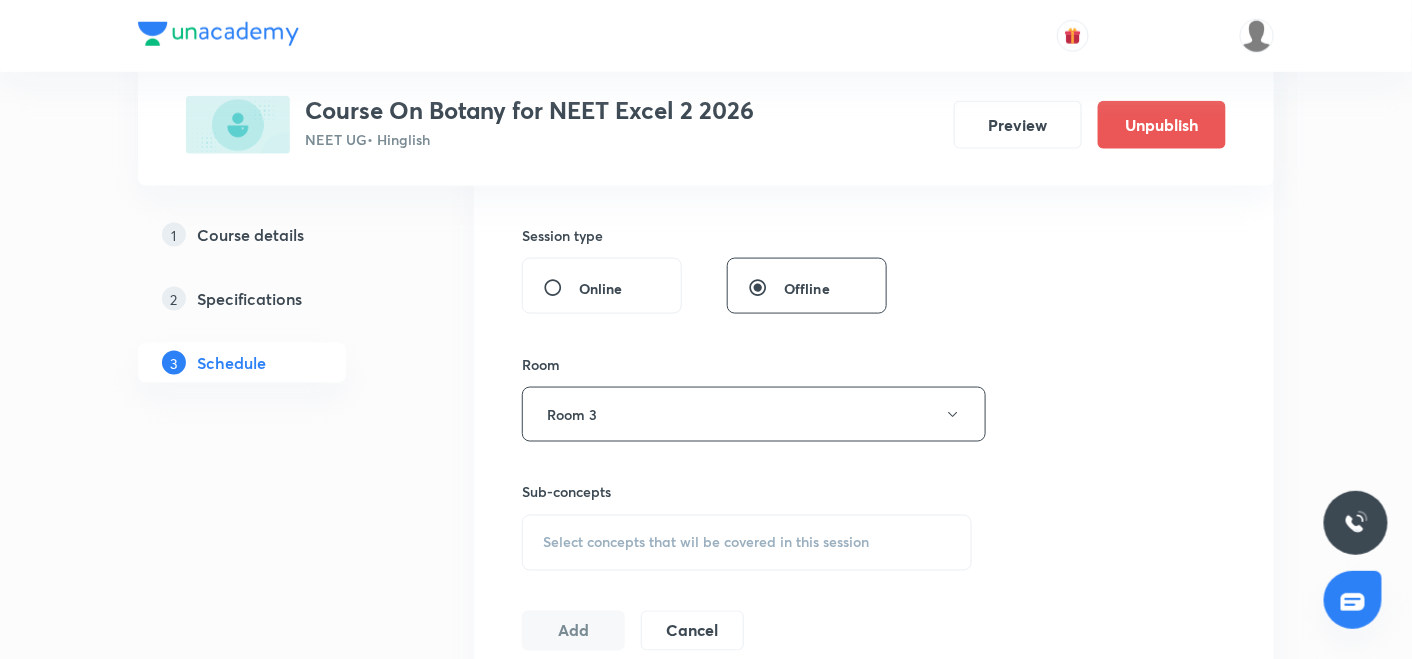 scroll, scrollTop: 725, scrollLeft: 0, axis: vertical 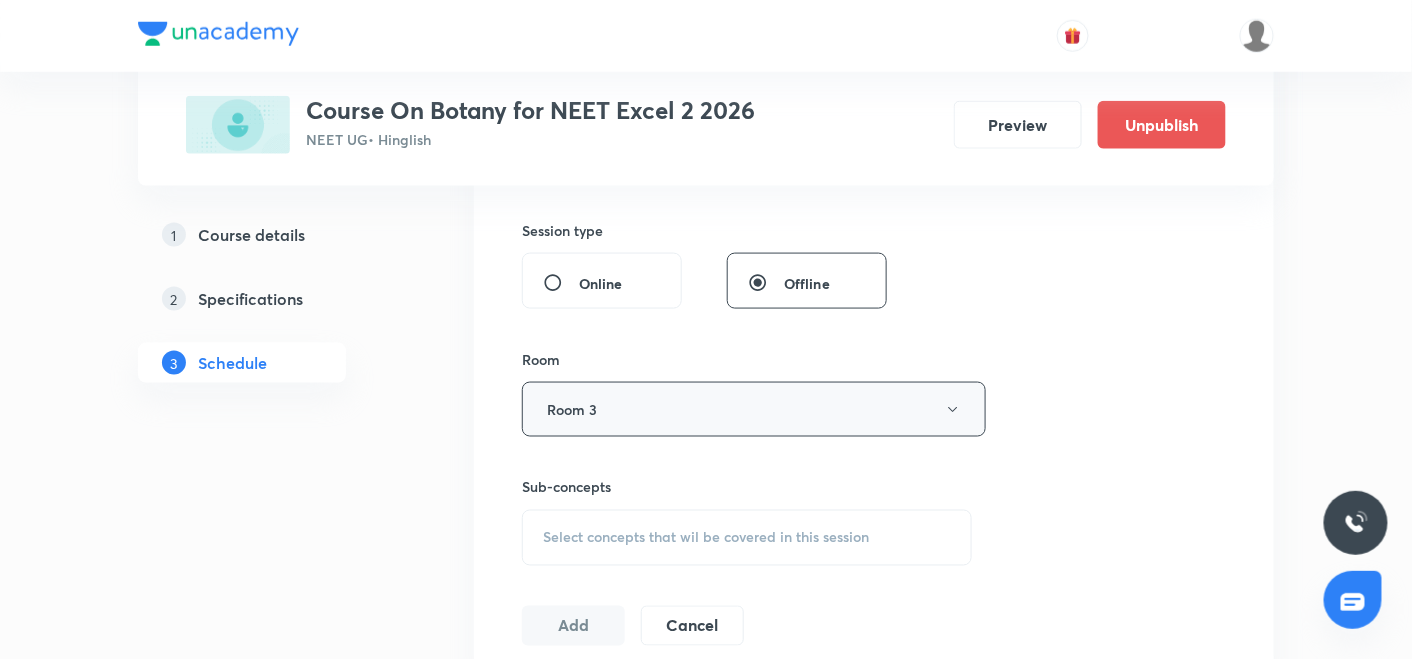 click on "Room 3" at bounding box center [754, 409] 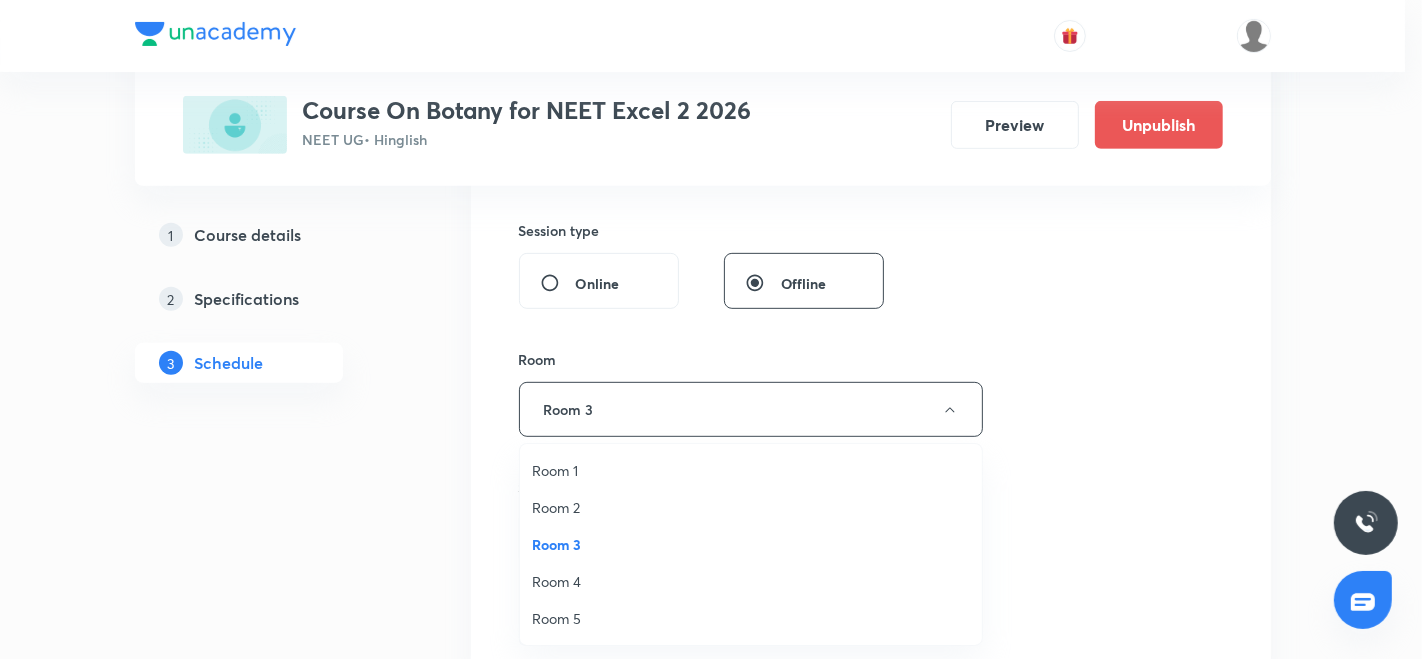 click on "Room 4" at bounding box center (751, 581) 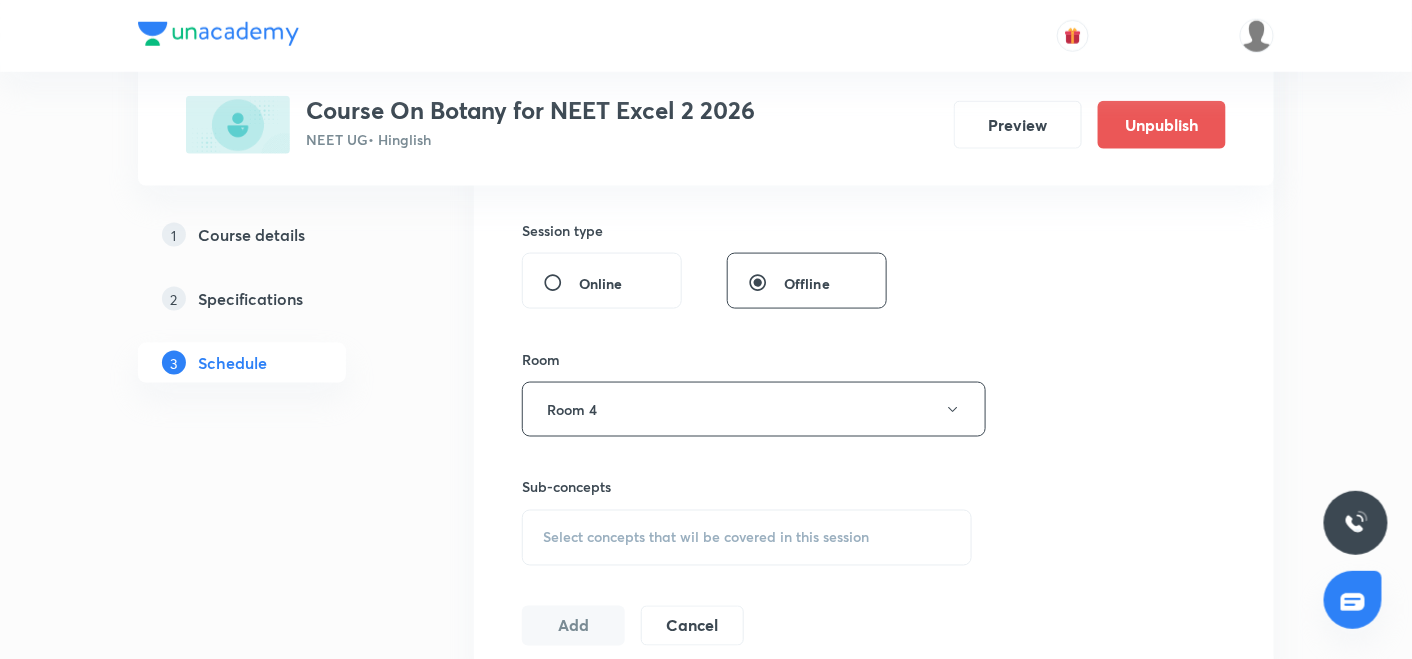 click on "Select concepts that wil be covered in this session" at bounding box center [706, 538] 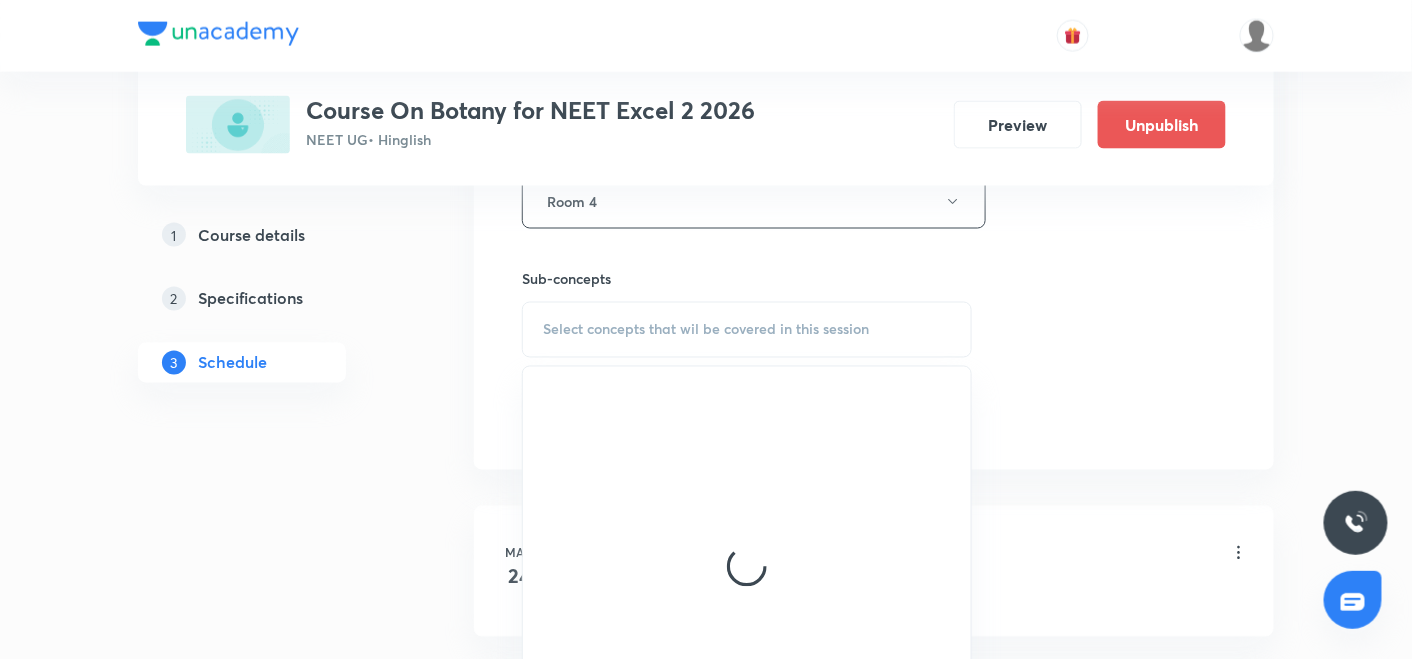 scroll, scrollTop: 1000, scrollLeft: 0, axis: vertical 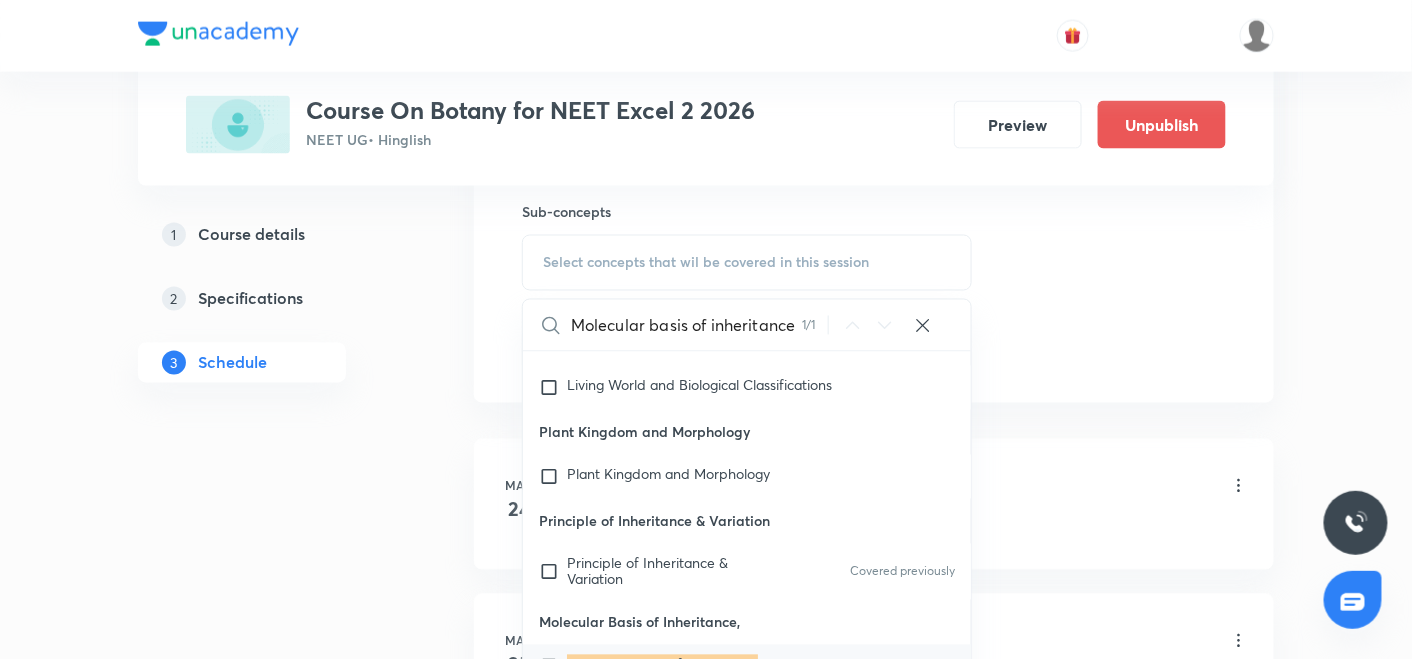 type on "Molecular basis of inheritance" 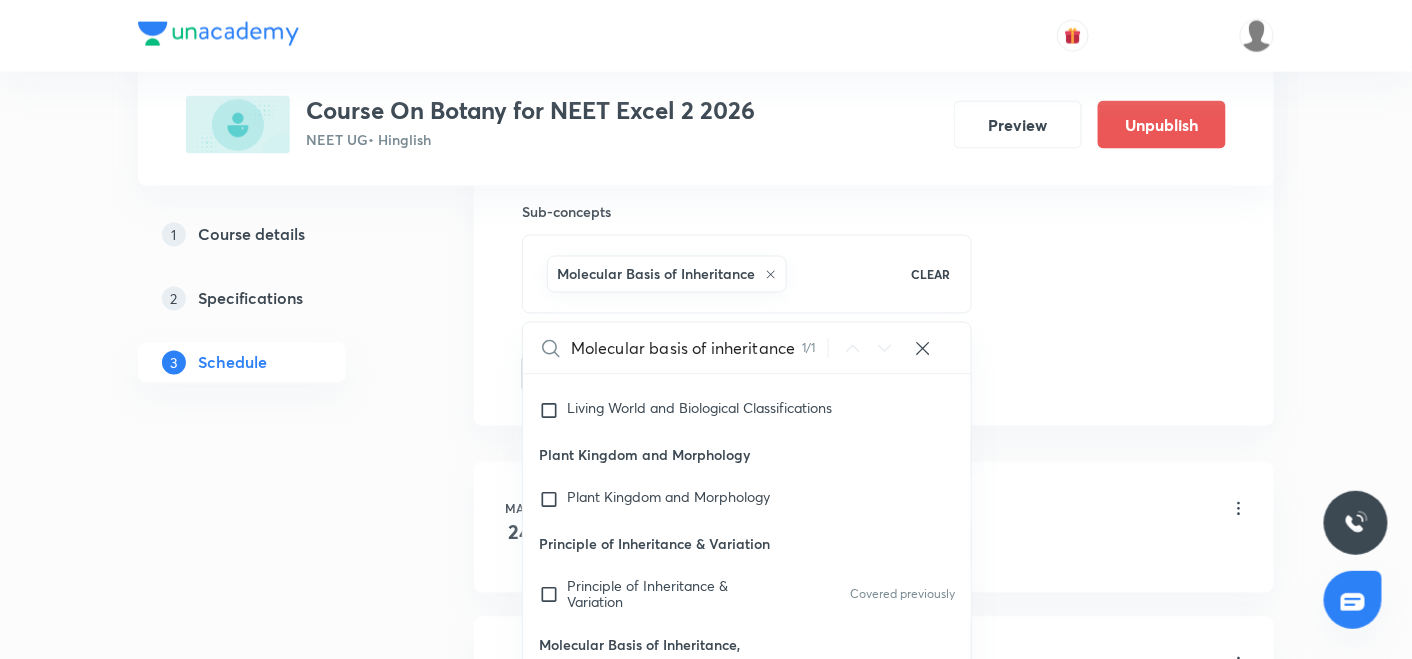 click on "Plus Courses Course On Botany for NEET Excel 2 2026 NEET UG  • Hinglish Preview Unpublish 1 Course details 2 Specifications 3 Schedule Schedule 41  classes Session  42 Live class Session title 31/99 Molecular basis of inheritance ​ Schedule for Jul 16, 2025, 9:45 AM ​ Duration (in minutes) 90 ​   Session type Online Offline Room Room 4 Sub-concepts Molecular Basis of Inheritance CLEAR Molecular basis of inheritance 1 / 1 ​ Living World What Is Living? Covered previously Diversity In The Living World Covered previously Systematics Covered previously Types Of Taxonomy Covered previously Fundamental Components Of Taxonomy Taxonomic Categories Covered previously Taxonomical Aids The Three Domains Of Life Biological Nomenclature  Biological Classification System Of Classification Kingdom Monera Kingdom Protista Kingdom Fungi Kingdom Plantae Kingdom Animalia Linchens Mycorrhiza Virus Prions Viroids Plant Kingdom Algae Bryophytes Pteridophytes Gymnosperms Angiosperms Animal Kingdom Basics Of Classification" at bounding box center (706, 3028) 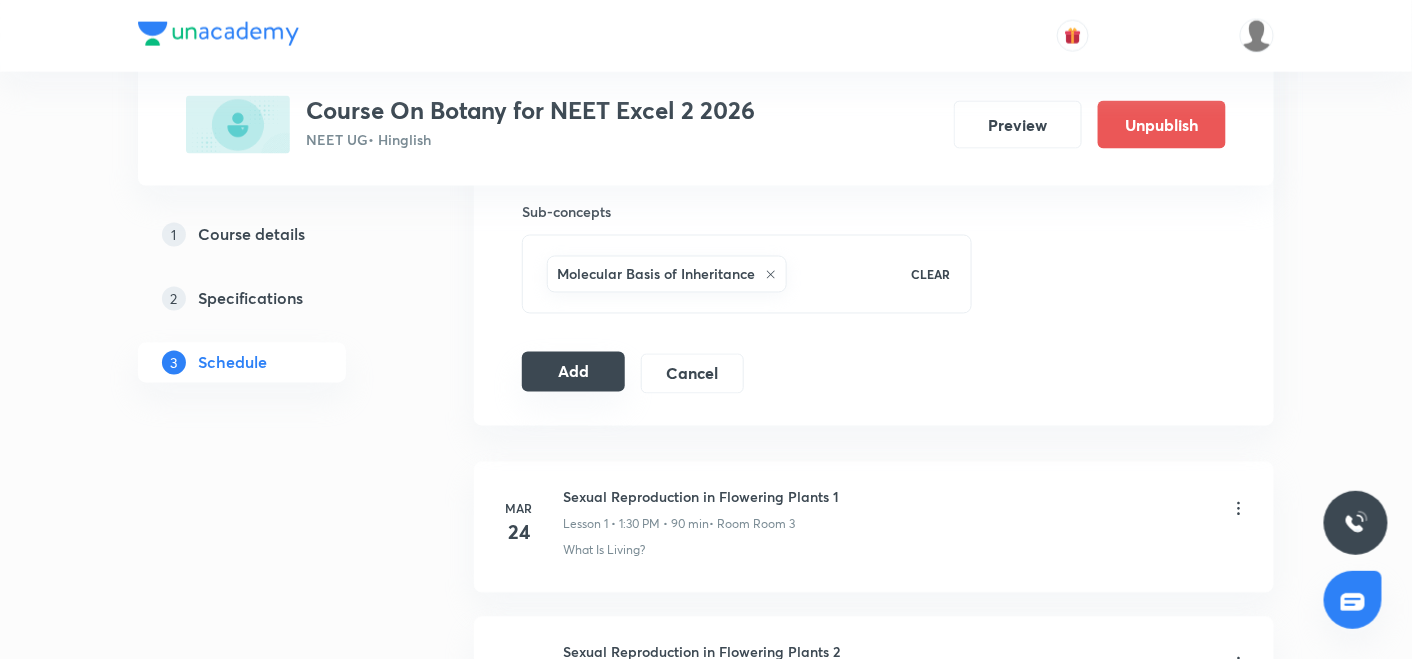 click on "Add" at bounding box center [573, 372] 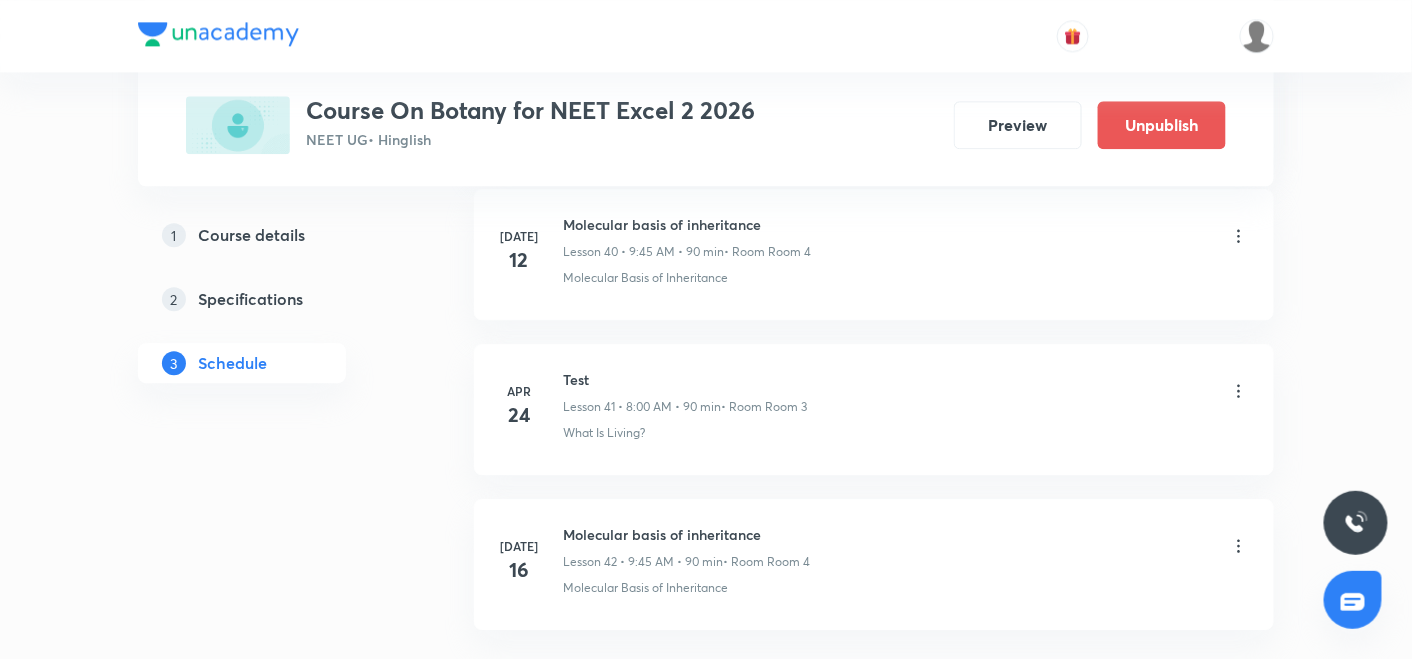 scroll, scrollTop: 6511, scrollLeft: 0, axis: vertical 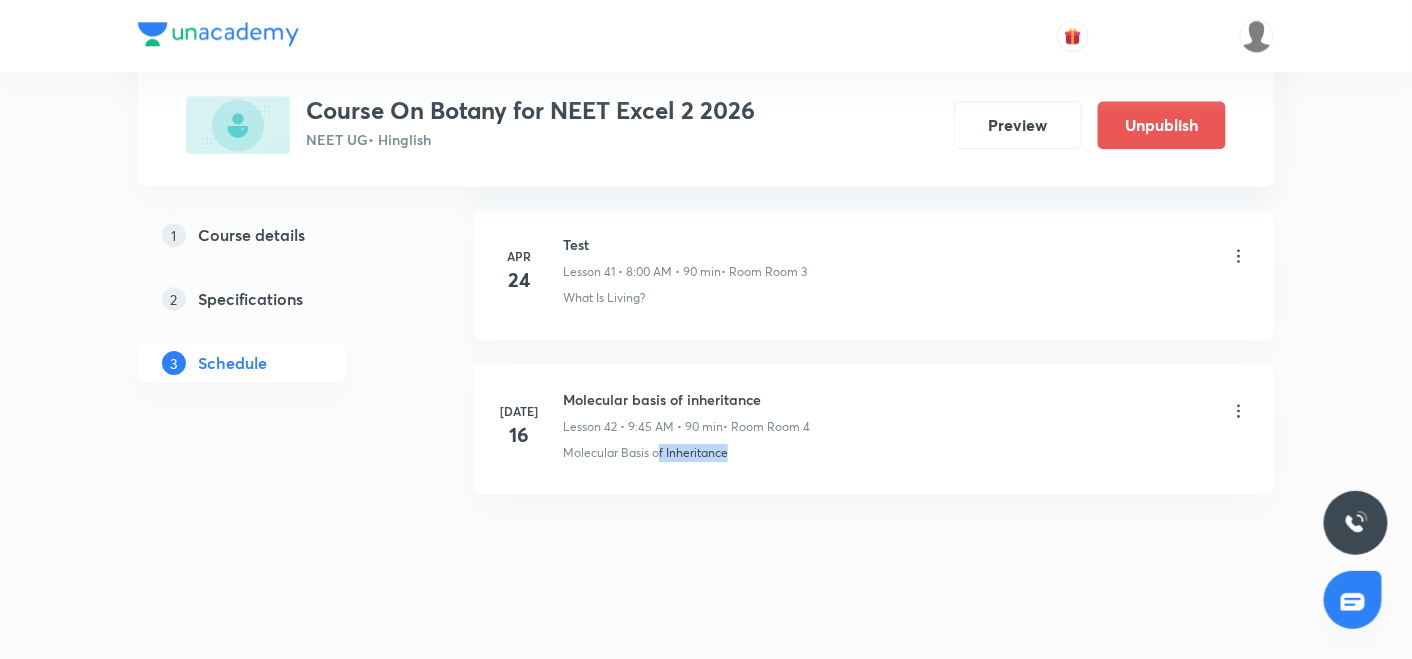 drag, startPoint x: 700, startPoint y: 524, endPoint x: 621, endPoint y: 651, distance: 149.56604 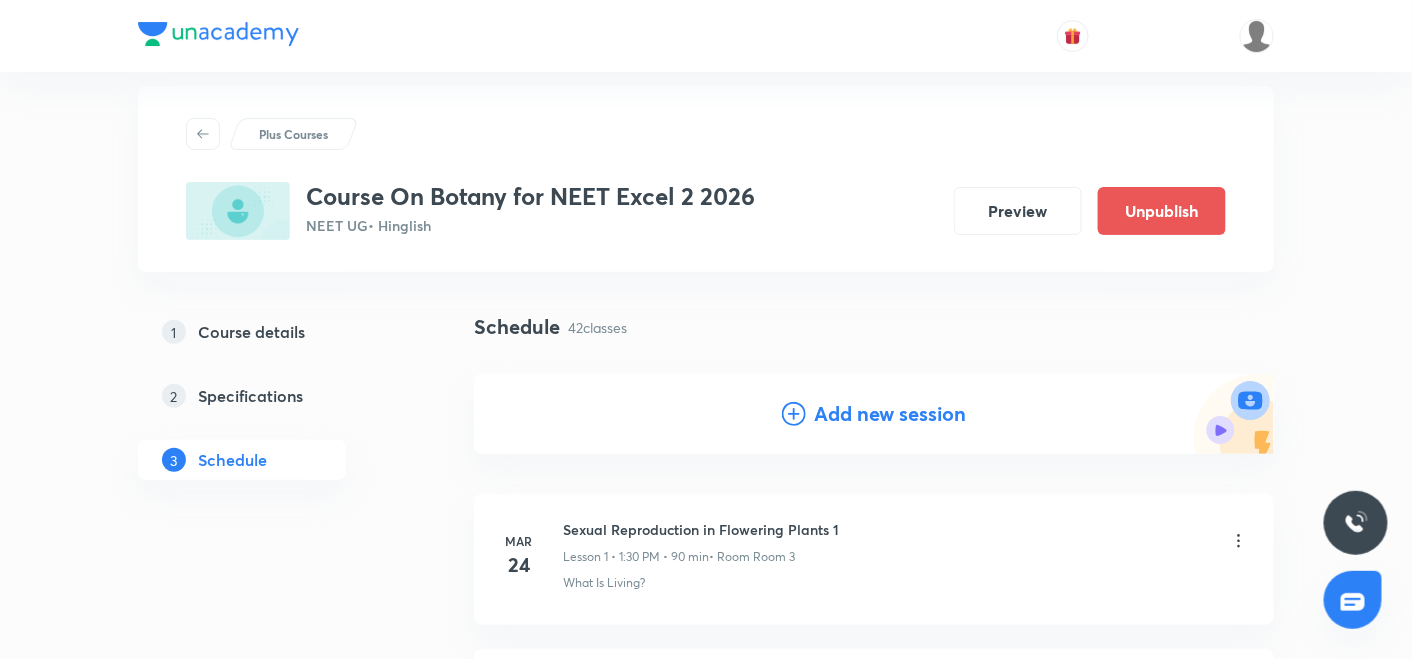 scroll, scrollTop: 0, scrollLeft: 0, axis: both 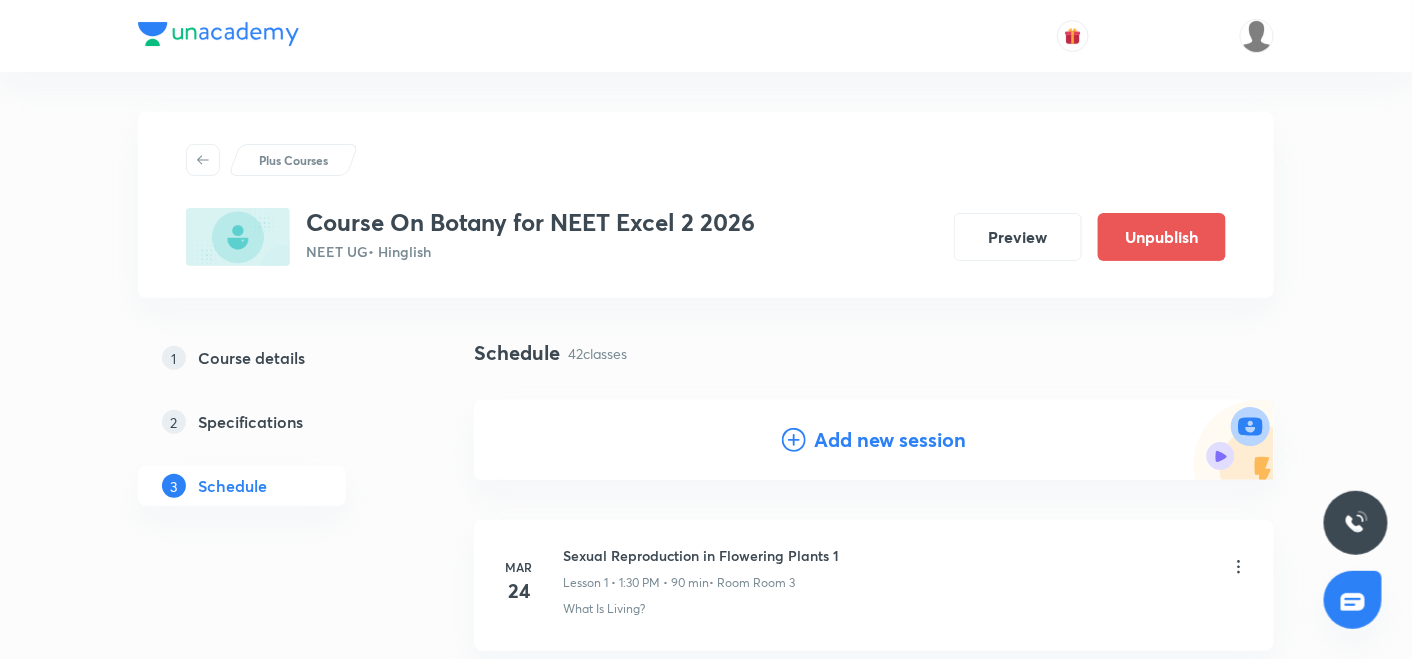 click 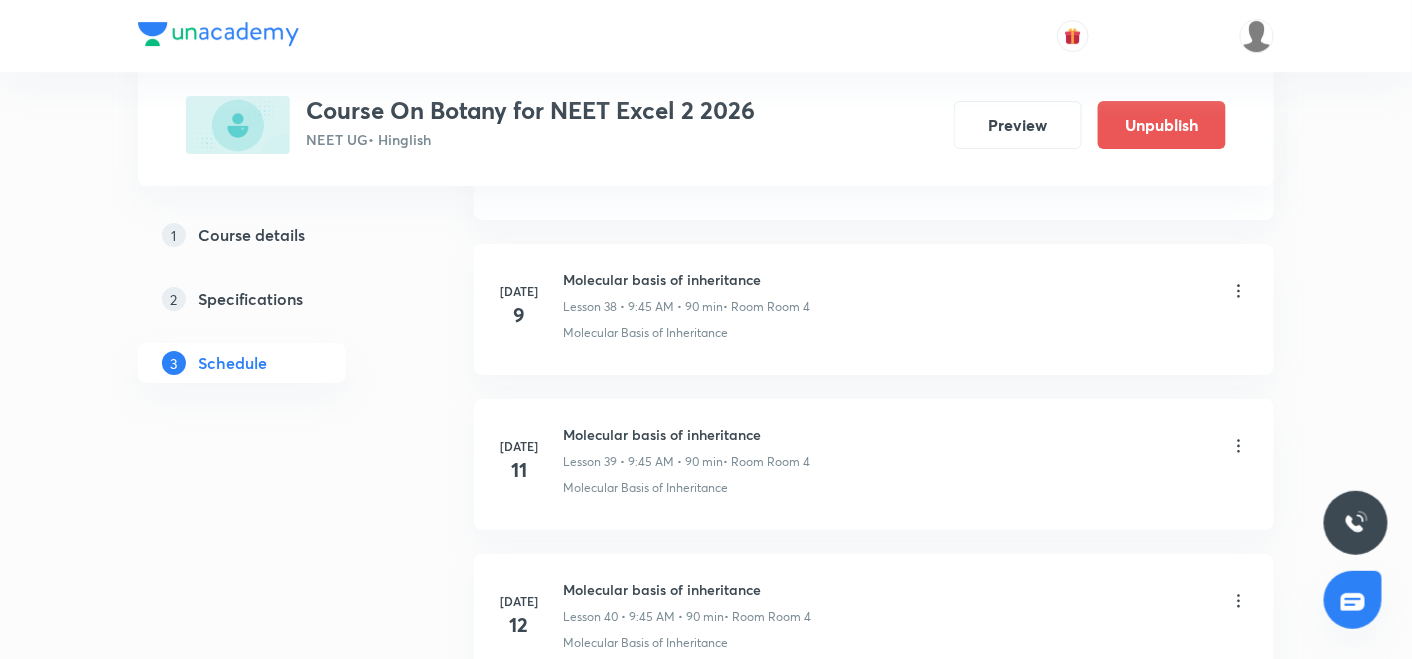 scroll, scrollTop: 7428, scrollLeft: 0, axis: vertical 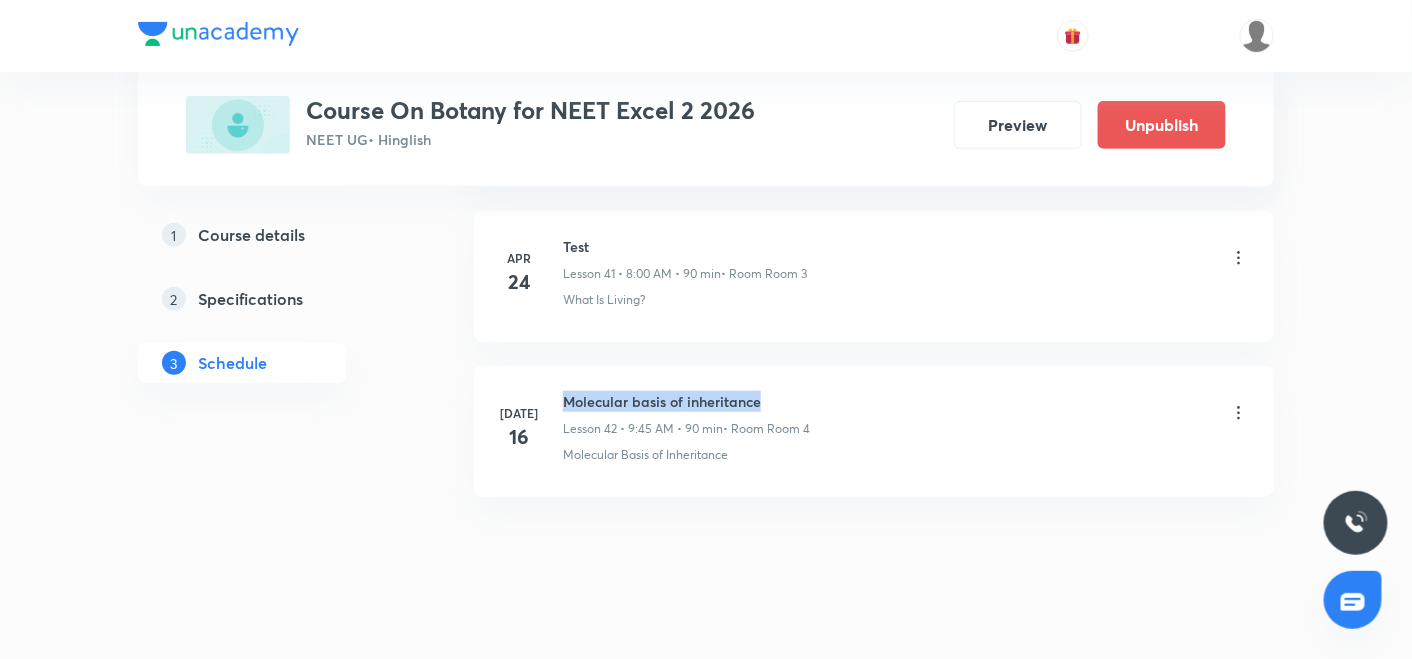 drag, startPoint x: 565, startPoint y: 370, endPoint x: 768, endPoint y: 373, distance: 203.02217 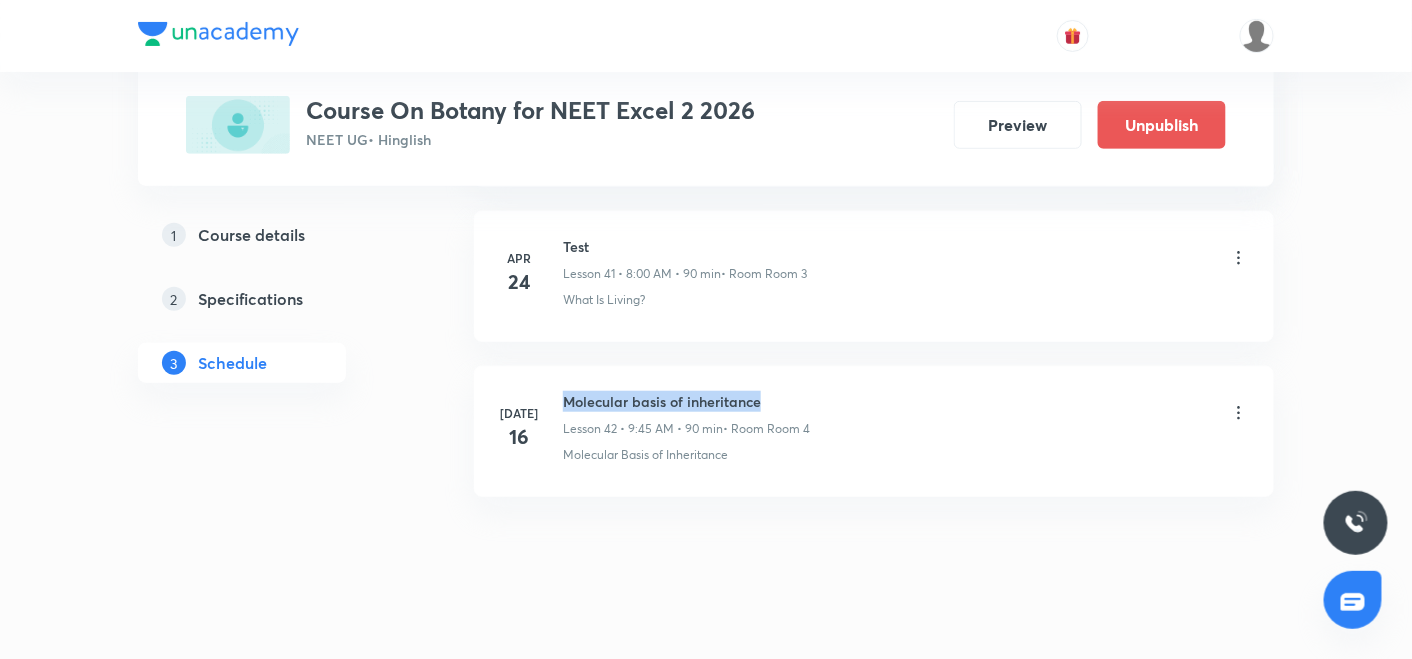 copy on "Molecular basis of inheritance" 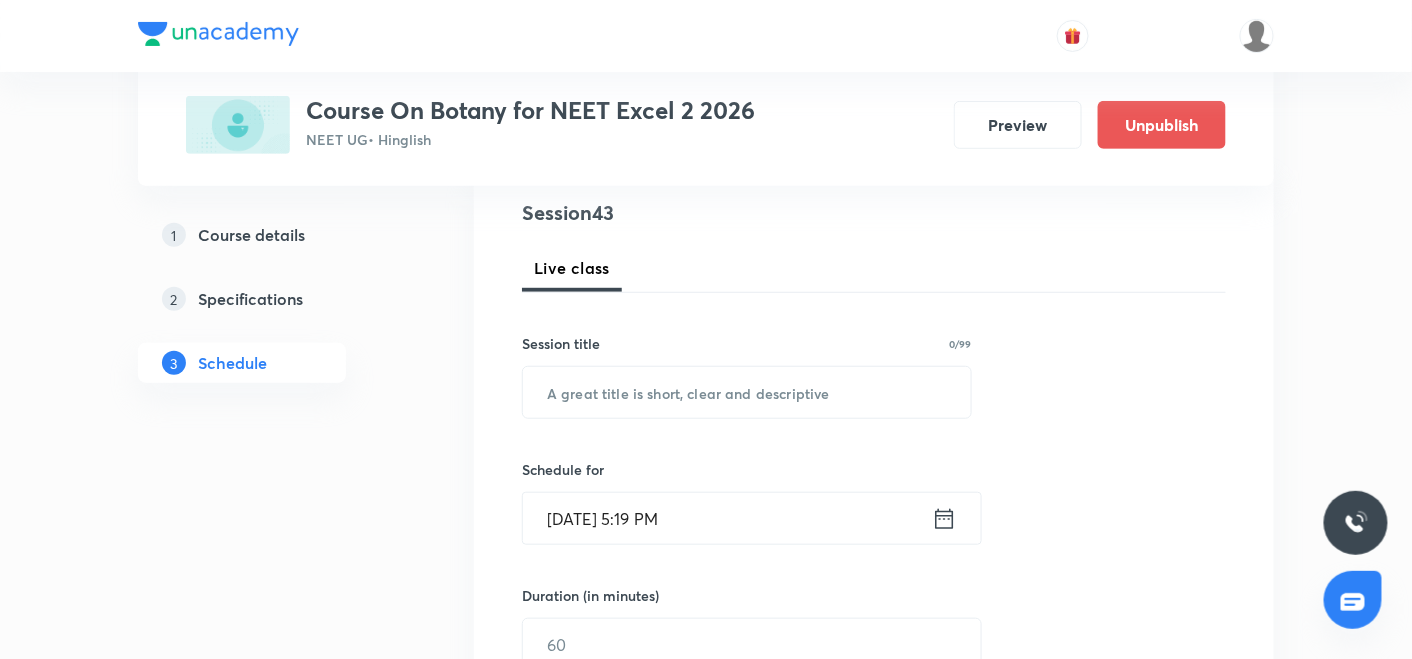 scroll, scrollTop: 0, scrollLeft: 0, axis: both 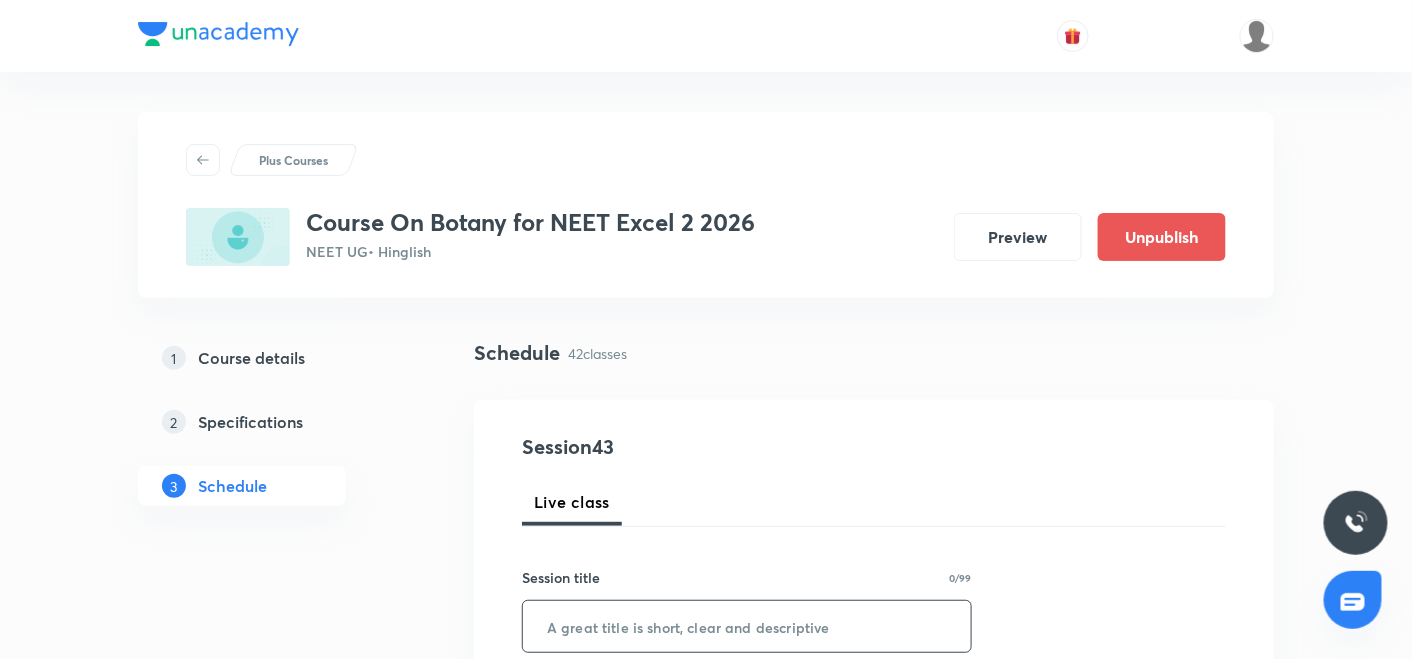 click at bounding box center [747, 626] 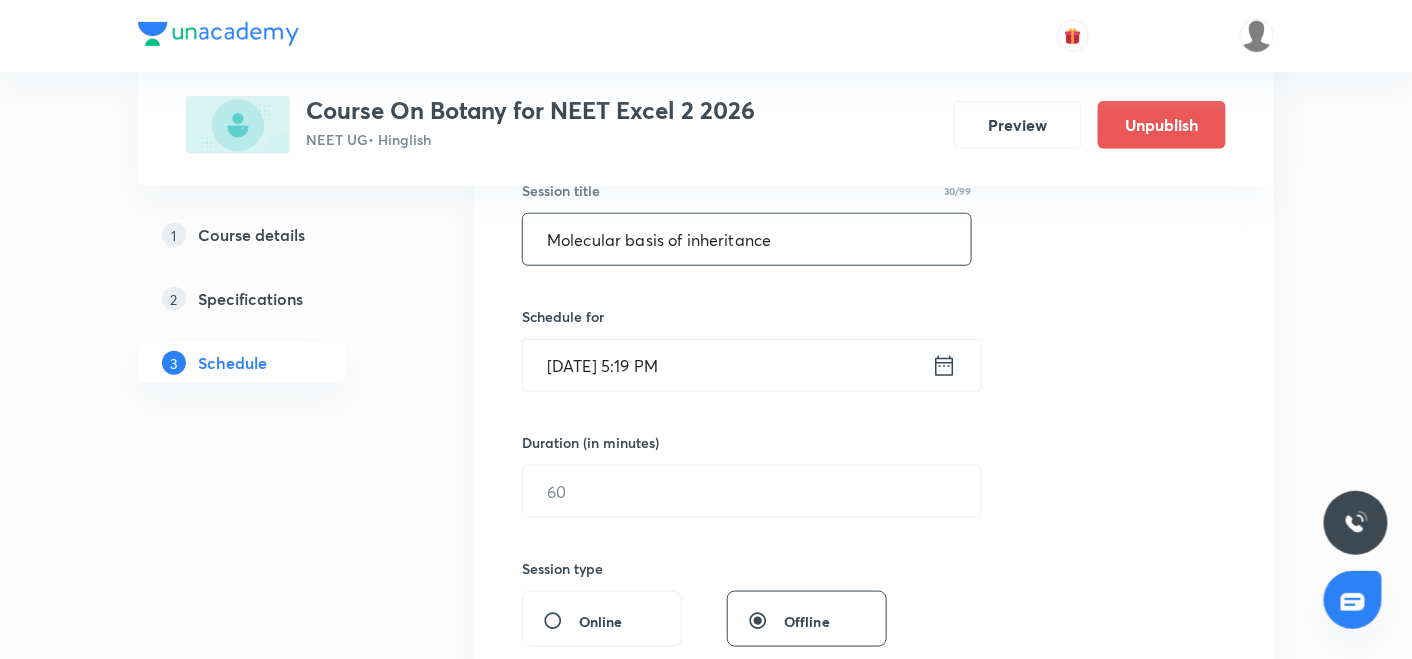 scroll, scrollTop: 411, scrollLeft: 0, axis: vertical 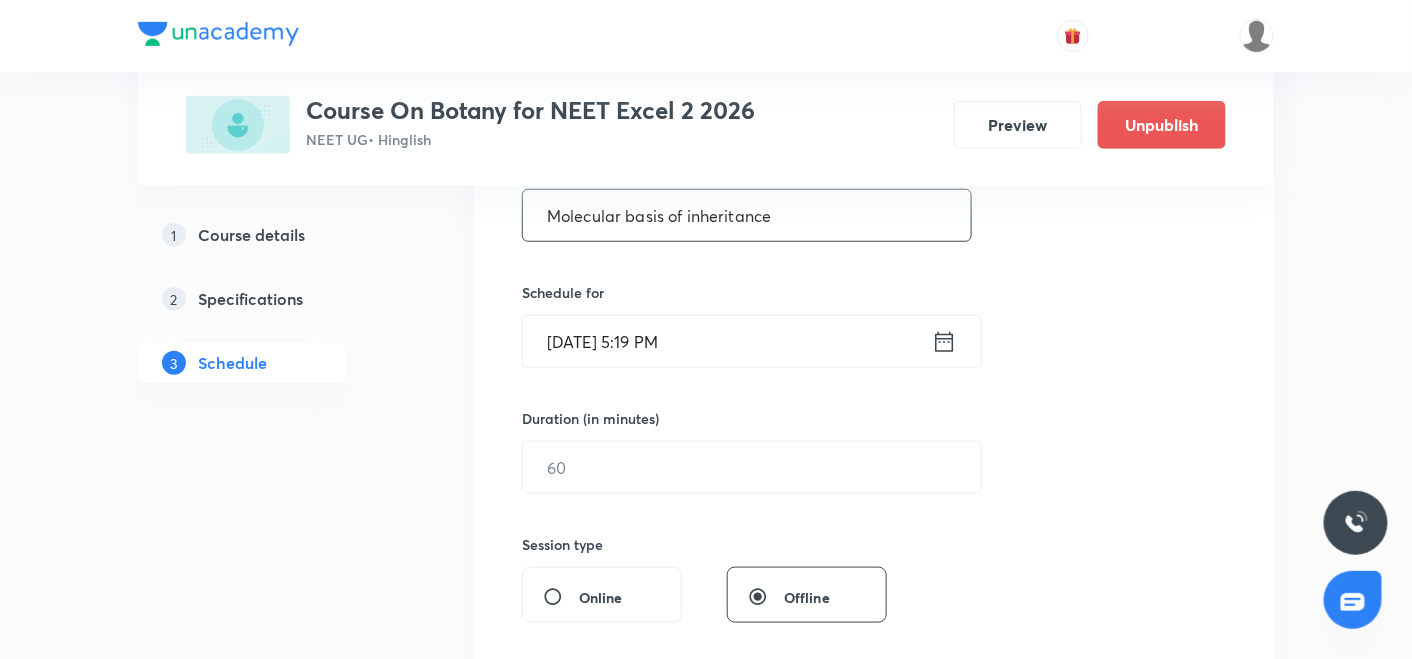 type on "Molecular basis of inheritance" 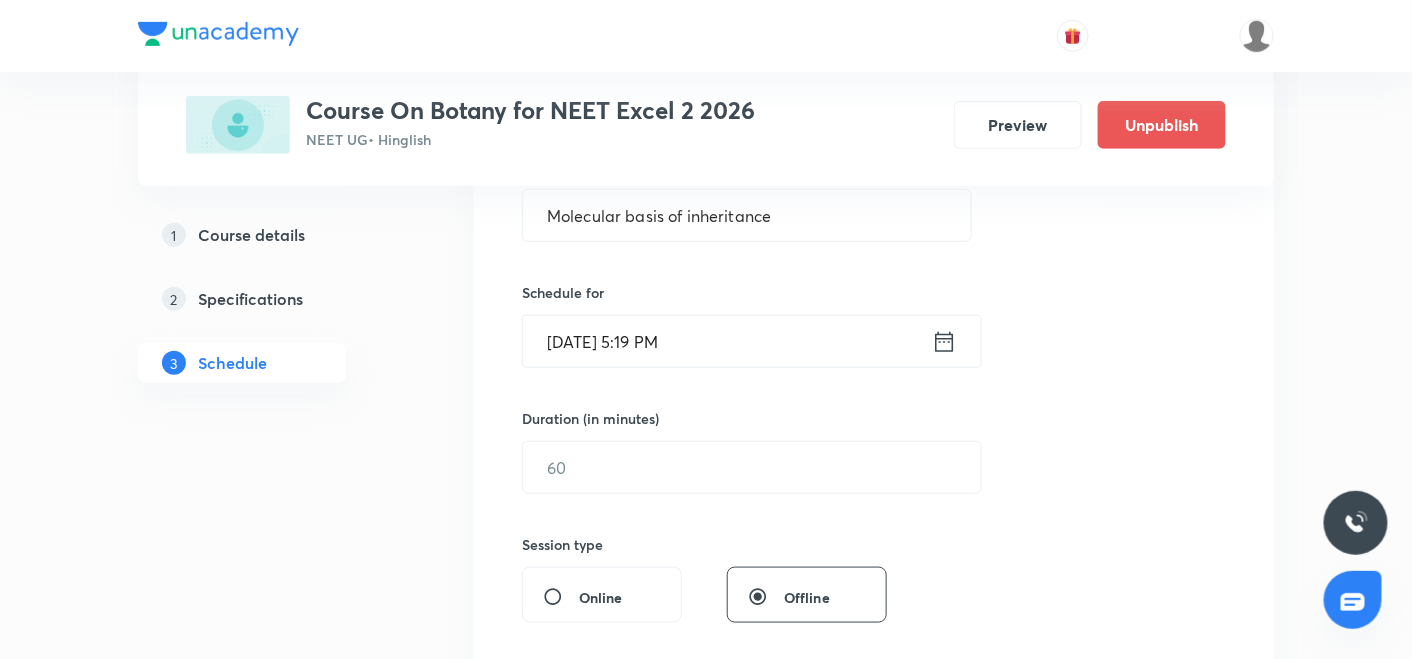 click 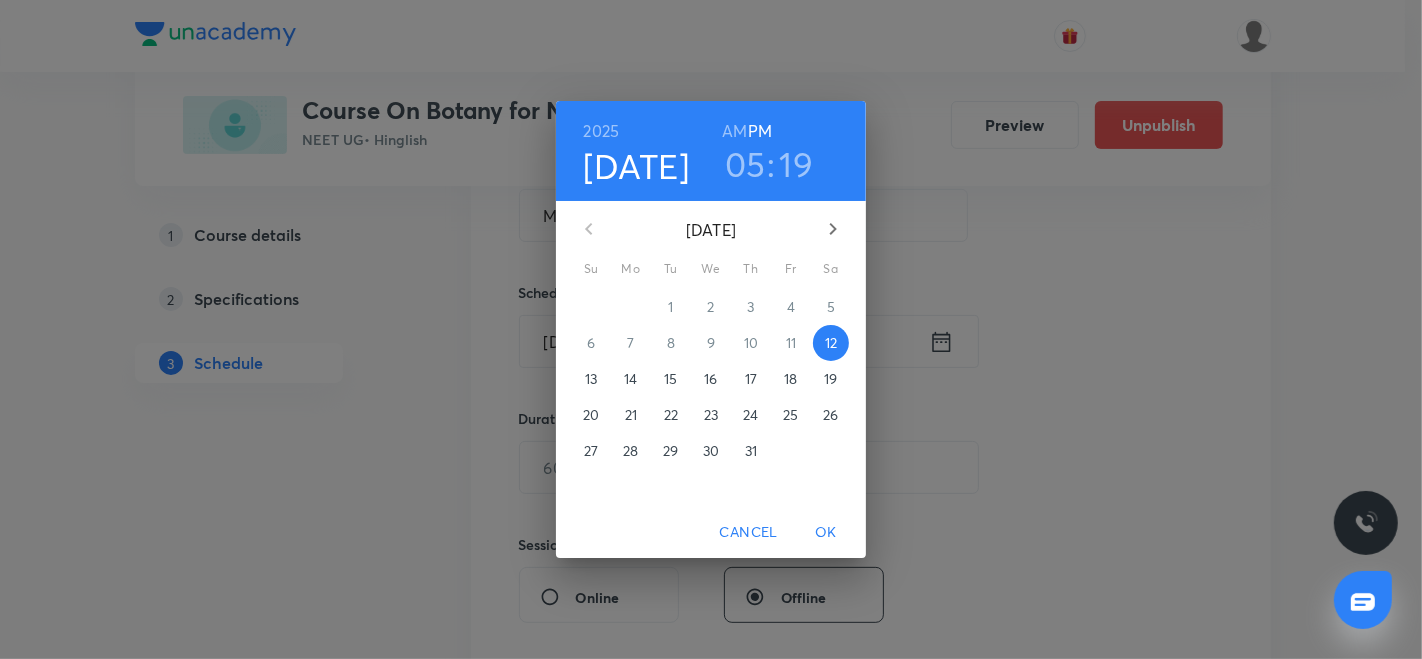click on "18" at bounding box center (790, 379) 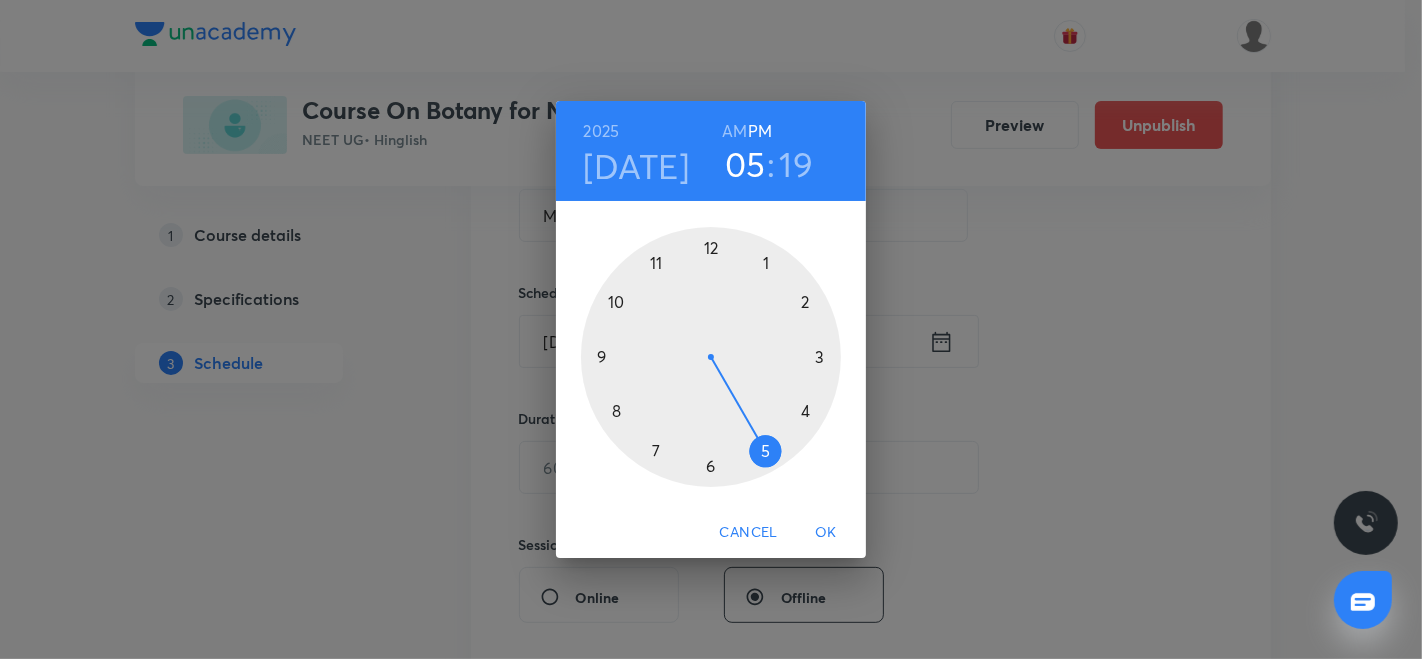click at bounding box center (711, 357) 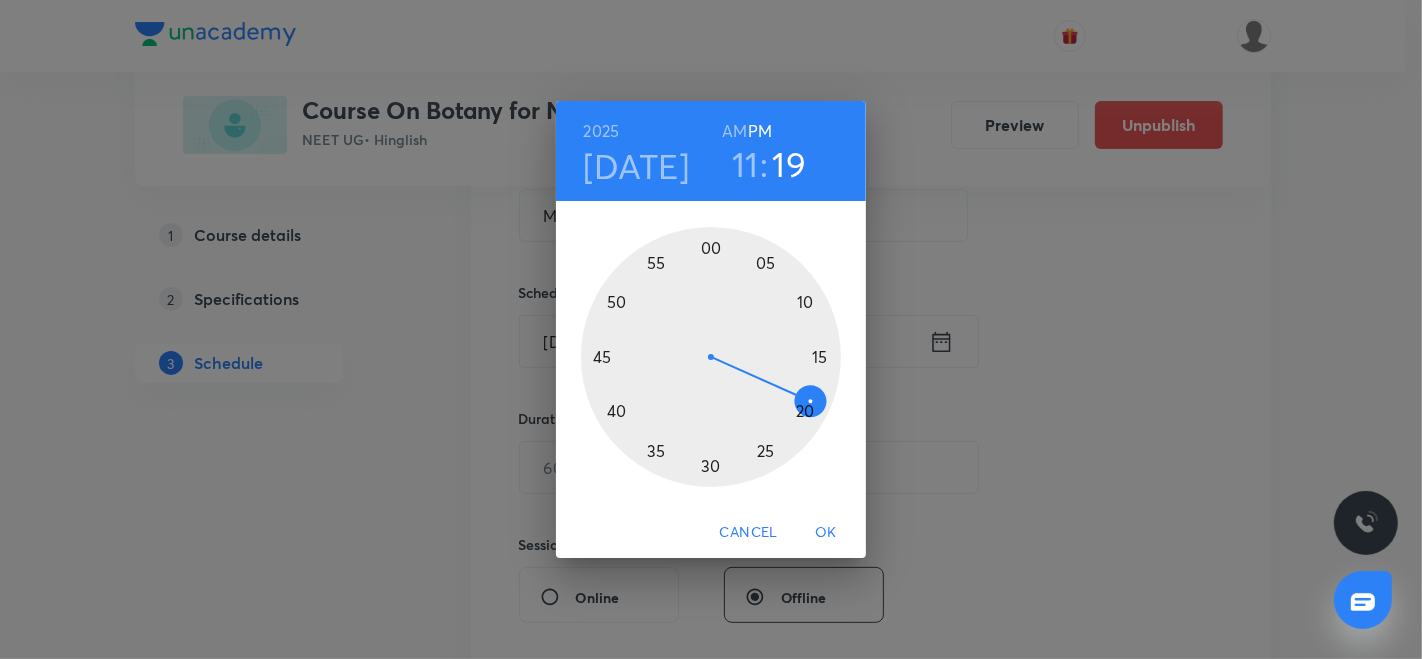 click on "AM" at bounding box center [734, 131] 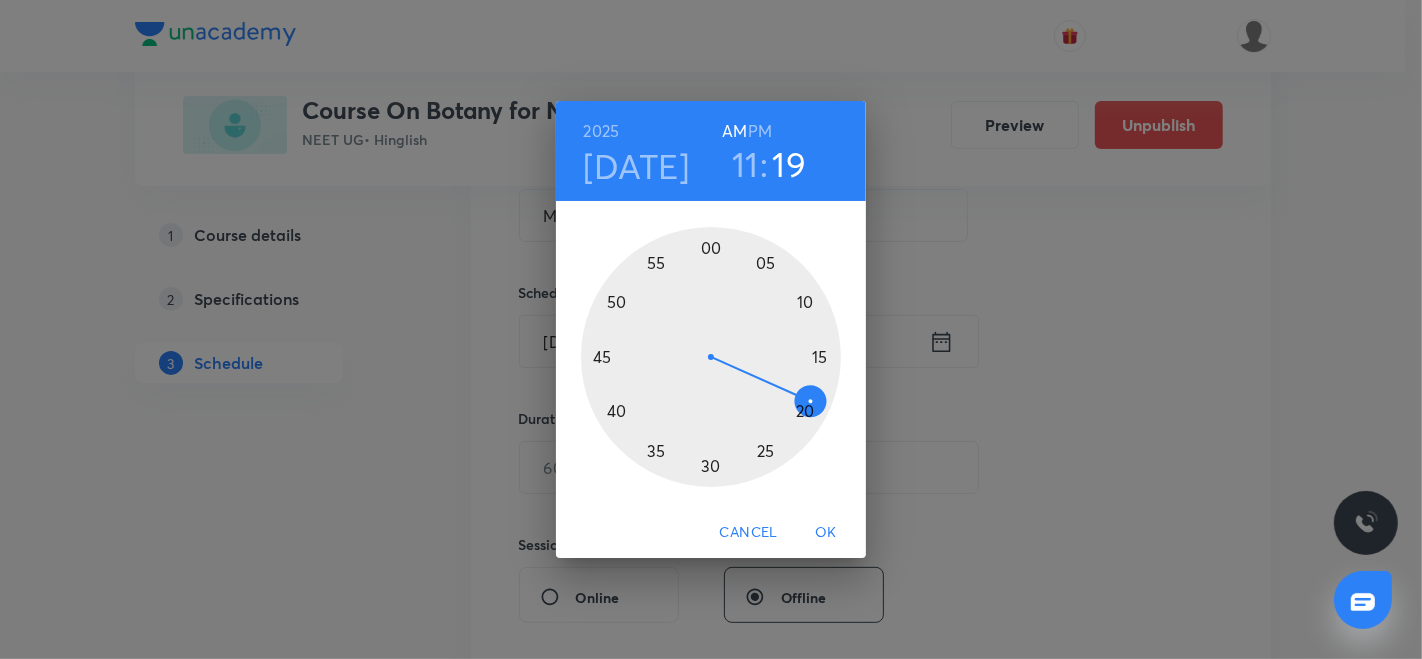 click at bounding box center [711, 357] 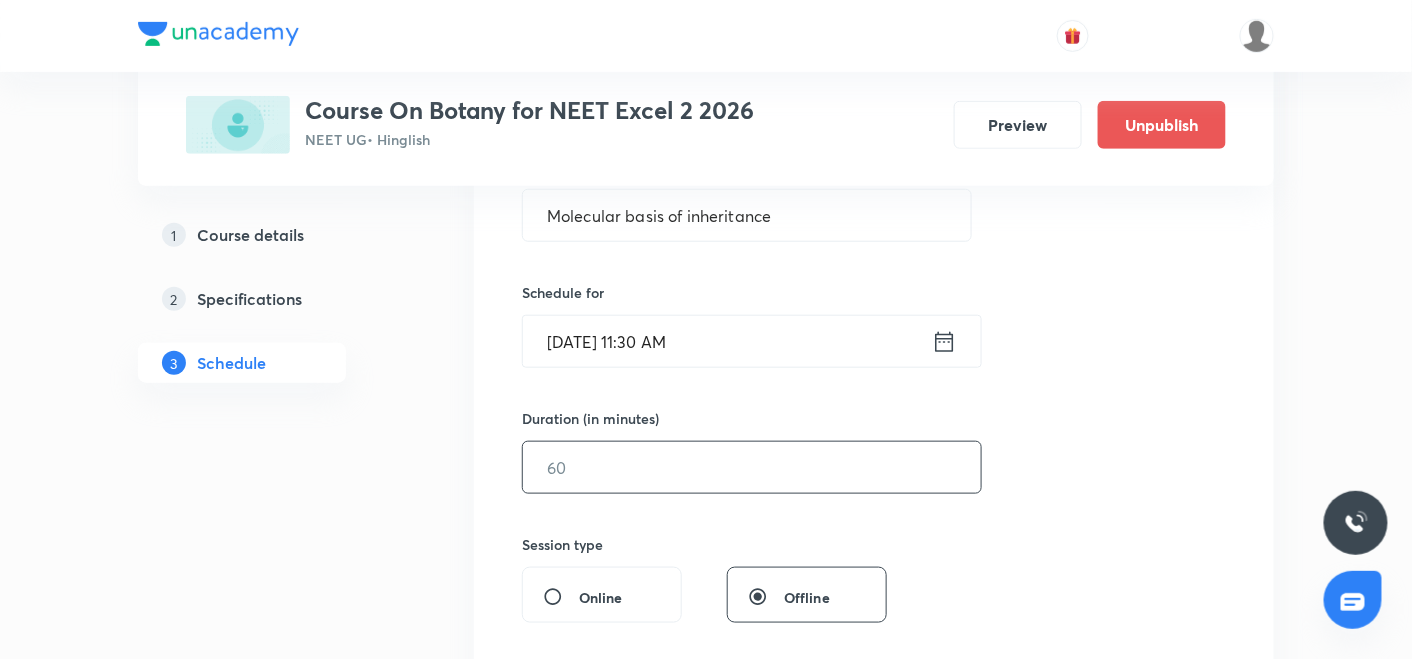 click at bounding box center [752, 467] 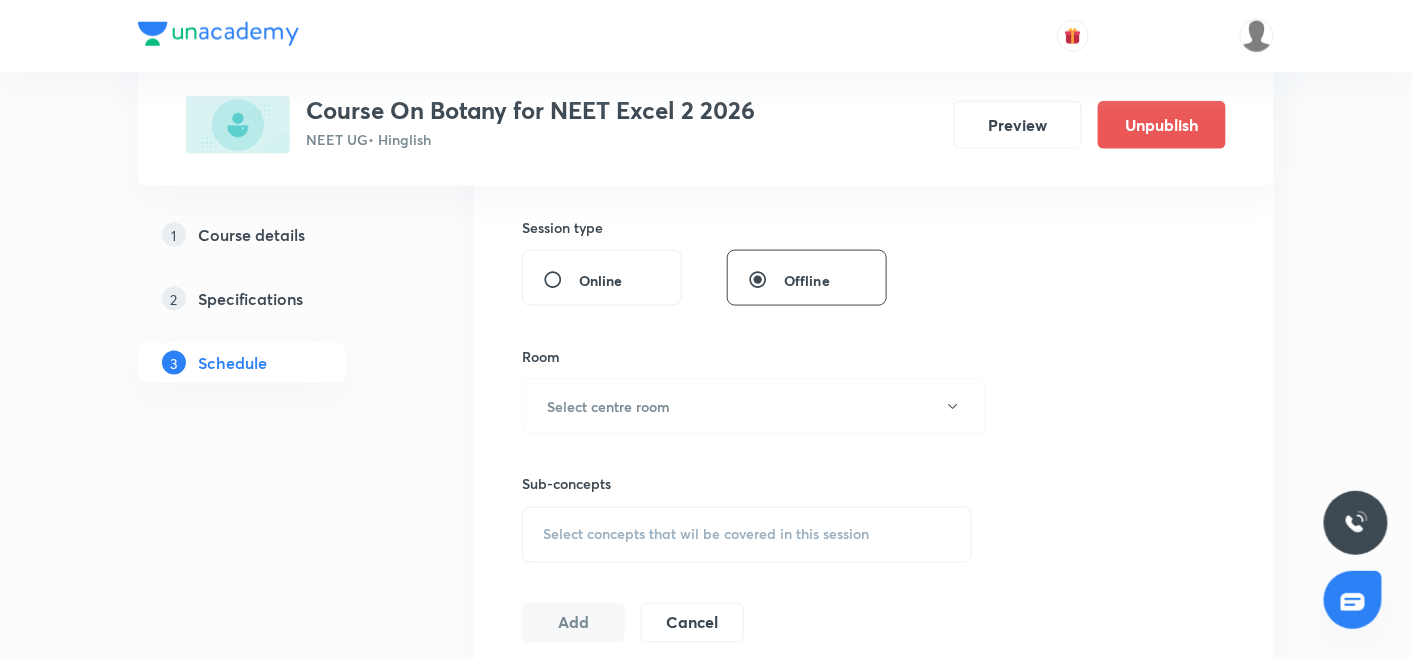 scroll, scrollTop: 729, scrollLeft: 0, axis: vertical 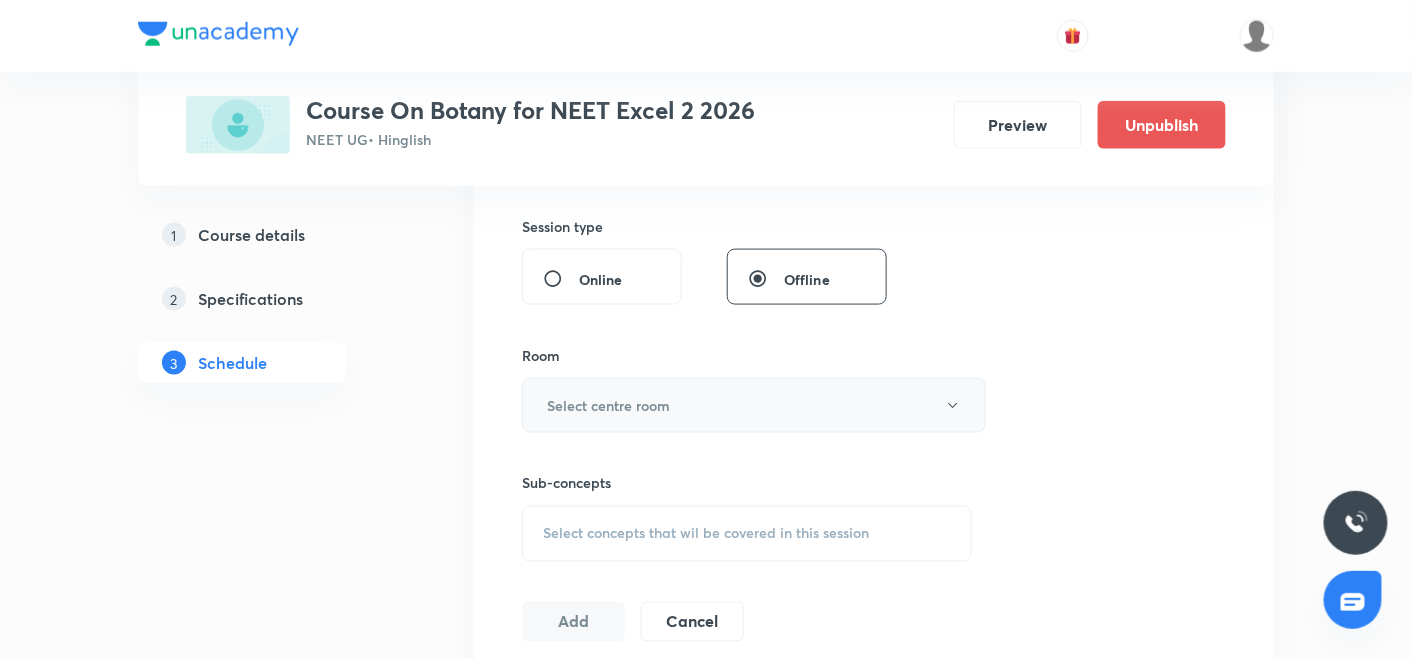 type on "90" 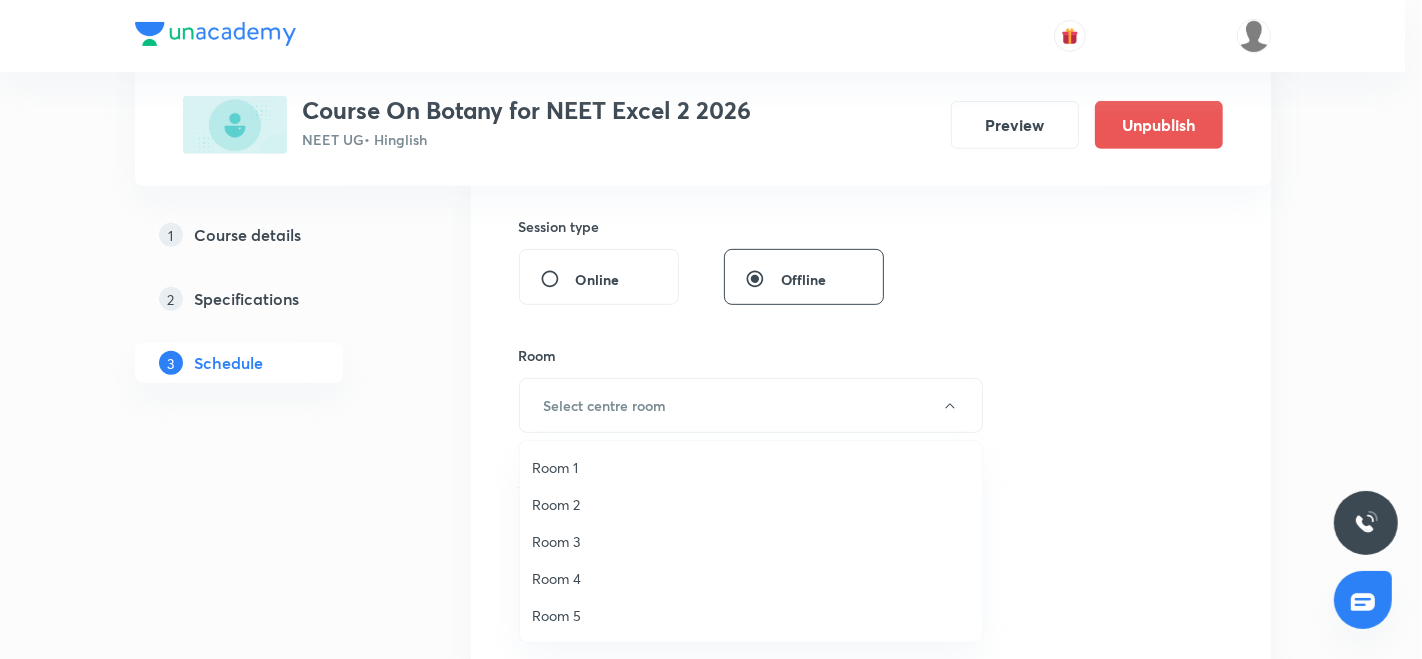 click on "Room 3" at bounding box center (751, 541) 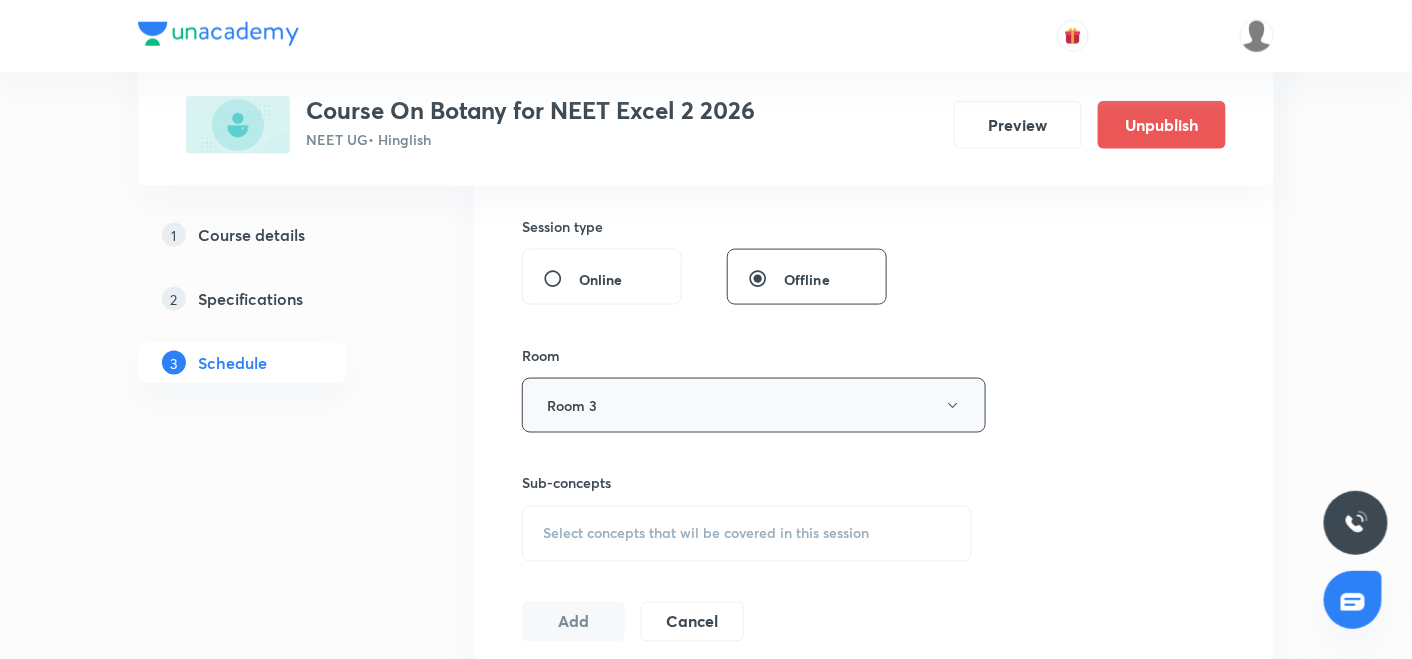 click on "Room 3" at bounding box center (754, 405) 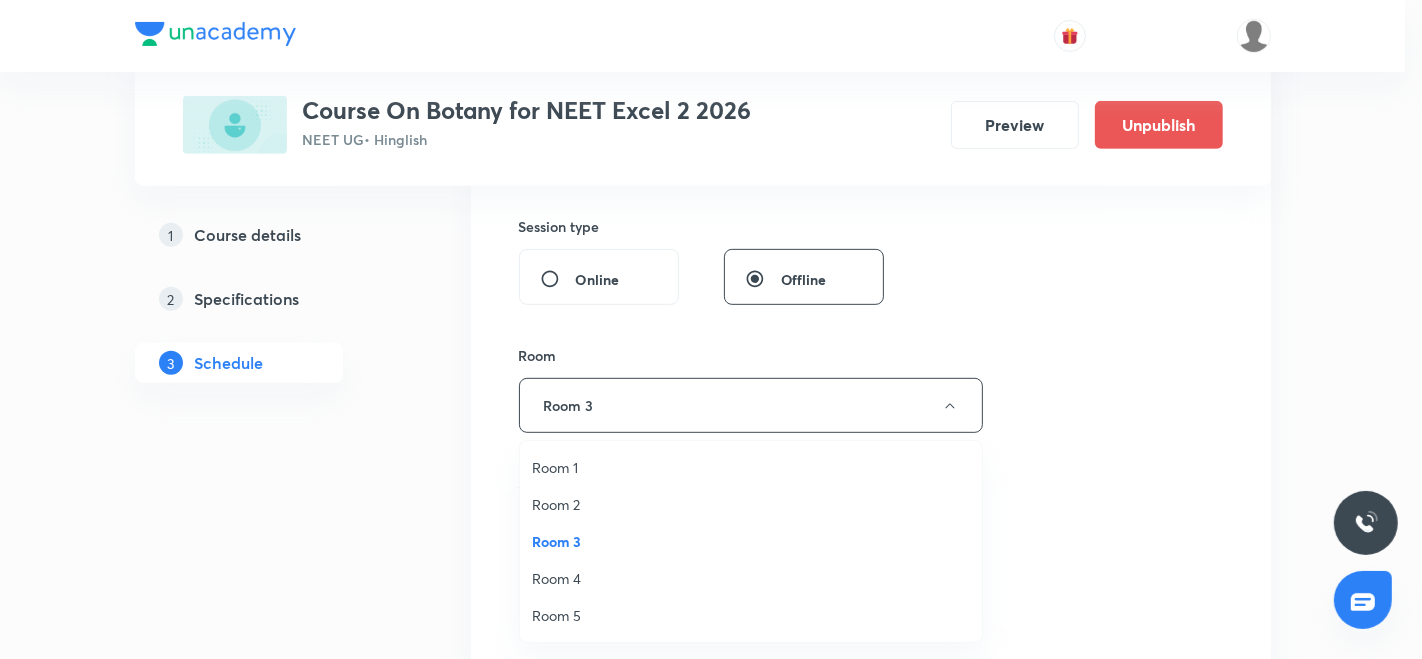 click on "Room 4" at bounding box center (751, 578) 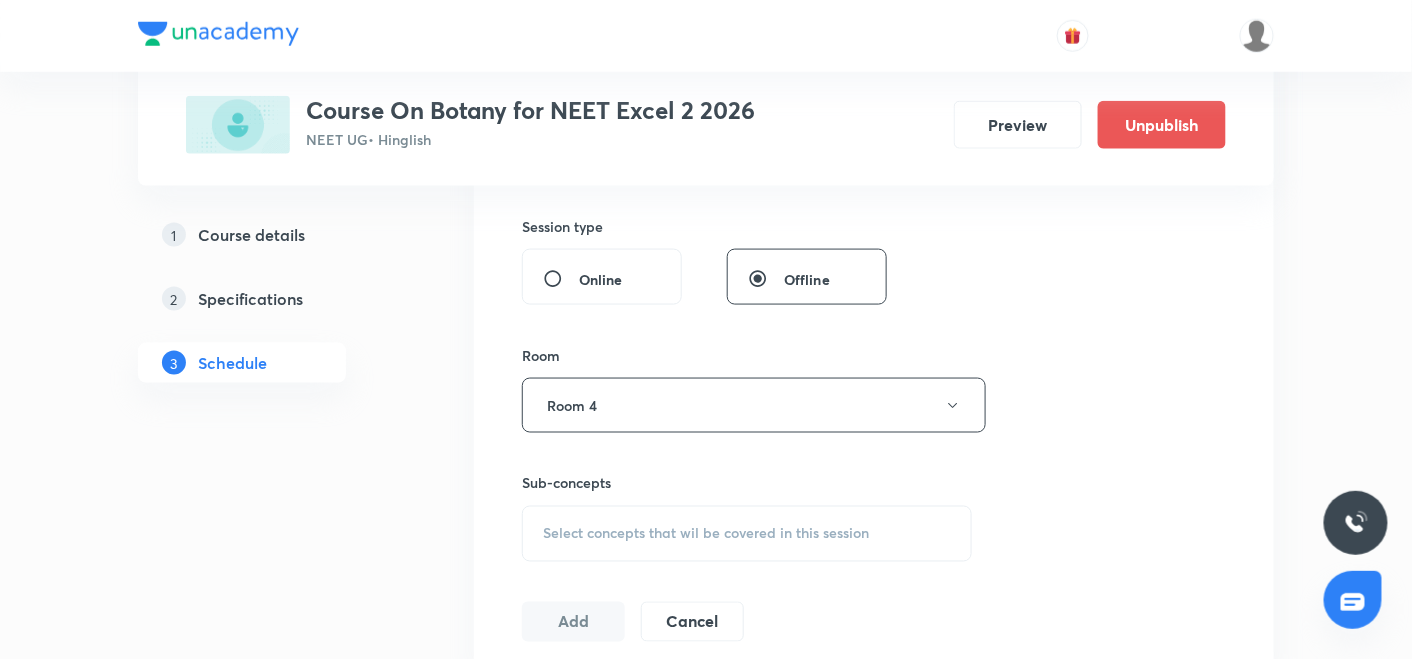 click on "Select concepts that wil be covered in this session" at bounding box center [747, 534] 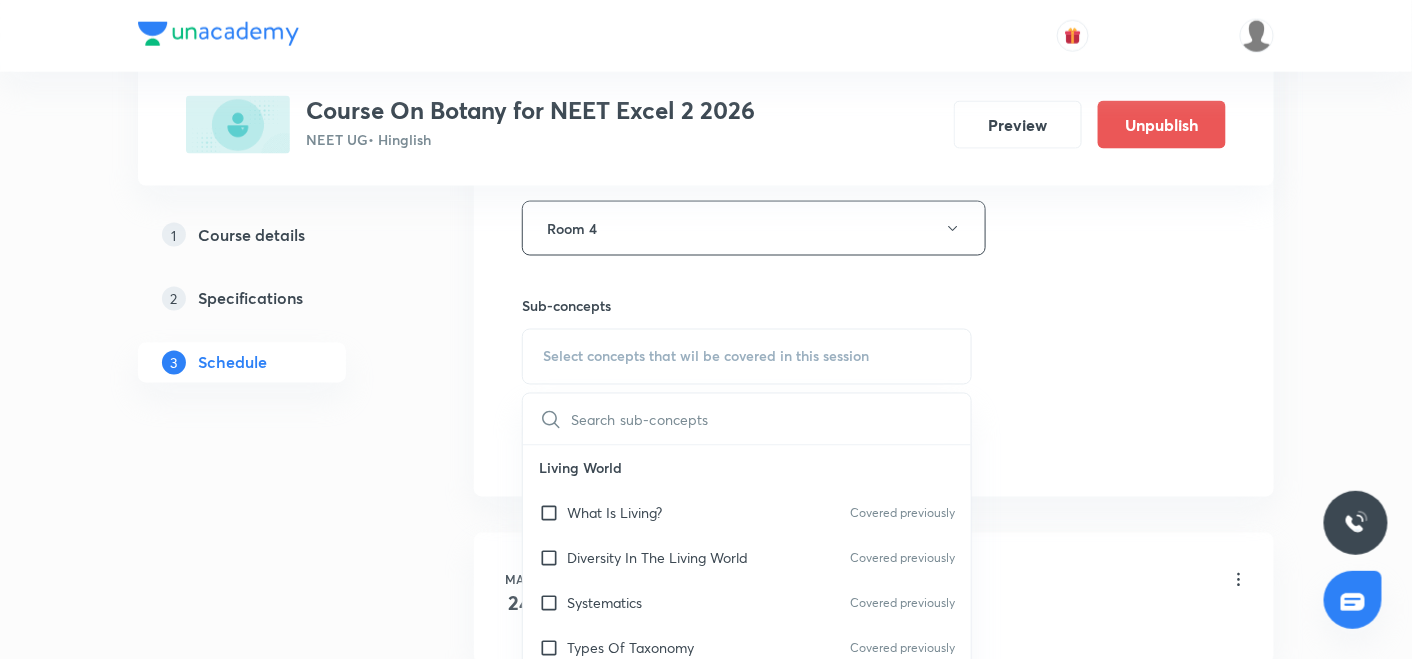 scroll, scrollTop: 907, scrollLeft: 0, axis: vertical 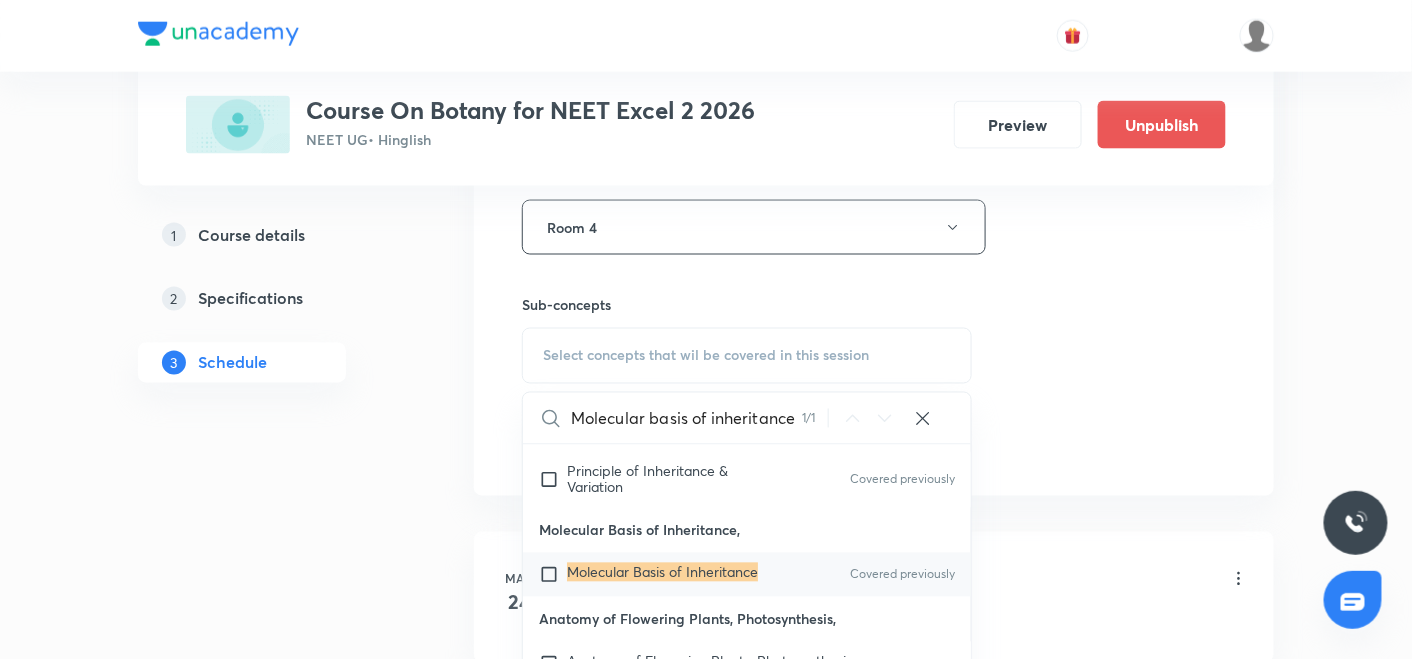 type on "Molecular basis of inheritance" 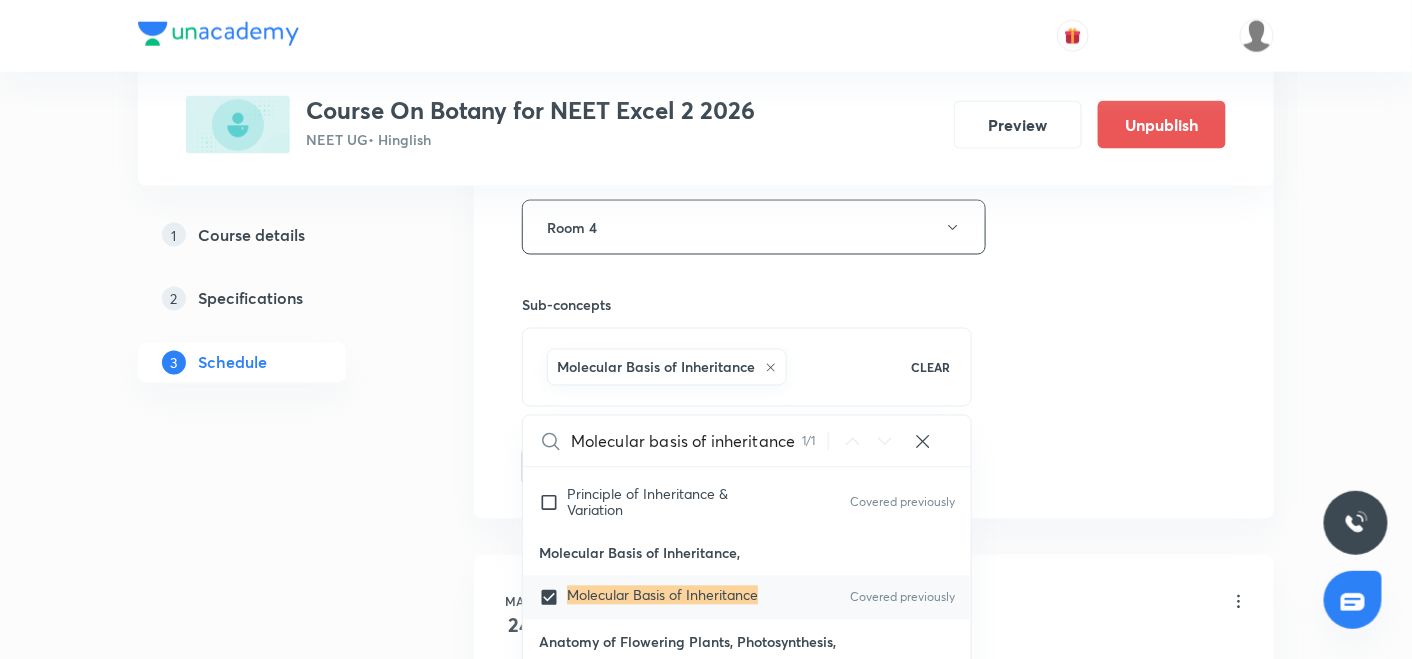click on "Session  43 Live class Session title 30/99 Molecular basis of inheritance ​ Schedule for Jul 18, 2025, 11:30 AM ​ Duration (in minutes) 90 ​   Session type Online Offline Room Room 4 Sub-concepts Molecular Basis of Inheritance CLEAR Molecular basis of inheritance 1 / 1 ​ Living World What Is Living? Covered previously Diversity In The Living World Covered previously Systematics Covered previously Types Of Taxonomy Covered previously Fundamental Components Of Taxonomy Taxonomic Categories Covered previously Taxonomical Aids The Three Domains Of Life Biological Nomenclature  Biological Classification System Of Classification Kingdom Monera Kingdom Protista Kingdom Fungi Kingdom Plantae Kingdom Animalia Linchens Mycorrhiza Virus Prions Viroids Plant Kingdom Algae Bryophytes Pteridophytes Gymnosperms Angiosperms Animal Kingdom Basics Of Classification Classification Of Animals Animal Kingdom Animal Diversity Animal Diversity Morphology - Flowering Plants Plant Morphology Root Types Of Roots Stem Leaf Seed" at bounding box center [874, 6] 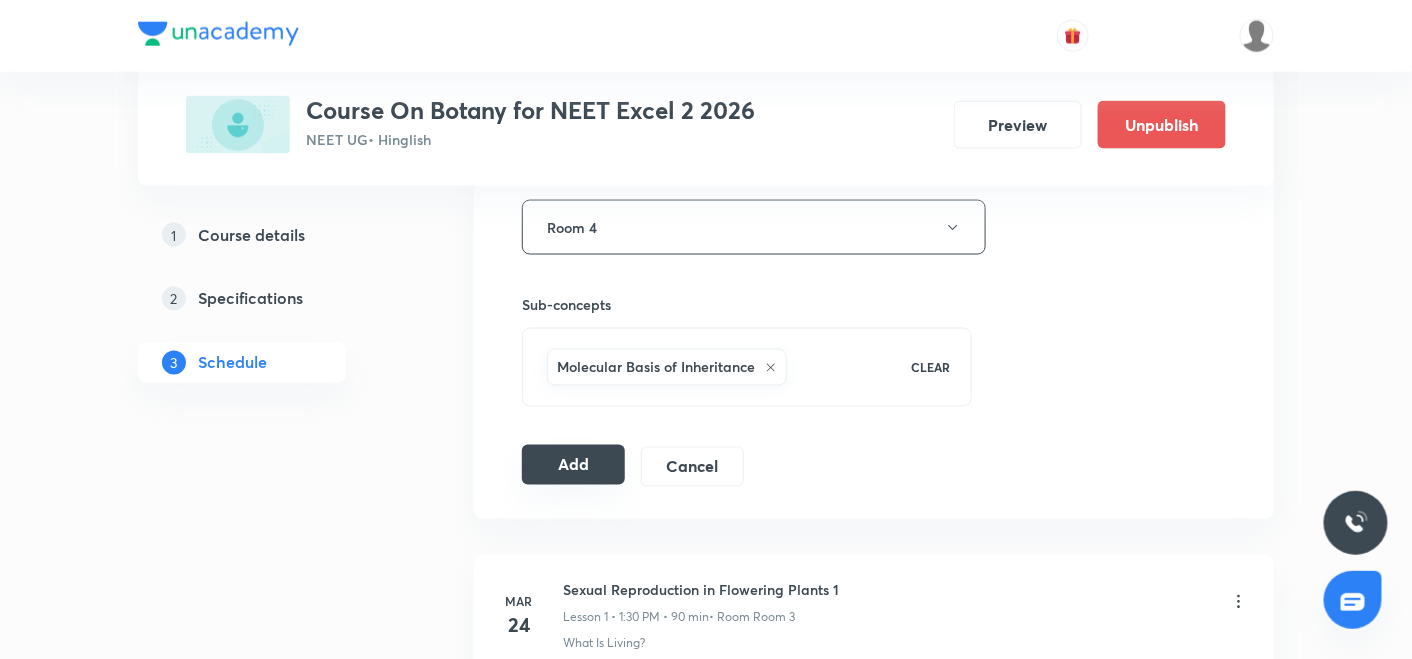 click on "Add" at bounding box center [573, 465] 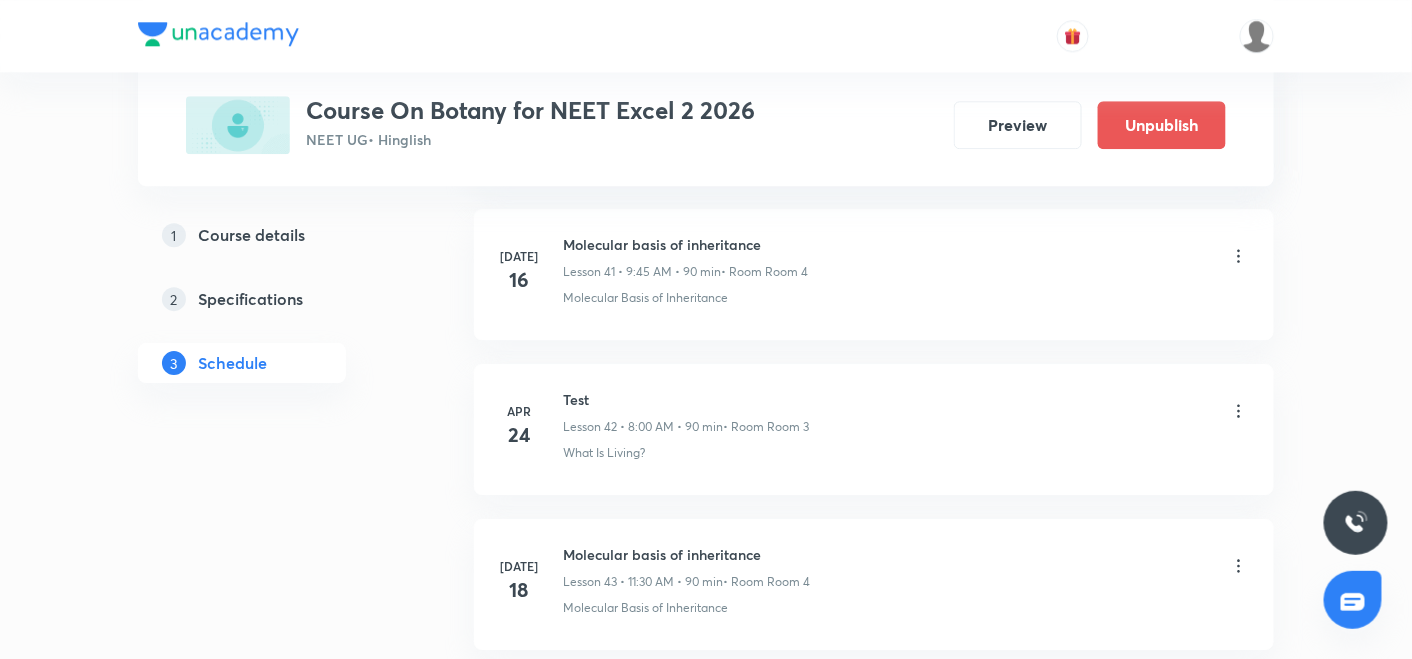 scroll, scrollTop: 6665, scrollLeft: 0, axis: vertical 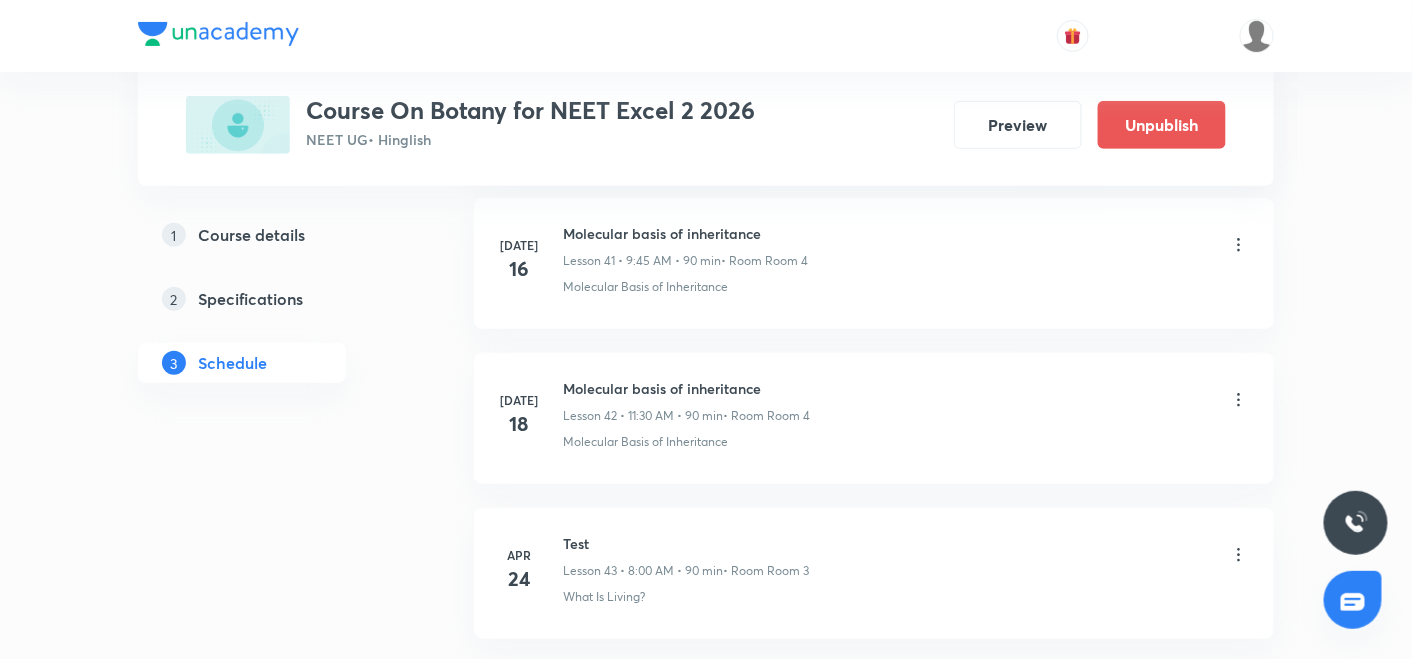 click on "Molecular basis of inheritance" at bounding box center [686, 388] 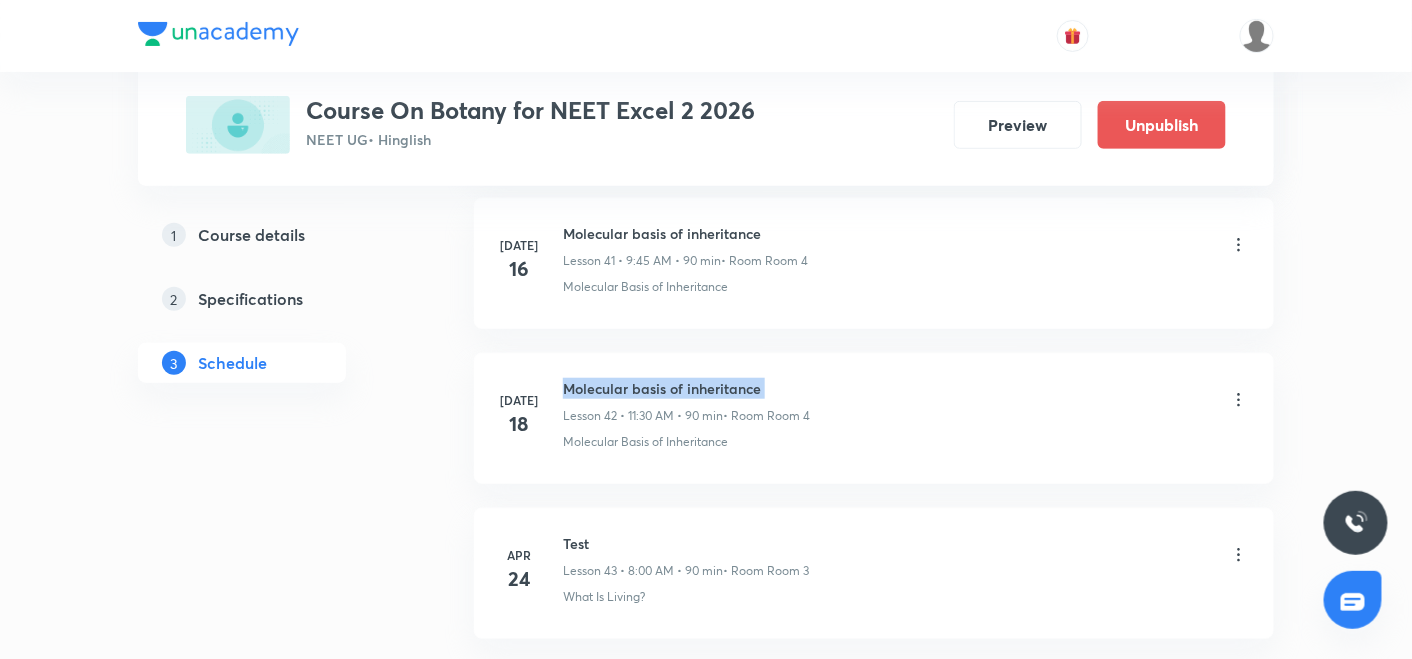click on "Molecular basis of inheritance" at bounding box center [686, 388] 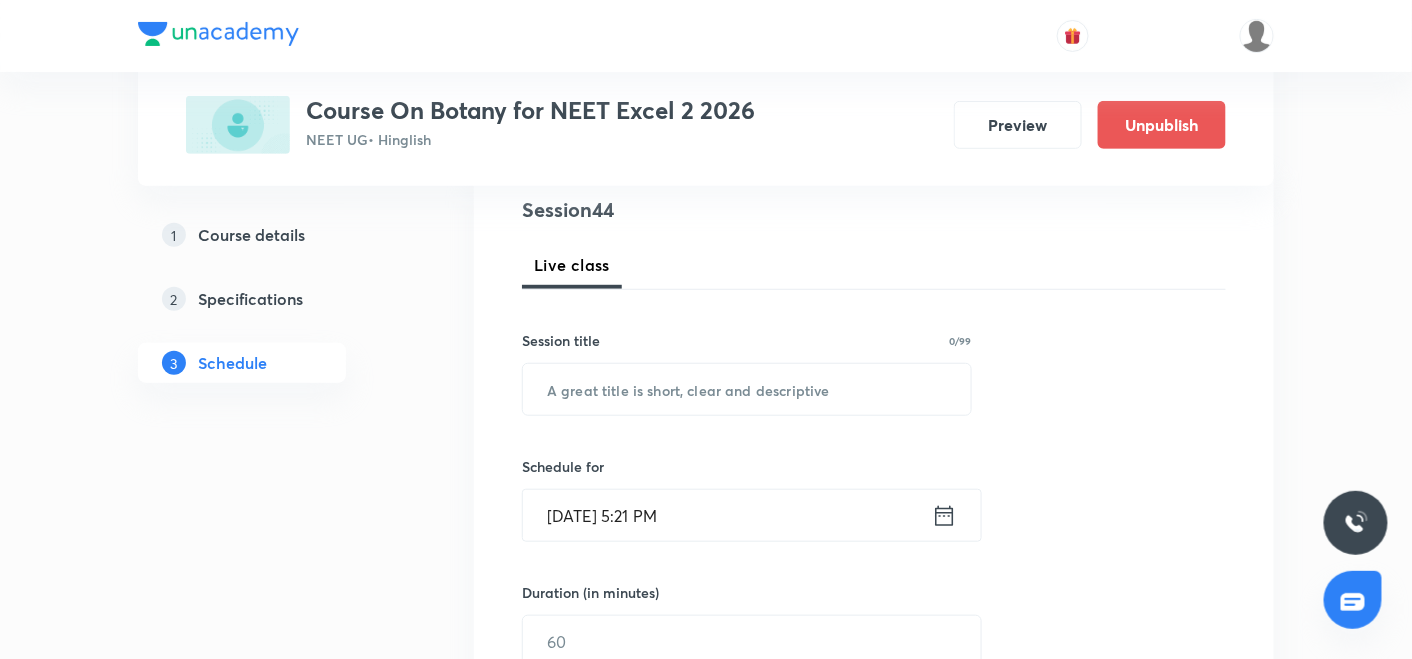 scroll, scrollTop: 259, scrollLeft: 0, axis: vertical 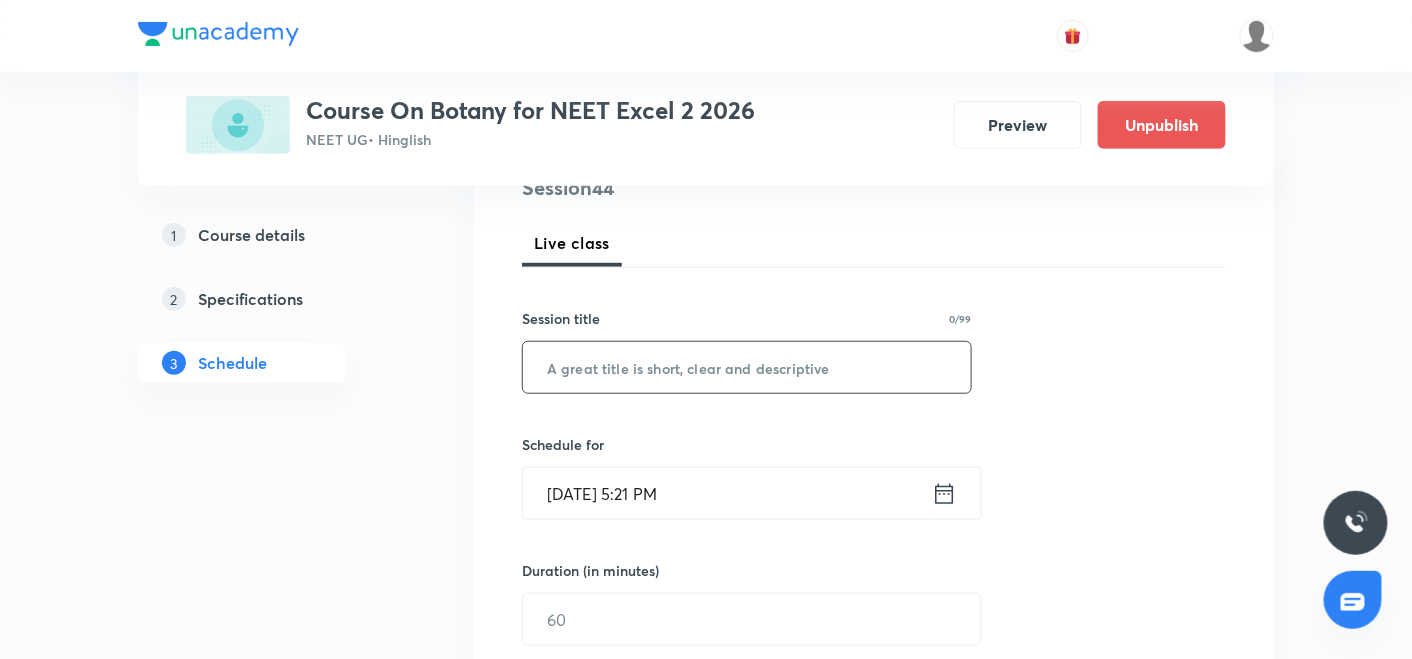 click at bounding box center (747, 367) 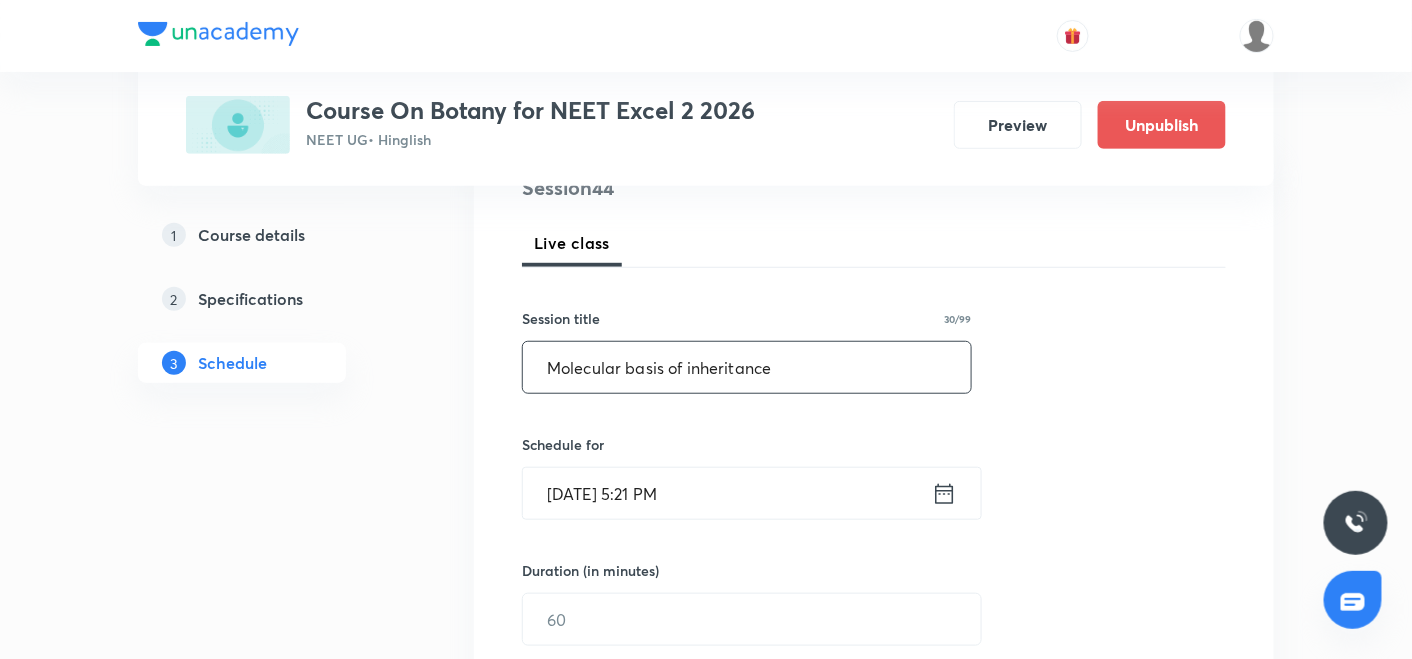 type on "Molecular basis of inheritance" 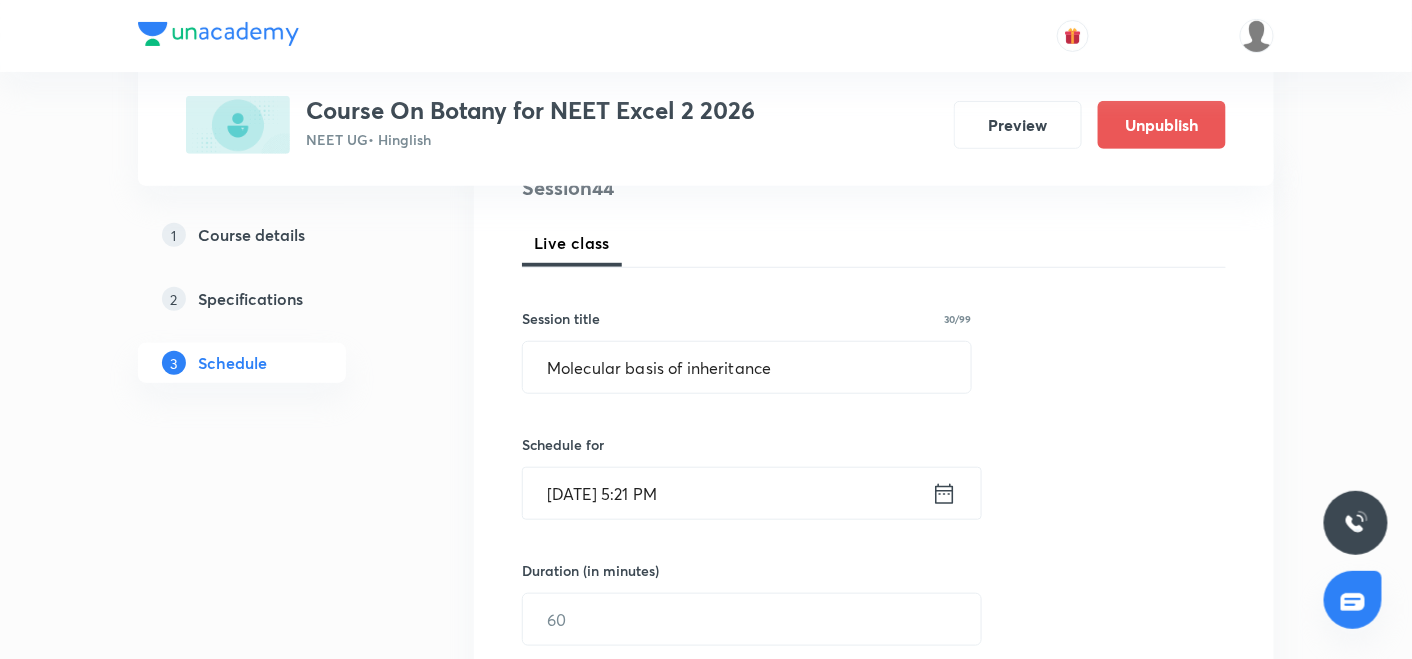 click 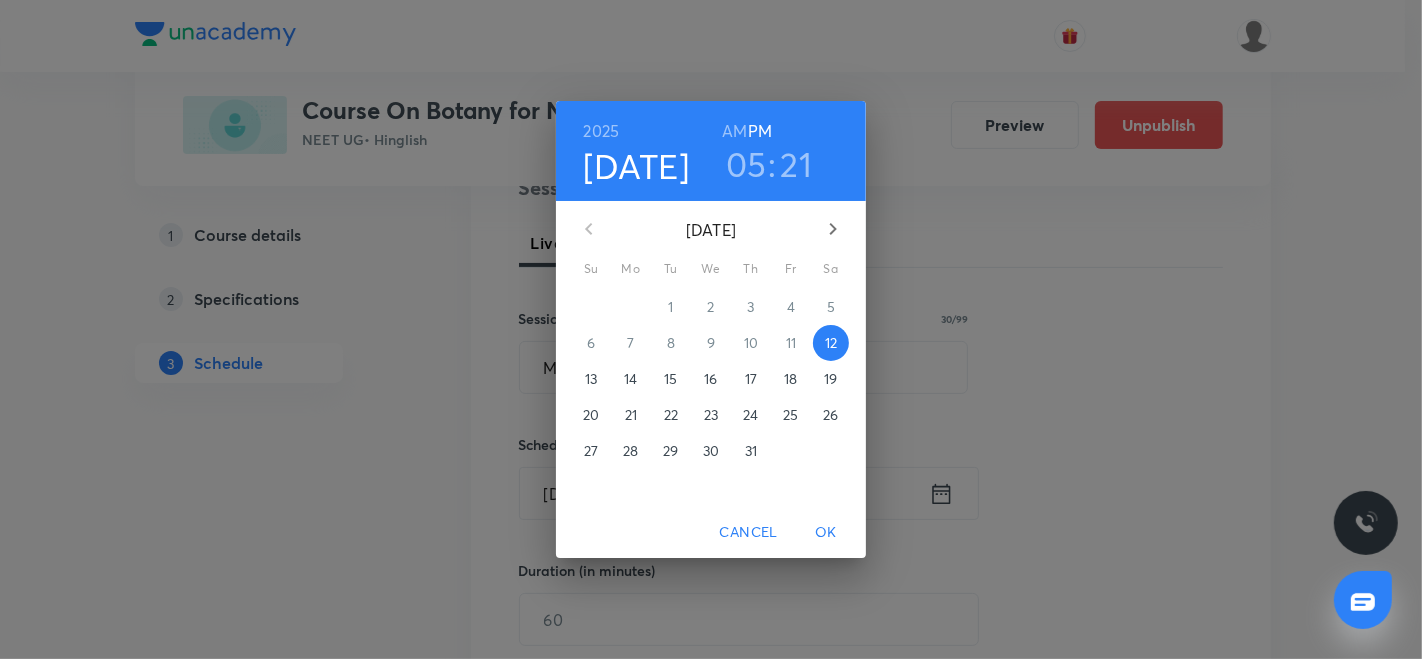 click on "19" at bounding box center [830, 379] 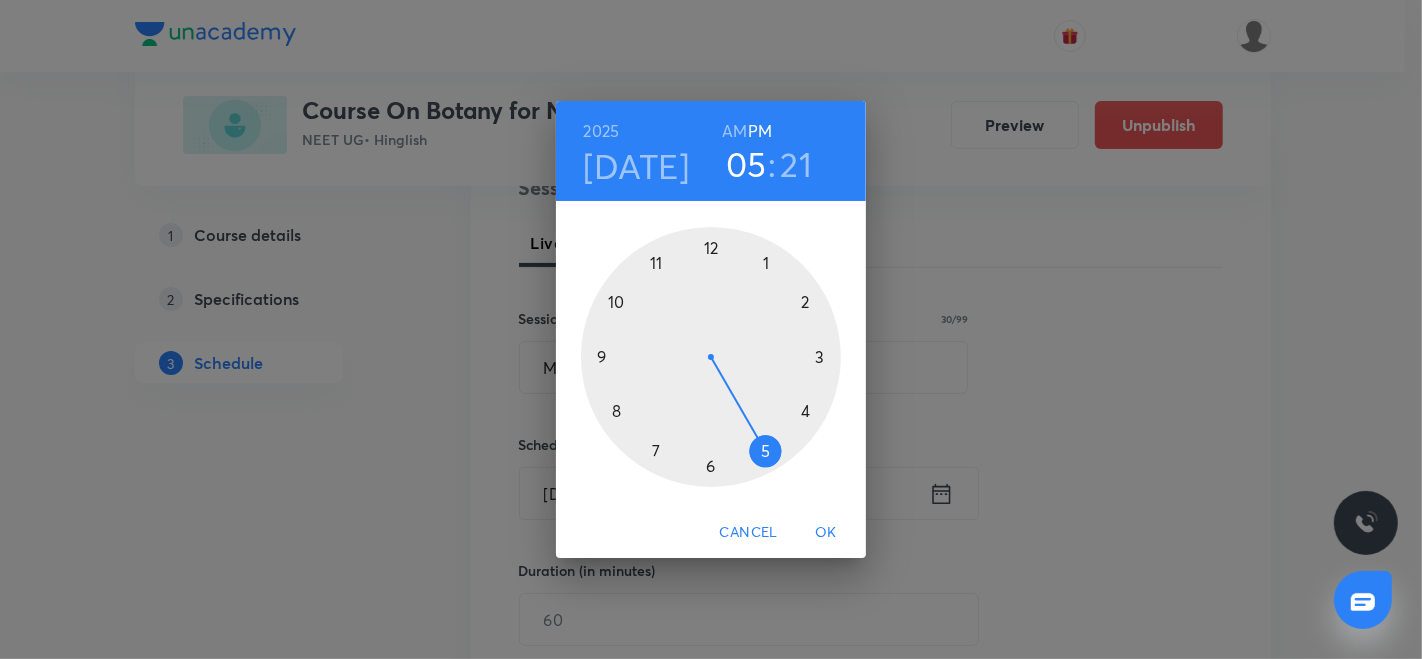 click at bounding box center (711, 357) 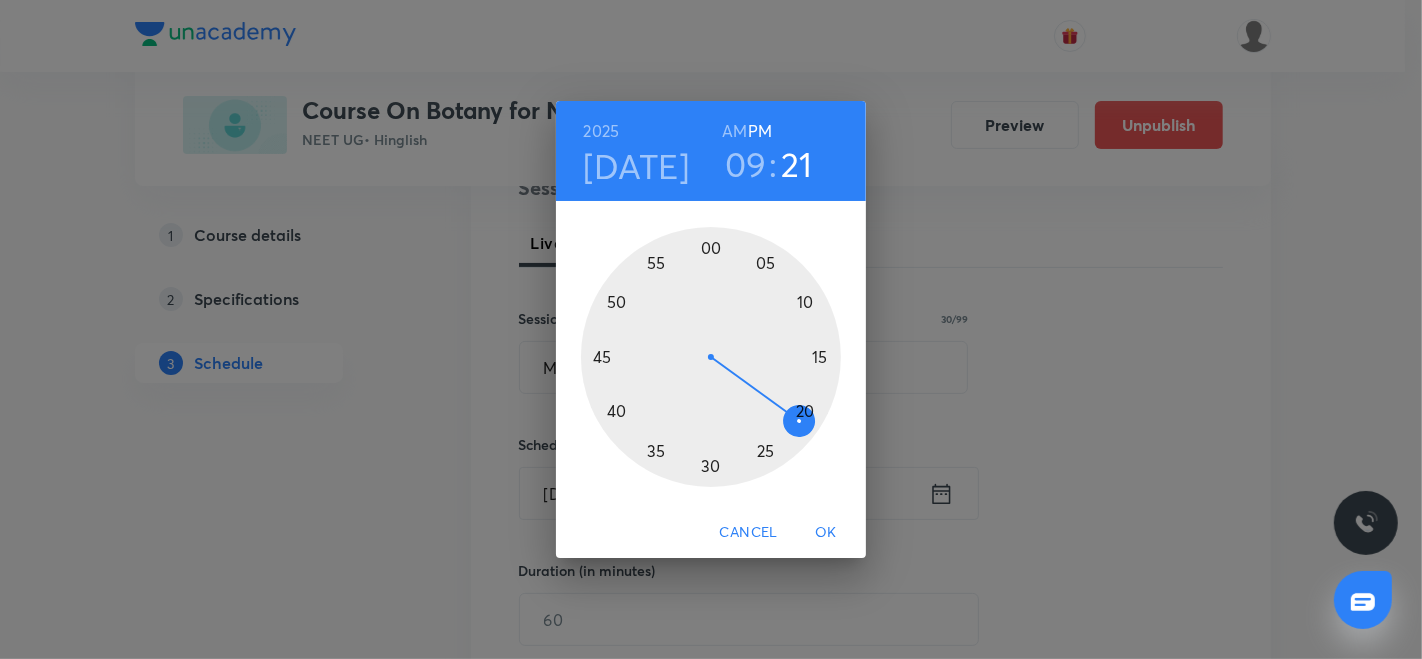 click at bounding box center (711, 357) 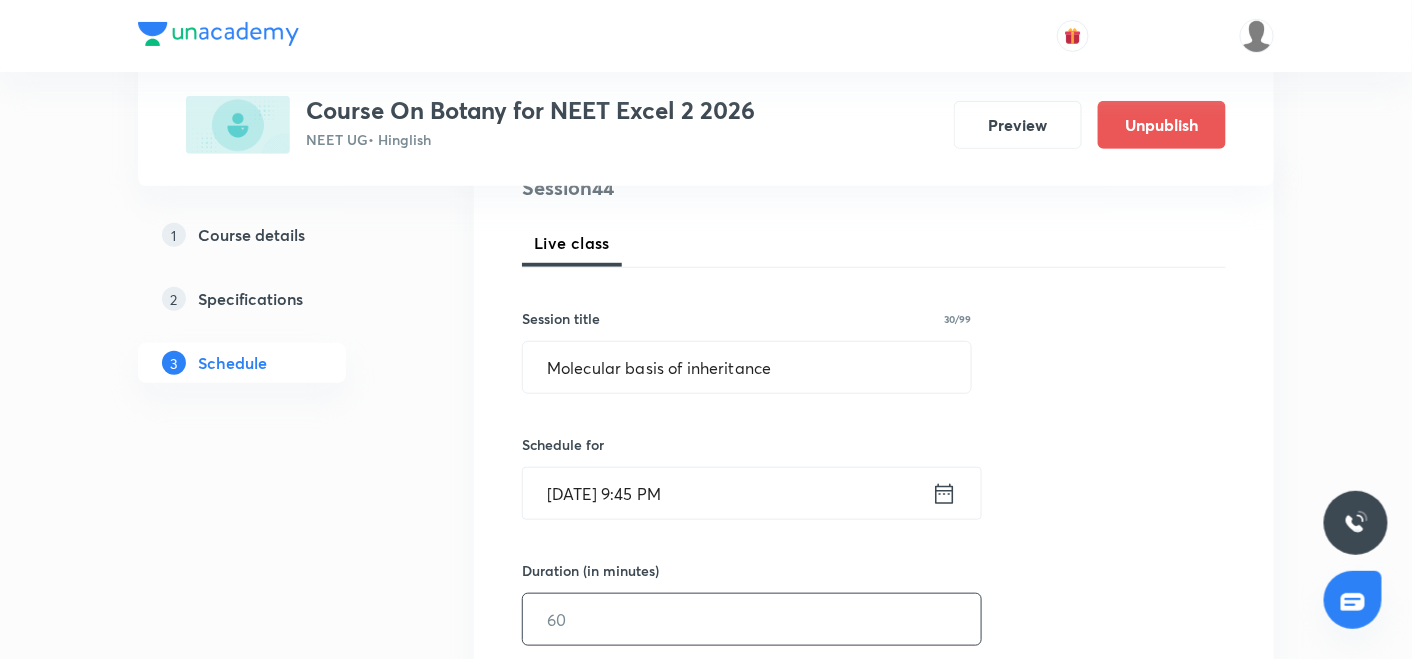 click at bounding box center [752, 619] 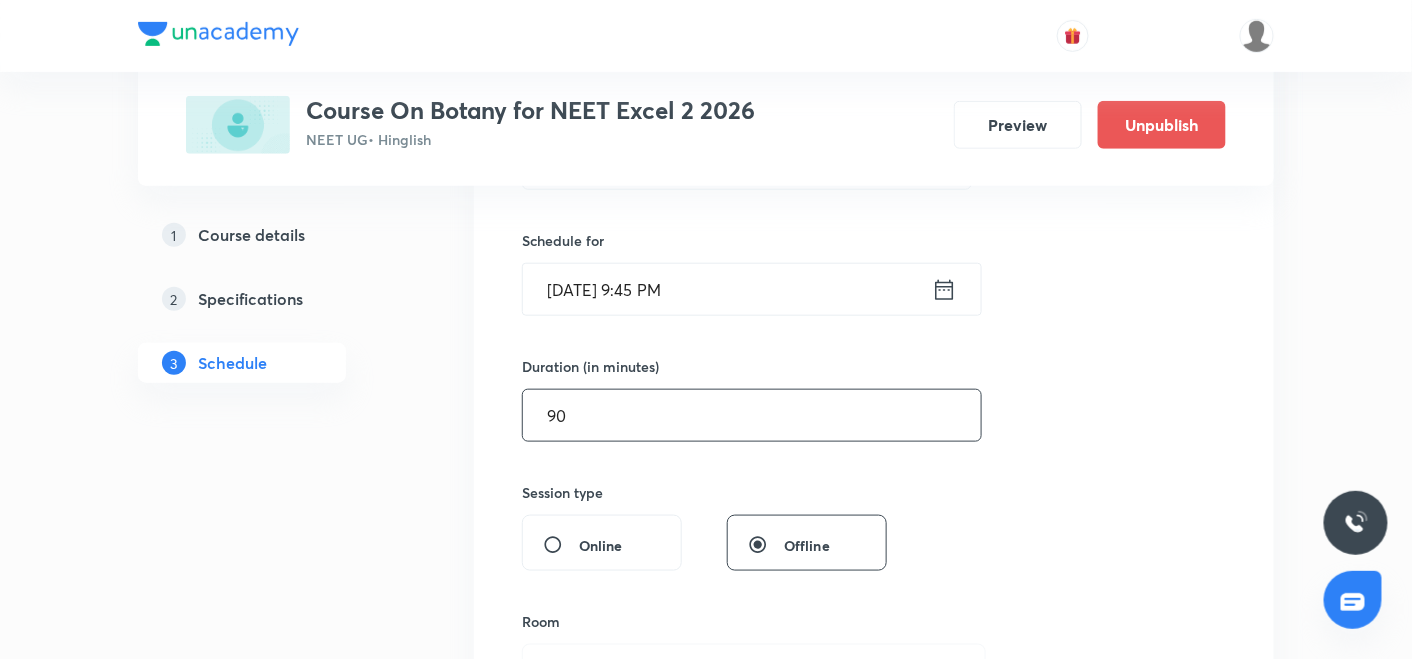 scroll, scrollTop: 481, scrollLeft: 0, axis: vertical 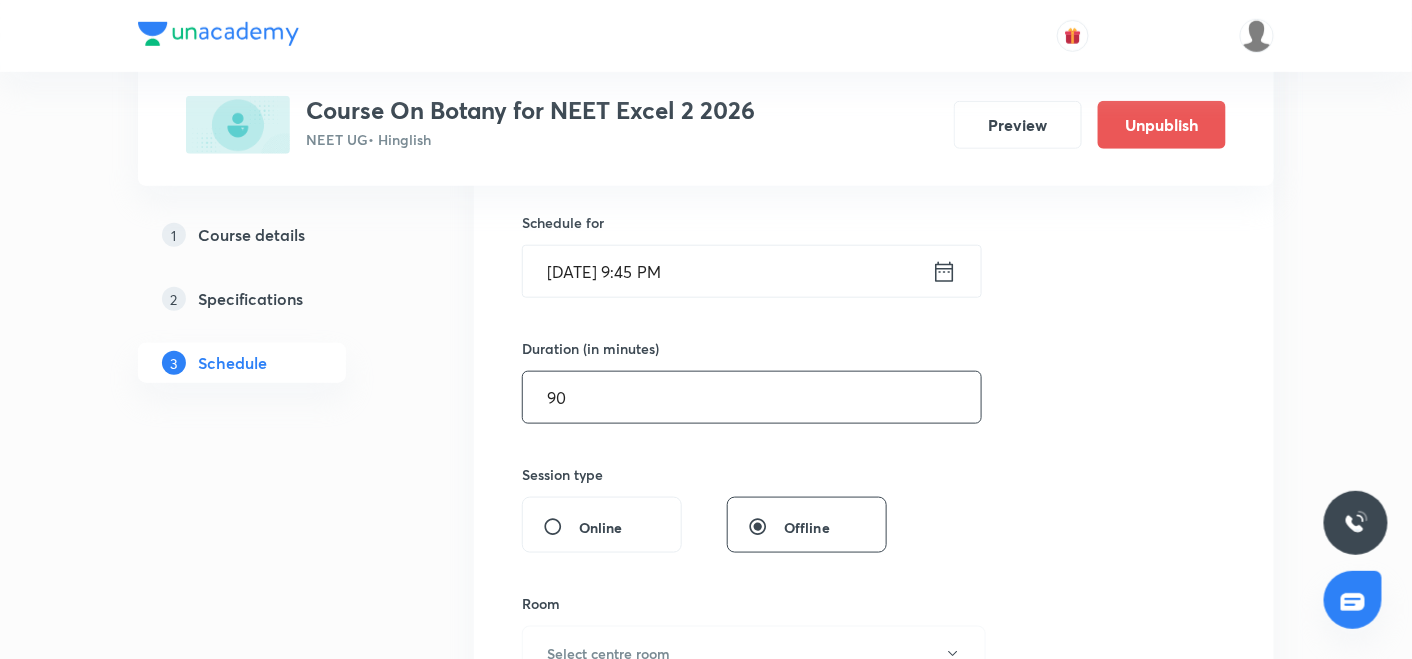 type on "90" 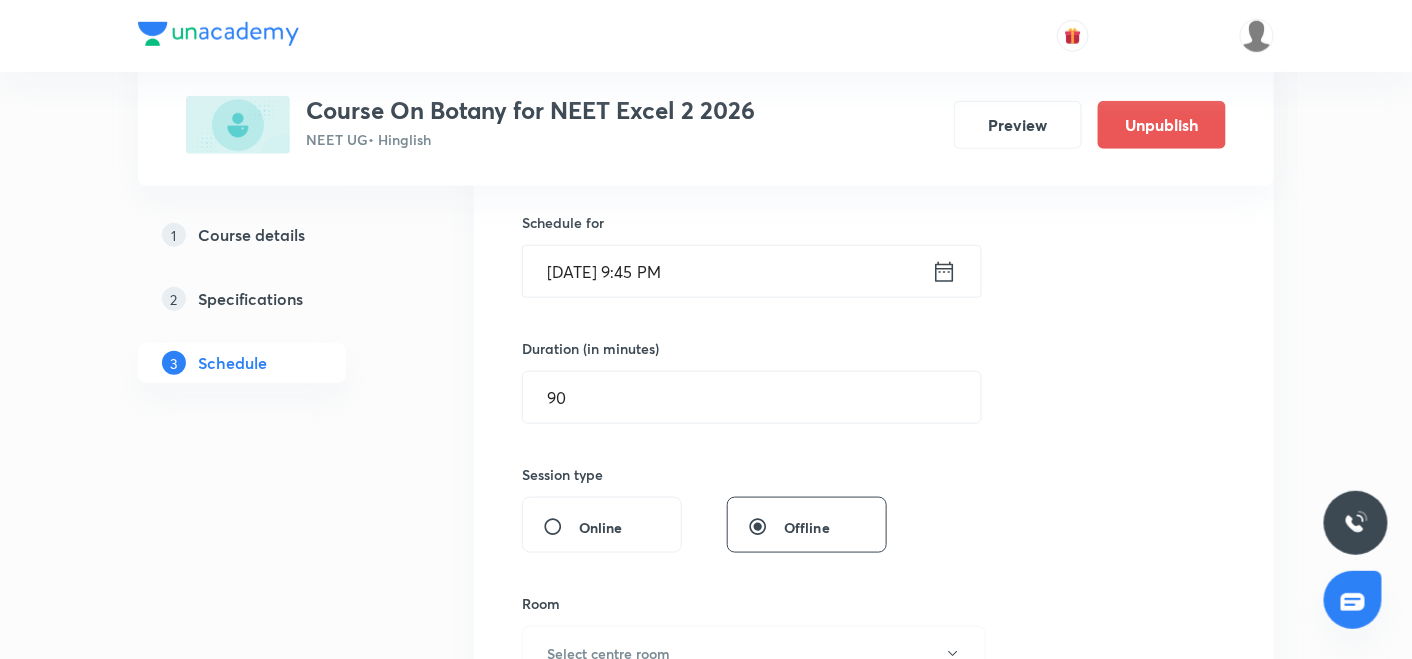 click 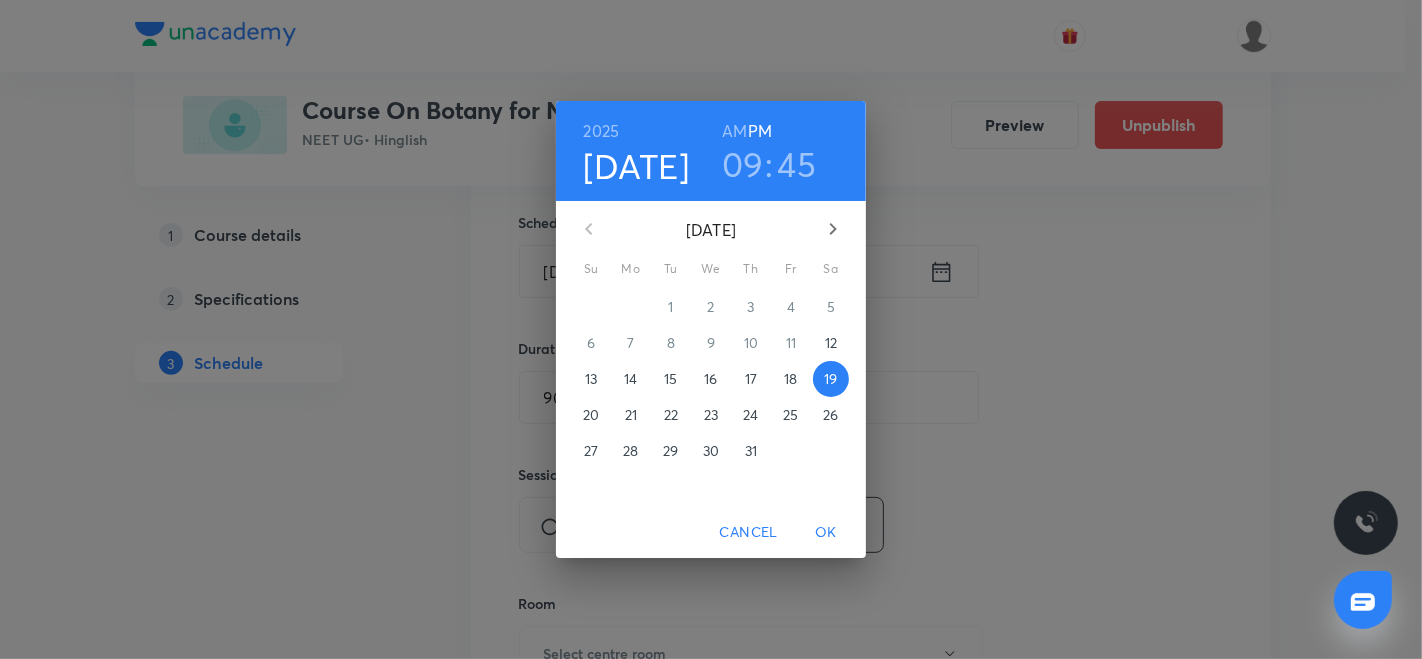 click on "AM" at bounding box center (734, 131) 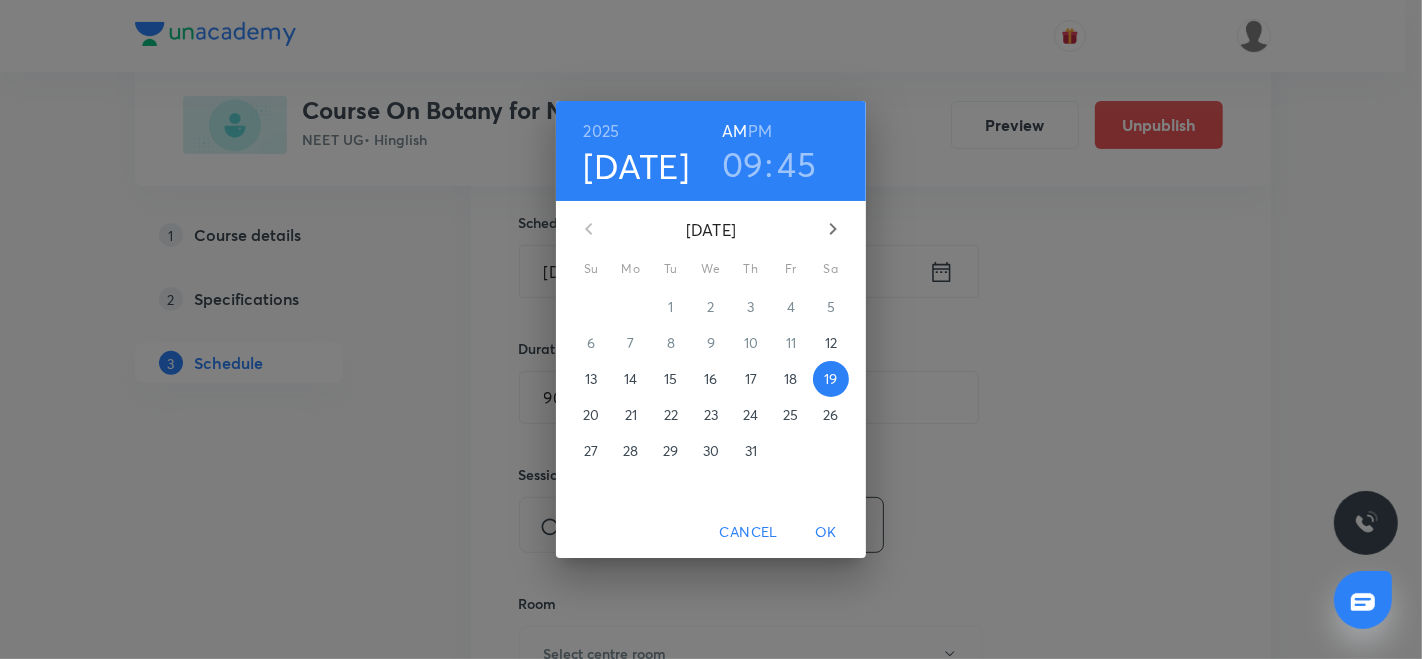 click on "OK" at bounding box center [826, 532] 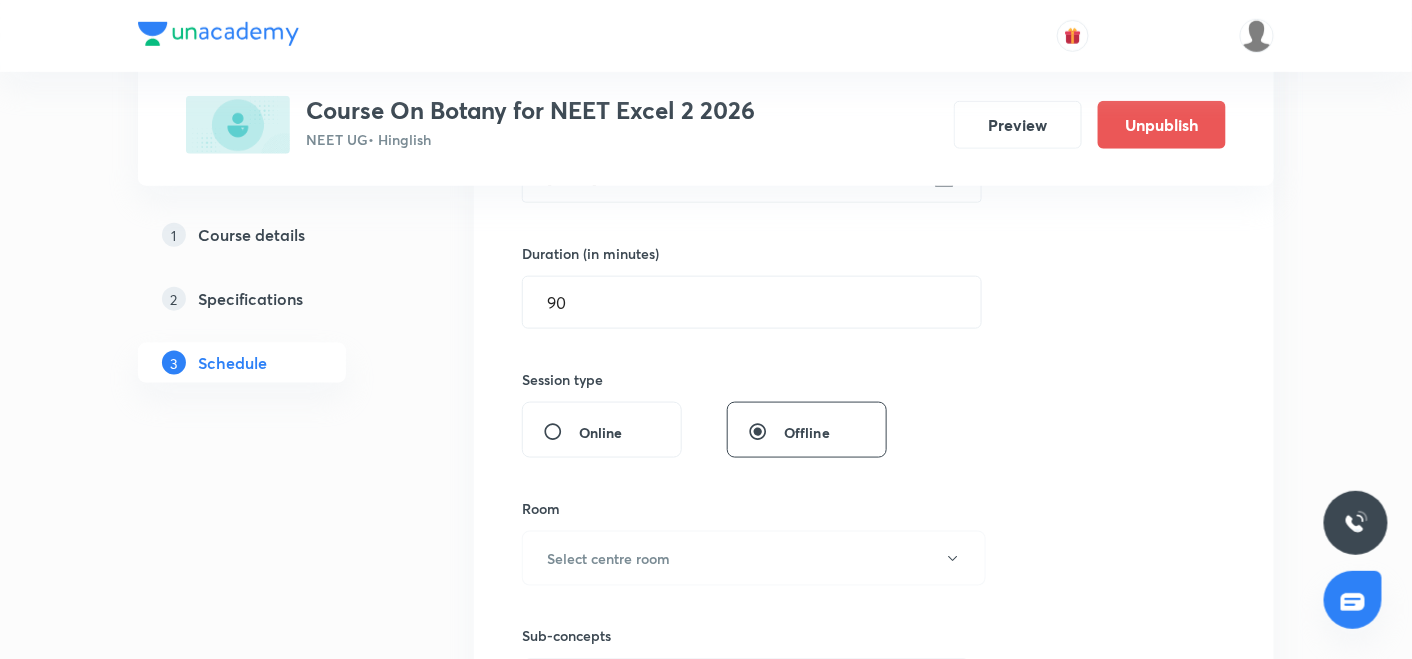 scroll, scrollTop: 592, scrollLeft: 0, axis: vertical 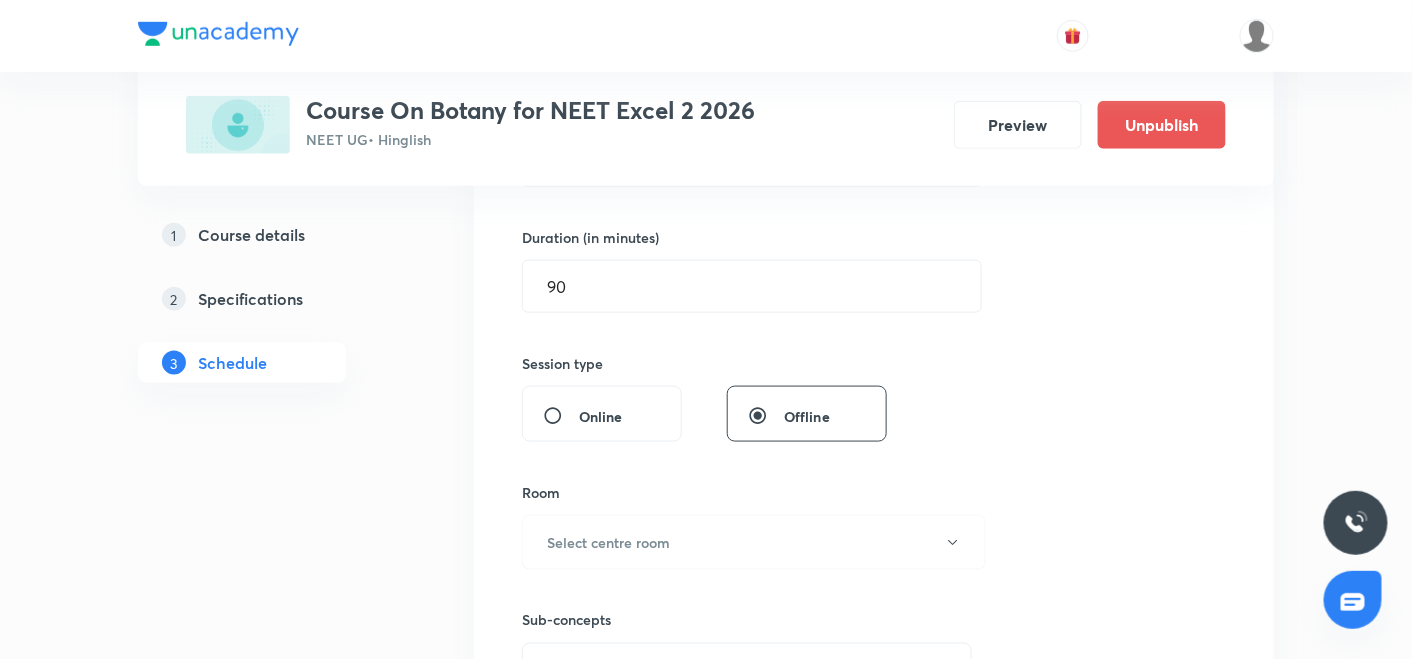click on "Select centre room" at bounding box center [608, 542] 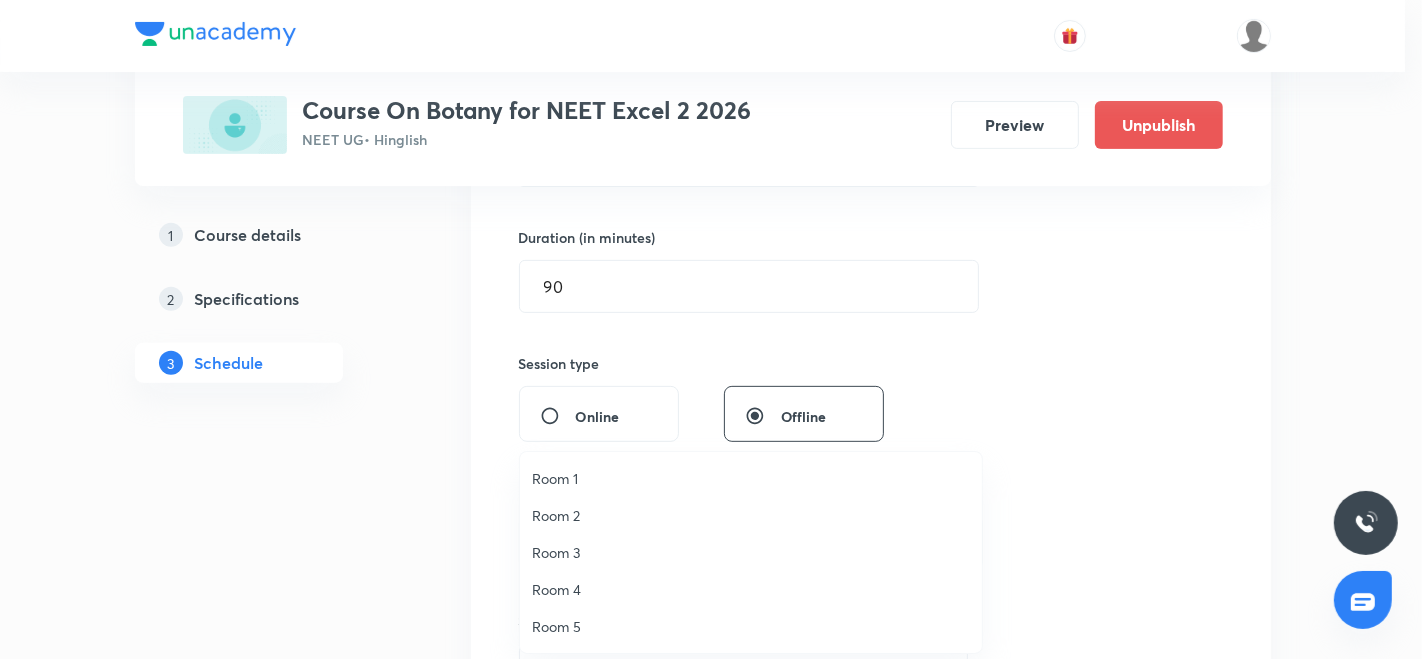 click on "Room 4" at bounding box center [751, 589] 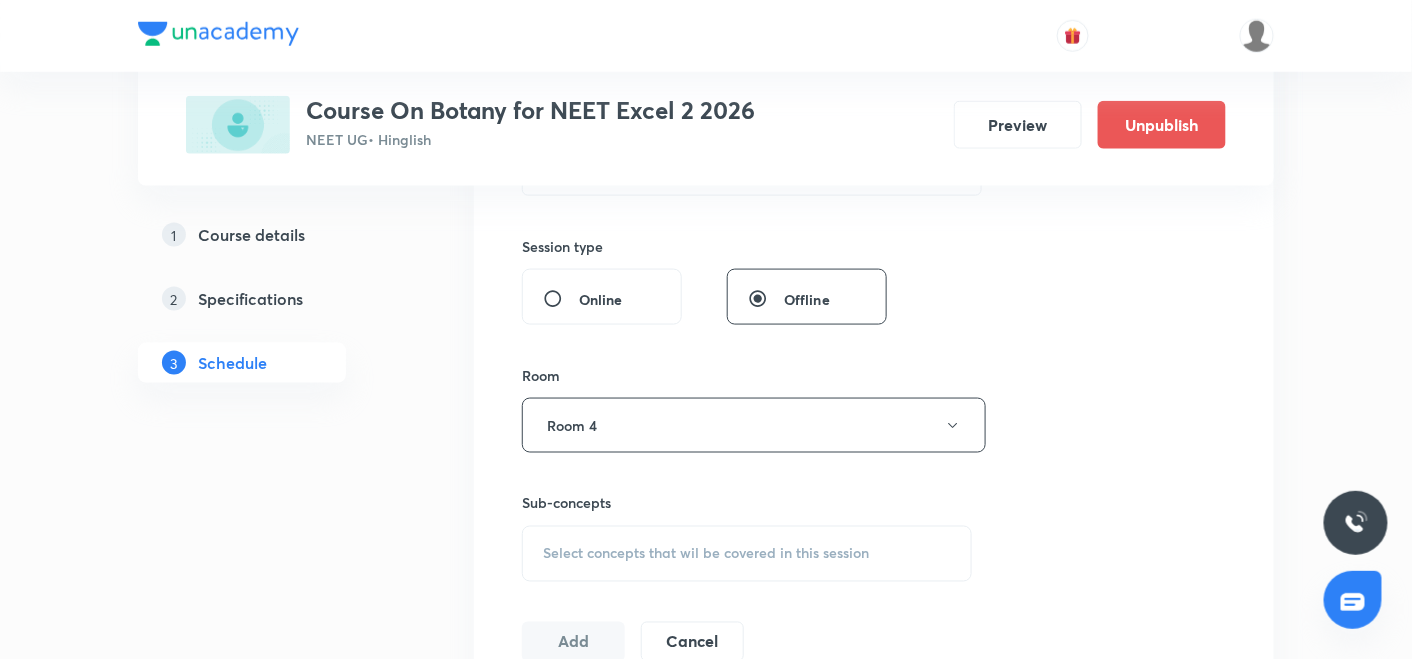 scroll, scrollTop: 714, scrollLeft: 0, axis: vertical 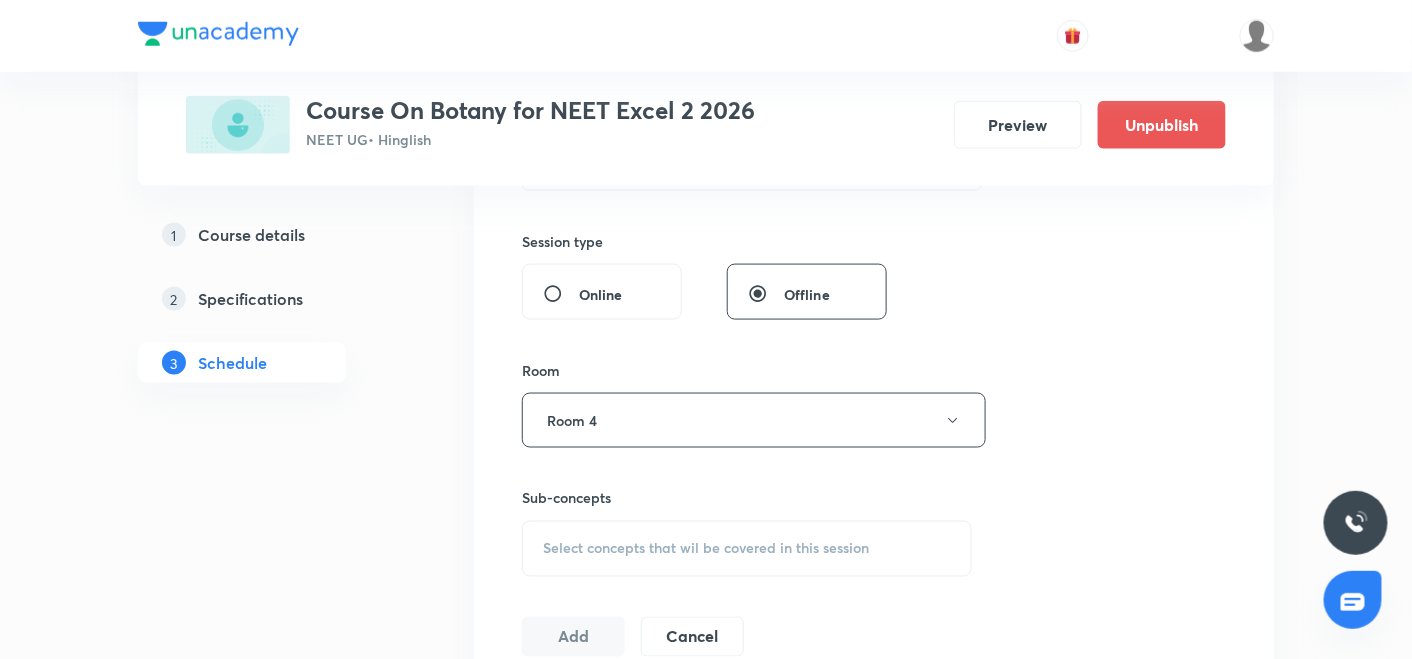 click on "Select concepts that wil be covered in this session" at bounding box center (706, 549) 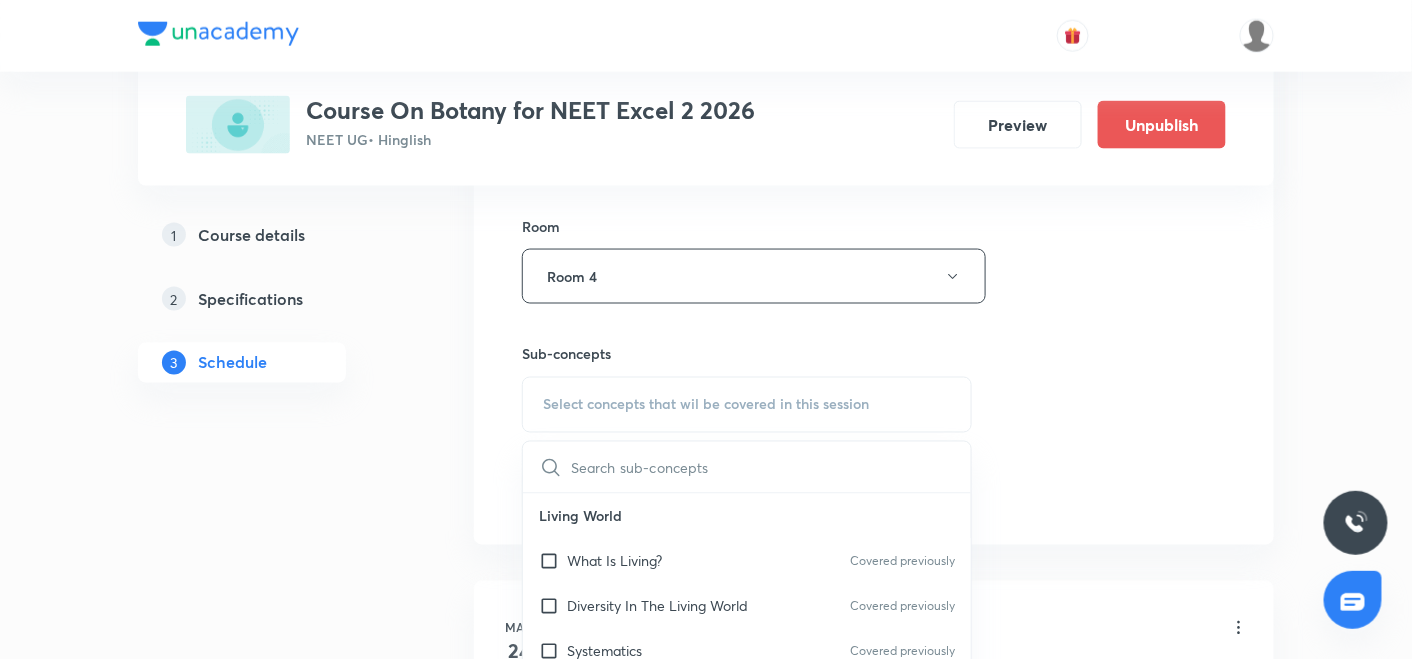scroll, scrollTop: 870, scrollLeft: 0, axis: vertical 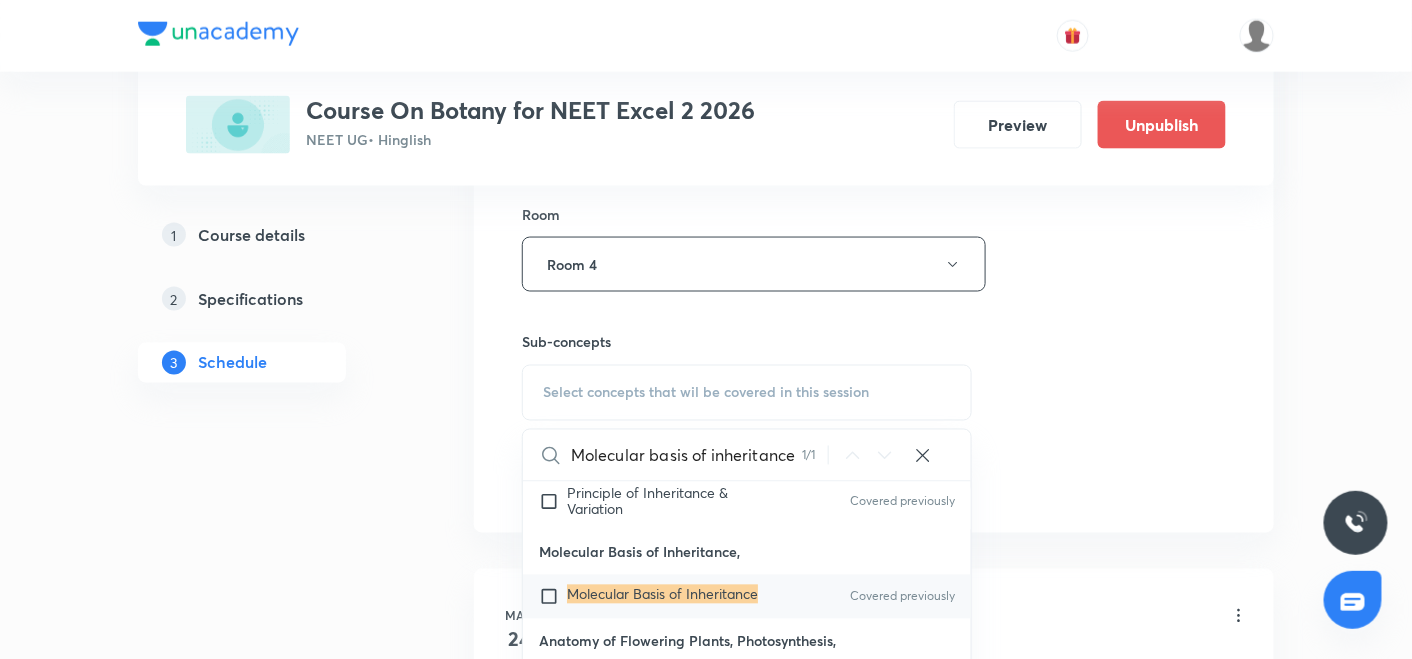 type on "Molecular basis of inheritance" 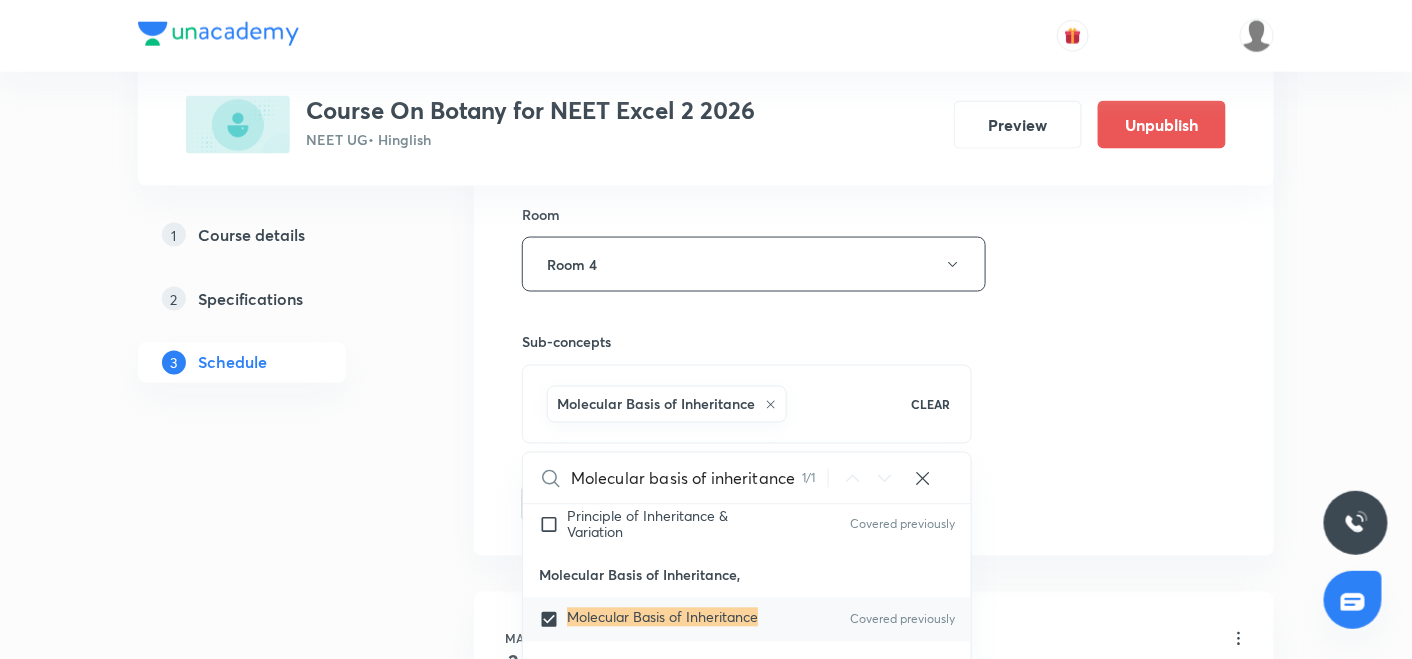 click on "Plus Courses Course On Botany for NEET Excel 2 2026 NEET UG  • Hinglish Preview Unpublish 1 Course details 2 Specifications 3 Schedule Schedule 43  classes Session  44 Live class Session title 30/99 Molecular basis of inheritance ​ Schedule for Jul 19, 2025, 9:45 AM ​ Duration (in minutes) 90 ​   Session type Online Offline Room Room 4 Sub-concepts Molecular Basis of Inheritance CLEAR Molecular basis of inheritance 1 / 1 ​ Living World What Is Living? Covered previously Diversity In The Living World Covered previously Systematics Covered previously Types Of Taxonomy Covered previously Fundamental Components Of Taxonomy Taxonomic Categories Covered previously Taxonomical Aids The Three Domains Of Life Biological Nomenclature  Biological Classification System Of Classification Kingdom Monera Kingdom Protista Kingdom Fungi Kingdom Plantae Kingdom Animalia Linchens Mycorrhiza Virus Prions Viroids Plant Kingdom Algae Bryophytes Pteridophytes Gymnosperms Angiosperms Animal Kingdom Basics Of Classification" at bounding box center (706, 3313) 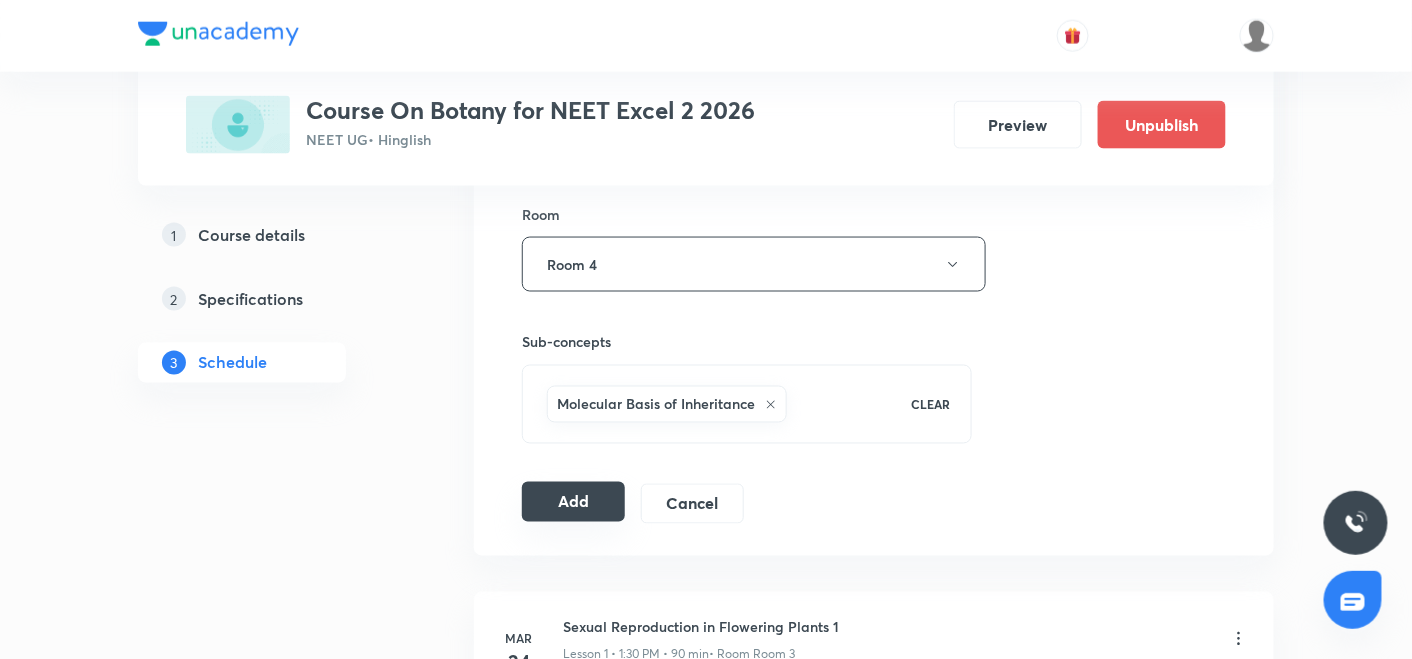 click on "Add" at bounding box center [573, 502] 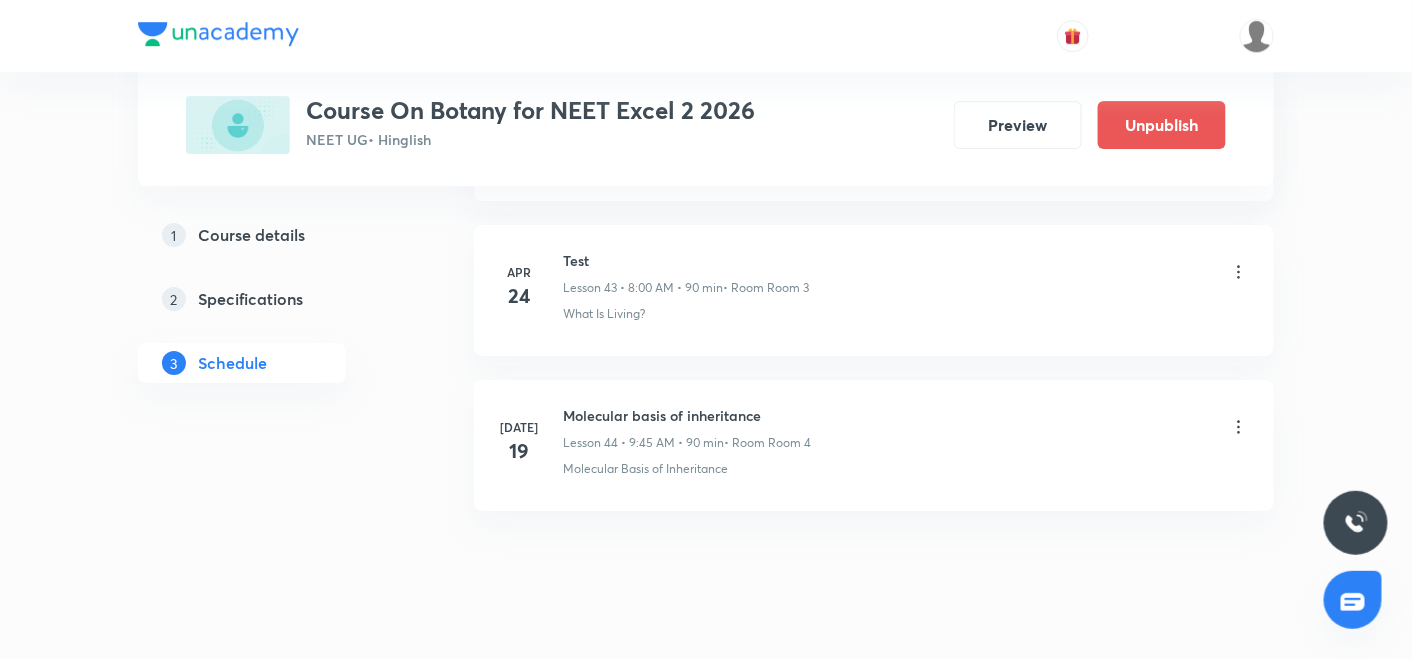 scroll, scrollTop: 6820, scrollLeft: 0, axis: vertical 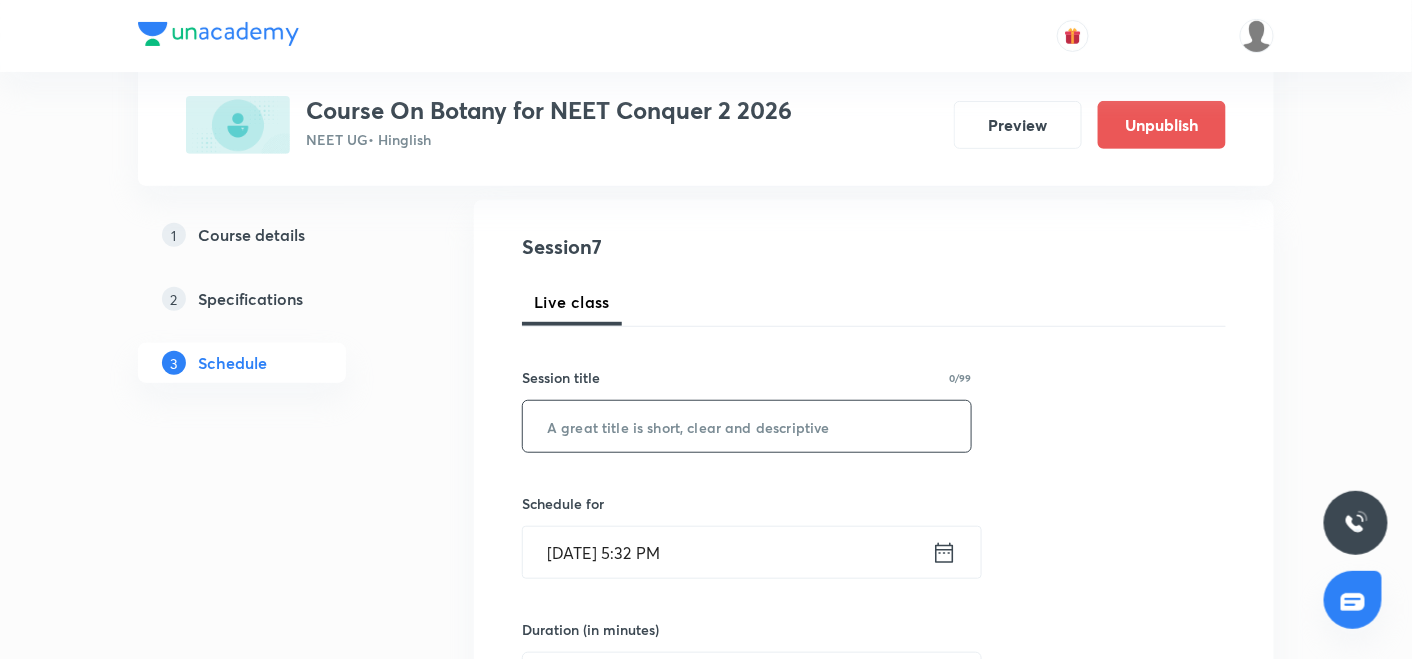 click at bounding box center [747, 426] 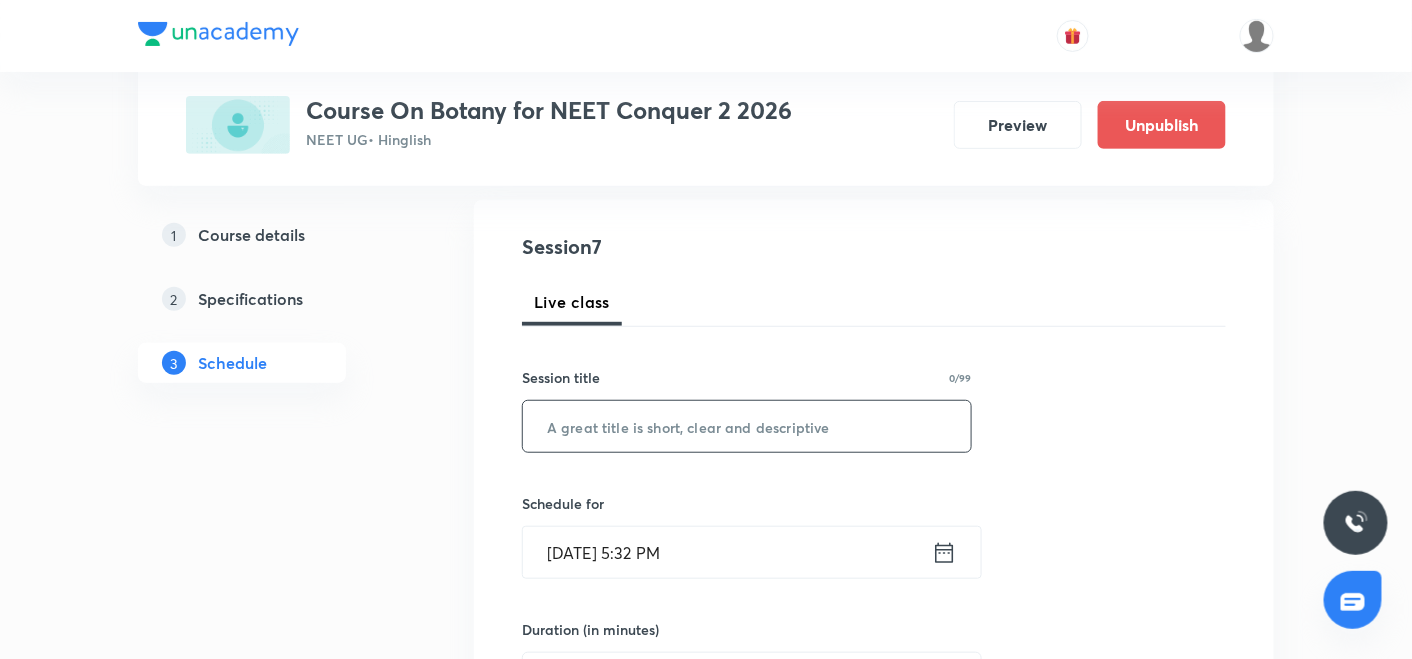 paste on "Animal Kingdom" 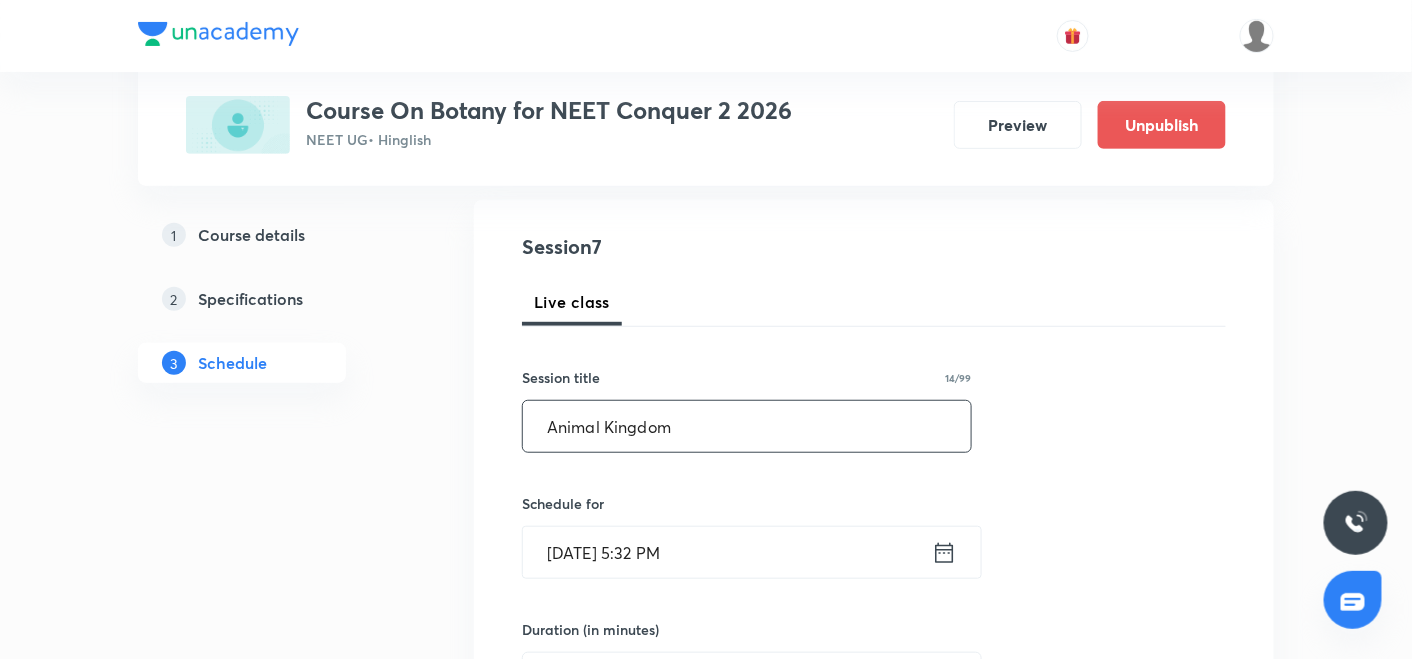 type on "Animal Kingdom" 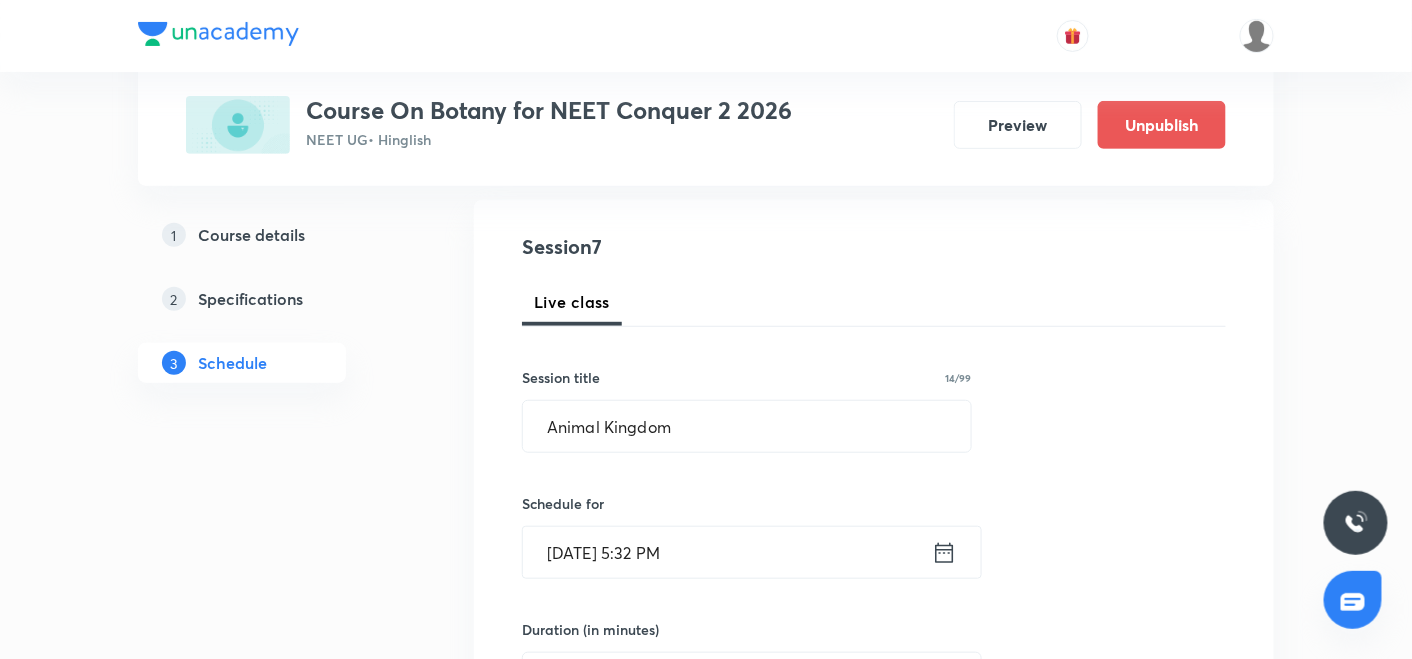 click 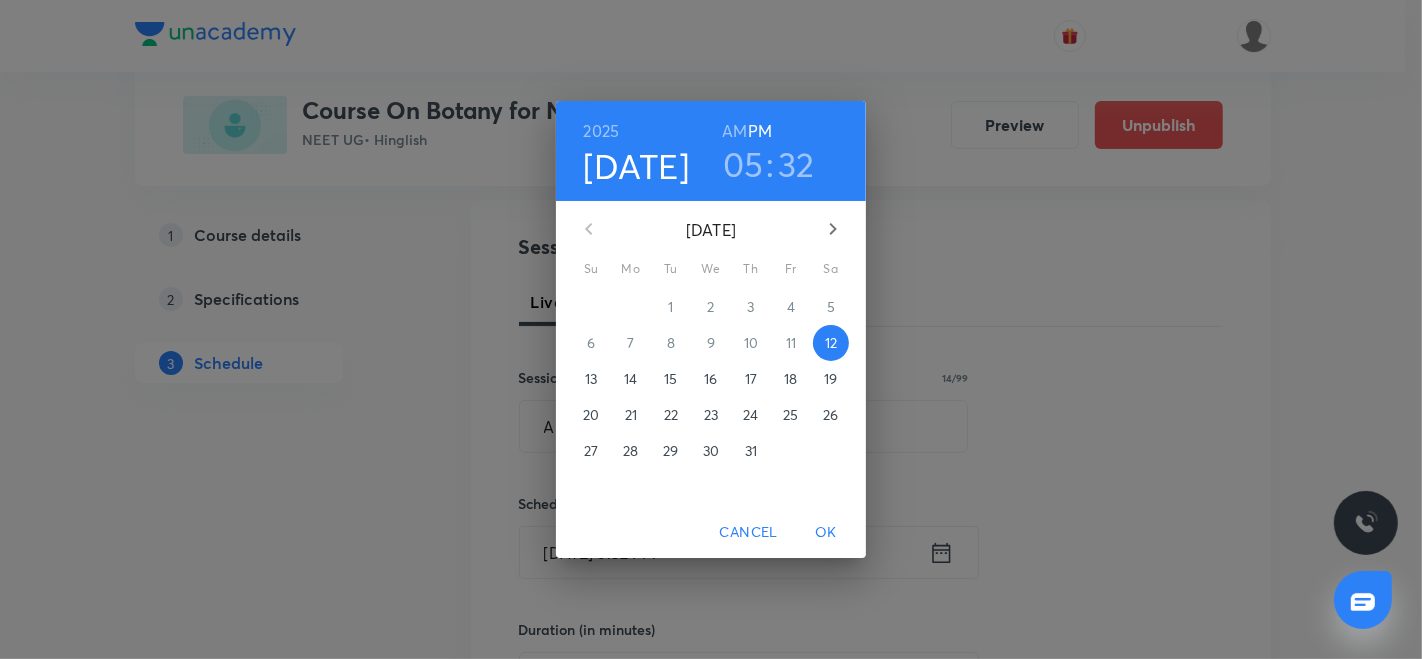 click on "14" at bounding box center (630, 379) 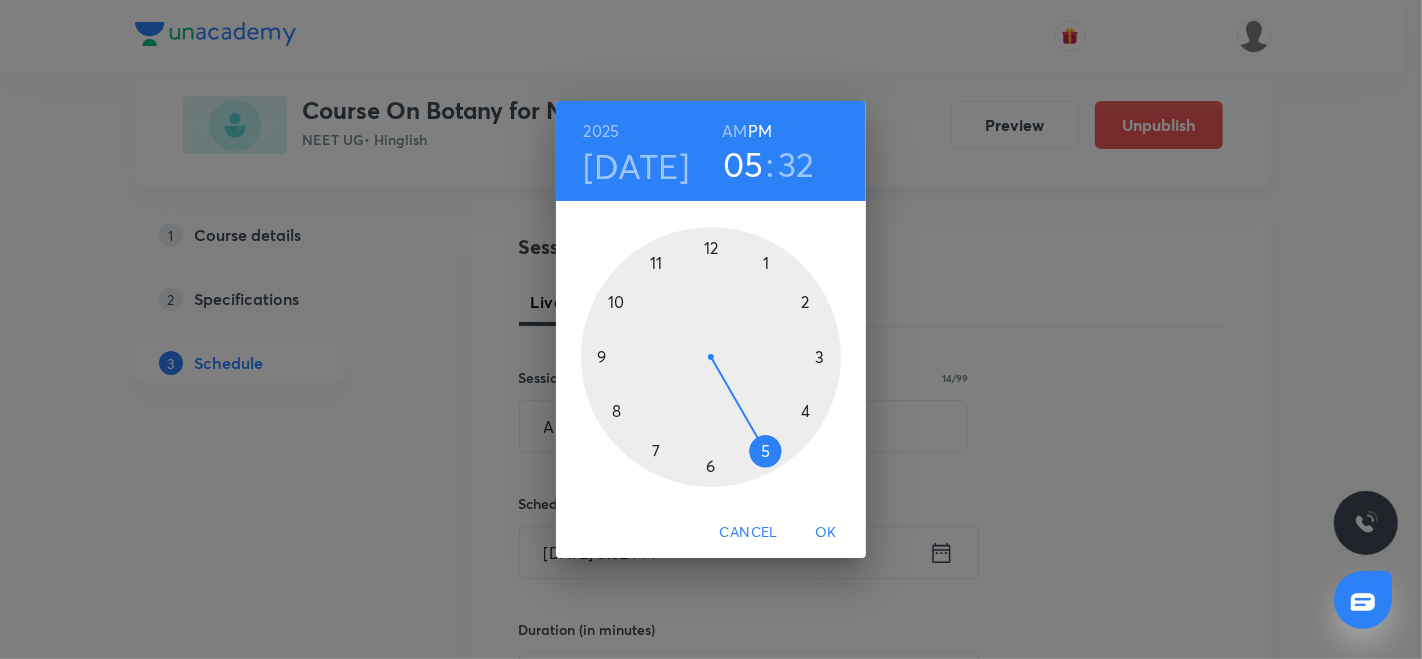 click at bounding box center [711, 357] 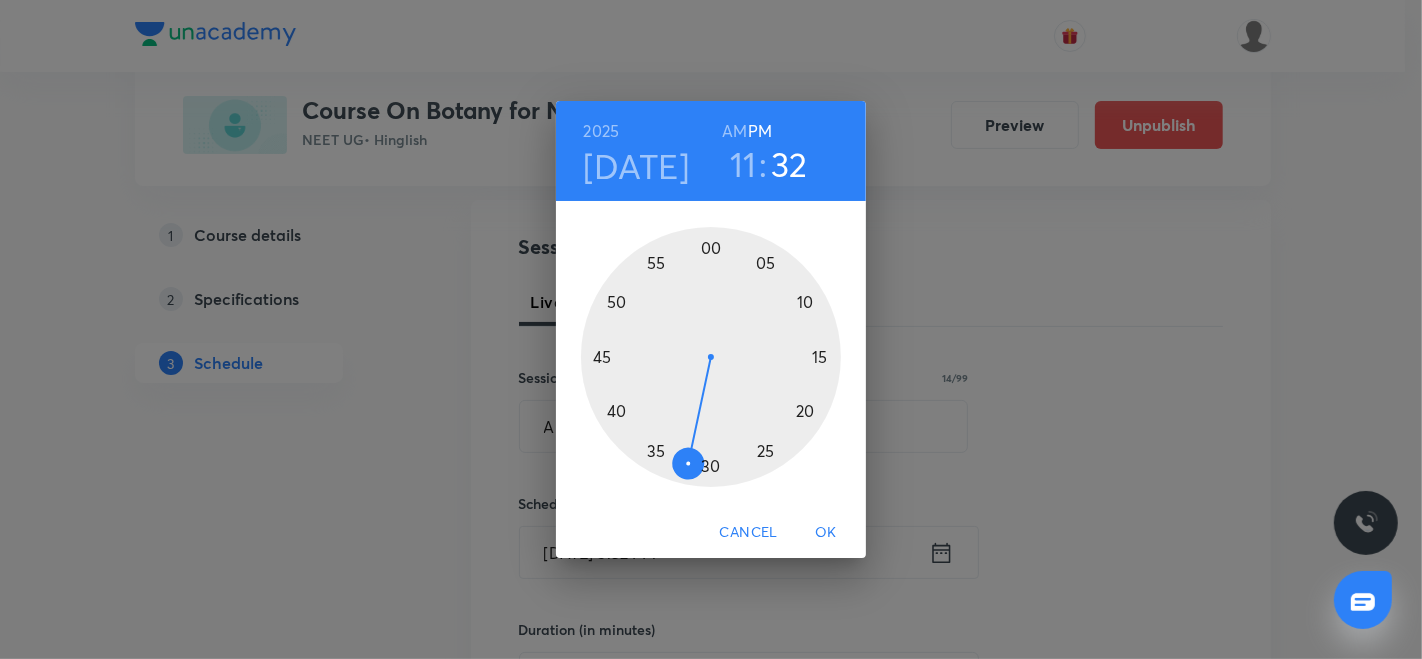 click at bounding box center [711, 357] 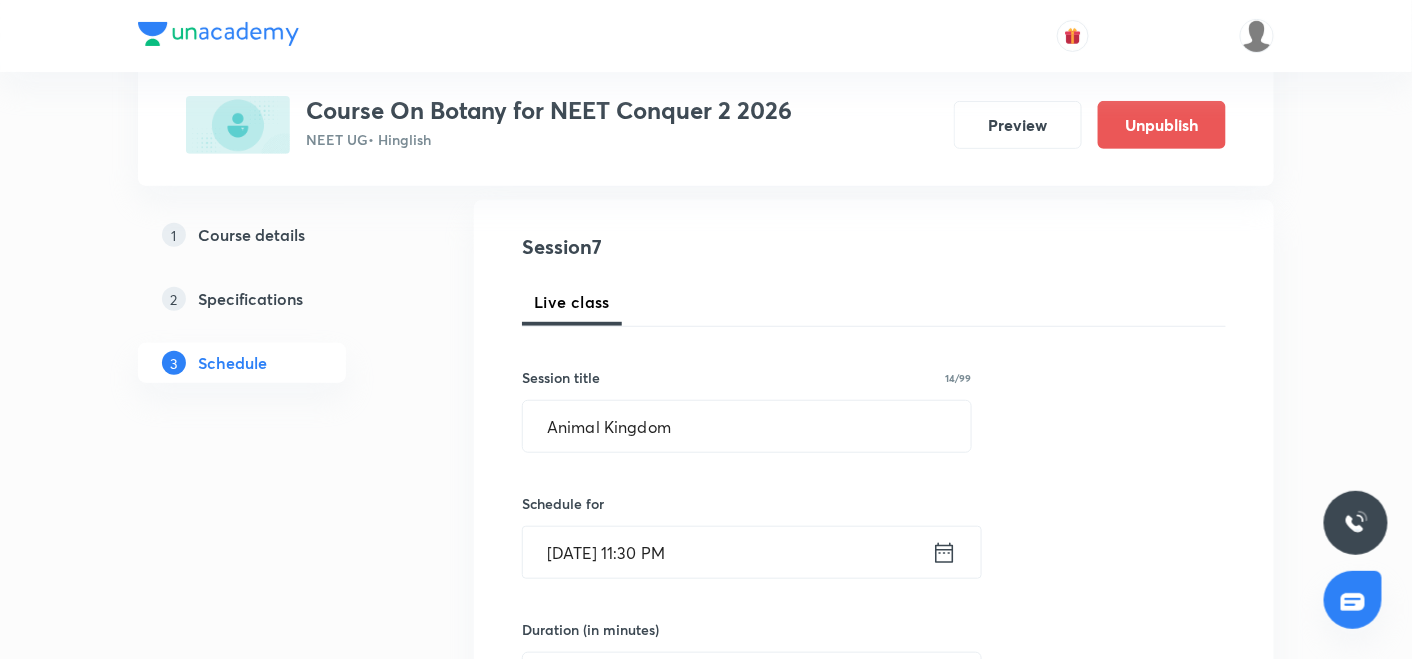 click 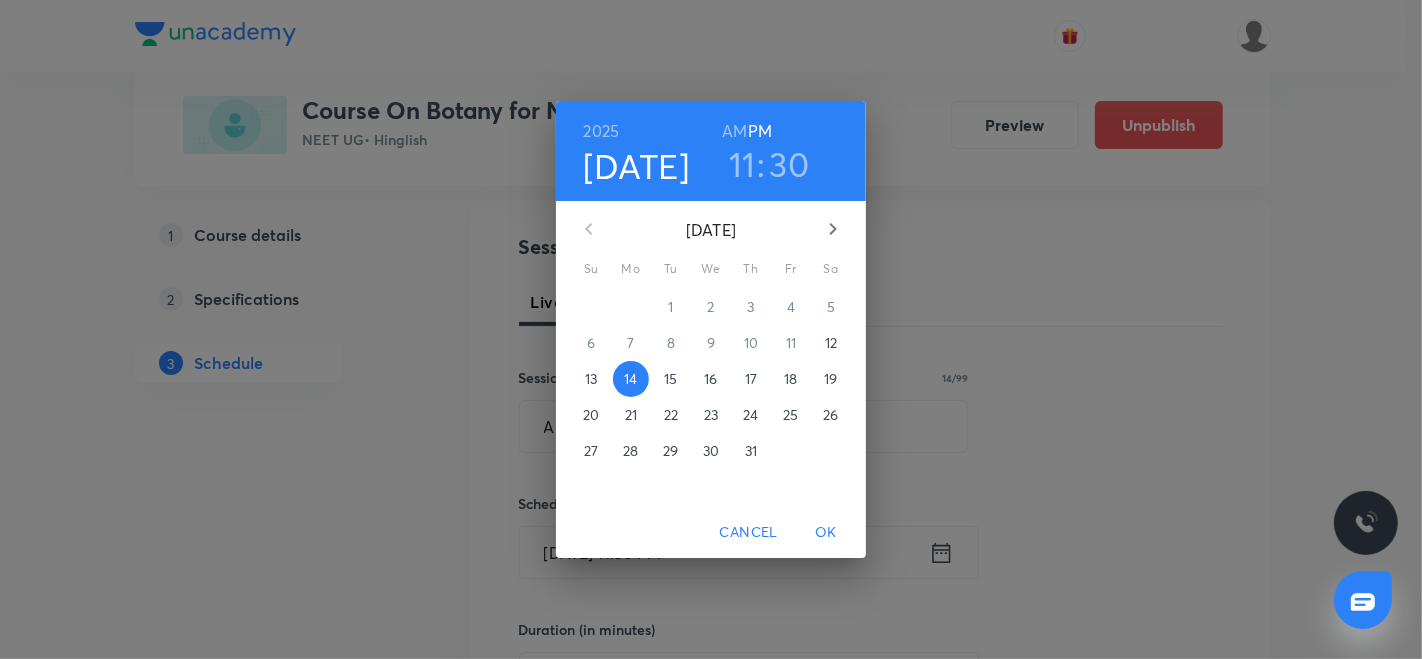 click on "AM" at bounding box center (734, 131) 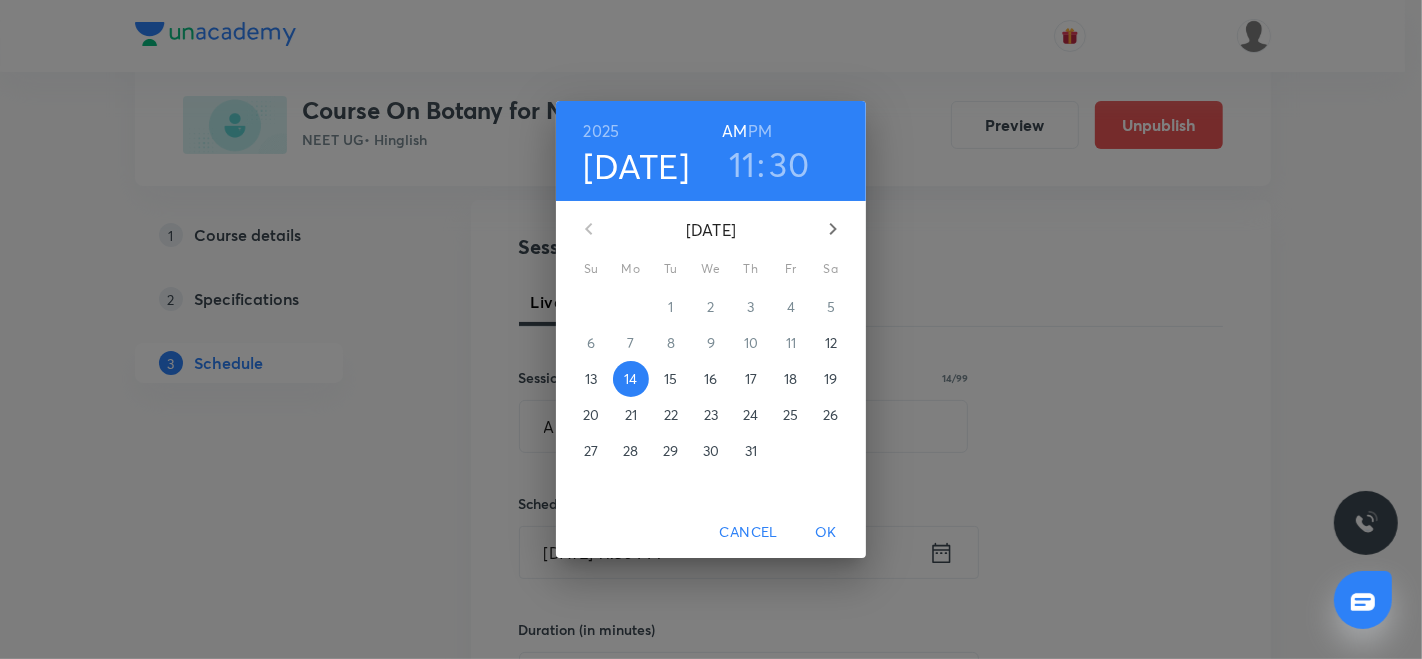 click on "OK" at bounding box center (826, 532) 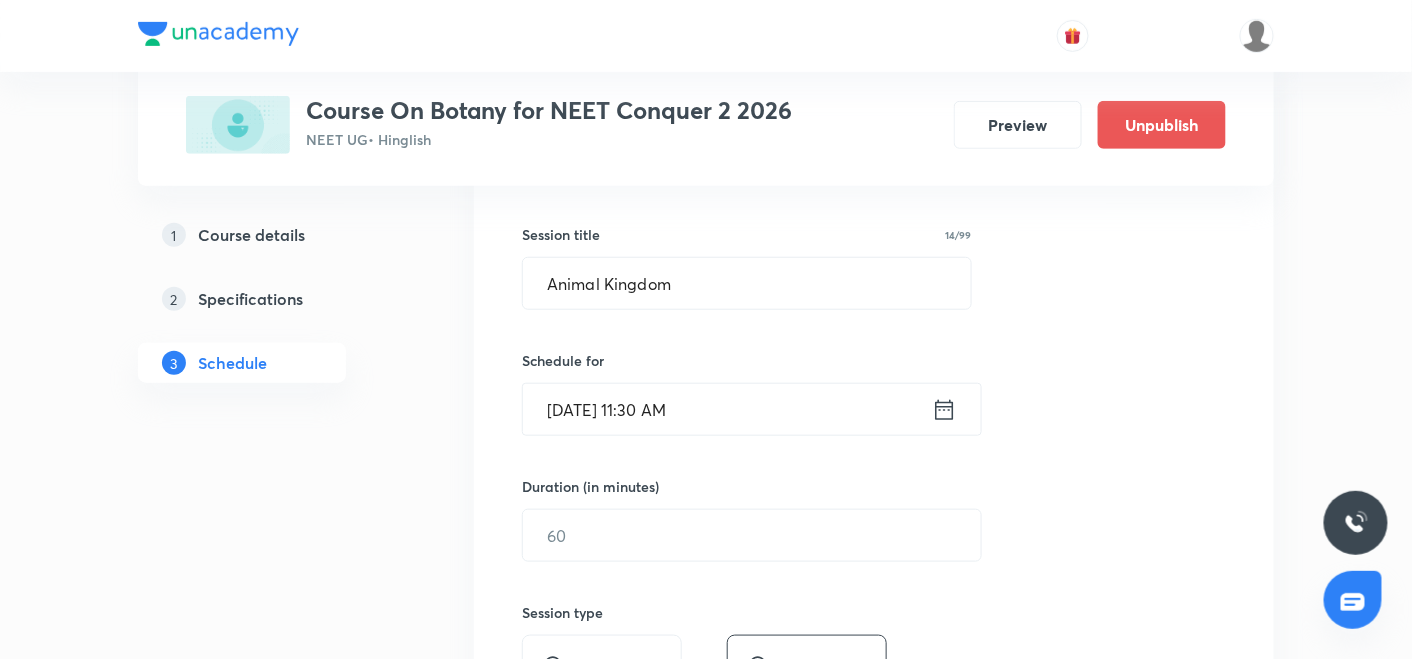 scroll, scrollTop: 381, scrollLeft: 0, axis: vertical 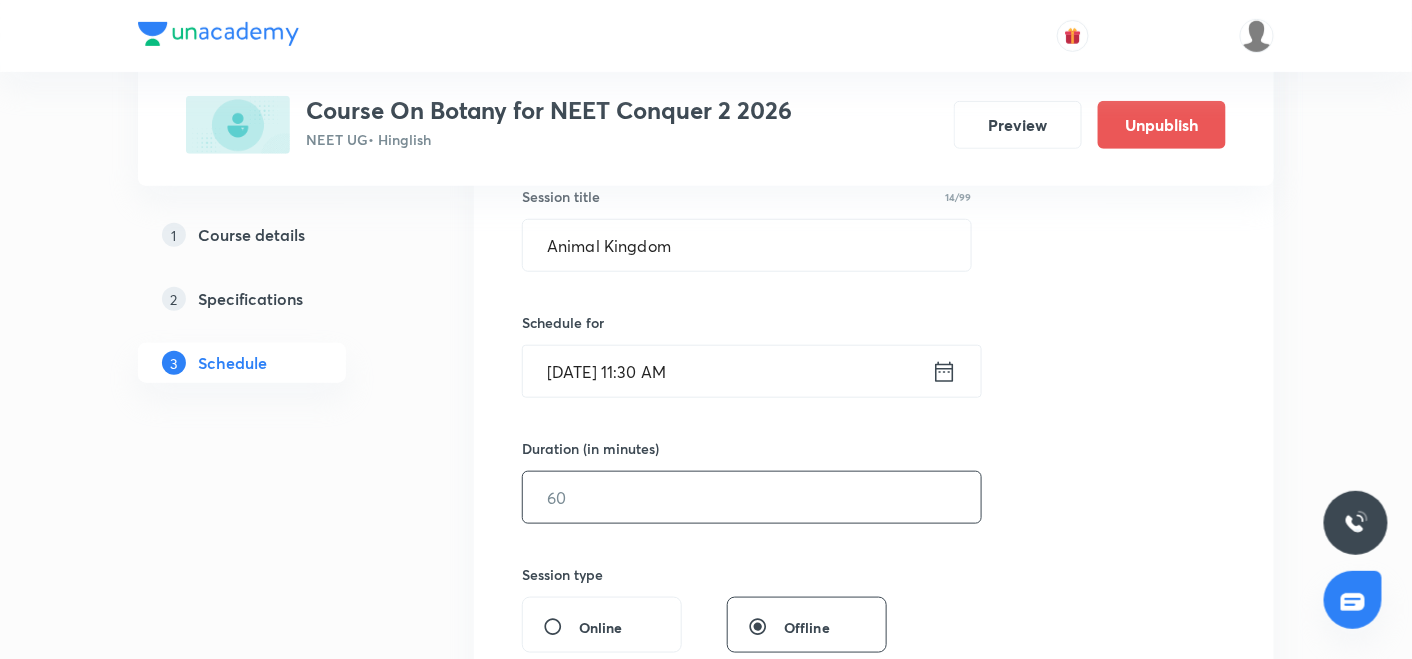 click at bounding box center [752, 497] 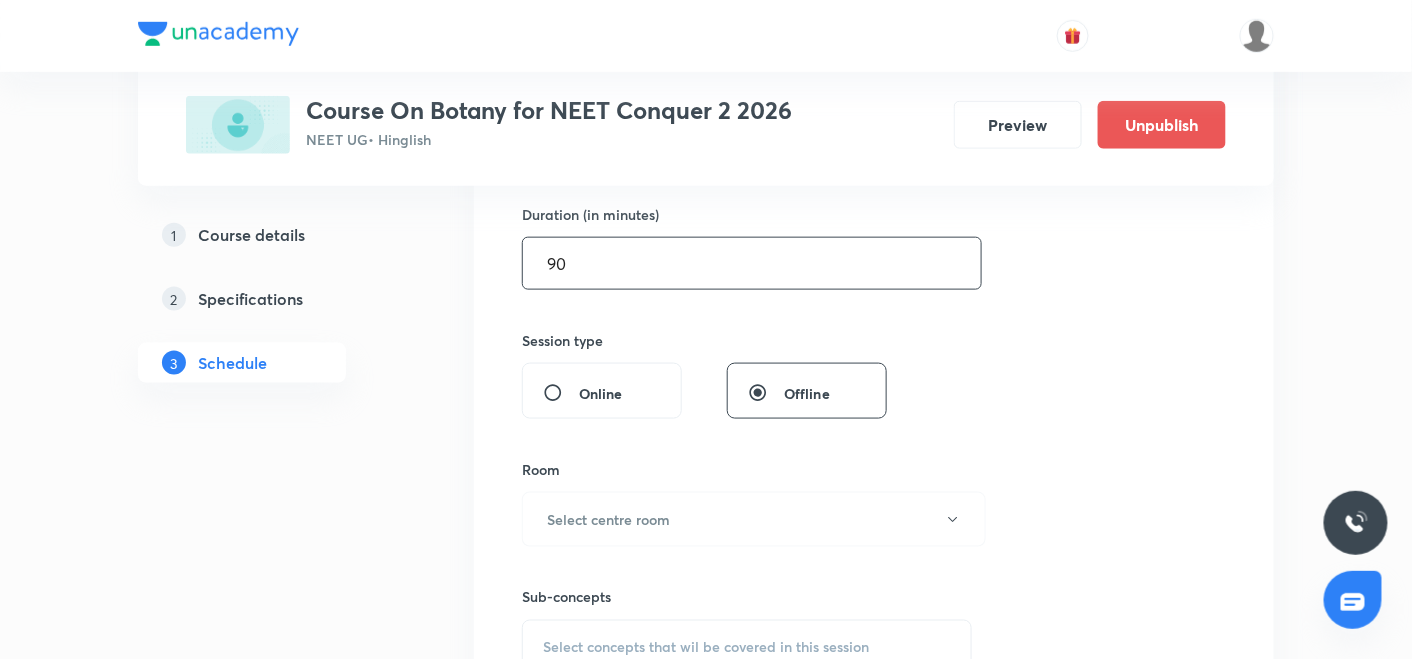 scroll, scrollTop: 618, scrollLeft: 0, axis: vertical 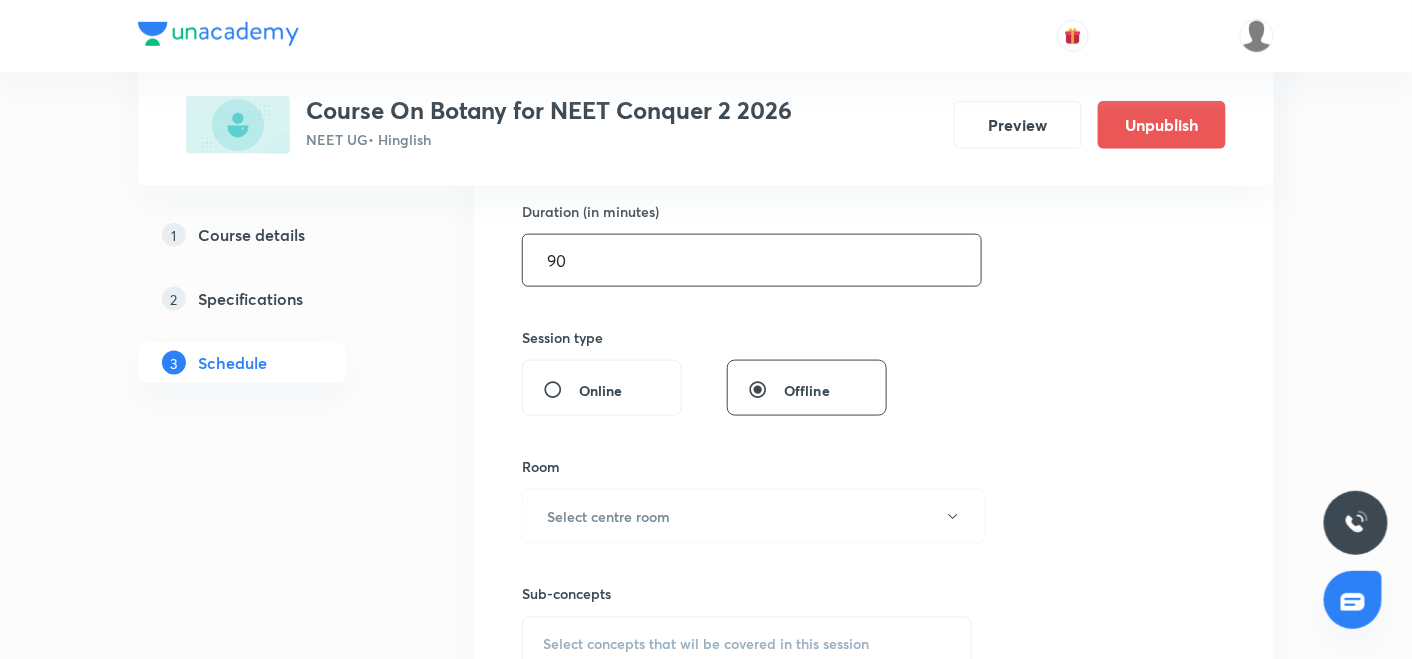 type on "90" 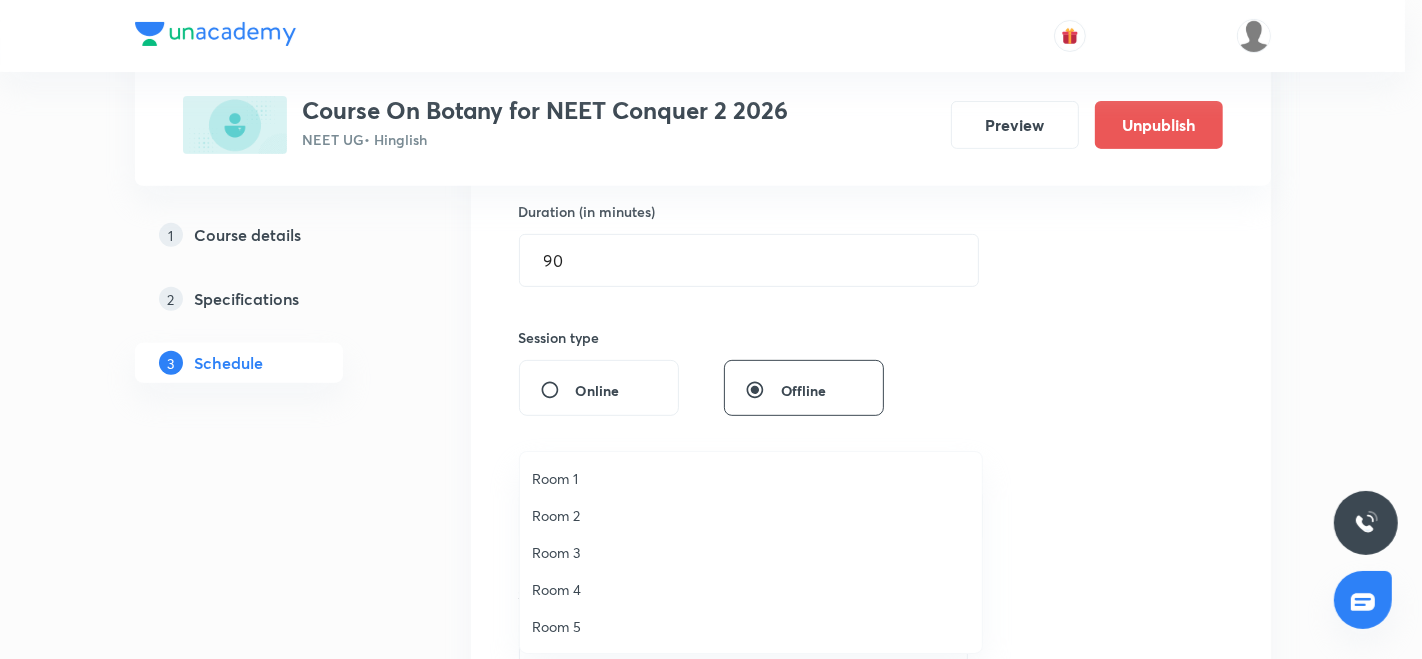click on "Room 3" at bounding box center [751, 552] 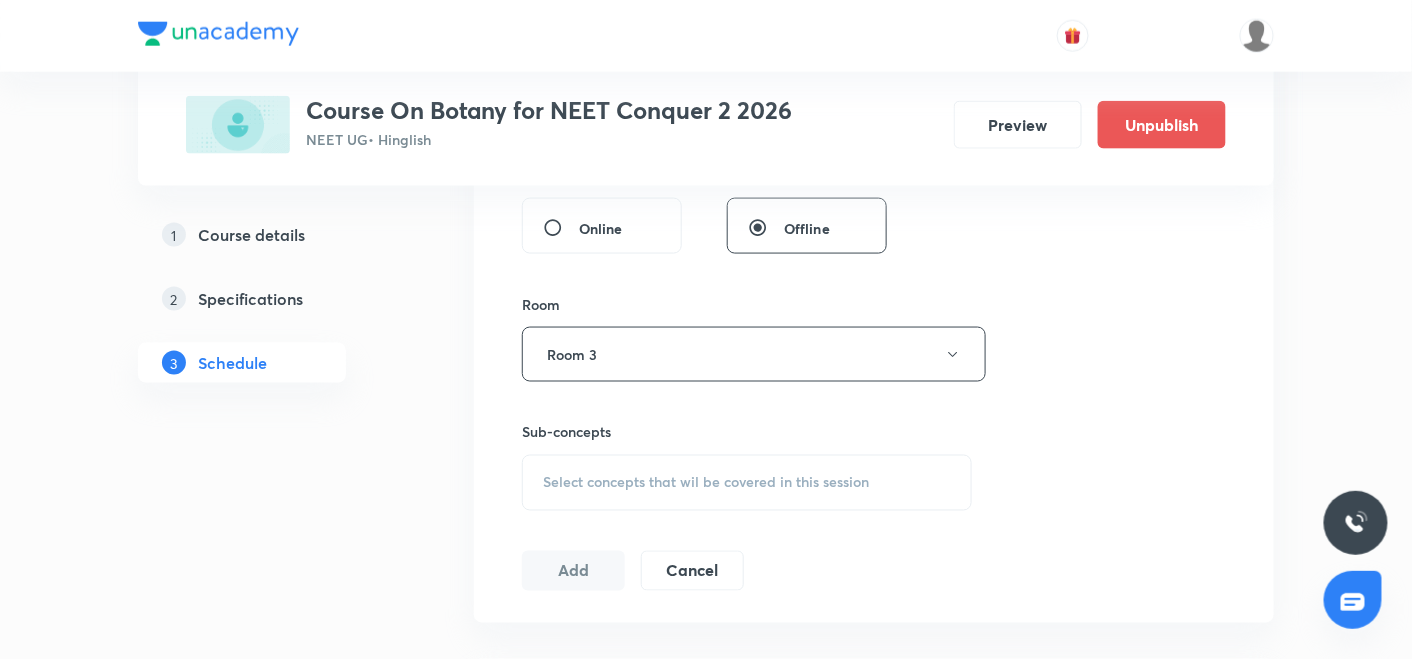 scroll, scrollTop: 796, scrollLeft: 0, axis: vertical 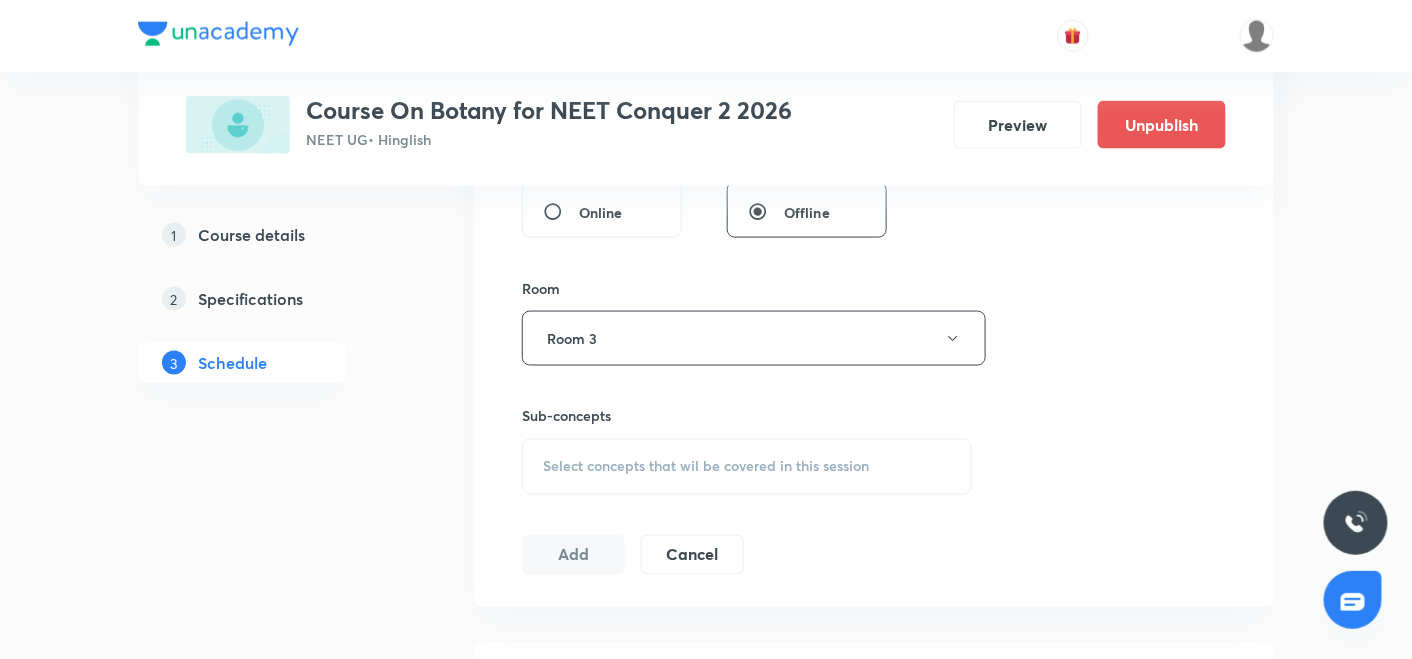 click on "Select concepts that wil be covered in this session" at bounding box center [747, 467] 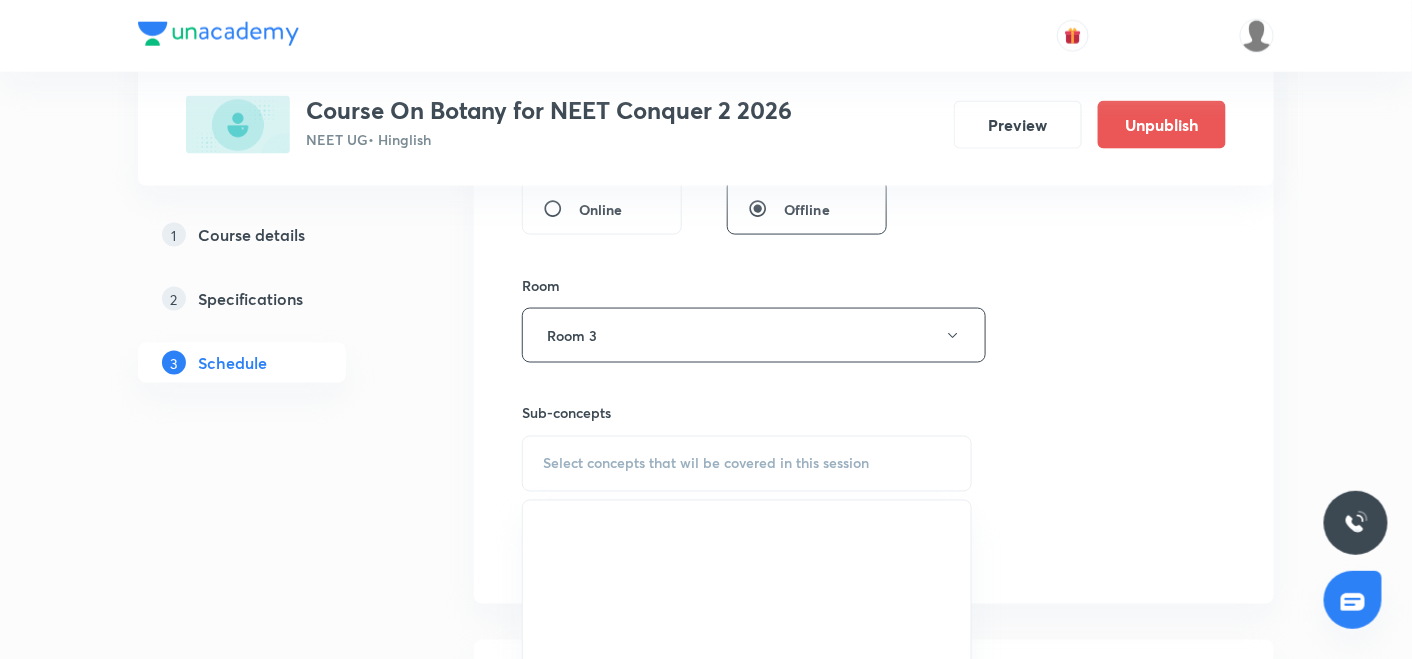 scroll, scrollTop: 800, scrollLeft: 0, axis: vertical 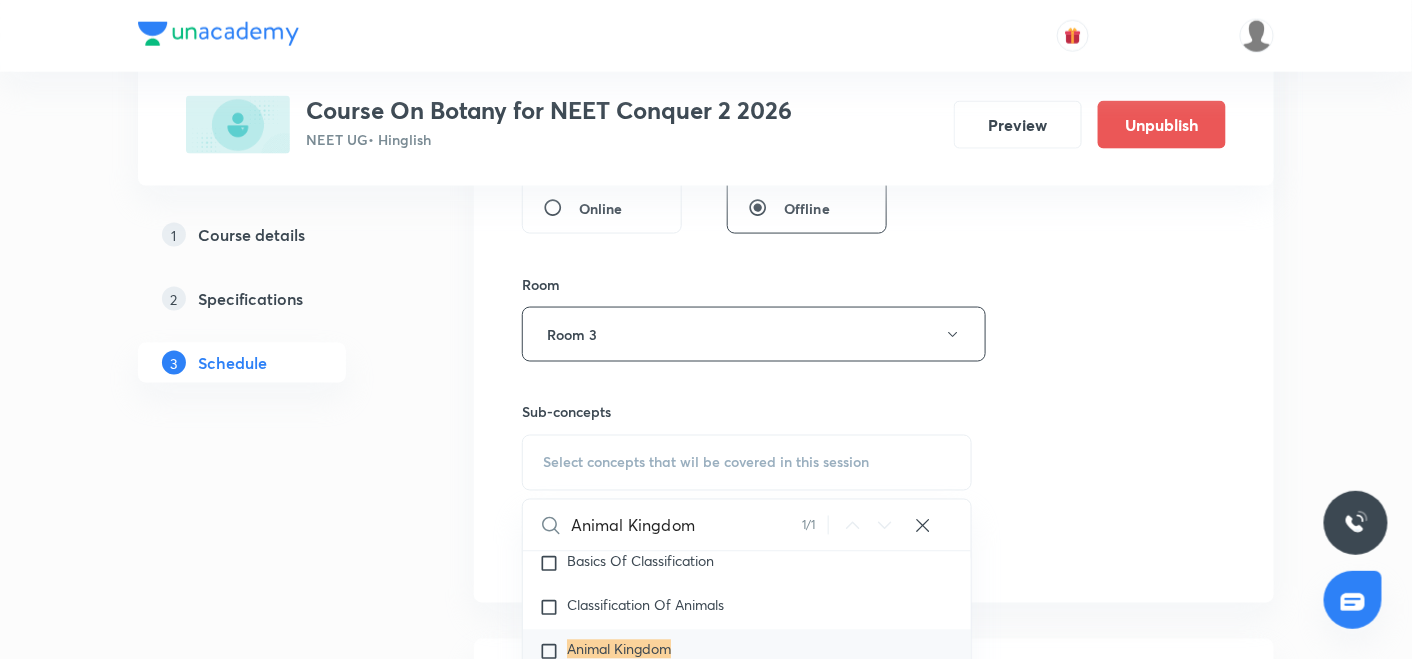 type on "Animal Kingdom" 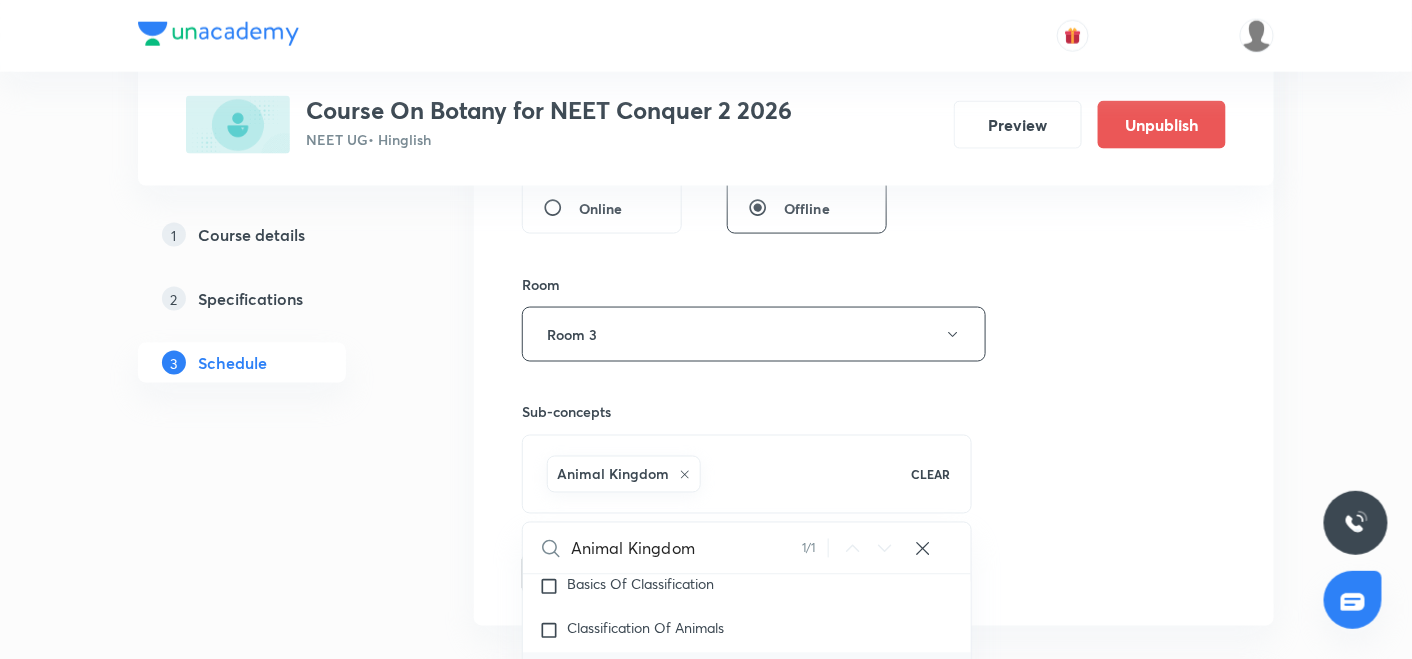 click on "Session  7 Live class Session title 14/99 Animal Kingdom ​ Schedule for Jul 14, 2025, 11:30 AM ​ Duration (in minutes) 90 ​   Session type Online Offline Room Room 3 Sub-concepts Animal Kingdom CLEAR Animal Kingdom 1 / 1 ​ Biology - Full Syllabus Mock Questions Biology - Full Syllabus Mock Questions Practice questions Practice Questions Biology Previous Year Questions Maths Previous Year Questions Living World What Is Living? Covered previously Diversity In The Living World Systematics Types Of Taxonomy Fundamental Components Of Taxonomy Taxonomic Categories Taxonomical Aids The Three Domains Of Life Biological Nomenclature  Biological Classification System Of Classification Kingdom Monera Kingdom Protista Kingdom Fungi Kingdom Plantae Kingdom Animalia Linchens Mycorrhiza Virus Prions Viroids Plant Kingdom Algae Bryophytes Pteridophytes Gymnosperms Angiosperms Animal Kingdom Basics Of Classification Classification Of Animals Animal Kingdom Animal Diversity Animal Diversity Plant Morphology Root Stem" at bounding box center [874, 113] 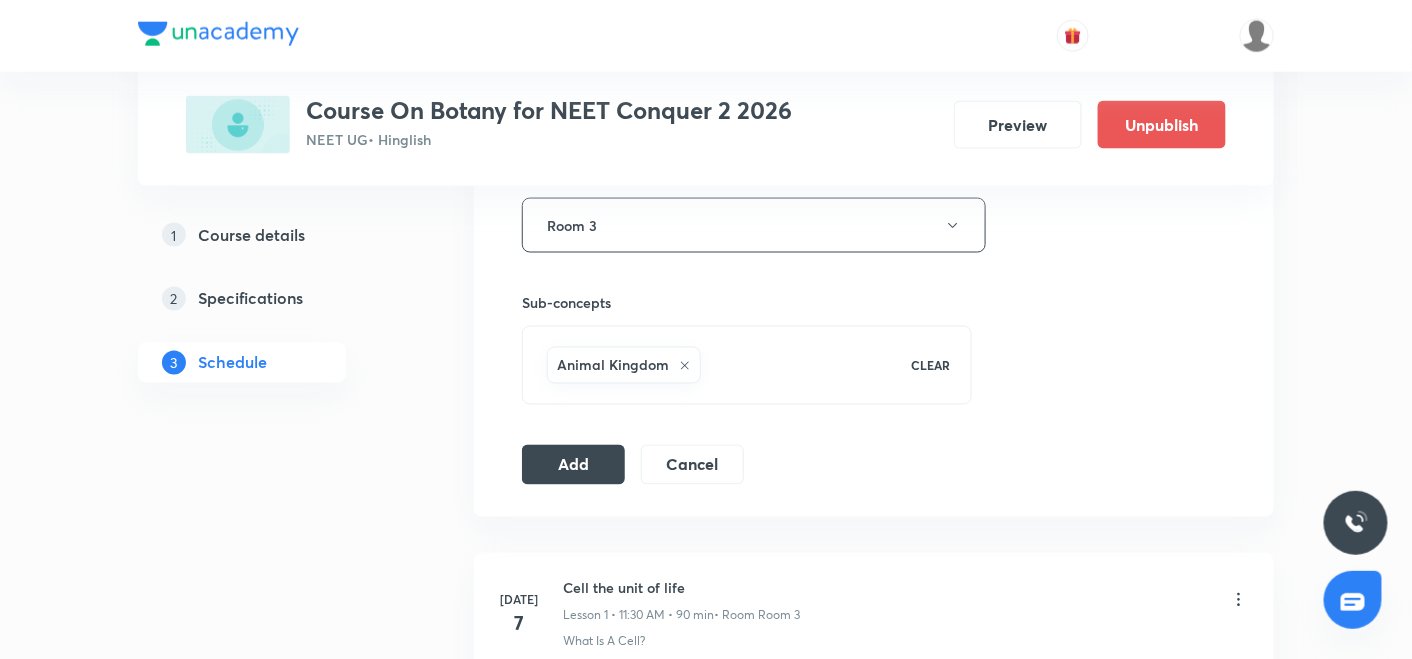 scroll, scrollTop: 897, scrollLeft: 0, axis: vertical 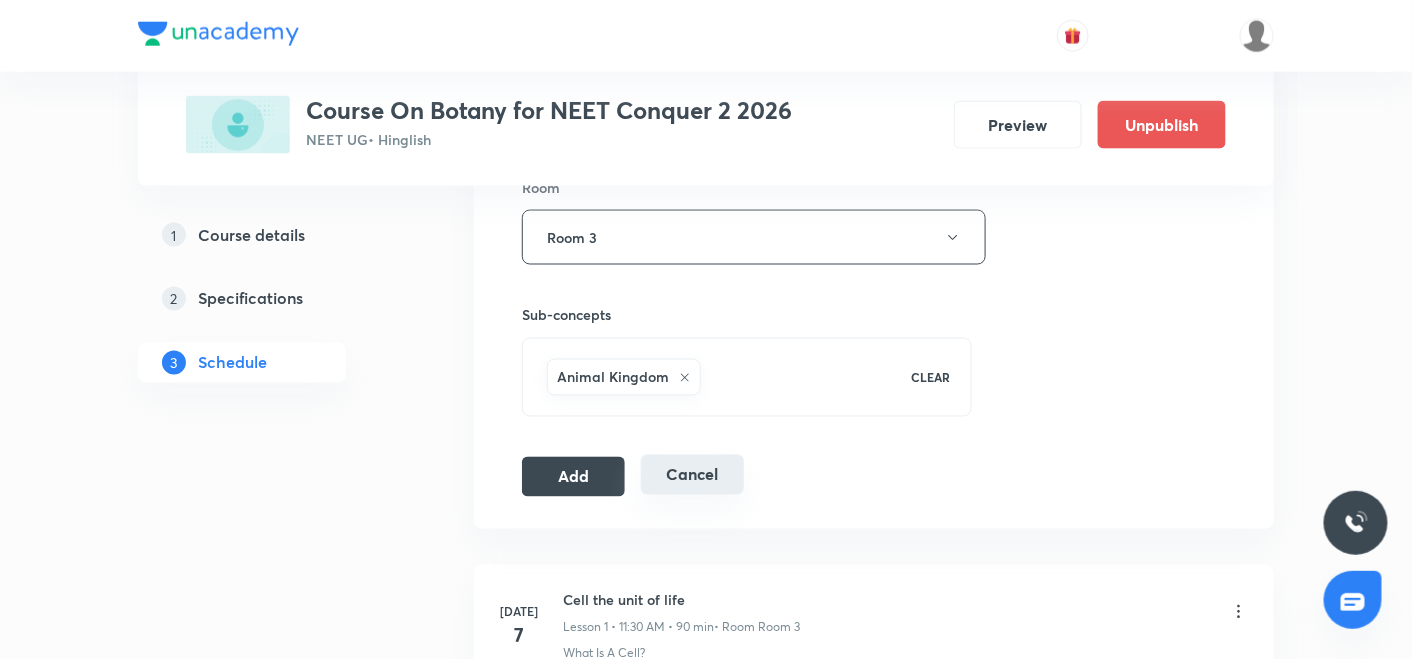 click on "Cancel" at bounding box center [692, 475] 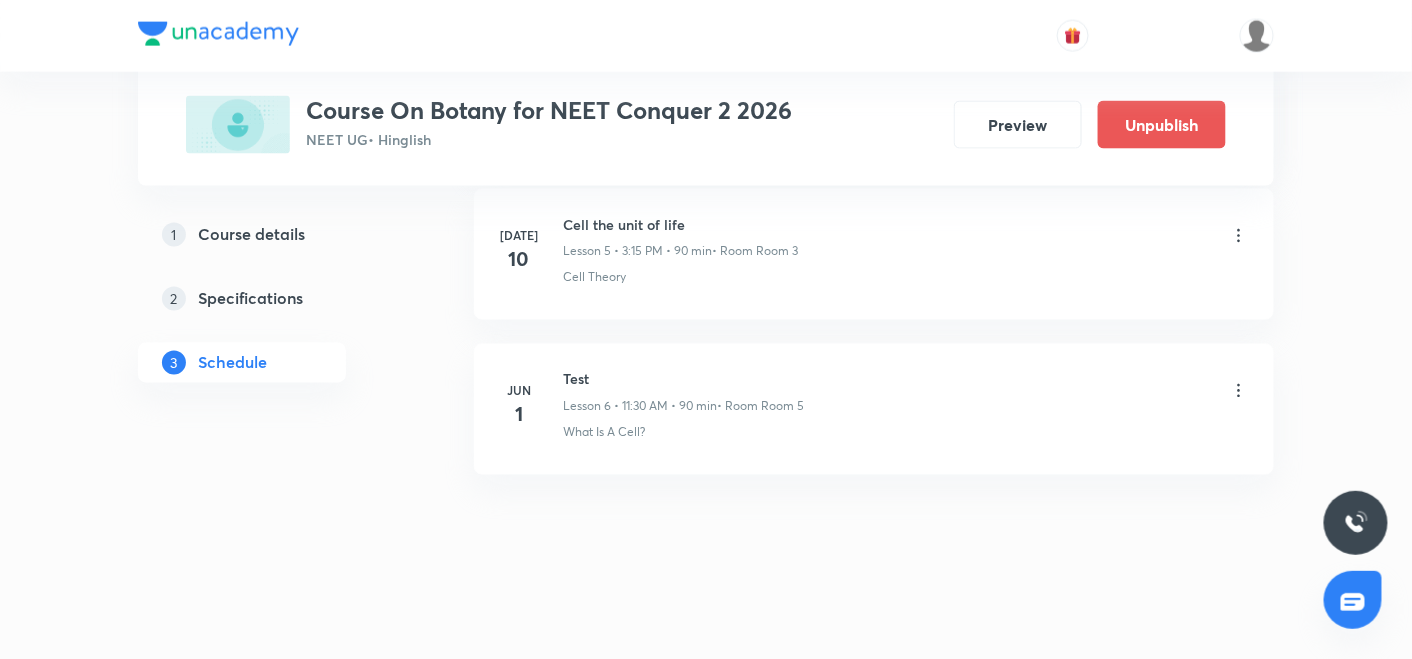 scroll, scrollTop: 0, scrollLeft: 0, axis: both 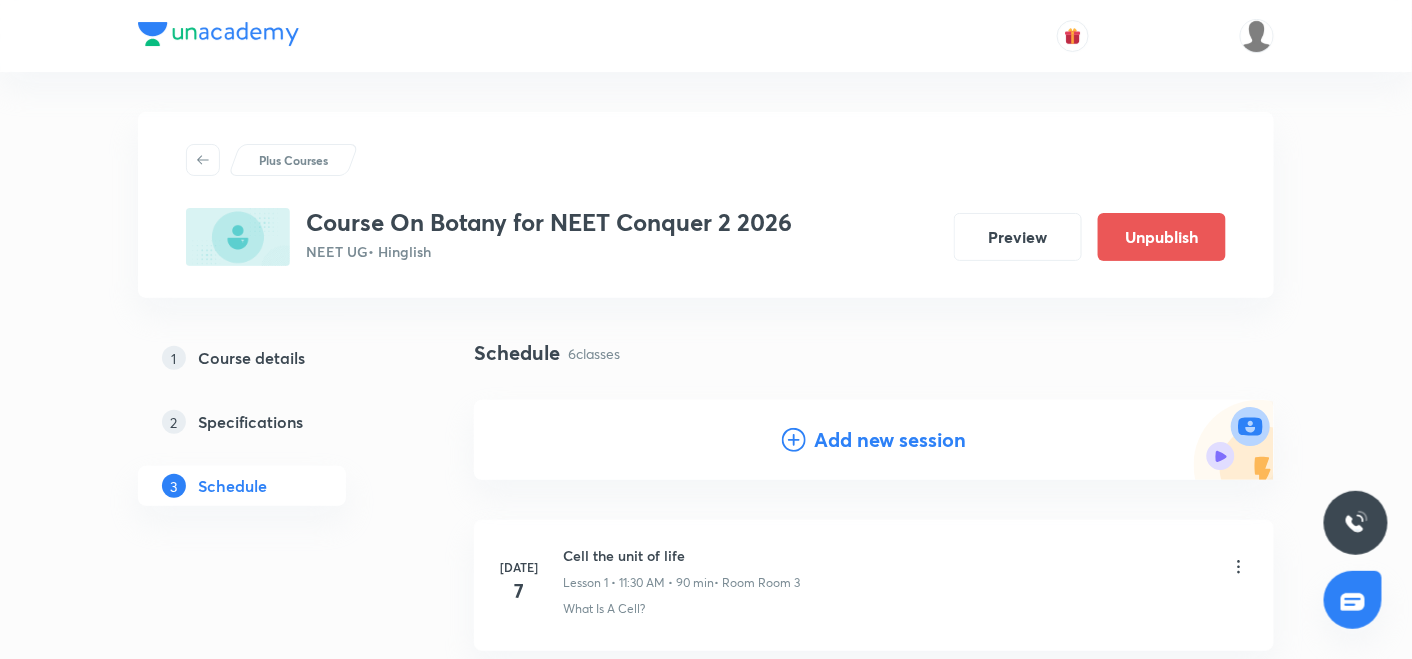 click on "Add new session" at bounding box center [874, 440] 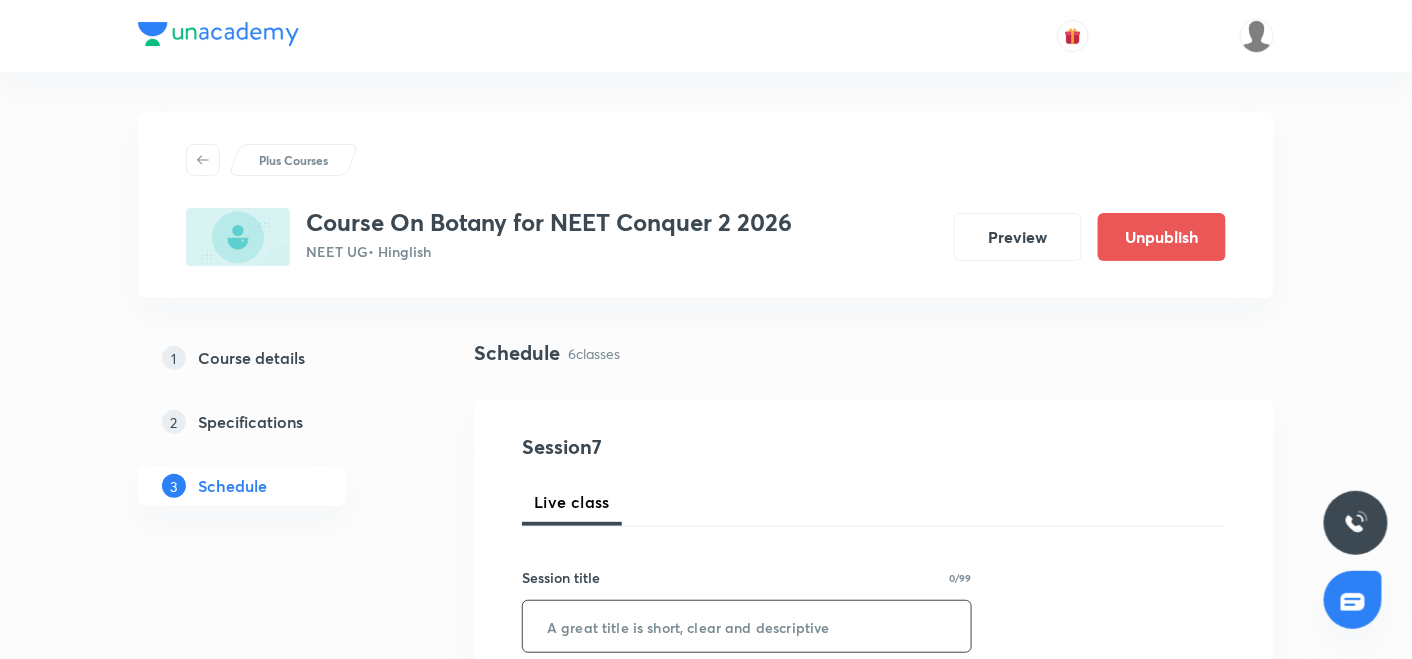 click at bounding box center (747, 626) 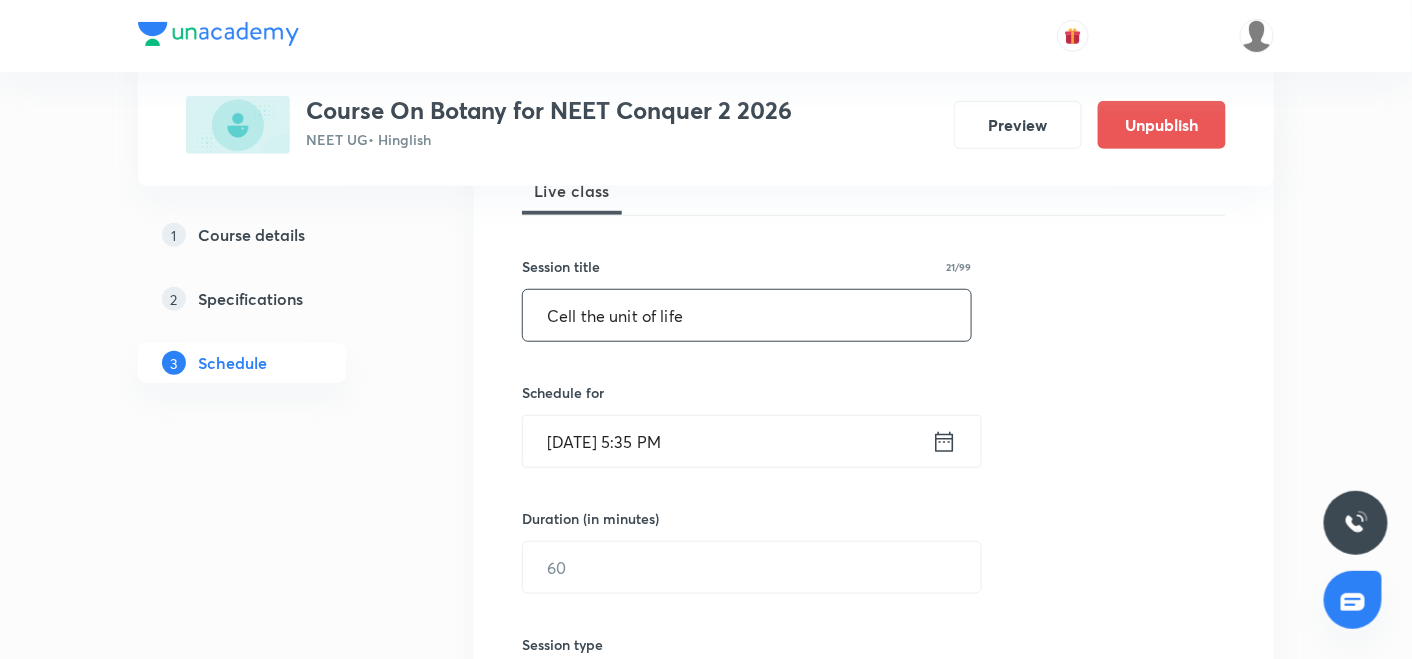 scroll, scrollTop: 318, scrollLeft: 0, axis: vertical 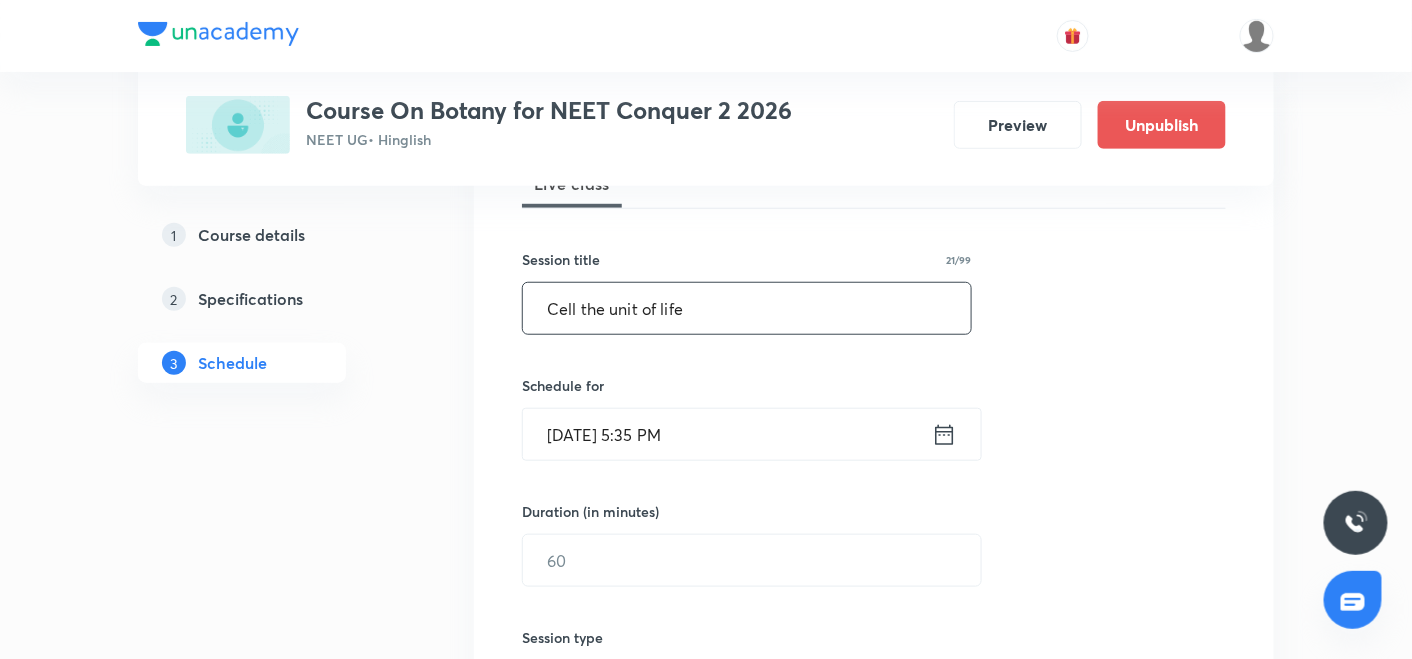 type on "Cell the unit of life" 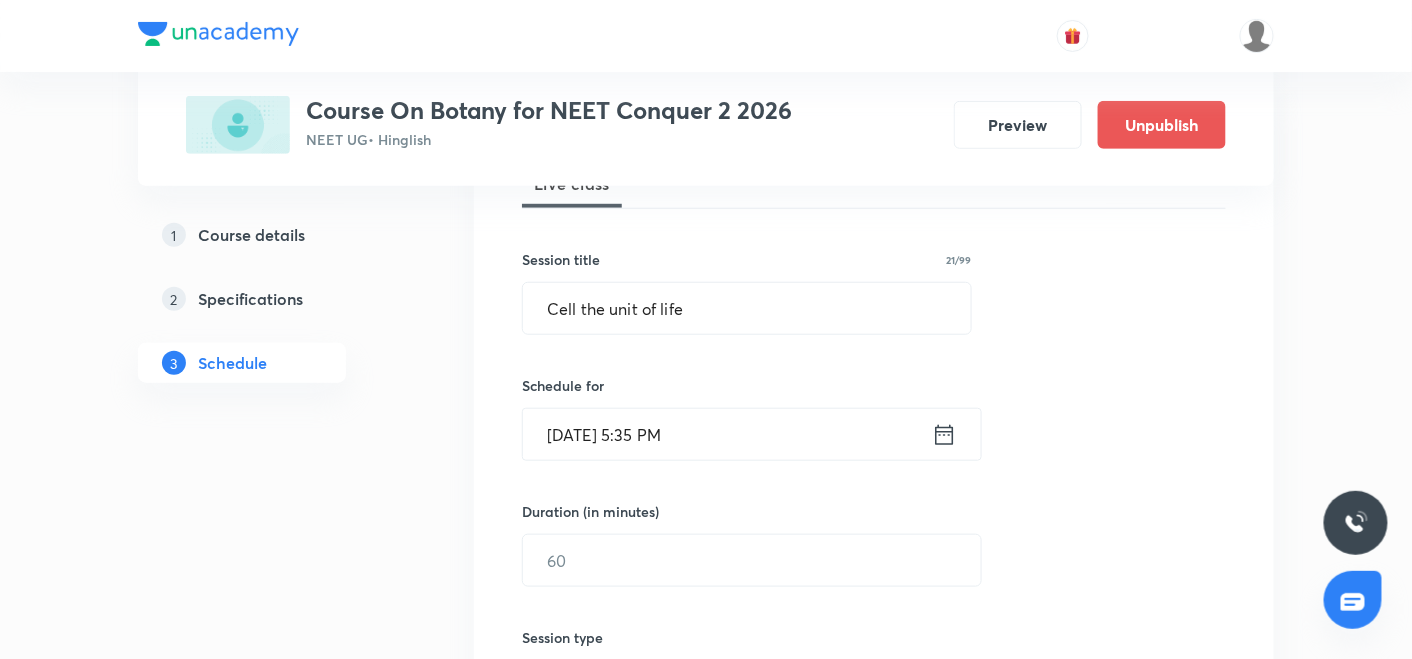 click 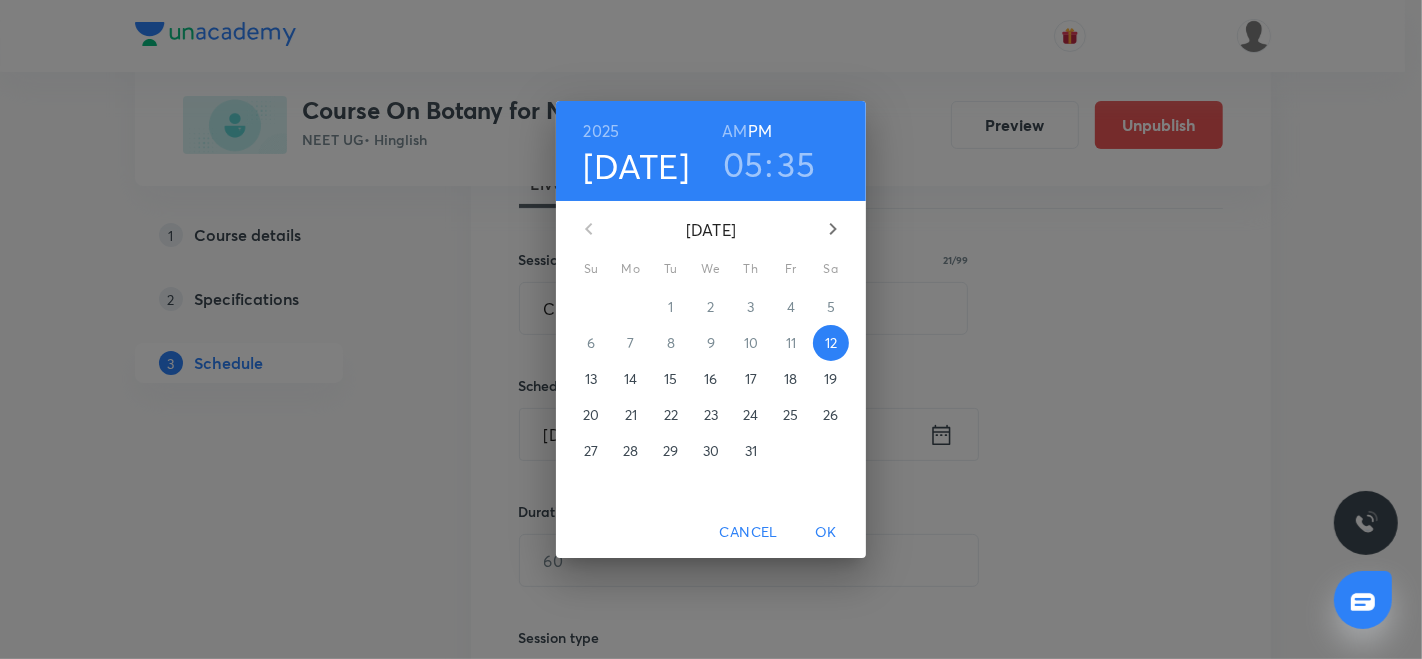 click on "14" at bounding box center [630, 379] 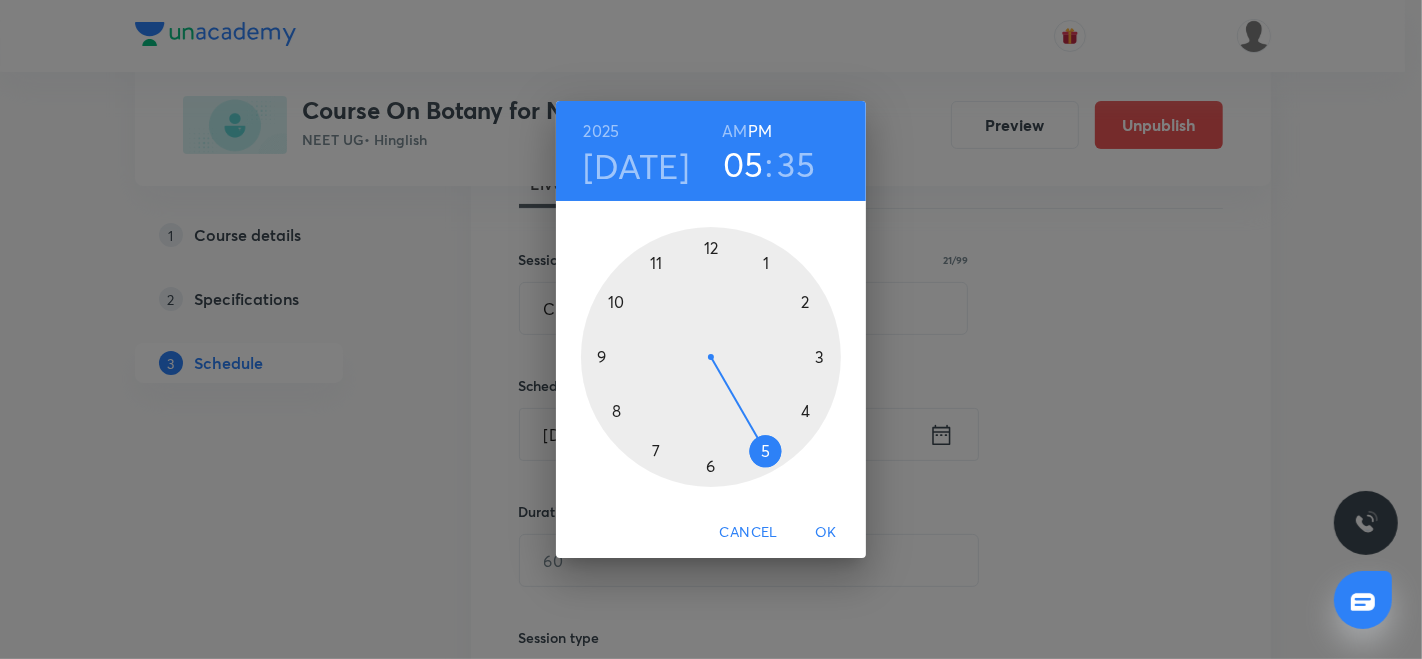 click at bounding box center [711, 357] 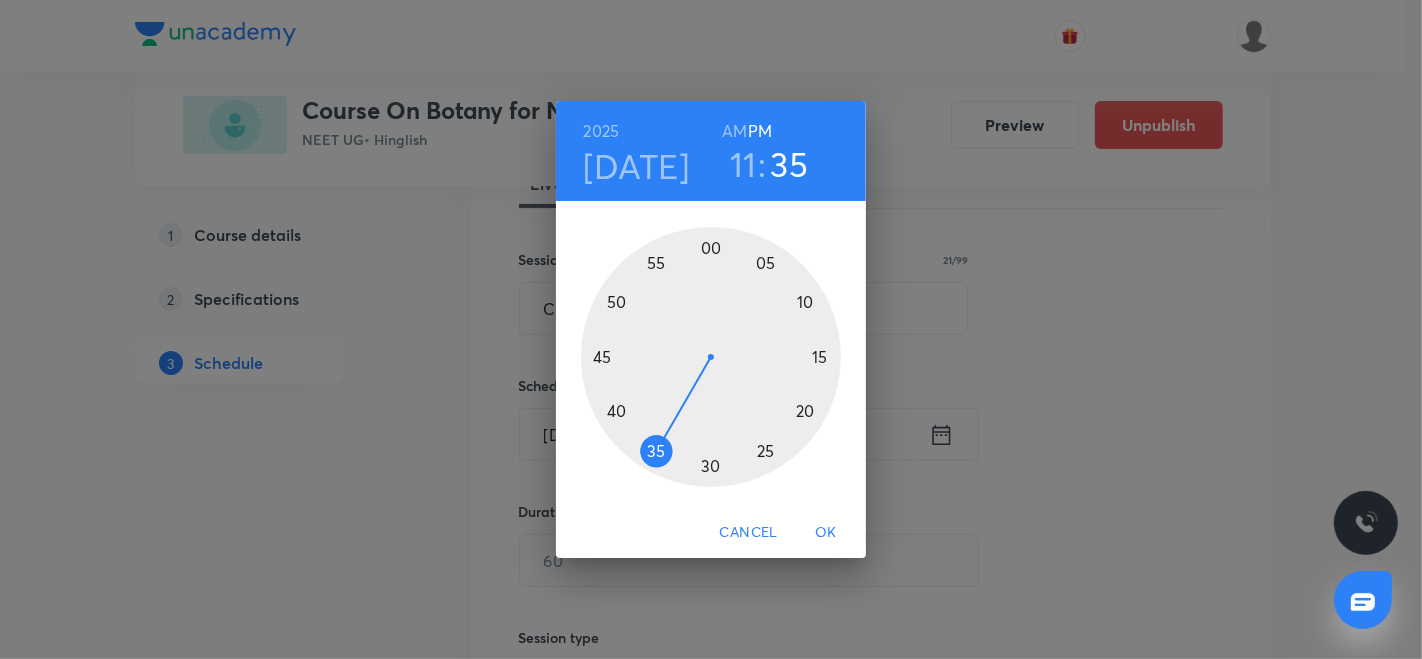 click on "AM" at bounding box center (734, 131) 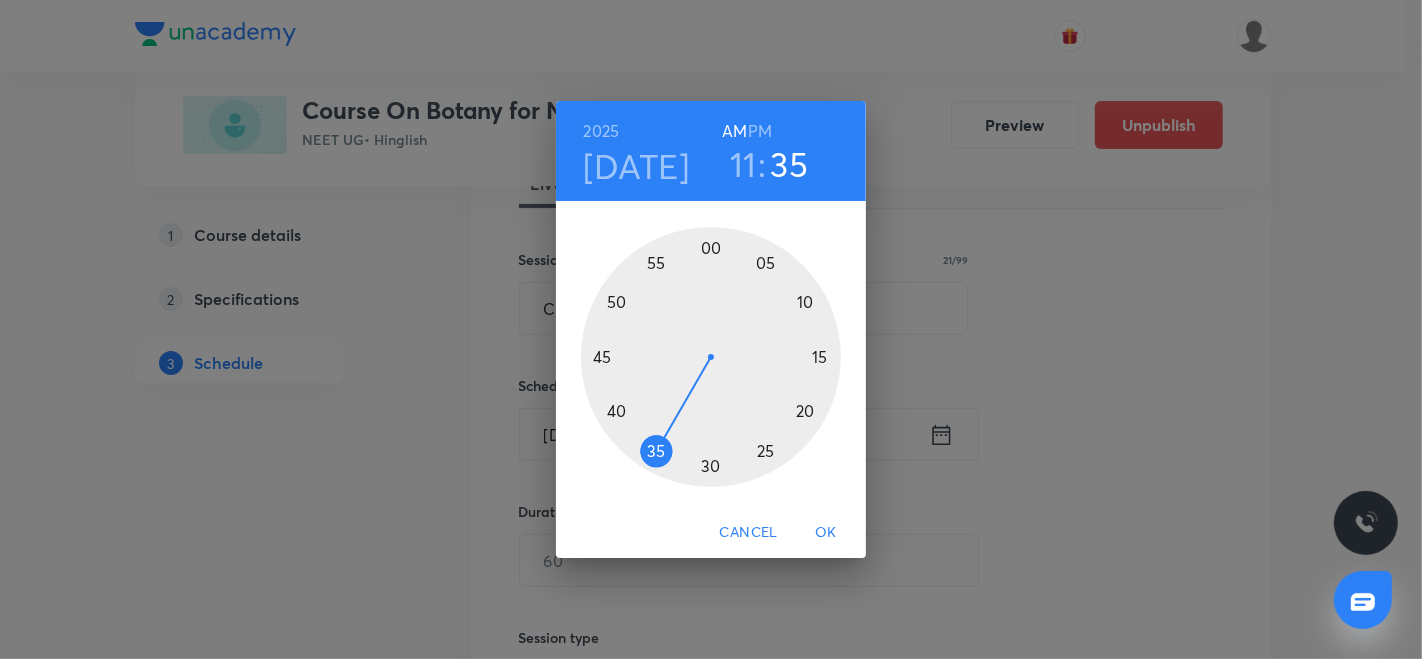 click at bounding box center [711, 357] 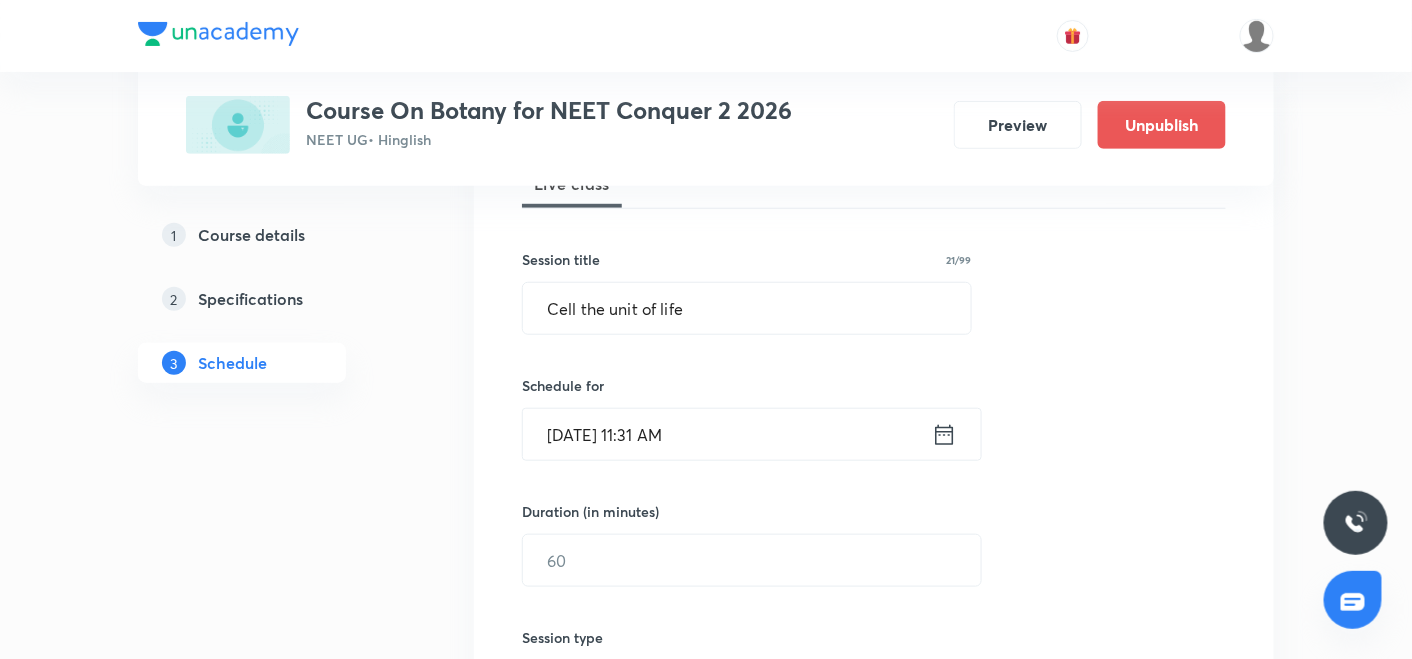 click 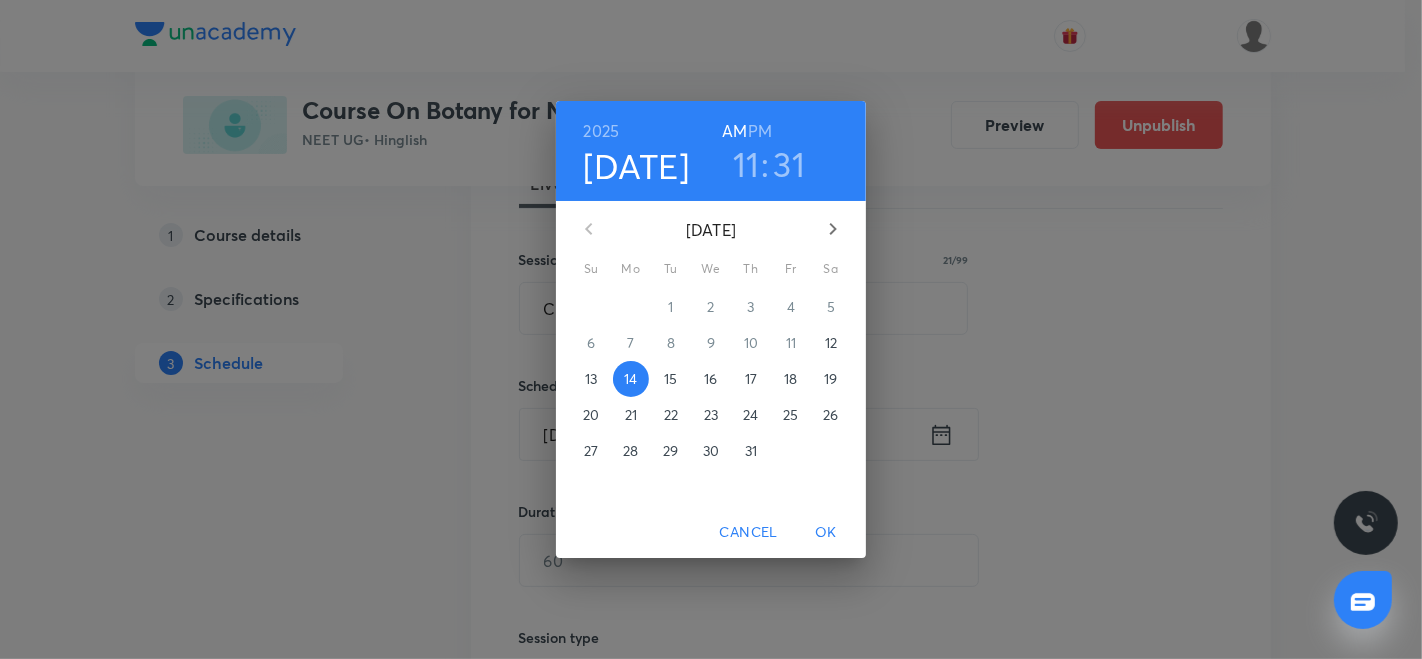 click on "31" at bounding box center [790, 164] 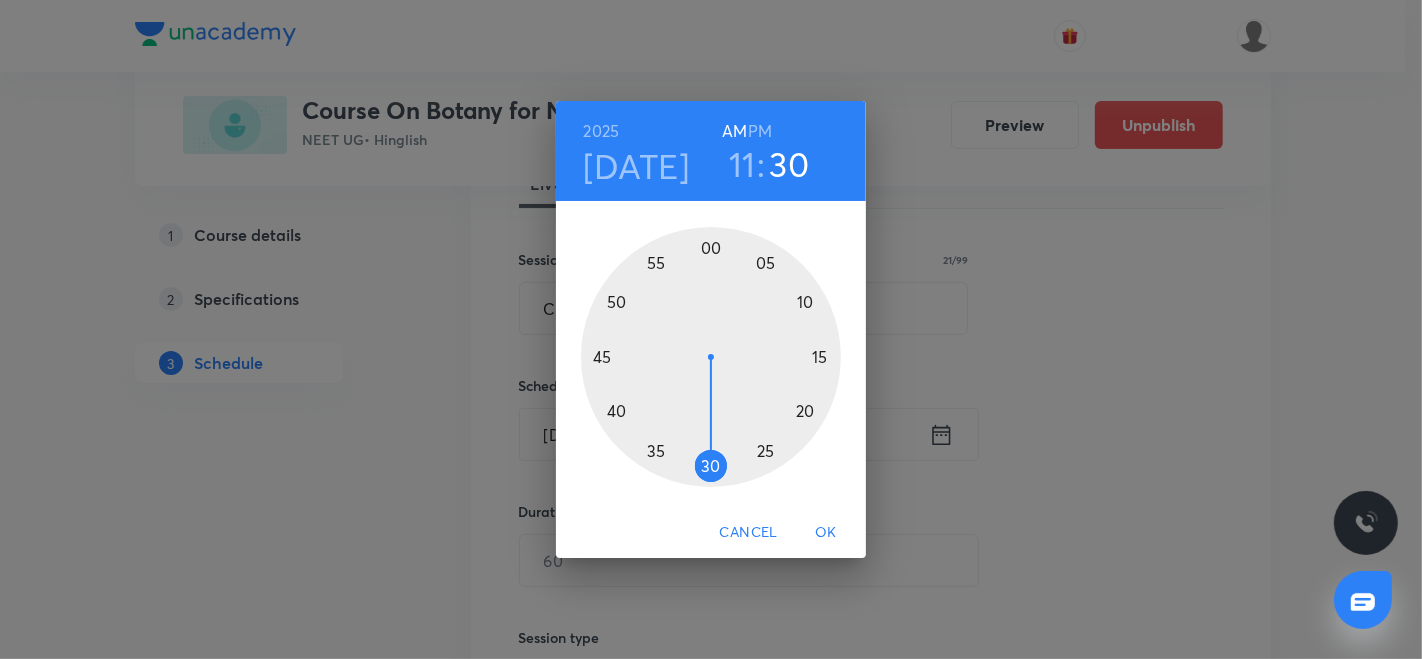 click at bounding box center (711, 357) 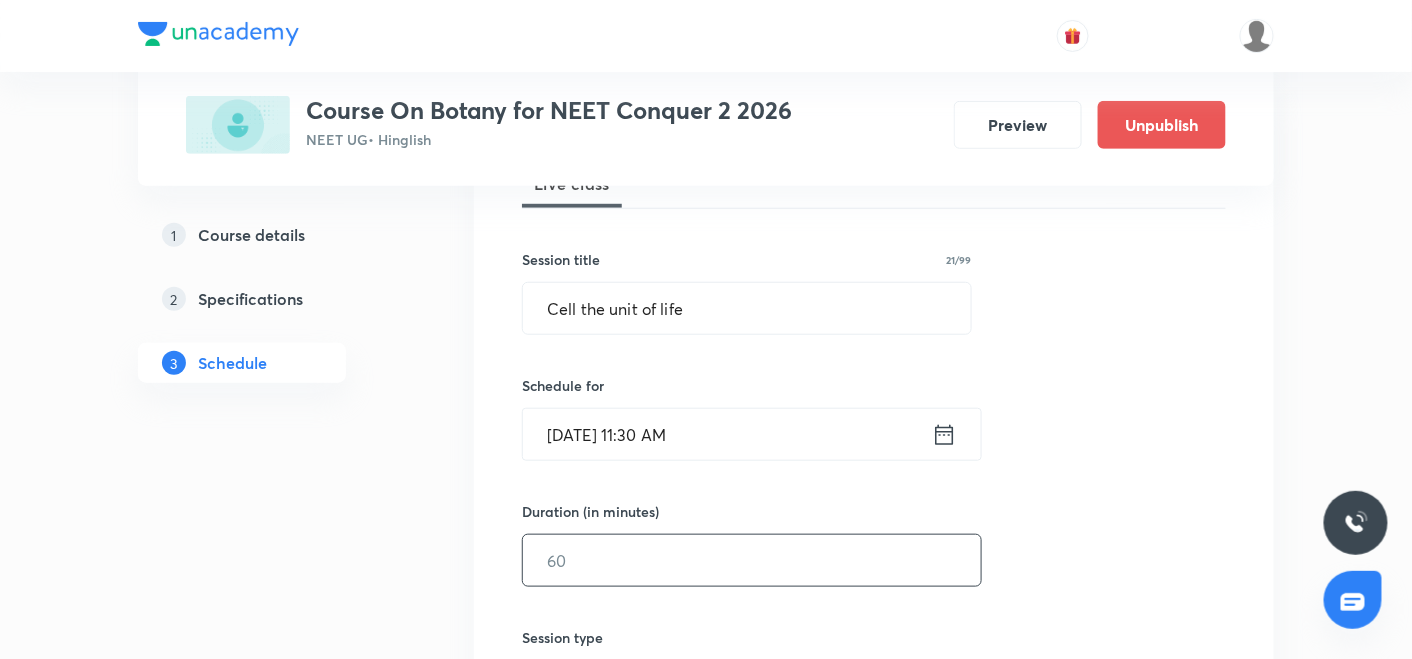 click at bounding box center (752, 560) 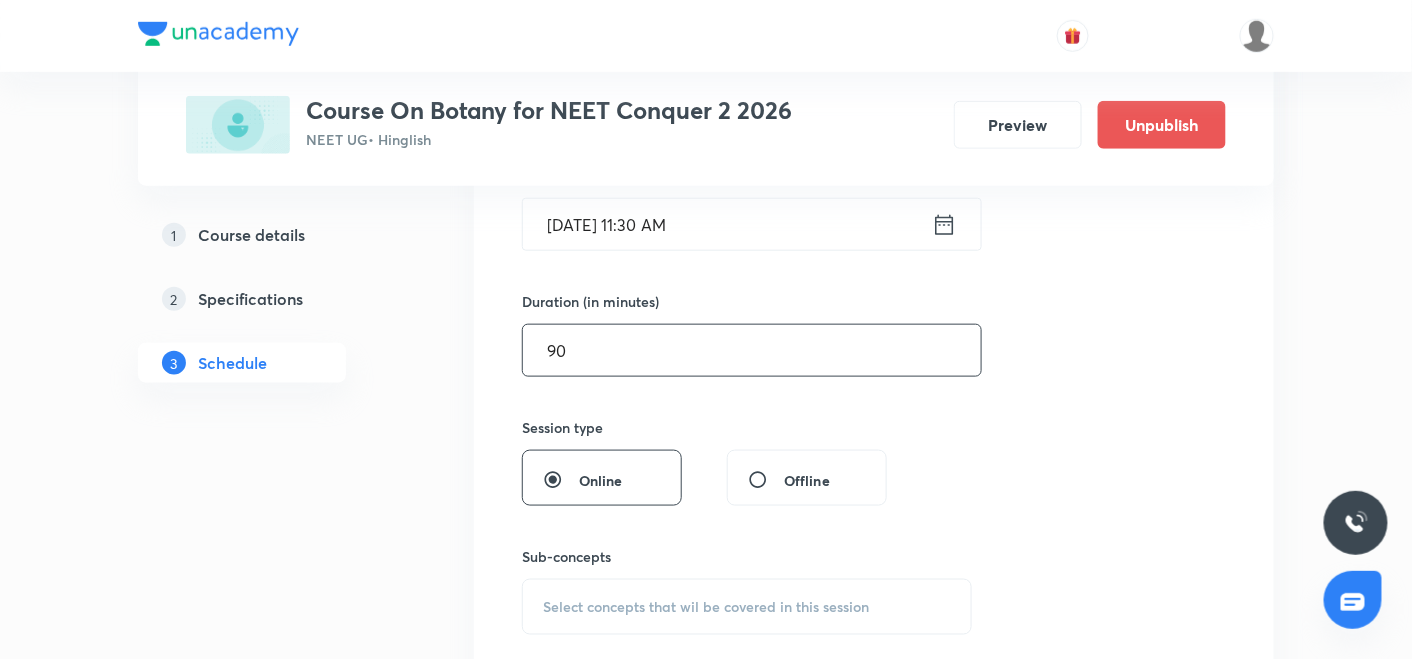 scroll, scrollTop: 529, scrollLeft: 0, axis: vertical 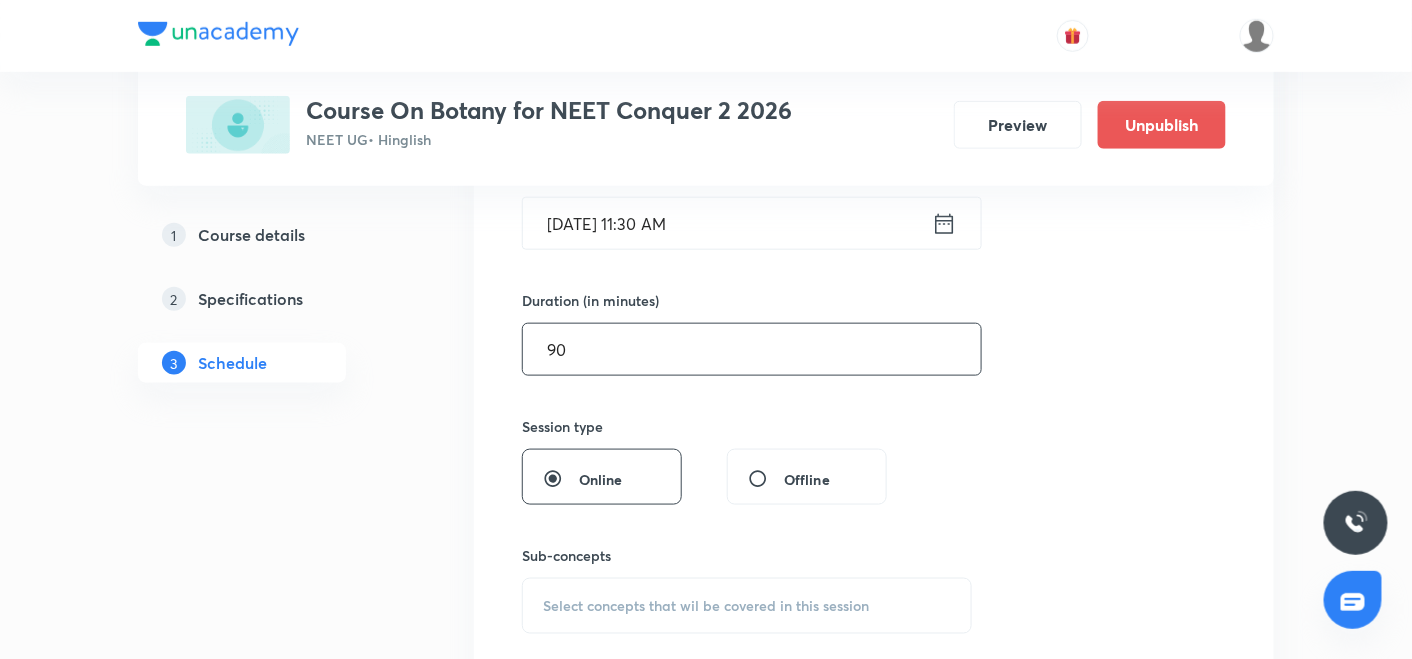 type on "90" 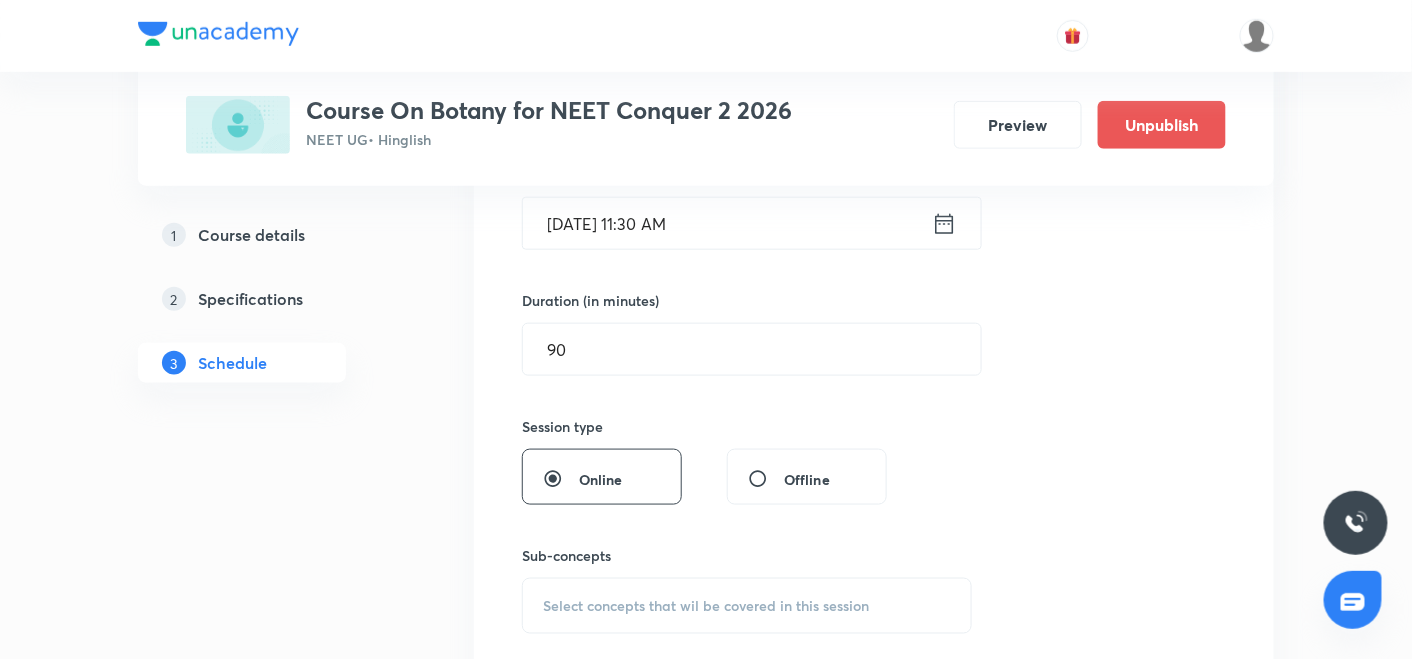 click on "Select concepts that wil be covered in this session" at bounding box center (706, 606) 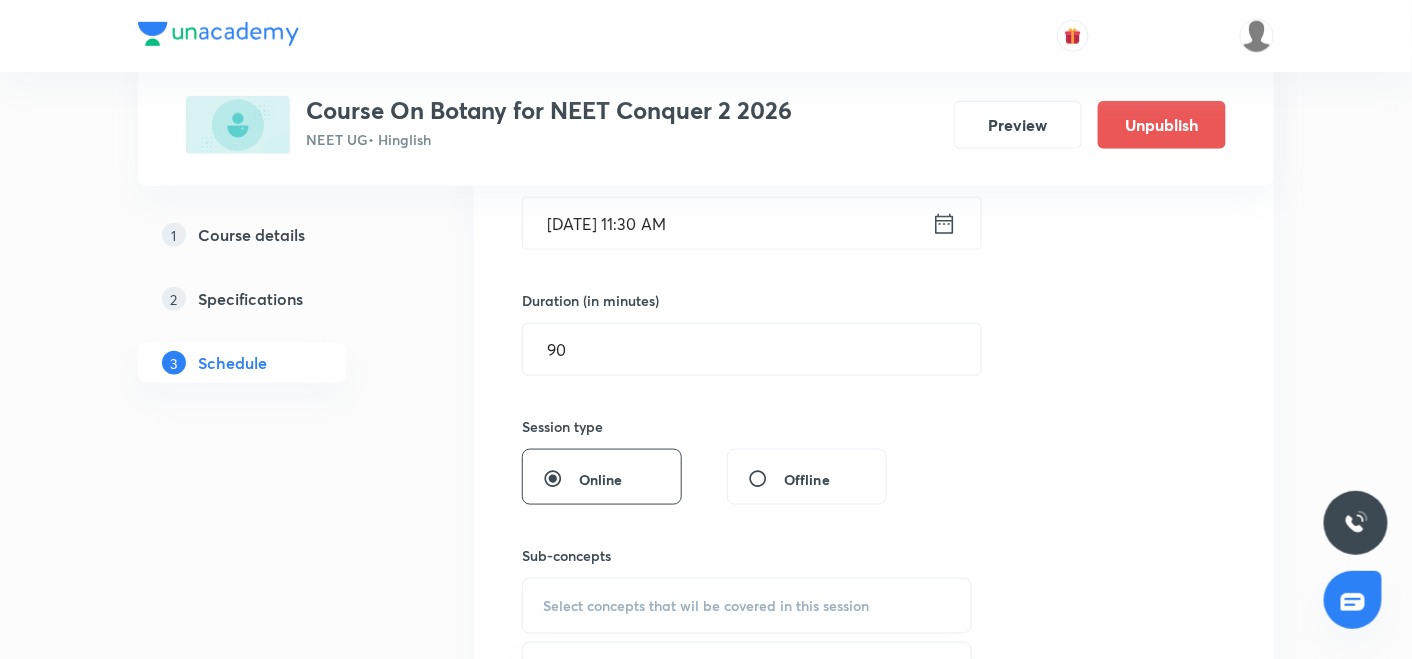 scroll, scrollTop: 809, scrollLeft: 0, axis: vertical 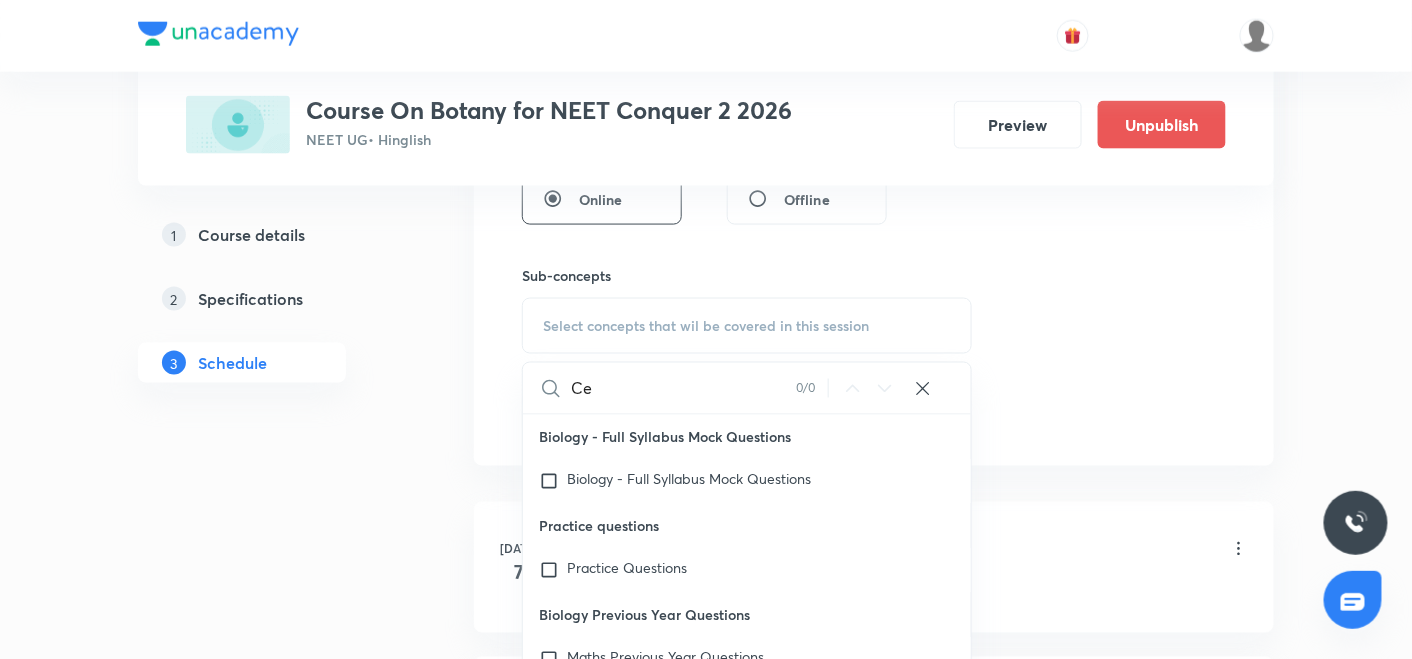 type on "C" 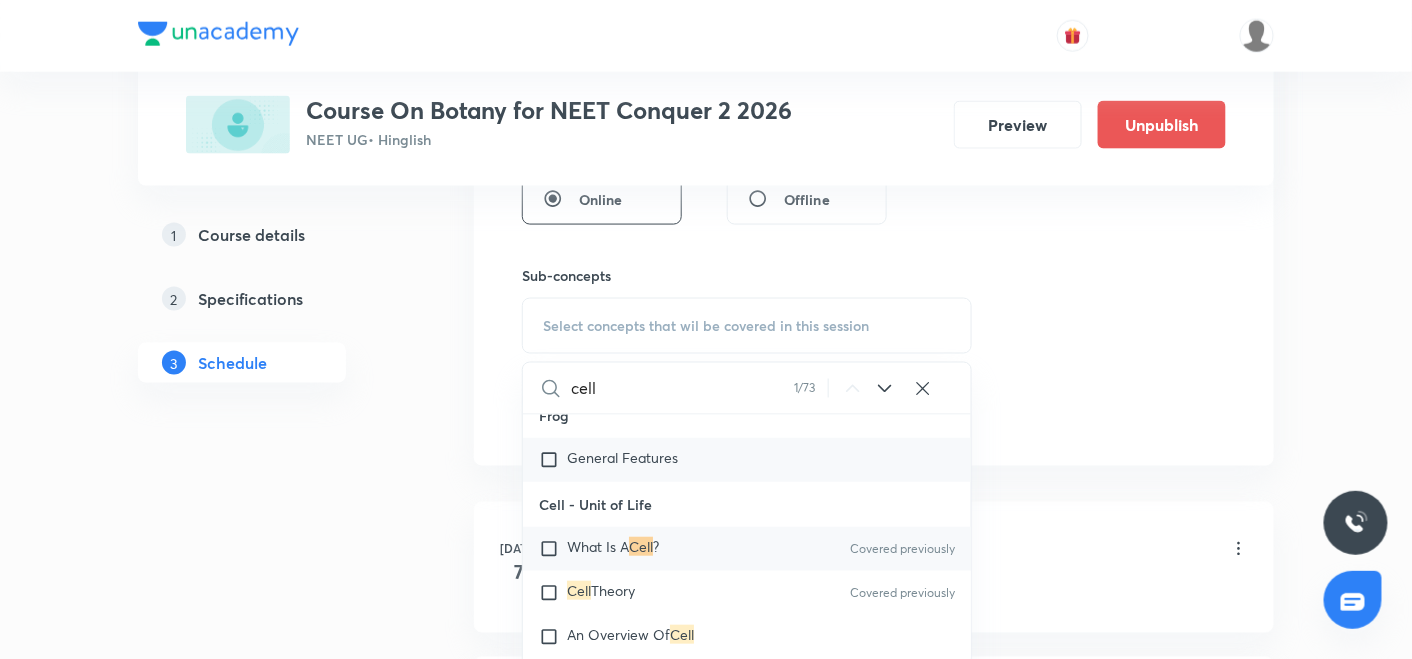 scroll, scrollTop: 2997, scrollLeft: 0, axis: vertical 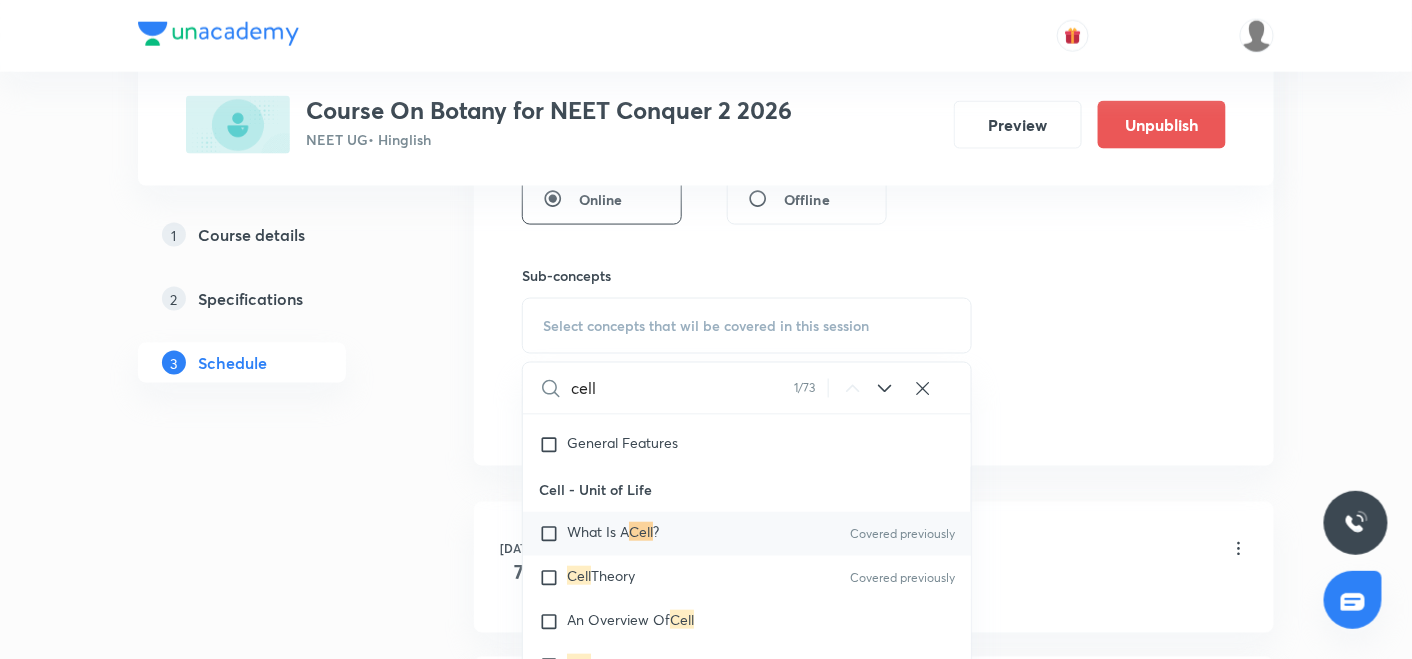 type on "cell" 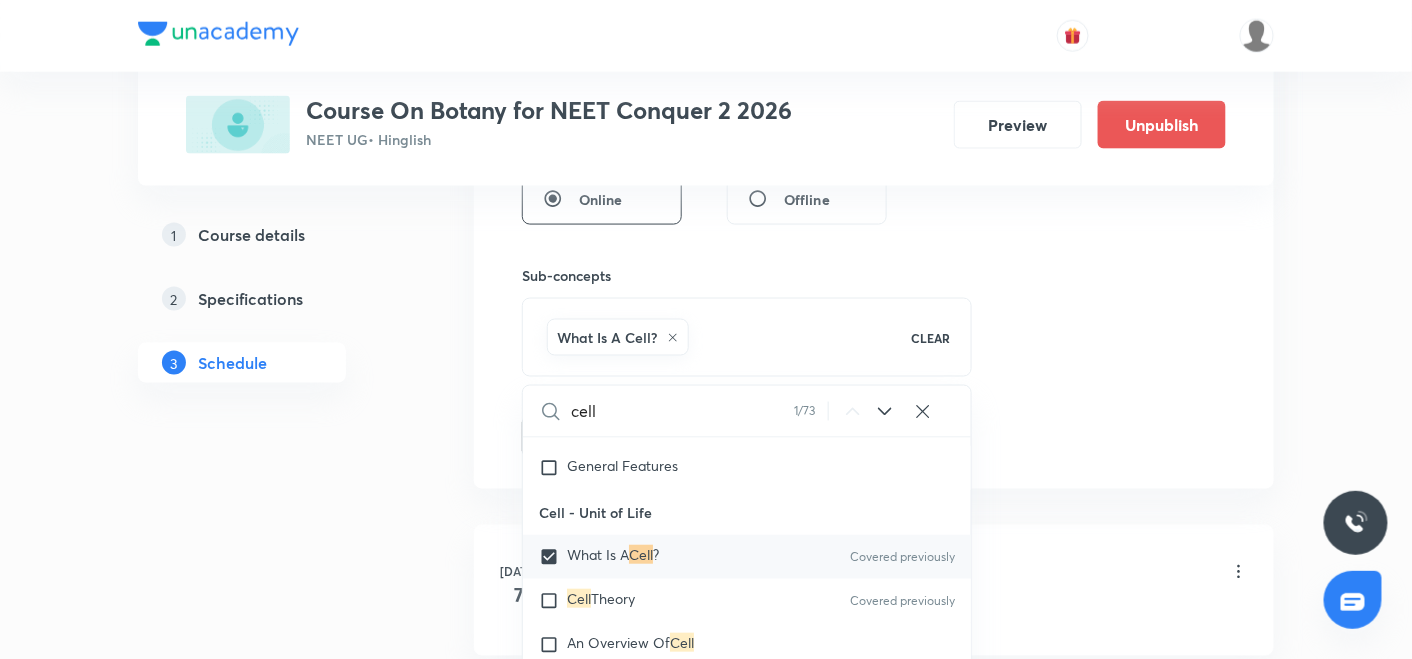 click on "Plus Courses Course On Botany for NEET Conquer 2 2026 NEET UG  • Hinglish Preview Unpublish 1 Course details 2 Specifications 3 Schedule Schedule 6  classes Session  7 Live class Session title 21/99 Cell the unit of life ​ Schedule for Jul 14, 2025, 11:30 AM ​ Duration (in minutes) 90 ​   Session type Online Offline Sub-concepts What Is A Cell? CLEAR cell 1 / 73 ​ Biology - Full Syllabus Mock Questions Biology - Full Syllabus Mock Questions Practice questions Practice Questions Biology Previous Year Questions Maths Previous Year Questions Living World What Is Living? Covered previously Diversity In The Living World Systematics Types Of Taxonomy Fundamental Components Of Taxonomy Taxonomic Categories Taxonomical Aids The Three Domains Of Life Biological Nomenclature  Biological Classification System Of Classification Kingdom Monera Kingdom Protista Kingdom Fungi Kingdom Plantae Kingdom Animalia Linchens Mycorrhiza Virus Prions Viroids Plant Kingdom Algae Bryophytes Pteridophytes Gymnosperms Root Stem" at bounding box center (706, 443) 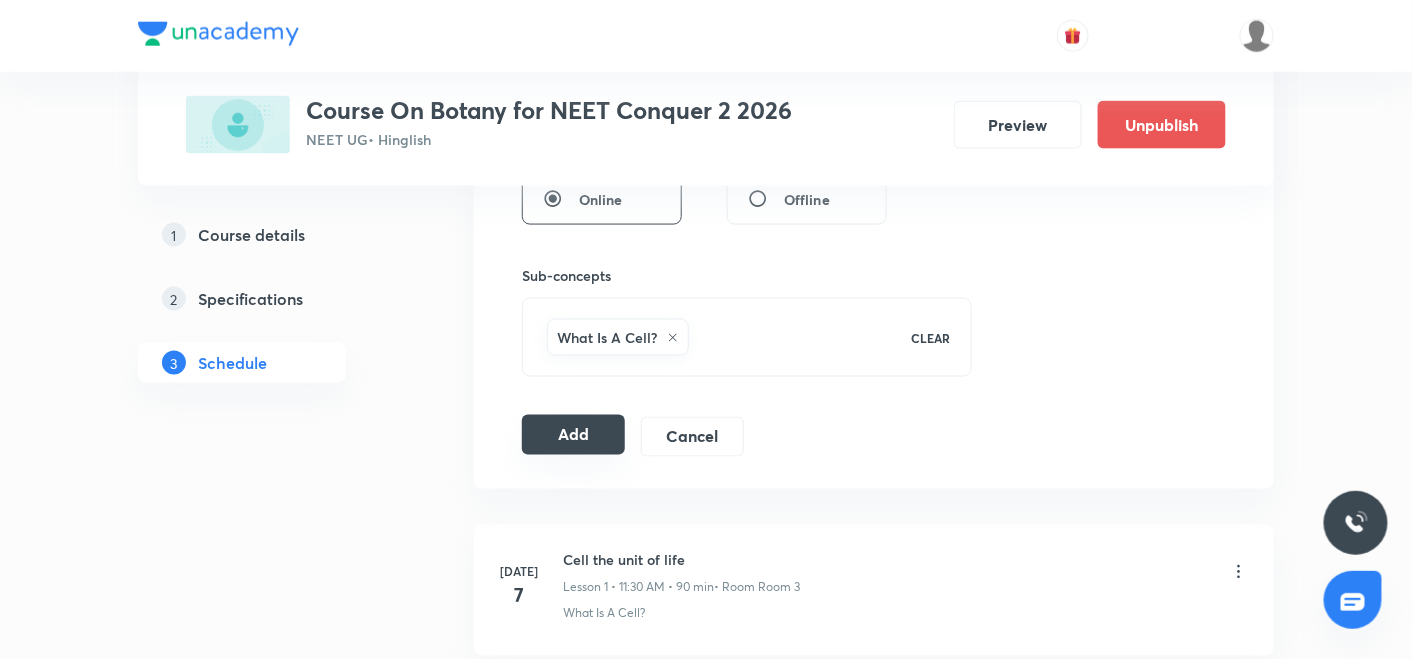 click on "Add" at bounding box center [573, 435] 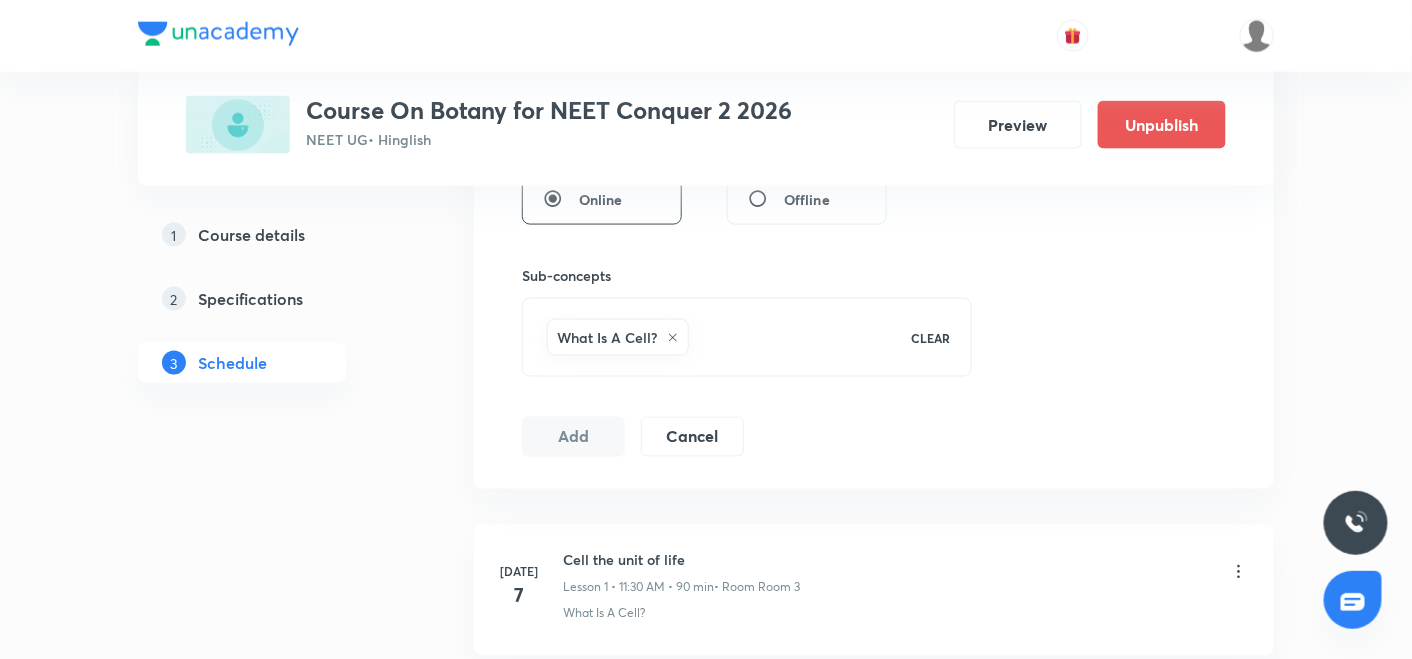 radio on "false" 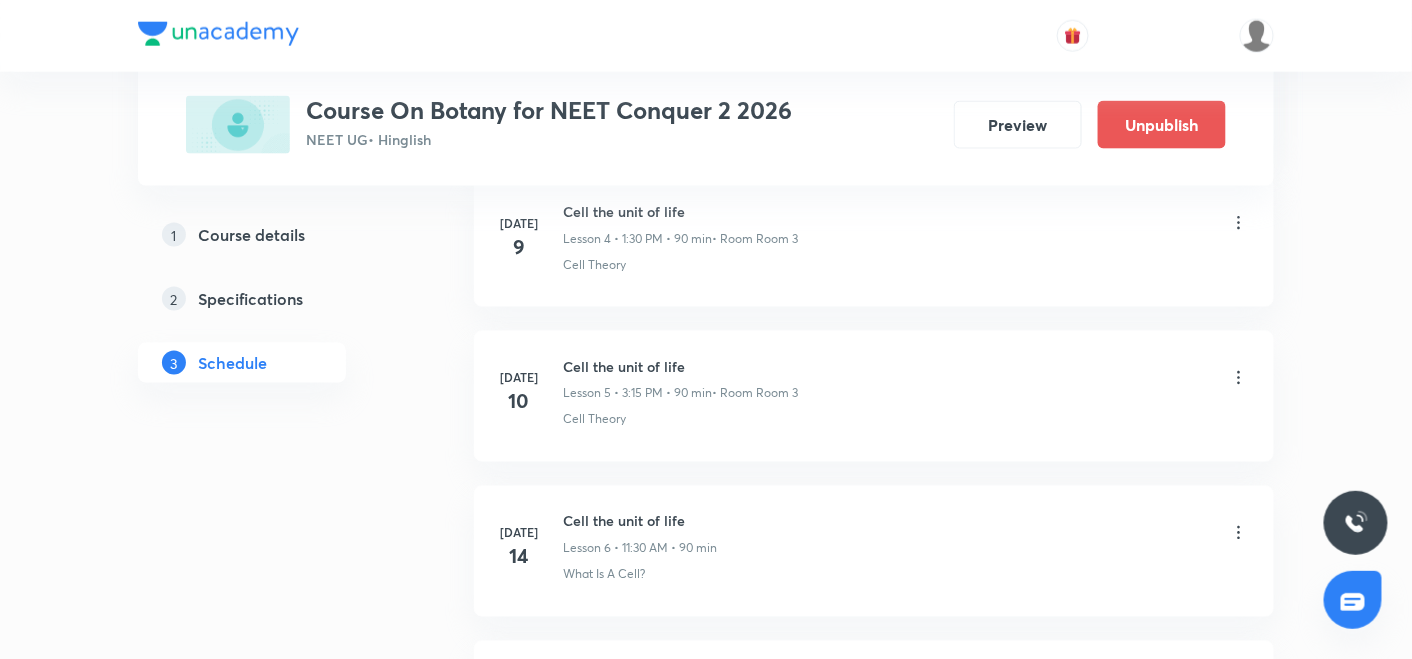 scroll, scrollTop: 0, scrollLeft: 0, axis: both 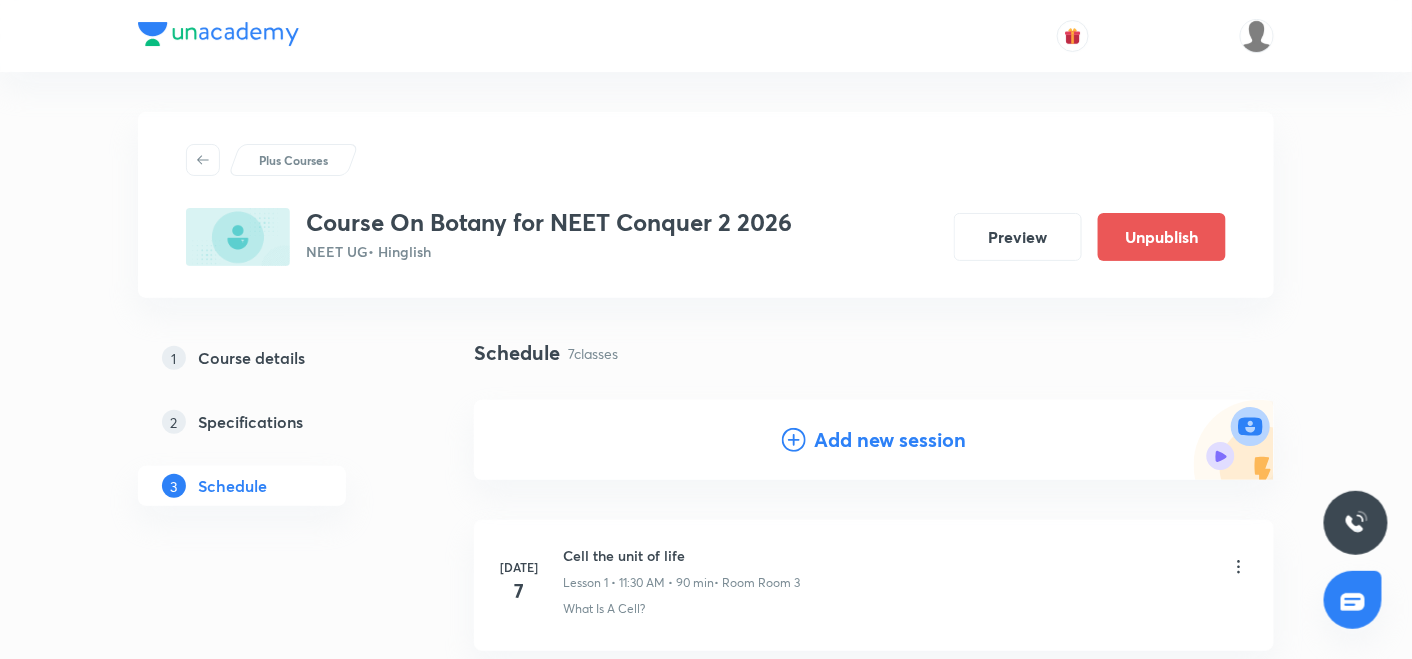 click 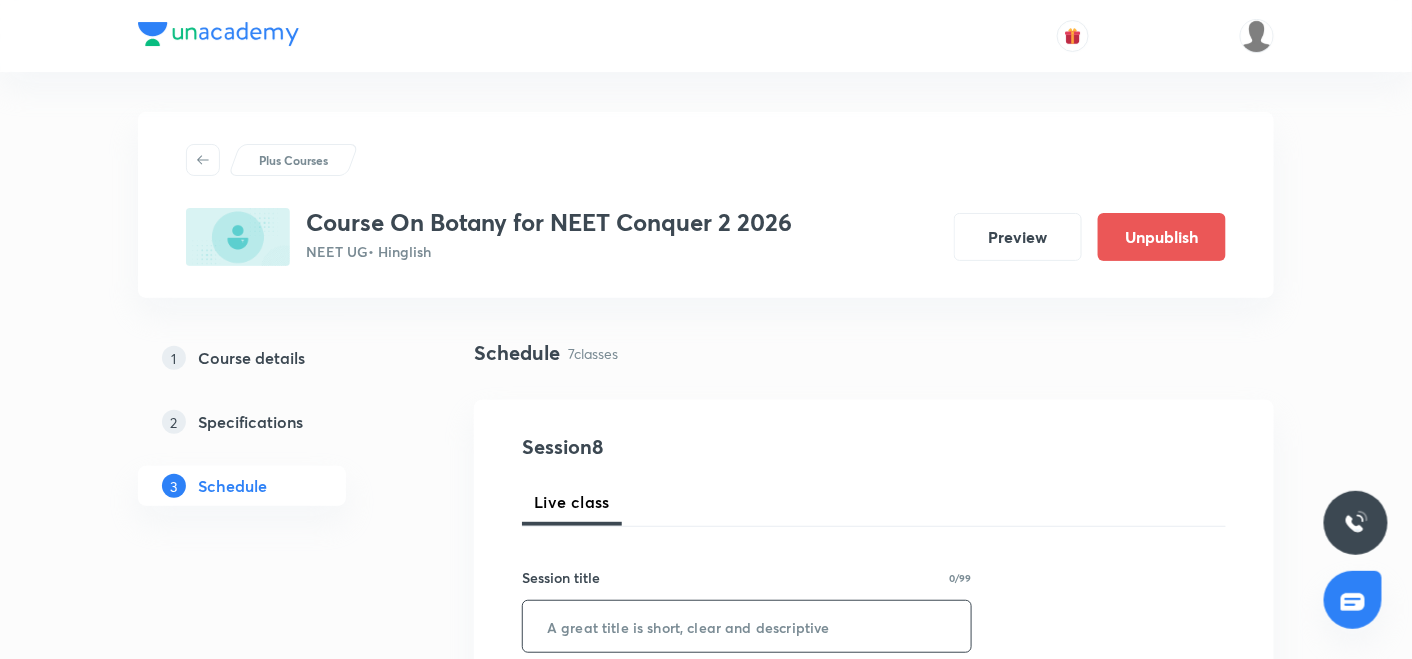 click at bounding box center [747, 626] 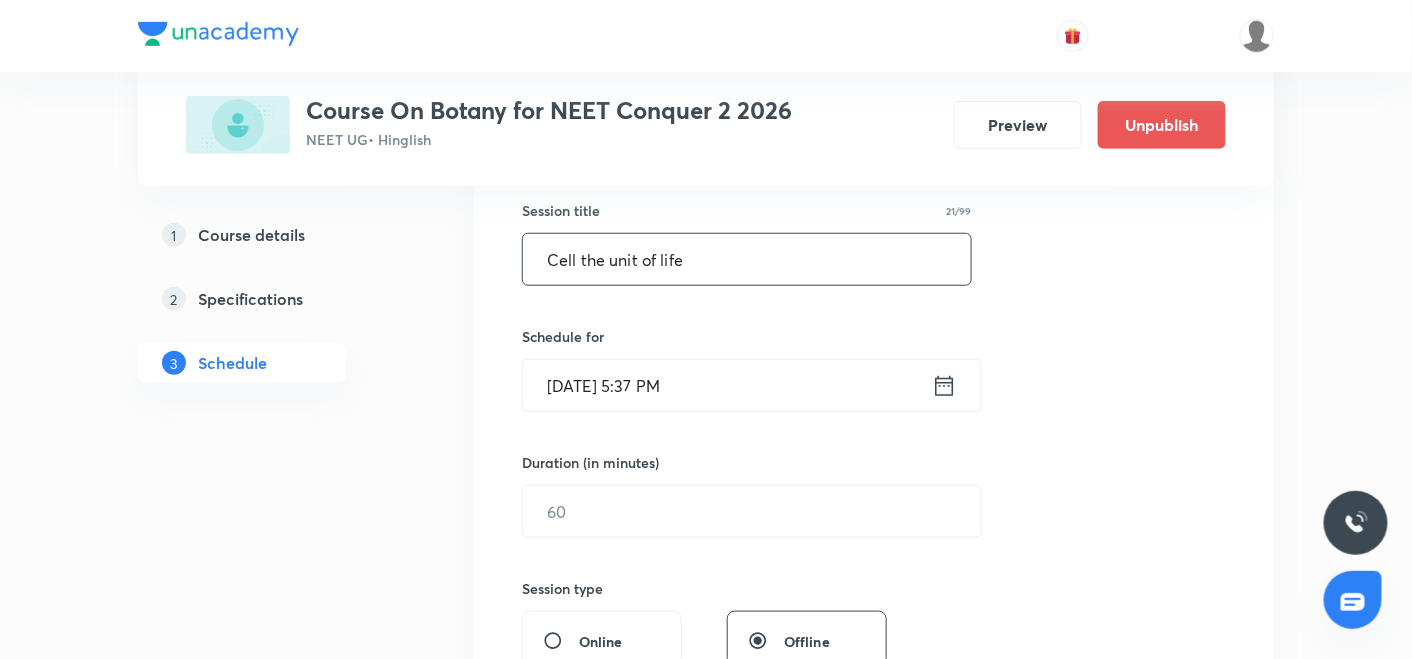 scroll, scrollTop: 403, scrollLeft: 0, axis: vertical 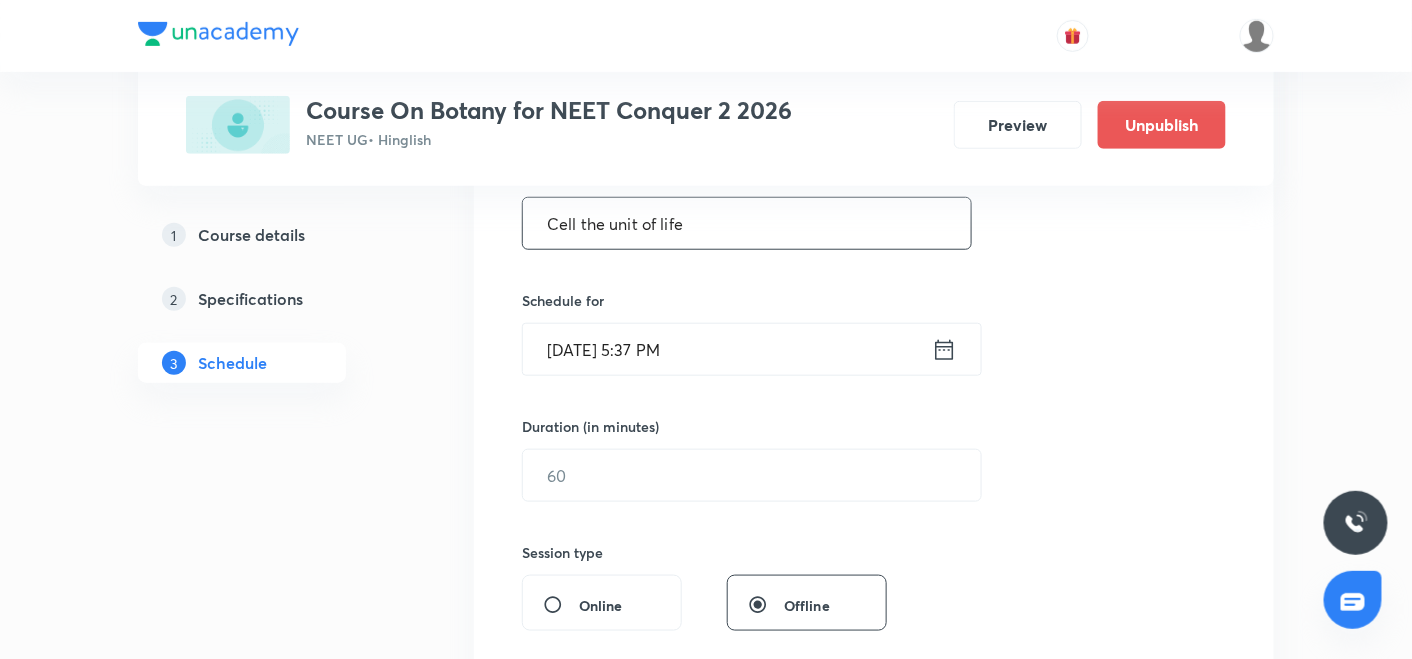 type on "Cell the unit of life" 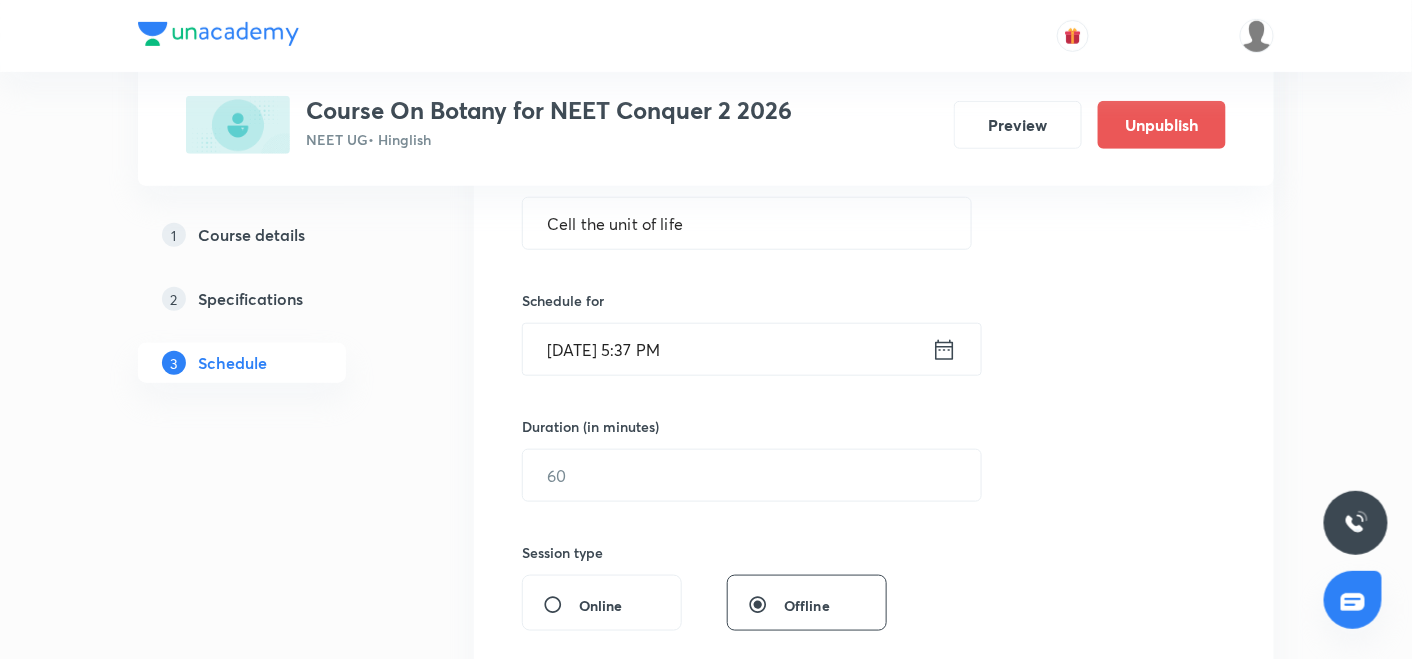 click 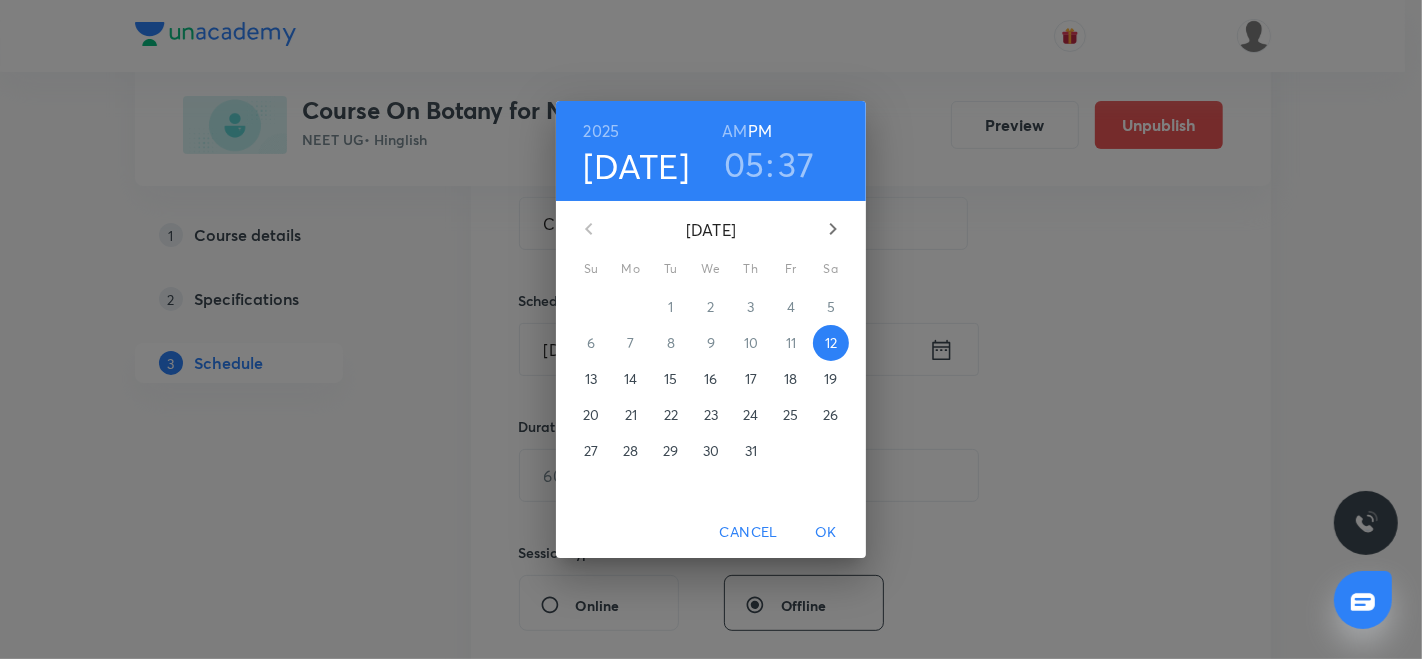 click on "15" at bounding box center (670, 379) 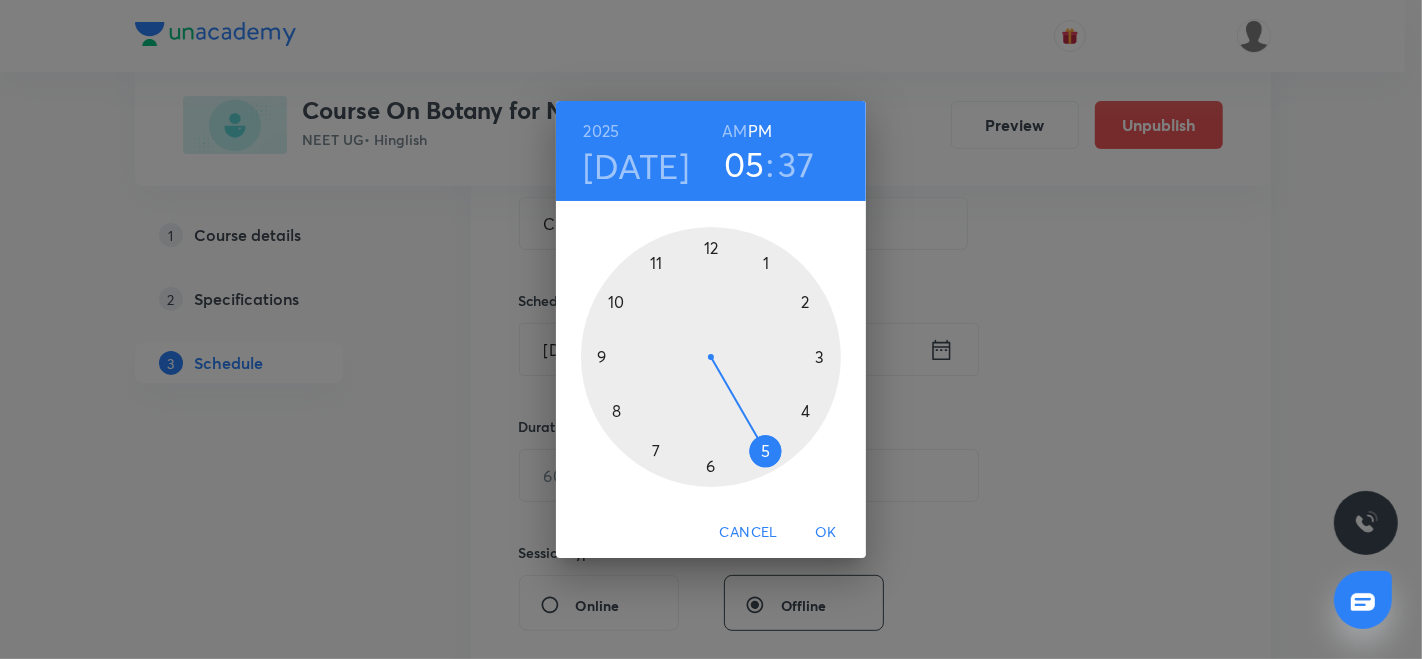 click at bounding box center [711, 357] 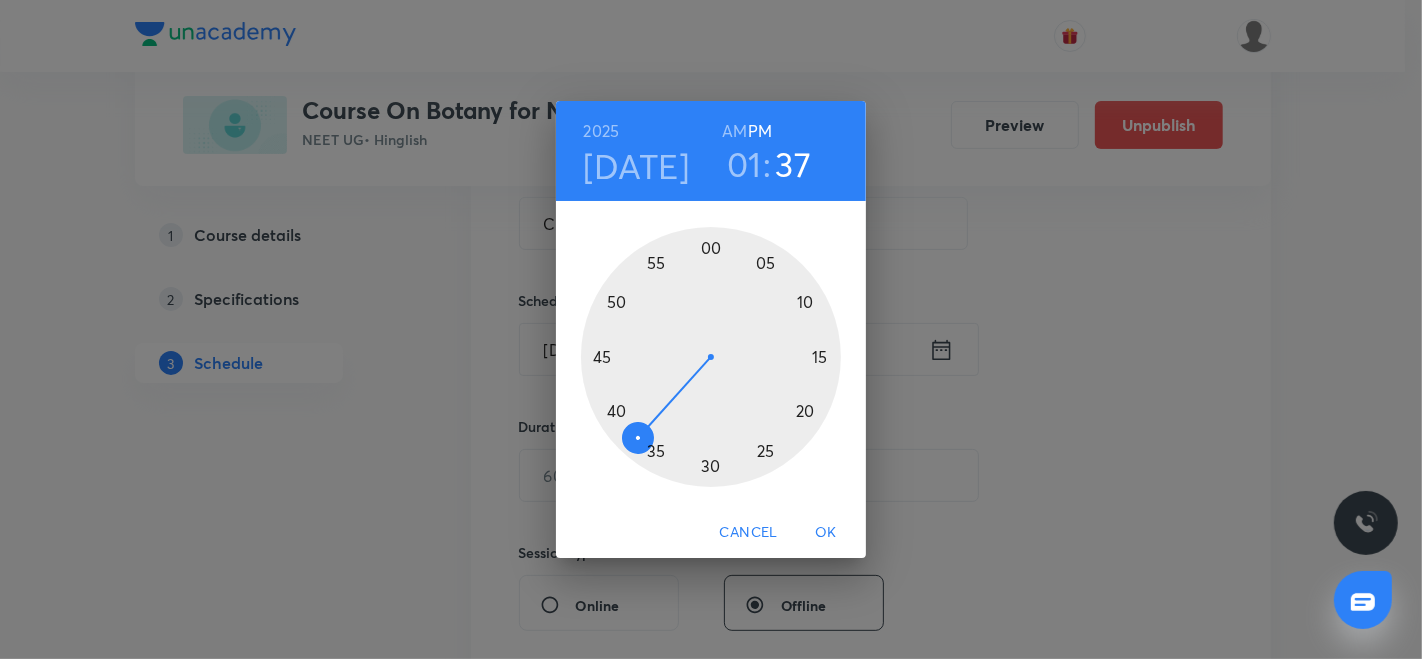click at bounding box center (711, 357) 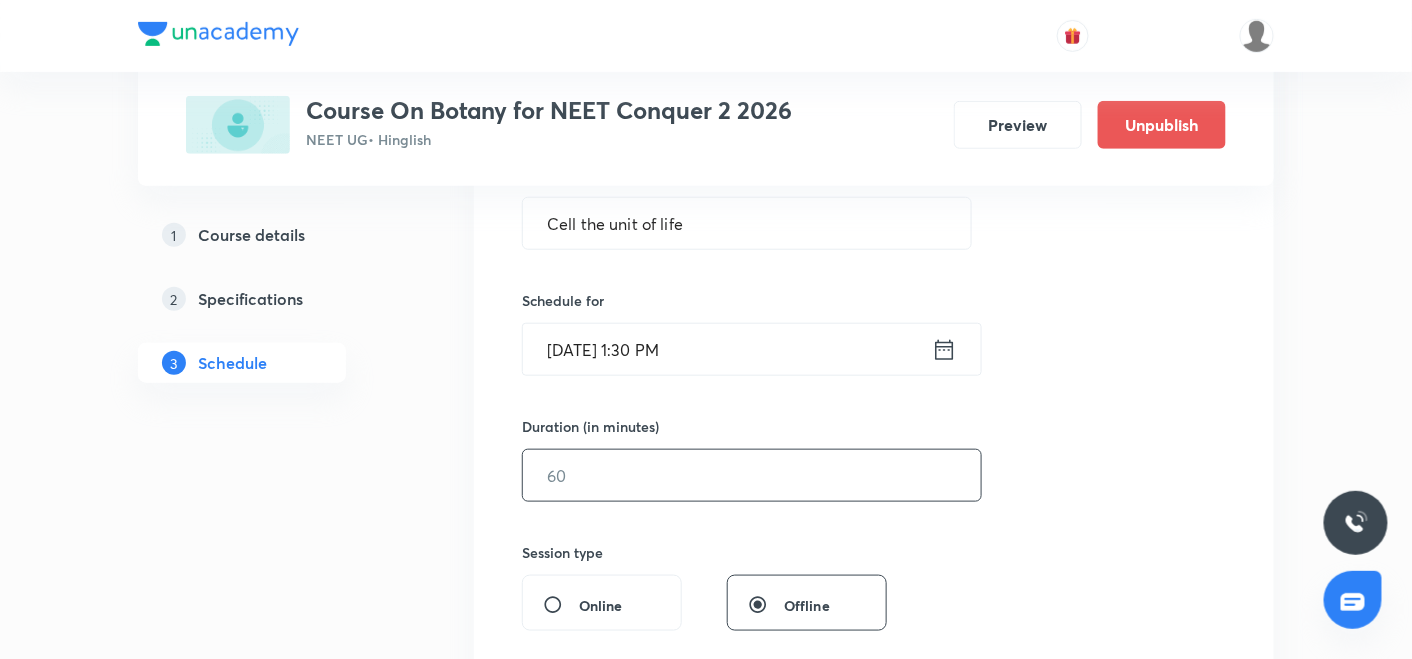 click at bounding box center (752, 475) 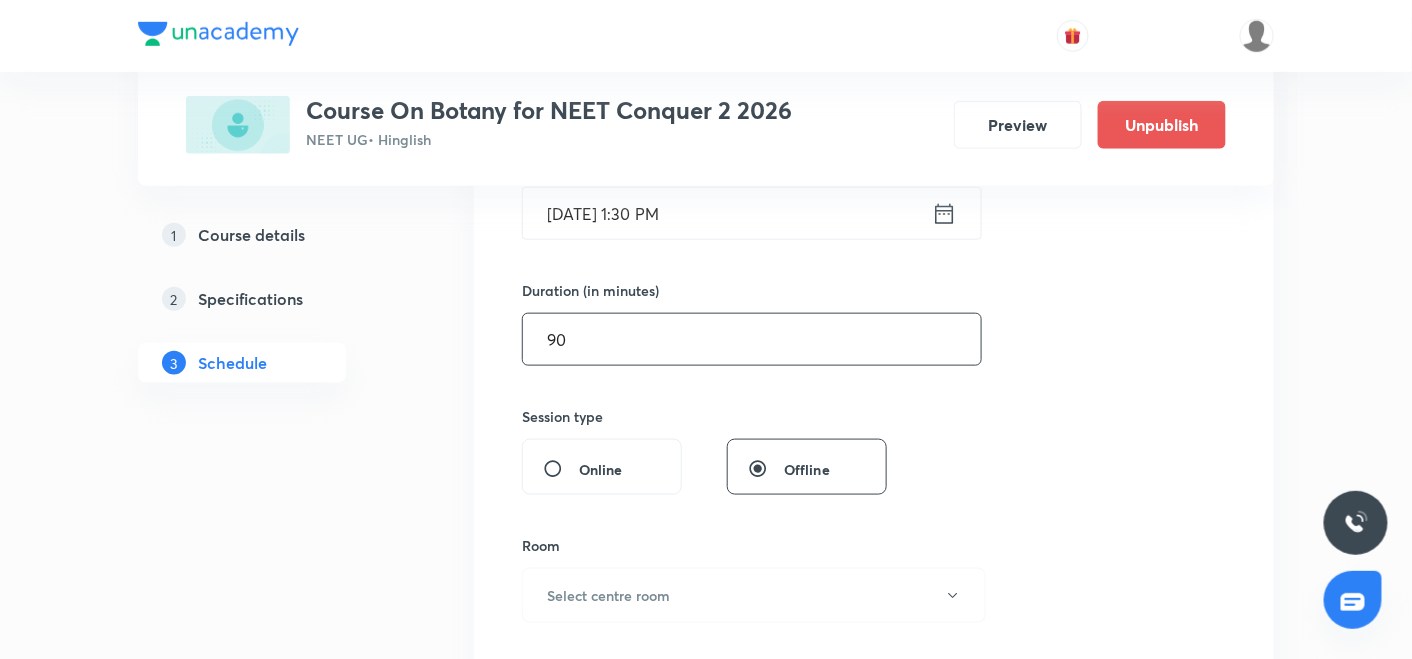 scroll, scrollTop: 574, scrollLeft: 0, axis: vertical 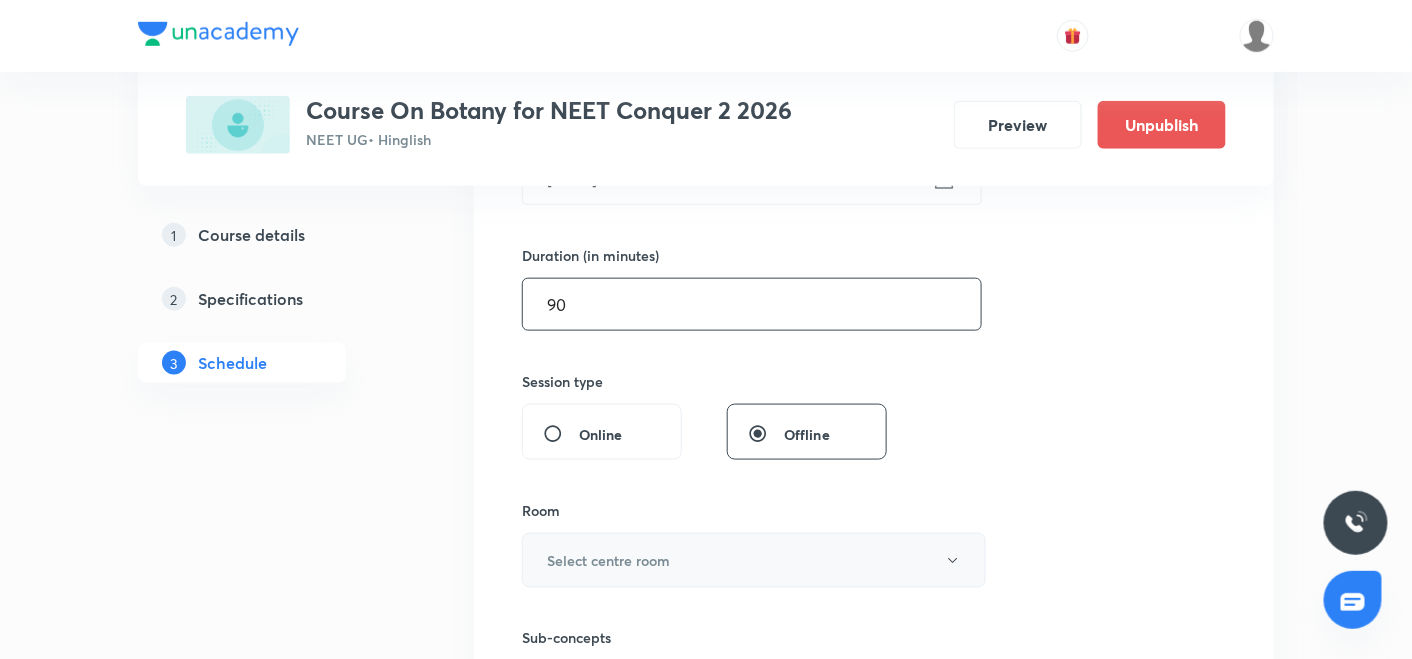 type on "90" 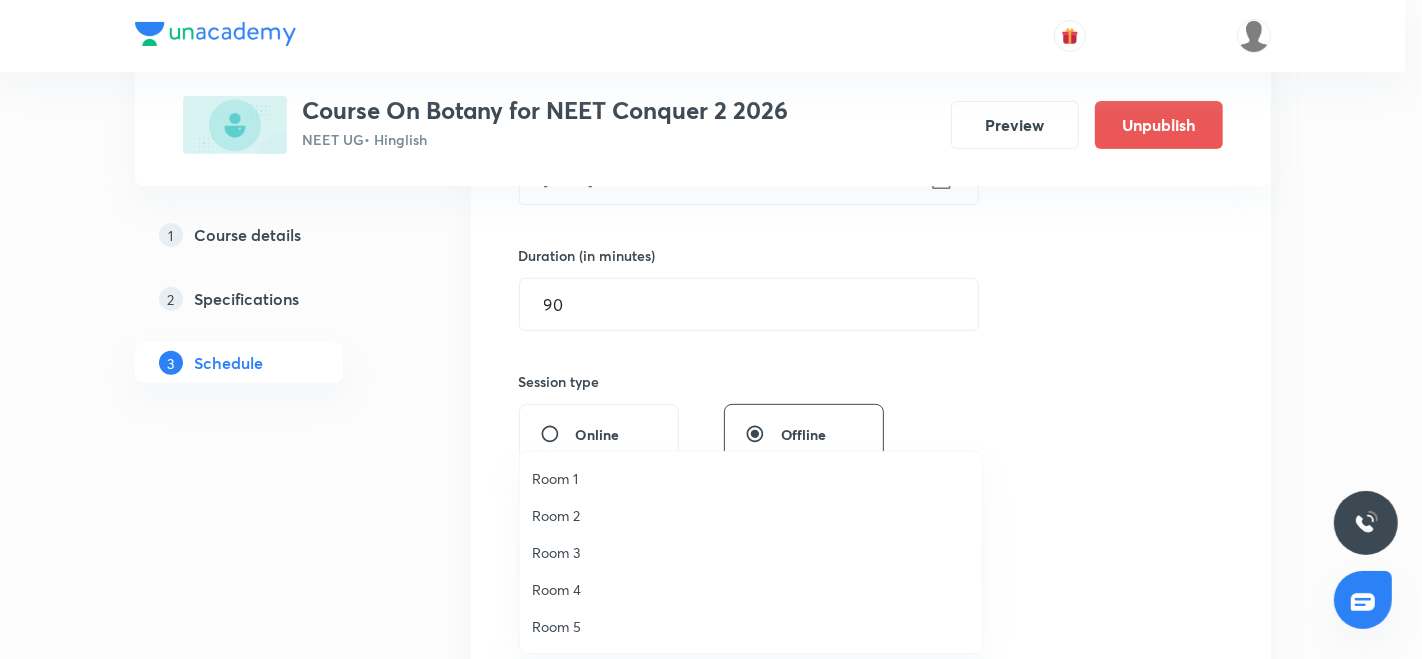 click on "Room 3" at bounding box center [751, 552] 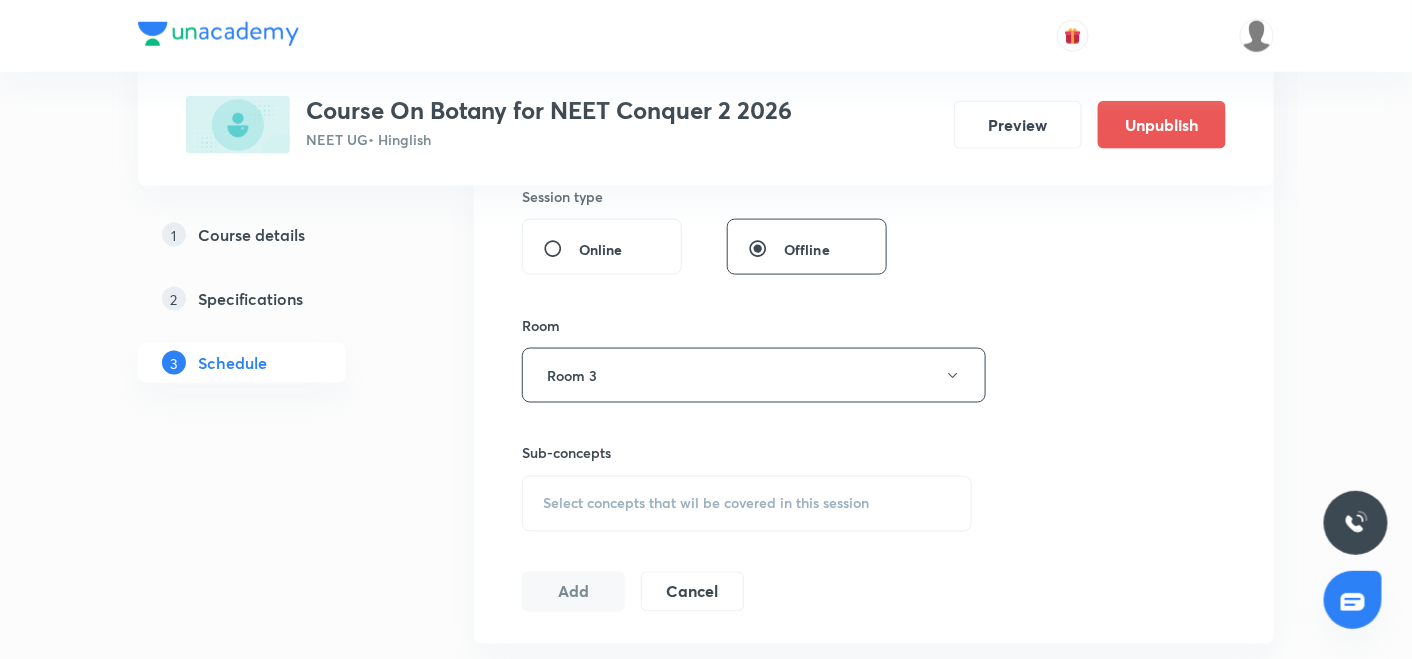 scroll, scrollTop: 777, scrollLeft: 0, axis: vertical 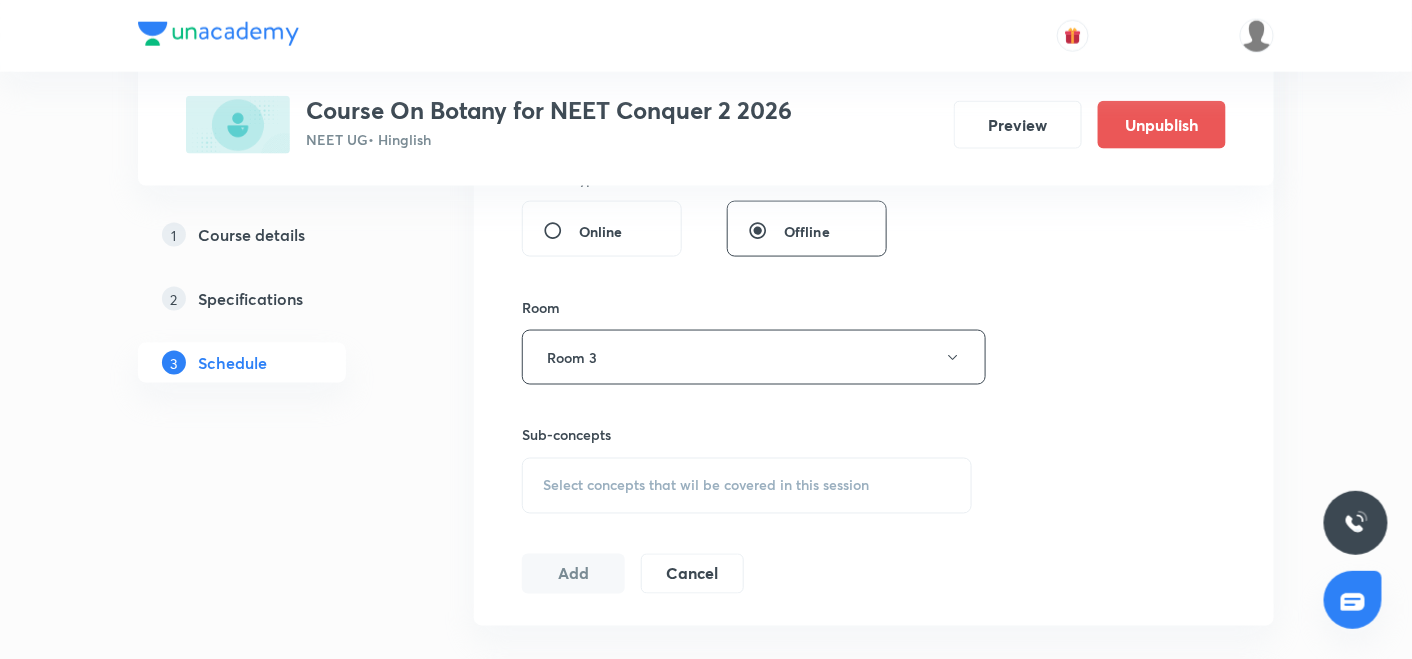 click on "Select concepts that wil be covered in this session" at bounding box center [706, 486] 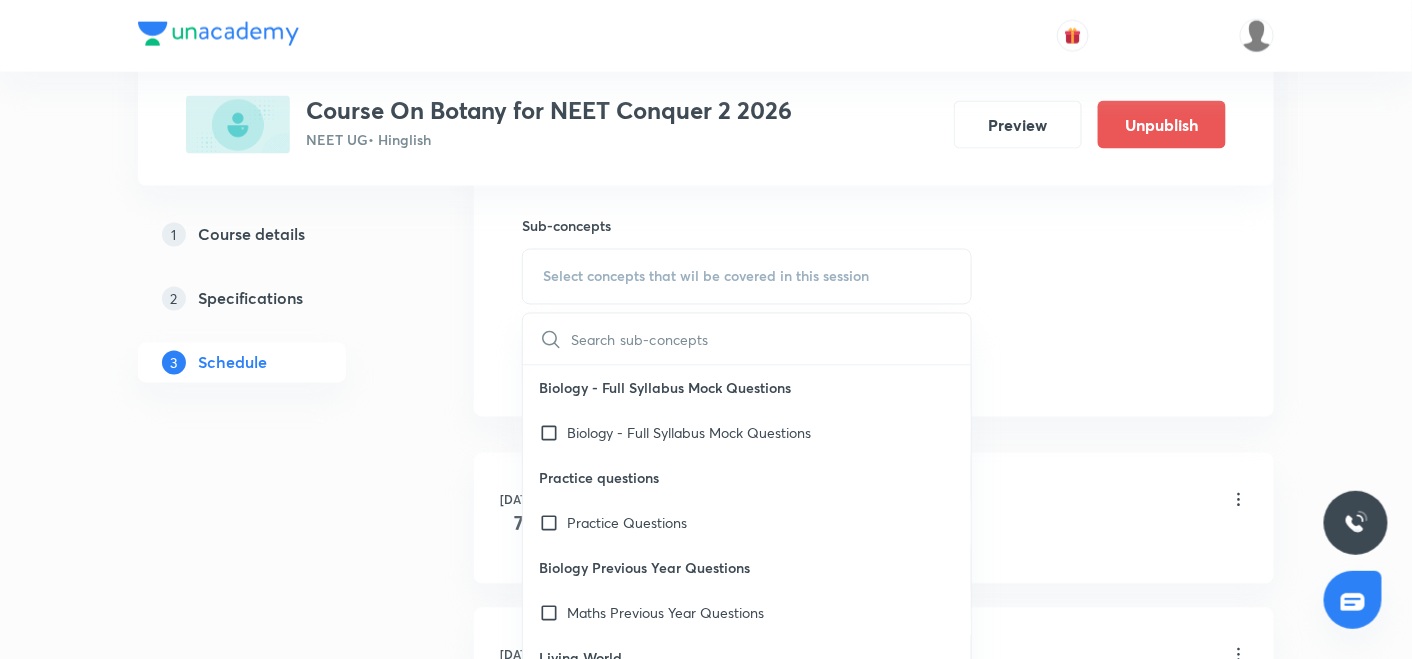 scroll, scrollTop: 1022, scrollLeft: 0, axis: vertical 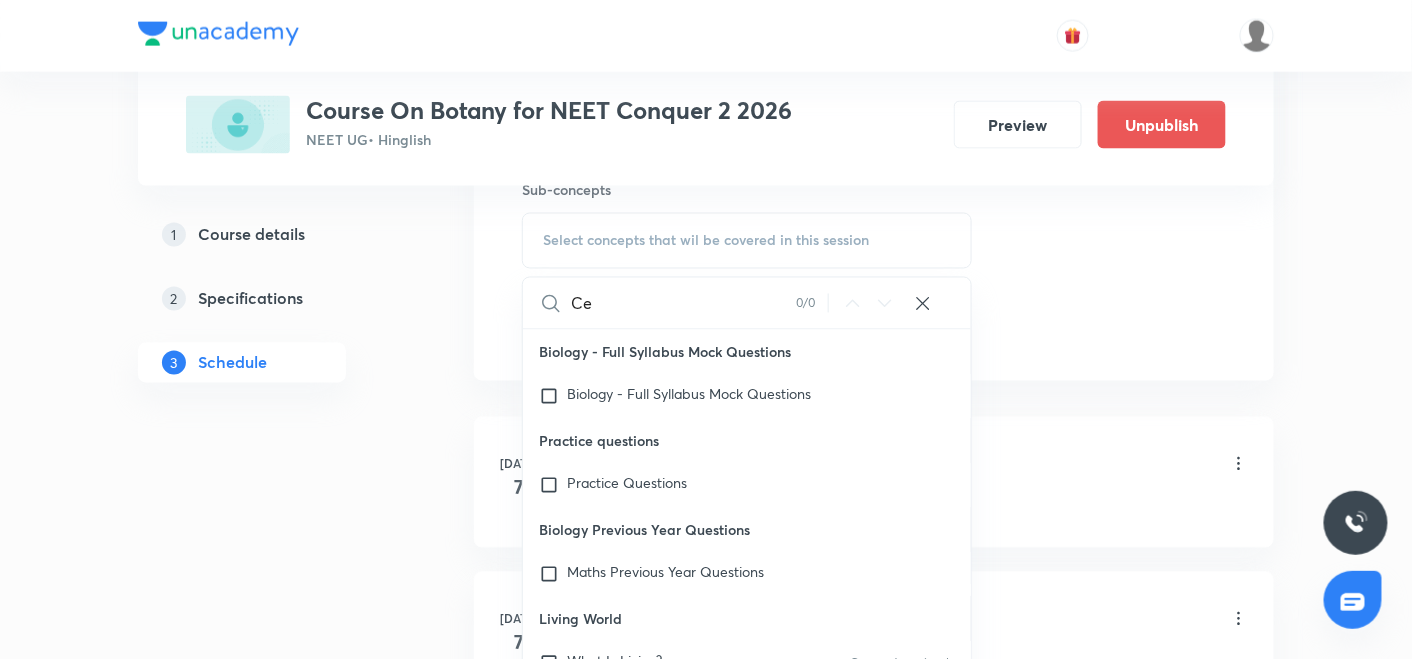 type on "C" 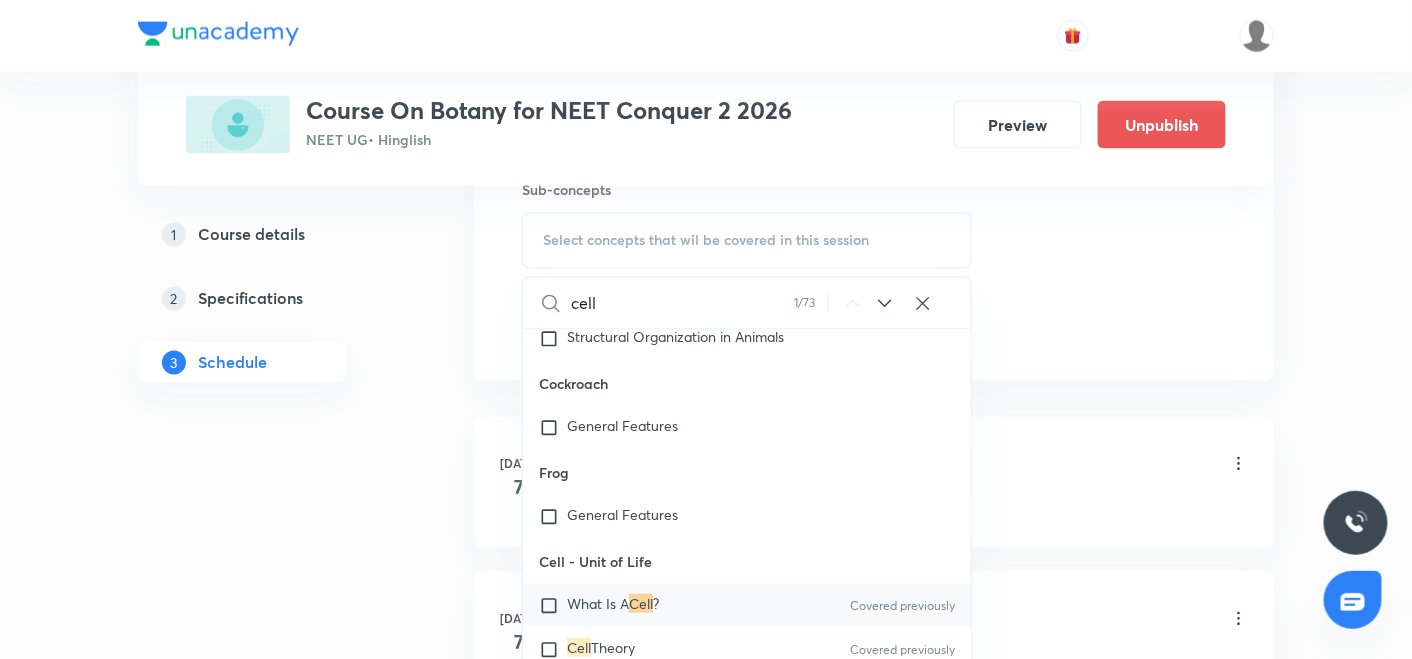 scroll, scrollTop: 2868, scrollLeft: 0, axis: vertical 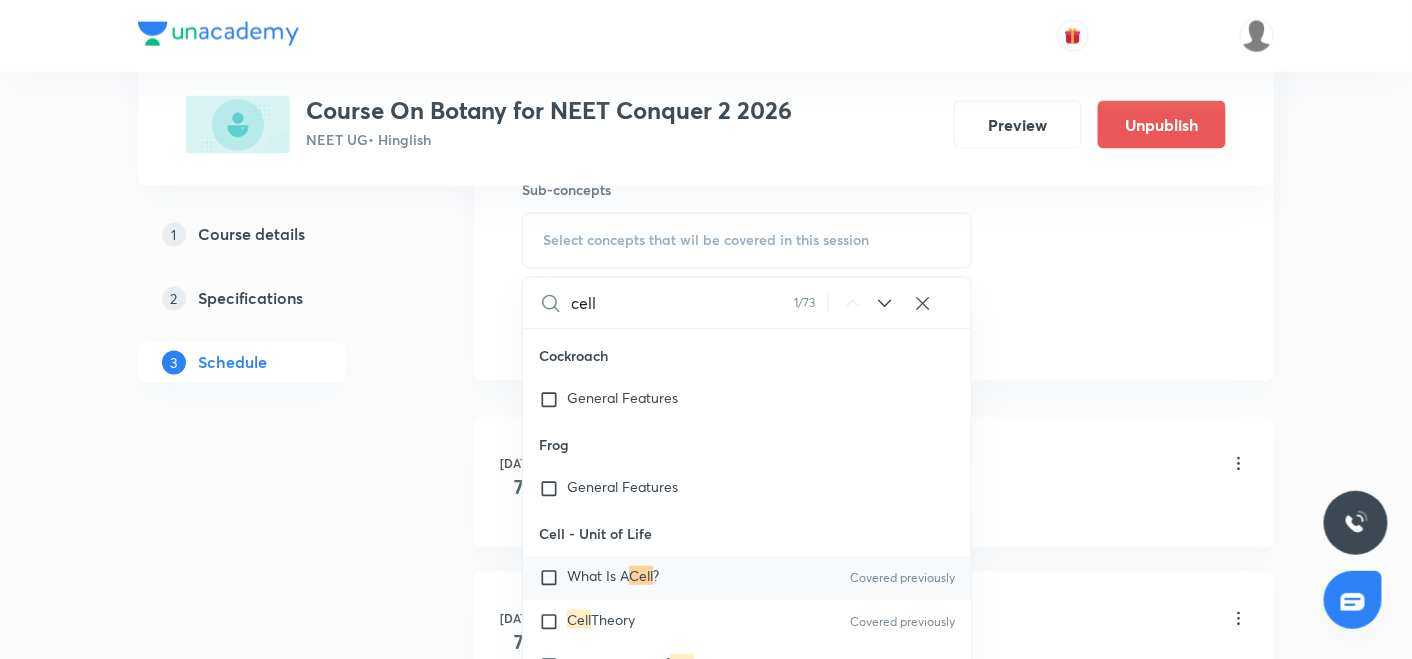type on "cell" 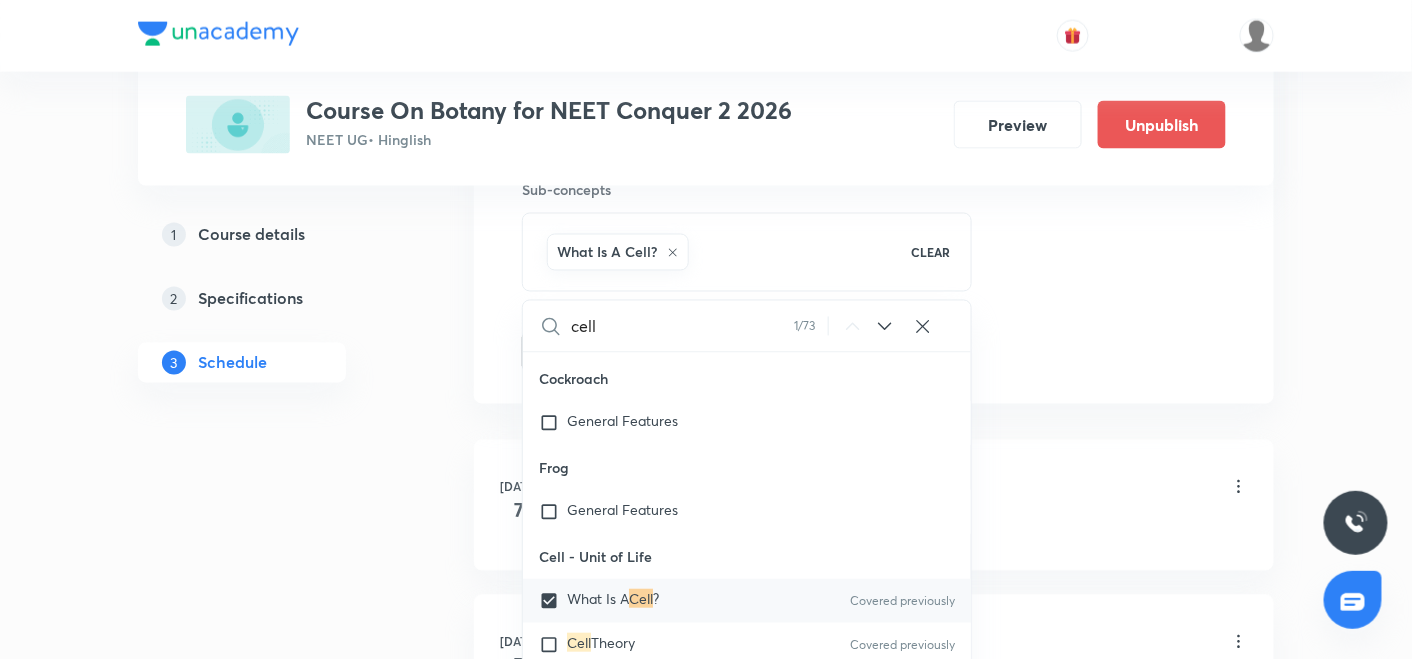 click on "1 Course details 2 Specifications 3 Schedule" at bounding box center (274, 484) 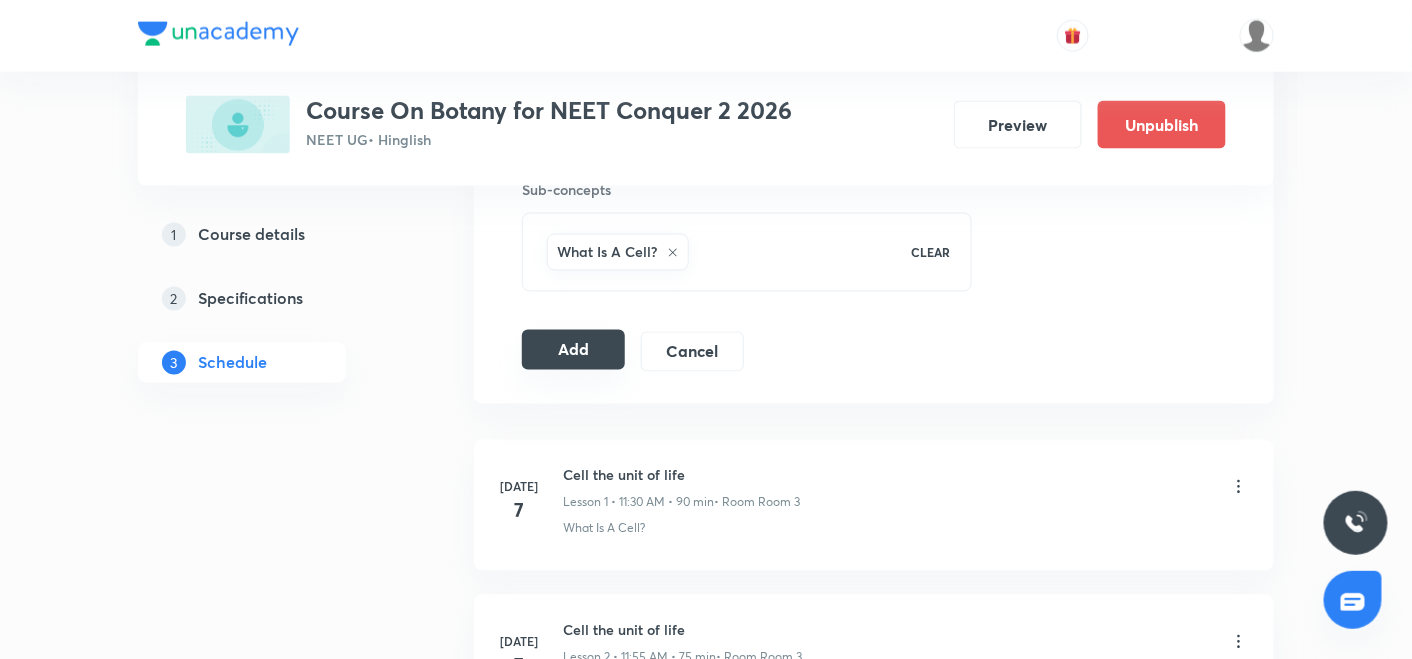 click on "Add" at bounding box center [573, 350] 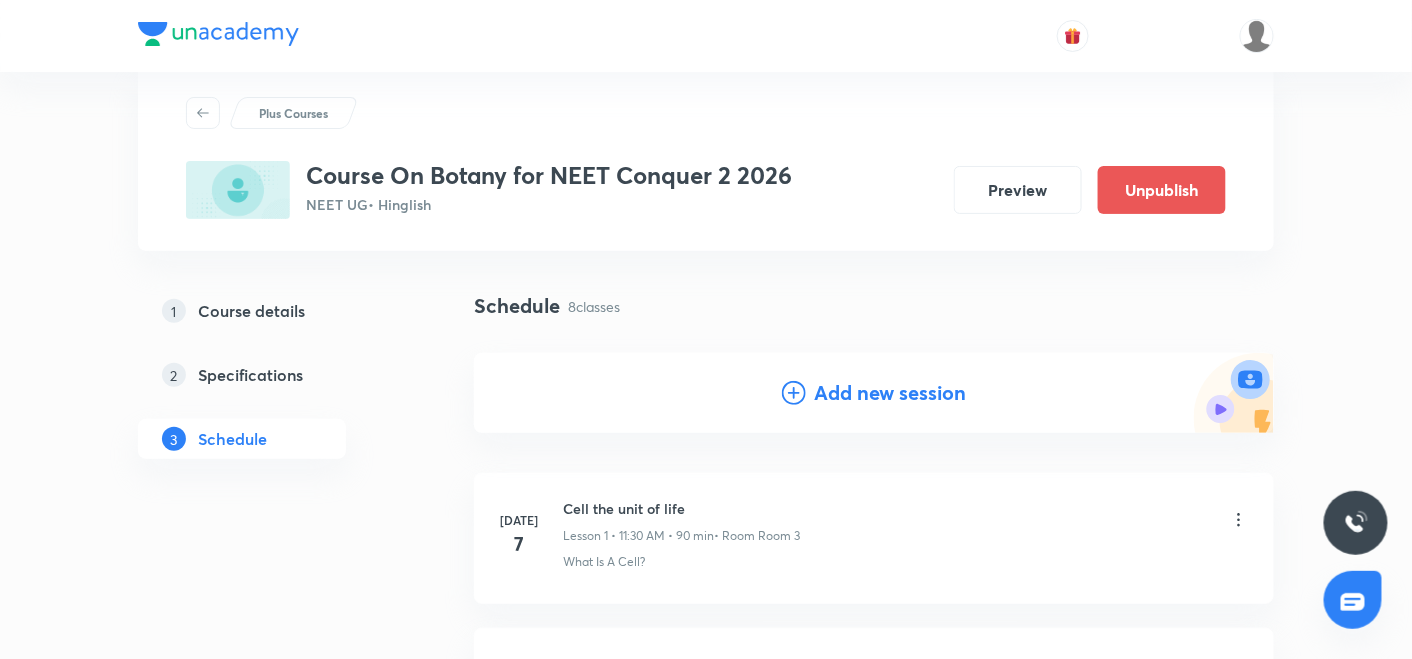 scroll, scrollTop: 0, scrollLeft: 0, axis: both 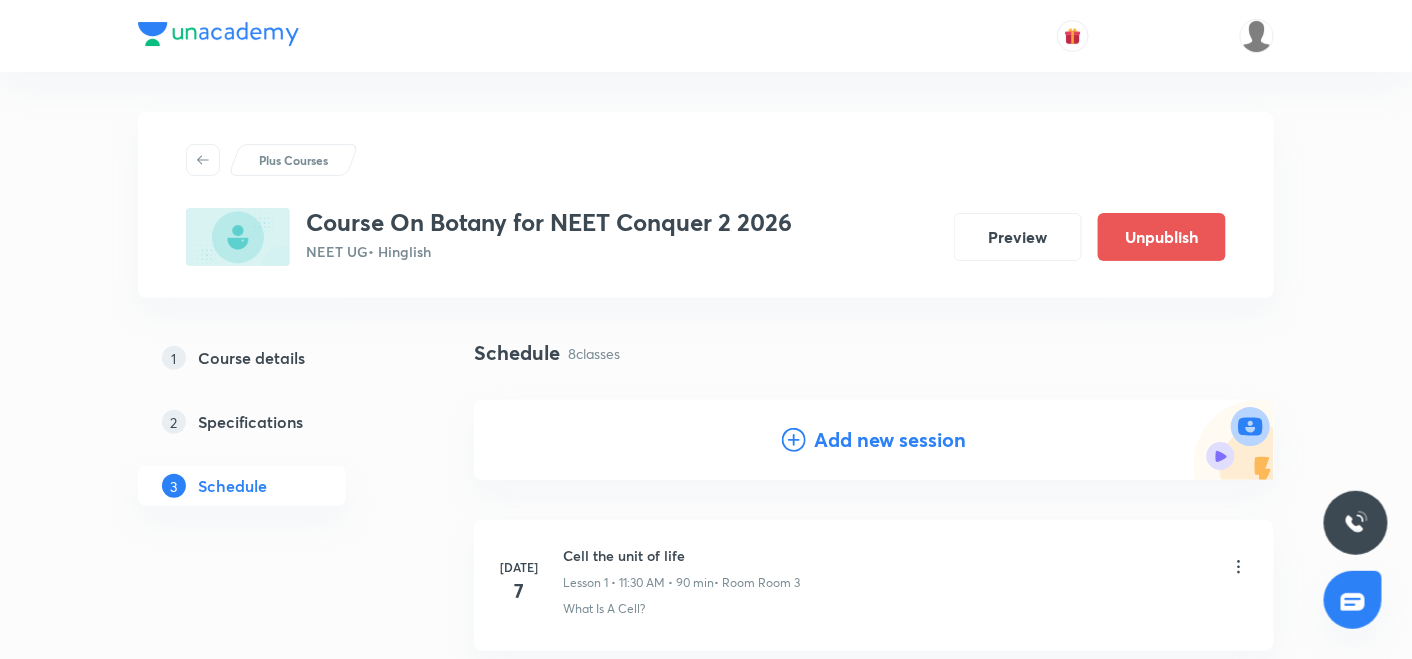 click 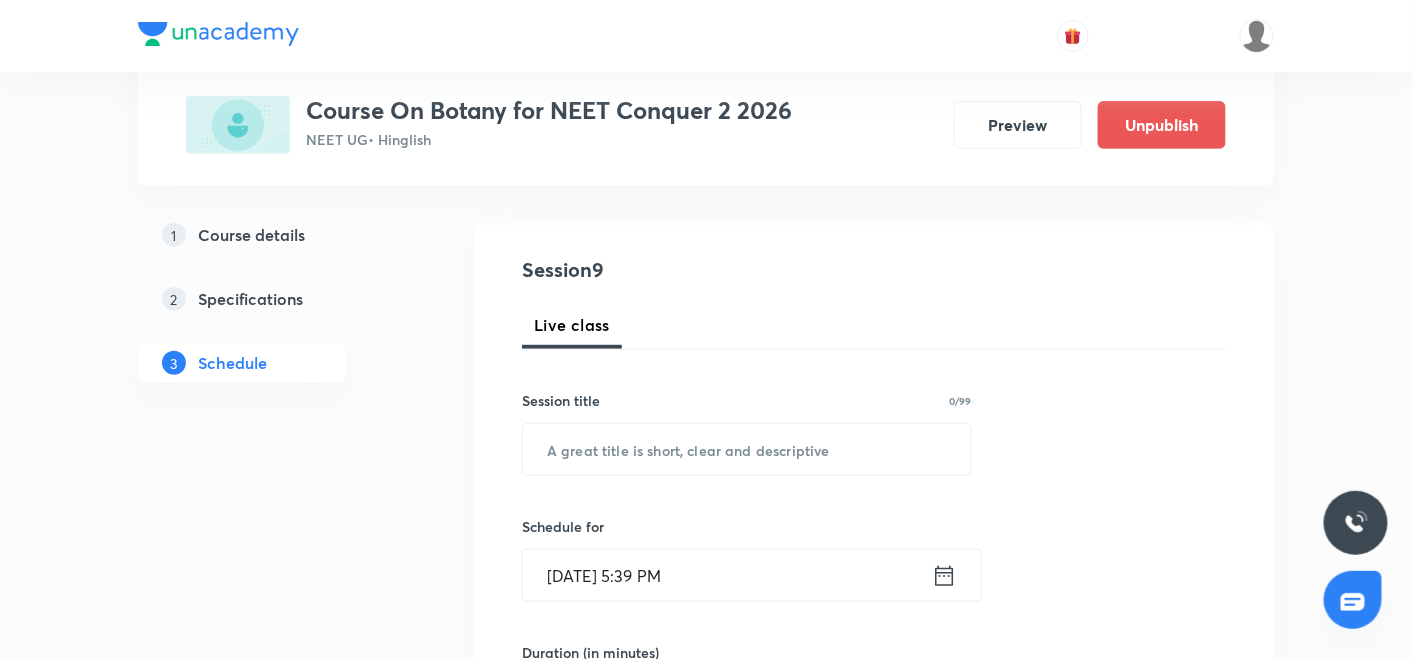 scroll, scrollTop: 177, scrollLeft: 0, axis: vertical 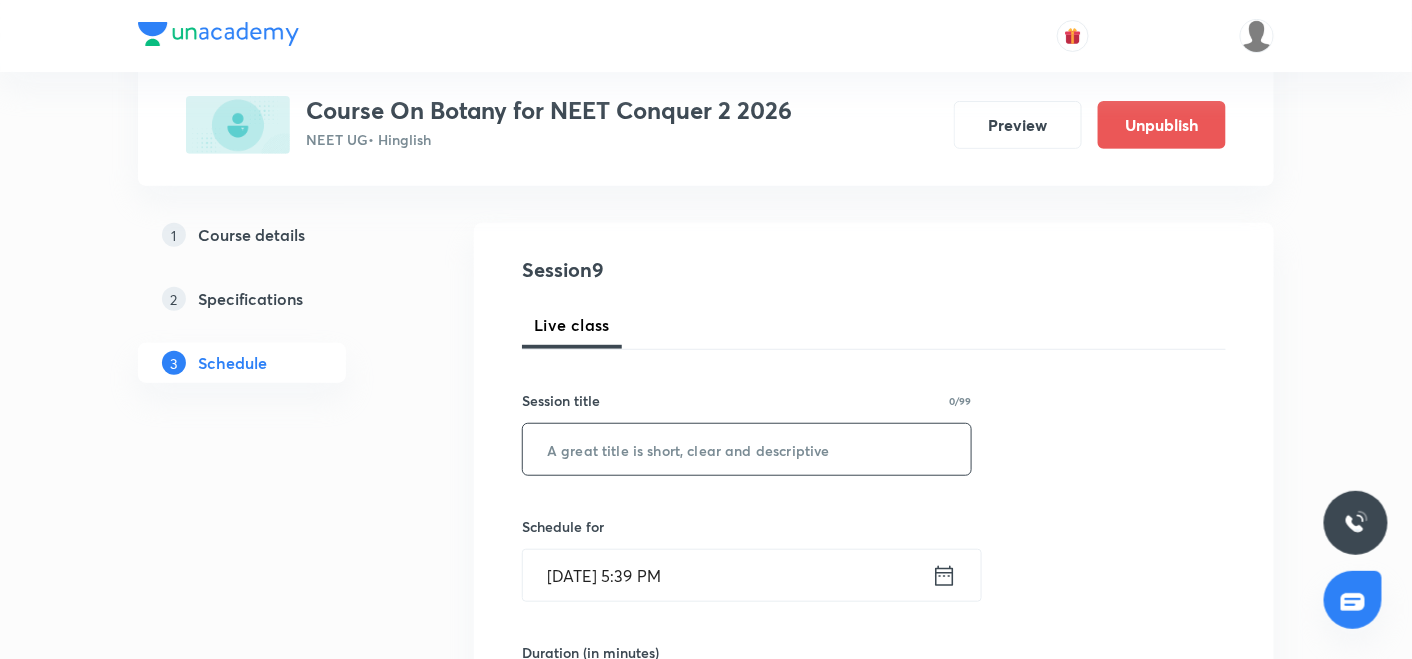 click at bounding box center (747, 449) 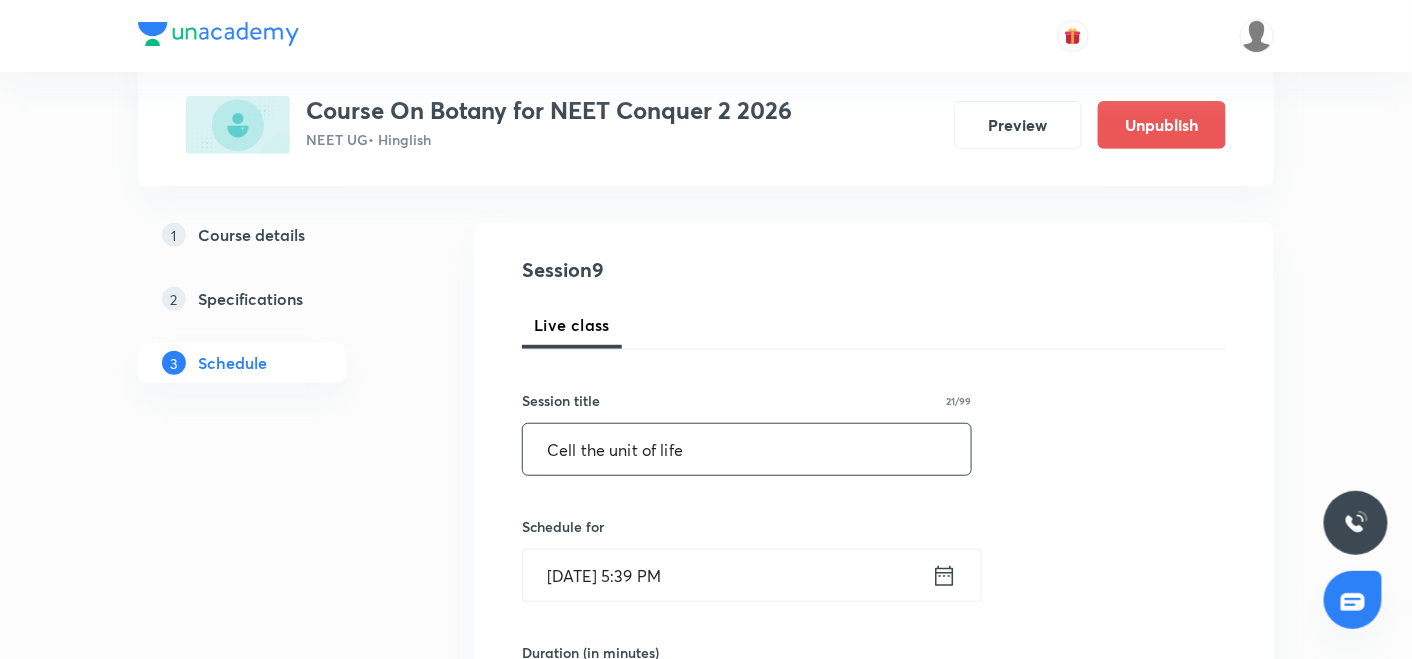 type on "Cell the unit of life" 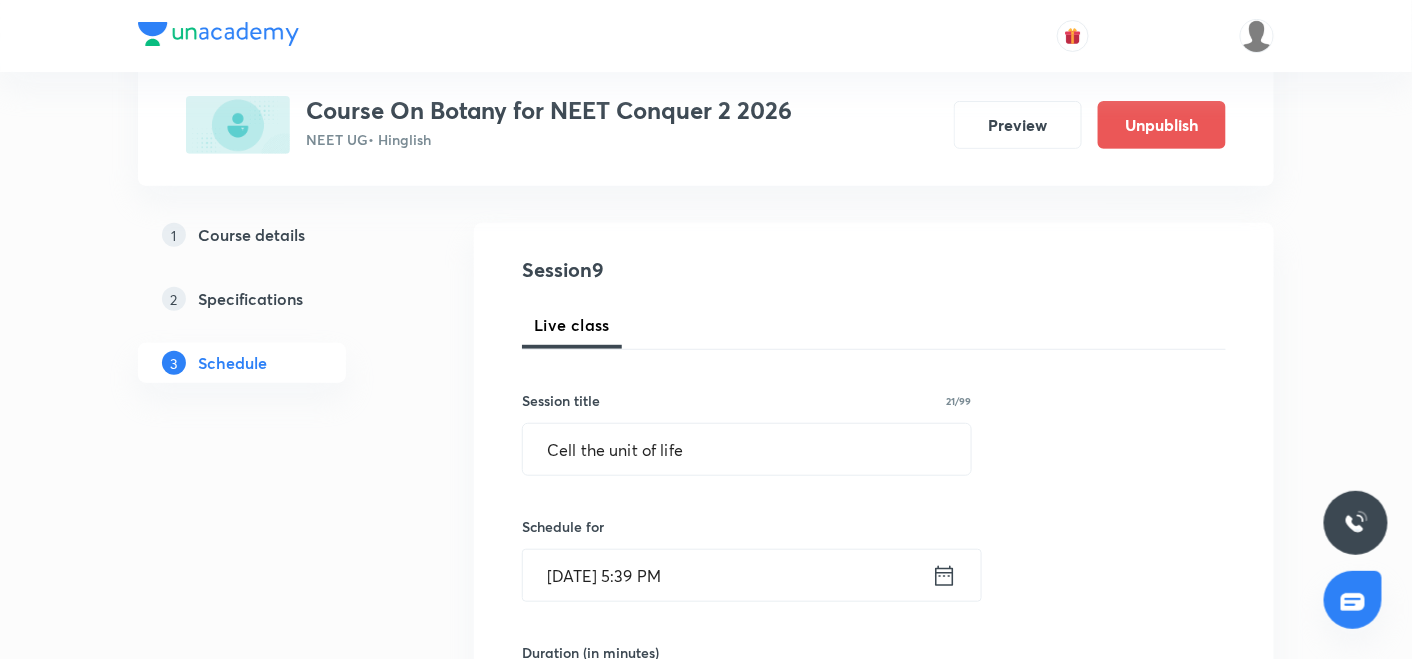 click 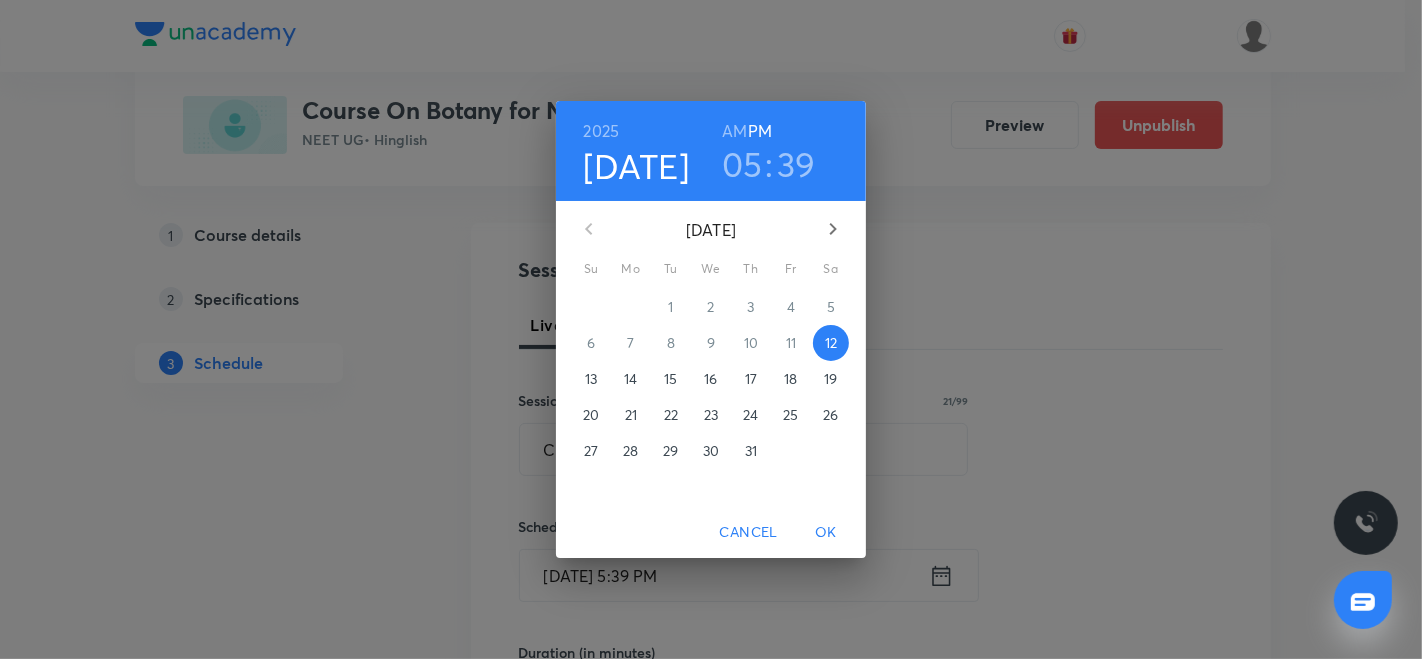 click on "16" at bounding box center [710, 379] 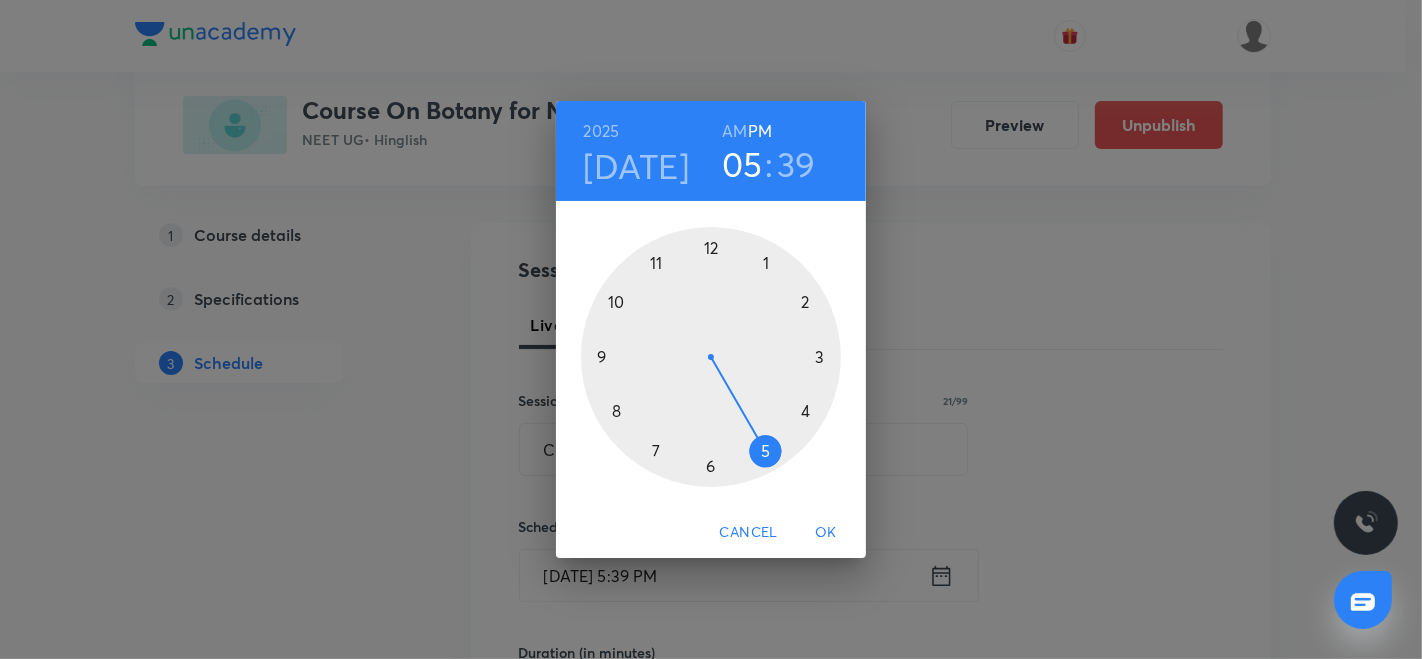 click at bounding box center [711, 357] 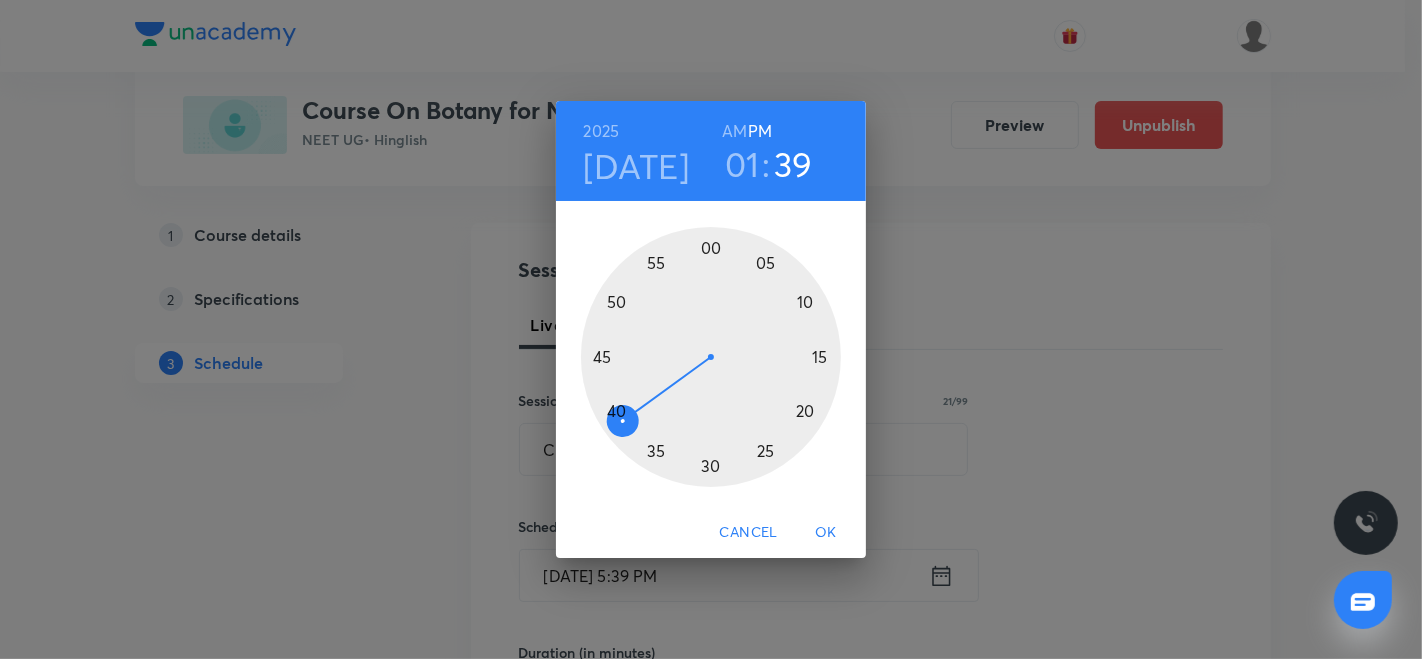 click at bounding box center (711, 357) 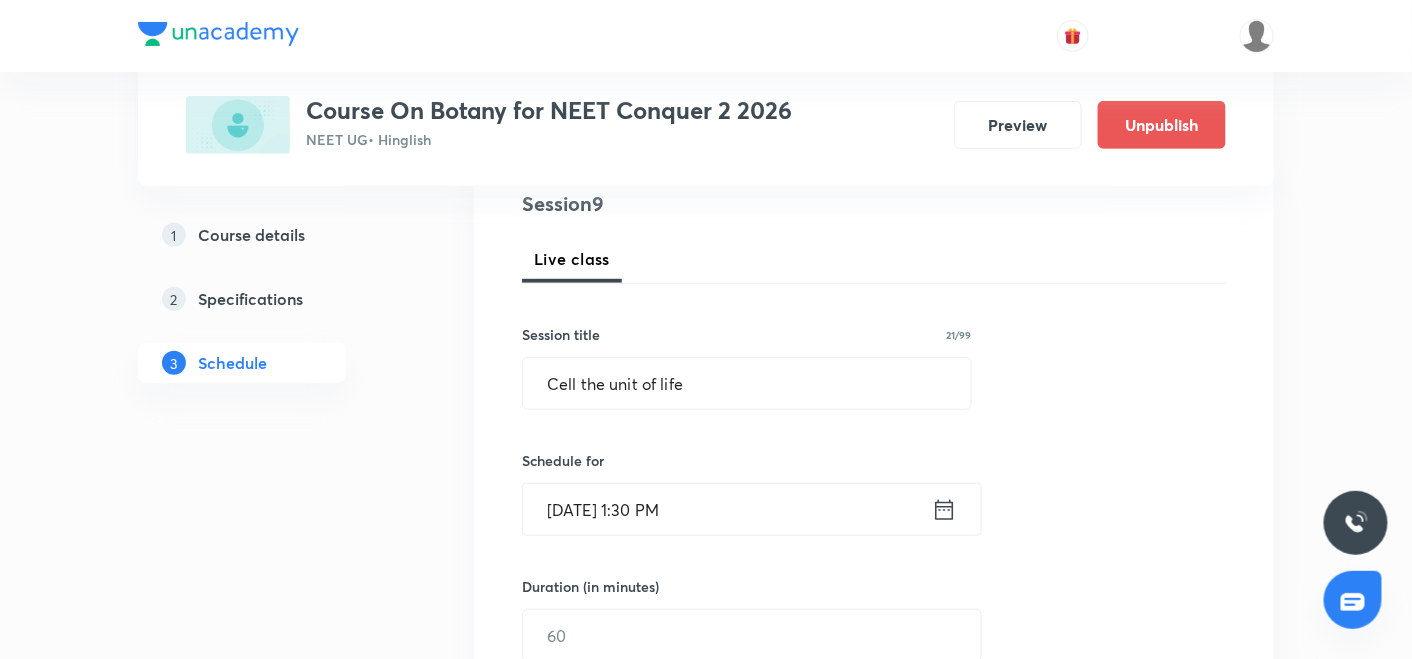 scroll, scrollTop: 248, scrollLeft: 0, axis: vertical 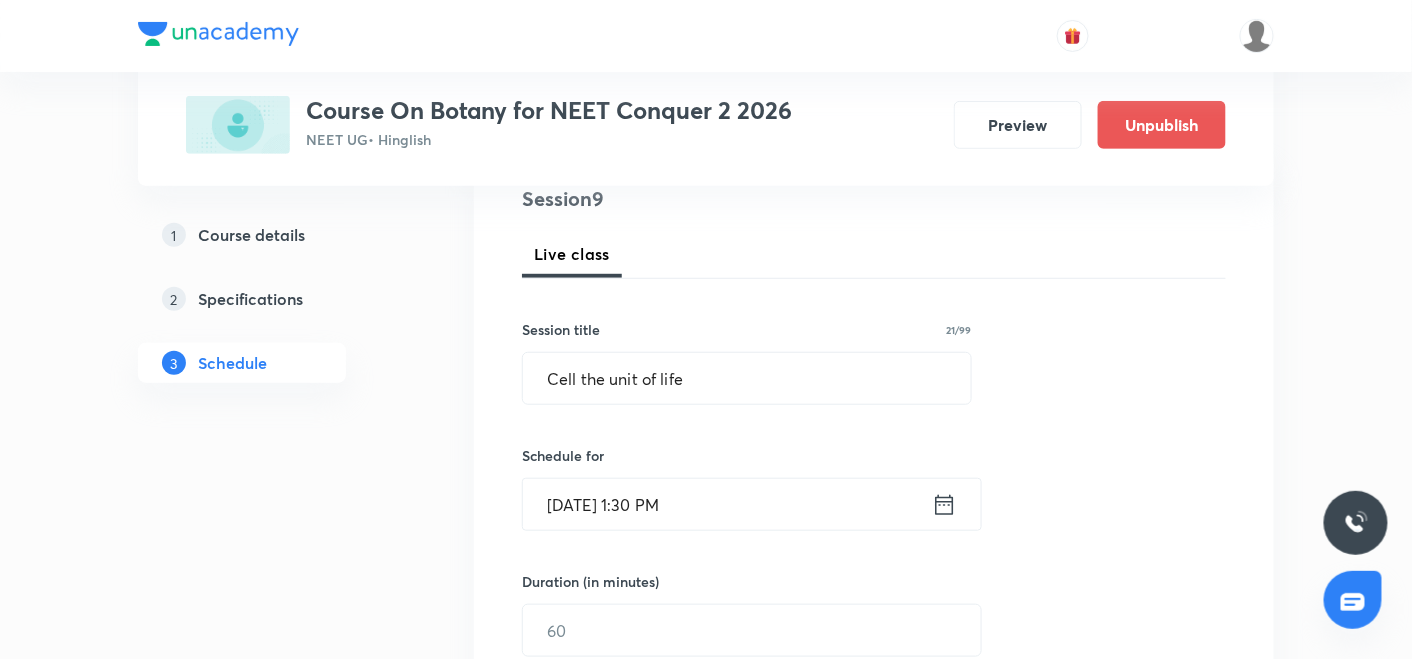 click at bounding box center [752, 630] 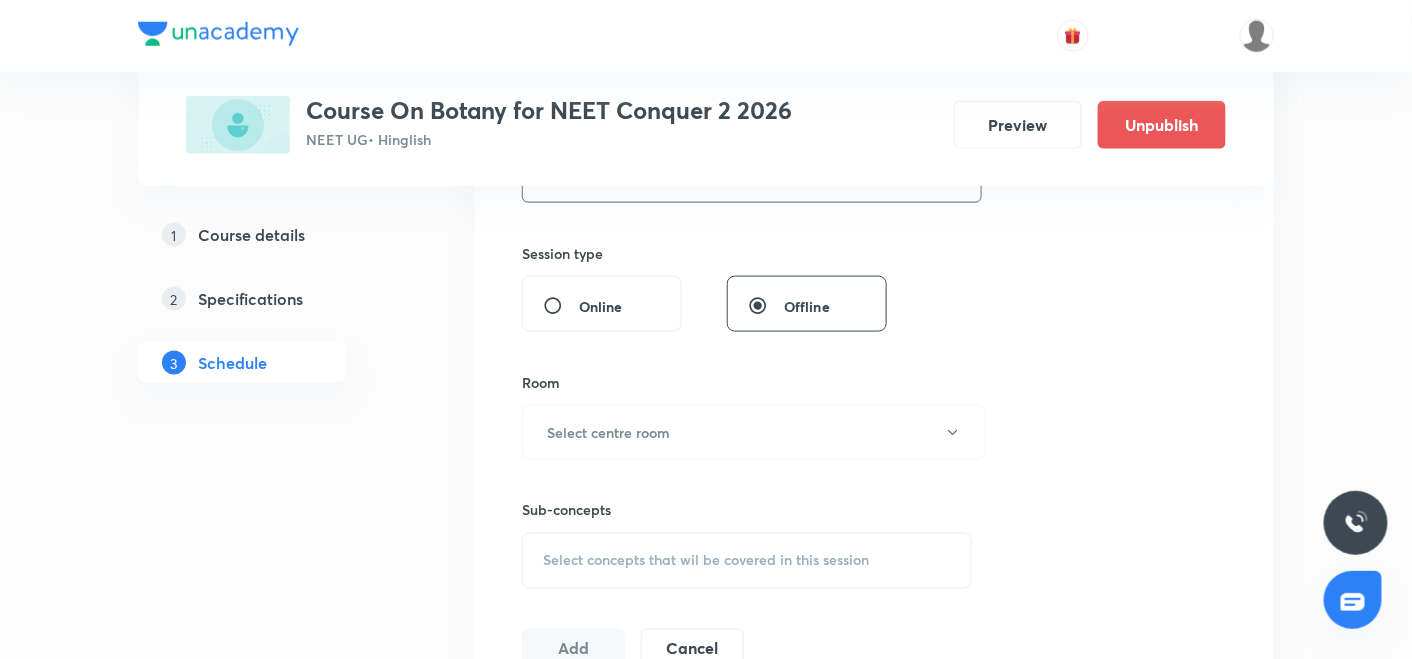 scroll, scrollTop: 714, scrollLeft: 0, axis: vertical 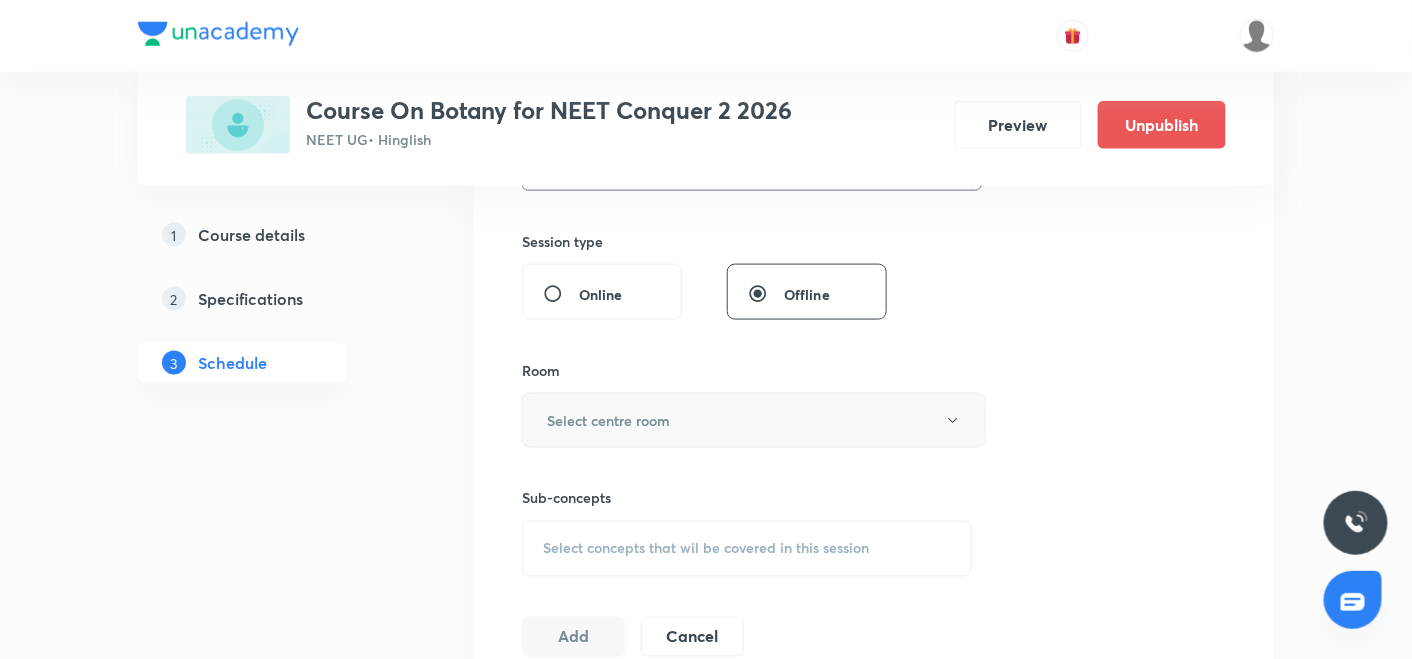 type on "90" 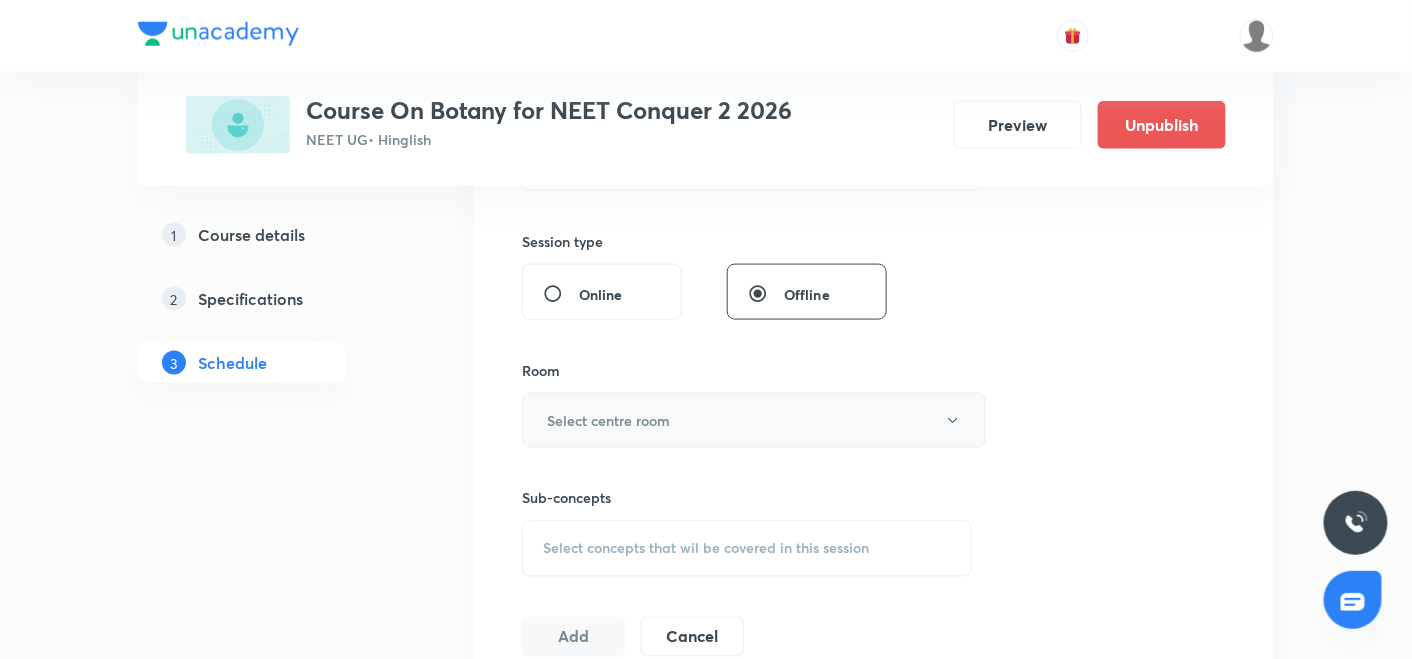 click on "Select centre room" at bounding box center (754, 420) 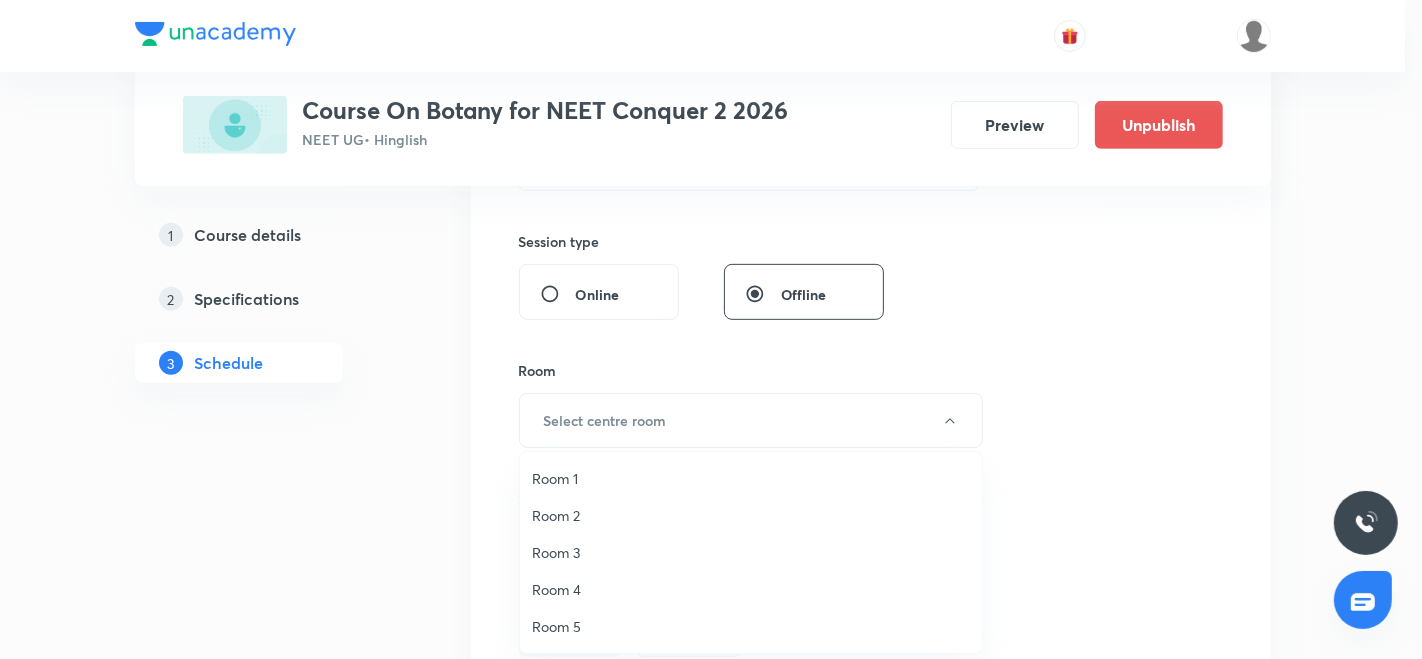 click on "Room 3" at bounding box center [751, 552] 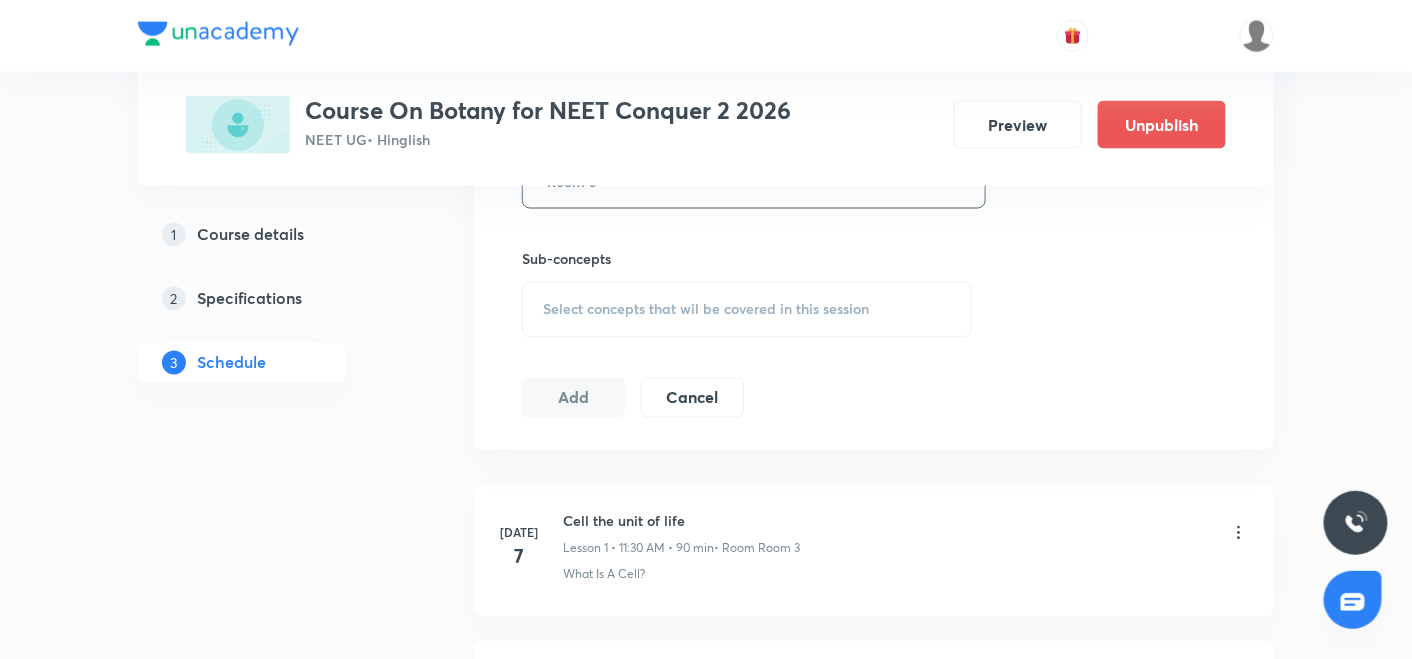 scroll, scrollTop: 977, scrollLeft: 0, axis: vertical 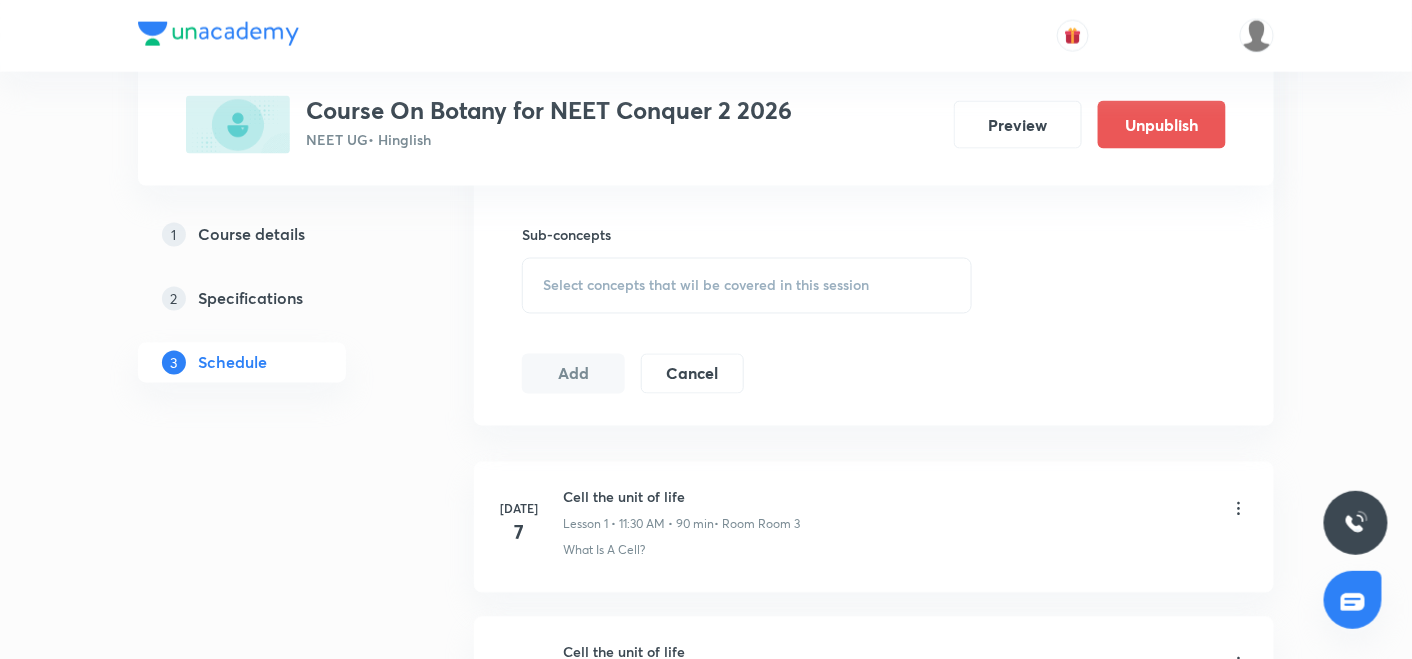 click on "Select concepts that wil be covered in this session" at bounding box center [706, 286] 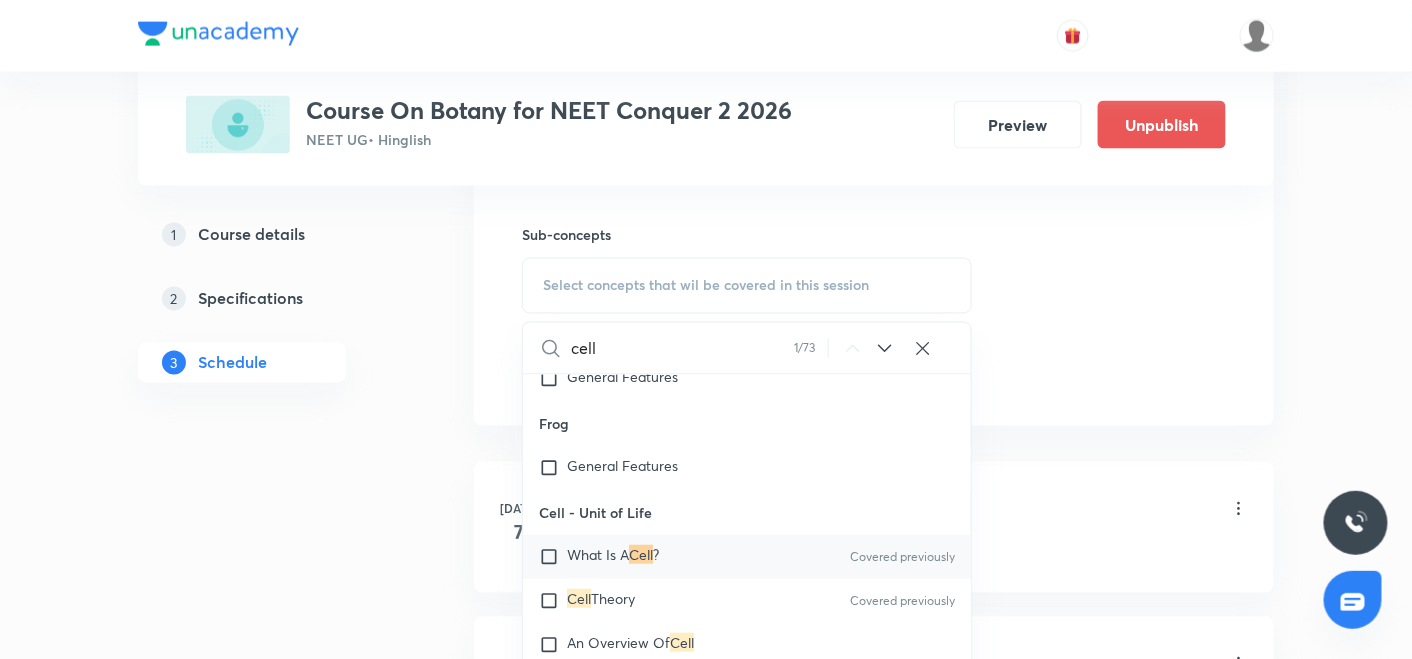 scroll, scrollTop: 2953, scrollLeft: 0, axis: vertical 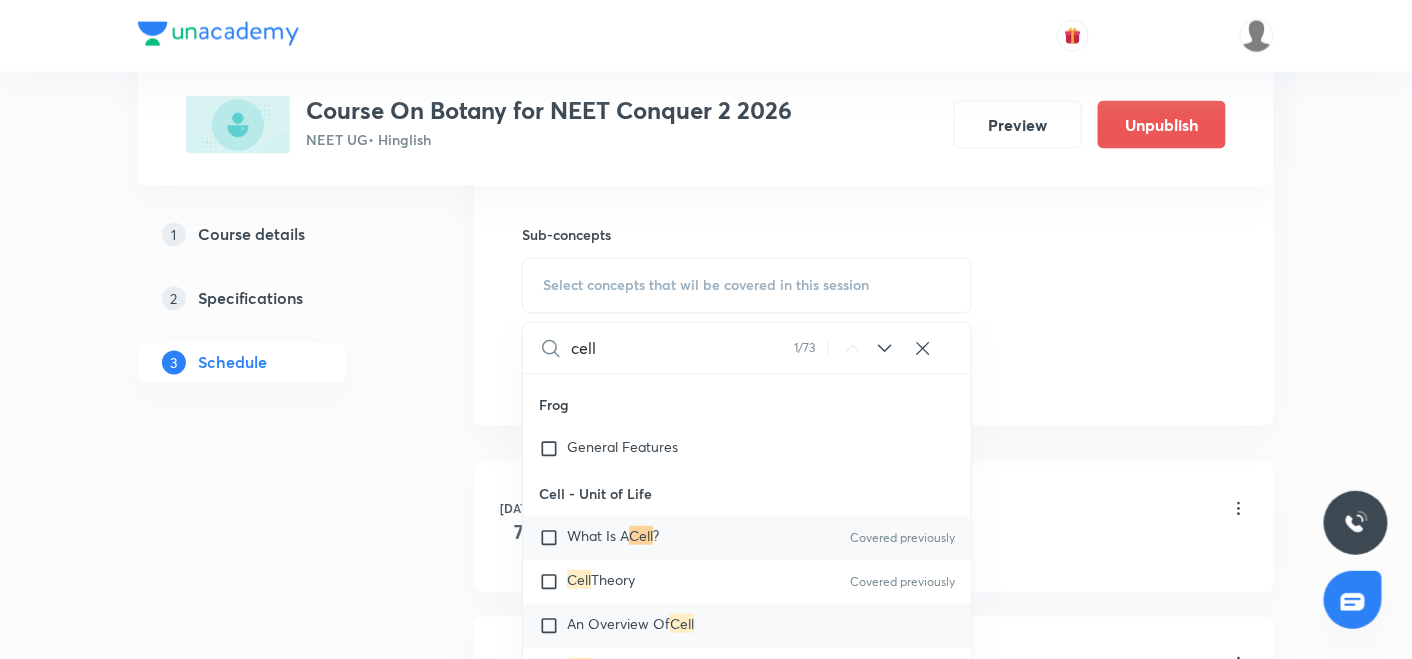 type on "cell" 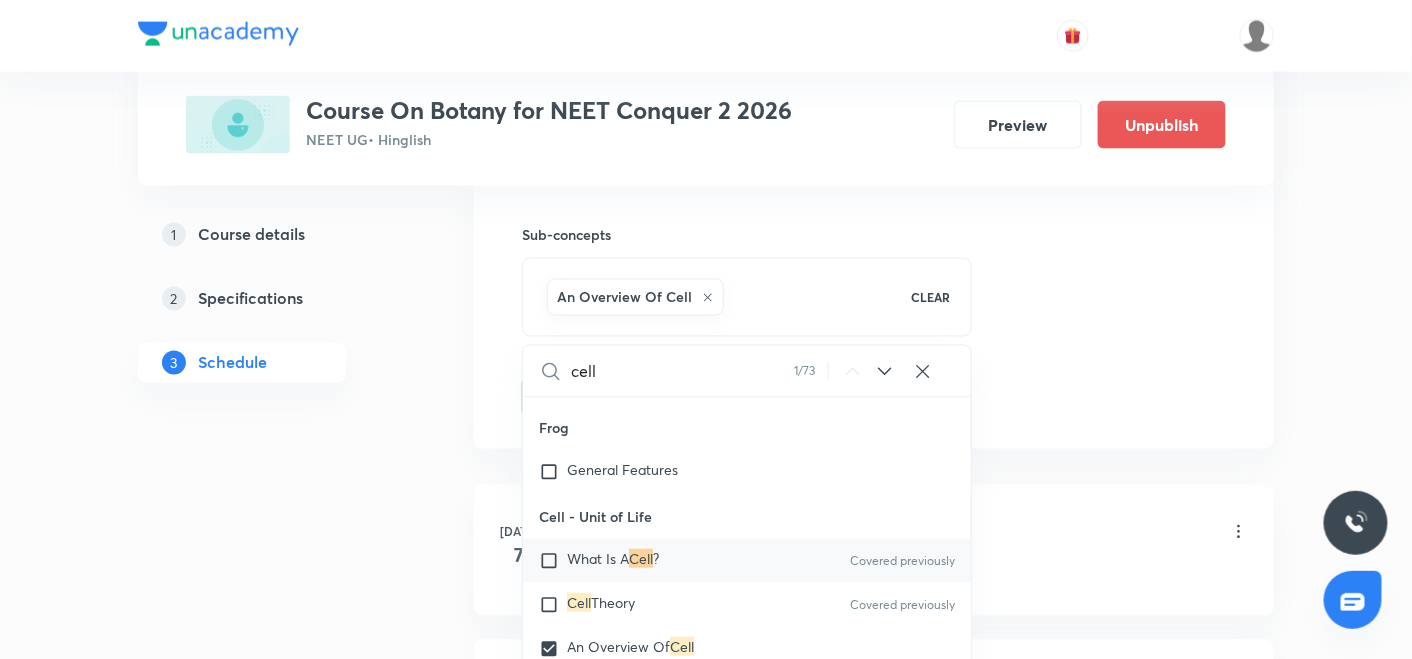 click on "Plus Courses Course On Botany for NEET Conquer 2 2026 NEET UG  • Hinglish Preview Unpublish 1 Course details 2 Specifications 3 Schedule Schedule 8  classes Session  9 Live class Session title 21/99 Cell the unit of life ​ Schedule for Jul 16, 2025, 1:30 PM ​ Duration (in minutes) 90 ​   Session type Online Offline Room Room 3 Sub-concepts An Overview Of Cell CLEAR cell 1 / 73 ​ Biology - Full Syllabus Mock Questions Biology - Full Syllabus Mock Questions Practice questions Practice Questions Biology Previous Year Questions Maths Previous Year Questions Living World What Is Living? Covered previously Diversity In The Living World Systematics Types Of Taxonomy Fundamental Components Of Taxonomy Taxonomic Categories Taxonomical Aids The Three Domains Of Life Biological Nomenclature  Biological Classification System Of Classification Kingdom Monera Kingdom Protista Kingdom Fungi Kingdom Plantae Kingdom Animalia Linchens Mycorrhiza Virus Prions Viroids Plant Kingdom Algae Bryophytes Pteridophytes Root ?" at bounding box center (706, 494) 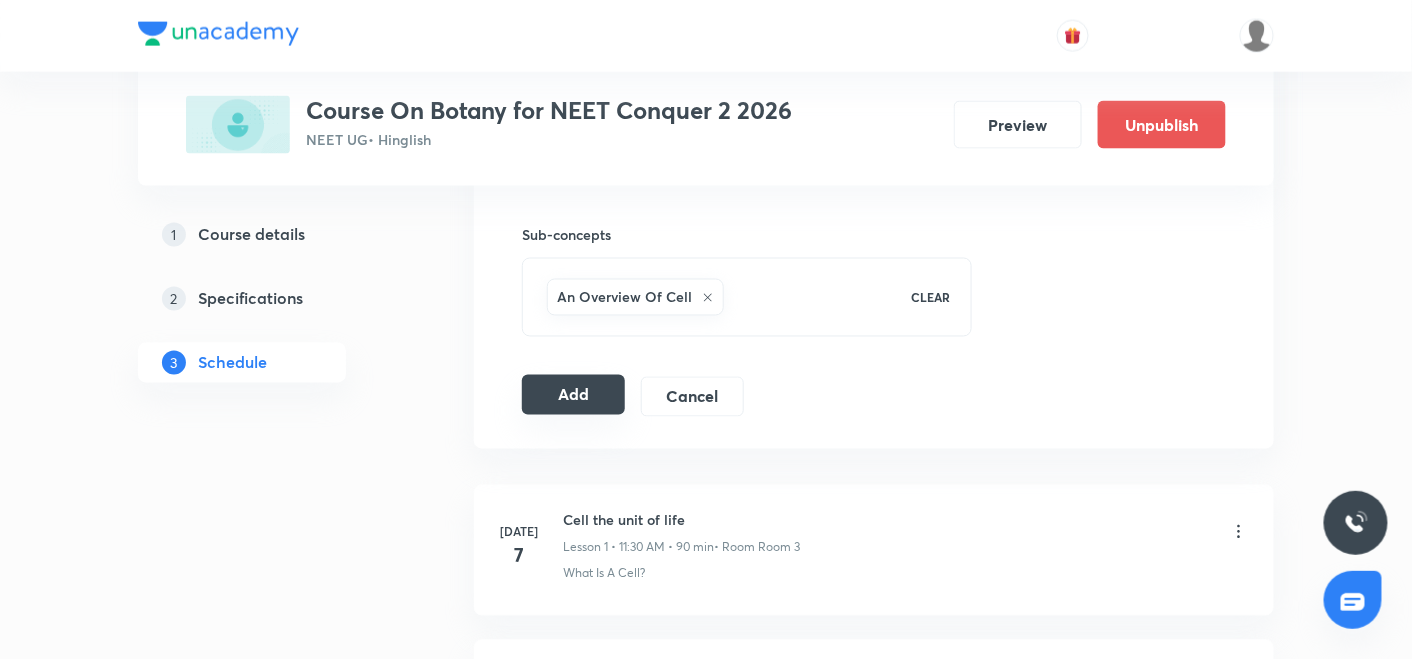 click on "Add" at bounding box center (573, 395) 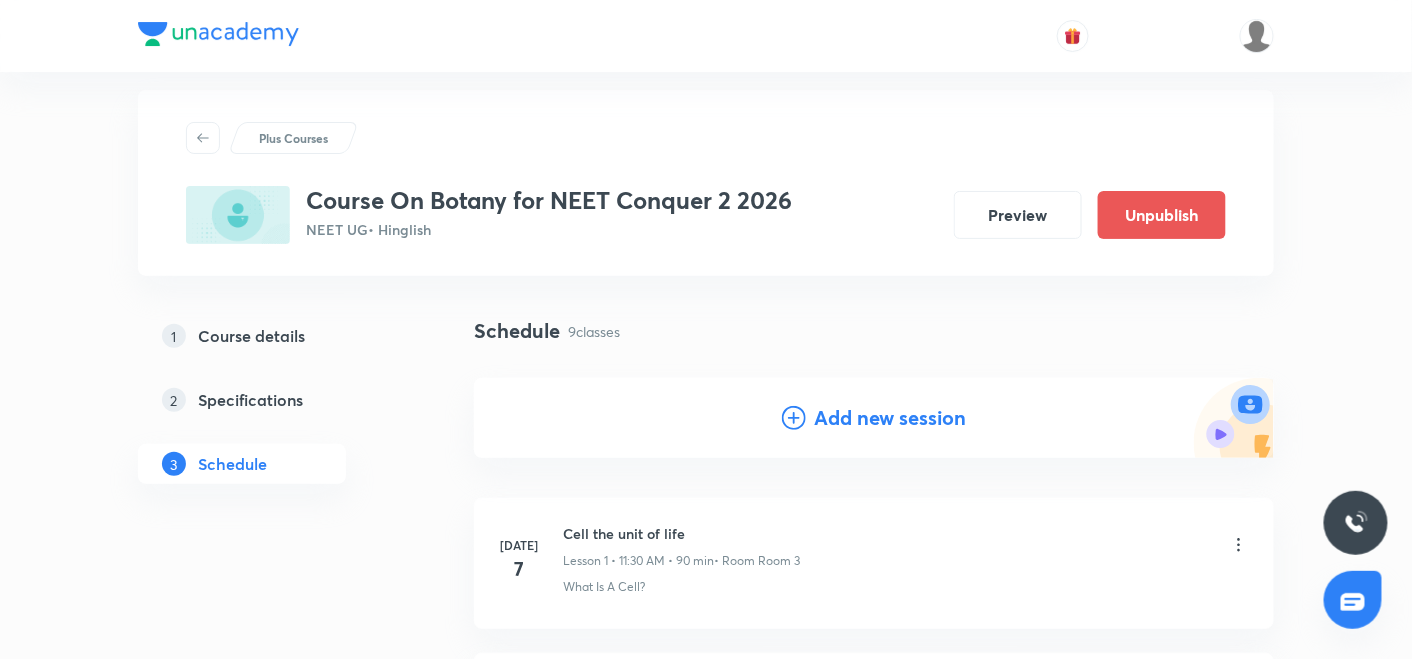 scroll, scrollTop: 0, scrollLeft: 0, axis: both 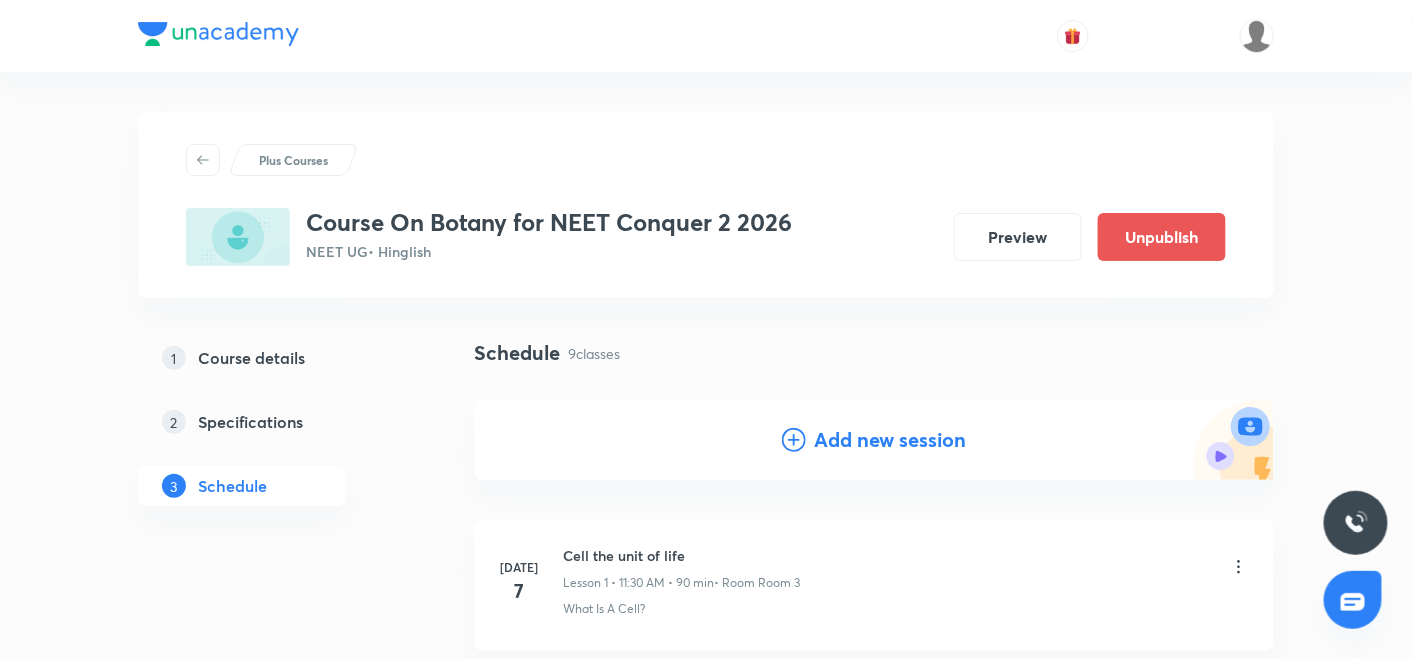 click 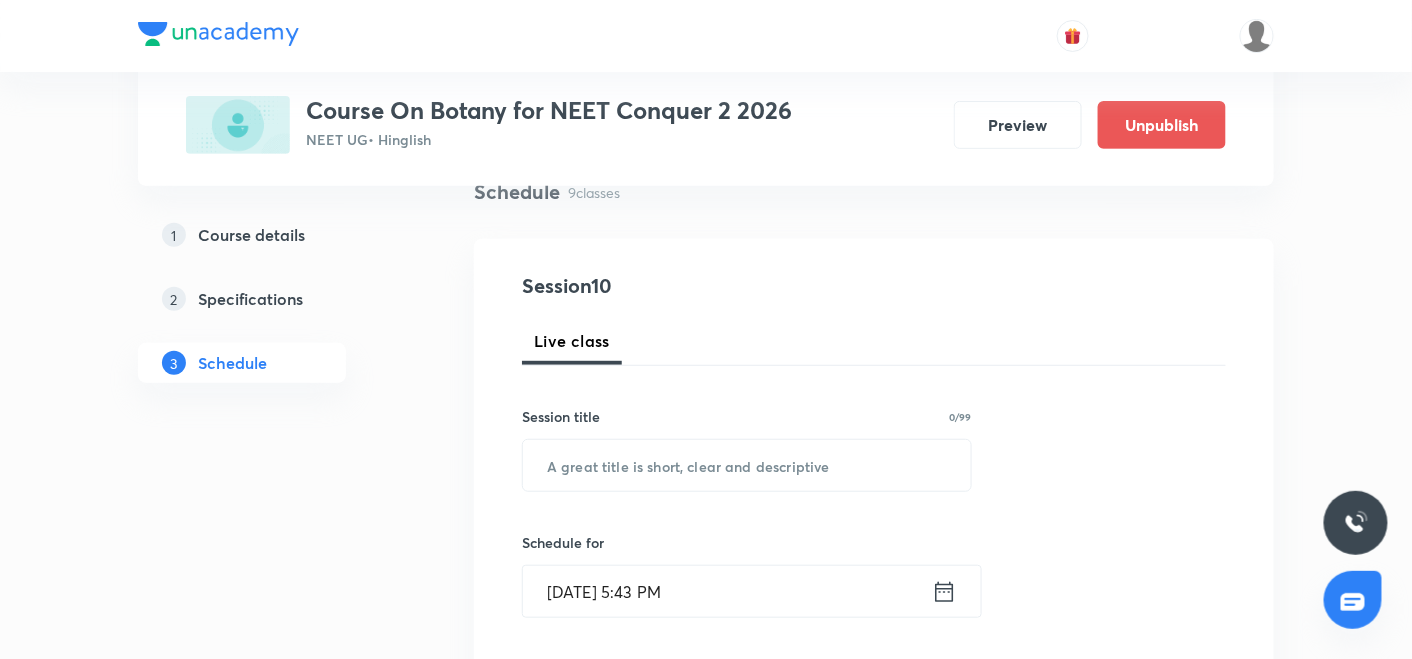 scroll, scrollTop: 170, scrollLeft: 0, axis: vertical 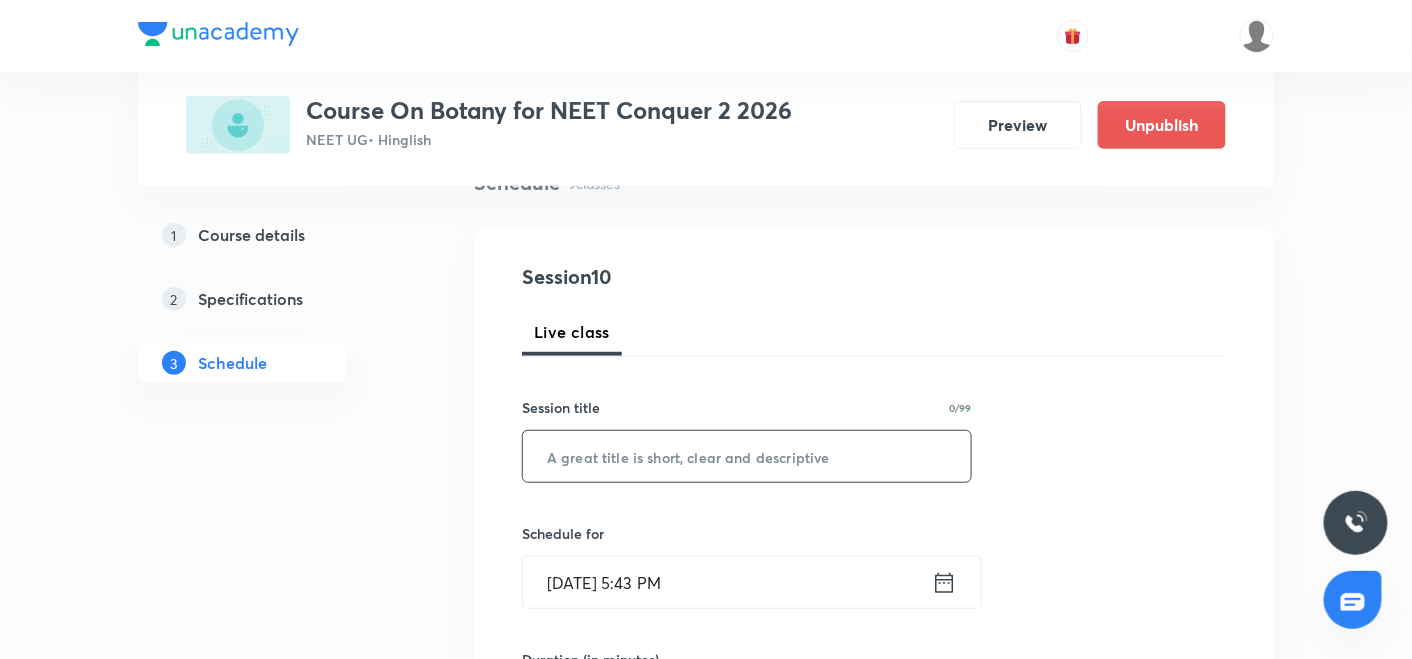 click at bounding box center [747, 456] 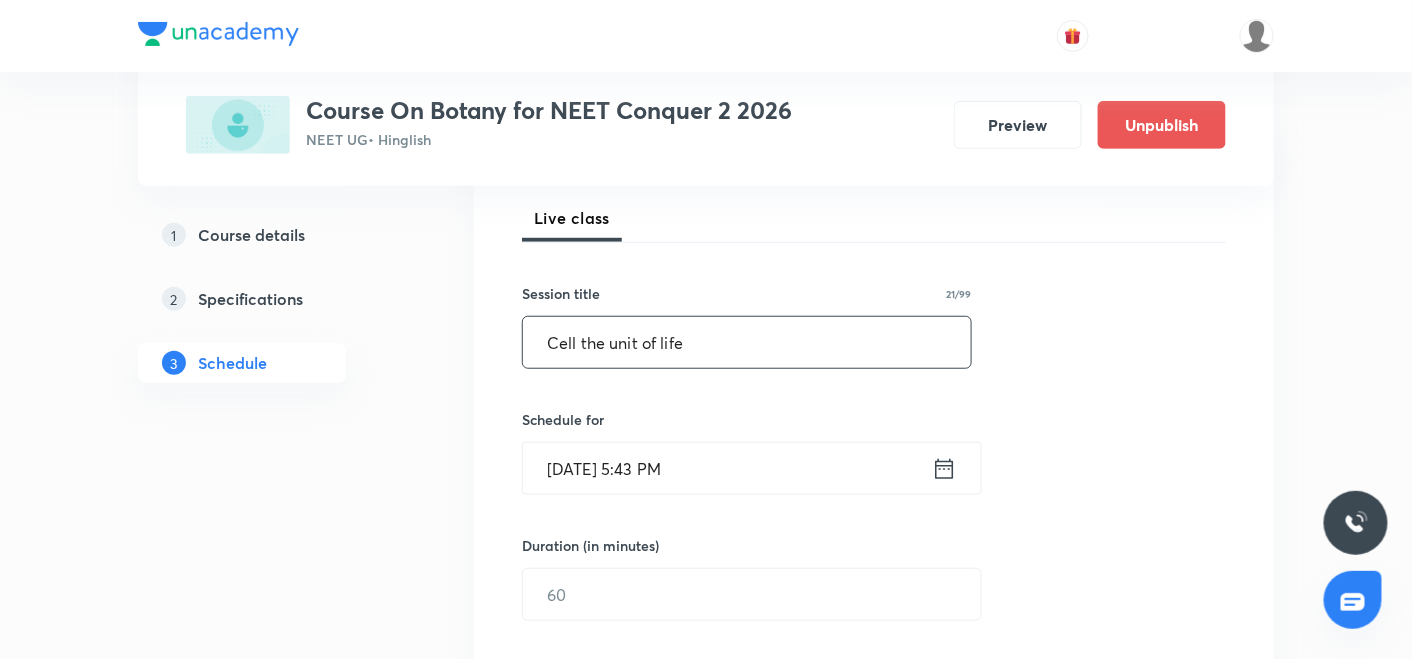 scroll, scrollTop: 322, scrollLeft: 0, axis: vertical 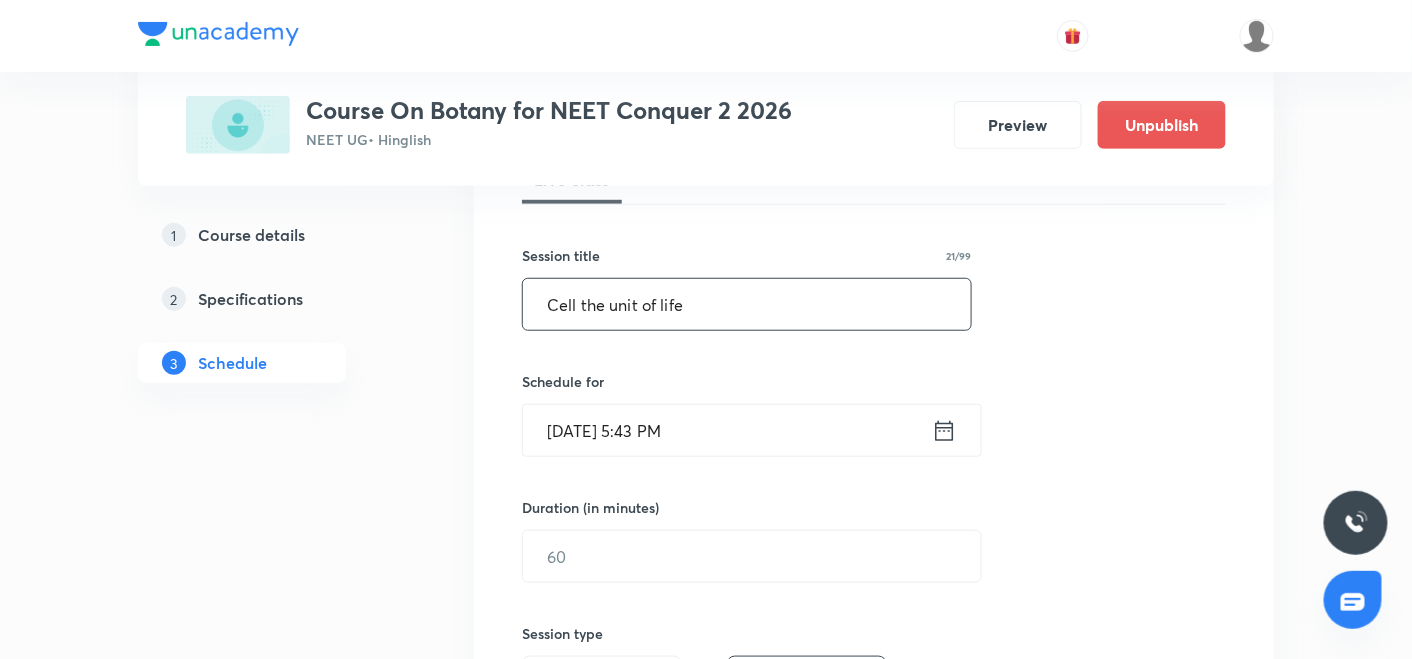 type on "Cell the unit of life" 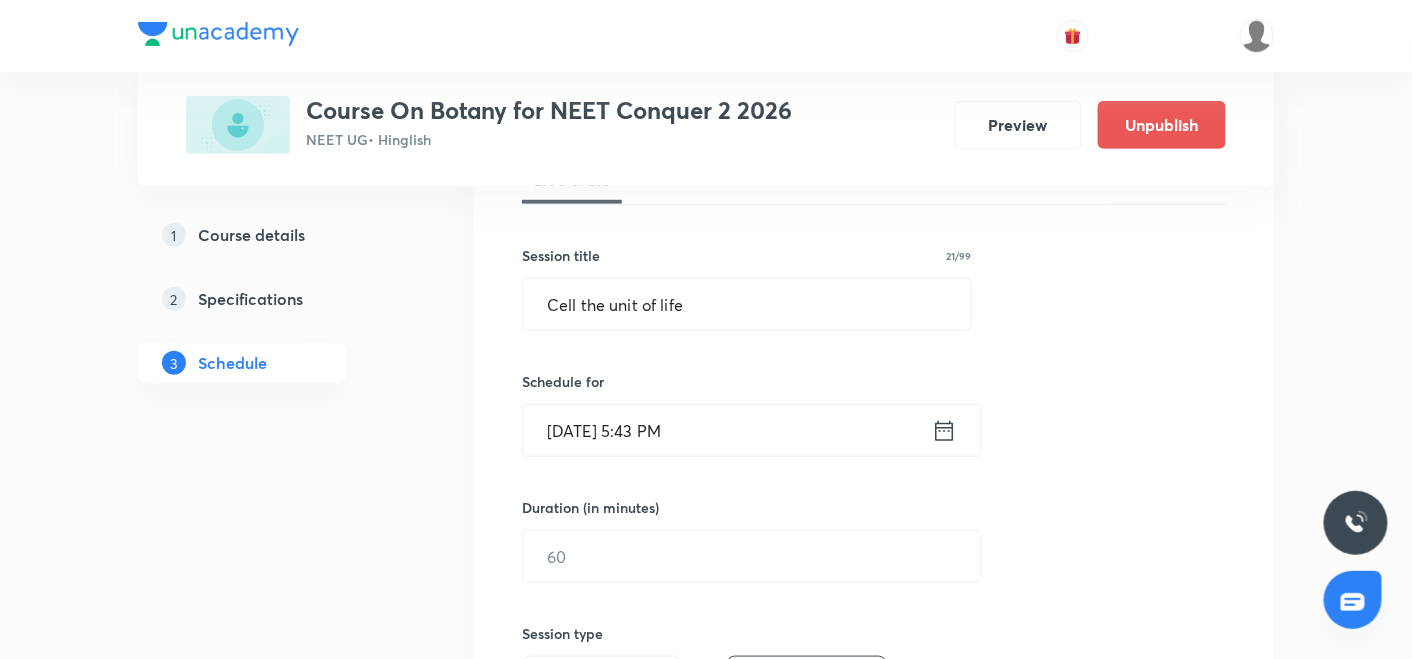 click 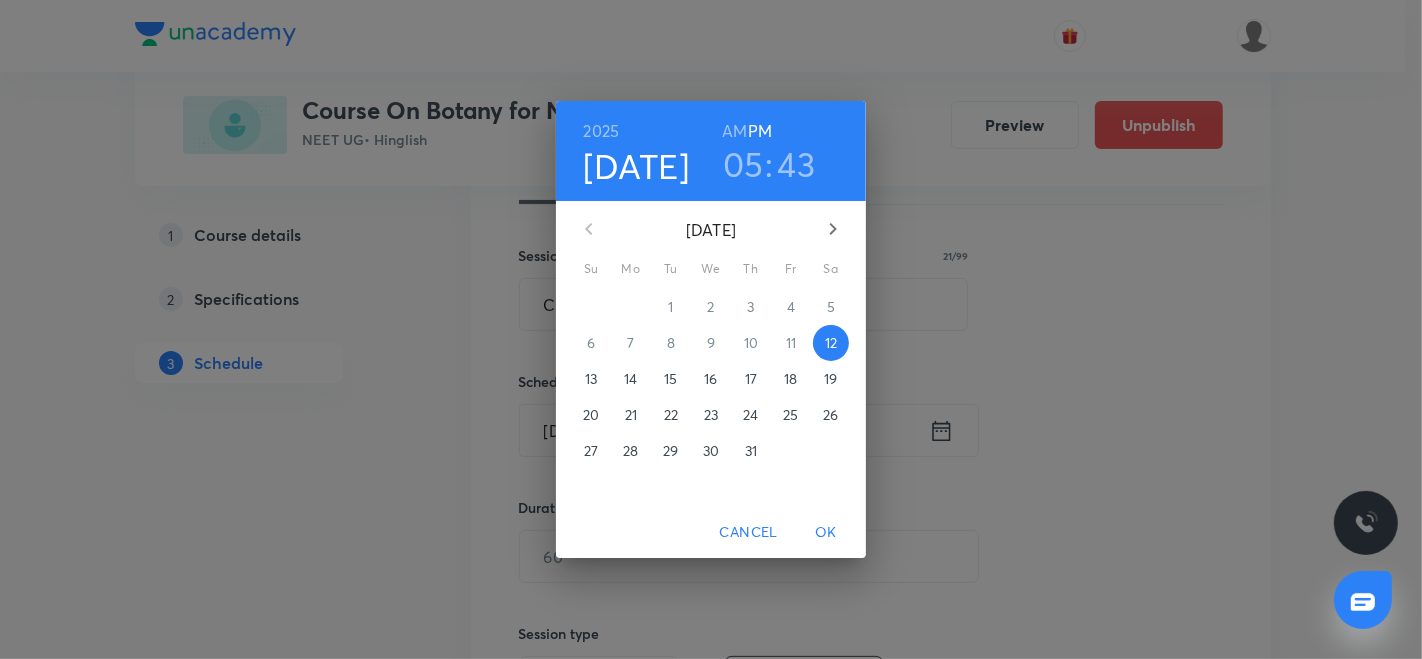 click on "2025 Jul 12 05 : 43 AM PM July 2025 Su Mo Tu We Th Fr Sa 29 30 1 2 3 4 5 6 7 8 9 10 11 12 13 14 15 16 17 18 19 20 21 22 23 24 25 26 27 28 29 30 31 1 2 Cancel OK" at bounding box center (711, 329) 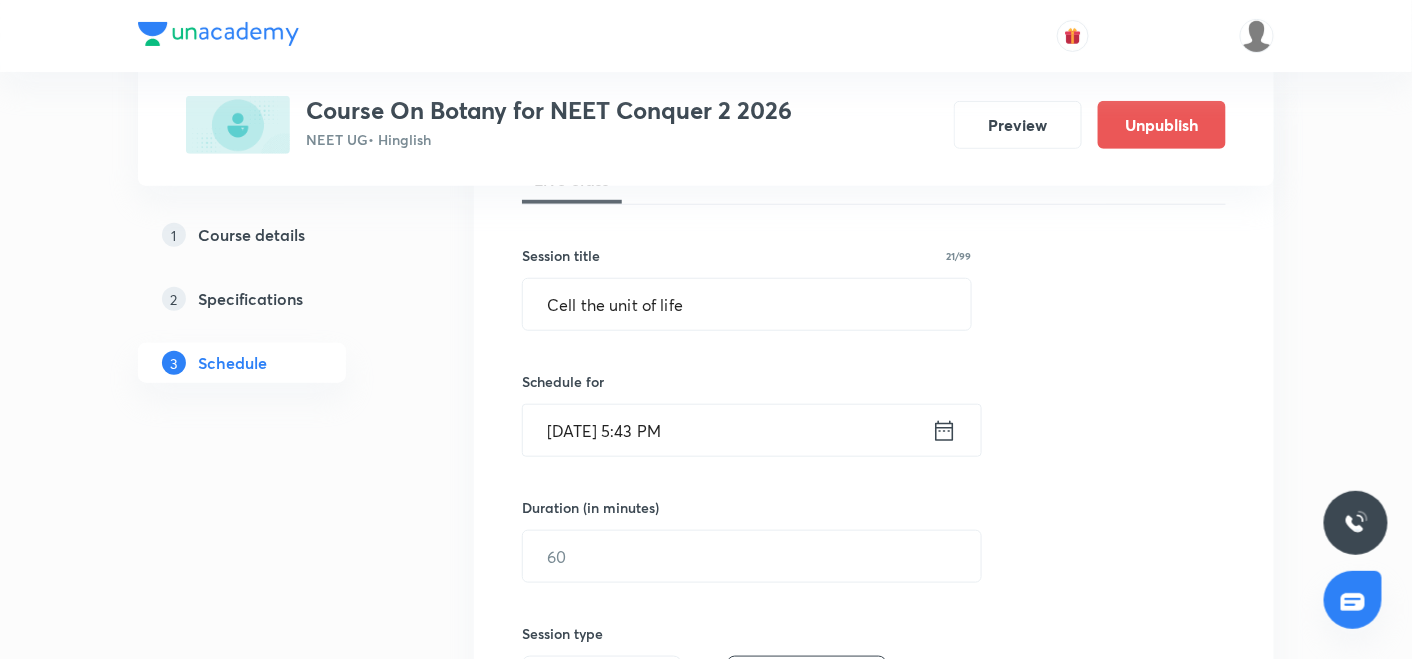 click 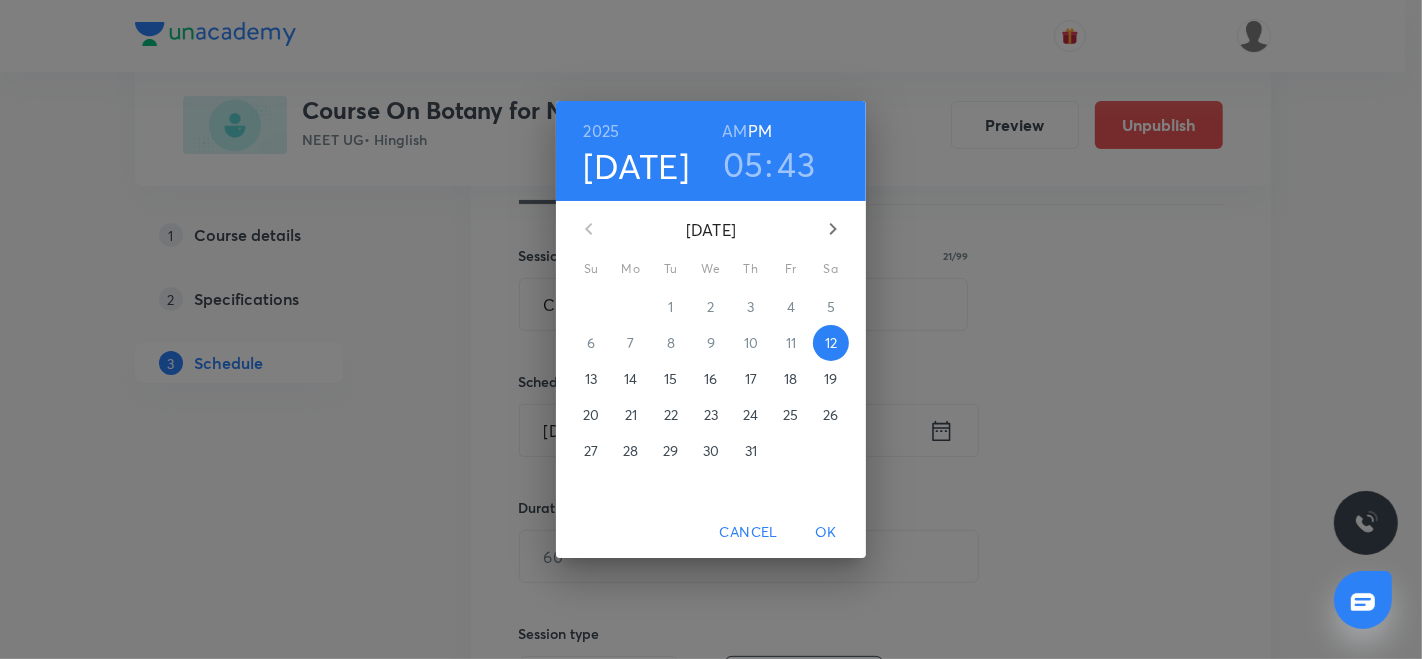 click on "17" at bounding box center [751, 379] 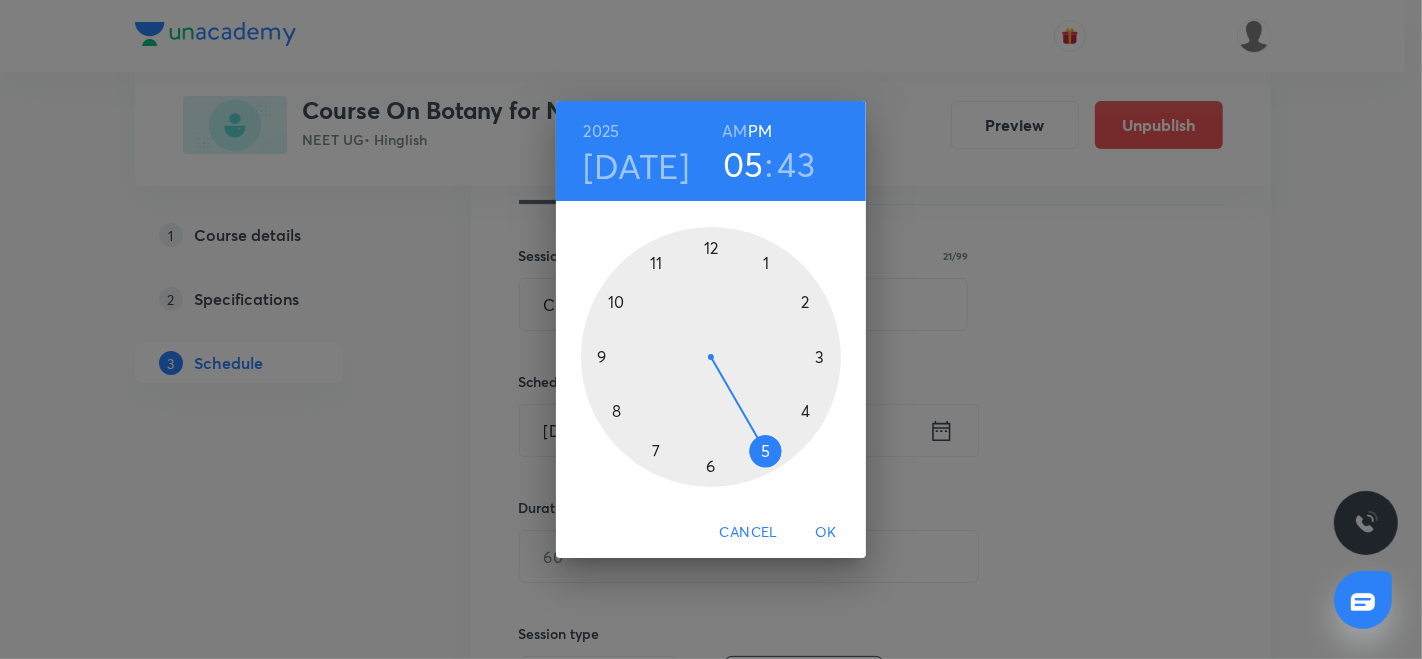 click at bounding box center [711, 357] 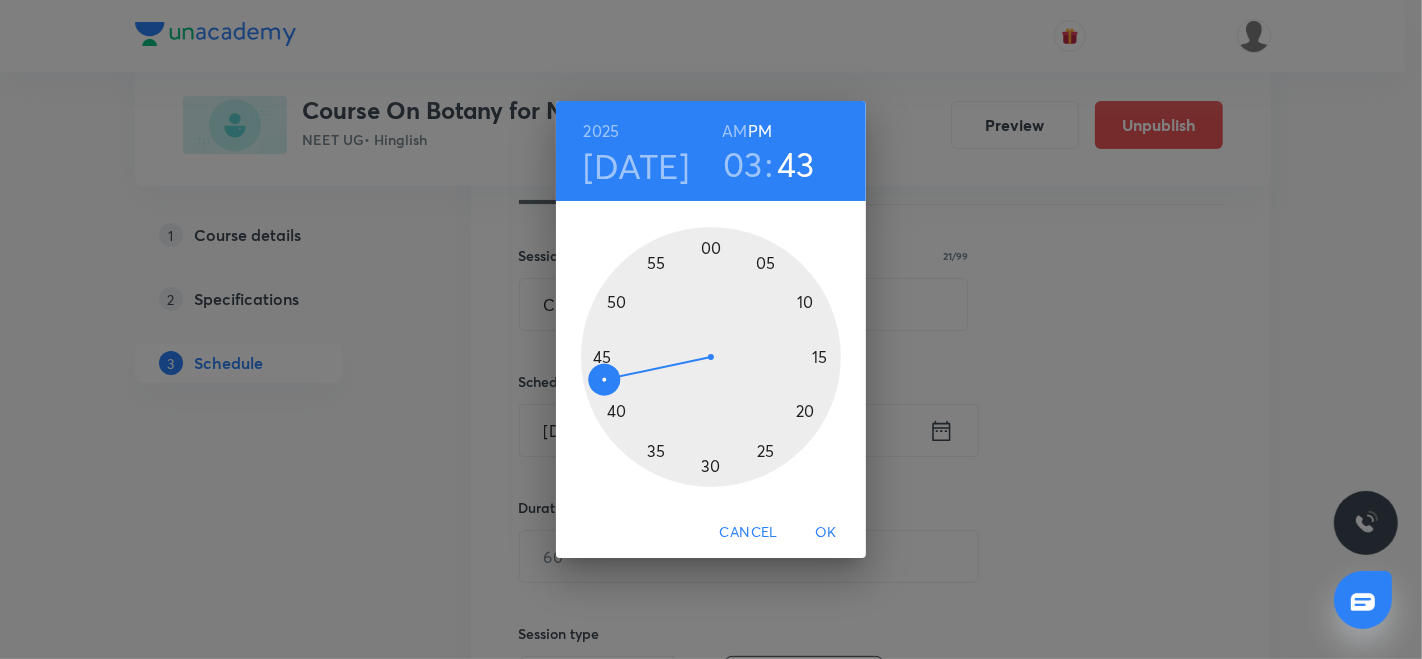 click at bounding box center [711, 357] 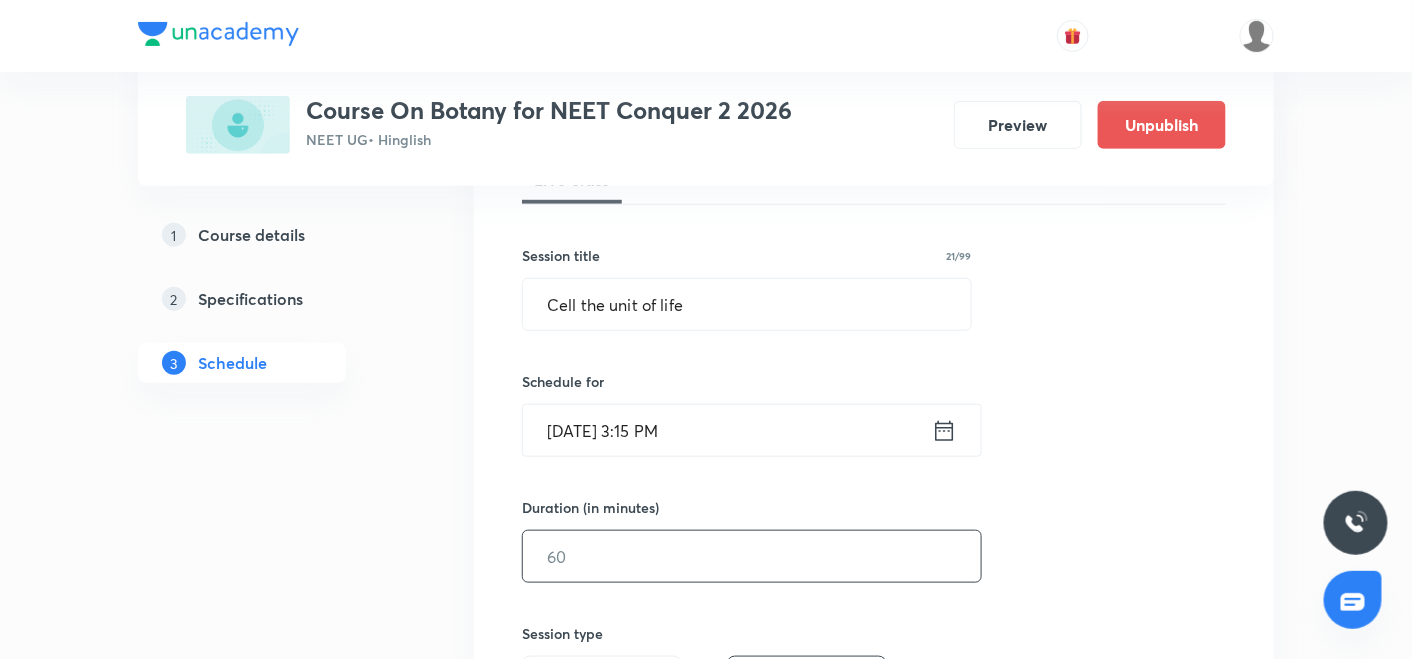 click at bounding box center (752, 556) 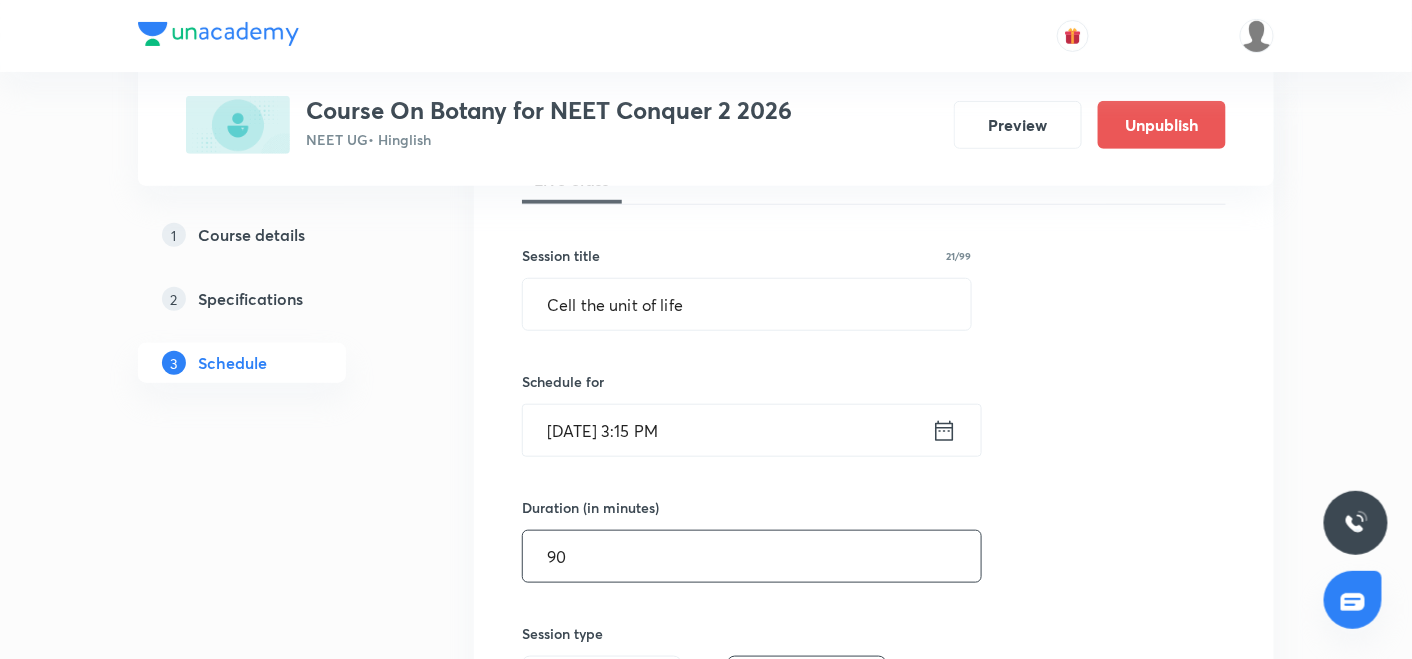 type on "90" 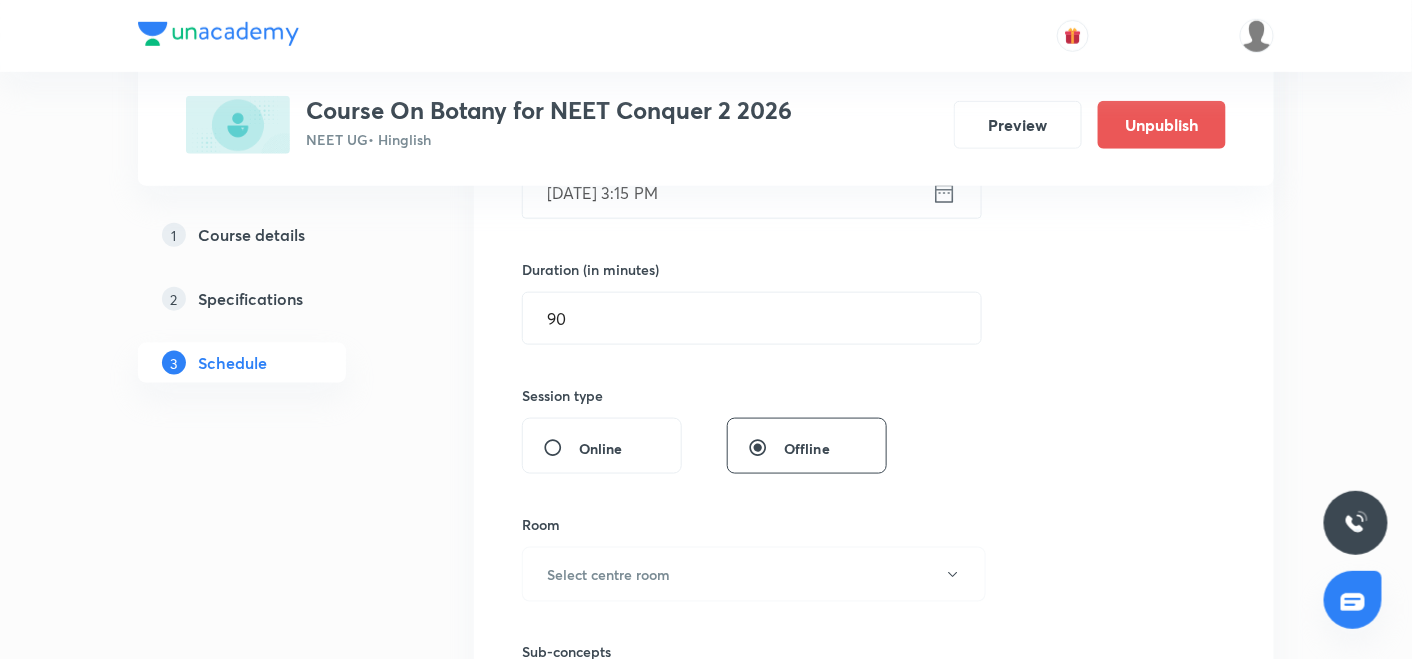 scroll, scrollTop: 659, scrollLeft: 0, axis: vertical 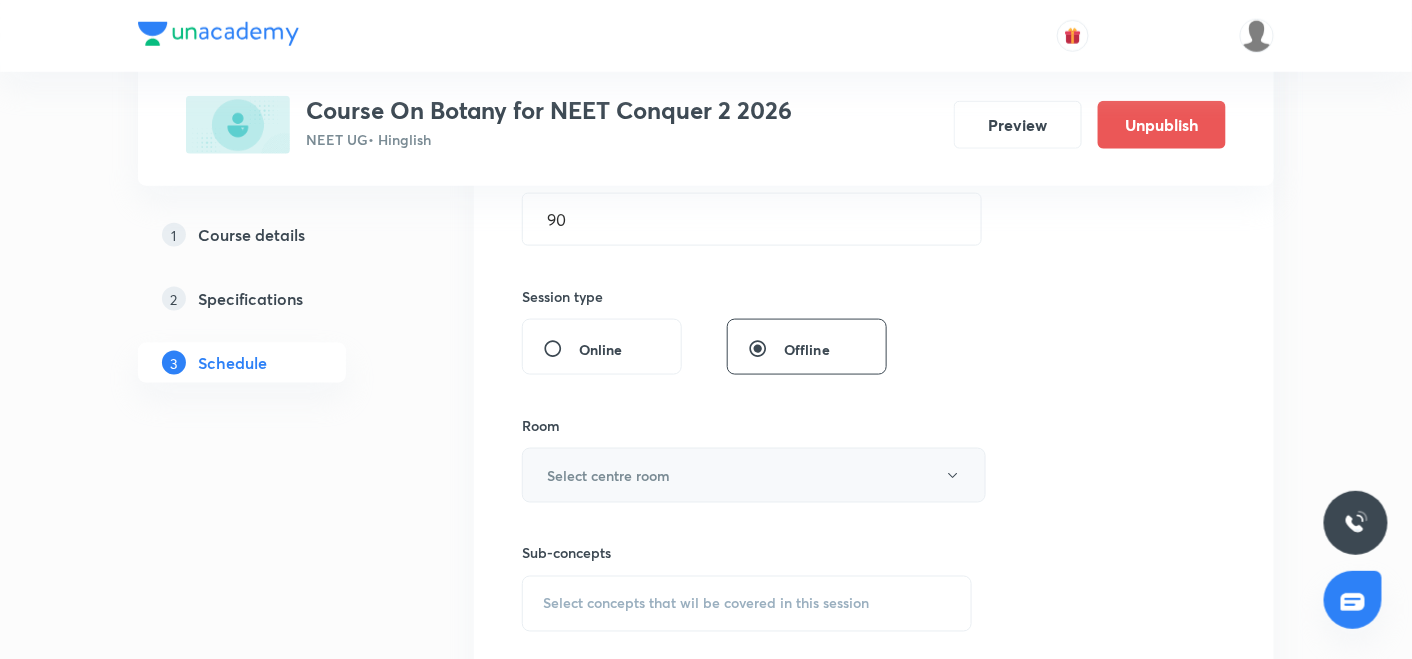 click on "Select centre room" at bounding box center (754, 475) 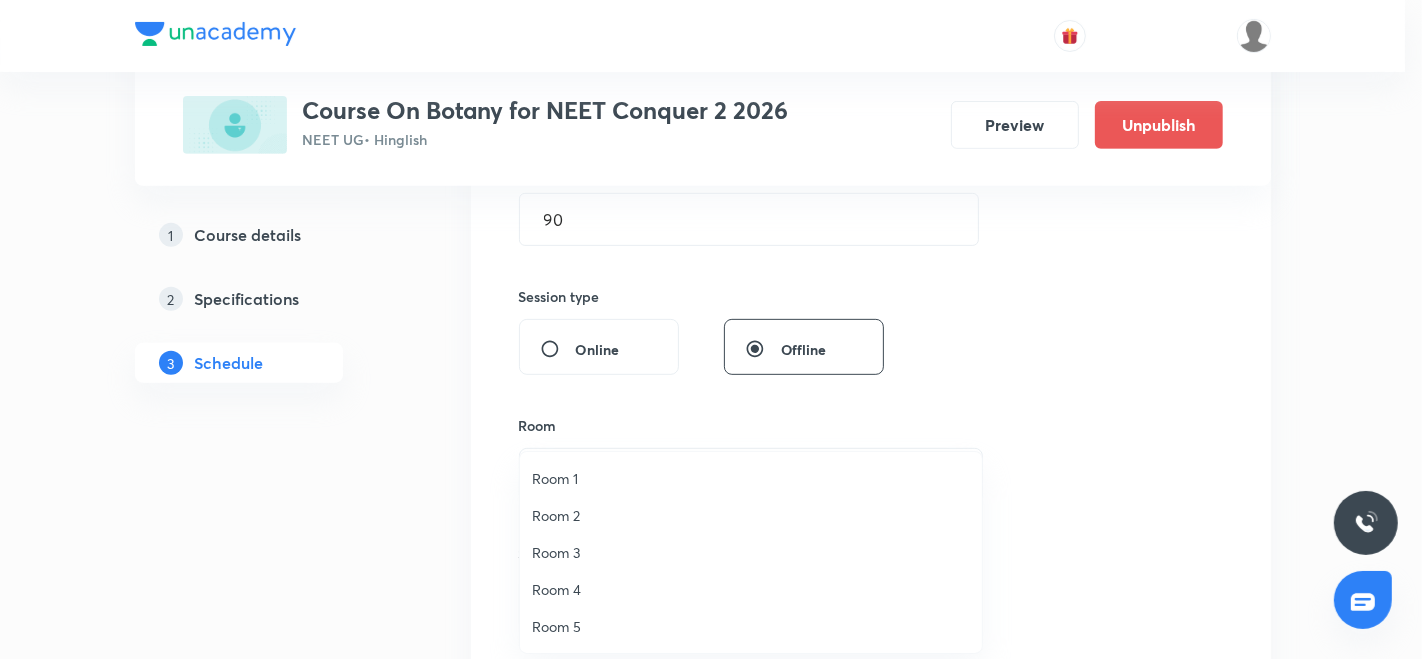 click on "Room 3" at bounding box center (751, 552) 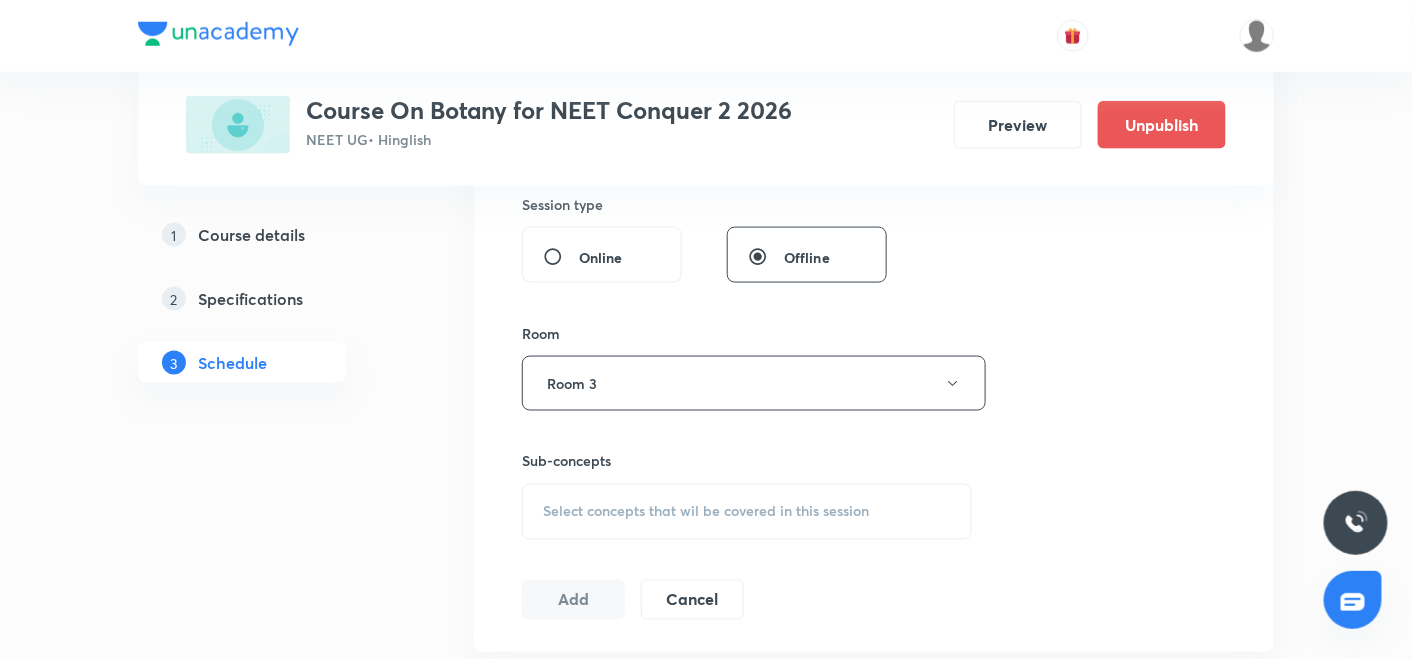scroll, scrollTop: 759, scrollLeft: 0, axis: vertical 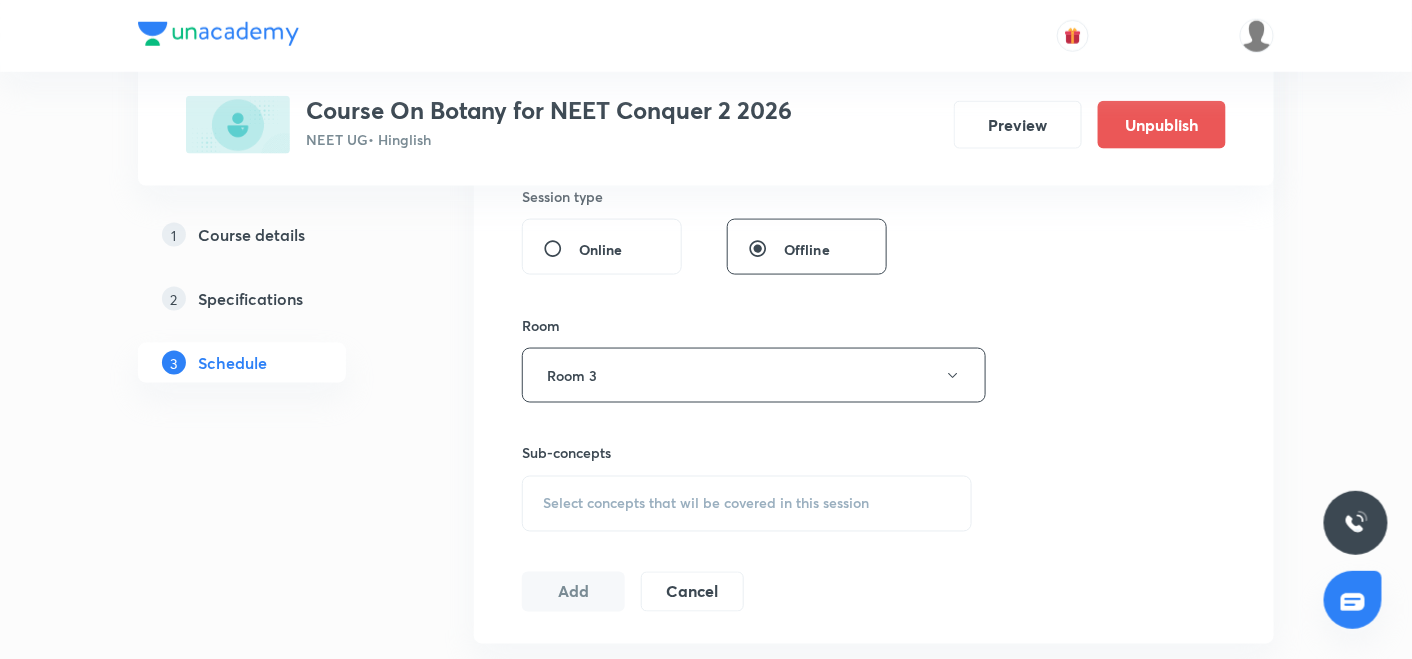 click on "Select concepts that wil be covered in this session" at bounding box center [706, 504] 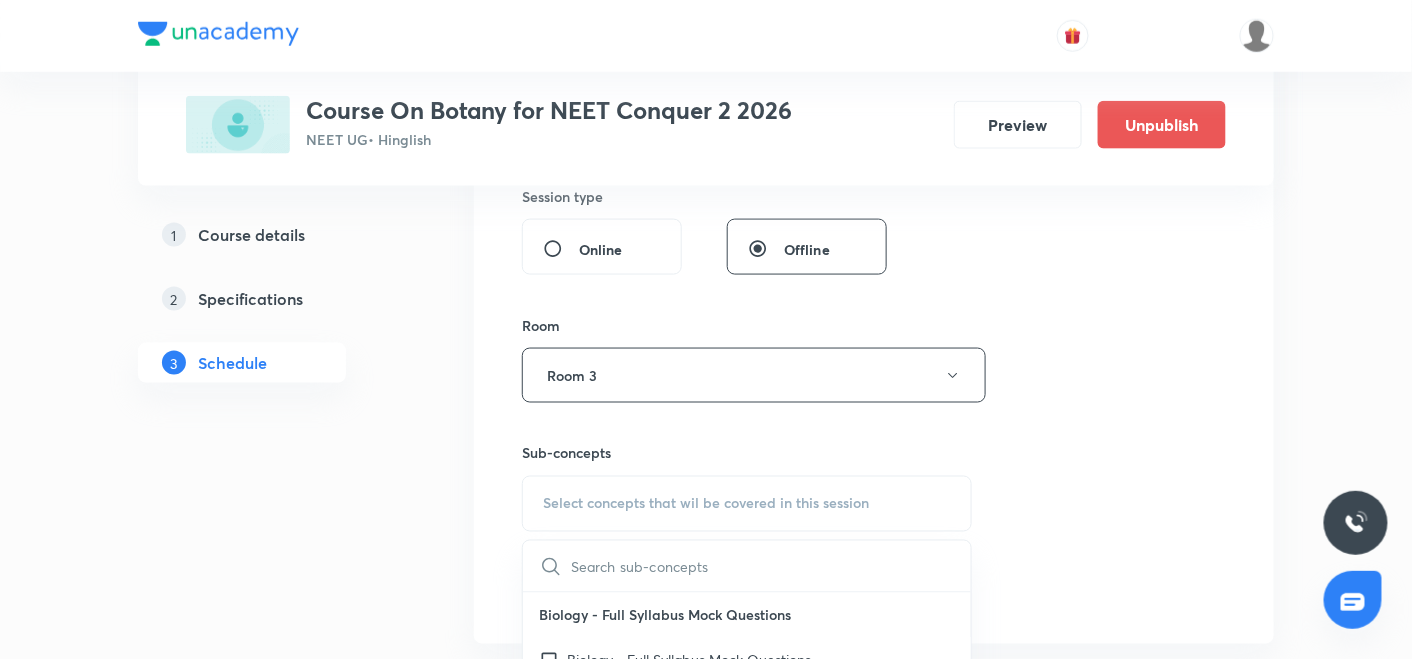 scroll, scrollTop: 188, scrollLeft: 0, axis: vertical 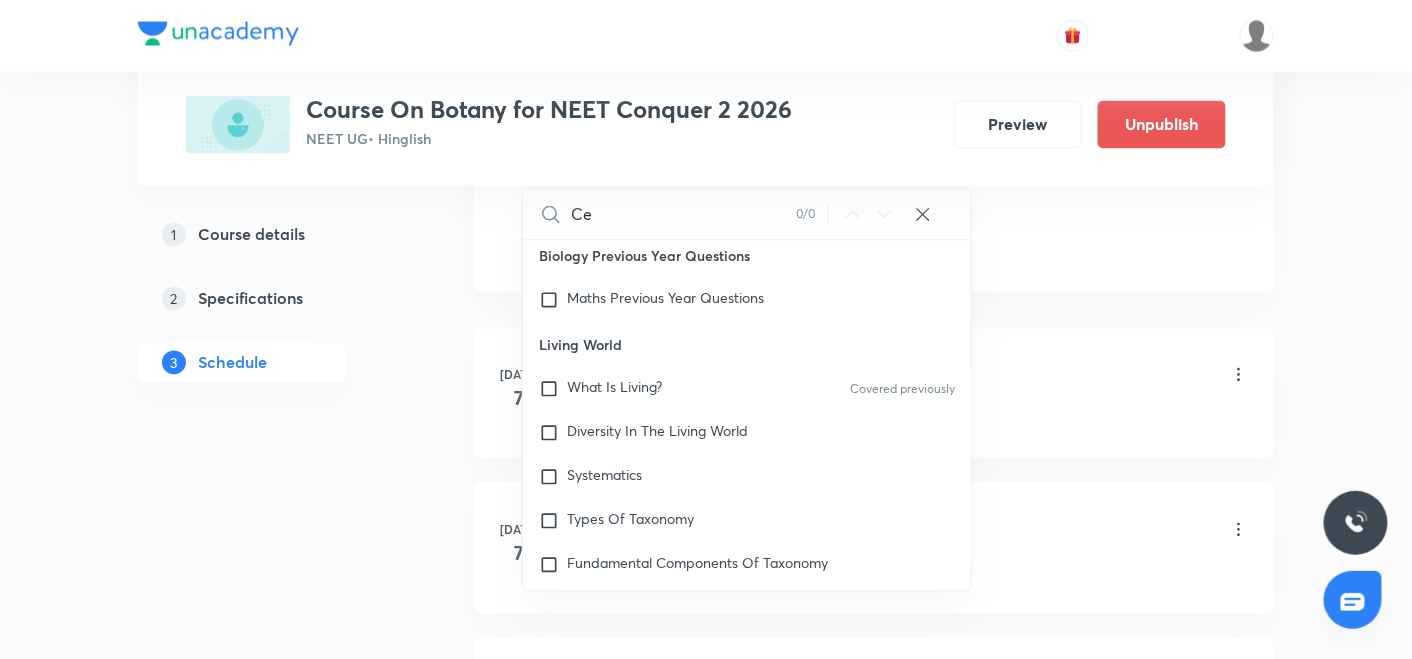 type on "C" 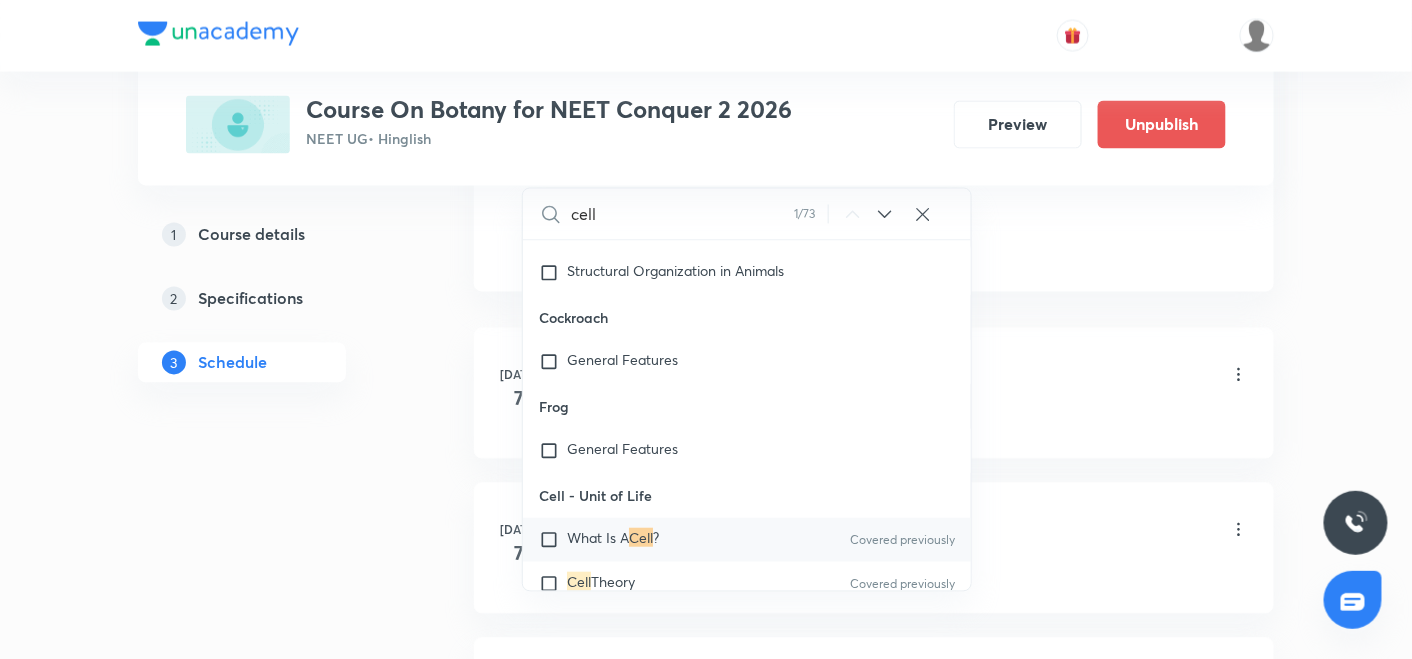 scroll, scrollTop: 2868, scrollLeft: 0, axis: vertical 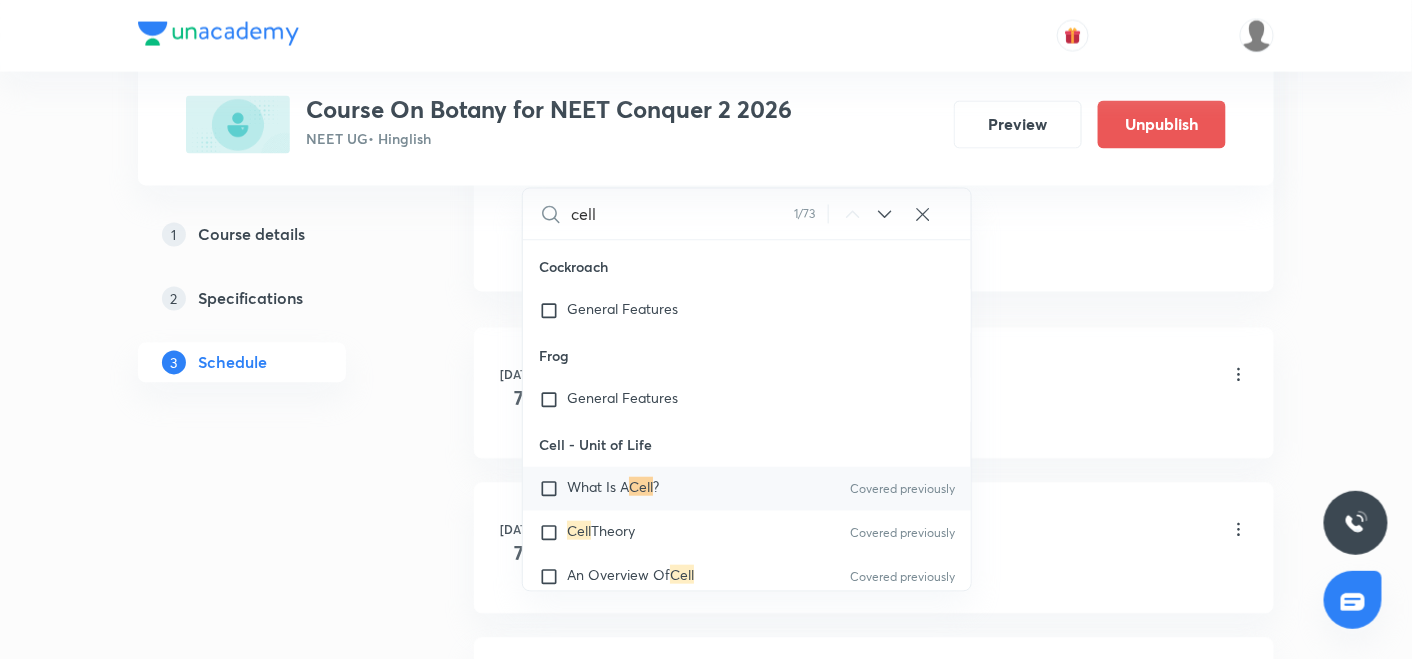 type on "cell" 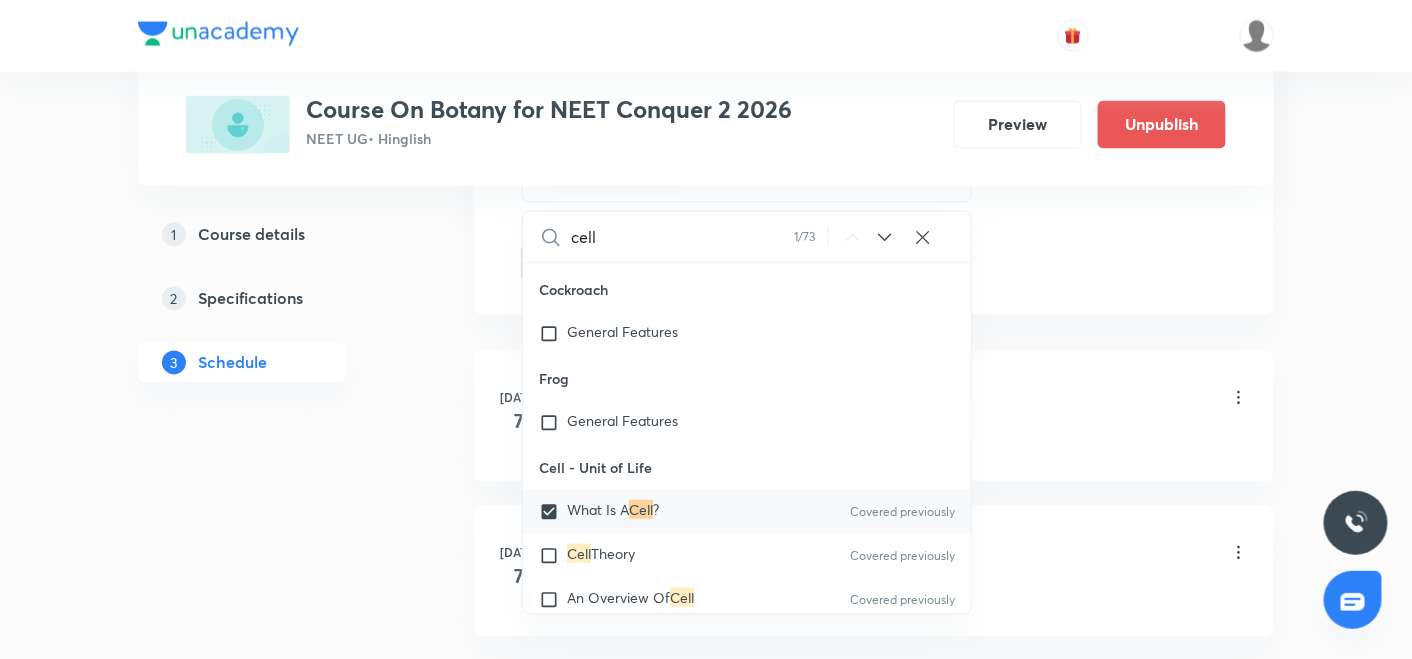 click on "Plus Courses Course On Botany for NEET Conquer 2 2026 NEET UG  • Hinglish Preview Unpublish 1 Course details 2 Specifications 3 Schedule Schedule 9  classes Session  10 Live class Session title 21/99 Cell the unit of life ​ Schedule for Jul 17, 2025, 3:15 PM ​ Duration (in minutes) 90 ​   Session type Online Offline Room Room 3 Sub-concepts What Is A Cell? CLEAR cell 1 / 73 ​ Biology - Full Syllabus Mock Questions Biology - Full Syllabus Mock Questions Practice questions Practice Questions Biology Previous Year Questions Maths Previous Year Questions Living World What Is Living? Covered previously Diversity In The Living World Systematics Types Of Taxonomy Fundamental Components Of Taxonomy Taxonomic Categories Taxonomical Aids The Three Domains Of Life Biological Nomenclature  Biological Classification System Of Classification Kingdom Monera Kingdom Protista Kingdom Fungi Kingdom Plantae Kingdom Animalia Linchens Mycorrhiza Virus Prions Viroids Plant Kingdom Algae Bryophytes Pteridophytes Root Stem" at bounding box center (706, 437) 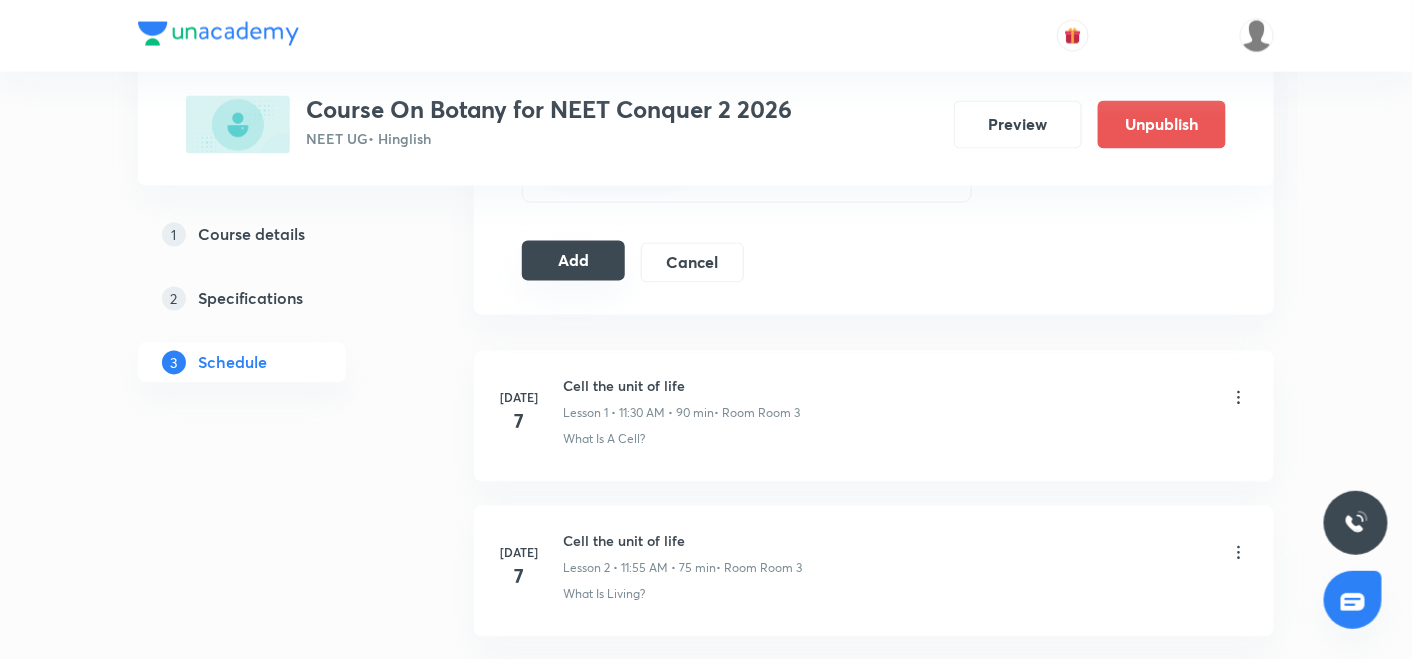 click on "Add" at bounding box center (573, 261) 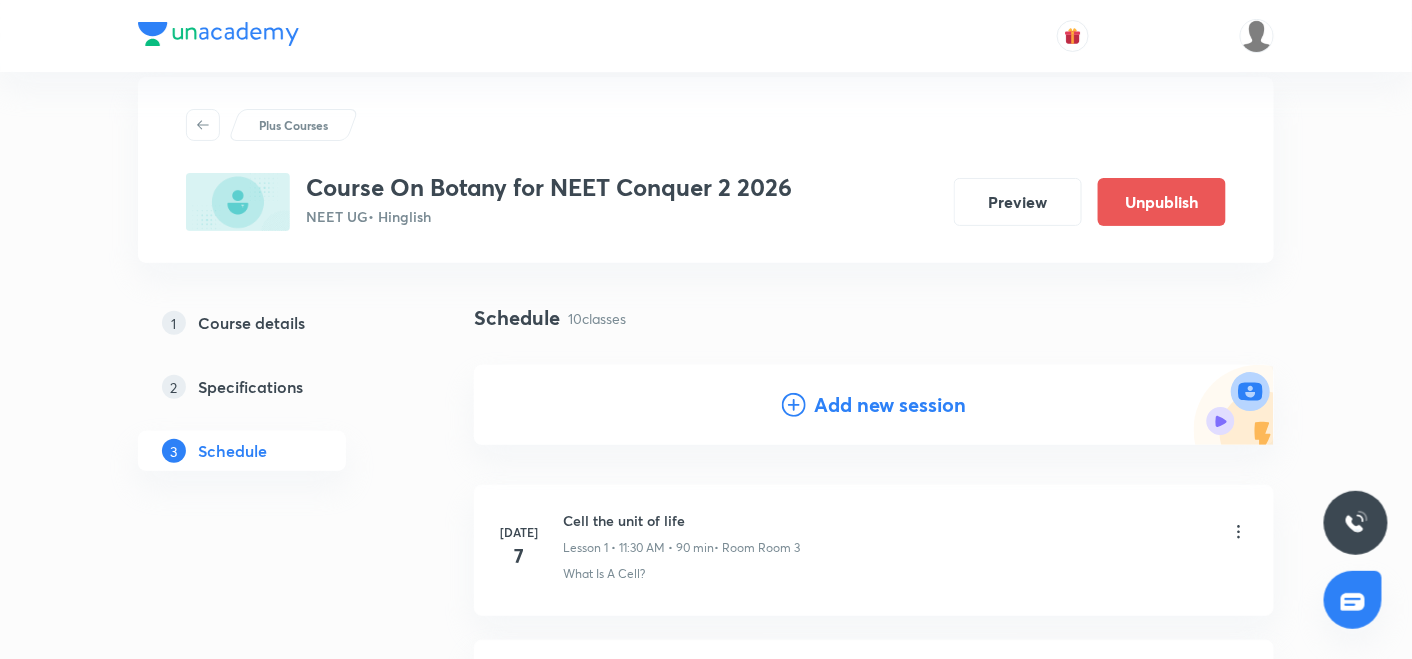 scroll, scrollTop: 0, scrollLeft: 0, axis: both 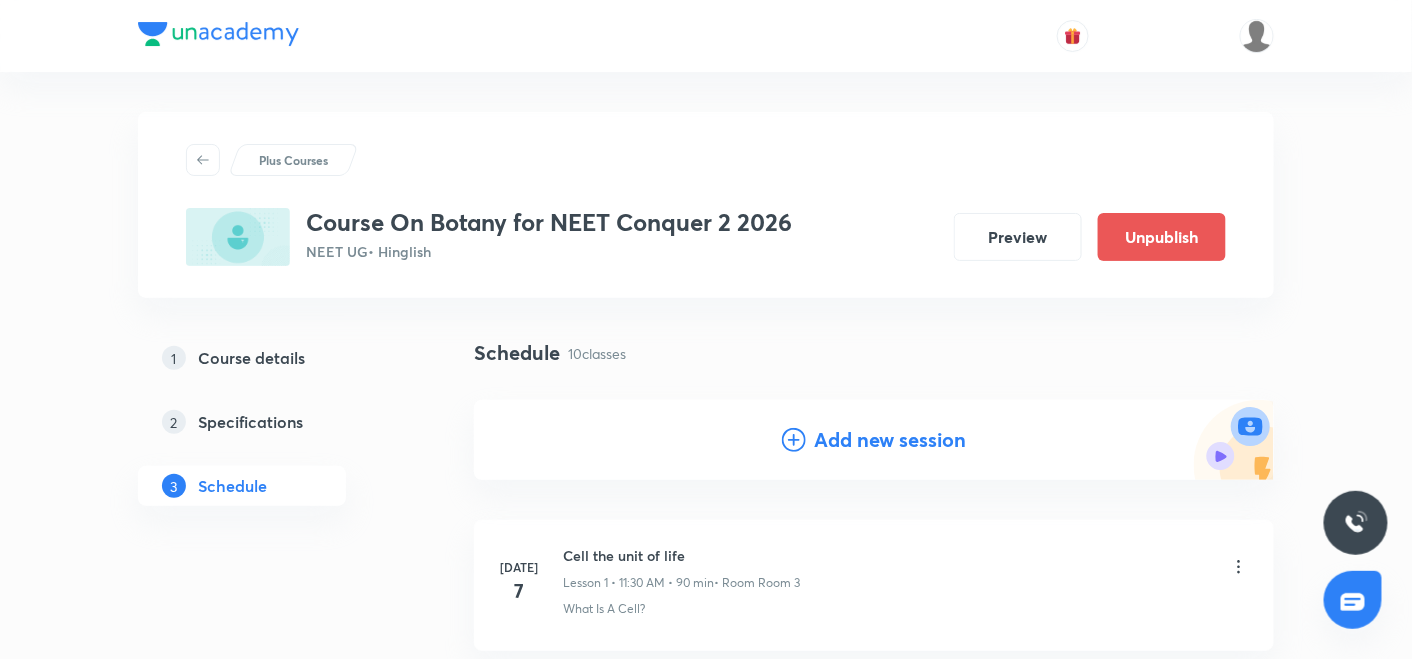 click 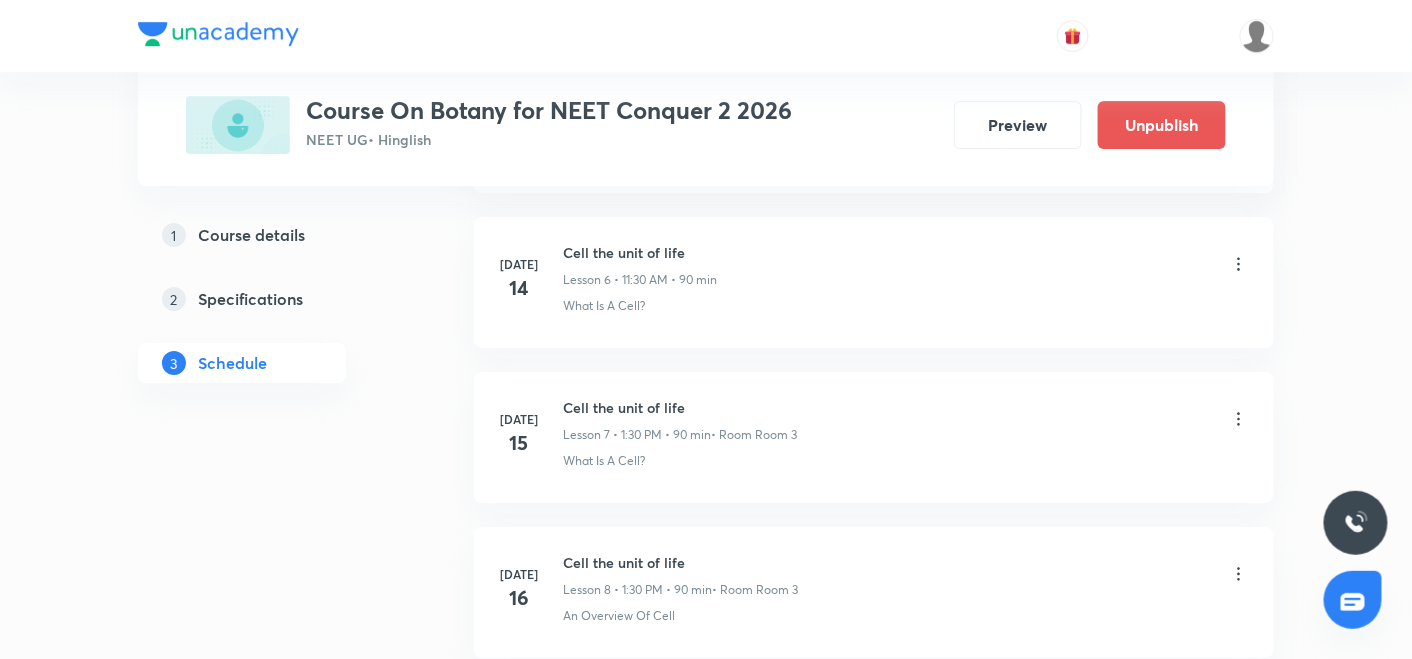 scroll, scrollTop: 2485, scrollLeft: 0, axis: vertical 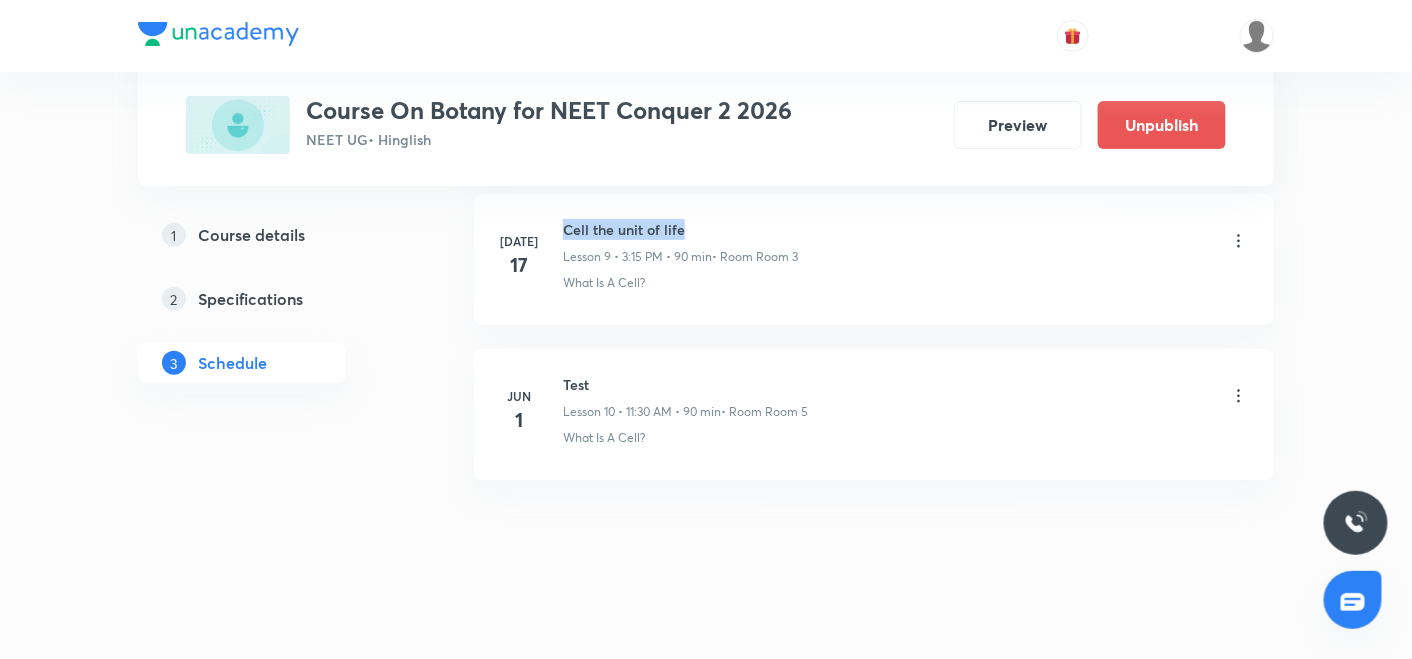 drag, startPoint x: 562, startPoint y: 223, endPoint x: 703, endPoint y: 218, distance: 141.08862 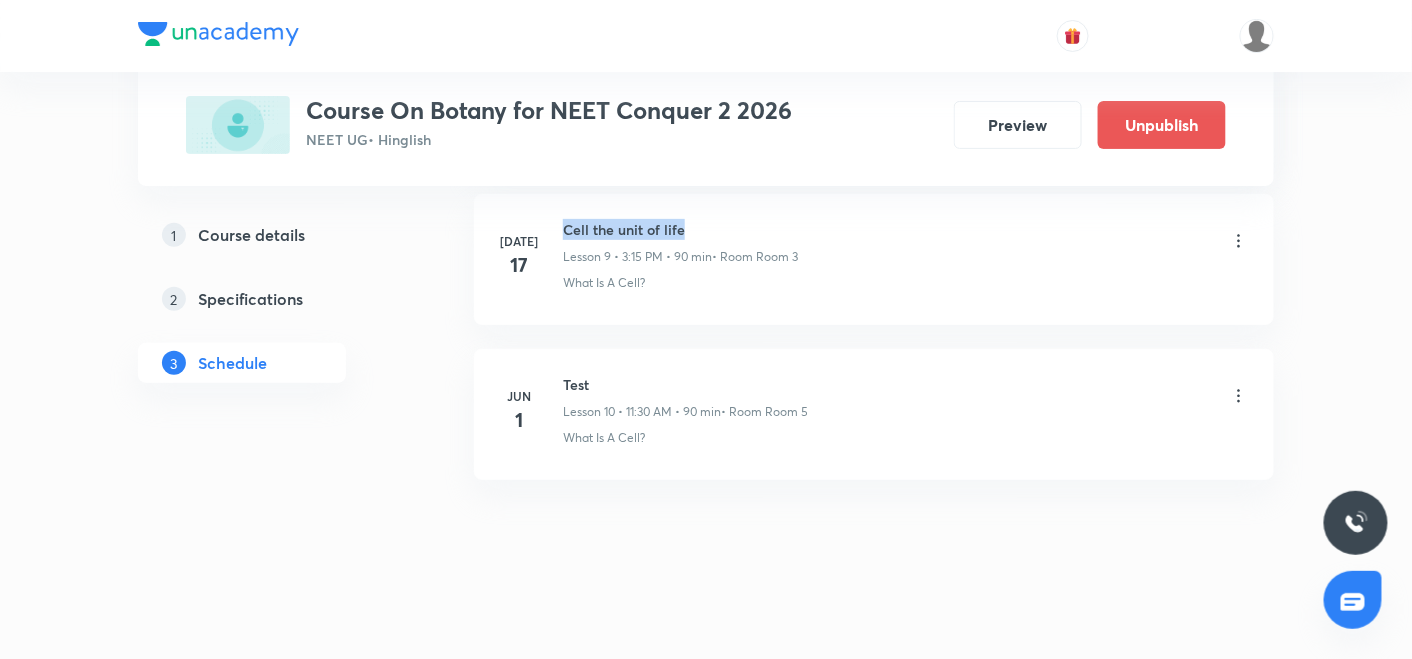 copy on "Cell the unit of life" 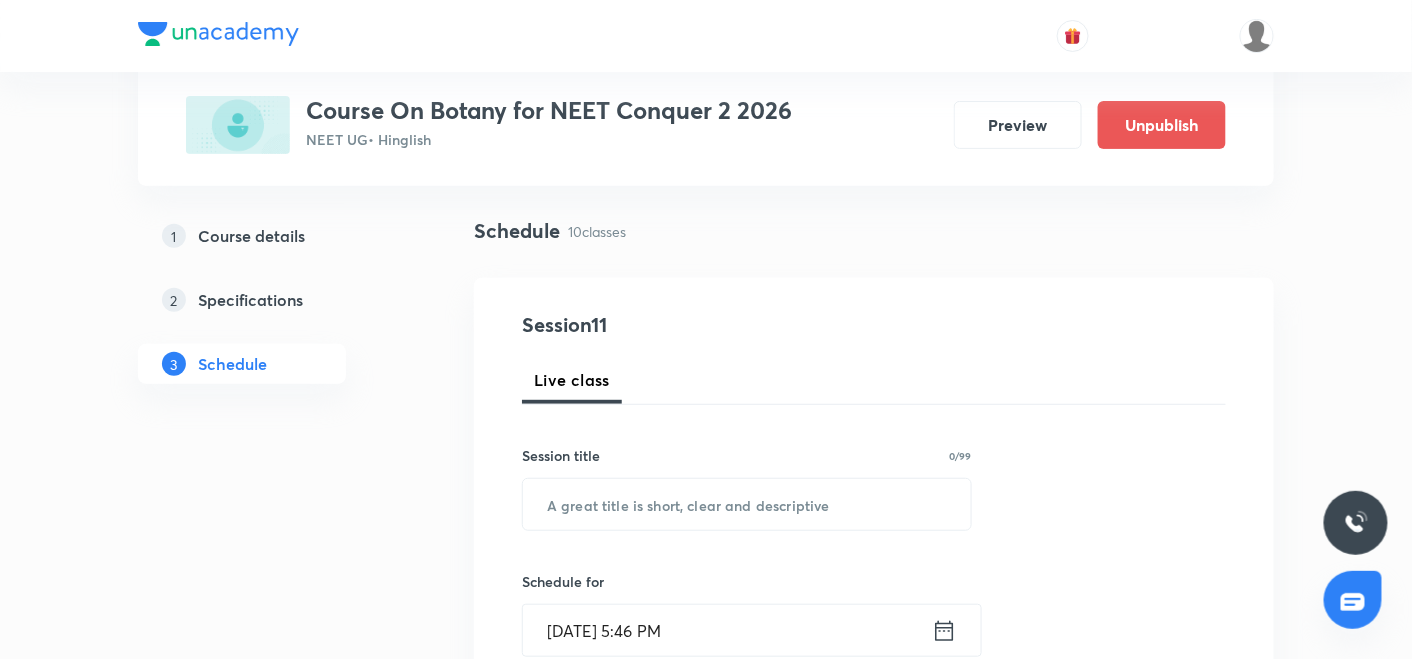 scroll, scrollTop: 0, scrollLeft: 0, axis: both 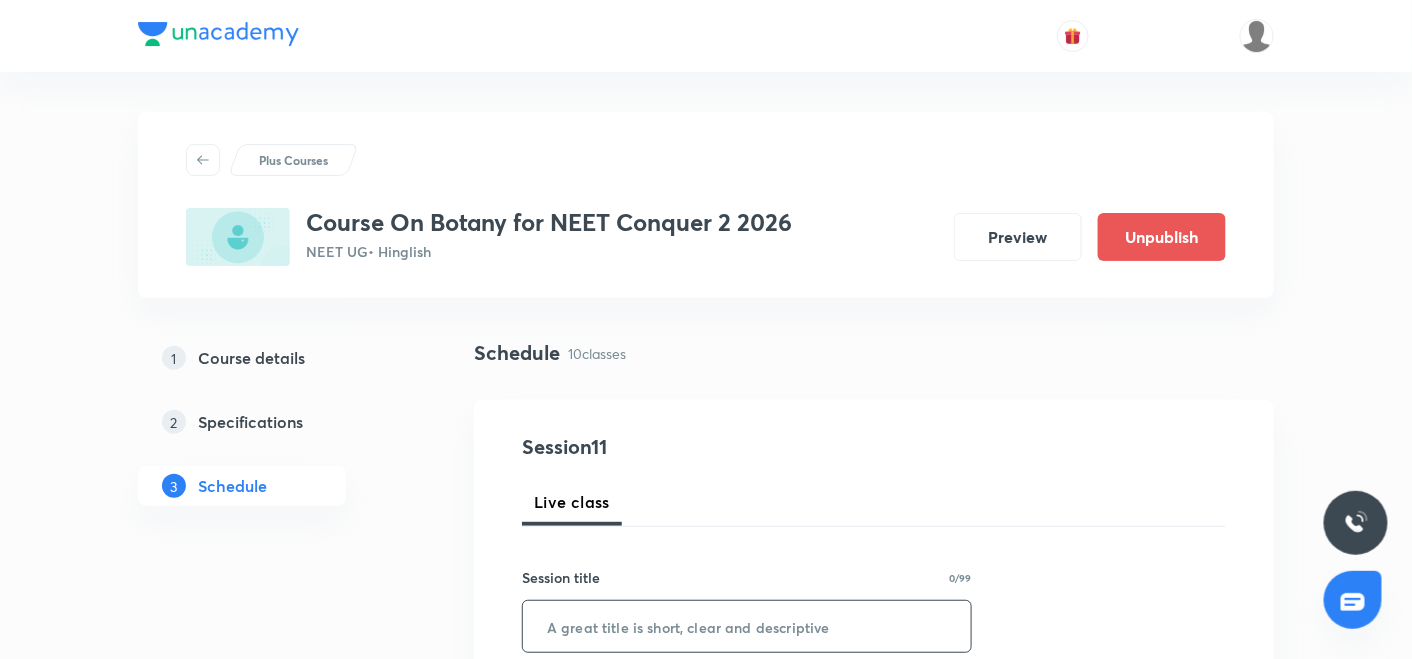 click at bounding box center [747, 626] 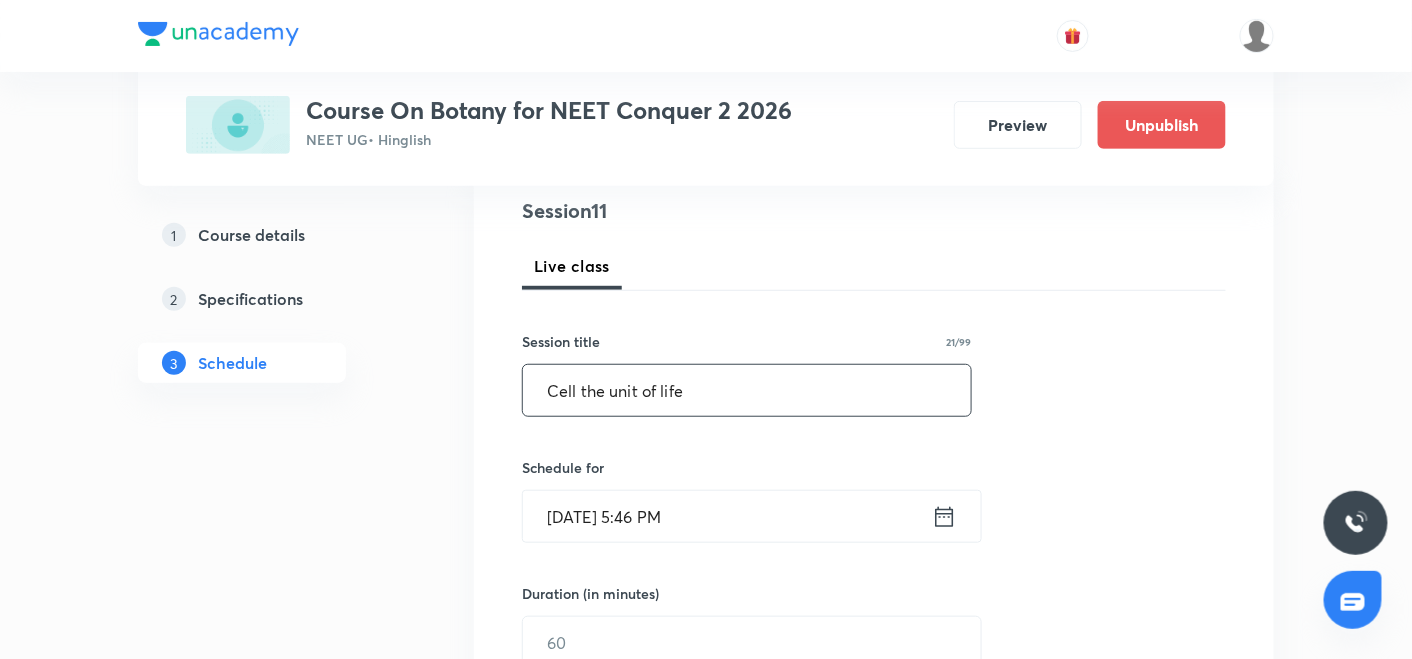 scroll, scrollTop: 237, scrollLeft: 0, axis: vertical 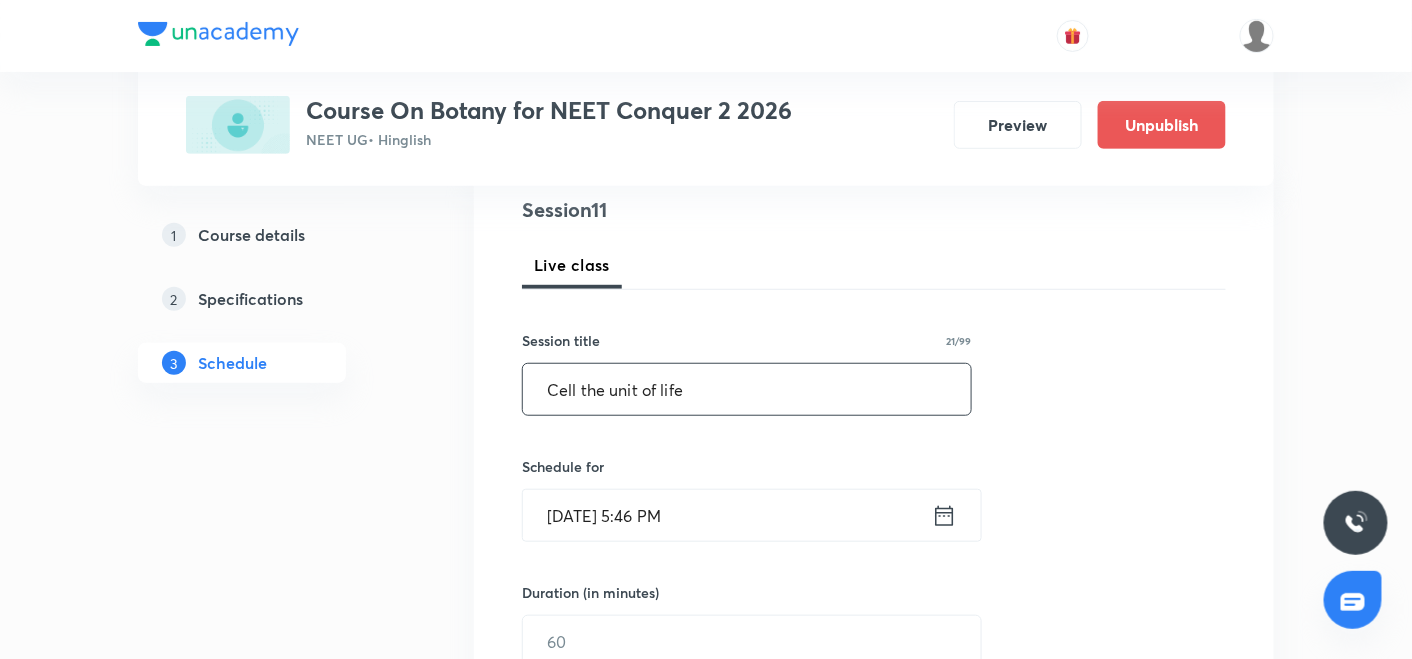type on "Cell the unit of life" 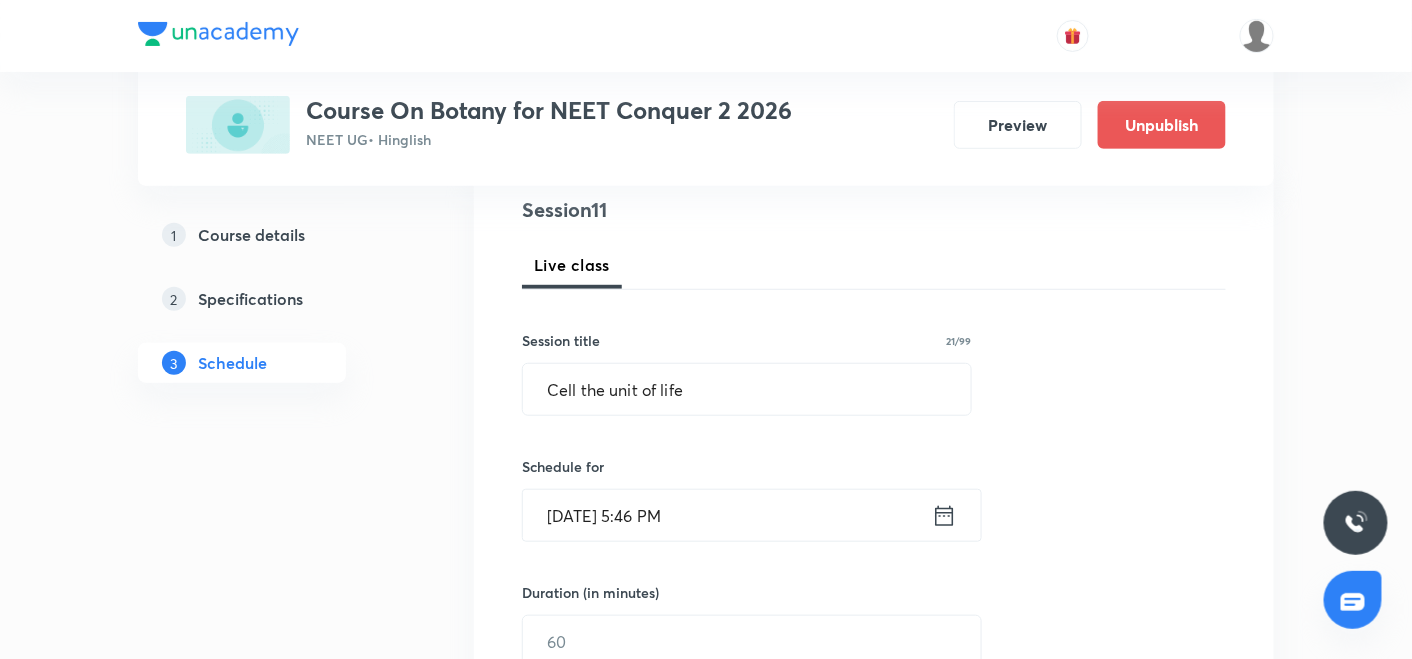 click 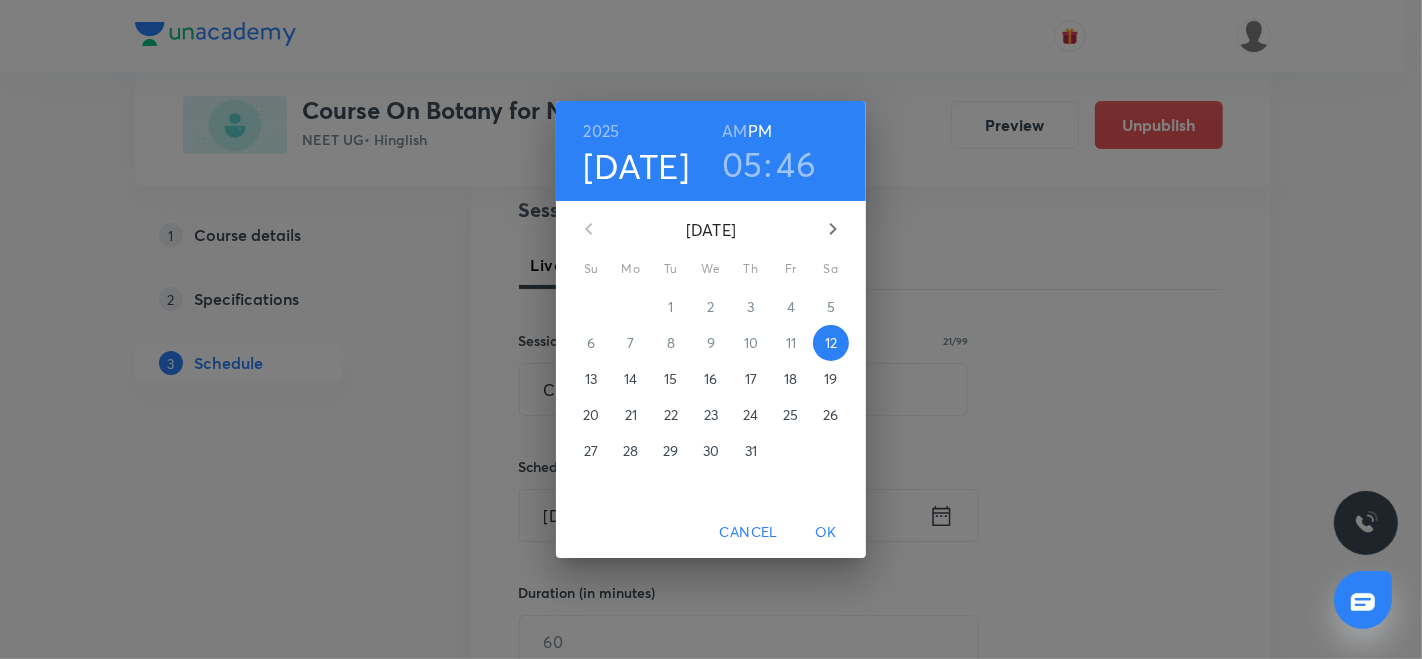 click on "17" at bounding box center [751, 379] 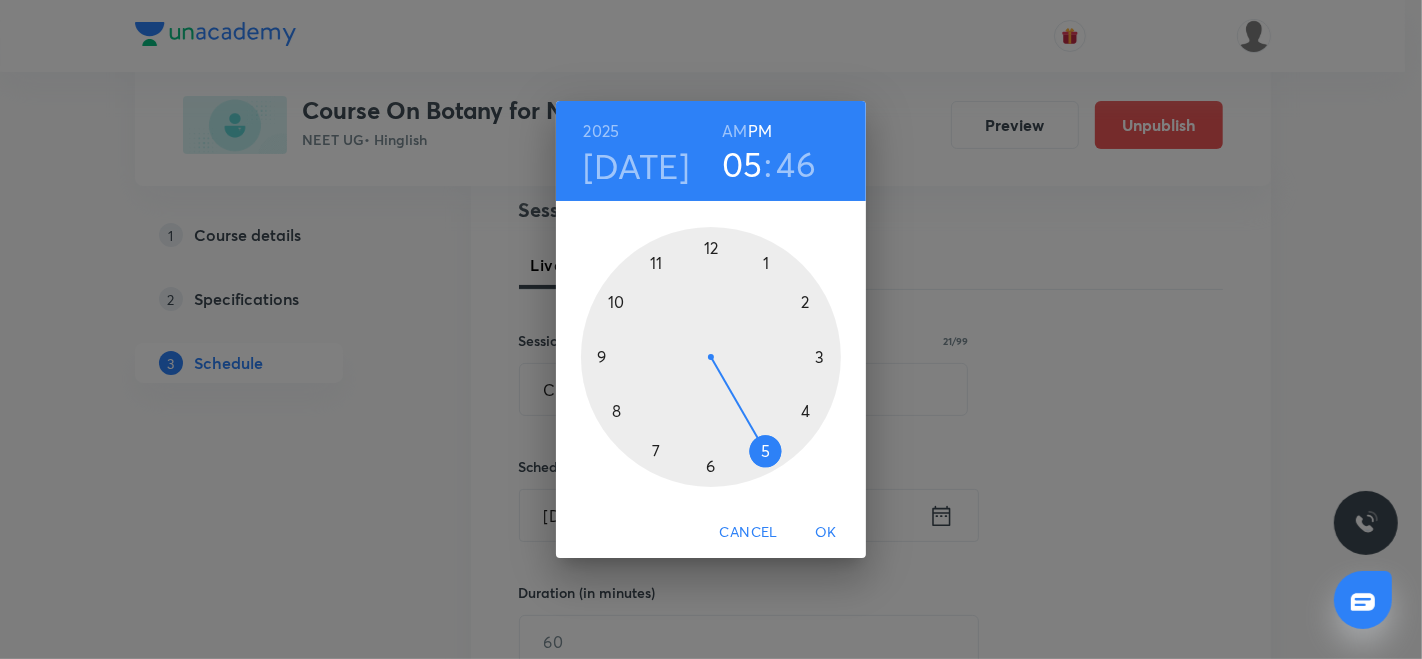 click at bounding box center [711, 357] 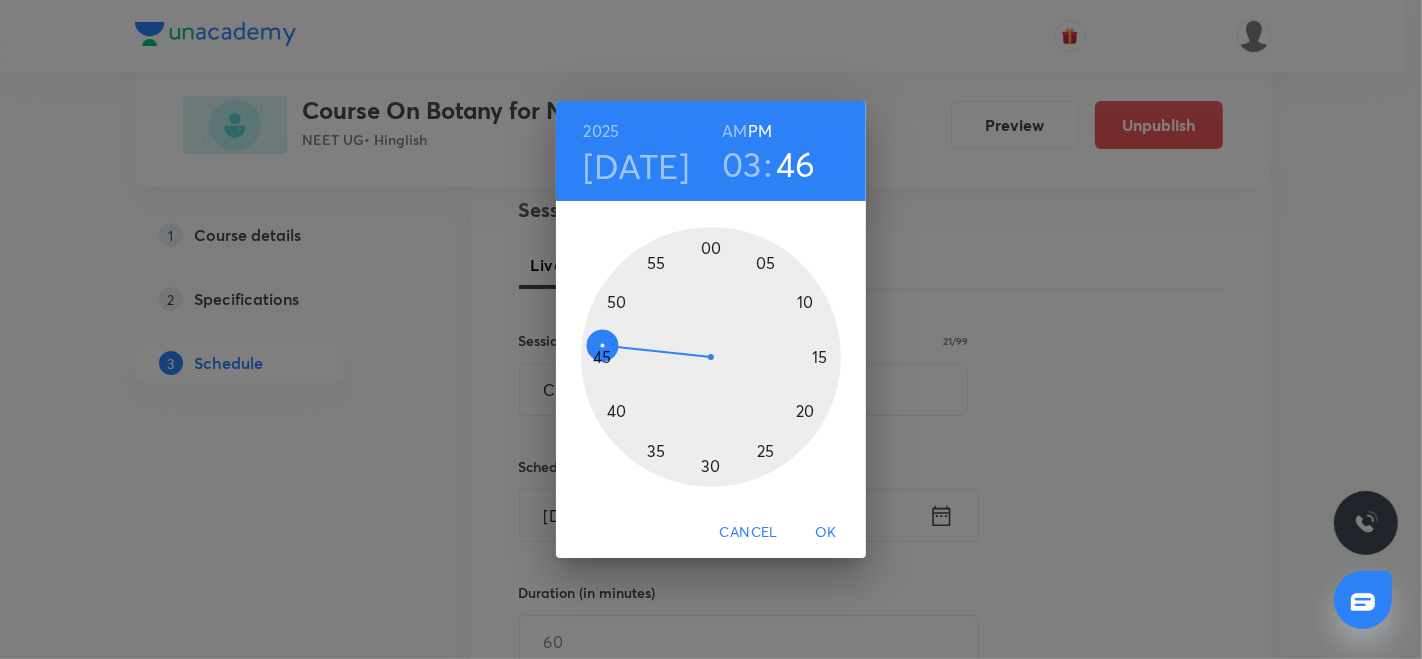 click at bounding box center [711, 357] 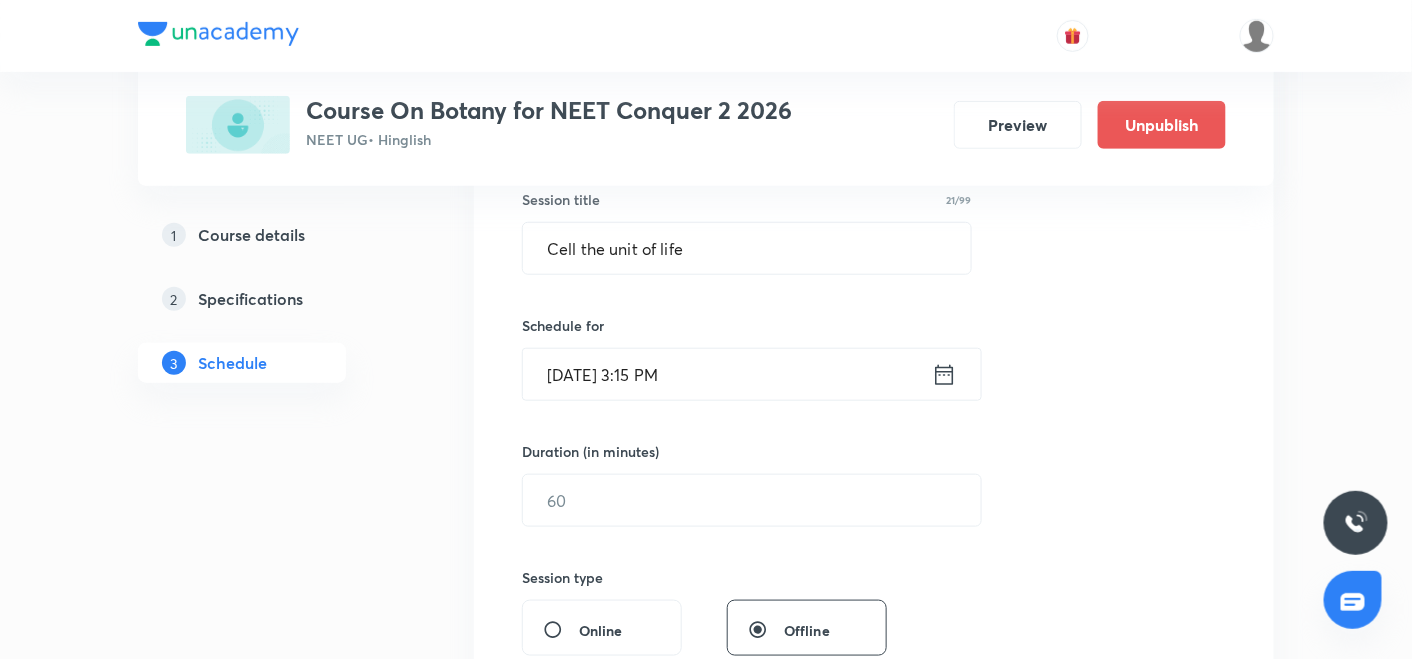 scroll, scrollTop: 385, scrollLeft: 0, axis: vertical 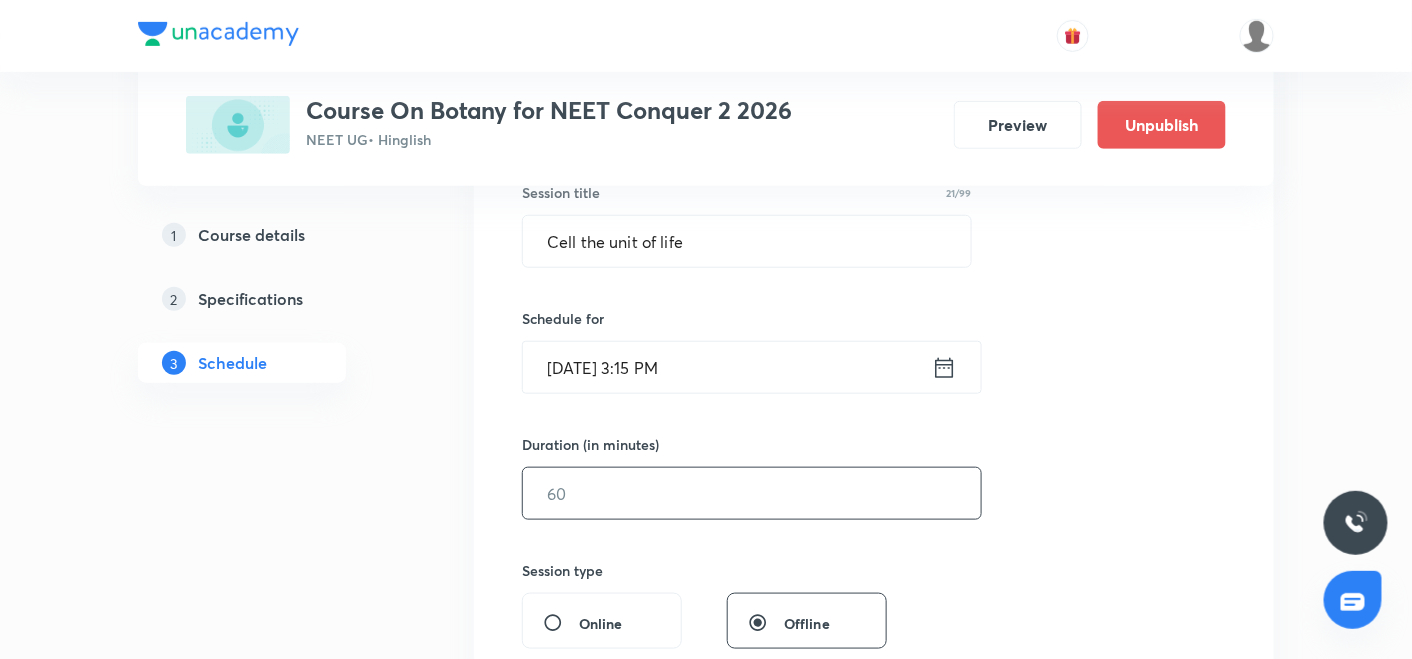 click at bounding box center (752, 493) 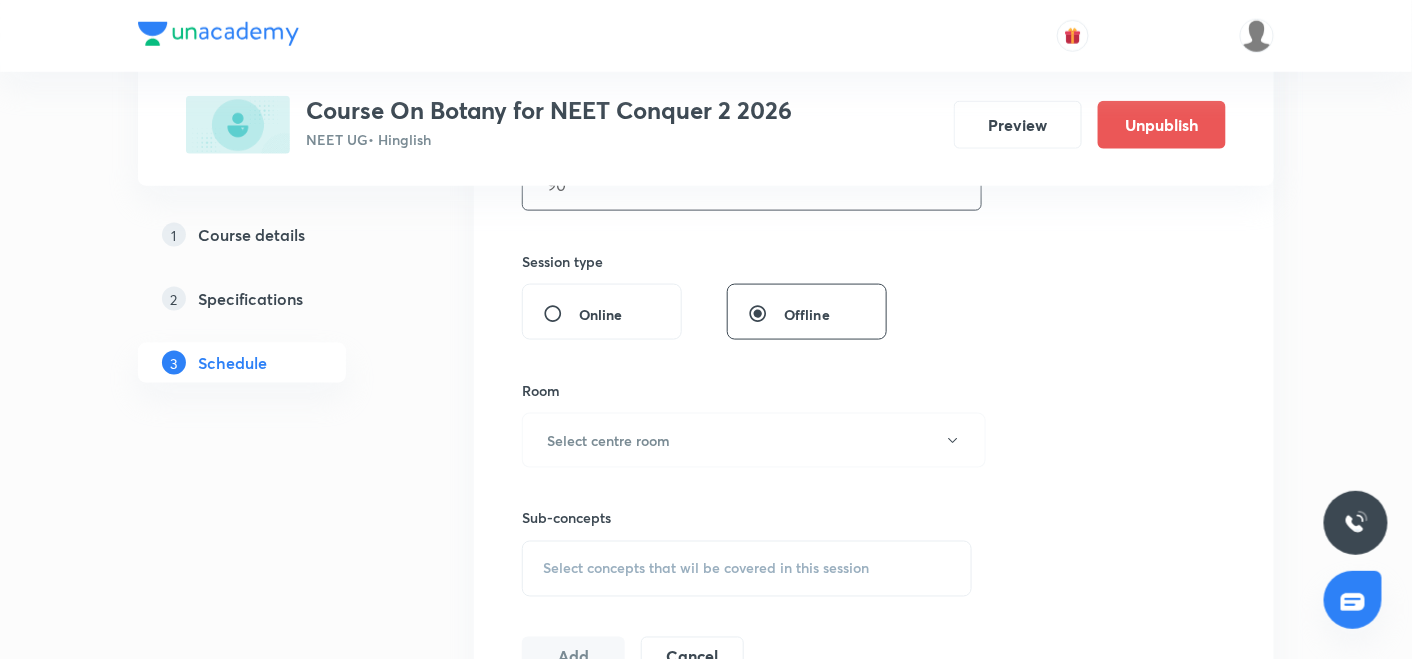 scroll, scrollTop: 703, scrollLeft: 0, axis: vertical 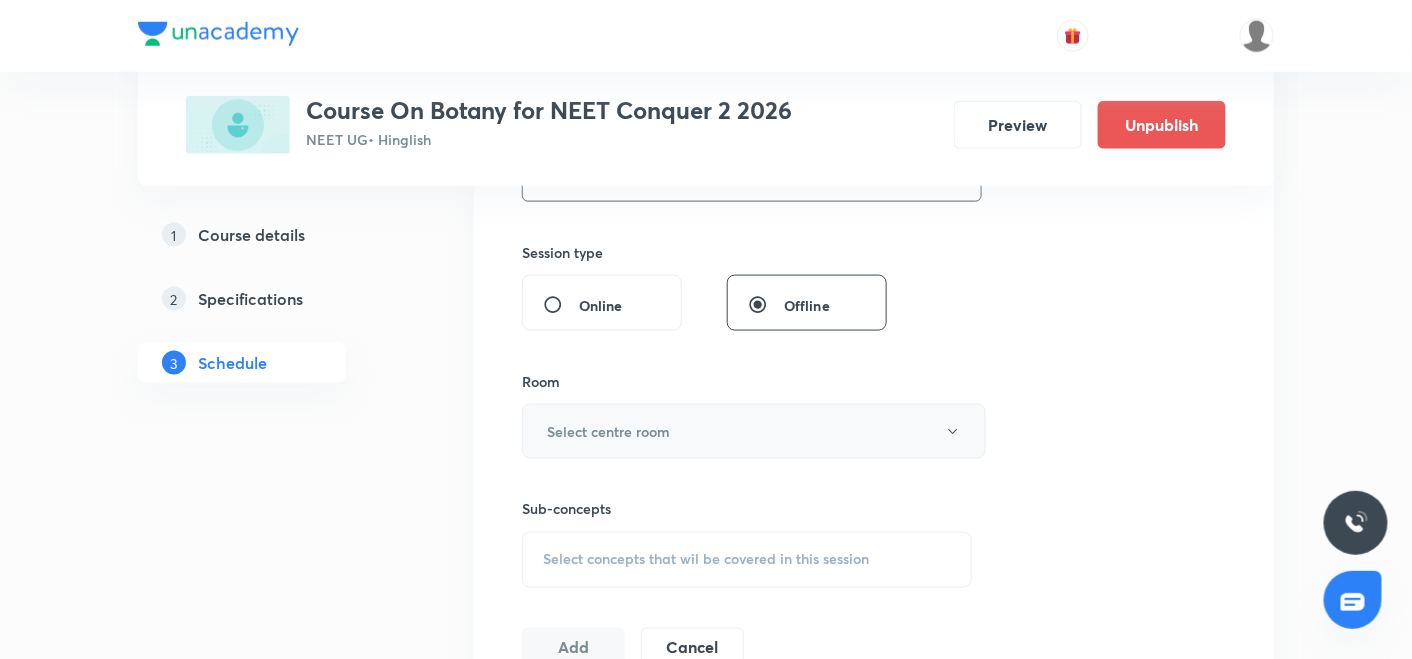 type on "90" 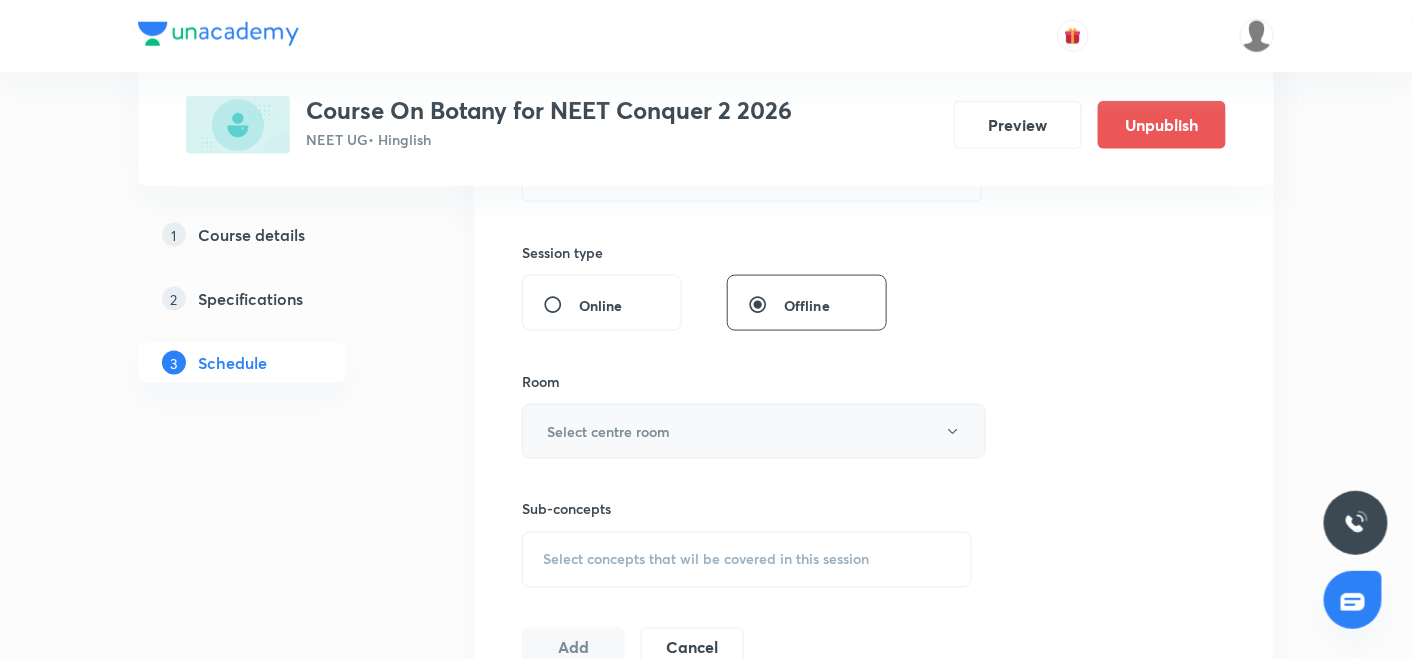 click on "Select centre room" at bounding box center [608, 431] 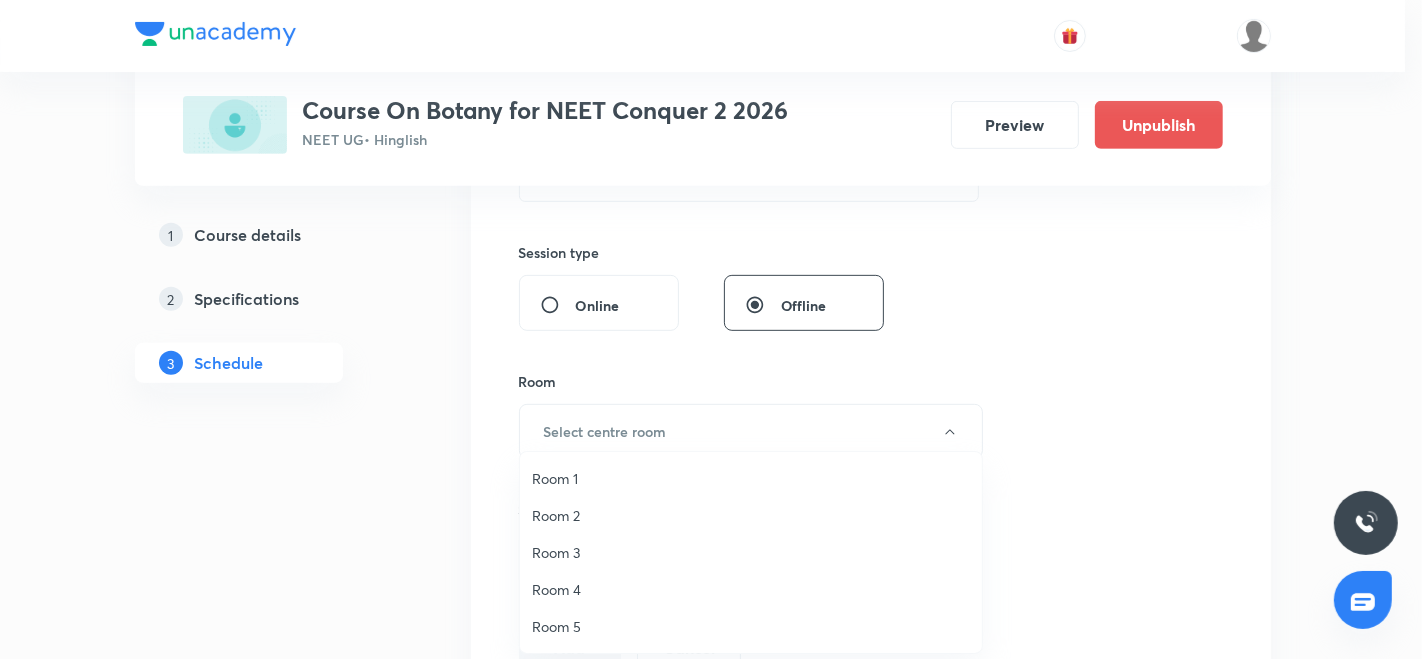 click on "Room 3" at bounding box center [751, 552] 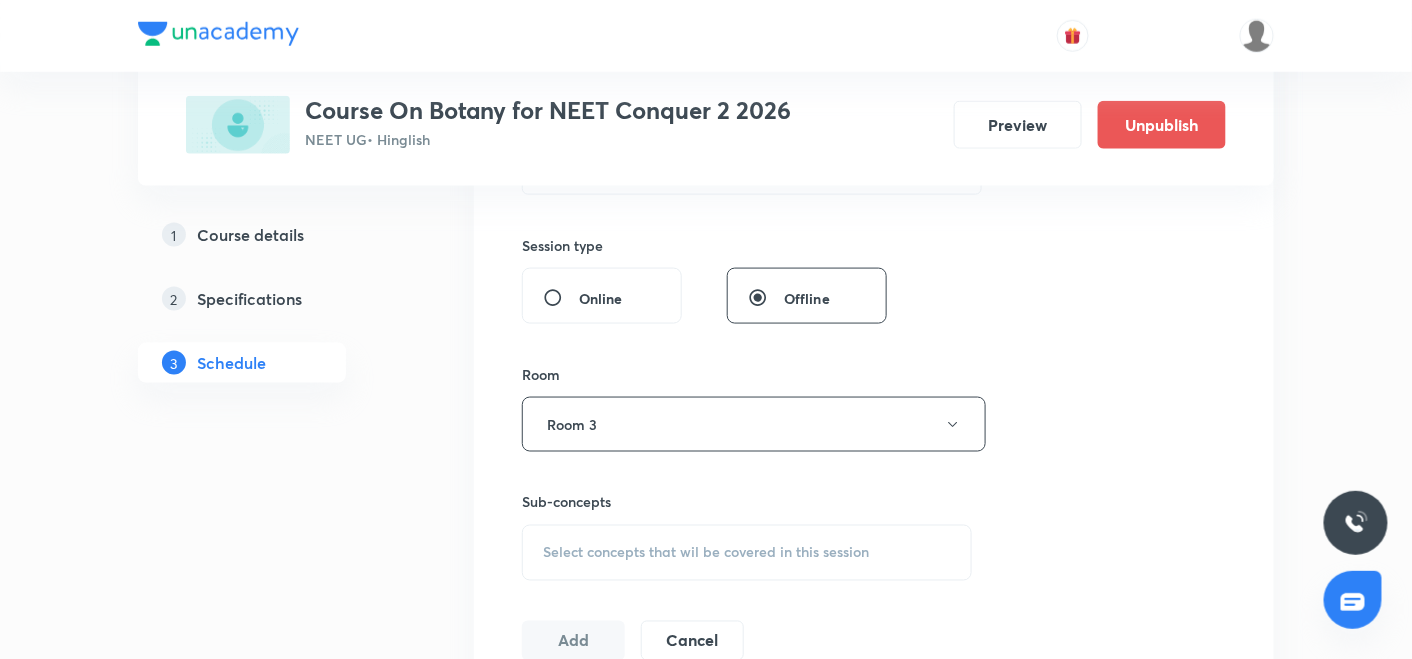 scroll, scrollTop: 718, scrollLeft: 0, axis: vertical 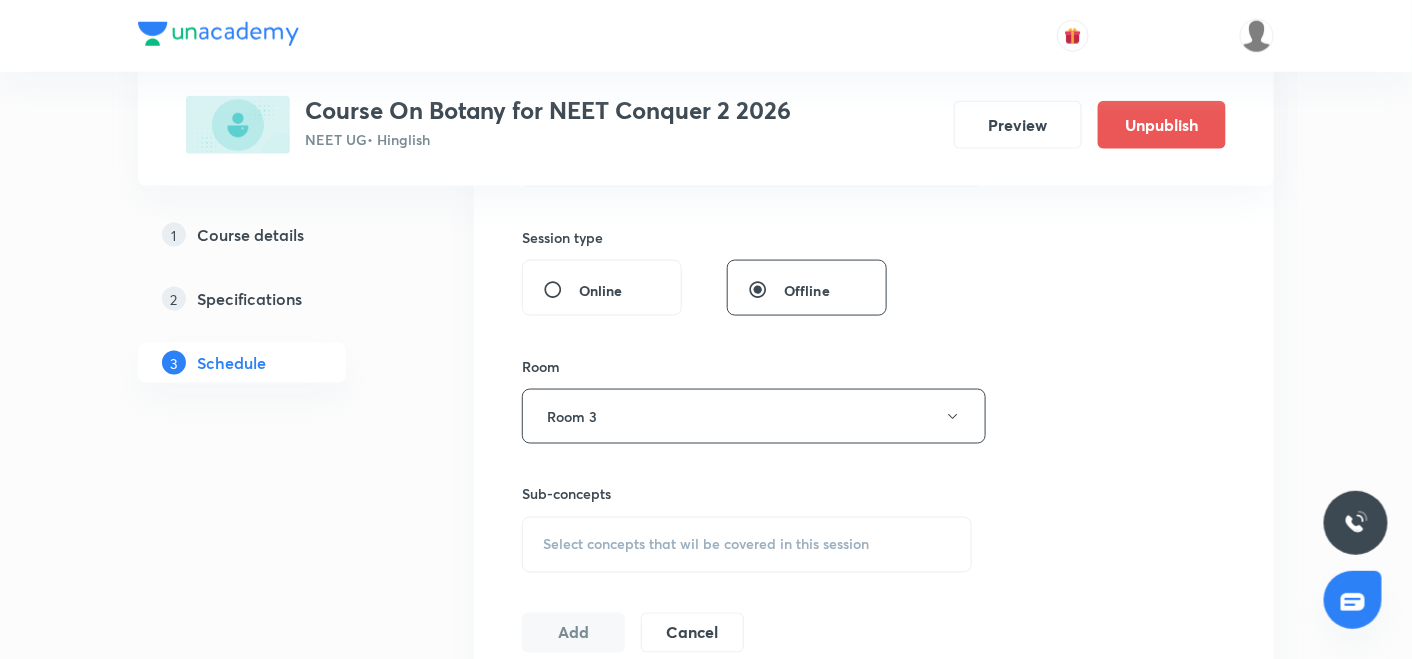 click on "Select concepts that wil be covered in this session" at bounding box center (706, 545) 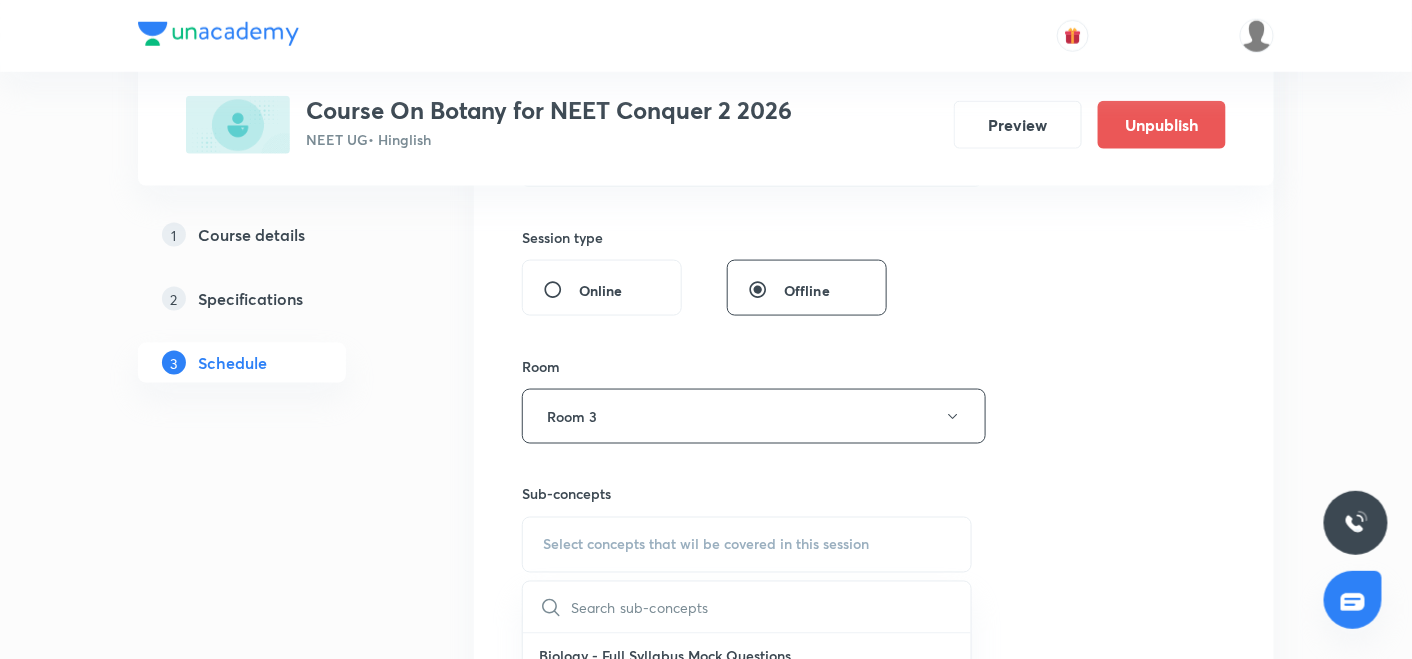 scroll, scrollTop: 840, scrollLeft: 0, axis: vertical 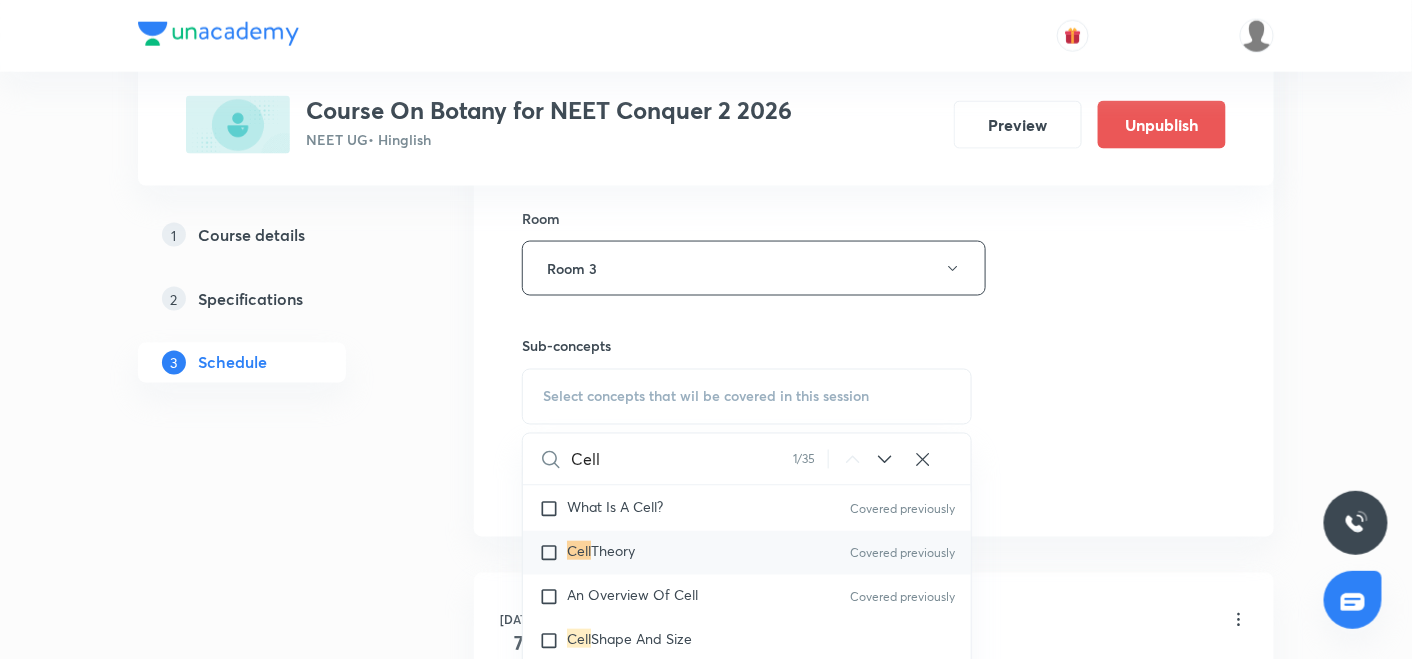 type on "Cell" 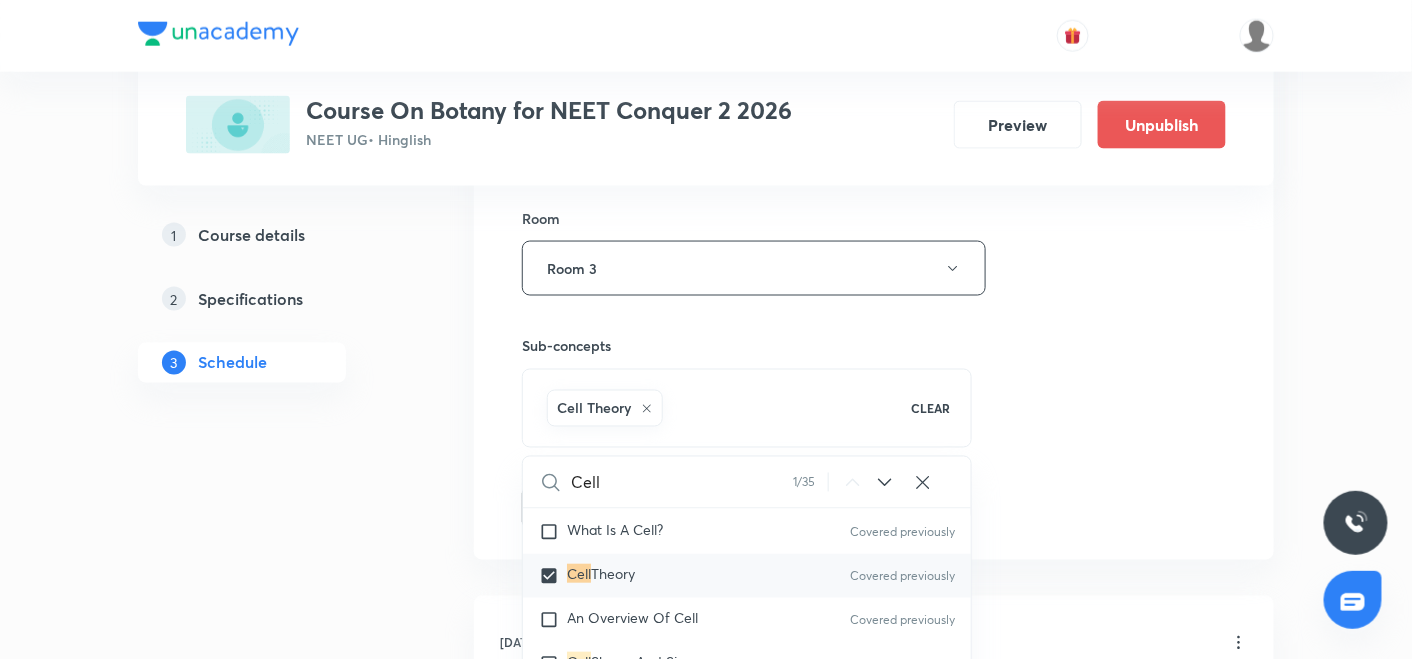 click on "Session  11 Live class Session title 21/99 Cell the unit of life ​ Schedule for Jul 17, 2025, 3:15 PM ​ Duration (in minutes) 90 ​   Session type Online Offline Room Room 3 Sub-concepts Cell Theory CLEAR Cell 1 / 35 ​ Biology - Full Syllabus Mock Questions Biology - Full Syllabus Mock Questions Practice questions Practice Questions Biology Previous Year Questions Maths Previous Year Questions Living World What Is Living? Covered previously Diversity In The Living World Systematics Types Of Taxonomy Fundamental Components Of Taxonomy Taxonomic Categories Taxonomical Aids The Three Domains Of Life Biological Nomenclature  Biological Classification System Of Classification Kingdom Monera Kingdom Protista Kingdom Fungi Kingdom Plantae Kingdom Animalia Linchens Mycorrhiza Virus Prions Viroids Plant Kingdom Algae Bryophytes Pteridophytes Gymnosperms Angiosperms Animal Kingdom Basics Of Classification Classification Of Animals Animal Kingdom Animal Diversity Animal Diversity Morphology - Flowering Plants ER" at bounding box center [874, 47] 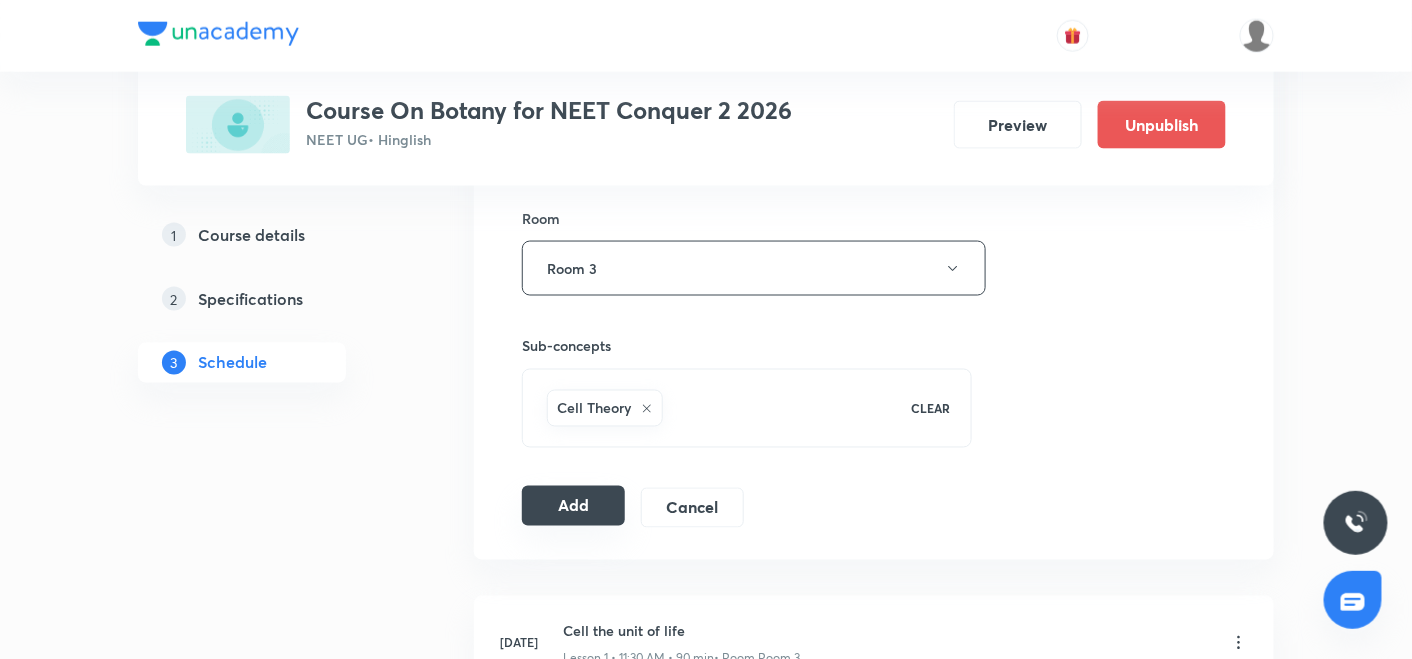 click on "Add" at bounding box center (573, 506) 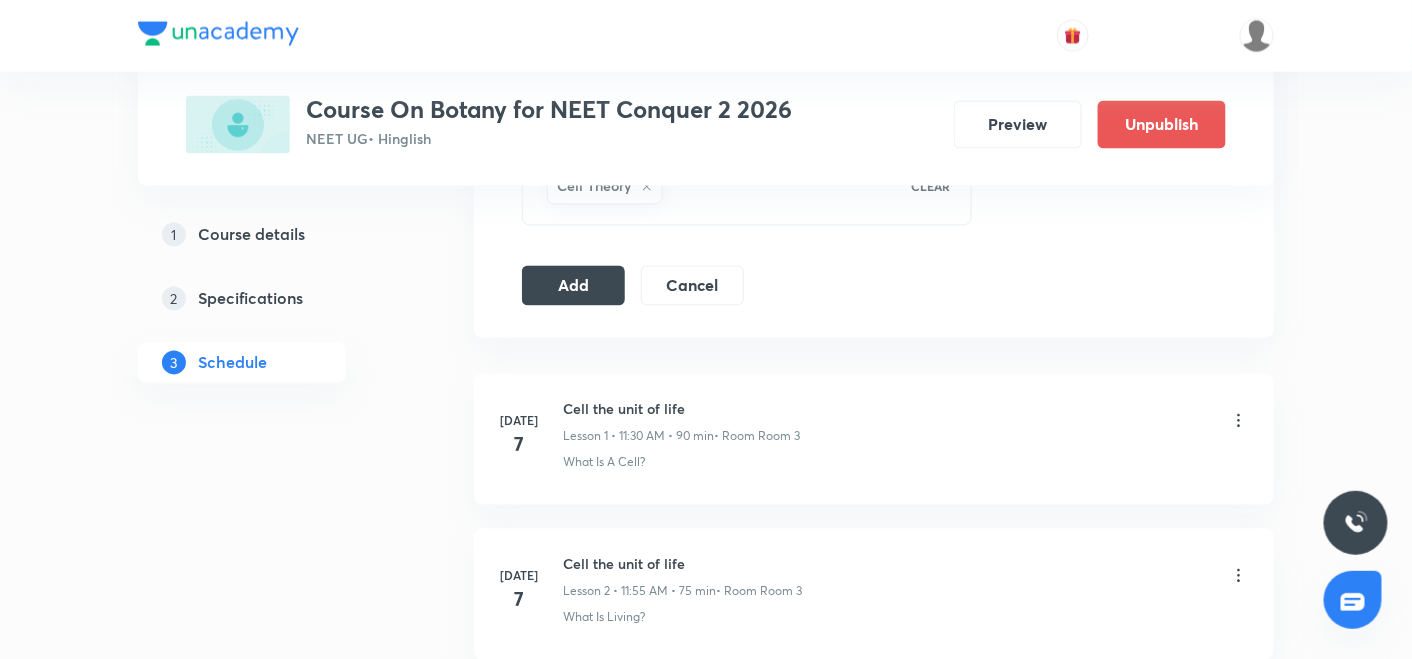 scroll, scrollTop: 1088, scrollLeft: 0, axis: vertical 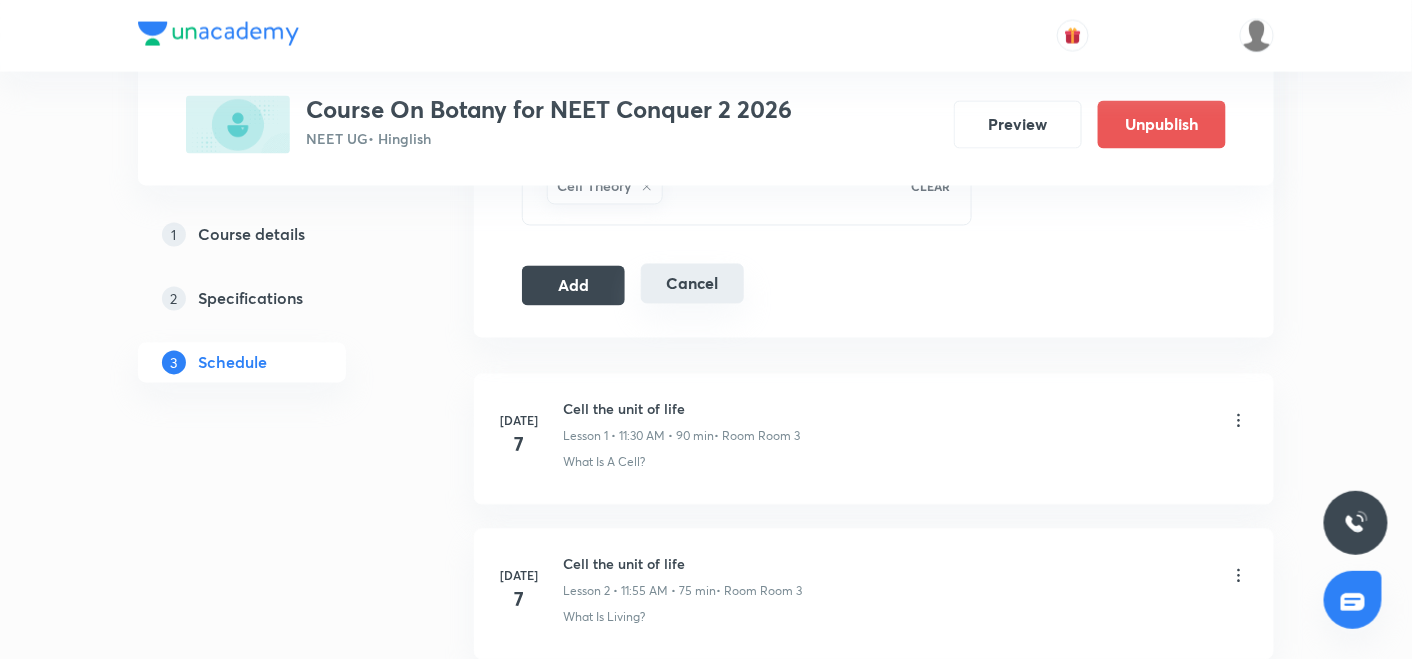 click on "Cancel" at bounding box center (692, 284) 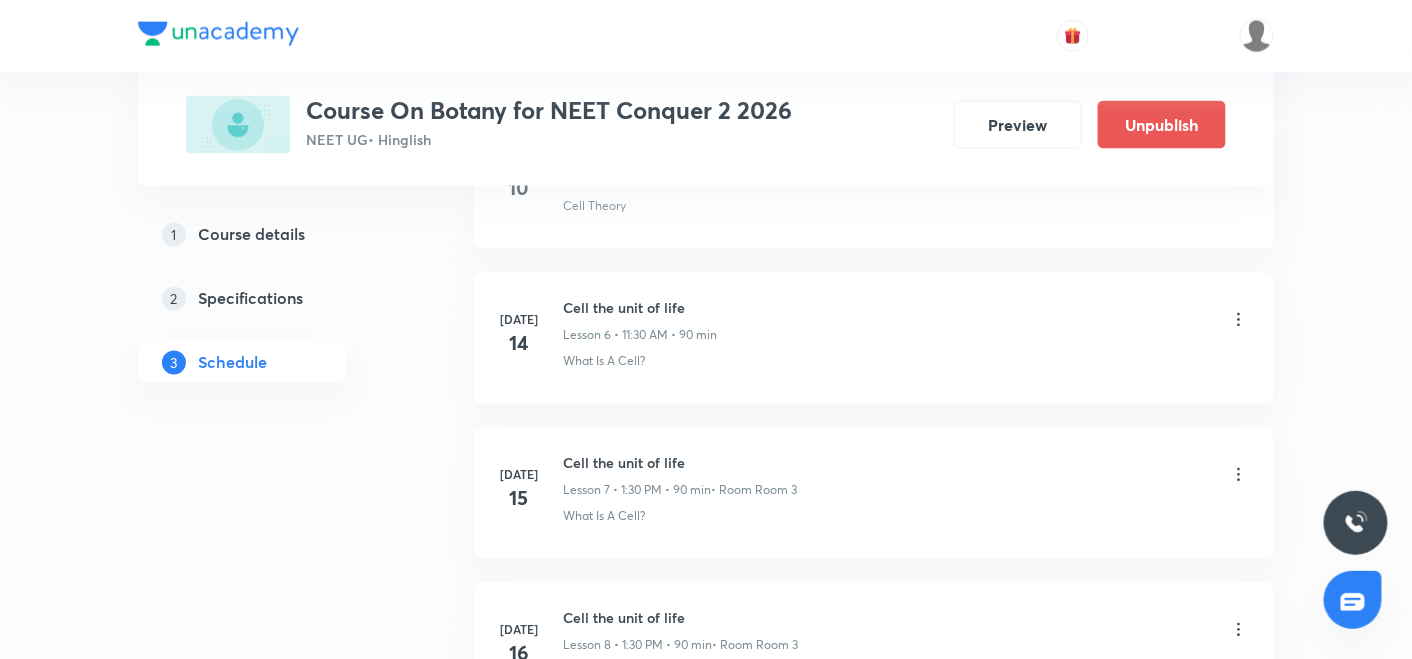 scroll, scrollTop: 1020, scrollLeft: 0, axis: vertical 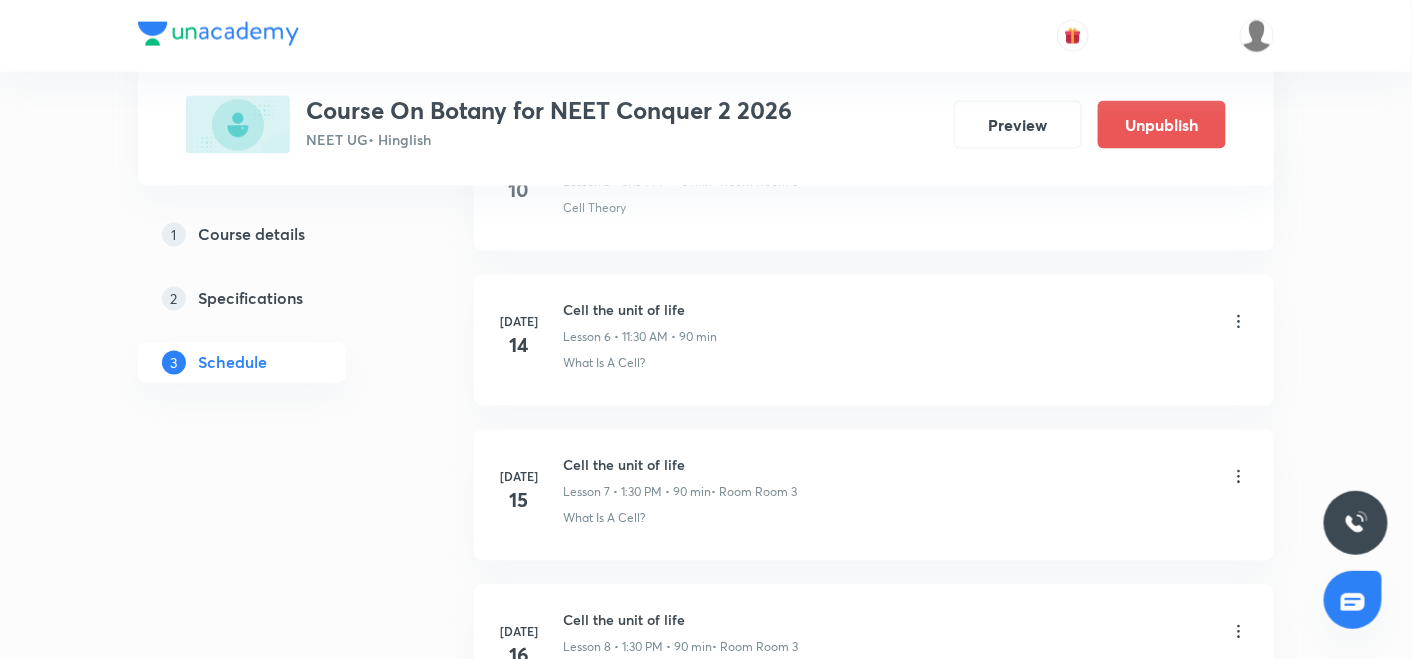 click 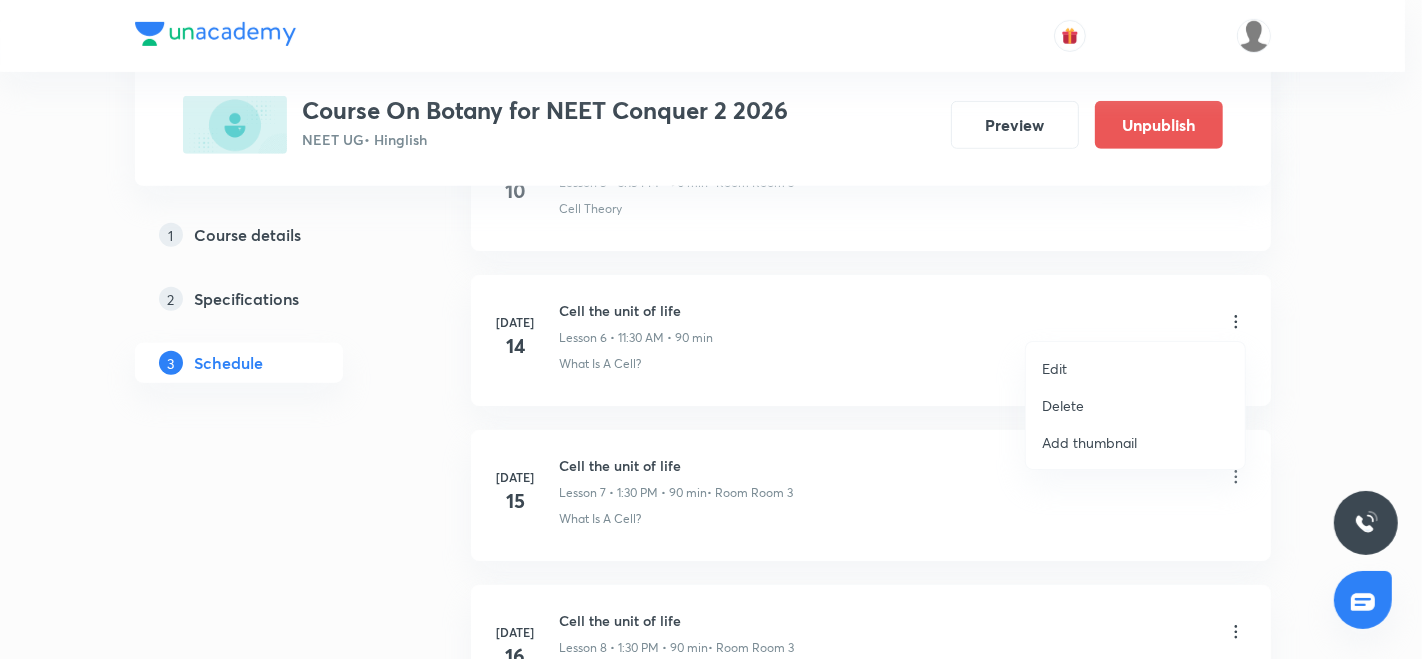 click on "Edit" at bounding box center (1054, 368) 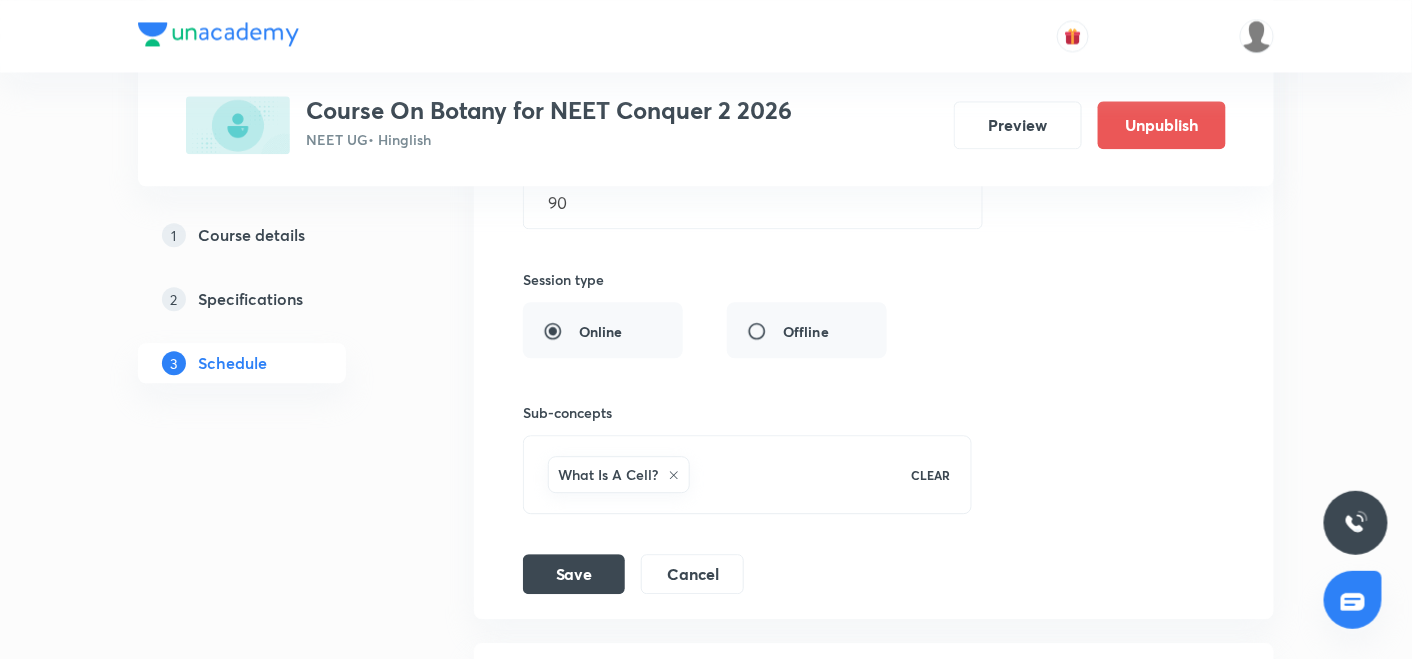 scroll, scrollTop: 1509, scrollLeft: 0, axis: vertical 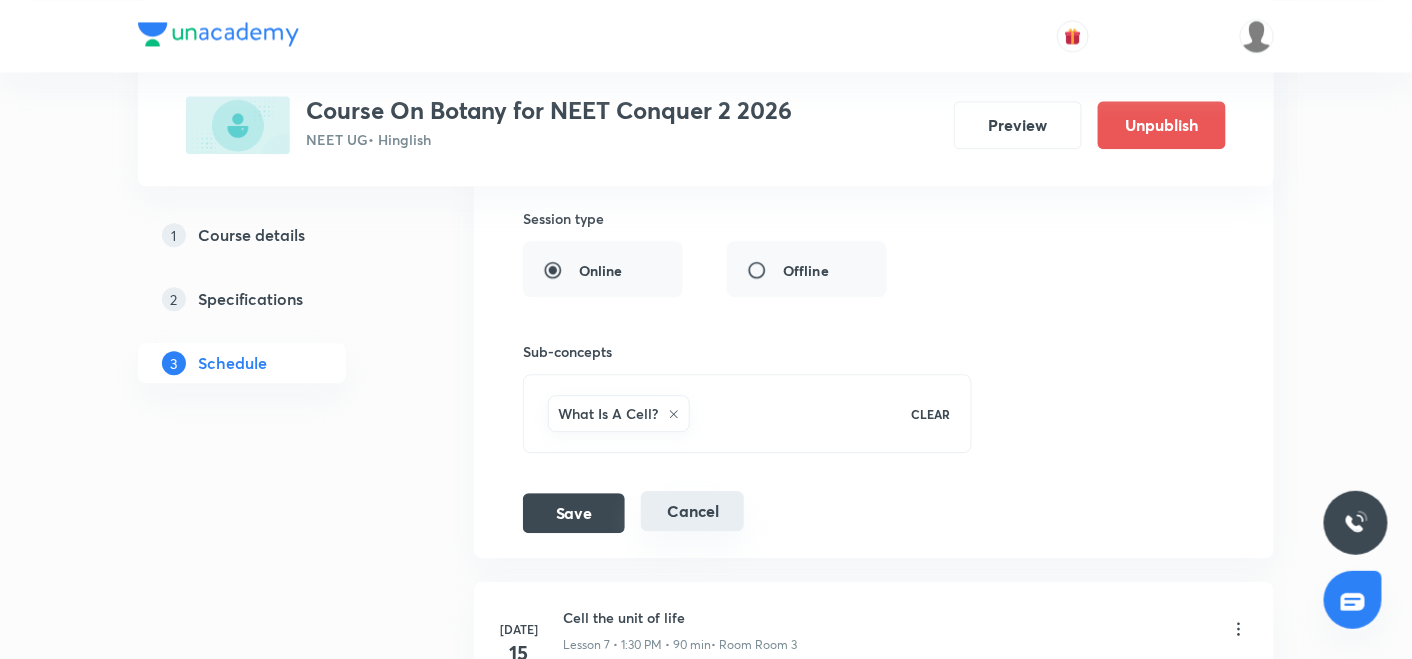 click on "Cancel" at bounding box center [692, 511] 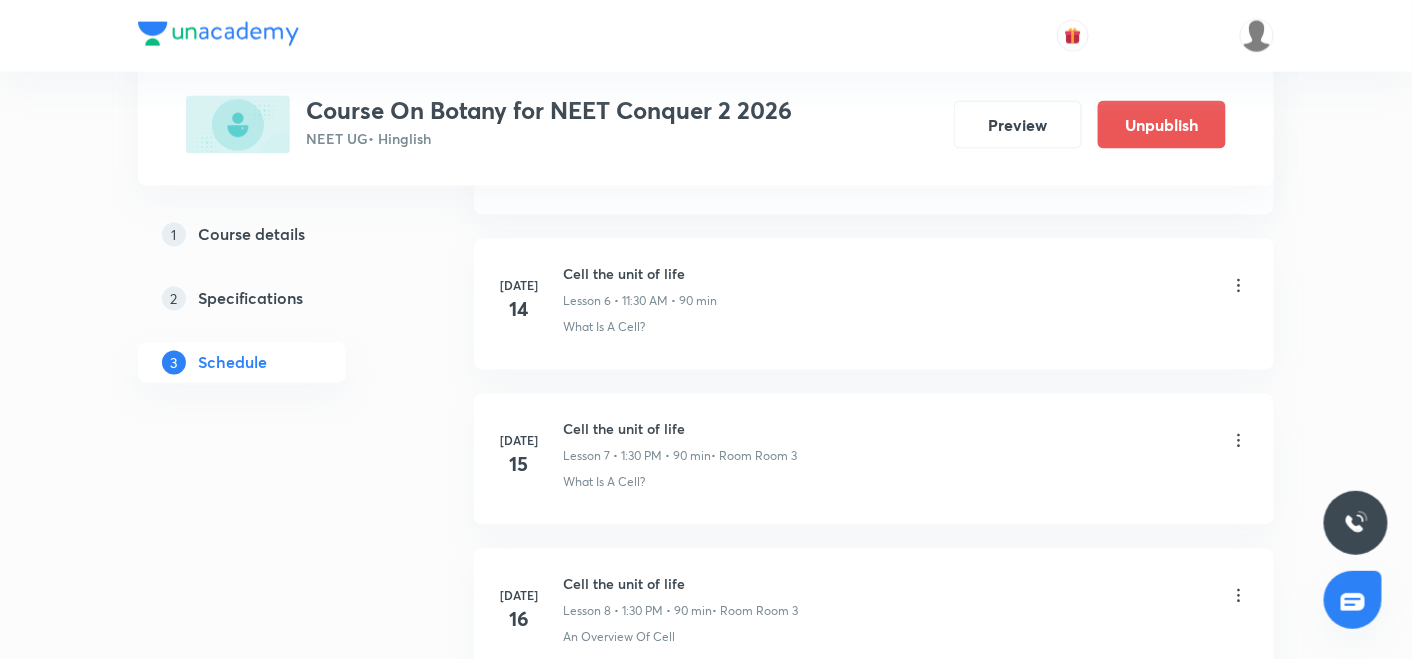 scroll, scrollTop: 1054, scrollLeft: 0, axis: vertical 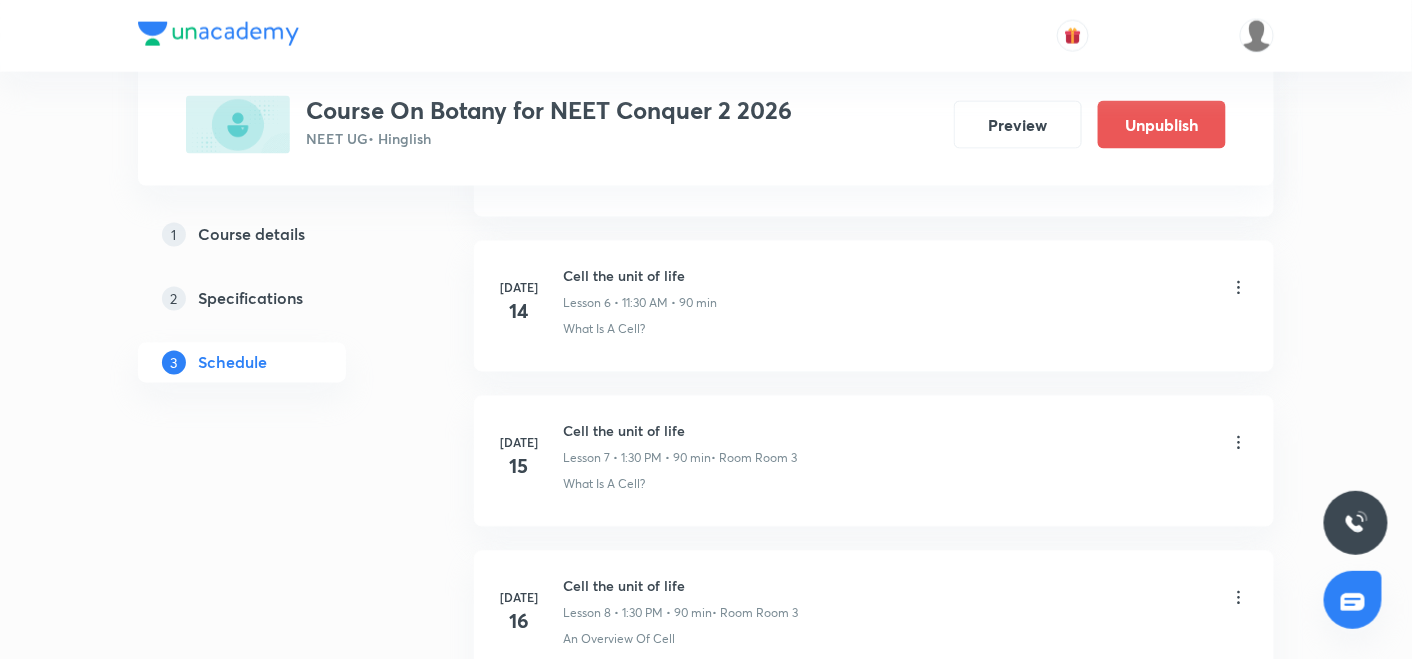 click on "• Room Room 3" at bounding box center (754, 459) 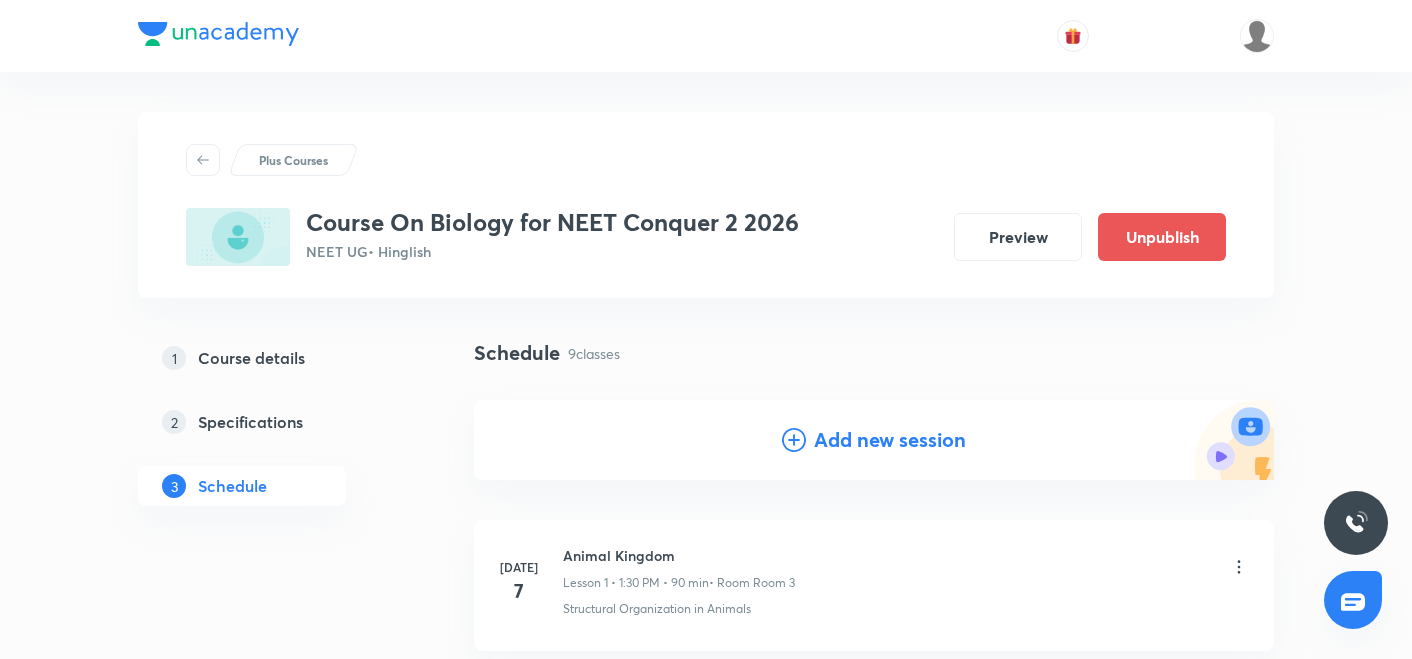 scroll, scrollTop: 328, scrollLeft: 0, axis: vertical 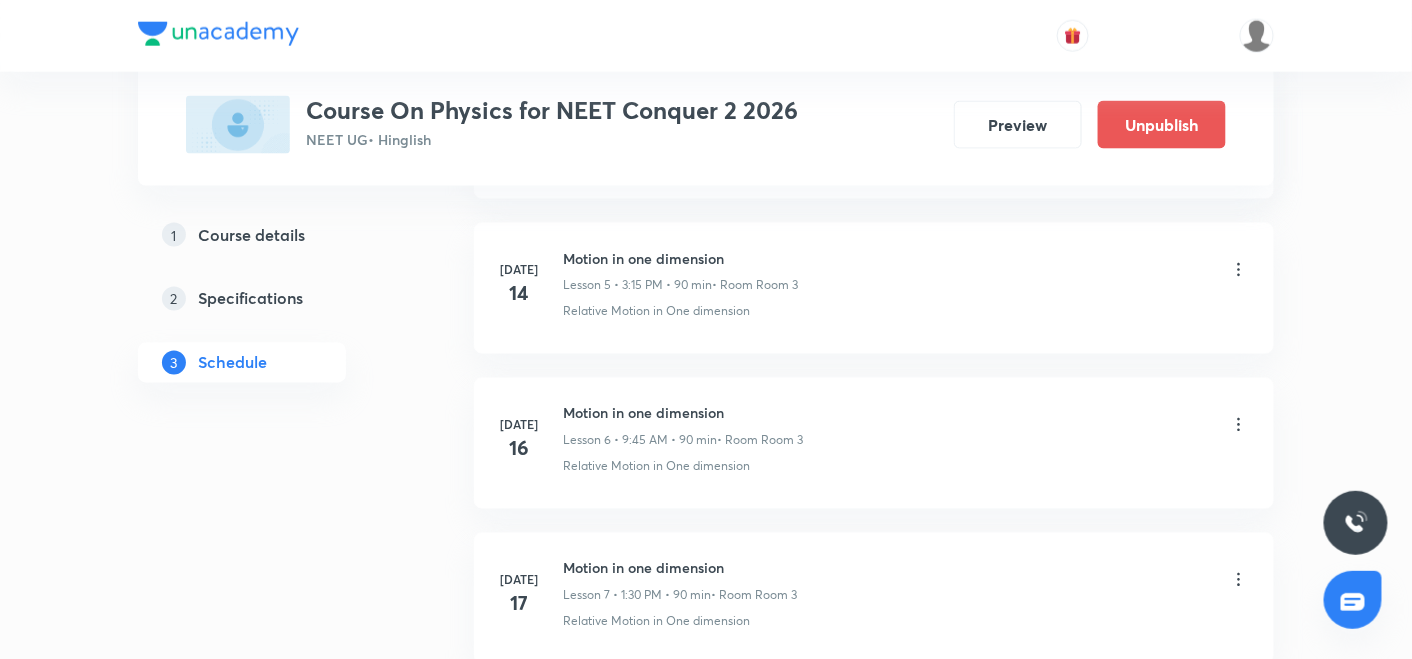 drag, startPoint x: 771, startPoint y: 464, endPoint x: 757, endPoint y: 480, distance: 21.260292 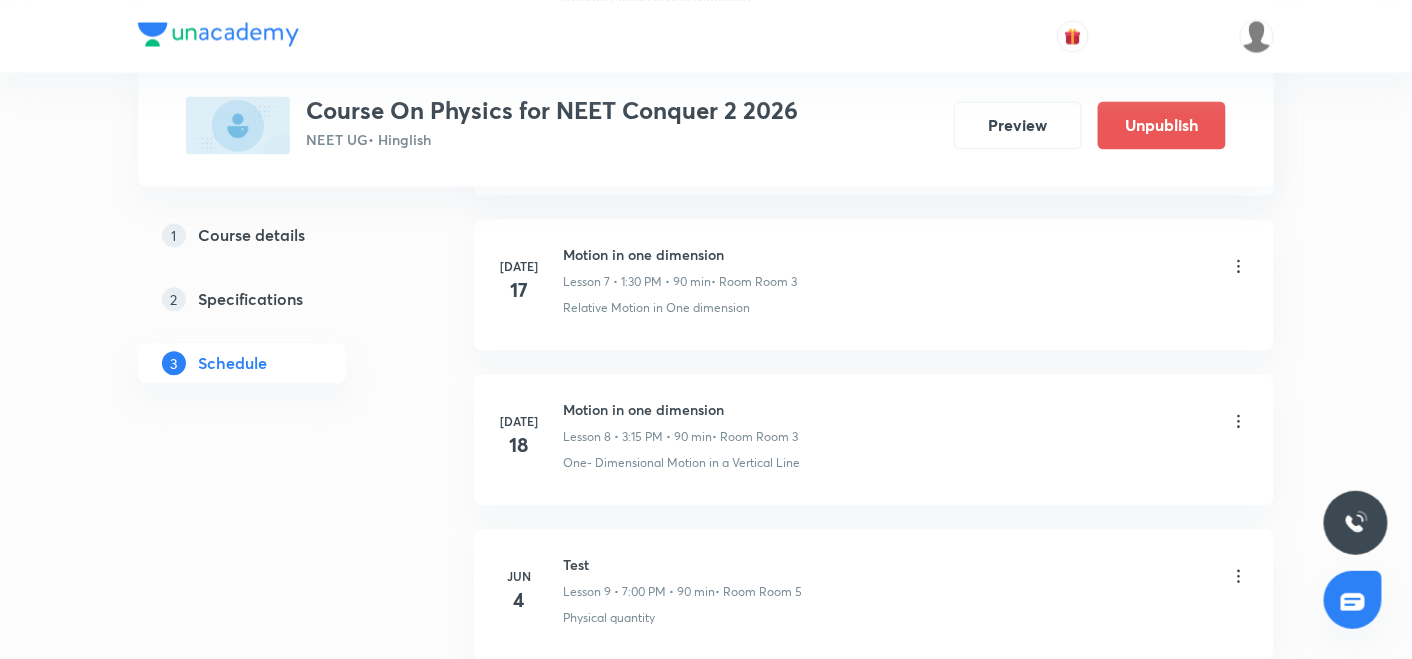 scroll, scrollTop: 1276, scrollLeft: 0, axis: vertical 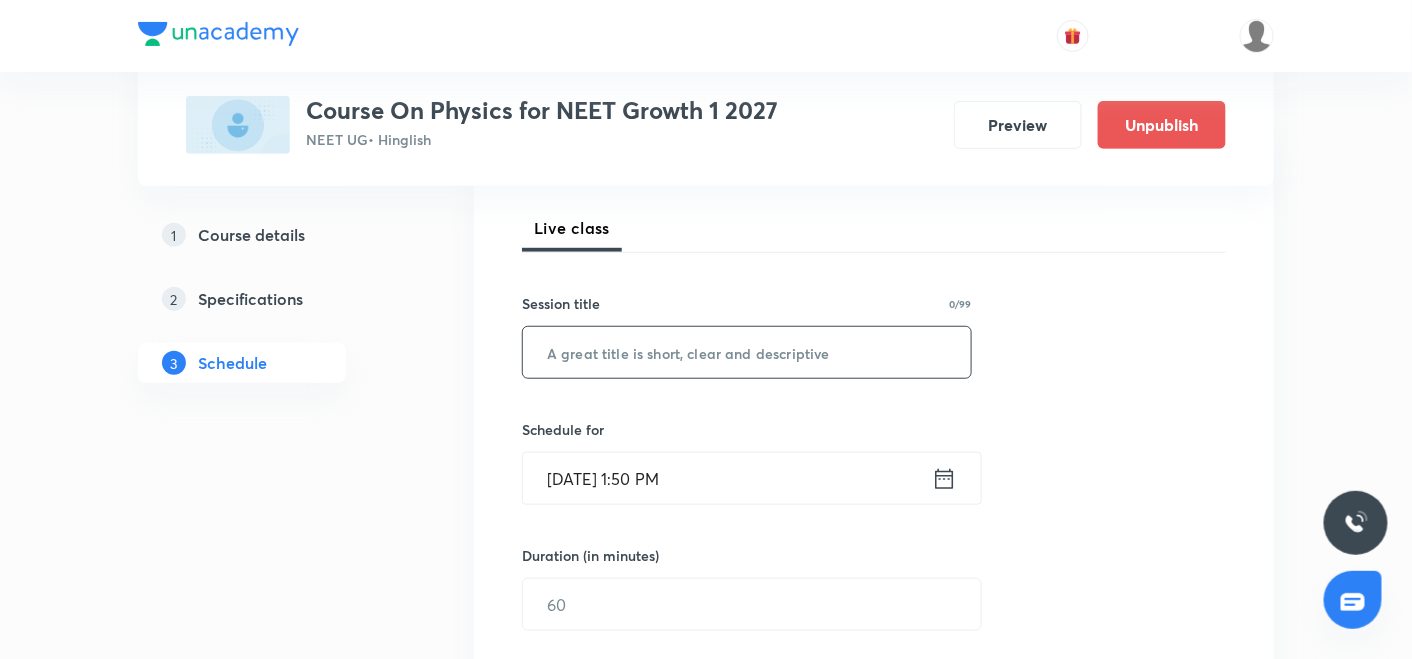 click at bounding box center (747, 352) 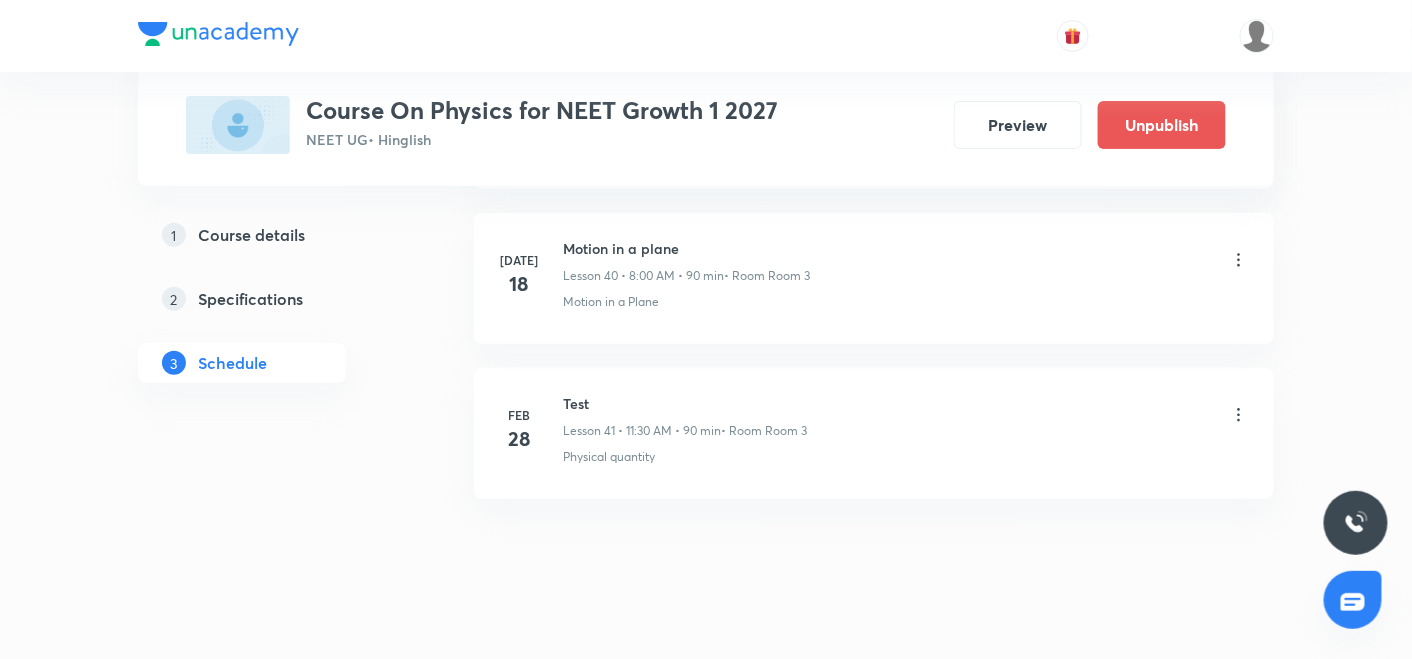 scroll, scrollTop: 7273, scrollLeft: 0, axis: vertical 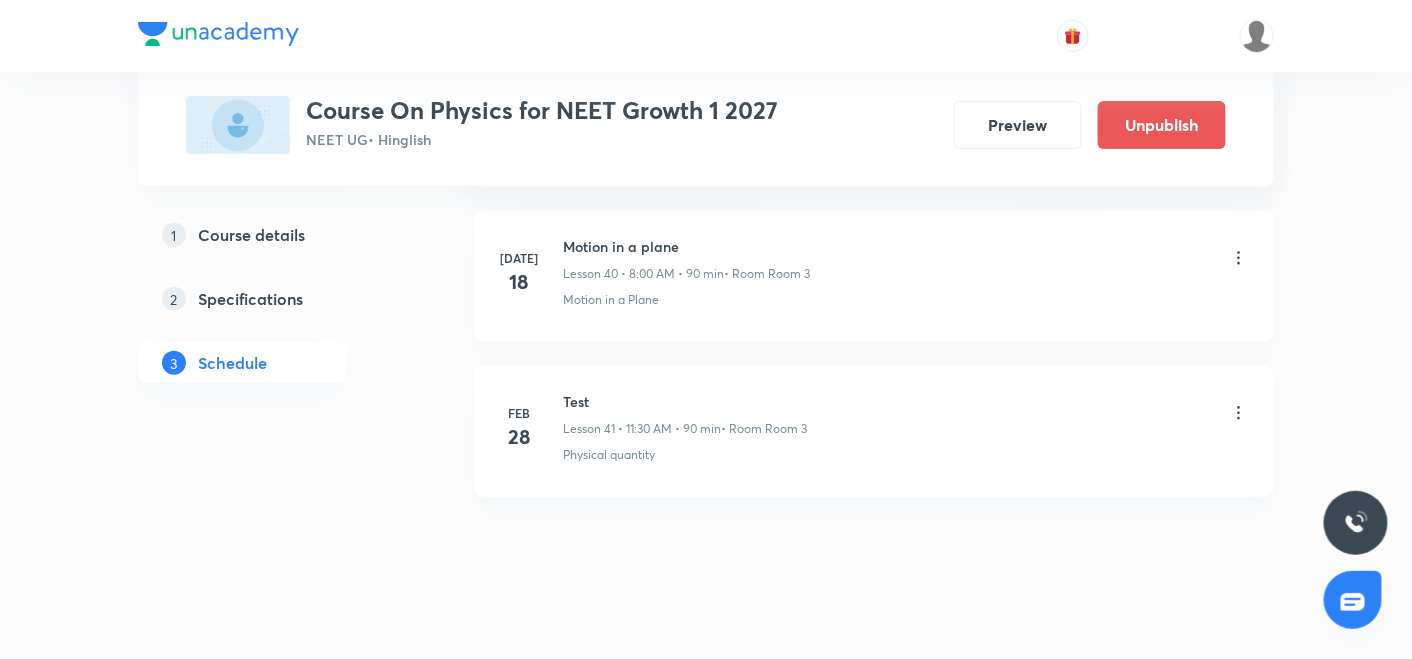 click on "[DATE] Basic Mathematics 1 Lesson 1 • 1:30 PM • 90 min  • Room Room 3 Physical quantity [DATE] Basic Mathematics 2 Lesson 2 • 8:00 AM • 90 min  • Room Room 3 Physical quantity [DATE] Basic Mathematics 3 Lesson 3 • 11:30 AM • 90 min  • Room Room 3 Physical quantity [DATE] Basic Mathematics 4 Lesson 4 • 8:00 AM • 90 min  • Room Room 3 Physical quantity [DATE] Basic Mathematics 5 Lesson 5 • 9:45 AM • 90 min  • Room Room 3 Physical quantity [DATE] Basic Mathematics 6 Lesson 6 • 8:00 AM • 90 min  • Room Room 3 Physical quantity [DATE] Basic Mathematics 7 Lesson 7 • 11:30 AM • 90 min  • Room Room 3 Physical quantity [DATE] Basic Mathematics 8 Lesson 8 • 8:00 AM • 90 min  • Room Room 3 Physical quantity [DATE] Basic Mathematics 9 Lesson 9 • 8:00 AM • 90 min  • Room Room 3 Physical quantity [DATE] Basic Mathematics 10 Lesson 10 • 1:30 PM • 90 min  • Room Room 3 Physical quantity [DATE] Basic Mathematics 8 Lesson 11 • 8:00 AM • 90 min [DATE] [DATE]" at bounding box center [874, -2661] 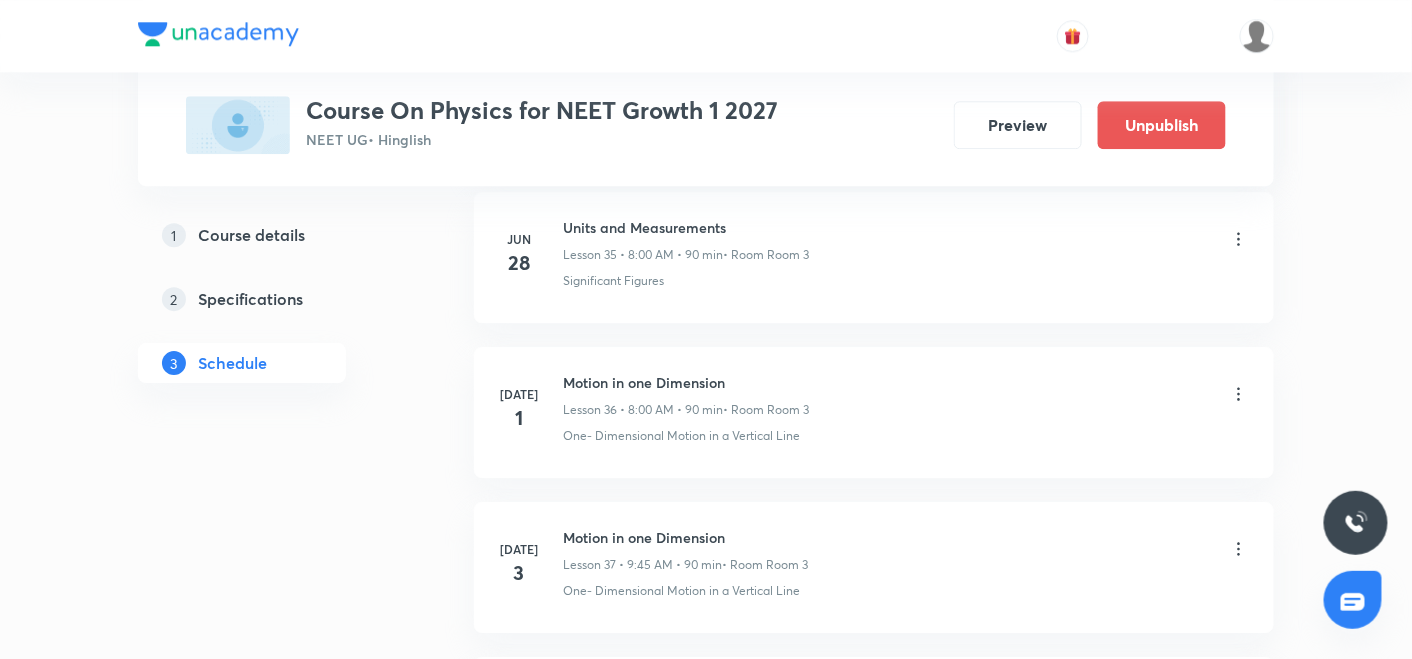 scroll, scrollTop: 6217, scrollLeft: 0, axis: vertical 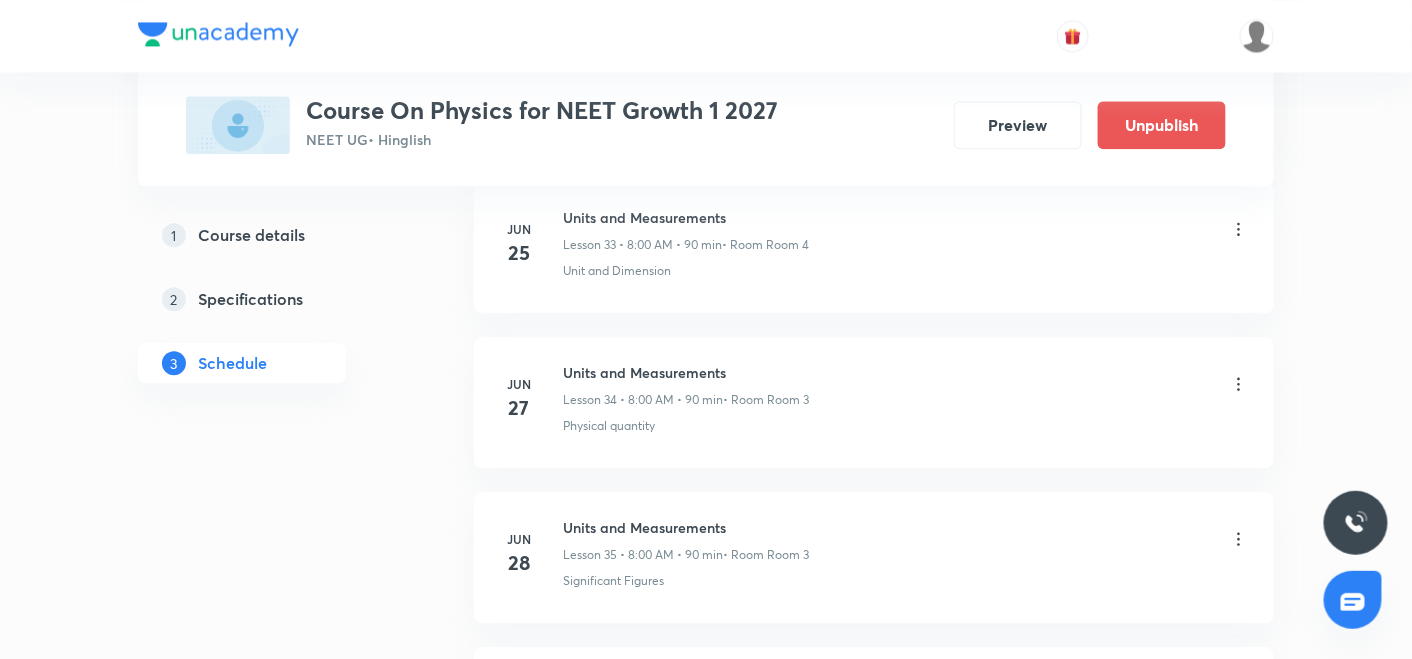 click on "Units and Measurements Lesson 33 • 8:00 AM • 90 min  • Room Room 4 Unit and Dimension" at bounding box center (906, 243) 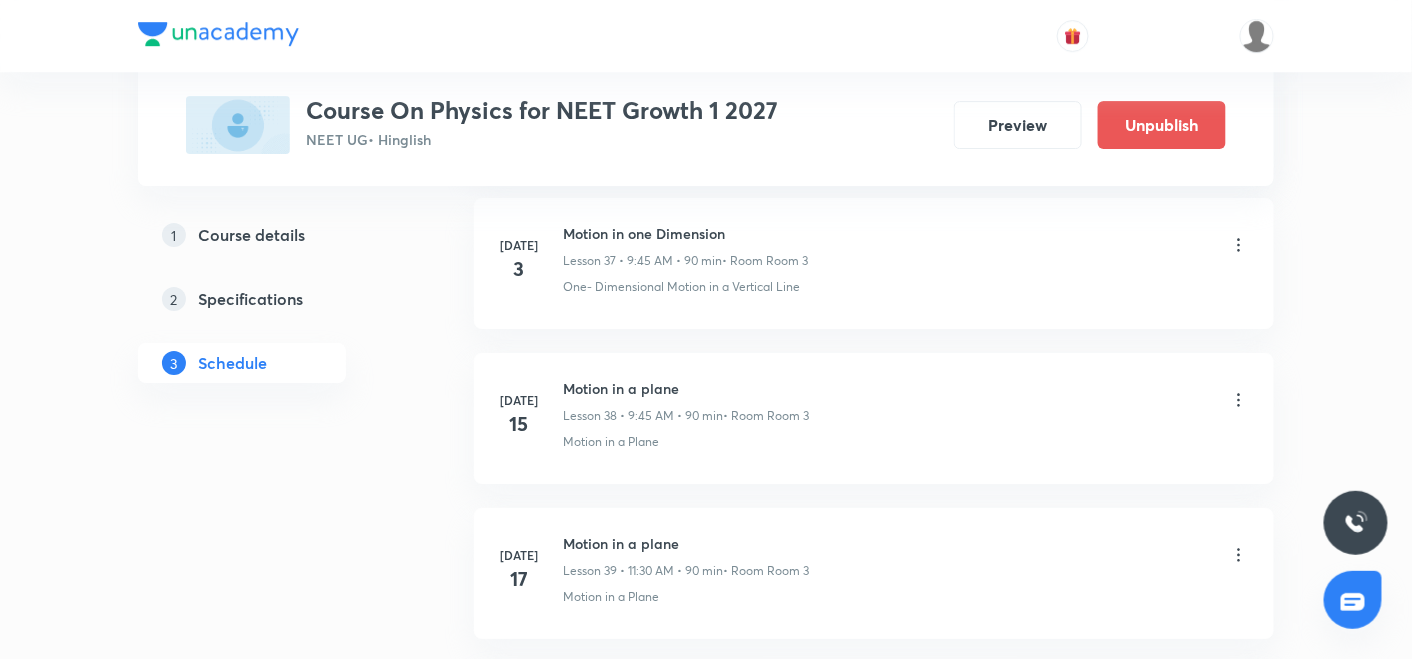 scroll, scrollTop: 6869, scrollLeft: 0, axis: vertical 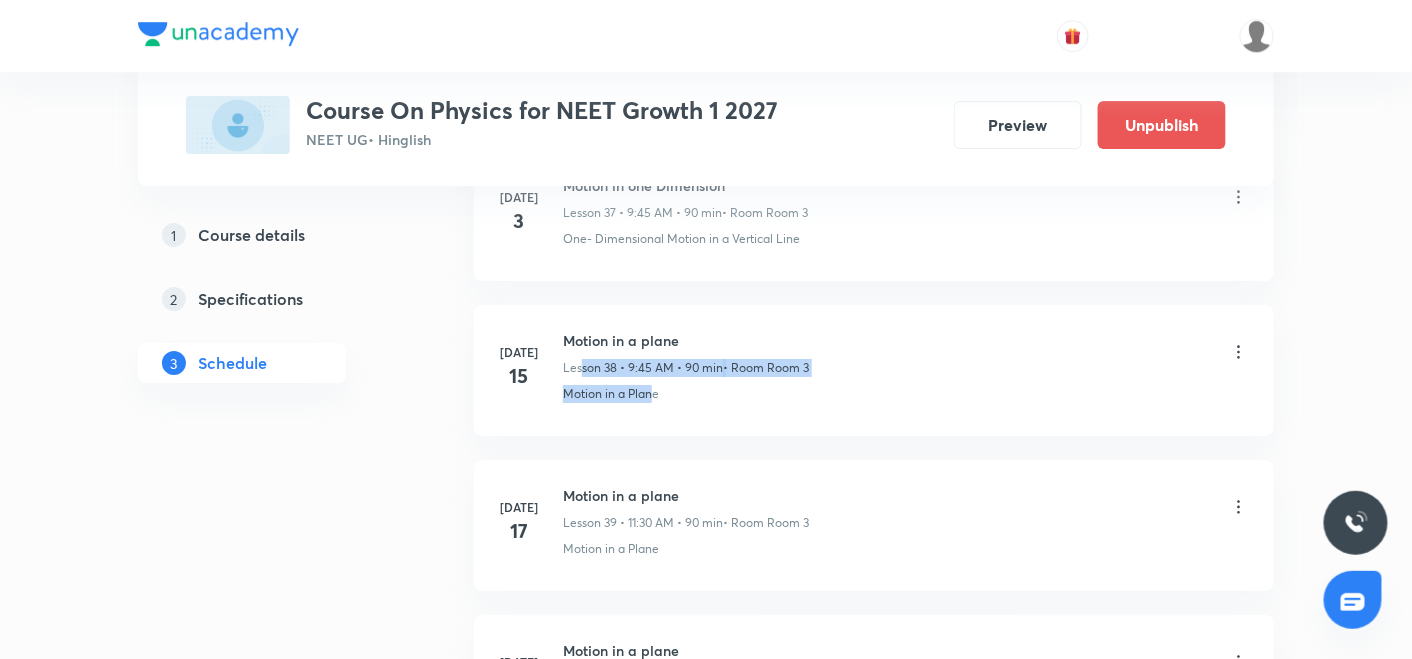 drag, startPoint x: 582, startPoint y: 346, endPoint x: 654, endPoint y: 388, distance: 83.35467 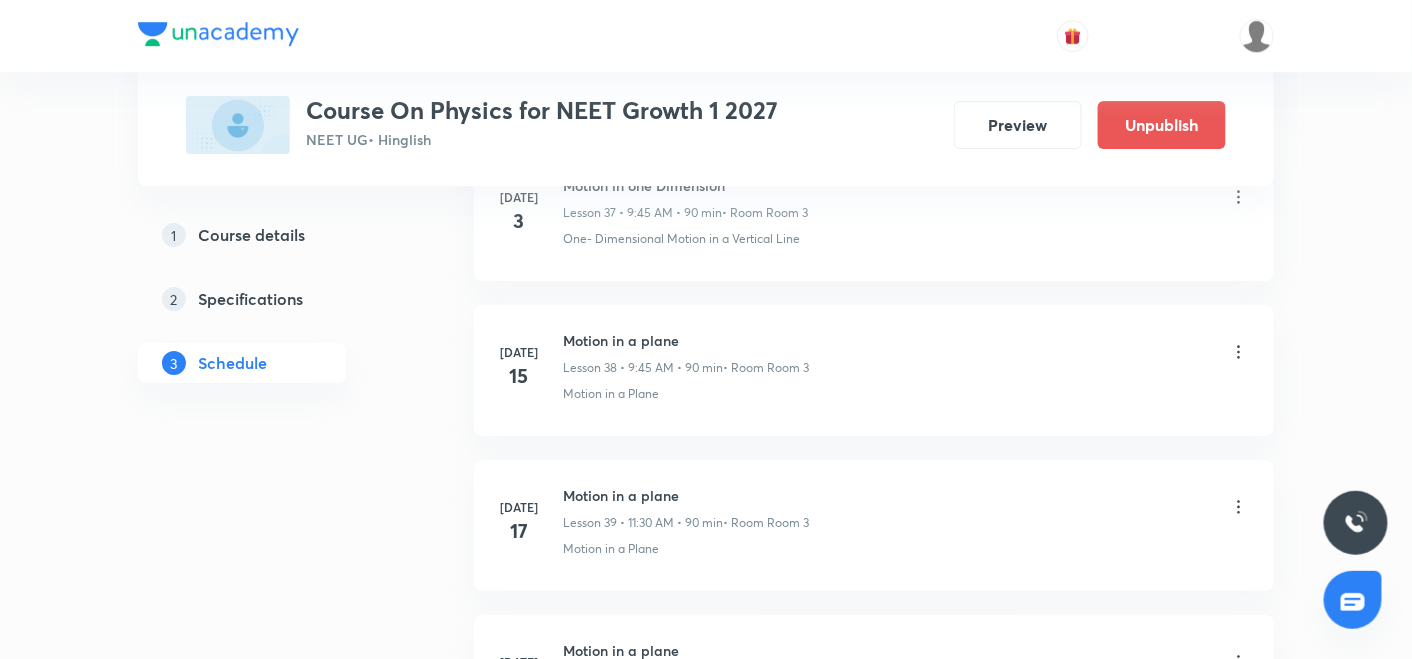 click on "Motion in a plane" at bounding box center (686, 495) 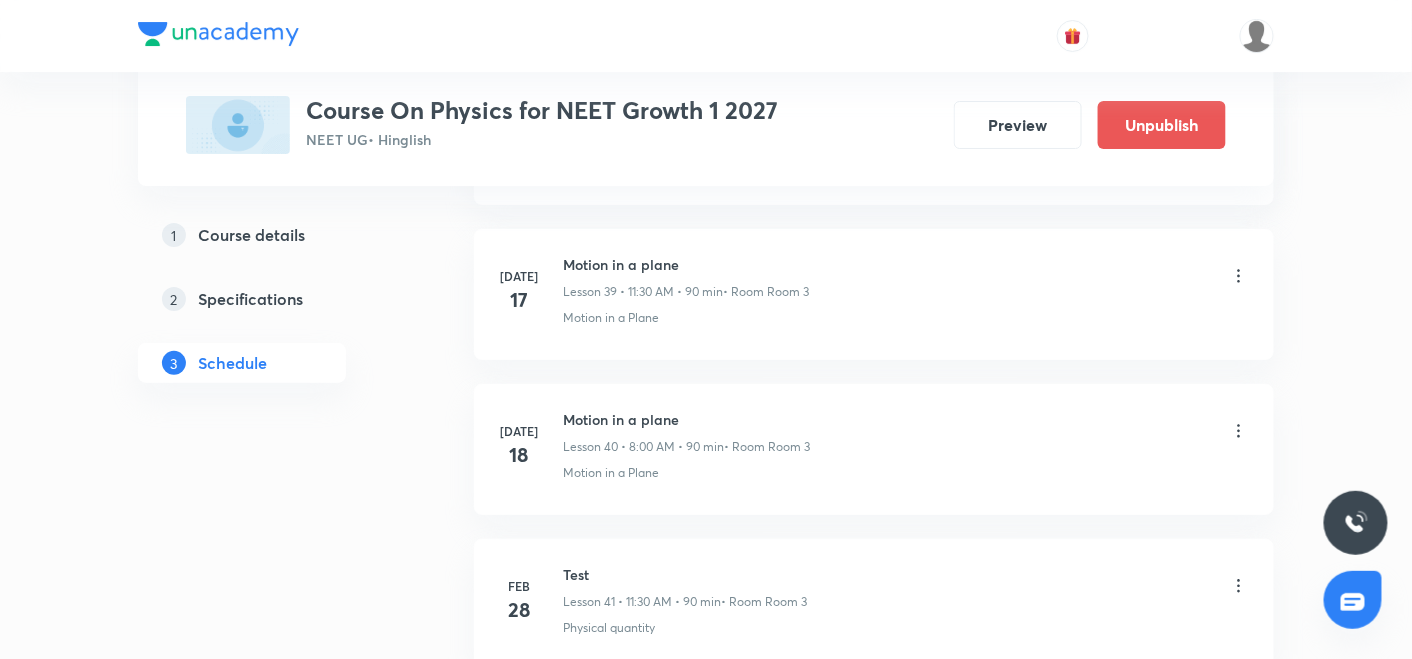 scroll, scrollTop: 7114, scrollLeft: 0, axis: vertical 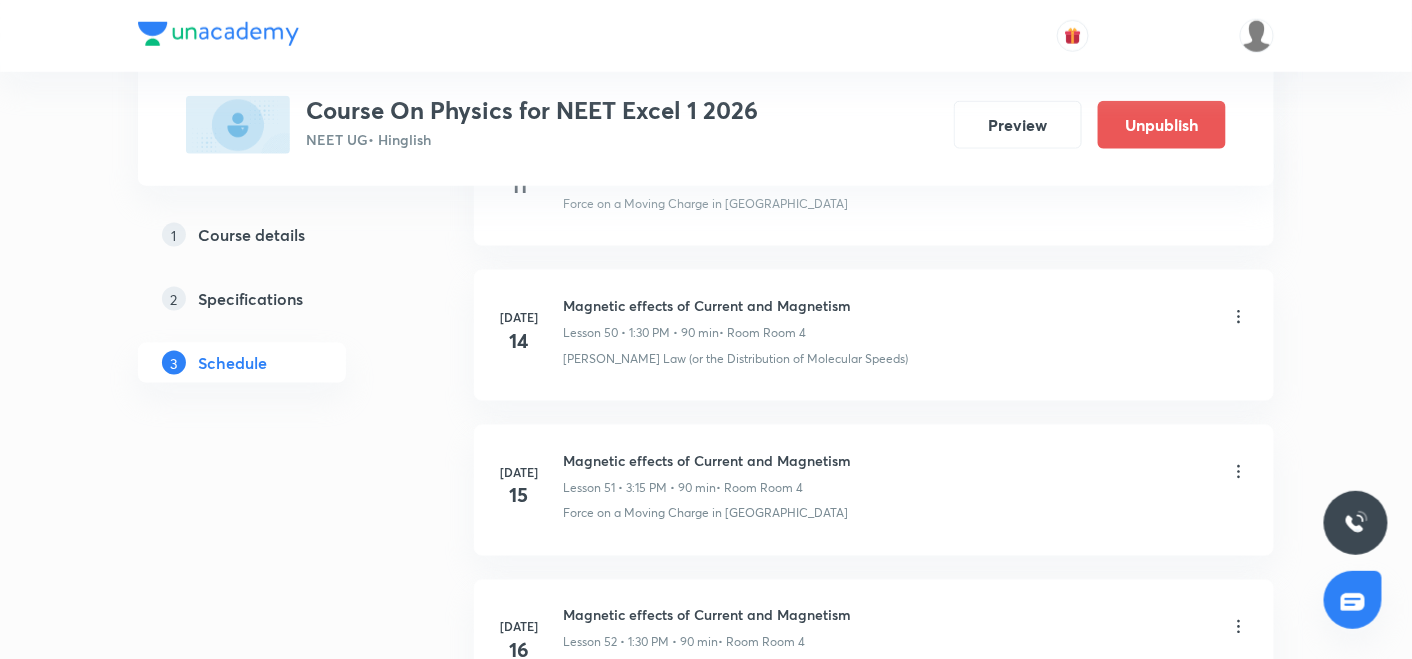 click on "Jul 14 Magnetic effects of Current and Magnetism Lesson 50 • 1:30 PM • 90 min  • Room Room 4 Maxwell's Law (or the Distribution of Molecular Speeds)" at bounding box center (874, 335) 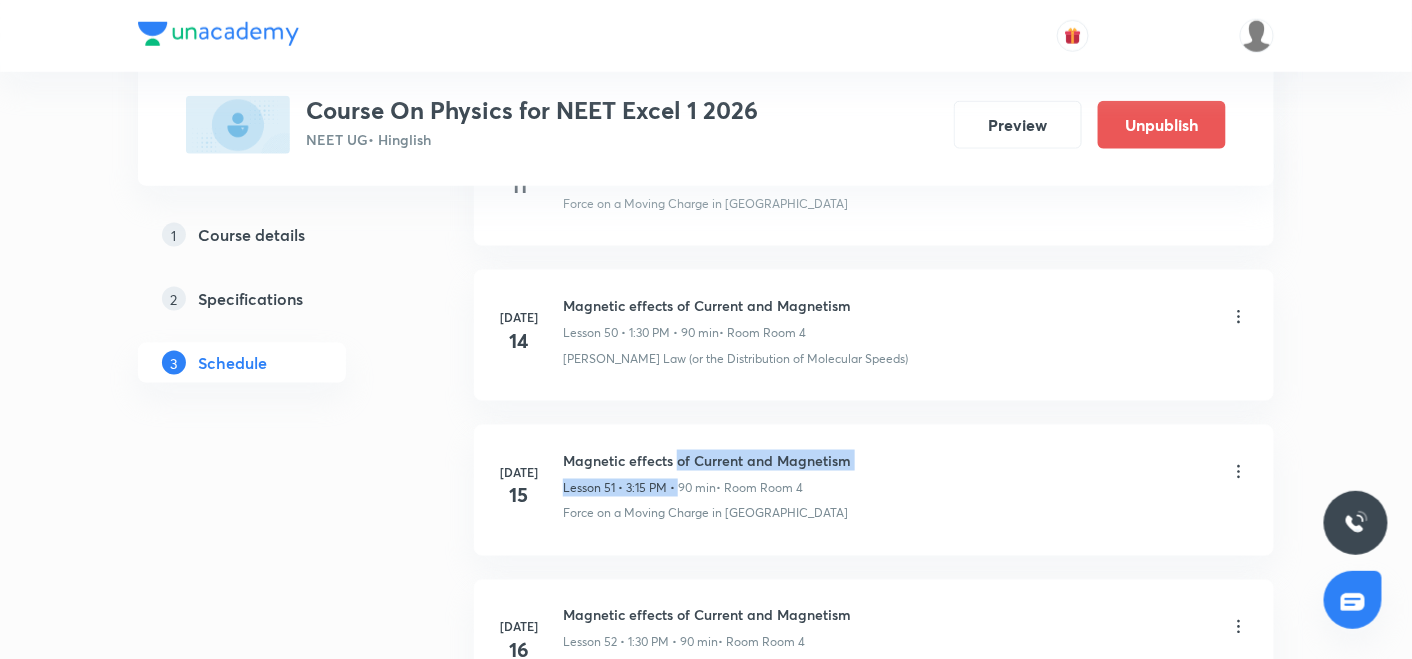 drag, startPoint x: 677, startPoint y: 447, endPoint x: 679, endPoint y: 432, distance: 15.132746 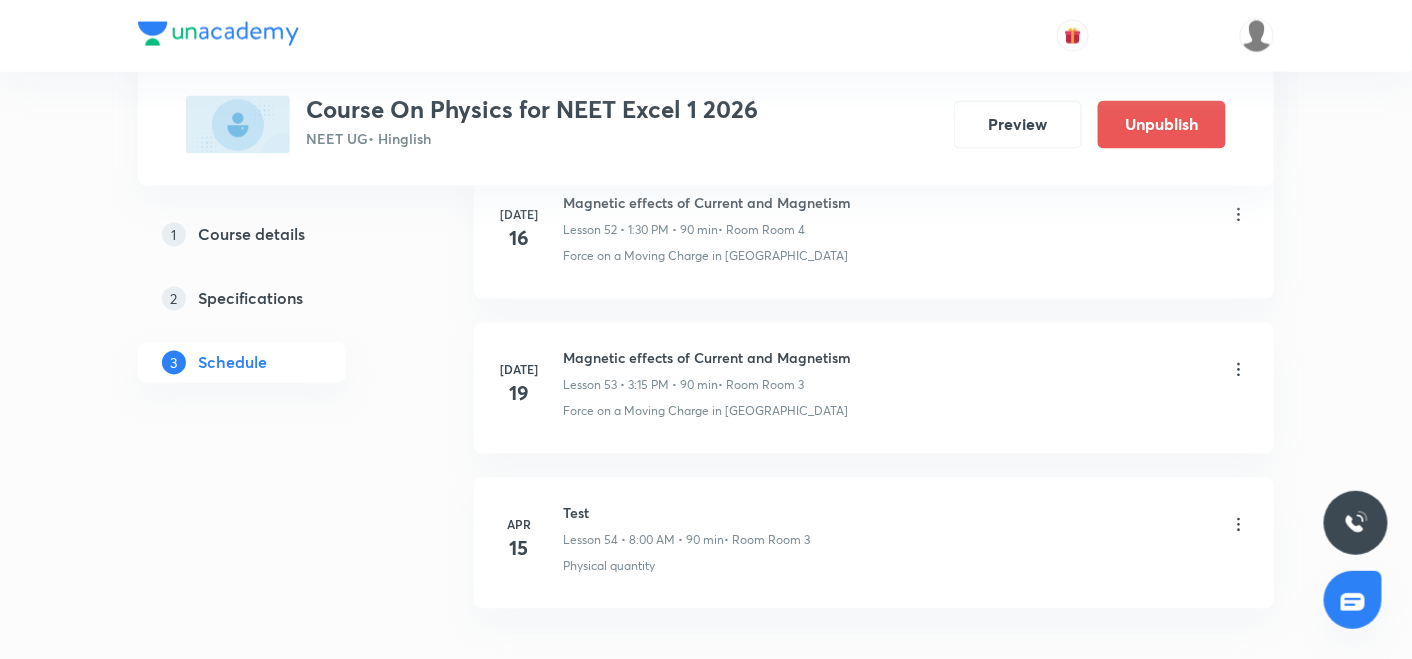 scroll, scrollTop: 8249, scrollLeft: 0, axis: vertical 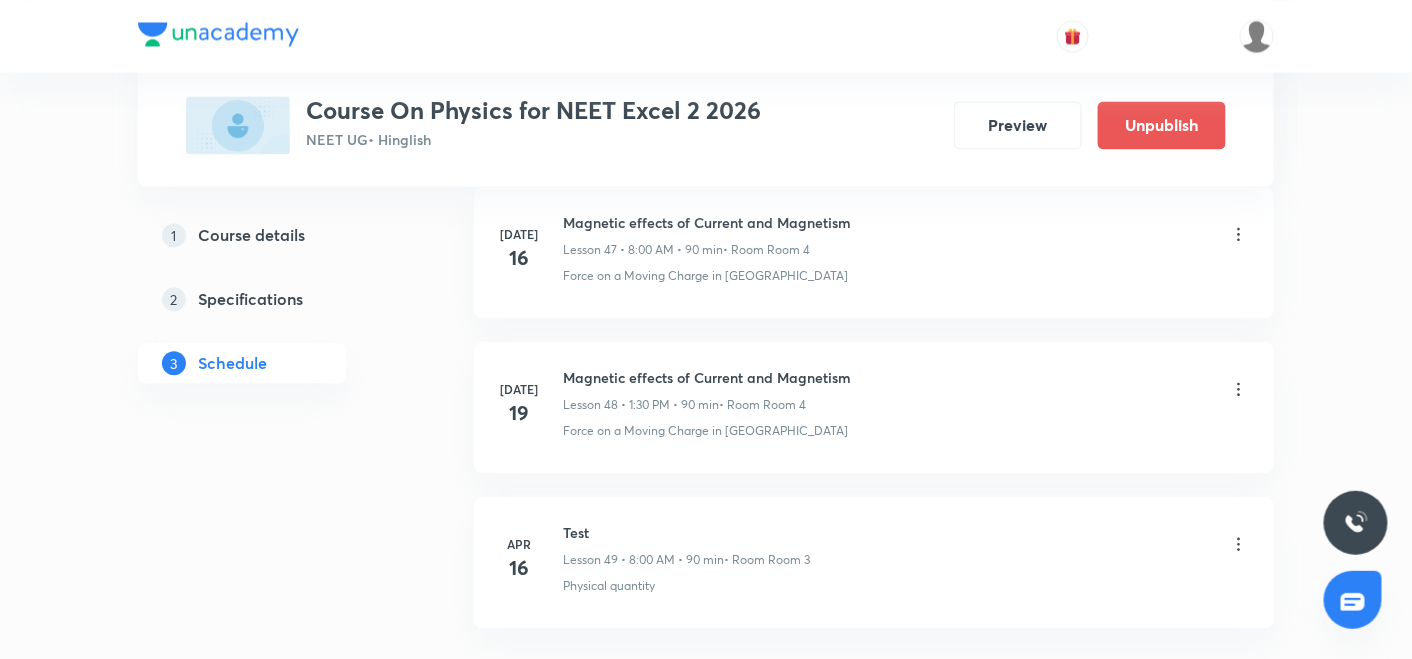 click on "Course On Physics for NEET Excel 2 2026 NEET UG  • Hinglish Preview Unpublish" at bounding box center [706, 125] 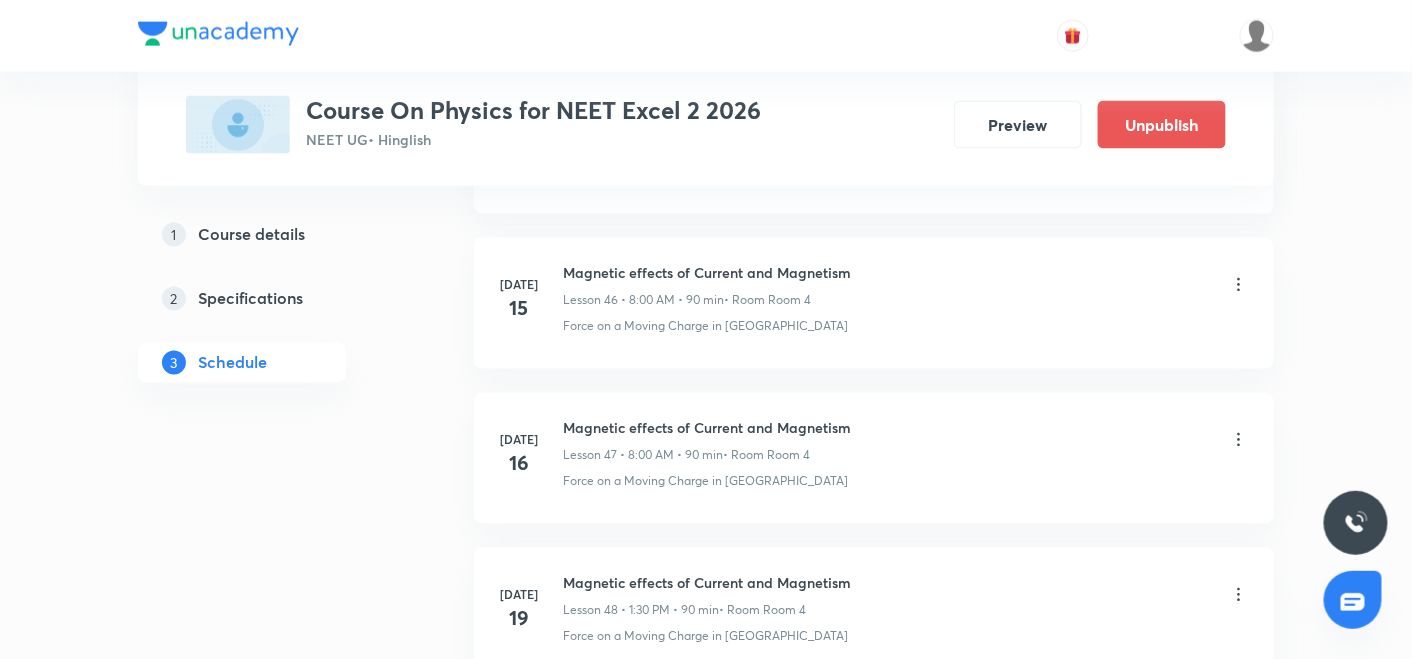scroll, scrollTop: 8175, scrollLeft: 0, axis: vertical 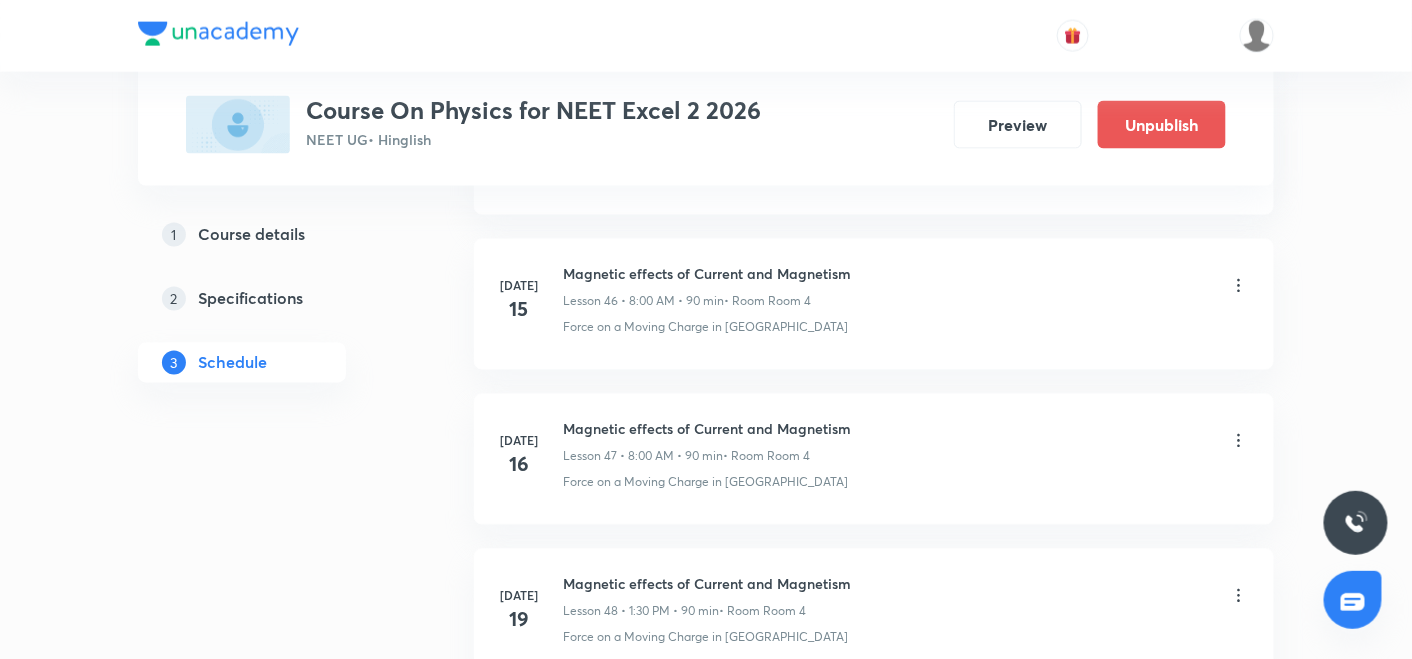click on "Jul 15 Magnetic effects of Current and Magnetism Lesson 46 • 8:00 AM • 90 min  • Room Room 4 Force on a Moving Charge in Magnetic Field" at bounding box center [874, 304] 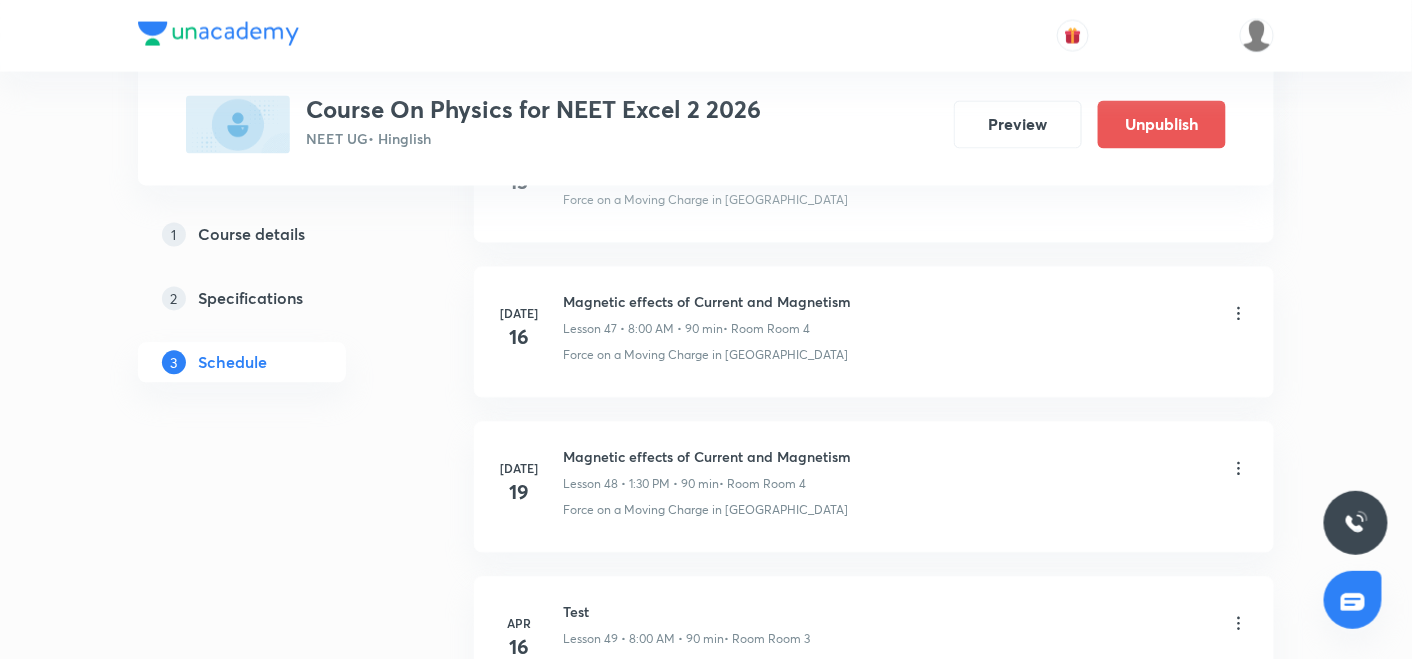 scroll, scrollTop: 8323, scrollLeft: 0, axis: vertical 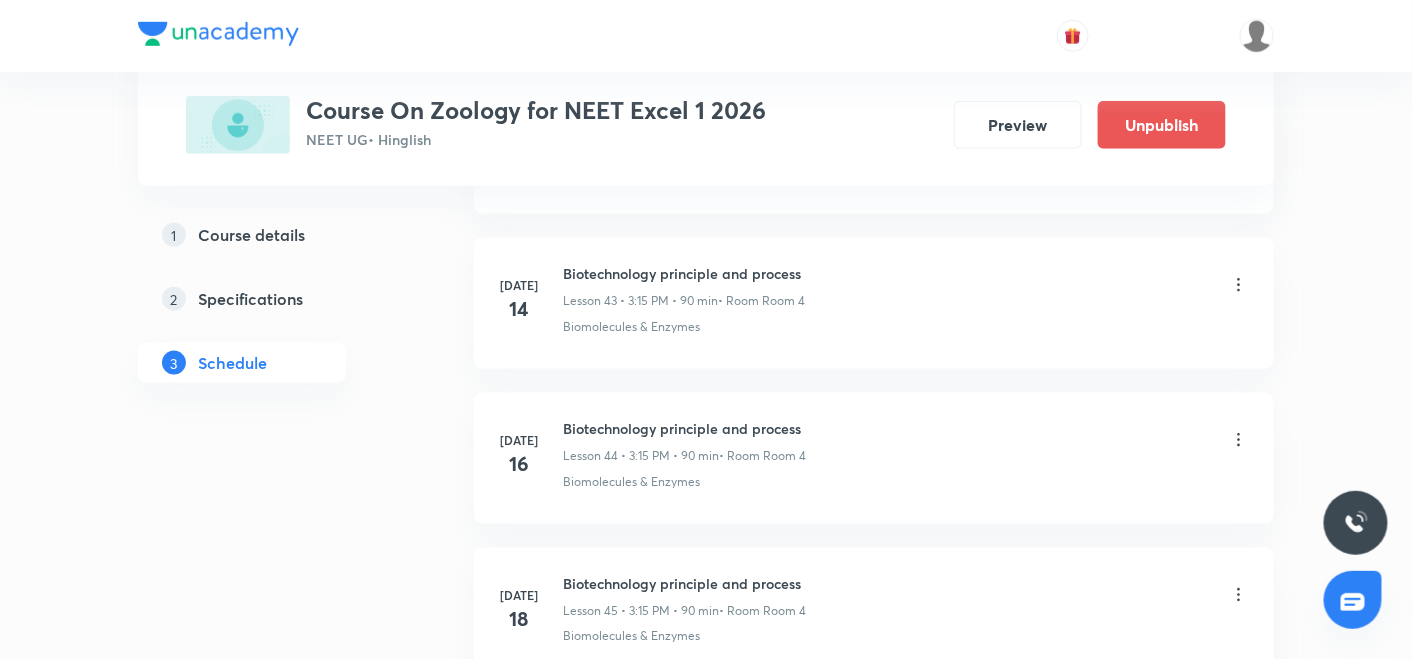 click on "Biomolecules & Enzymes" at bounding box center [906, 482] 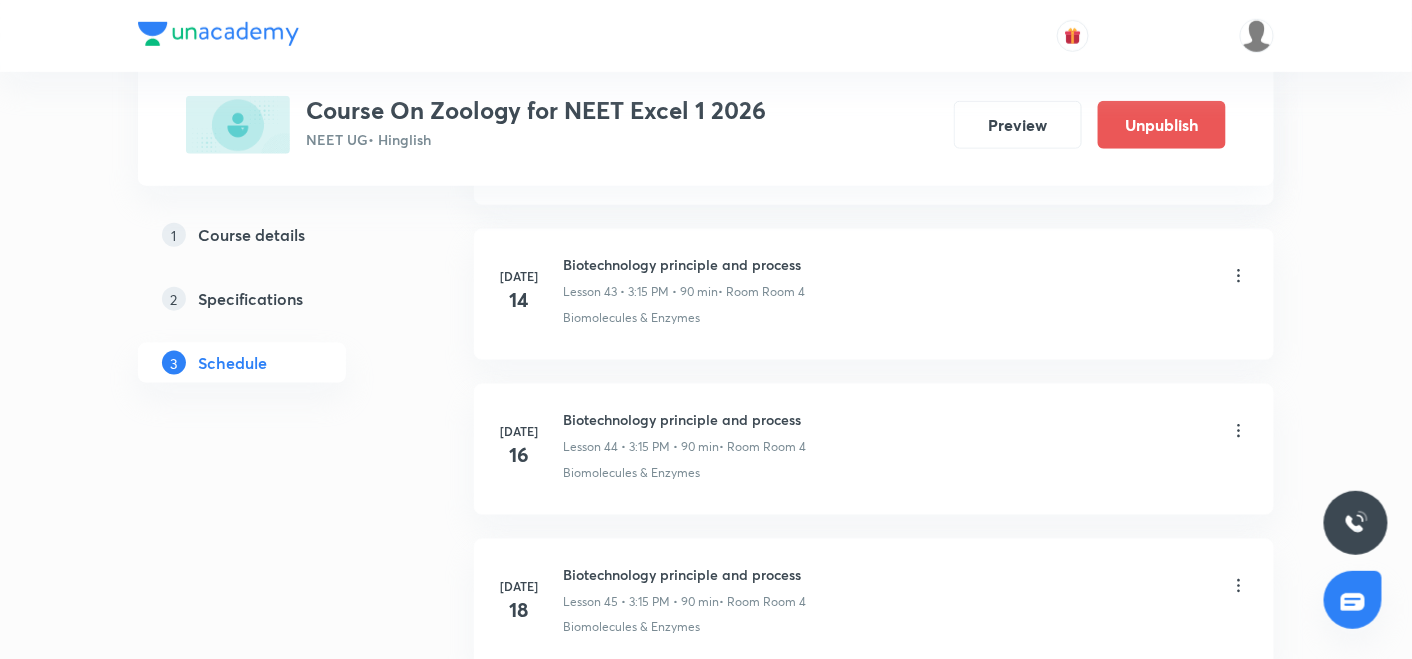 scroll, scrollTop: 7737, scrollLeft: 0, axis: vertical 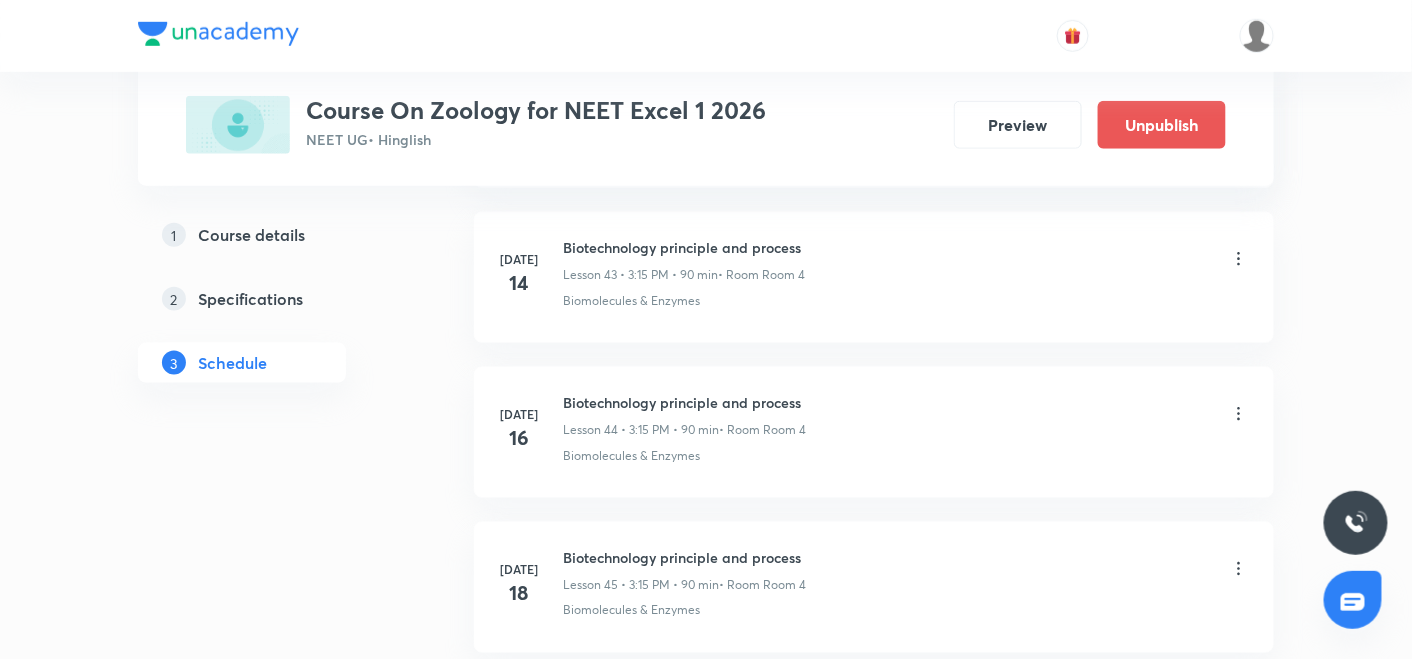 click on "Jul 16 Biotechnology principle and process Lesson 44 • 3:15 PM • 90 min  • Room Room 4 Biomolecules & Enzymes" at bounding box center (874, 432) 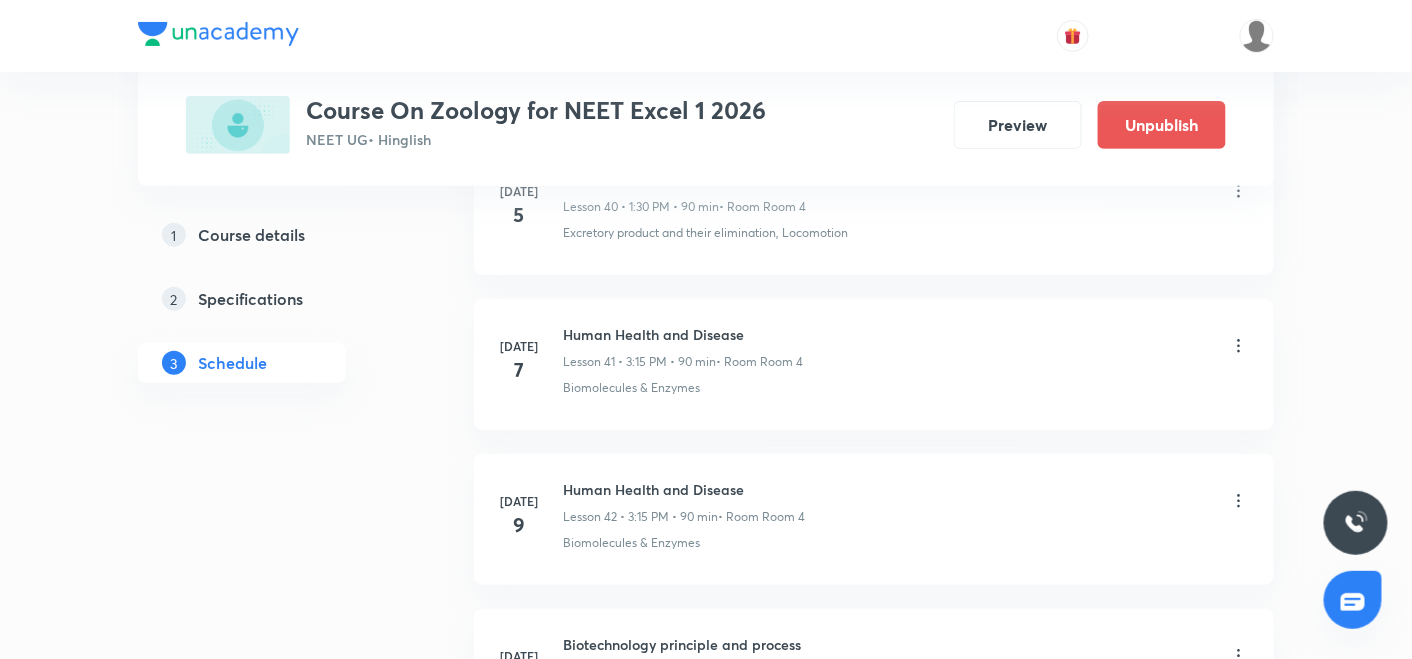 scroll, scrollTop: 7289, scrollLeft: 0, axis: vertical 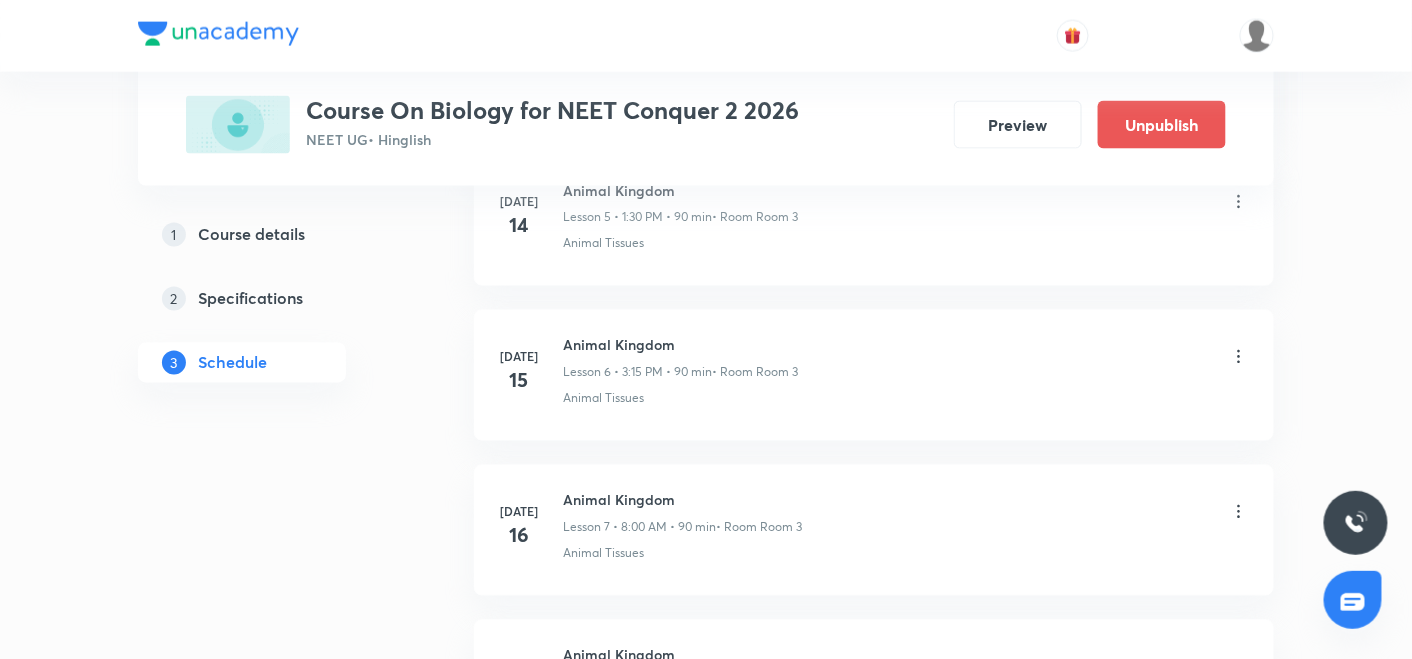 click on "[DATE] Animal Kingdom Lesson 5 • 1:30 PM • 90 min  • Room Room 3 Animal Tissues" at bounding box center (874, 220) 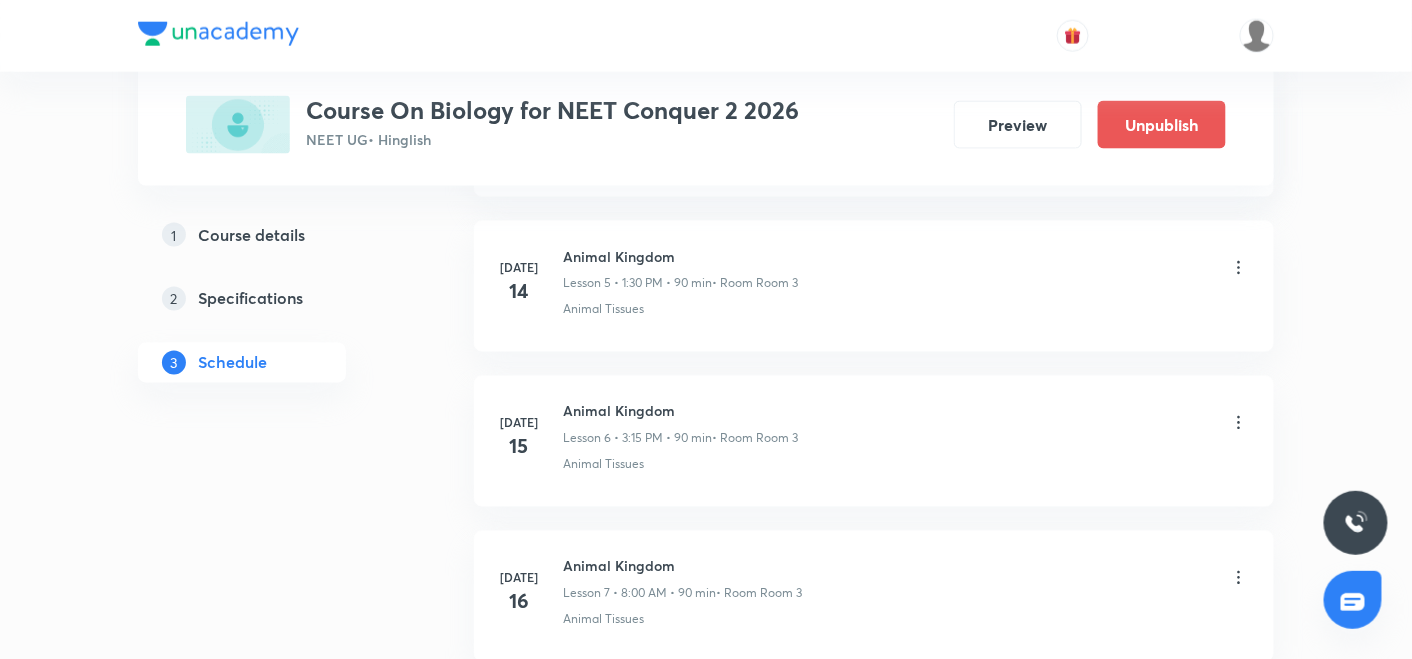scroll, scrollTop: 907, scrollLeft: 0, axis: vertical 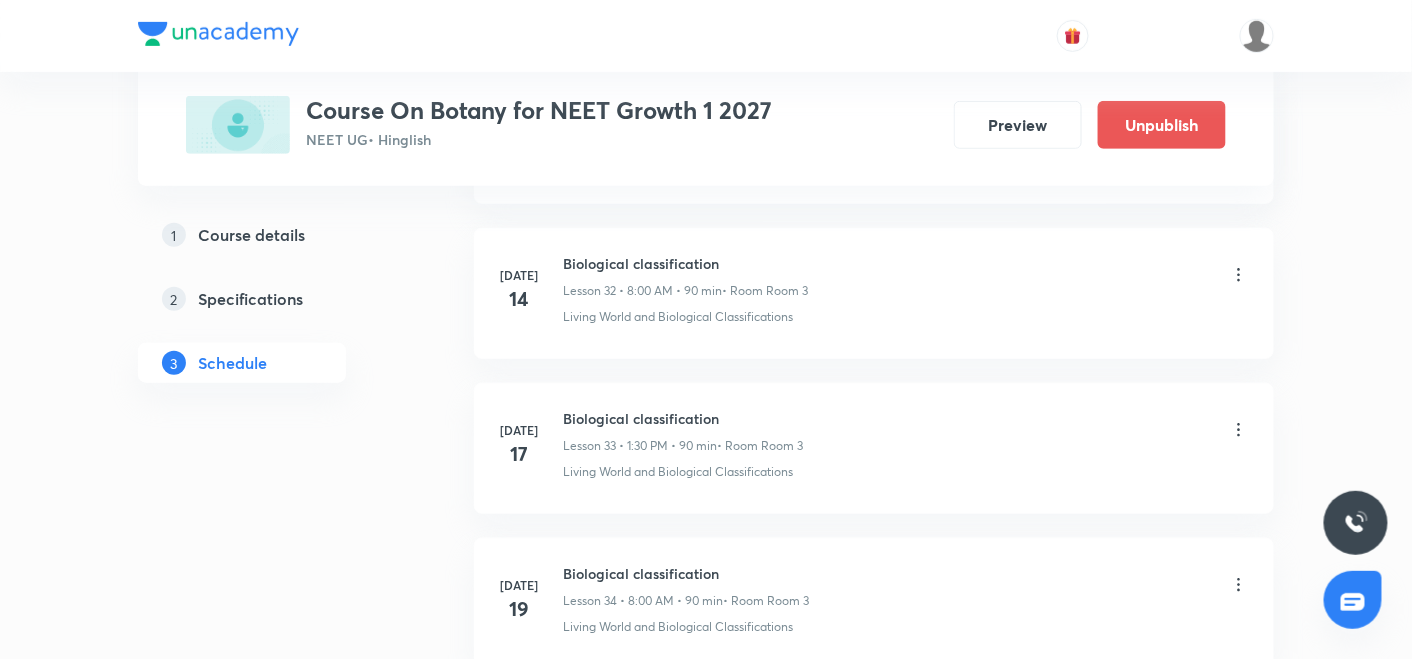click on "Living World and Biological Classifications" at bounding box center [678, 317] 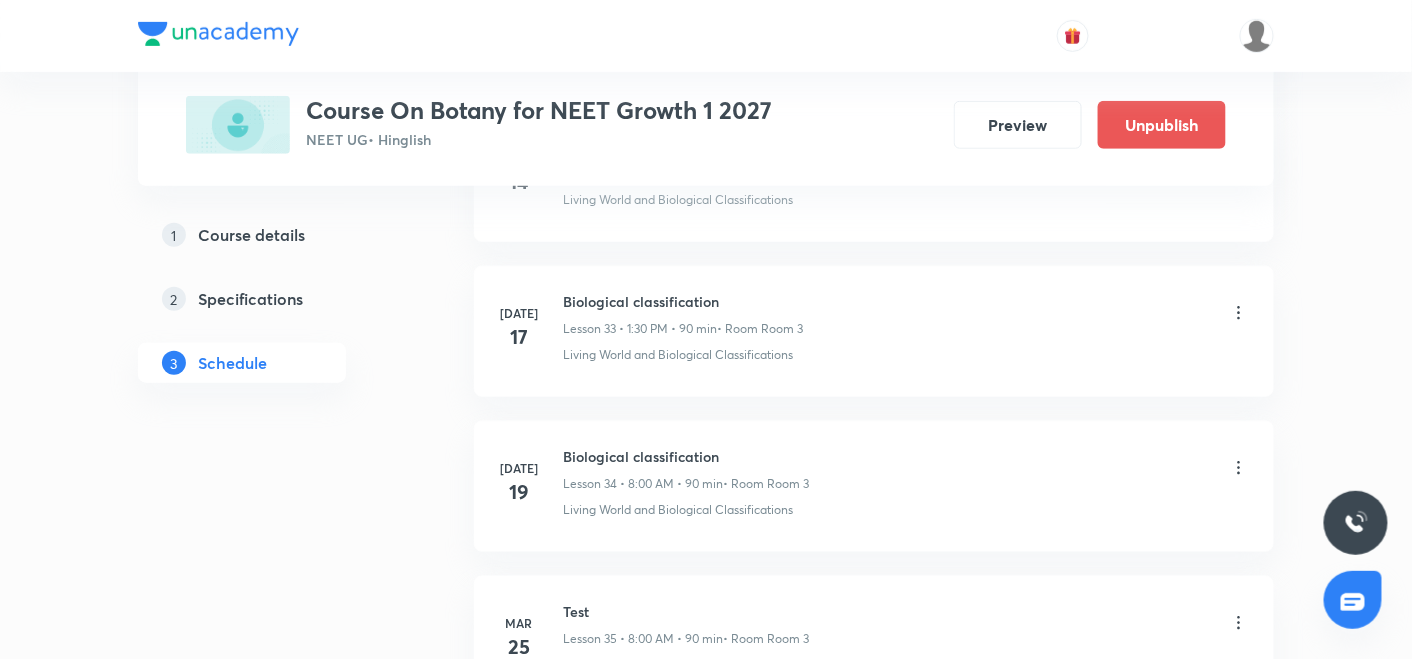 scroll, scrollTop: 5211, scrollLeft: 0, axis: vertical 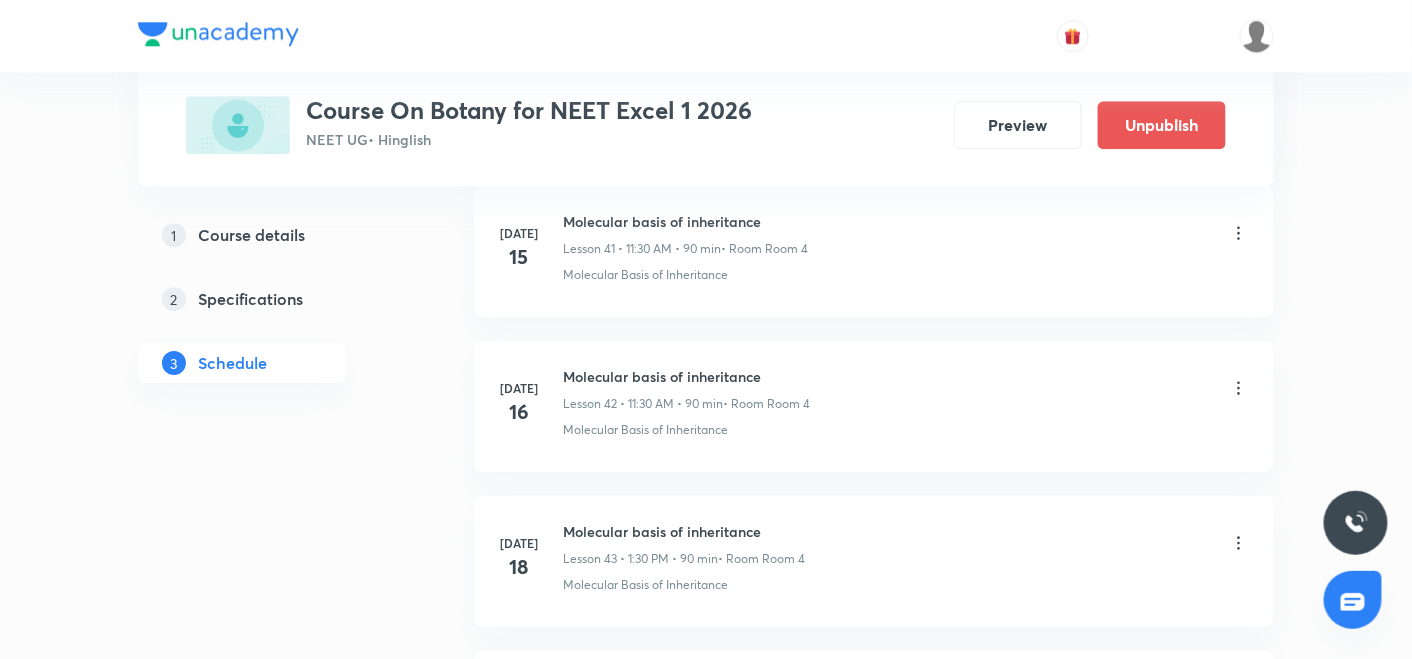 click on "[DATE] Molecular basis of inheritance Lesson 41 • 11:30 AM • 90 min  • Room Room 4 Molecular Basis of Inheritance" at bounding box center (874, 251) 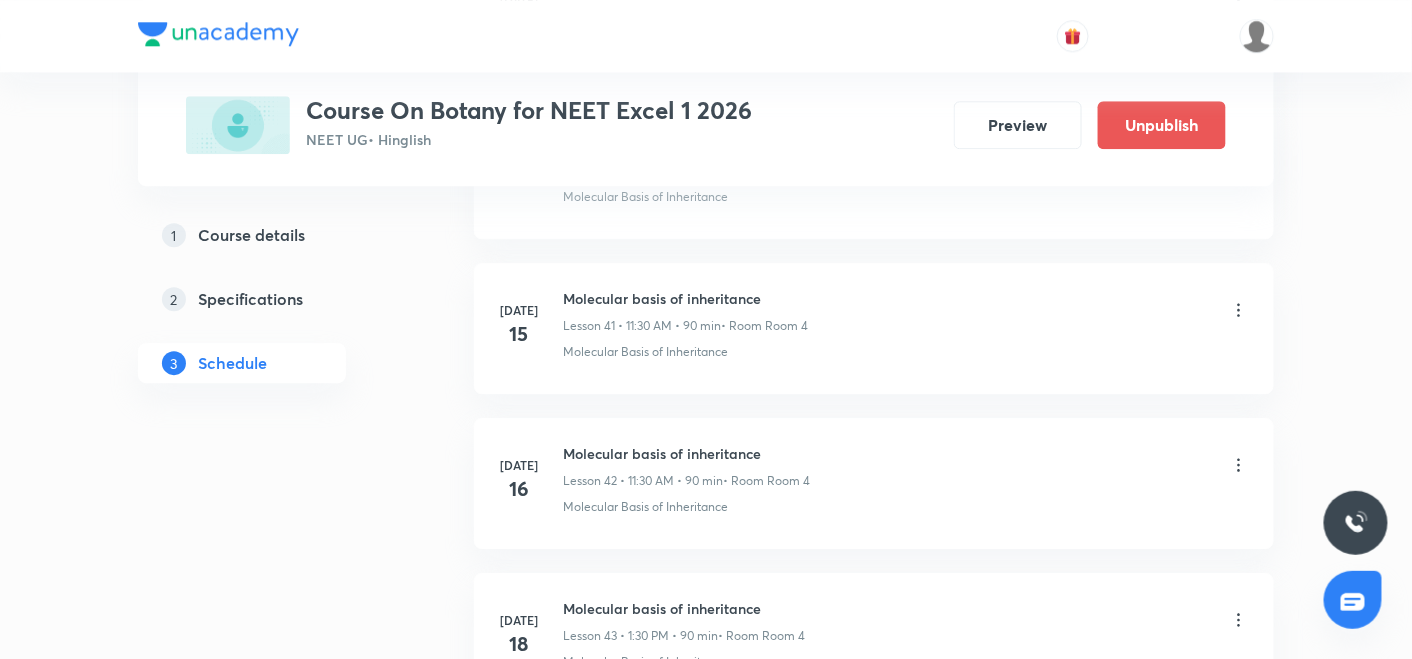 scroll, scrollTop: 6467, scrollLeft: 0, axis: vertical 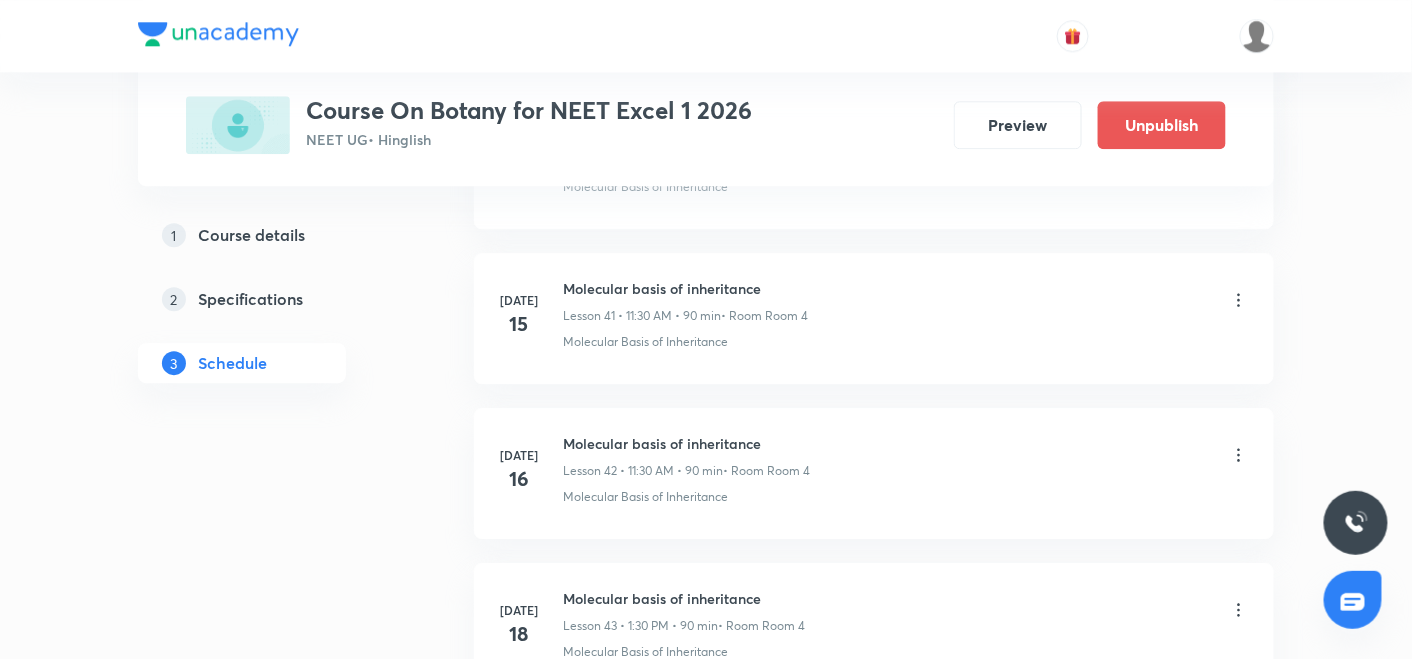 click on "Molecular Basis of Inheritance" at bounding box center (906, 497) 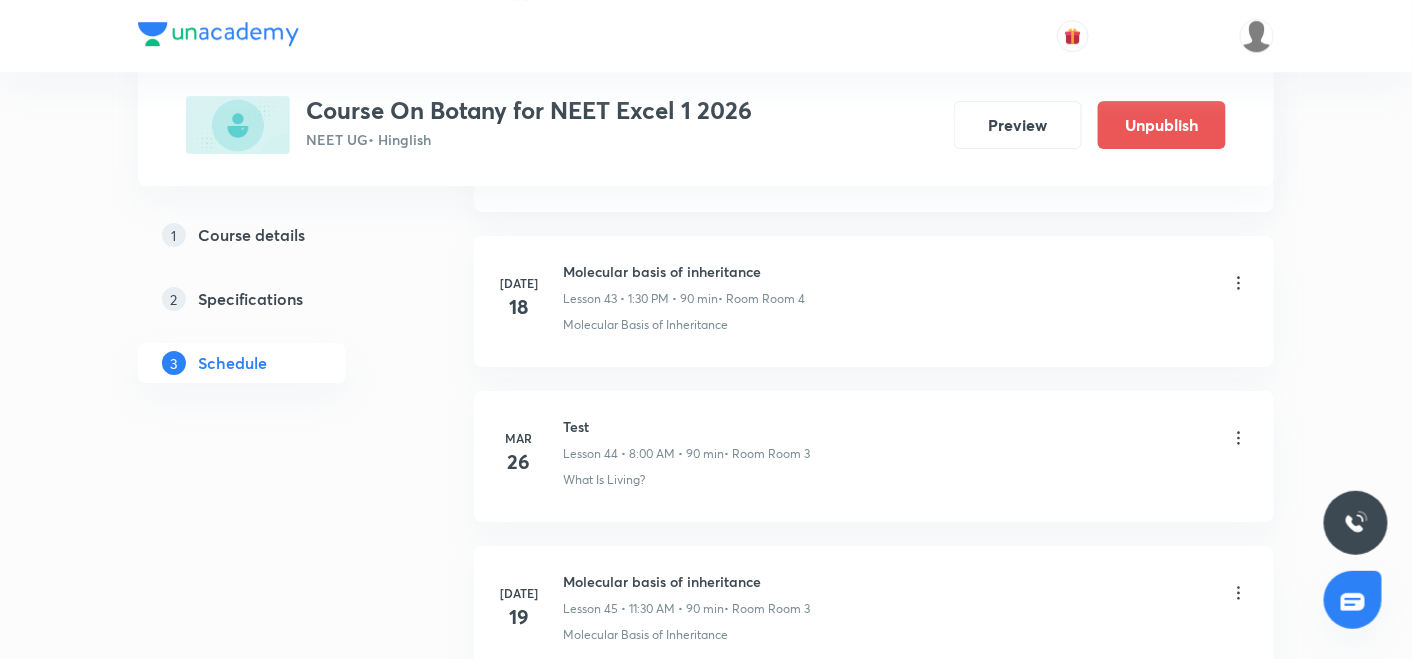 scroll, scrollTop: 6826, scrollLeft: 0, axis: vertical 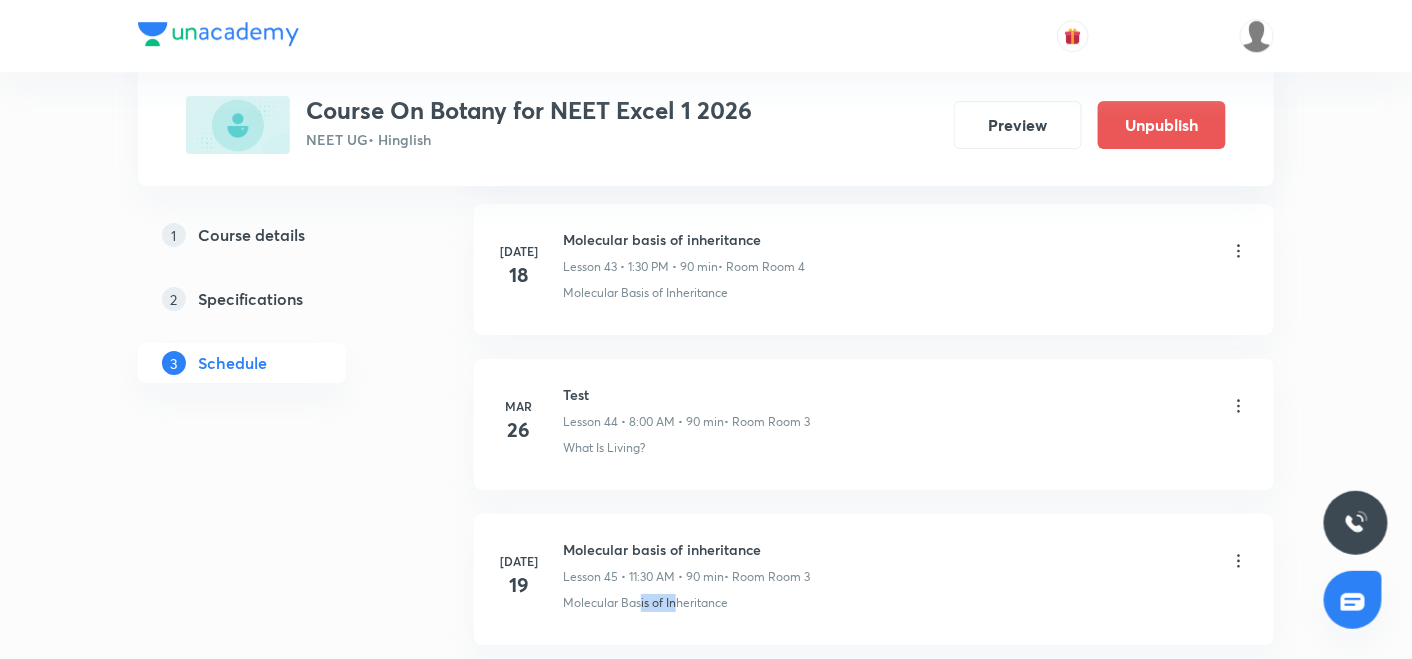 drag, startPoint x: 641, startPoint y: 583, endPoint x: 673, endPoint y: 632, distance: 58.5235 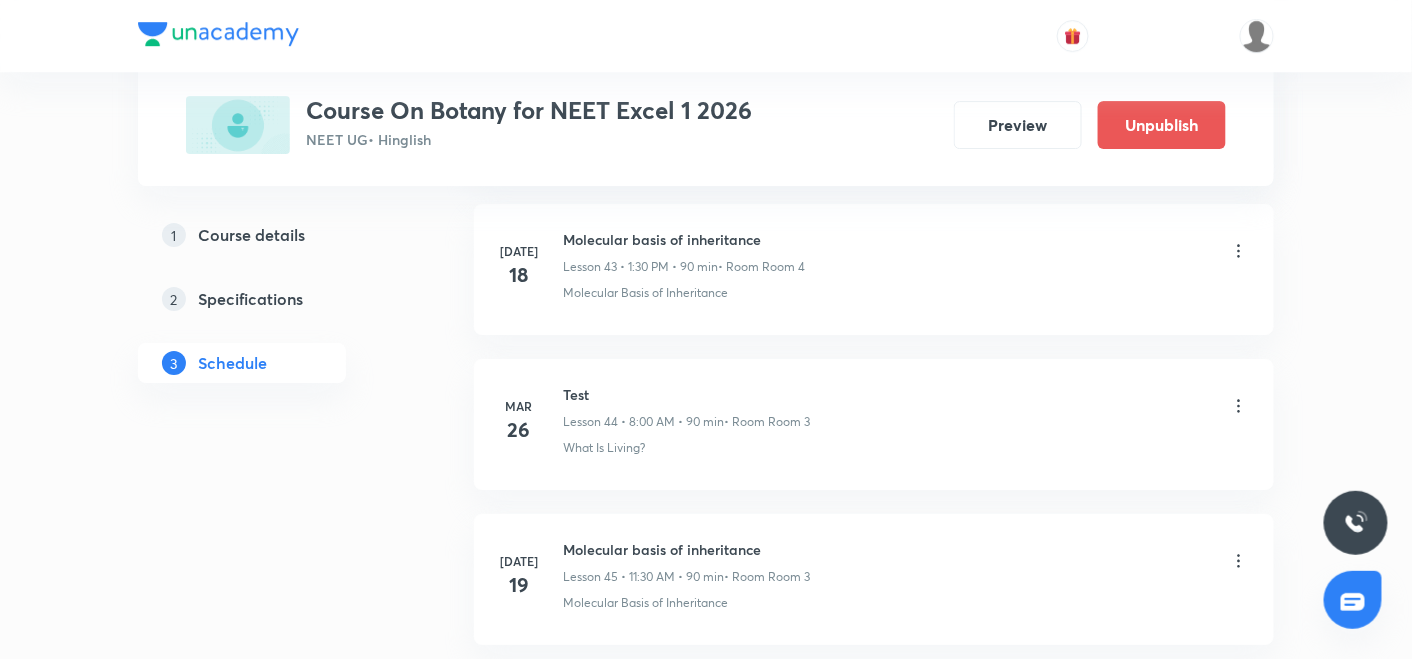 click on "Molecular basis of inheritance Lesson 45 • 11:30 AM • 90 min  • Room Room 3" at bounding box center (906, 562) 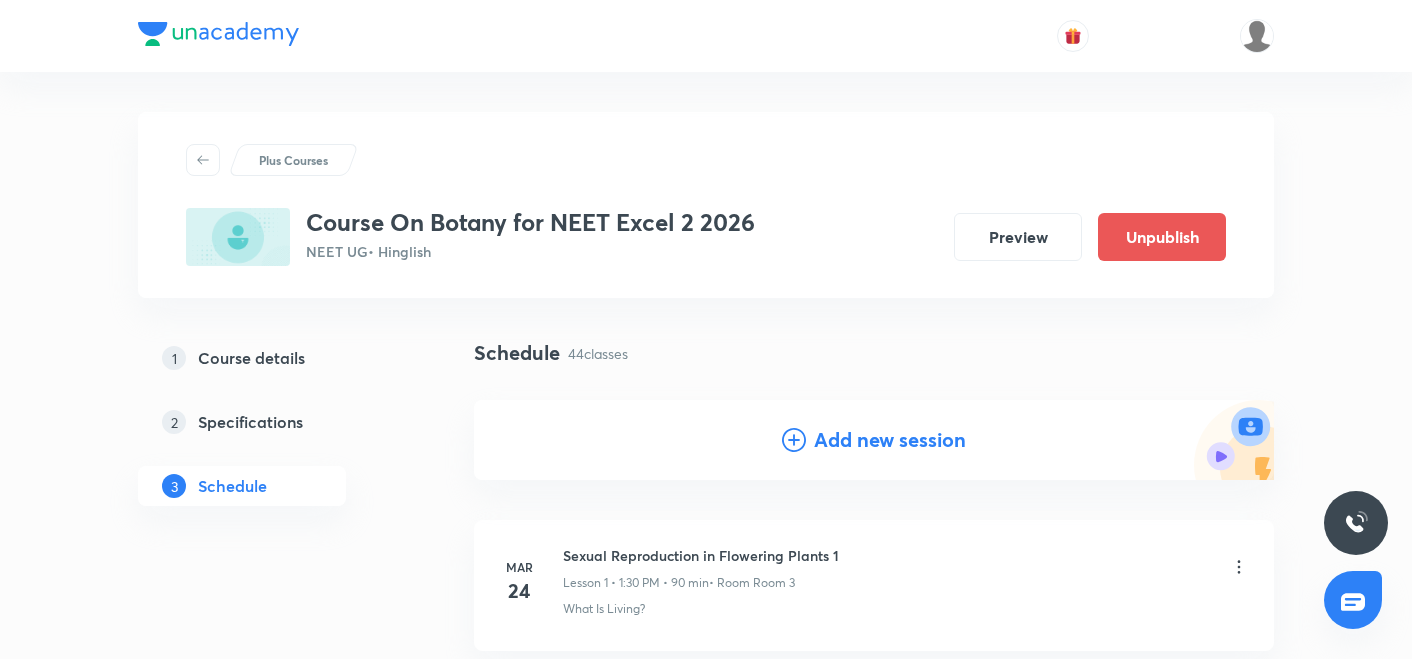 scroll, scrollTop: 6820, scrollLeft: 0, axis: vertical 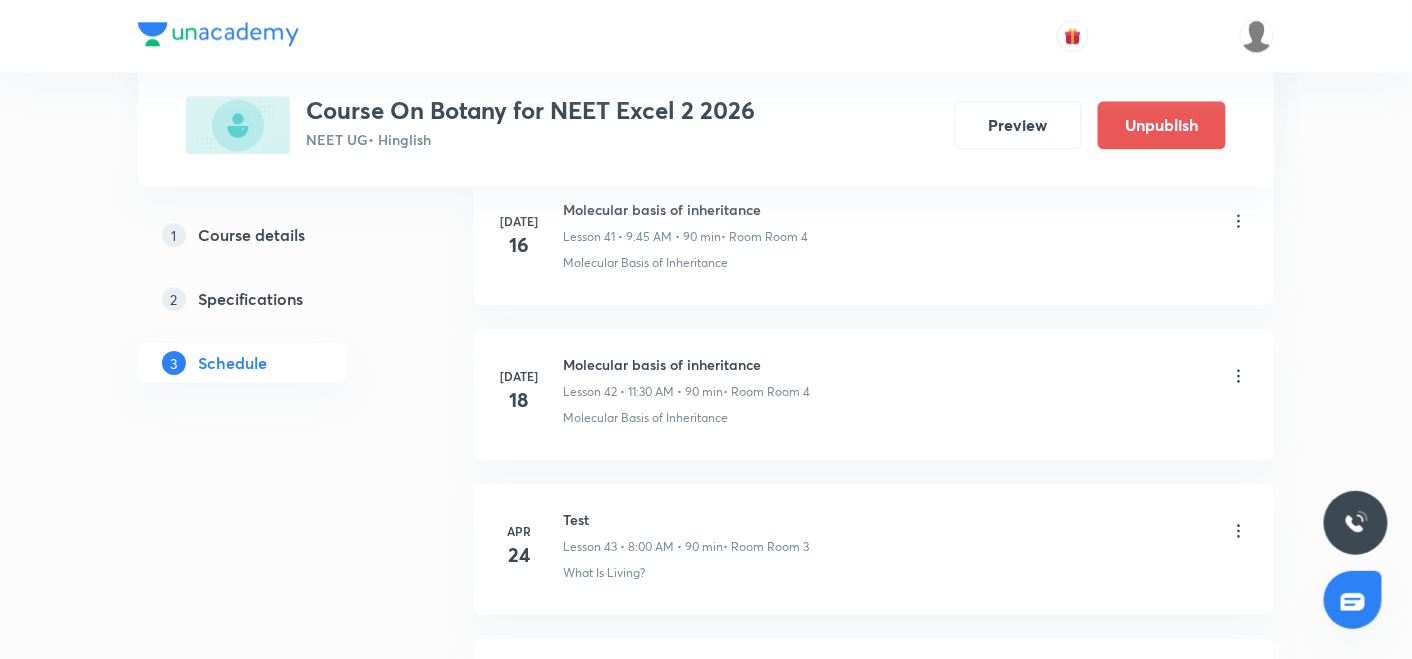click on "Plus Courses Course On Botany for NEET Excel 2 2026 NEET UG  • Hinglish Preview Unpublish 1 Course details 2 Specifications 3 Schedule Schedule 44  classes Add new session Mar 24 Sexual Reproduction in Flowering Plants 1 Lesson 1 • 1:30 PM • 90 min  • Room Room 3 What Is Living? Mar 25 Sexual Reproduction in Flowering Plants 2 Lesson 2 • 8:00 AM • 90 min  • Room Room 3 What Is Living? Mar 26 Sexual Reproduction in Flowering Plants 3 Lesson 3 • 11:30 AM • 90 min  • Room Room 3 What Is Living? Mar 27 Sexual Reproduction in Flowering Plants 4 Lesson 4 • 11:30 AM • 90 min  • Room Room 3 What Is Living? Mar 28 Sexual Reproduction in Flowering Plants 5 Lesson 5 • 1:30 PM • 90 min  • Room Room 3 What Is Living? Apr 8 Sexual reproduction in flowering plants 6 Lesson 6 • 11:30 AM • 90 min  • Room Room 3 What Is Living? Apr 9 Sexual reproduction in flowering plants 7 Lesson 7 • 8:00 AM • 90 min  • Room Room 3 What Is Living? Apr 10 Lesson 8 • 11:30 AM • 90 min Apr" at bounding box center (706, -2756) 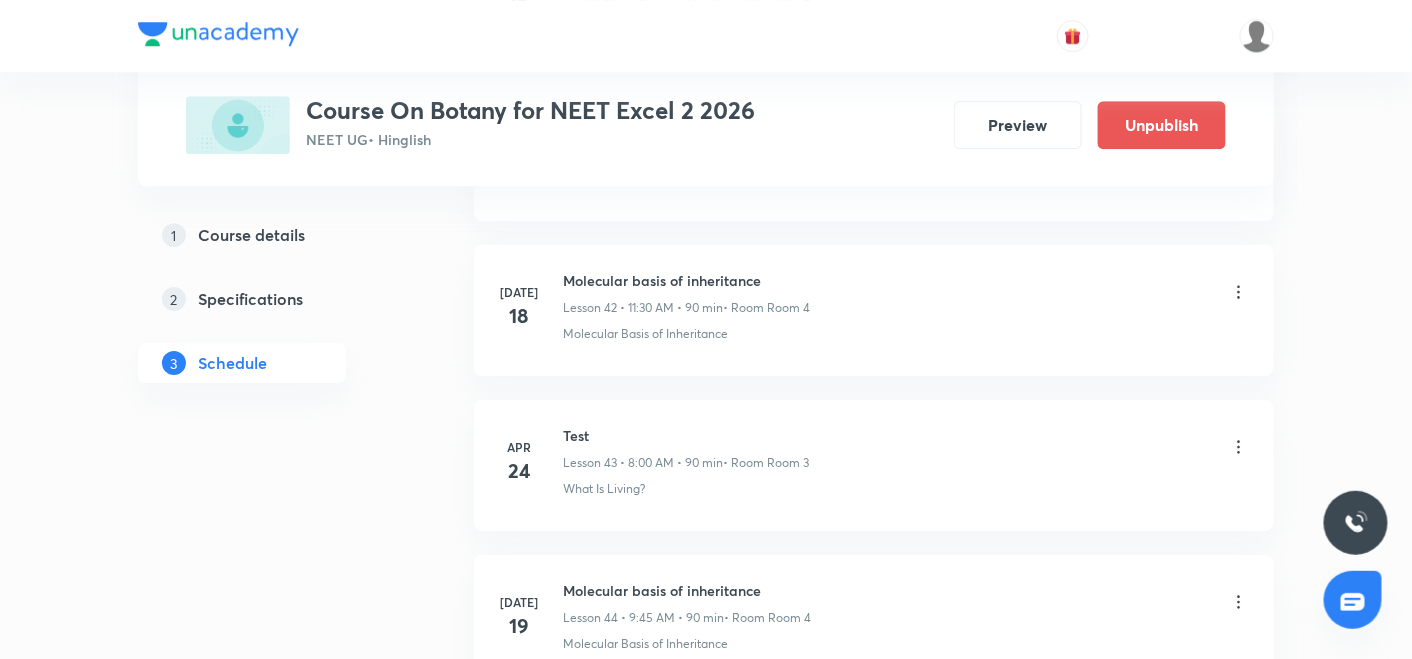 scroll, scrollTop: 6631, scrollLeft: 0, axis: vertical 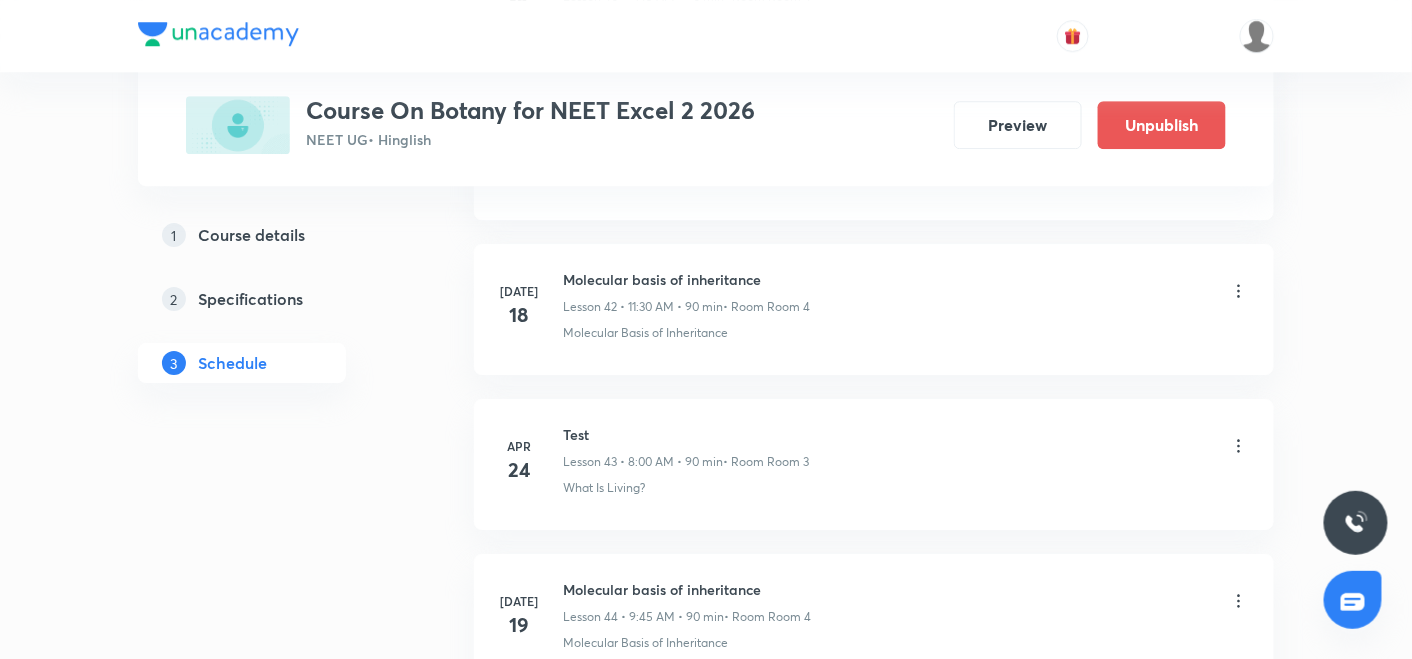 click on "Plus Courses Course On Botany for NEET Excel 2 2026 NEET UG  • Hinglish Preview Unpublish 1 Course details 2 Specifications 3 Schedule Schedule 44  classes Add new session Mar 24 Sexual Reproduction in Flowering Plants 1 Lesson 1 • 1:30 PM • 90 min  • Room Room 3 What Is Living? Mar 25 Sexual Reproduction in Flowering Plants 2 Lesson 2 • 8:00 AM • 90 min  • Room Room 3 What Is Living? Mar 26 Sexual Reproduction in Flowering Plants 3 Lesson 3 • 11:30 AM • 90 min  • Room Room 3 What Is Living? Mar 27 Sexual Reproduction in Flowering Plants 4 Lesson 4 • 11:30 AM • 90 min  • Room Room 3 What Is Living? Mar 28 Sexual Reproduction in Flowering Plants 5 Lesson 5 • 1:30 PM • 90 min  • Room Room 3 What Is Living? Apr 8 Sexual reproduction in flowering plants 6 Lesson 6 • 11:30 AM • 90 min  • Room Room 3 What Is Living? Apr 9 Sexual reproduction in flowering plants 7 Lesson 7 • 8:00 AM • 90 min  • Room Room 3 What Is Living? Apr 10 Lesson 8 • 11:30 AM • 90 min Apr" at bounding box center (706, -2841) 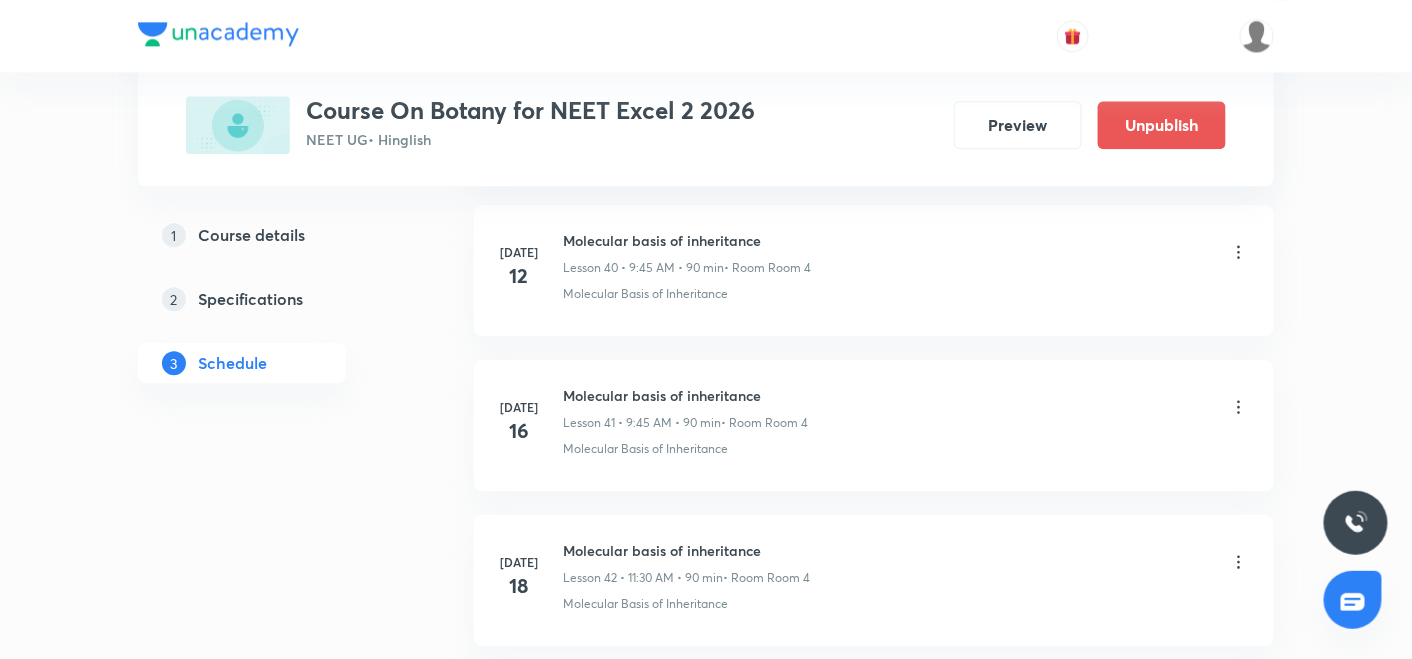 scroll, scrollTop: 6357, scrollLeft: 0, axis: vertical 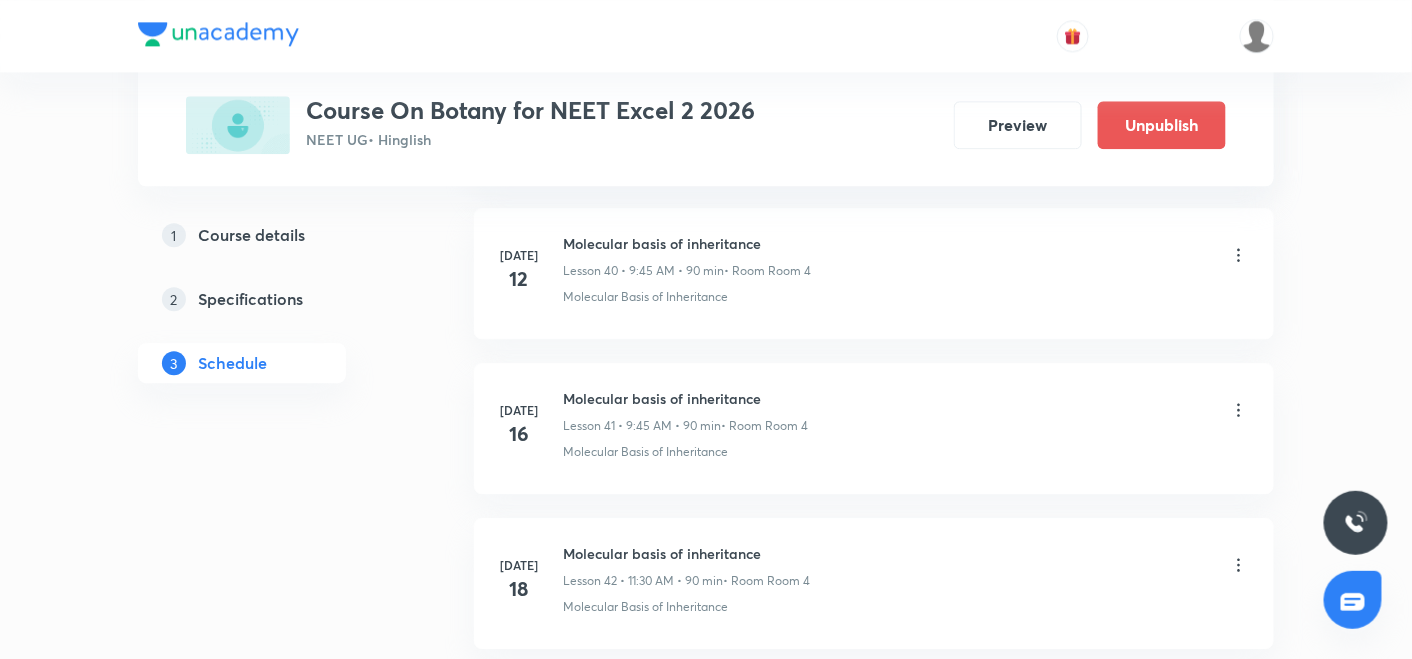 click on "Plus Courses Course On Botany for NEET Excel 2 2026 NEET UG  • Hinglish Preview Unpublish 1 Course details 2 Specifications 3 Schedule Schedule 44  classes Add new session Mar 24 Sexual Reproduction in Flowering Plants 1 Lesson 1 • 1:30 PM • 90 min  • Room Room 3 What Is Living? Mar 25 Sexual Reproduction in Flowering Plants 2 Lesson 2 • 8:00 AM • 90 min  • Room Room 3 What Is Living? Mar 26 Sexual Reproduction in Flowering Plants 3 Lesson 3 • 11:30 AM • 90 min  • Room Room 3 What Is Living? Mar 27 Sexual Reproduction in Flowering Plants 4 Lesson 4 • 11:30 AM • 90 min  • Room Room 3 What Is Living? Mar 28 Sexual Reproduction in Flowering Plants 5 Lesson 5 • 1:30 PM • 90 min  • Room Room 3 What Is Living? Apr 8 Sexual reproduction in flowering plants 6 Lesson 6 • 11:30 AM • 90 min  • Room Room 3 What Is Living? Apr 9 Sexual reproduction in flowering plants 7 Lesson 7 • 8:00 AM • 90 min  • Room Room 3 What Is Living? Apr 10 Lesson 8 • 11:30 AM • 90 min Apr" at bounding box center (706, -2567) 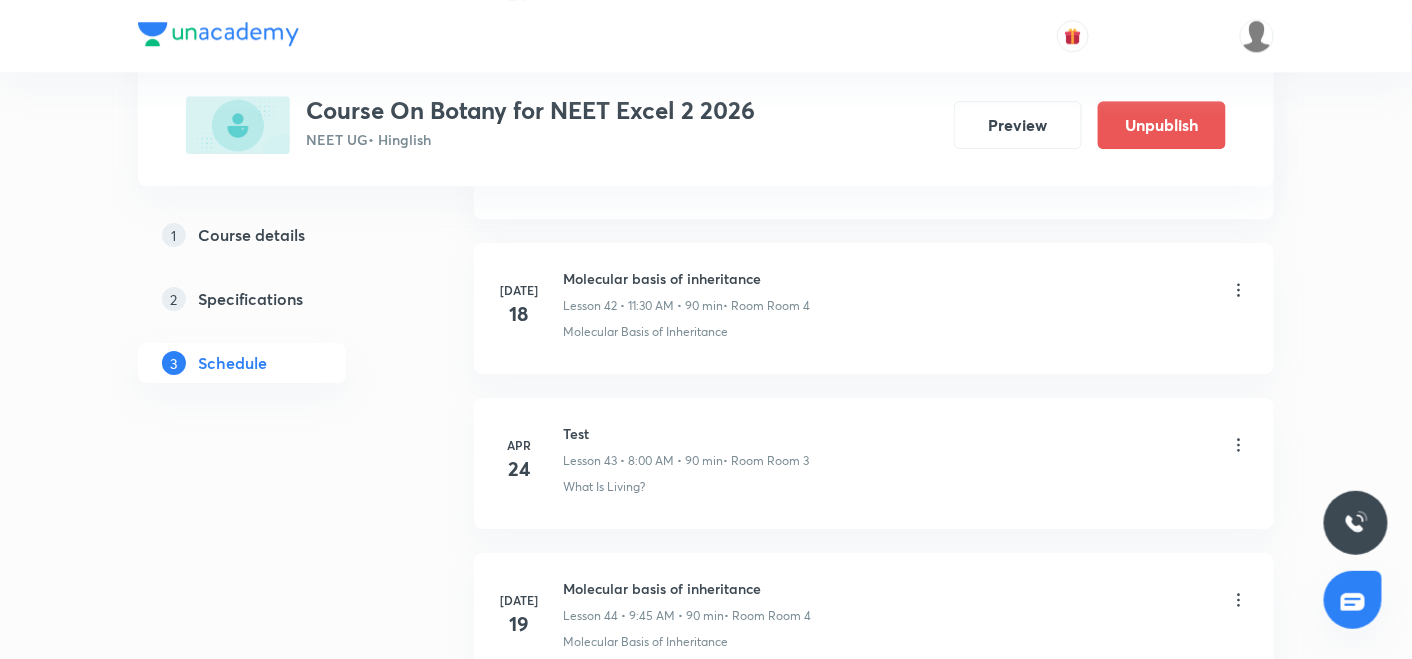 scroll, scrollTop: 6627, scrollLeft: 0, axis: vertical 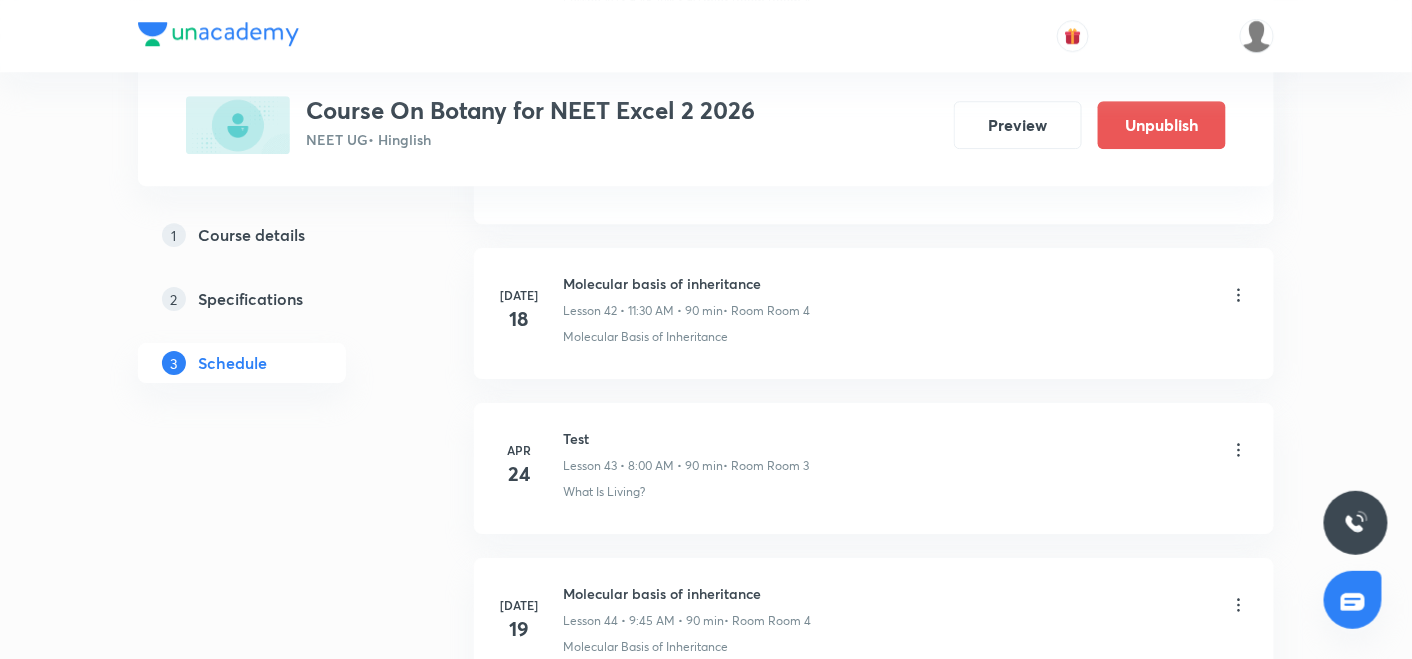 click 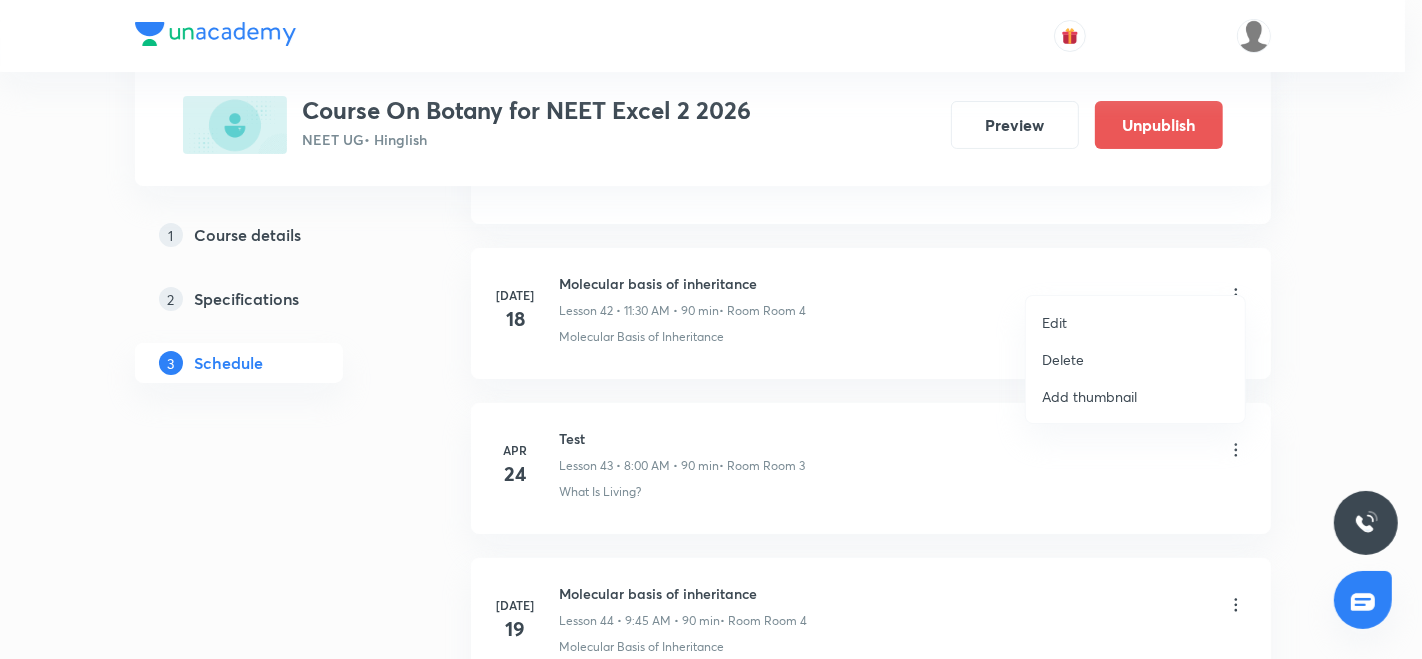 click on "Edit" at bounding box center (1054, 322) 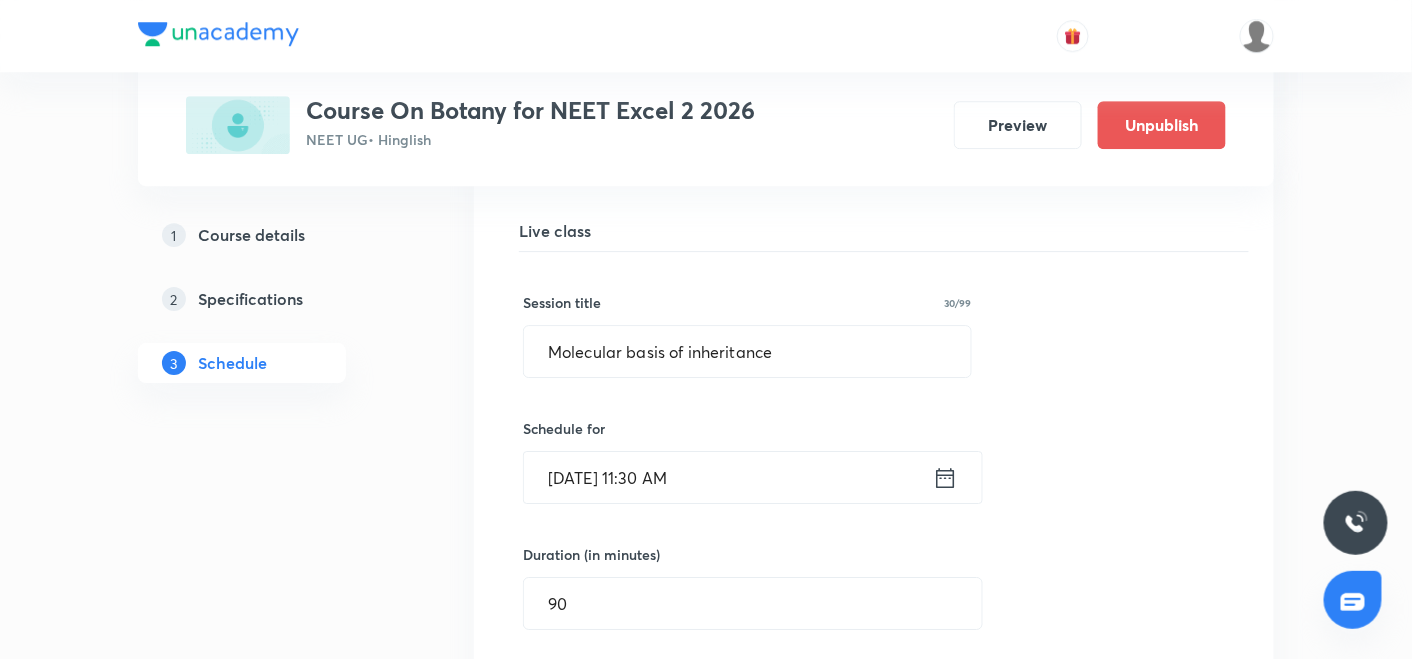 click on "Jul 18, 2025, 11:30 AM" at bounding box center [728, 477] 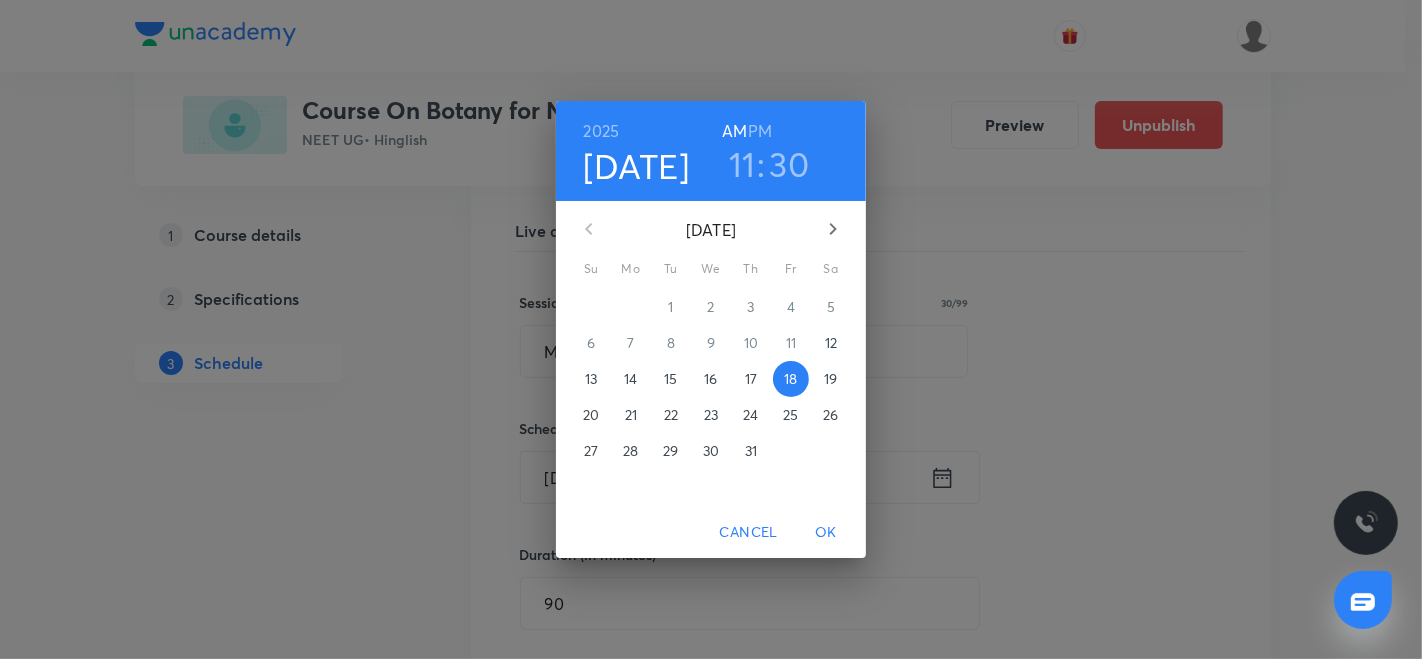 click on "11" at bounding box center [742, 164] 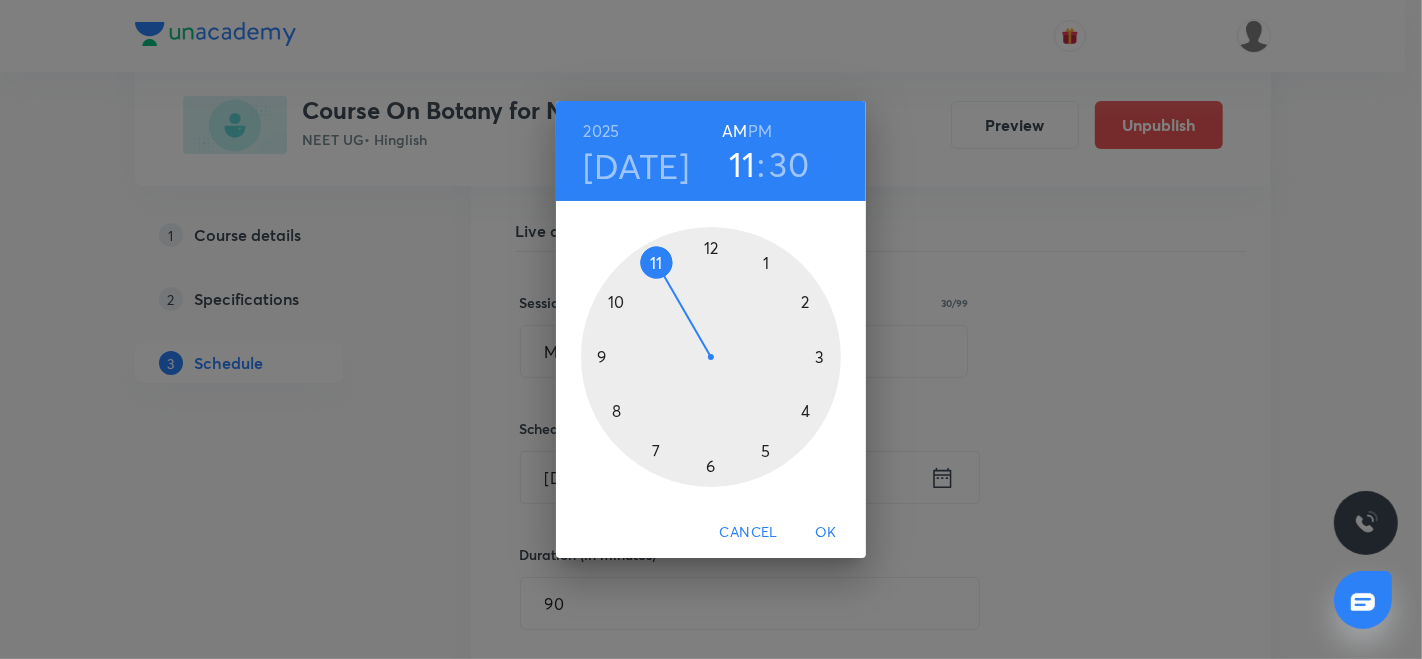 click at bounding box center [711, 357] 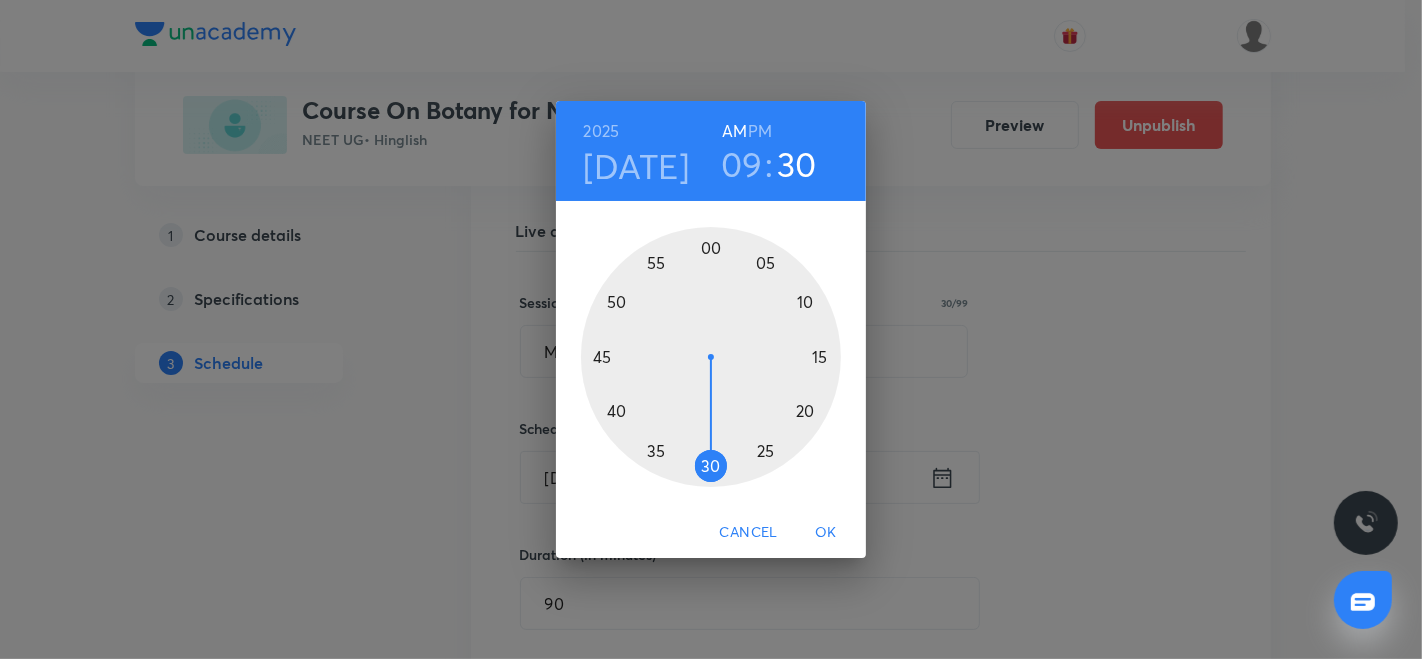 click at bounding box center [711, 357] 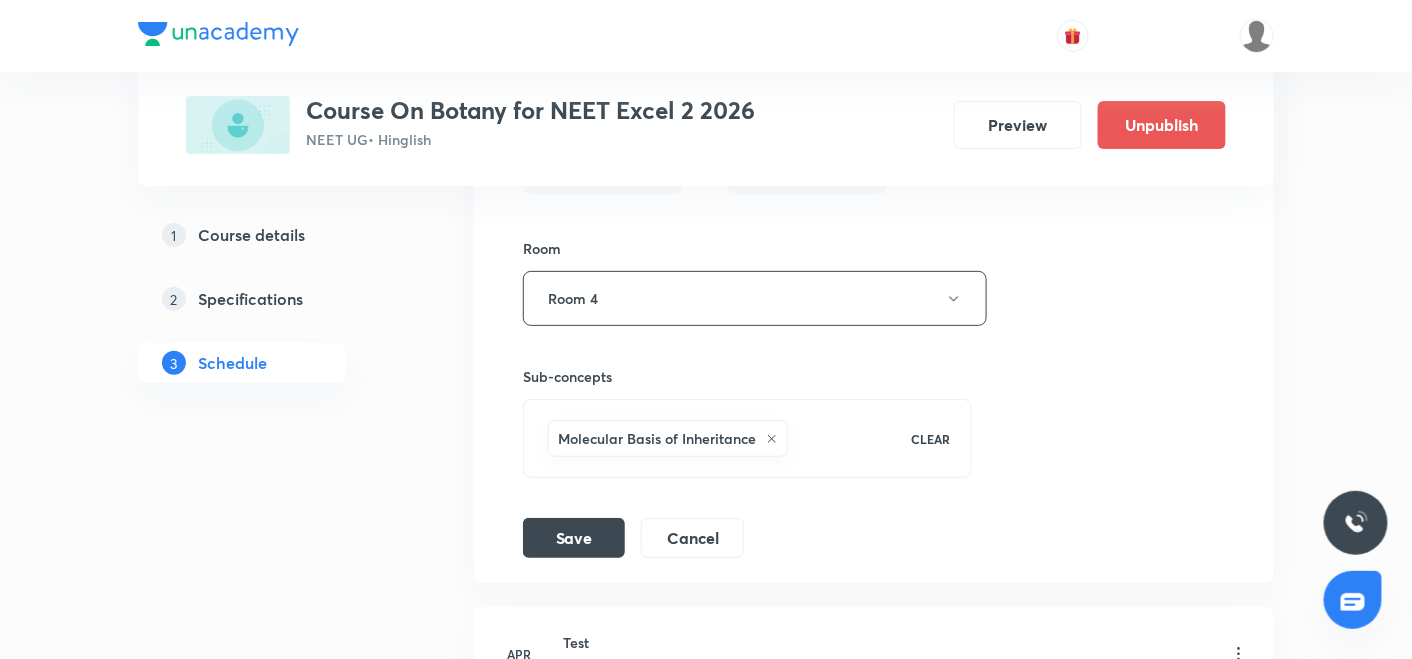 scroll, scrollTop: 7194, scrollLeft: 0, axis: vertical 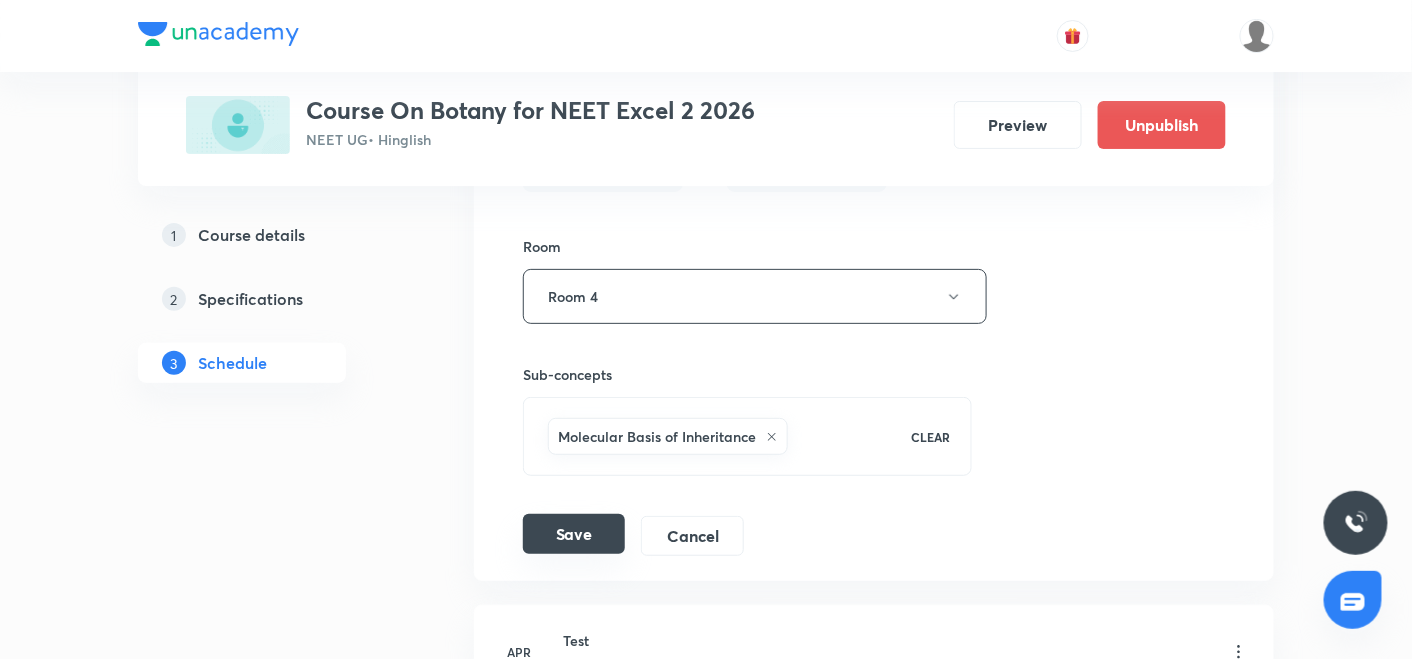 click on "Save" at bounding box center [574, 534] 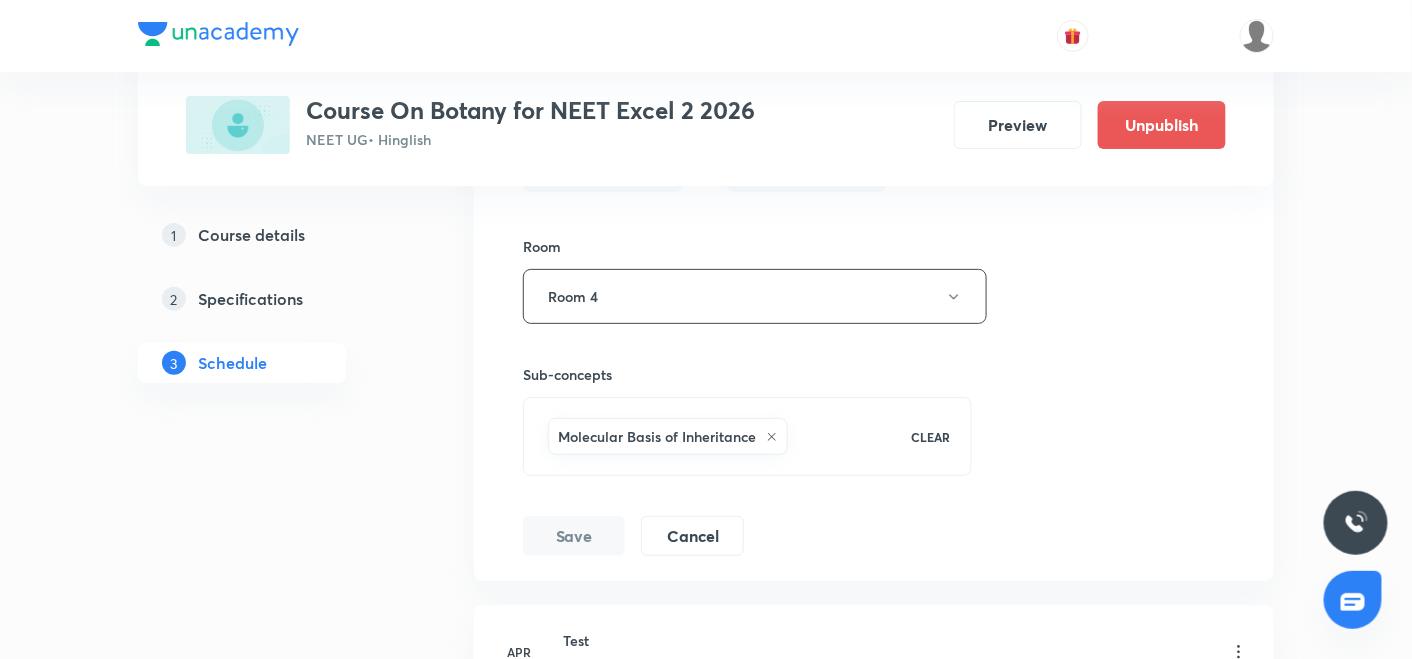 click on "Session title 30/99 Molecular basis of inheritance ​ Schedule for Jul 18, 2025, 9:45 AM ​ Duration (in minutes) 90 ​   Session type Online Offline Room Room 4 Sub-concepts Molecular Basis of Inheritance CLEAR Save Cancel" at bounding box center [874, 120] 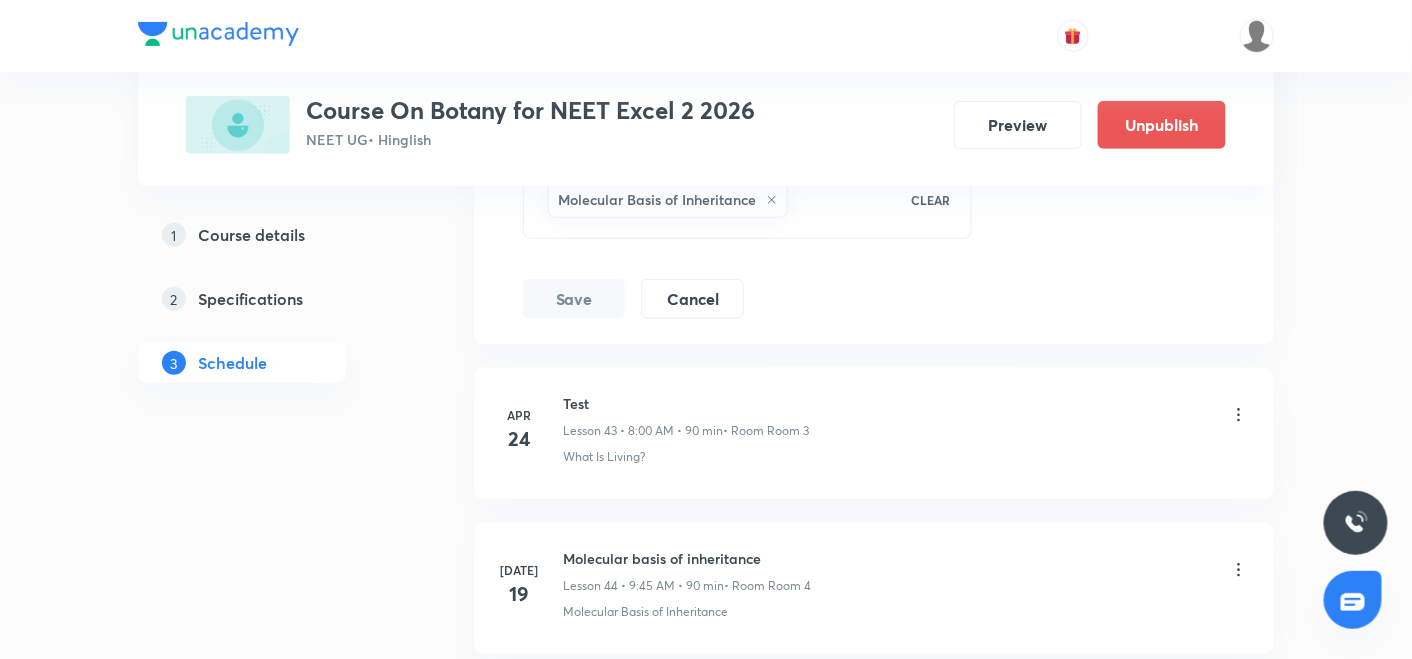 scroll, scrollTop: 7434, scrollLeft: 0, axis: vertical 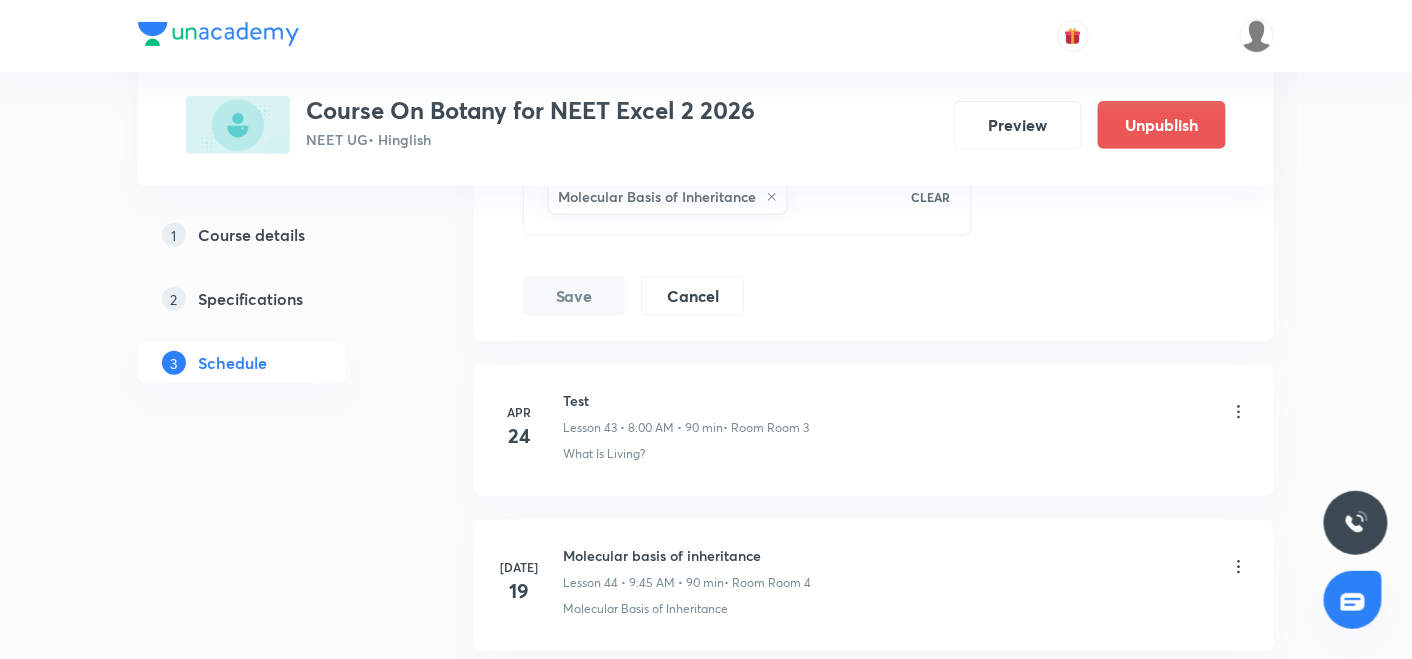 click on "Jul 19 Molecular basis of inheritance Lesson 44 • 9:45 AM • 90 min  • Room Room 4 Molecular Basis of Inheritance" at bounding box center (874, 585) 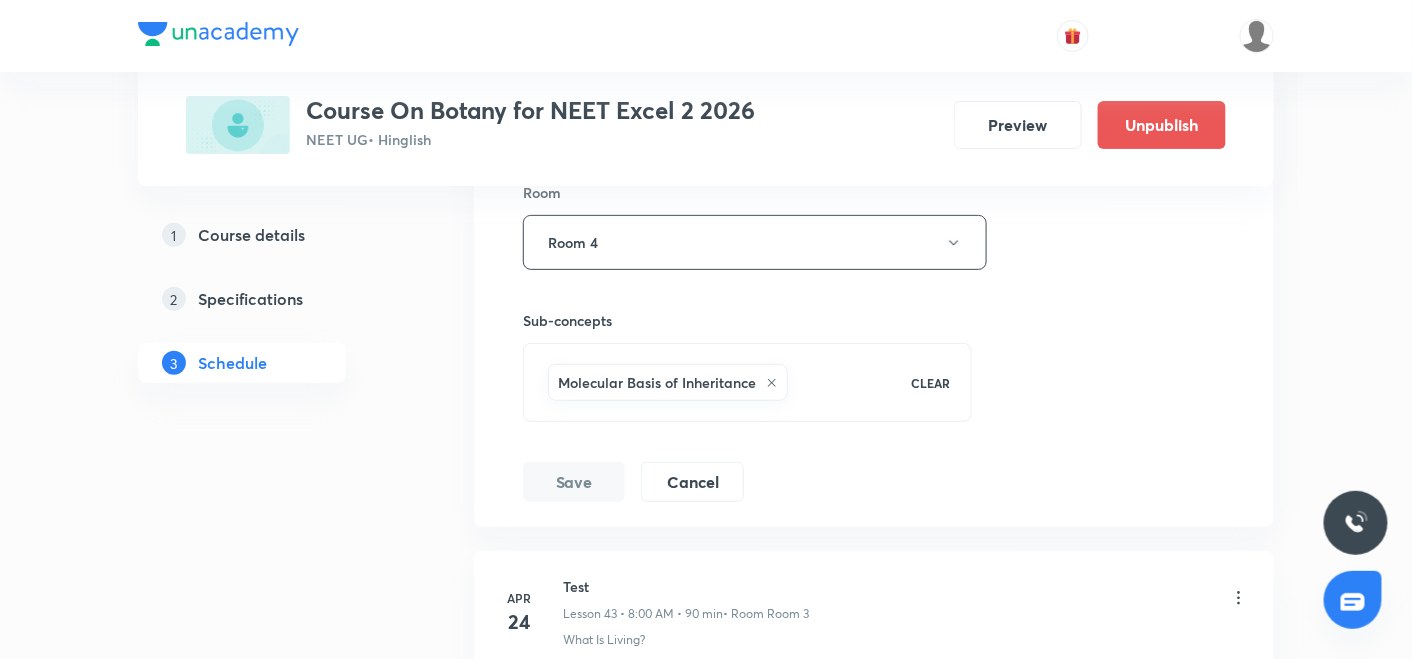 scroll, scrollTop: 7242, scrollLeft: 0, axis: vertical 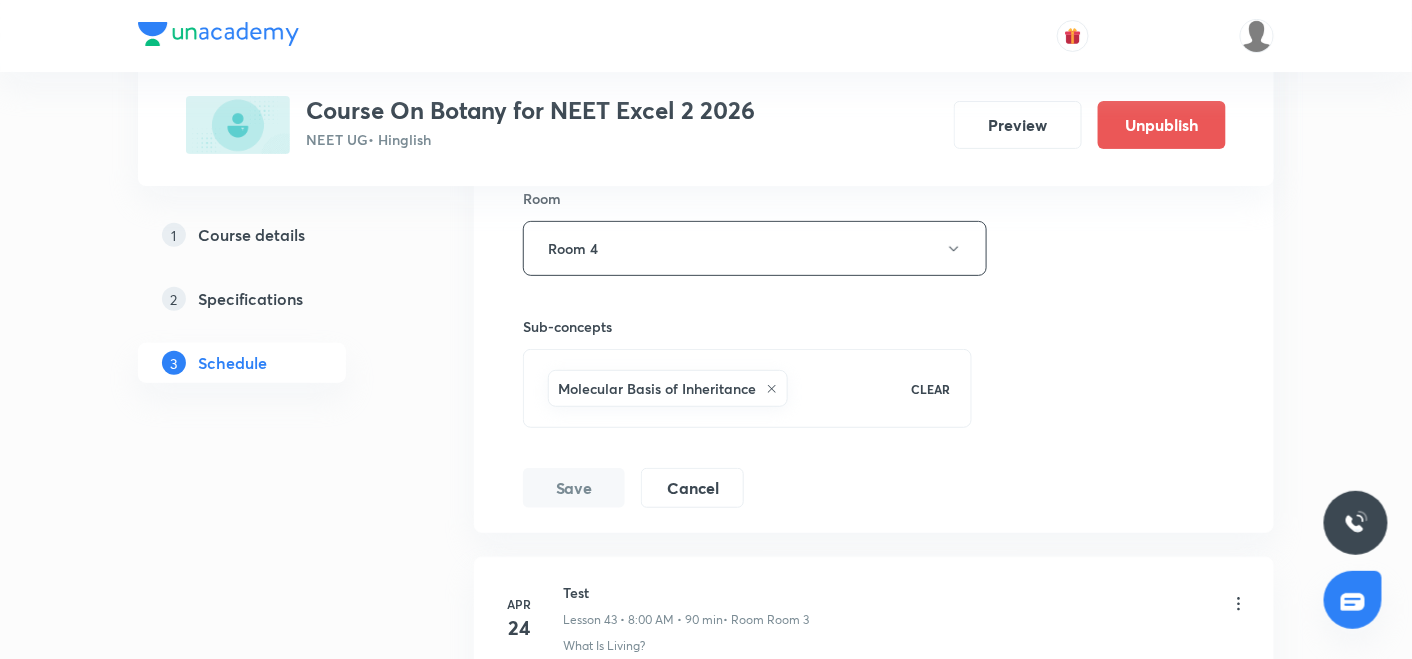 click on "Save" at bounding box center [574, 488] 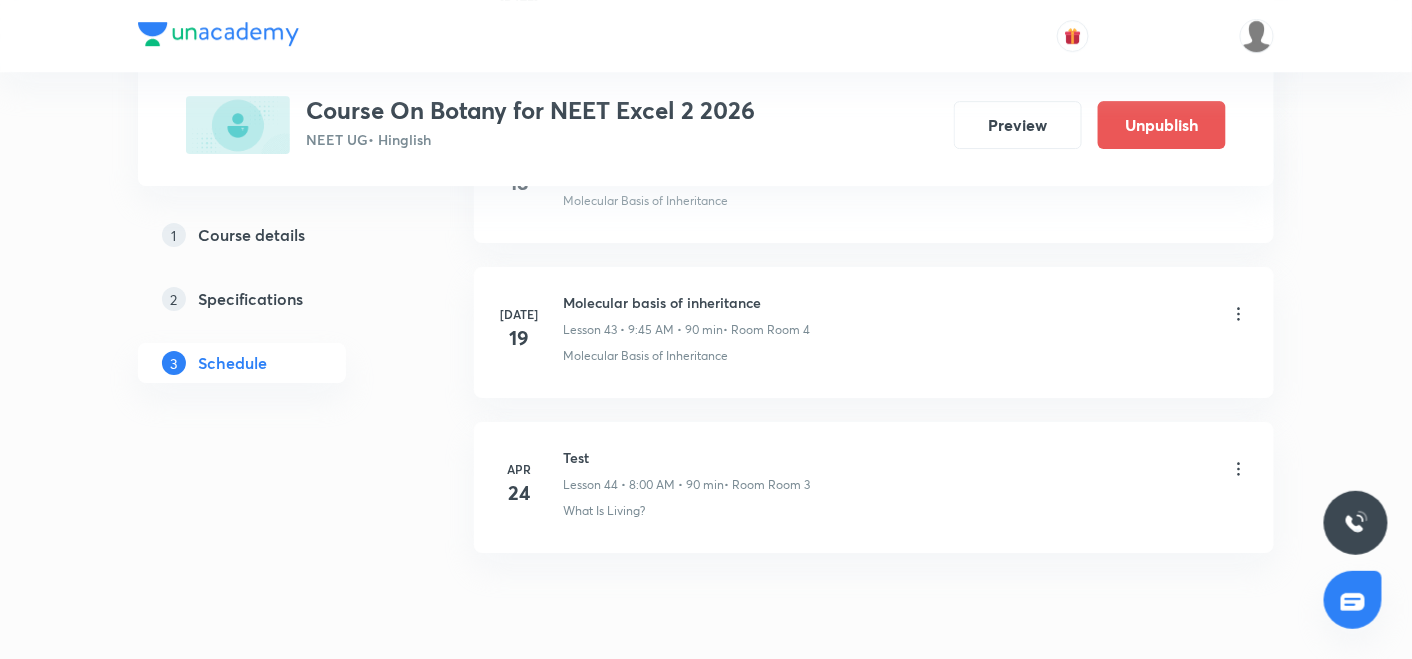 scroll, scrollTop: 6820, scrollLeft: 0, axis: vertical 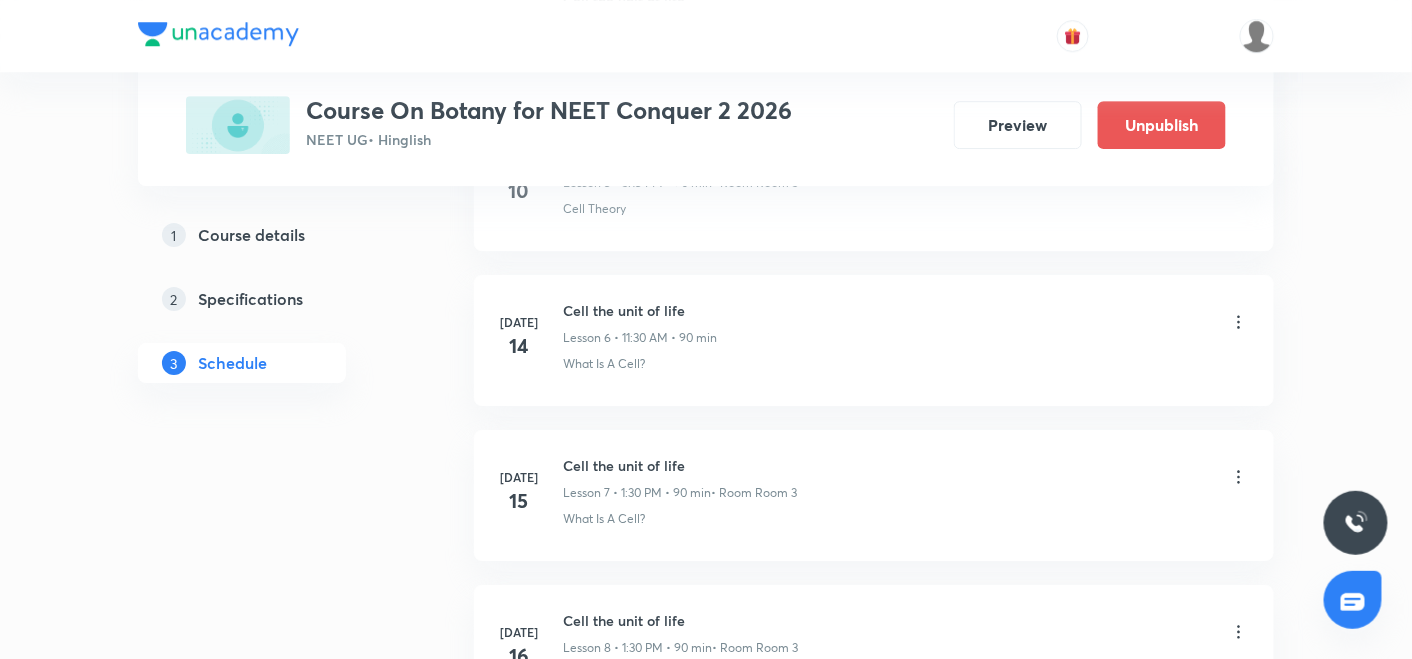 click 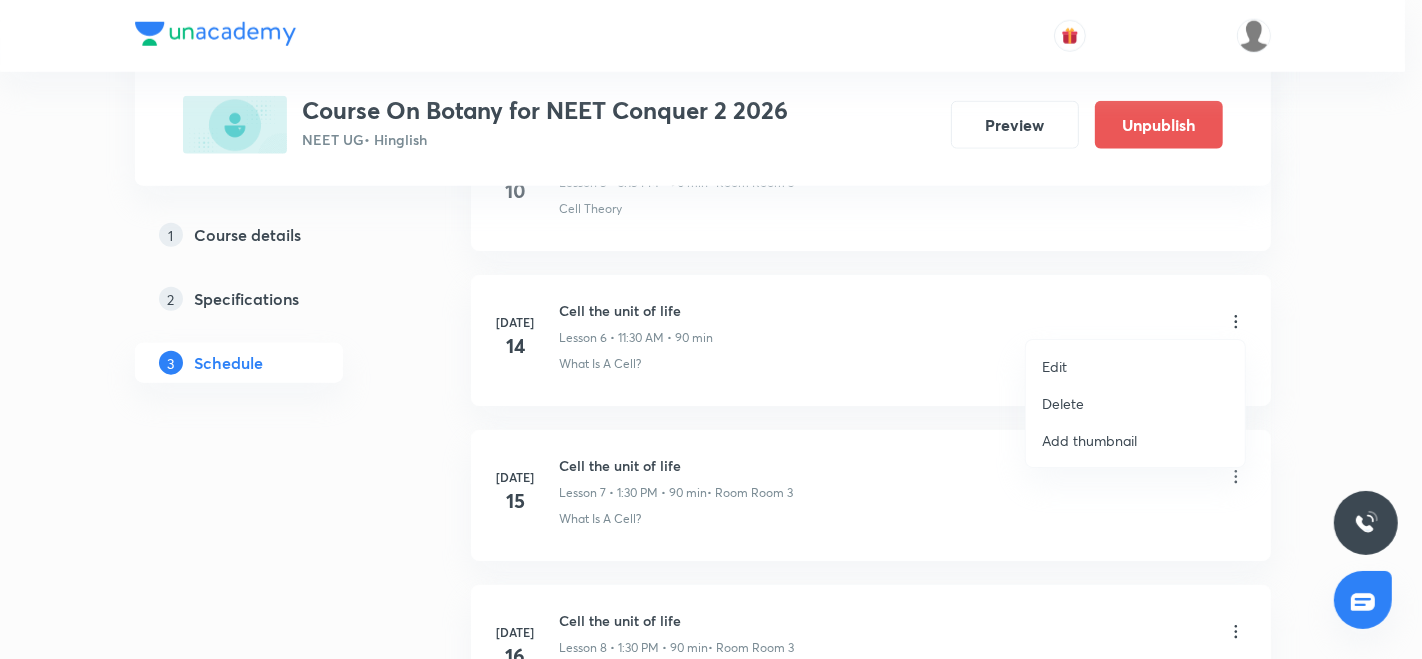 click on "Edit" at bounding box center [1054, 366] 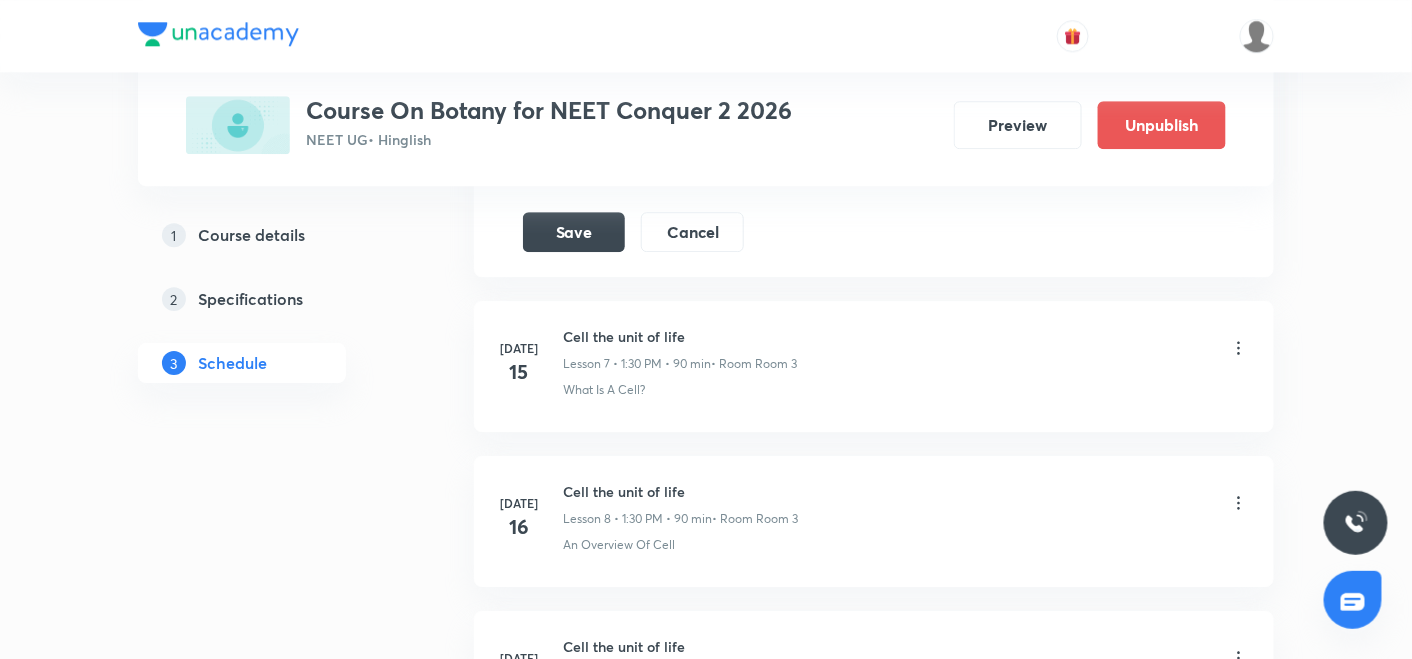 scroll, scrollTop: 1780, scrollLeft: 0, axis: vertical 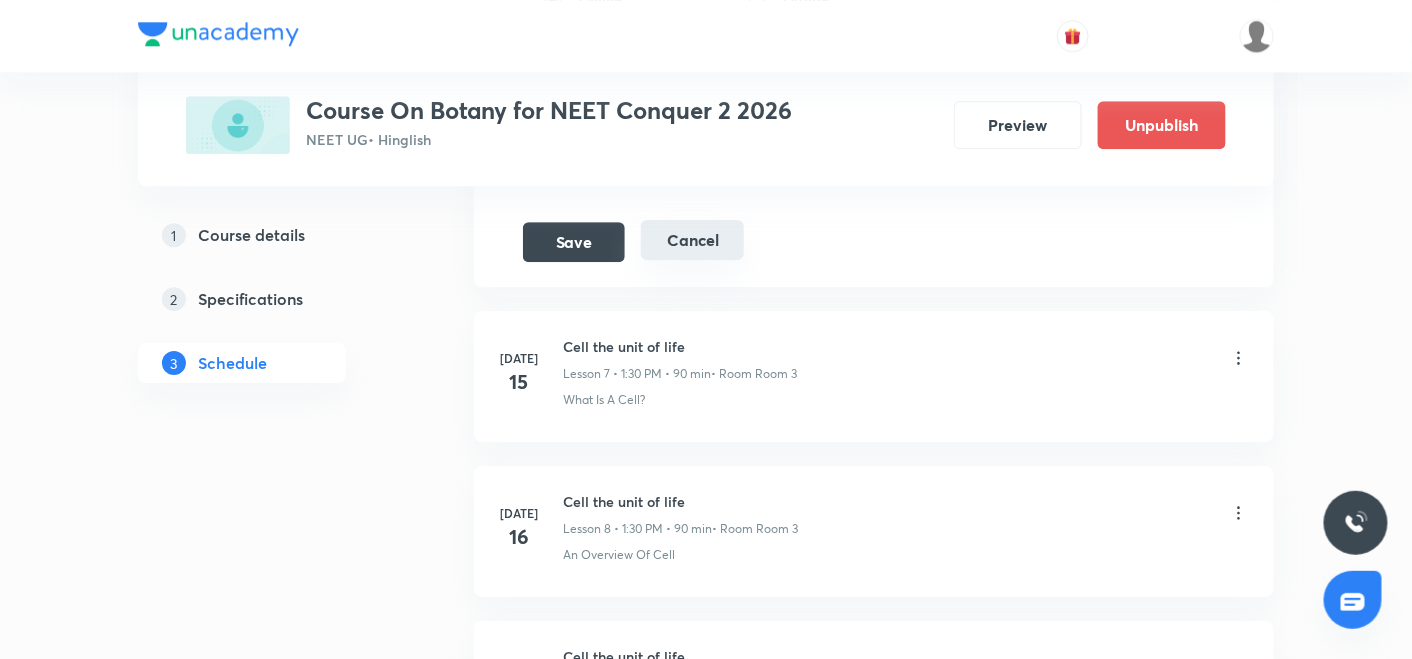 click on "Cancel" at bounding box center [692, 240] 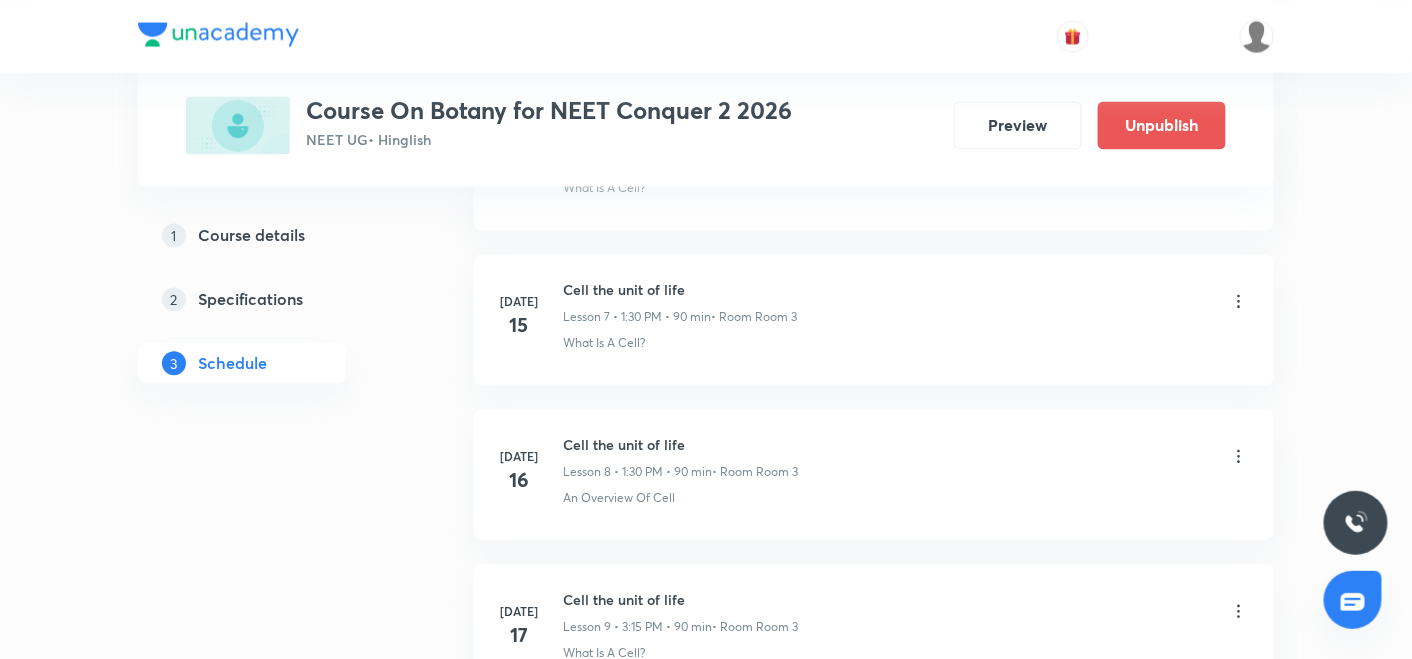scroll, scrollTop: 1102, scrollLeft: 0, axis: vertical 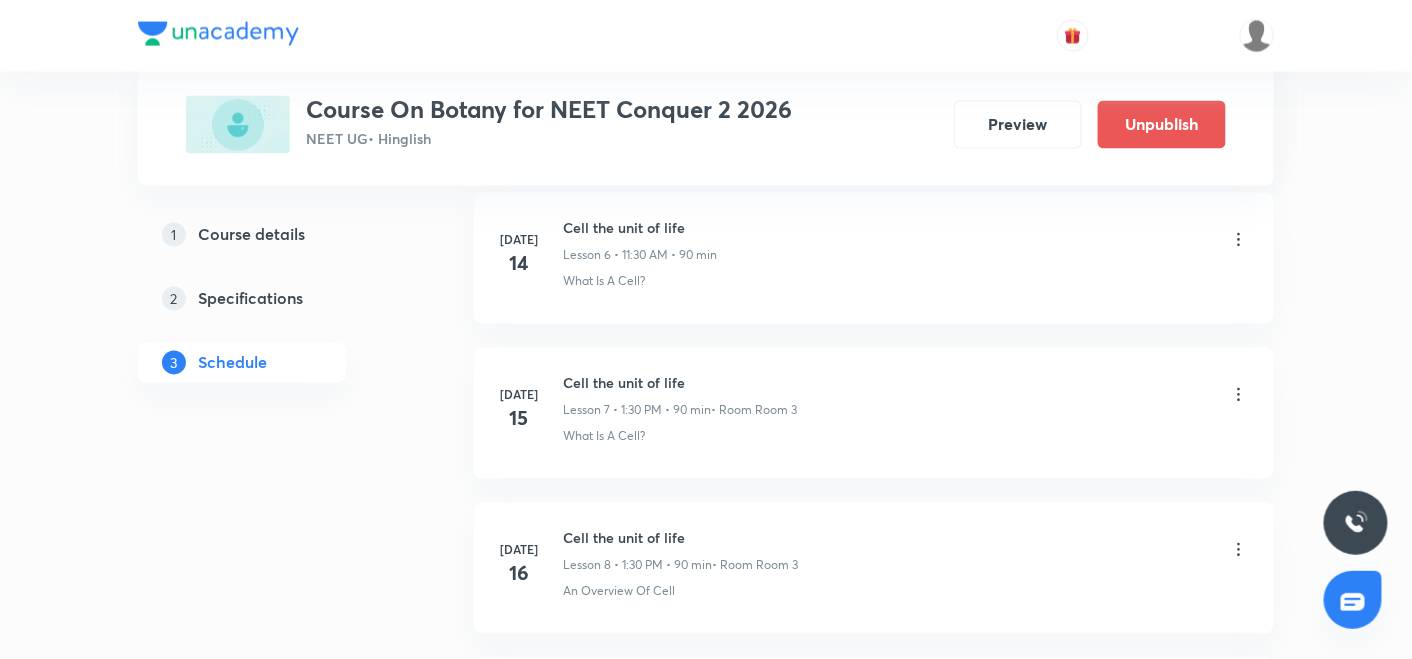 click 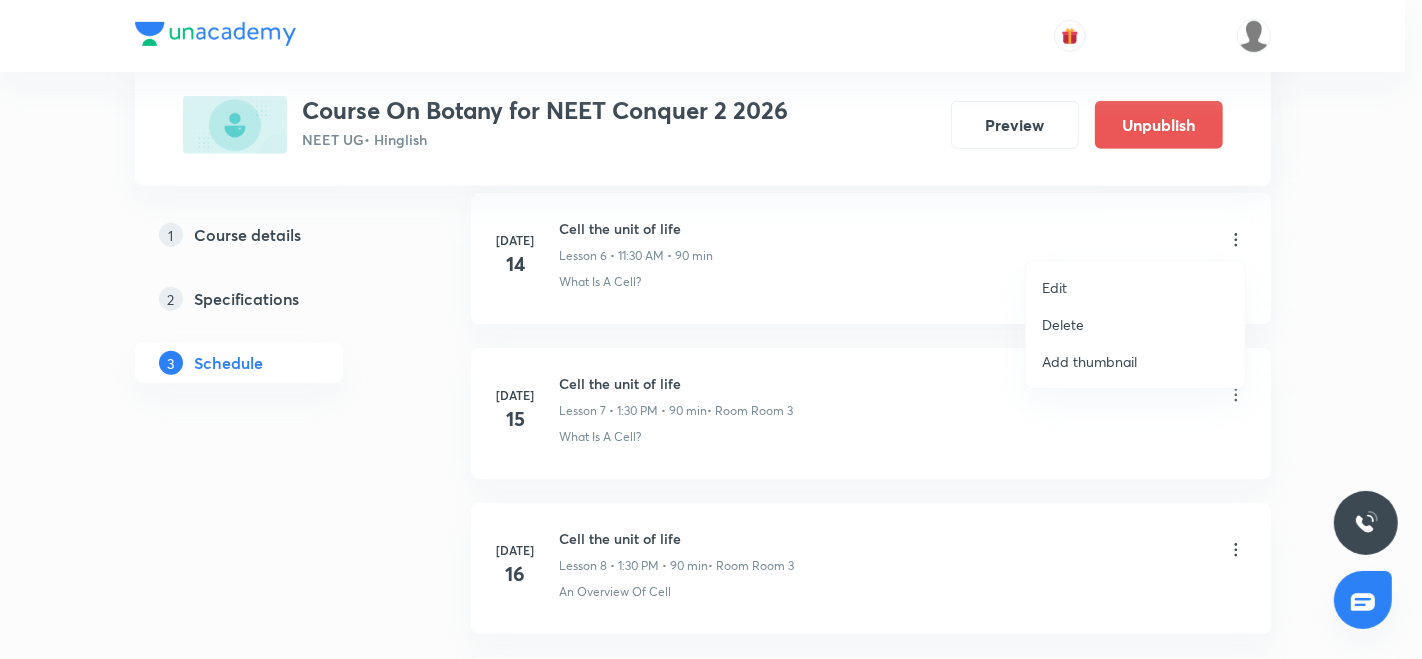 click on "Delete" at bounding box center [1063, 324] 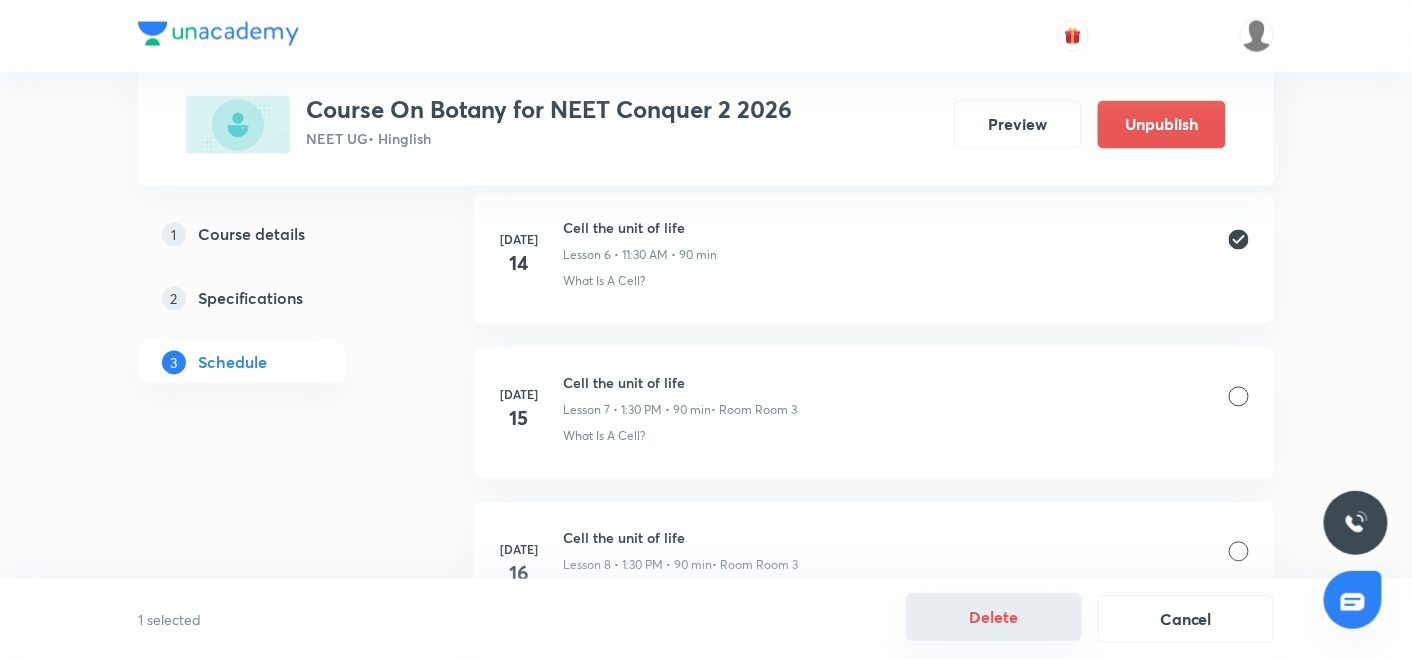 click on "Delete" at bounding box center (994, 617) 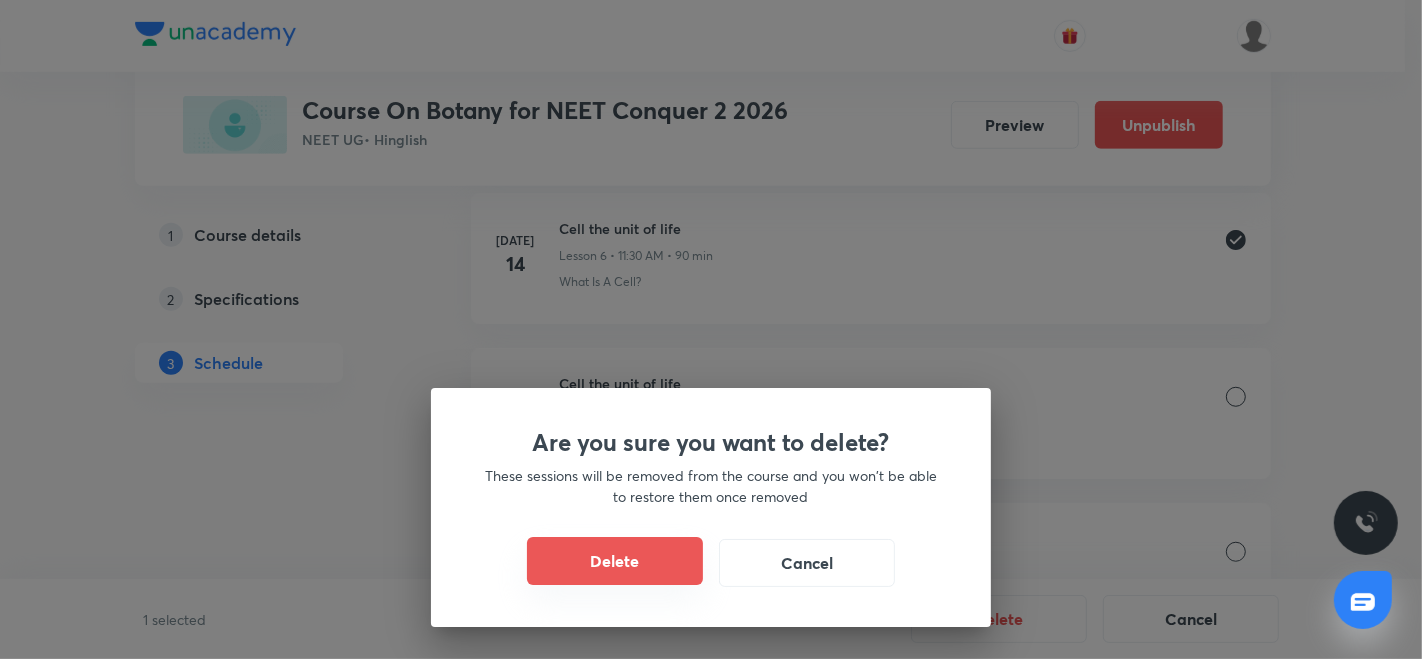 click on "Delete" at bounding box center [615, 561] 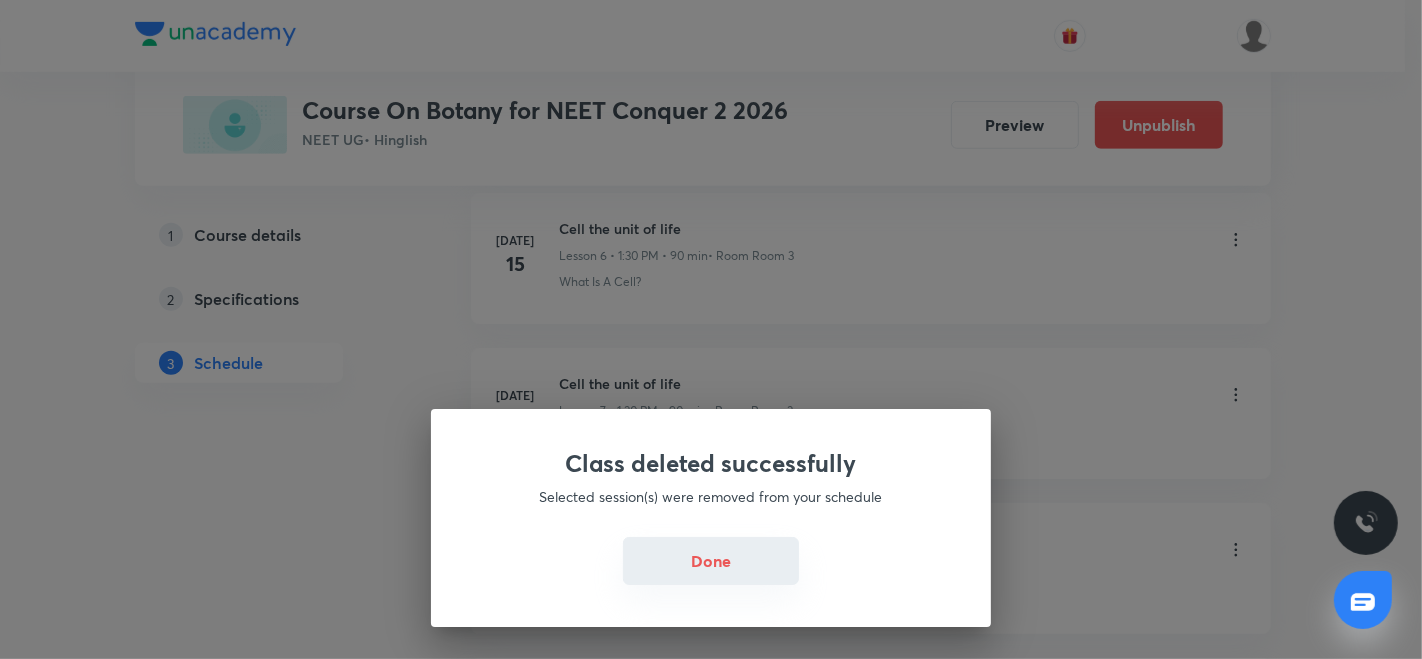 click on "Done" at bounding box center [711, 561] 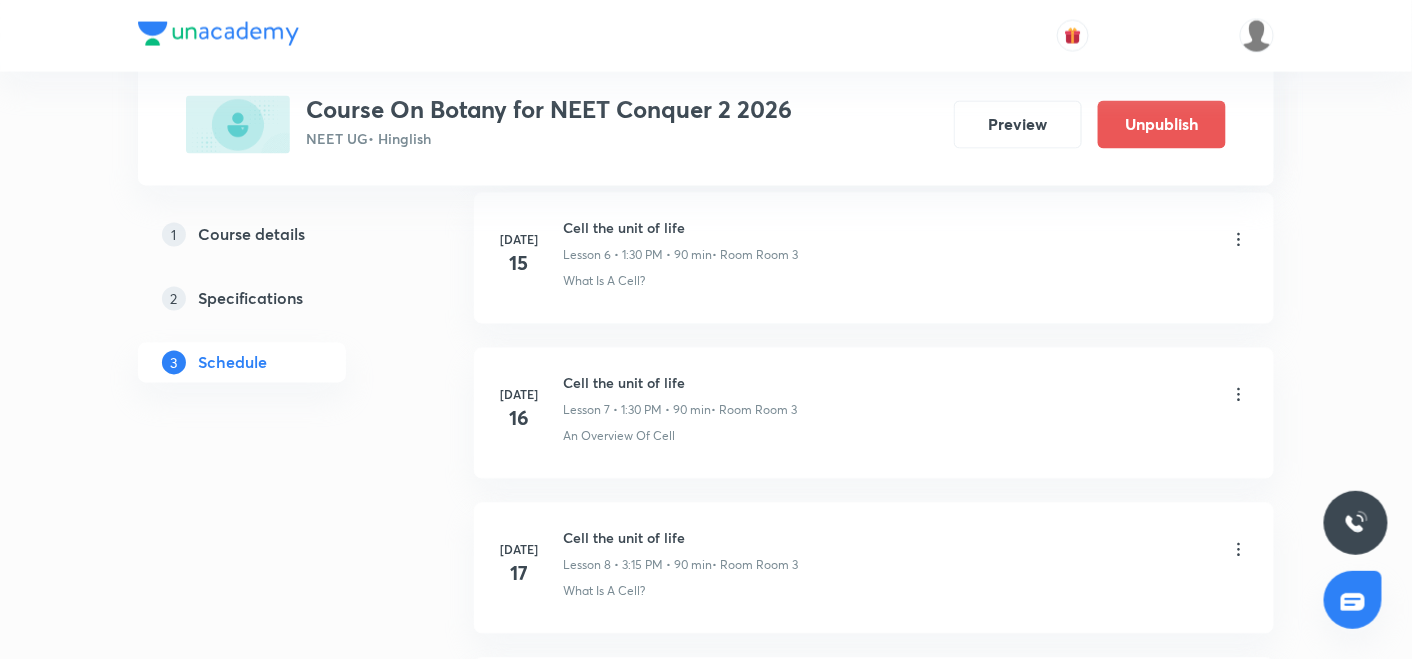 click on "Cell the unit of life" at bounding box center (680, 228) 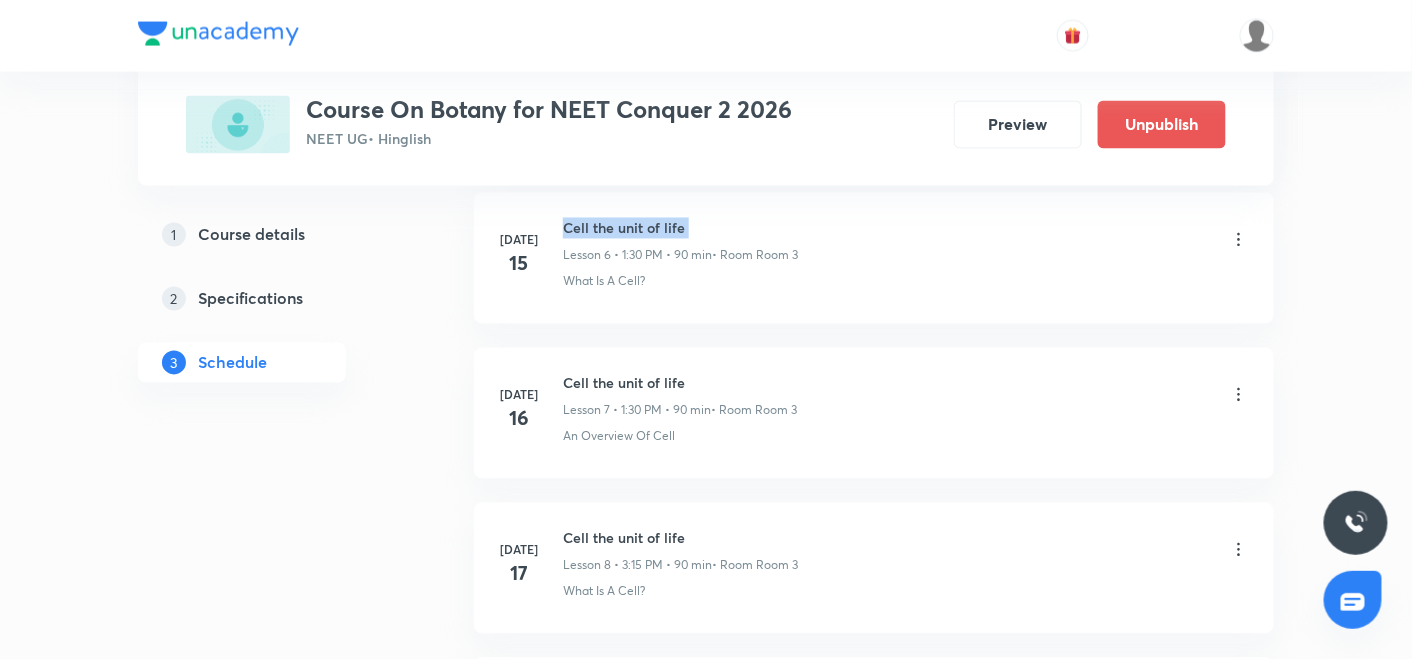 click on "Cell the unit of life" at bounding box center (680, 228) 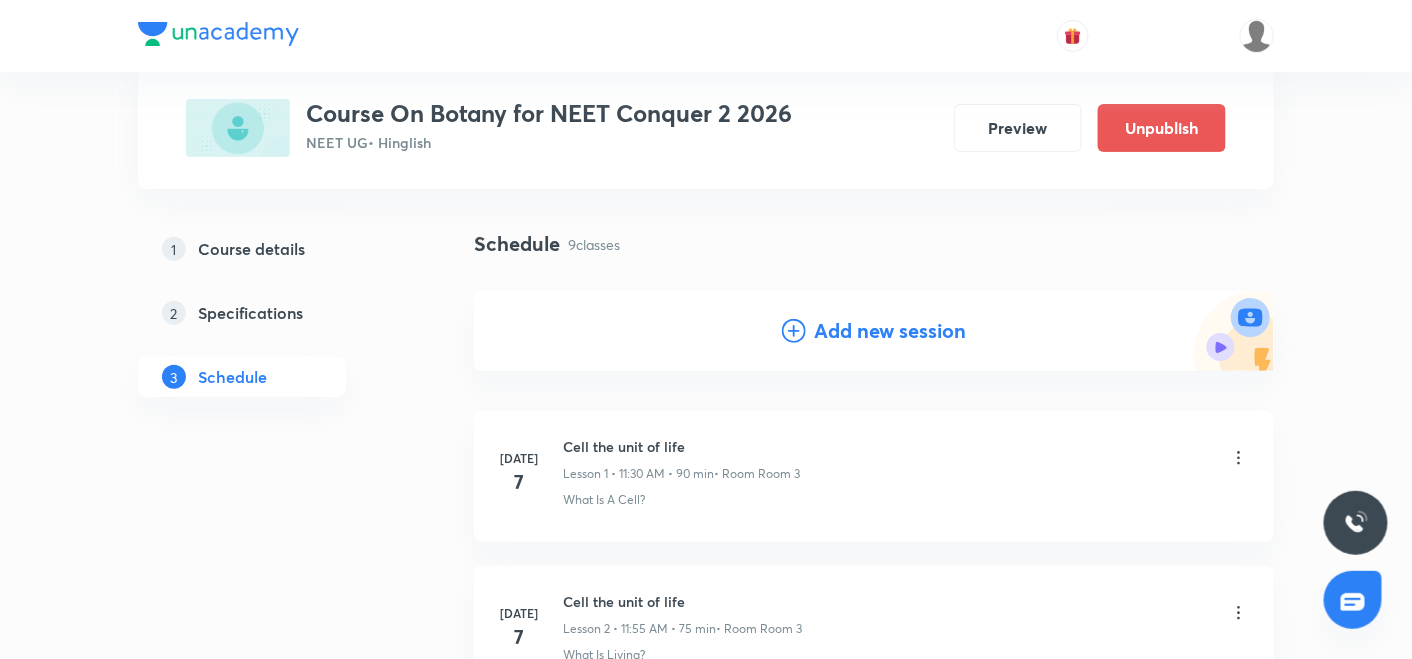 scroll, scrollTop: 0, scrollLeft: 0, axis: both 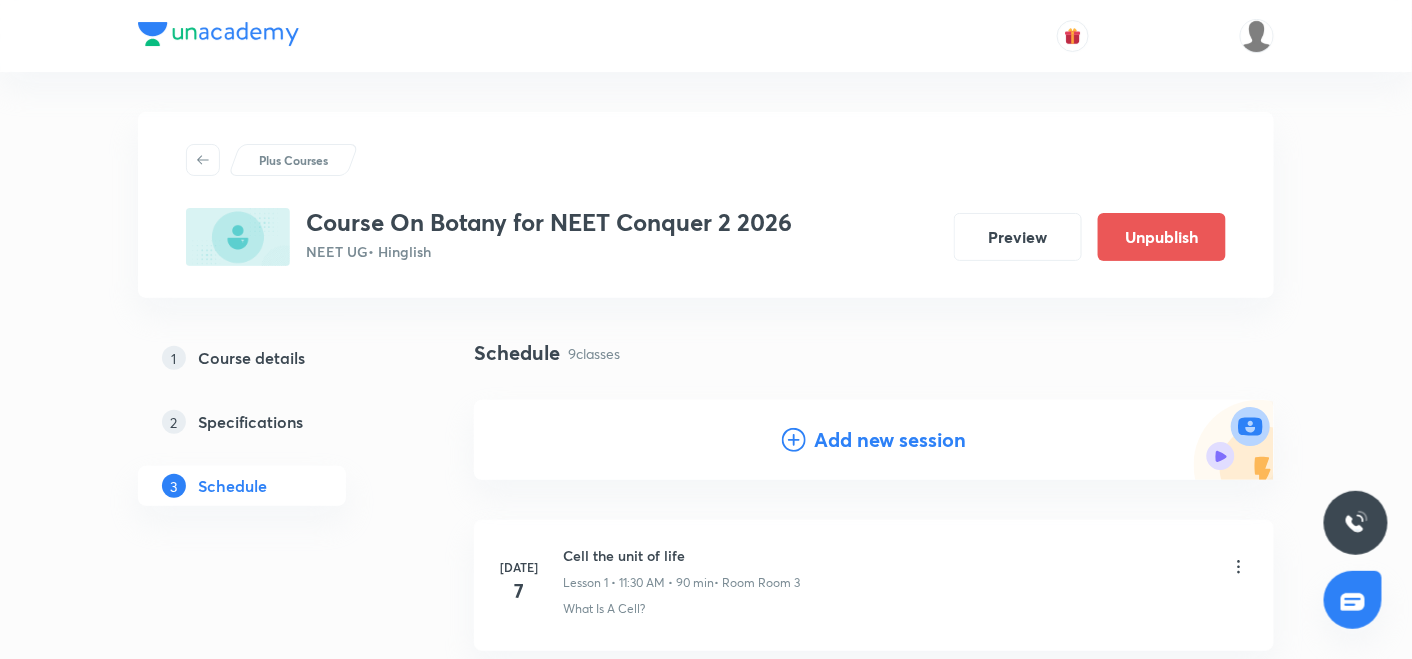 click 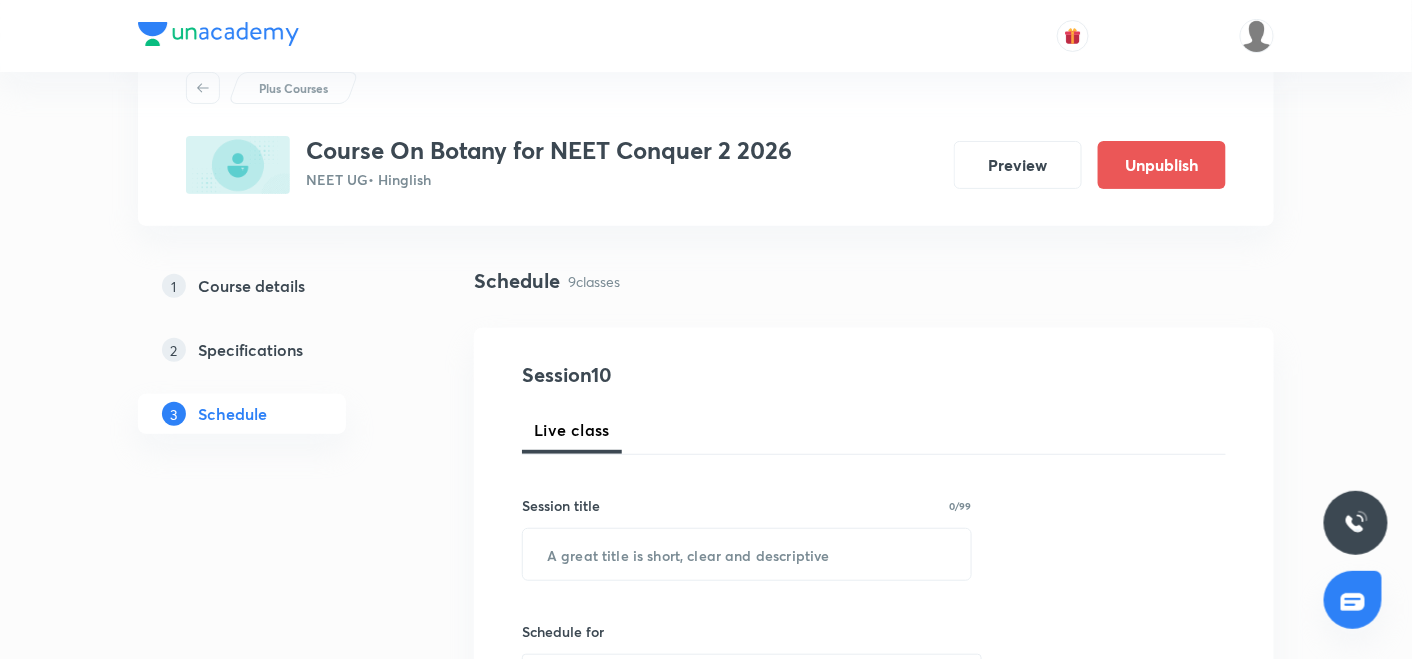 scroll, scrollTop: 196, scrollLeft: 0, axis: vertical 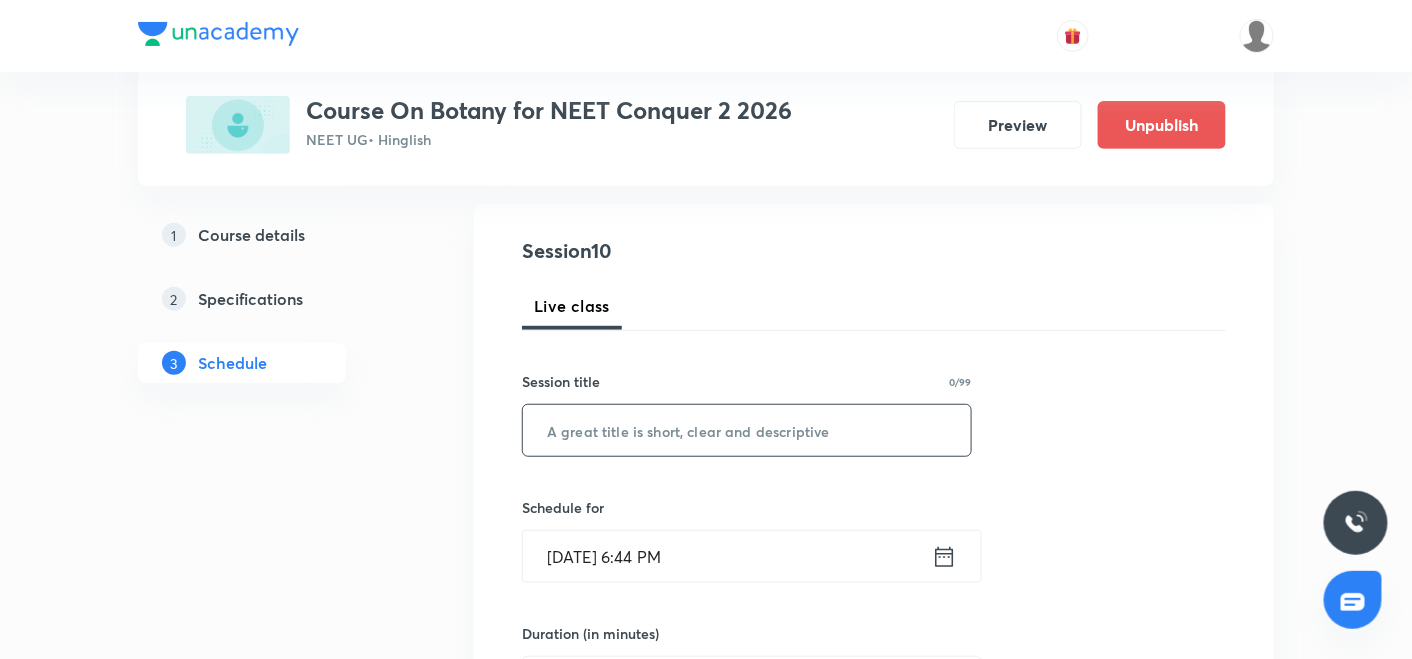 click at bounding box center [747, 430] 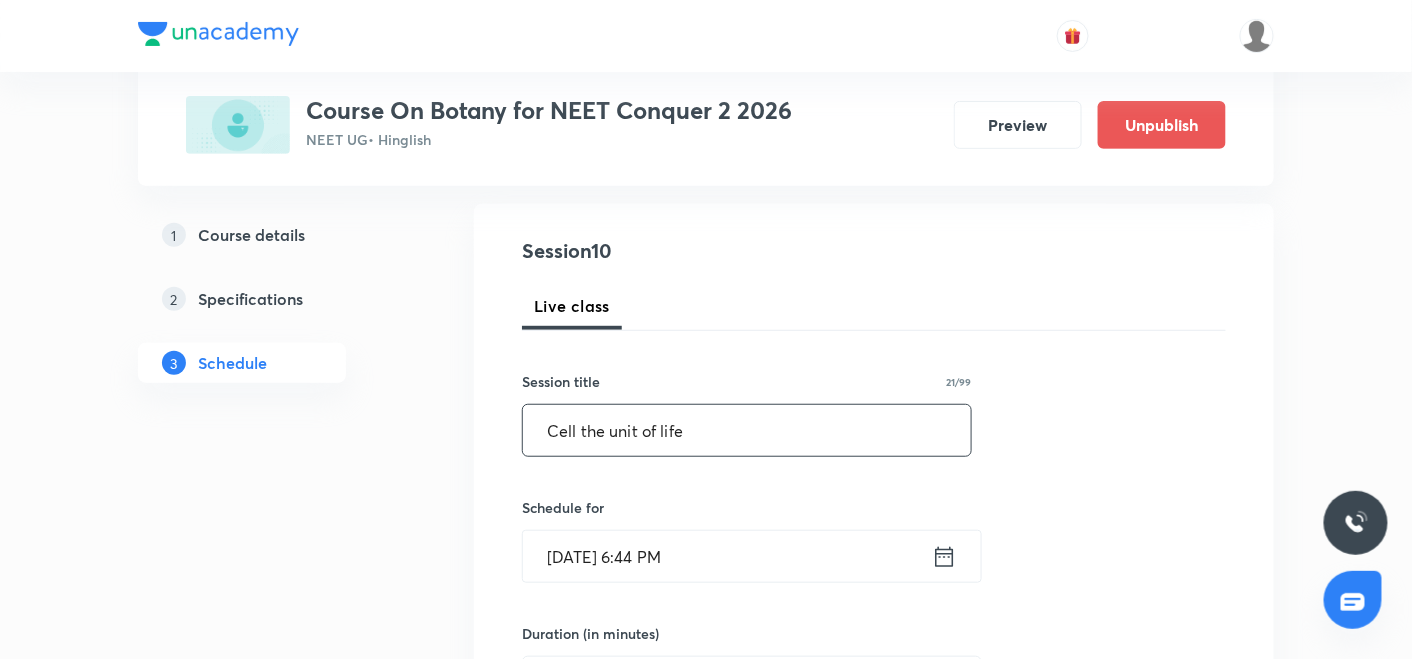 type on "Cell the unit of life" 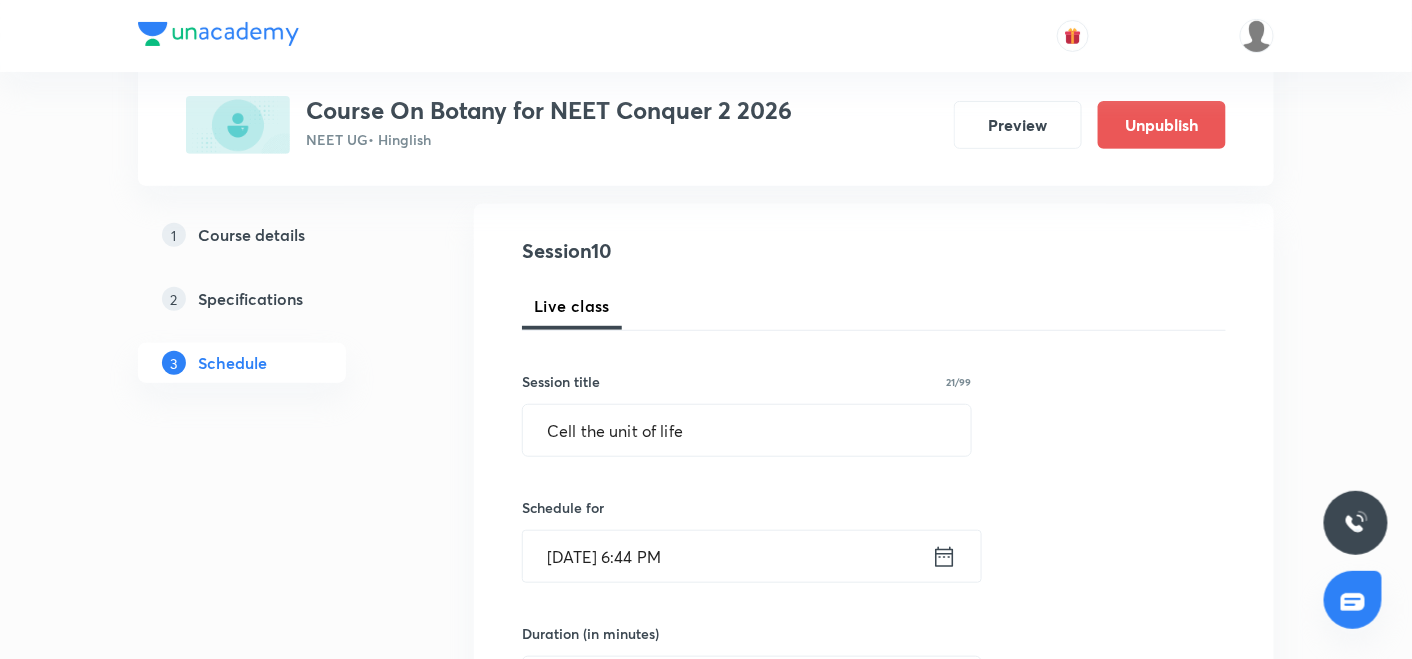click 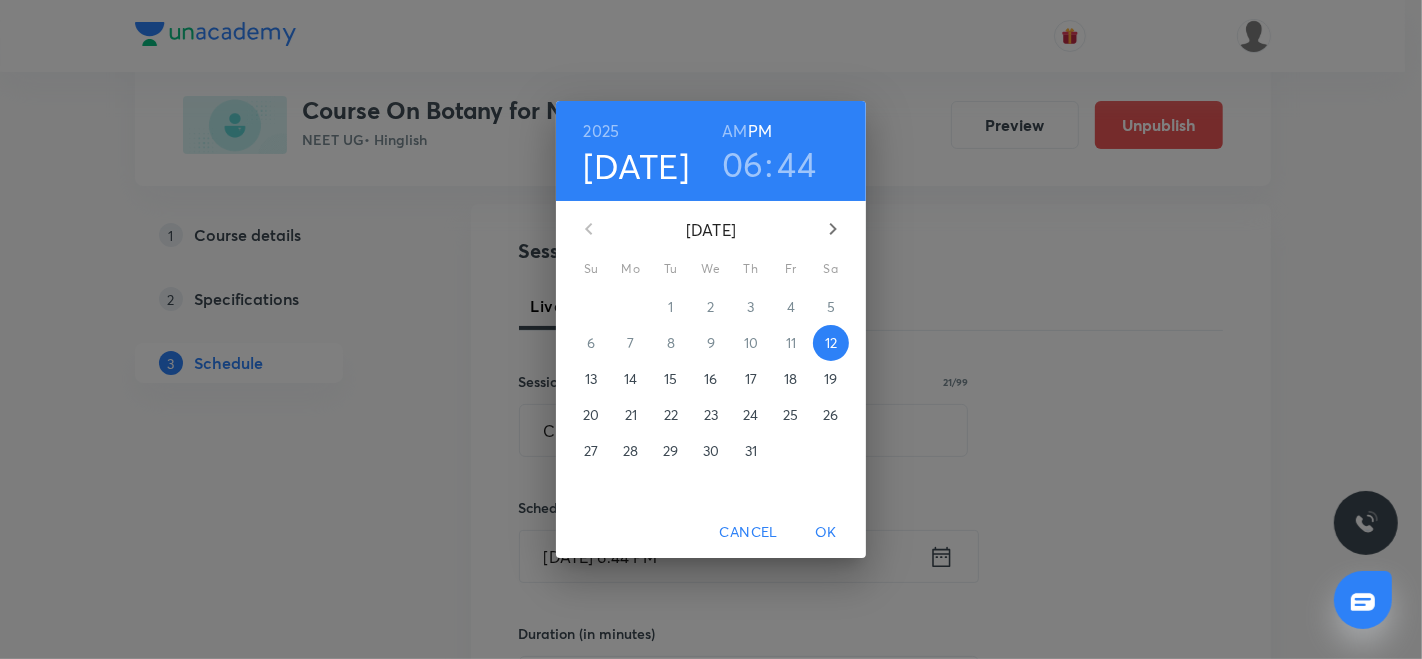 click on "14" at bounding box center [630, 379] 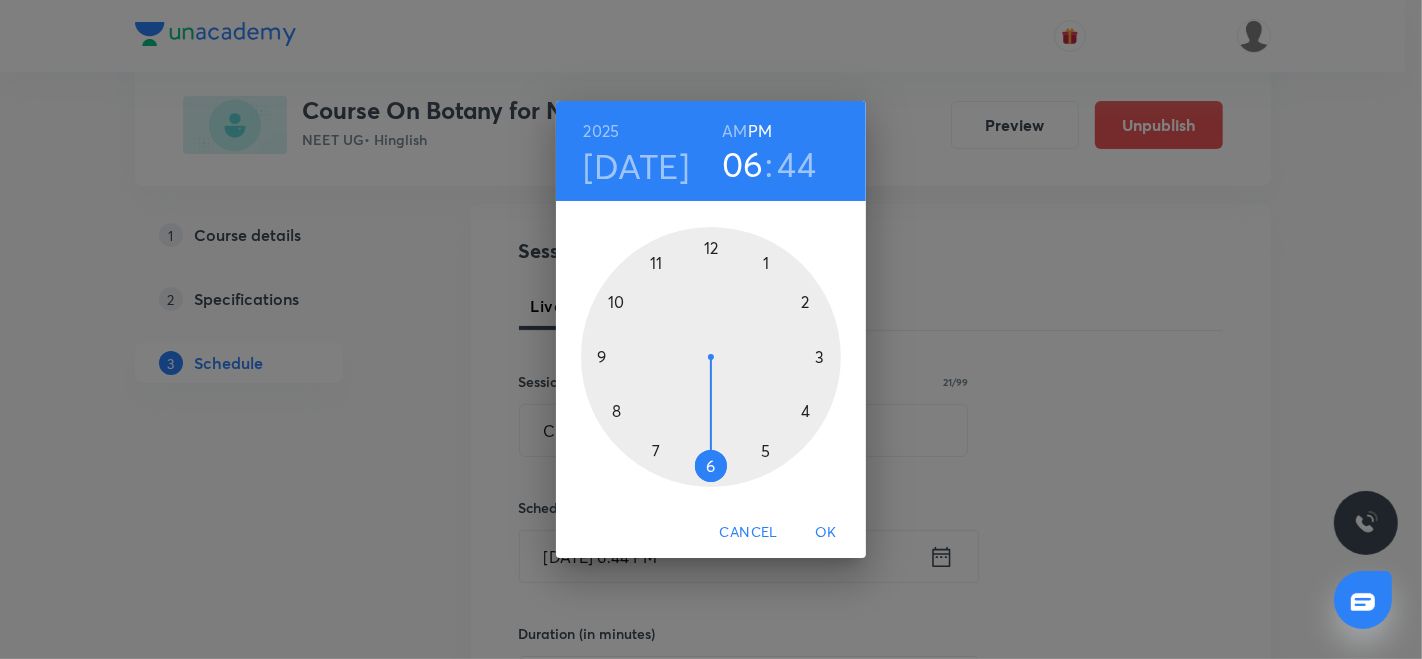 click at bounding box center [711, 357] 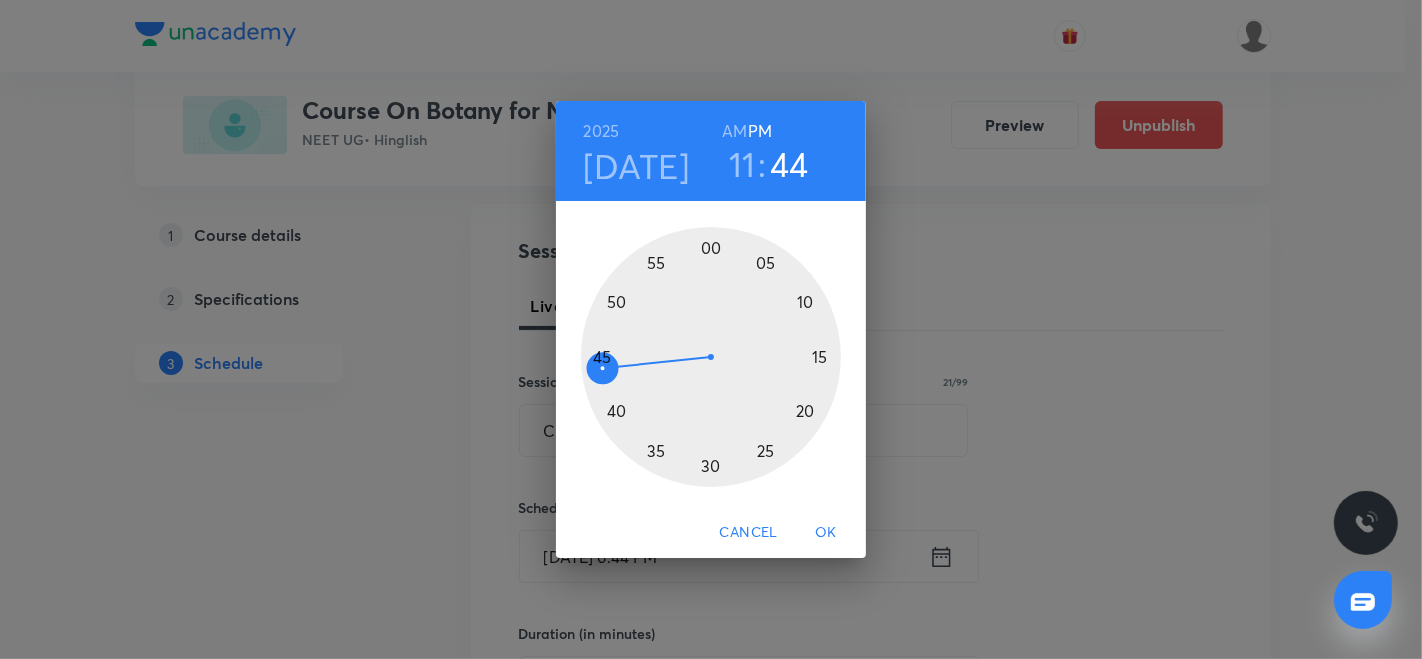click on "AM" at bounding box center [734, 131] 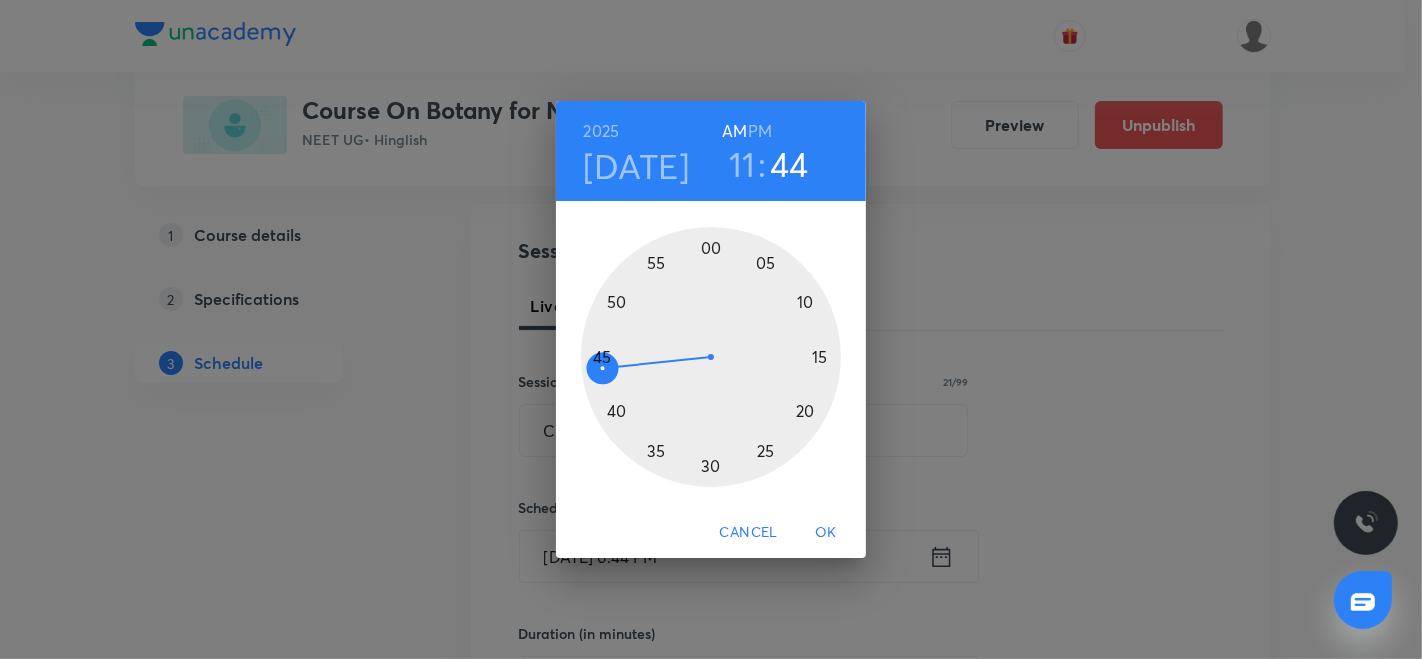 click at bounding box center [711, 357] 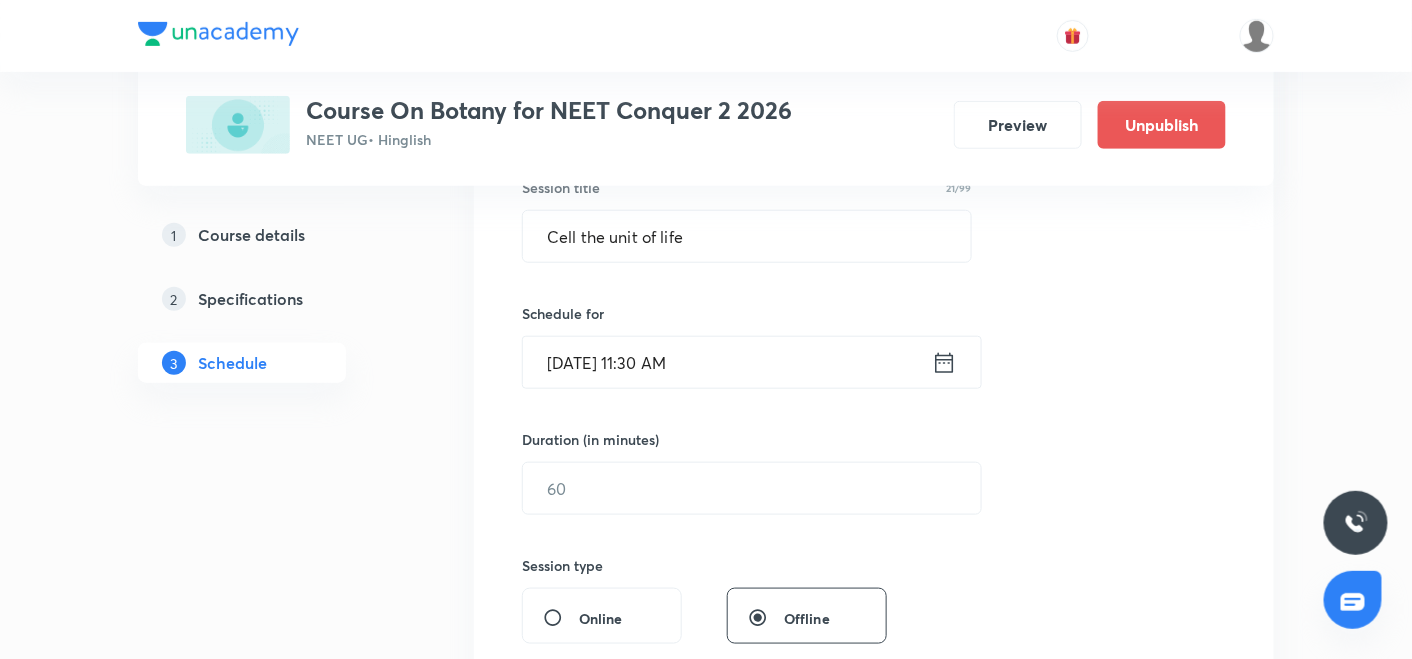 scroll, scrollTop: 400, scrollLeft: 0, axis: vertical 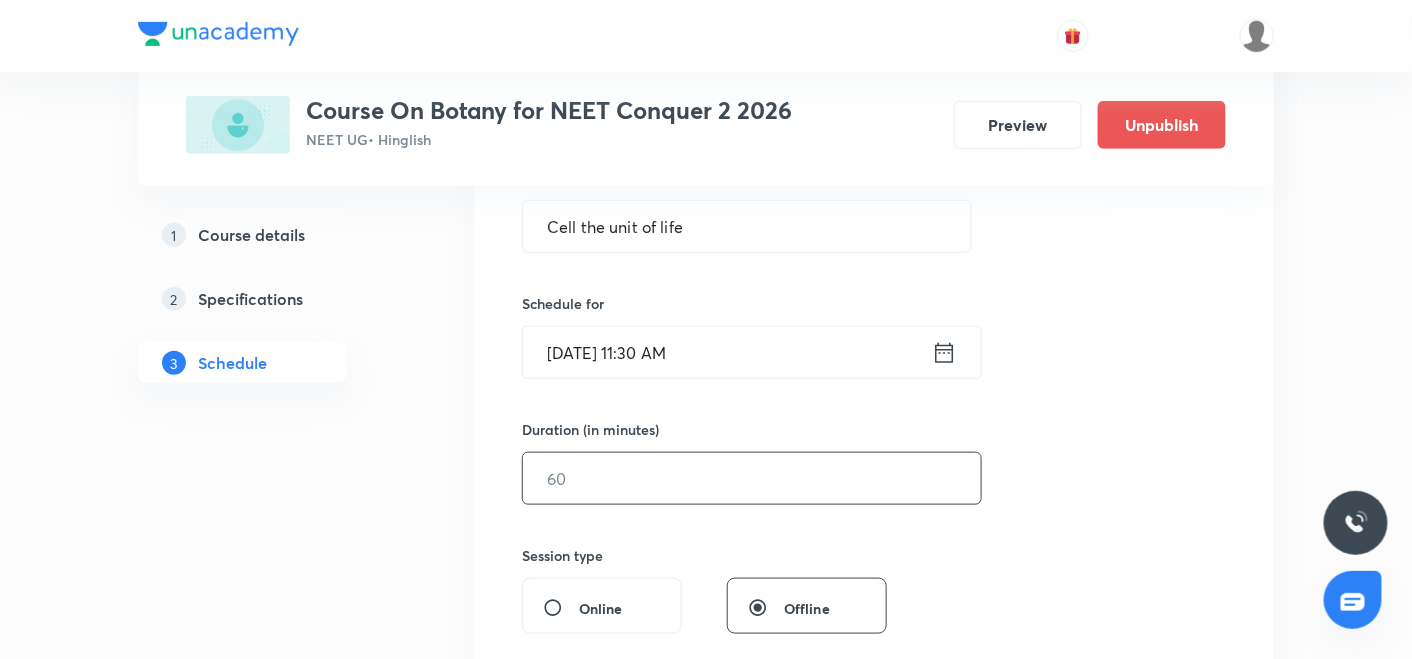 click at bounding box center [752, 478] 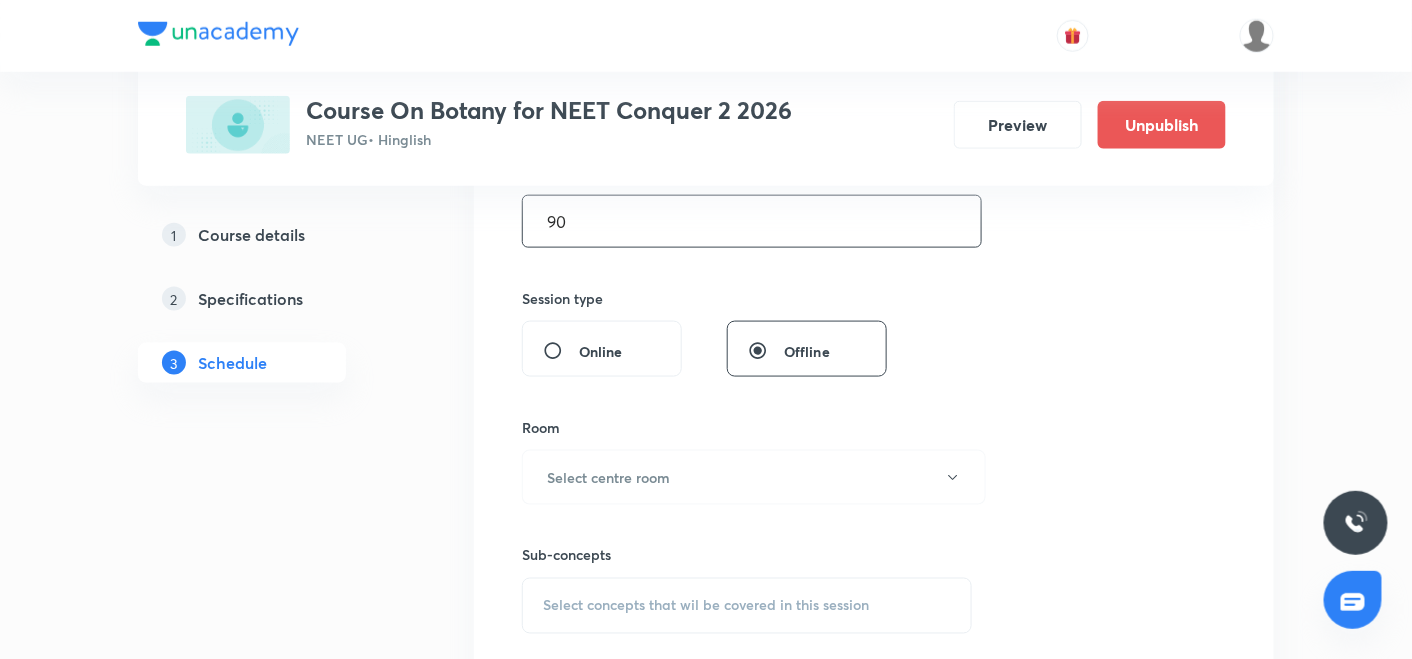 scroll, scrollTop: 666, scrollLeft: 0, axis: vertical 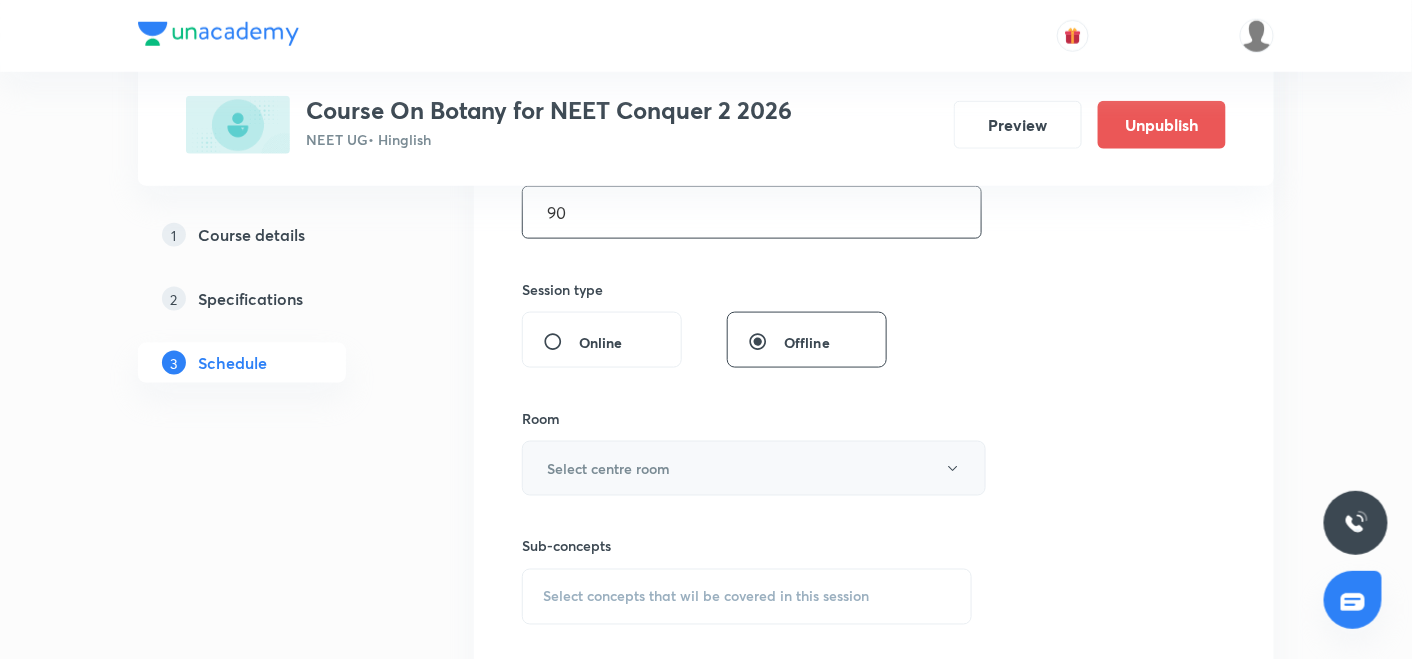 type on "90" 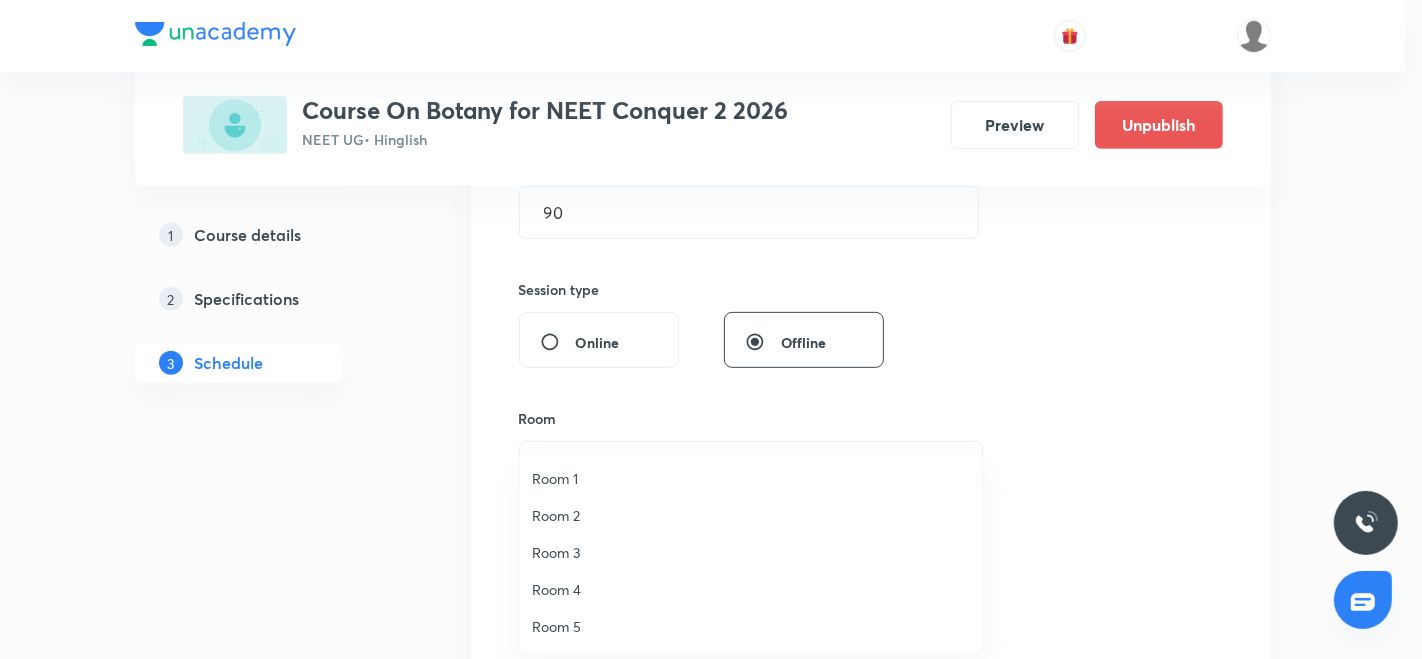 click on "Room 3" at bounding box center [751, 552] 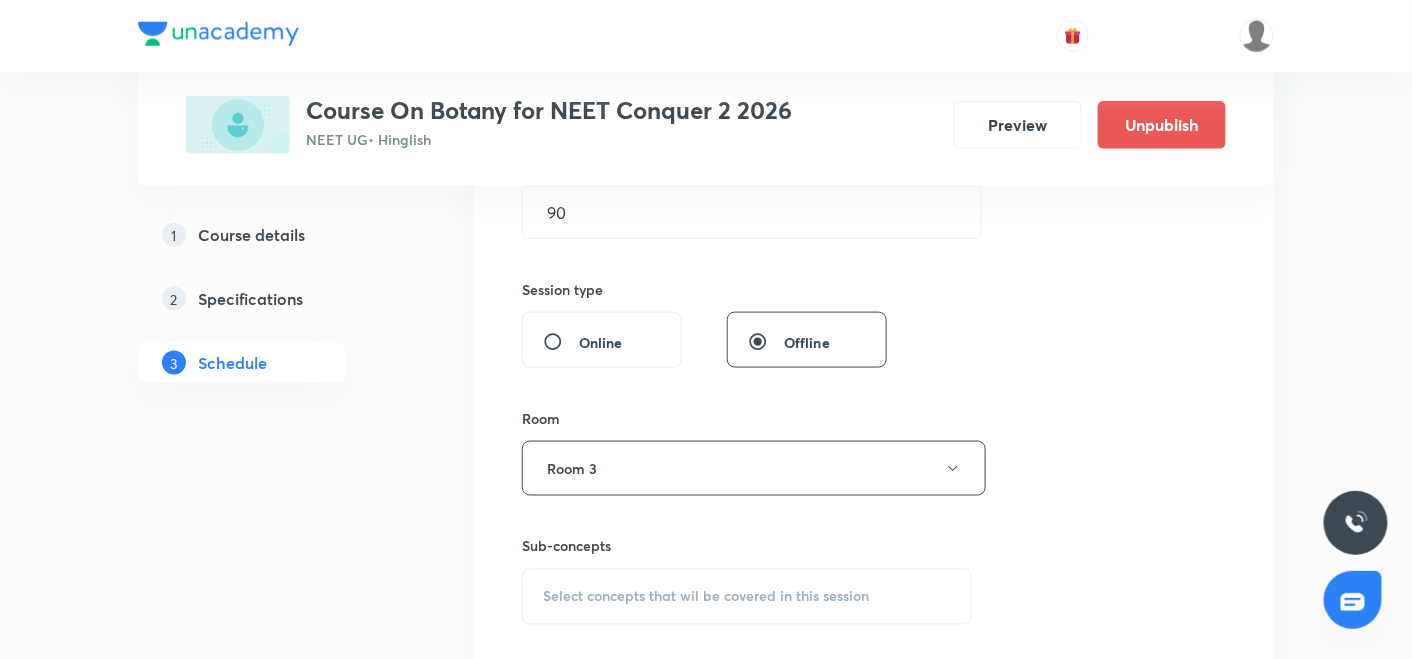 click on "Select concepts that wil be covered in this session" at bounding box center (747, 597) 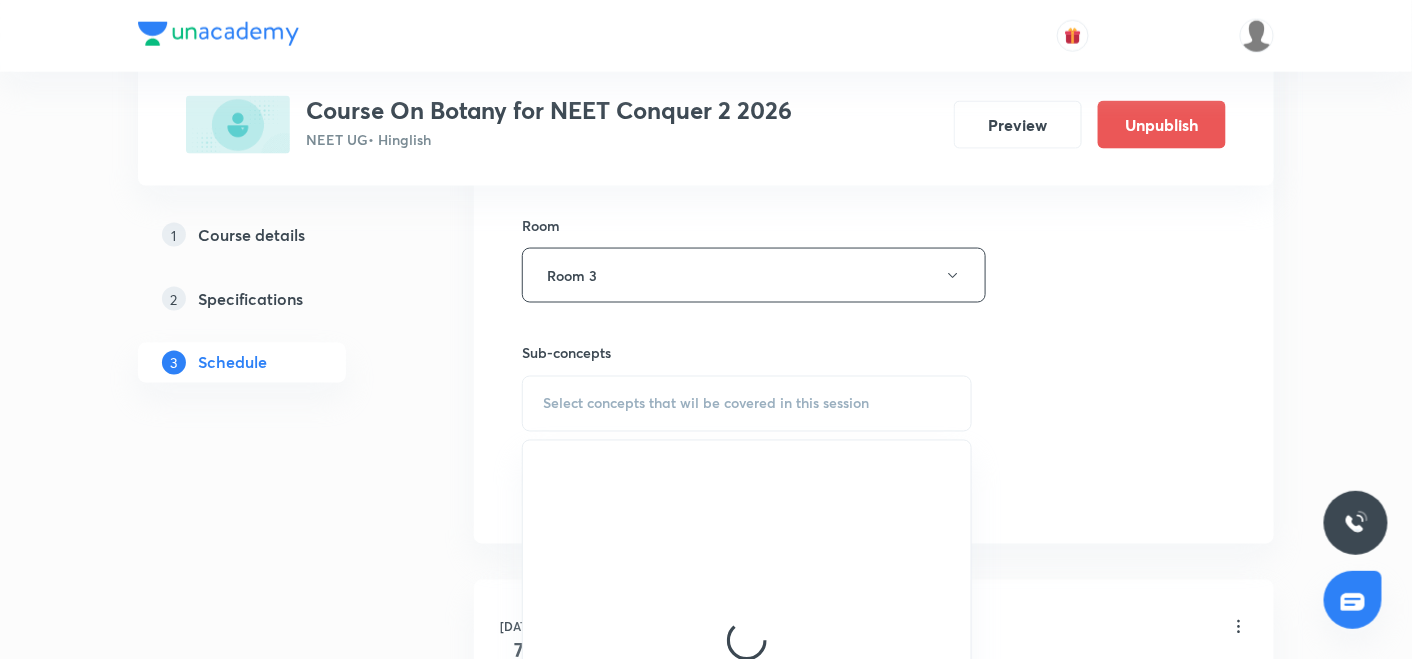 scroll, scrollTop: 862, scrollLeft: 0, axis: vertical 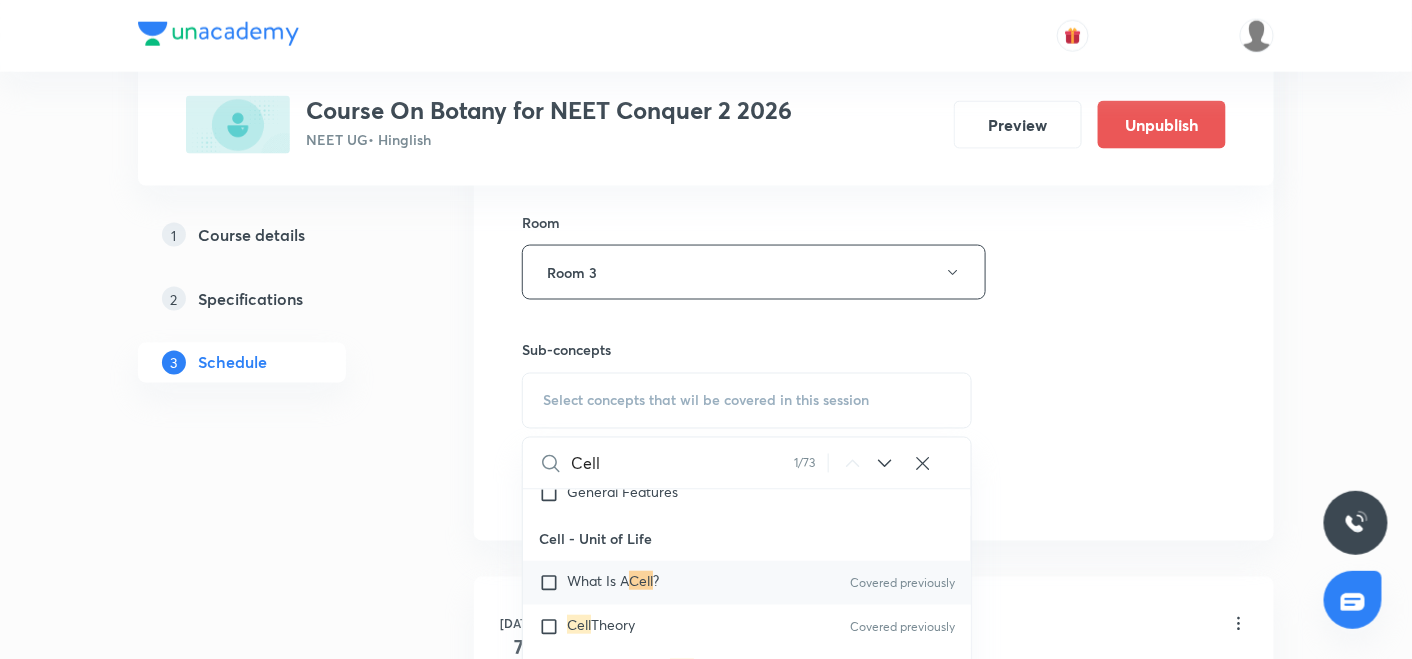 type on "Cell" 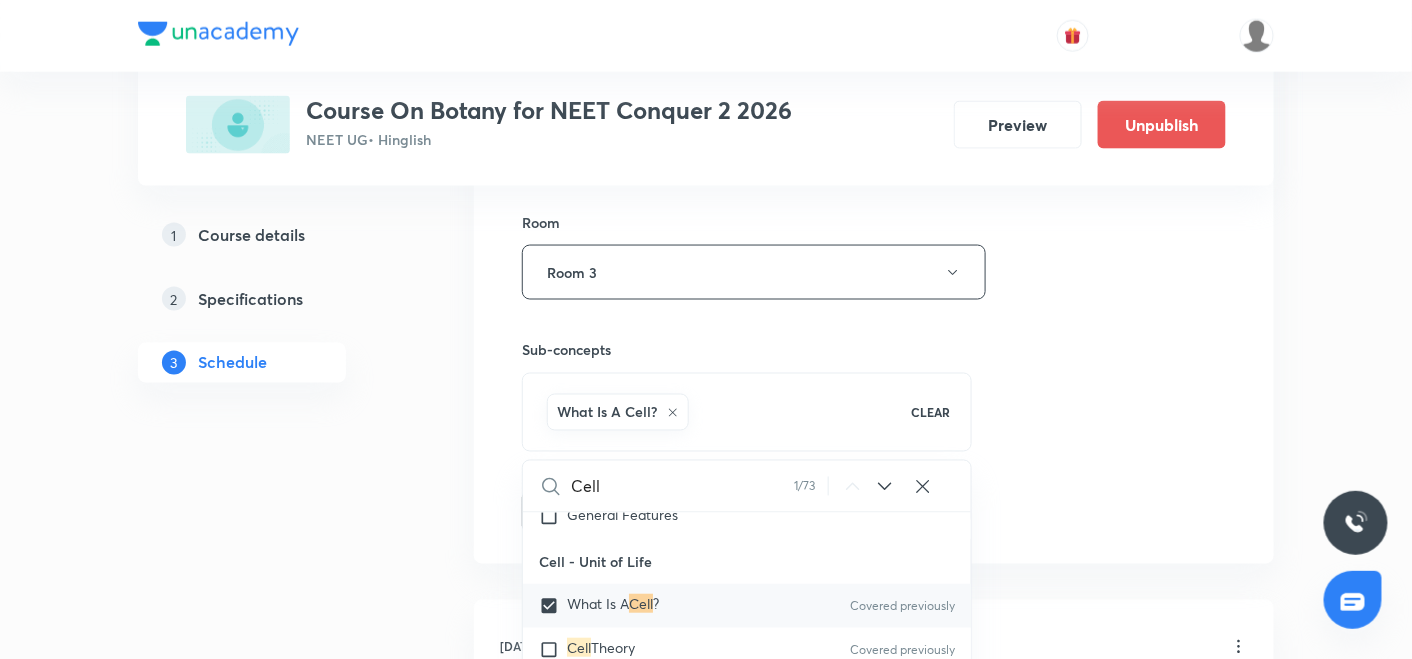 click on "Session  10 Live class Session title 21/99 Cell the unit of life ​ Schedule for Jul 14, 2025, 11:30 AM ​ Duration (in minutes) 90 ​   Session type Online Offline Room Room 3 Sub-concepts What Is A Cell? CLEAR Cell 1 / 73 ​ Biology - Full Syllabus Mock Questions Biology - Full Syllabus Mock Questions Practice questions Practice Questions Biology Previous Year Questions Maths Previous Year Questions Living World What Is Living? Covered previously Diversity In The Living World Systematics Types Of Taxonomy Fundamental Components Of Taxonomy Taxonomic Categories Taxonomical Aids The Three Domains Of Life Biological Nomenclature  Biological Classification System Of Classification Kingdom Monera Kingdom Protista Kingdom Fungi Kingdom Plantae Kingdom Animalia Linchens Mycorrhiza Virus Prions Viroids Plant Kingdom Algae Bryophytes Pteridophytes Gymnosperms Angiosperms Animal Kingdom Basics Of Classification Classification Of Animals Animal Kingdom Animal Diversity Animal Diversity Plant Morphology Root Stem ?" at bounding box center (874, 51) 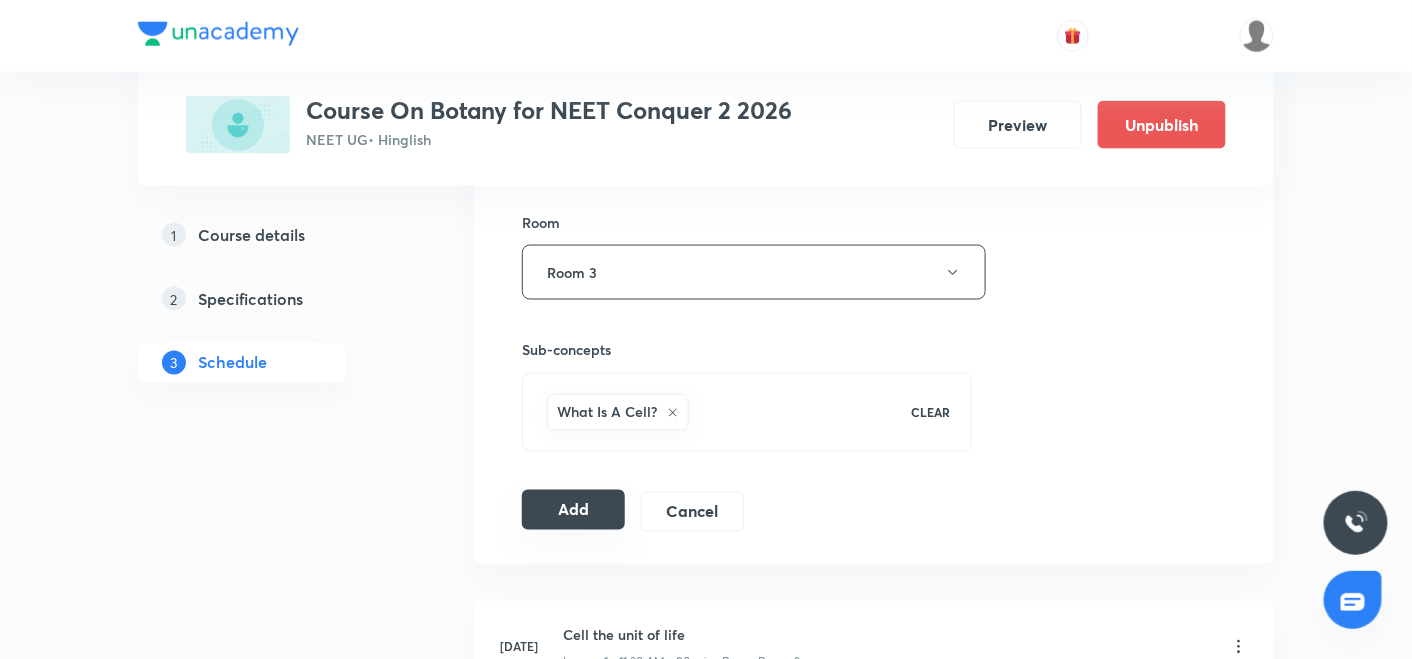 click on "Add" at bounding box center [573, 510] 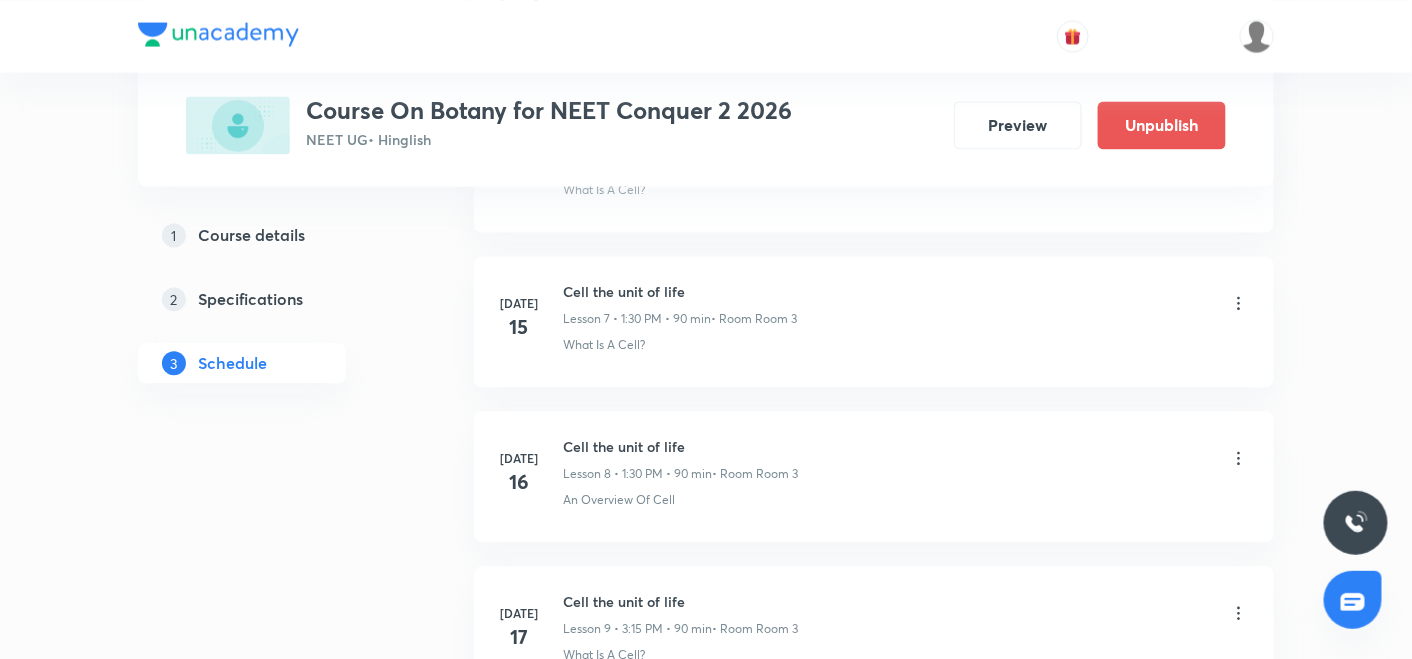scroll, scrollTop: 1196, scrollLeft: 0, axis: vertical 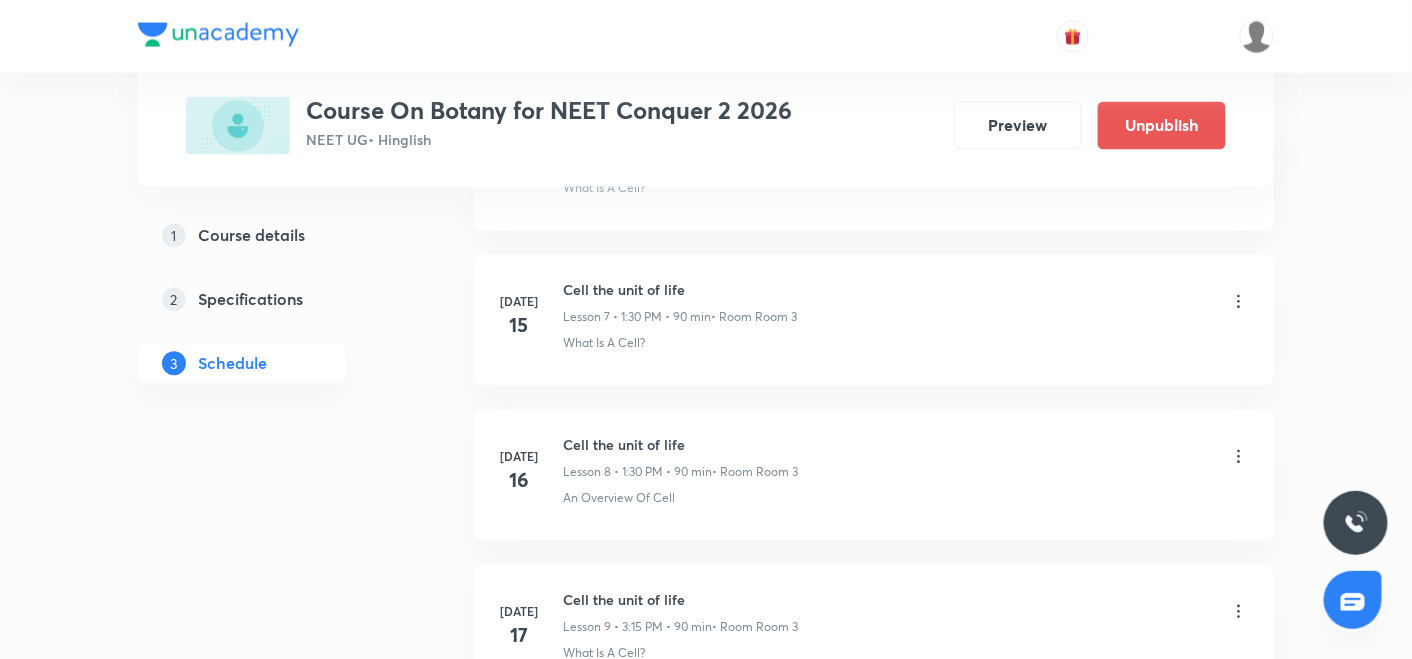 click on "An Overview Of Cell" at bounding box center (906, 498) 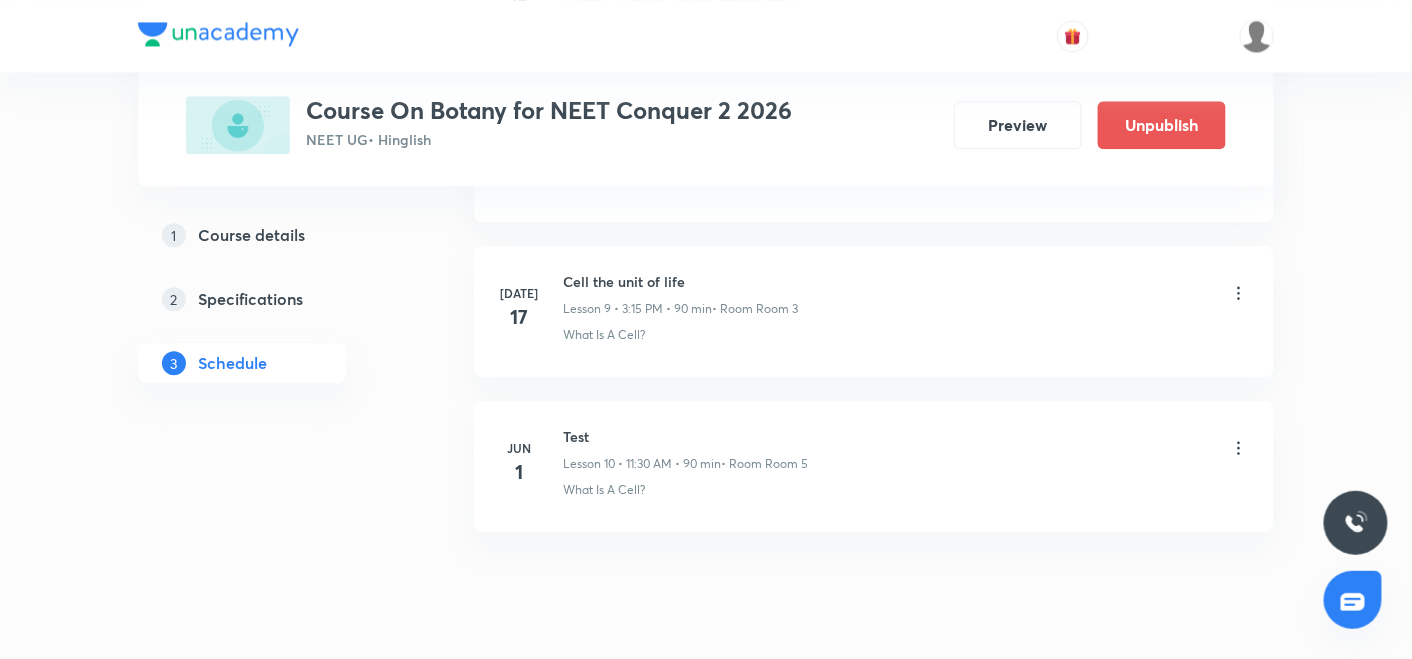 scroll, scrollTop: 1559, scrollLeft: 0, axis: vertical 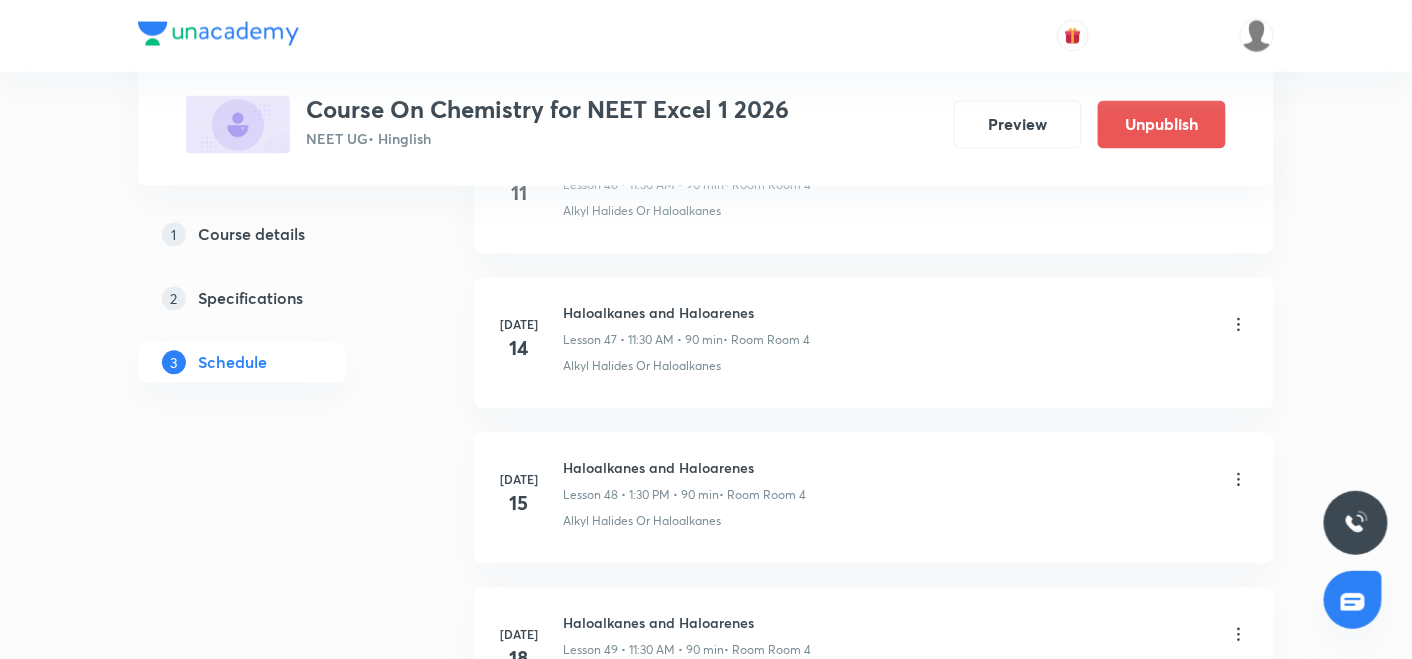 click on "Plus Courses Course On Chemistry for NEET Excel 1 2026 NEET UG  • Hinglish Preview Unpublish 1 Course details 2 Specifications 3 Schedule Schedule 51  classes Session  52 Live class Session title 0/99 ​ Schedule for [DATE] 6:47 PM ​ Duration (in minutes) ​   Session type Online Offline Room Select centre room Sub-concepts Select concepts that wil be covered in this session Add Cancel [DATE] Liquid Solutions 1 Lesson 1 • 9:45 AM • 90 min  • Room Room 1 Basic Concepts [DATE] Liquid Solutions 2 Lesson 2 • 8:00 AM • 90 min  • Room Room 1 Basic Concepts [DATE] Liquid Solutions 3 Lesson 3 • 11:30 AM • 90 min  • Room Room 1 Basic Concepts [DATE] Liquid Solutions 4 Lesson 4 • 11:30 AM • 90 min  • Room Room 1 Basic Concepts [DATE] Liquid Solutions 5 Lesson 5 • 1:30 PM • 90 min  • Room Room 1 Basic Concepts [DATE] Liquid Solutions 6 Lesson 6 • 8:00 AM • 90 min  • Room Room 1 Basic Concepts [DATE] Liquid Solutions 7 Lesson 7 • 1:30 PM • 90 min Basic Concepts 1" at bounding box center (706, -3499) 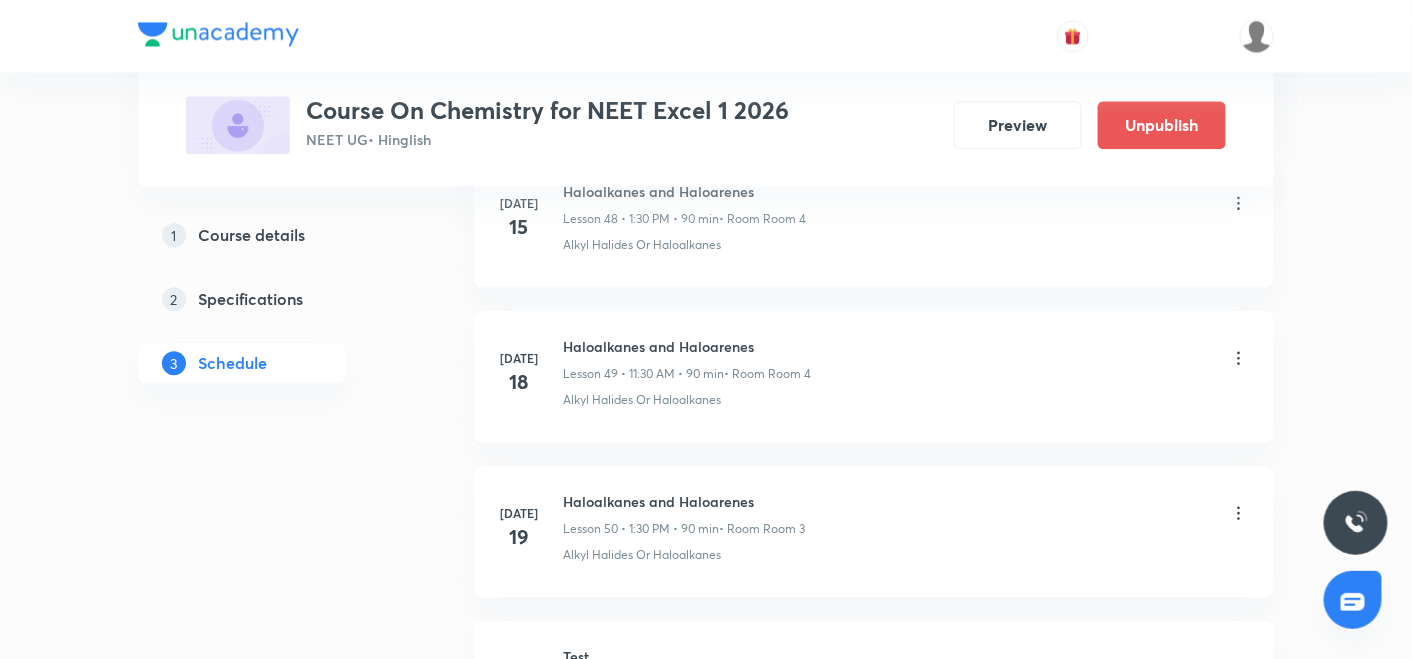 scroll, scrollTop: 8569, scrollLeft: 0, axis: vertical 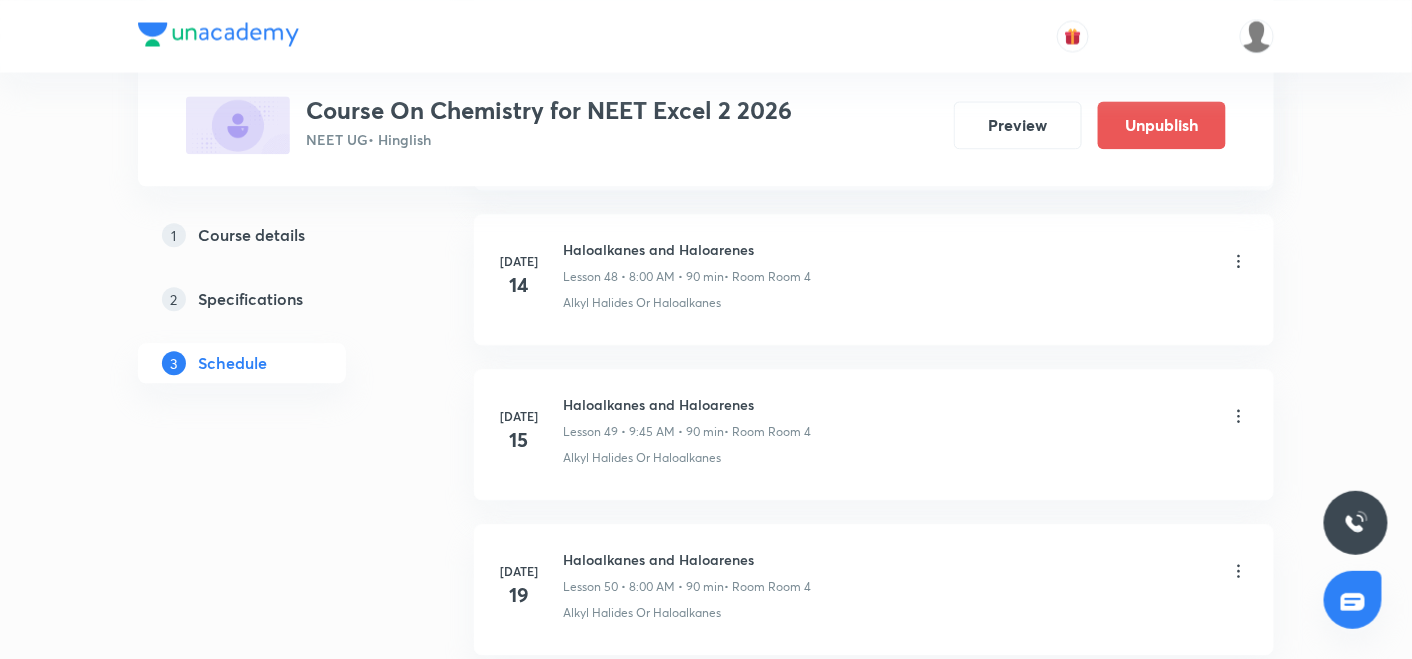 click on "Alkyl Halides Or Haloalkanes" at bounding box center [642, 458] 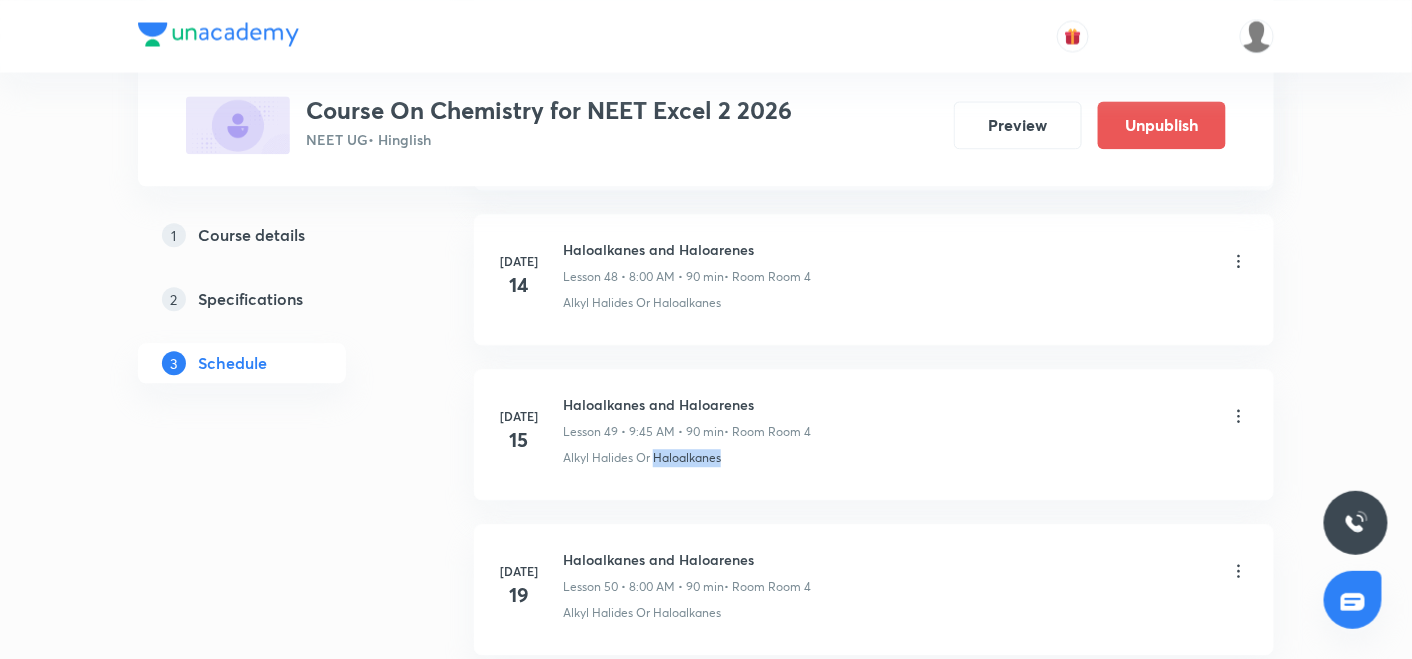 click on "Alkyl Halides Or Haloalkanes" at bounding box center [642, 458] 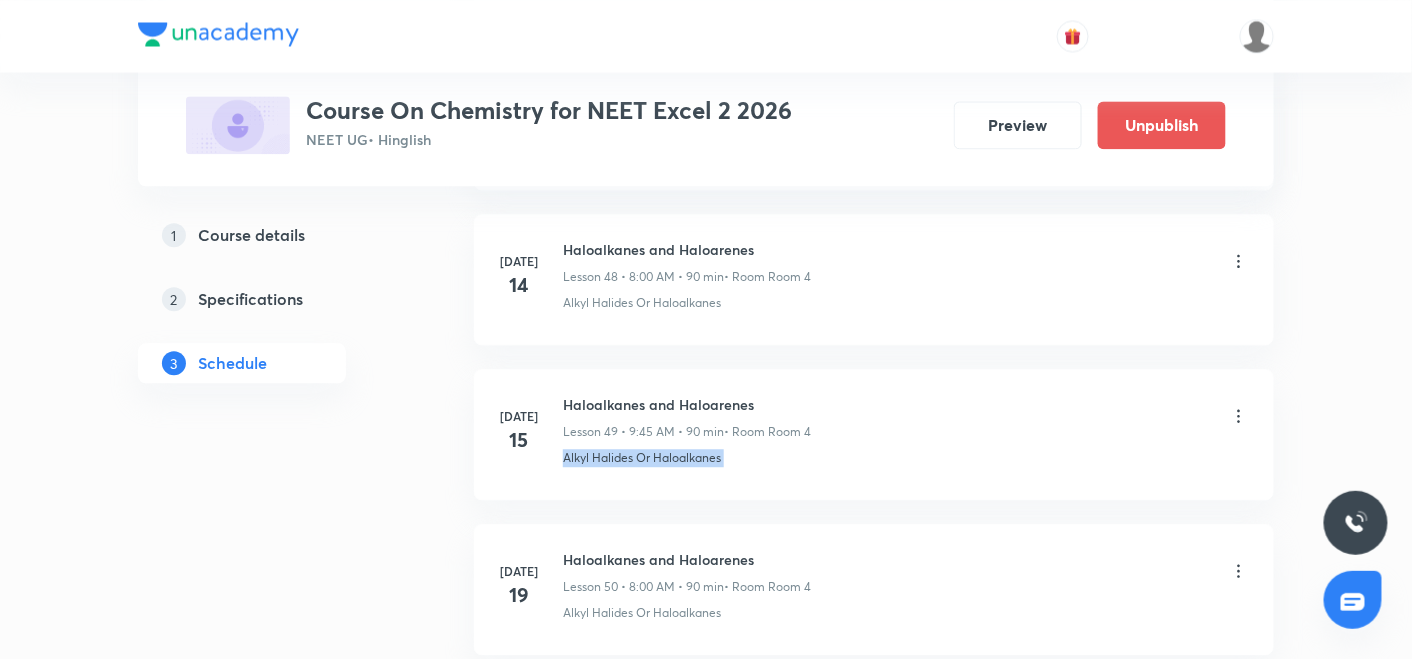 click on "Alkyl Halides Or Haloalkanes" at bounding box center (642, 458) 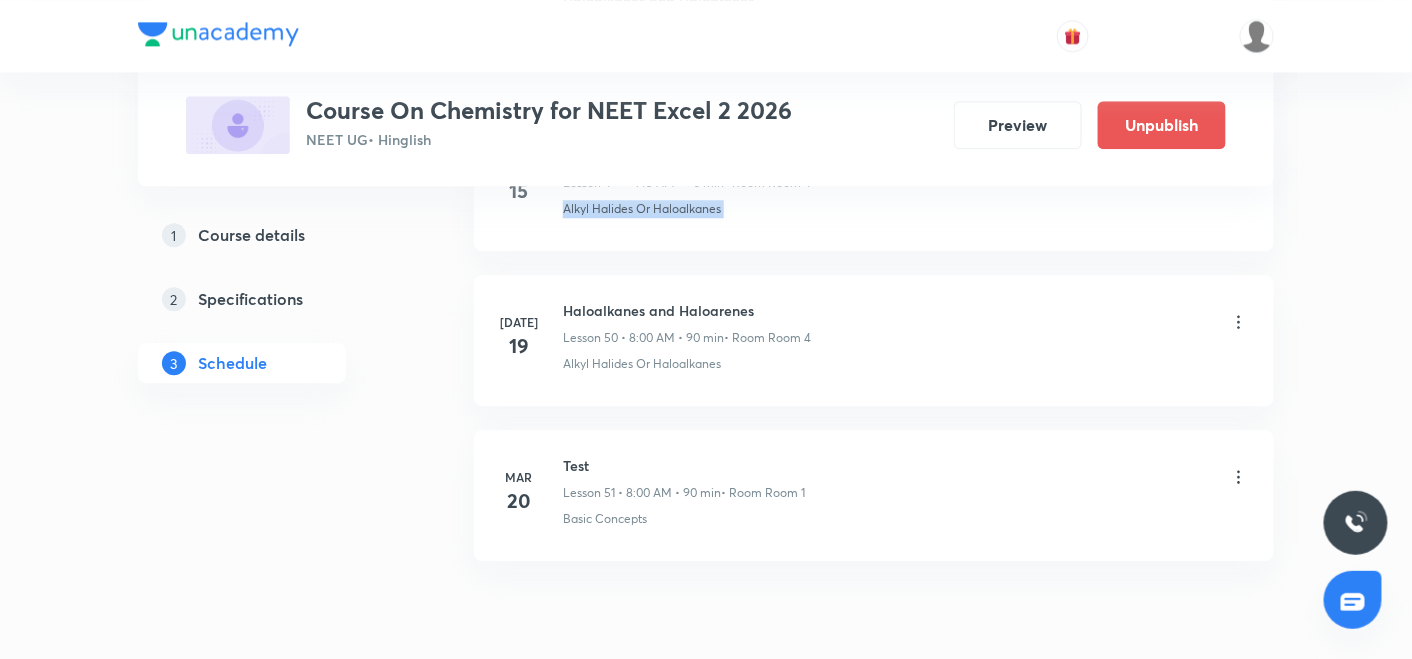 scroll, scrollTop: 8800, scrollLeft: 0, axis: vertical 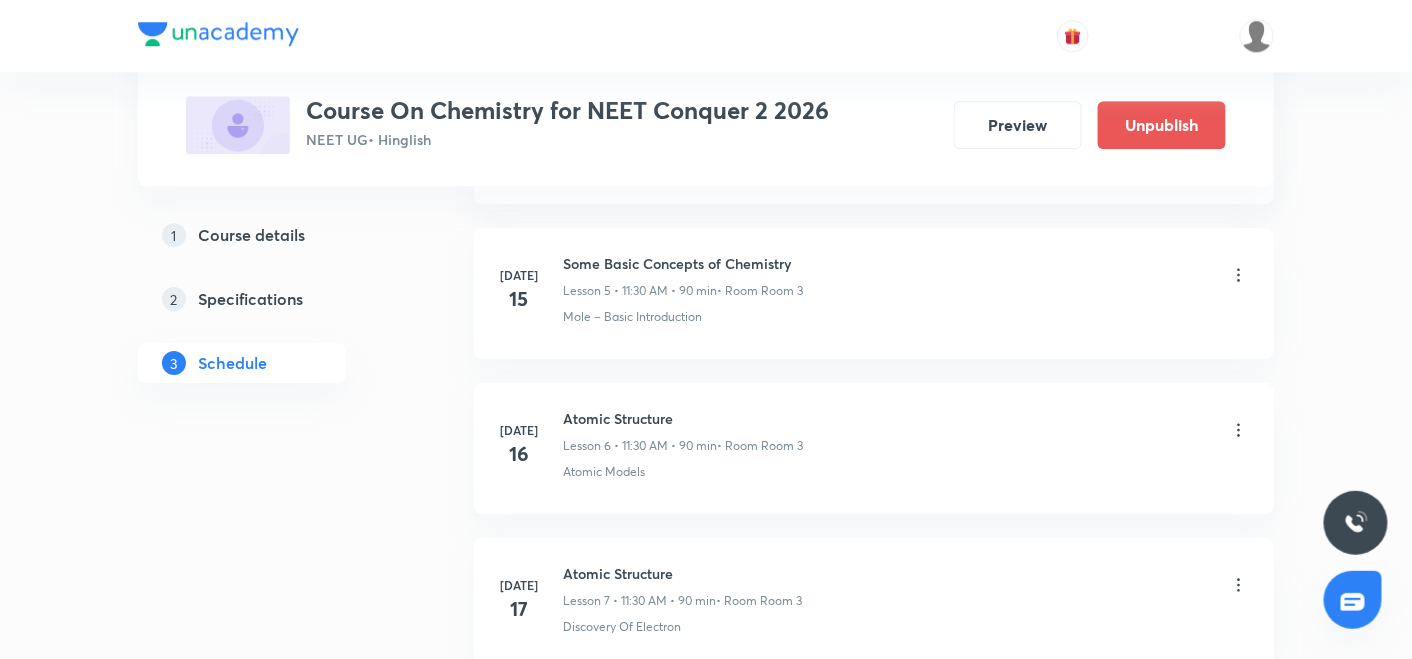 click on "[DATE] Some Basic Concepts of Chemistry Lesson 1 • 11:30 AM • 90 min  • Room Room 3 Basic Concepts [DATE] Some Basic Concepts of Chemistry Lesson 2 • 11:30 AM • 90 min  • Room Room 3 Mole – Basic Introduction [DATE] Some Basic Concepts of Chemistry Lesson 3 • 11:30 AM • 90 min  • Room Room 3 Mole – Basic Introduction [DATE] Some Basic Concepts of Chemistry Lesson 4 • 1:30 PM • 90 min  • Room Room 3 Basic Concepts [DATE] Some Basic Concepts of Chemistry Lesson 5 • 11:30 AM • 90 min  • Room Room 3 Mole – Basic Introduction [DATE] Atomic Structure Lesson 6 • 11:30 AM • 90 min  • Room Room 3 Atomic Models [DATE] Atomic Structure Lesson 7 • 11:30 AM • 90 min  • Room Room 3 Discovery Of Electron [DATE] Atomic Structure Lesson 8 • 1:30 PM • 90 min  • Room Room 3 Discovery Of Electron [DATE] Test Lesson 9 • 4:00 PM • 90 min  • Room Room 5 Basic Concepts" at bounding box center [874, 293] 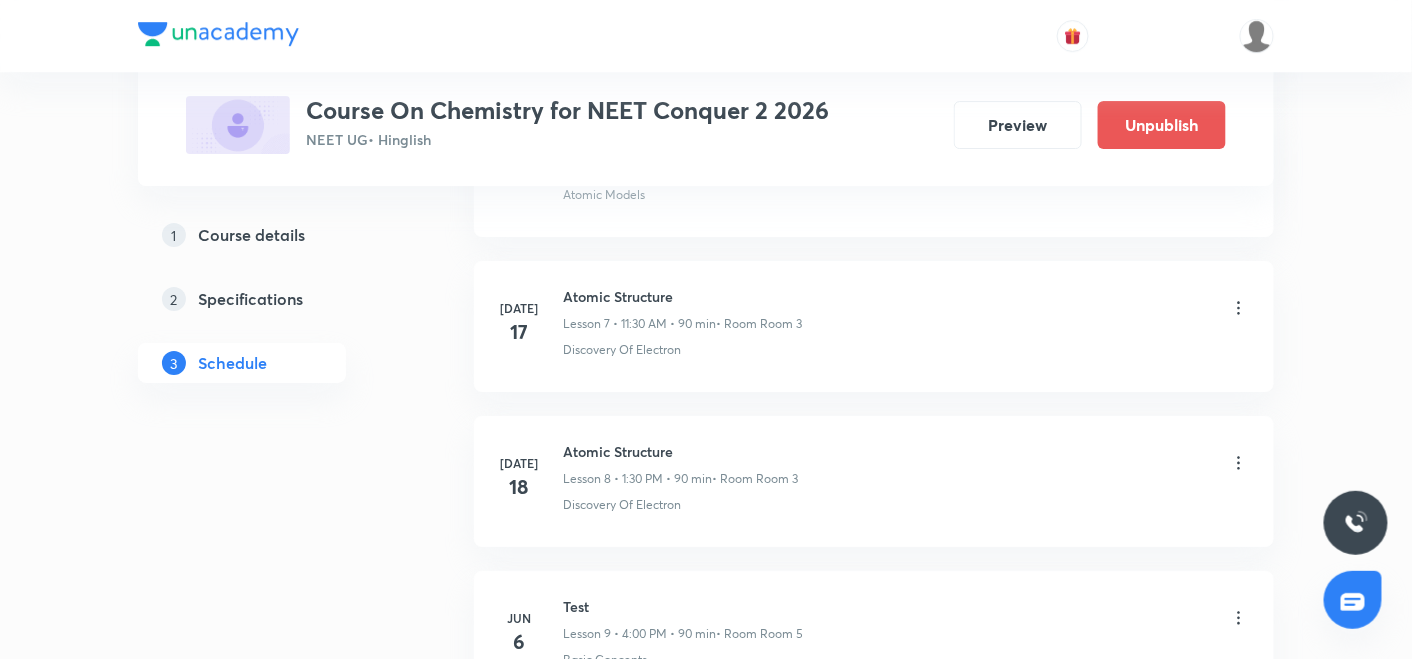 scroll, scrollTop: 2116, scrollLeft: 0, axis: vertical 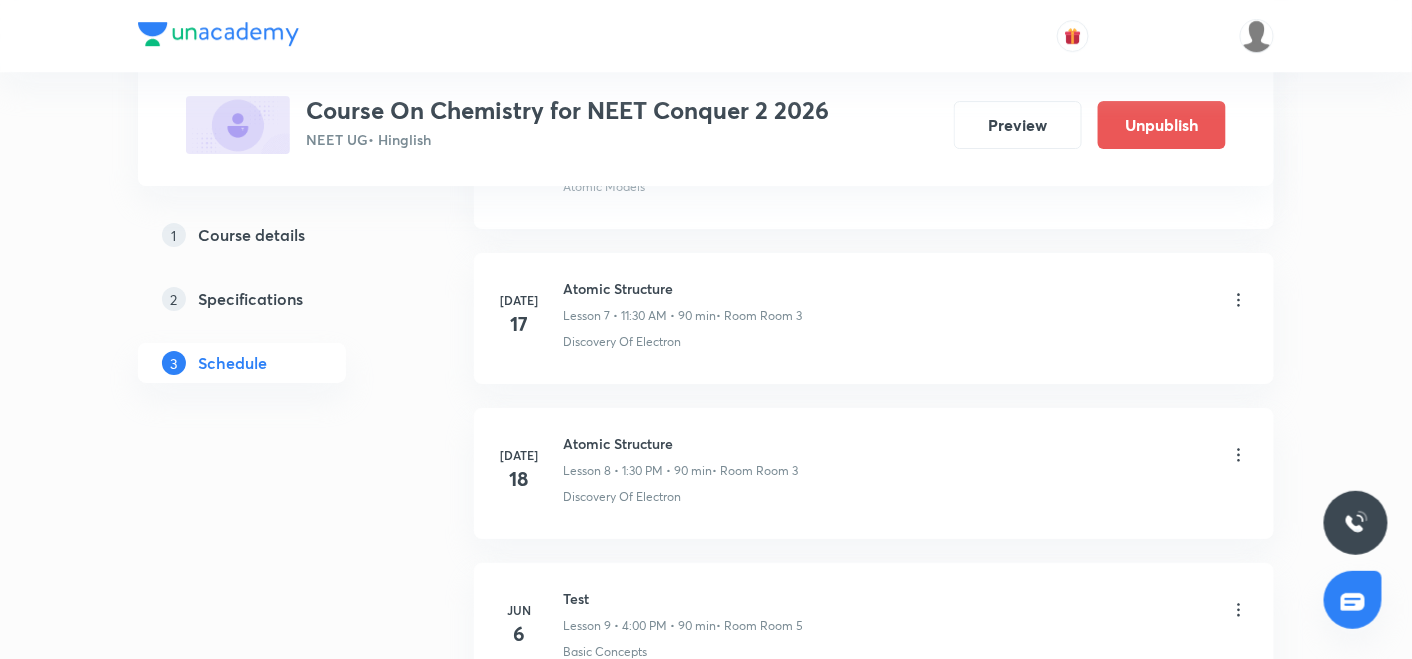 click on "[DATE] Atomic Structure Lesson 8 • 1:30 PM • 90 min  • Room Room 3 Discovery Of Electron" at bounding box center [874, 473] 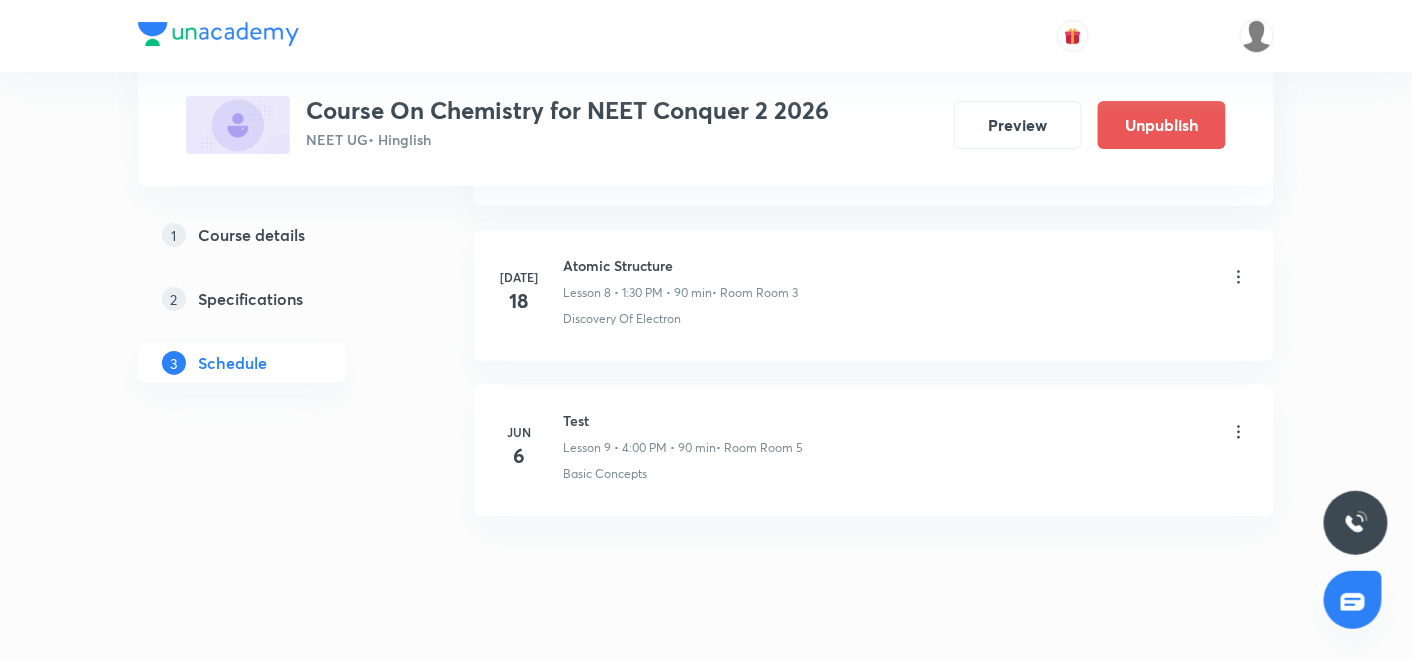 scroll, scrollTop: 2331, scrollLeft: 0, axis: vertical 